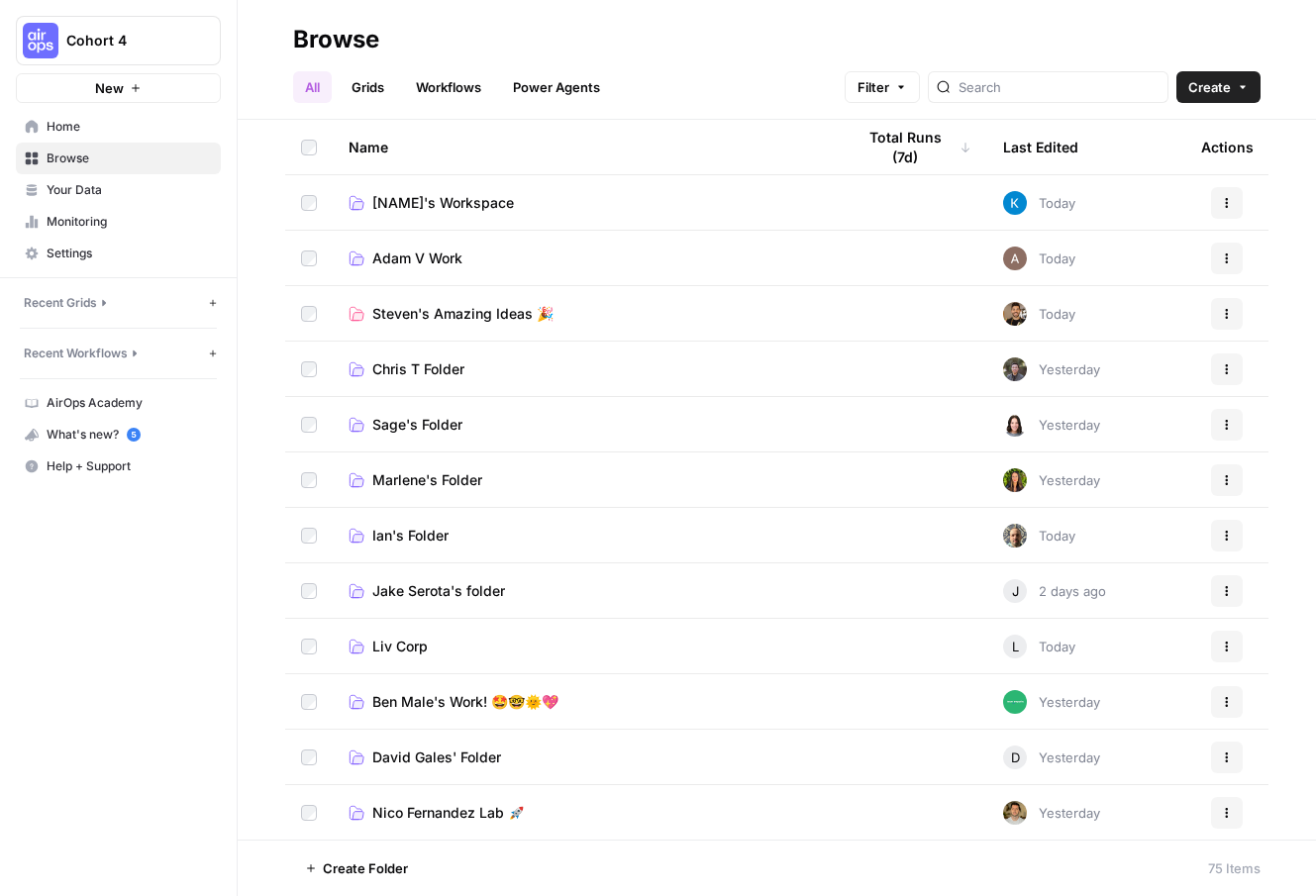scroll, scrollTop: 0, scrollLeft: 0, axis: both 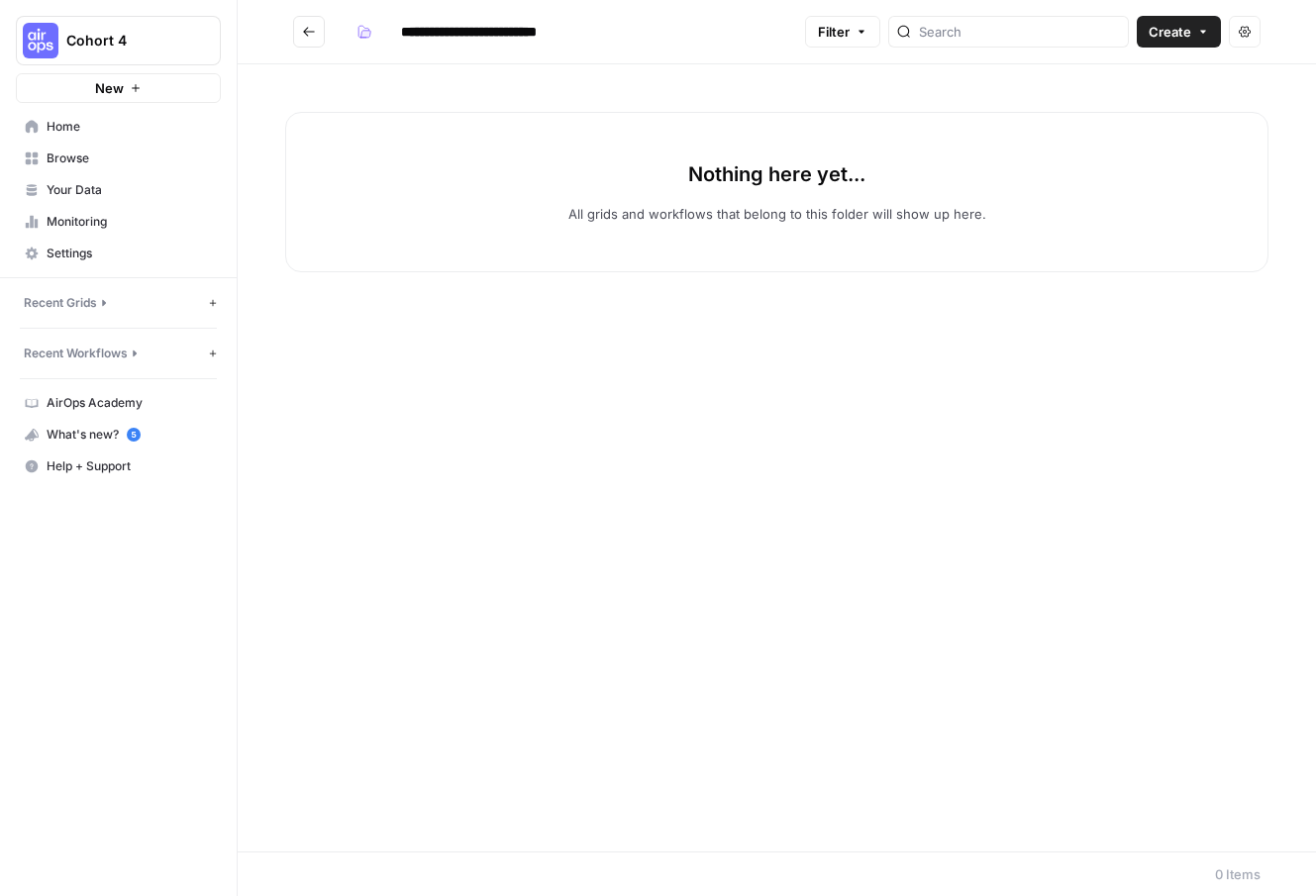 click on "**********" at bounding box center (501, 32) 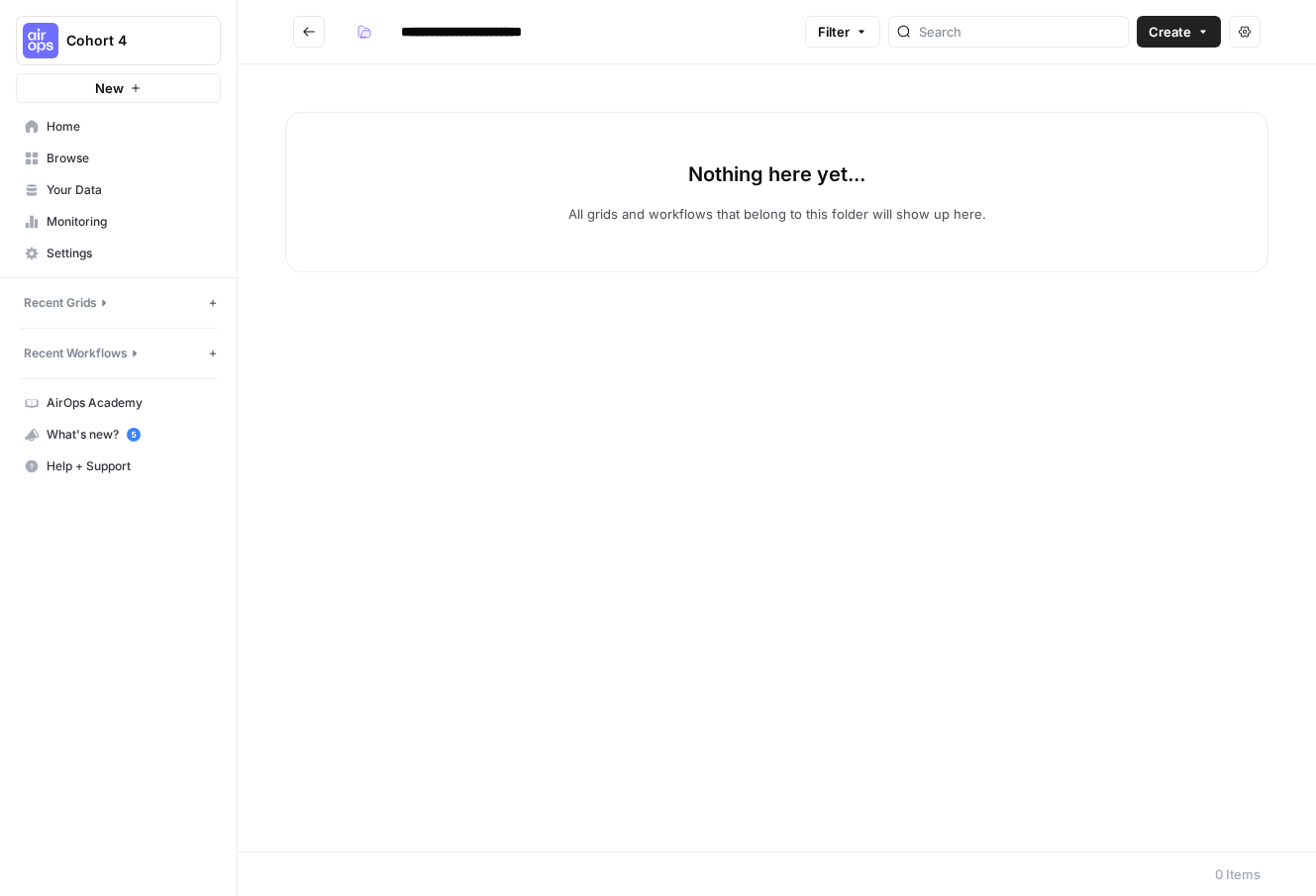 type on "**********" 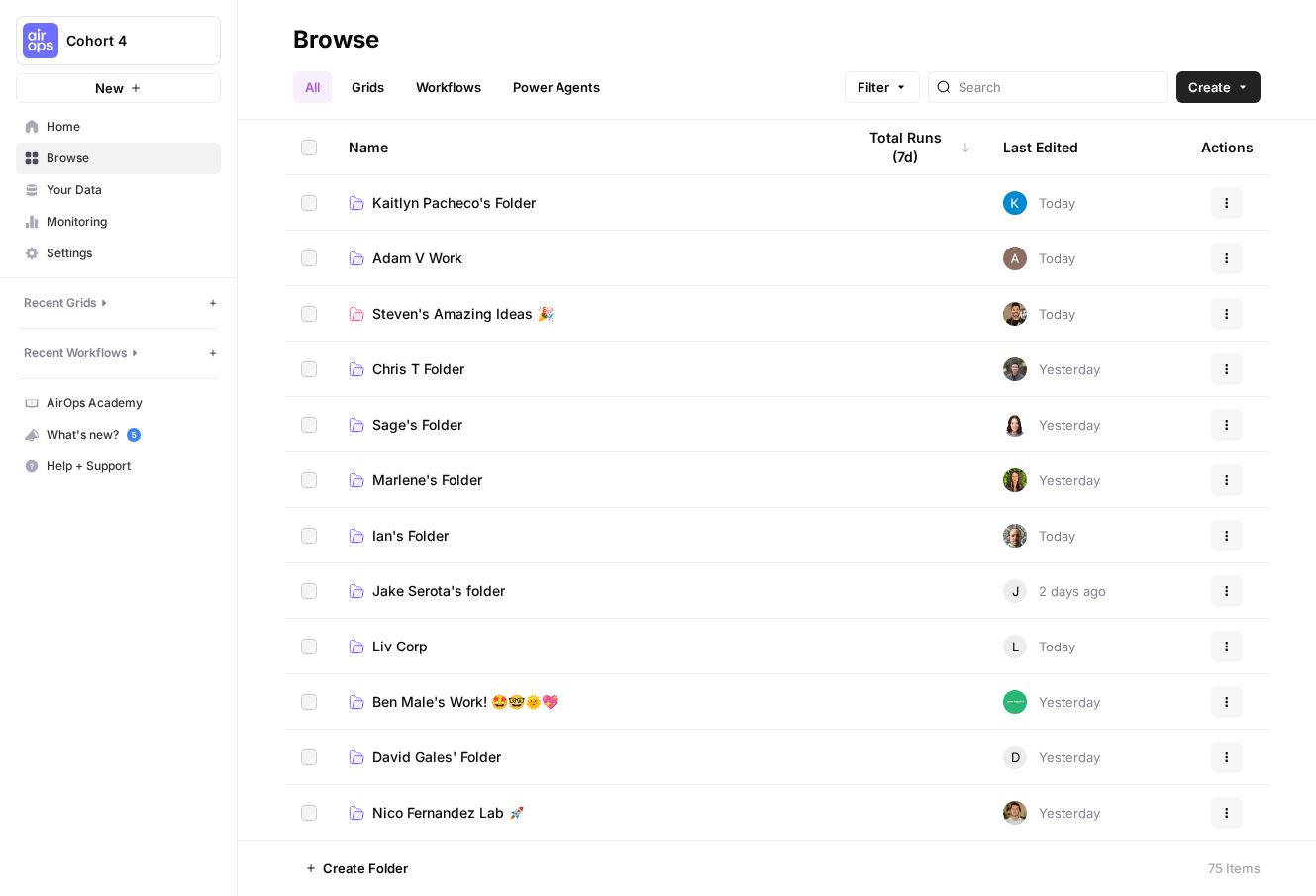 click on "Chris T Folder" at bounding box center (418, 369) 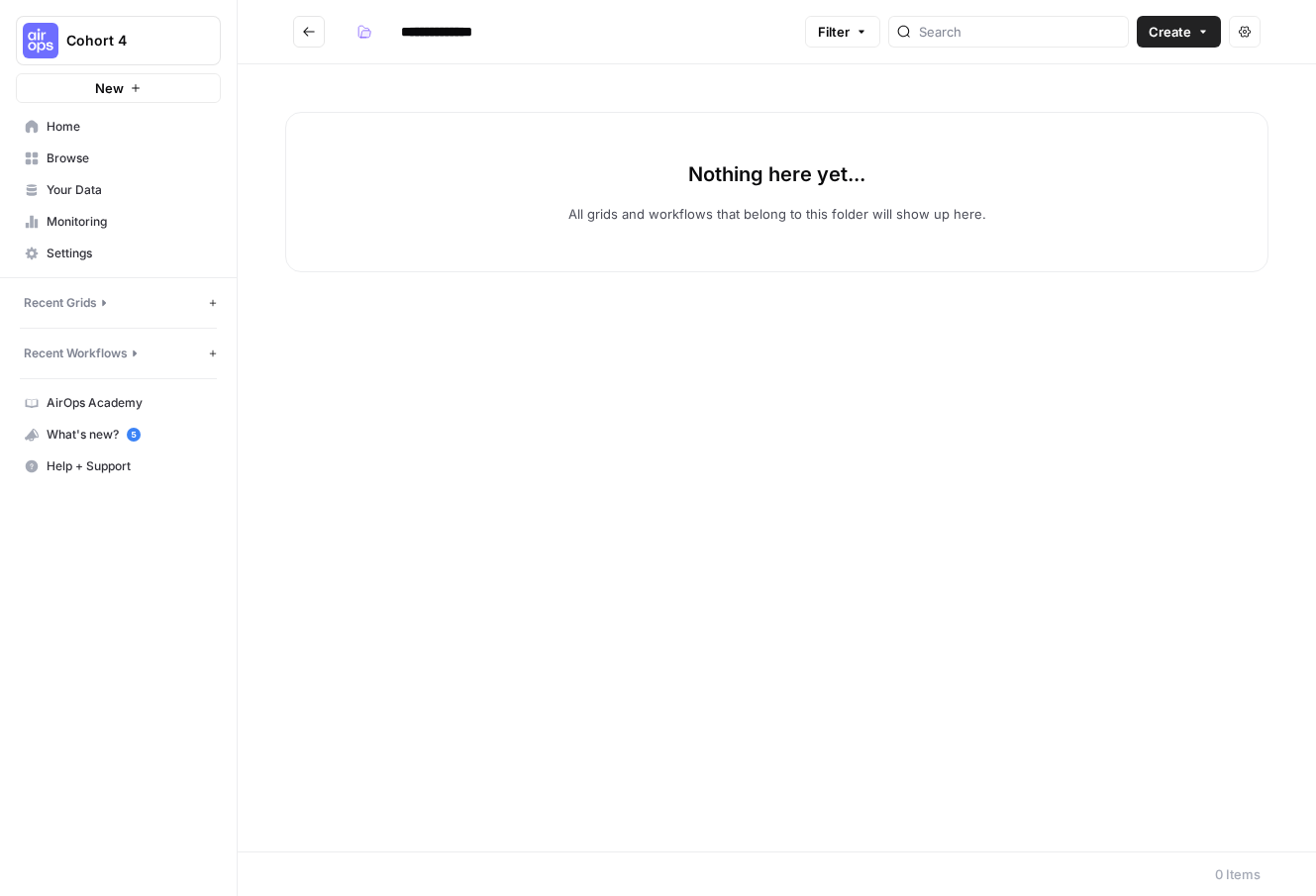 click 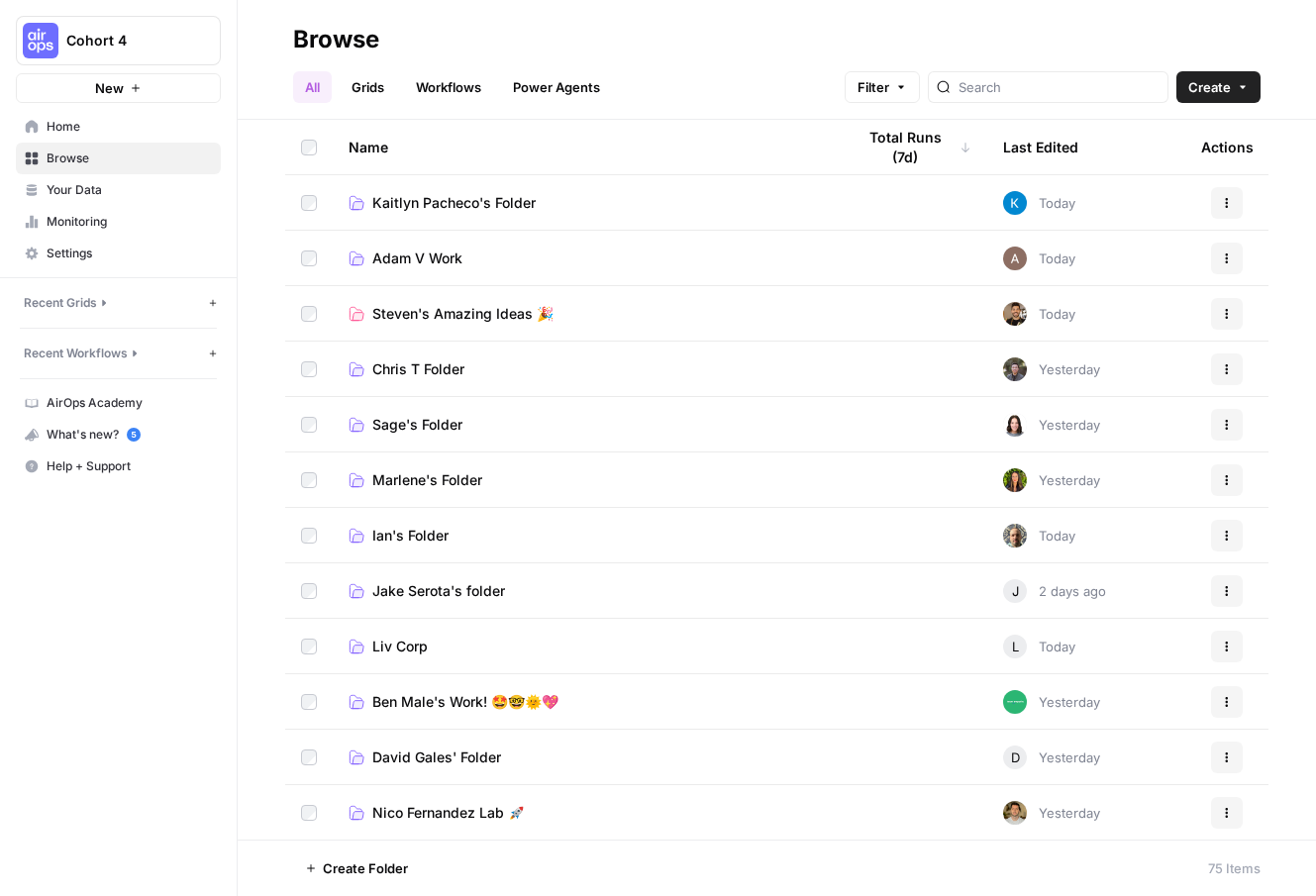 click on "Ian's Folder" at bounding box center [585, 536] 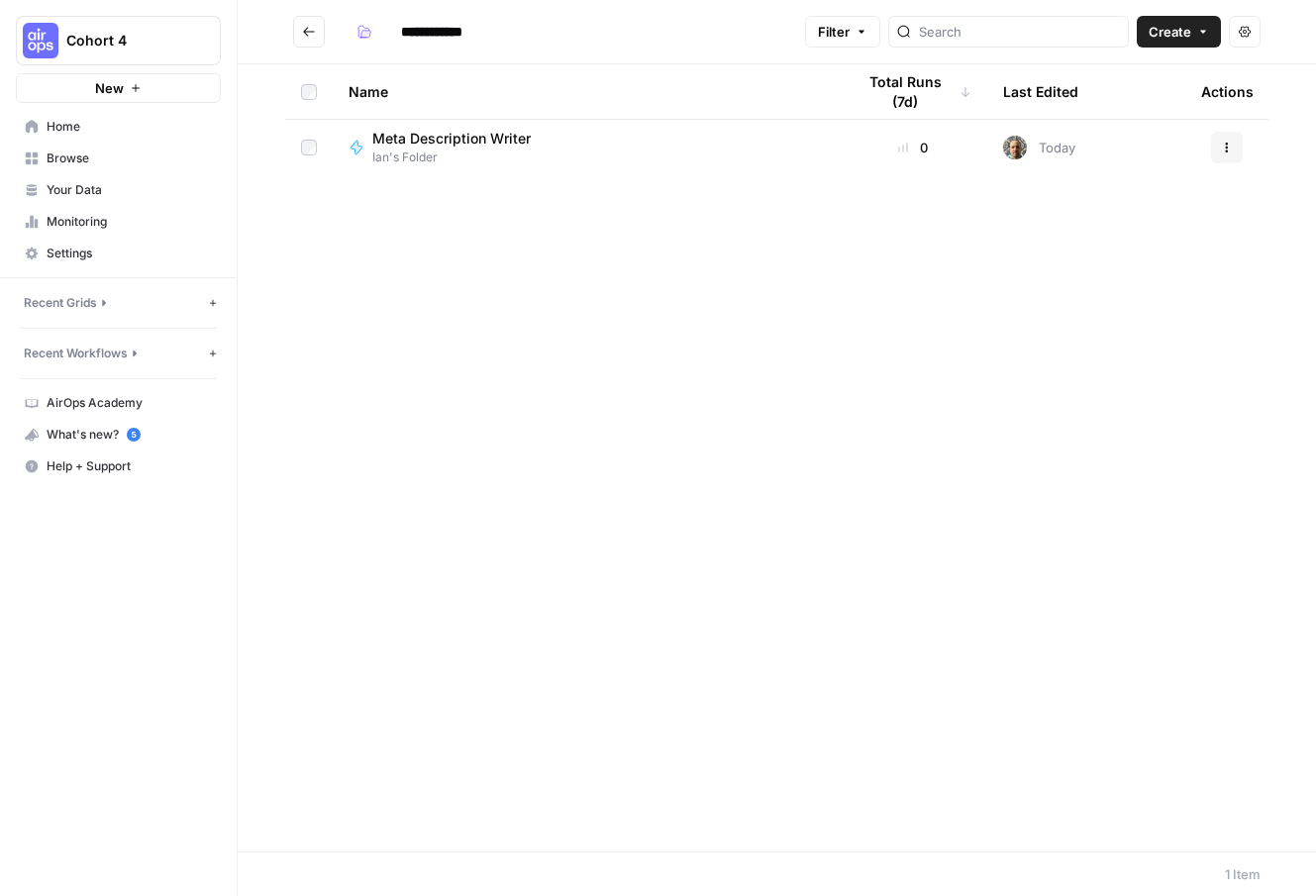 click 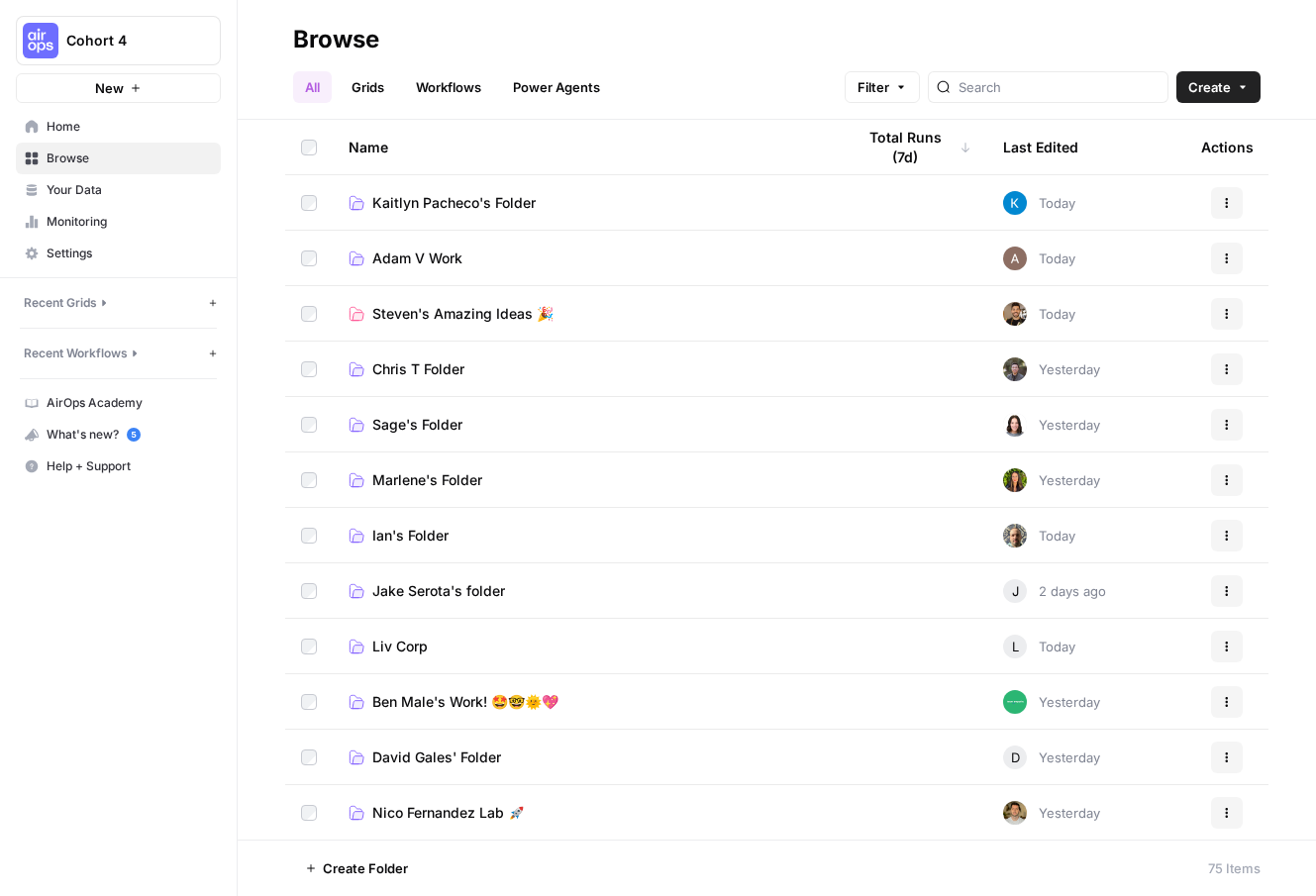 click on "Kaitlyn Pacheco's Folder" at bounding box center [454, 203] 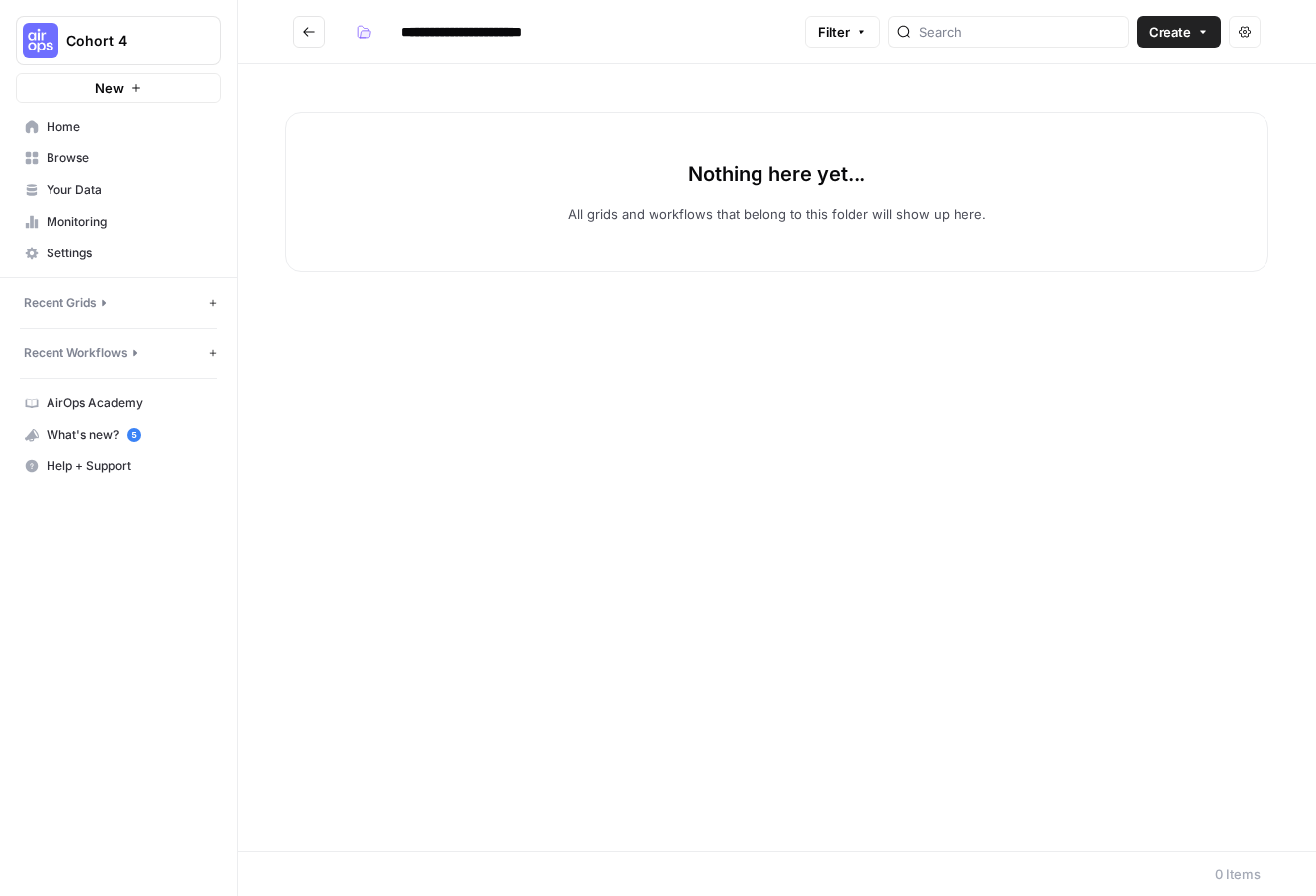 click on "Create" at bounding box center [1178, 32] 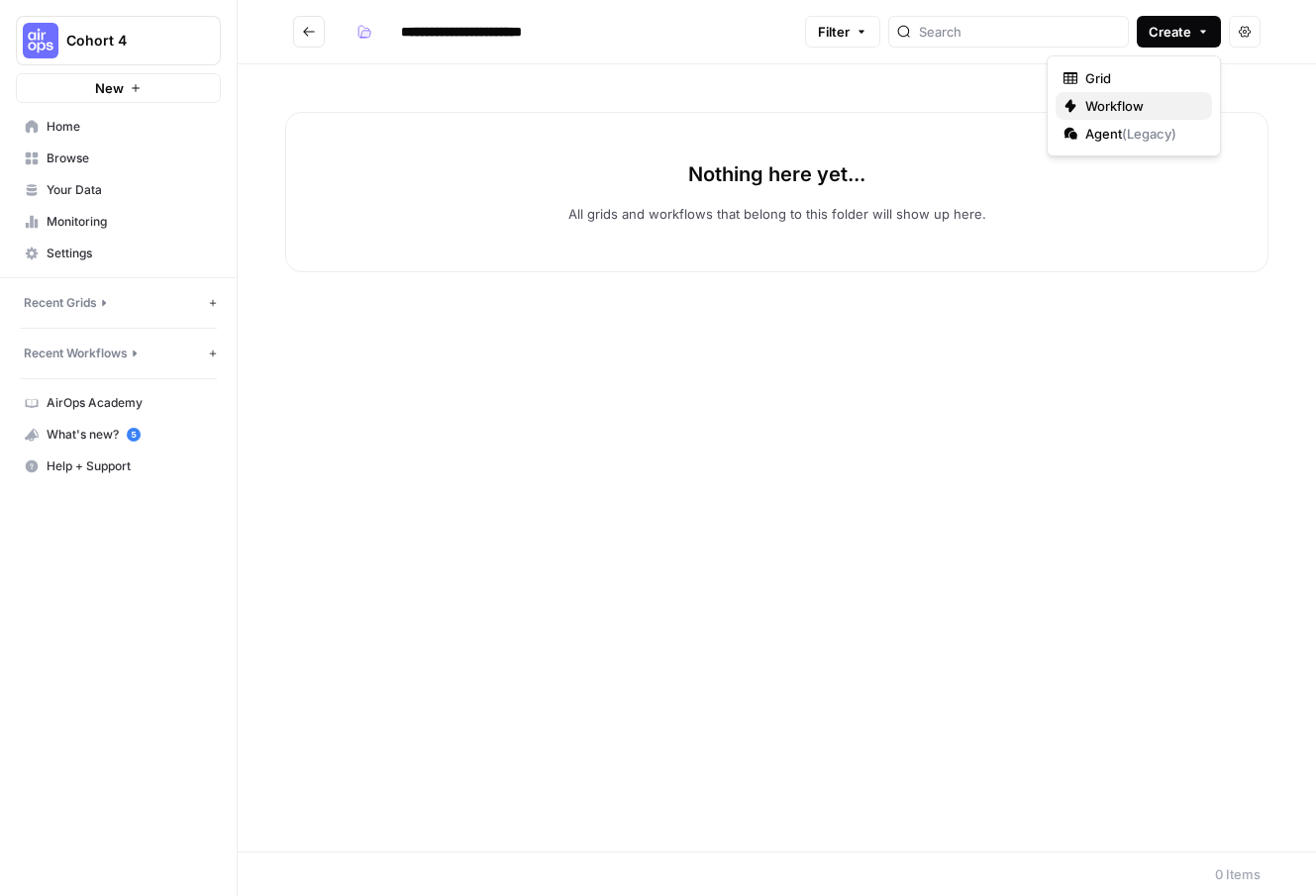 click on "Workflow" at bounding box center [1141, 106] 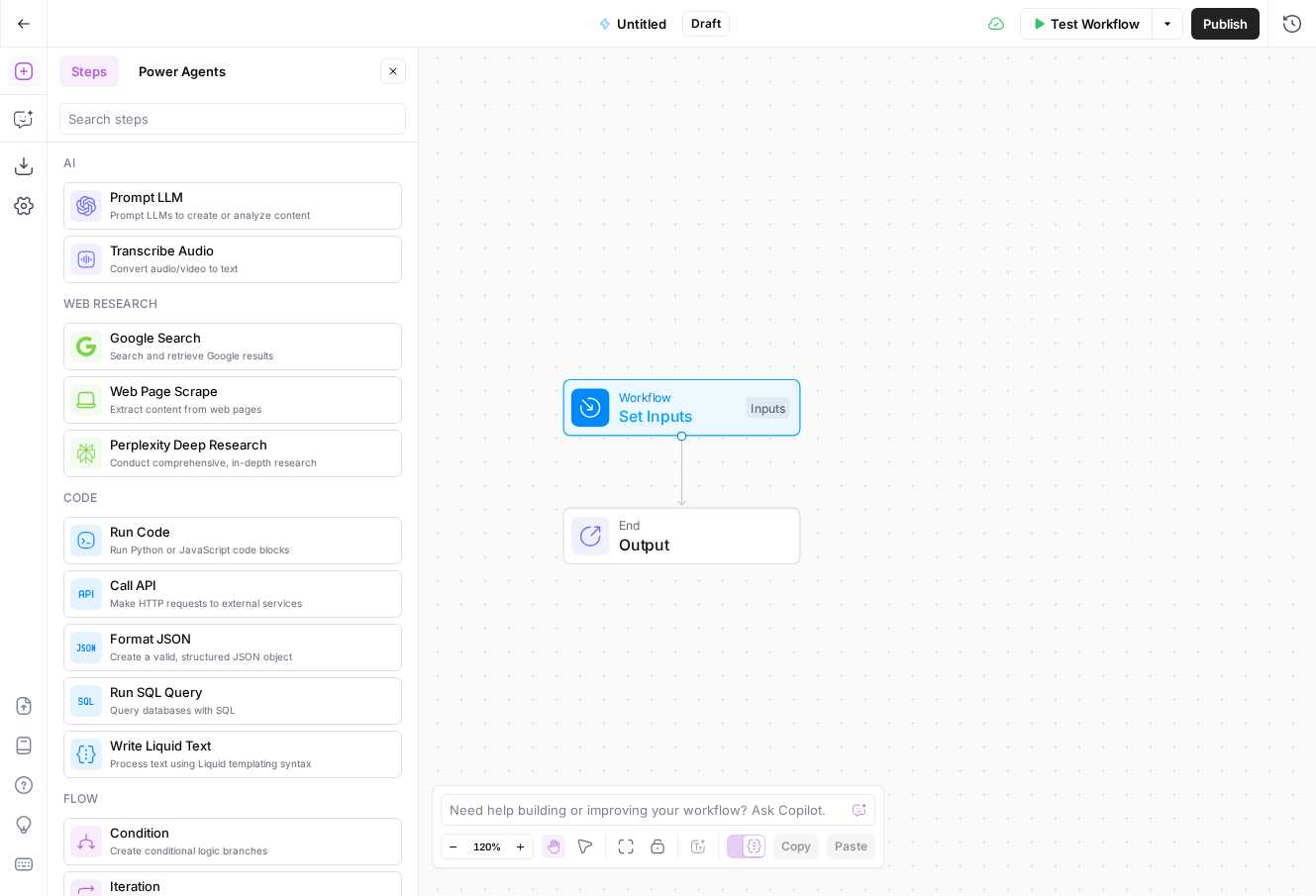 click on "Inputs" at bounding box center [767, 408] 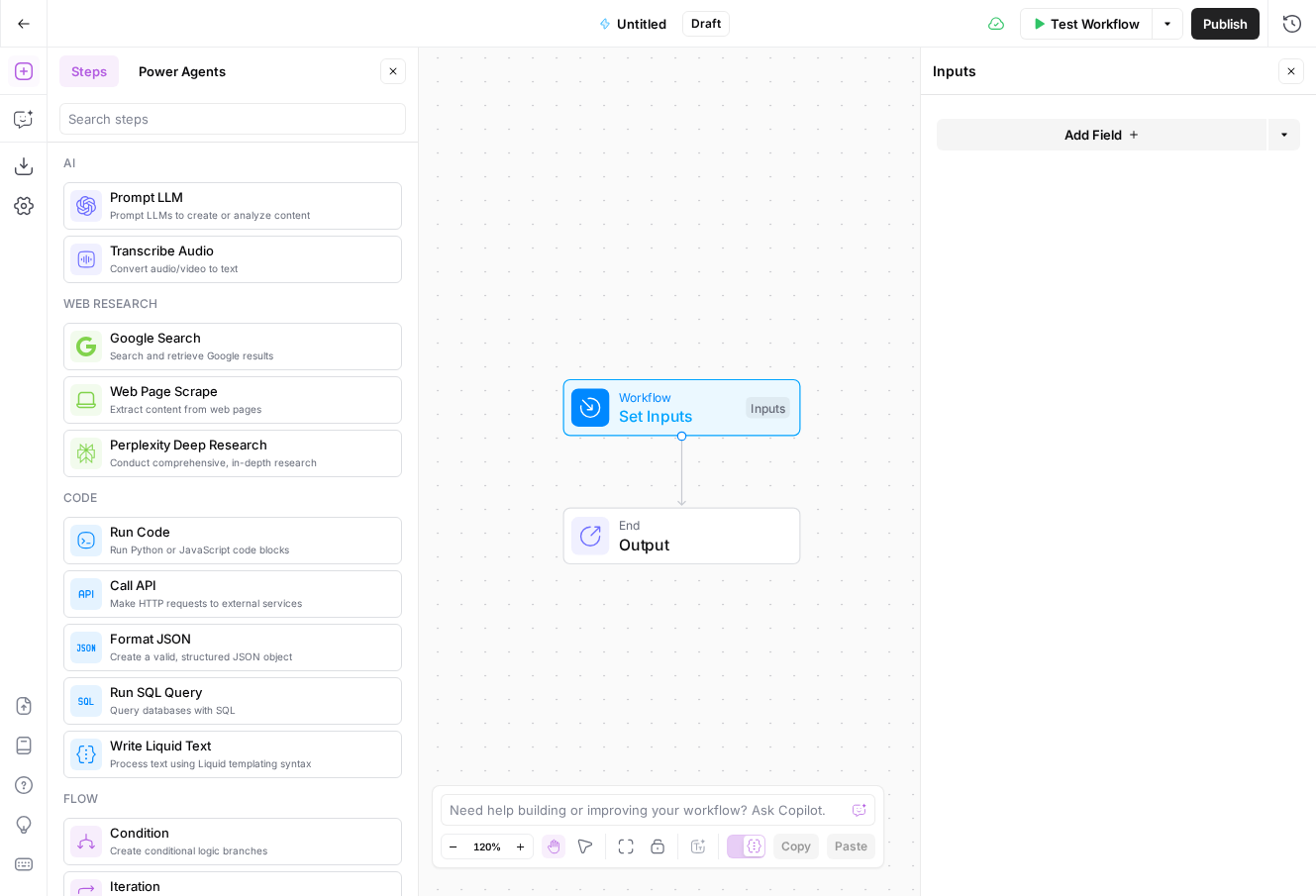 click 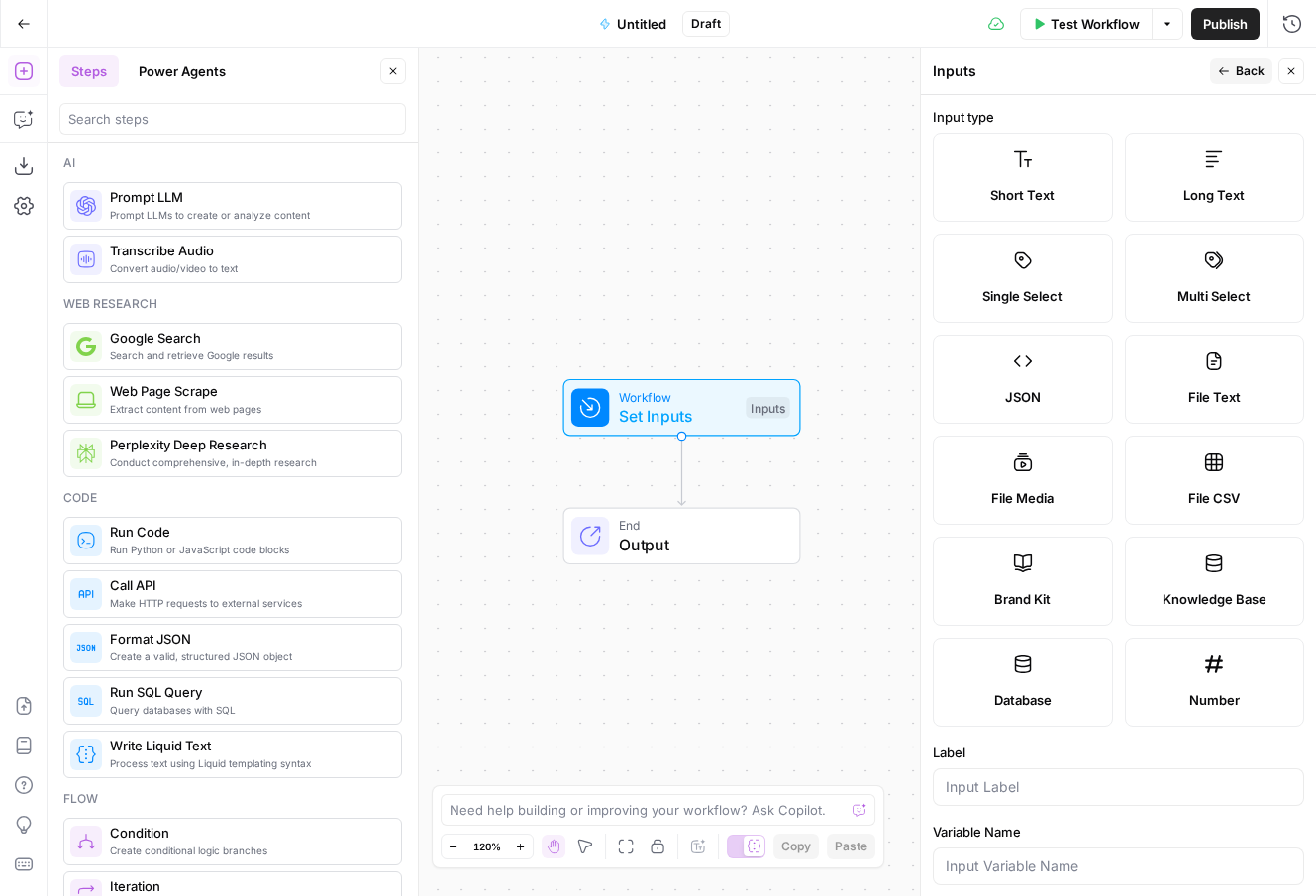 click on "Short Text" at bounding box center [1023, 177] 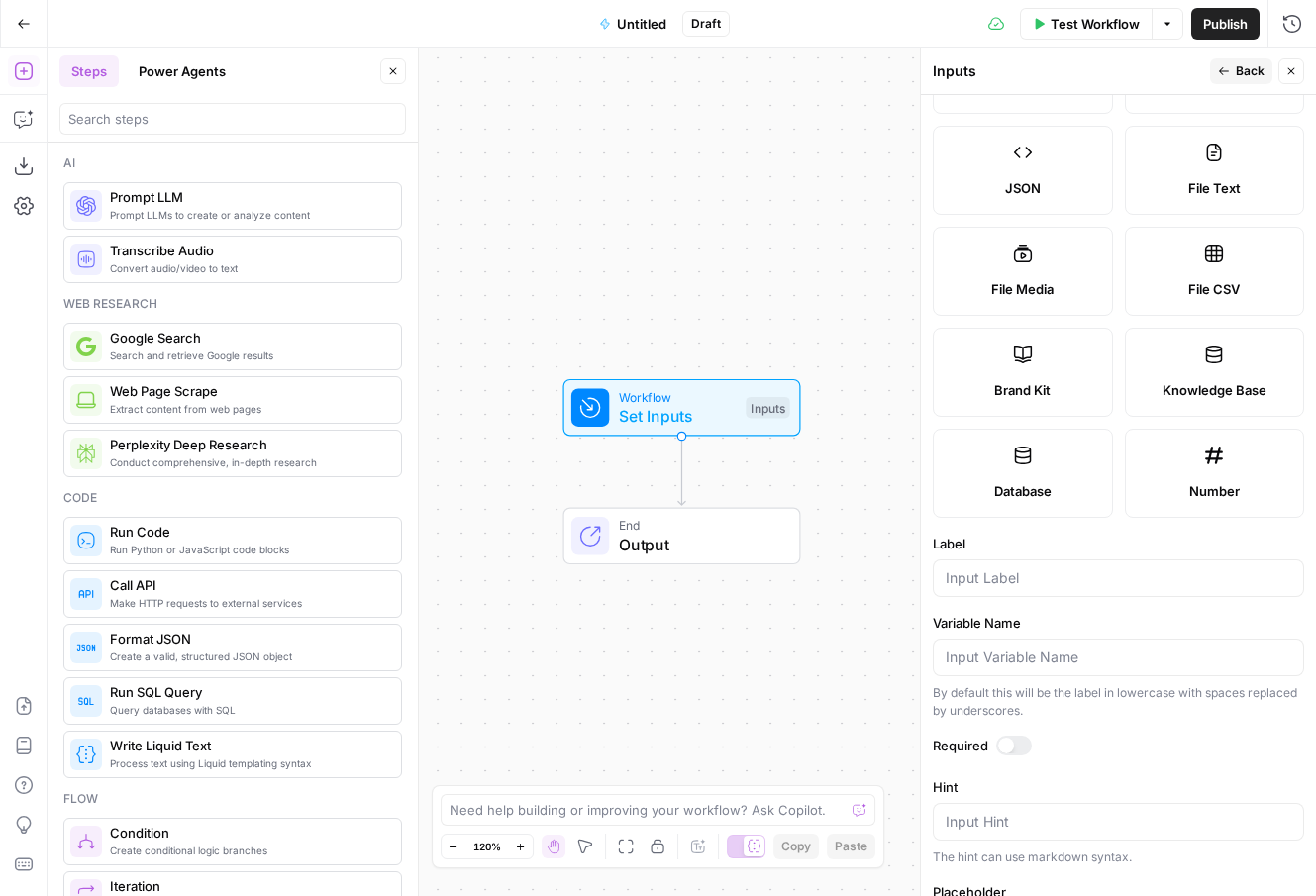 scroll, scrollTop: 225, scrollLeft: 0, axis: vertical 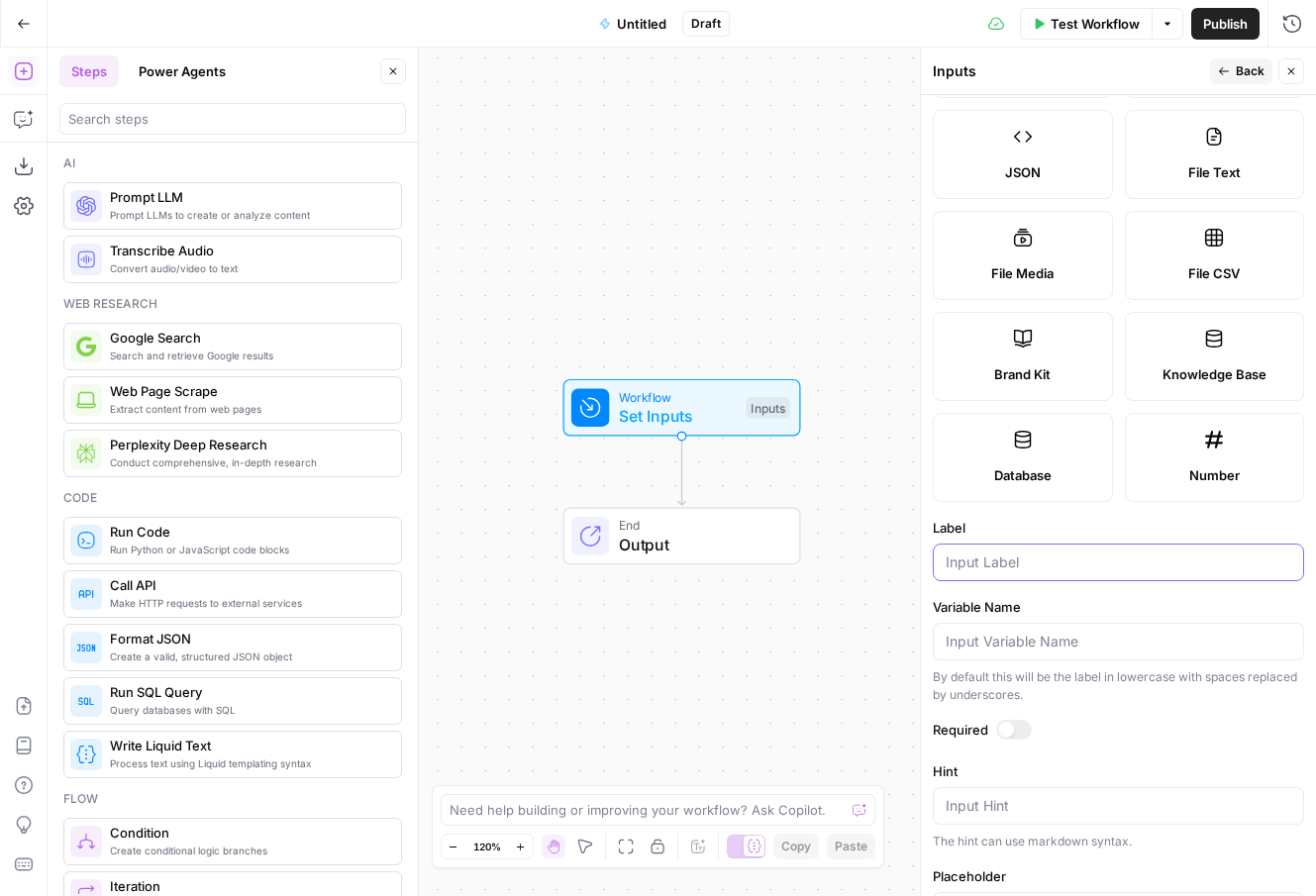 click on "Label" at bounding box center (1118, 562) 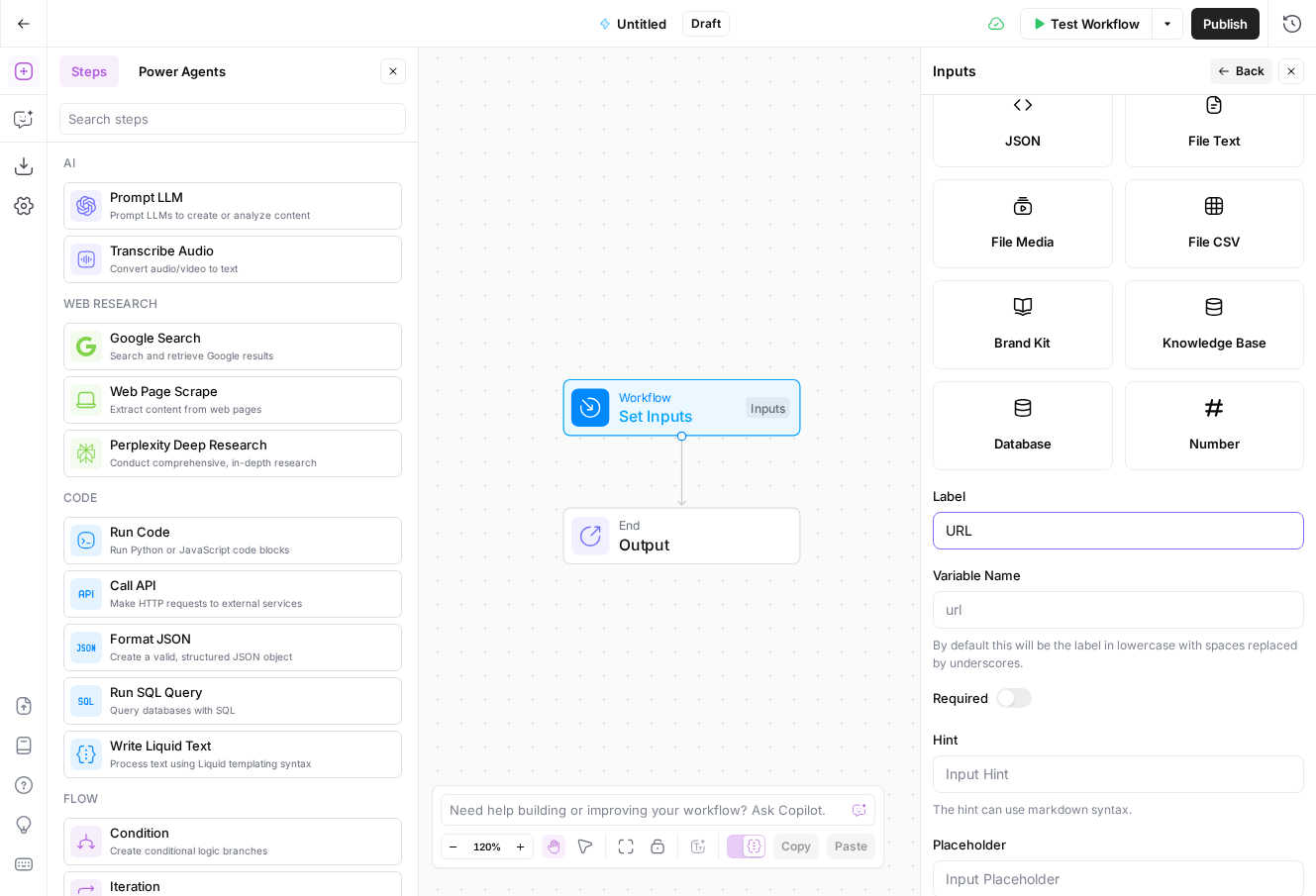 scroll, scrollTop: 414, scrollLeft: 0, axis: vertical 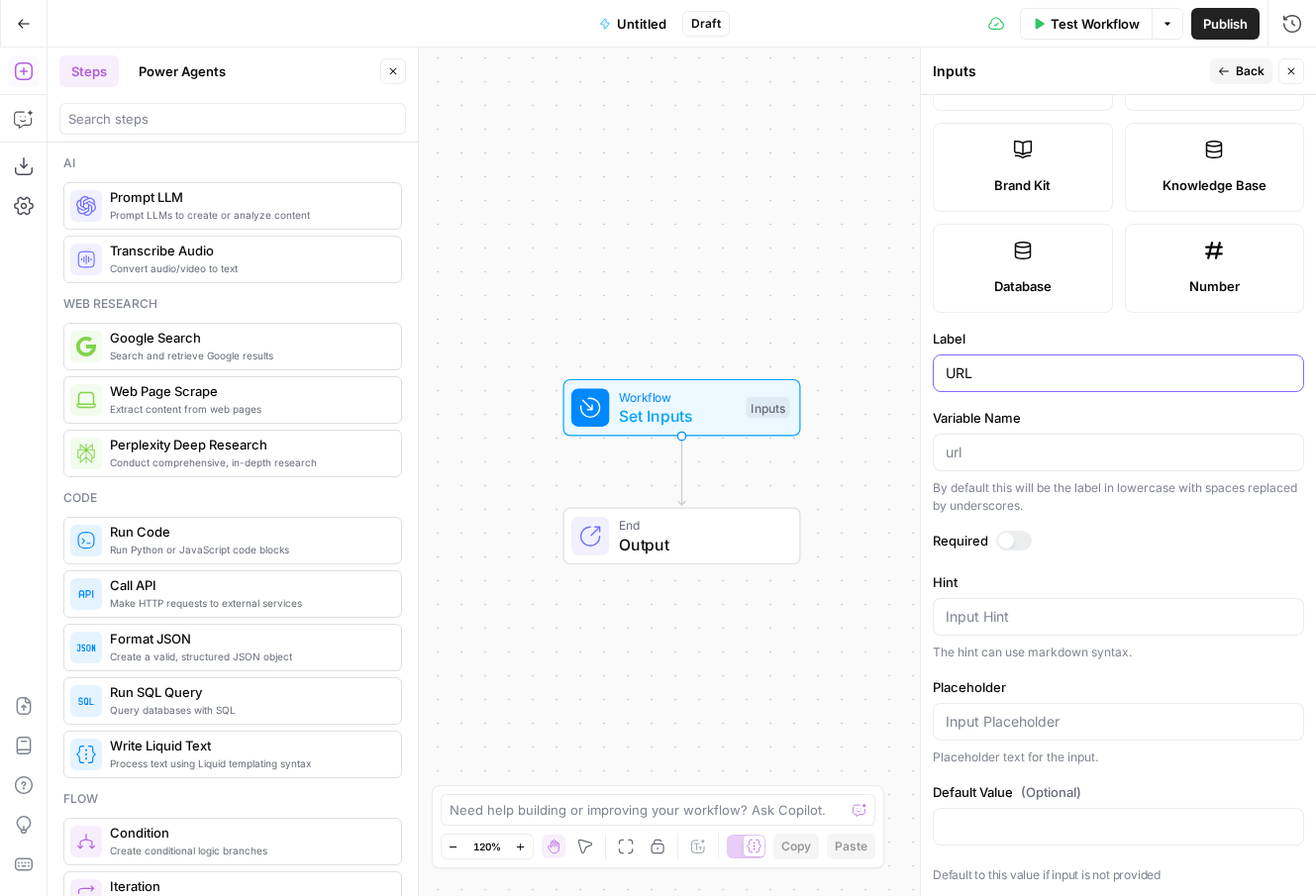 type on "URL" 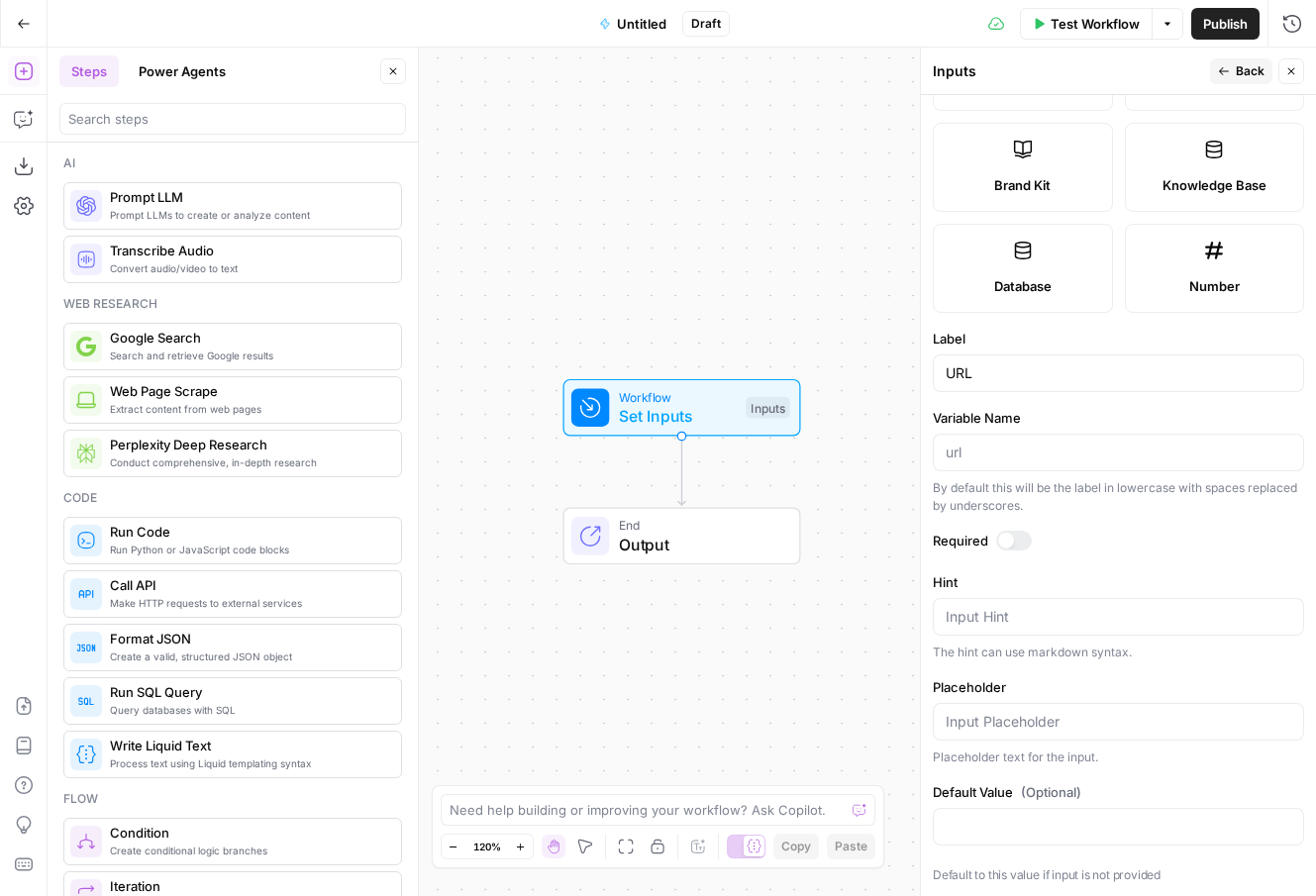 click on "Input type Short Text Long Text Single Select Multi Select JSON File Text File Media File CSV Brand Kit Knowledge Base Database Number Label URL Variable Name By default this will be the label in lowercase with spaces replaced by underscores. Required Hint Input Hint The hint can use markdown syntax. Placeholder Placeholder text for the input. Default Value   (Optional) Default to this value if input is not provided" at bounding box center (1118, 495) 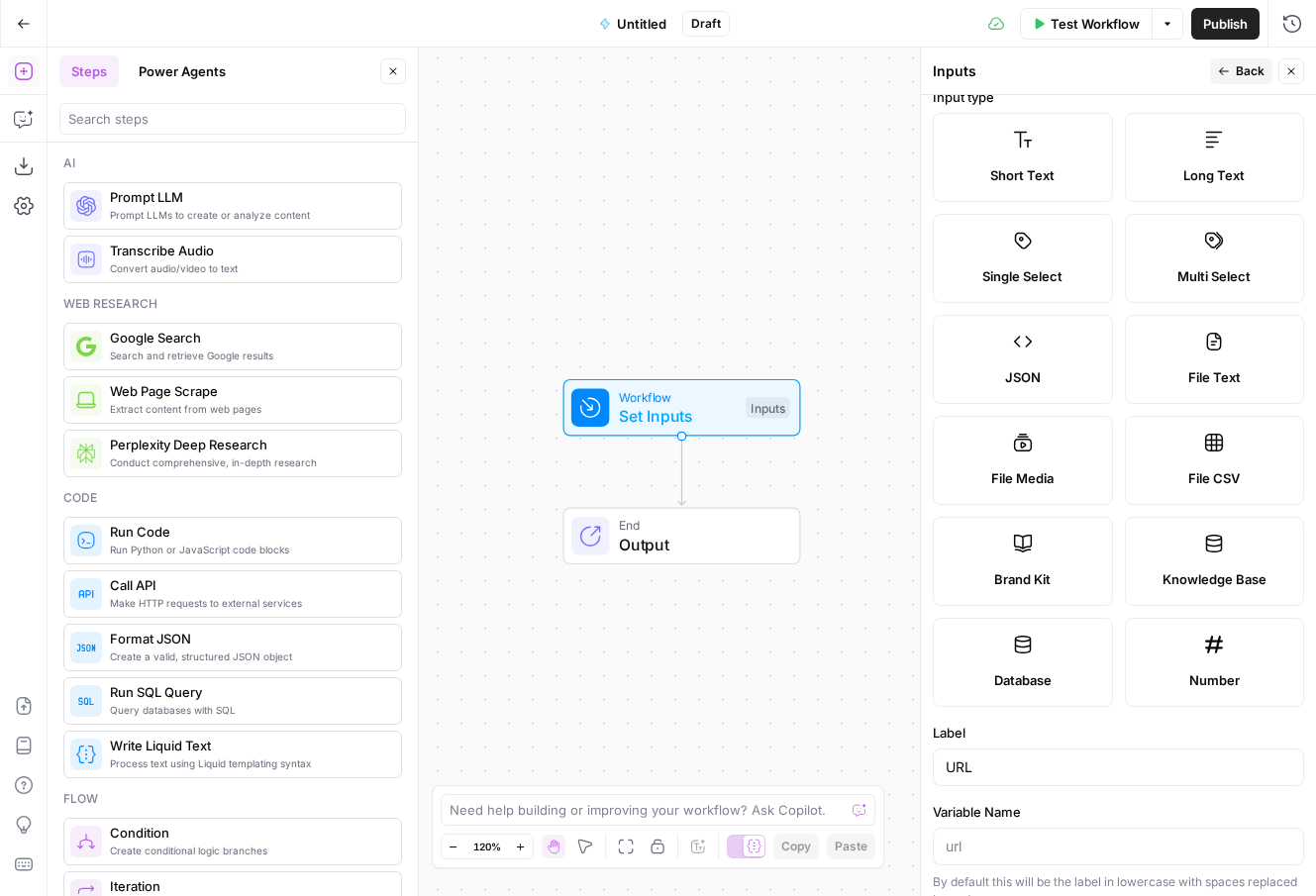 scroll, scrollTop: 11, scrollLeft: 0, axis: vertical 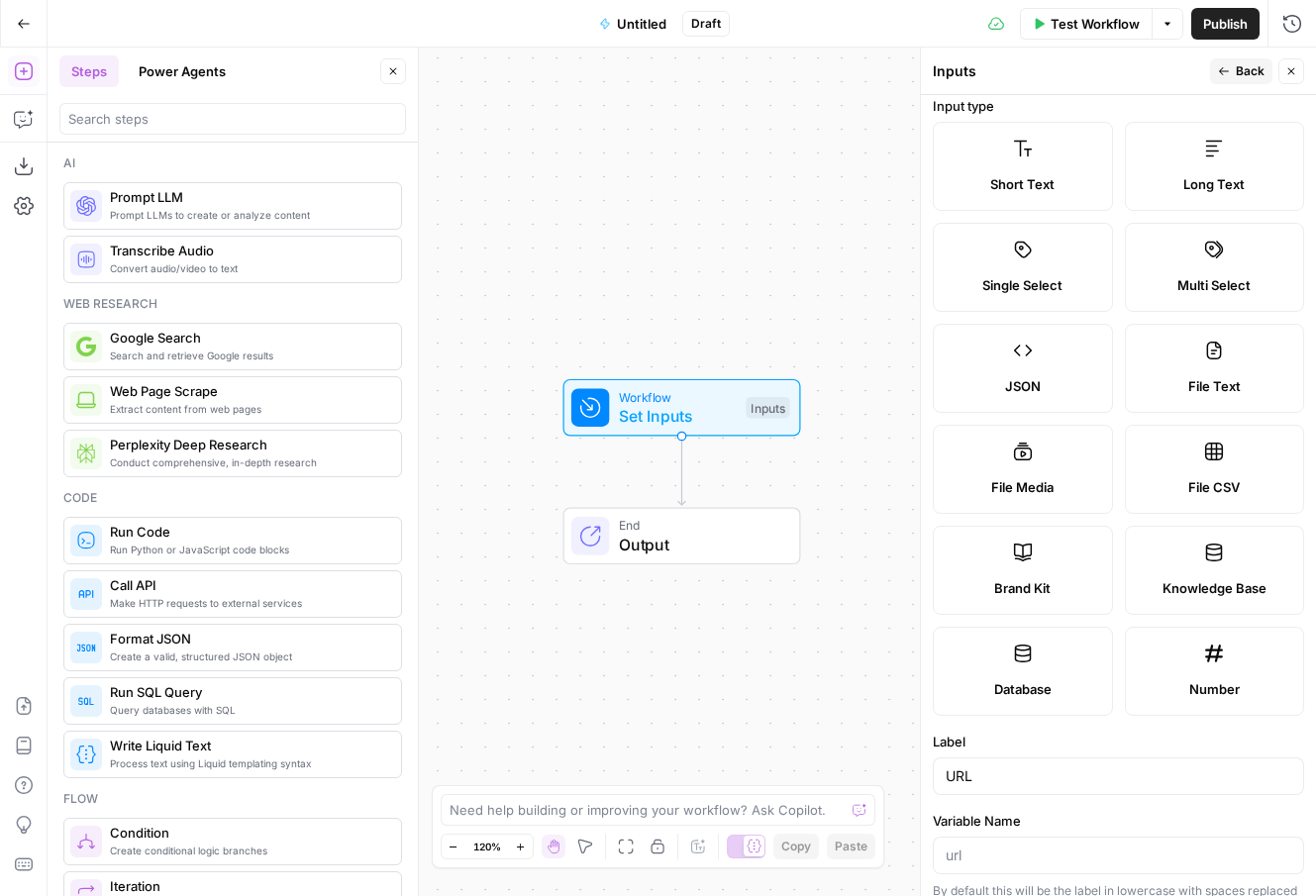 click 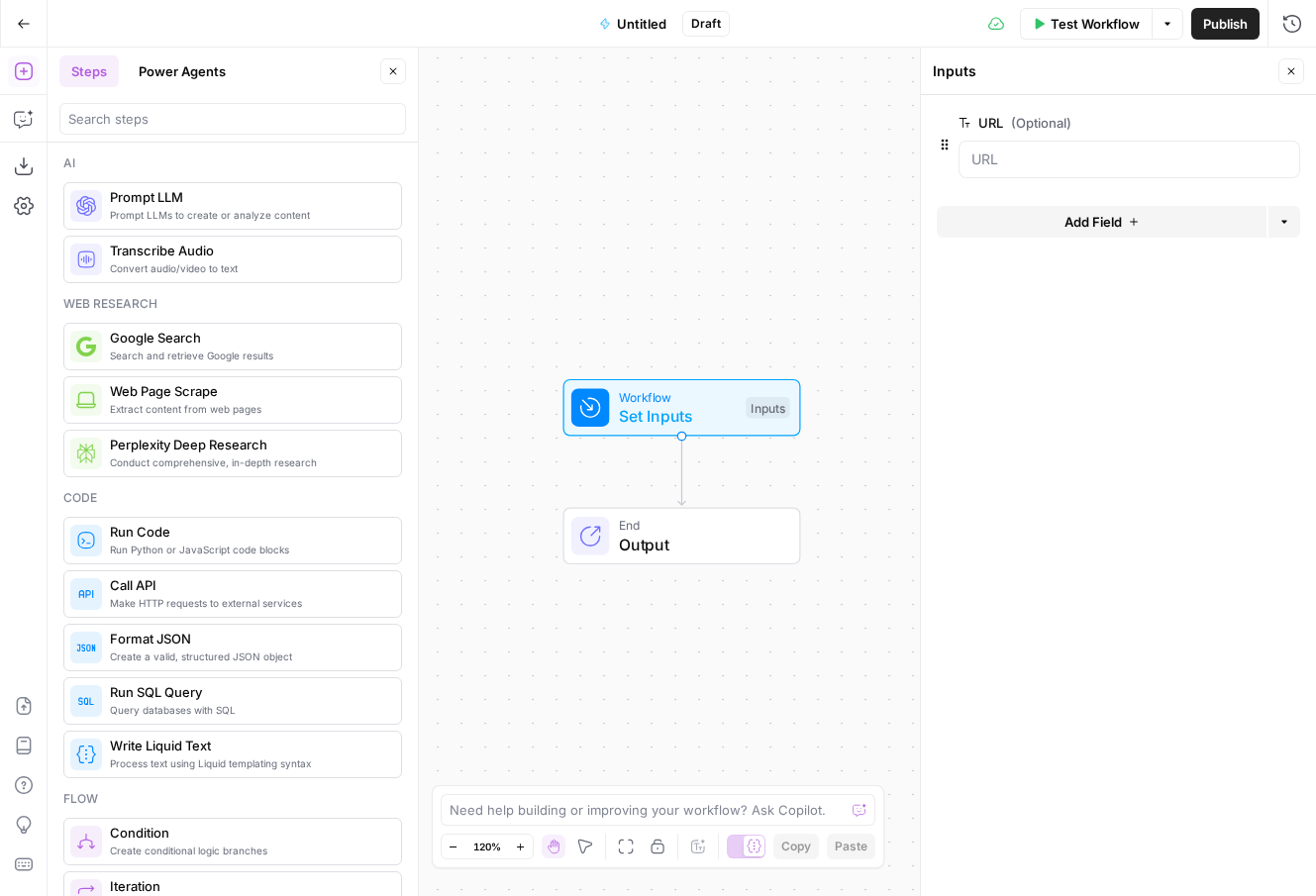 click on "URL   (Optional)" at bounding box center [1073, 123] 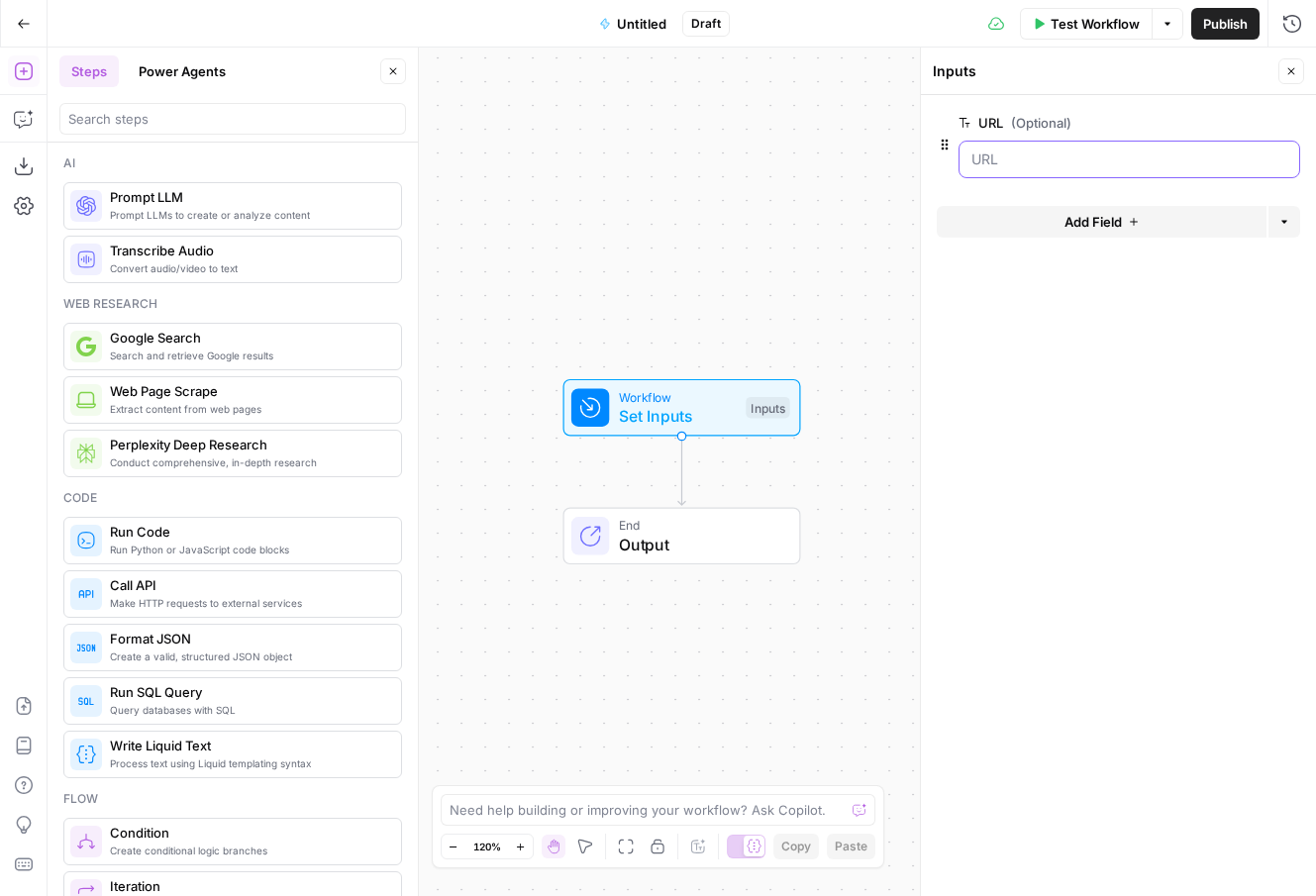 click on "URL   (Optional)" at bounding box center [1129, 159] 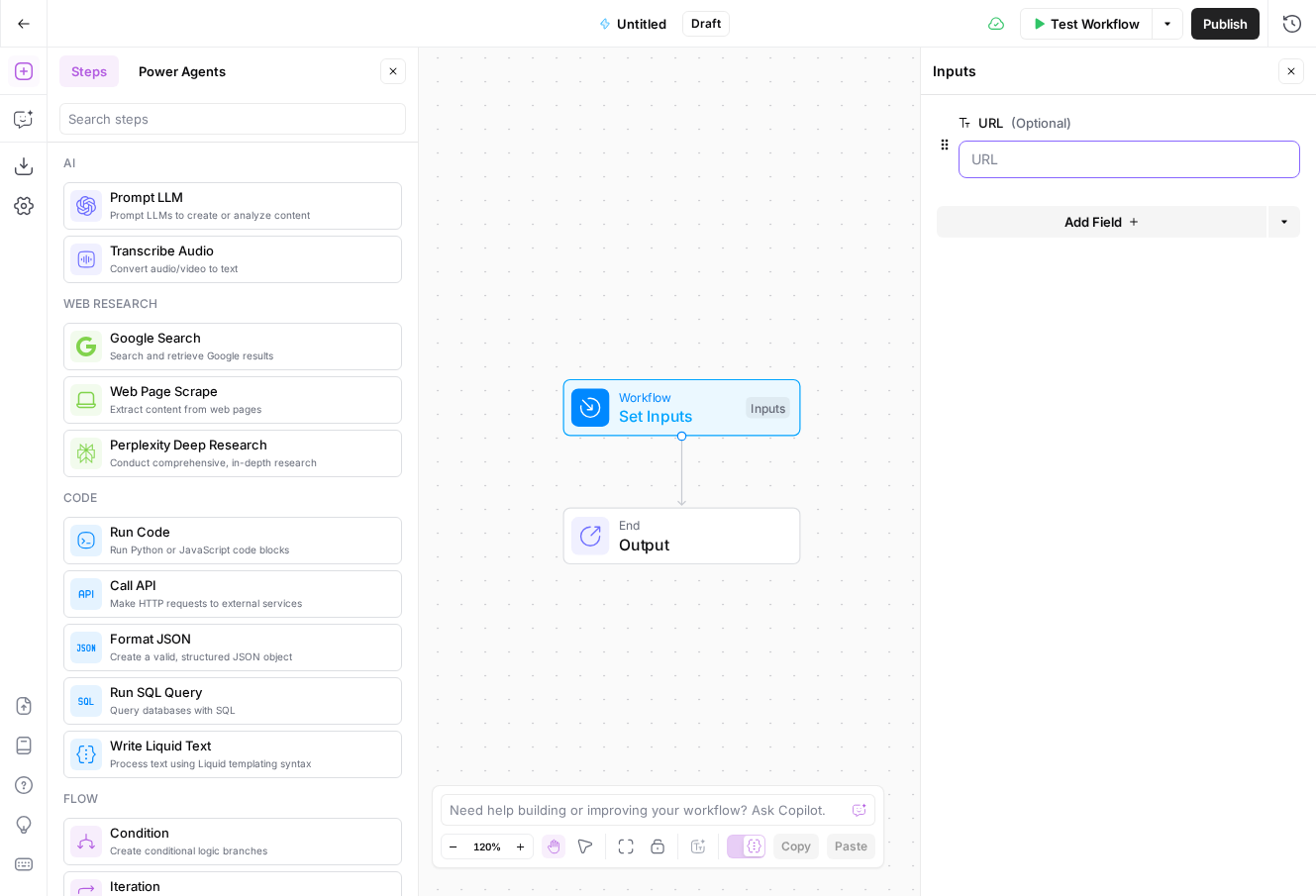 click on "URL   (Optional)" at bounding box center [1129, 159] 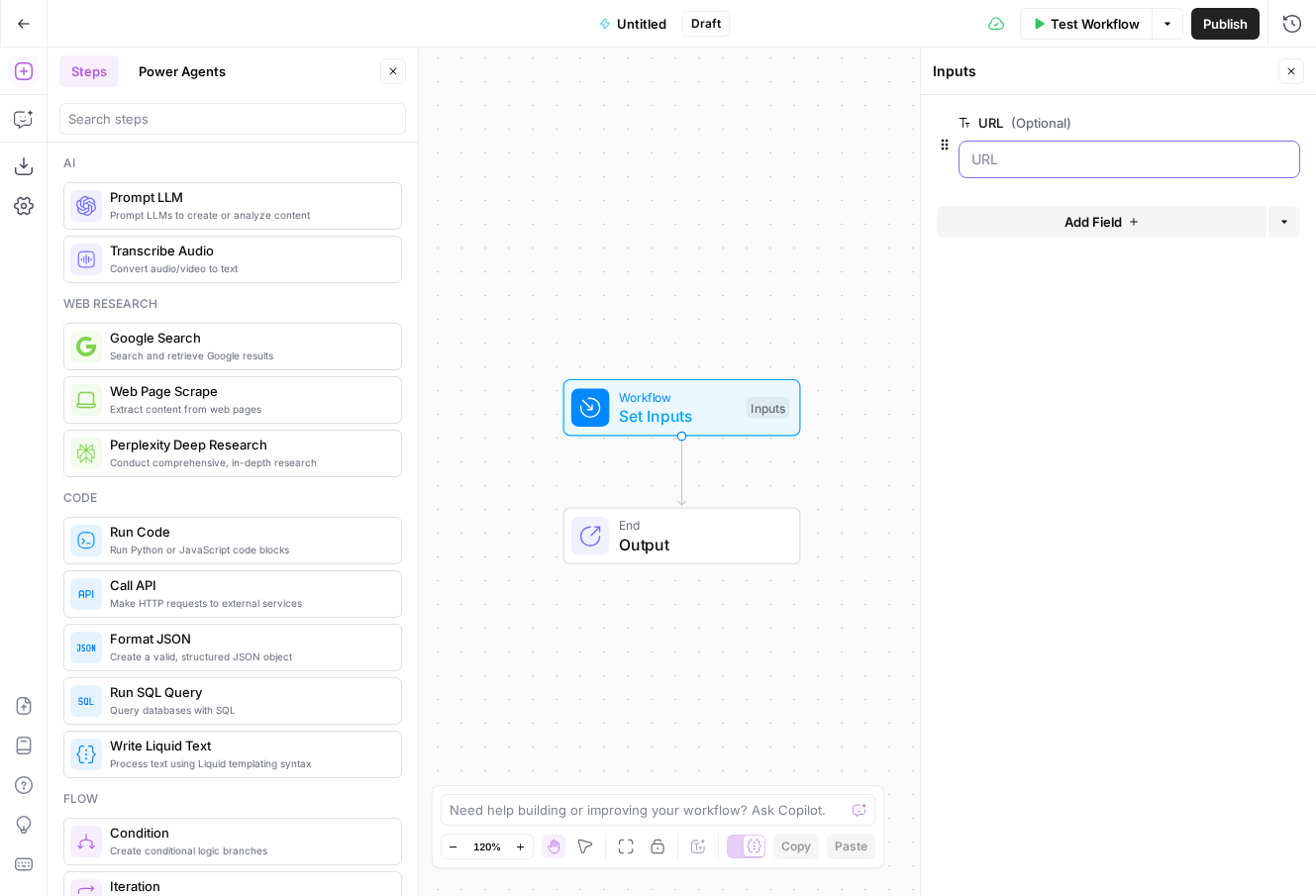 click on "URL   (Optional)" at bounding box center [1129, 159] 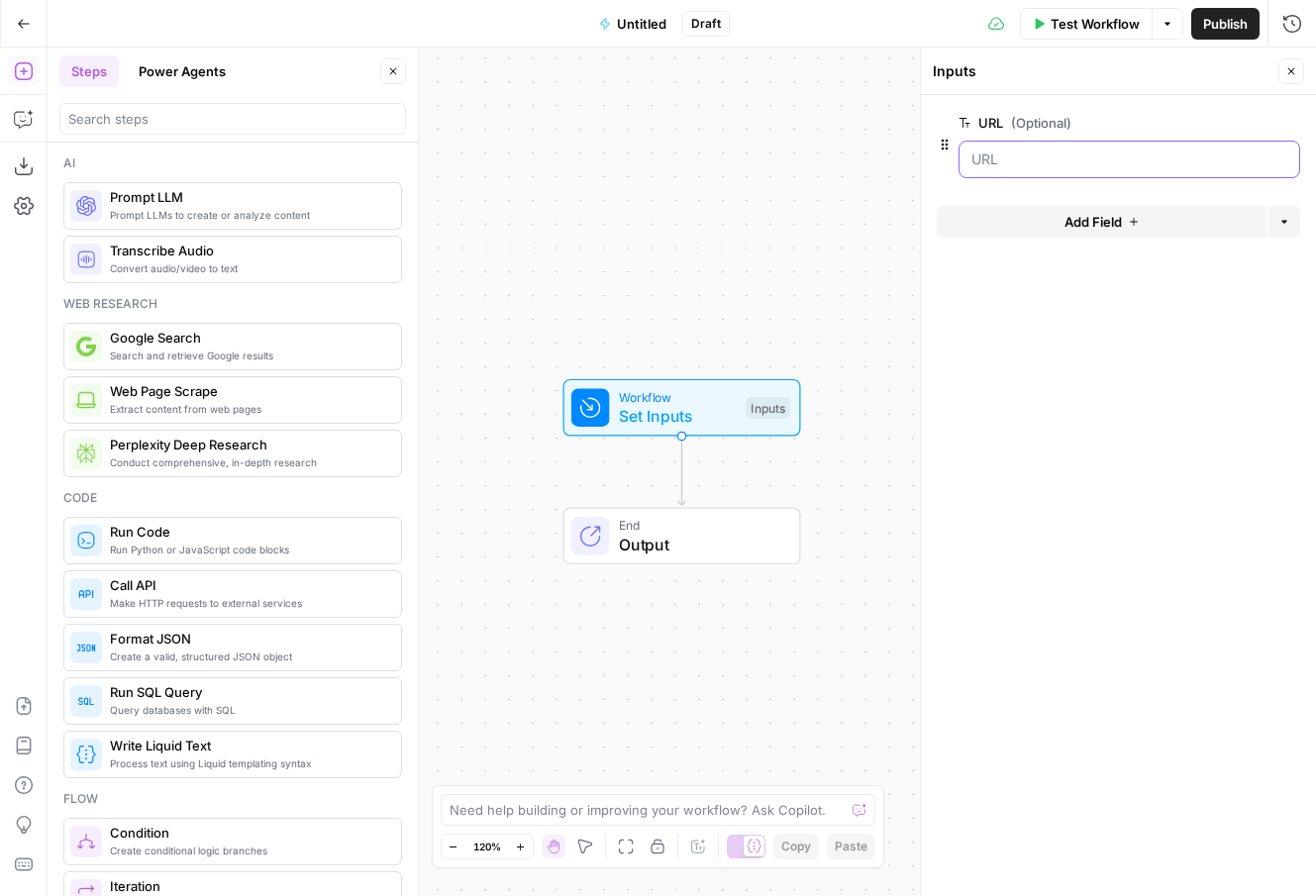 click on "URL   (Optional)" at bounding box center [1129, 159] 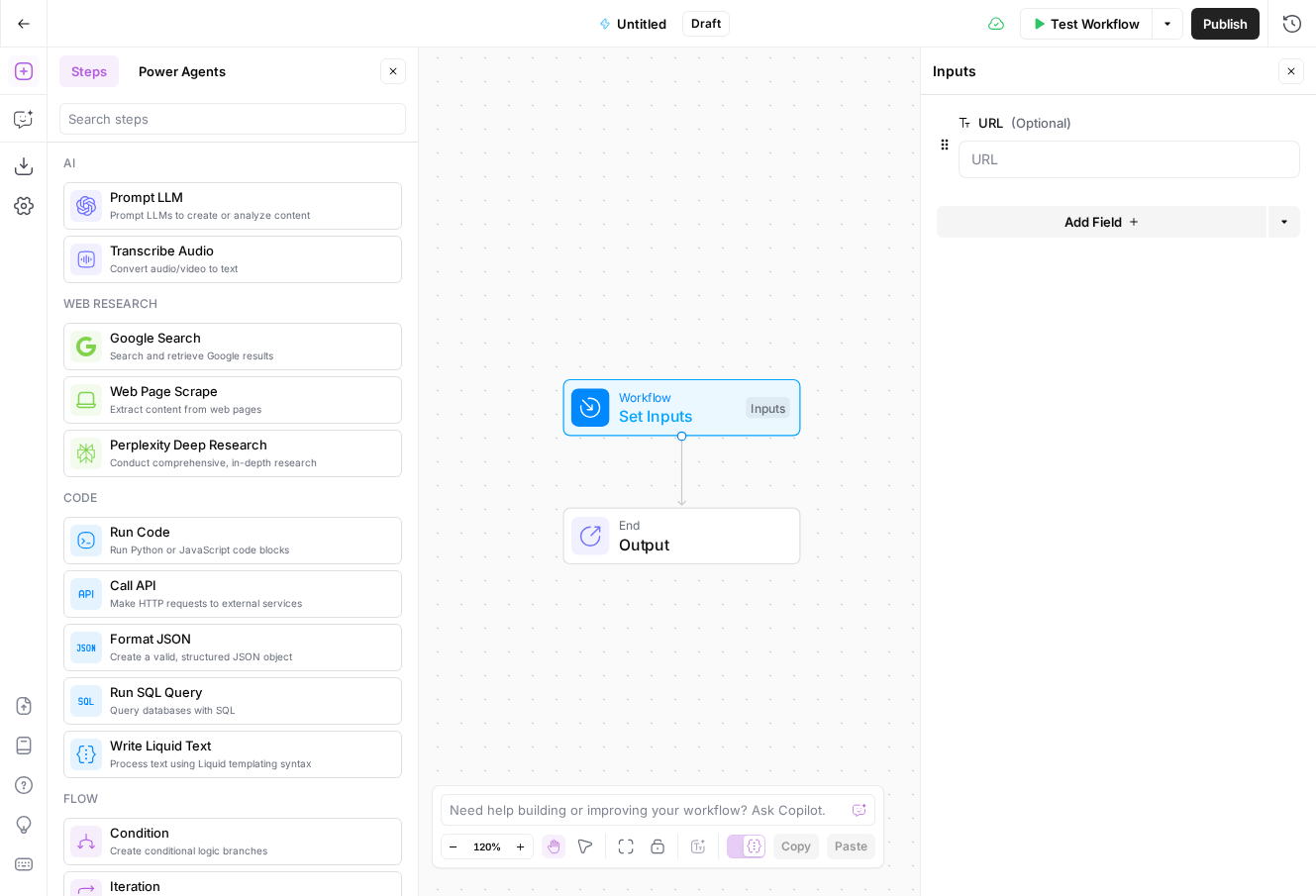 click on "edit field" at bounding box center (1226, 123) 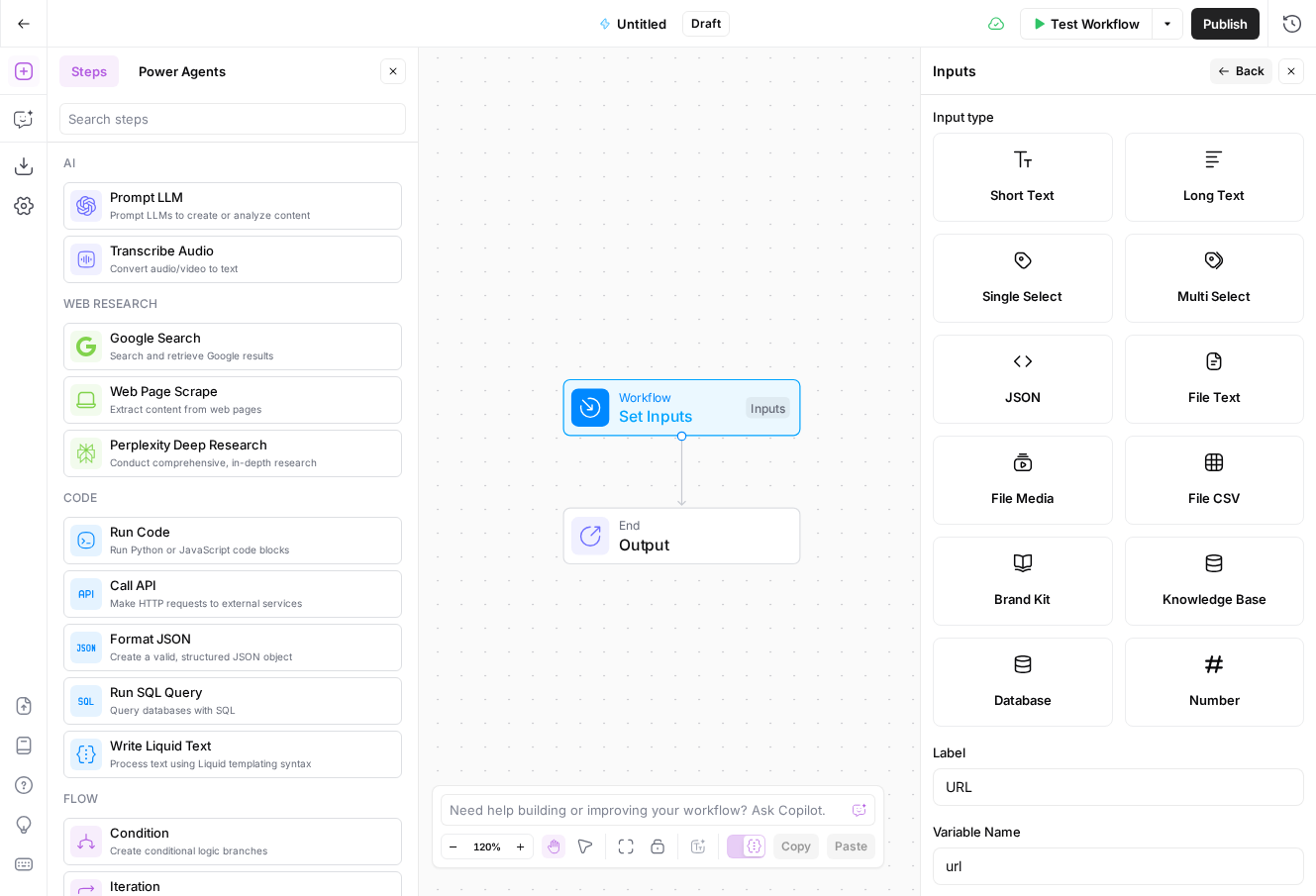 click on "Back" at bounding box center (1241, 71) 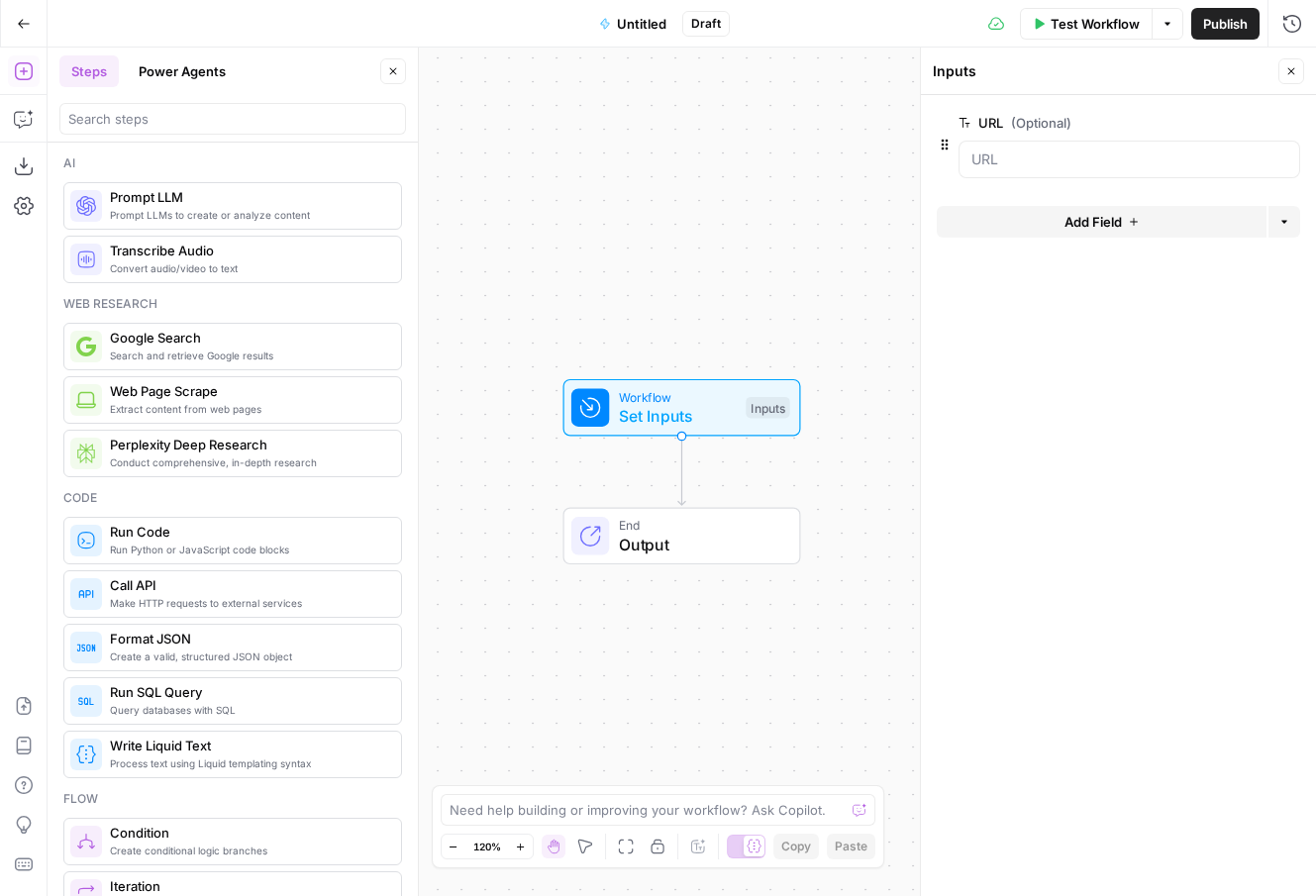 click at bounding box center (1129, 159) 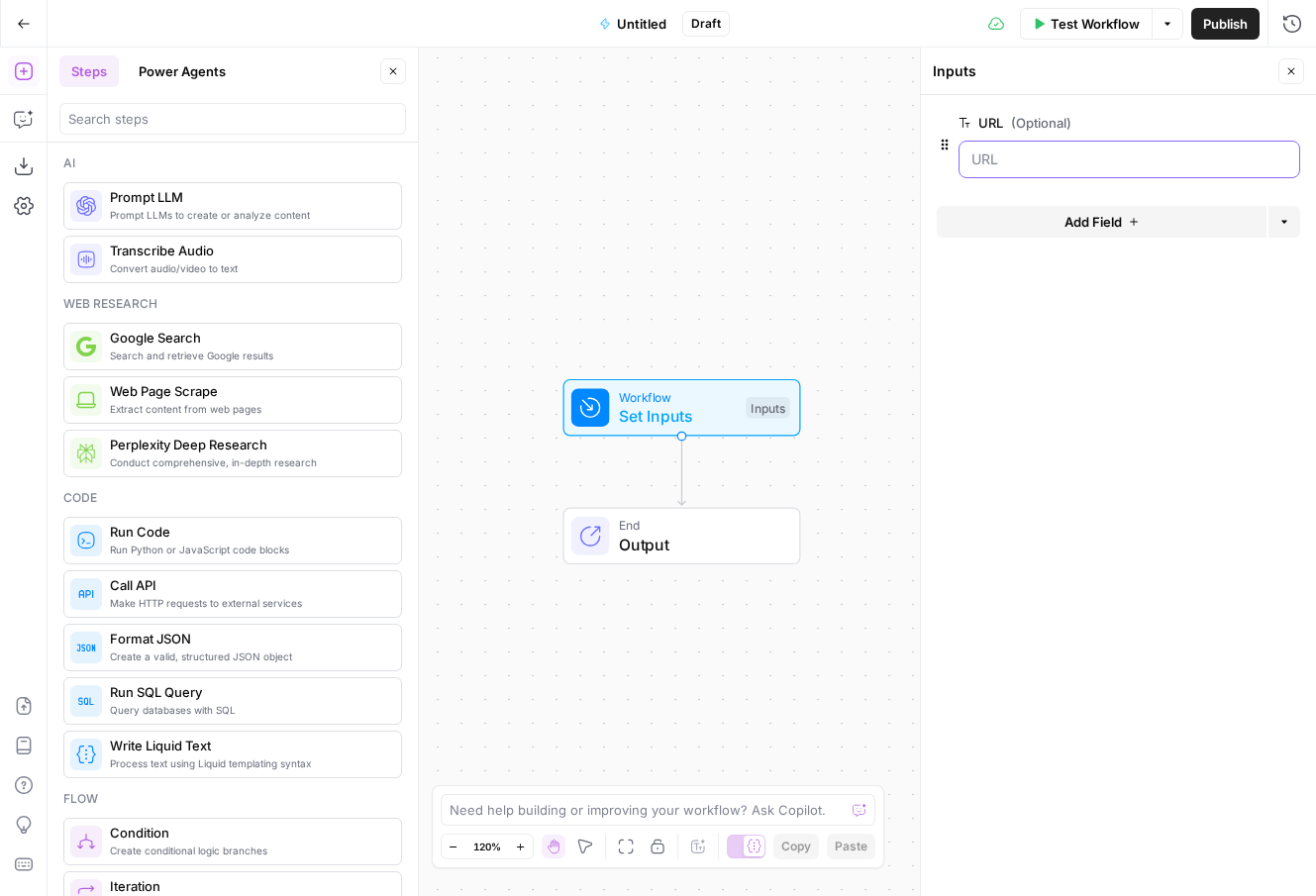 click 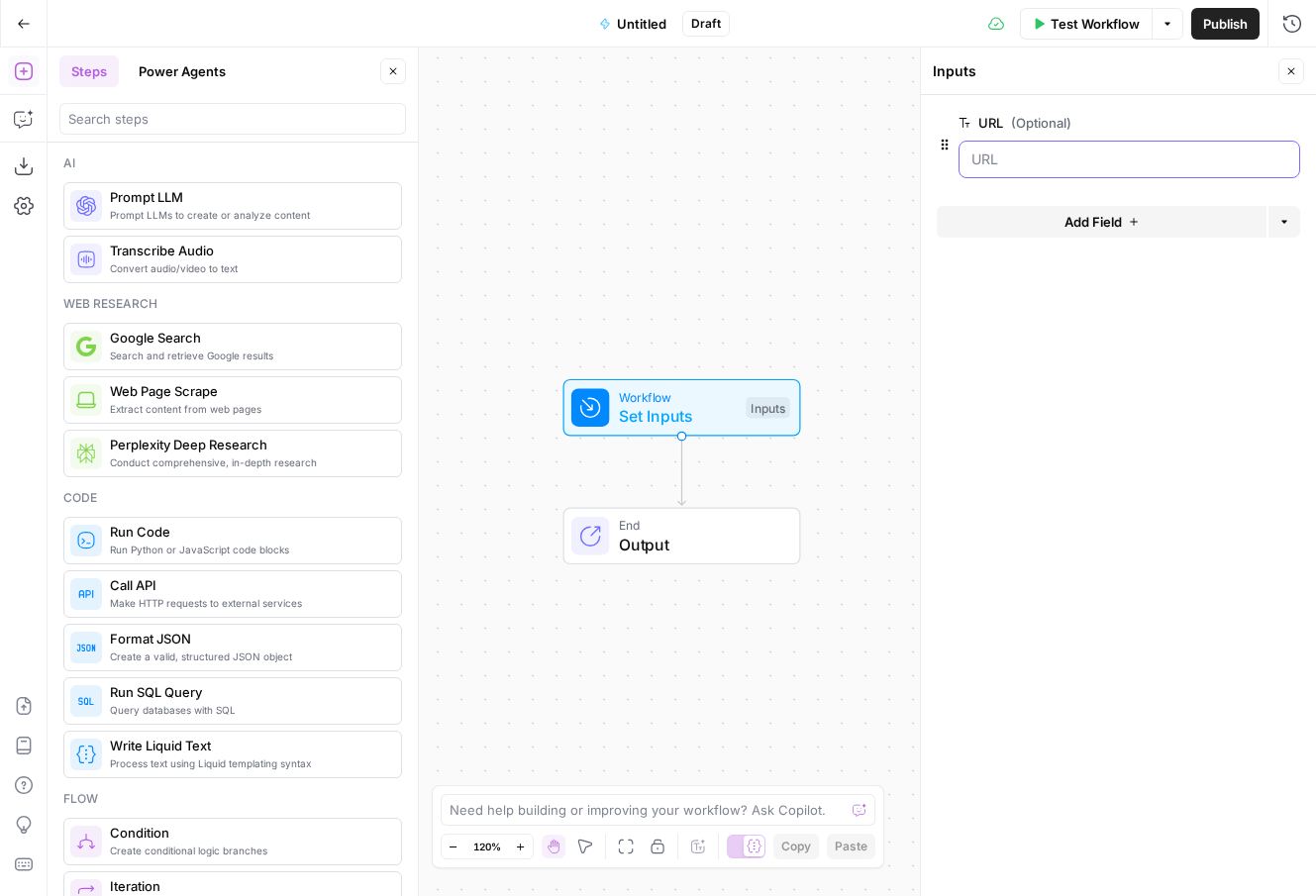 click on "URL   (Optional)" at bounding box center (1129, 159) 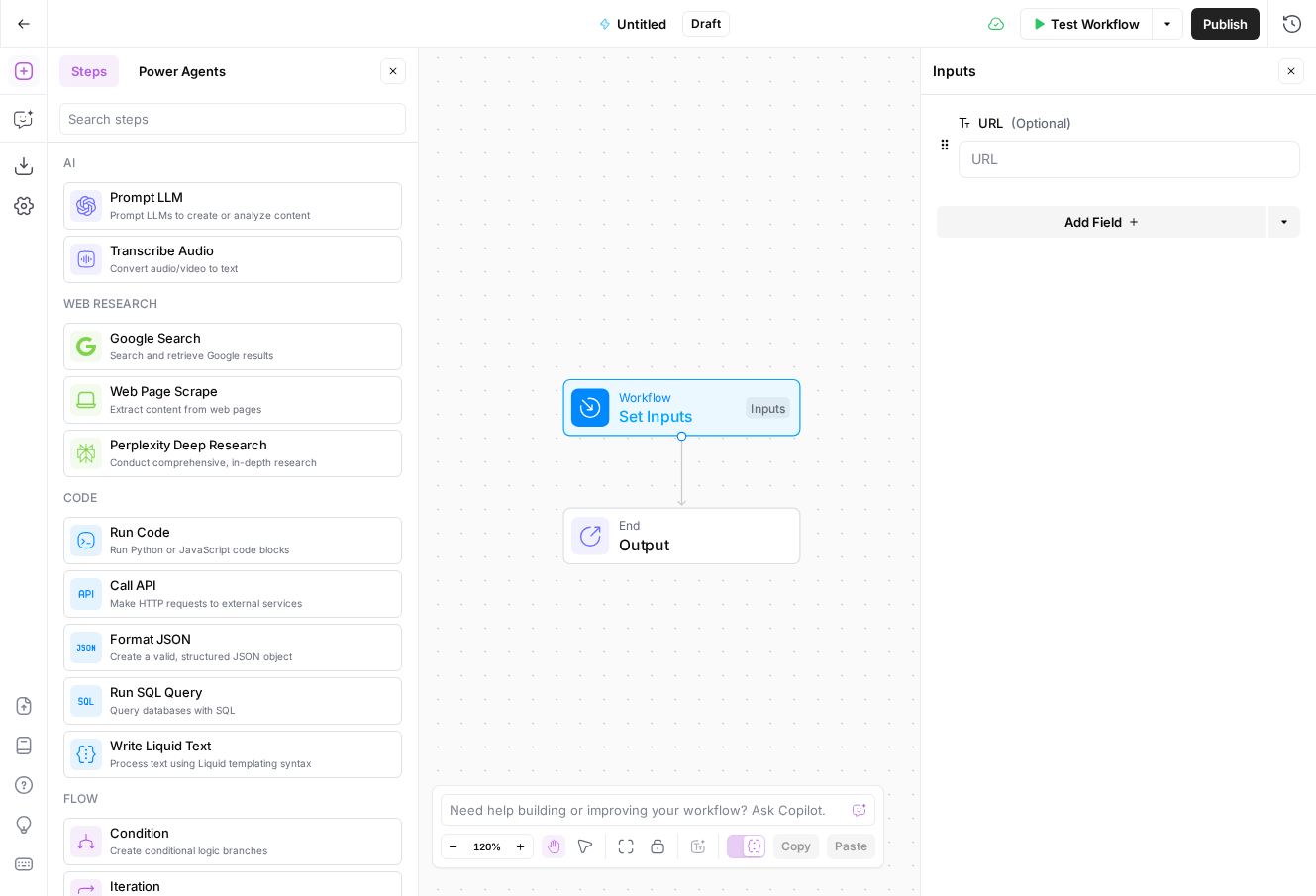 click 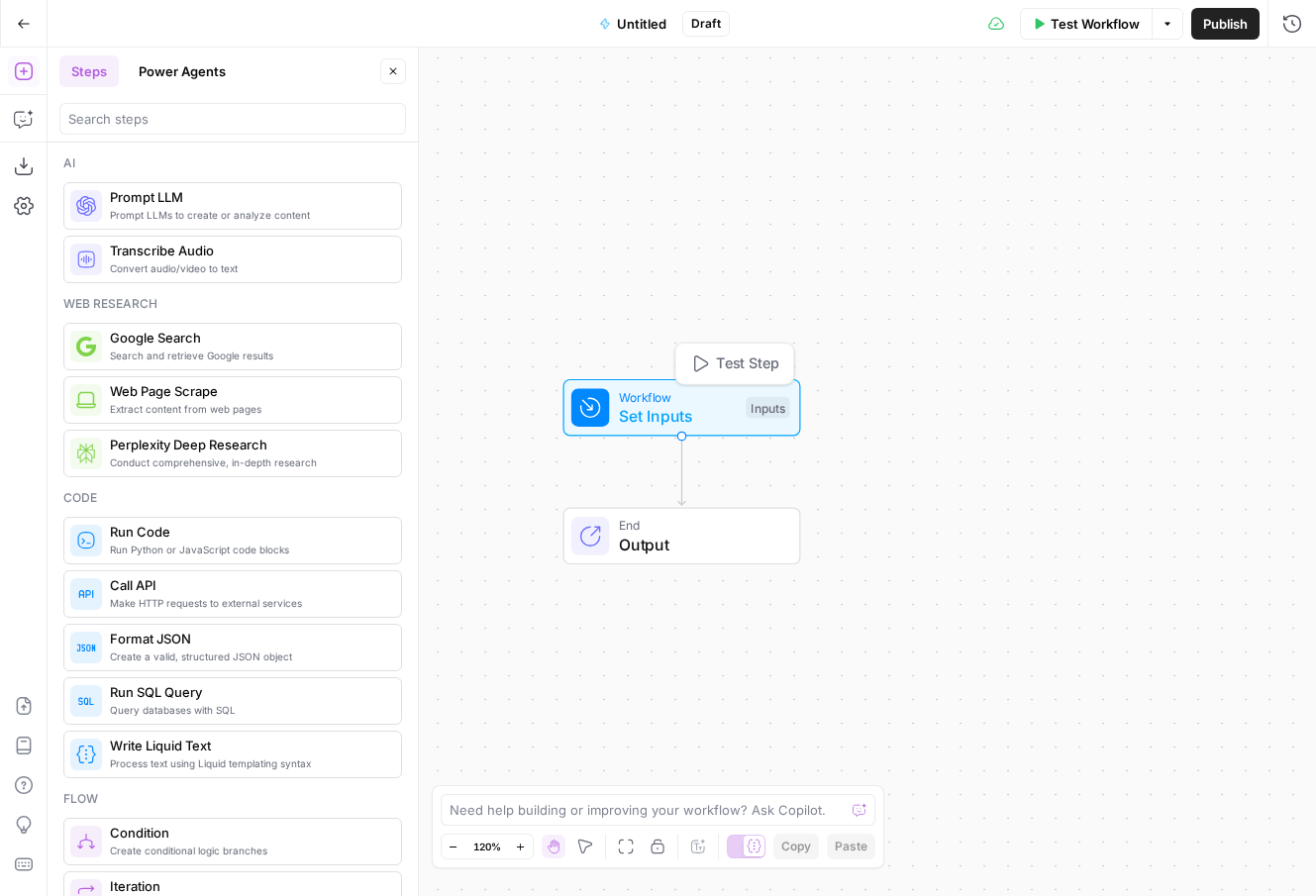 click on "Inputs" at bounding box center [767, 408] 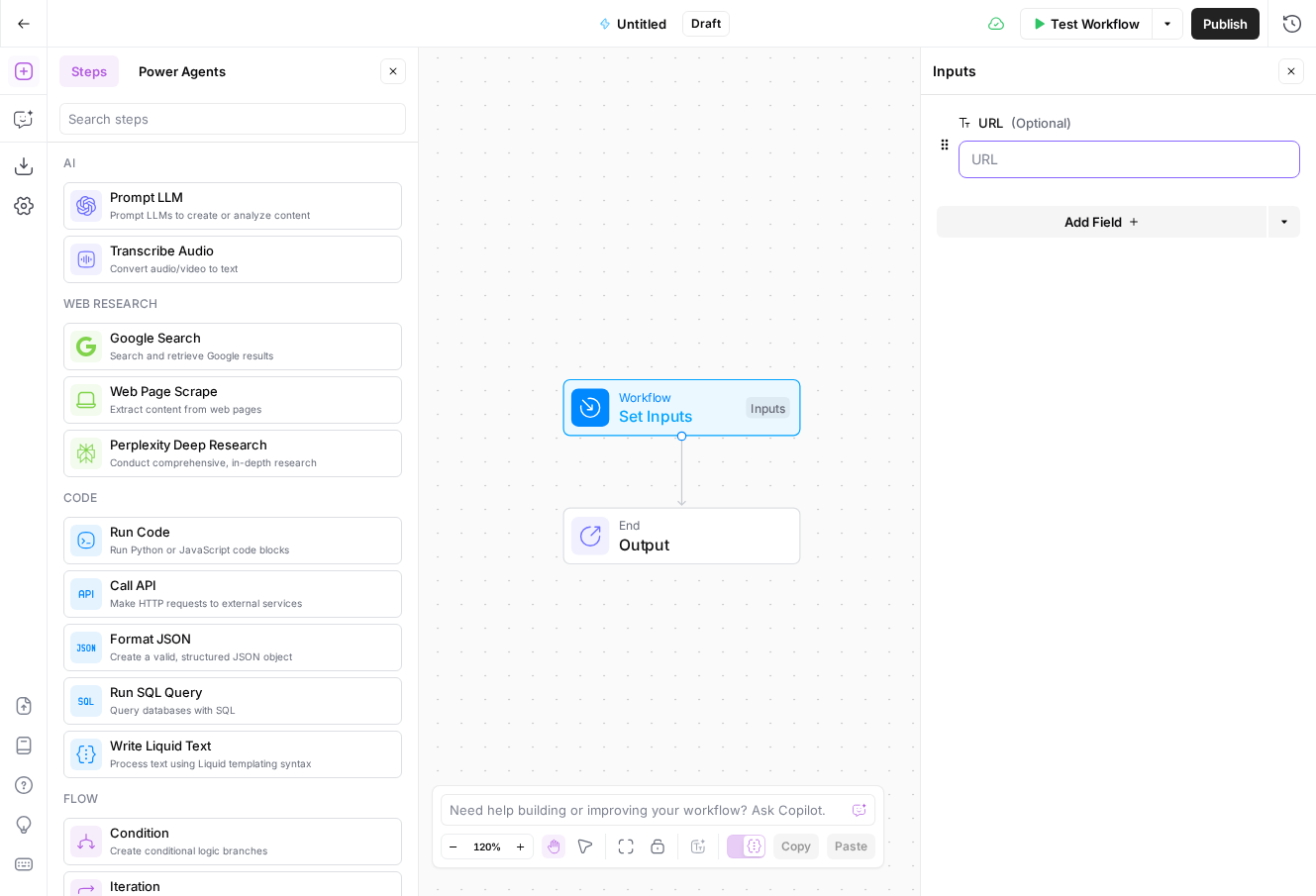 click on "URL   (Optional)" at bounding box center (1129, 159) 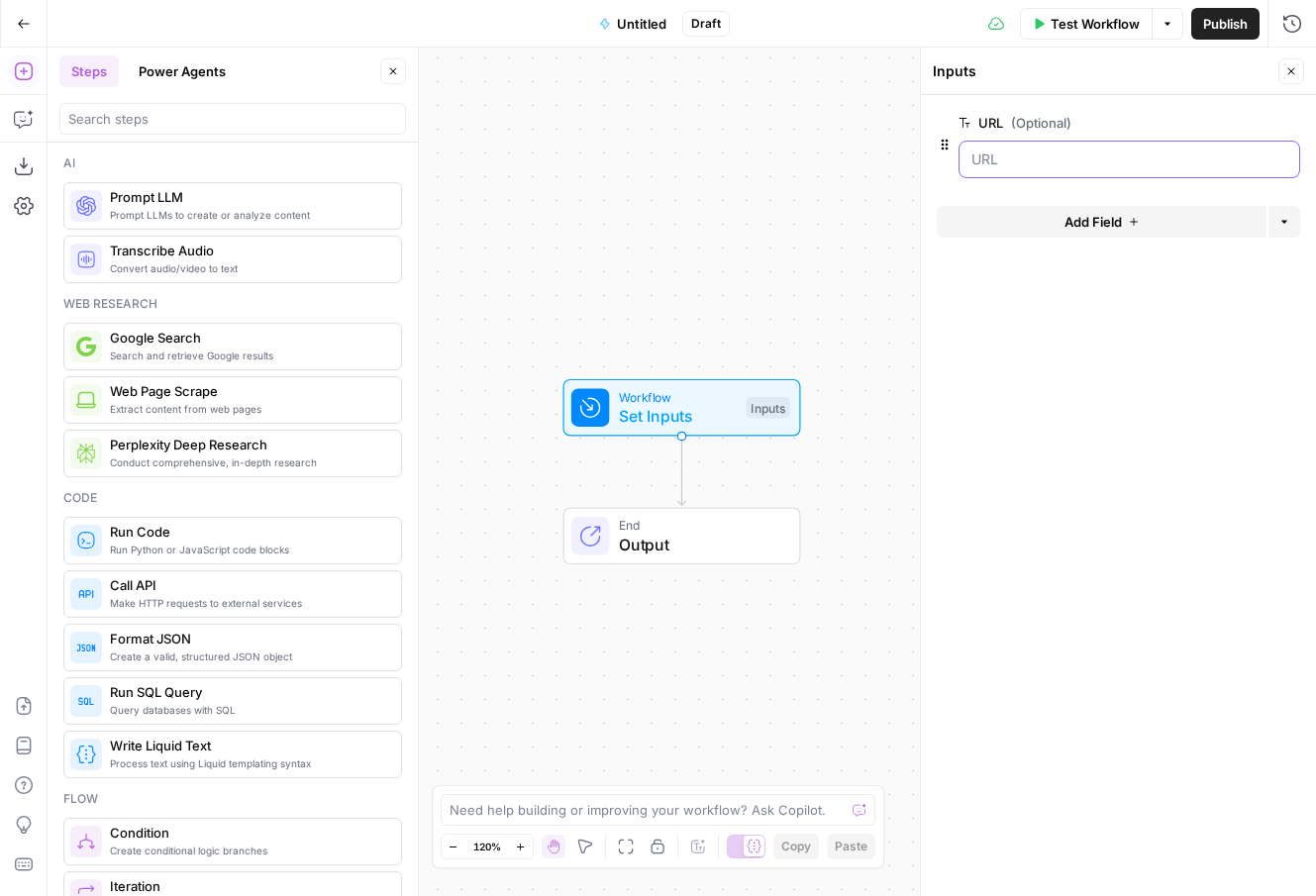 click on "URL   (Optional)" at bounding box center [1129, 159] 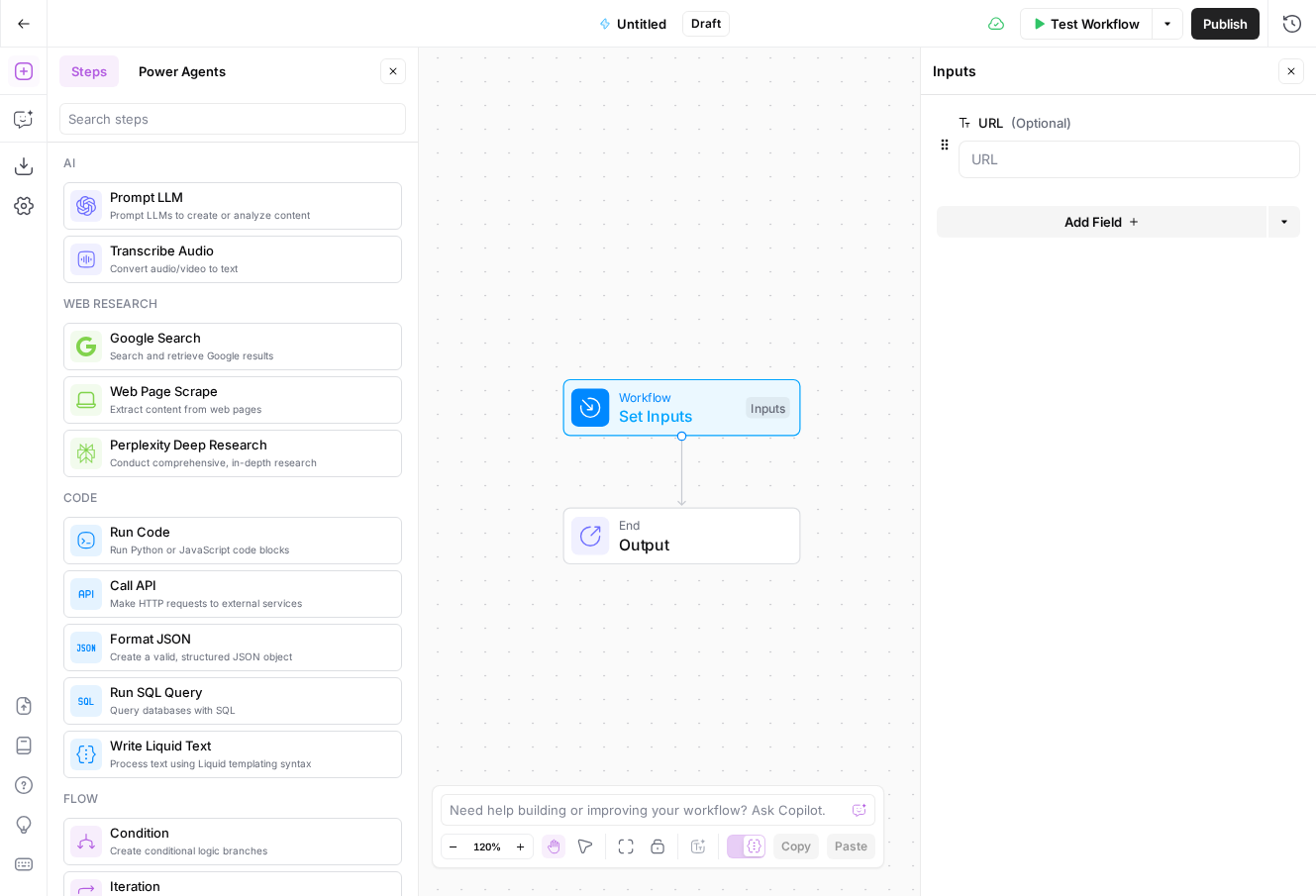 click at bounding box center (1129, 159) 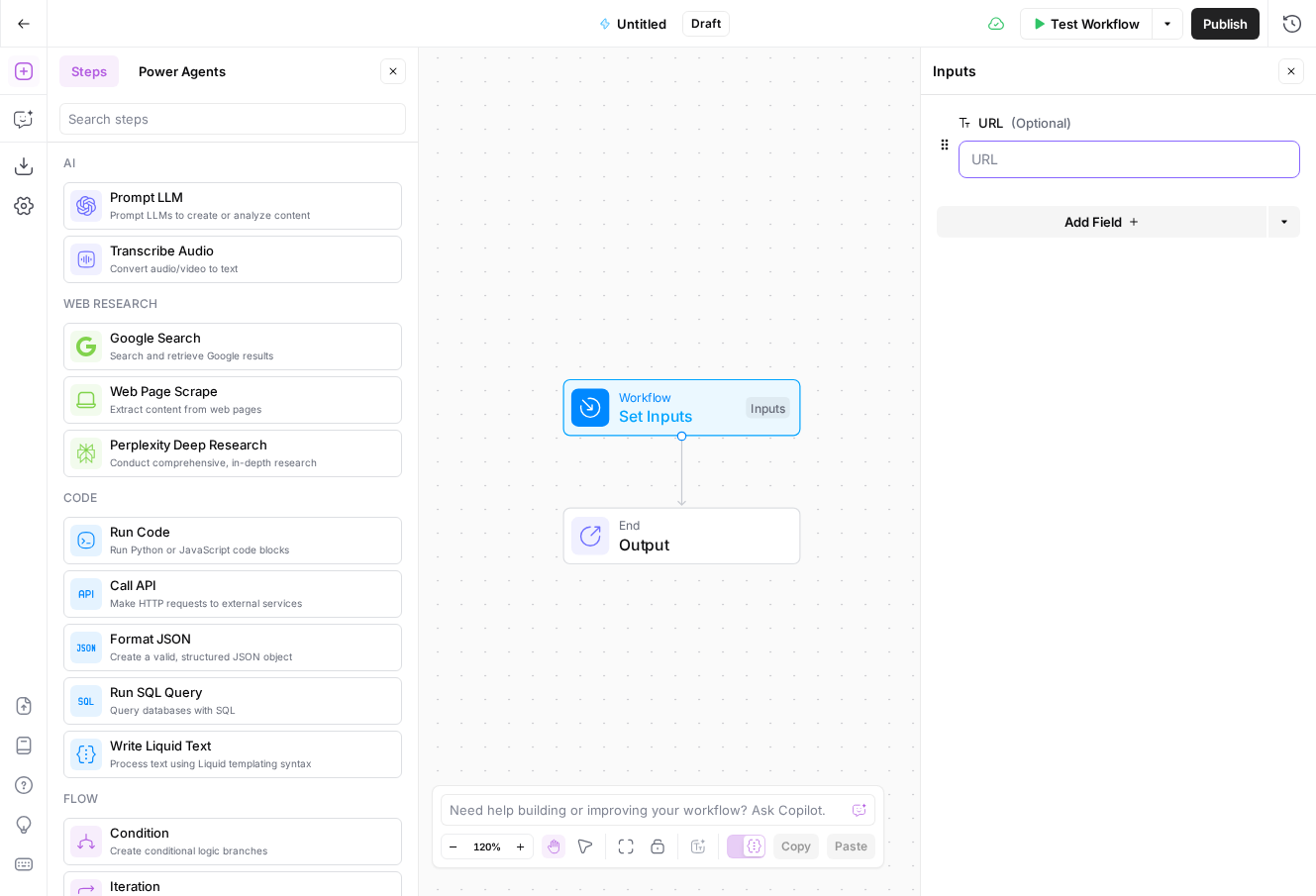 click on "URL   (Optional)" at bounding box center (1129, 159) 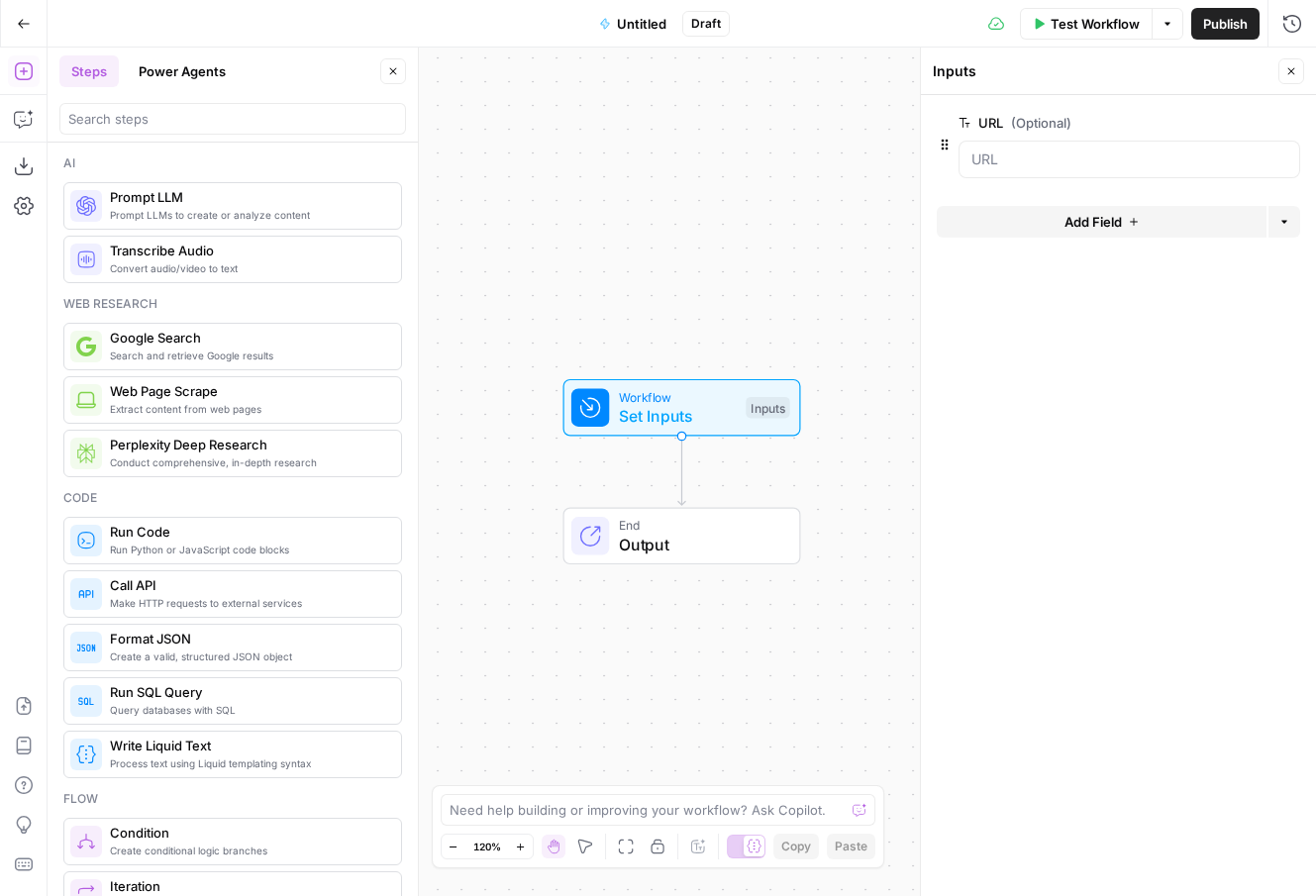 click on "URL   (Optional)" at bounding box center [1073, 123] 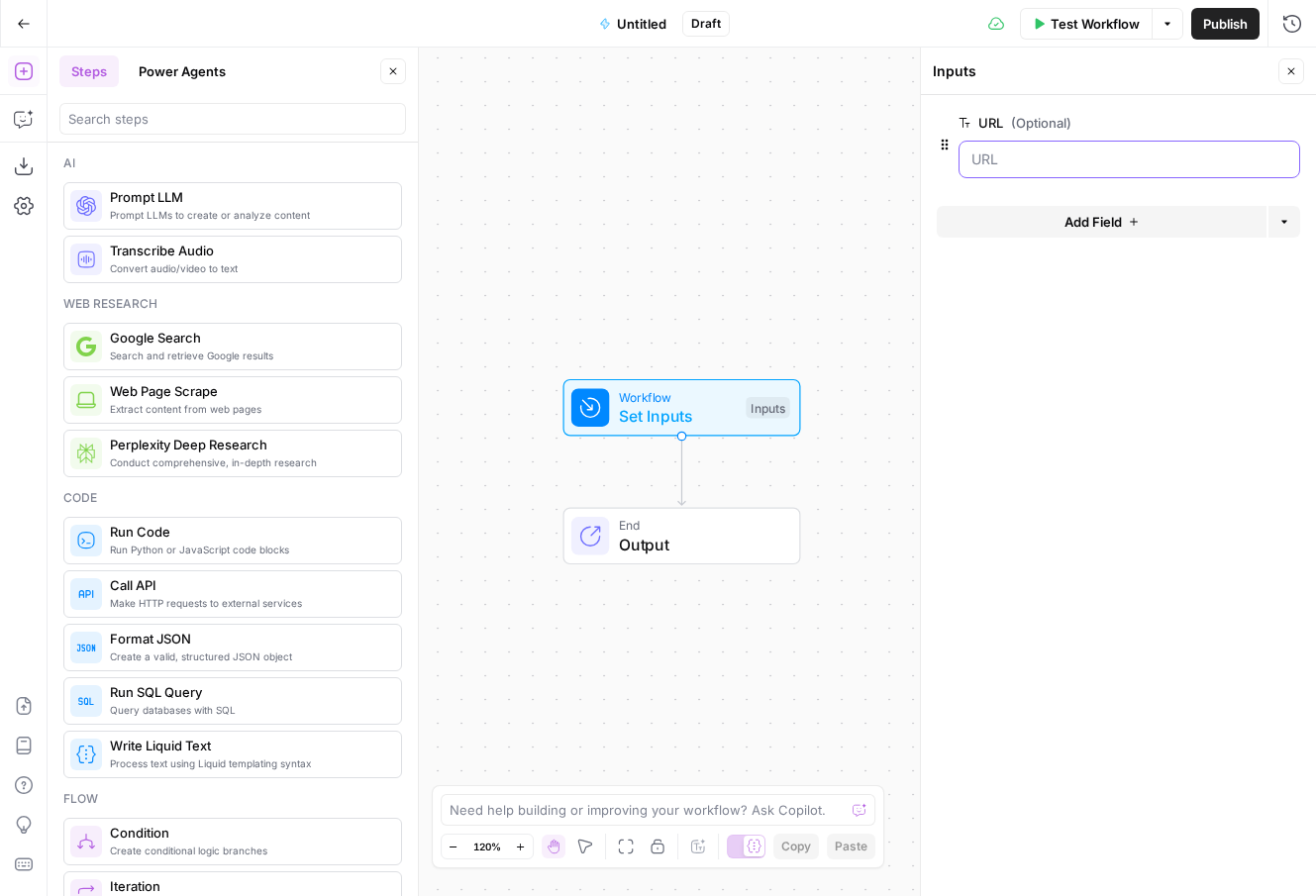 click on "URL   (Optional)" at bounding box center (1129, 159) 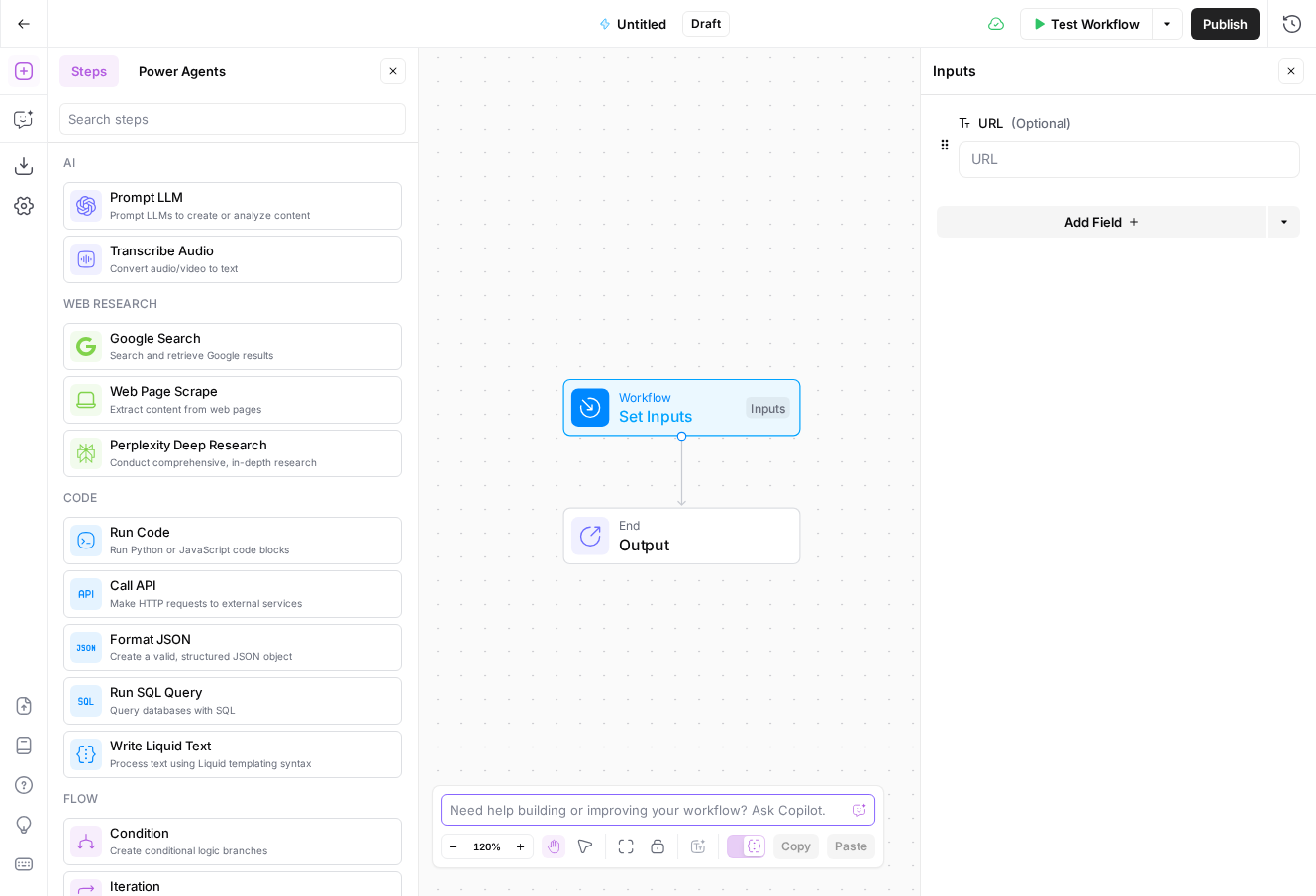 click at bounding box center (648, 810) 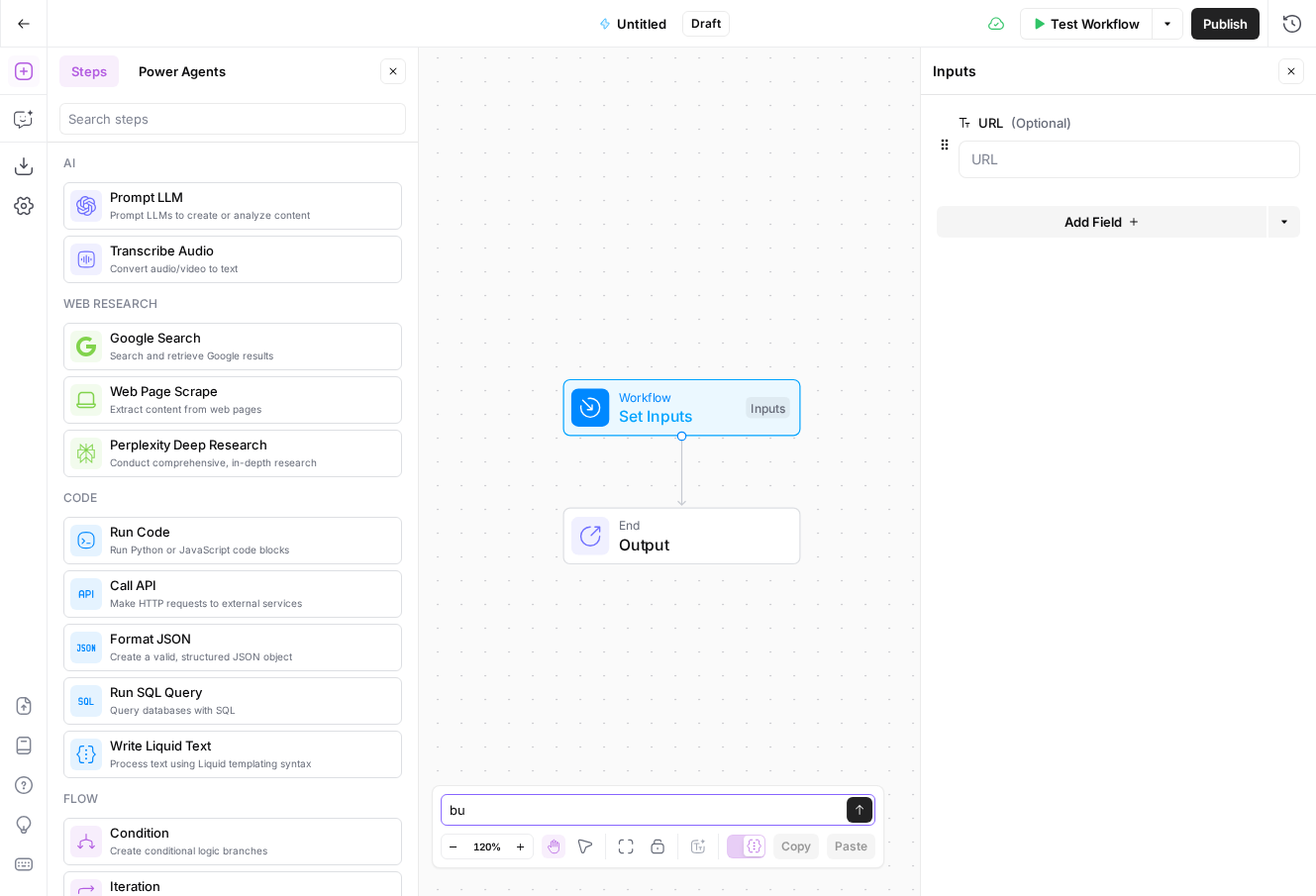 type on "b" 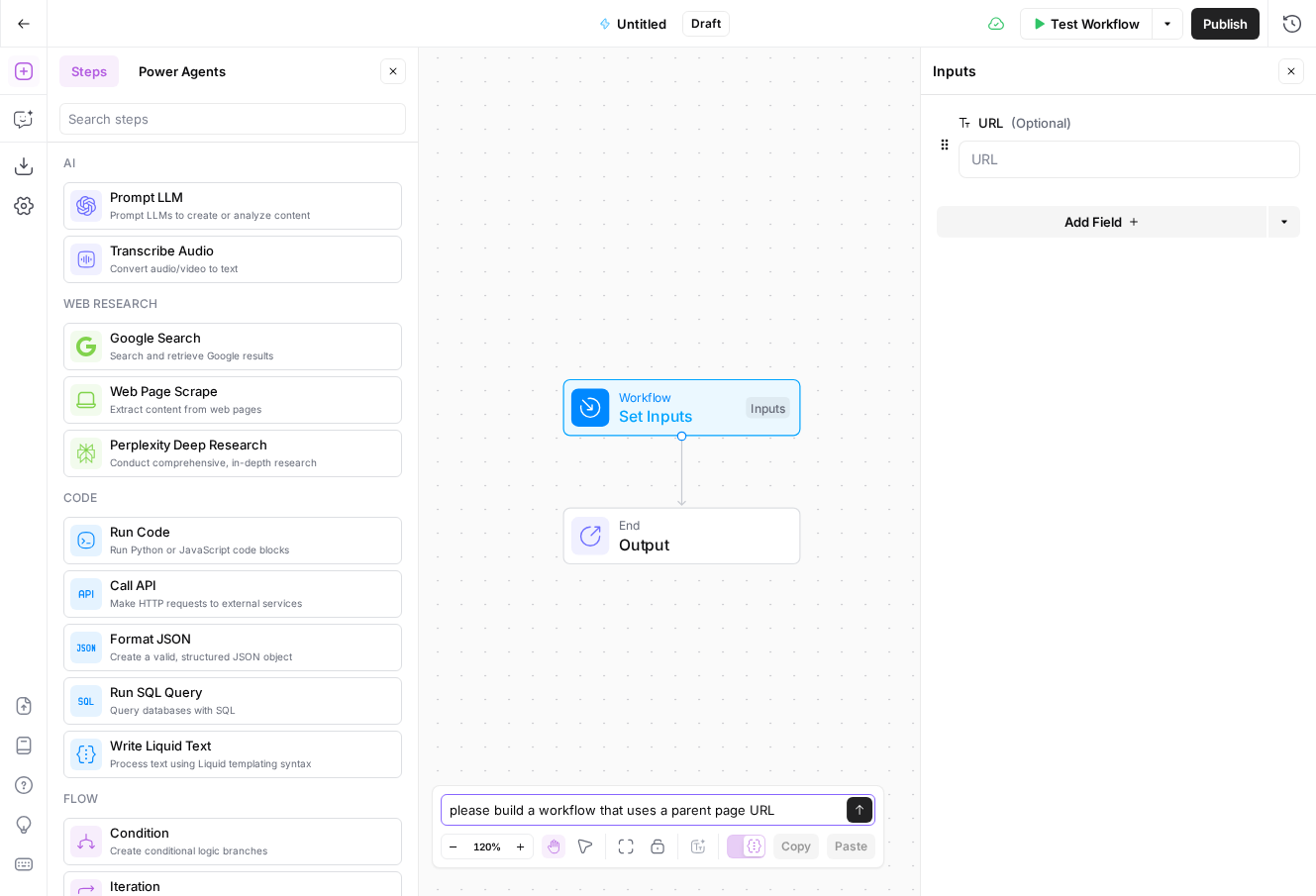 click on "please build a workflow that uses a parent page URL" at bounding box center (639, 810) 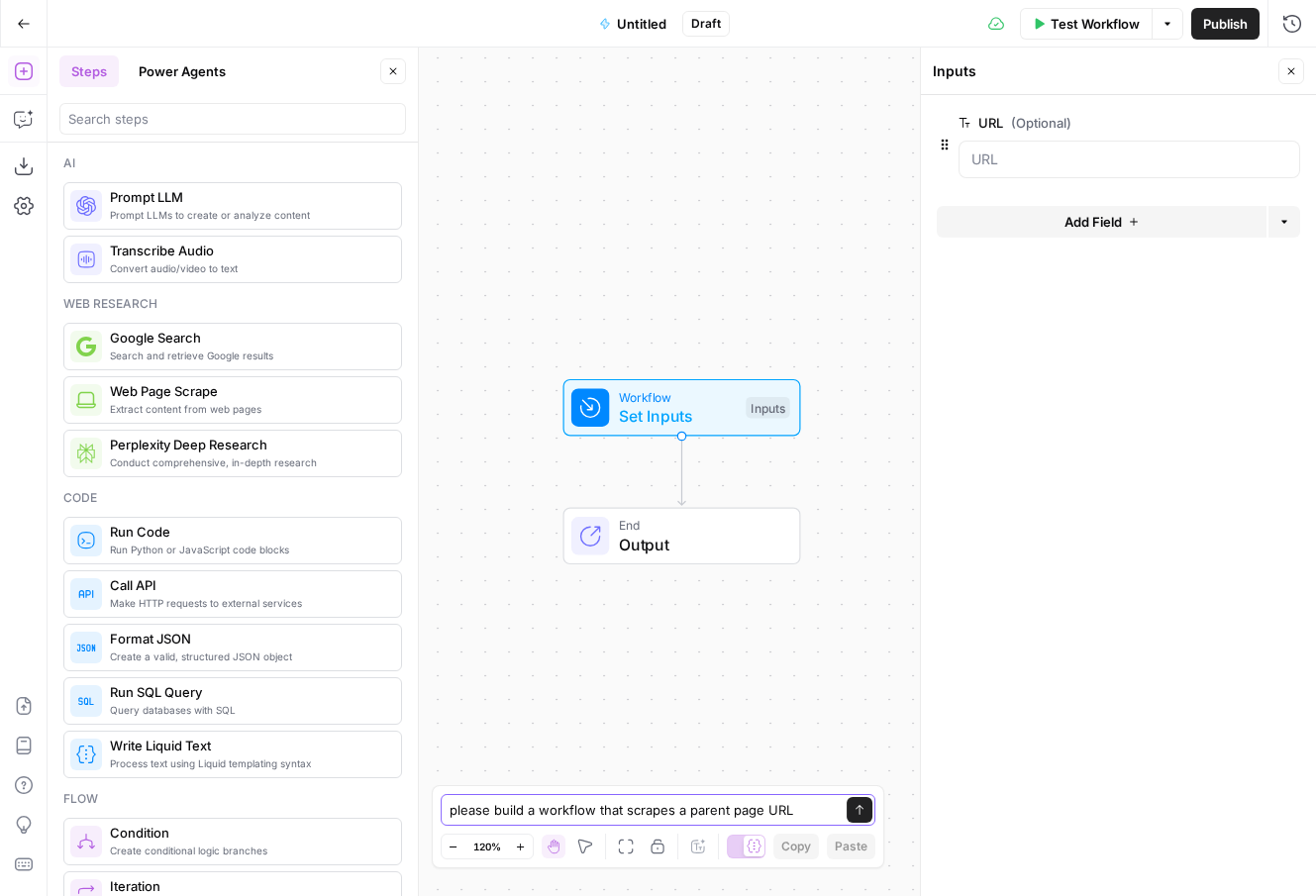 click on "please build a workflow that scrapes a parent page URL" at bounding box center [639, 810] 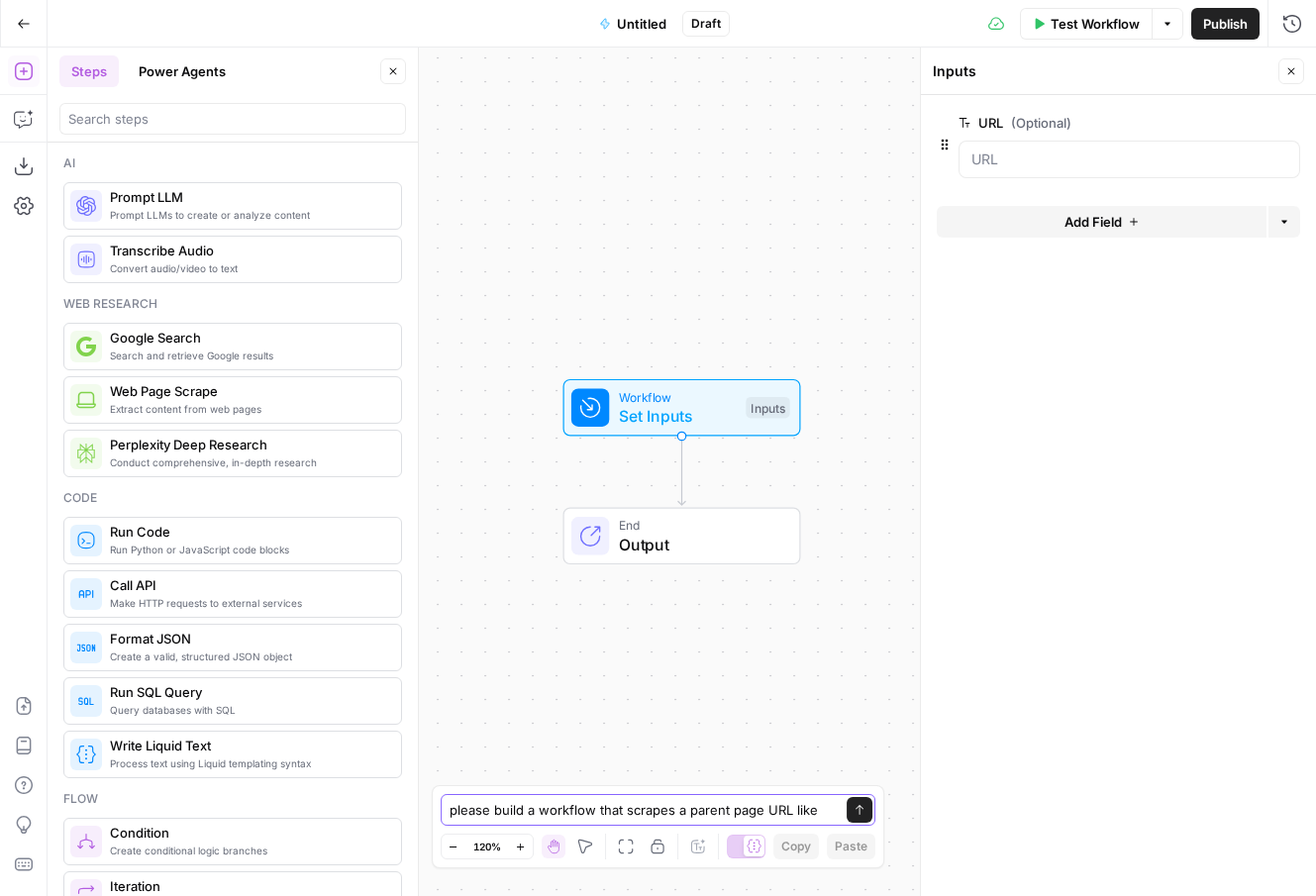 paste on "https://www.angi.com/articles/6-tips-choosing-roofing-contractor.htm" 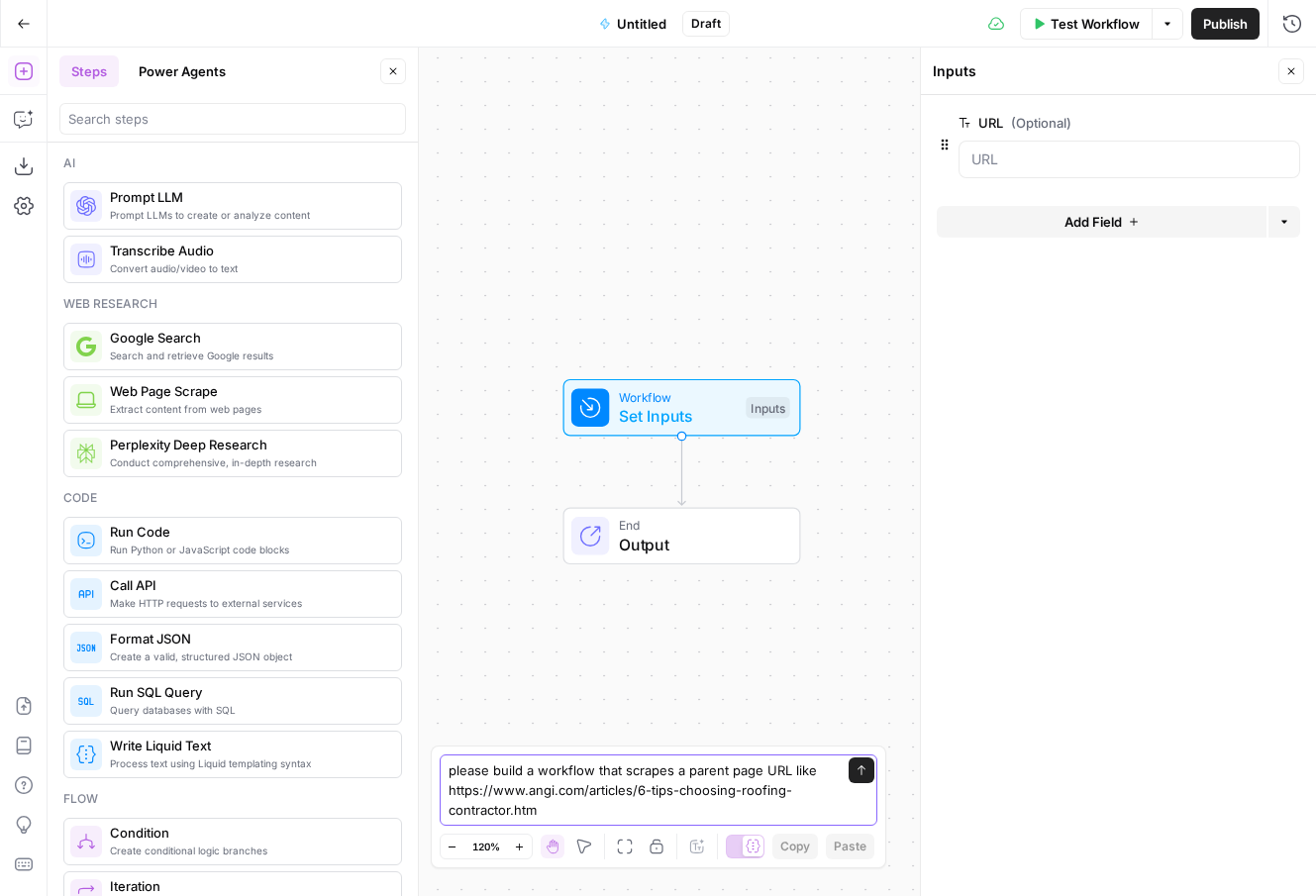 type on "please build a workflow that scrapes a parent page URL like https://www.angi.com/articles/6-tips-choosing-roofing-contractor.htm" 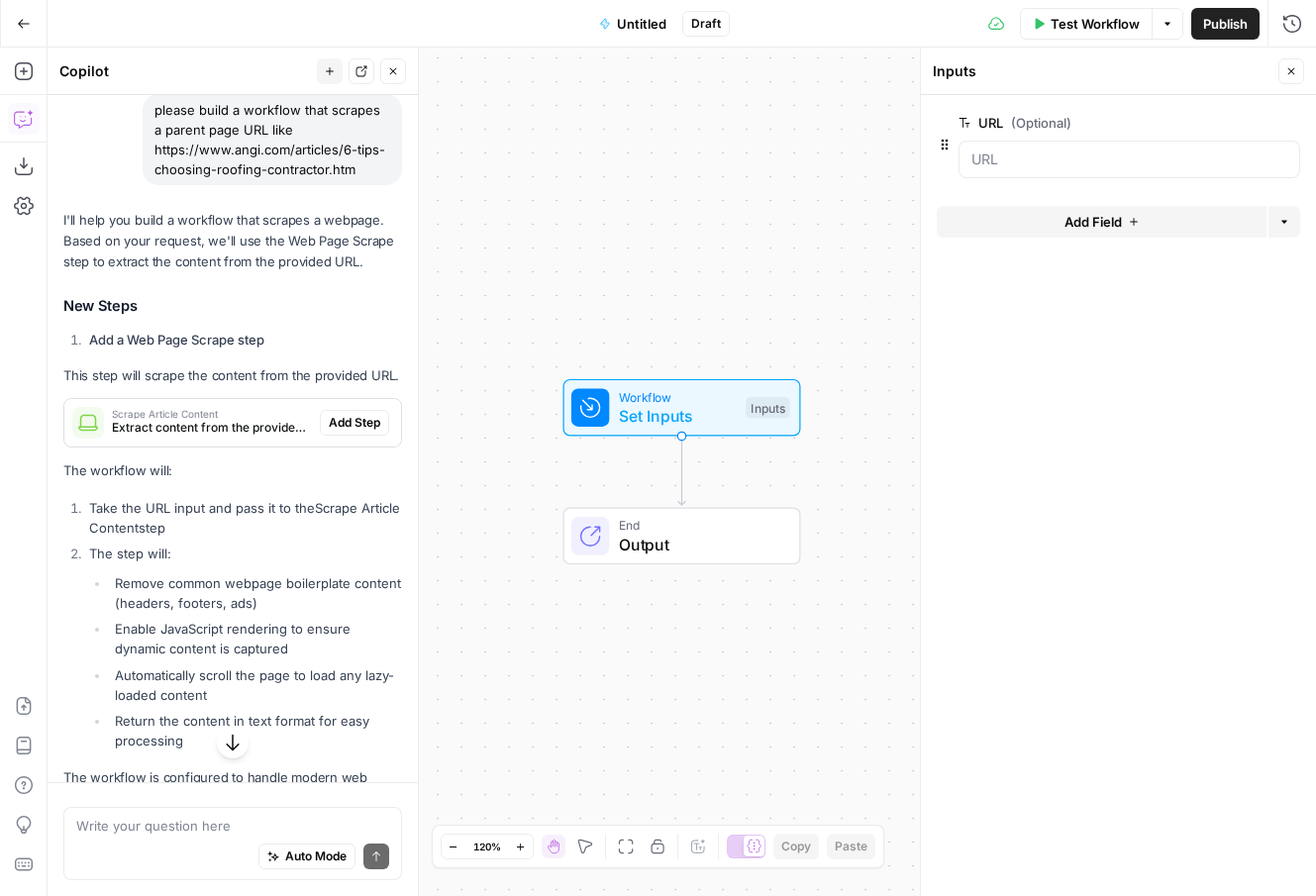 scroll, scrollTop: 149, scrollLeft: 0, axis: vertical 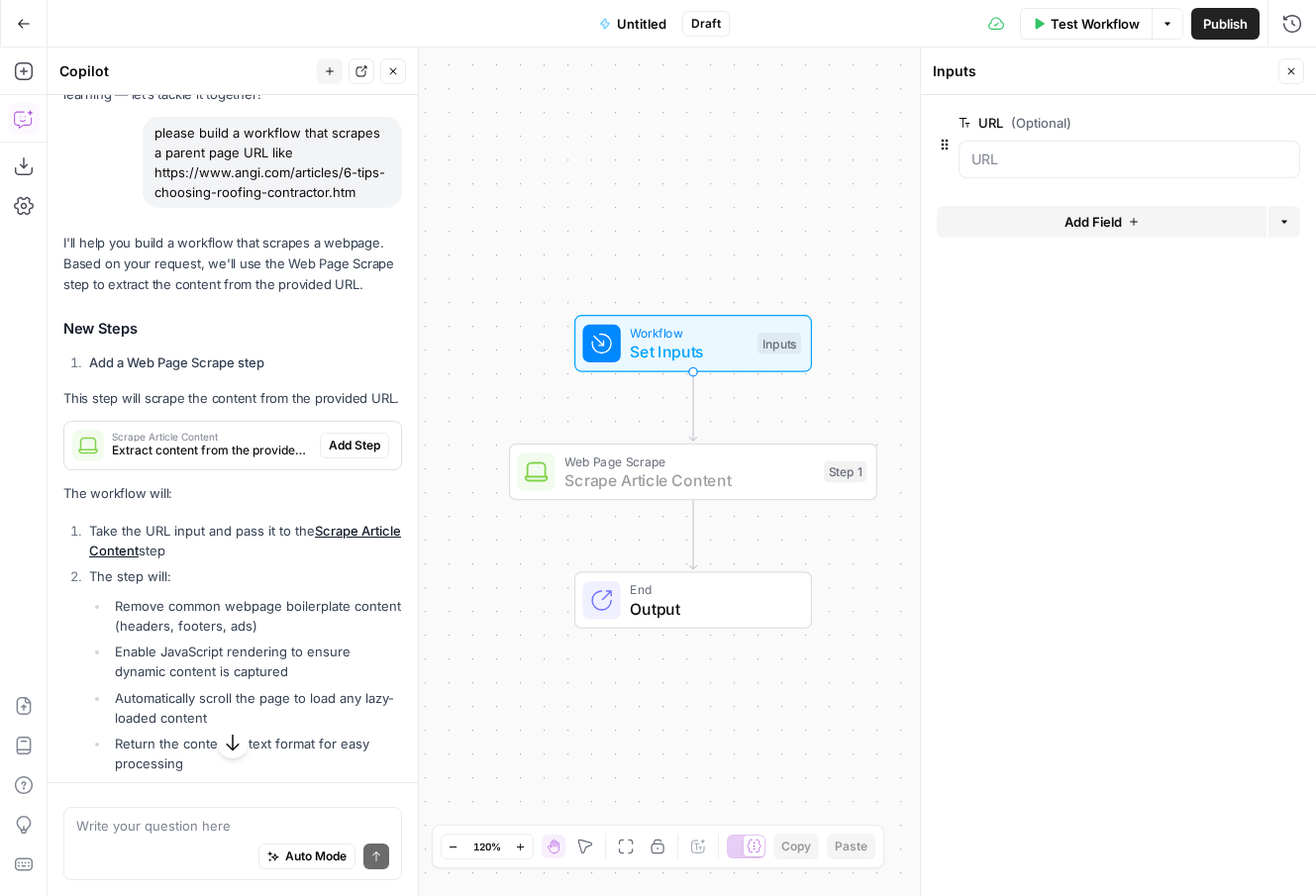 click on "Add Step" at bounding box center [354, 446] 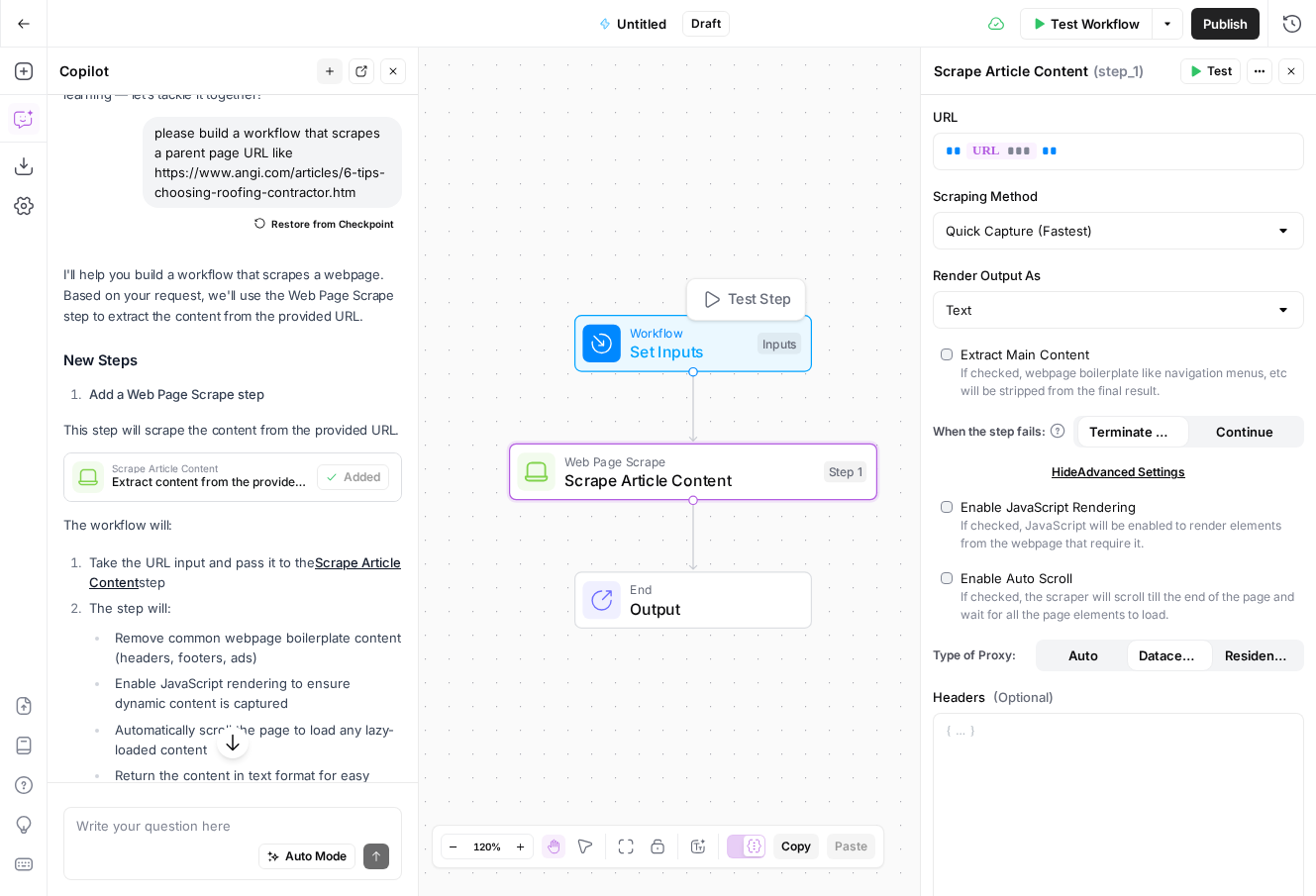 click on "Inputs" at bounding box center (779, 344) 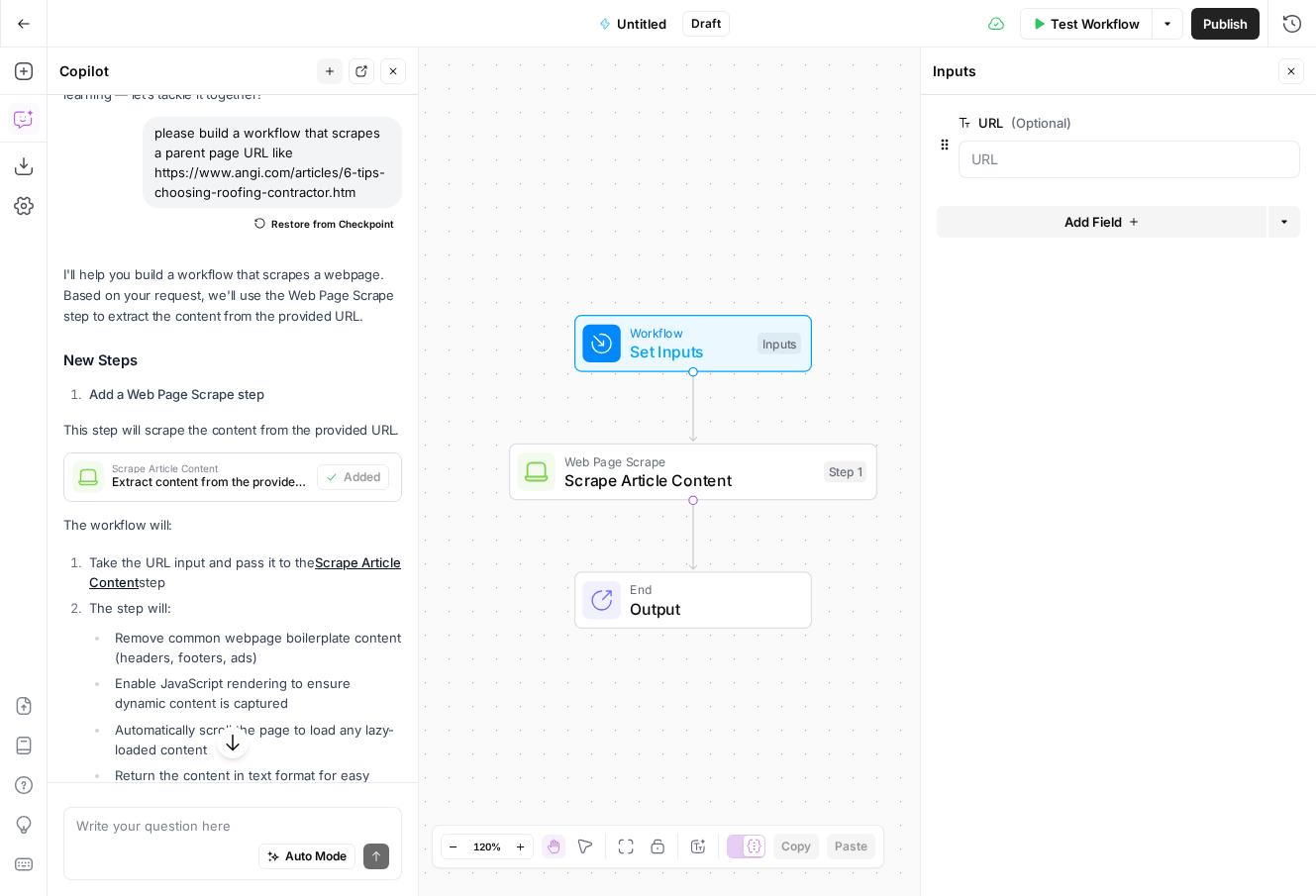 click on "(Optional)" at bounding box center [1041, 123] 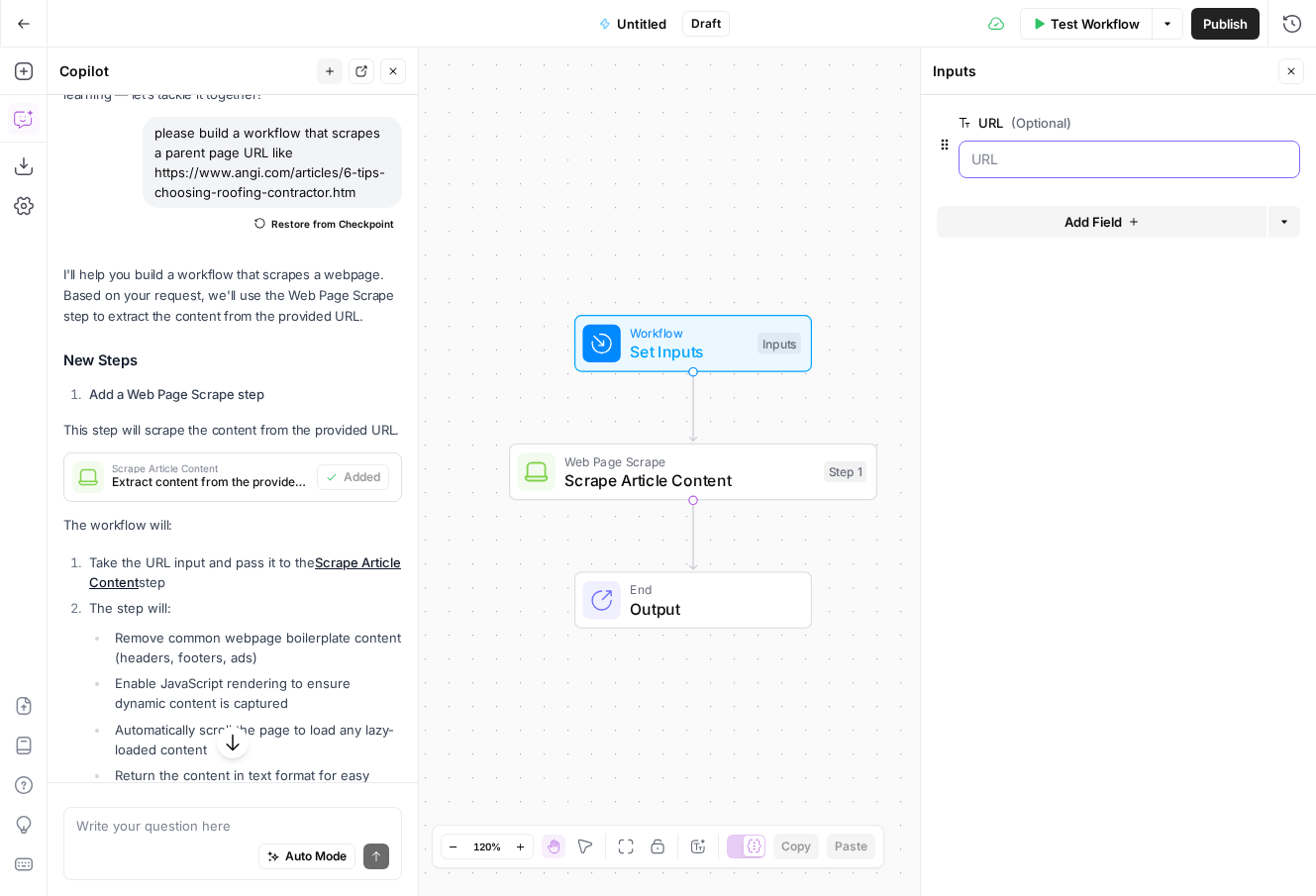 click on "URL   (Optional)" at bounding box center (1129, 159) 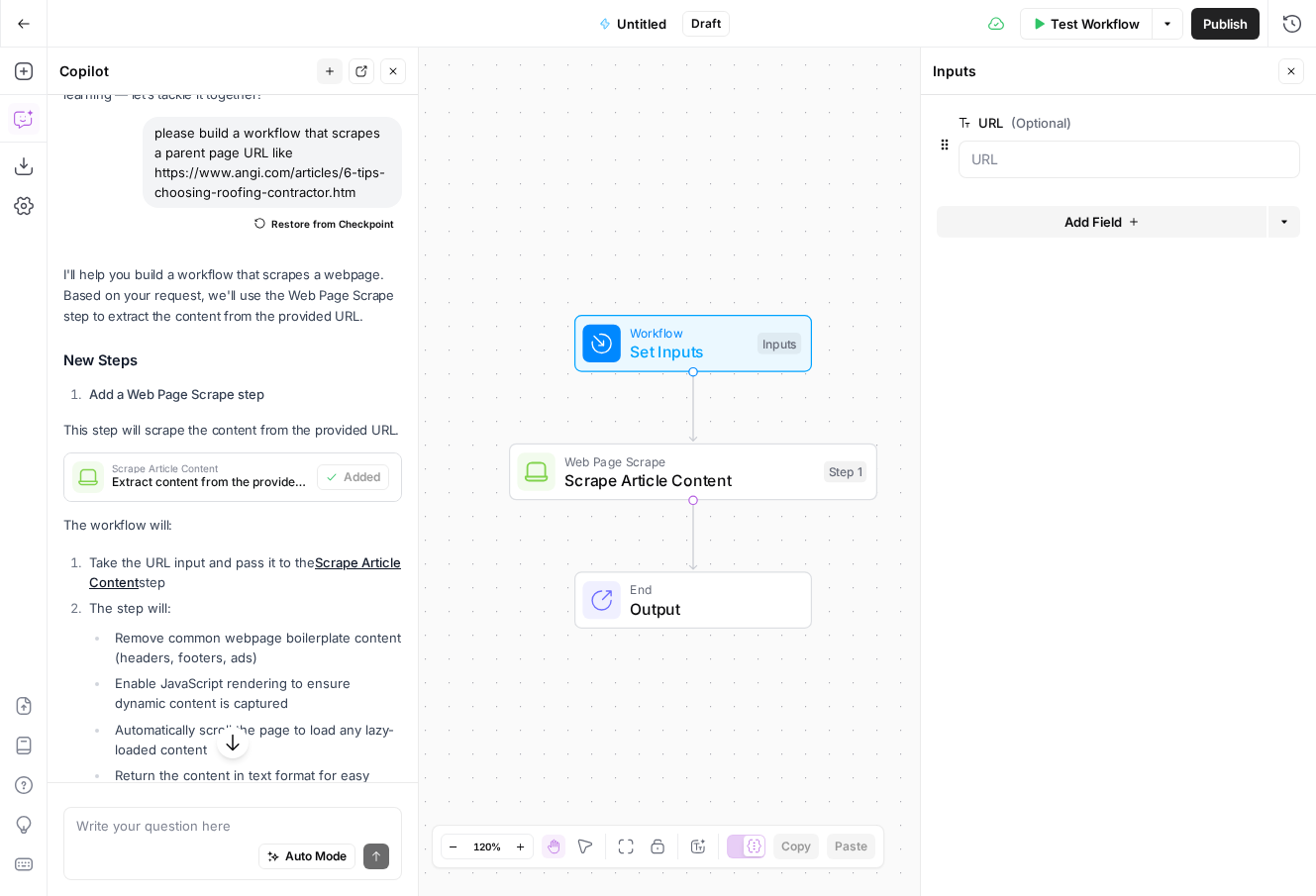 click on "Set Inputs" at bounding box center (688, 351) 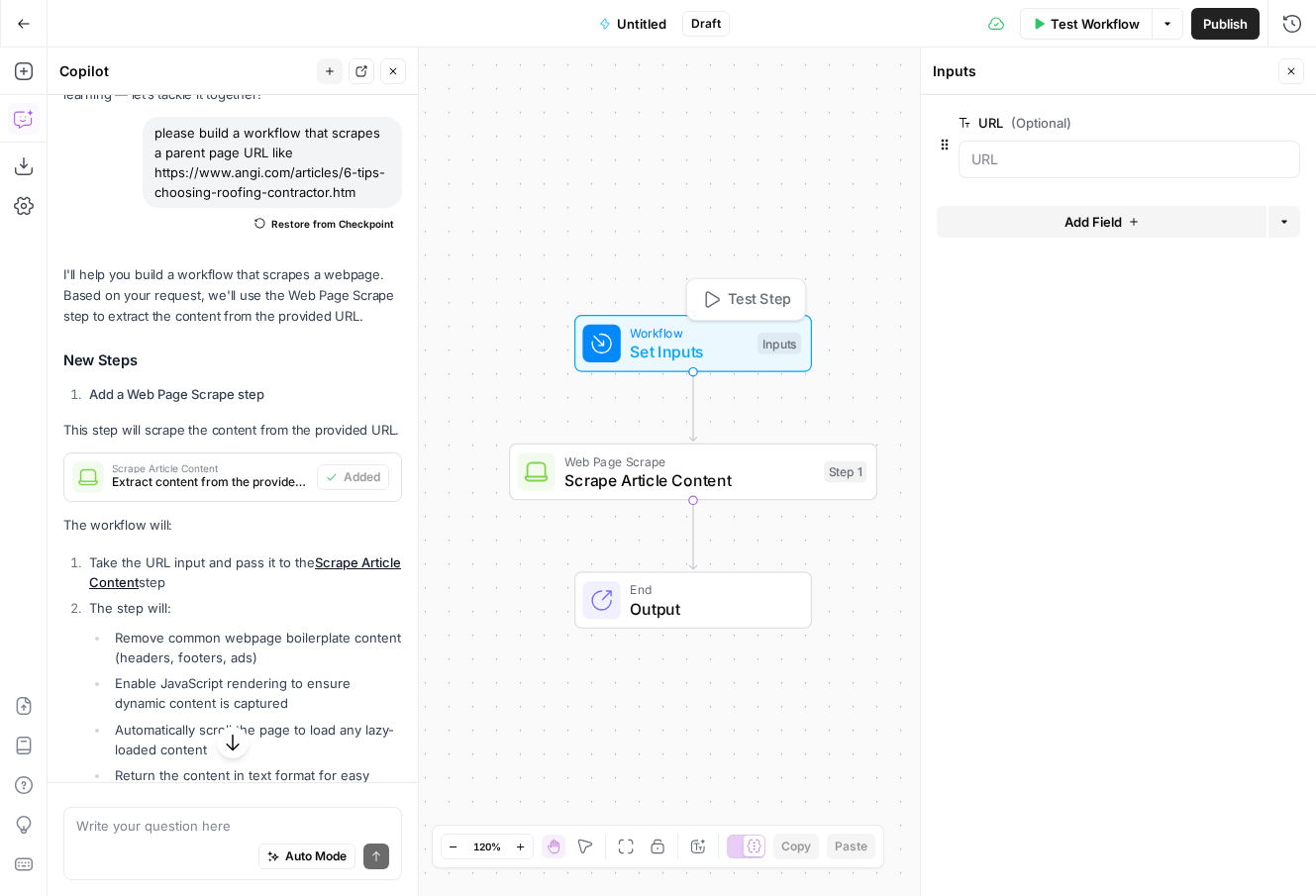 click on "Inputs" at bounding box center [779, 344] 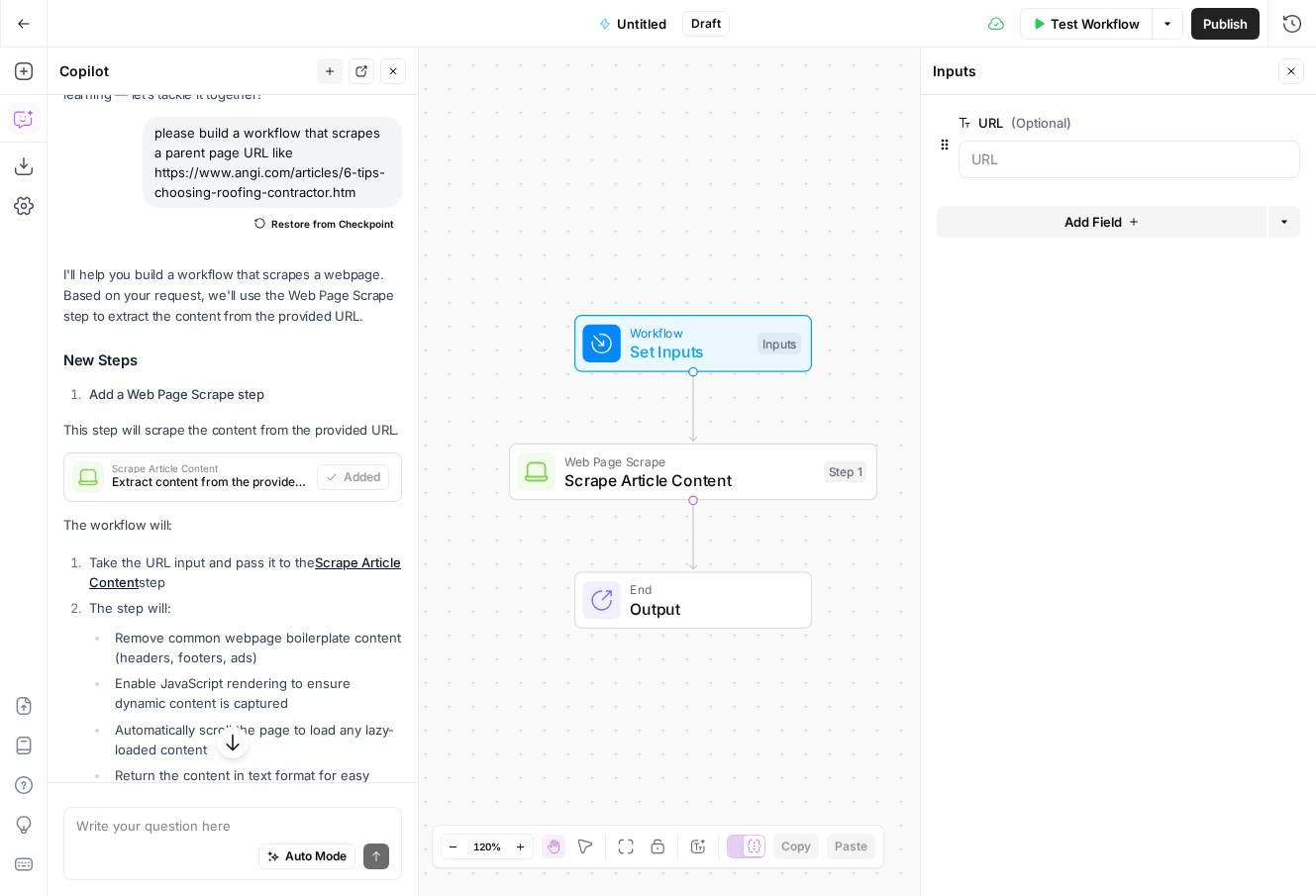 click on "edit field" at bounding box center [1226, 123] 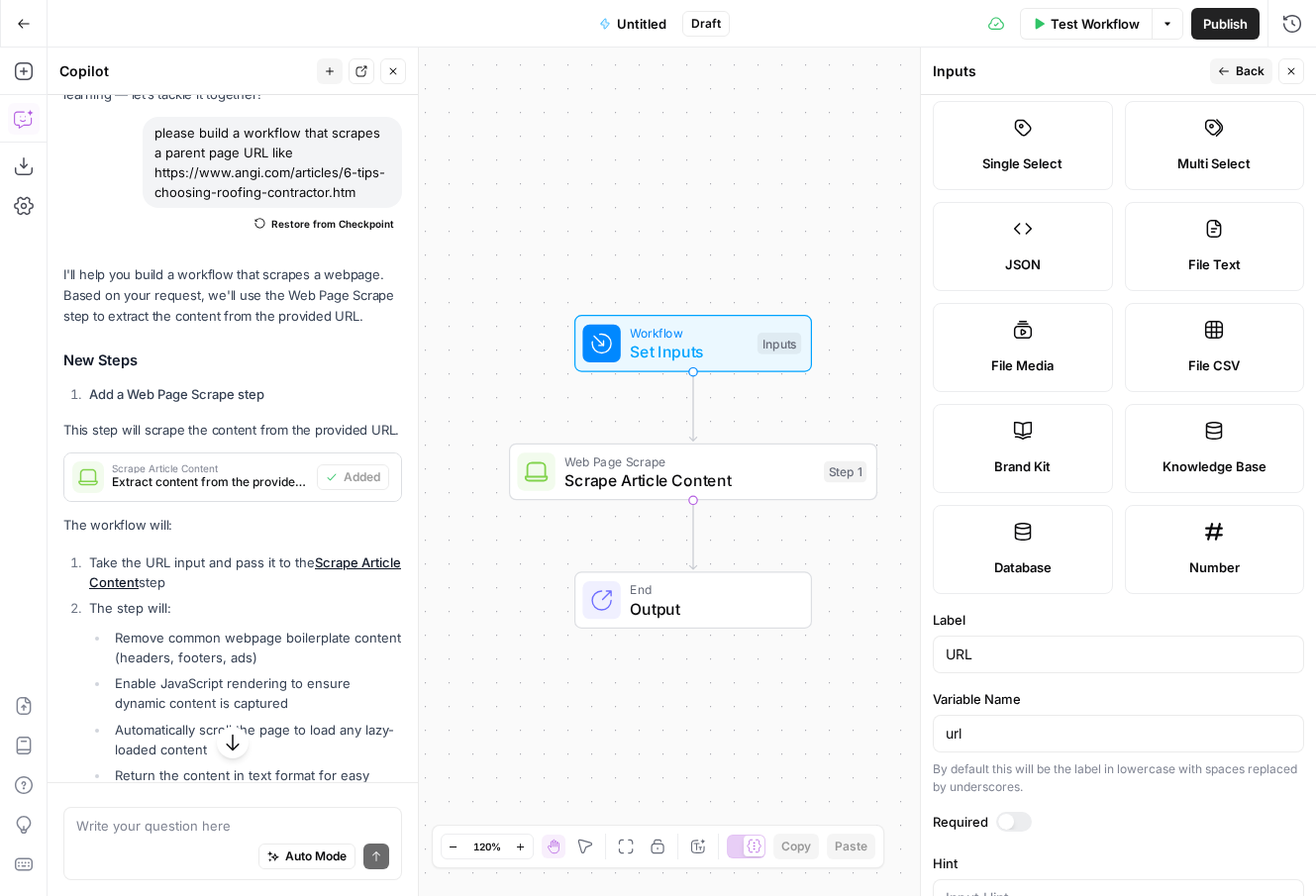scroll, scrollTop: 0, scrollLeft: 0, axis: both 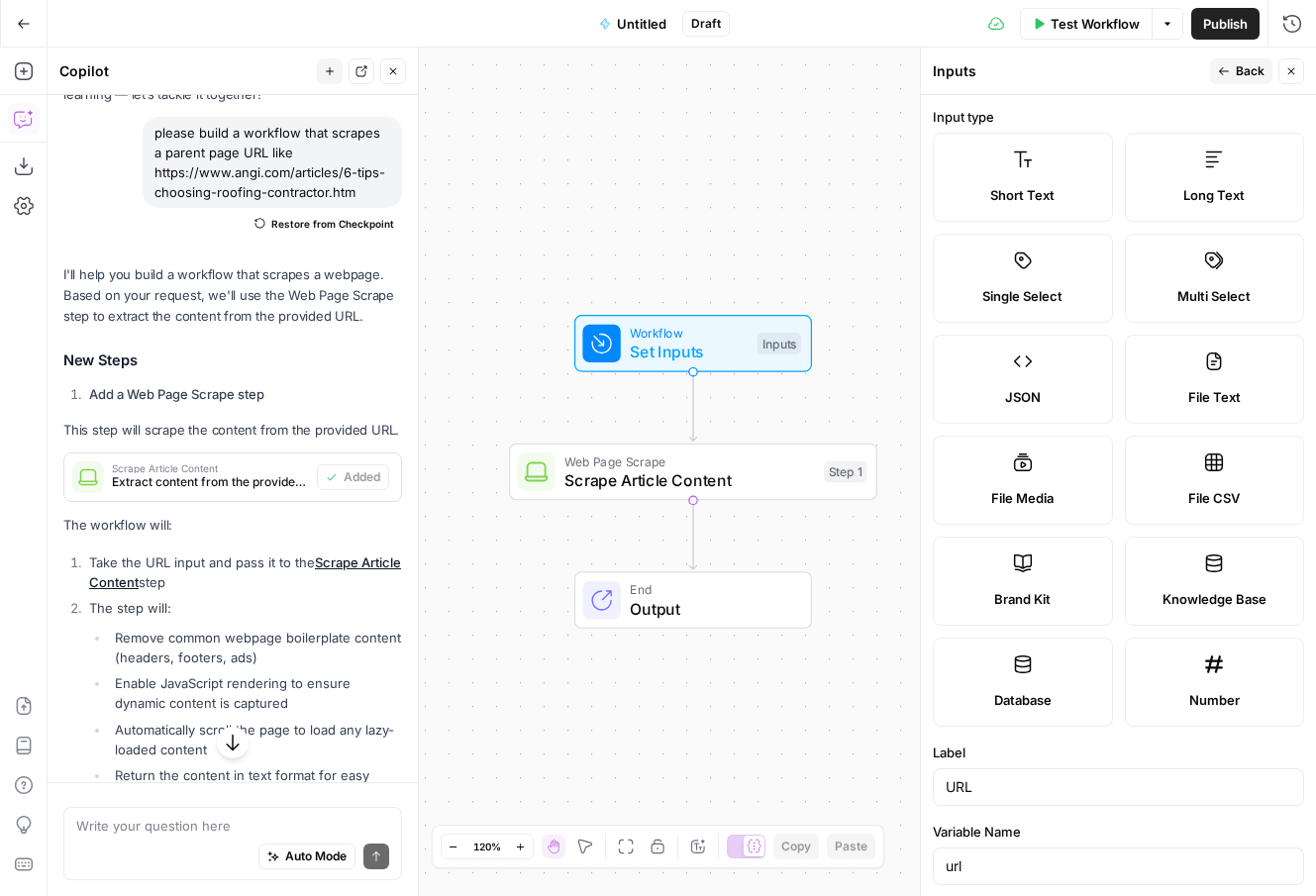 click 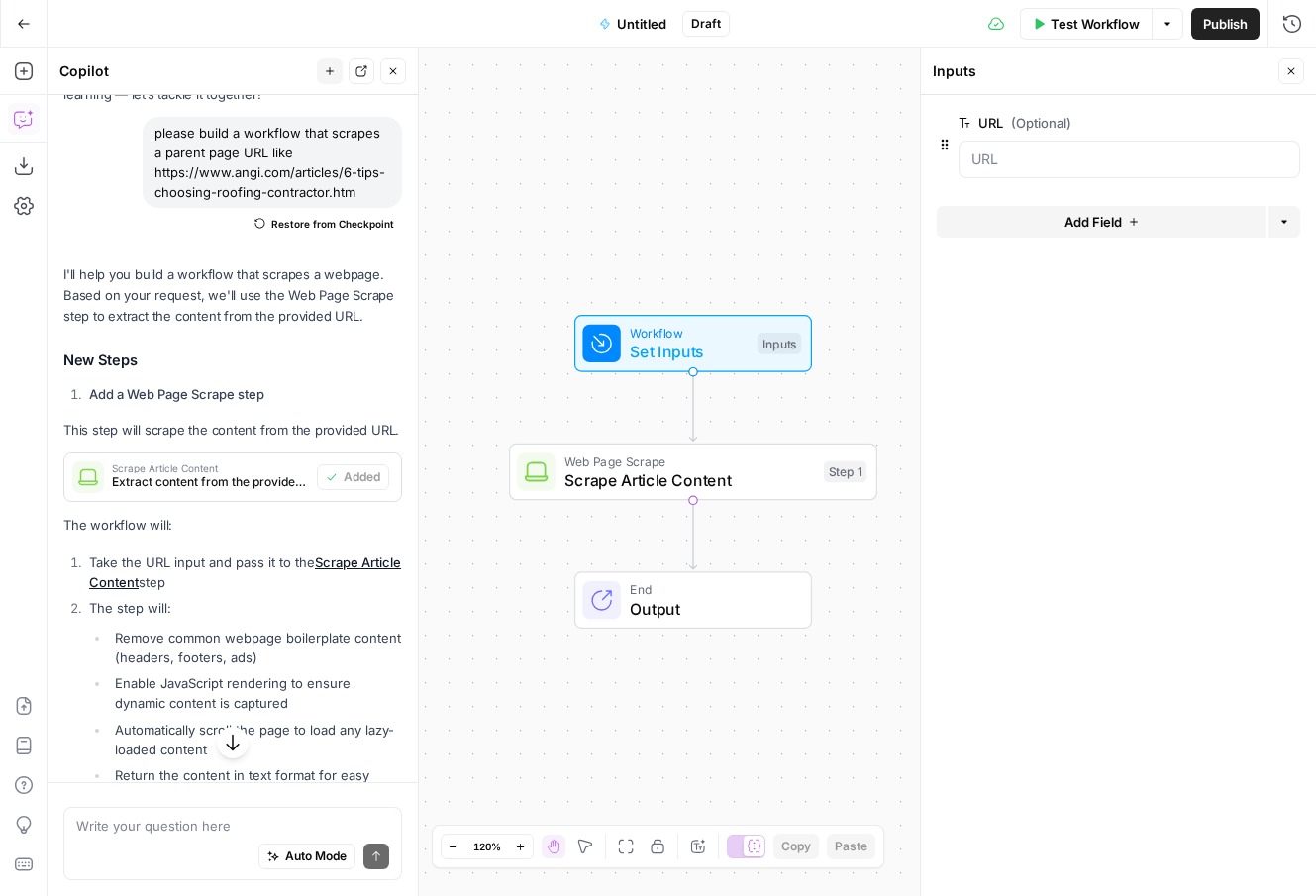 click on "URL   (Optional) edit field Delete group Add Field Options" at bounding box center [1118, 495] 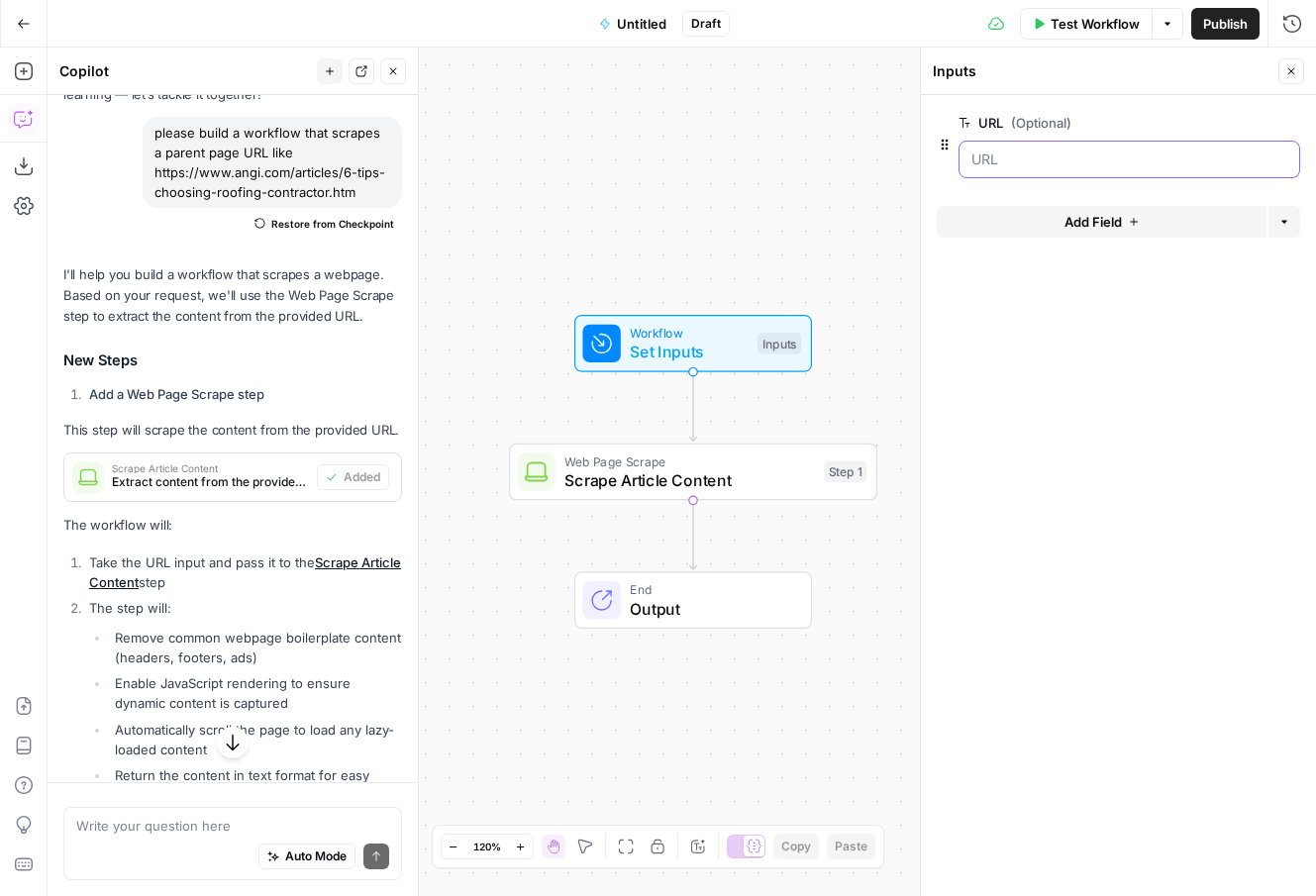 click on "URL   (Optional)" at bounding box center [1129, 159] 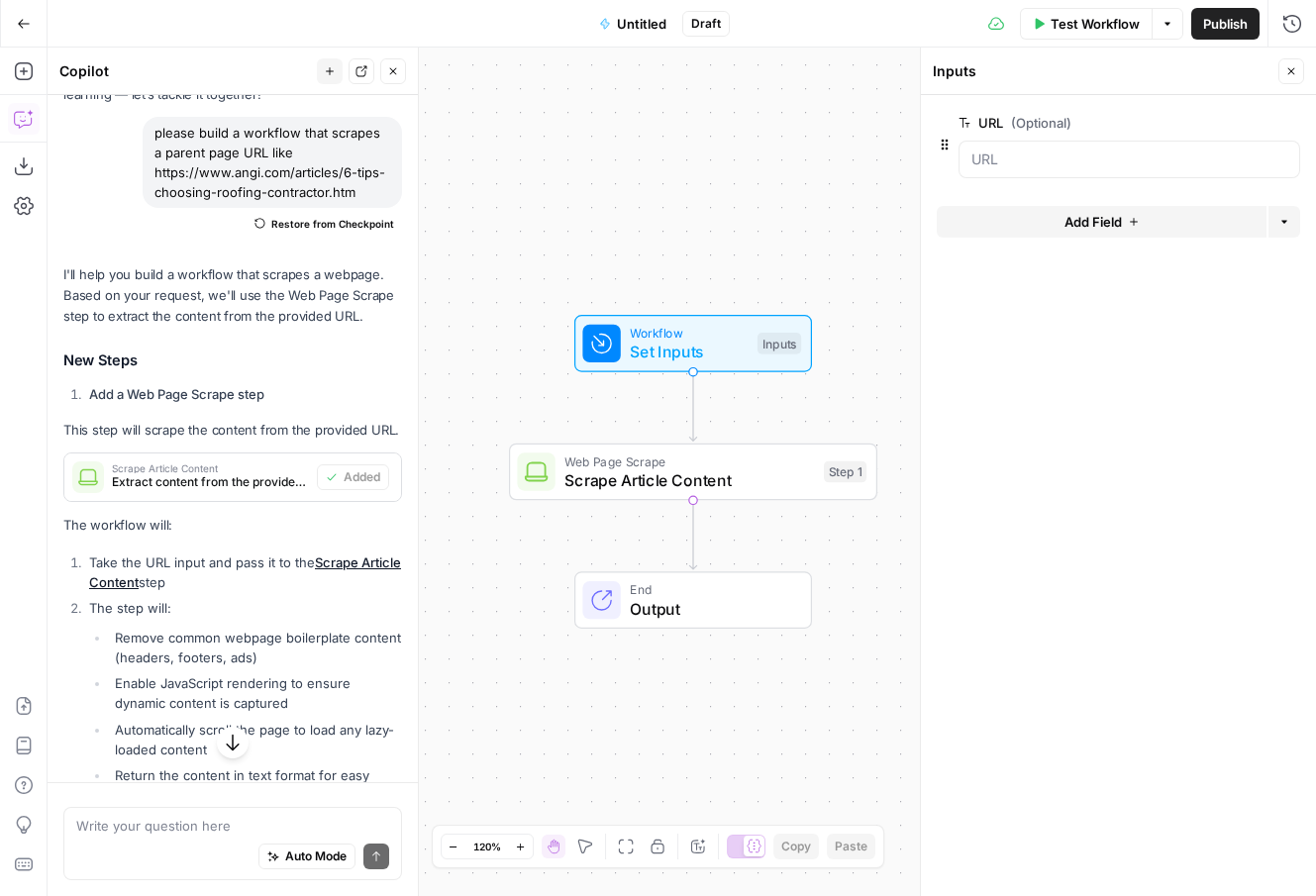 click on "URL   (Optional) edit field Delete group Add Field Options" at bounding box center (1118, 495) 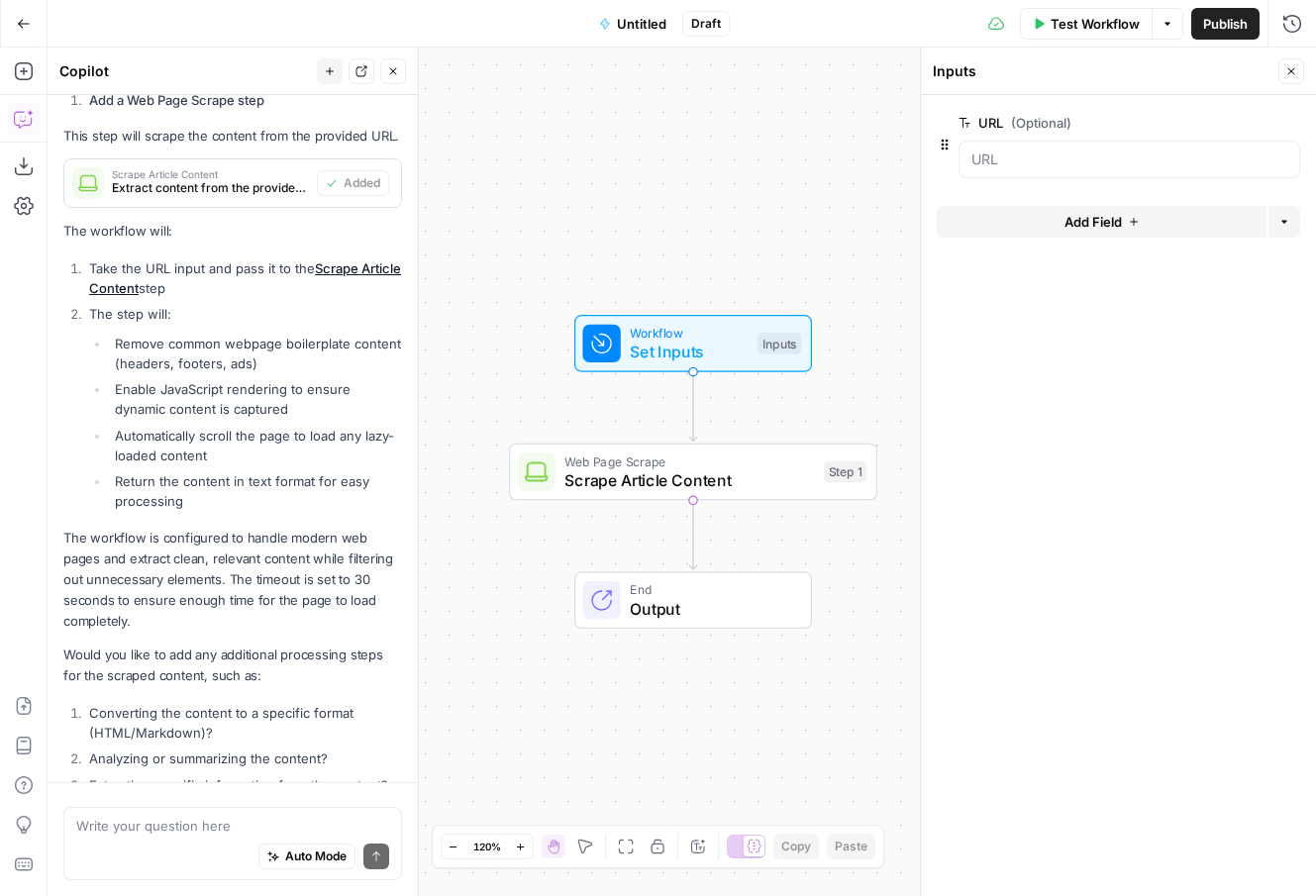 scroll, scrollTop: 489, scrollLeft: 0, axis: vertical 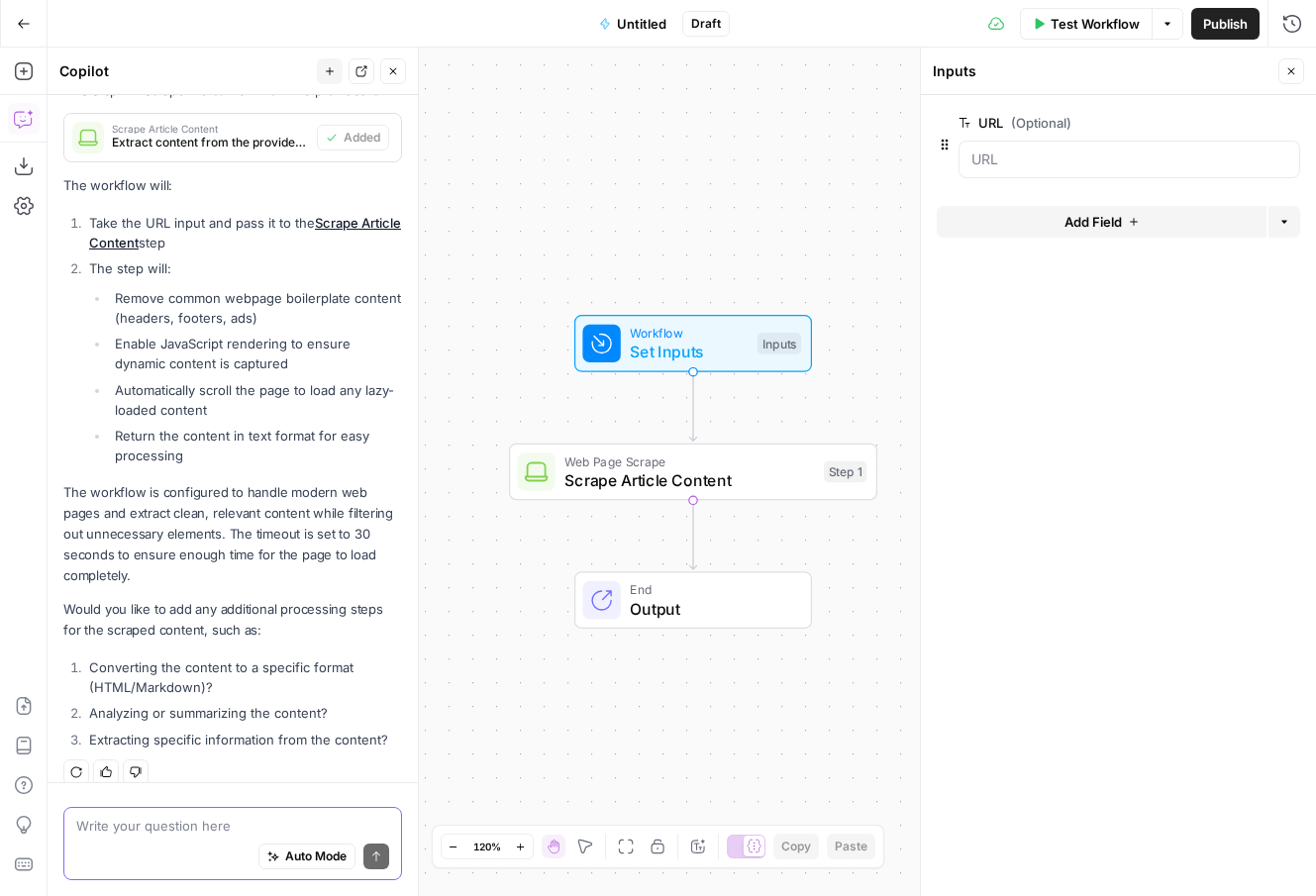 click at bounding box center [233, 826] 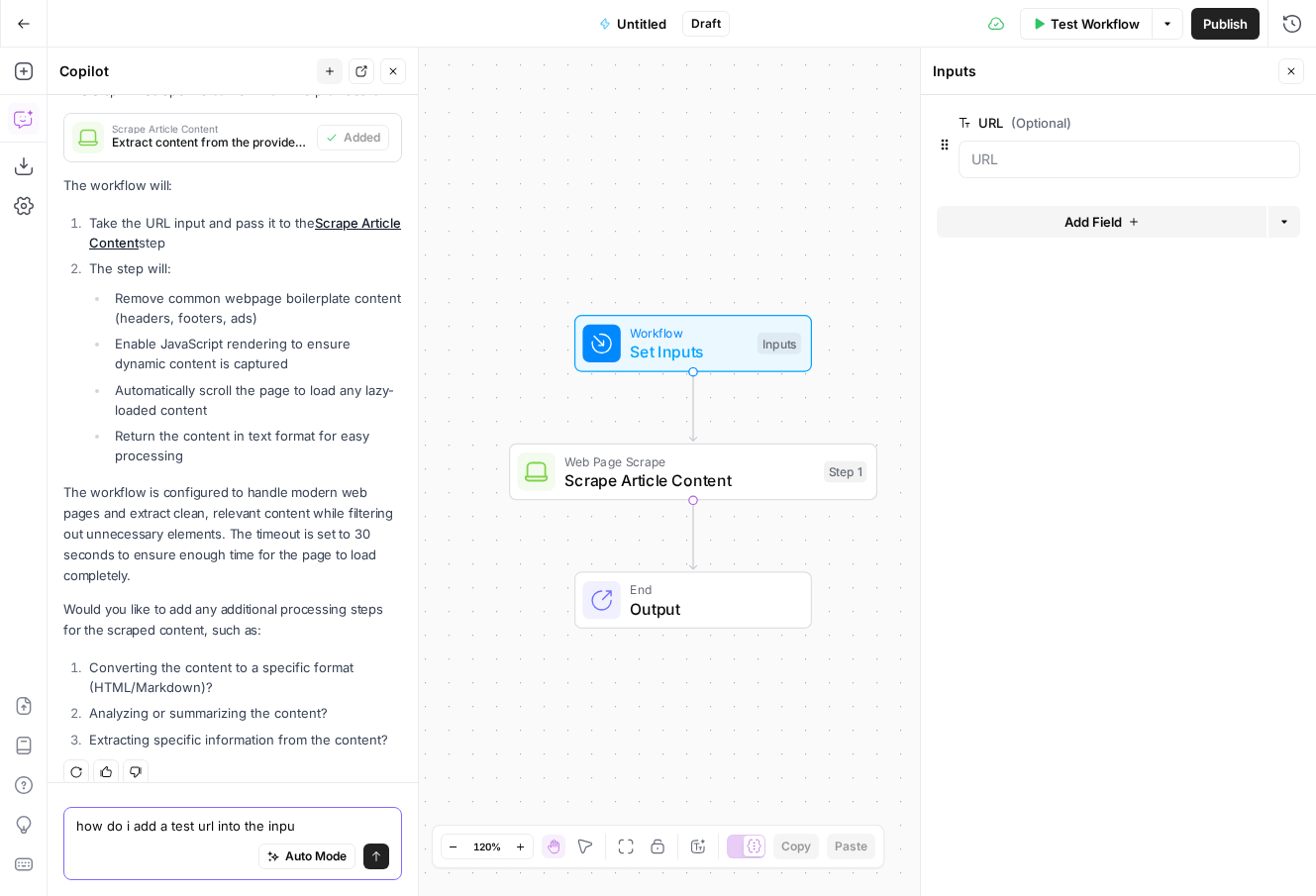 type on "how do i add a test url into the input" 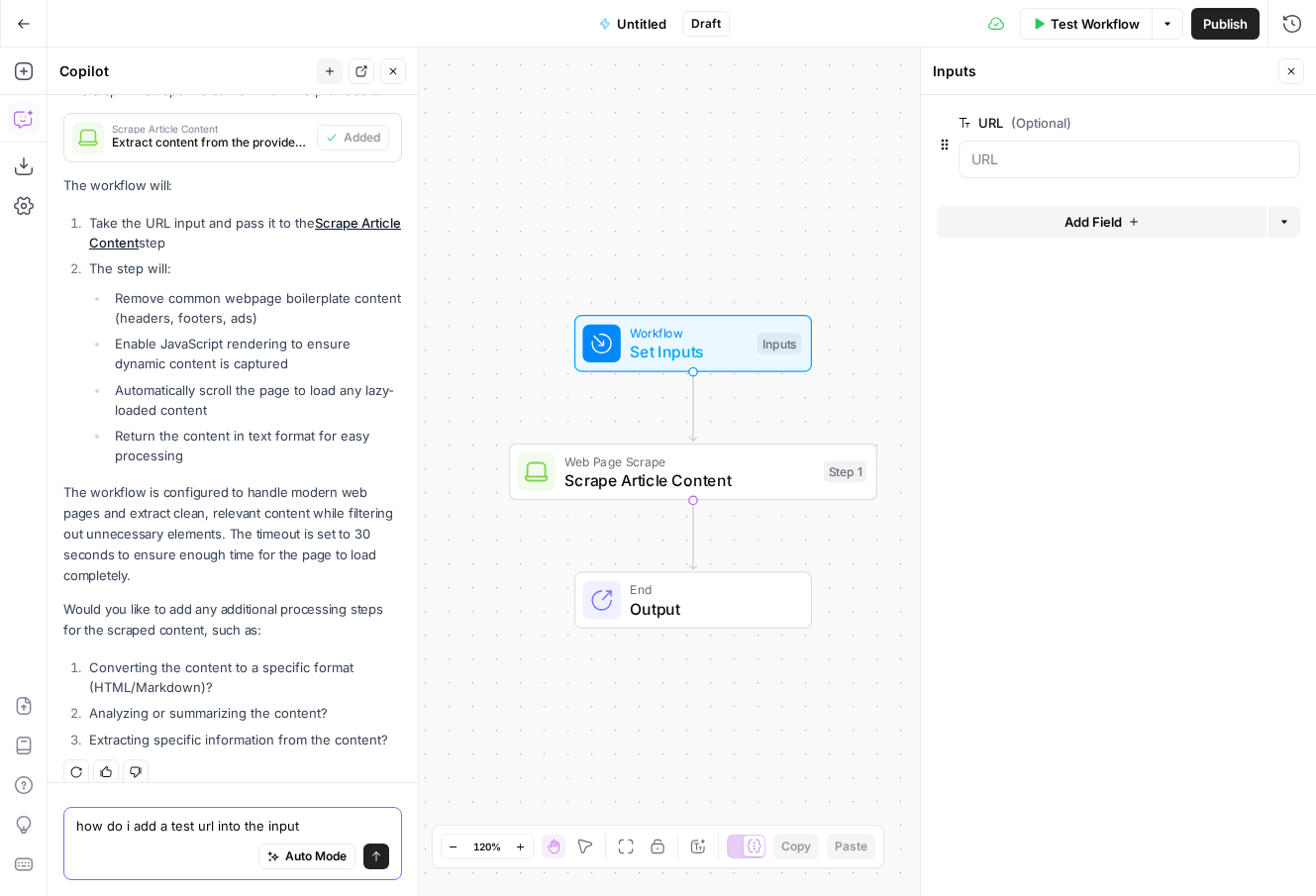 type 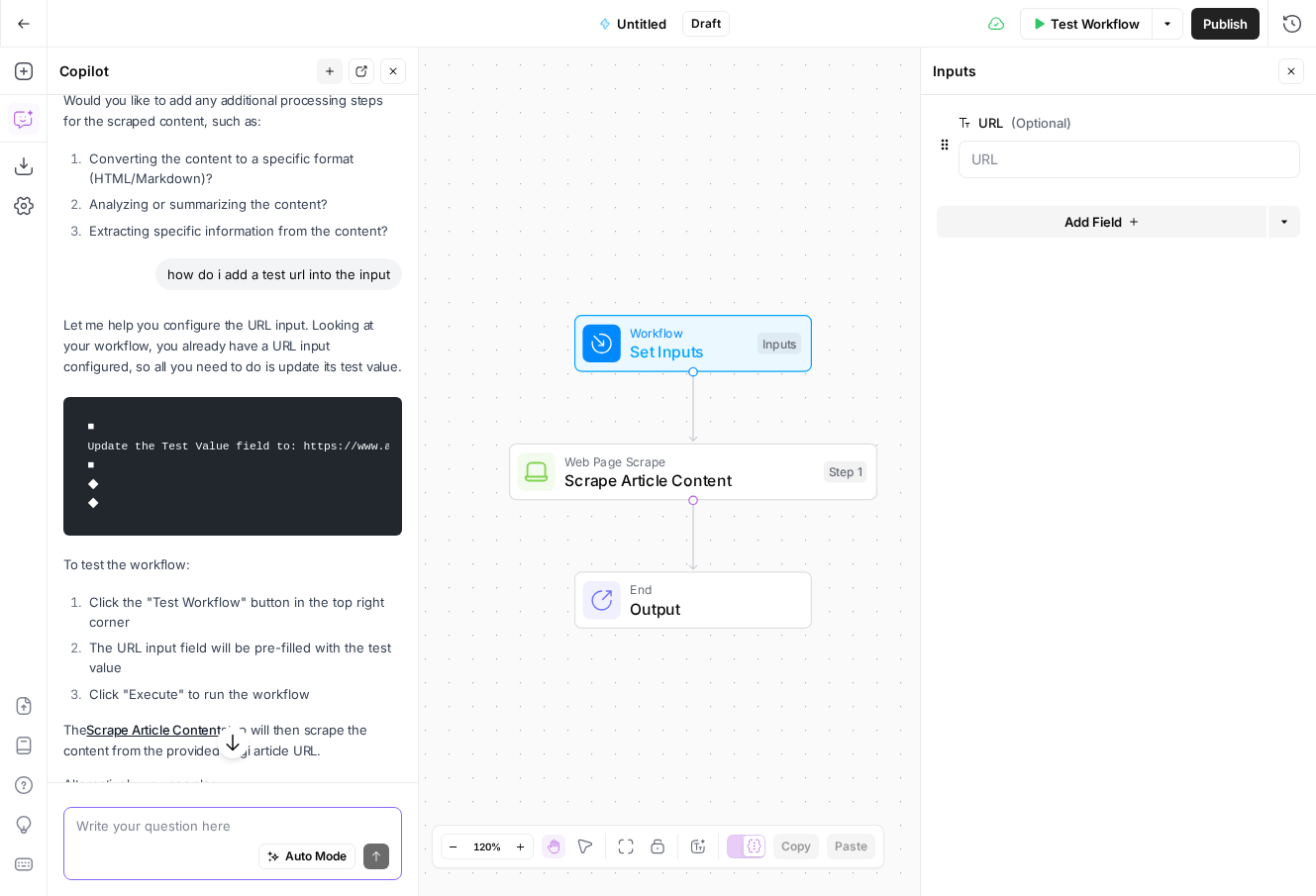 scroll, scrollTop: 986, scrollLeft: 0, axis: vertical 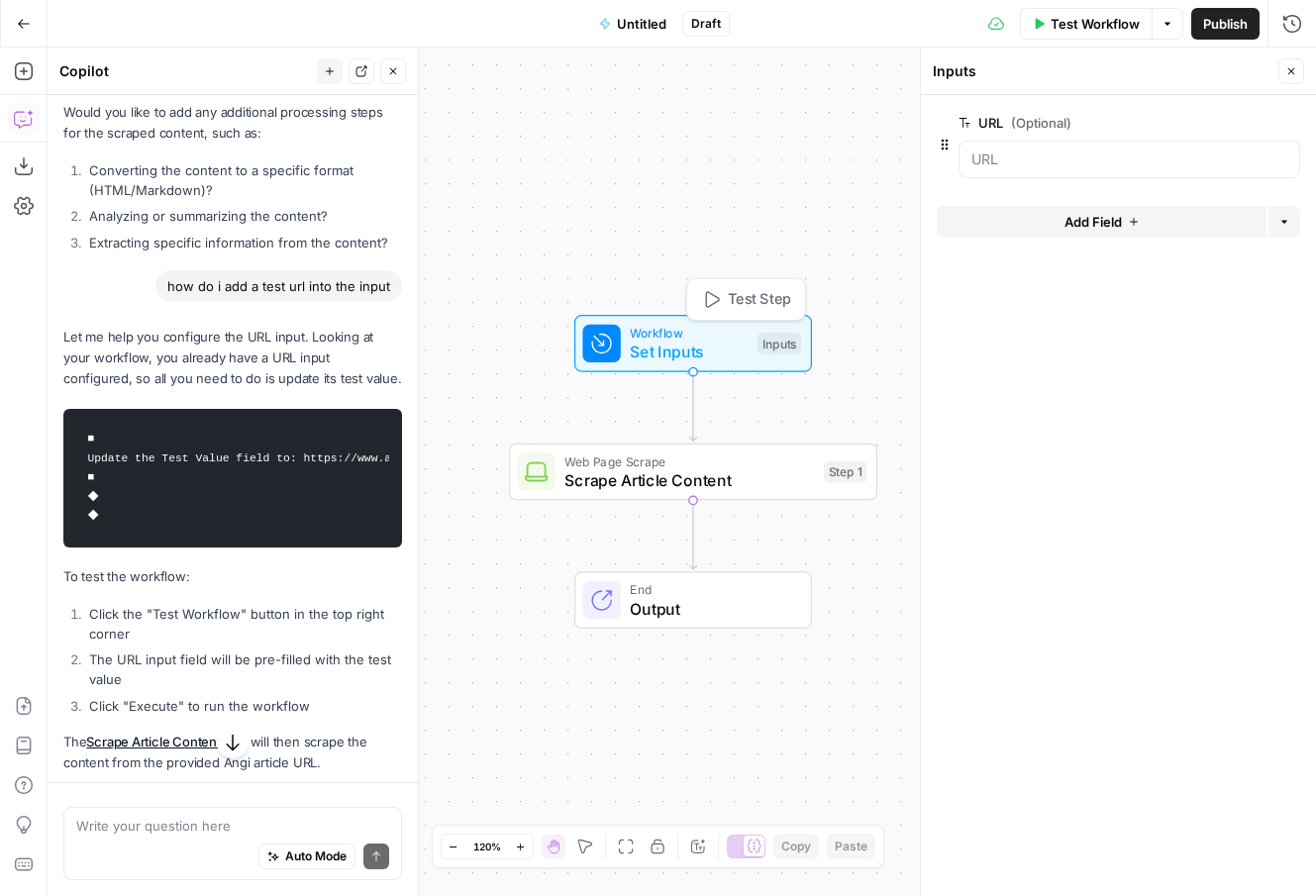 click 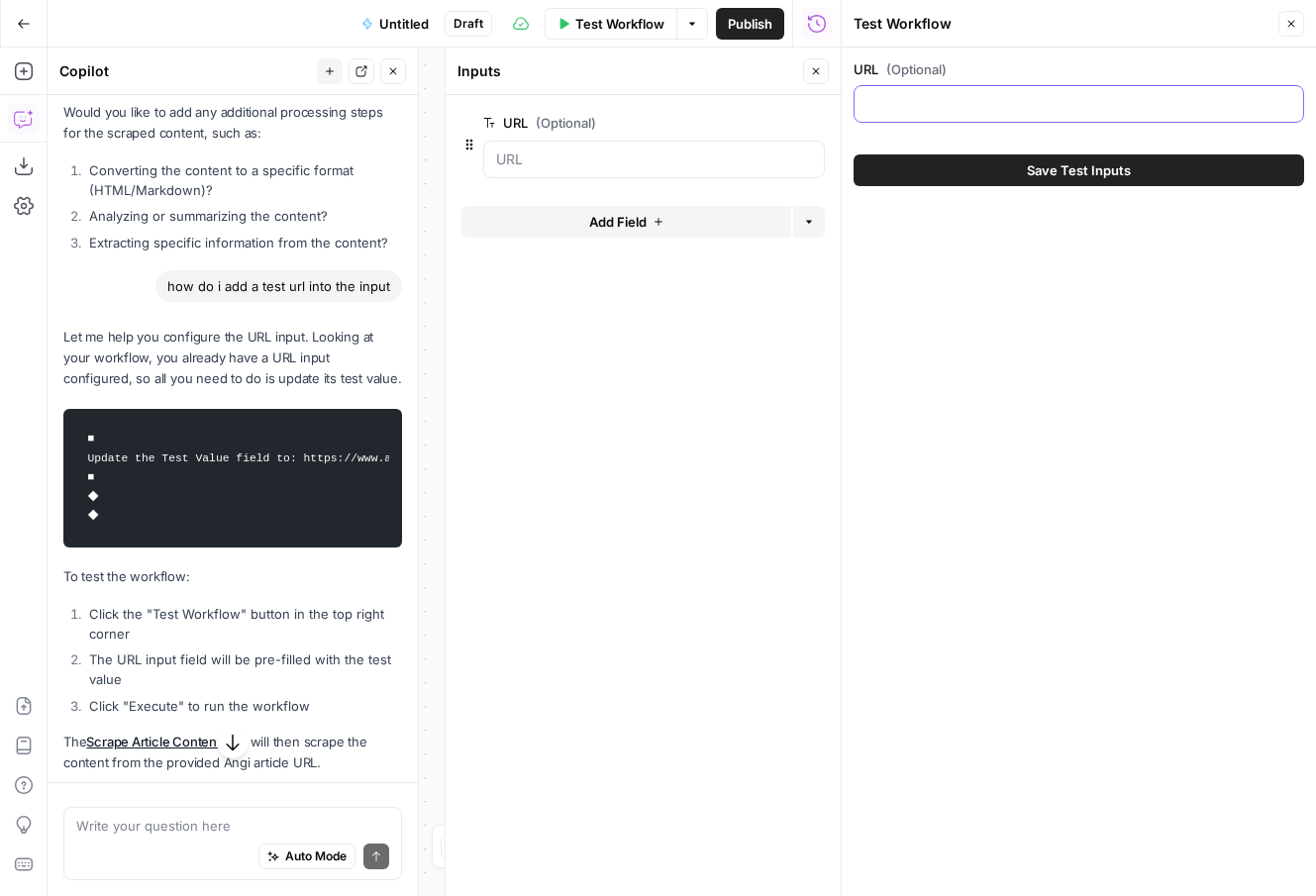 click on "URL   (Optional)" at bounding box center (1078, 104) 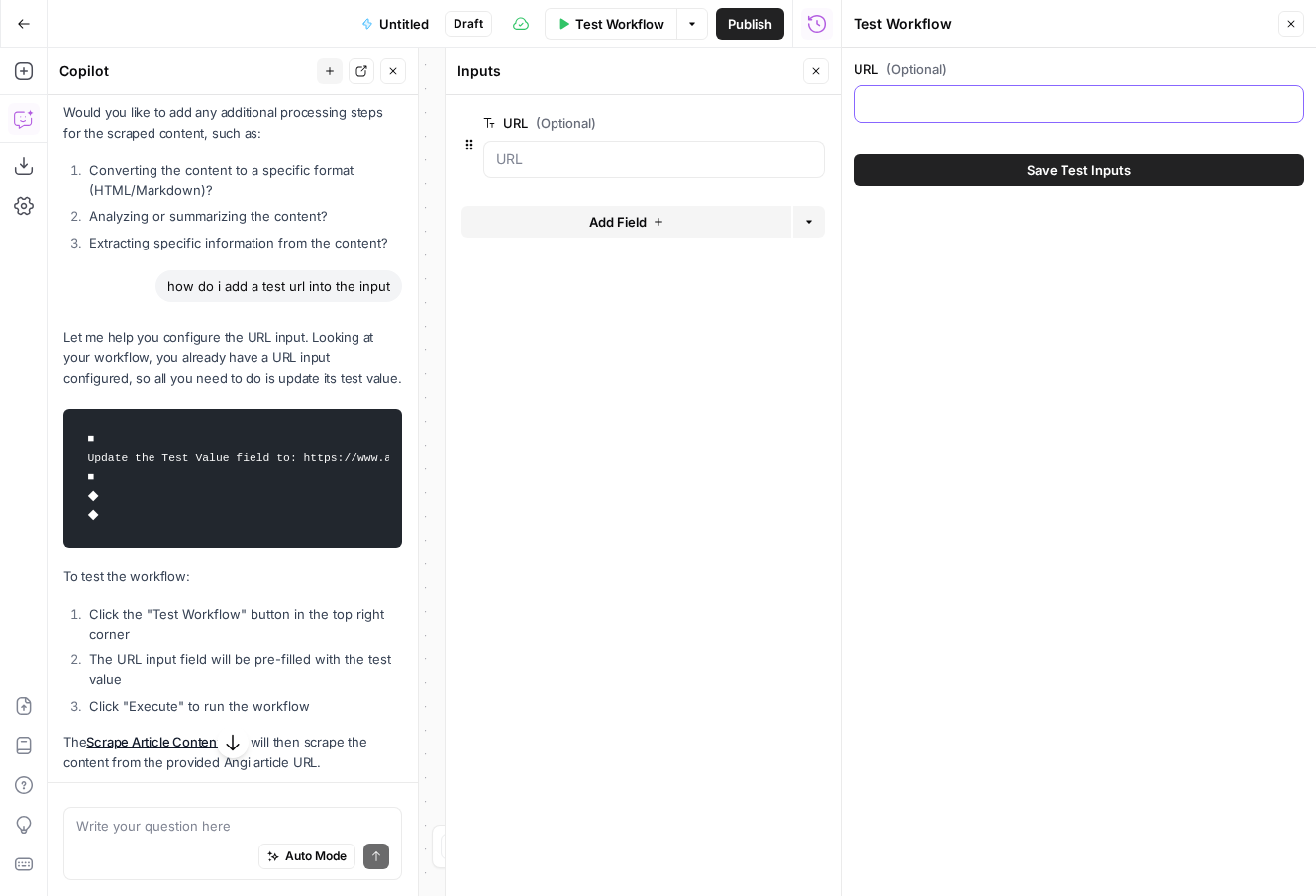 paste on "https://www.angi.com/articles/6-tips-choosing-roofing-contractor.htm" 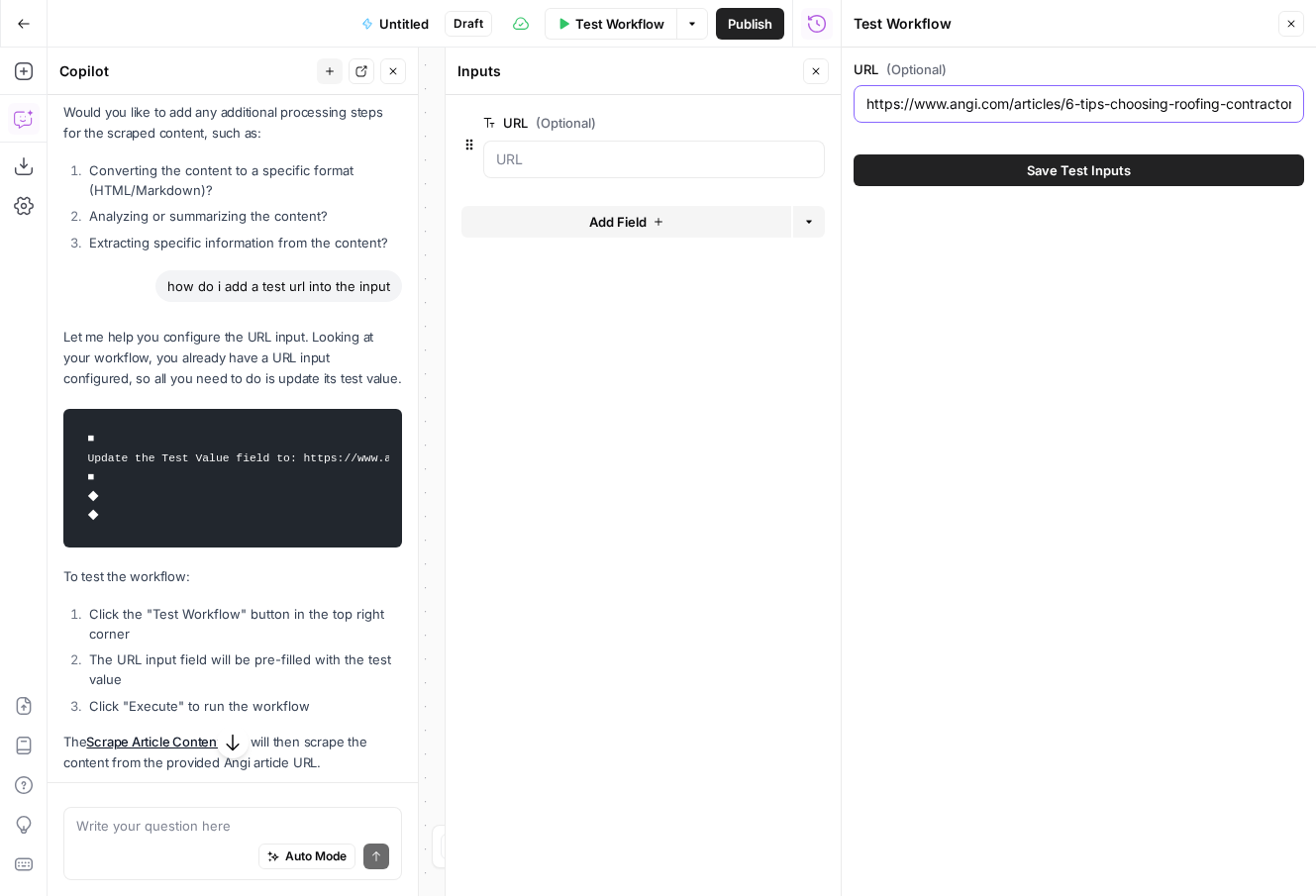 scroll, scrollTop: 0, scrollLeft: 38, axis: horizontal 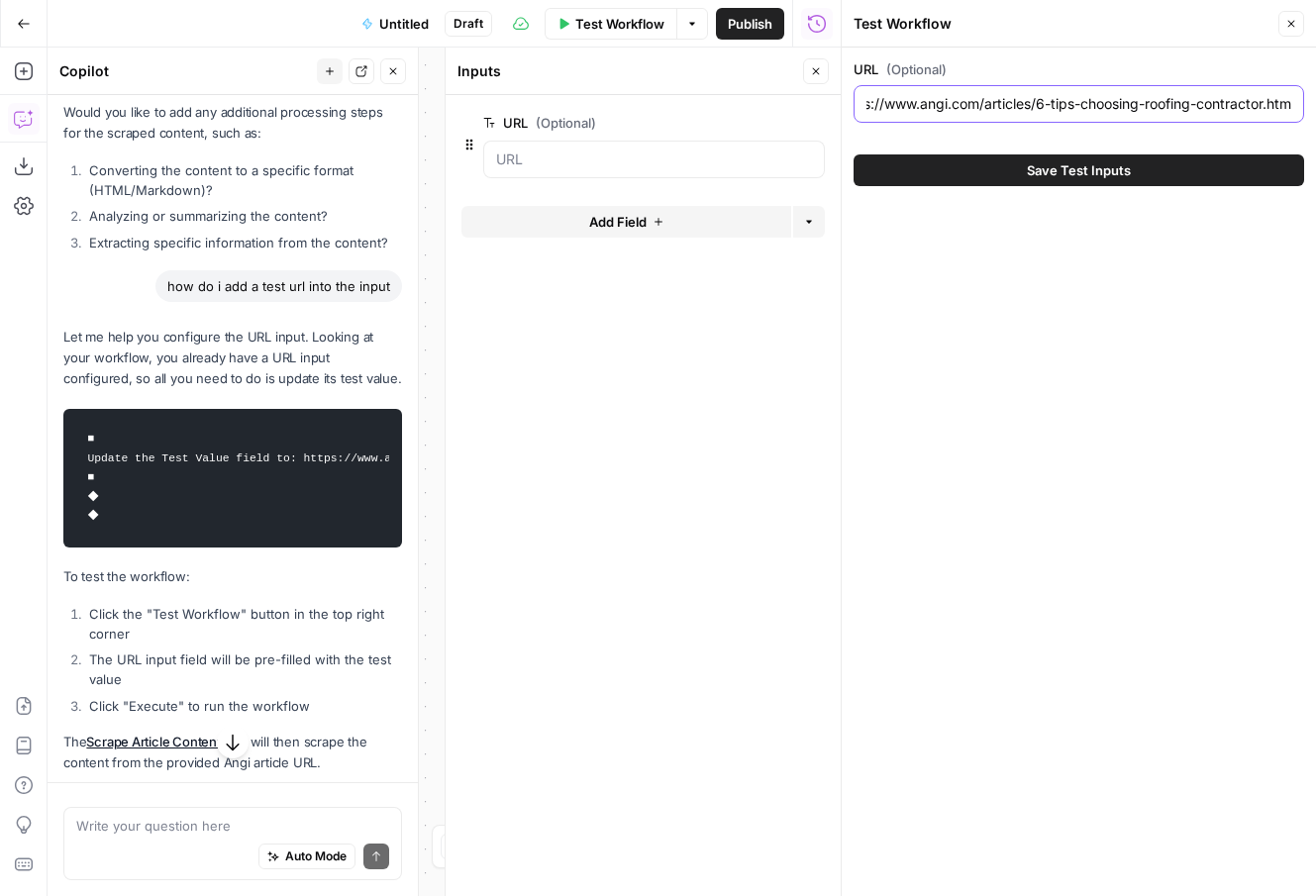type on "https://www.angi.com/articles/6-tips-choosing-roofing-contractor.htm" 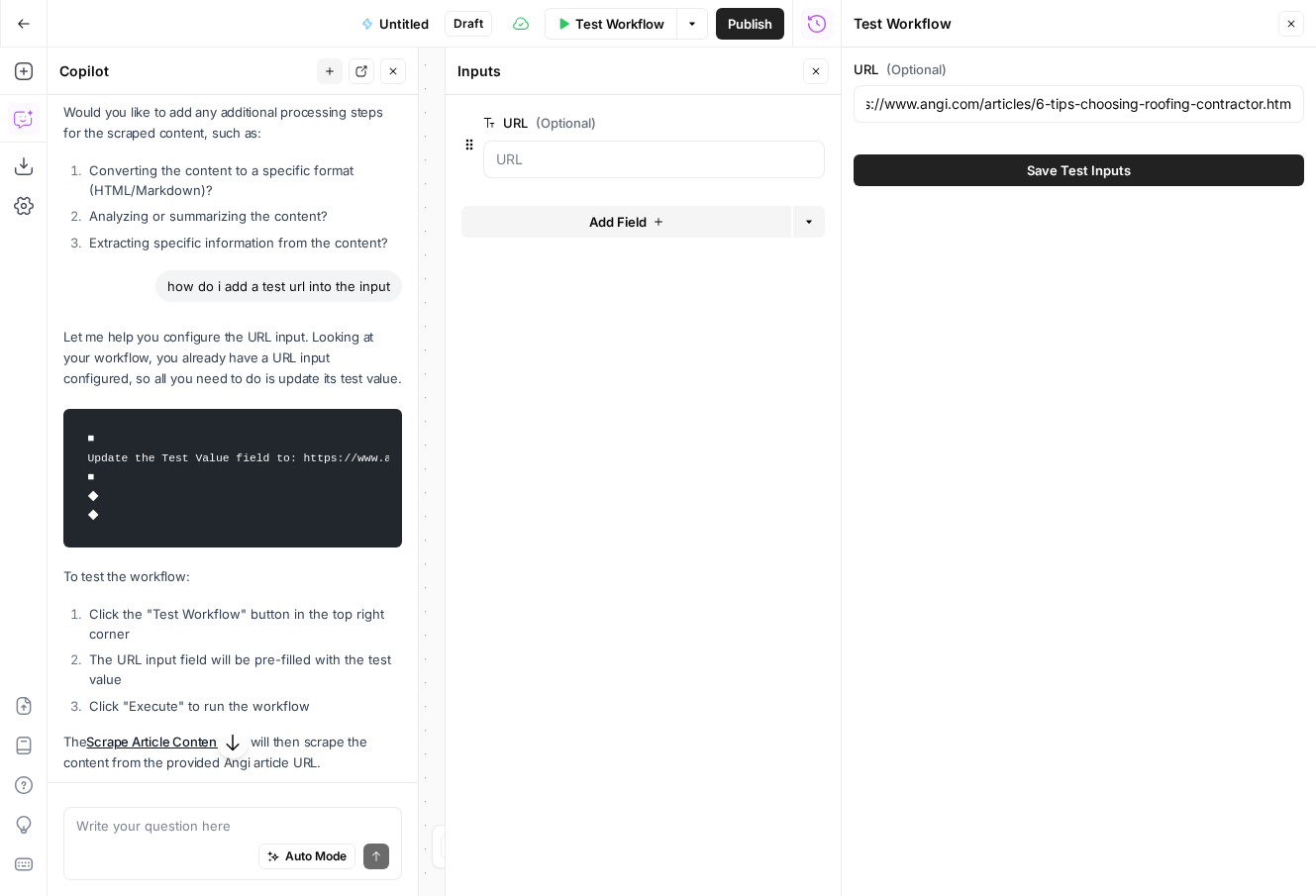 click on "Save Test Inputs" at bounding box center [1078, 170] 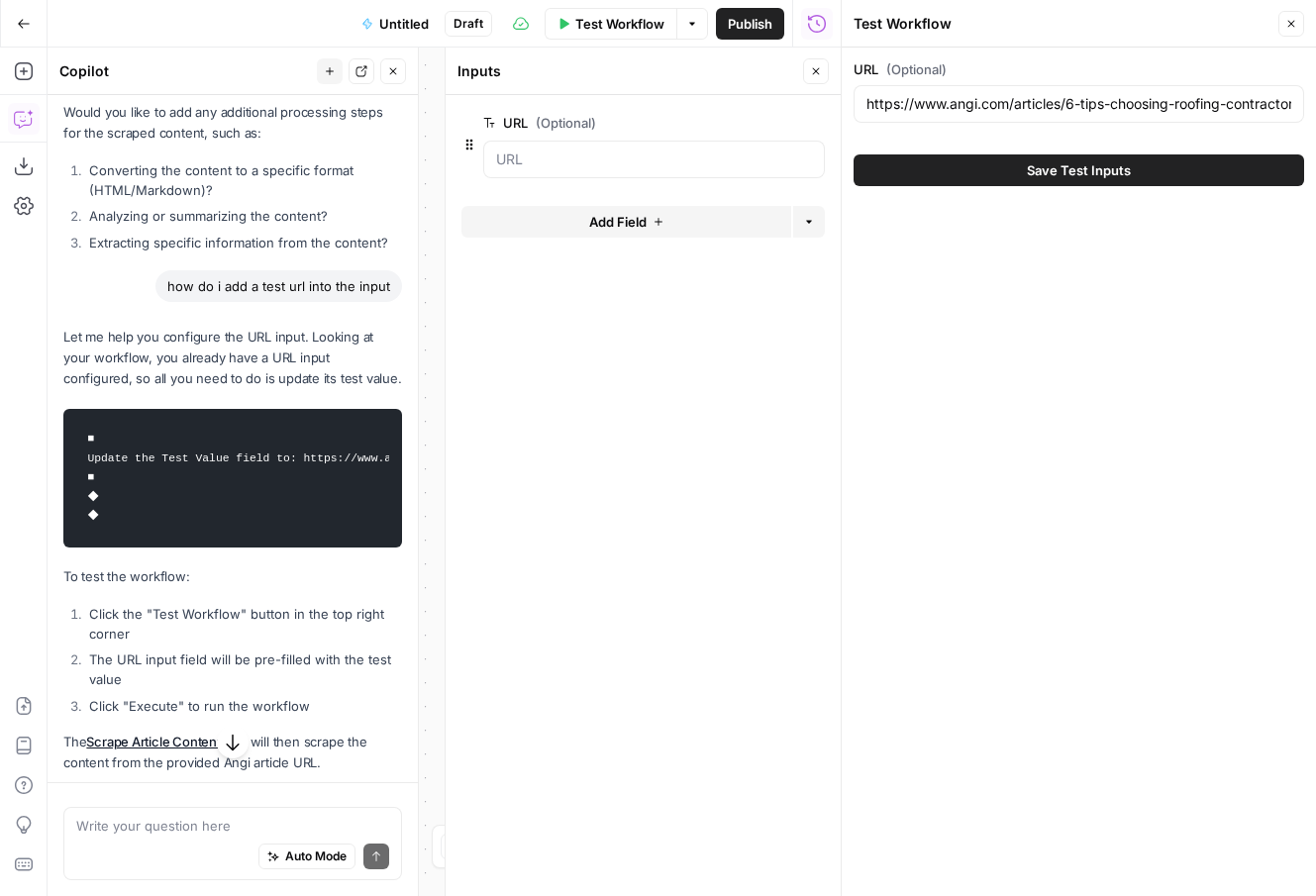 click 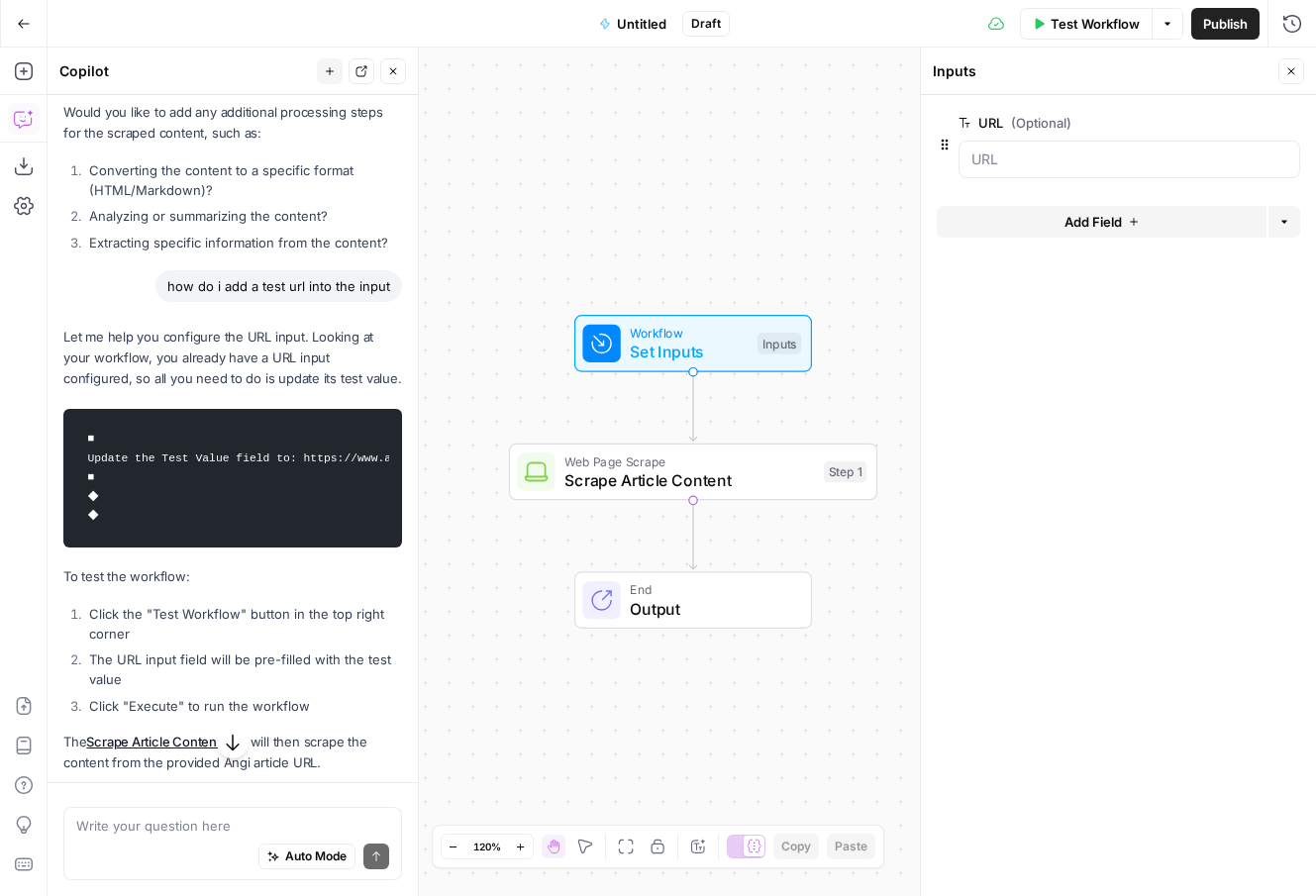 click 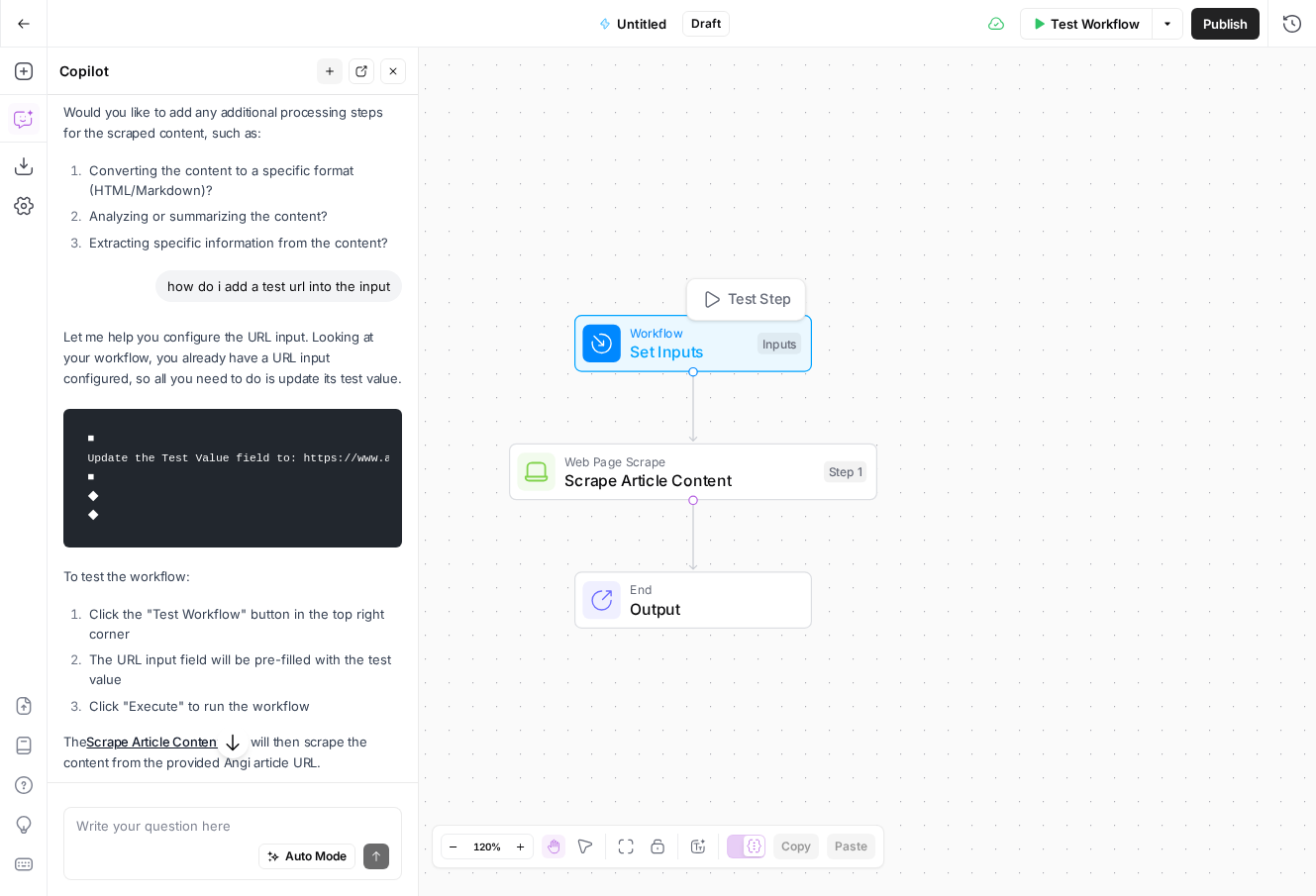 click 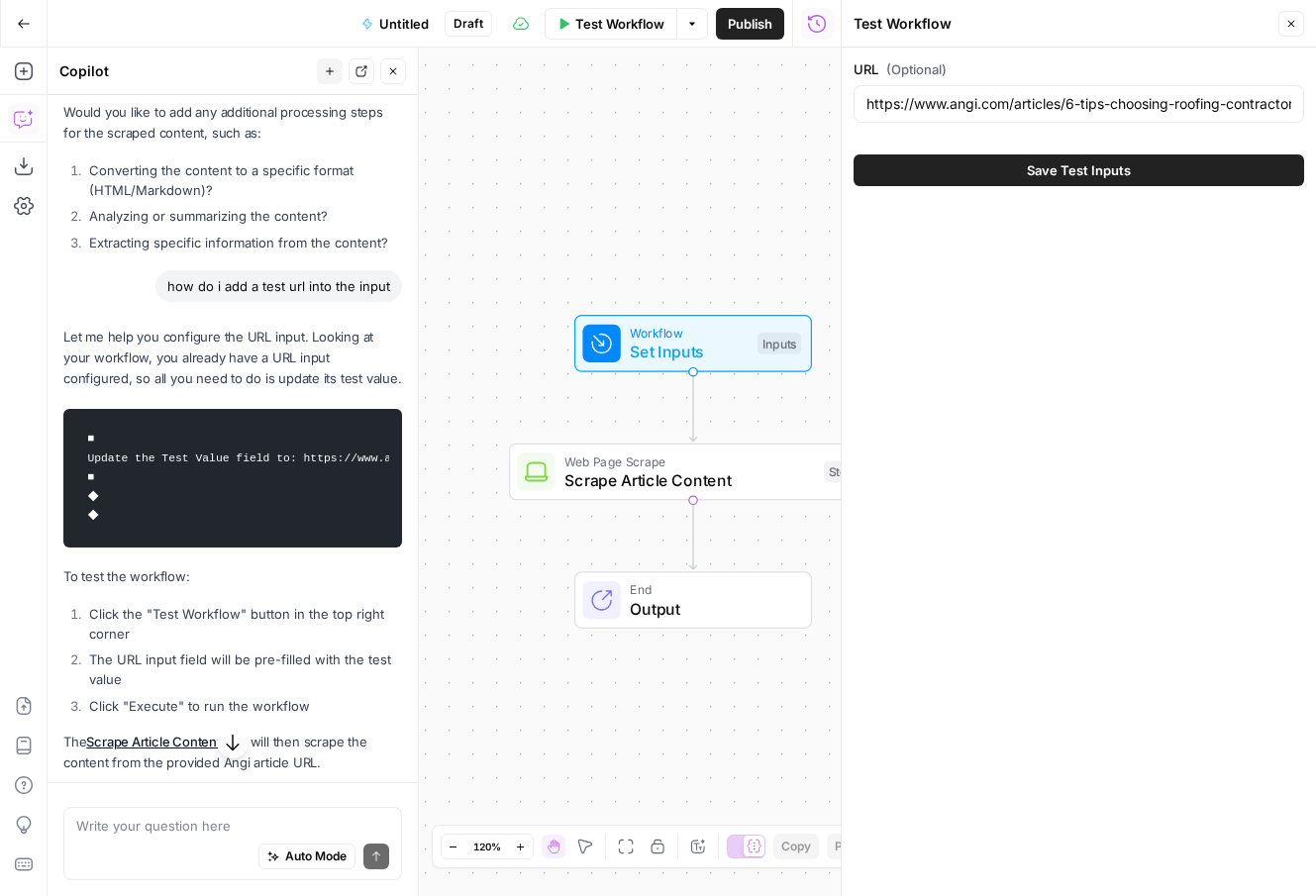 click on "Save Test Inputs" at bounding box center [1078, 170] 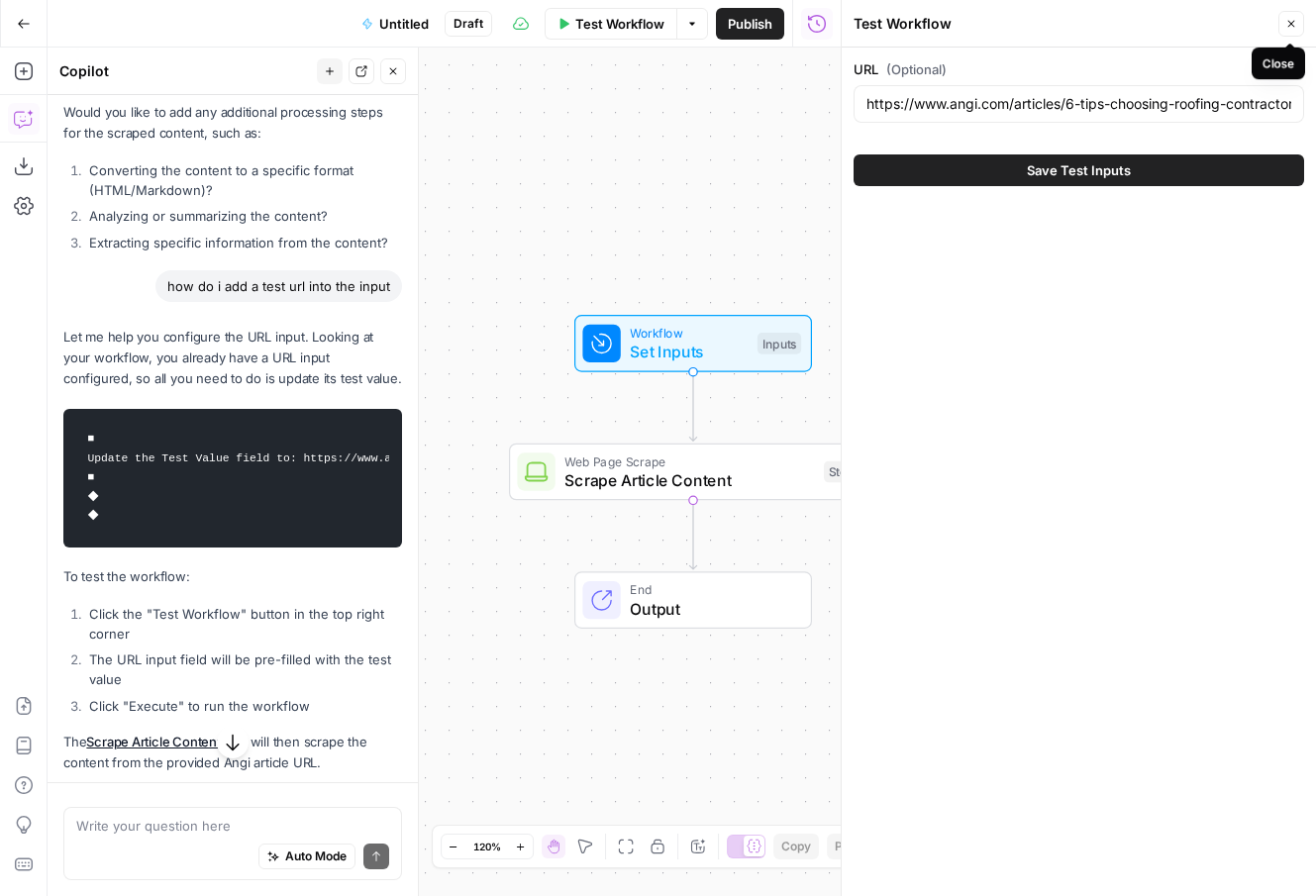 click 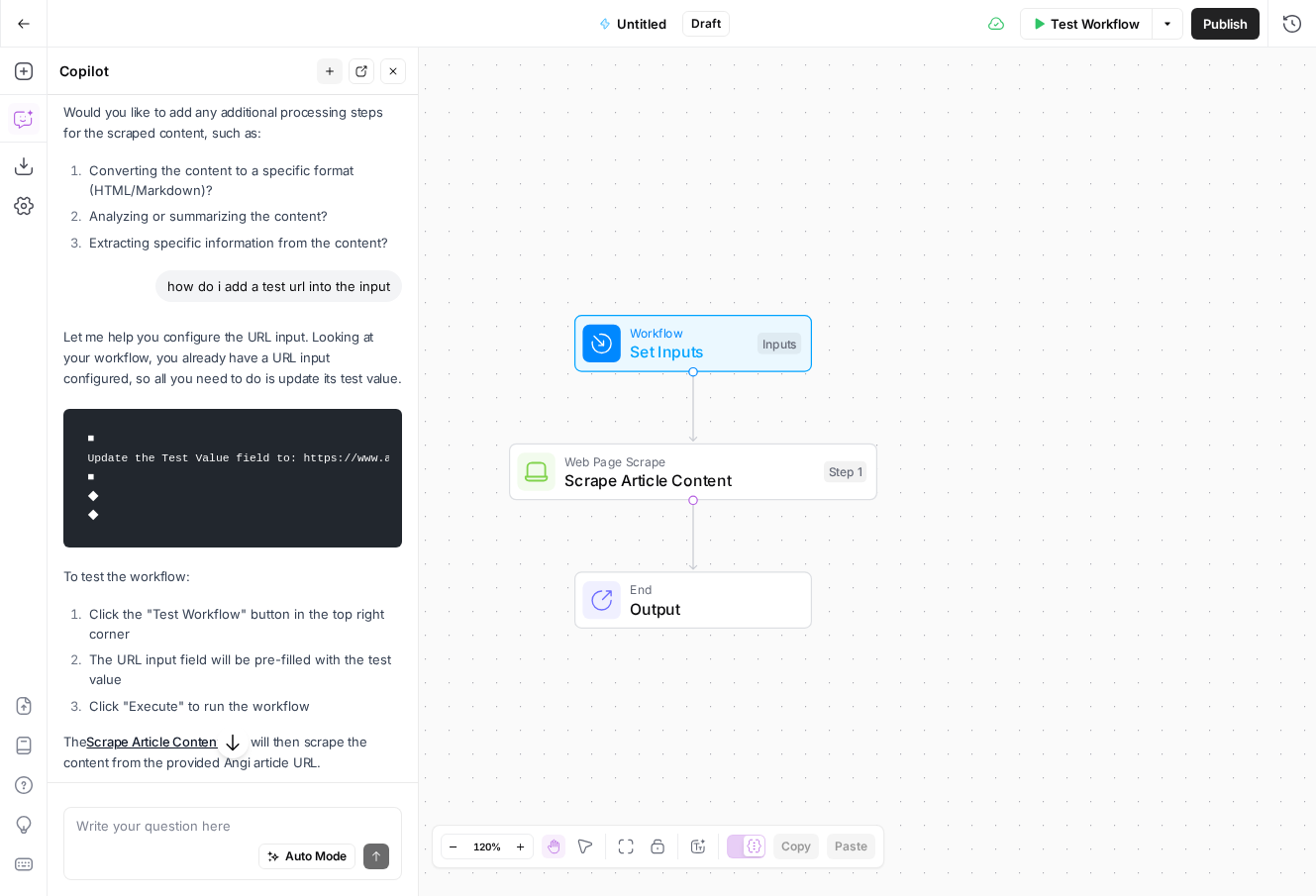 click on "Test Workflow" at bounding box center (1086, 24) 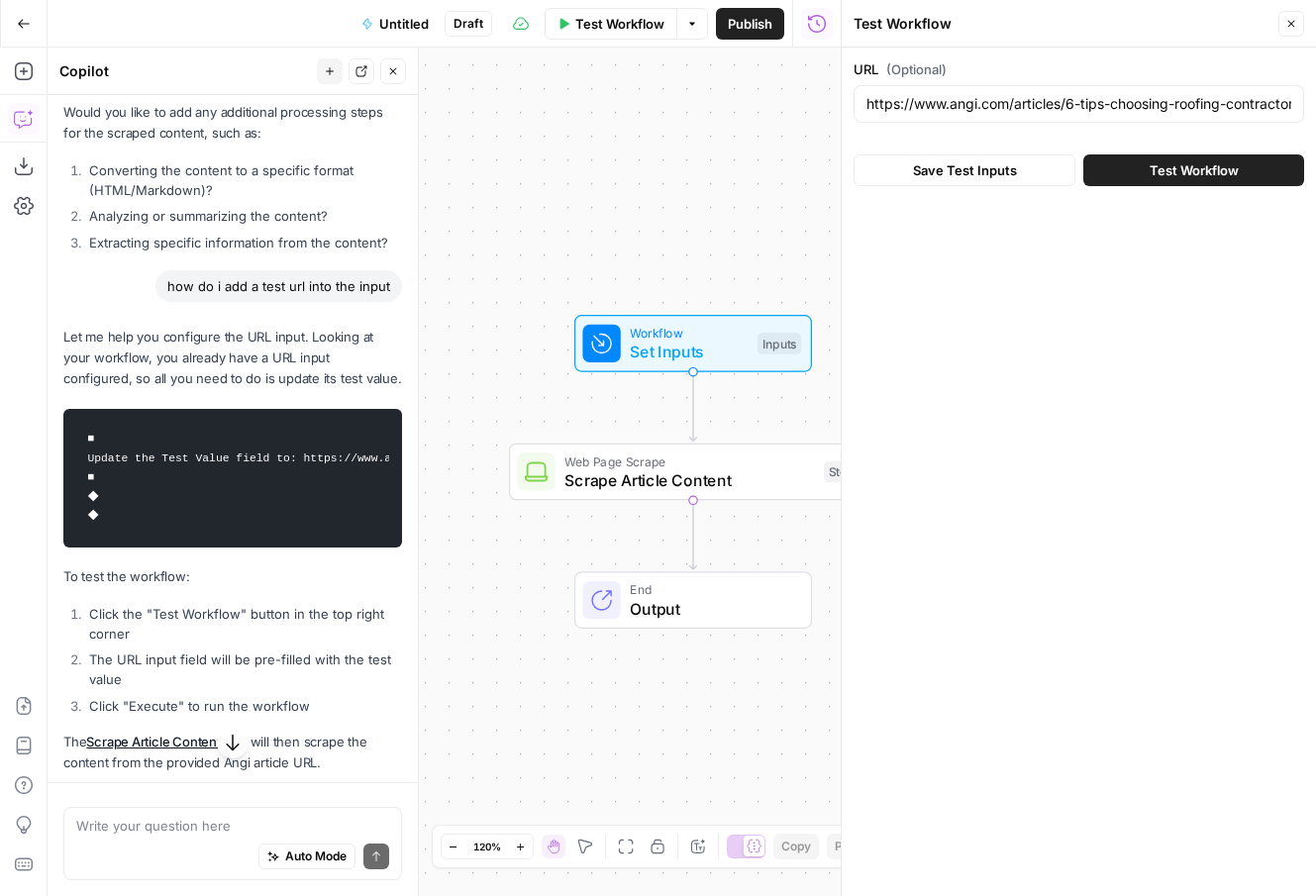 click on "Test Workflow" at bounding box center [1193, 170] 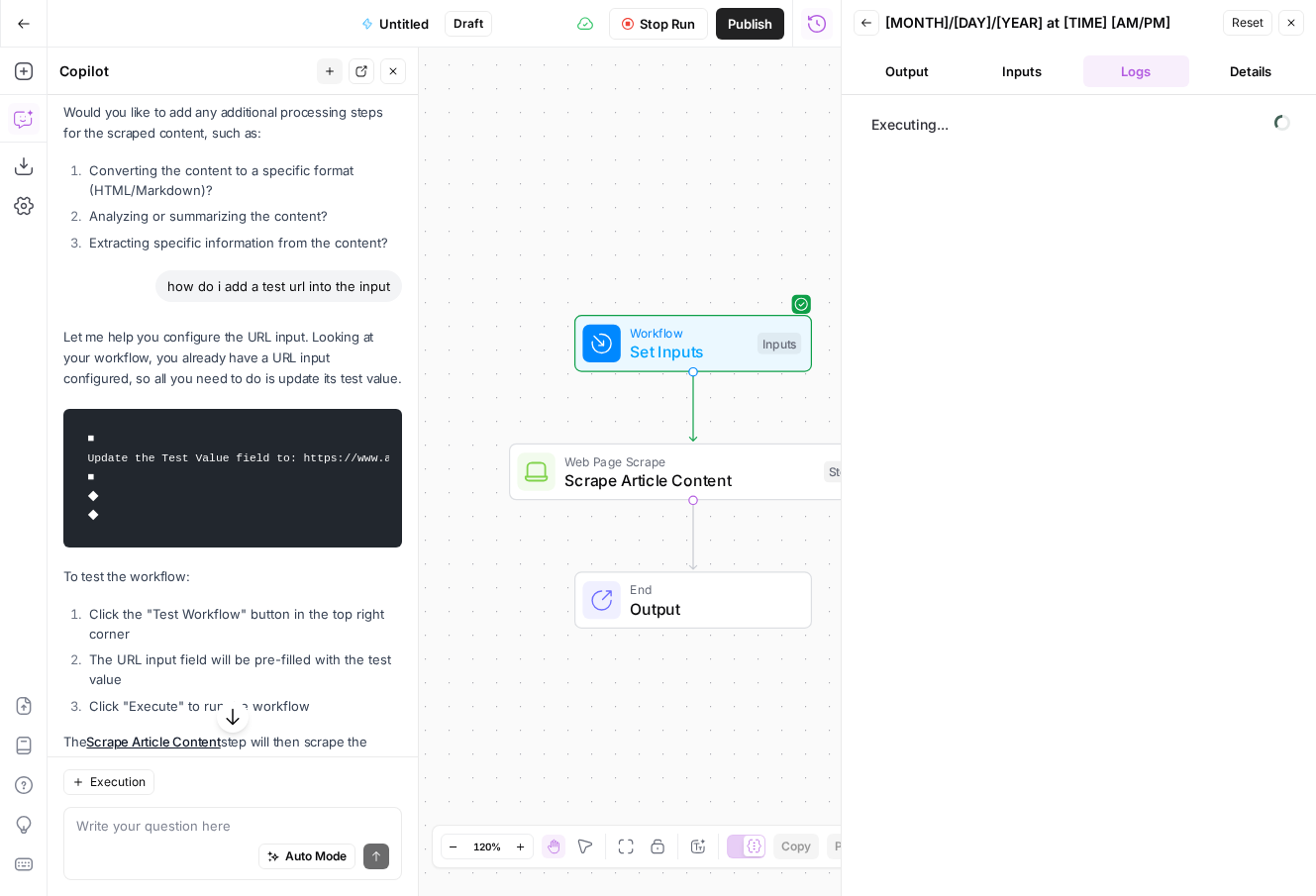 scroll, scrollTop: 986, scrollLeft: 0, axis: vertical 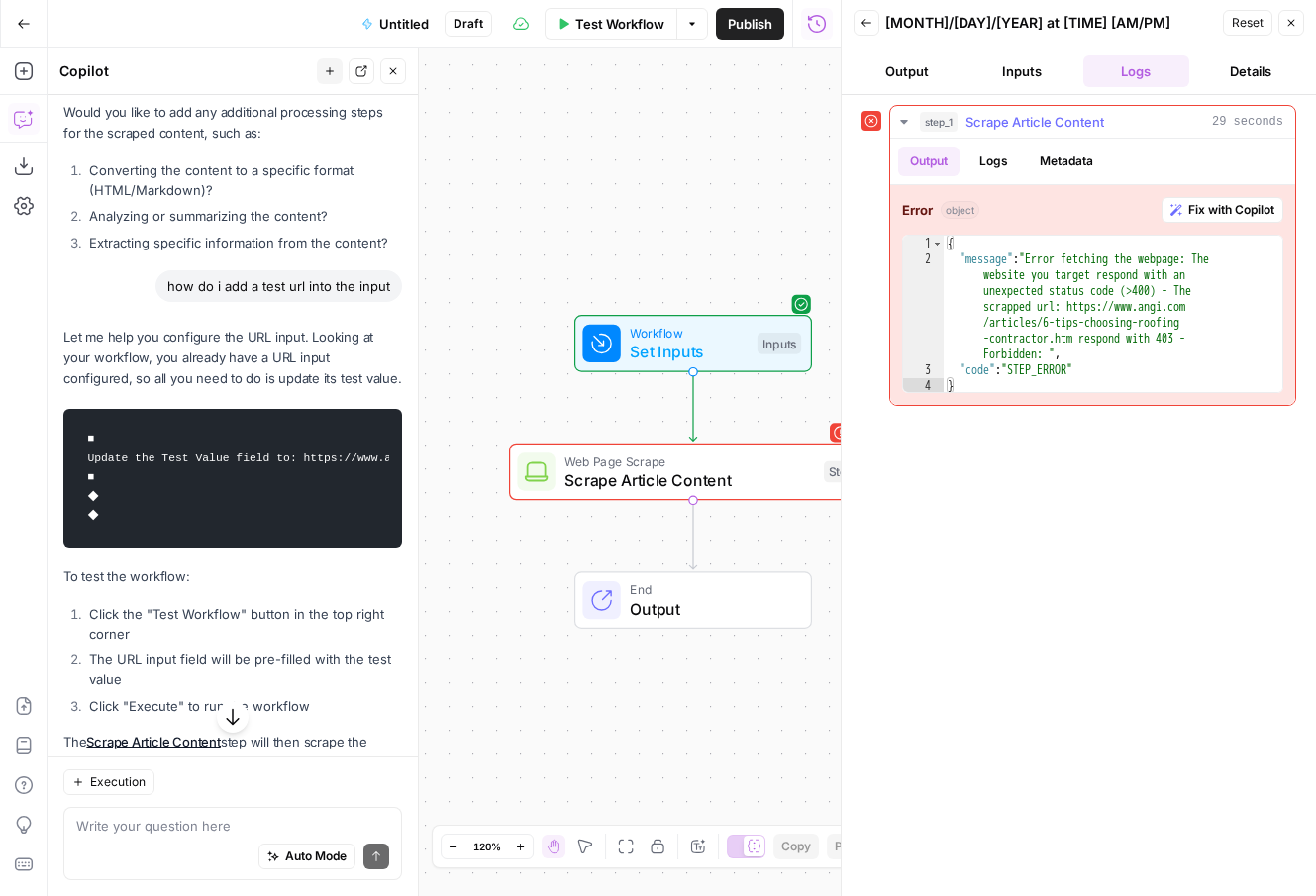 click on "Fix with Copilot" at bounding box center (1231, 210) 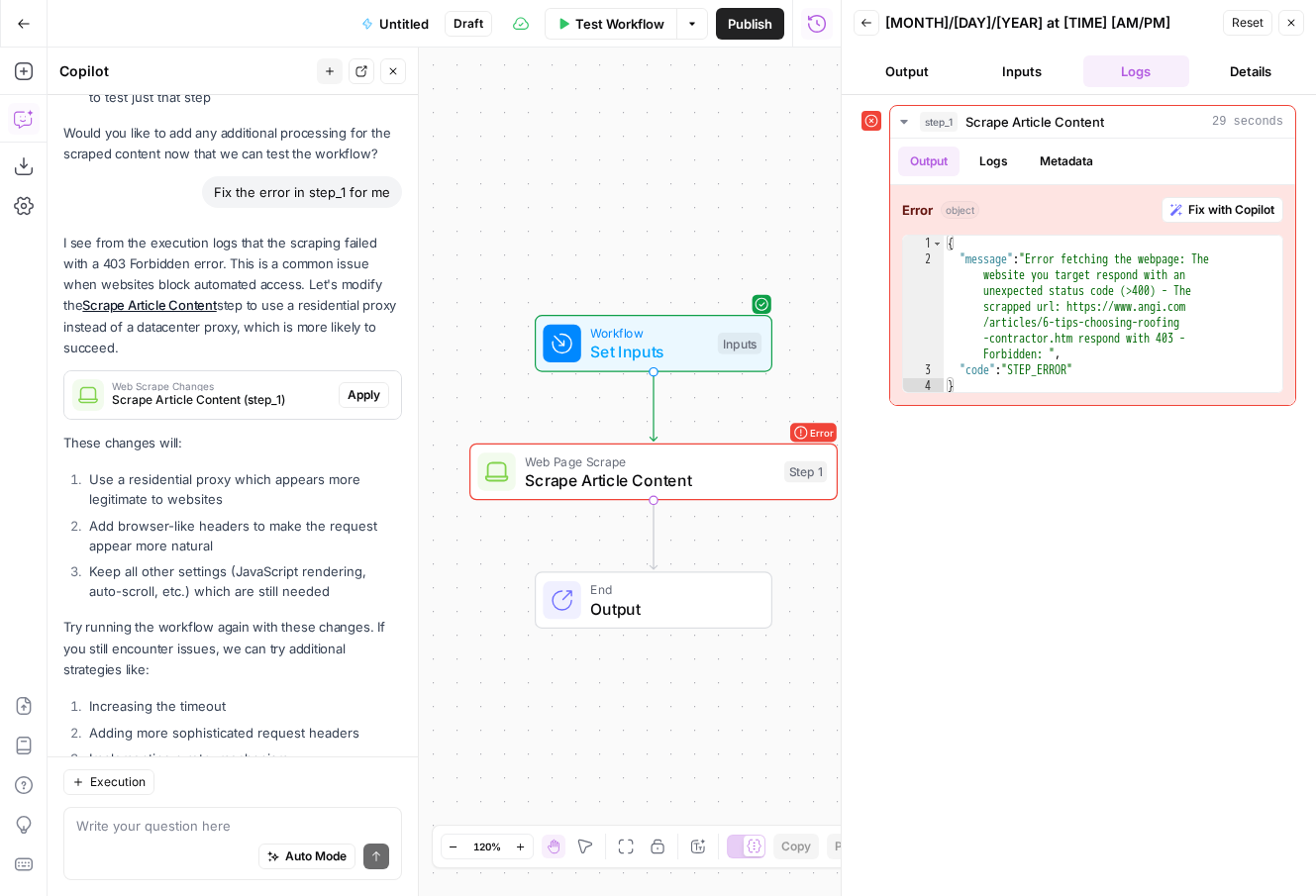scroll, scrollTop: 1891, scrollLeft: 0, axis: vertical 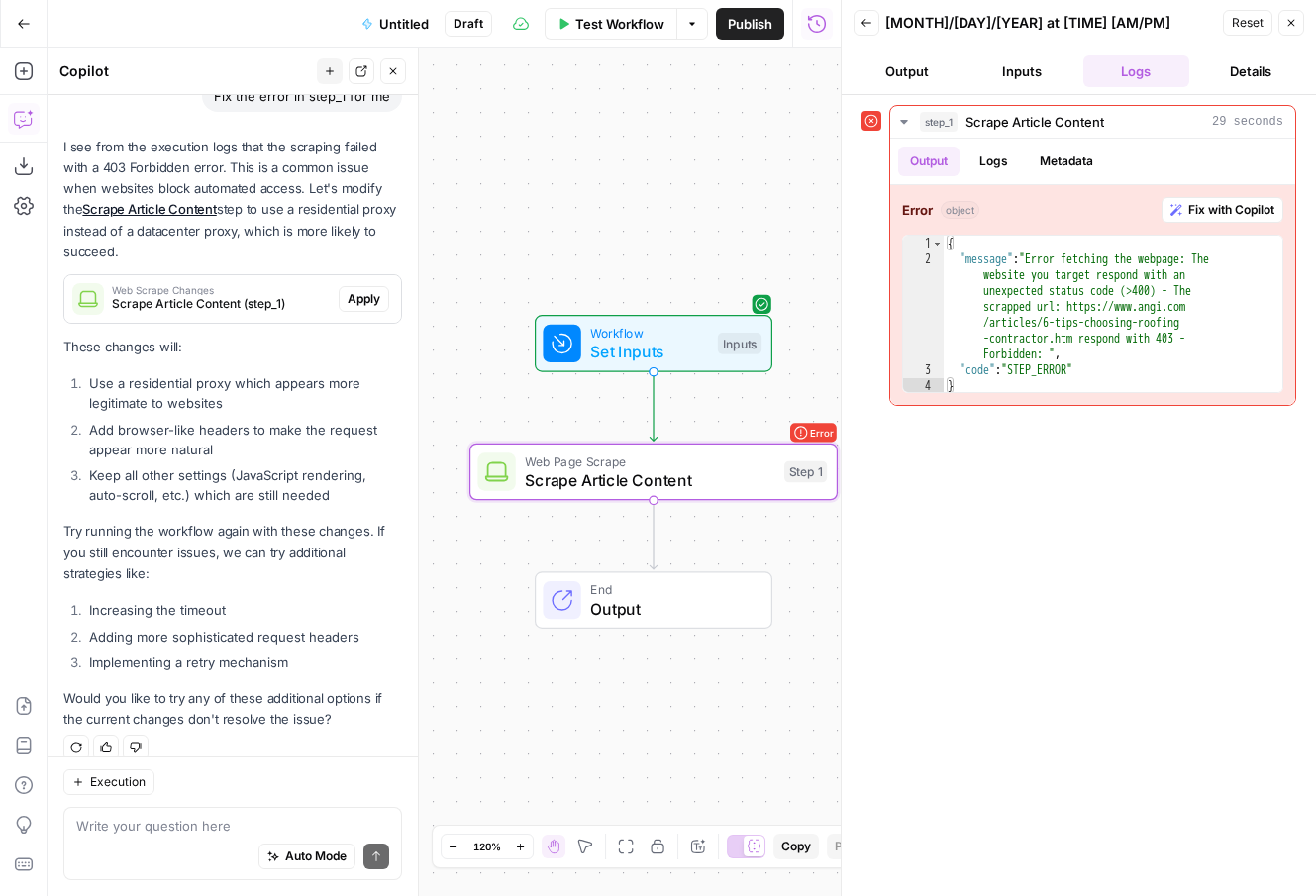 click on "Apply" at bounding box center (363, 299) 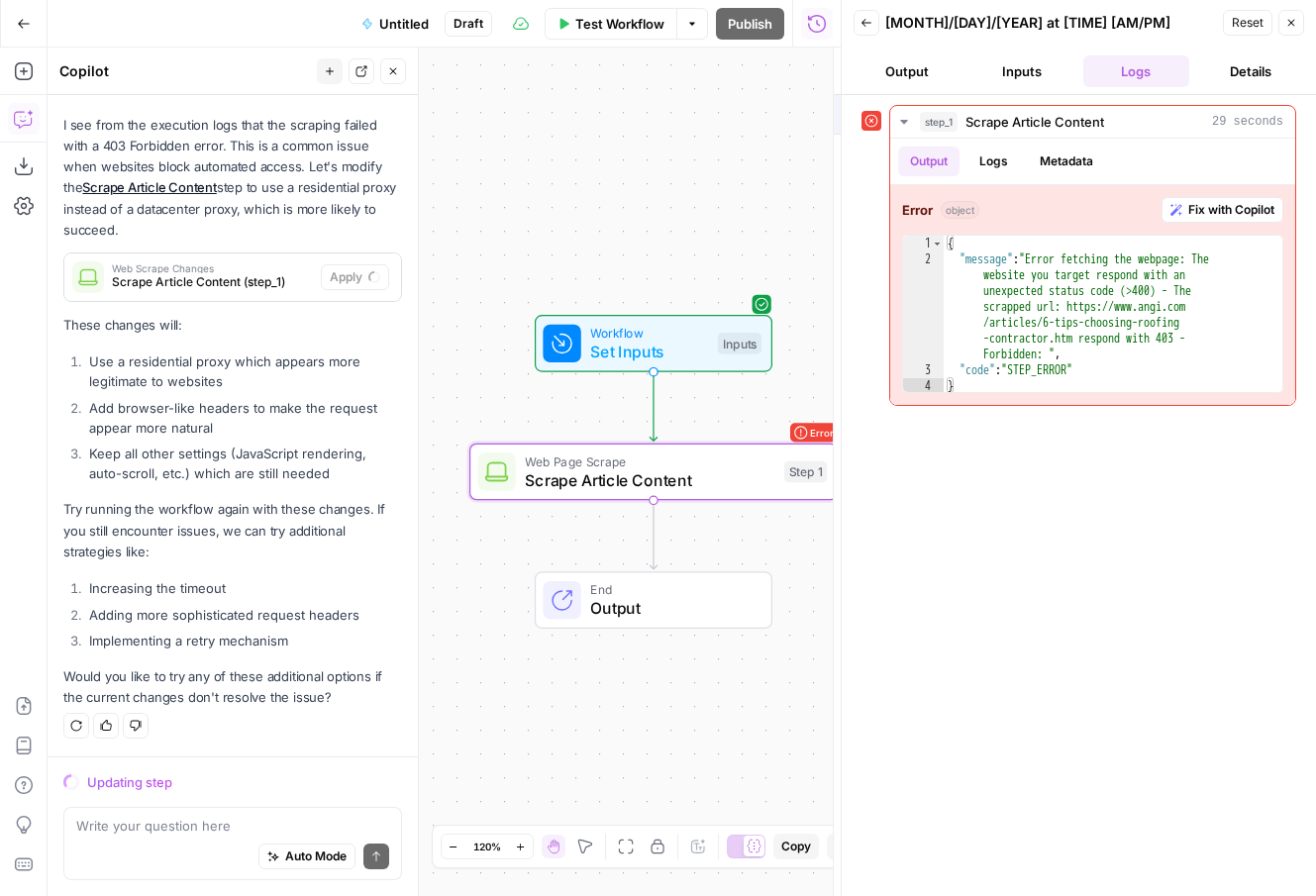 scroll, scrollTop: 1859, scrollLeft: 0, axis: vertical 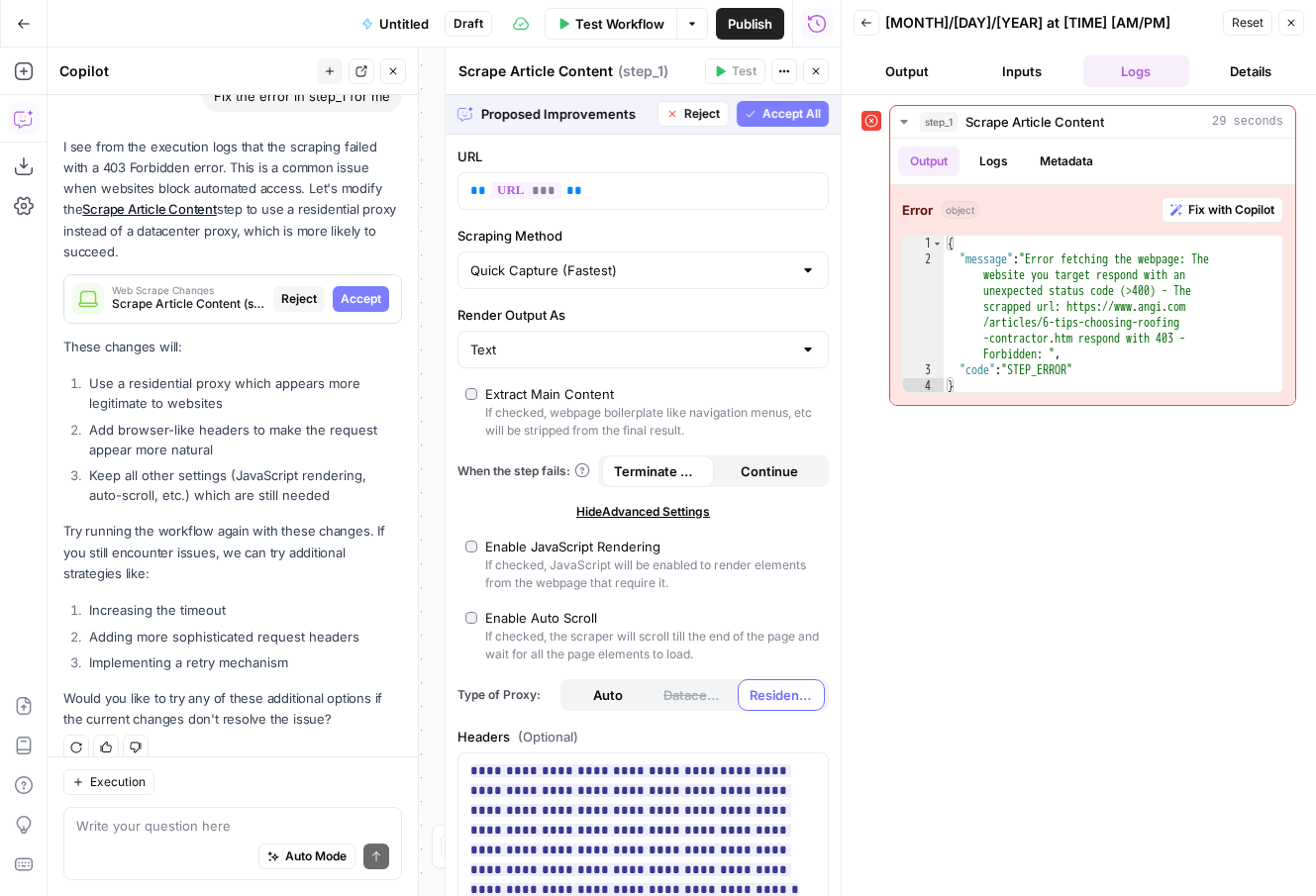 click on "Accept All" at bounding box center (791, 114) 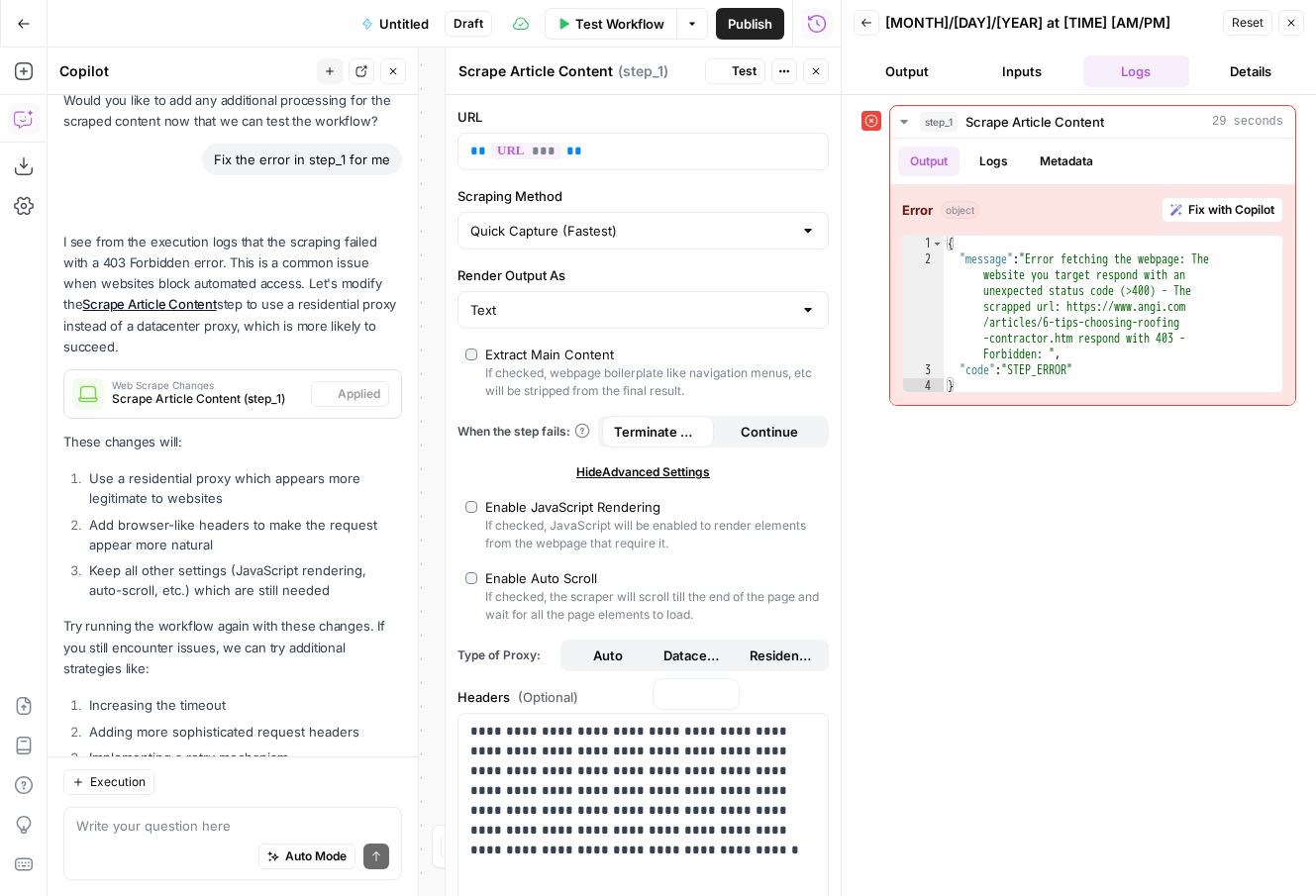 scroll, scrollTop: 1954, scrollLeft: 0, axis: vertical 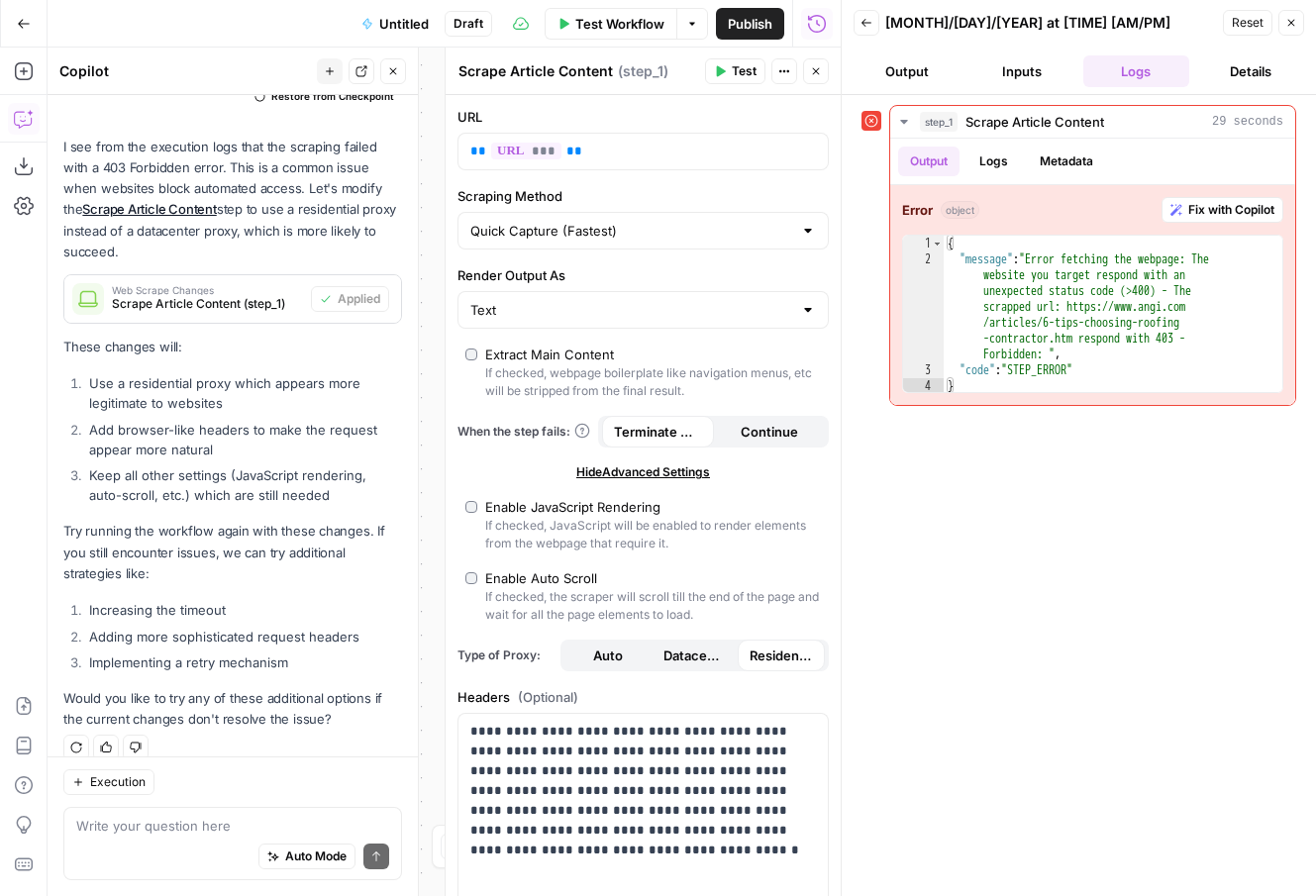 click on "Close" at bounding box center [1291, 23] 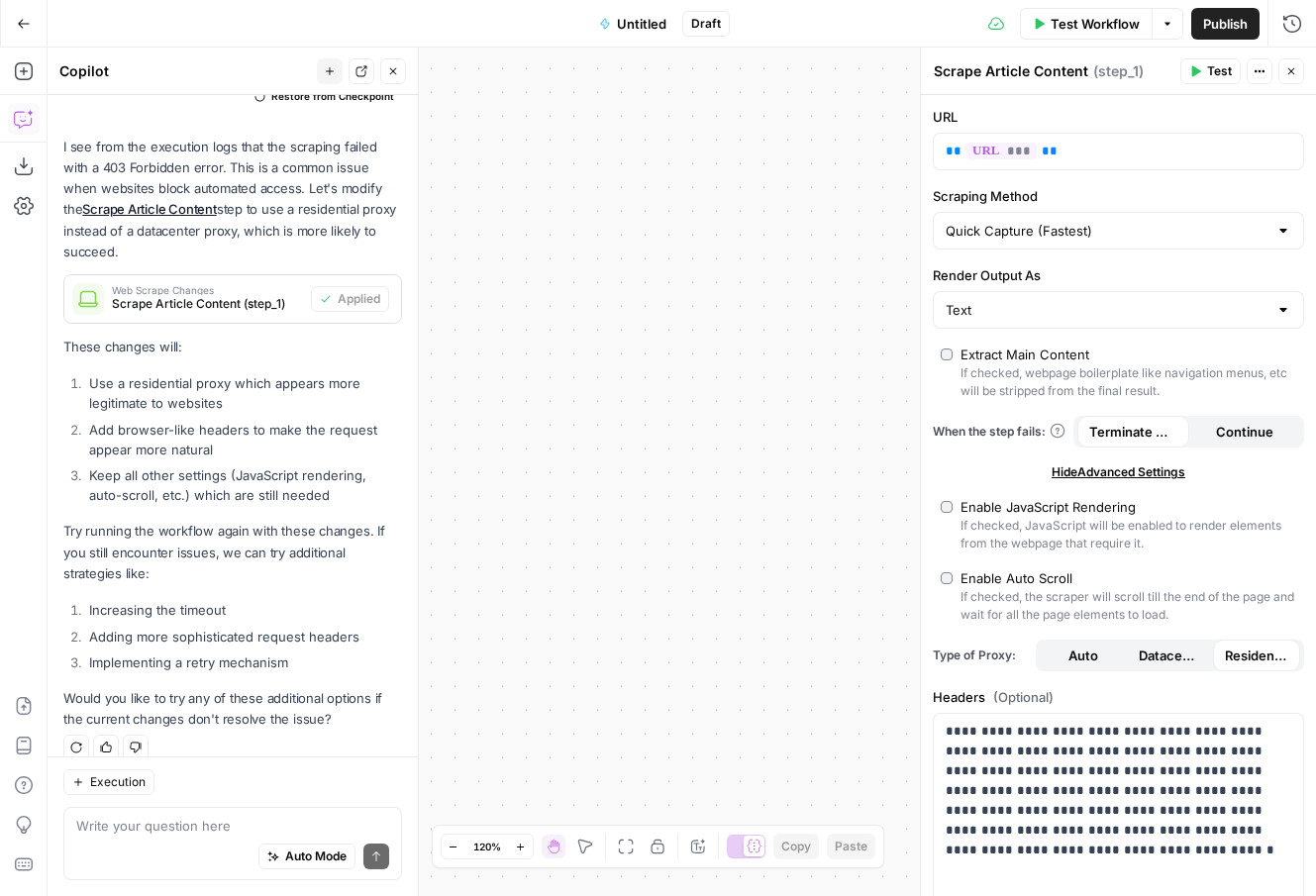 click 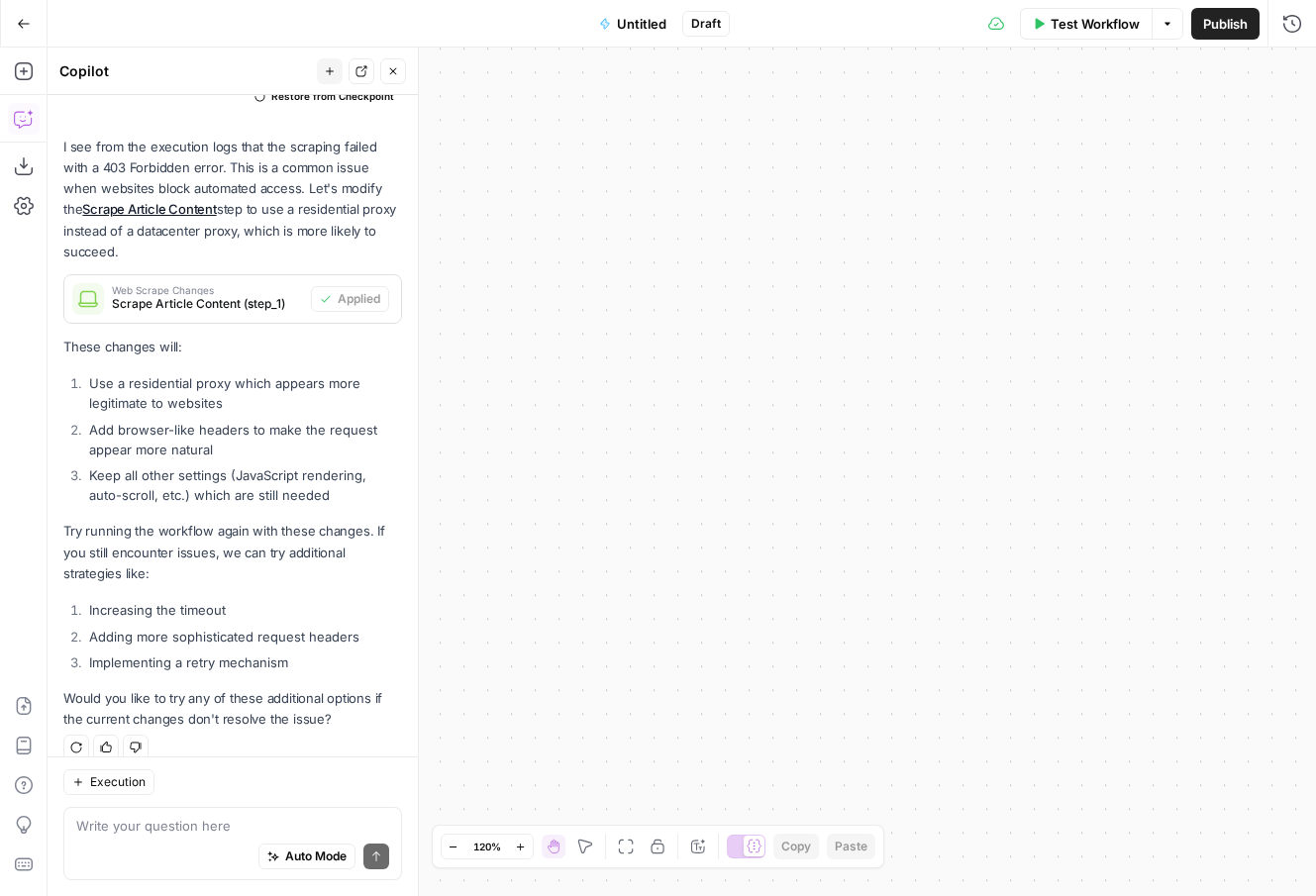 click on "Add browser-like headers to make the request appear more natural" at bounding box center [243, 440] 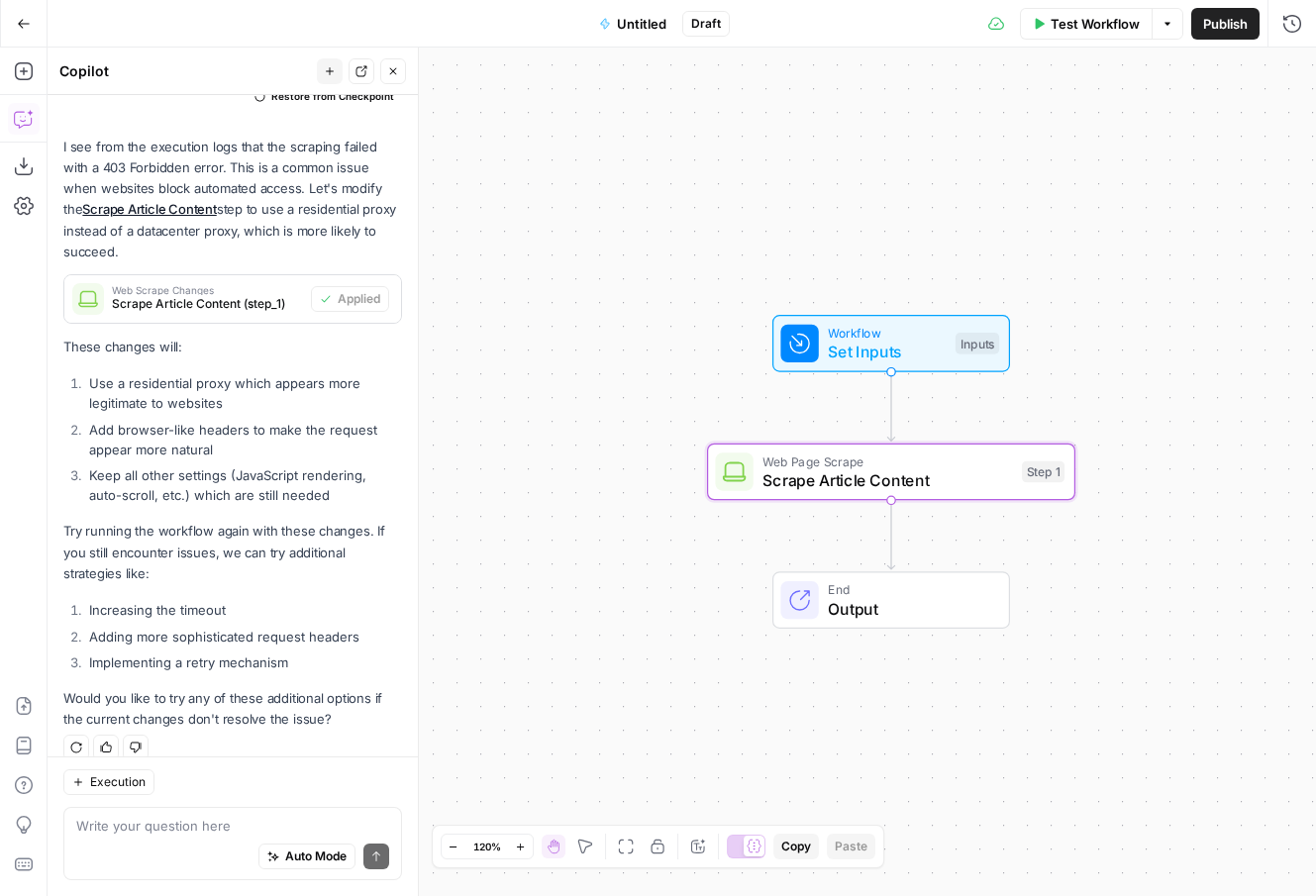 click on "Web Scrape Changes" at bounding box center (207, 290) 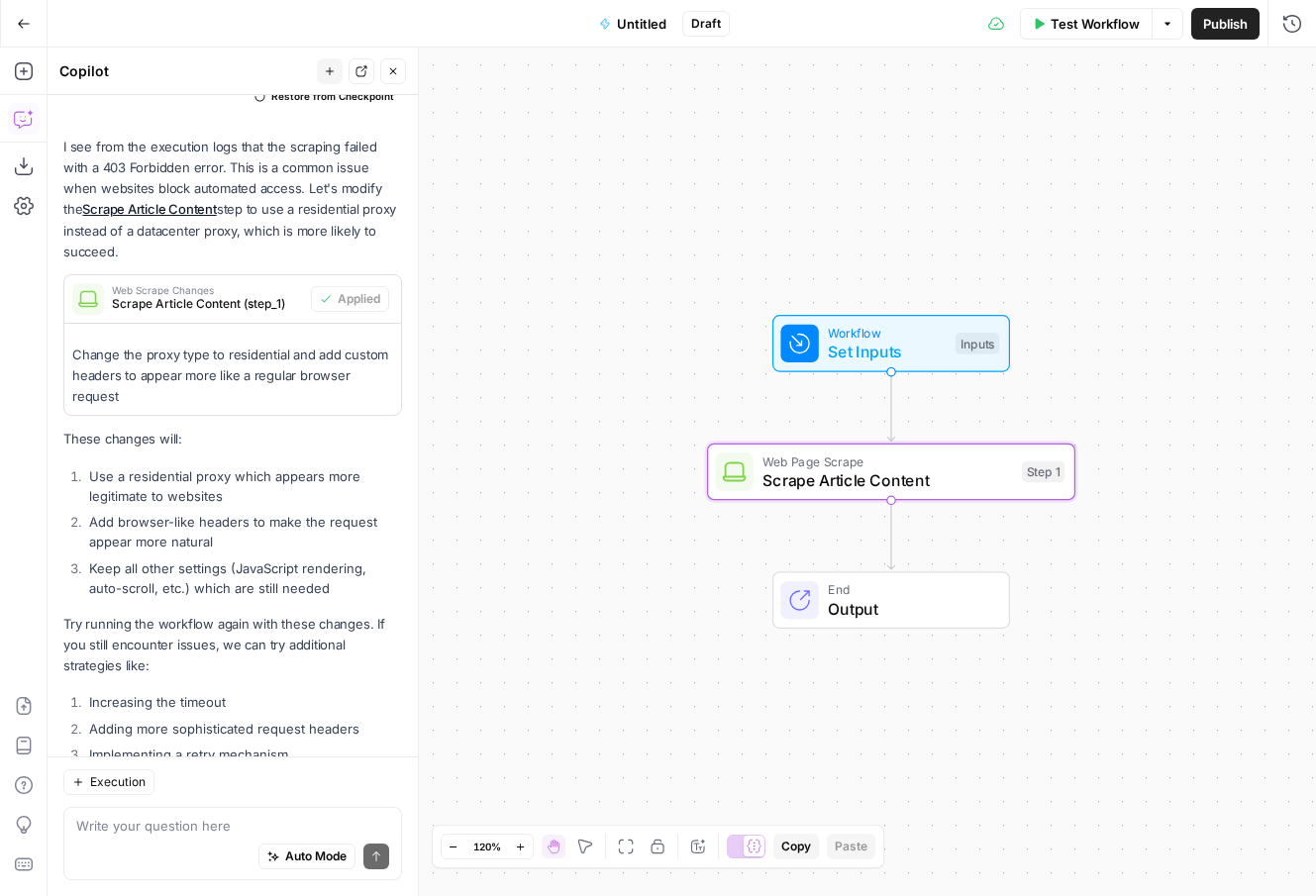 scroll, scrollTop: 2026, scrollLeft: 0, axis: vertical 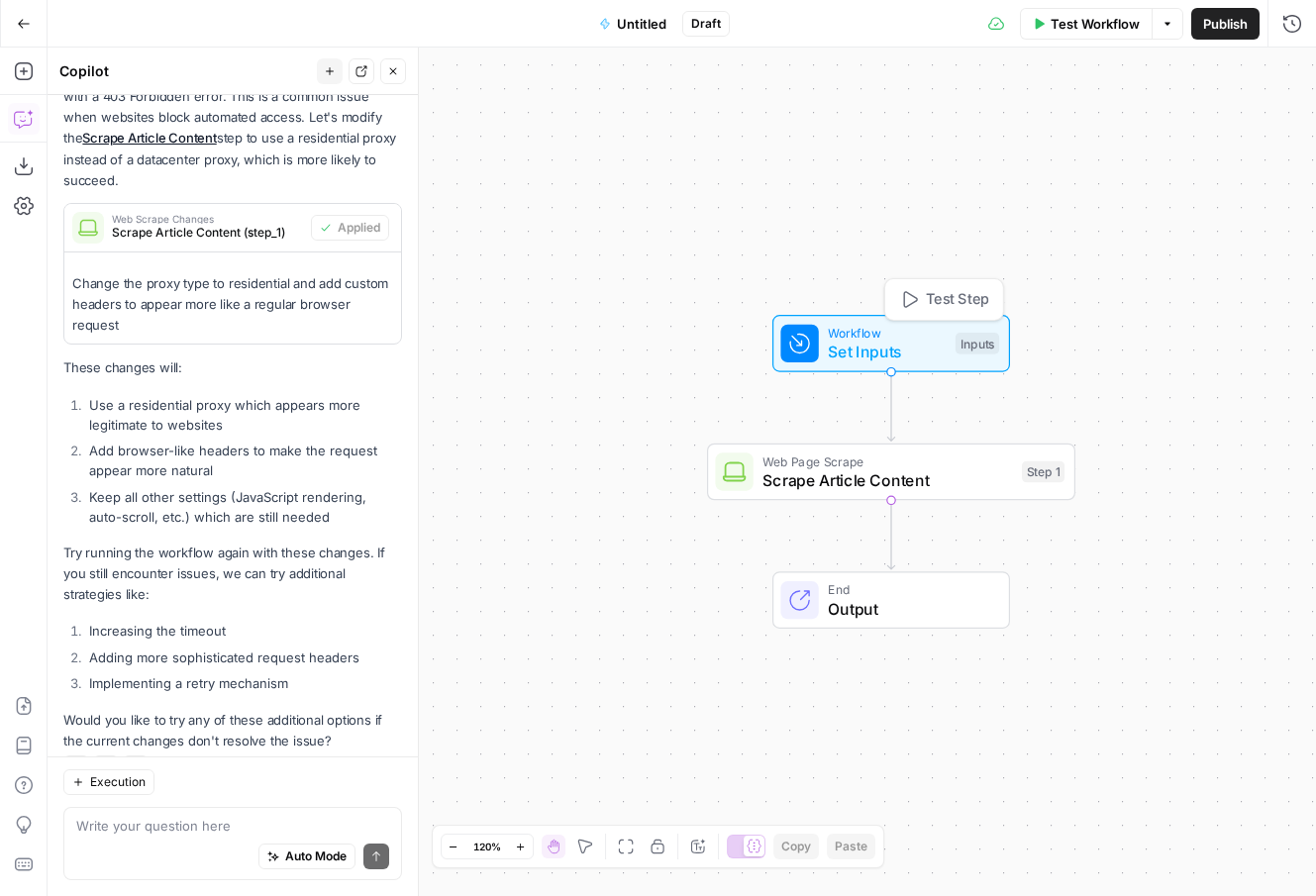 click 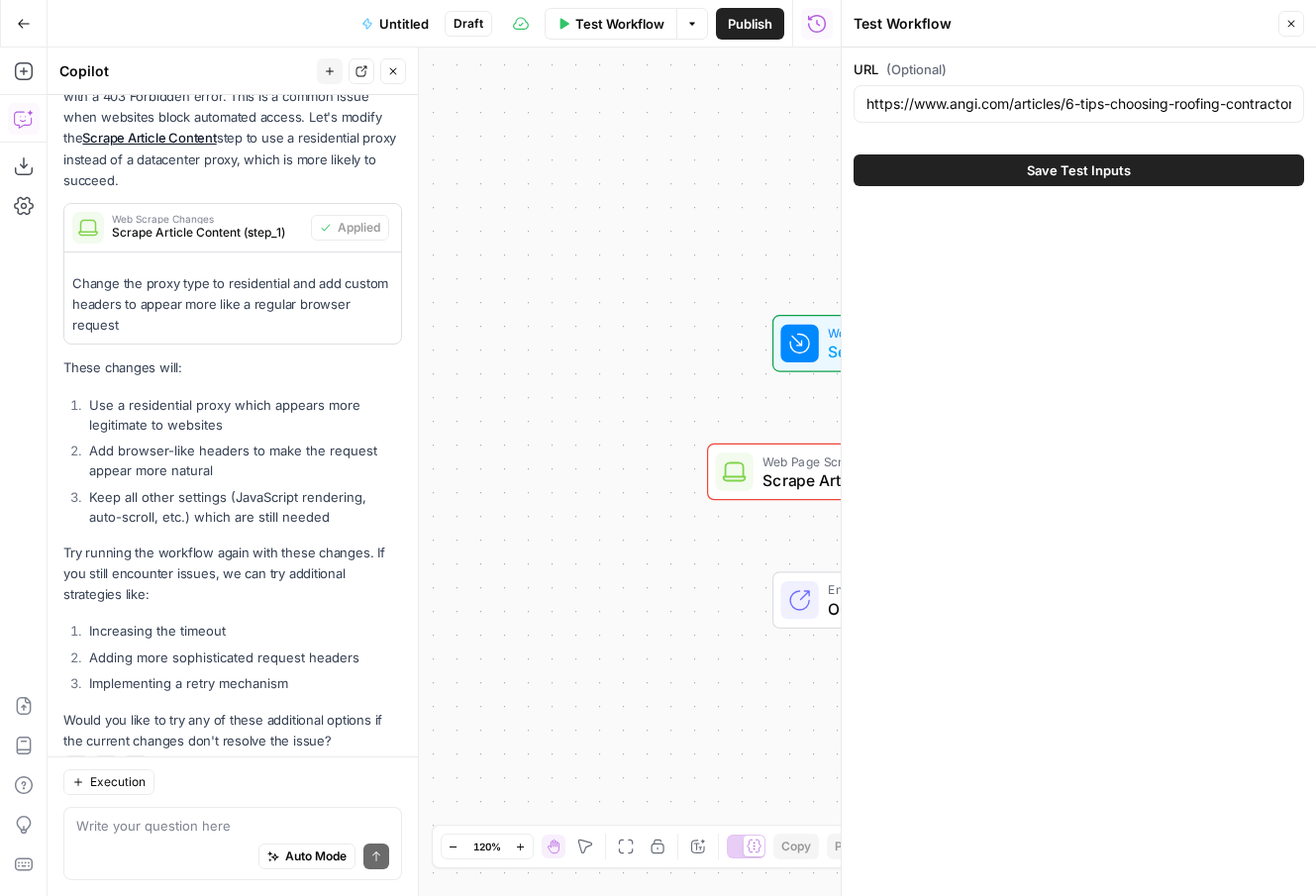 click on "Save Test Inputs" at bounding box center (1078, 170) 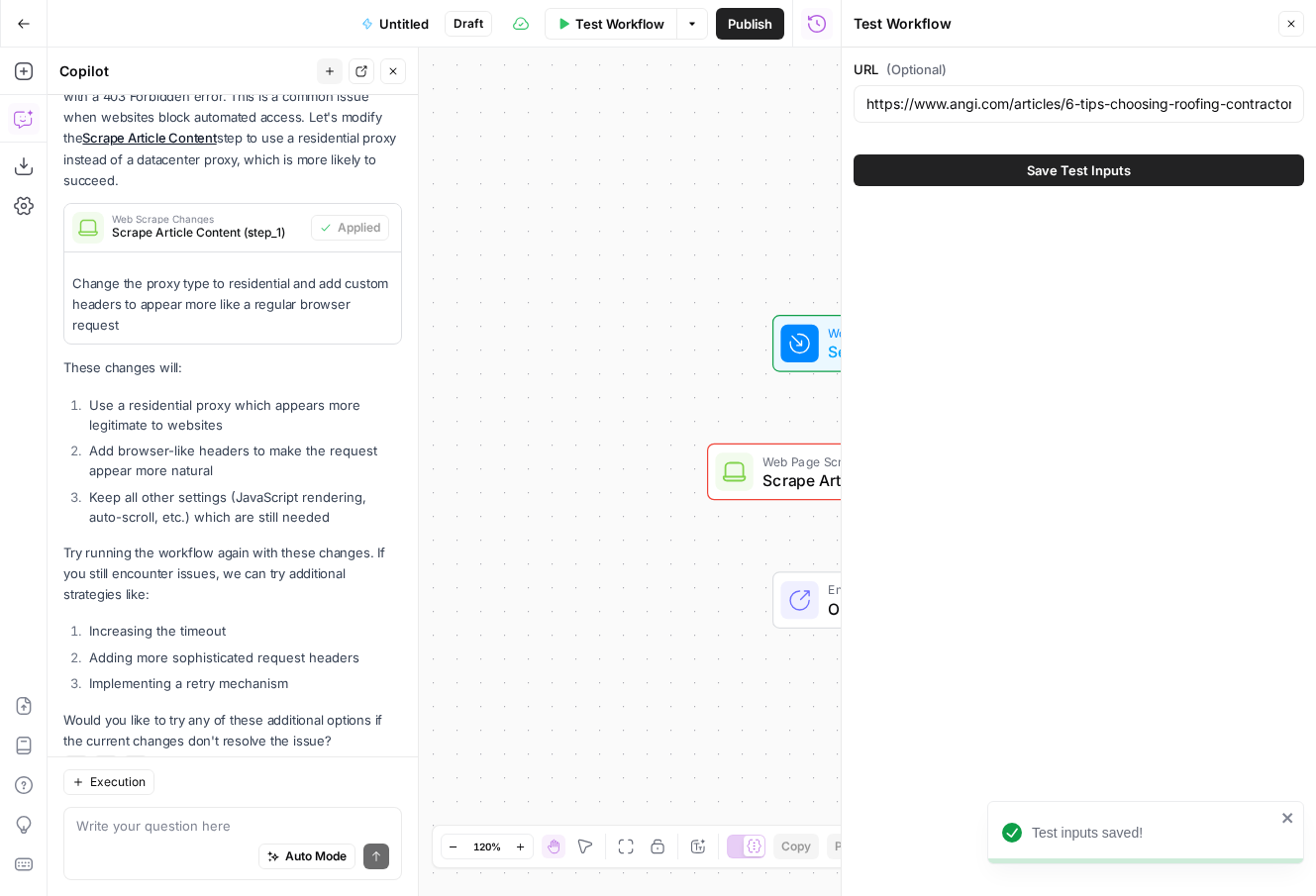 click 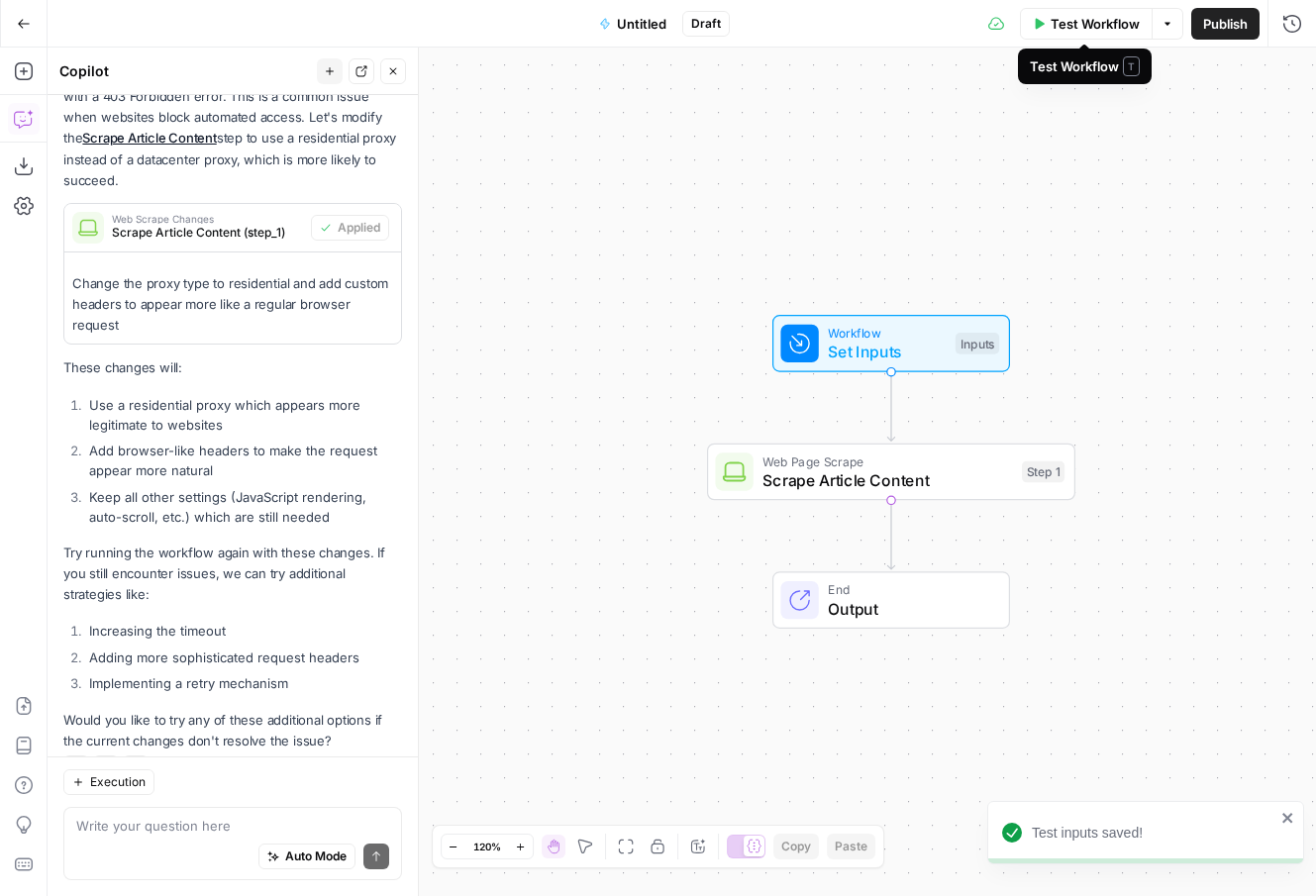 click on "Test Workflow" at bounding box center [1095, 24] 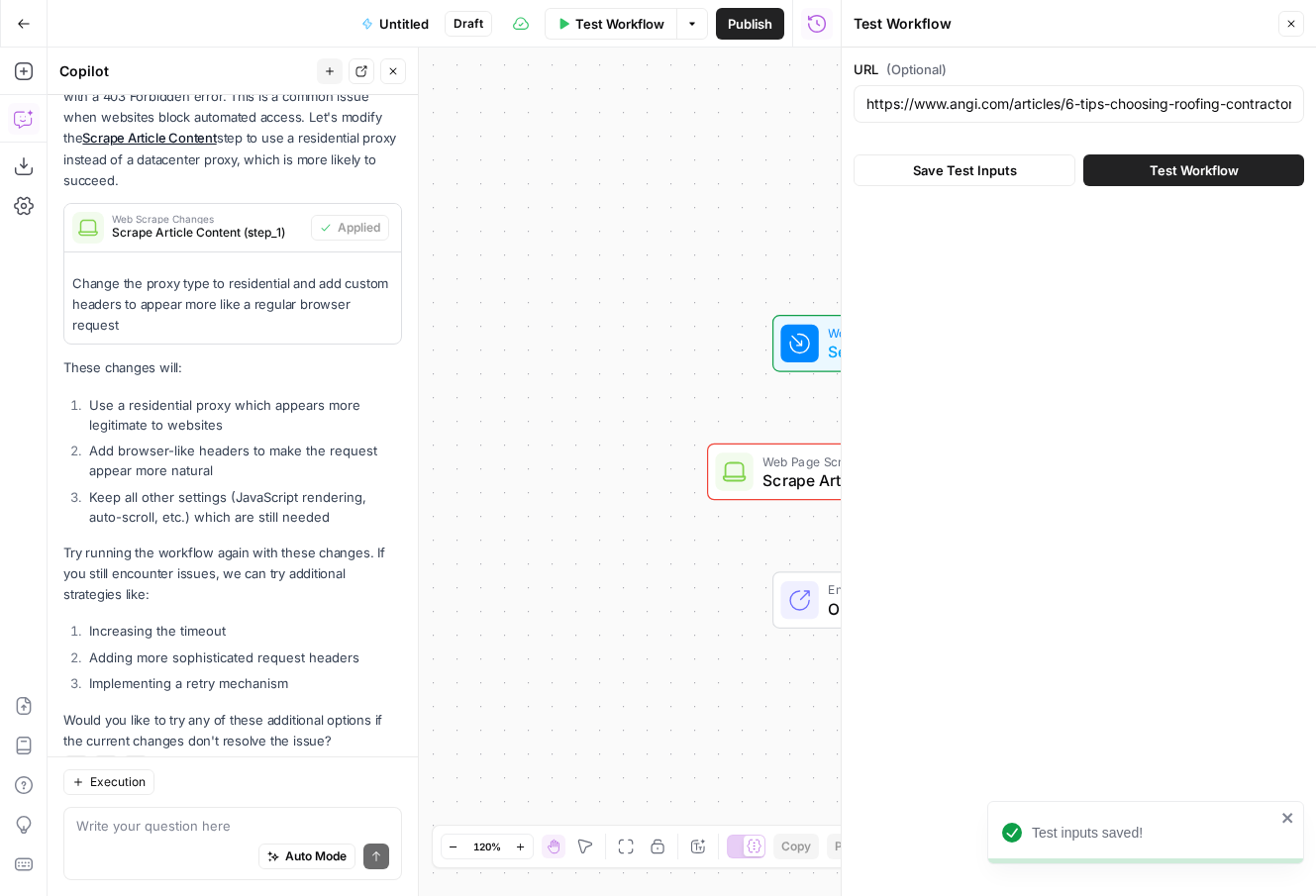 click on "Test Workflow" at bounding box center (1194, 170) 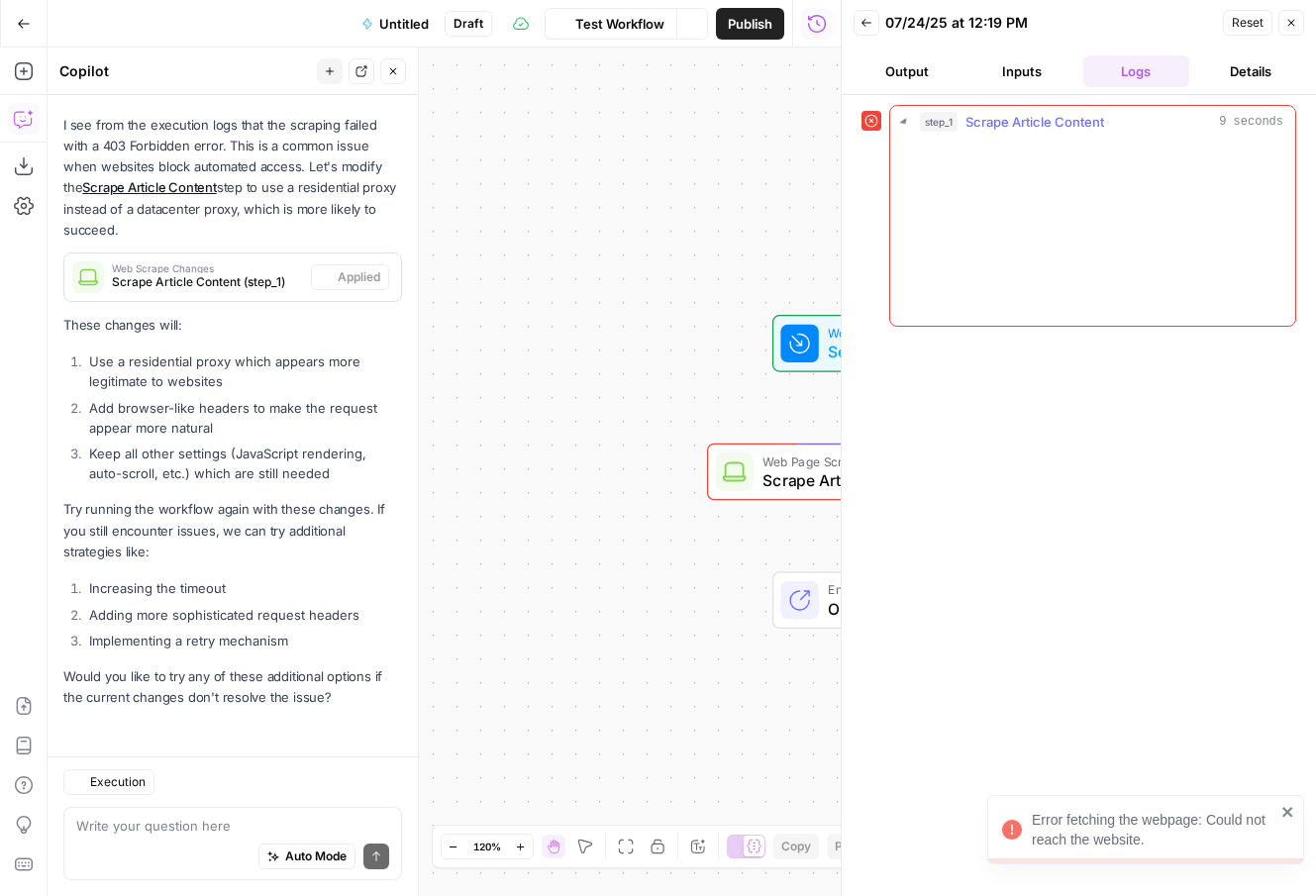 scroll, scrollTop: 1954, scrollLeft: 0, axis: vertical 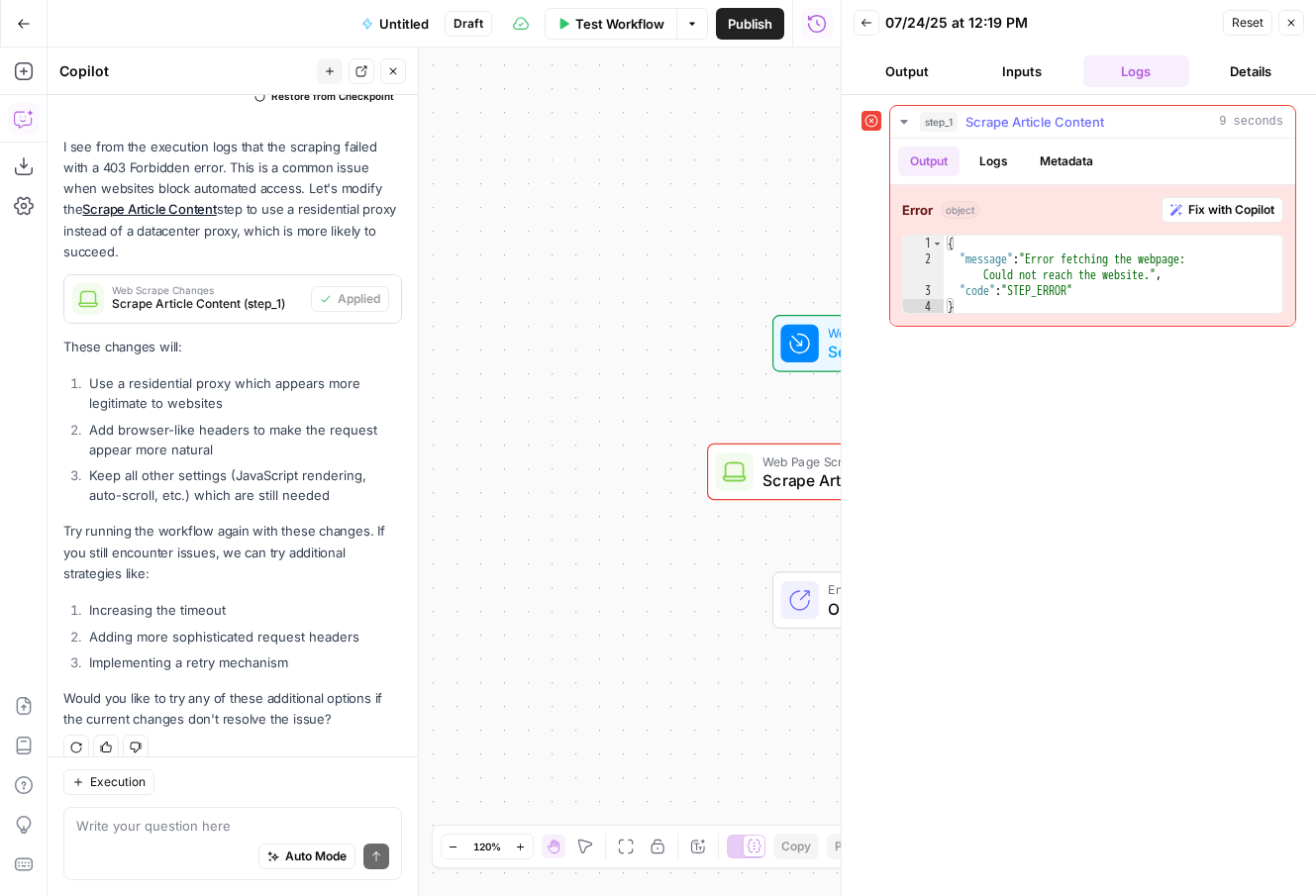 click on "Fix with Copilot" at bounding box center (1231, 210) 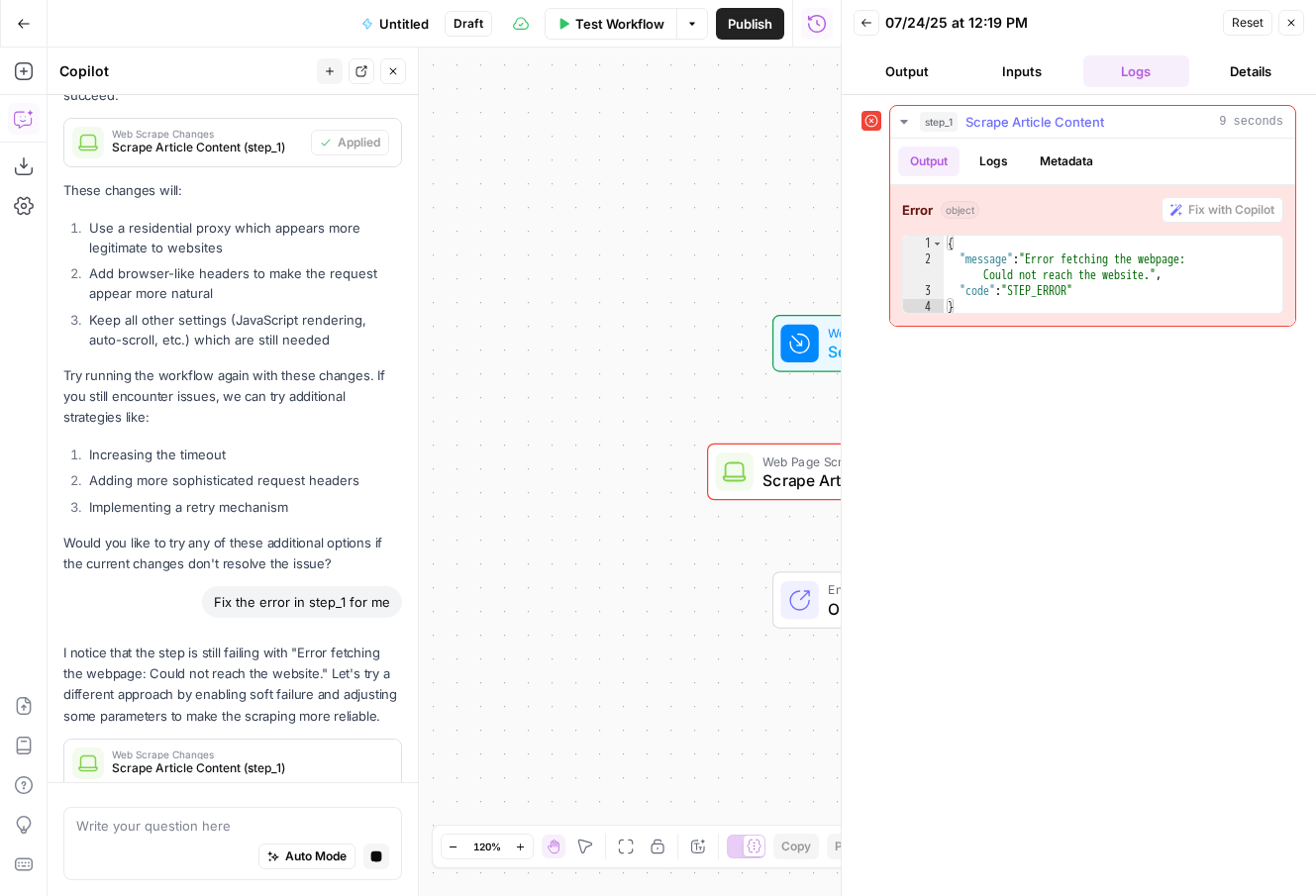 scroll, scrollTop: 2058, scrollLeft: 0, axis: vertical 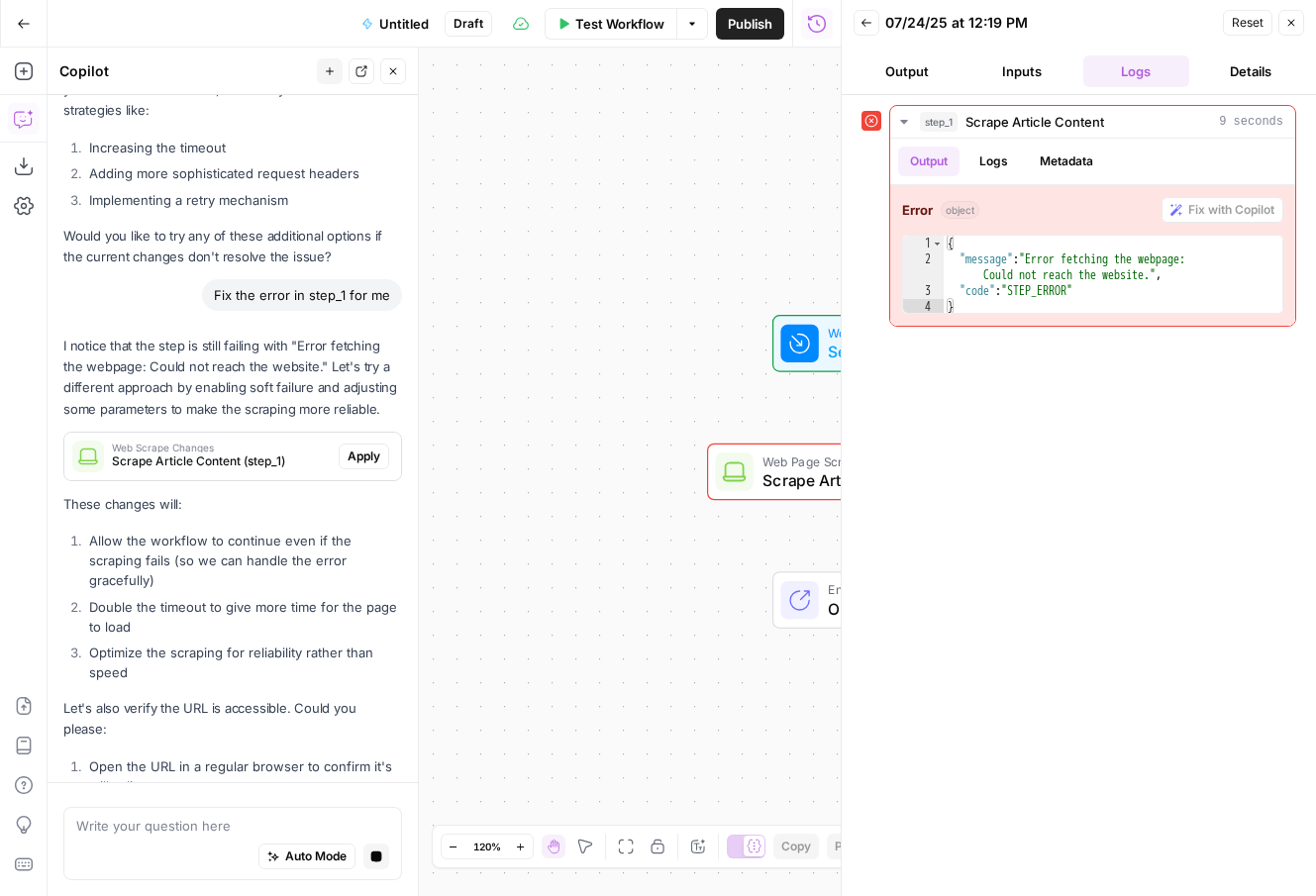 click 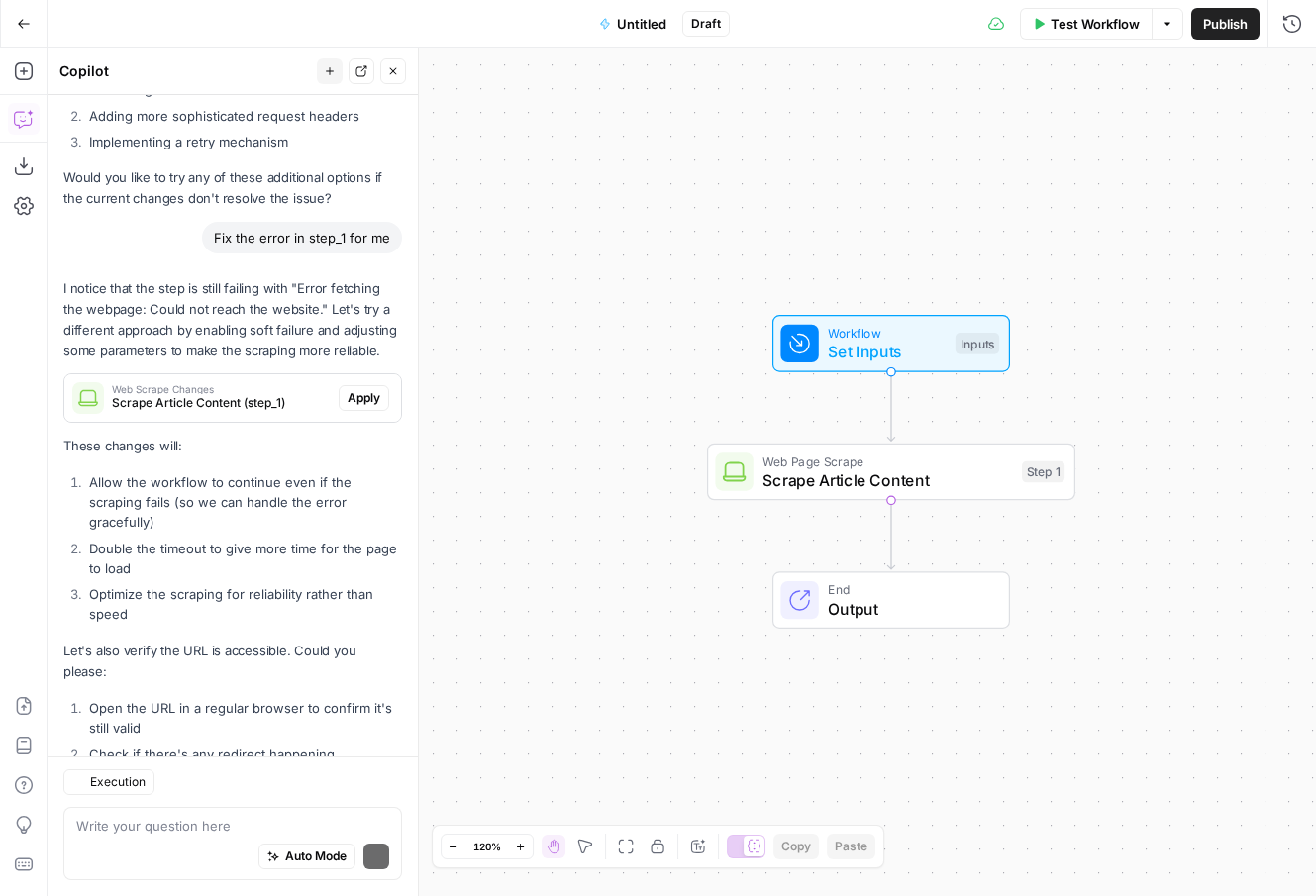 scroll, scrollTop: 2636, scrollLeft: 0, axis: vertical 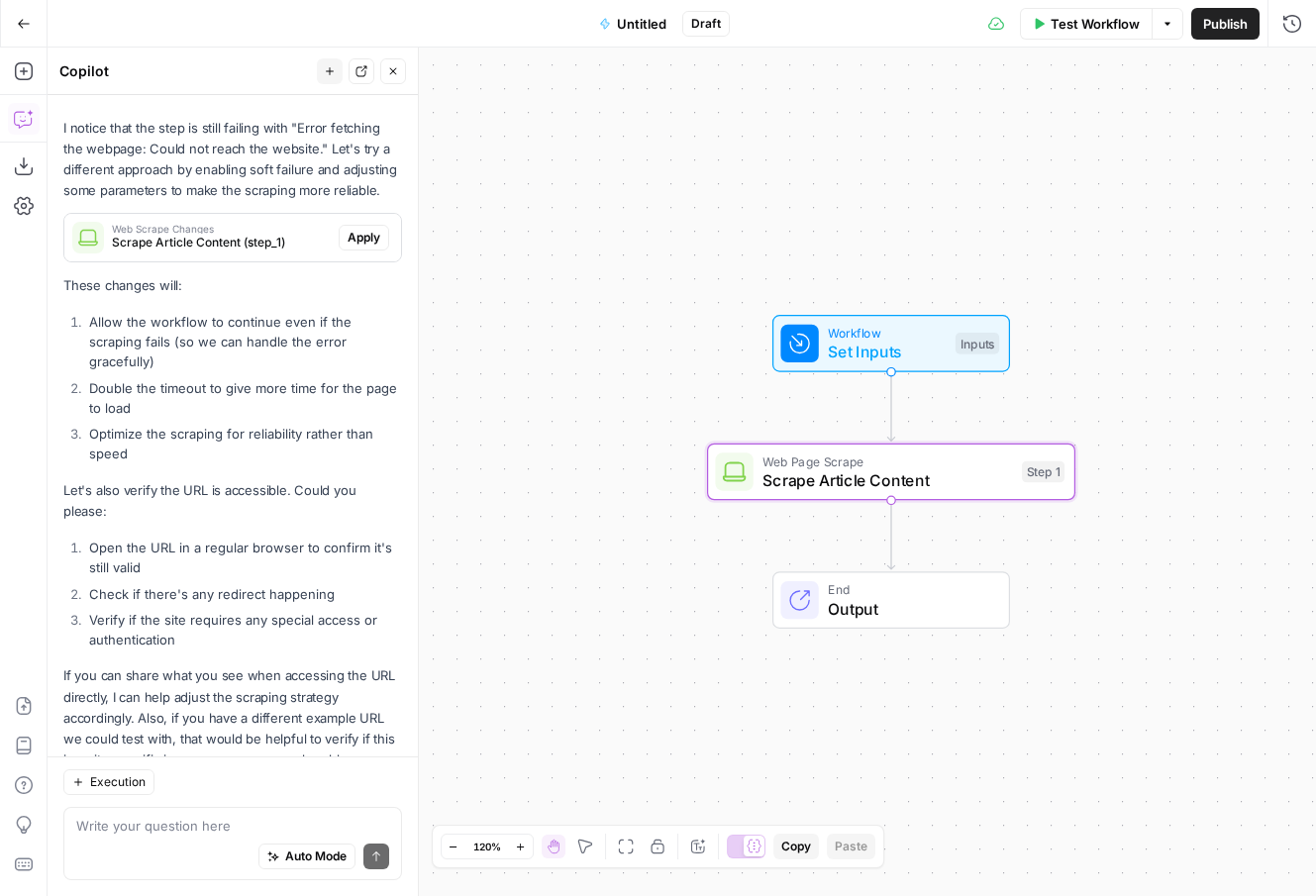 click on "Apply" at bounding box center [363, 238] 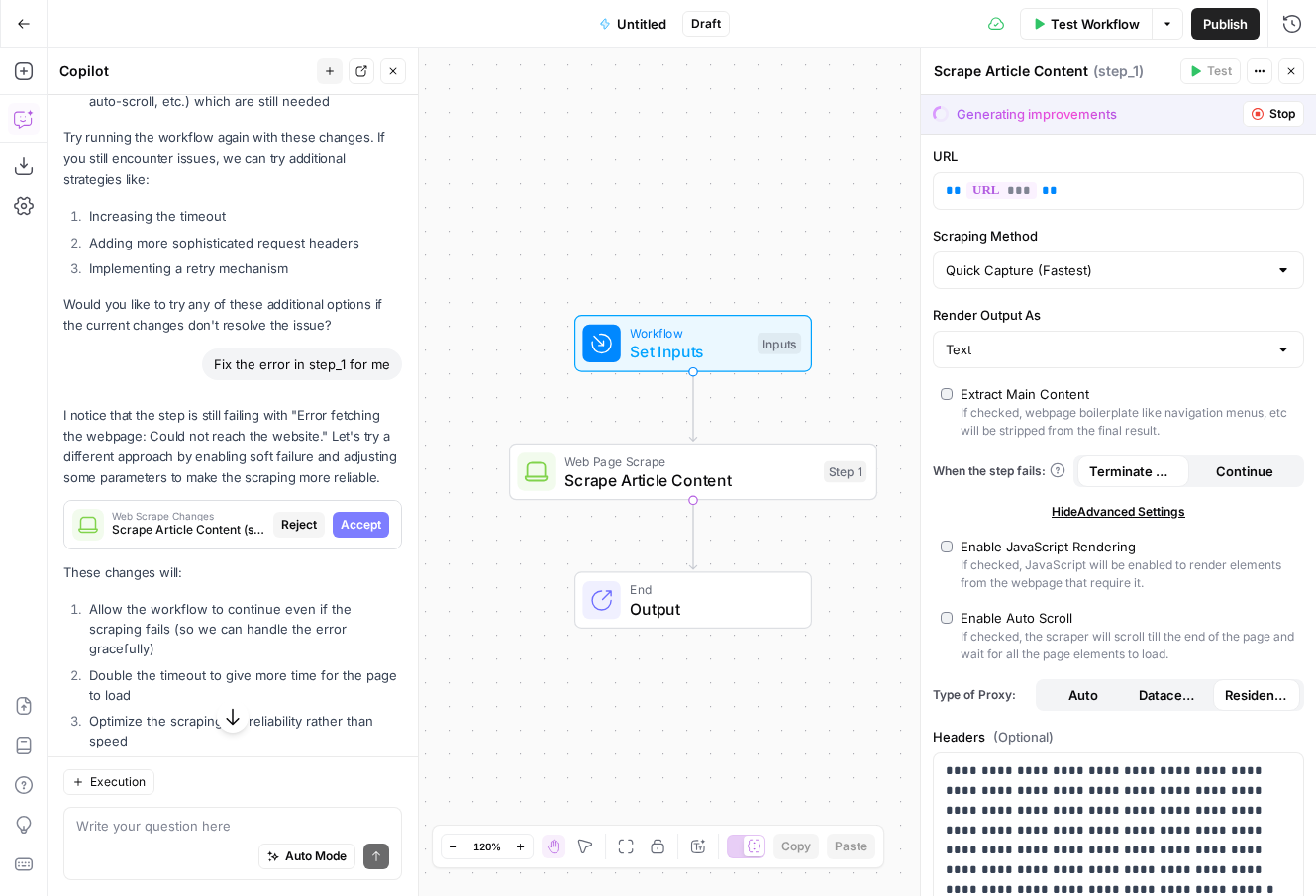 scroll, scrollTop: 2540, scrollLeft: 0, axis: vertical 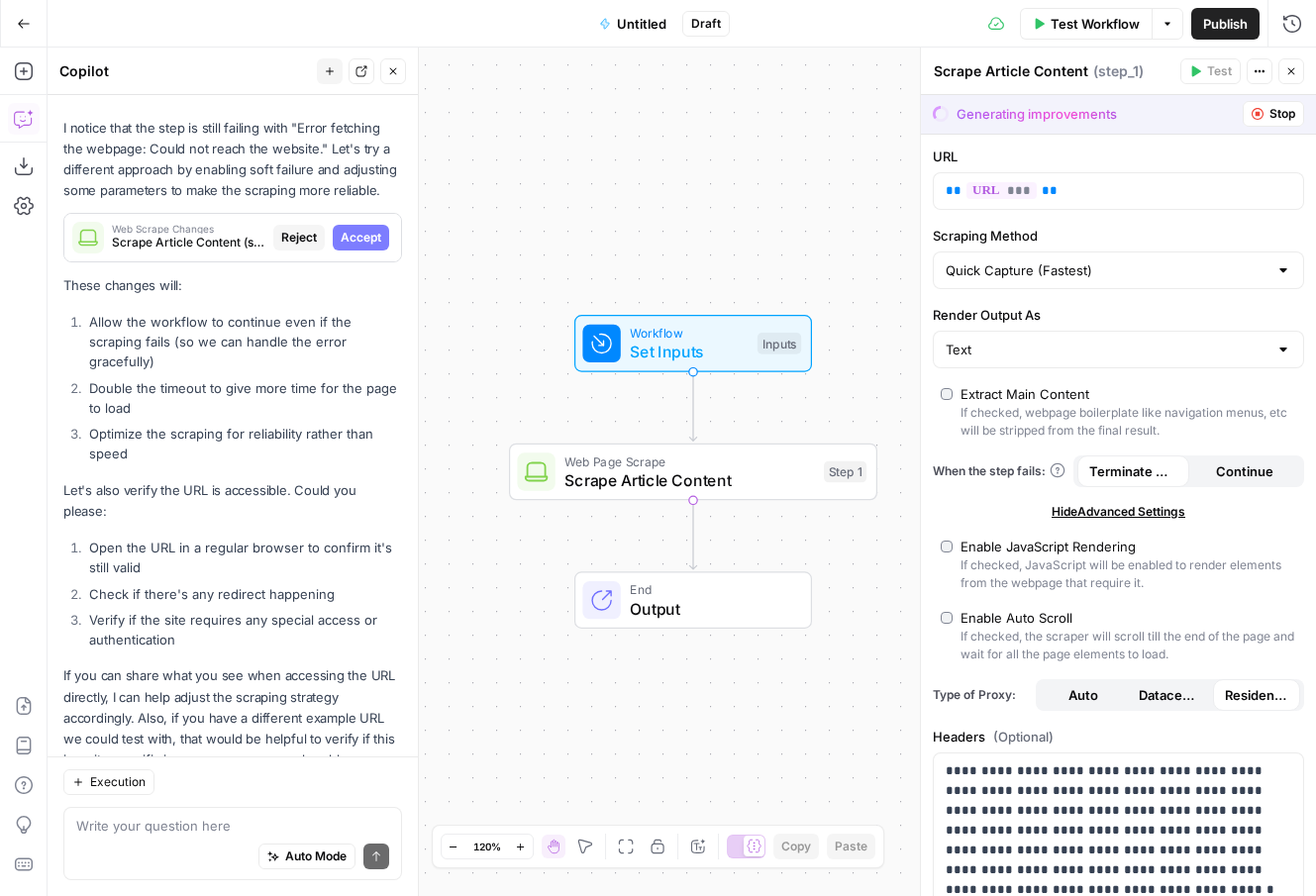 click 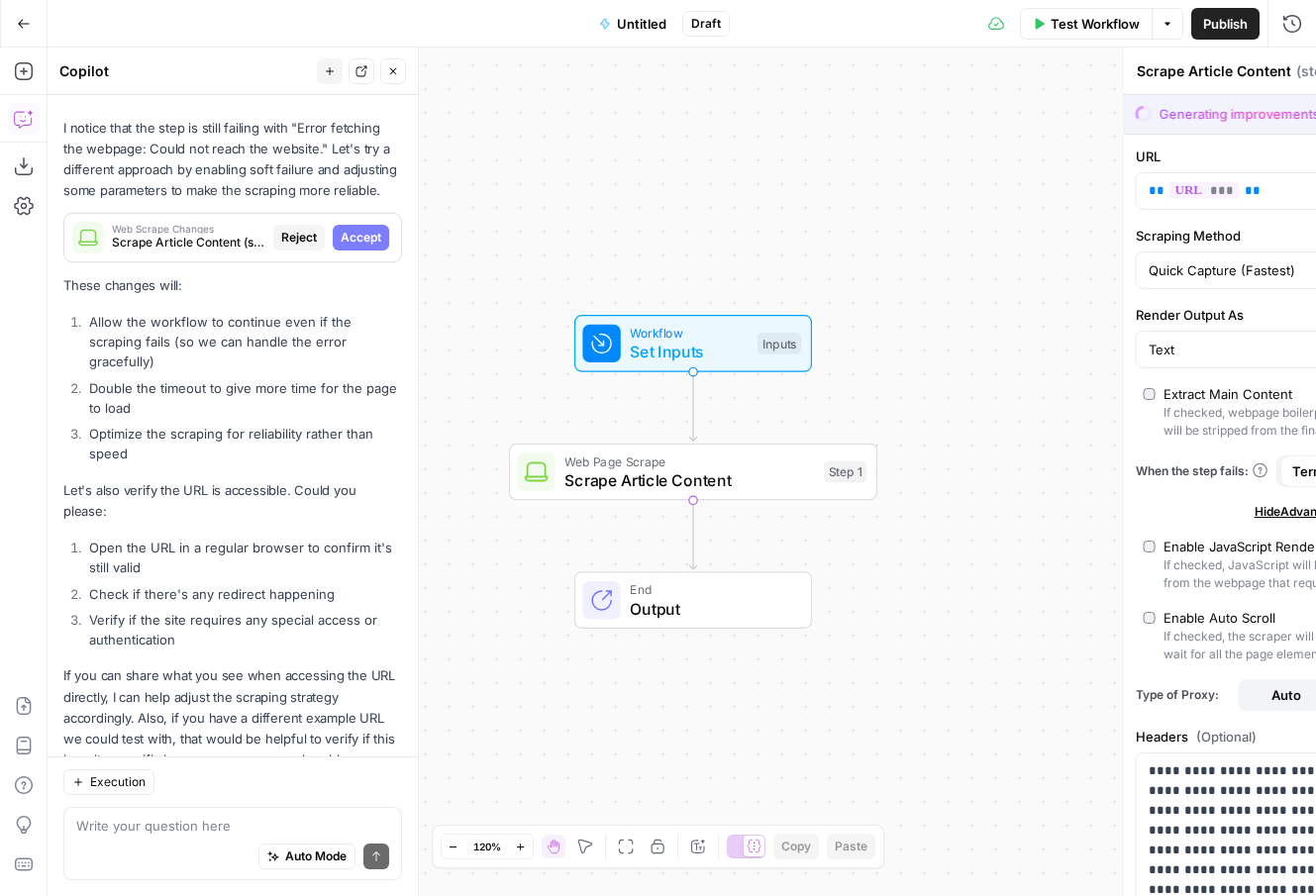 scroll, scrollTop: 2636, scrollLeft: 0, axis: vertical 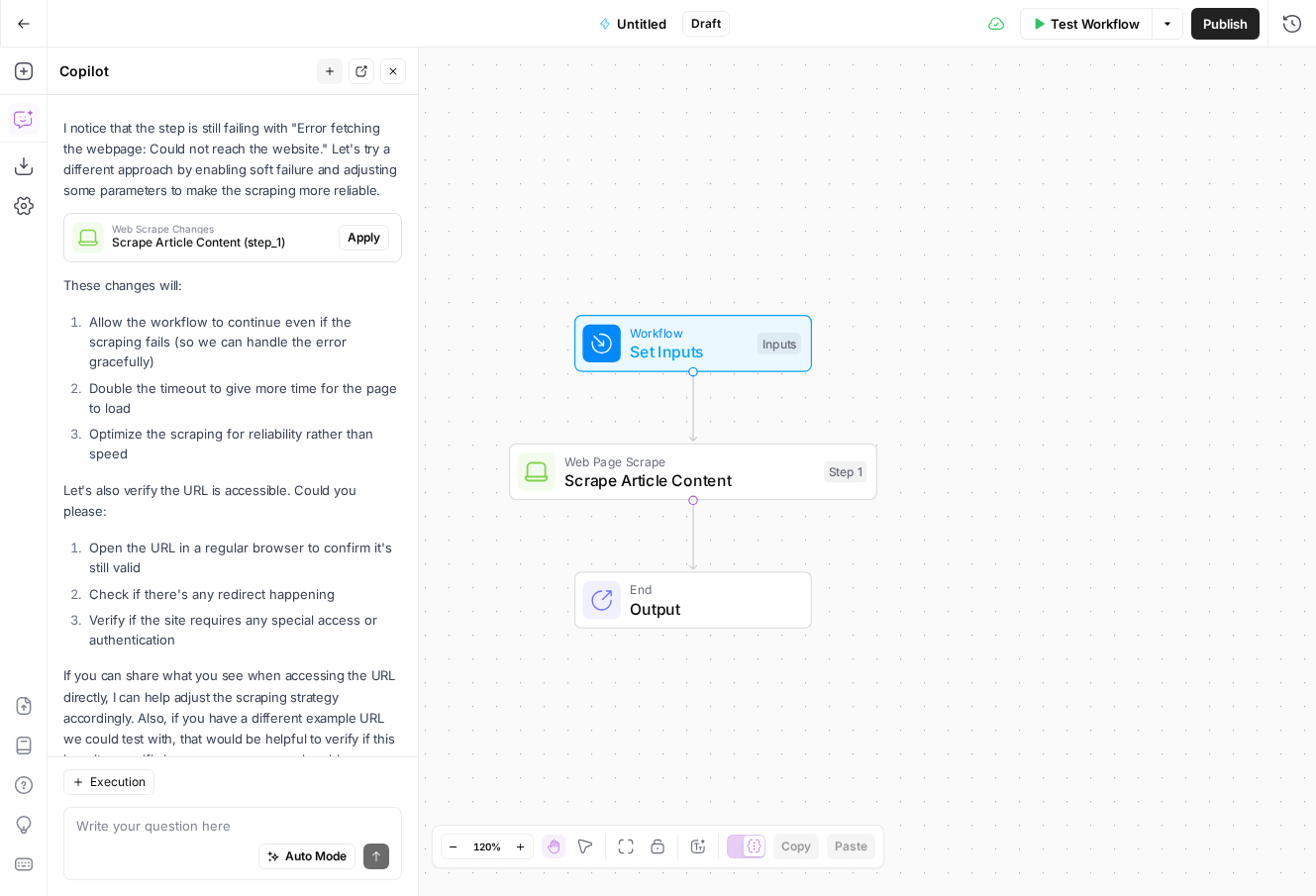 click on "Inputs" at bounding box center [779, 344] 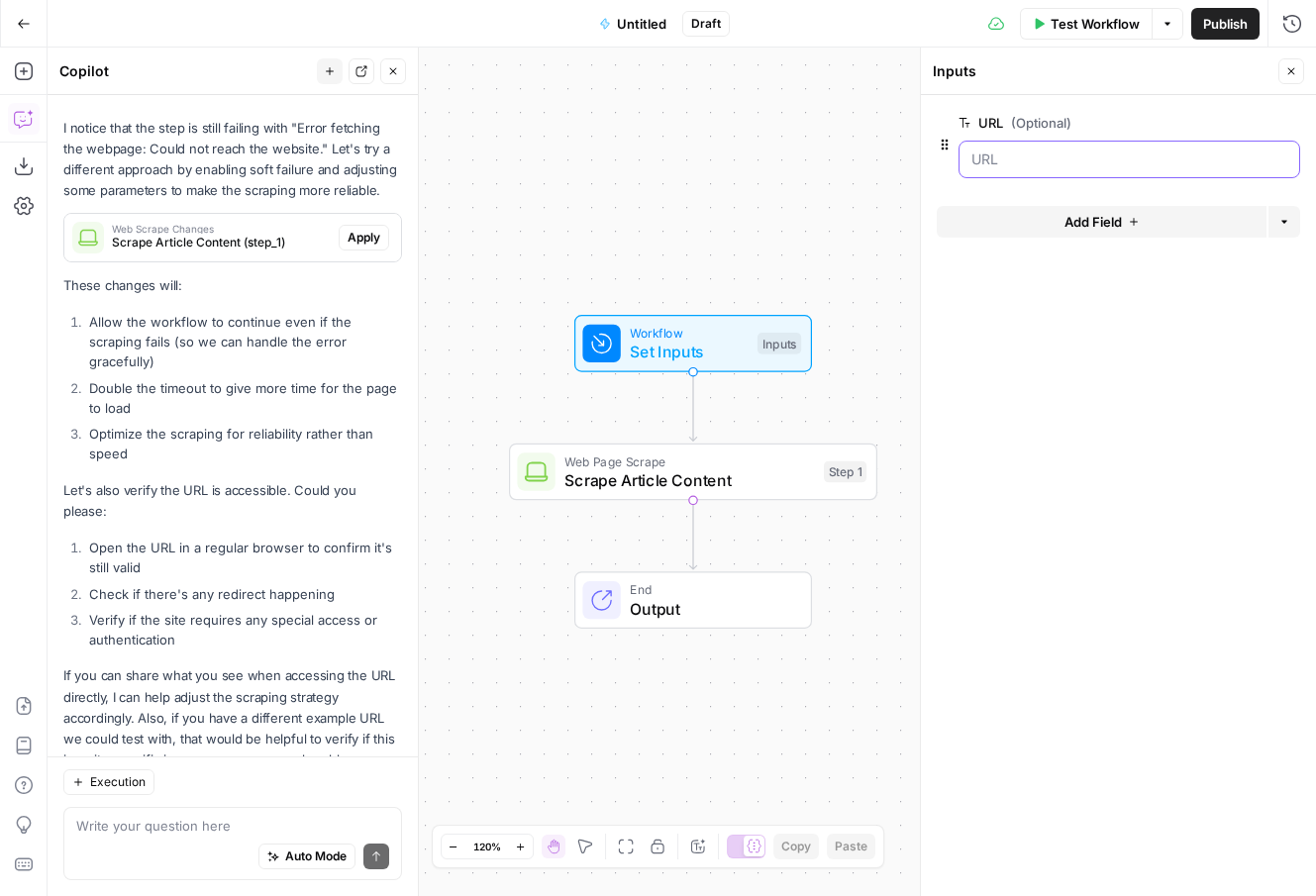 click on "URL   (Optional)" at bounding box center [1129, 159] 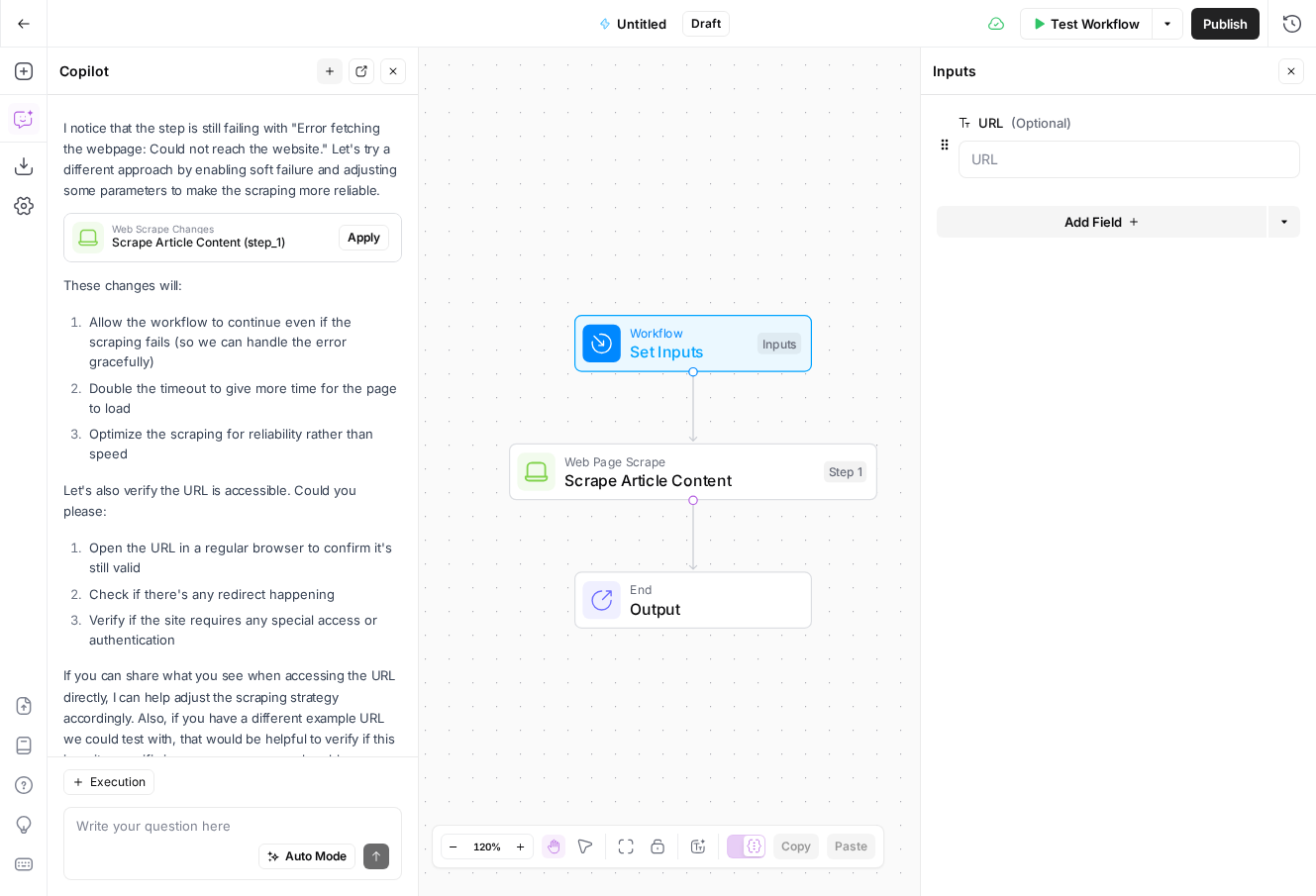 click on "URL   (Optional) edit field Delete group" at bounding box center (1129, 123) 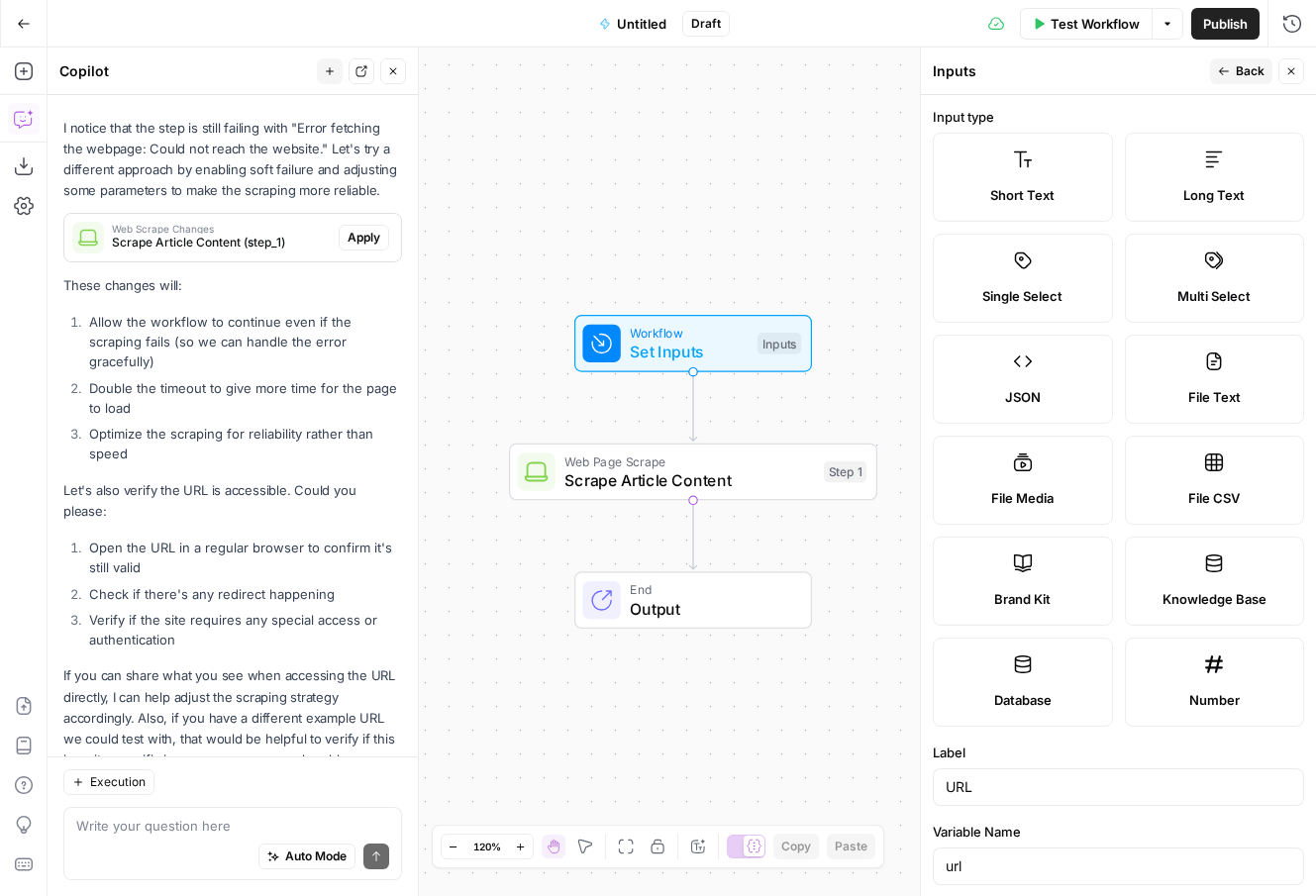 click on "Short Text" at bounding box center (1022, 195) 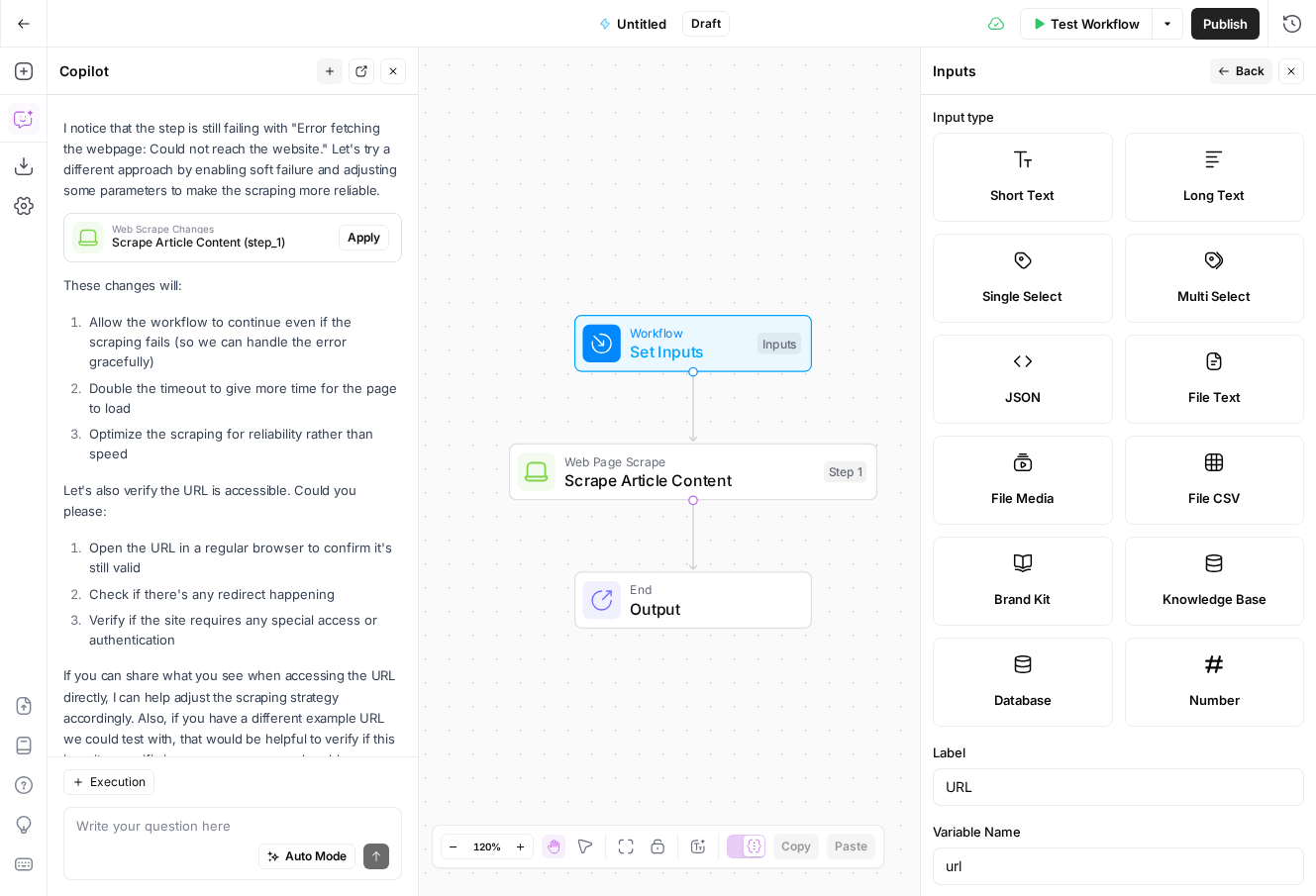 click on "Back" at bounding box center (1250, 71) 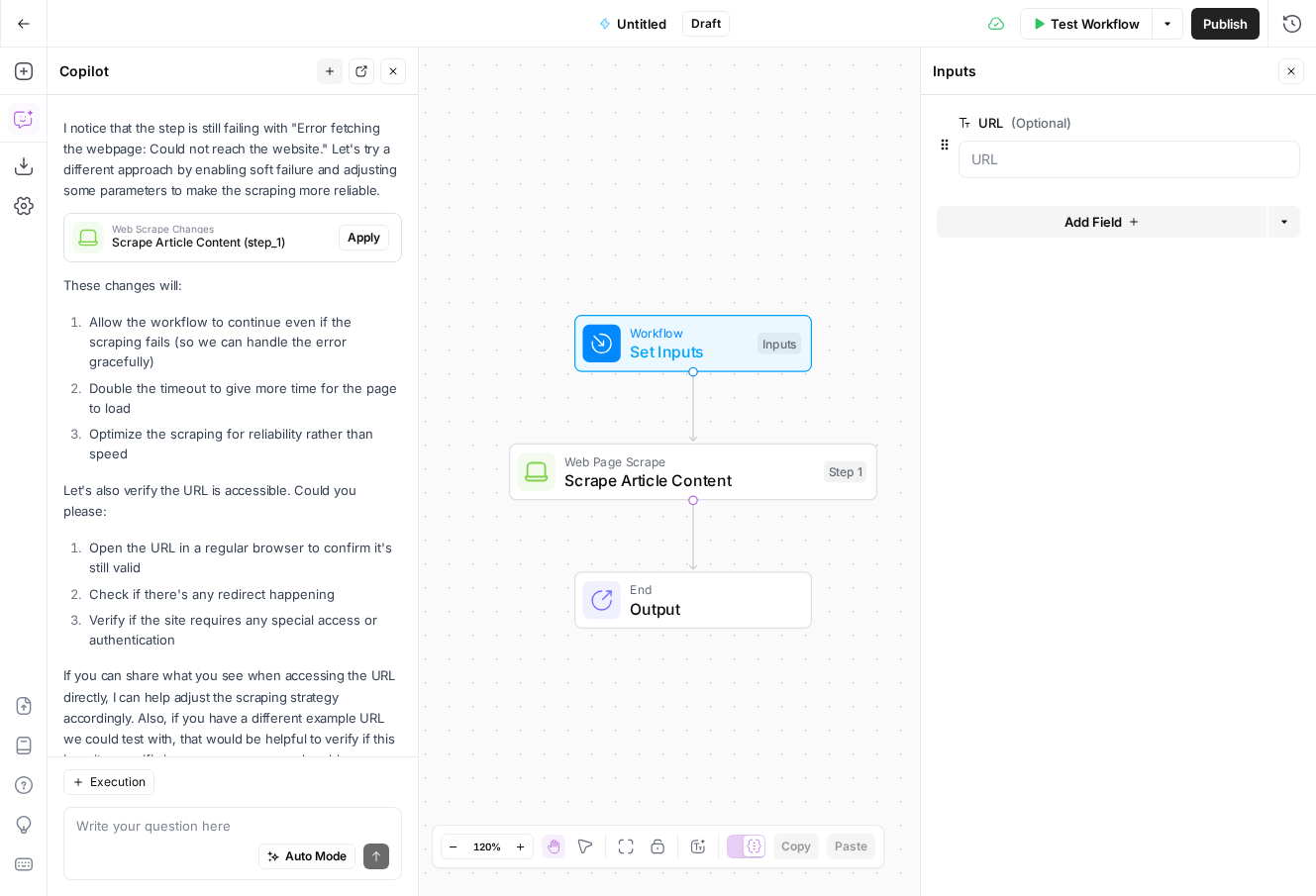 click on "Test Workflow" at bounding box center (1095, 24) 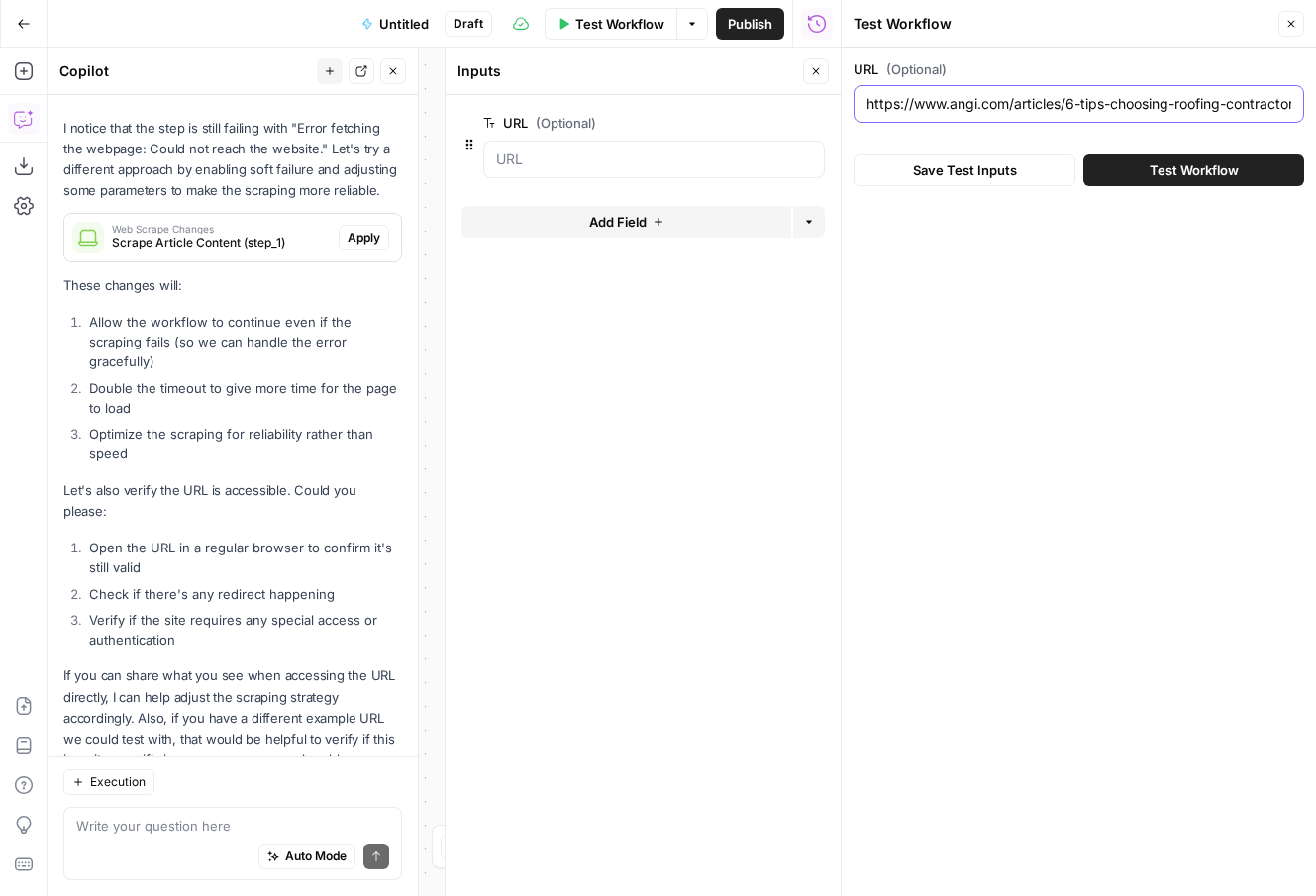 click on "https://www.angi.com/articles/6-tips-choosing-roofing-contractor.htm" at bounding box center [1078, 104] 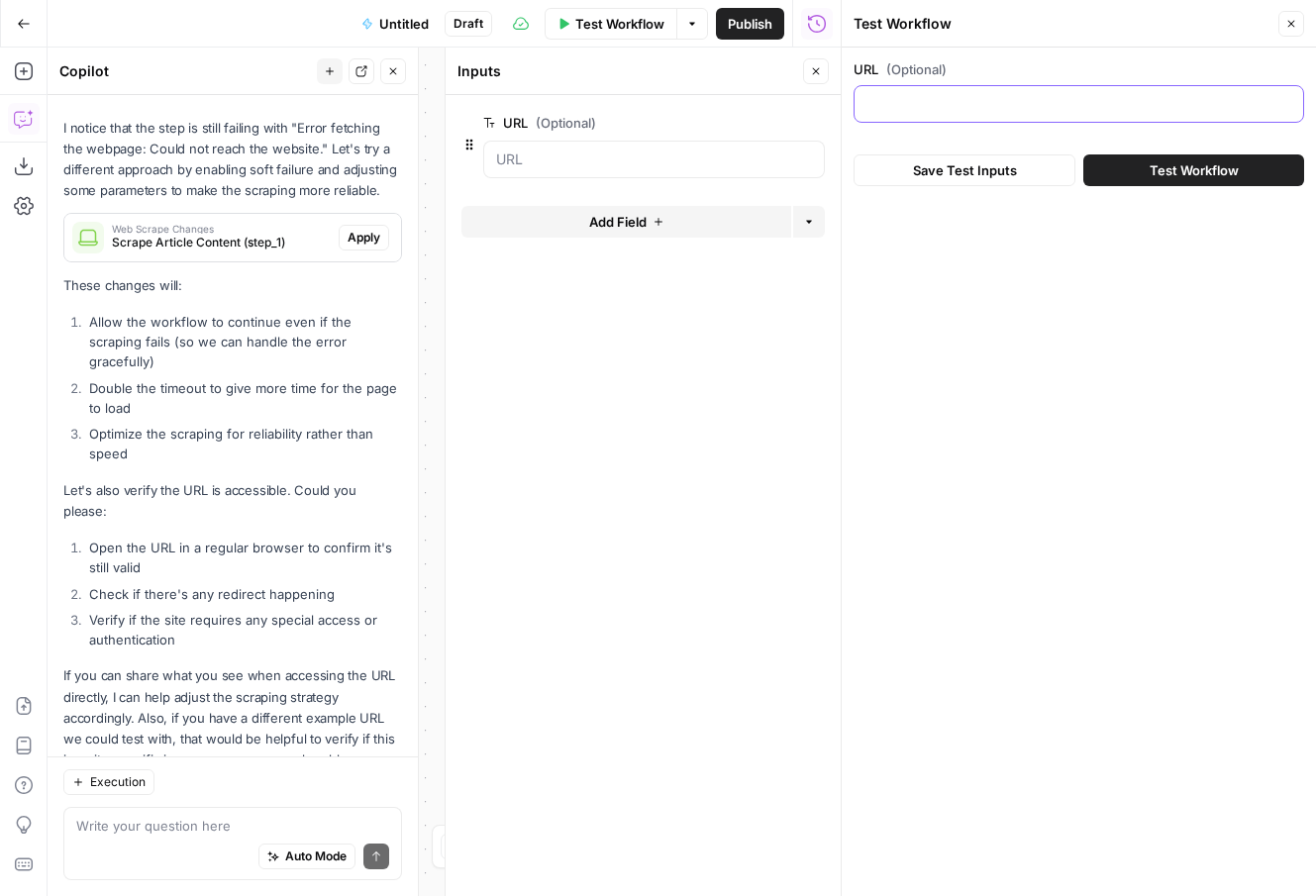 paste on "https://www.angi.com/articles/10-questions-ask-when-hiring-contractor-install-patio-pavers.htm" 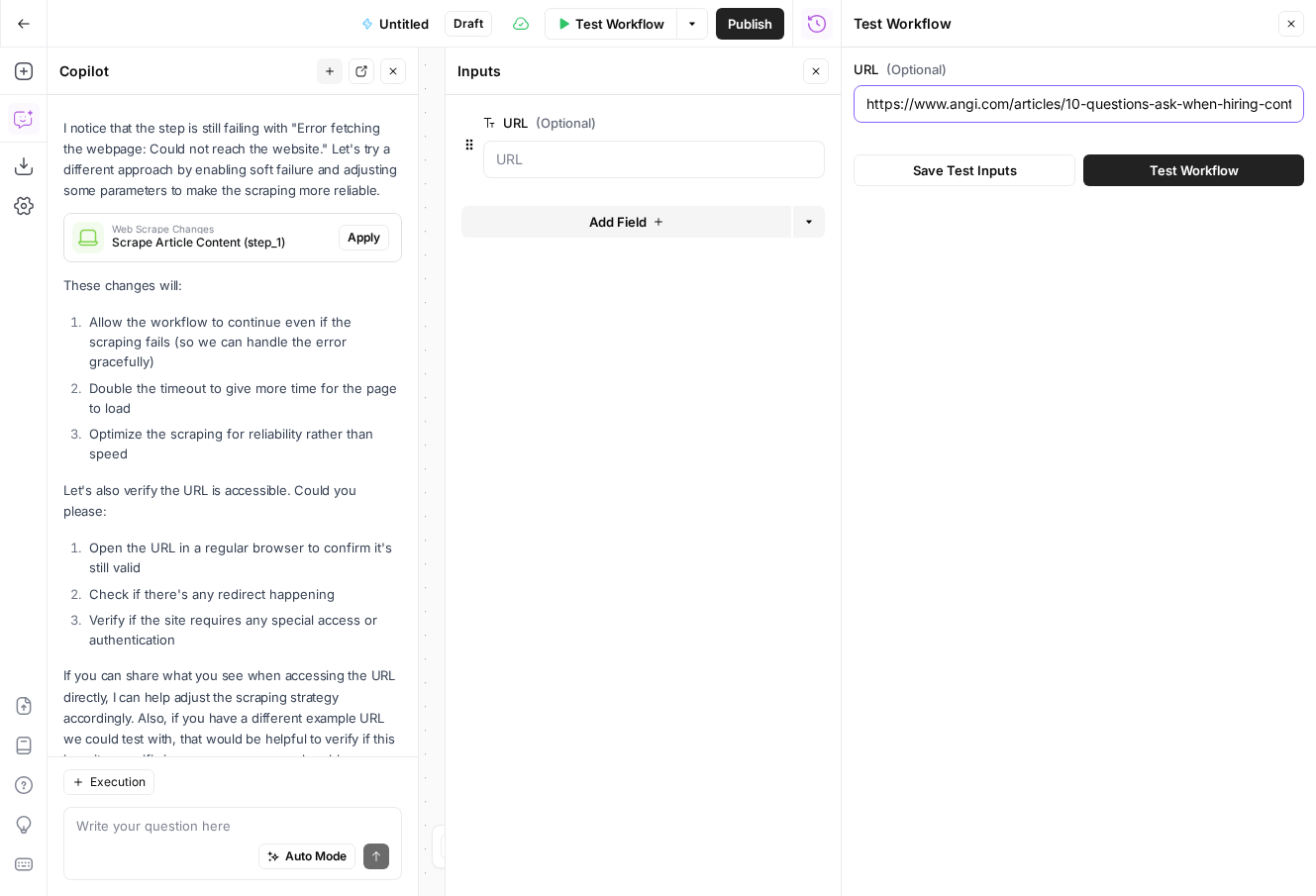scroll, scrollTop: 0, scrollLeft: 212, axis: horizontal 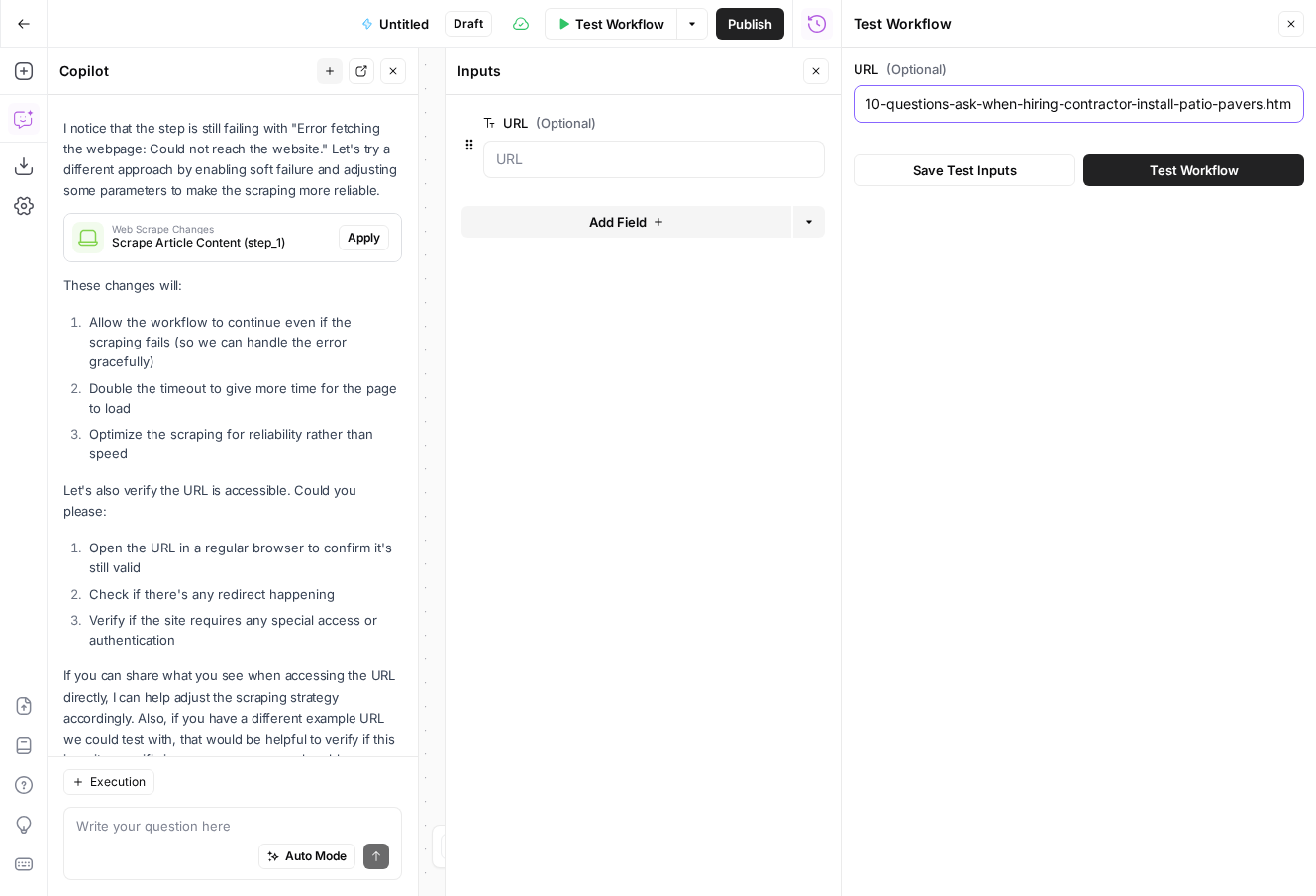 type on "https://www.angi.com/articles/10-questions-ask-when-hiring-contractor-install-patio-pavers.htm" 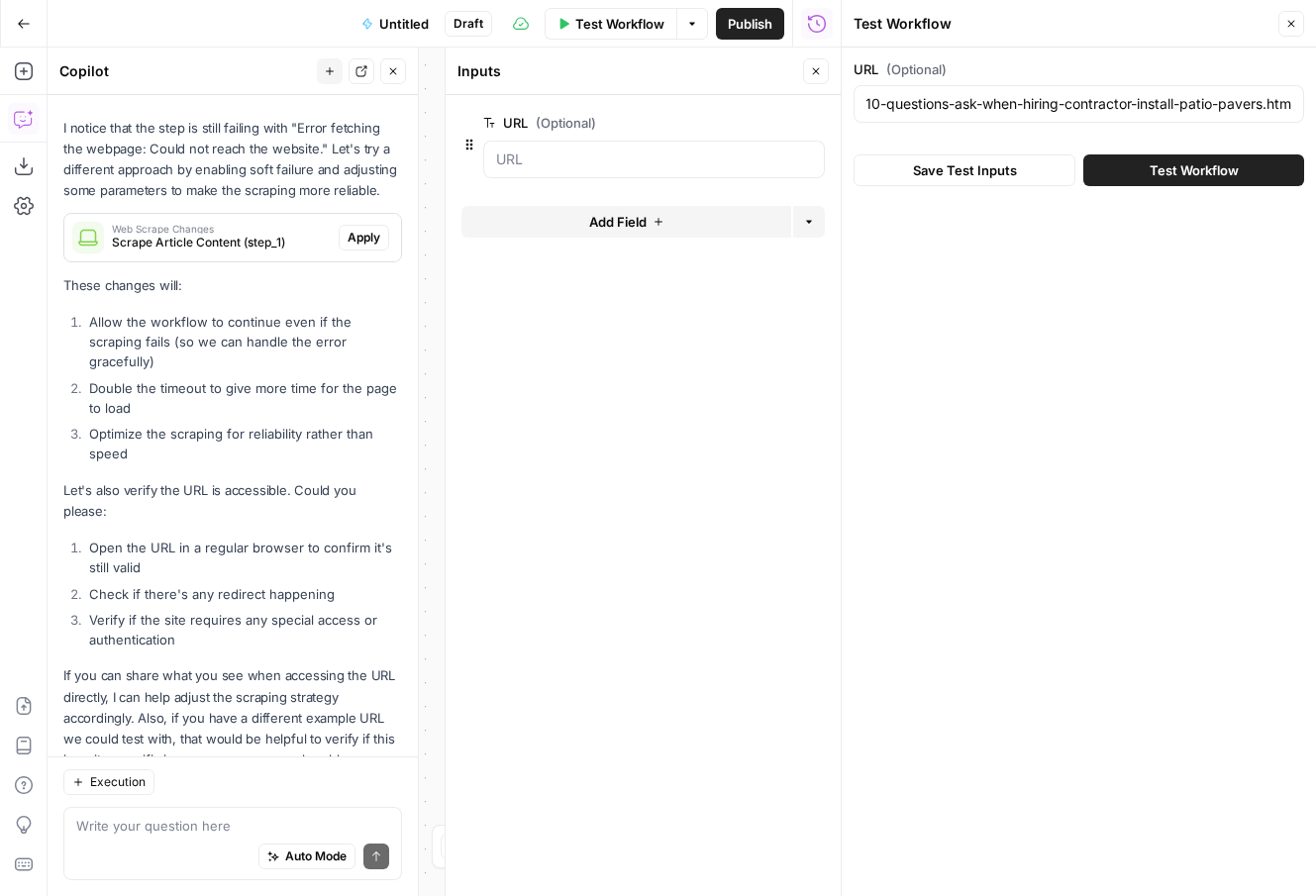 scroll, scrollTop: 0, scrollLeft: 0, axis: both 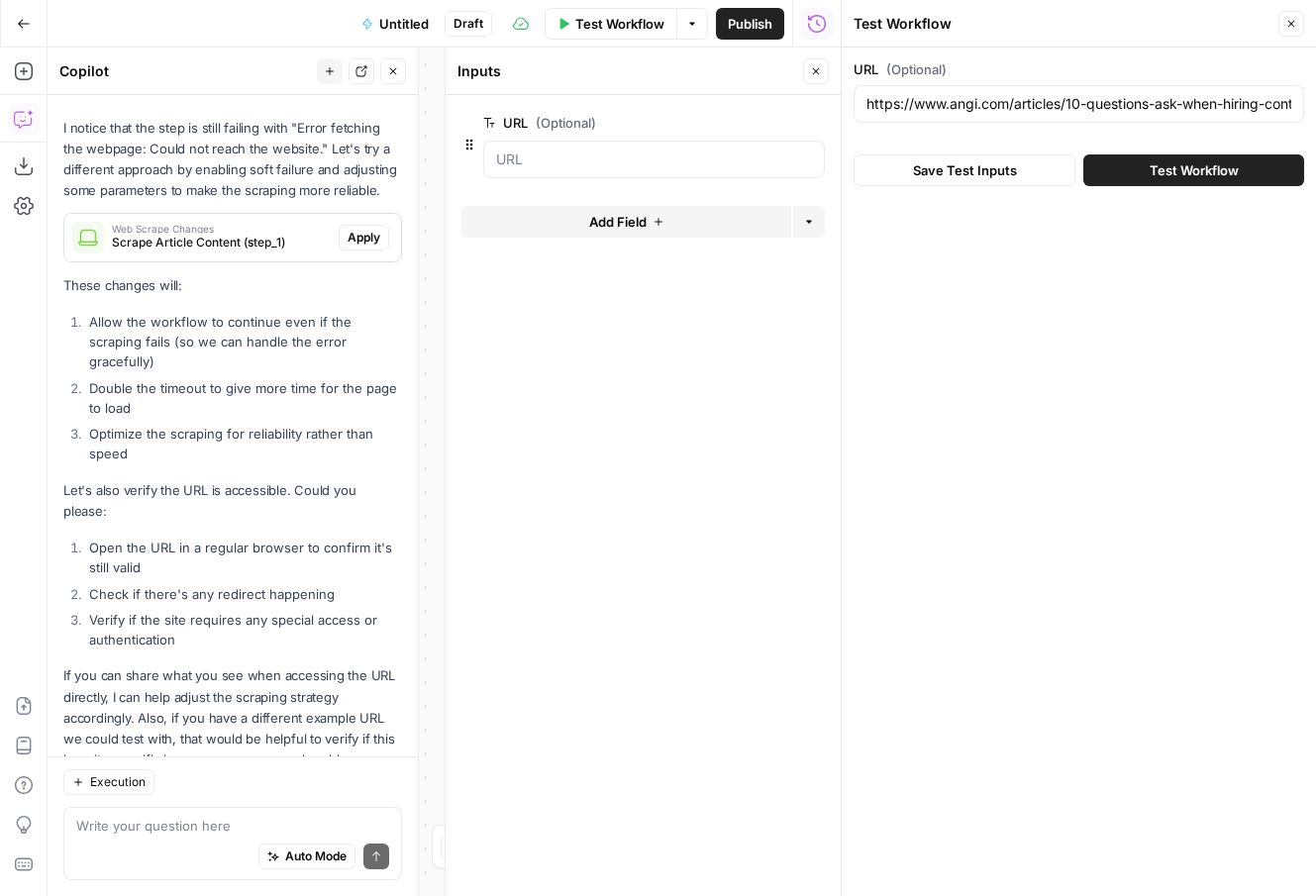 click on "Test Workflow" at bounding box center [1193, 170] 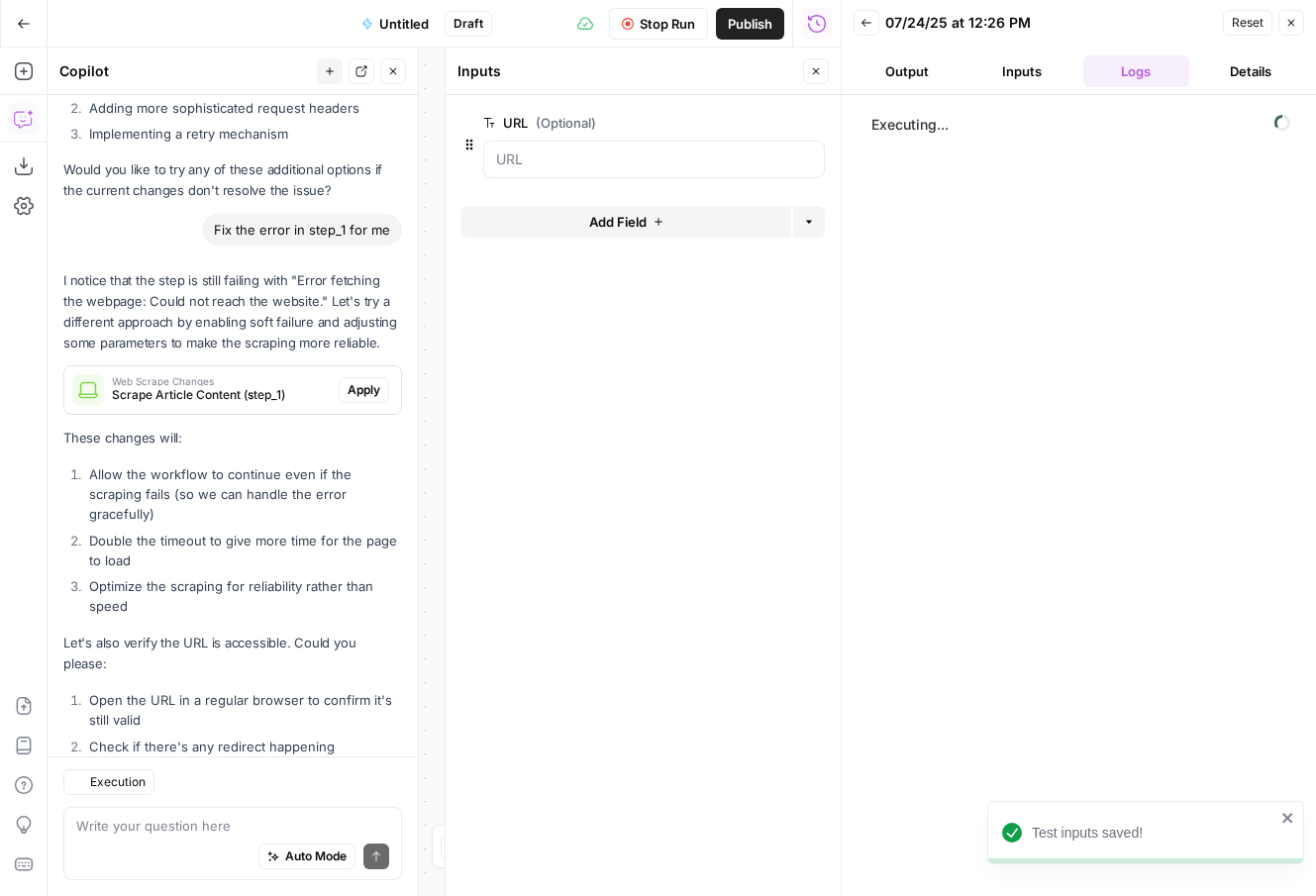 scroll, scrollTop: 2636, scrollLeft: 0, axis: vertical 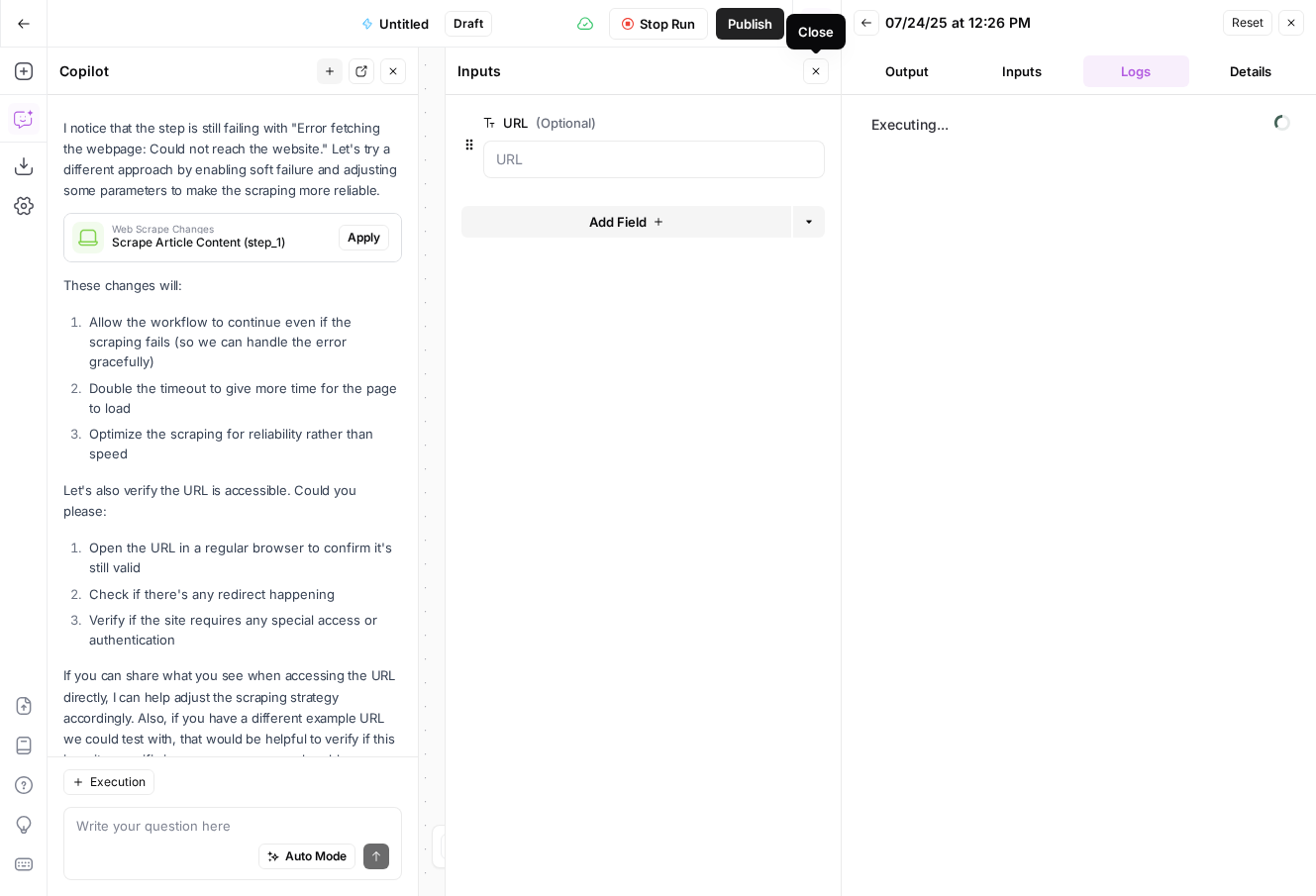 click on "Close" at bounding box center [816, 71] 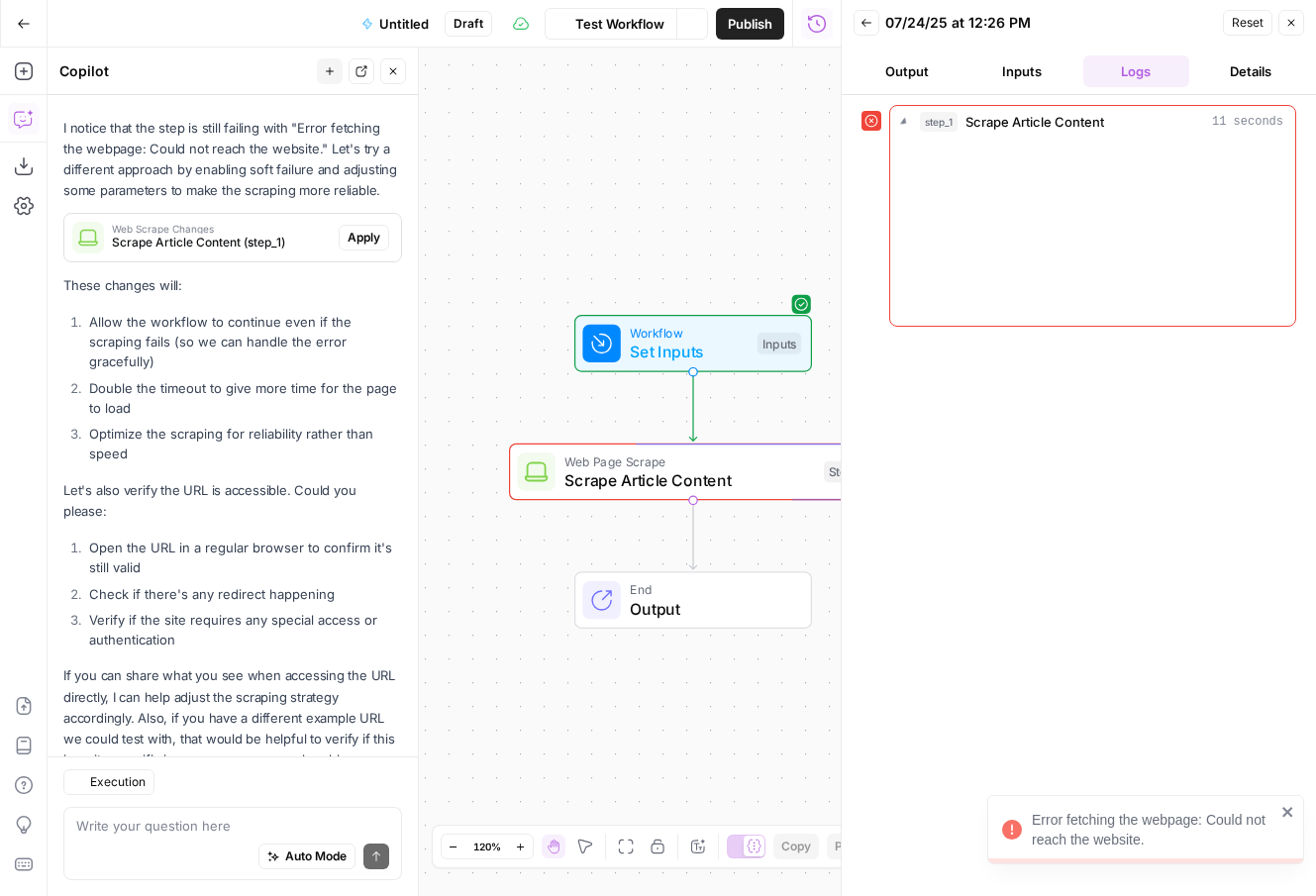scroll, scrollTop: 2636, scrollLeft: 0, axis: vertical 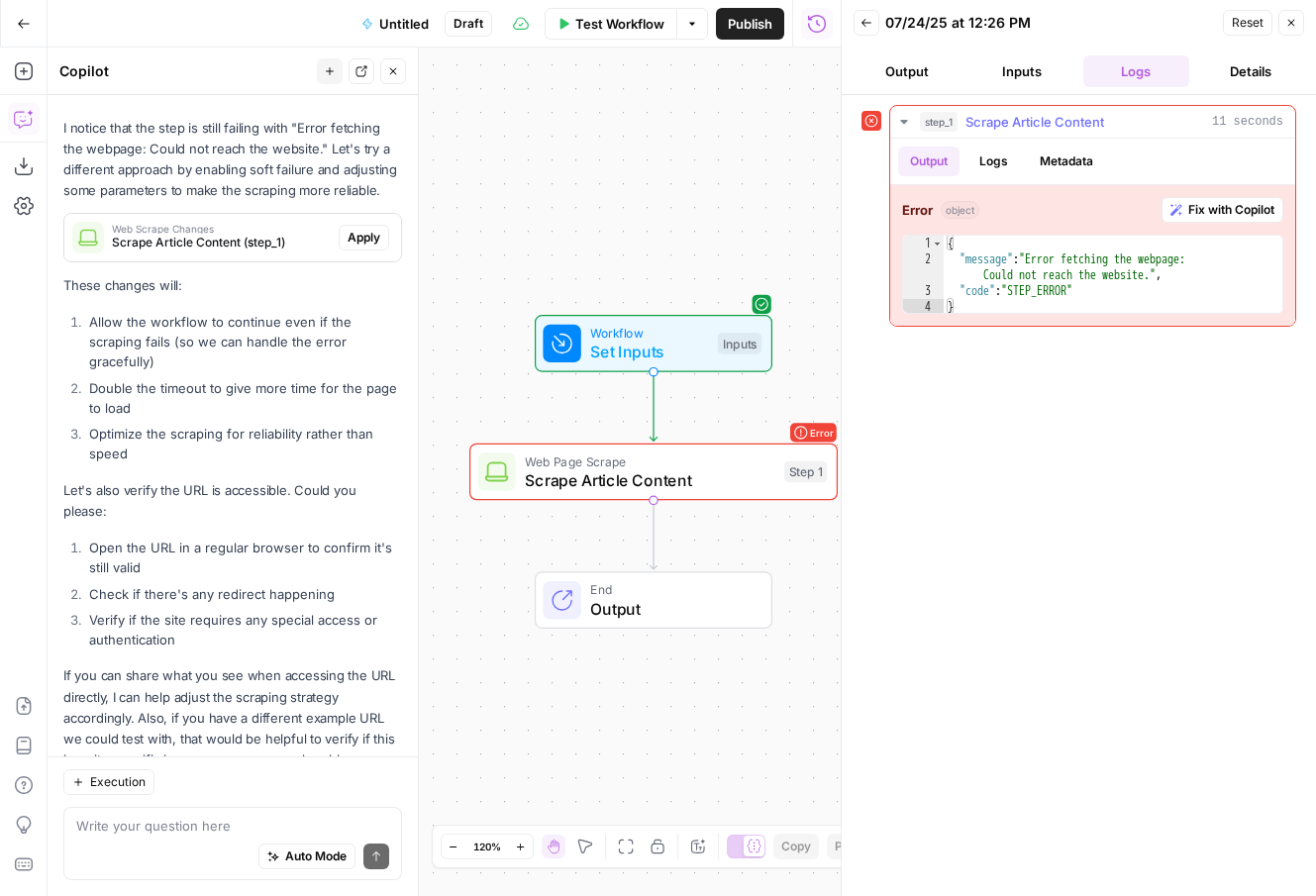click on "Fix with Copilot" at bounding box center [1231, 210] 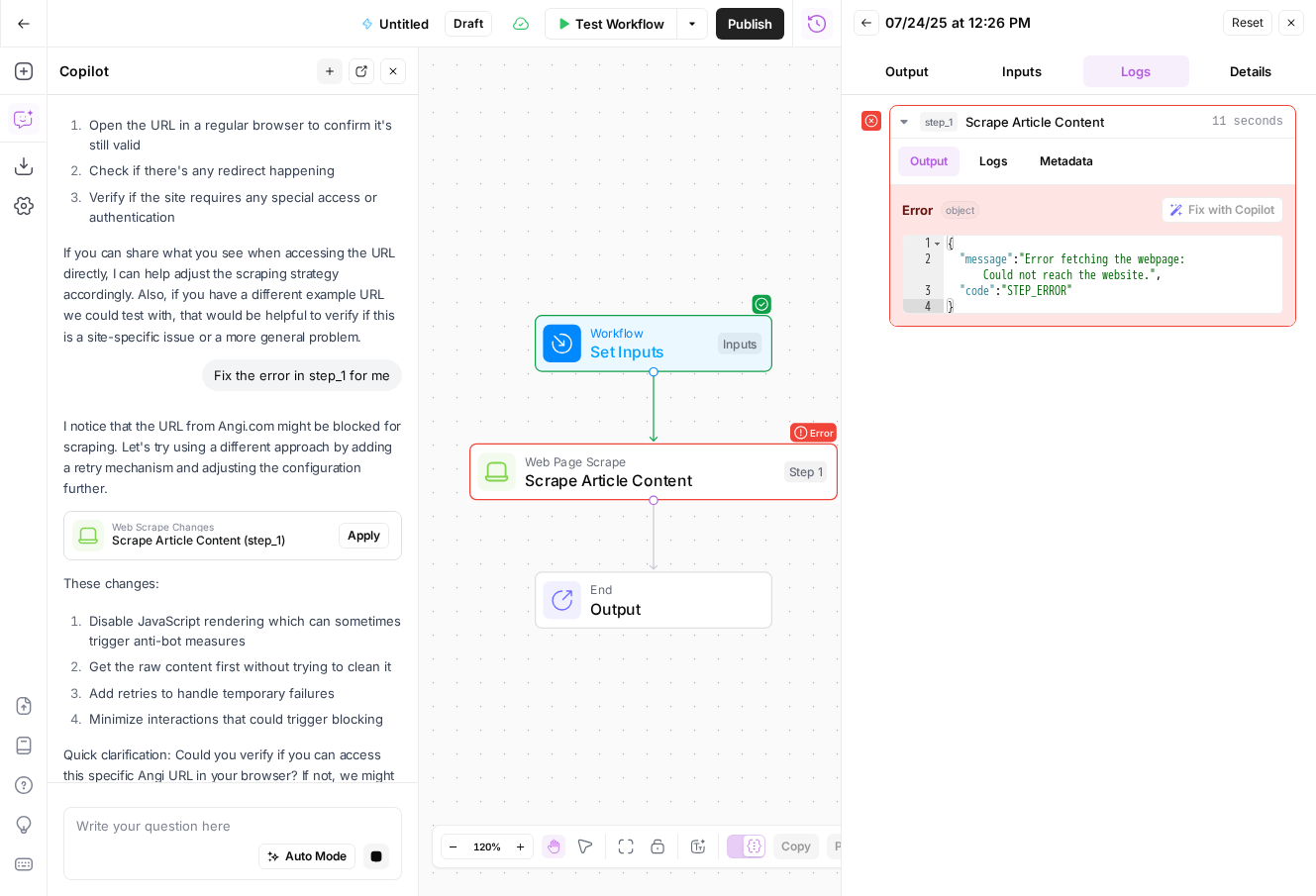 scroll, scrollTop: 3117, scrollLeft: 0, axis: vertical 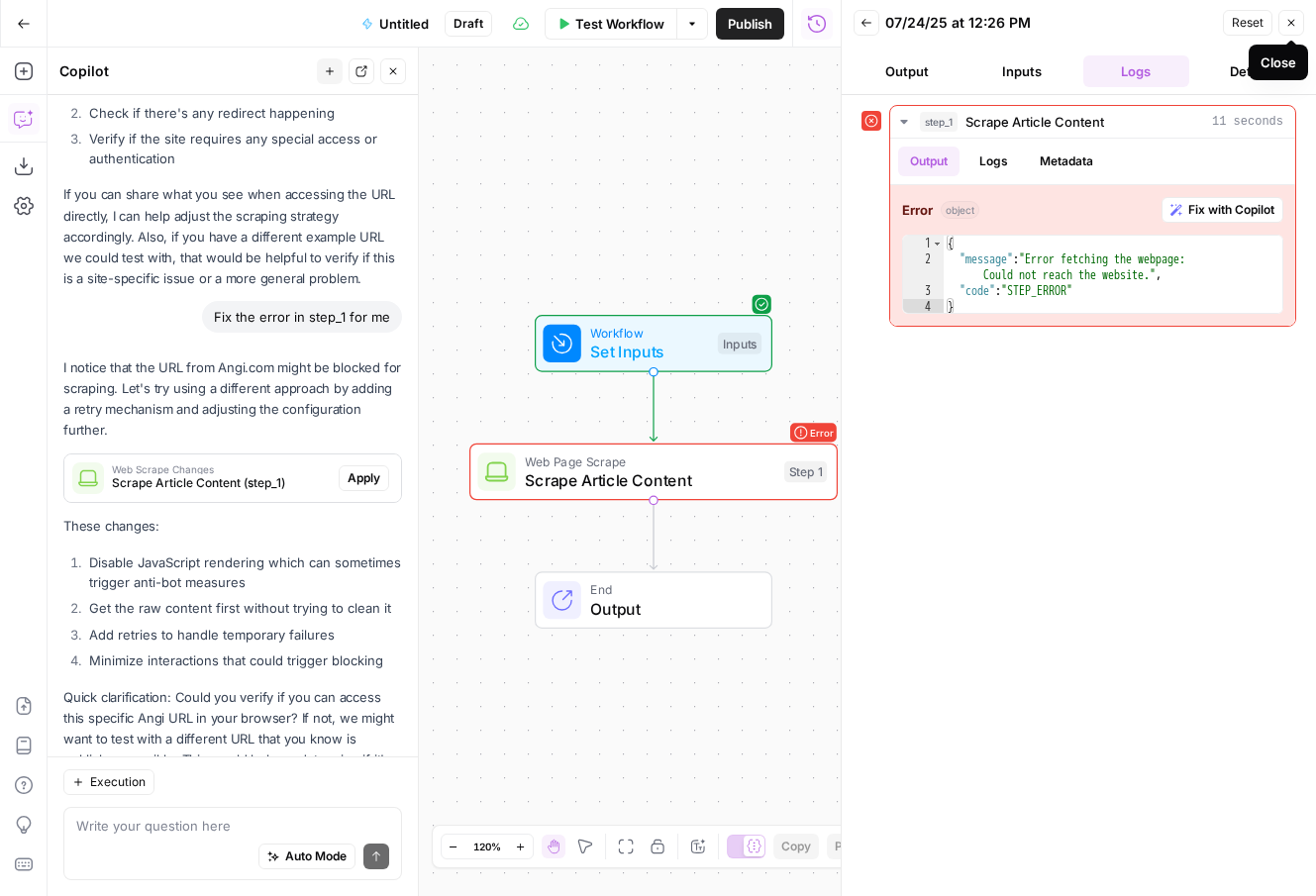 click 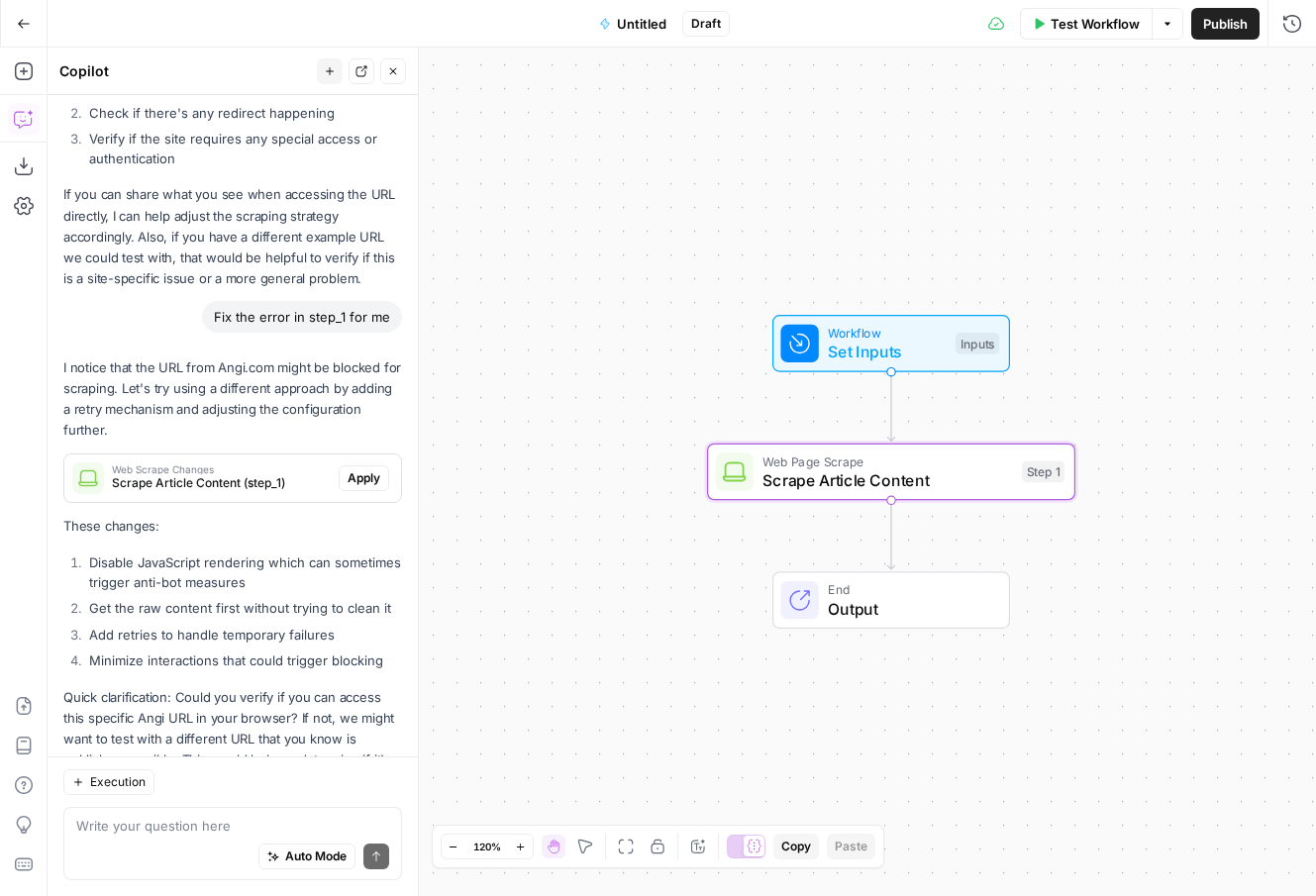 click on "Apply" at bounding box center (363, 478) 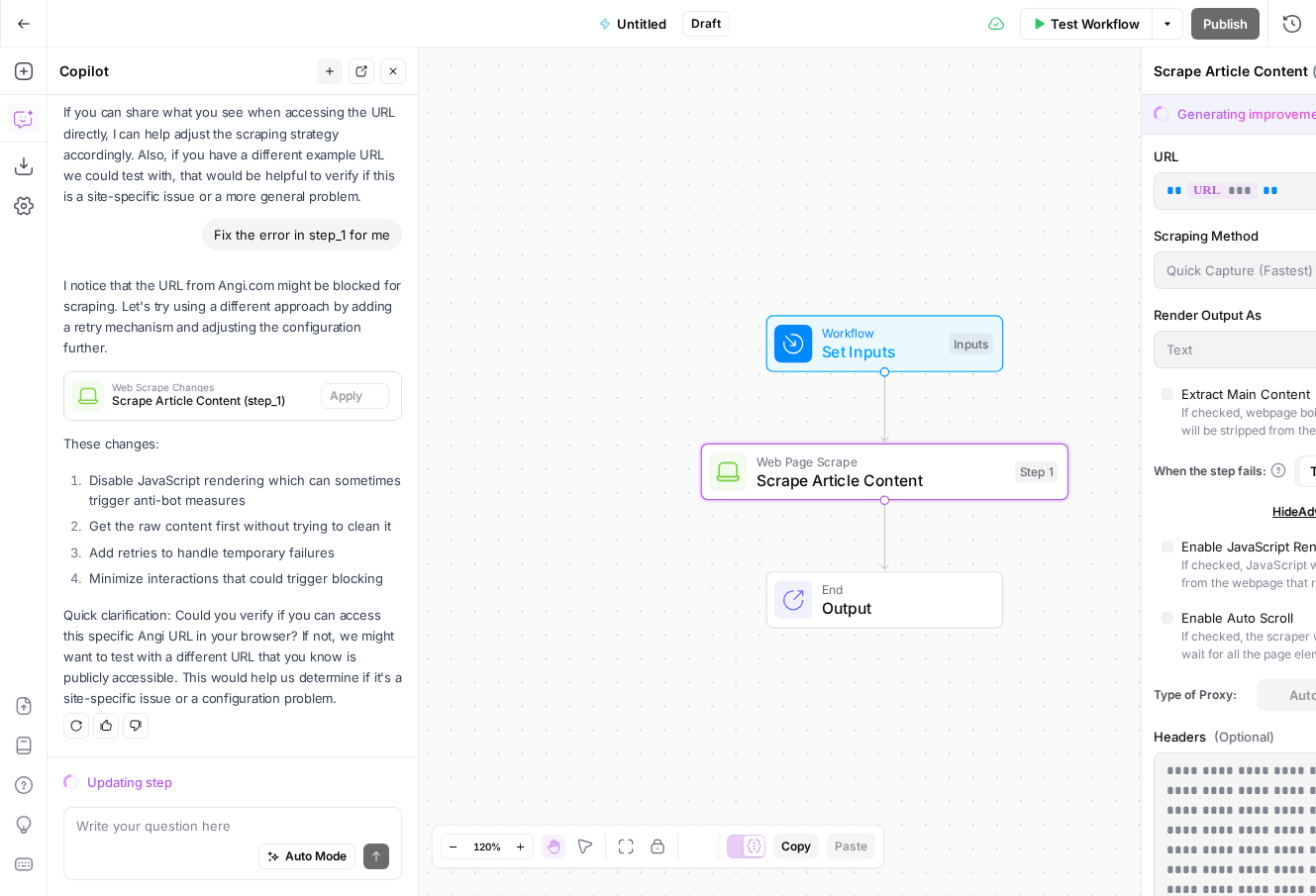scroll, scrollTop: 3022, scrollLeft: 0, axis: vertical 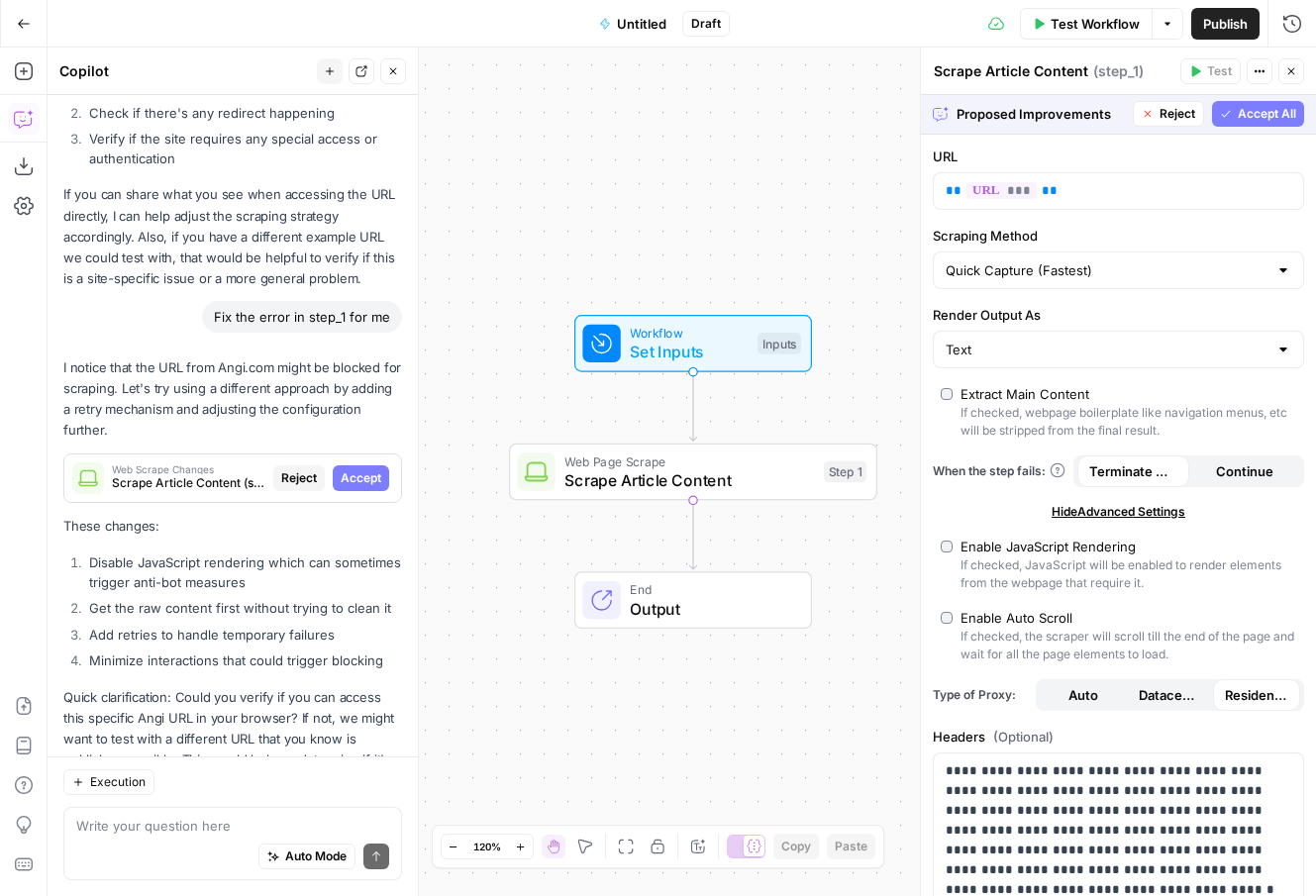 click on "Accept All" at bounding box center [1266, 114] 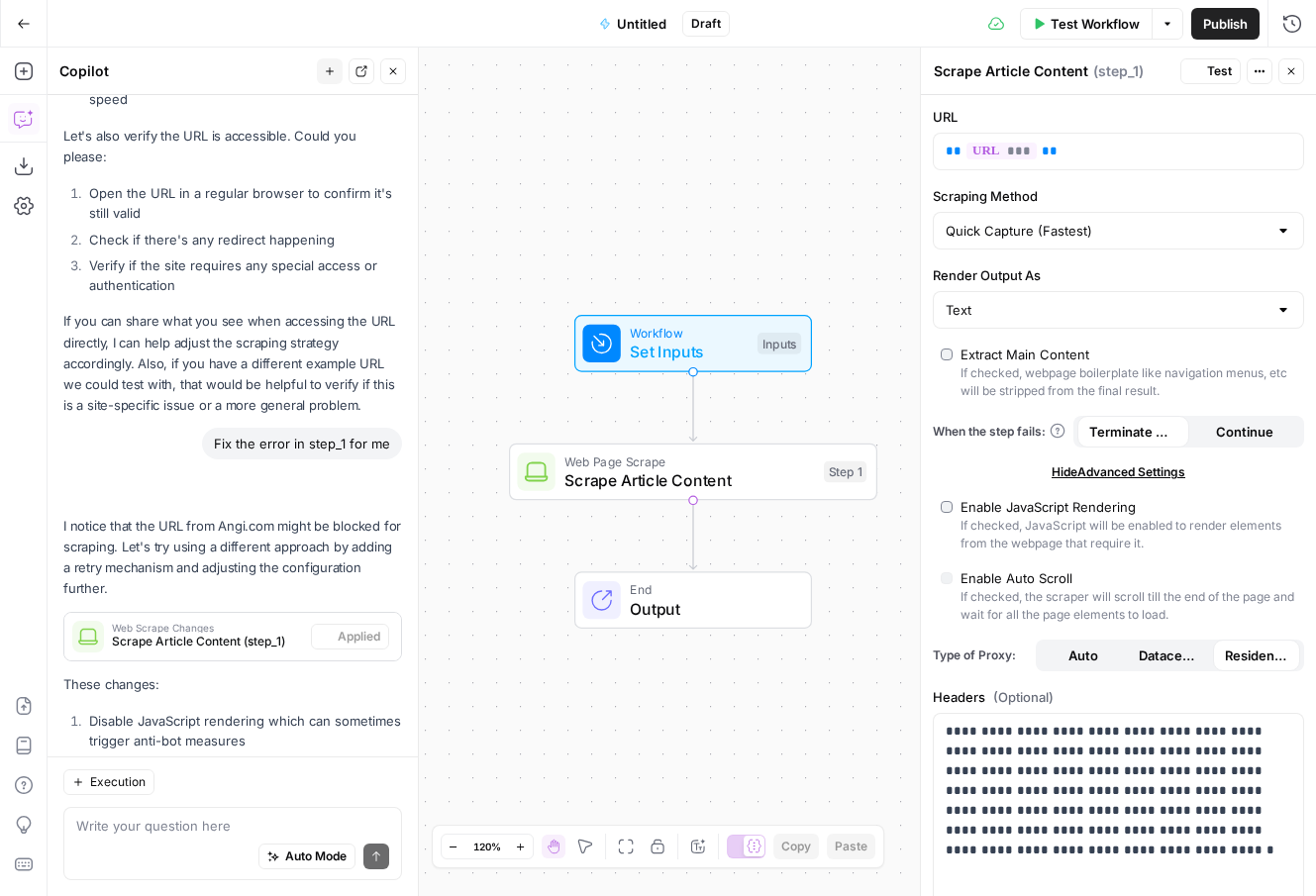 scroll, scrollTop: 3180, scrollLeft: 0, axis: vertical 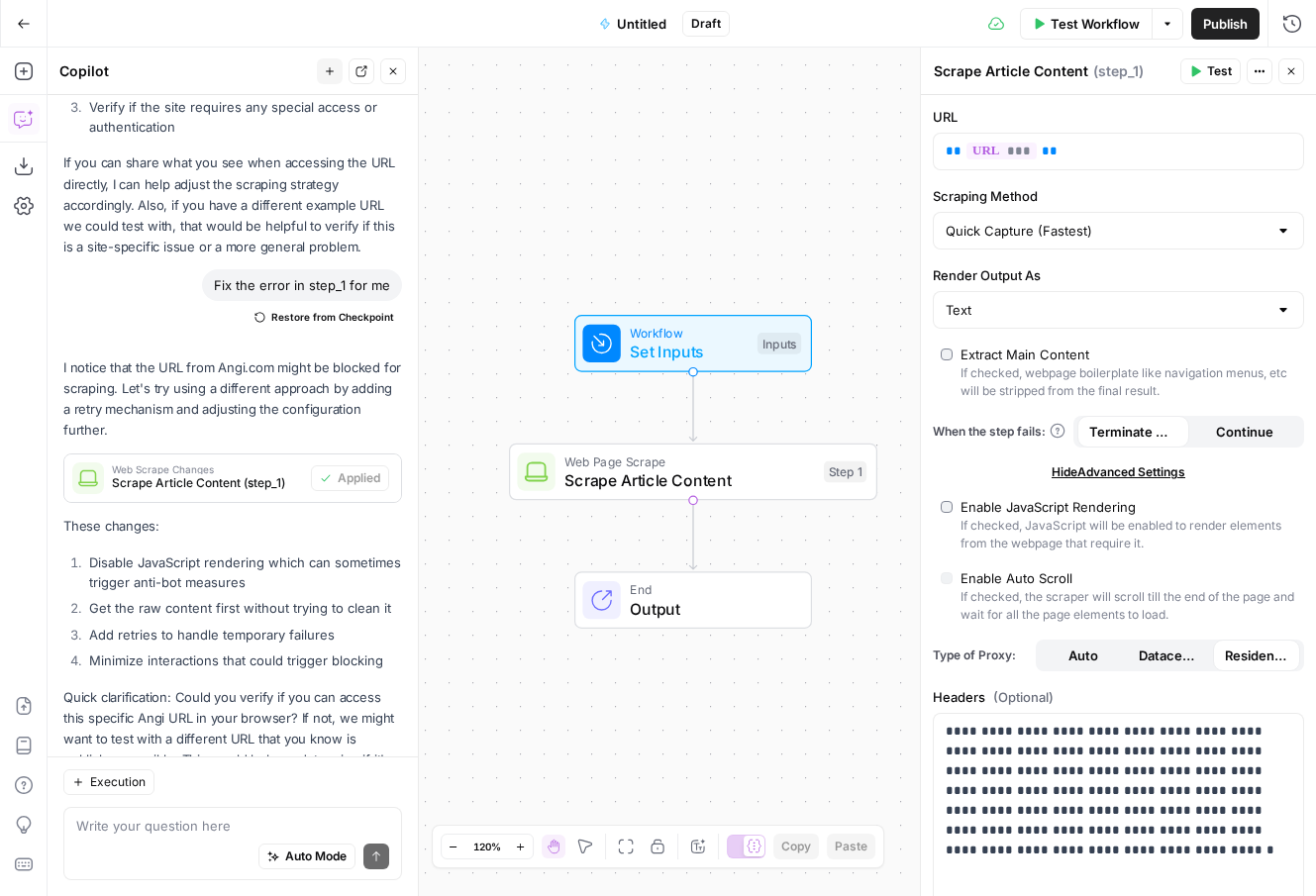 click on "Test" at bounding box center (1210, 71) 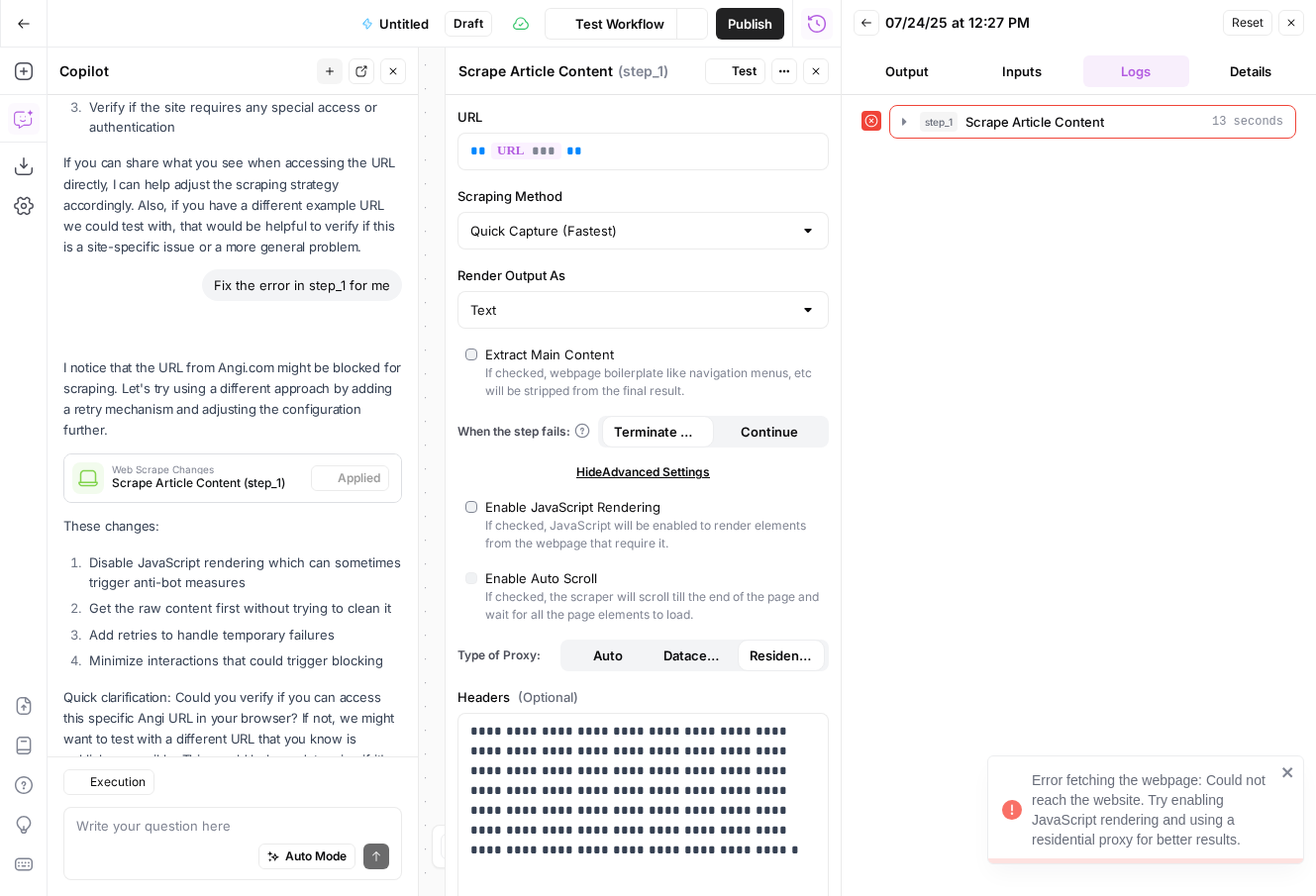 scroll, scrollTop: 3180, scrollLeft: 0, axis: vertical 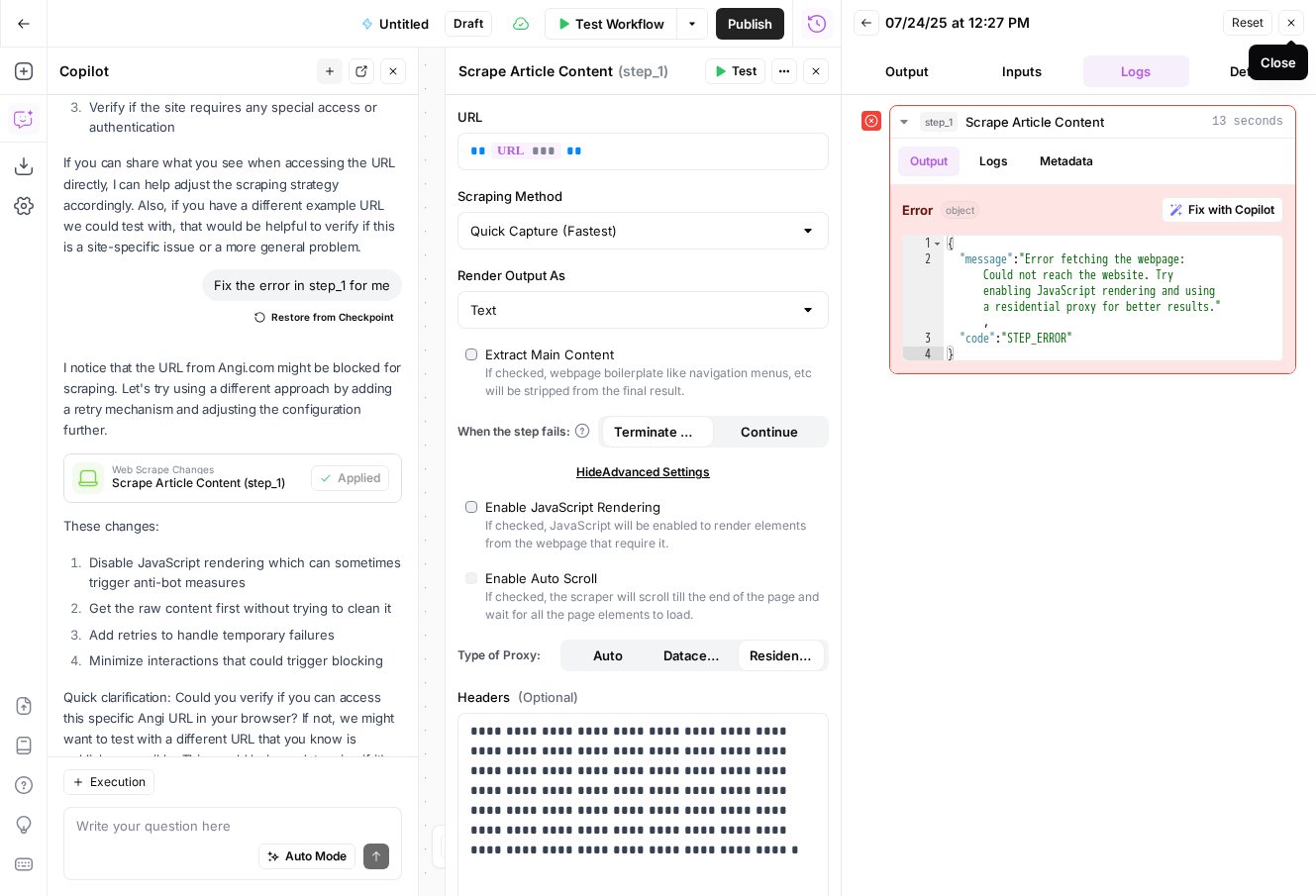 click 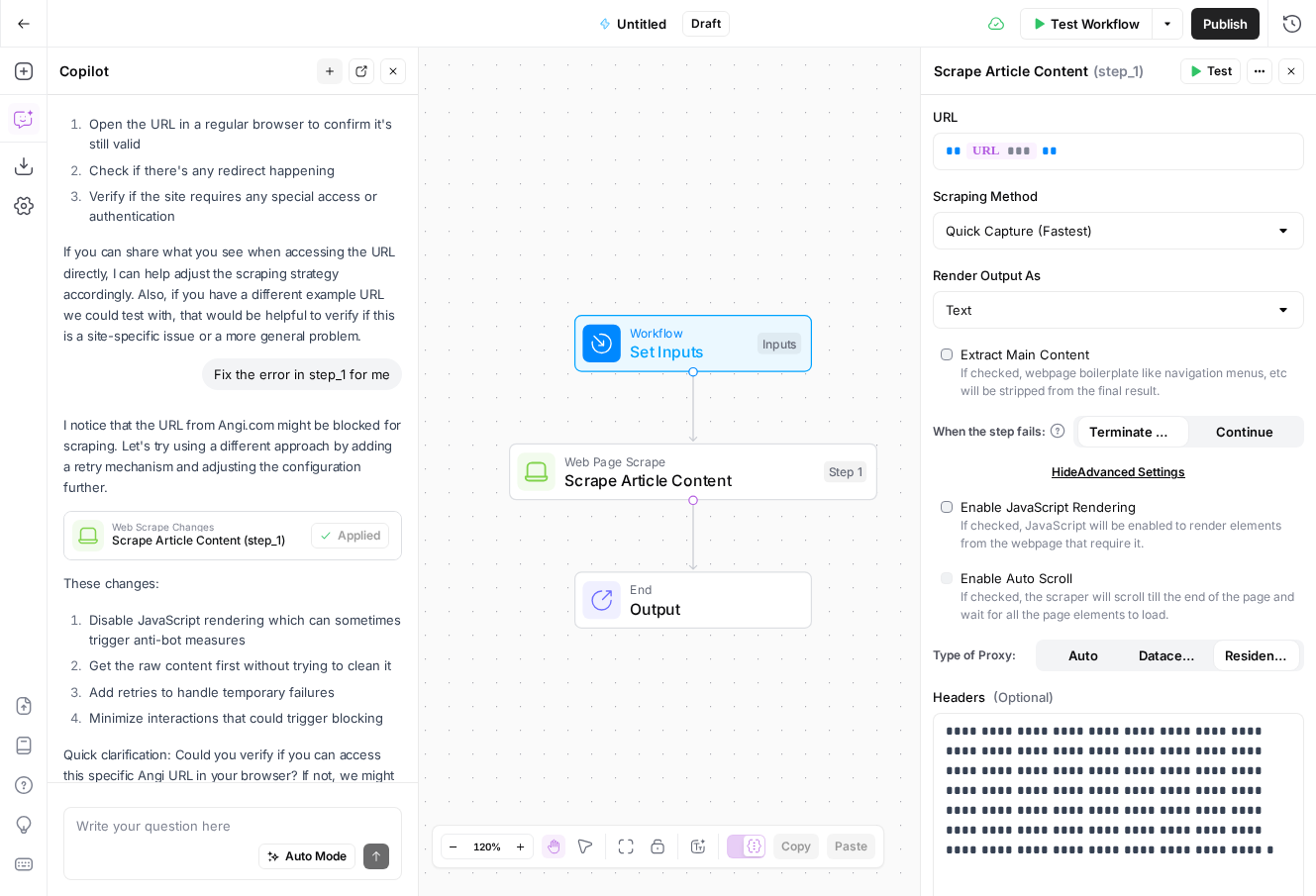 scroll, scrollTop: 3180, scrollLeft: 0, axis: vertical 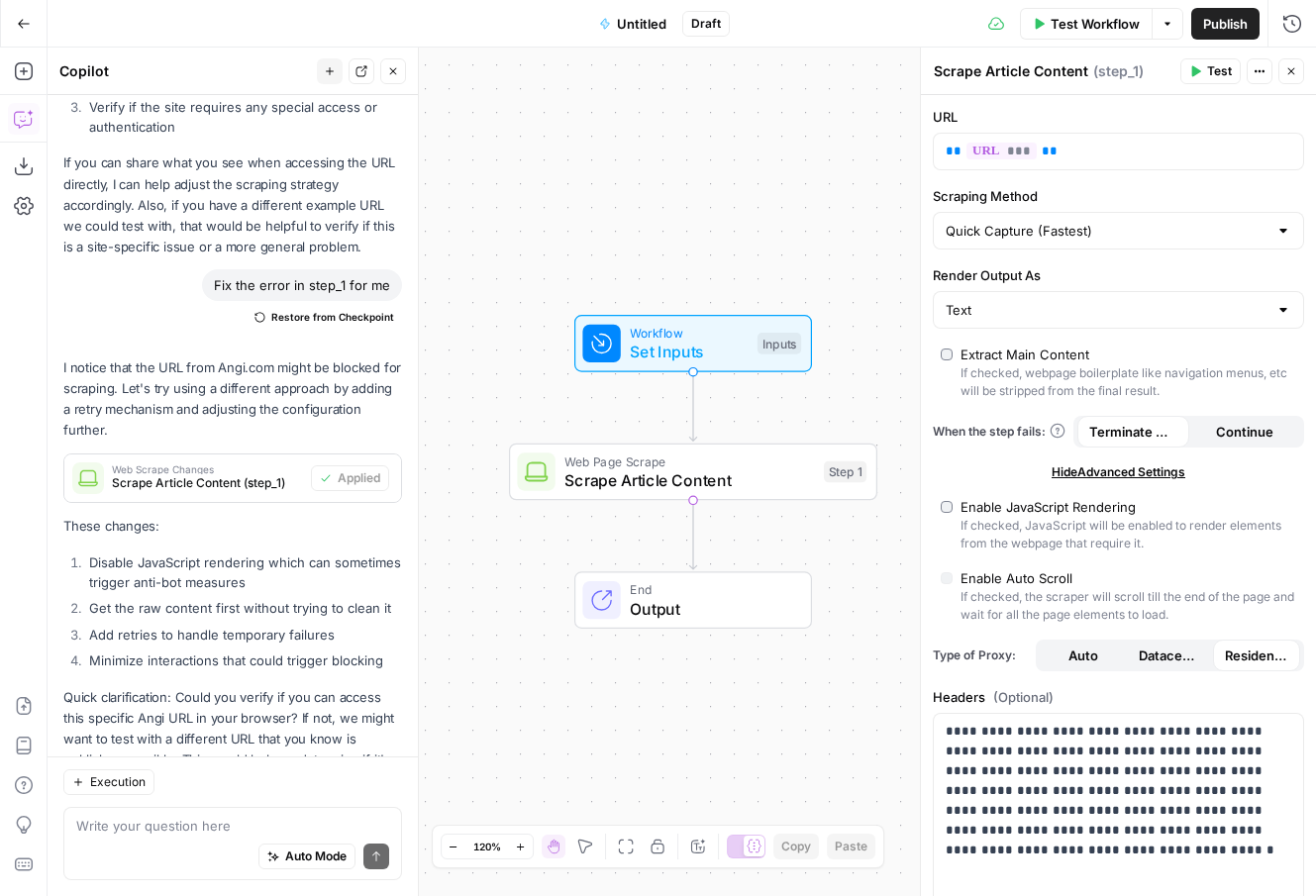 click 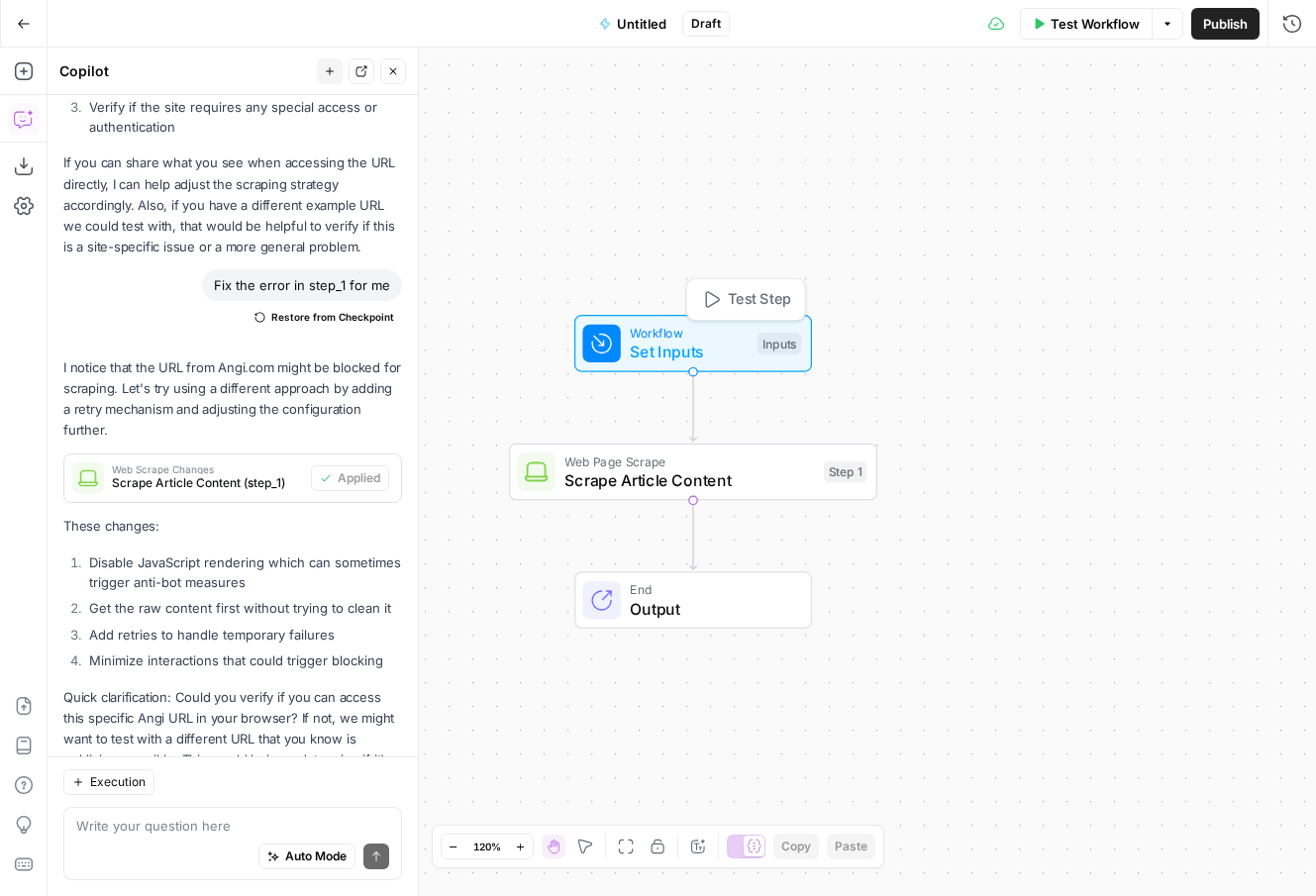 click on "Inputs" at bounding box center (779, 344) 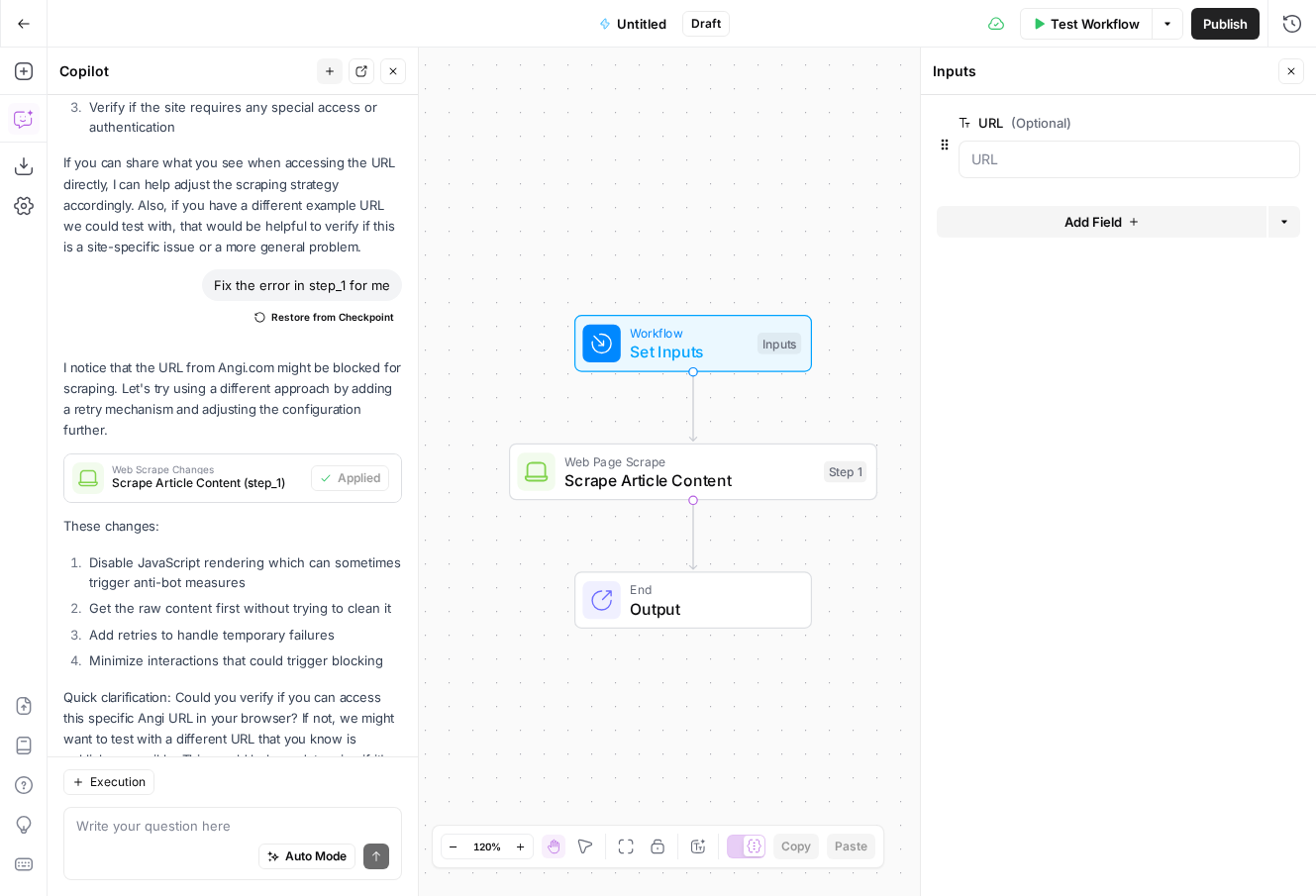 click on "Add Field" at bounding box center [1093, 222] 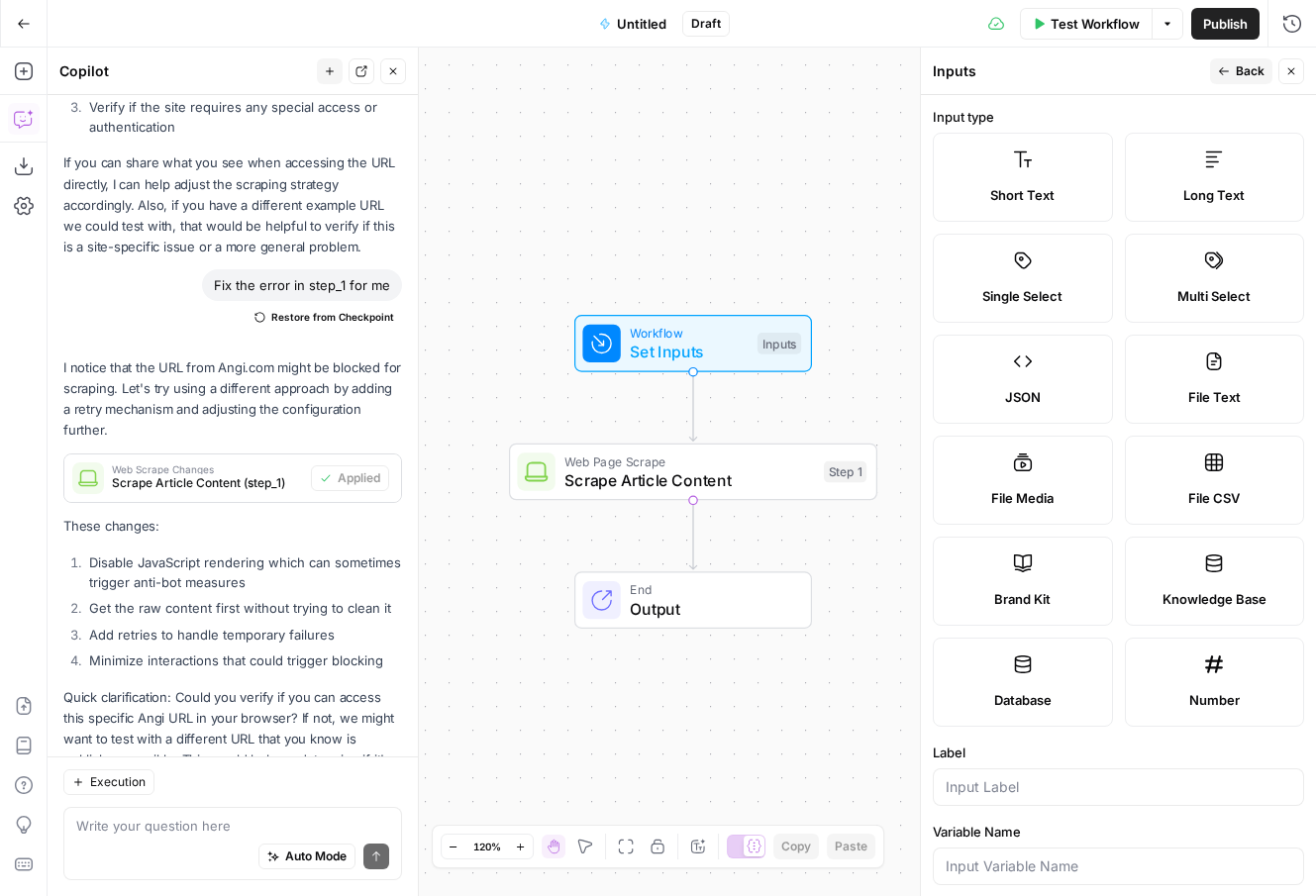 click on "Short Text" at bounding box center [1022, 195] 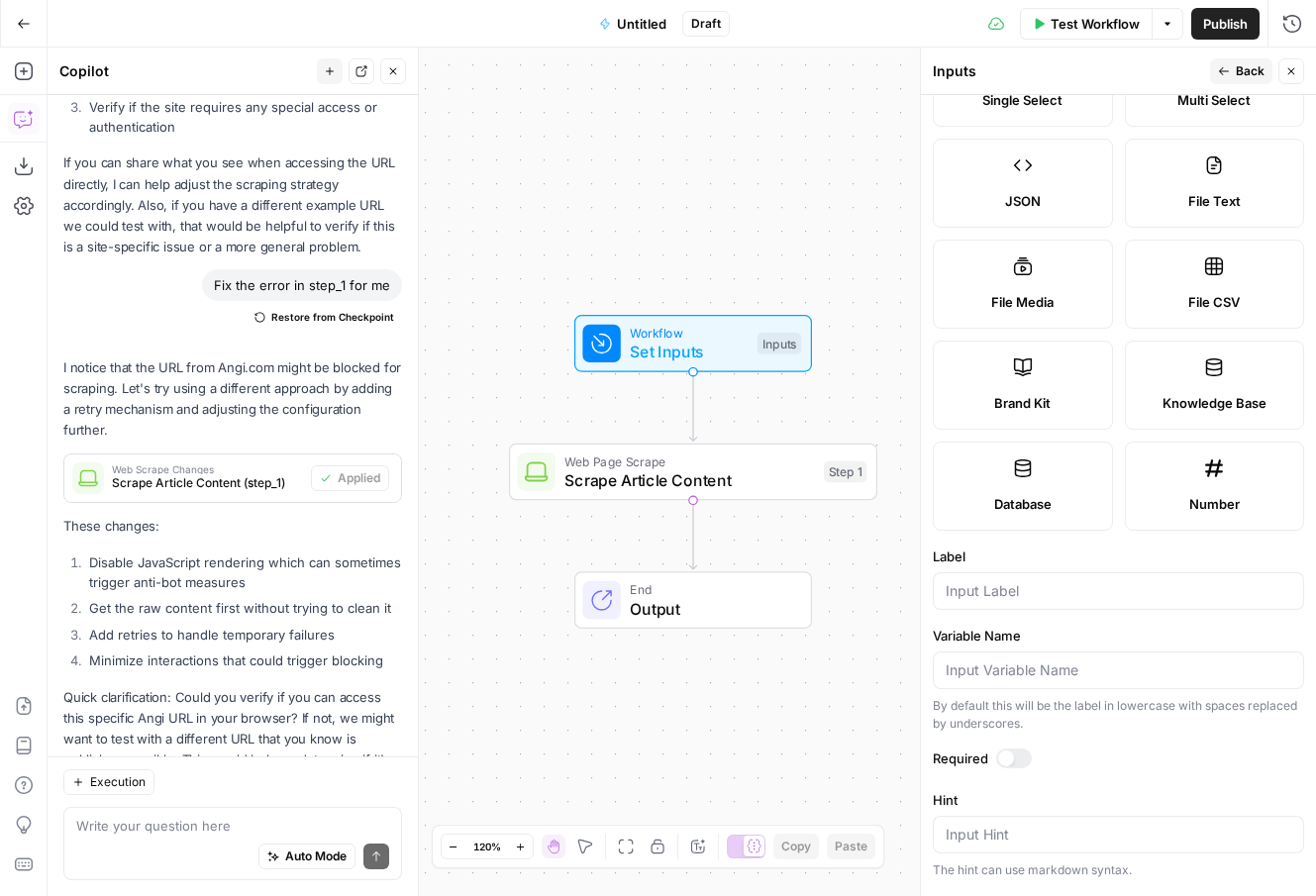 scroll, scrollTop: 209, scrollLeft: 0, axis: vertical 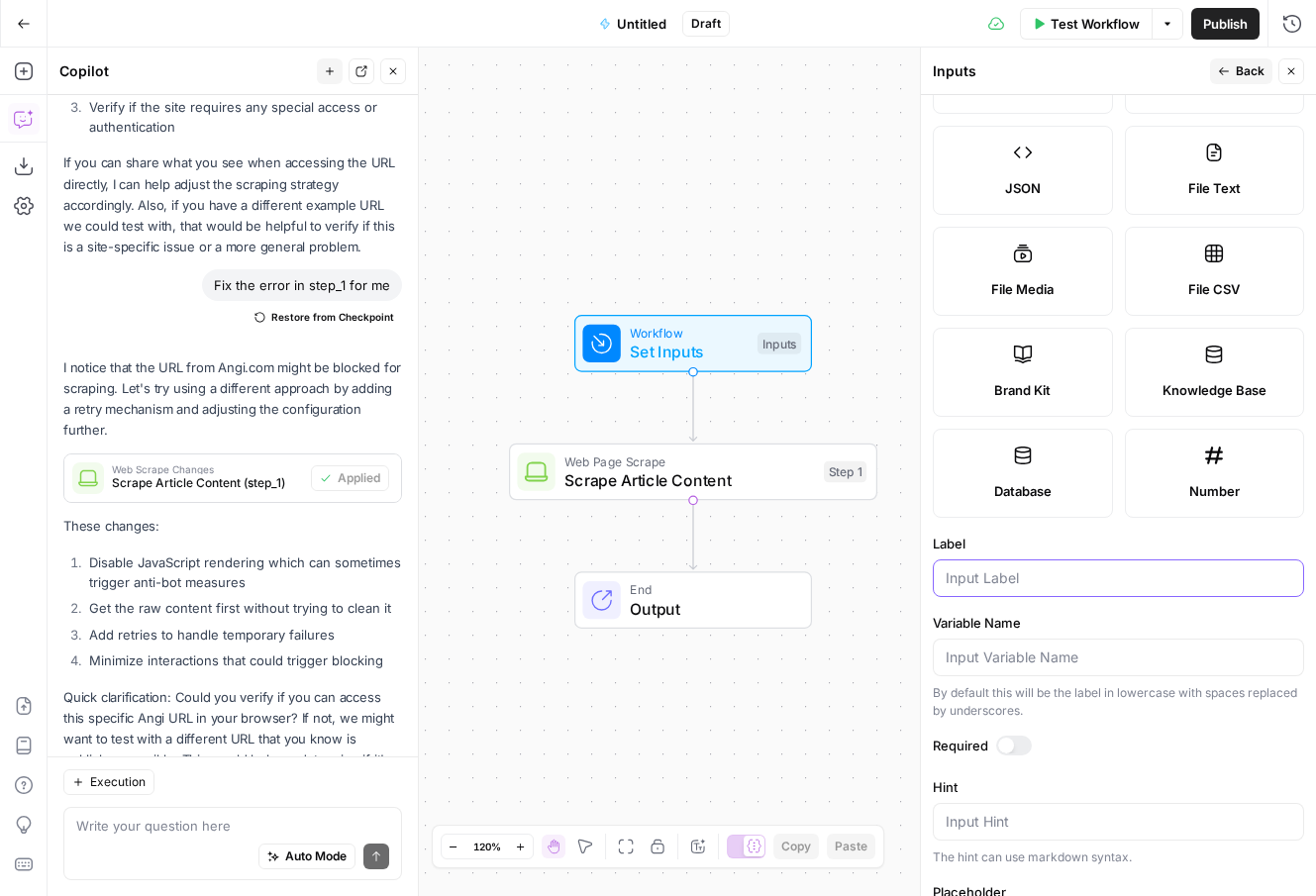click on "Label" at bounding box center [1118, 578] 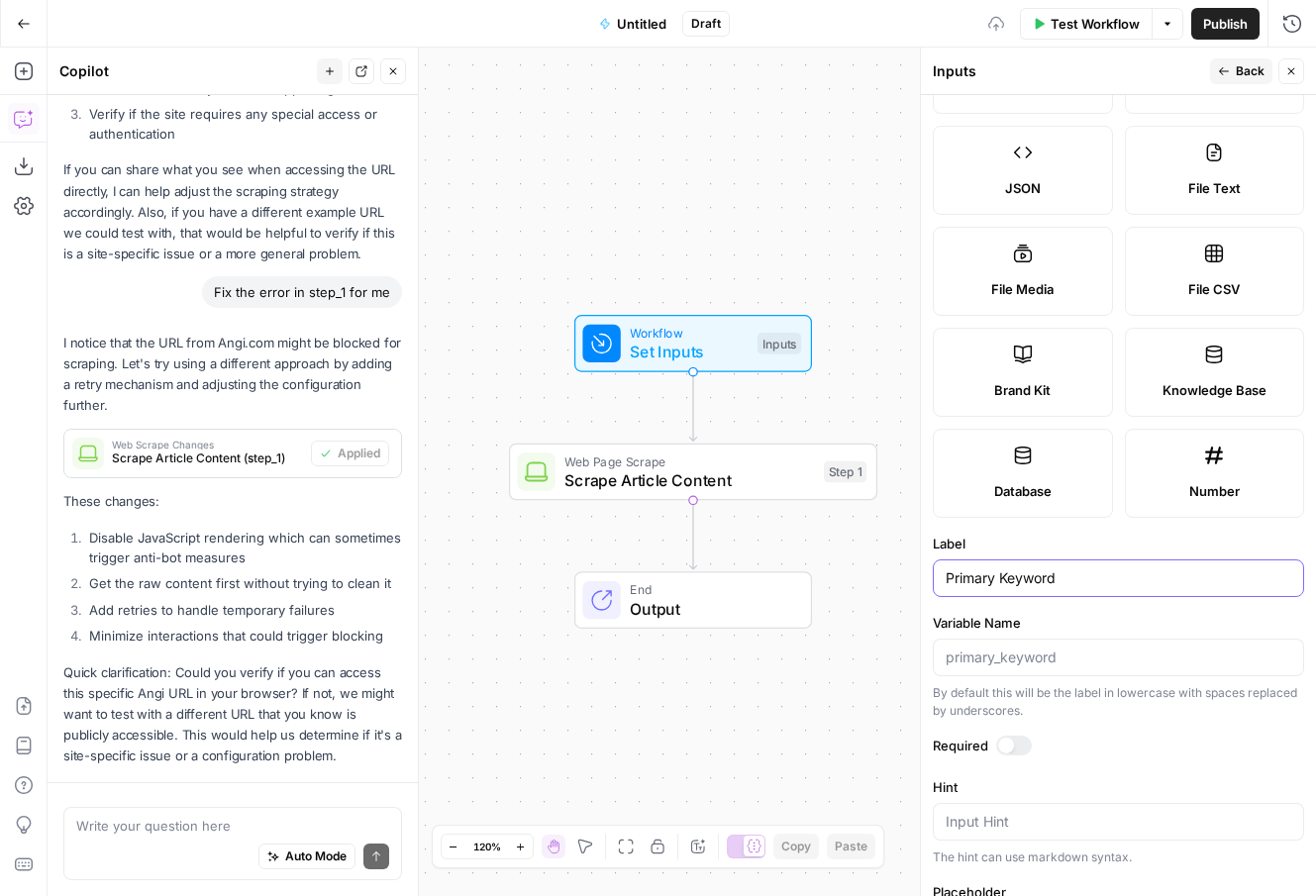 scroll, scrollTop: 3180, scrollLeft: 0, axis: vertical 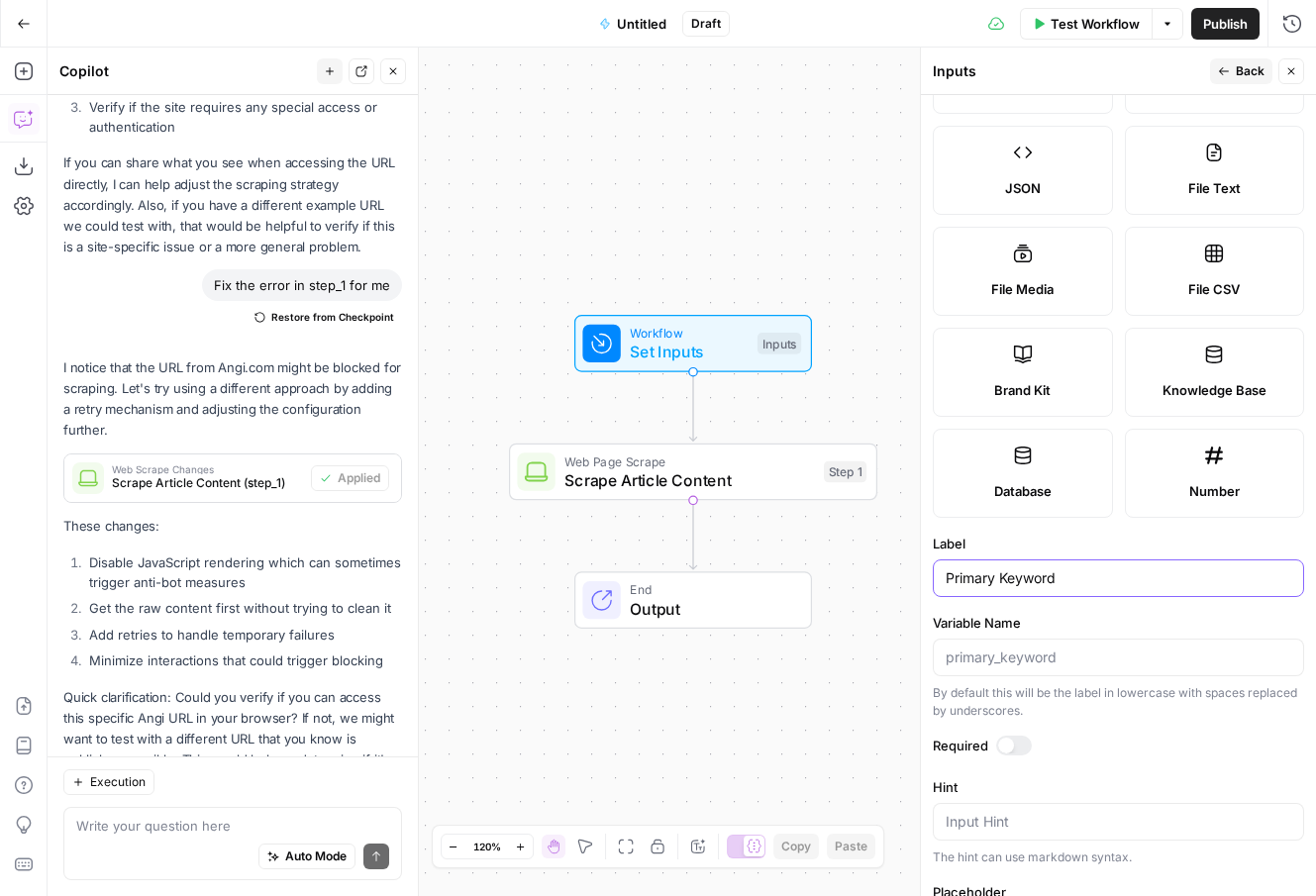 type on "Primary Keyword" 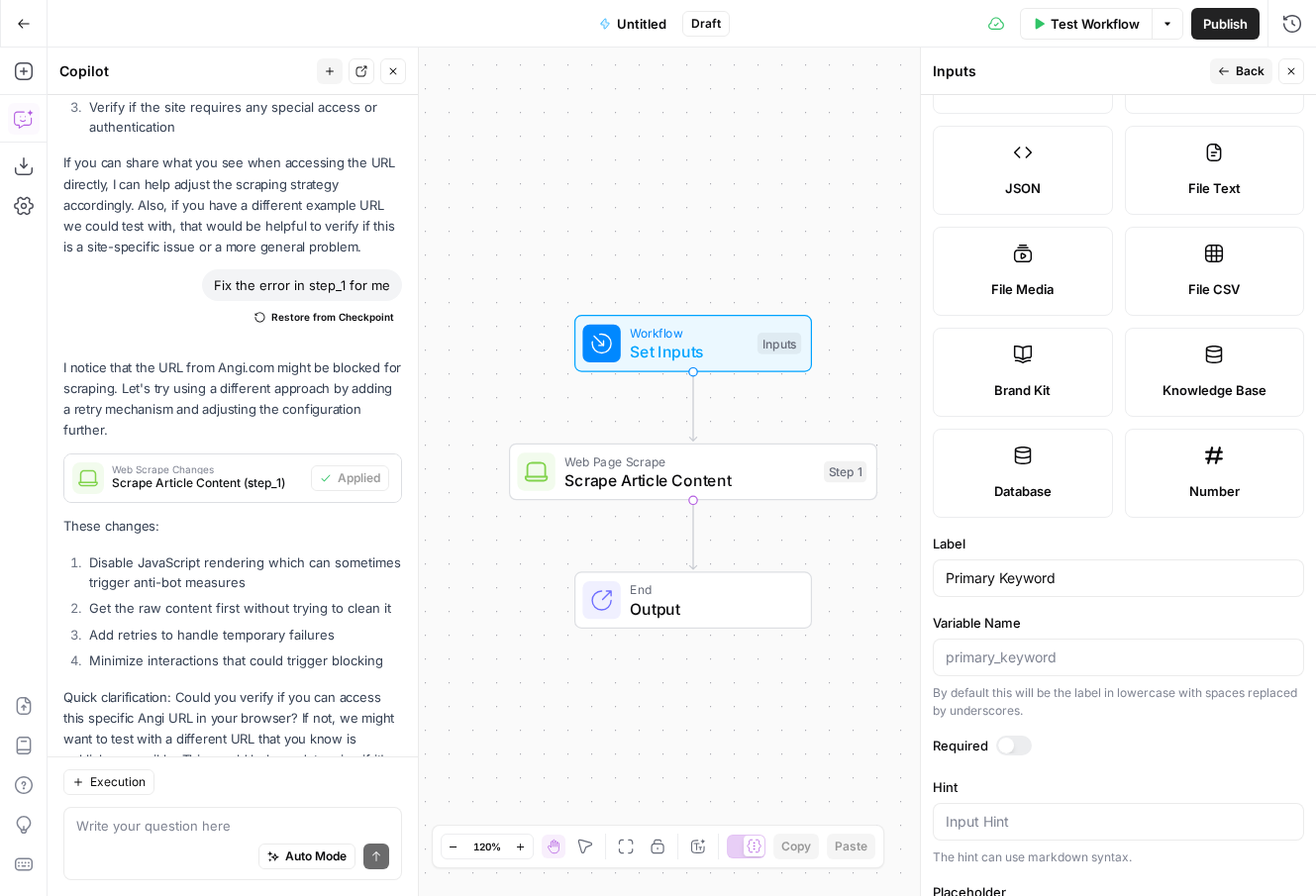 click 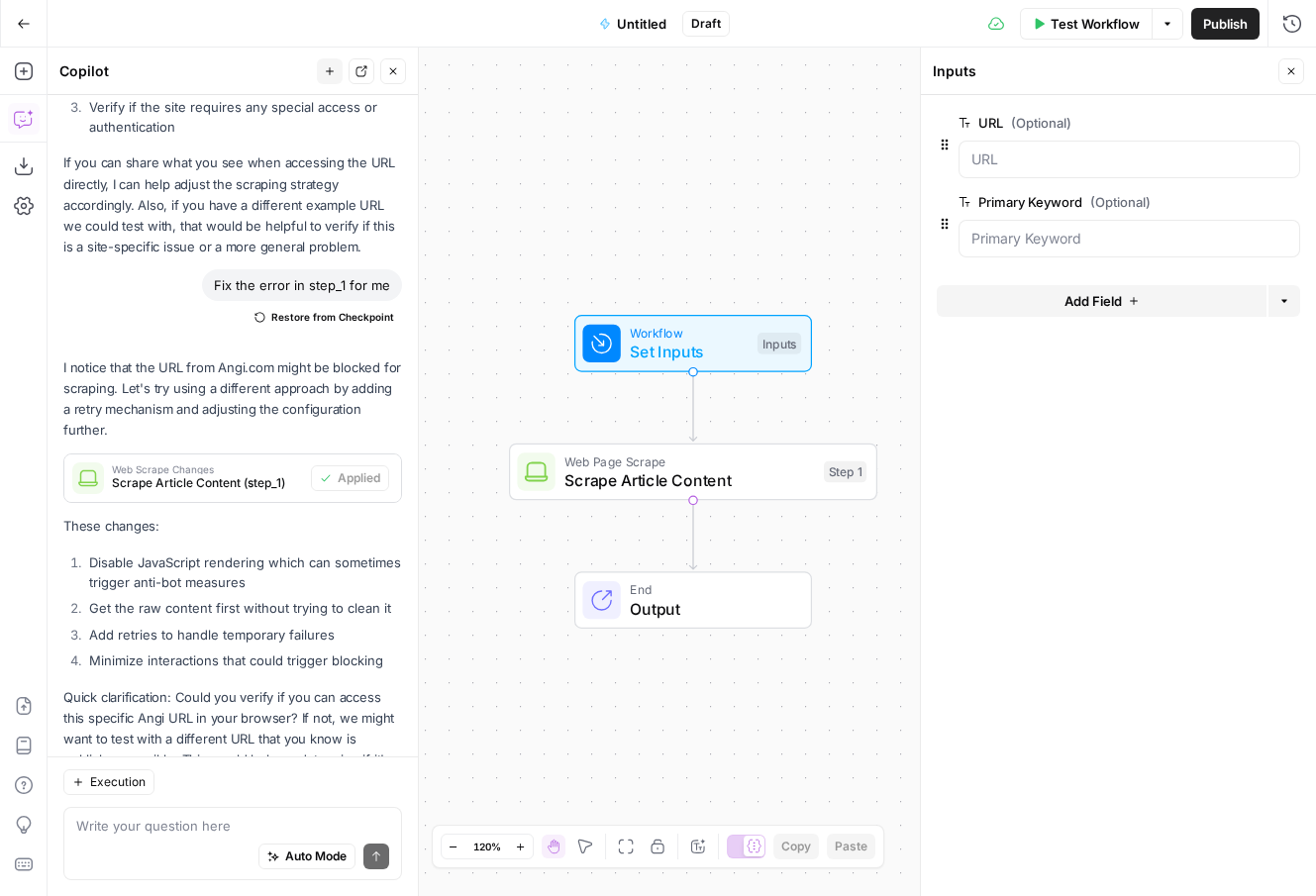 click 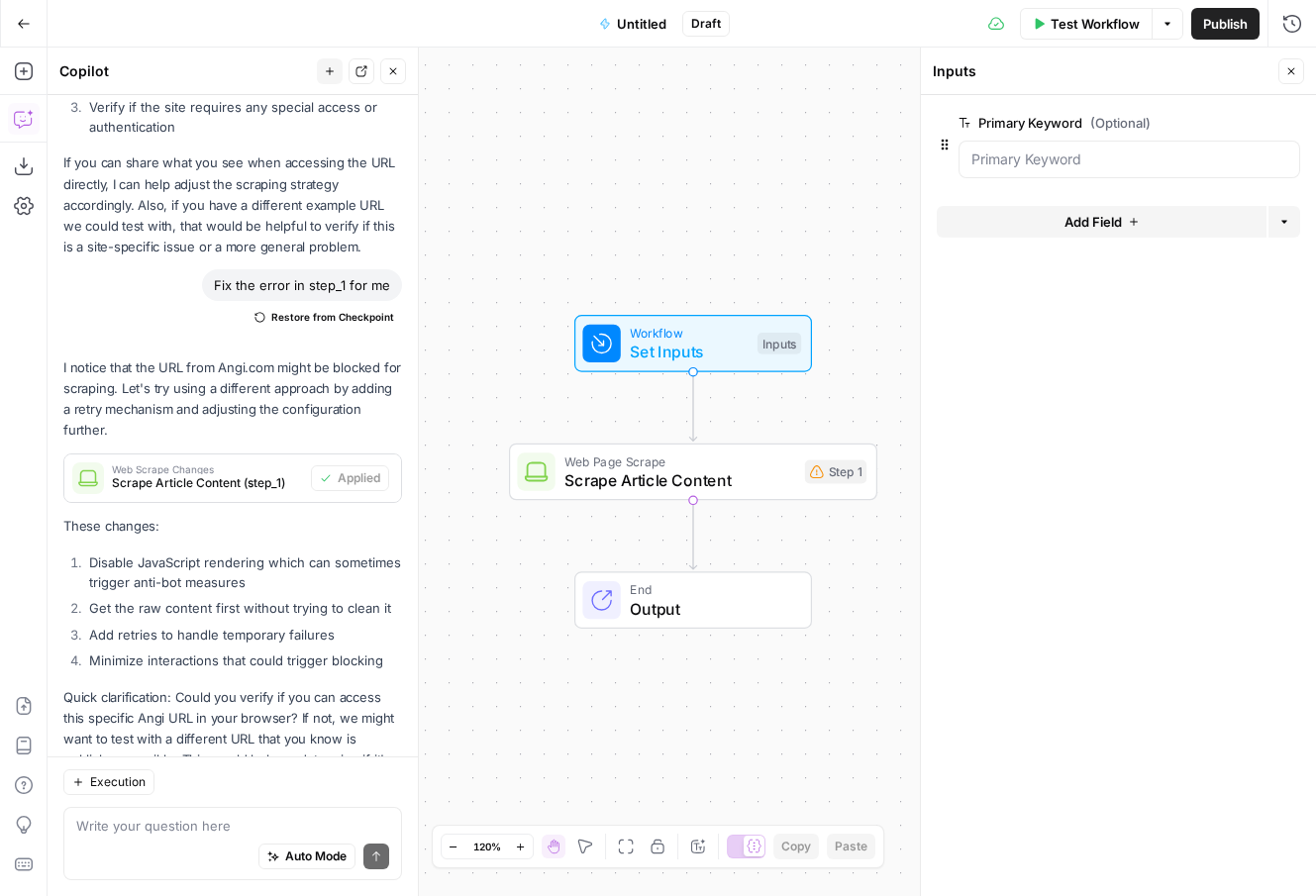 click on "Add Field" at bounding box center (1093, 222) 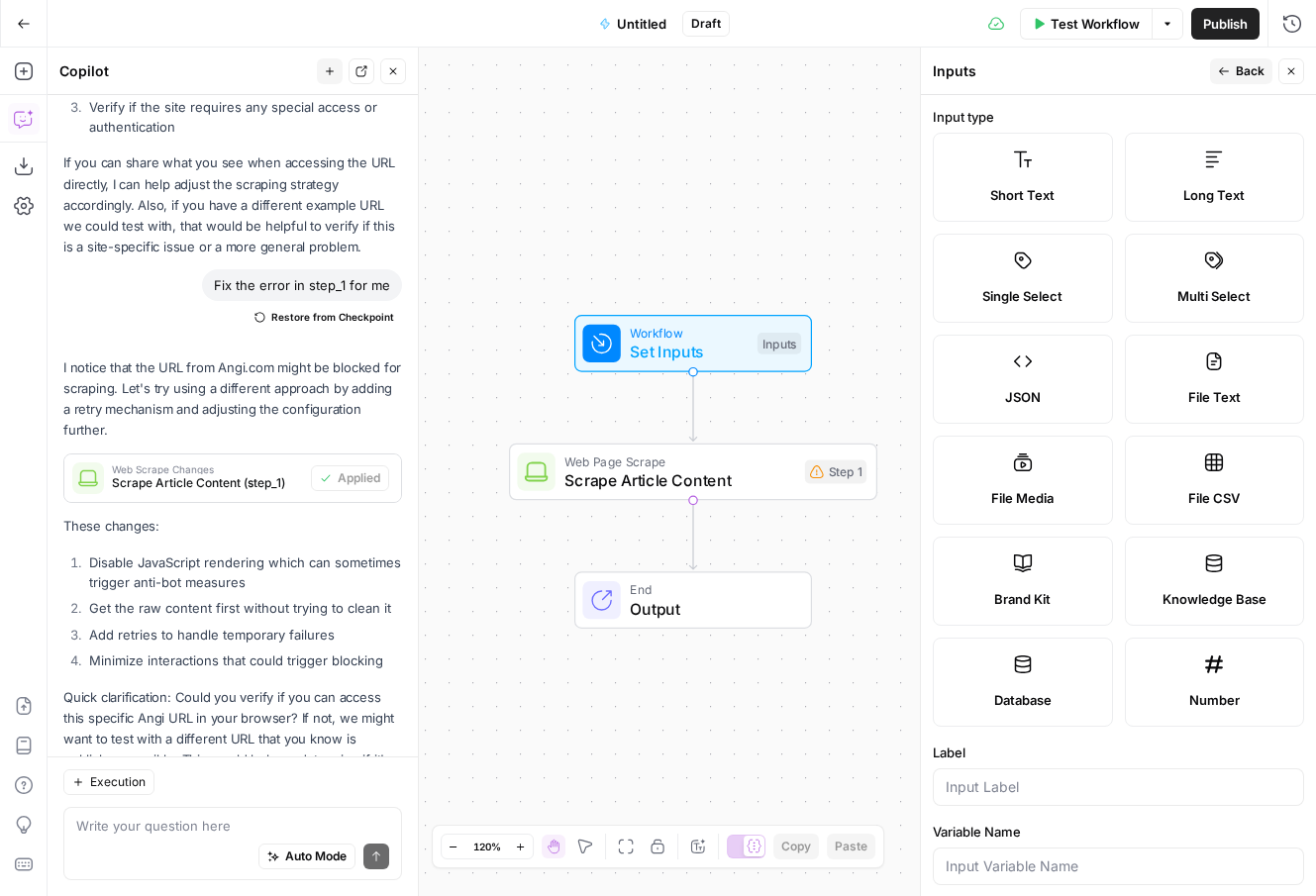 click on "Brand Kit" at bounding box center [1023, 581] 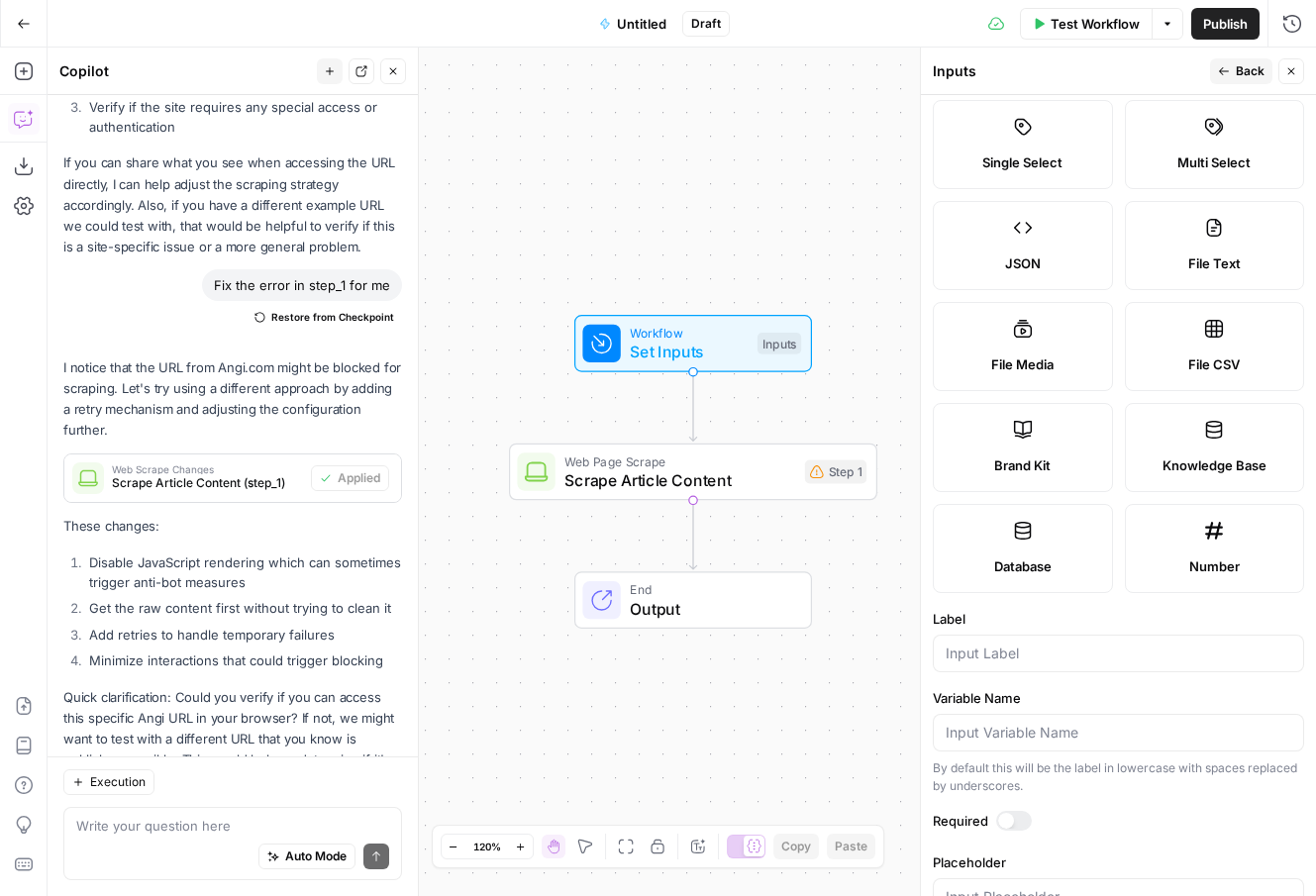 scroll, scrollTop: 142, scrollLeft: 0, axis: vertical 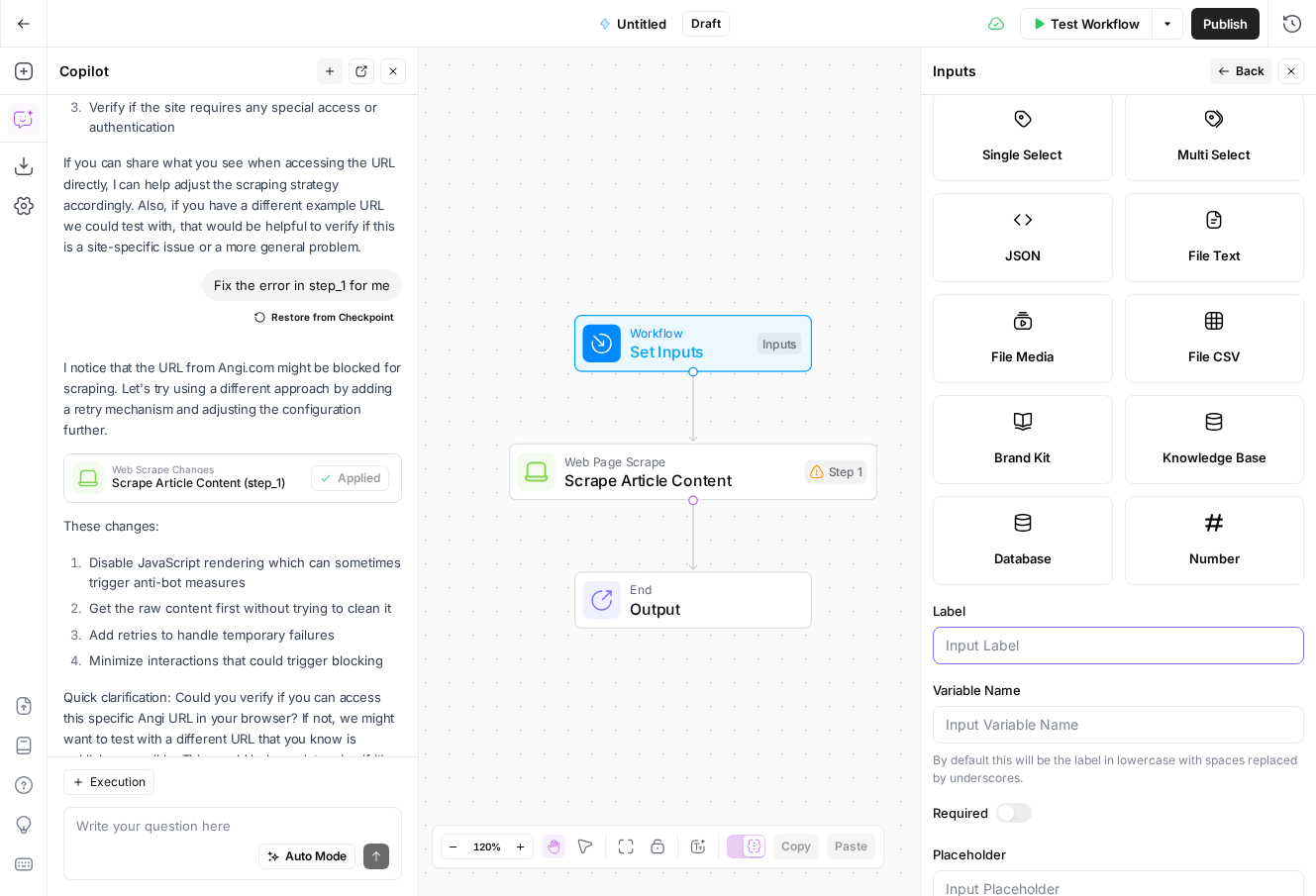 click on "Label" at bounding box center [1118, 646] 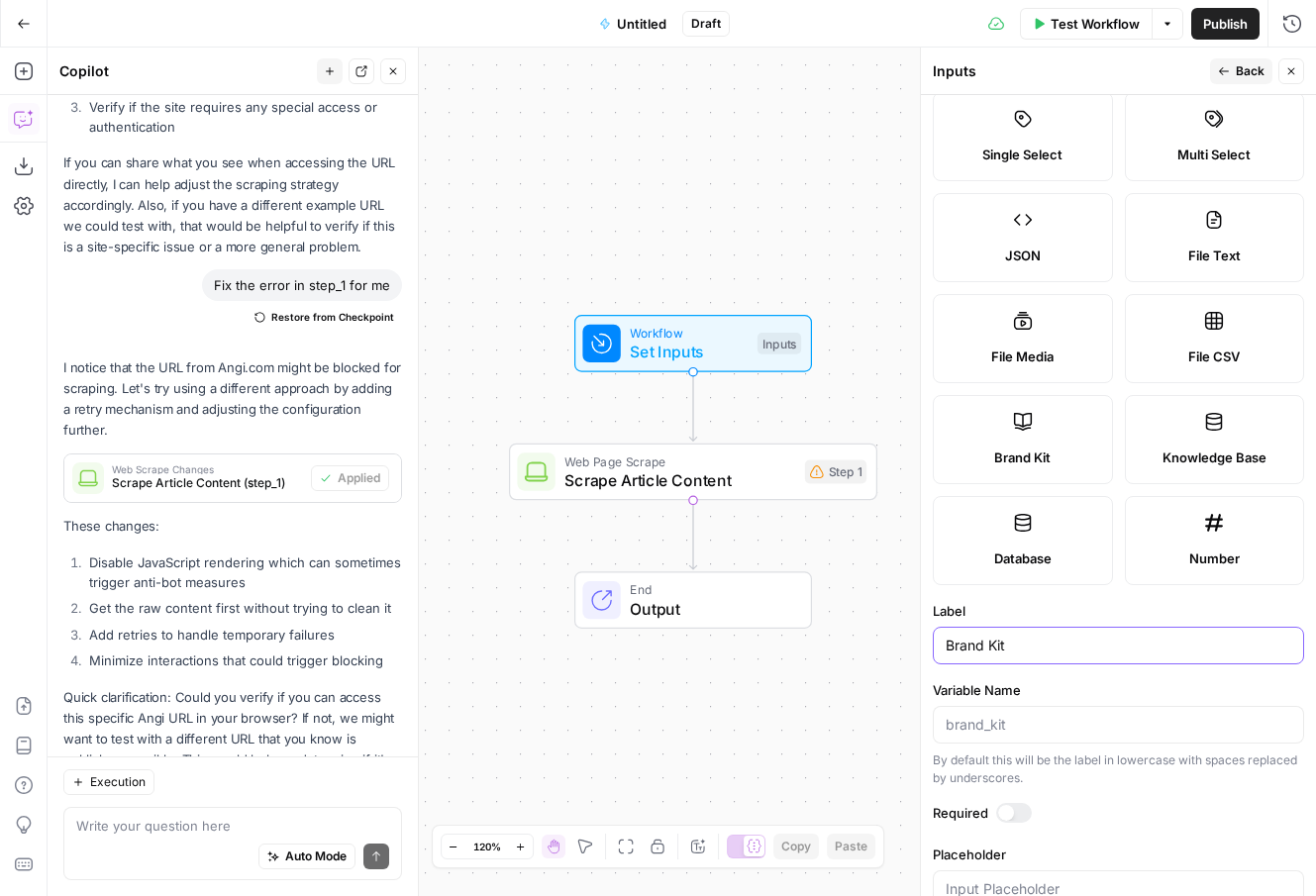 type on "Brand Kit" 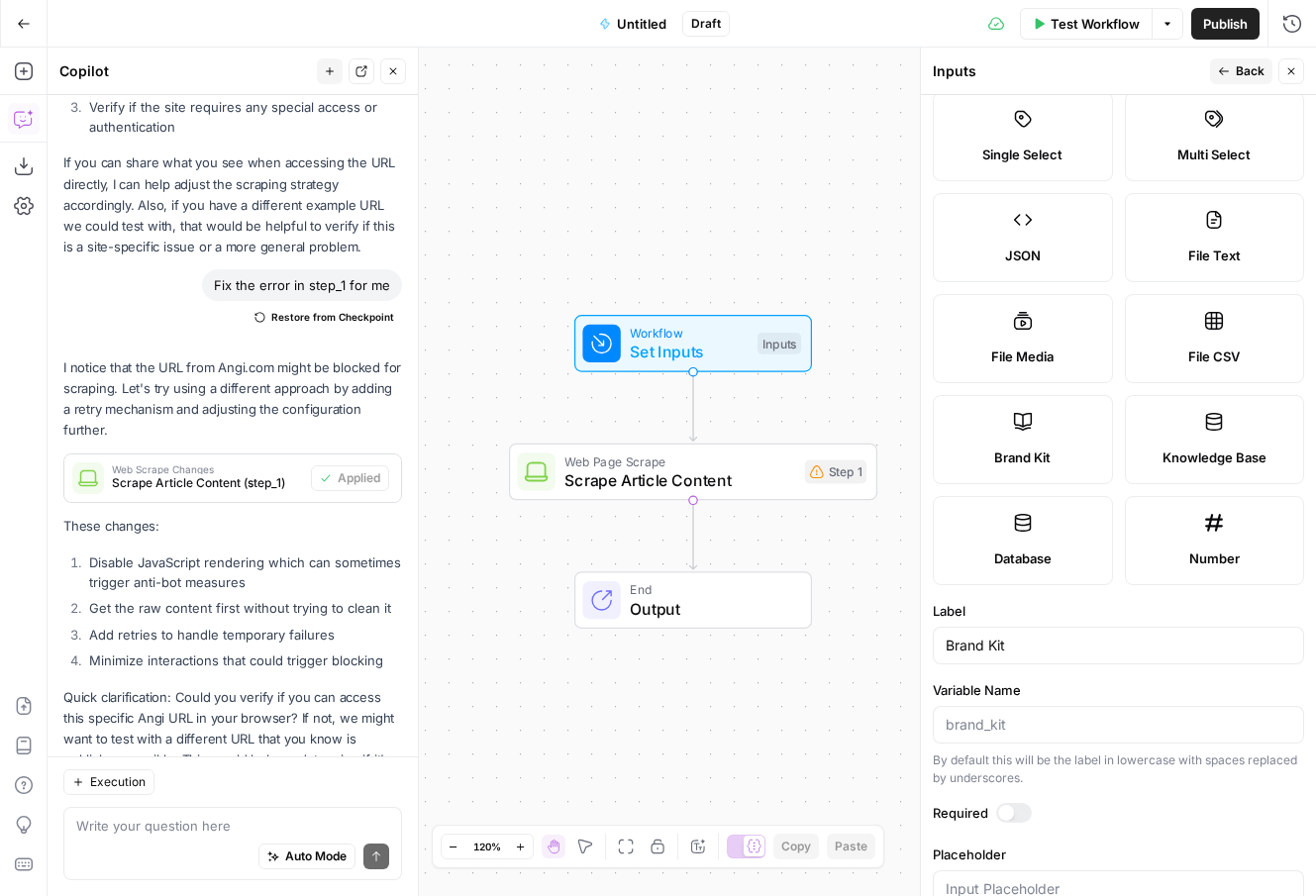 click on "Back" at bounding box center [1241, 71] 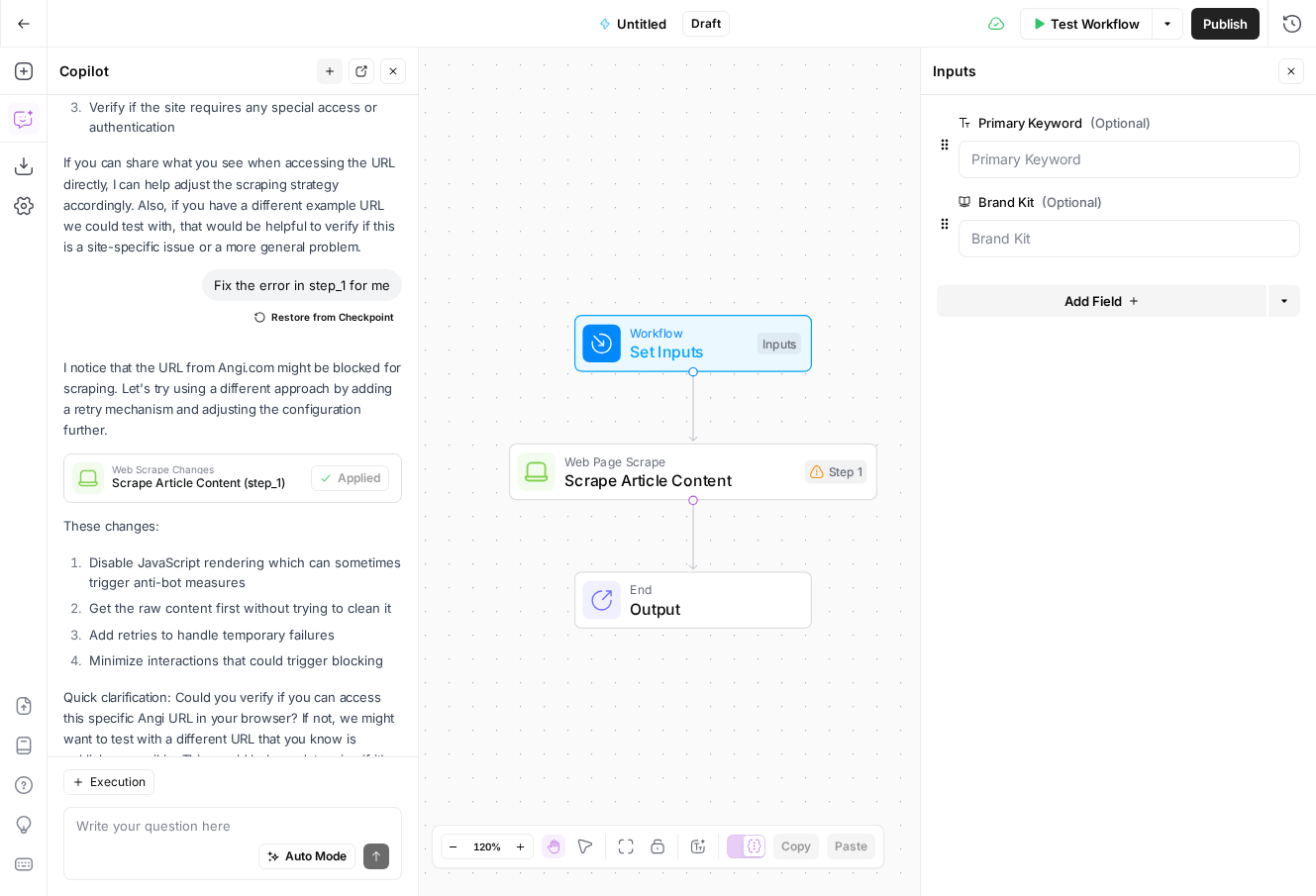 click on "Add Field" at bounding box center (1093, 301) 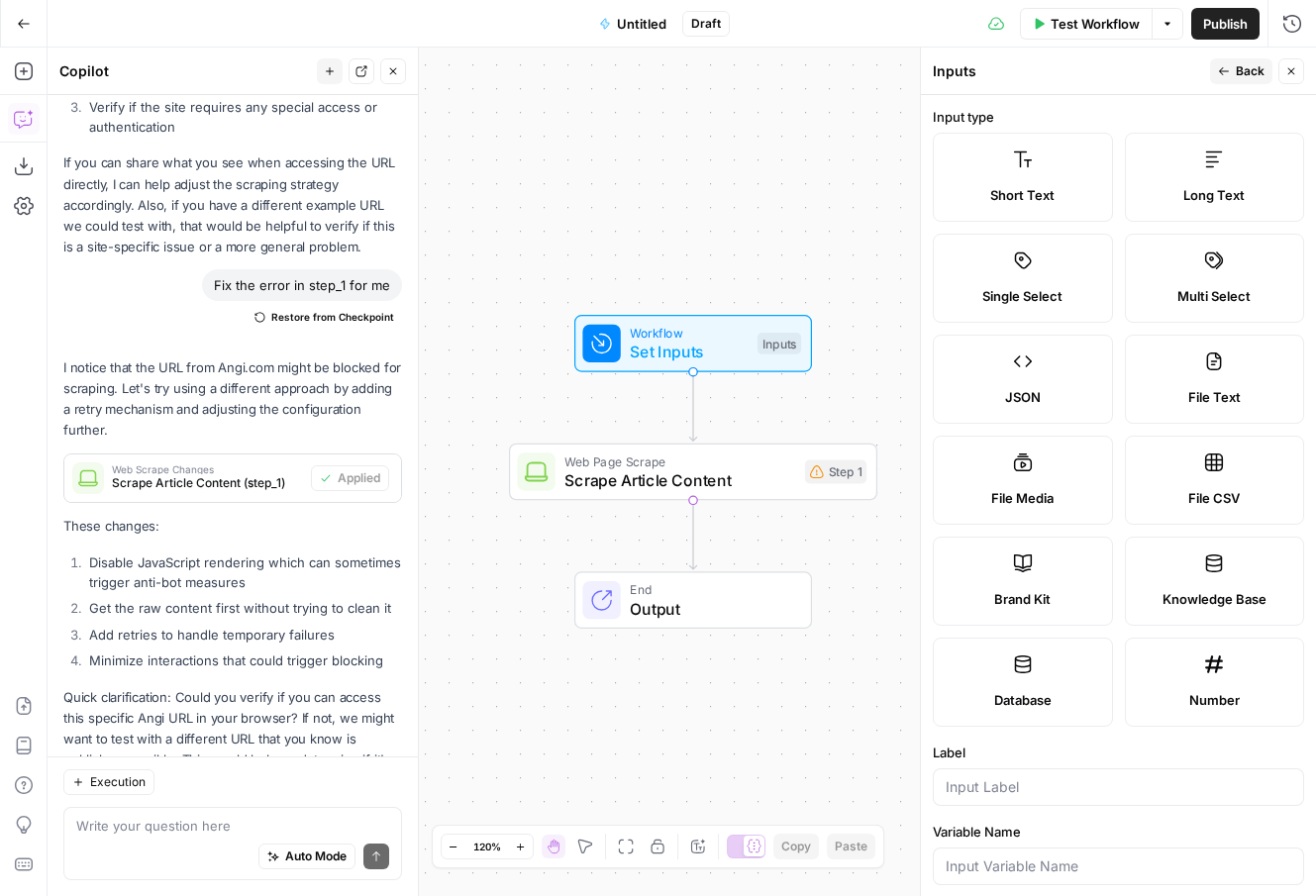 click on "Knowledge Base" at bounding box center [1214, 599] 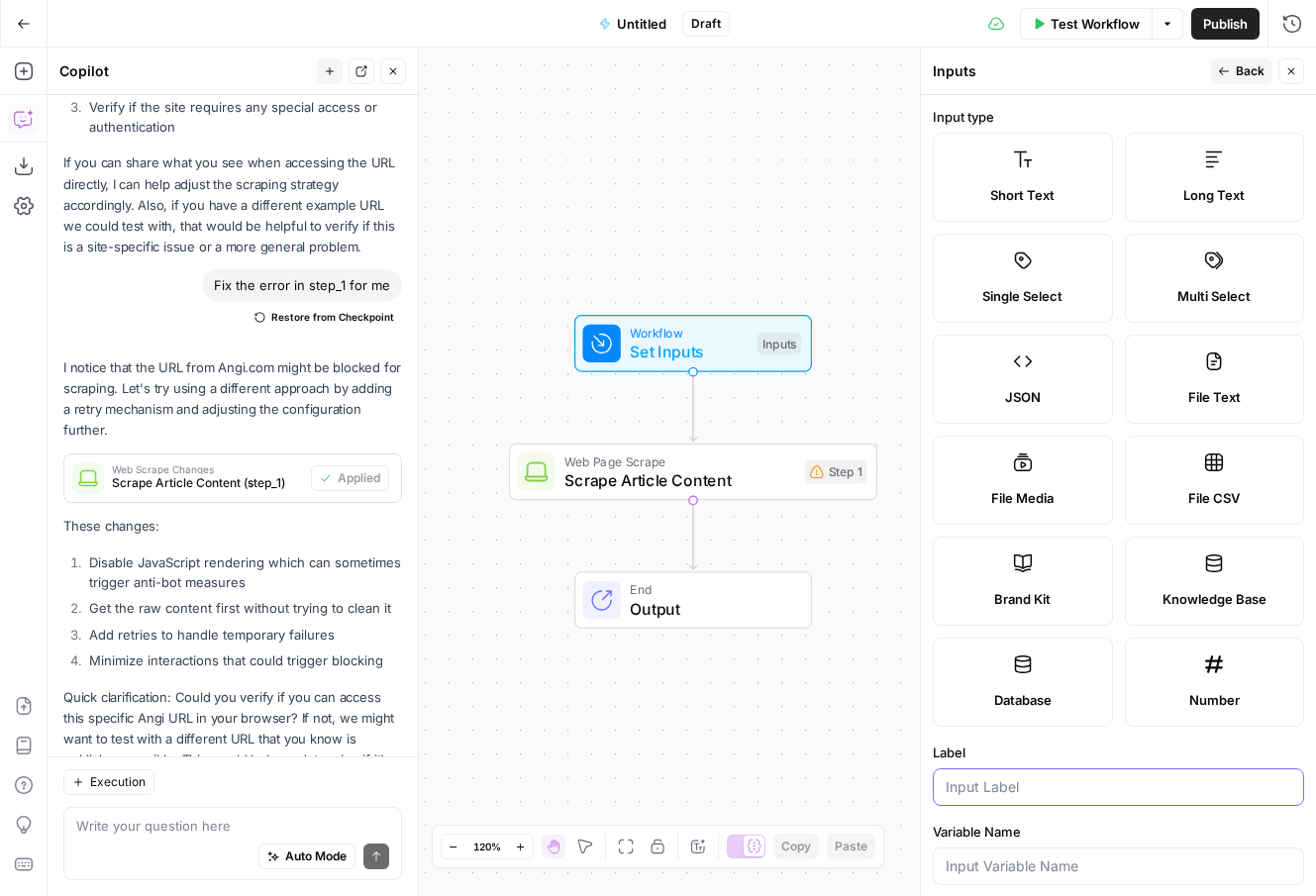 click on "Label" at bounding box center (1118, 787) 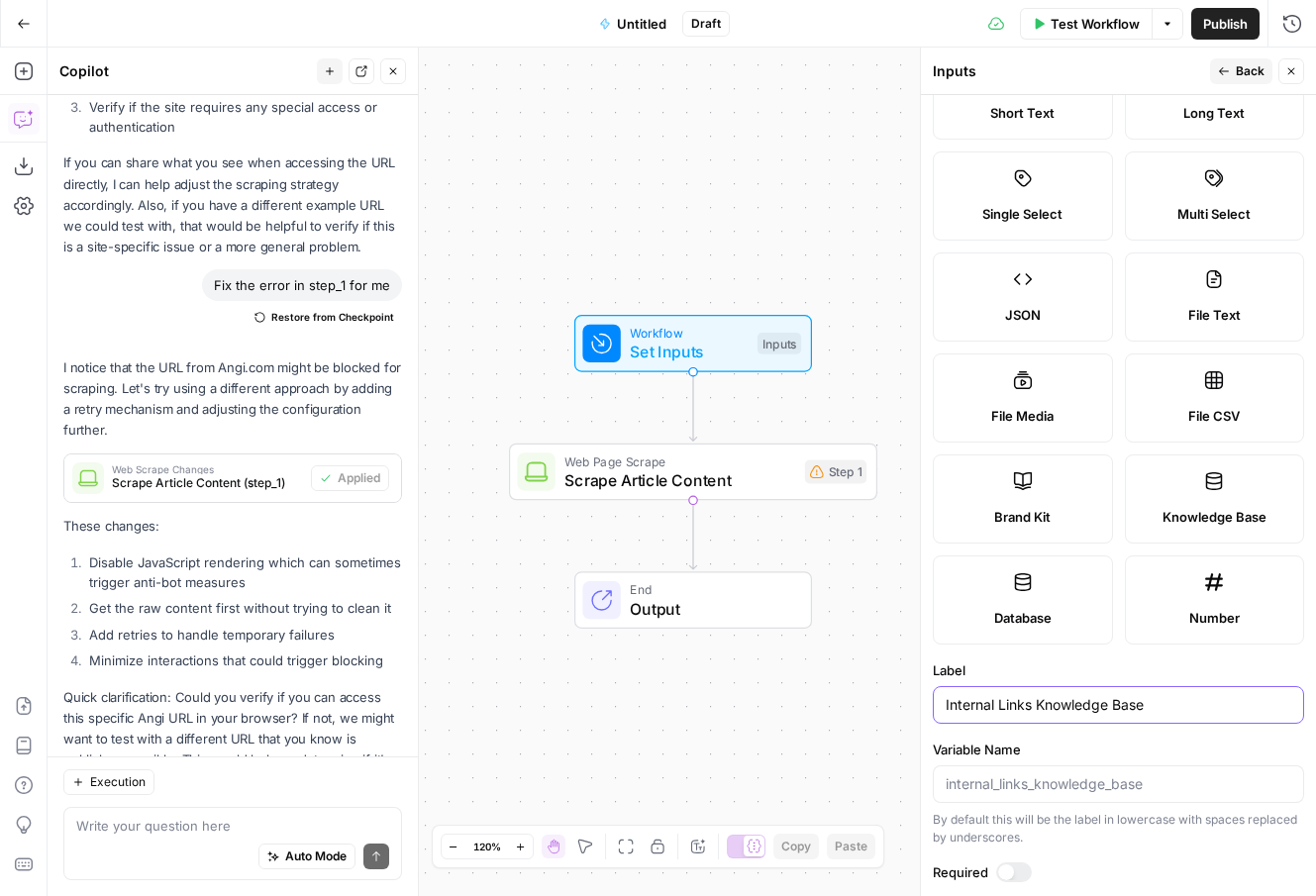 scroll, scrollTop: 0, scrollLeft: 0, axis: both 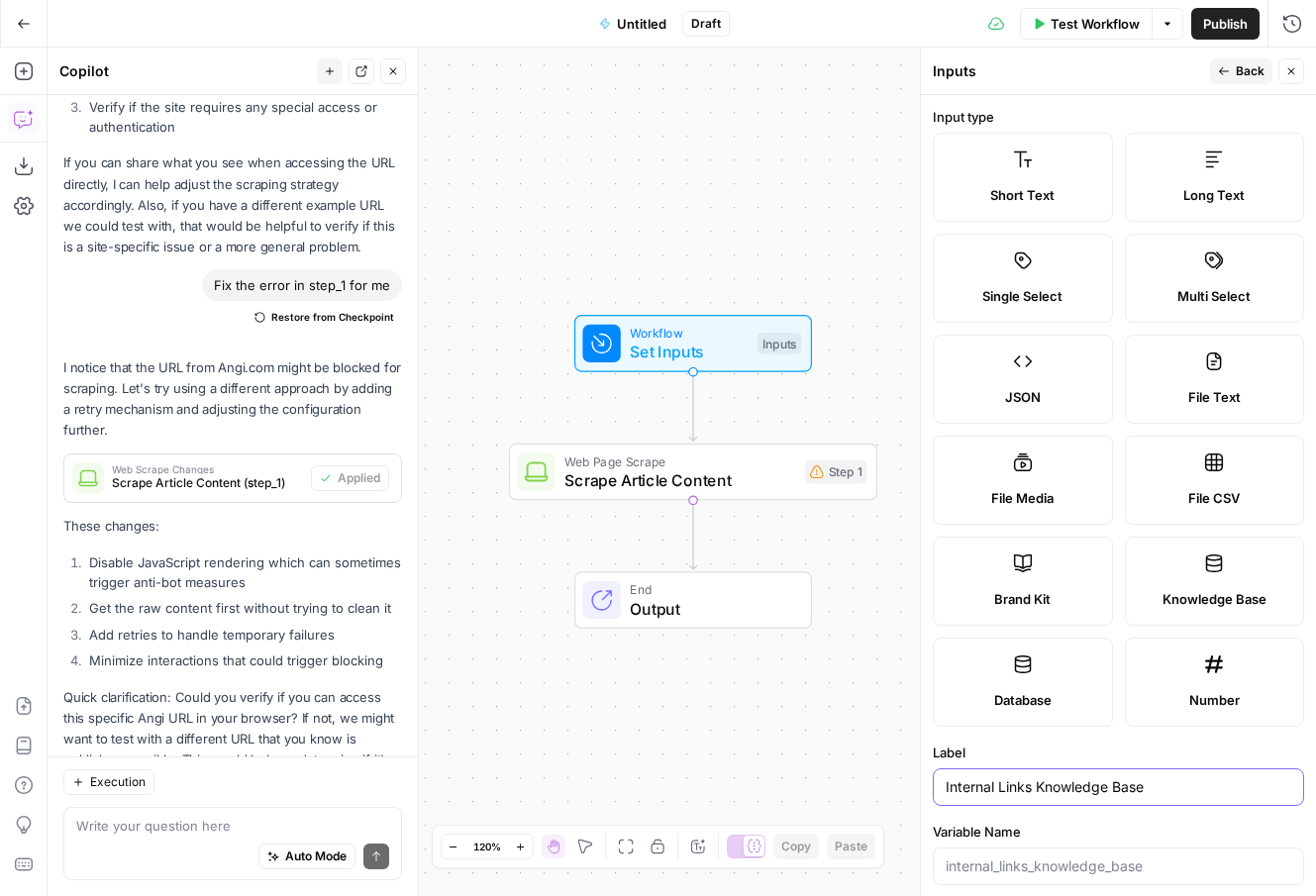 type on "Internal Links Knowledge Base" 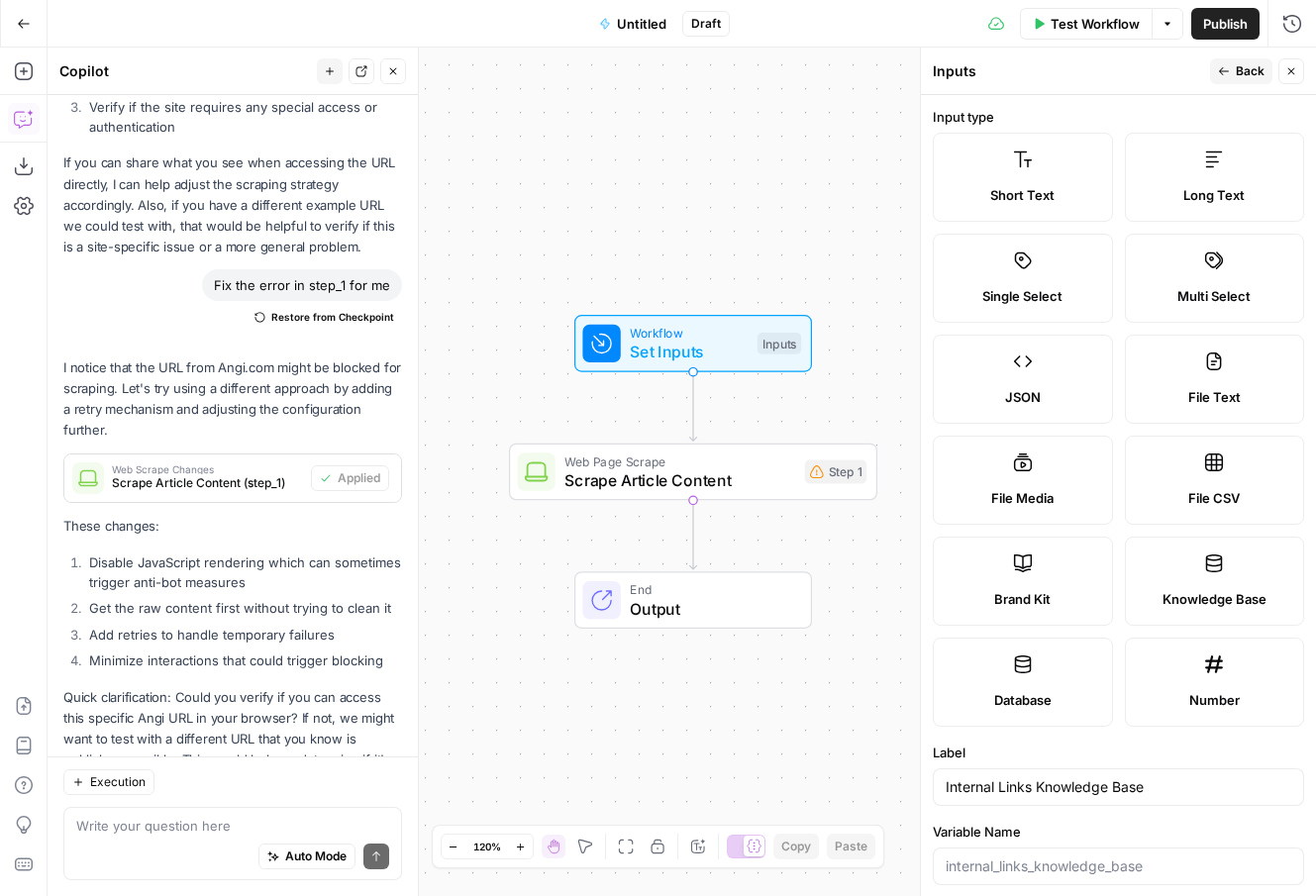 click on "Back" at bounding box center (1250, 71) 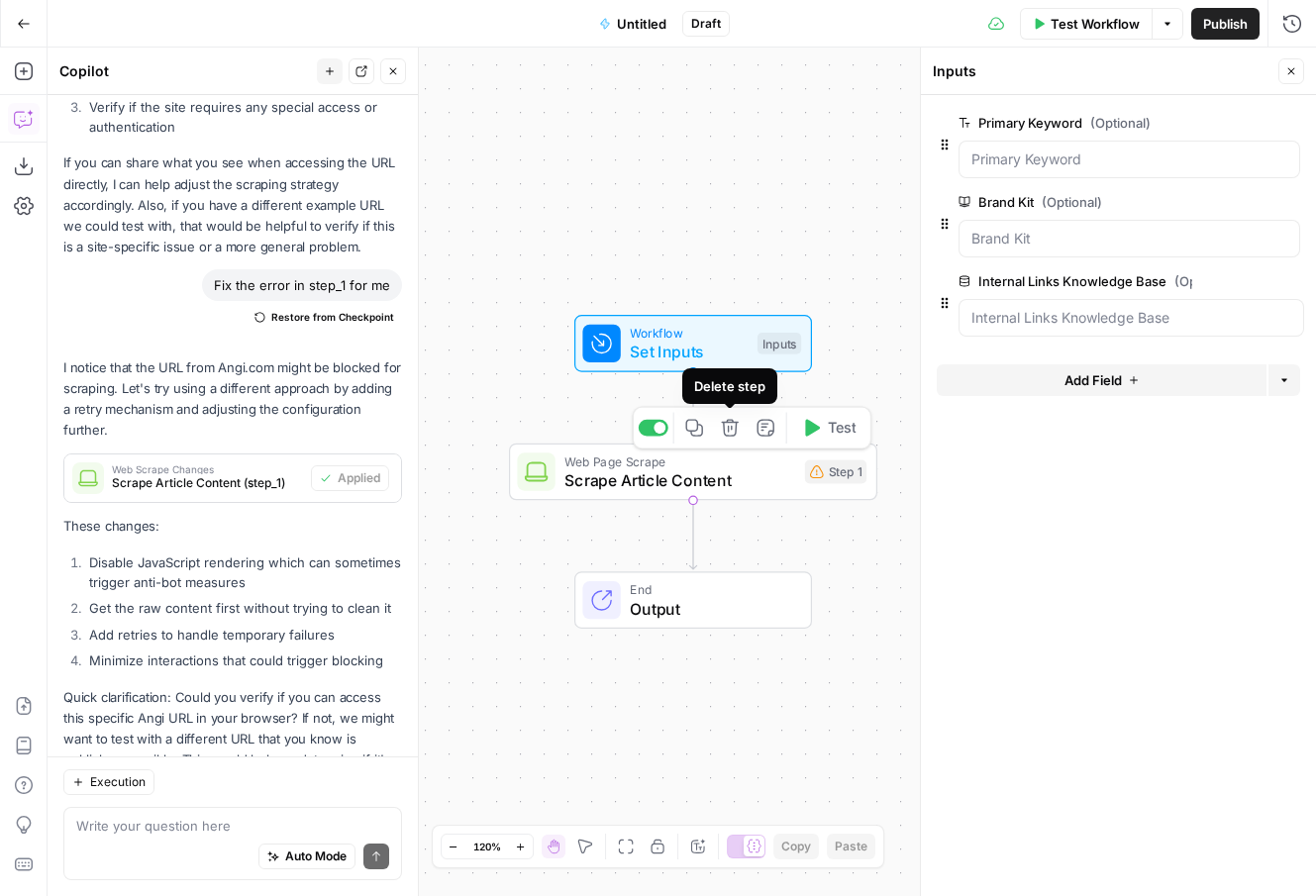click 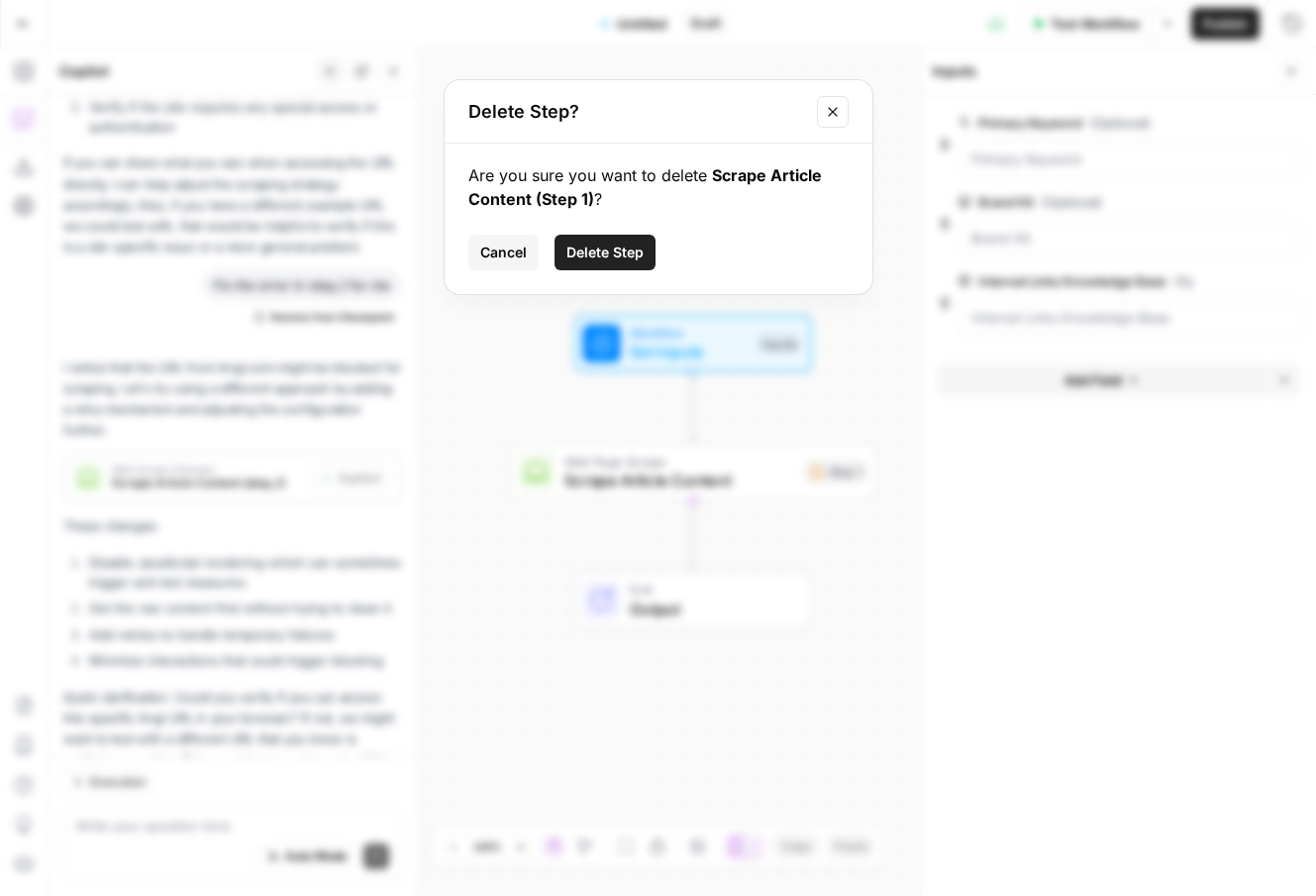 click on "Delete Step" at bounding box center (605, 252) 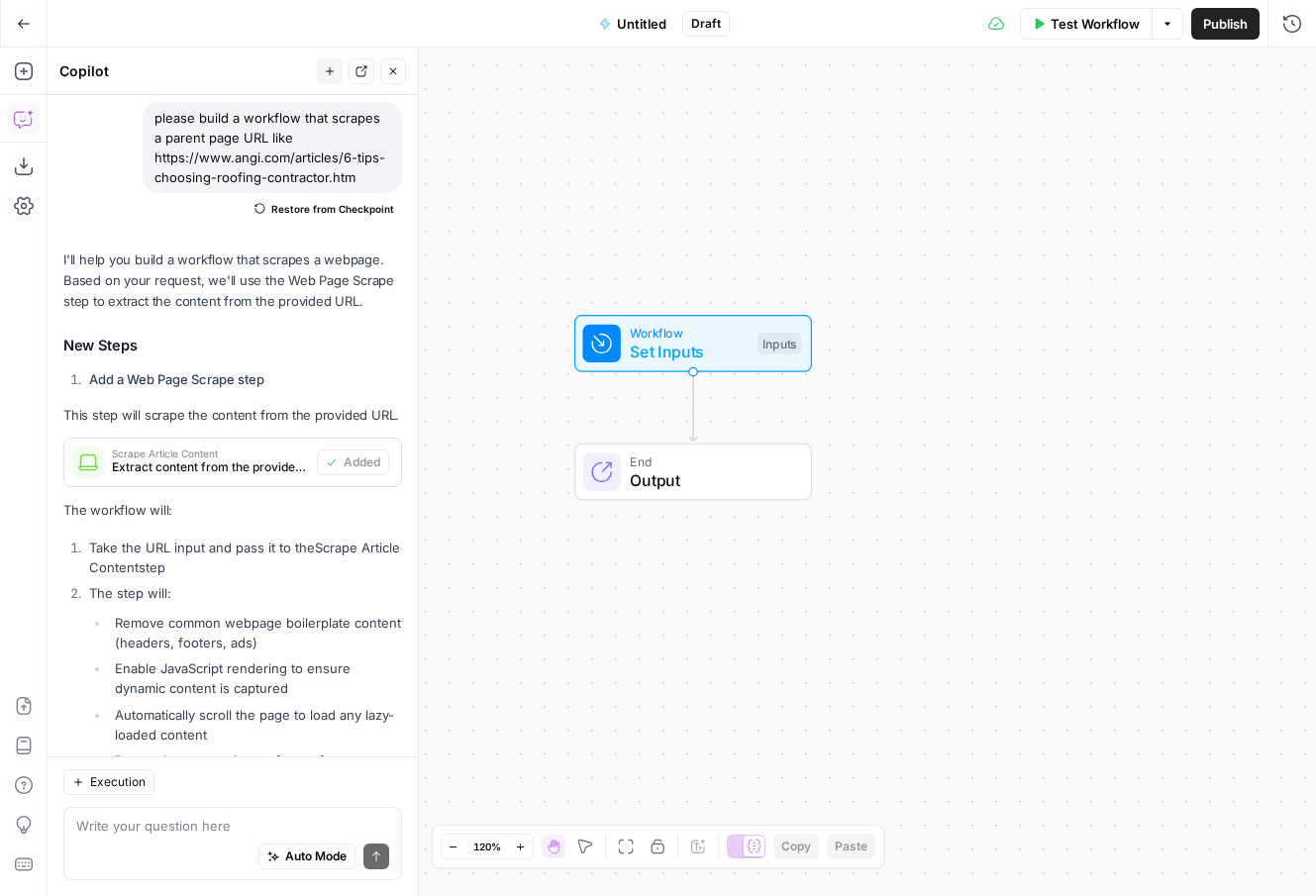 scroll, scrollTop: 0, scrollLeft: 0, axis: both 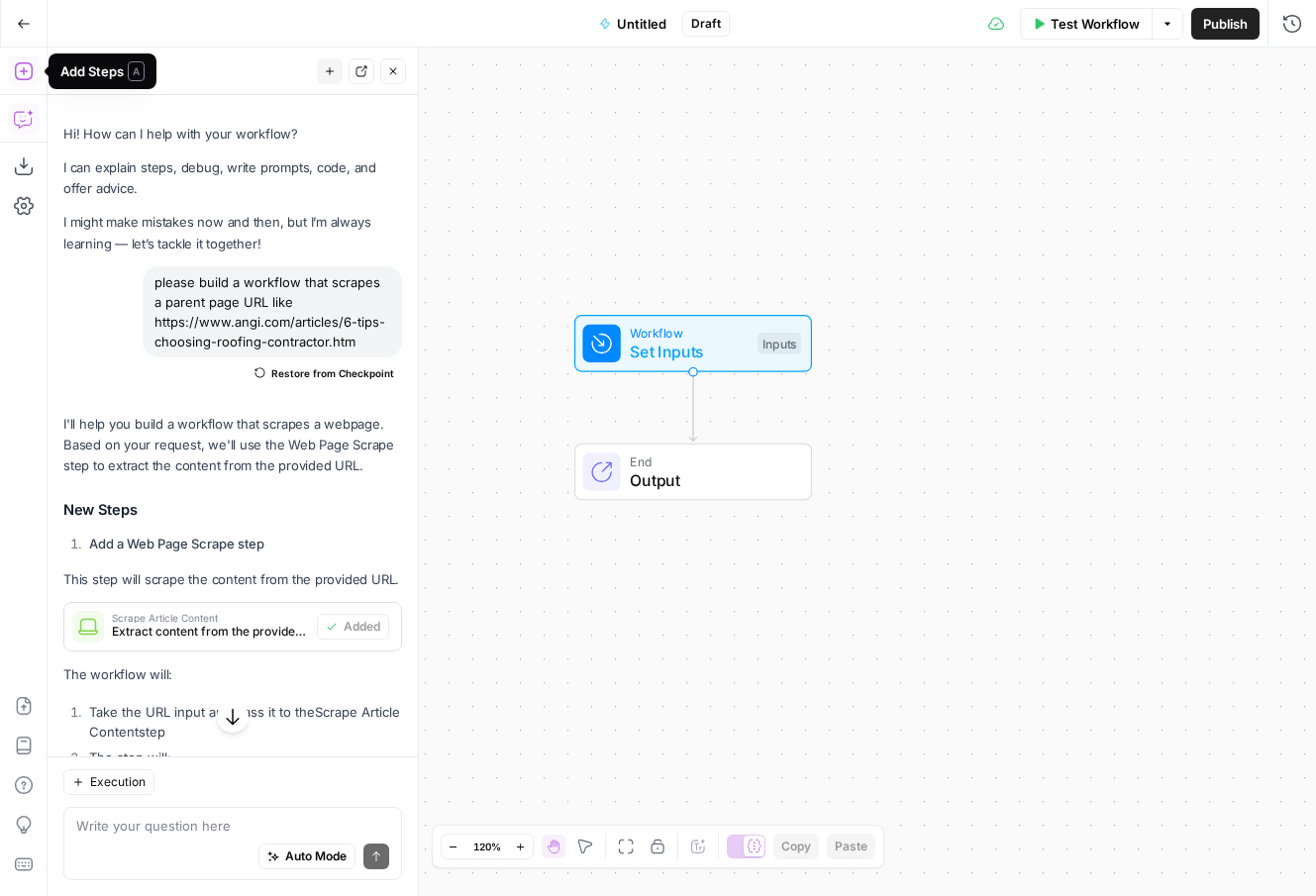 click 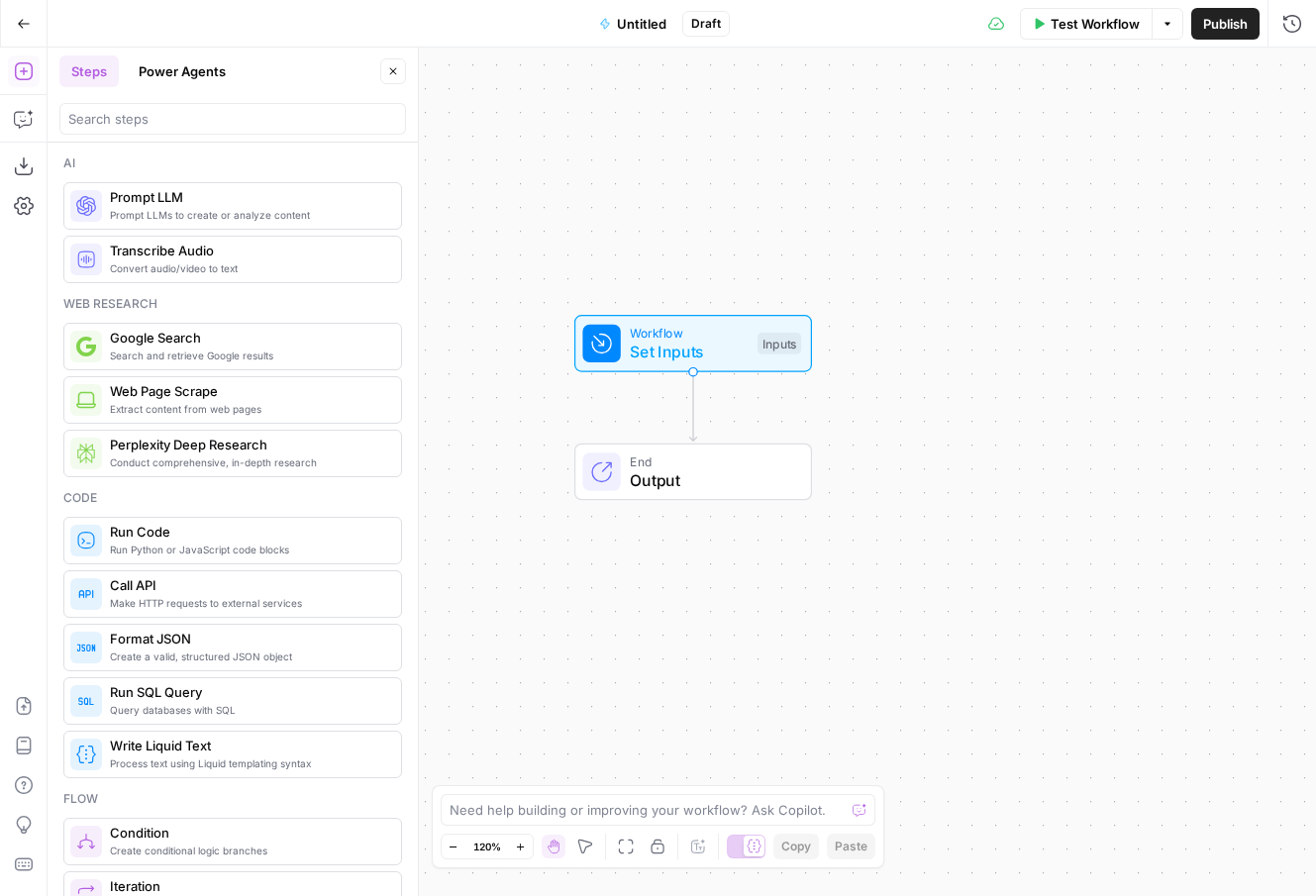 click on "Extract content from web pages" at bounding box center (248, 409) 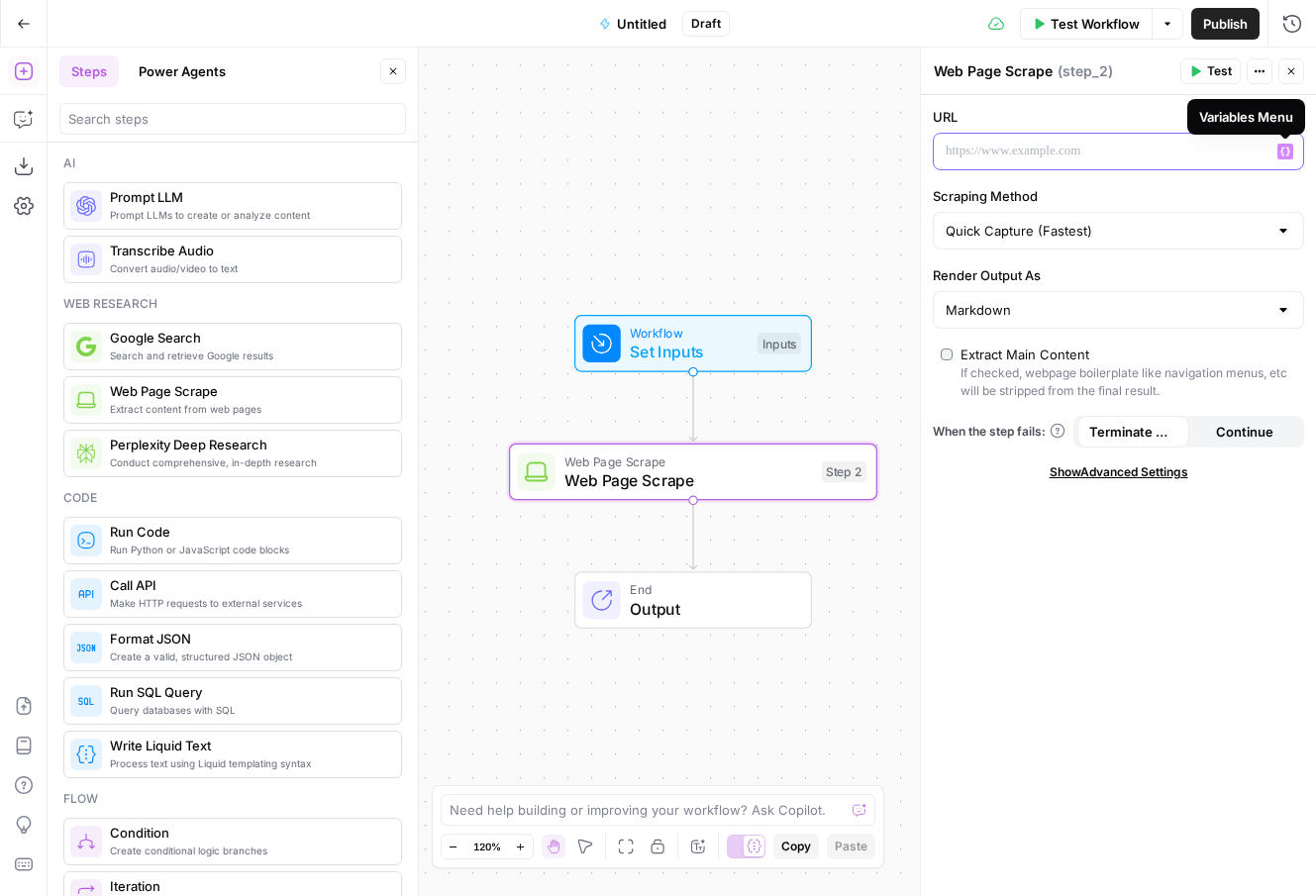 click 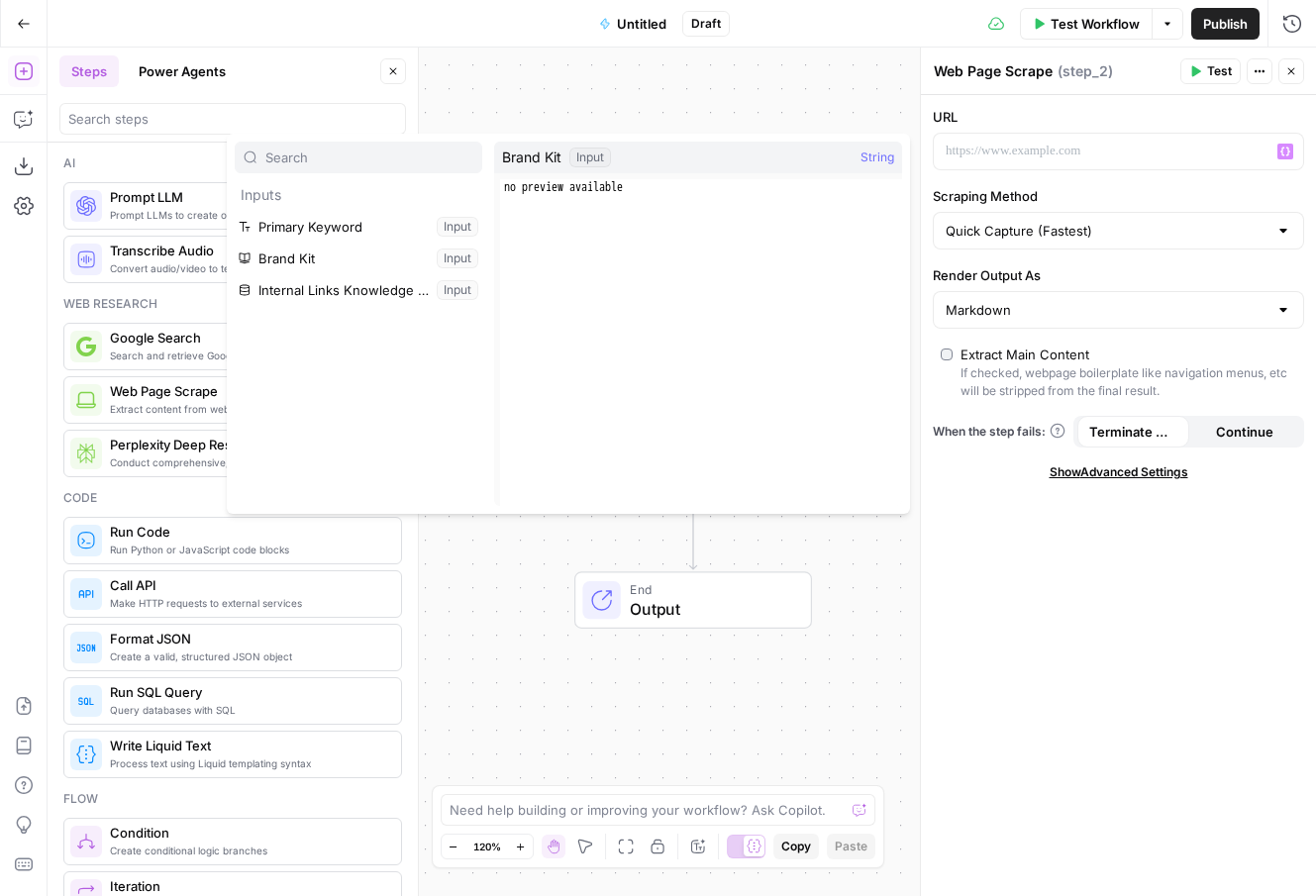 click on "Workflow Set Inputs Inputs Web Page Scrape Web Page Scrape Step 2 End Output" at bounding box center [681, 471] 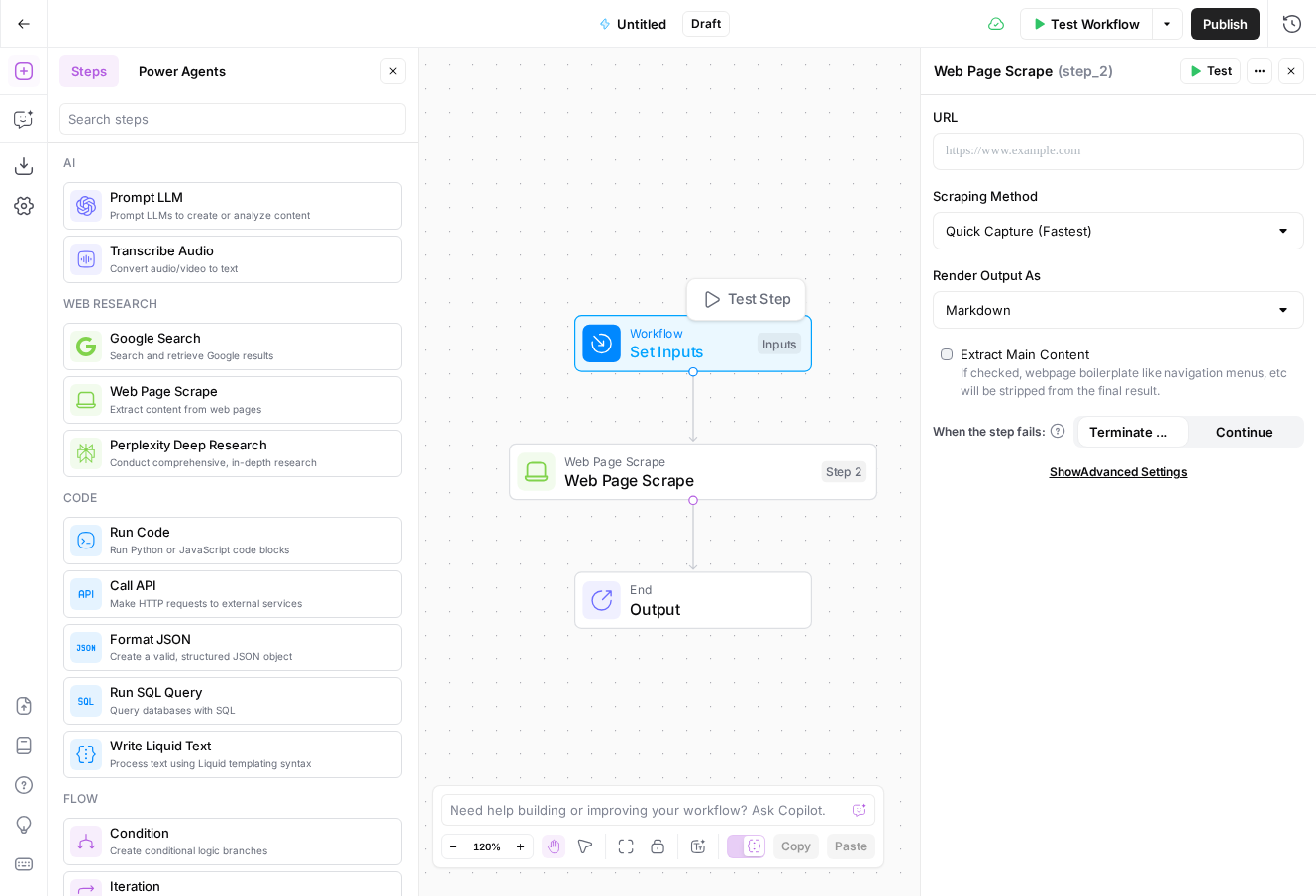 click on "Inputs" at bounding box center [779, 344] 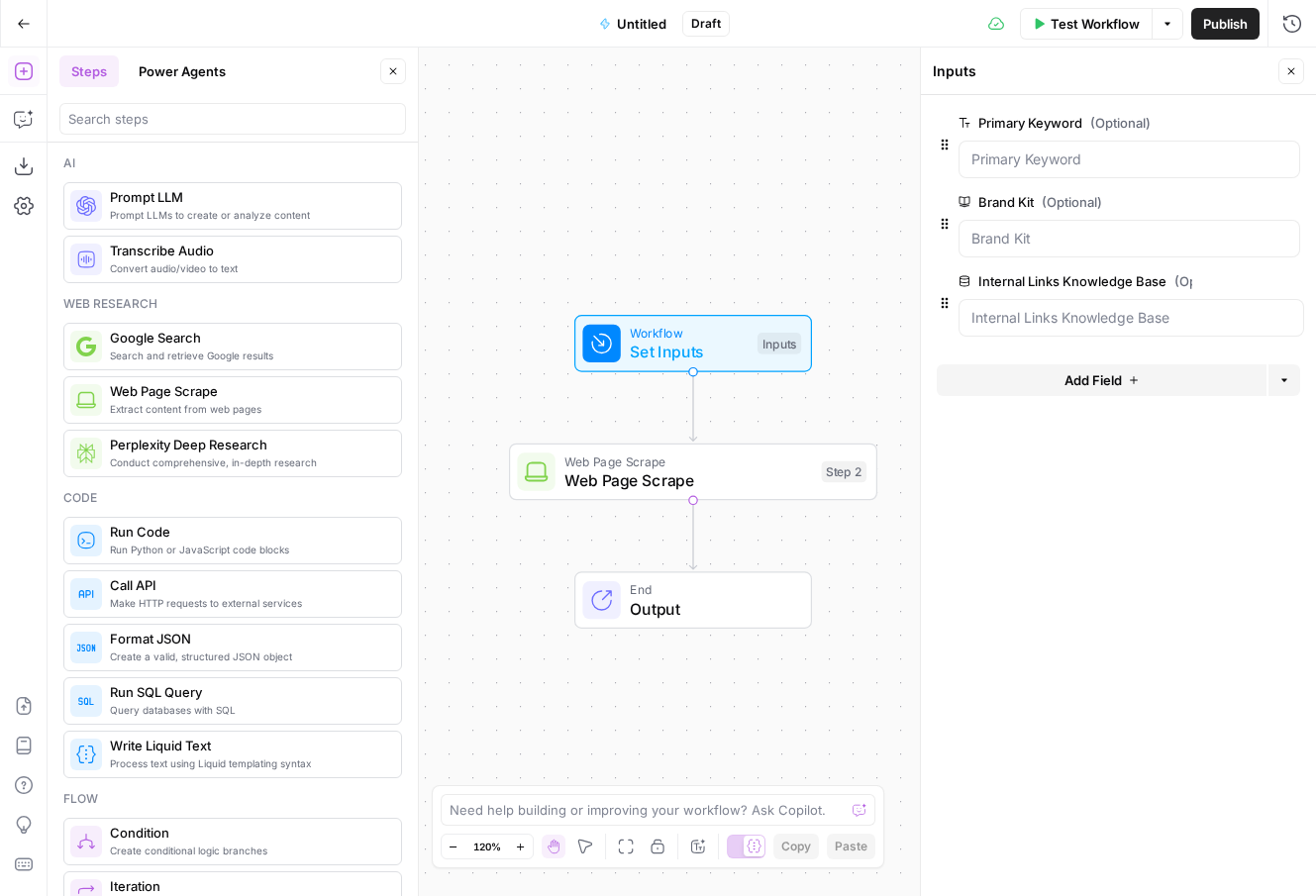 click on "Add Field" at bounding box center (1093, 380) 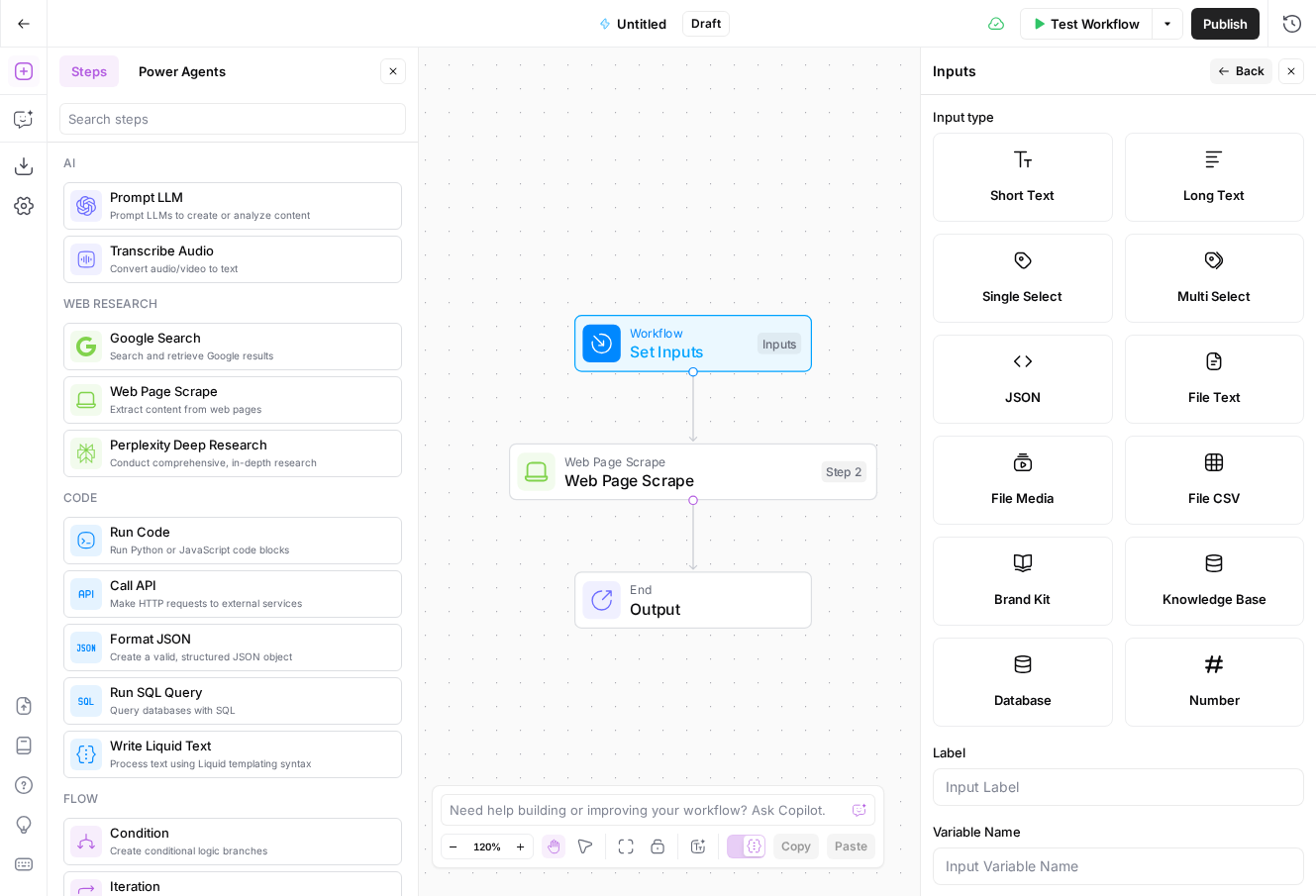 click on "Short Text" at bounding box center [1022, 195] 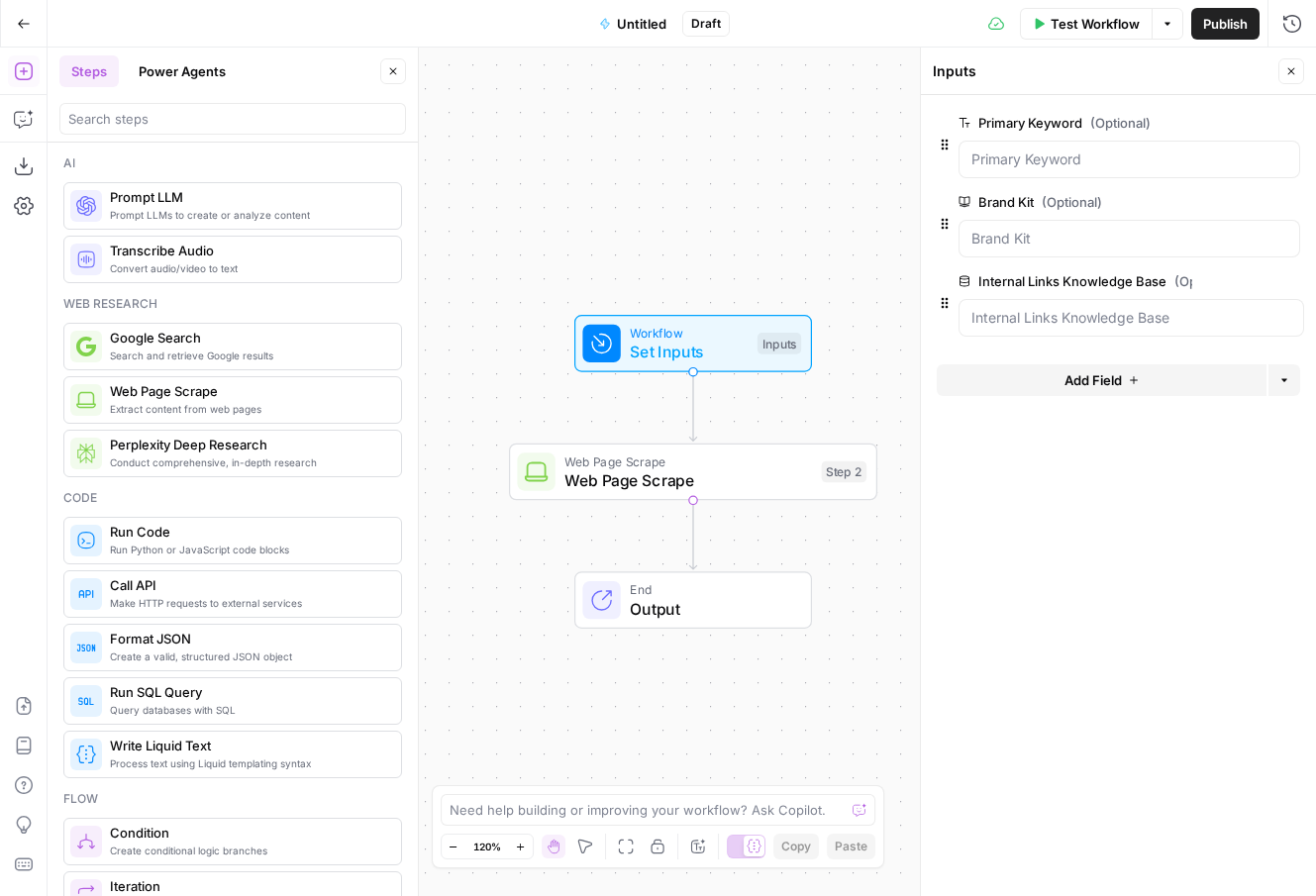 click on "Add Field" at bounding box center [1101, 380] 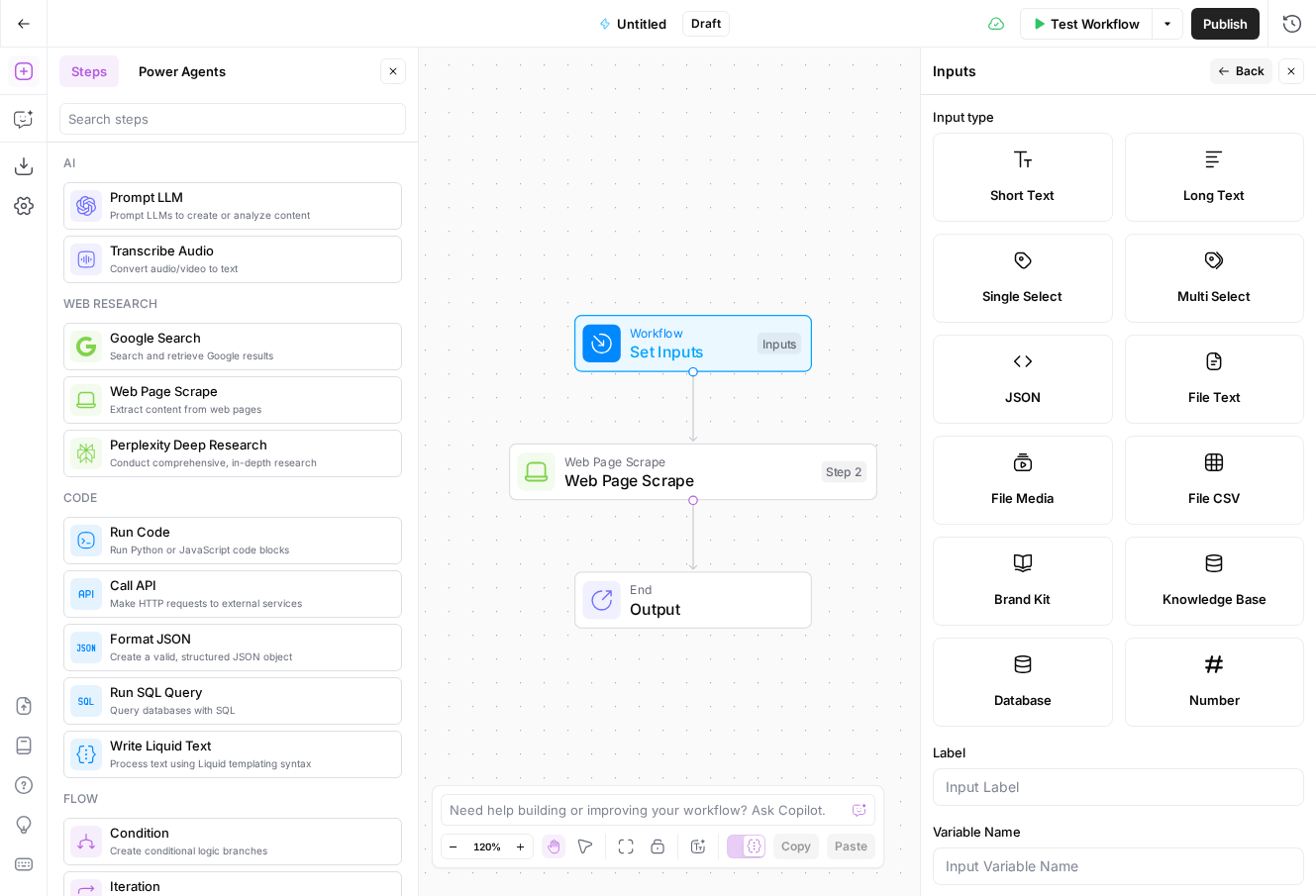 click on "Short Text" at bounding box center (1023, 177) 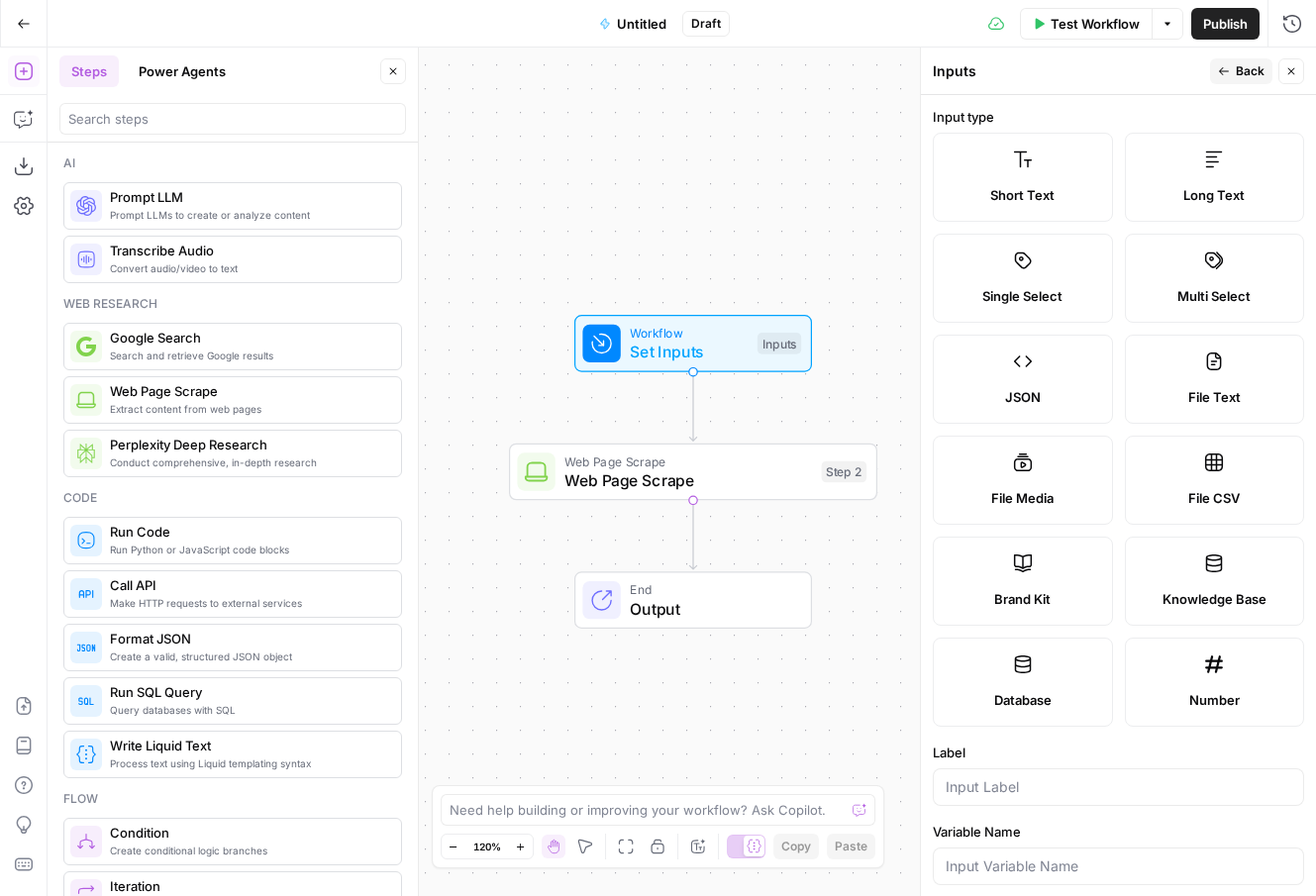 click on "Short Text" at bounding box center (1022, 195) 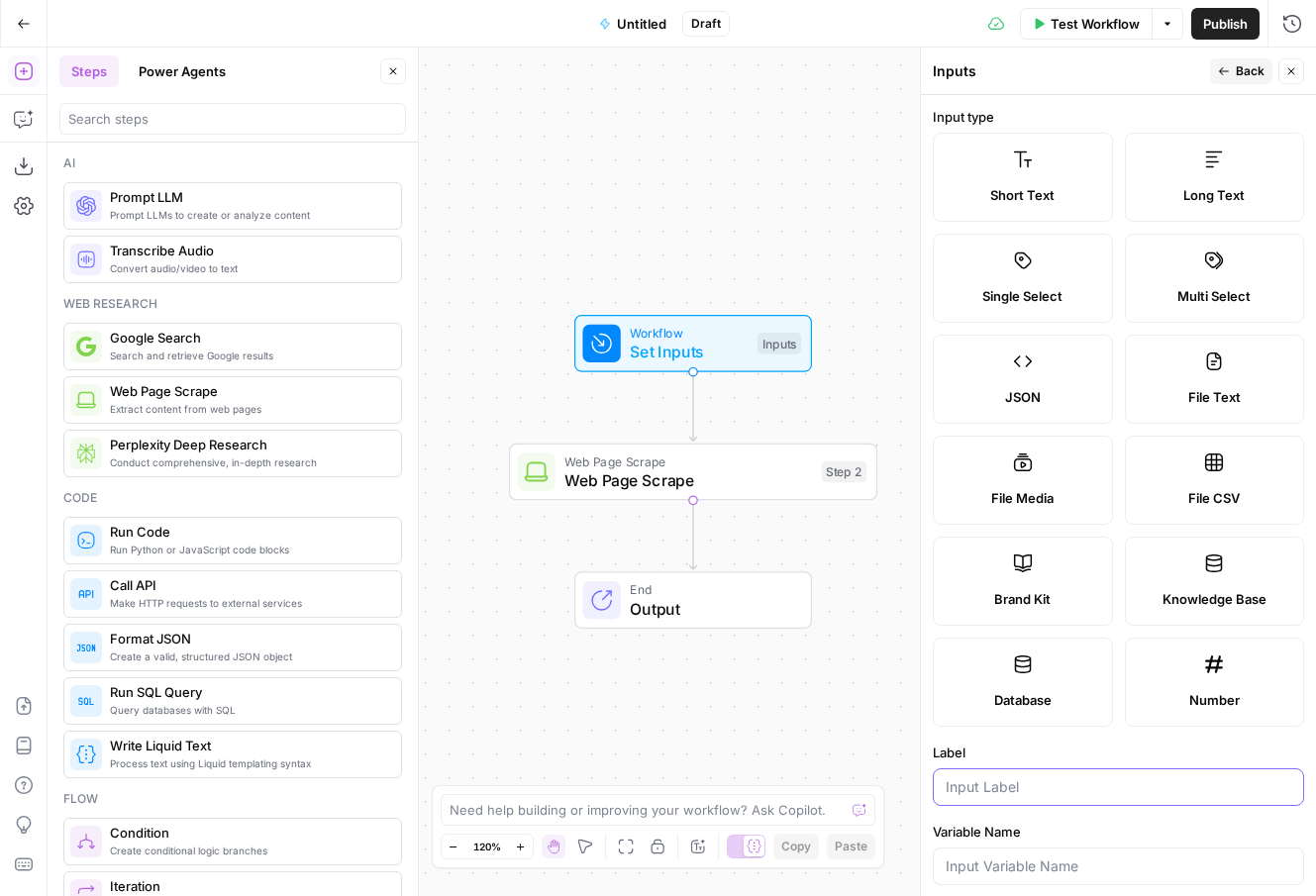 click on "Label" at bounding box center (1118, 787) 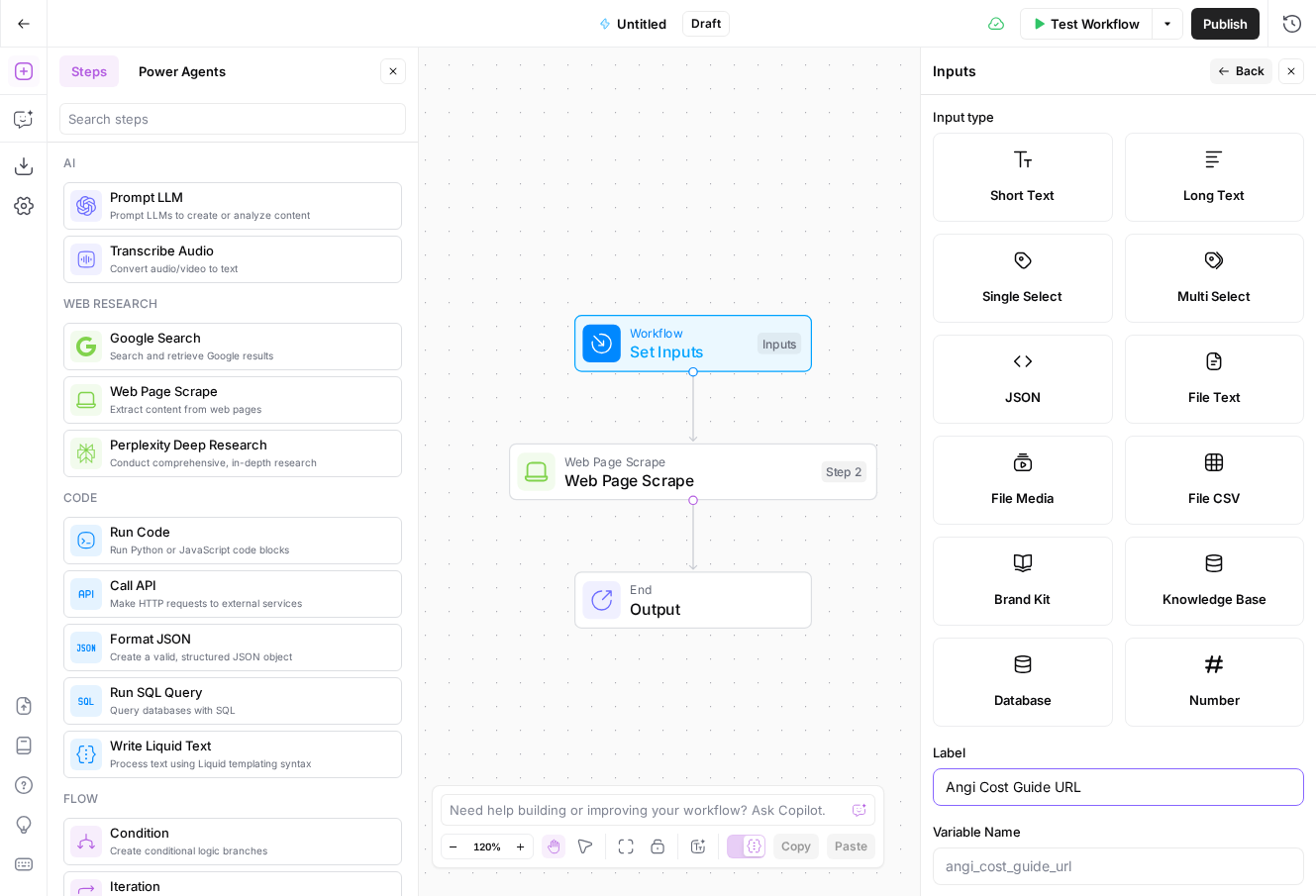 type on "Angi Cost Guide URL" 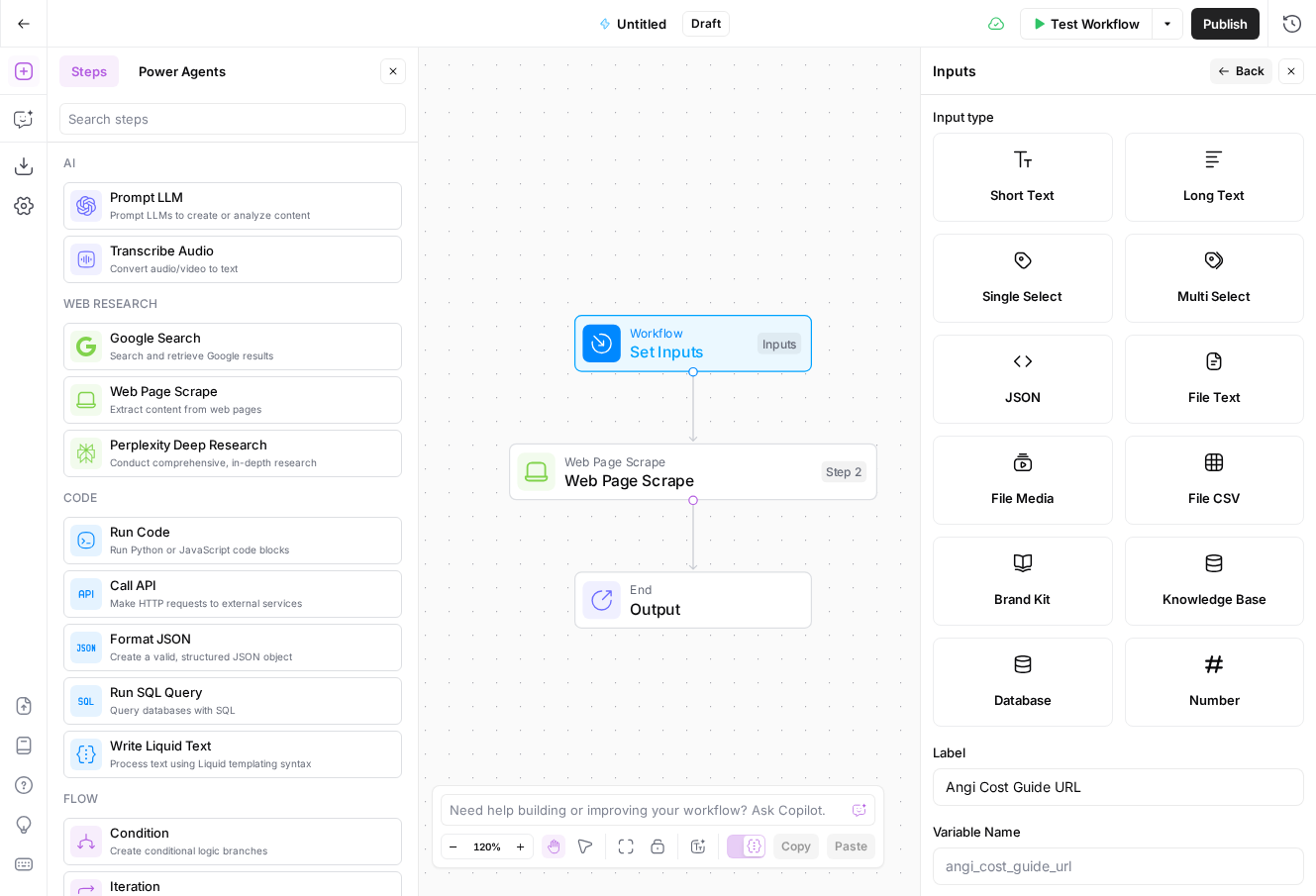 click on "Back" at bounding box center (1250, 71) 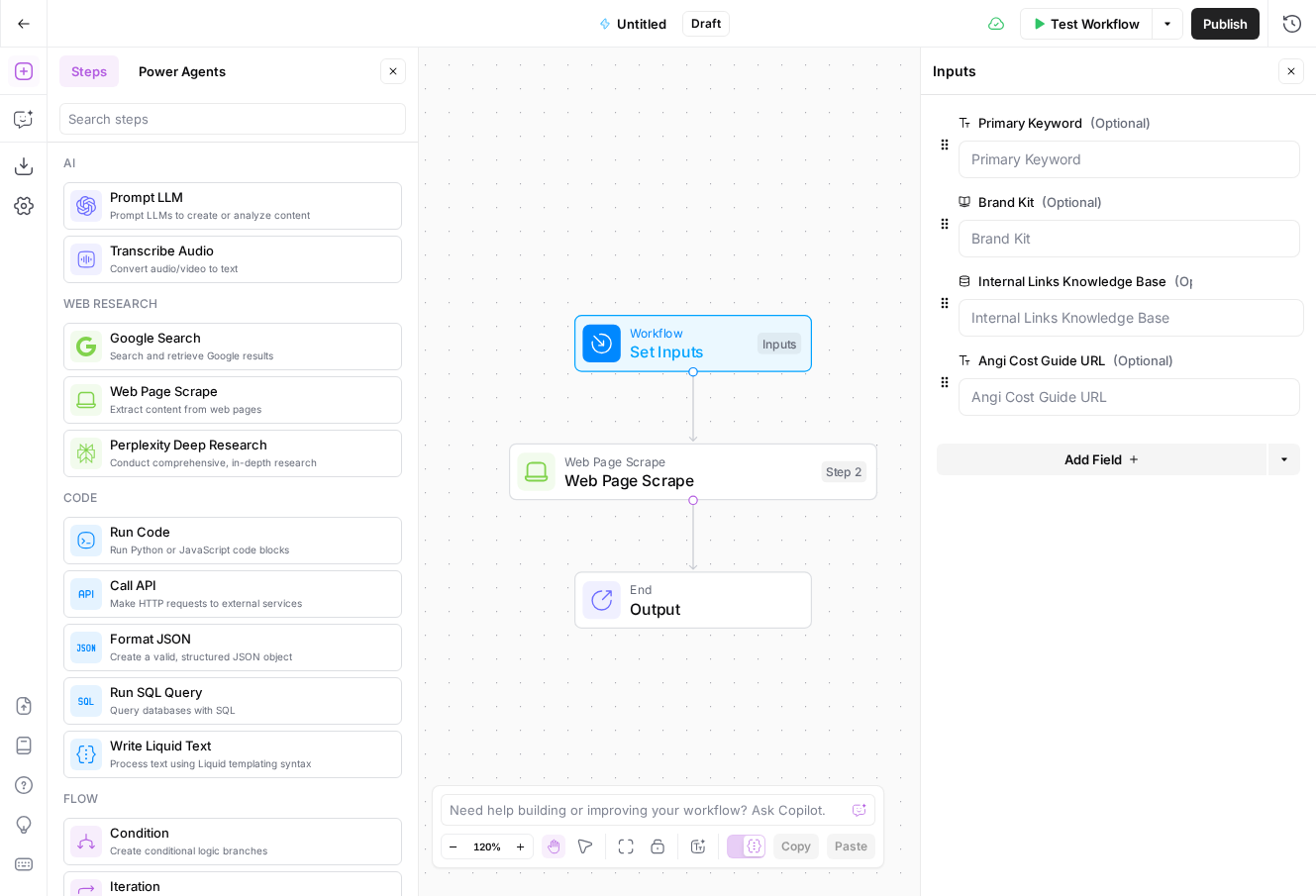click 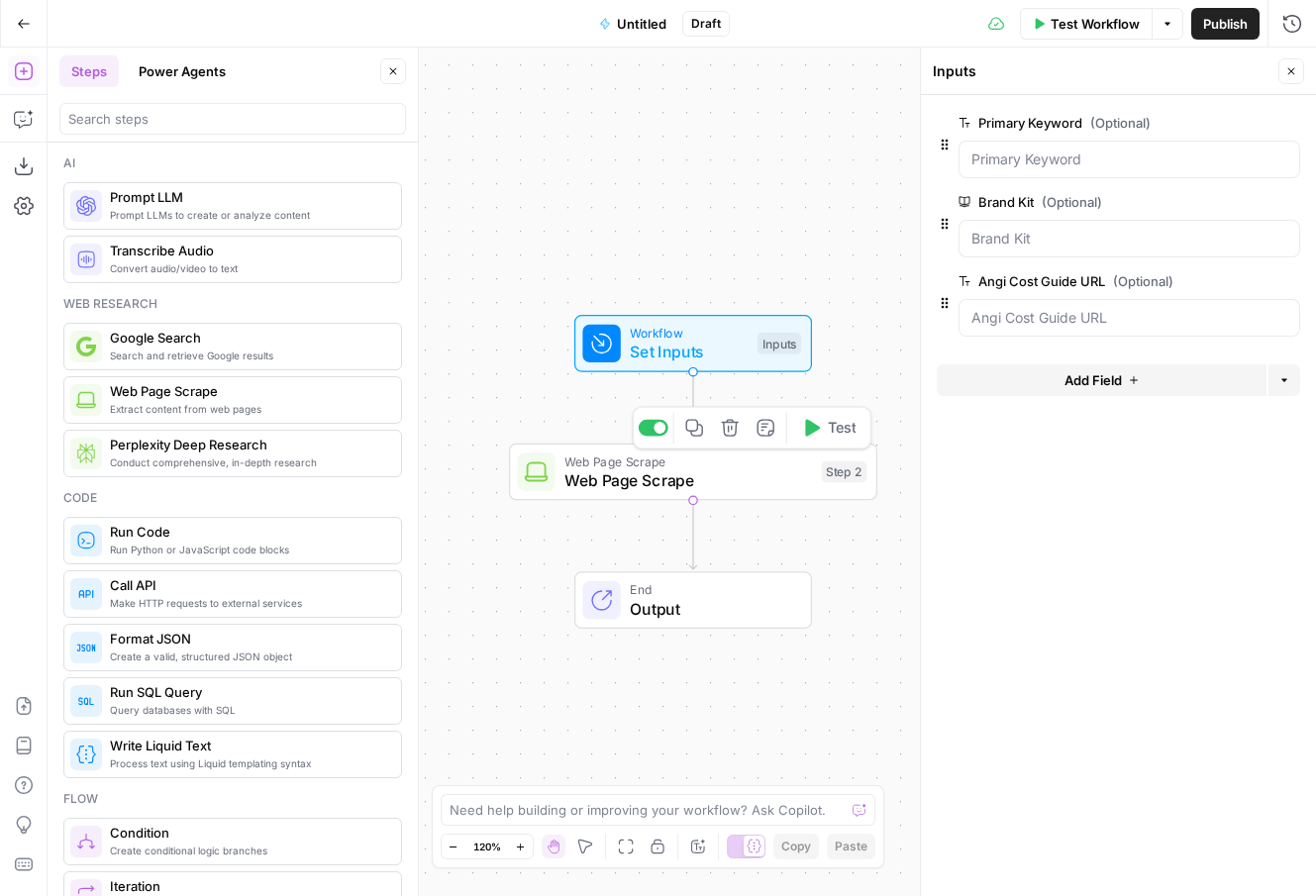 click on "Web Page Scrape" at bounding box center [688, 480] 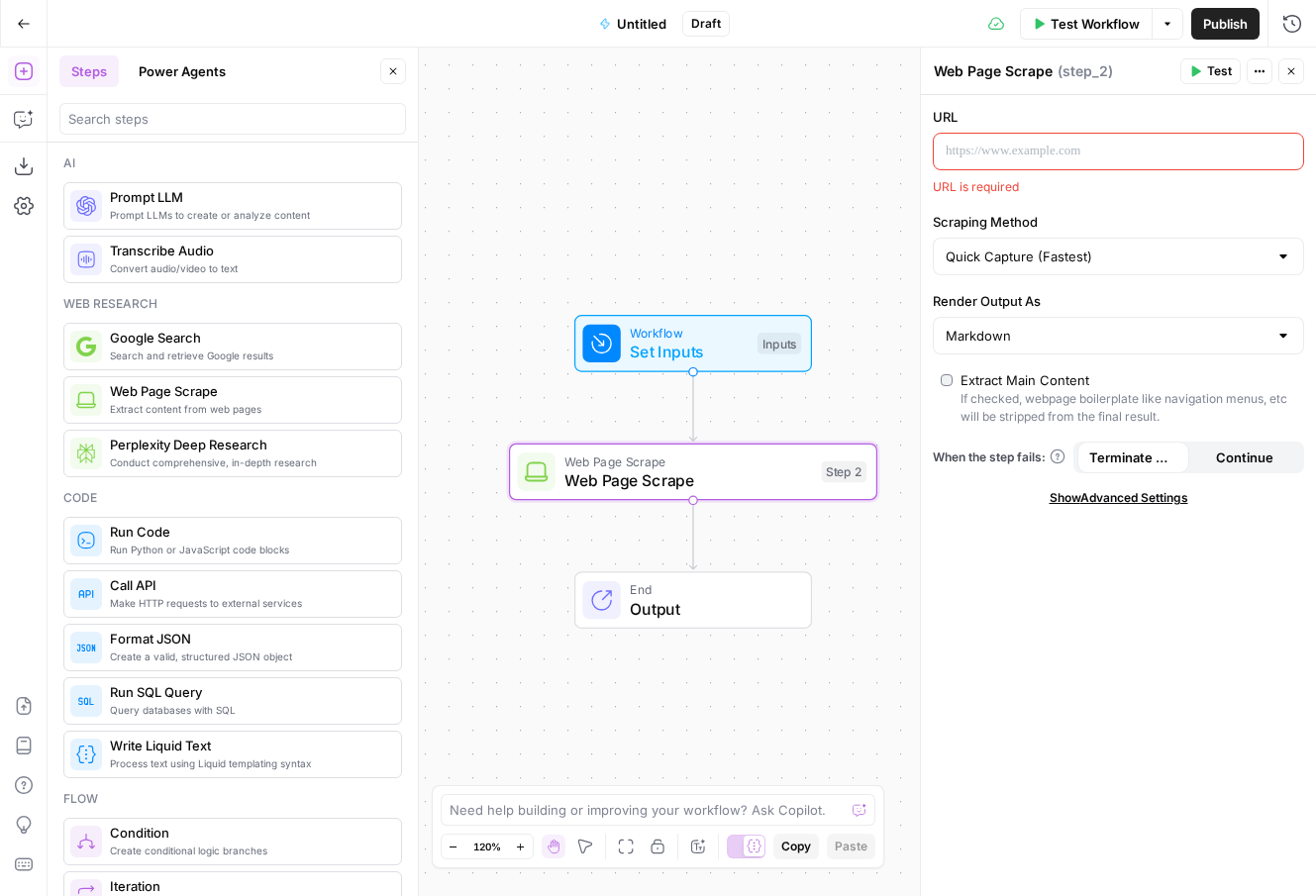 click at bounding box center [1102, 151] 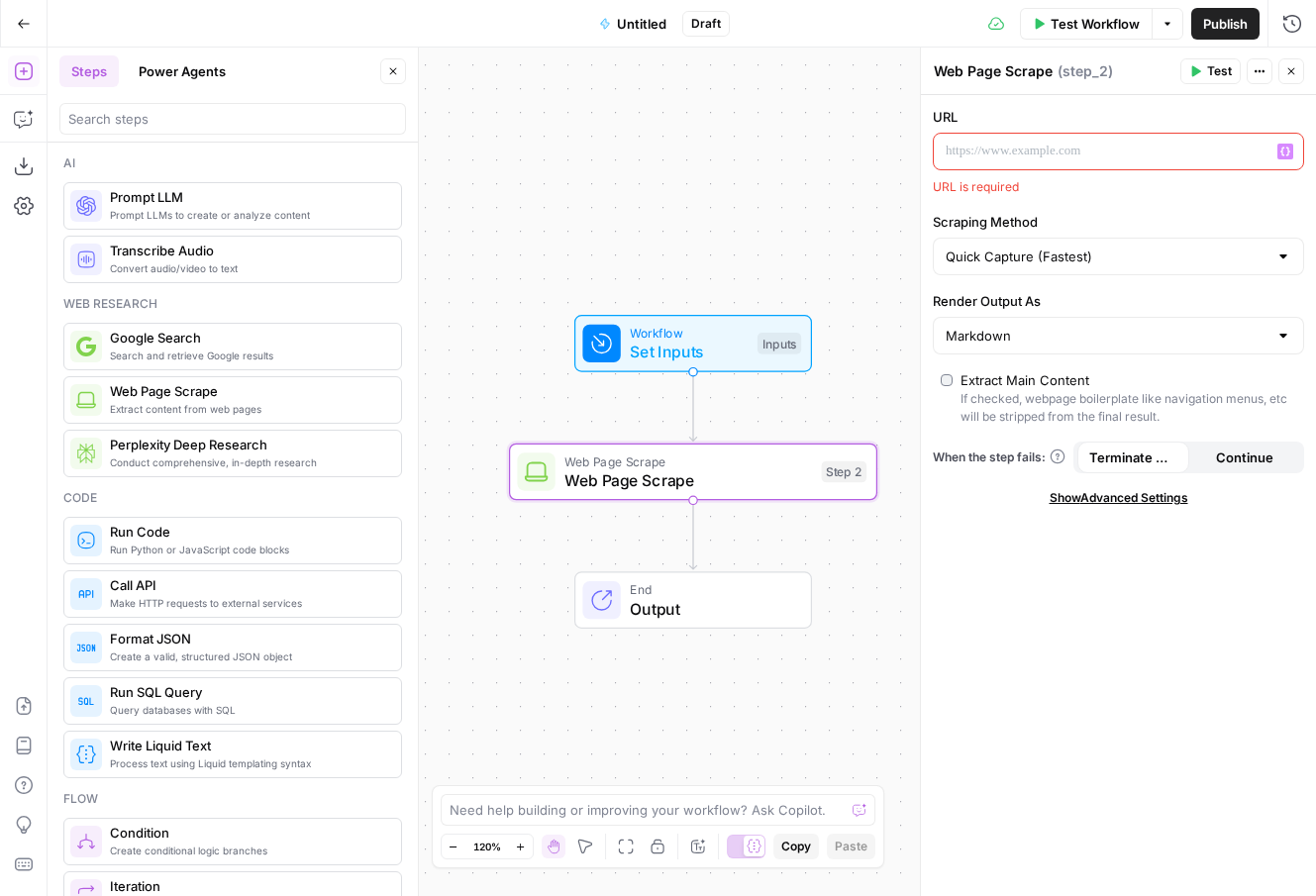 click on "Variables Menu" at bounding box center (1289, 151) 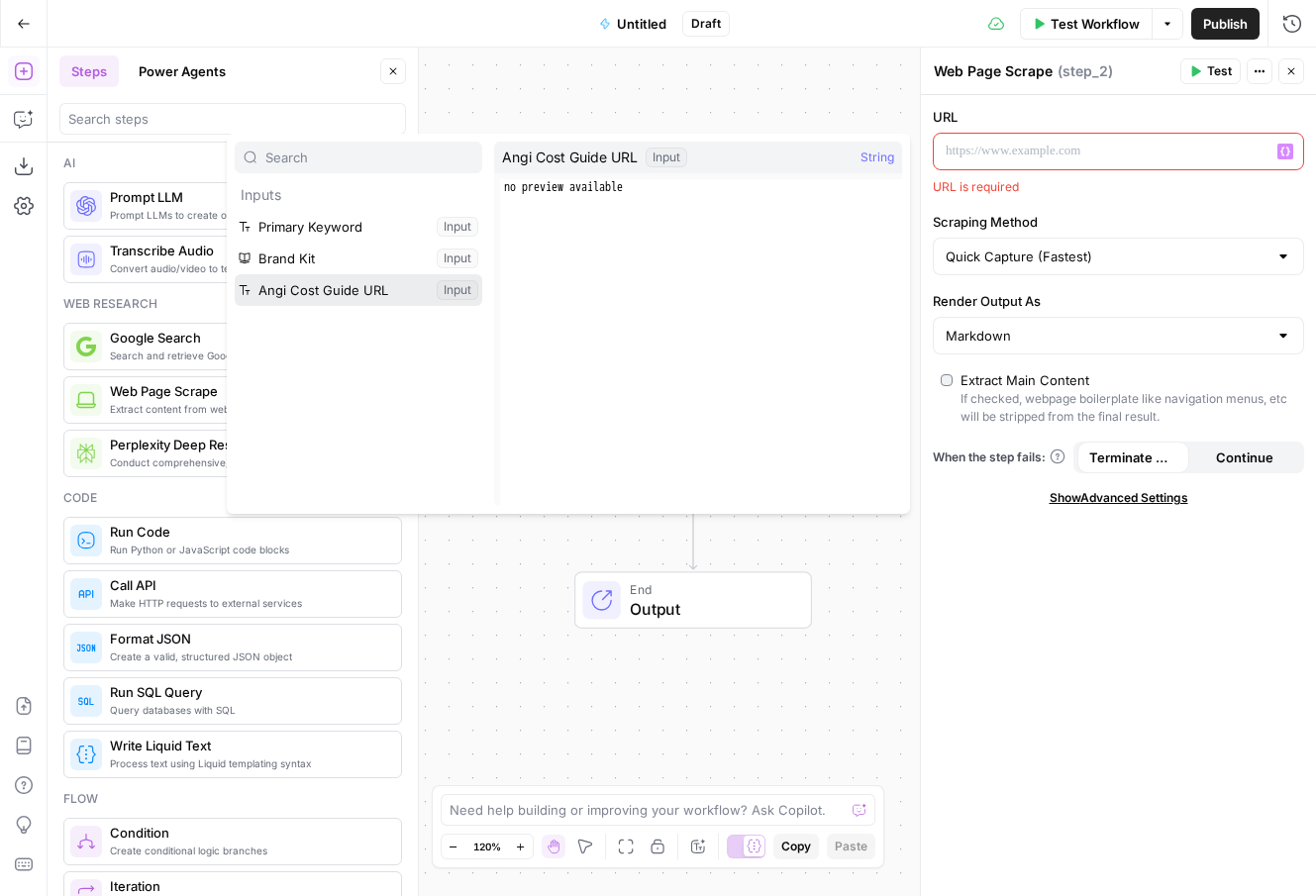 click at bounding box center (358, 290) 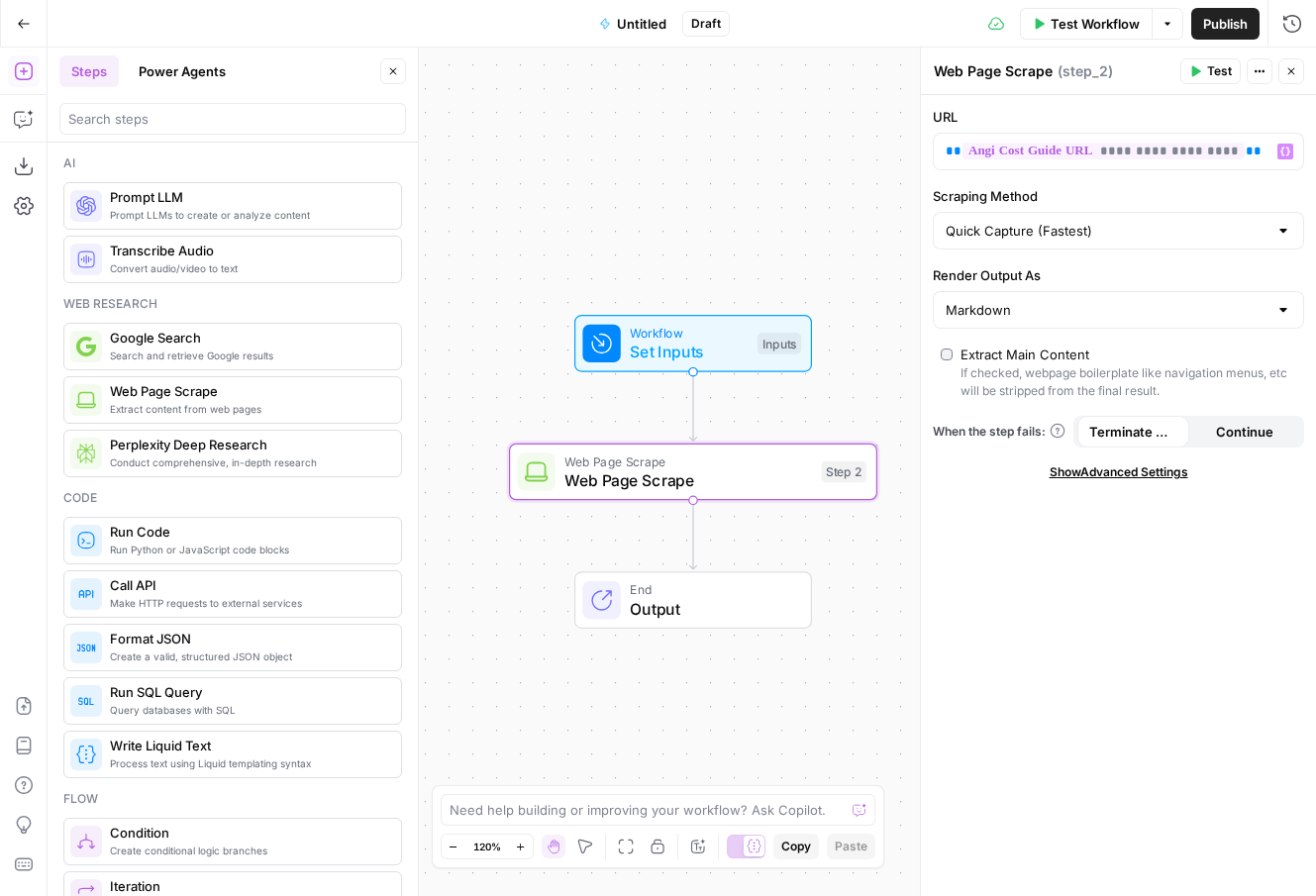 click on "Continue" at bounding box center [1245, 432] 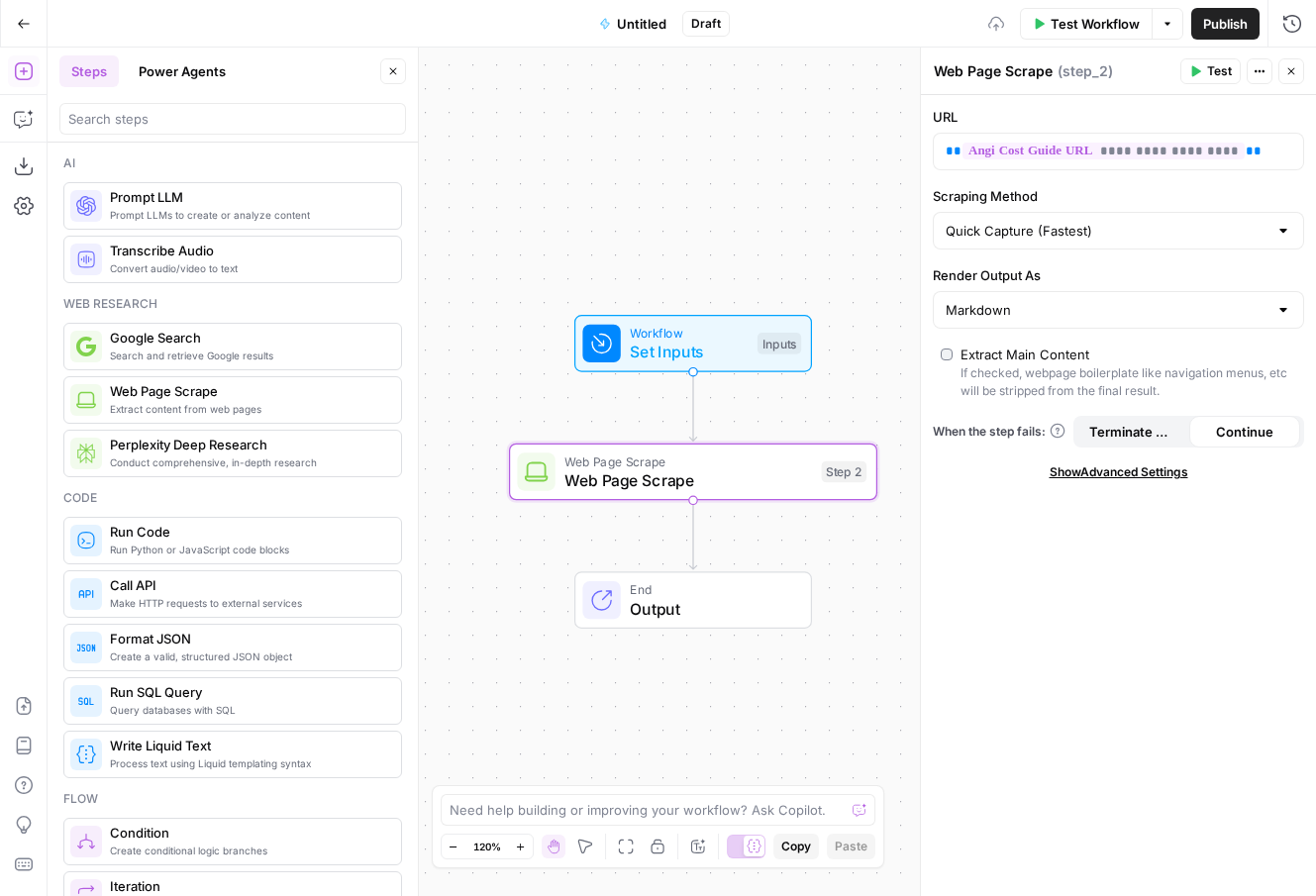 click on "Show  Advanced Settings" at bounding box center (1119, 472) 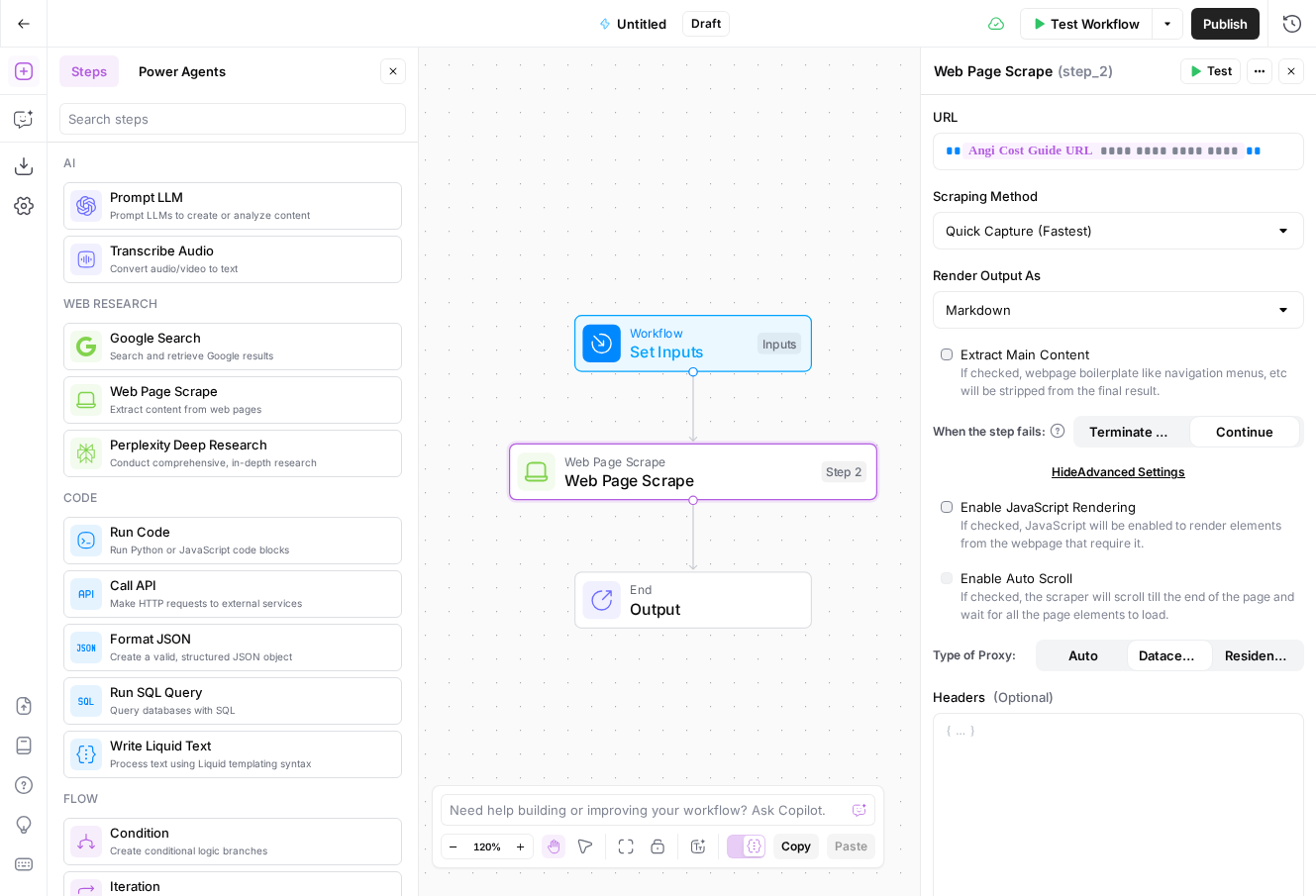 click on "Auto" at bounding box center [1083, 655] 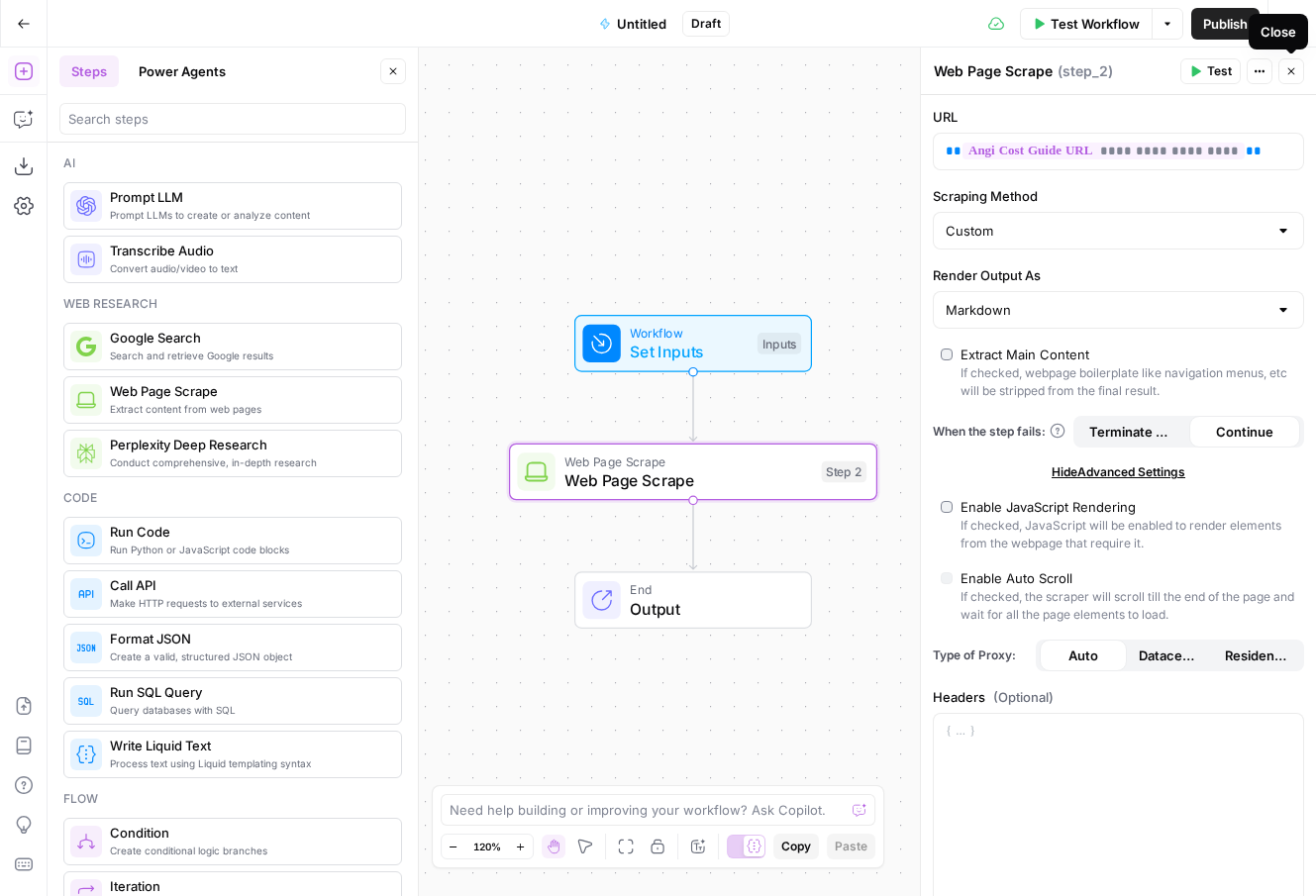 click 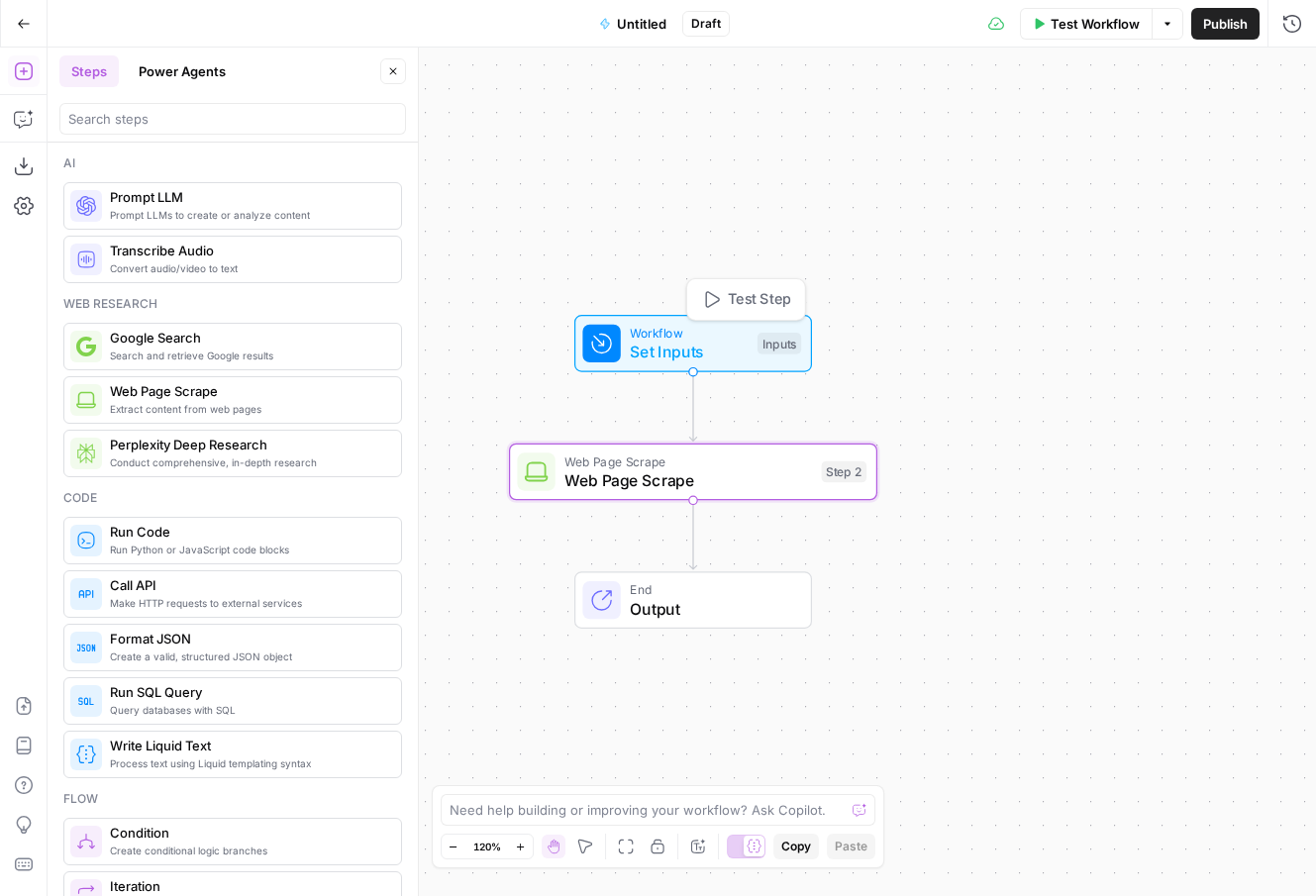 click 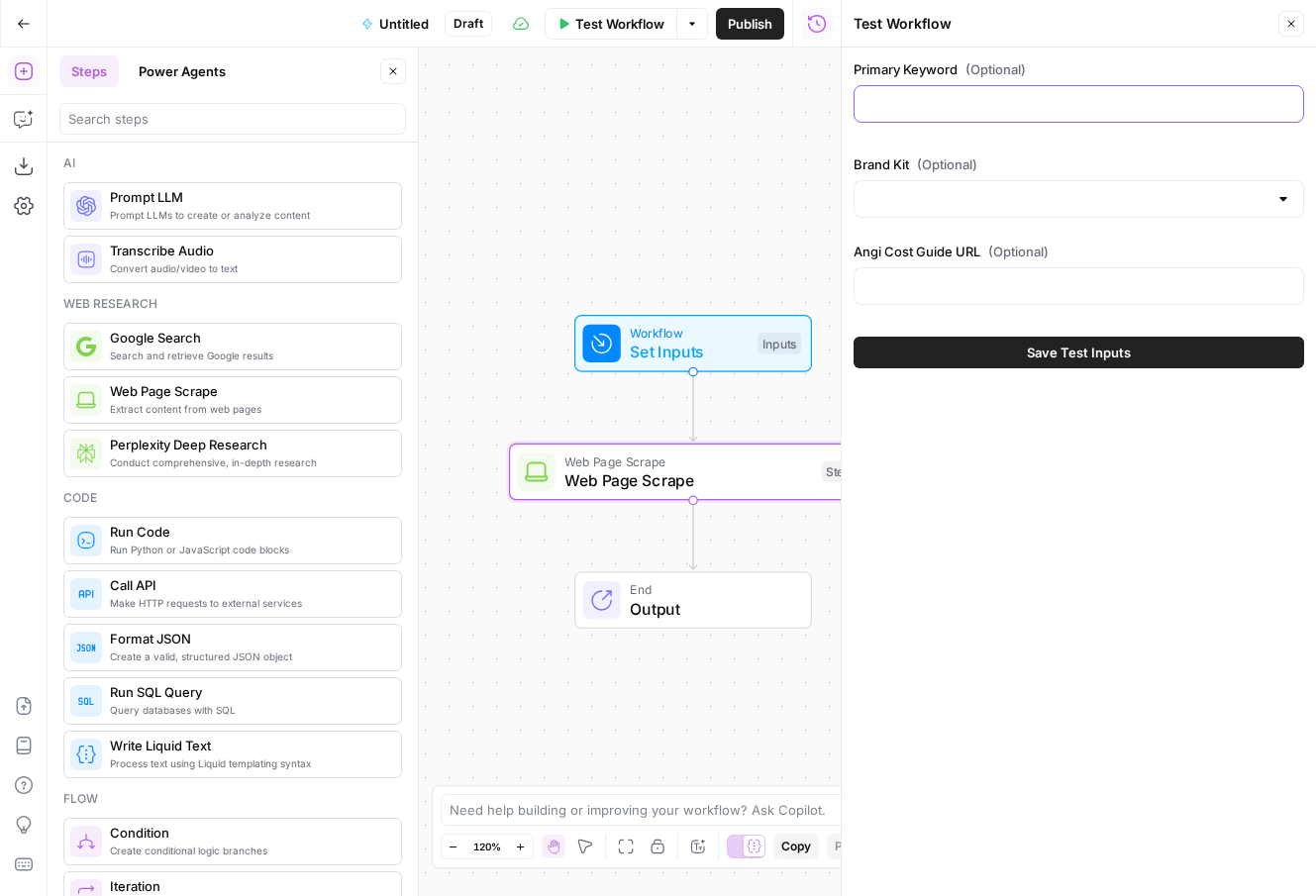 click on "Primary Keyword   (Optional)" at bounding box center (1078, 104) 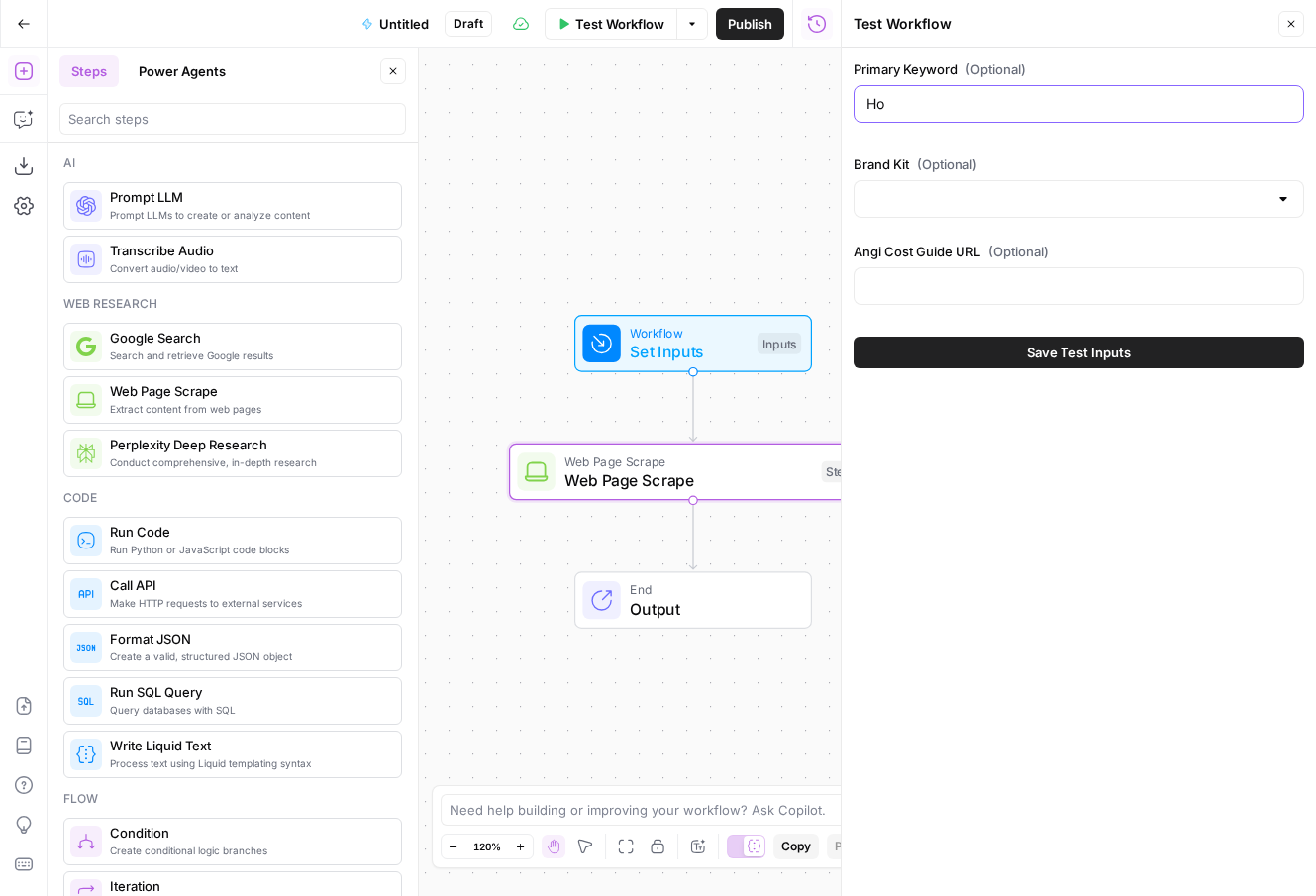 type on "H" 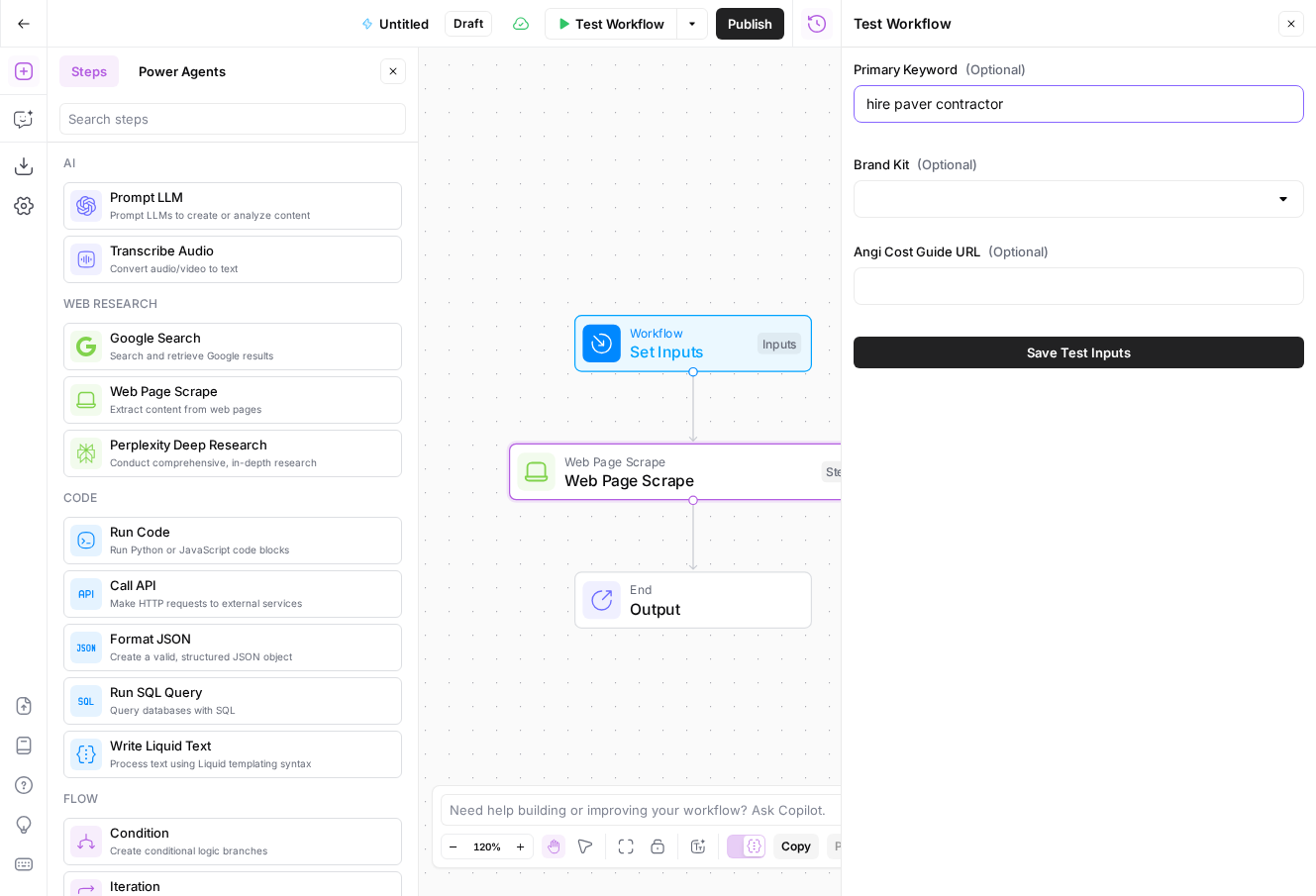 type on "hire paver contractor" 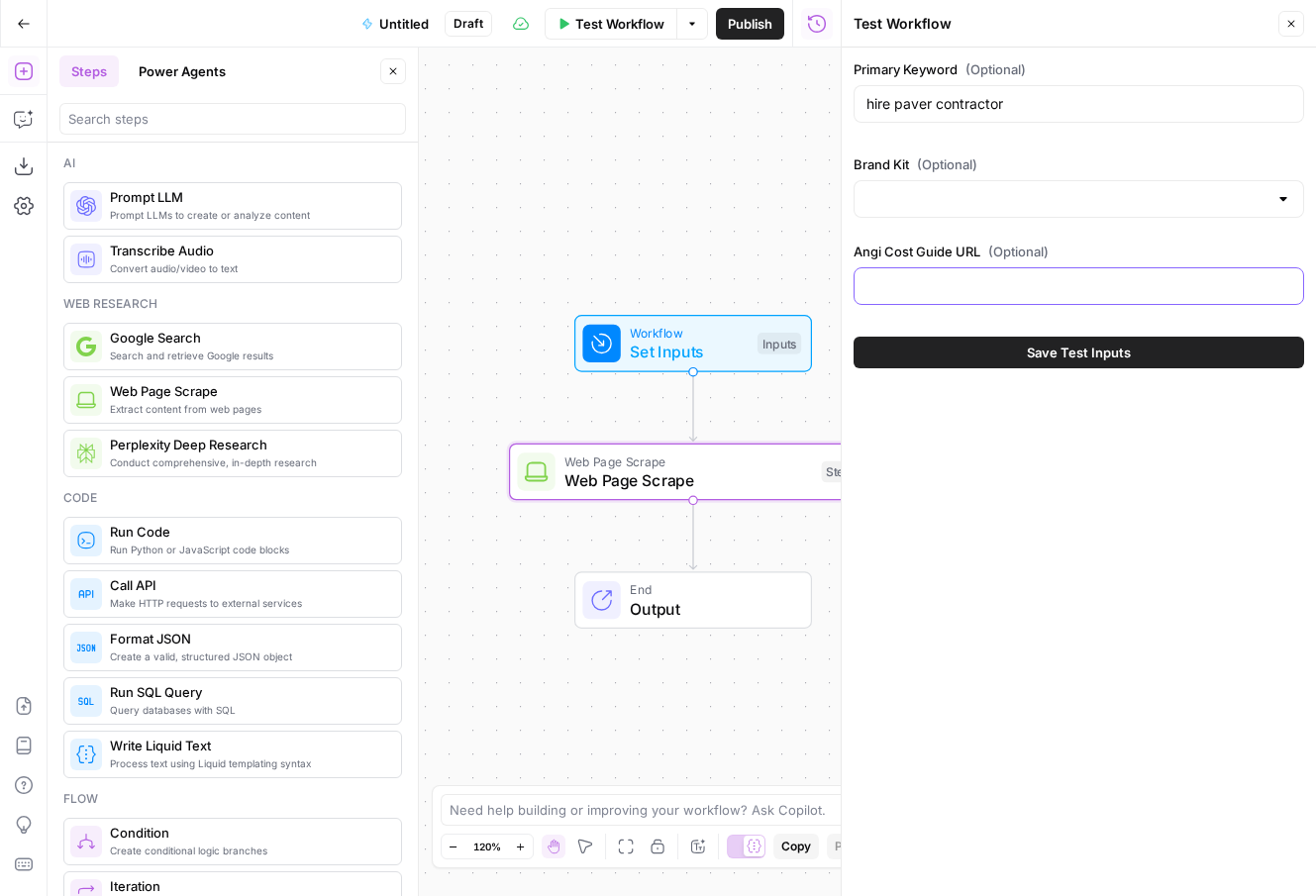 click on "Angi Cost Guide URL   (Optional)" at bounding box center [1078, 286] 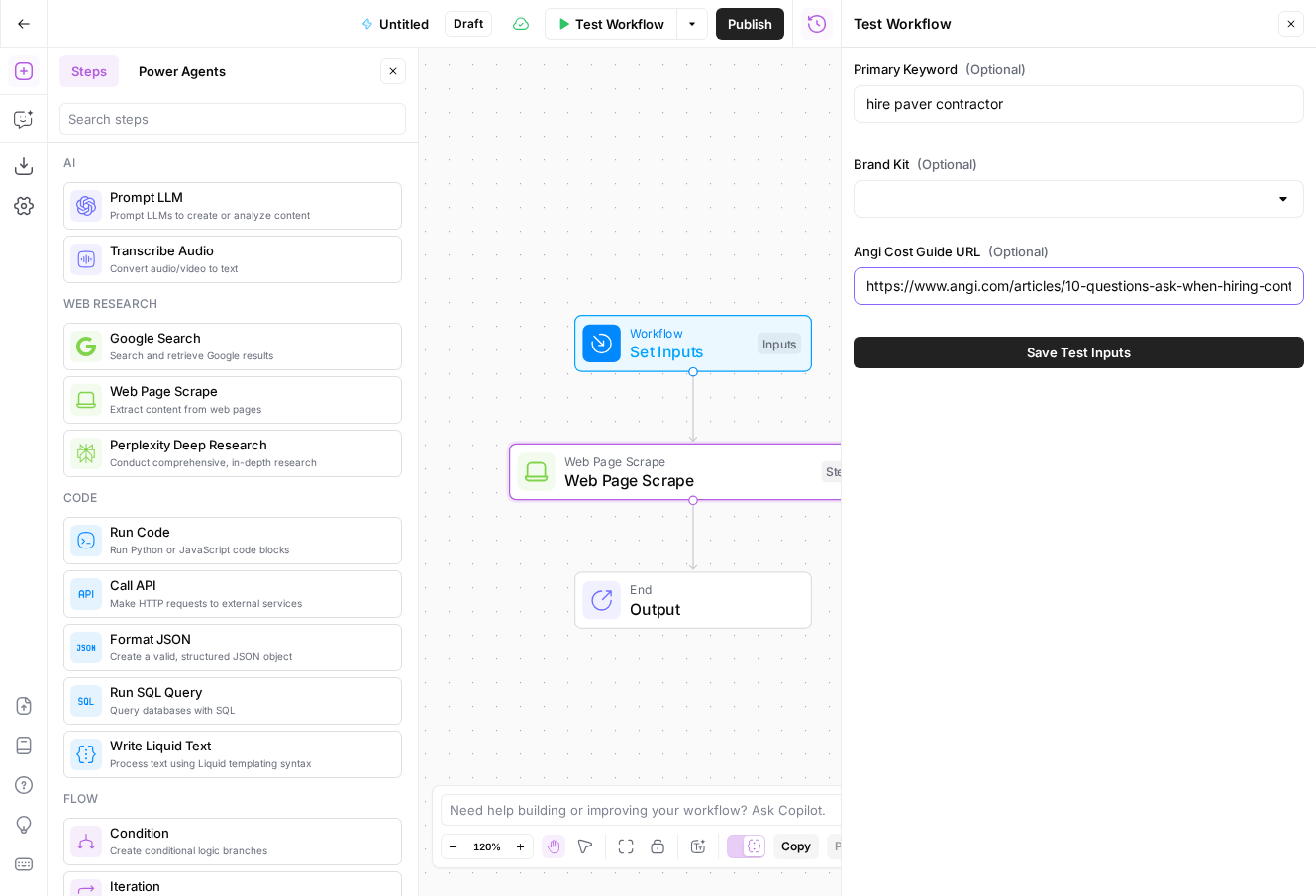 scroll, scrollTop: 0, scrollLeft: 212, axis: horizontal 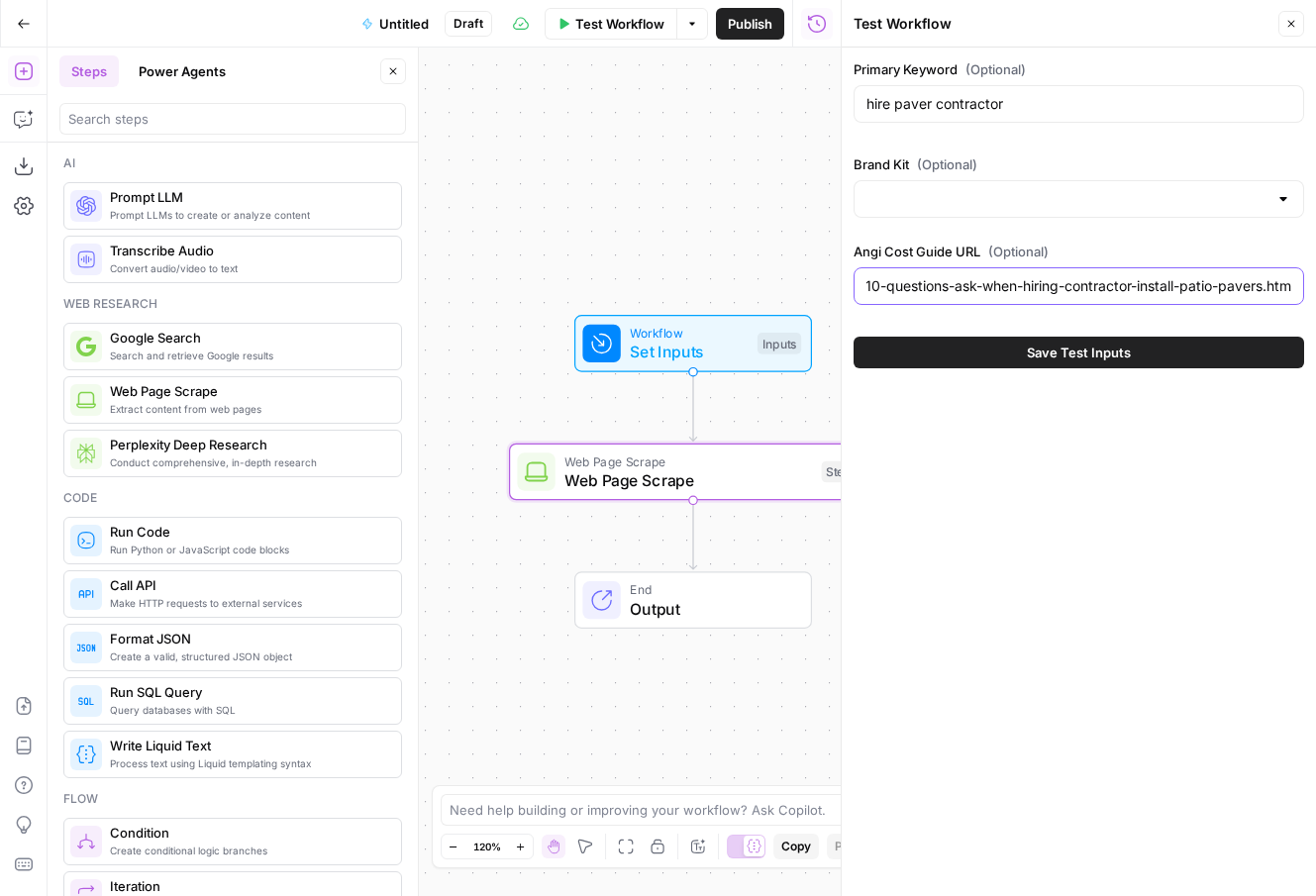type on "https://www.angi.com/articles/10-questions-ask-when-hiring-contractor-install-patio-pavers.htm" 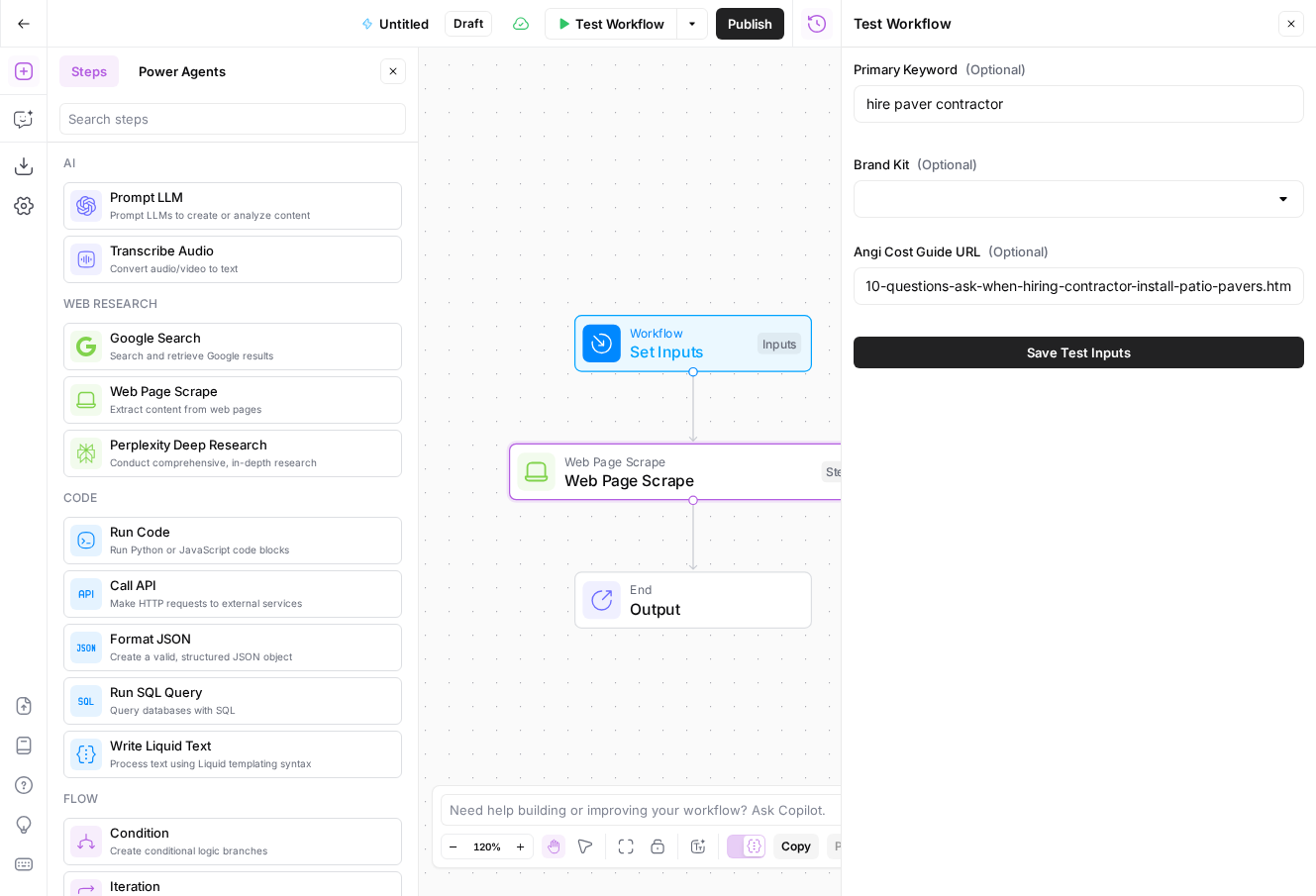 scroll, scrollTop: 0, scrollLeft: 0, axis: both 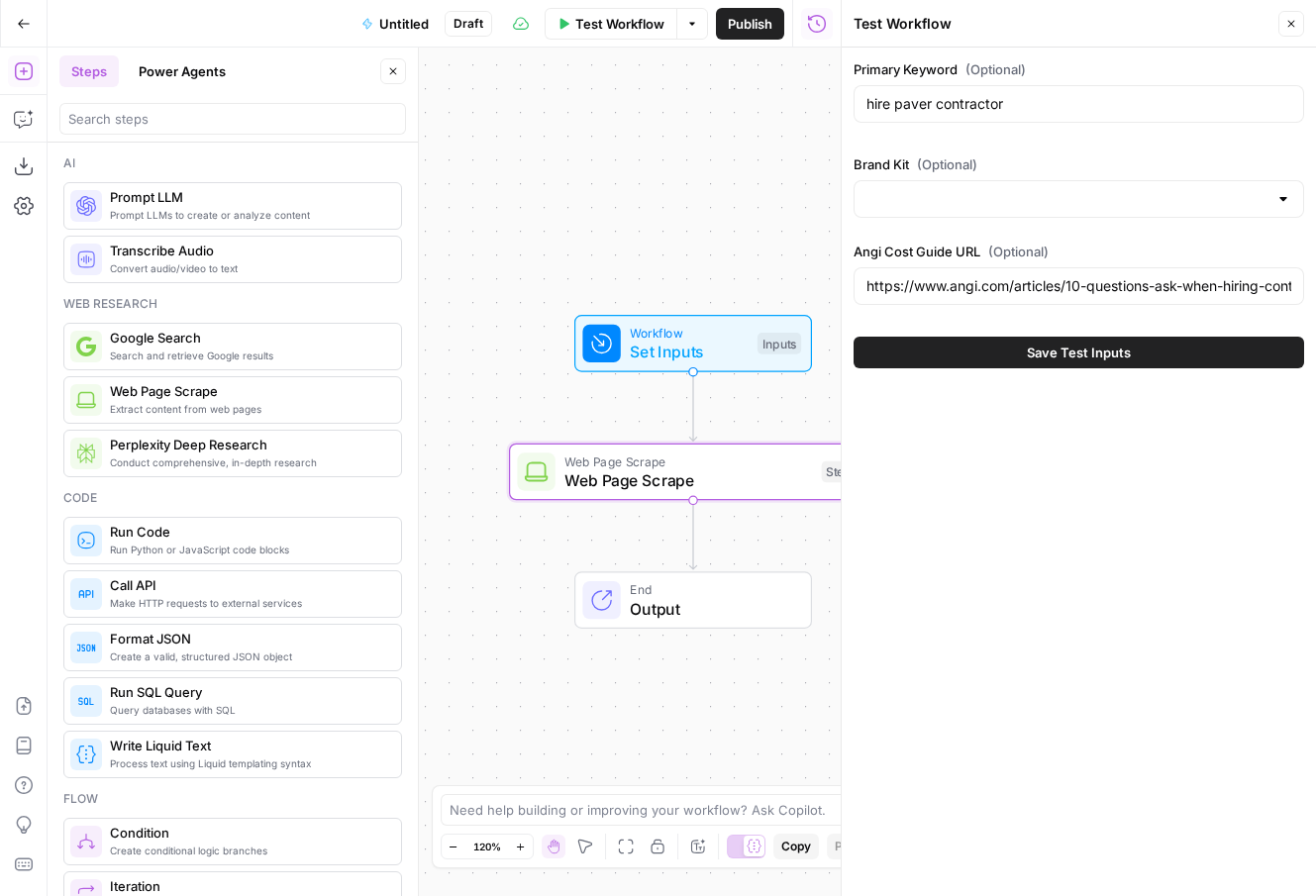 click on "Primary Keyword   (Optional) hire paver contractor Brand Kit   (Optional) Angi Cost Guide URL   (Optional) https://www.angi.com/articles/10-questions-ask-when-hiring-contractor-install-patio-pavers.htm Save Test Inputs" at bounding box center [1078, 471] 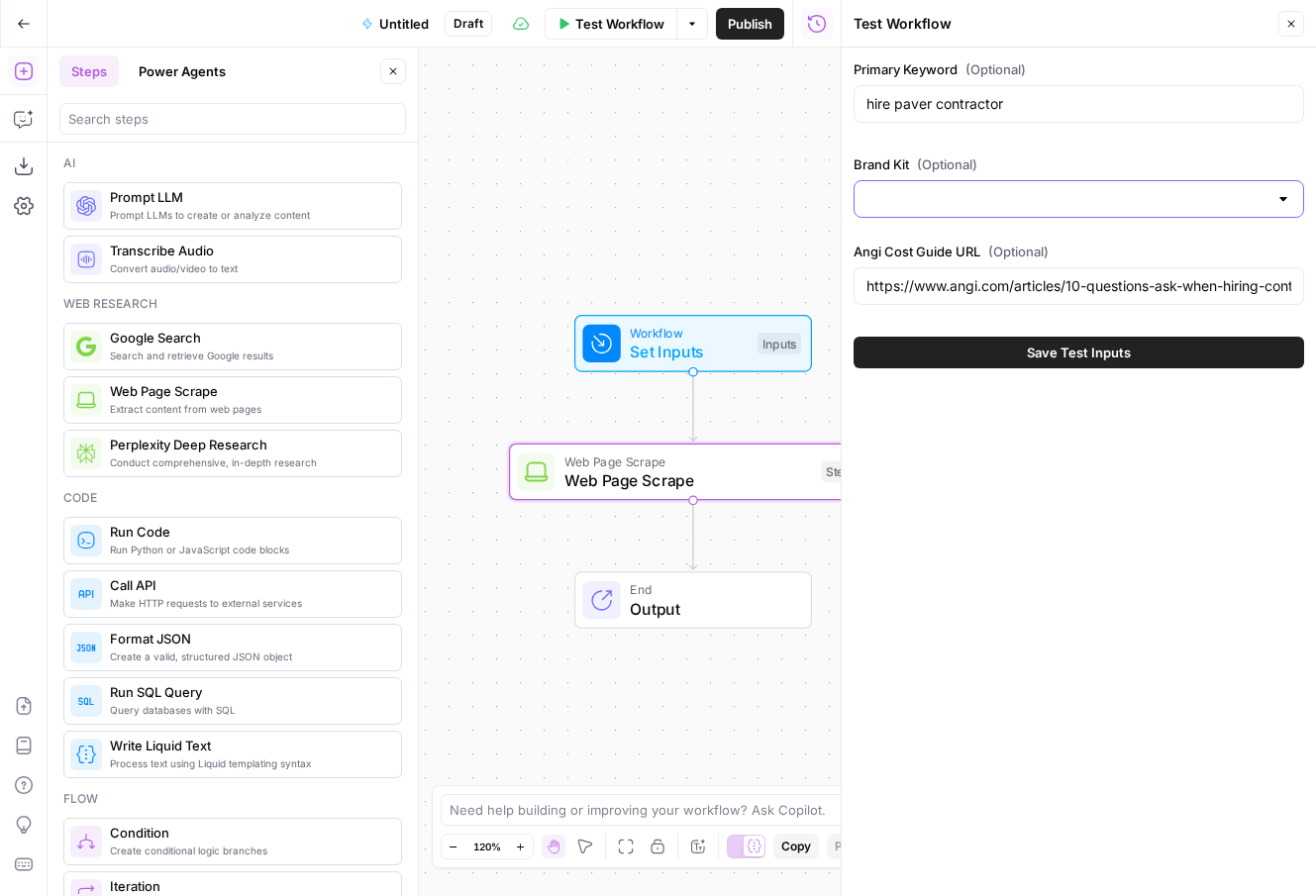 click on "Brand Kit   (Optional)" at bounding box center (1066, 199) 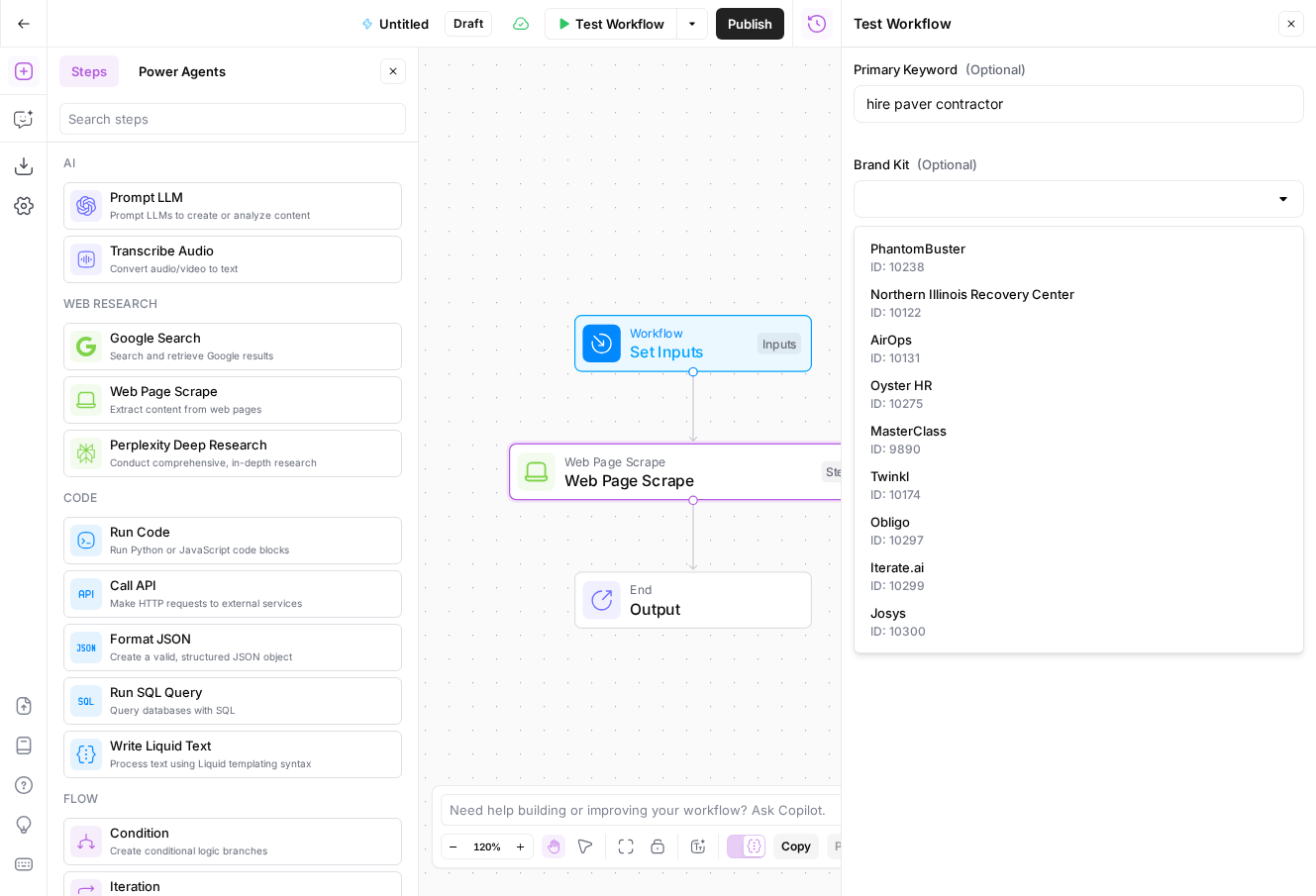 click on "Primary Keyword   (Optional) hire paver contractor Brand Kit   (Optional) Angi Cost Guide URL   (Optional) https://www.angi.com/articles/10-questions-ask-when-hiring-contractor-install-patio-pavers.htm Save Test Inputs" at bounding box center [1078, 471] 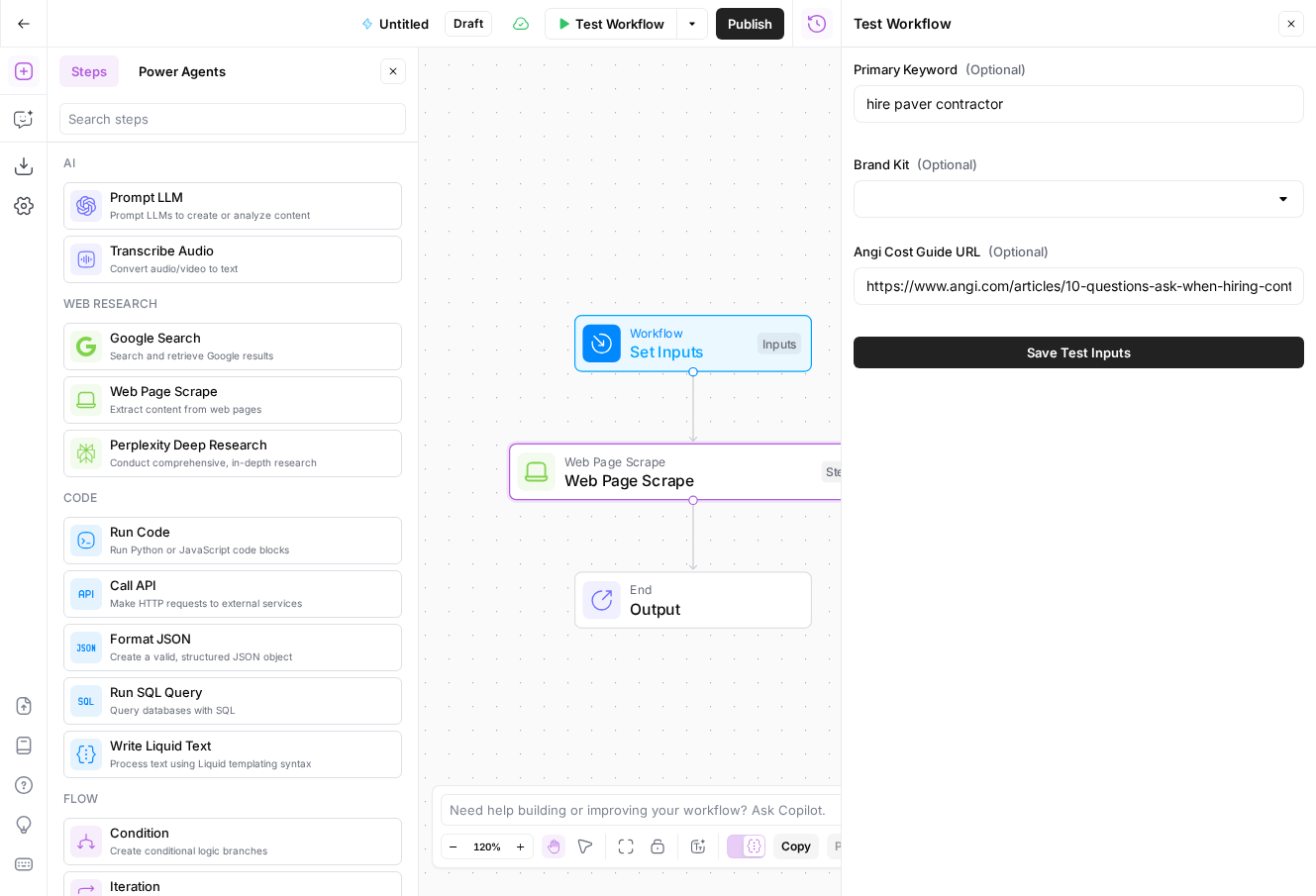 click on "Save Test Inputs" at bounding box center (1078, 352) 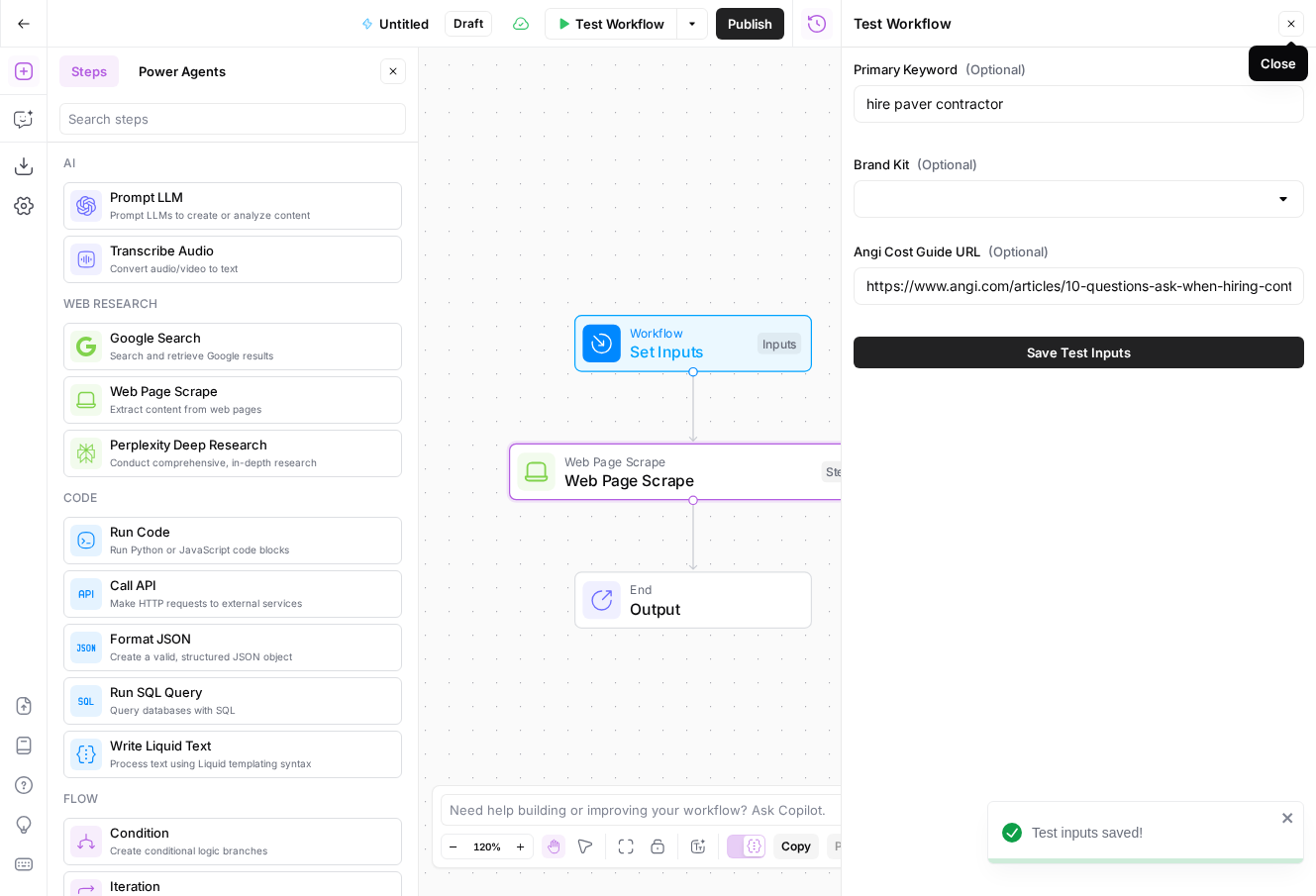 click 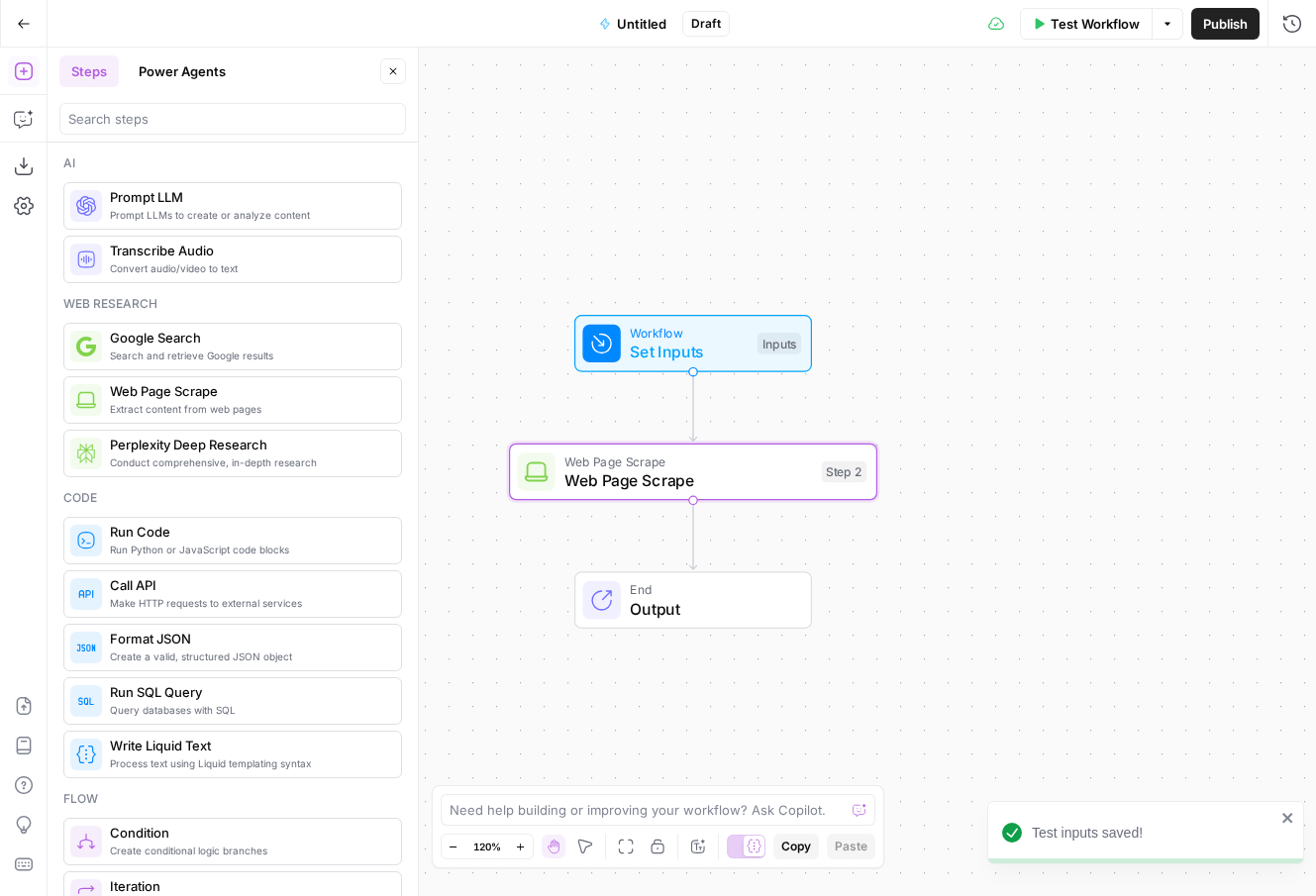 click on "Test Workflow" at bounding box center [1095, 24] 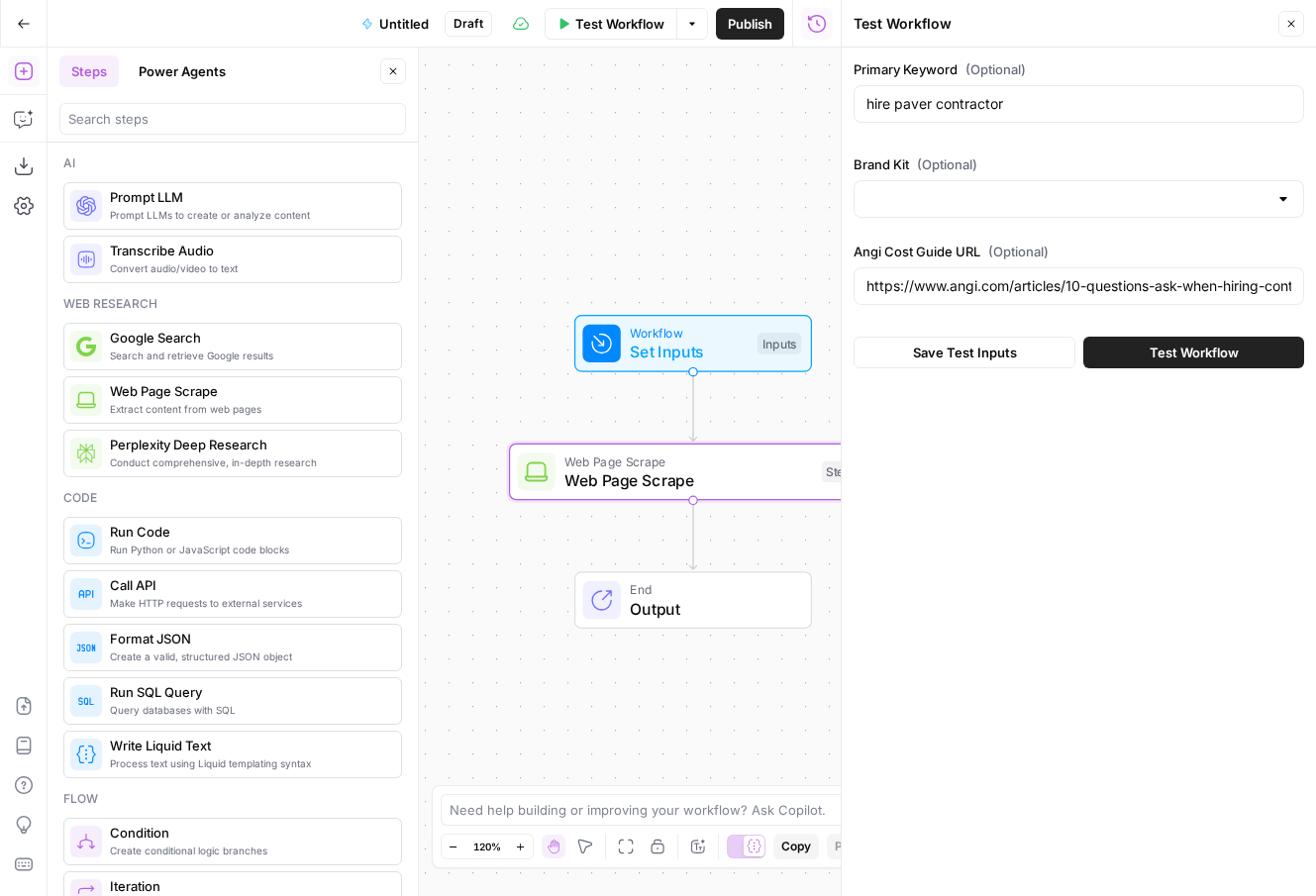 click on "Test Workflow" at bounding box center [1194, 352] 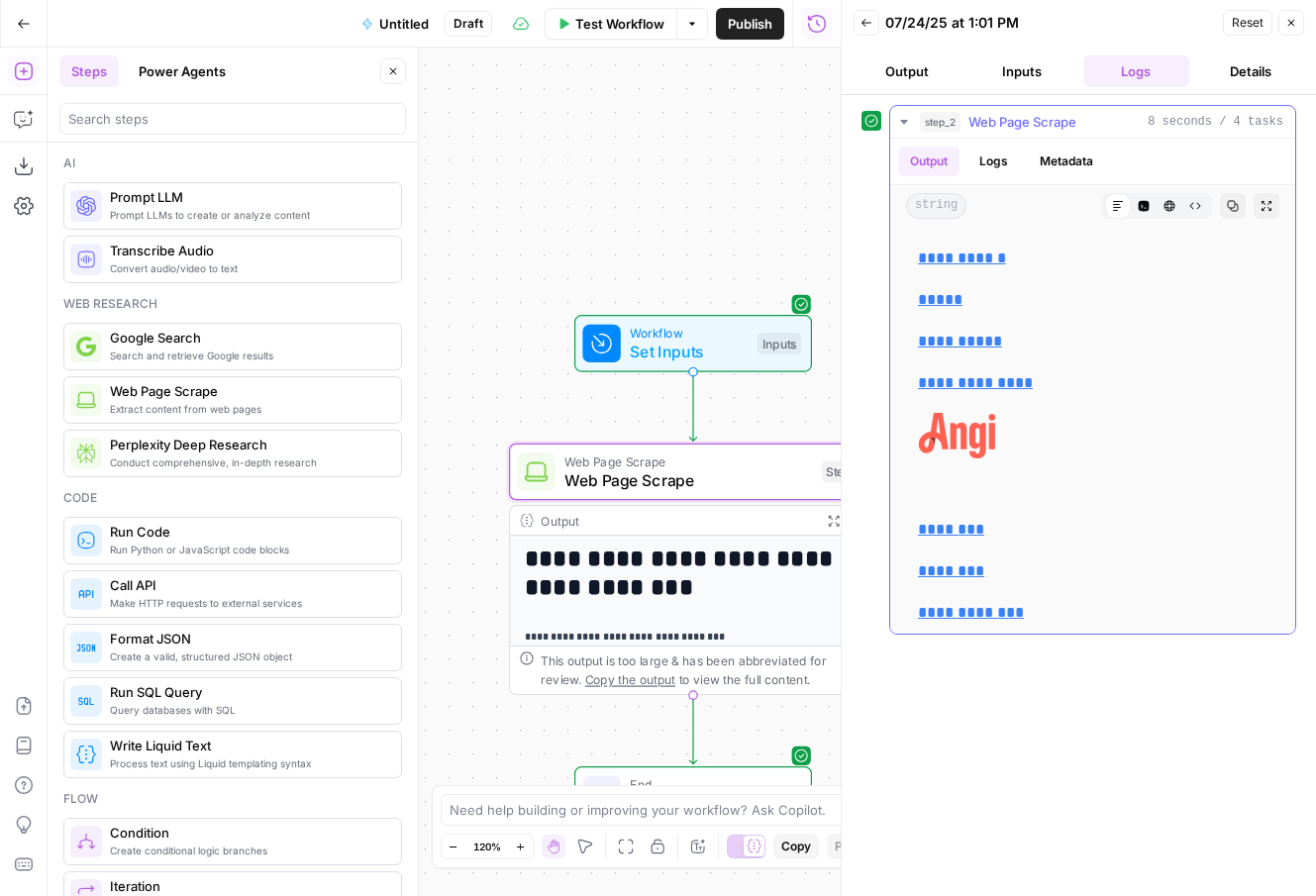 scroll, scrollTop: 0, scrollLeft: 0, axis: both 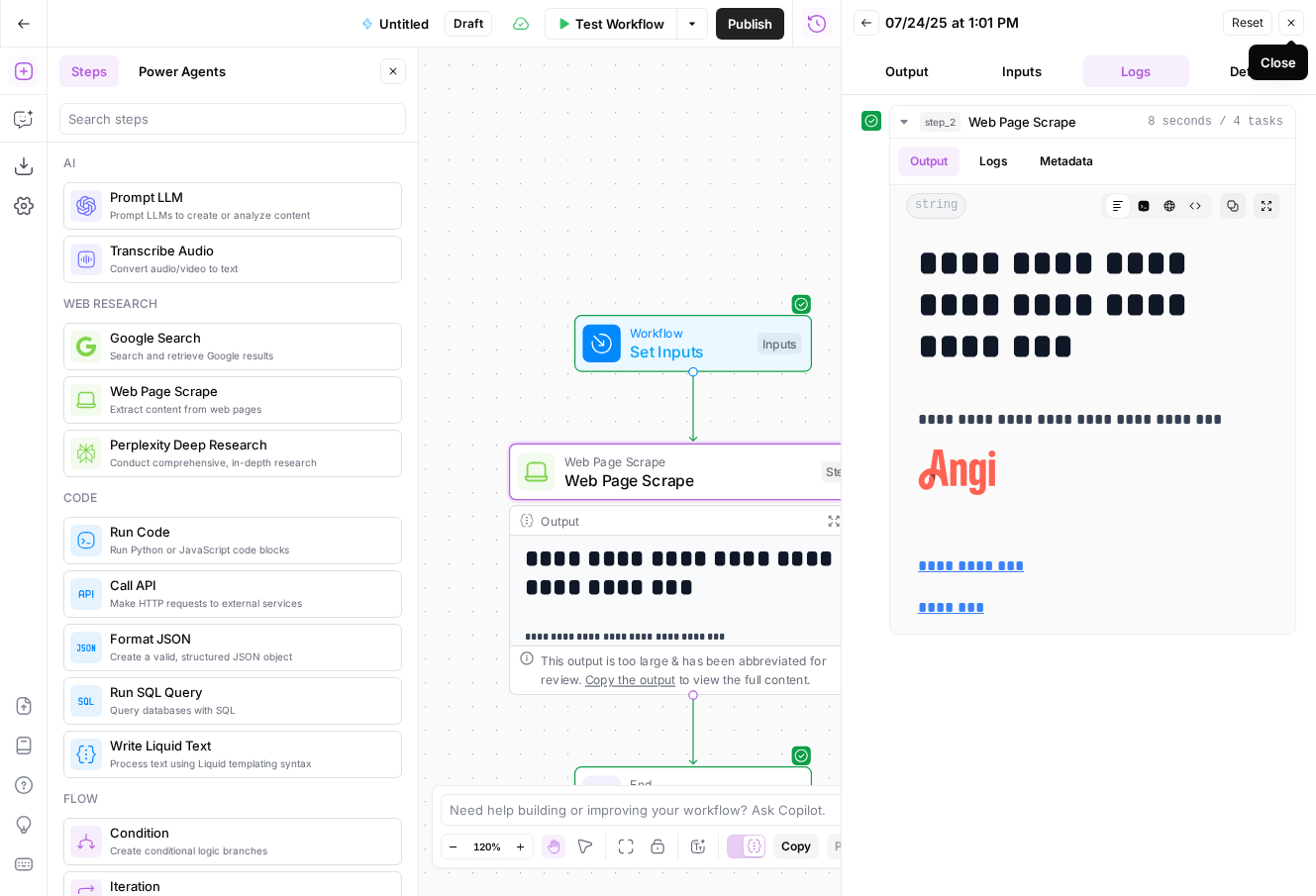 click 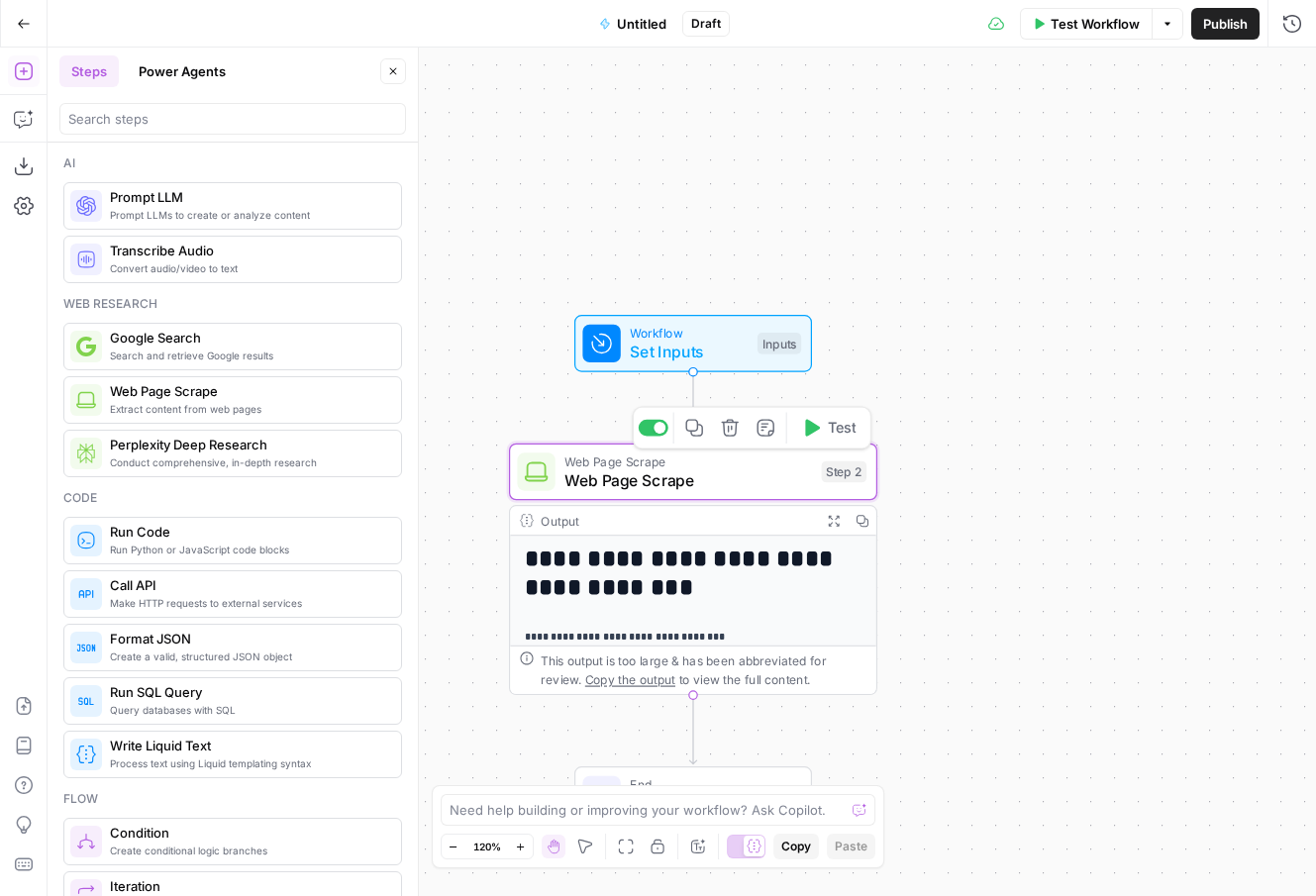 click on "Web Page Scrape" at bounding box center (688, 480) 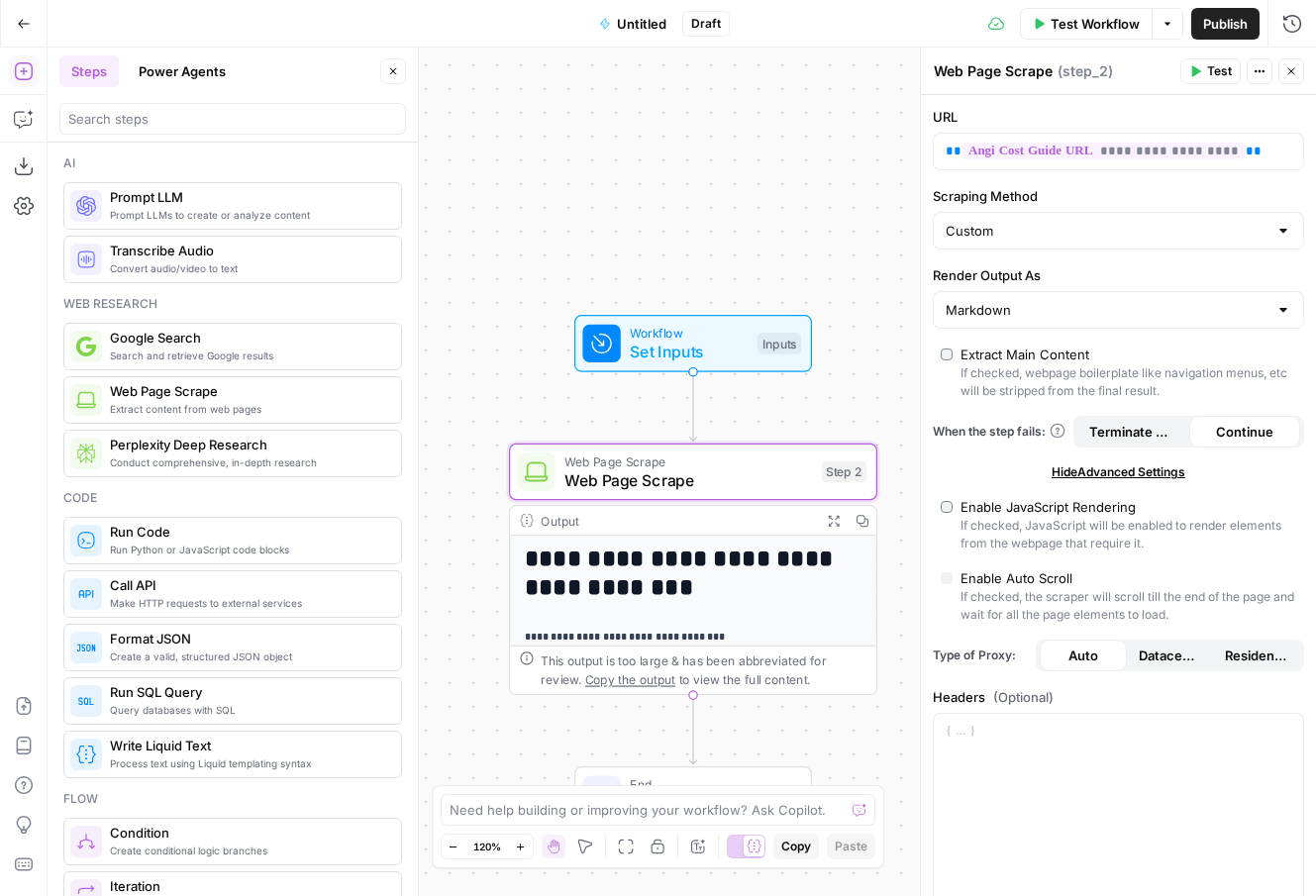 click on "Web Page Scrape" at bounding box center (993, 71) 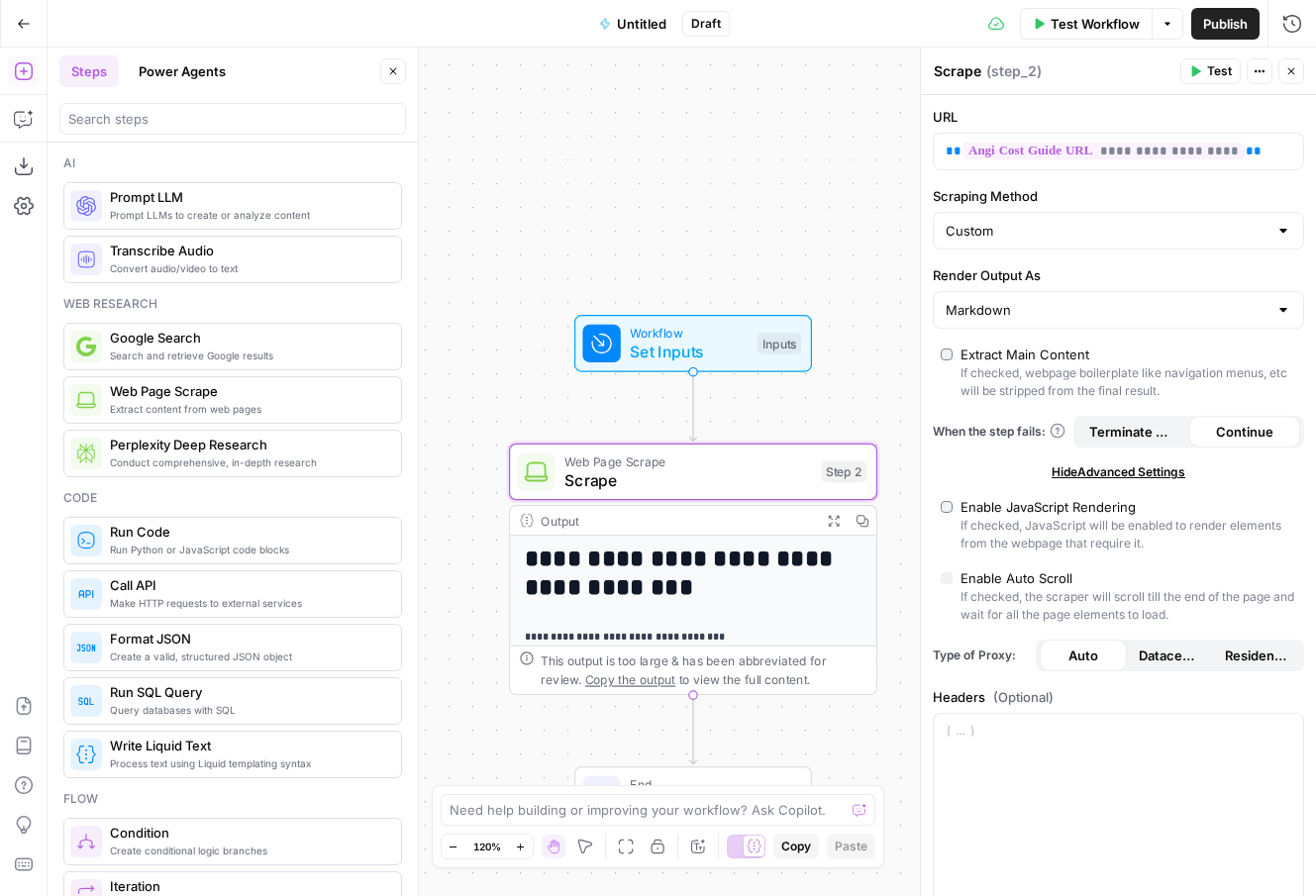 click on "Scrape" at bounding box center (958, 71) 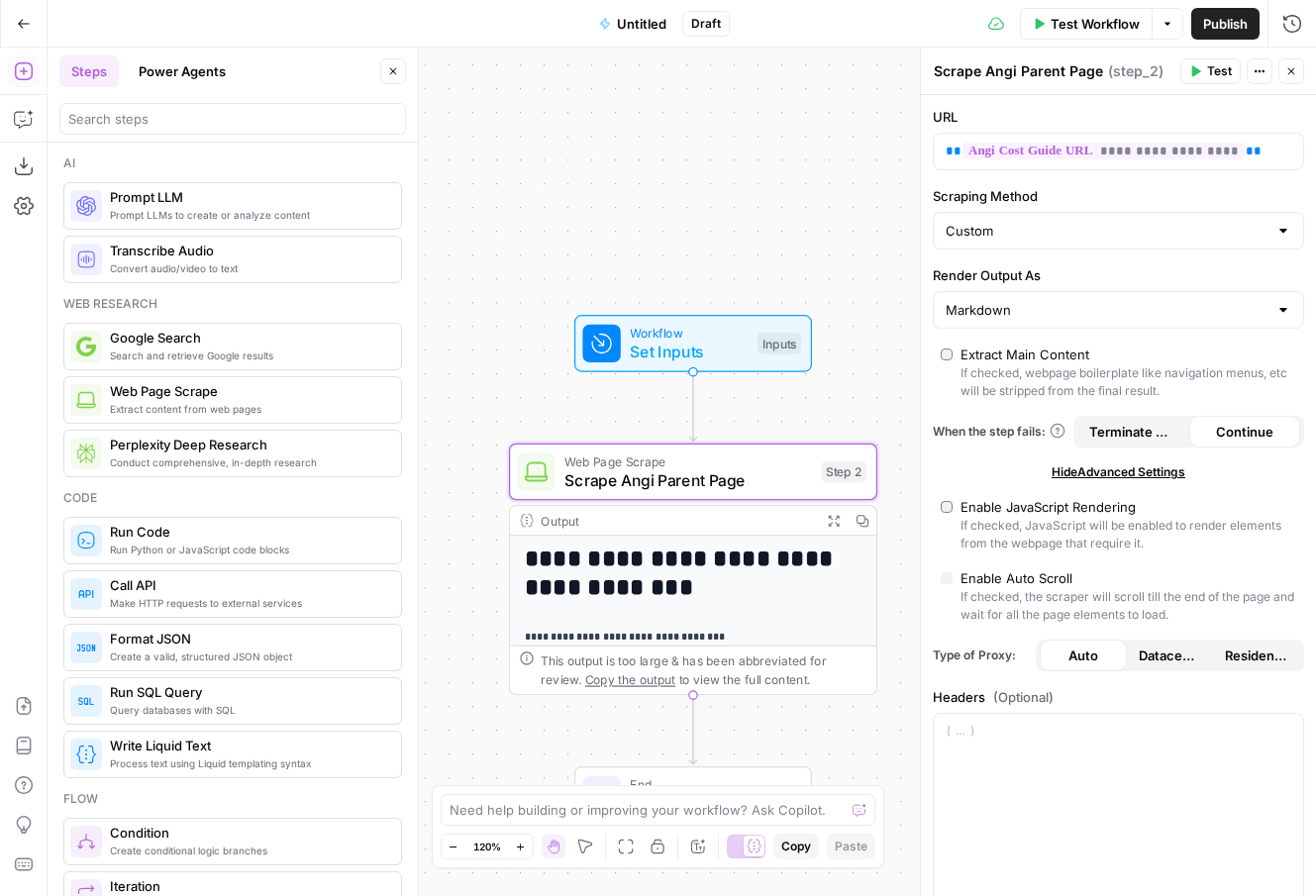 type on "Scrape Angi Parent Page" 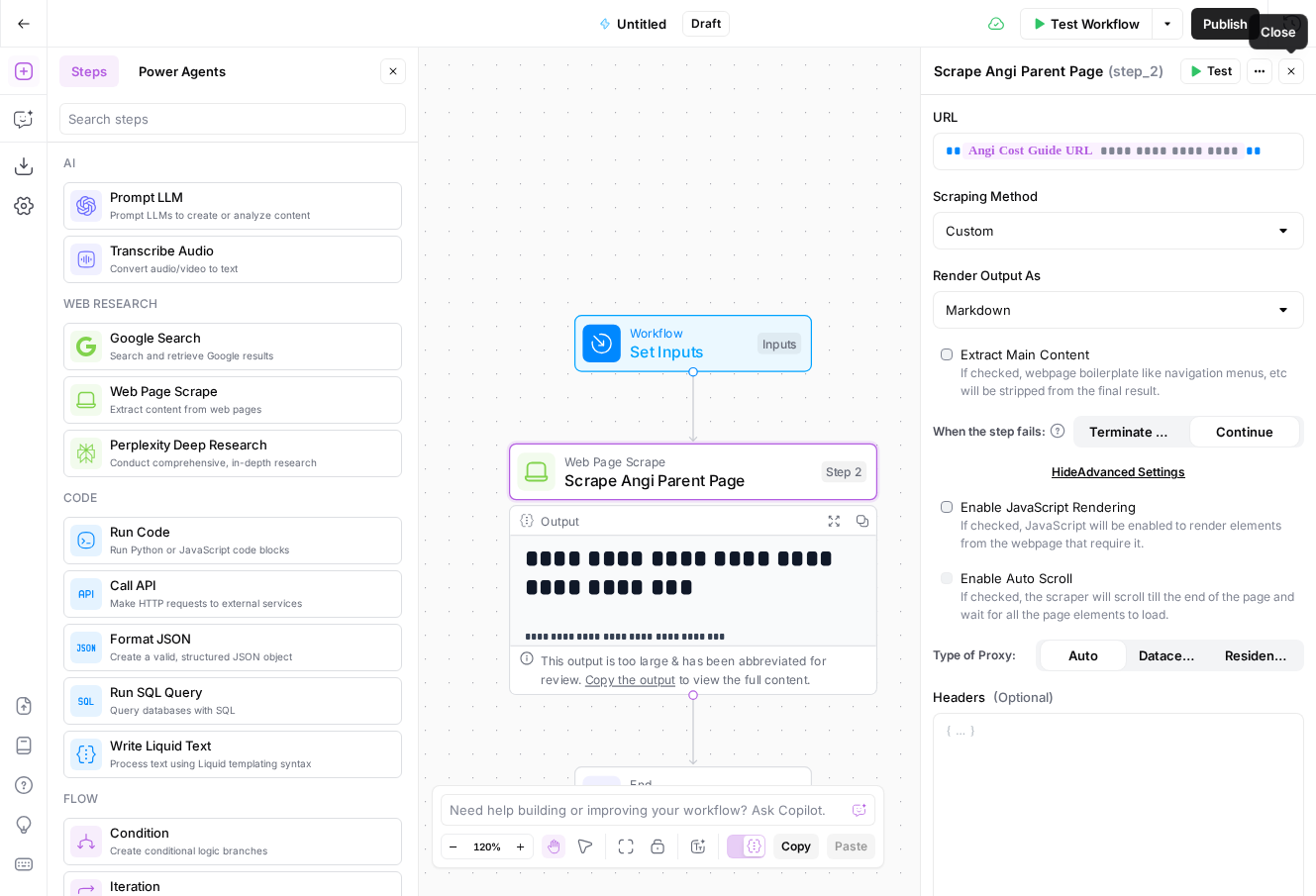 click 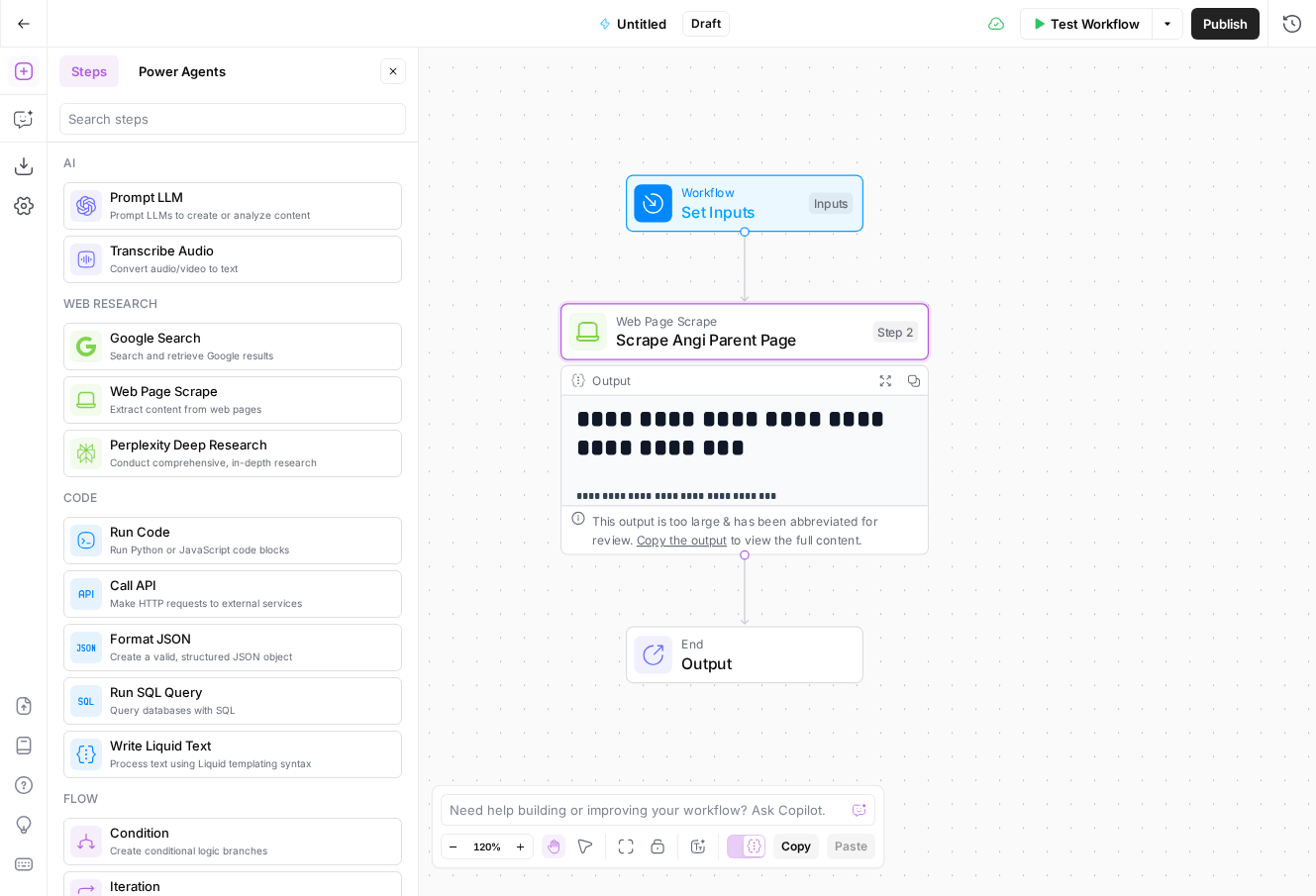 click on "Prompt LLMs to create or analyze content" at bounding box center [248, 215] 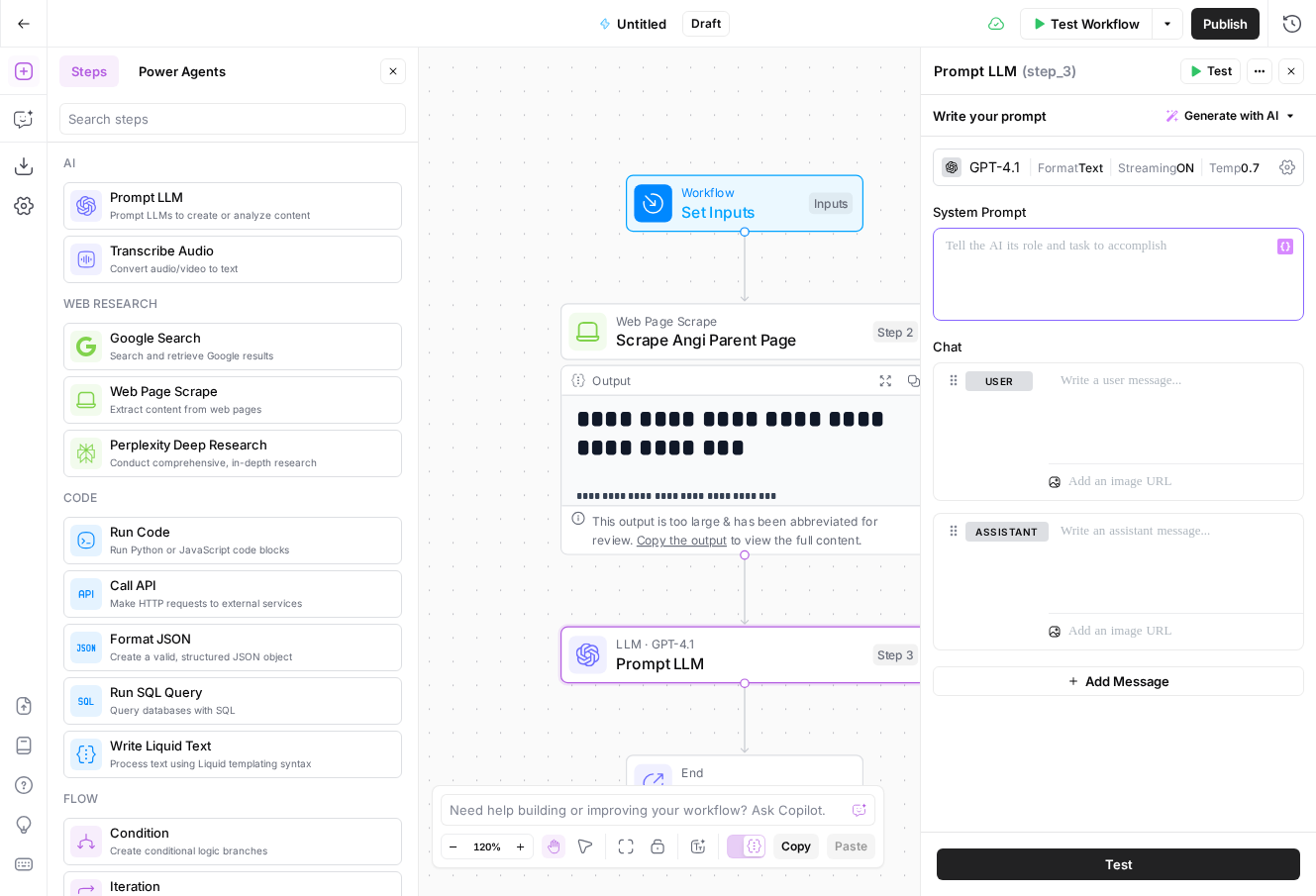 click at bounding box center [1118, 274] 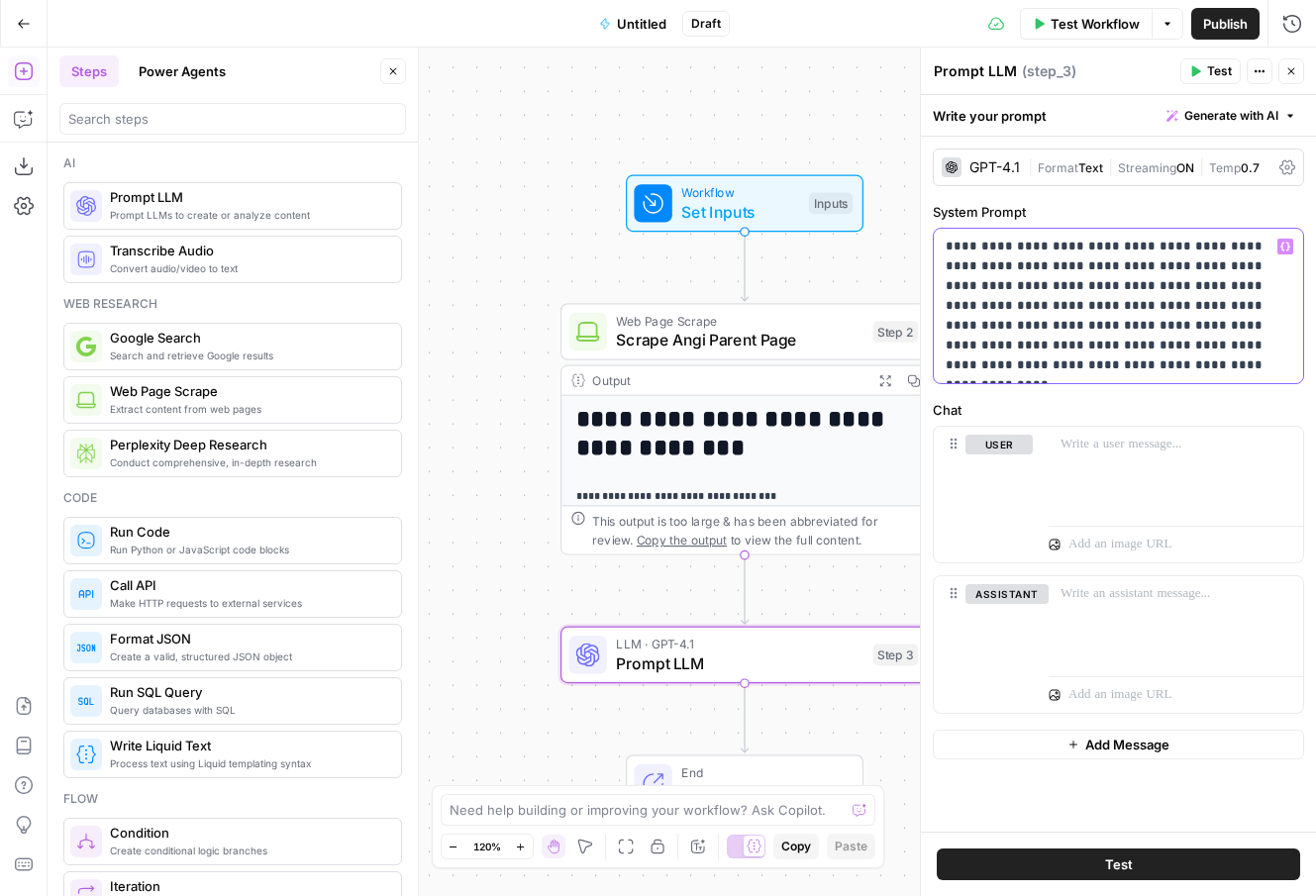 click on "**********" at bounding box center (1118, 306) 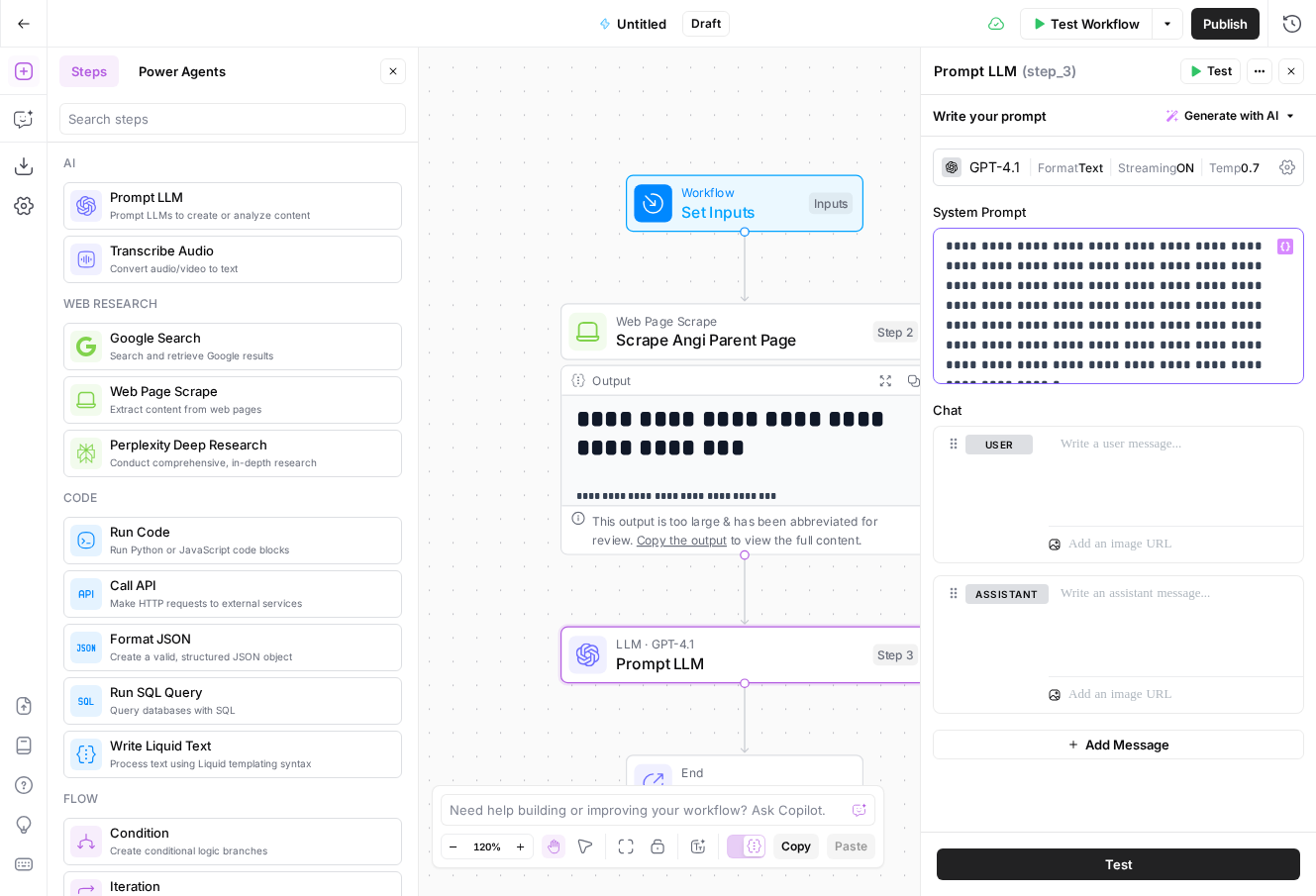 click on "**********" at bounding box center [1118, 306] 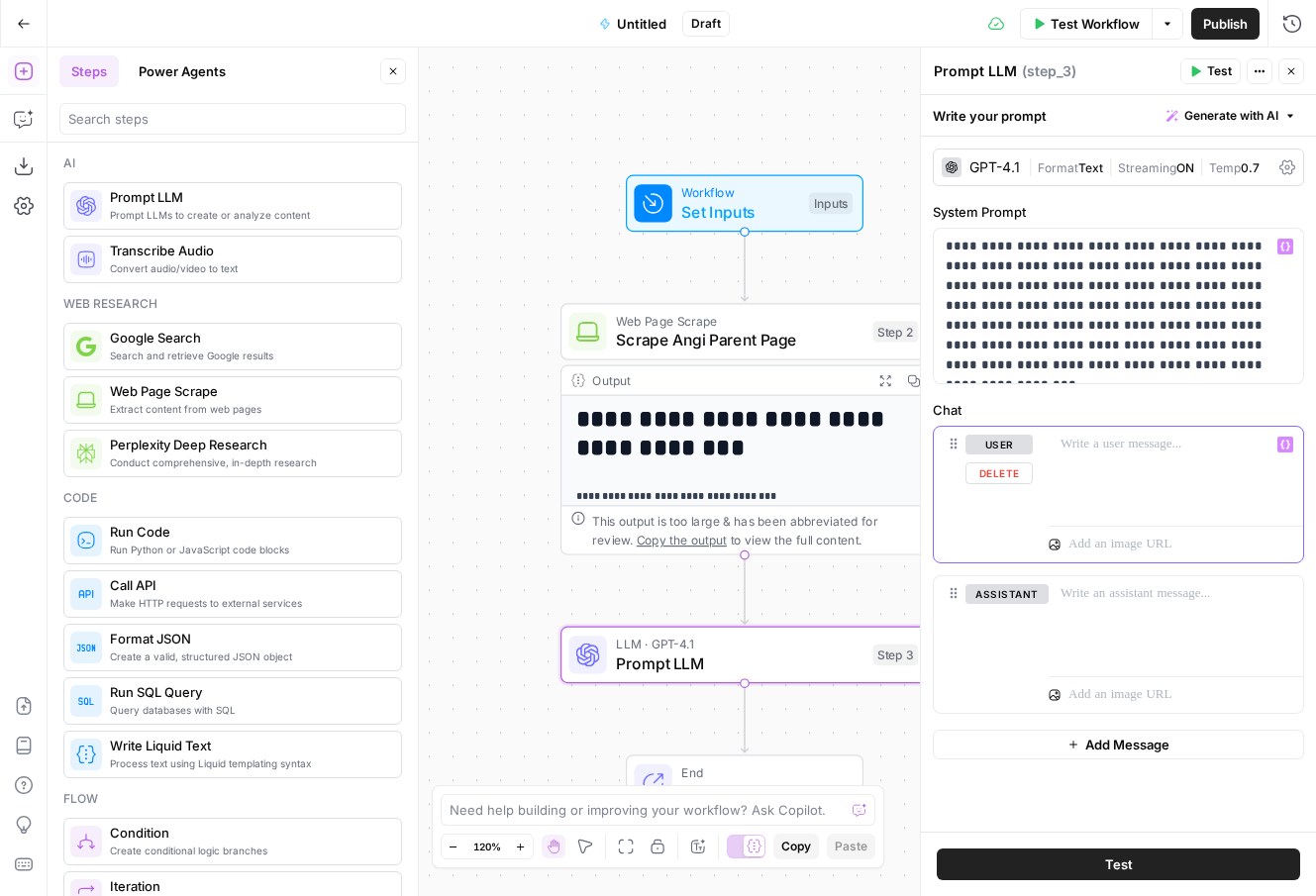 click at bounding box center (1175, 445) 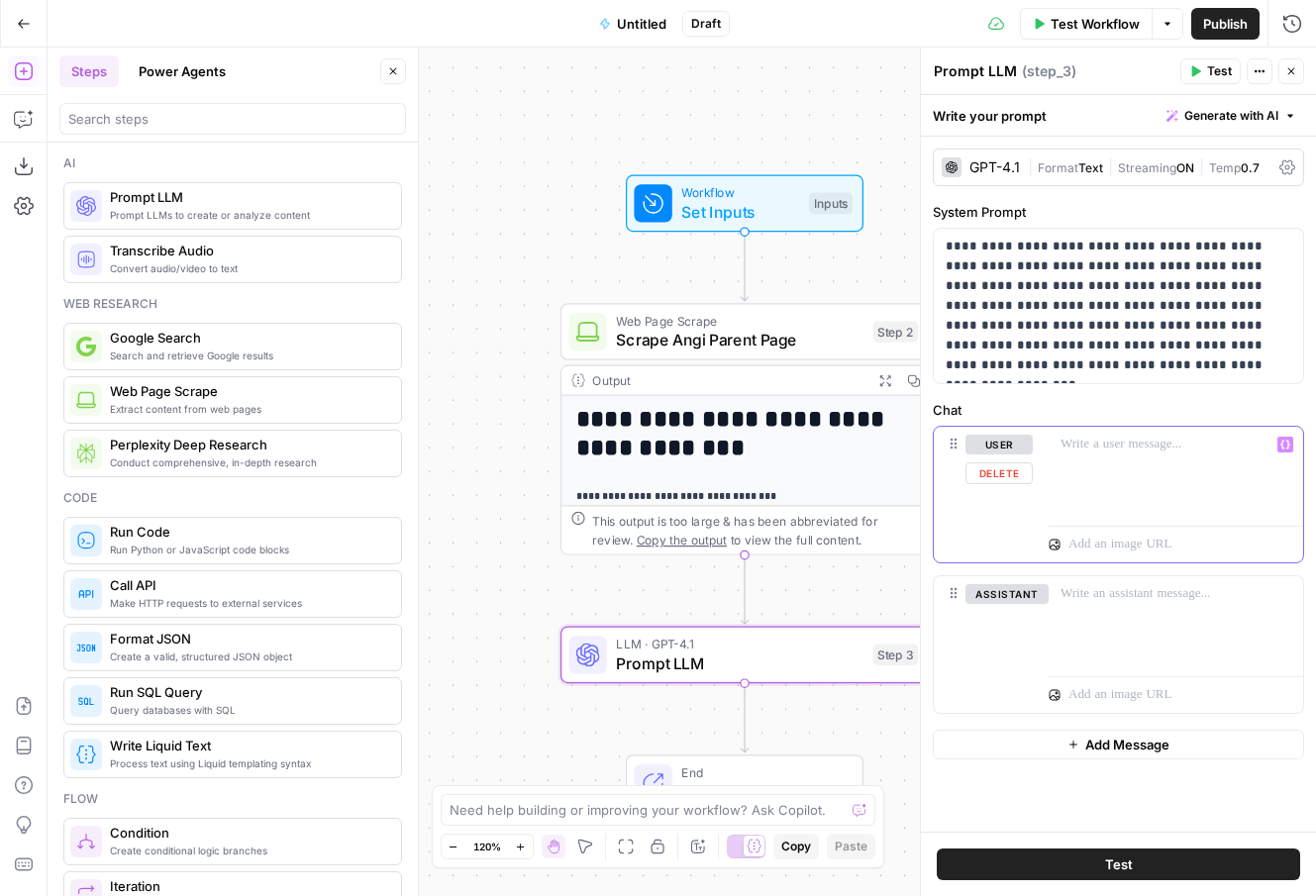 paste 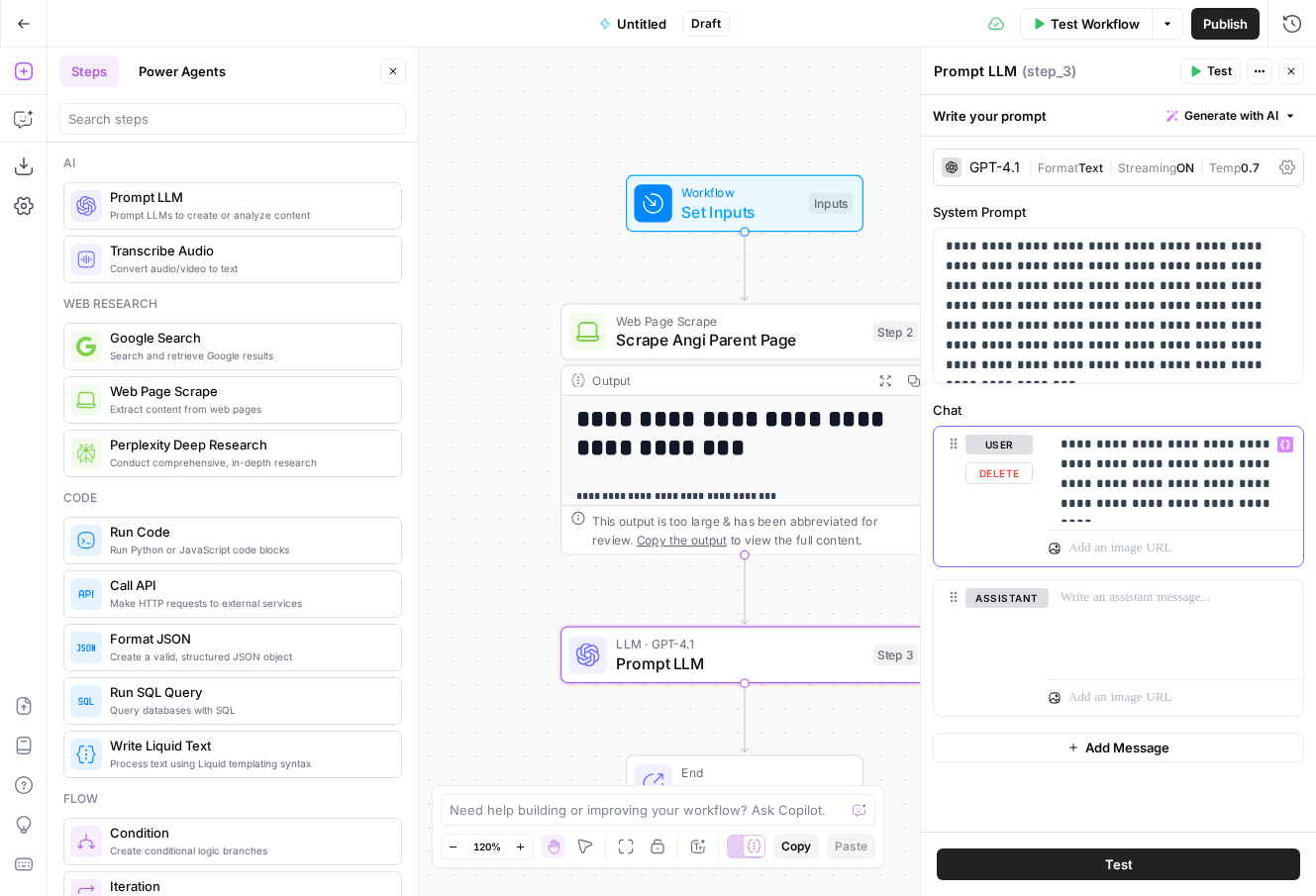 click on "**********" at bounding box center [1175, 474] 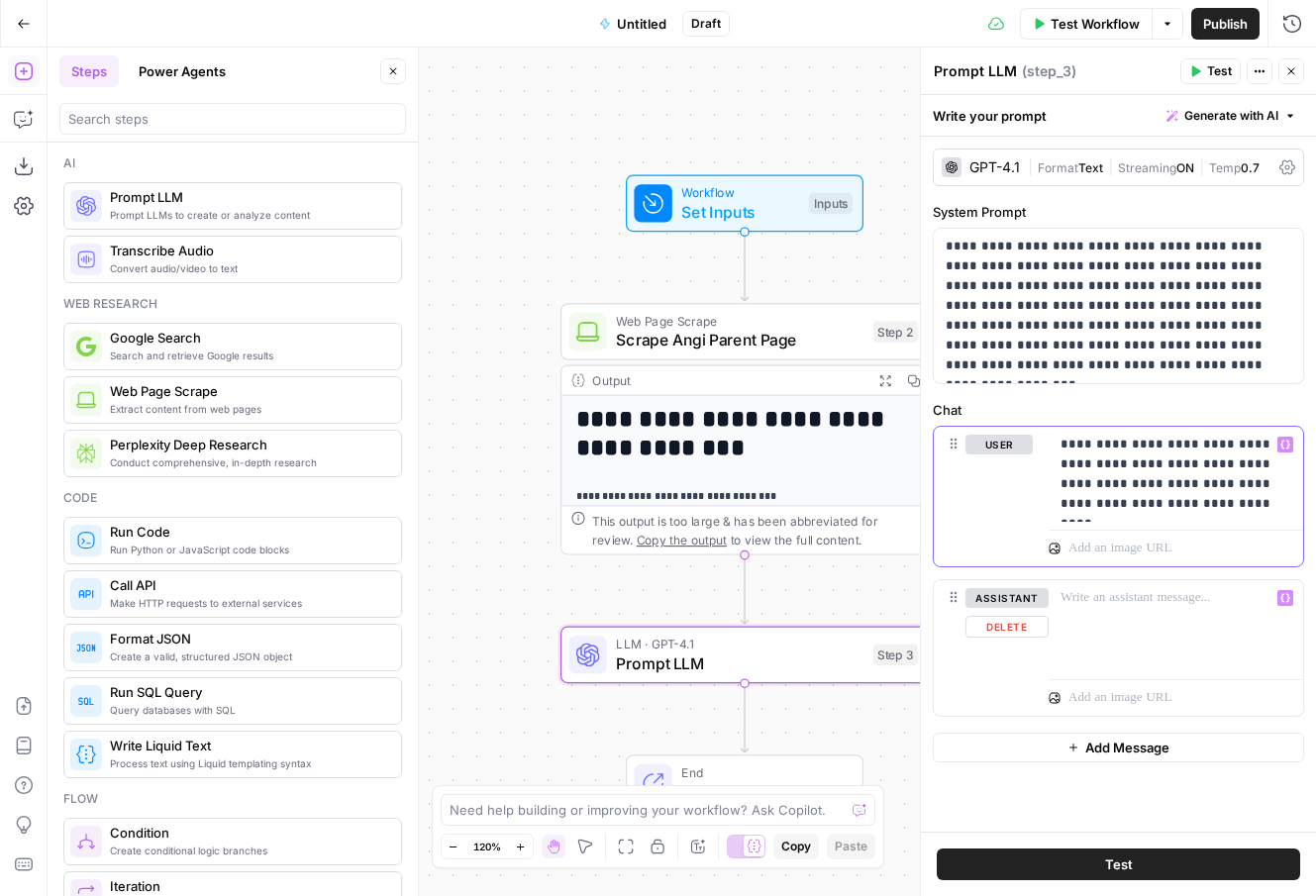 type 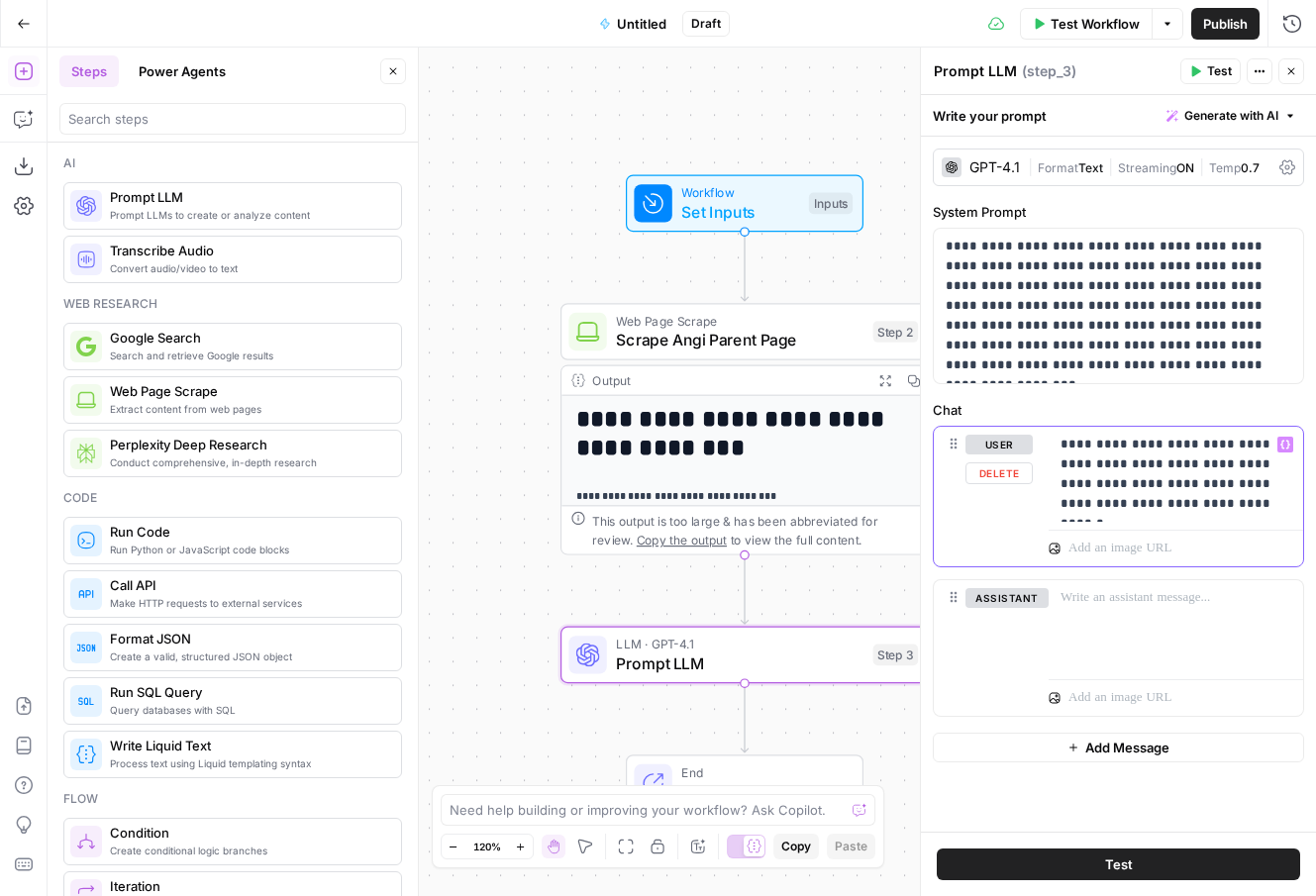 click on "**********" at bounding box center [1175, 474] 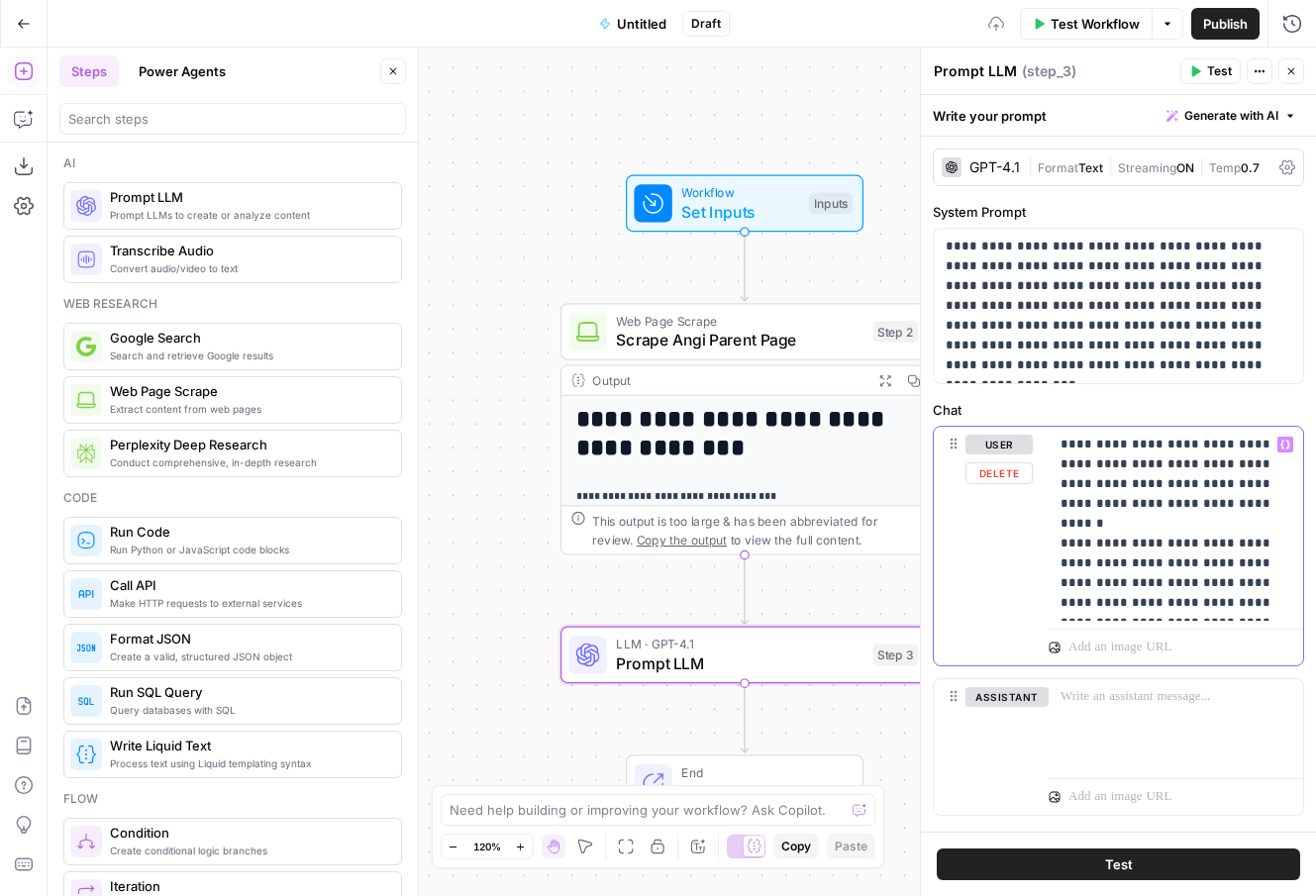click on "**********" at bounding box center (1175, 524) 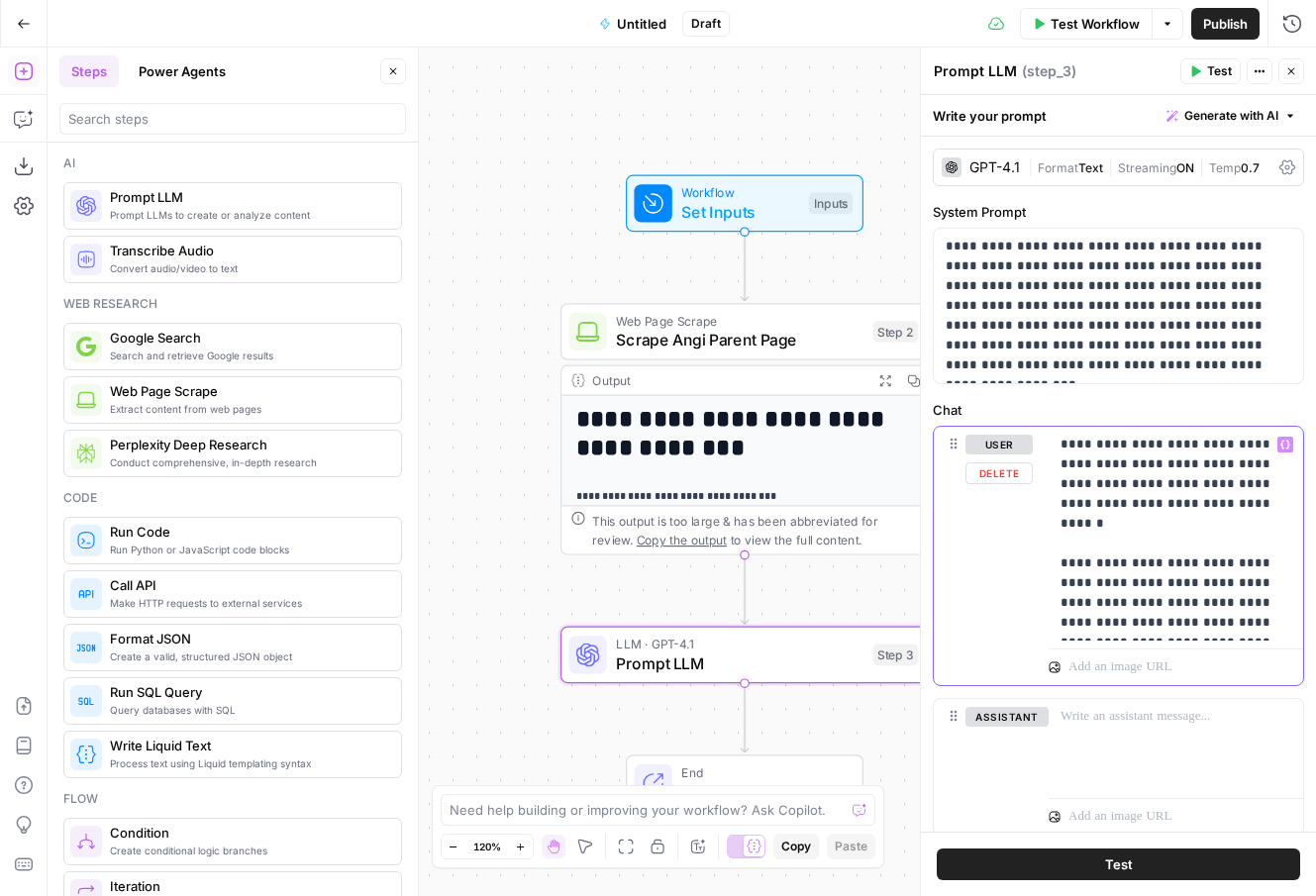 click on "**********" at bounding box center [1175, 534] 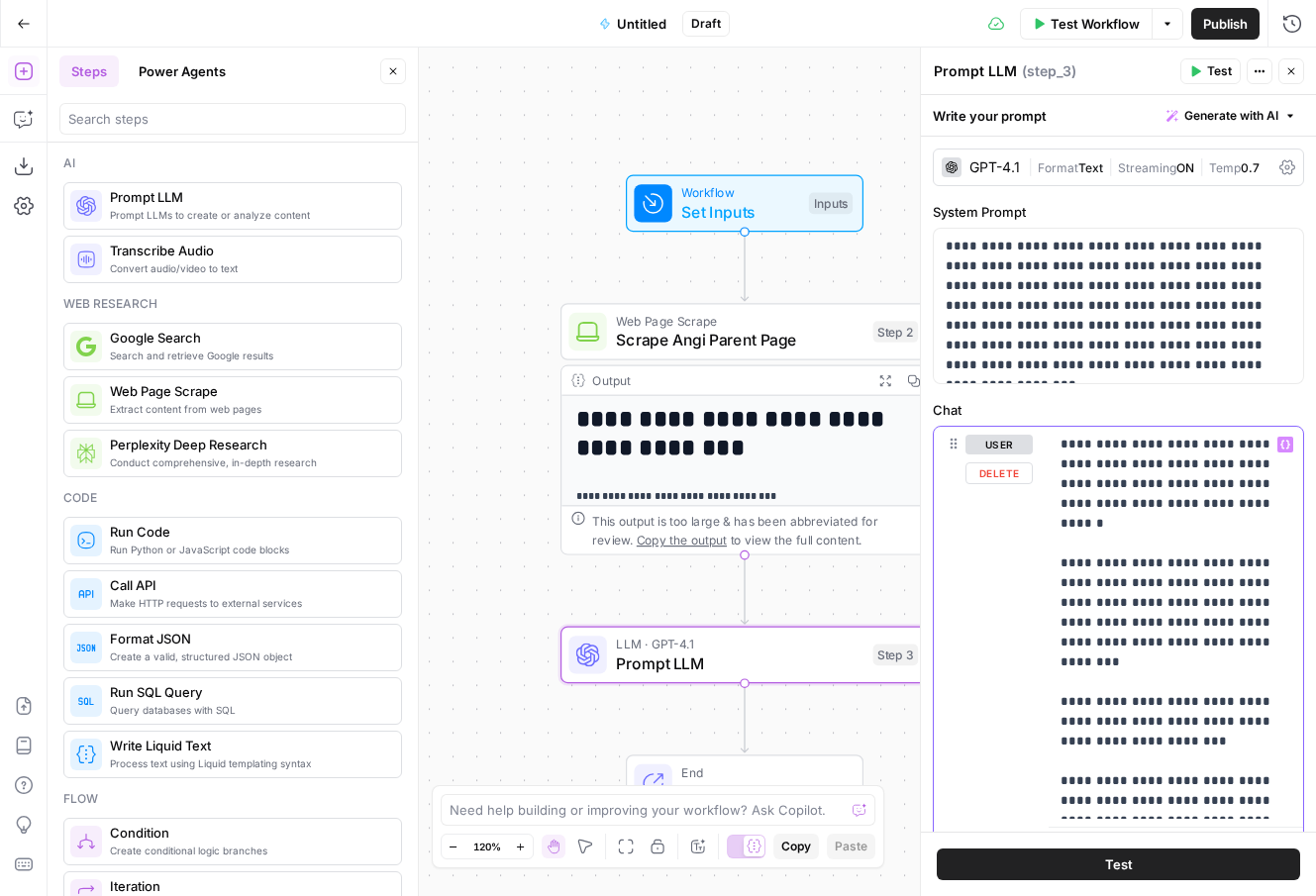click on "**********" at bounding box center (1175, 623) 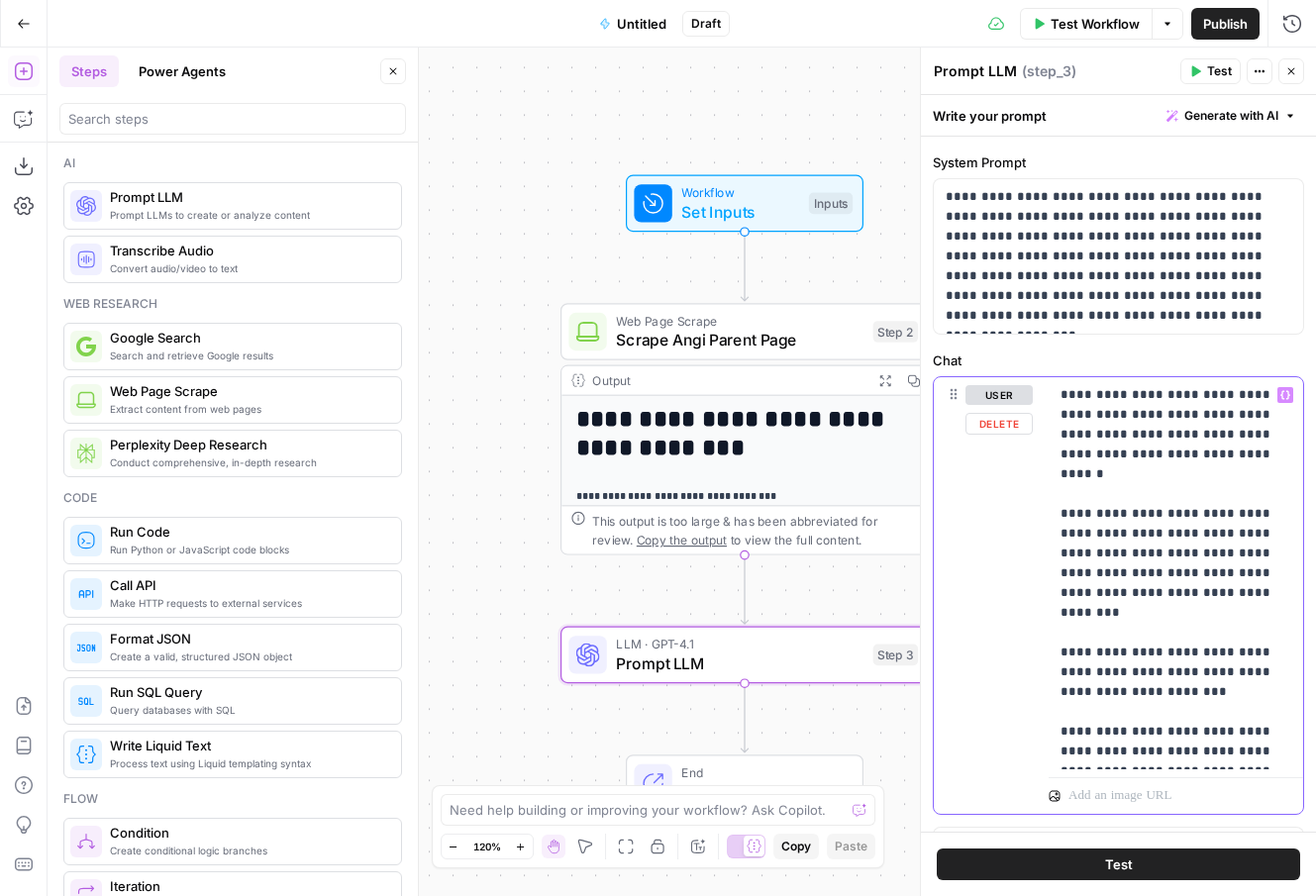 scroll, scrollTop: 61, scrollLeft: 0, axis: vertical 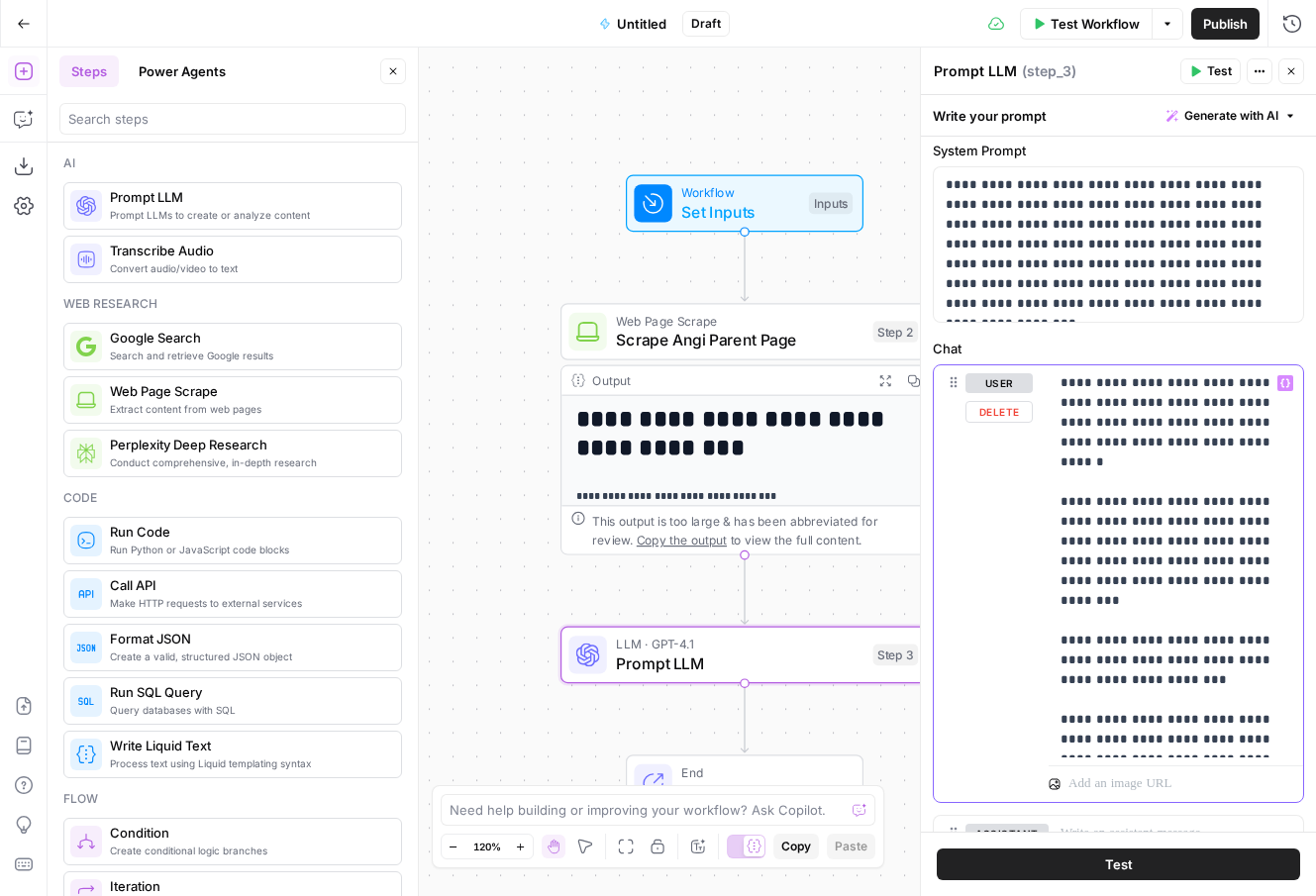 click on "**********" at bounding box center (1175, 561) 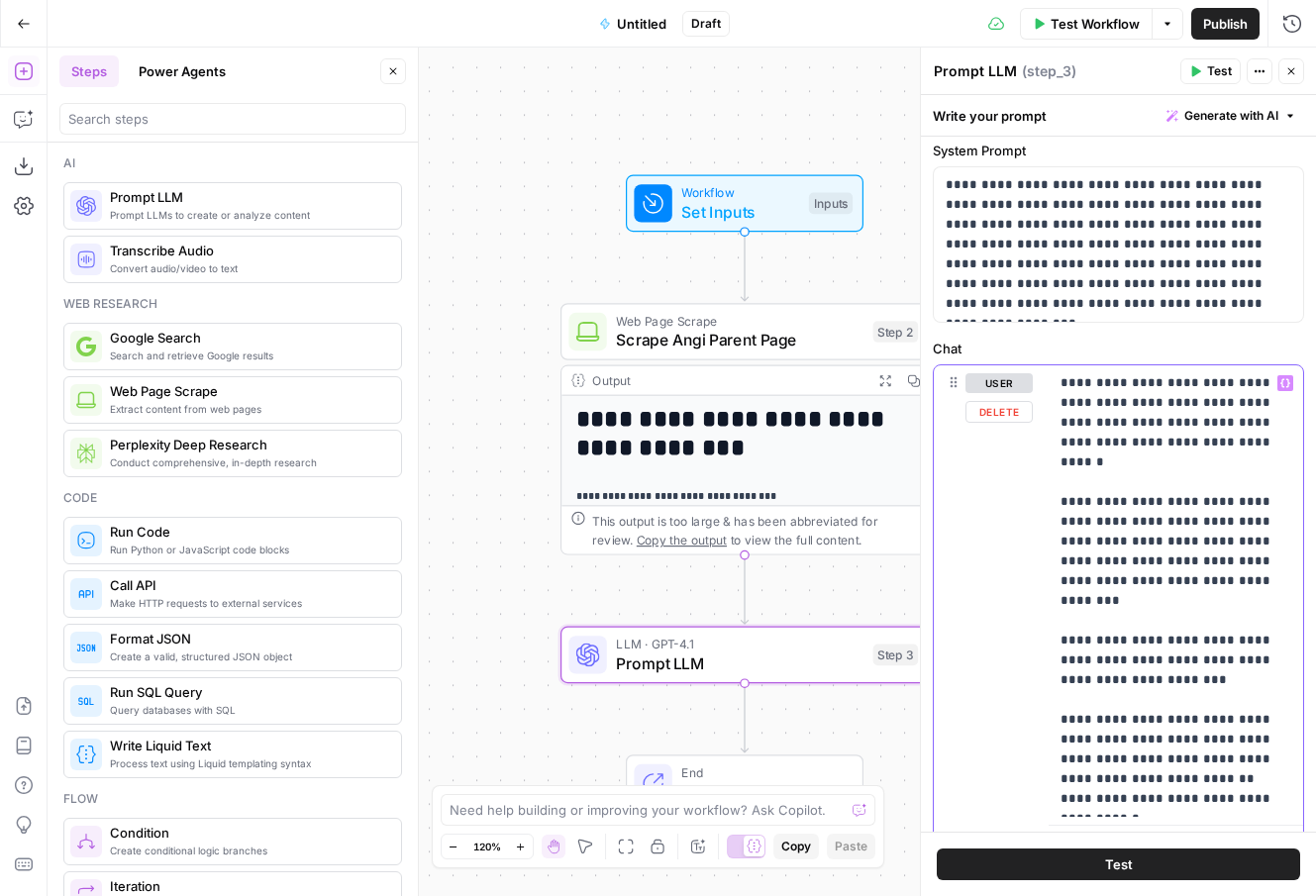 click on "**********" at bounding box center [1175, 591] 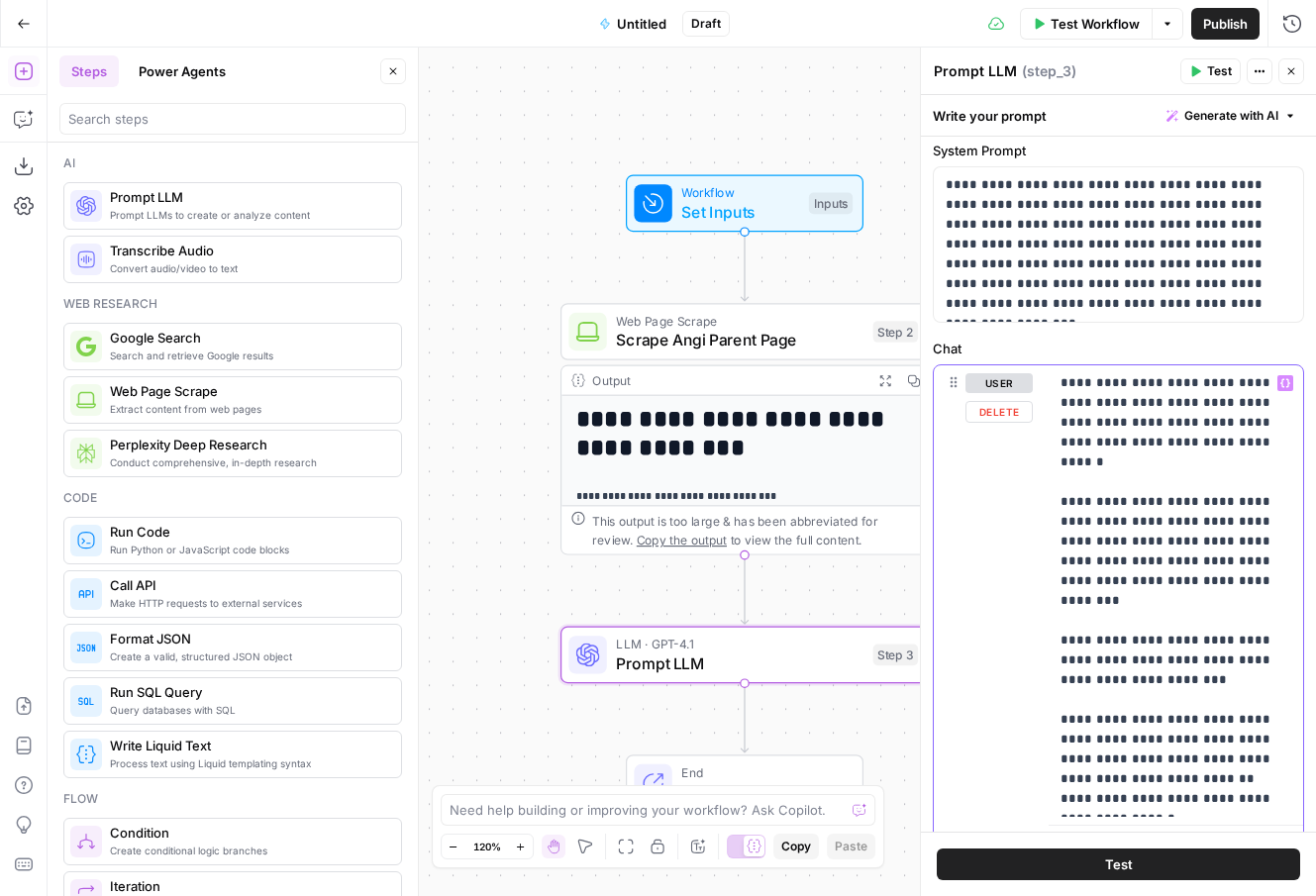 click on "**********" at bounding box center (1175, 591) 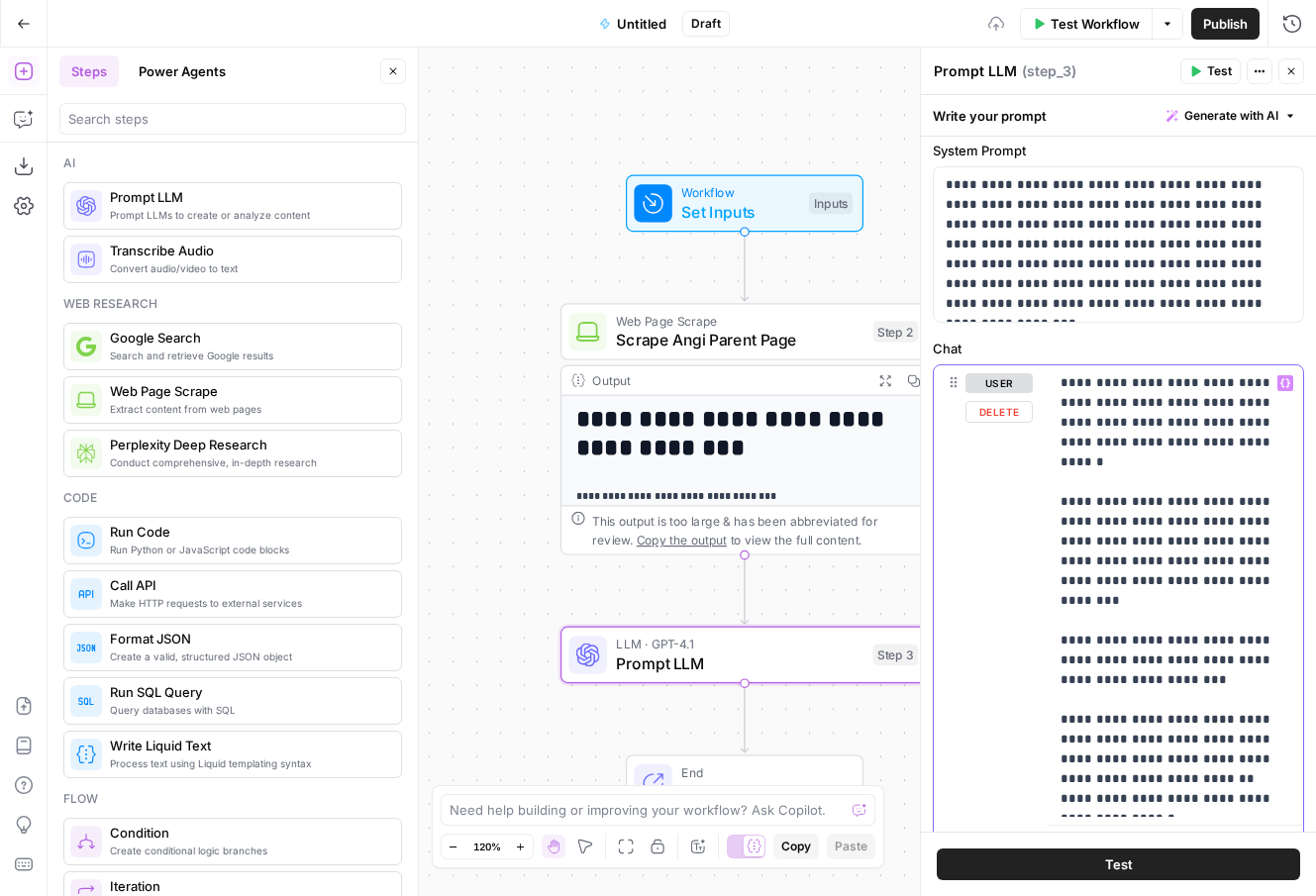 click on "**********" at bounding box center [1175, 591] 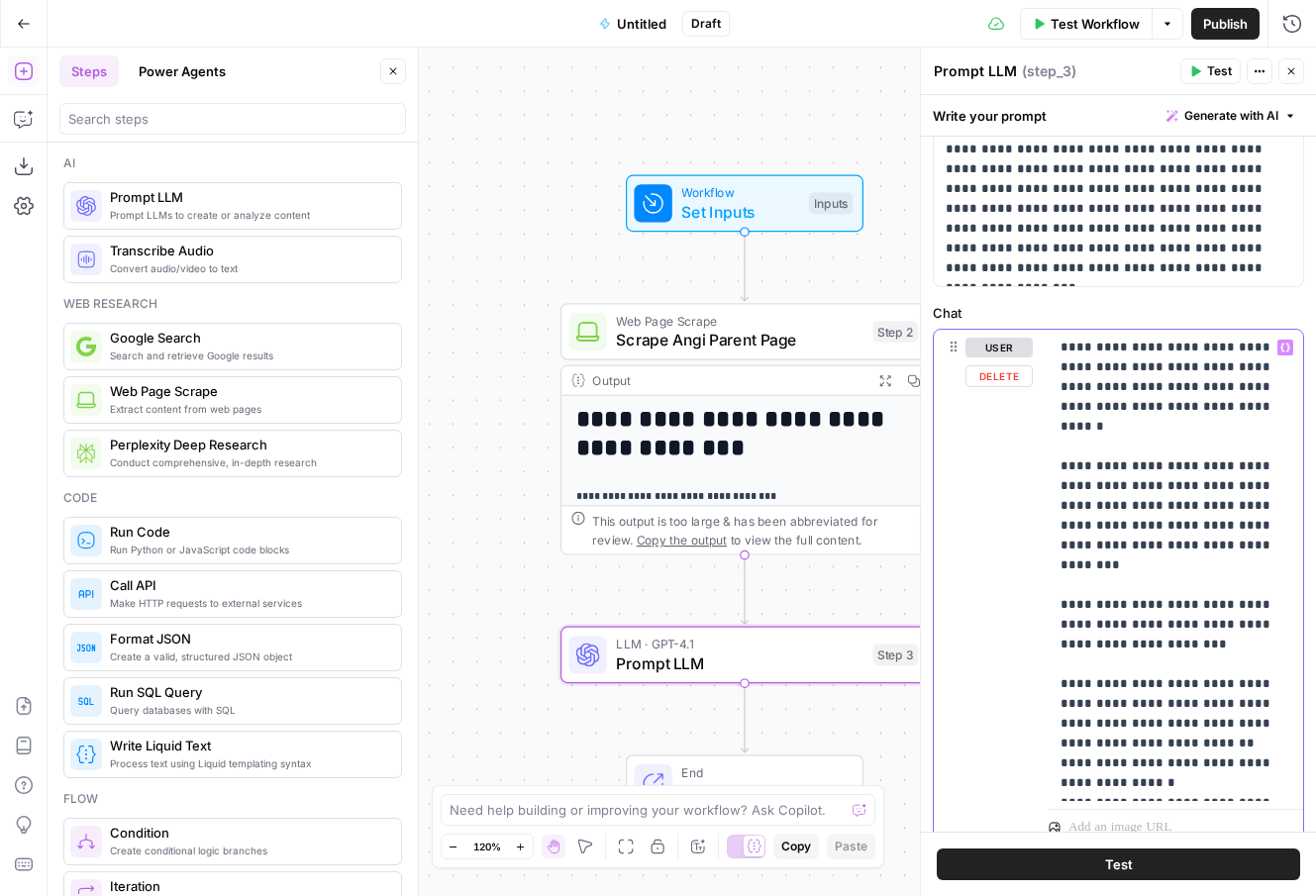 scroll, scrollTop: 99, scrollLeft: 0, axis: vertical 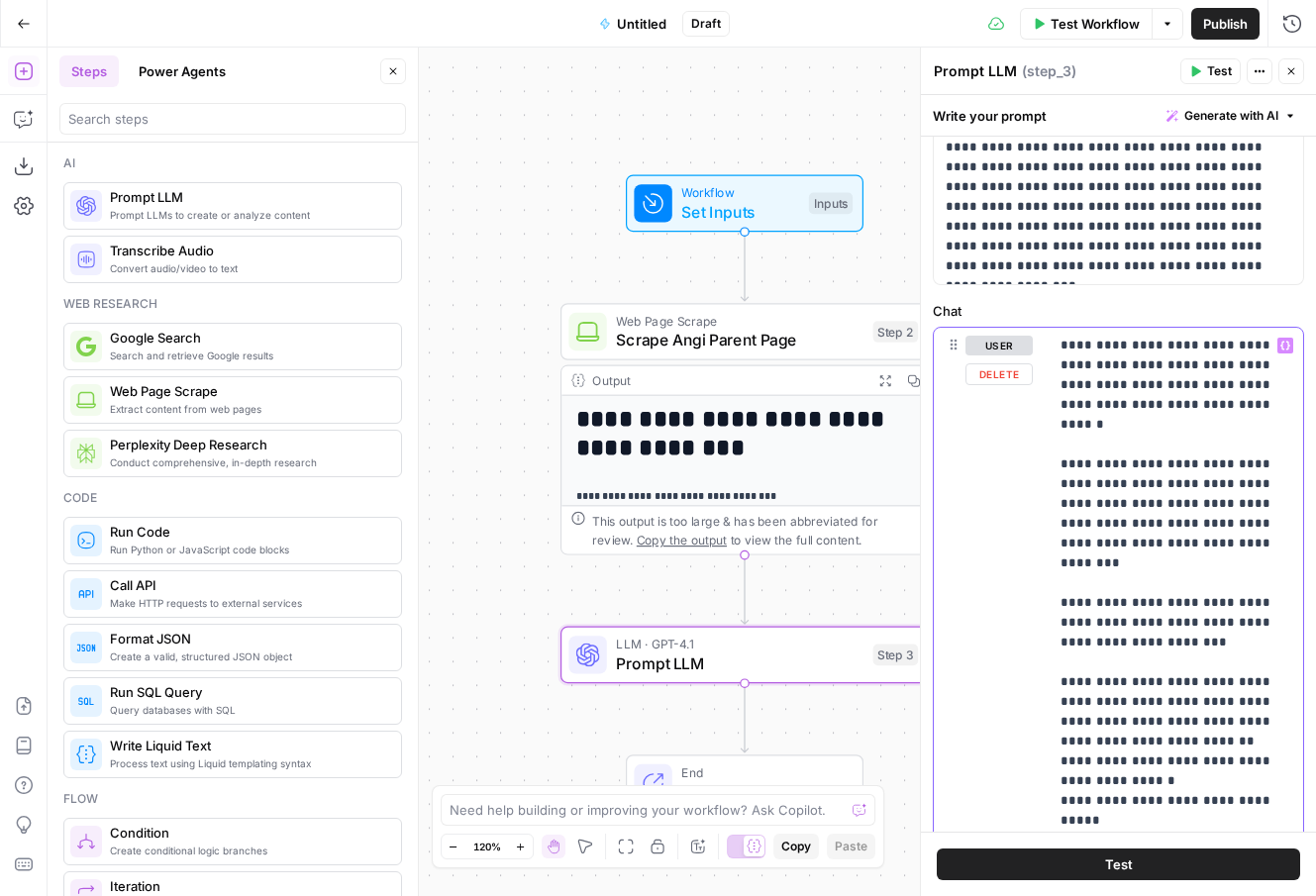 click on "**********" at bounding box center (1175, 593) 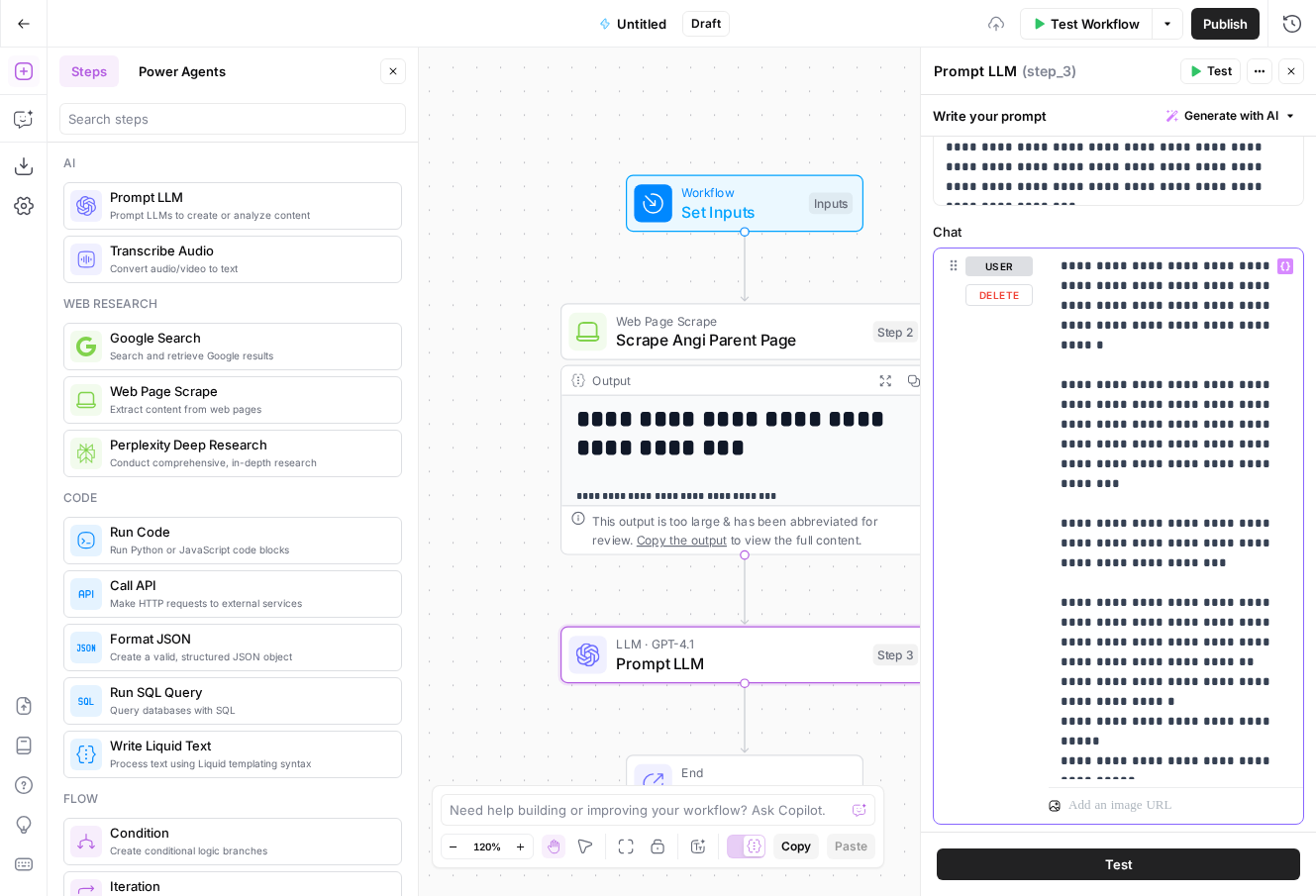 scroll, scrollTop: 193, scrollLeft: 0, axis: vertical 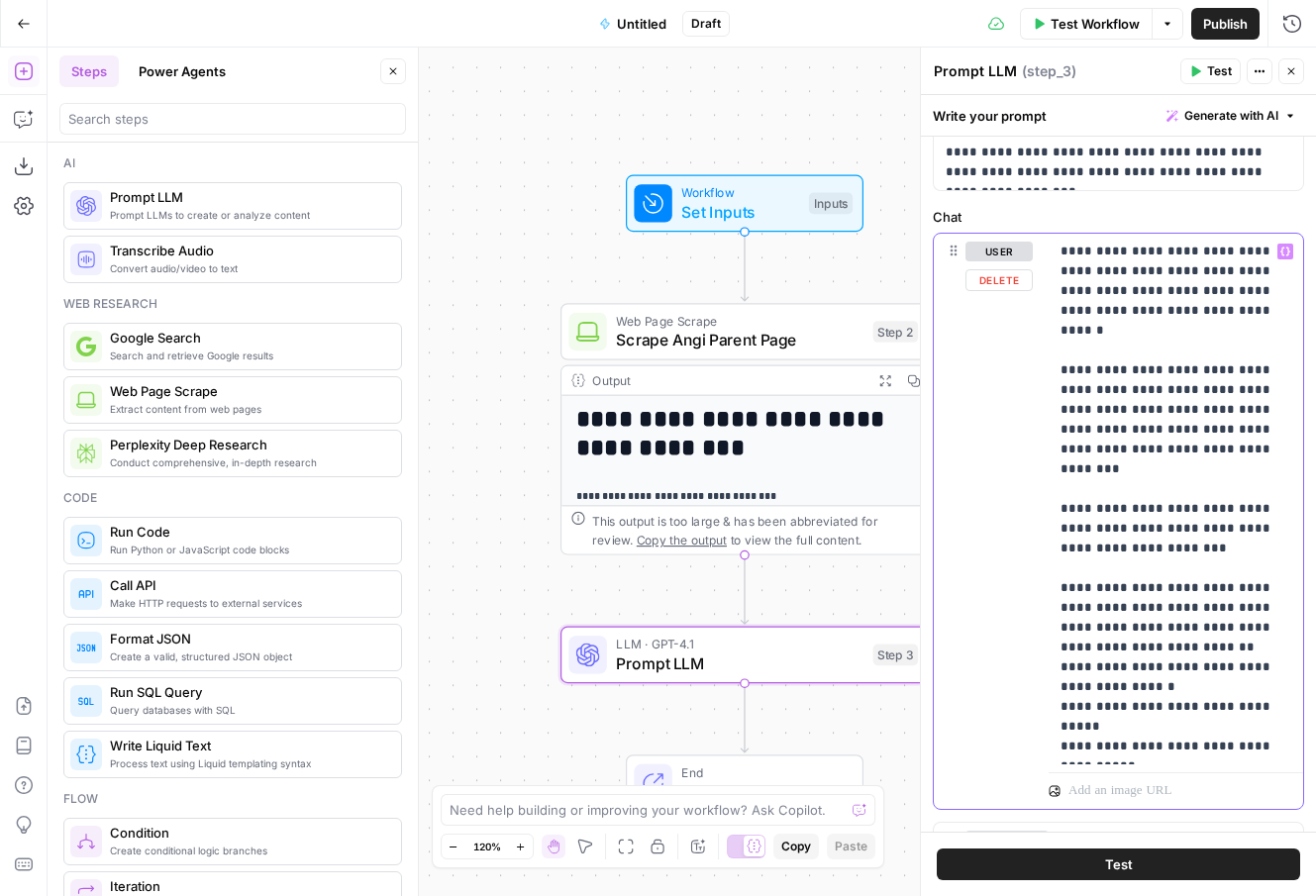 click on "**********" at bounding box center (1175, 499) 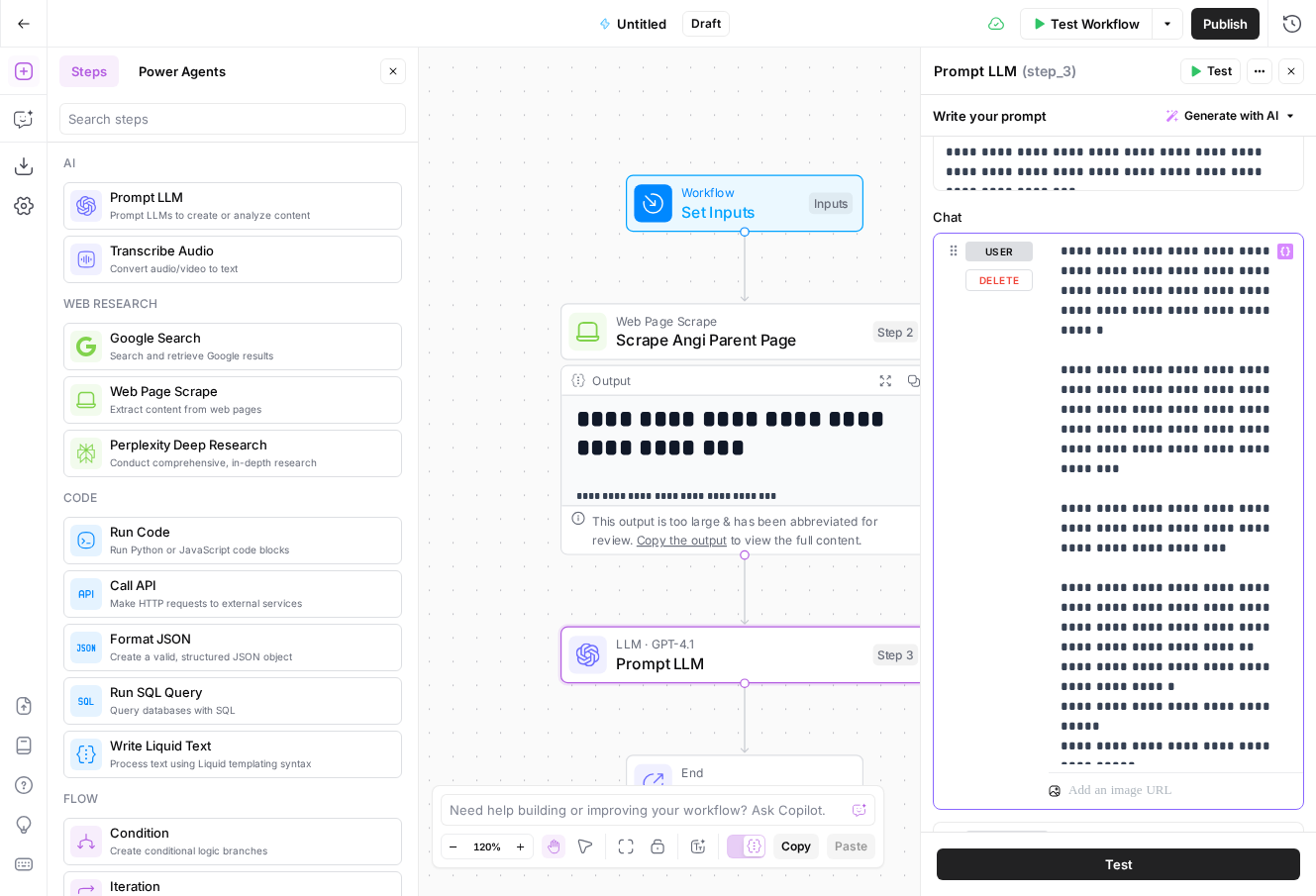 click on "**********" at bounding box center (1175, 499) 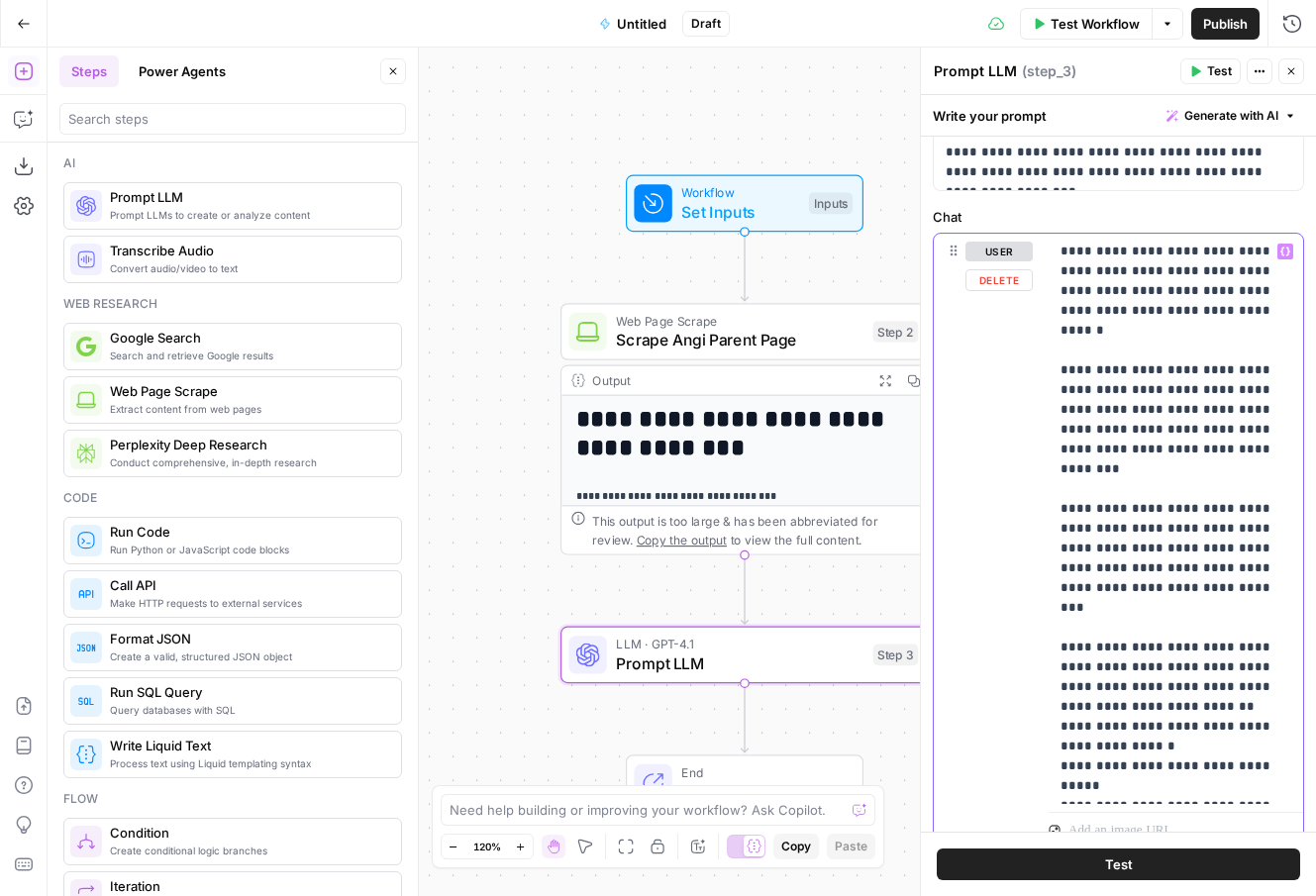click on "**********" at bounding box center (1175, 519) 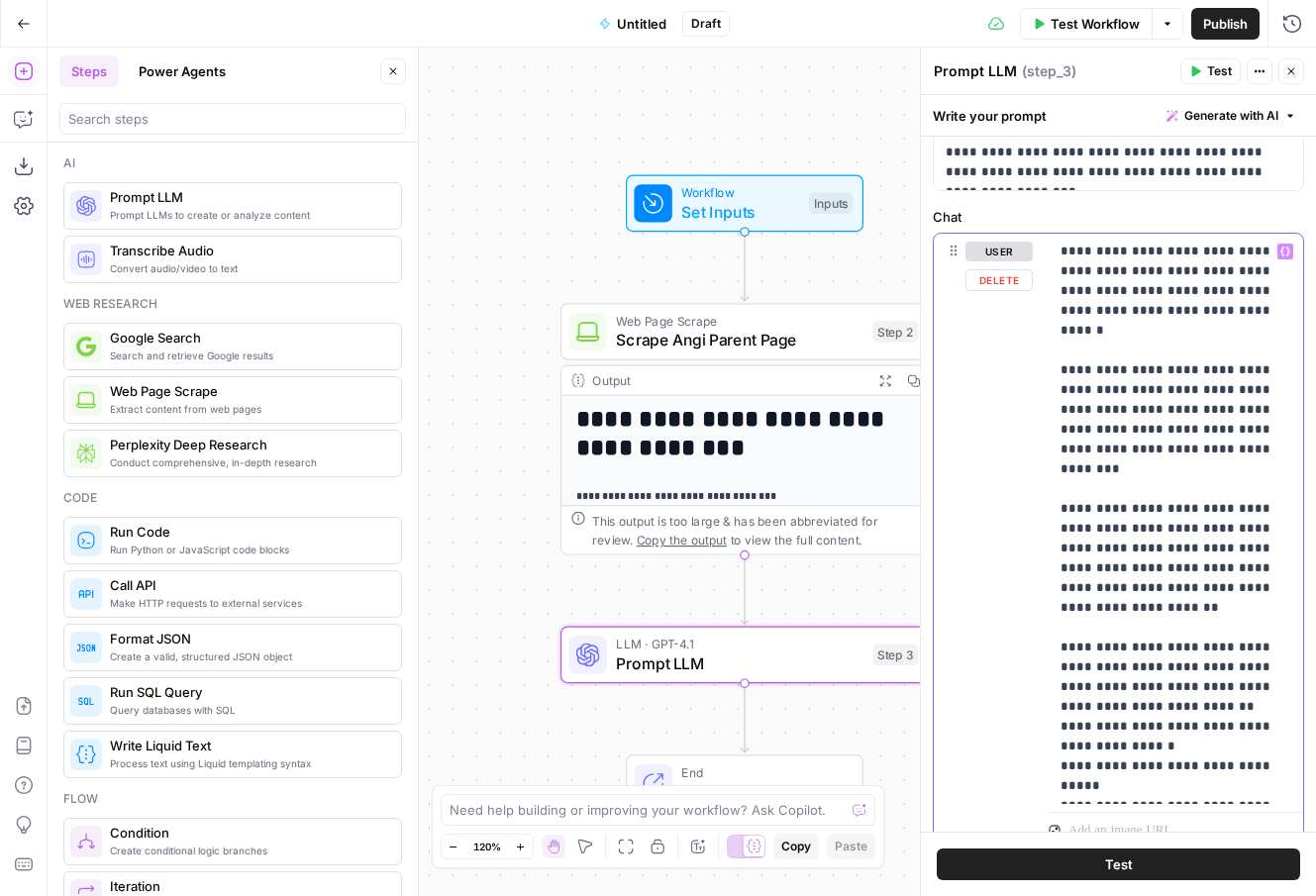 drag, startPoint x: 1195, startPoint y: 551, endPoint x: 1133, endPoint y: 551, distance: 62 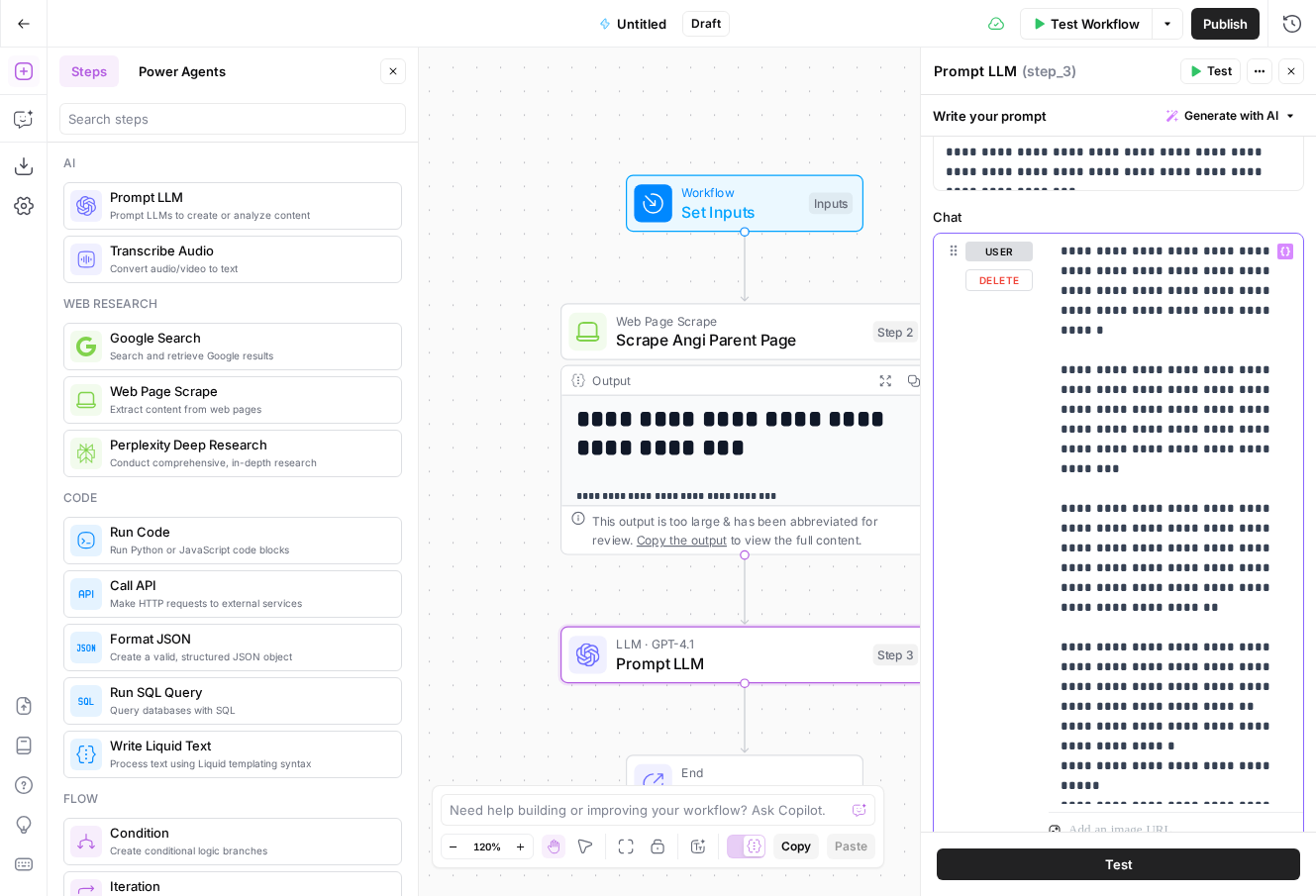 click on "**********" at bounding box center [1175, 519] 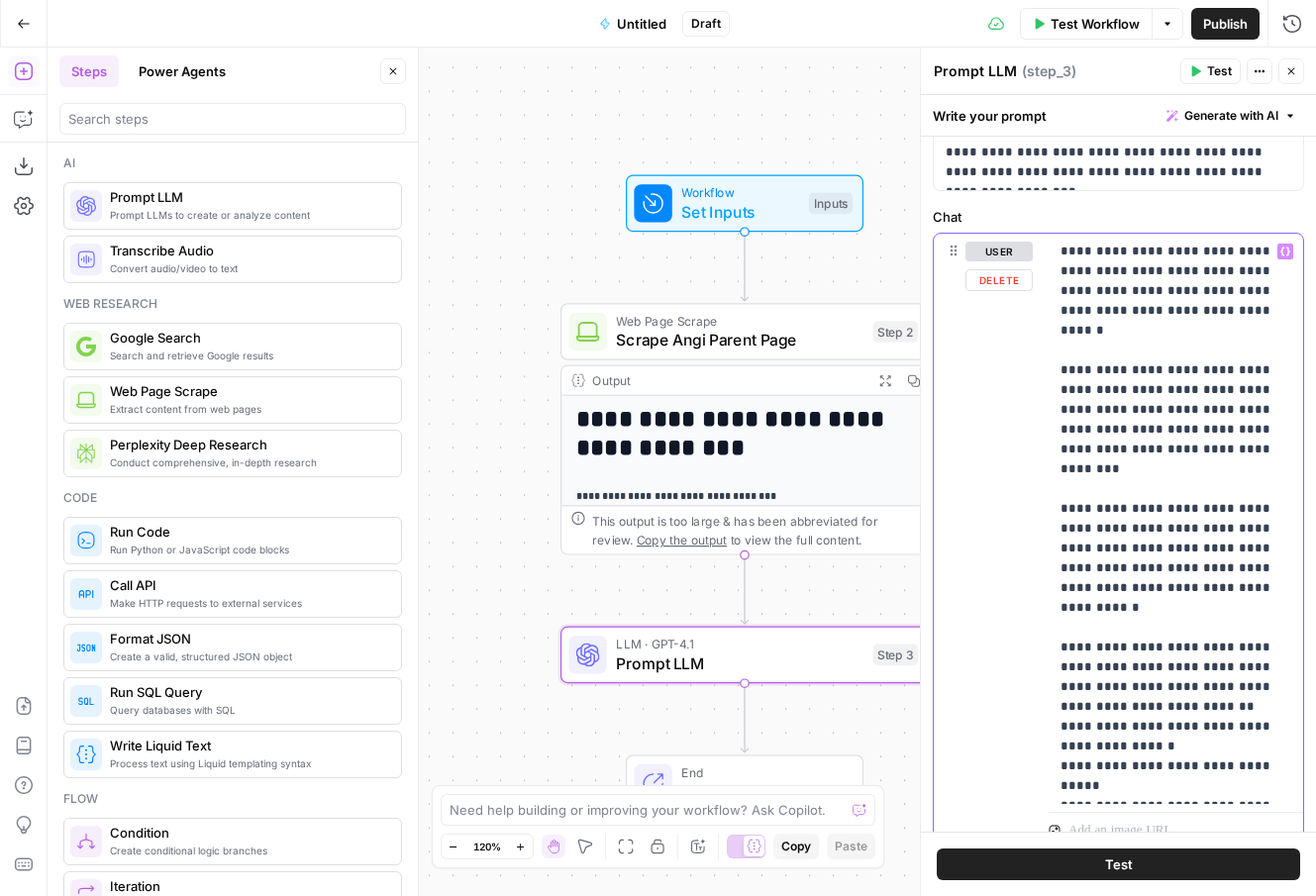 click on "**********" at bounding box center [1175, 519] 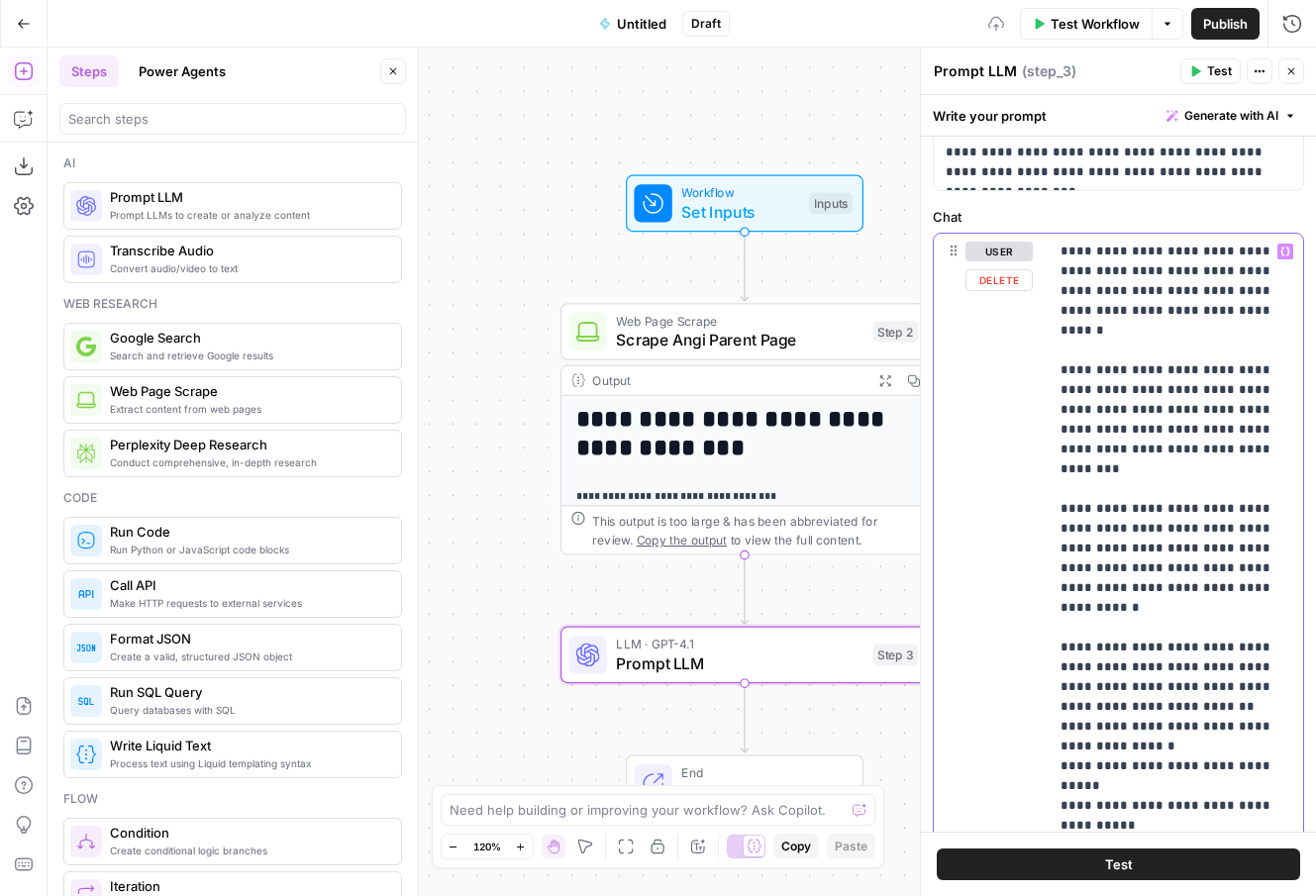 click on "**********" at bounding box center [1175, 568] 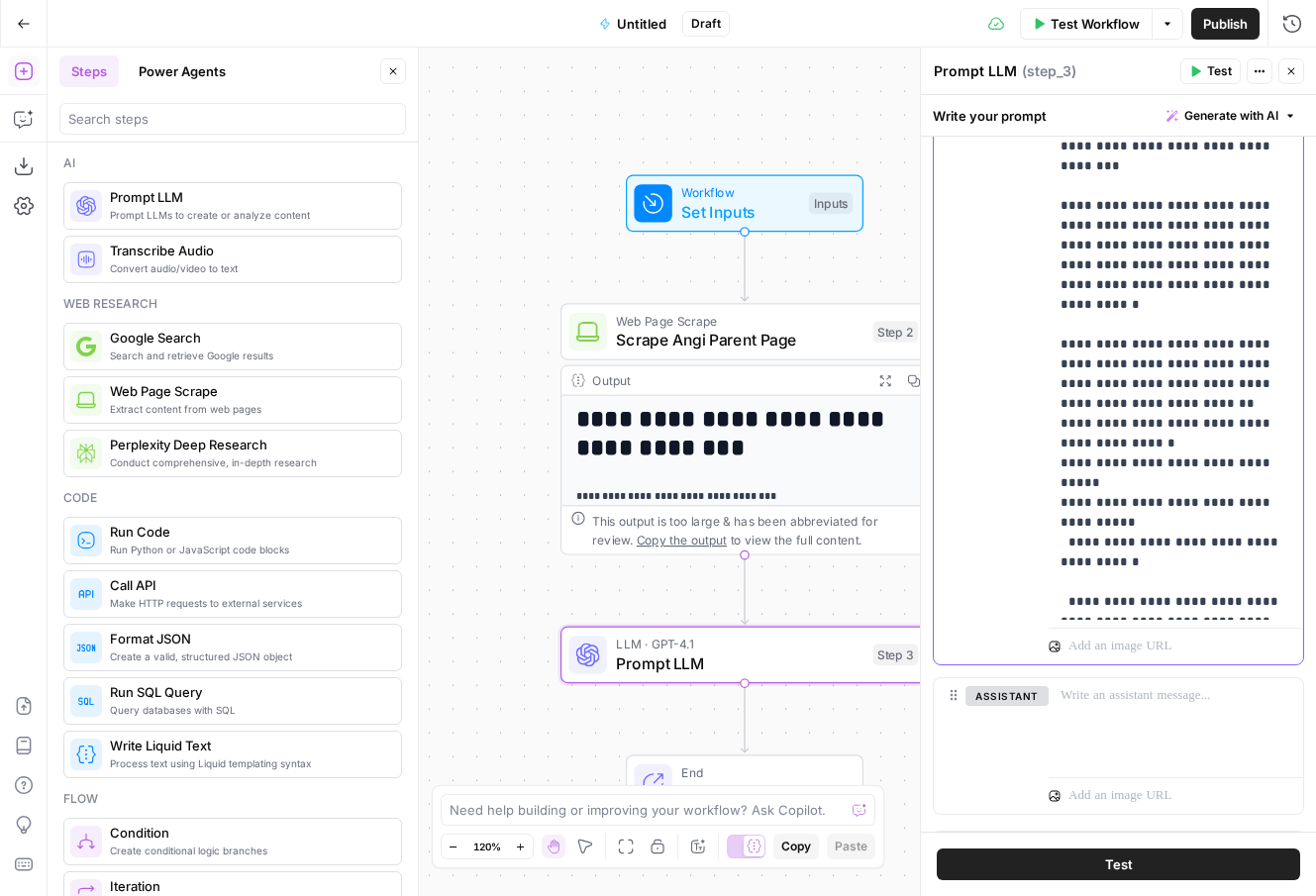 scroll, scrollTop: 529, scrollLeft: 0, axis: vertical 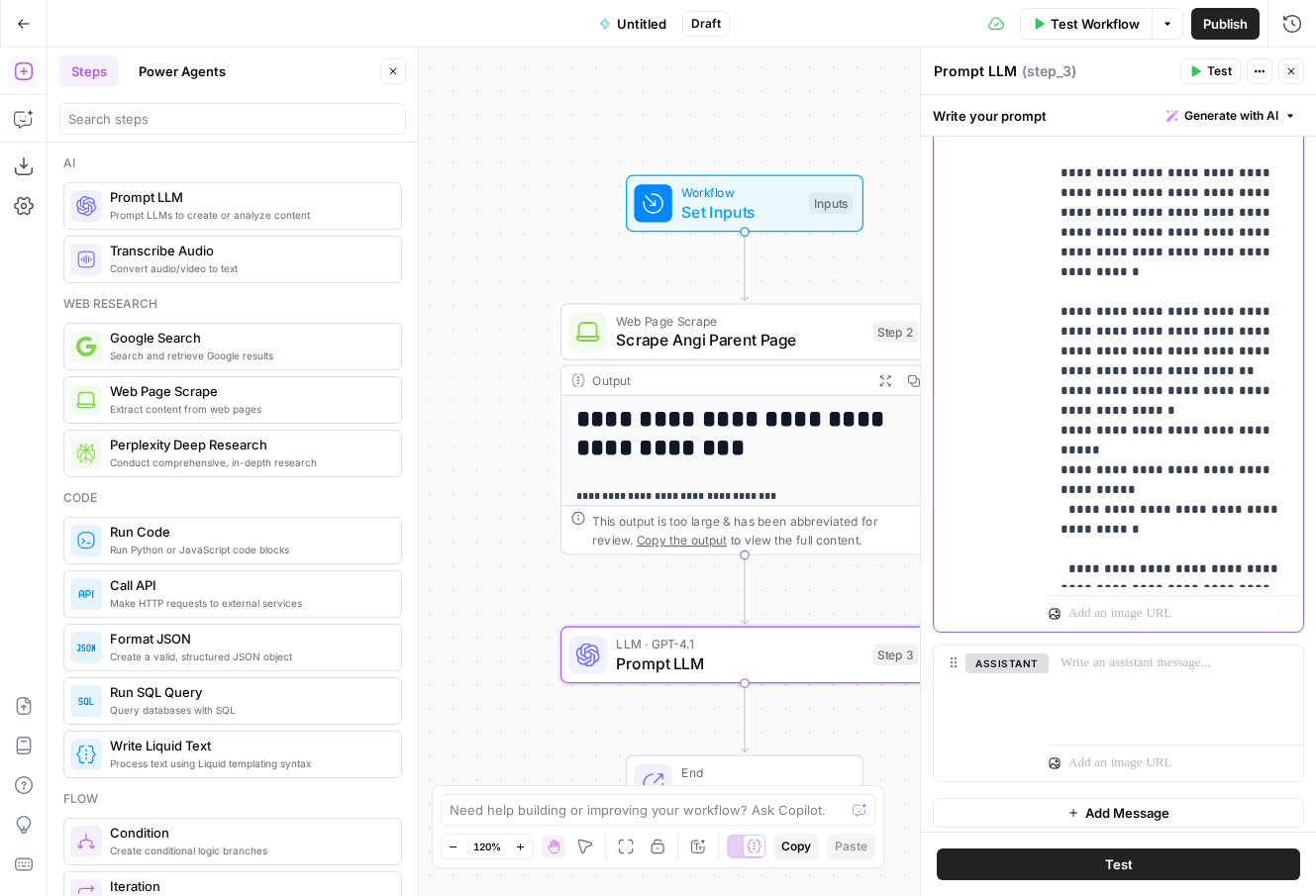 click on "**********" at bounding box center (1175, 243) 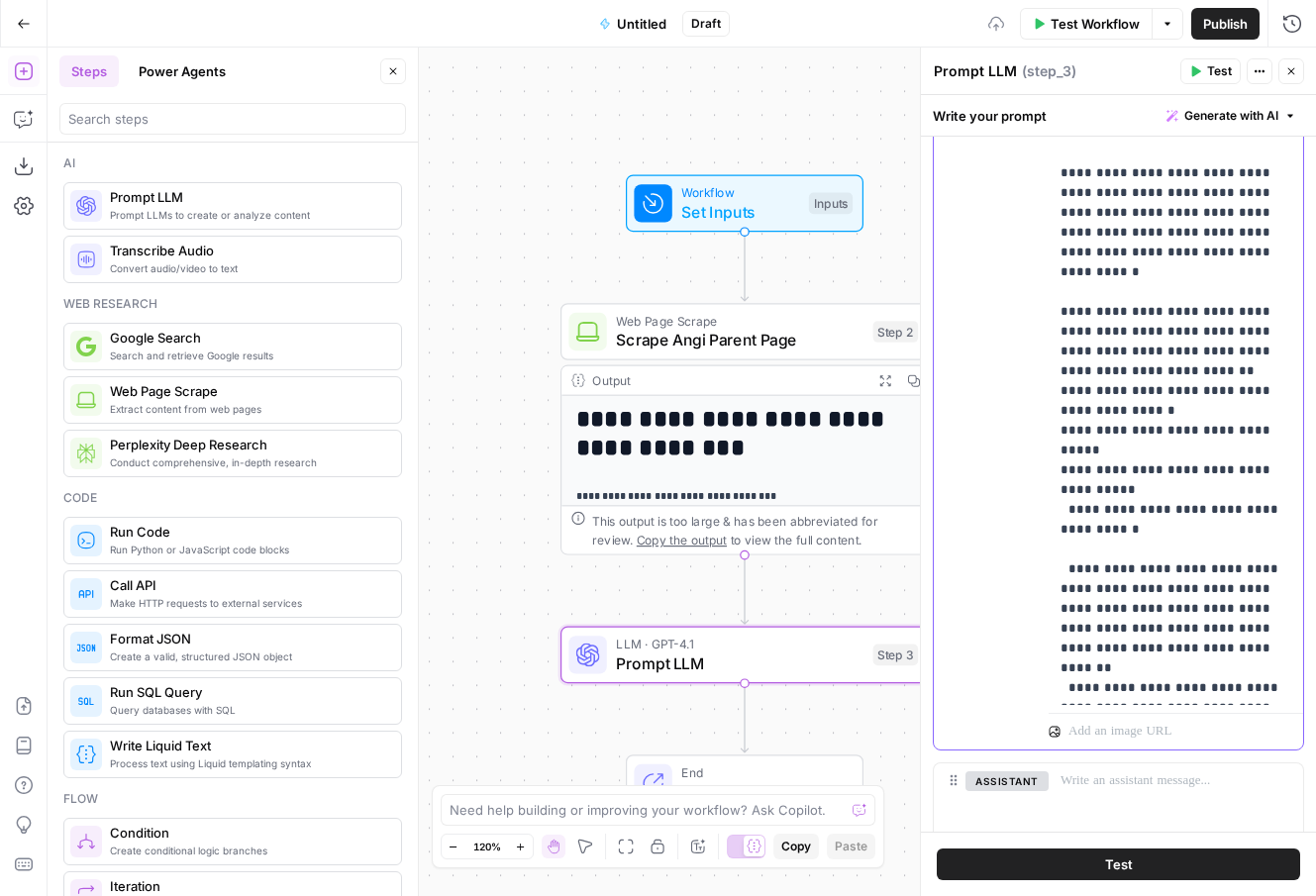 click on "**********" at bounding box center [1175, 490] 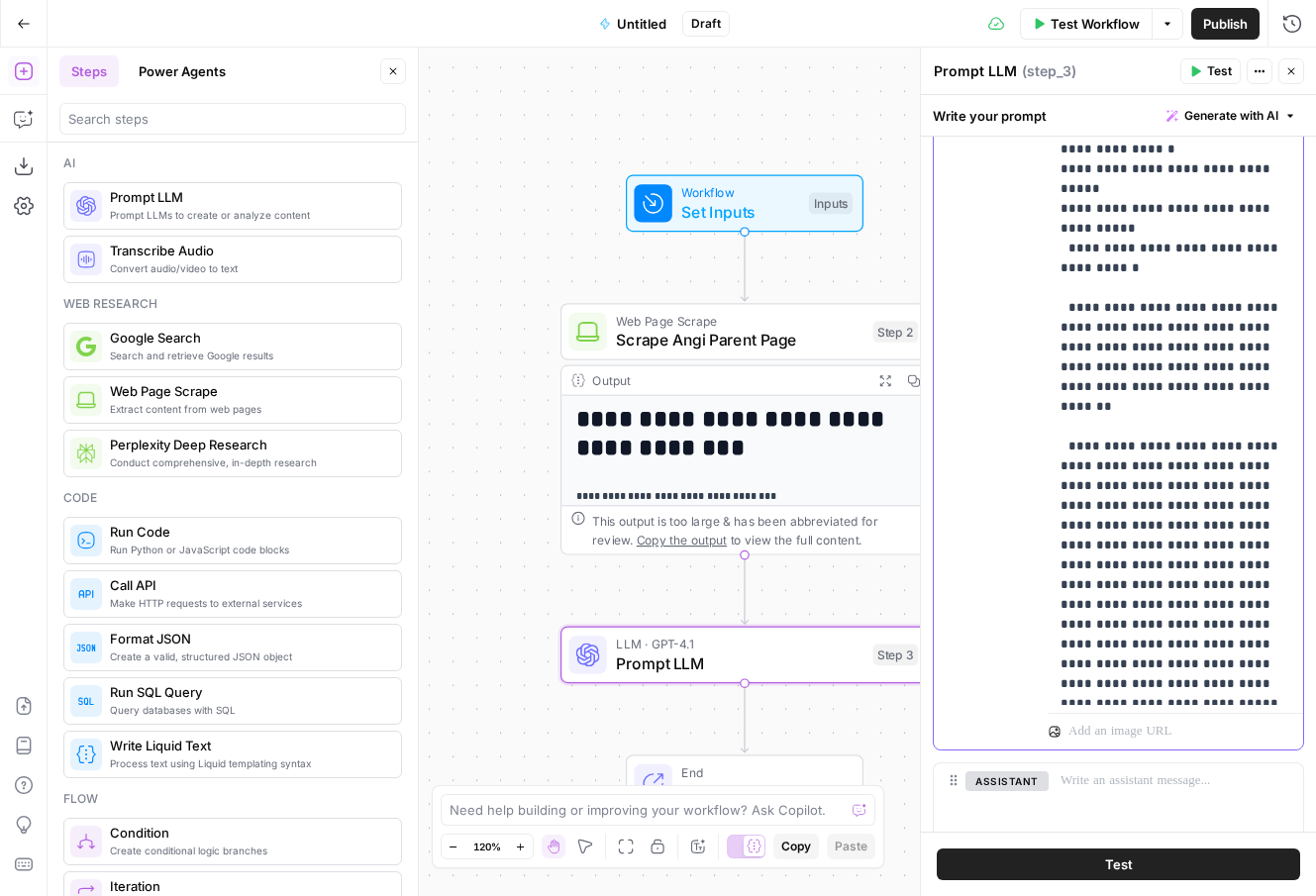 scroll, scrollTop: 0, scrollLeft: 0, axis: both 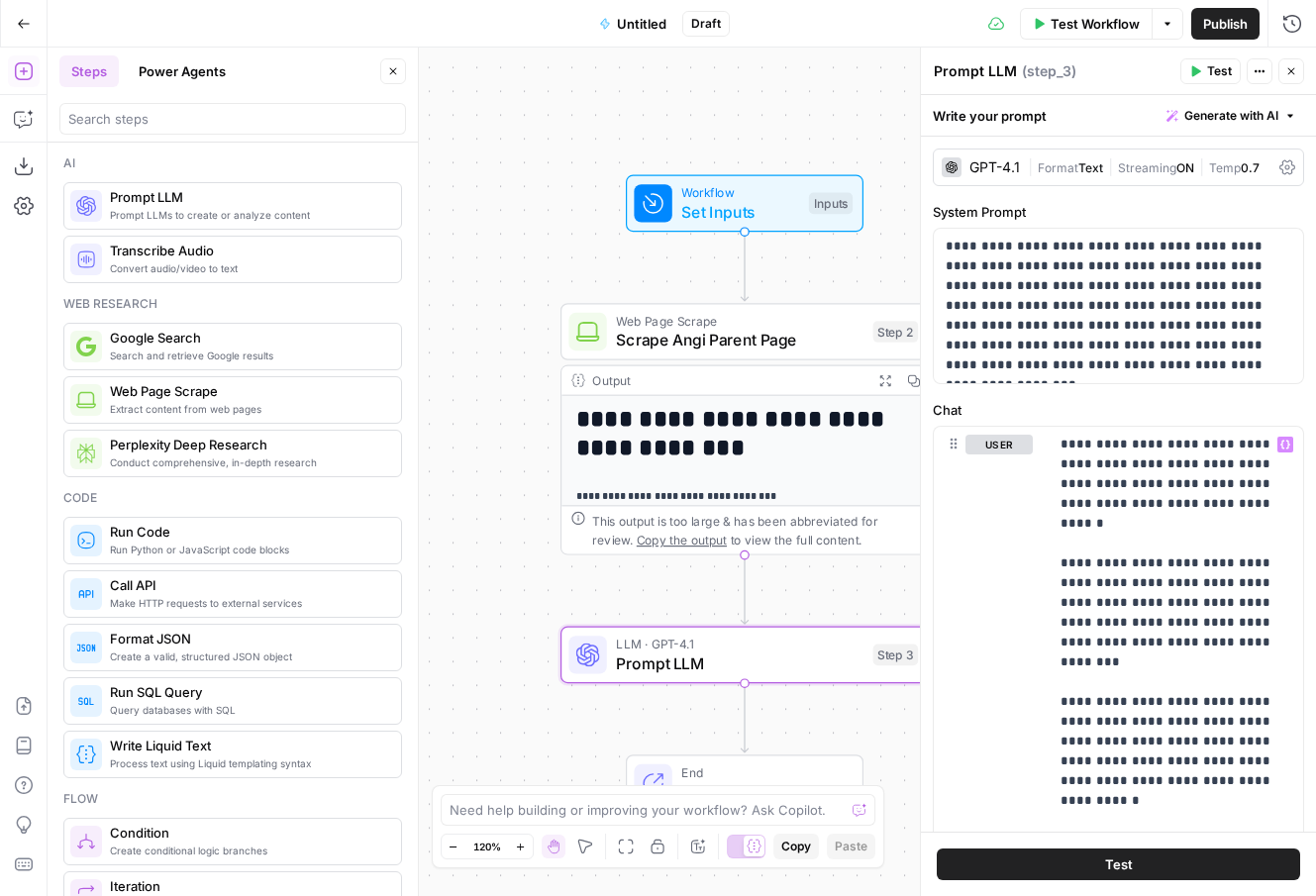 click on "Test" at bounding box center (1118, 864) 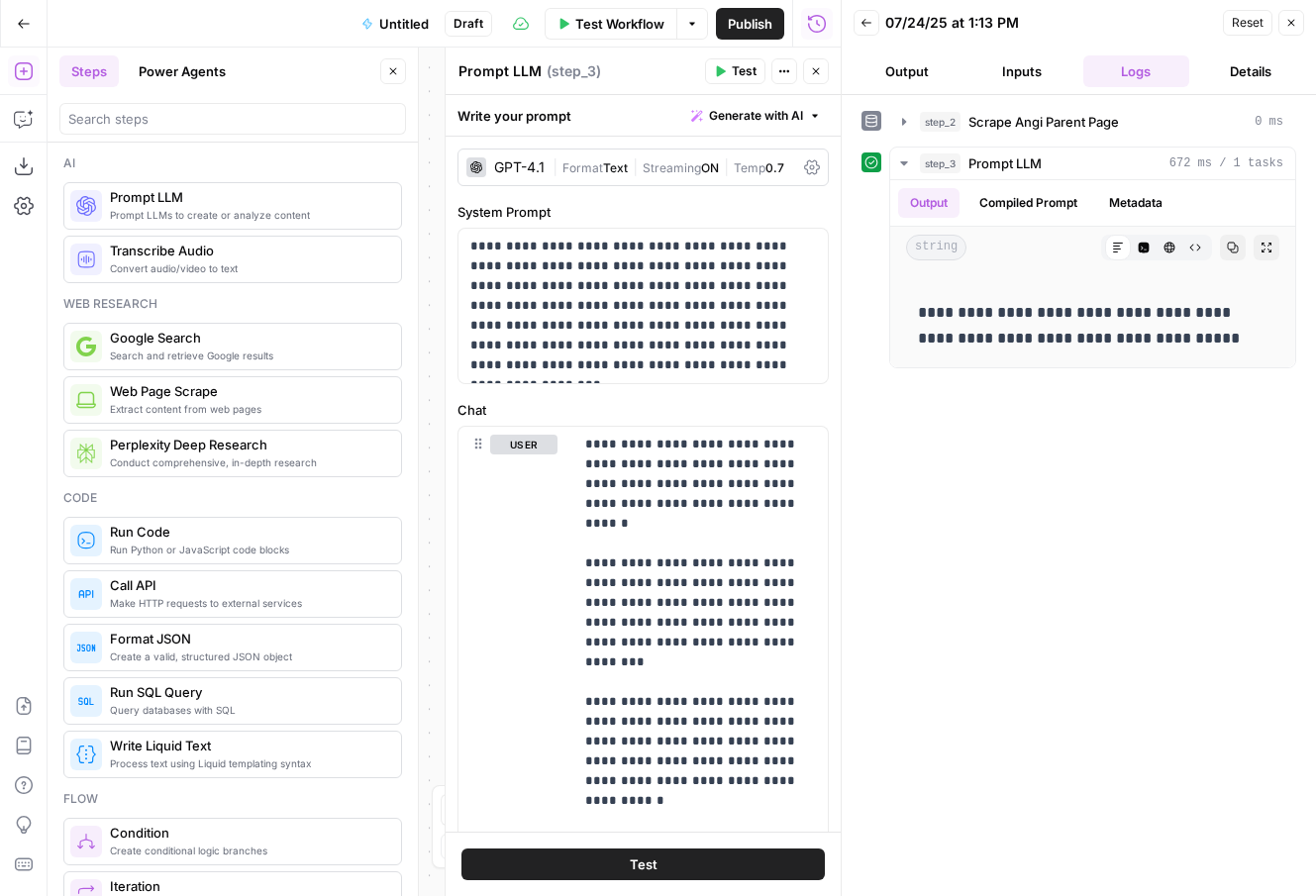 click 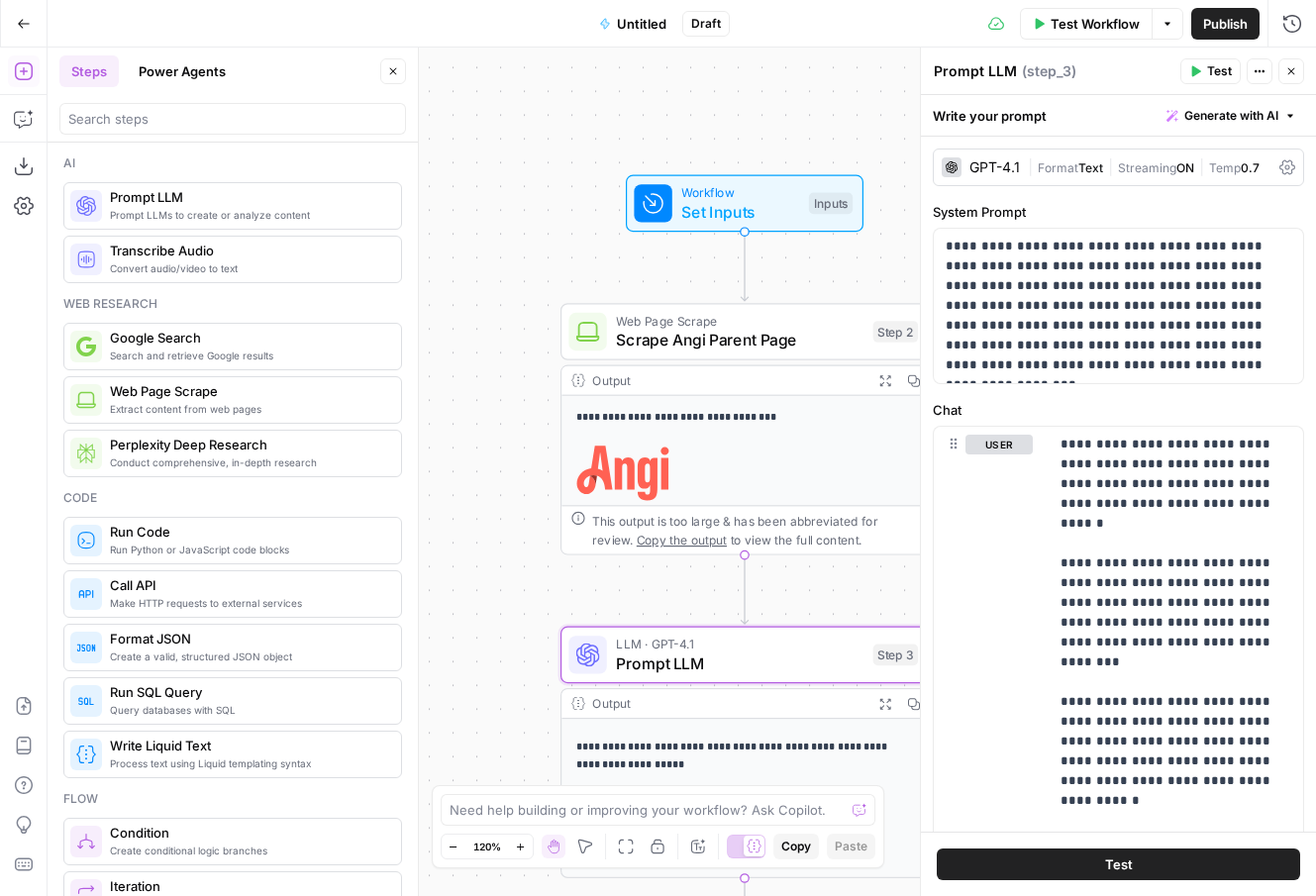 scroll, scrollTop: 0, scrollLeft: 0, axis: both 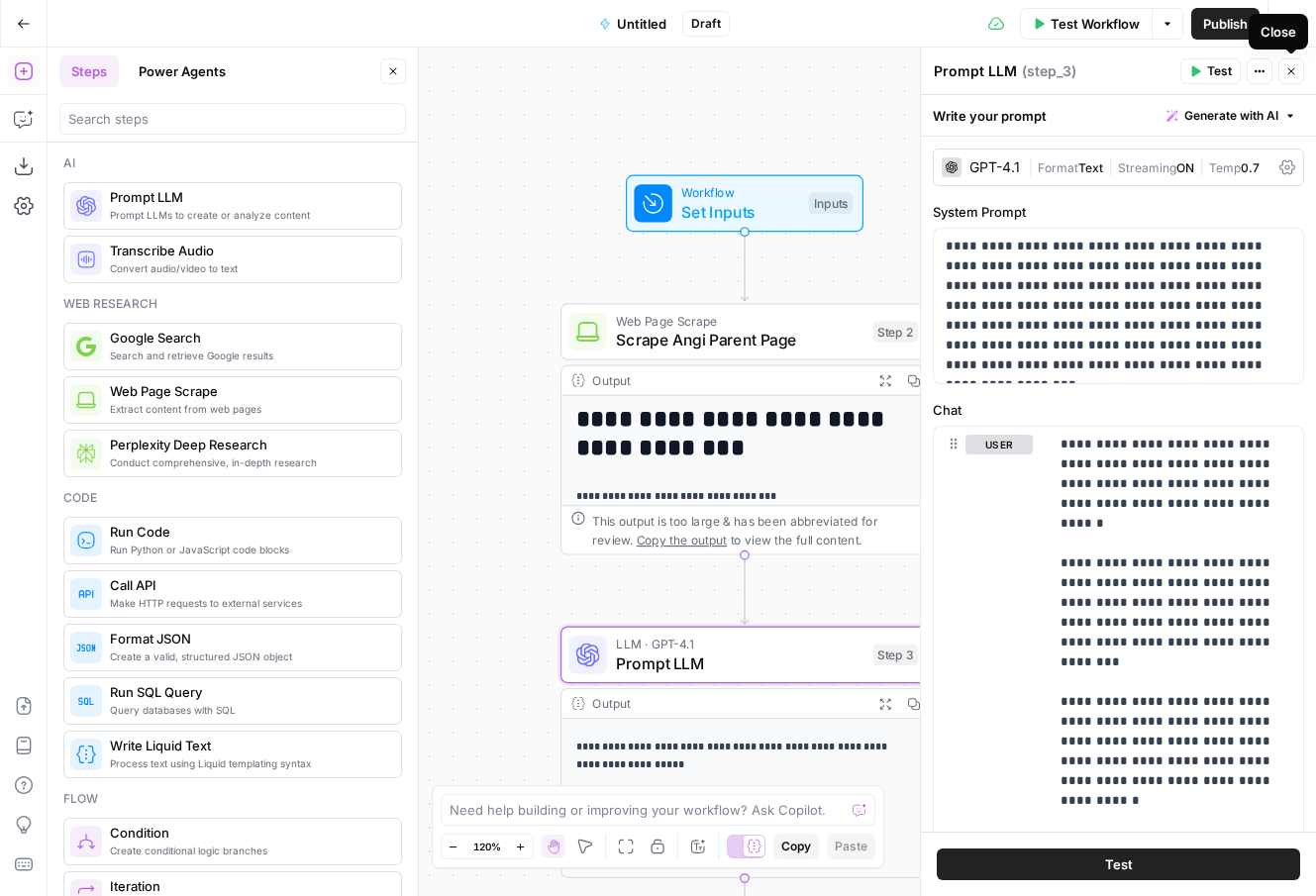 click on "Close" at bounding box center [1296, 71] 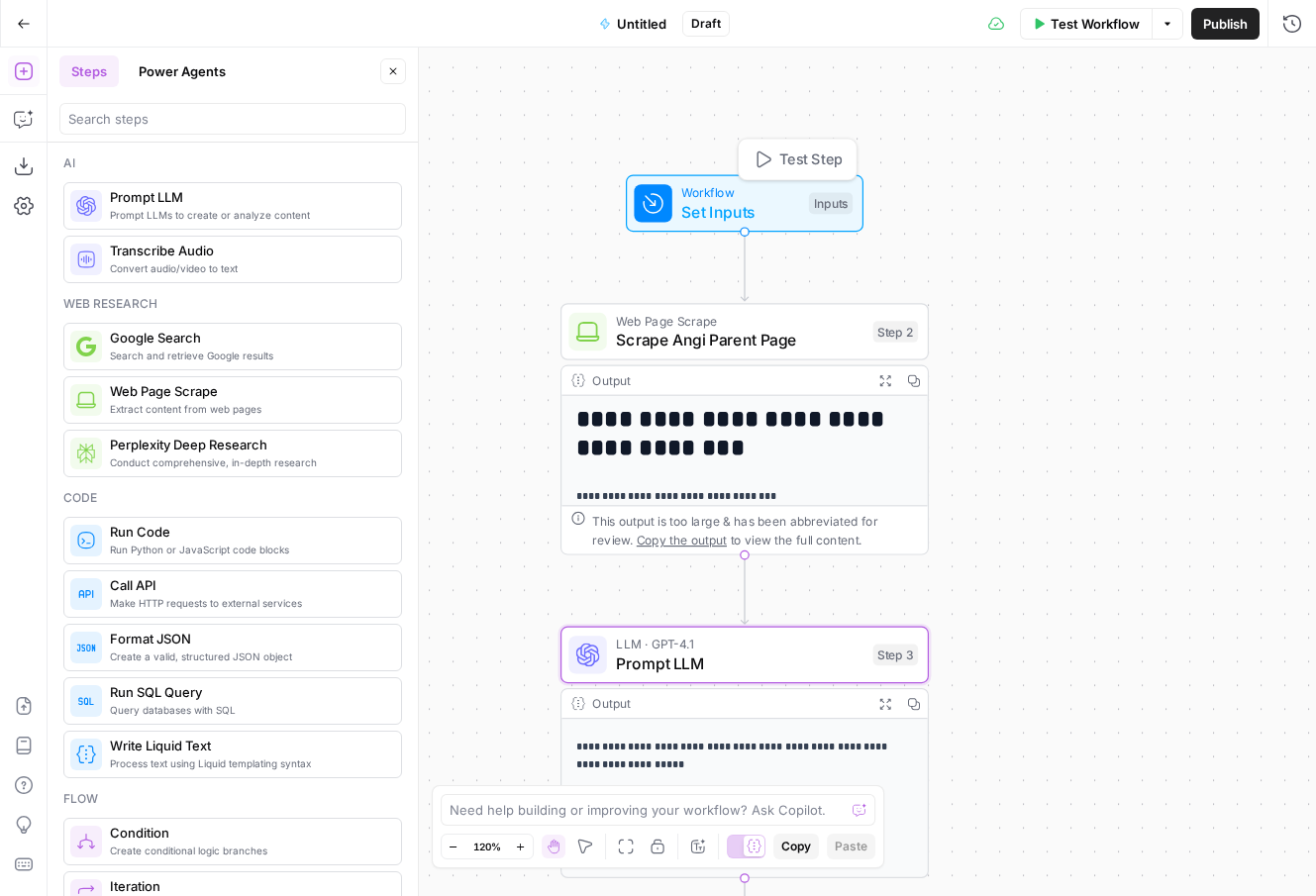 click on "Workflow" at bounding box center [740, 192] 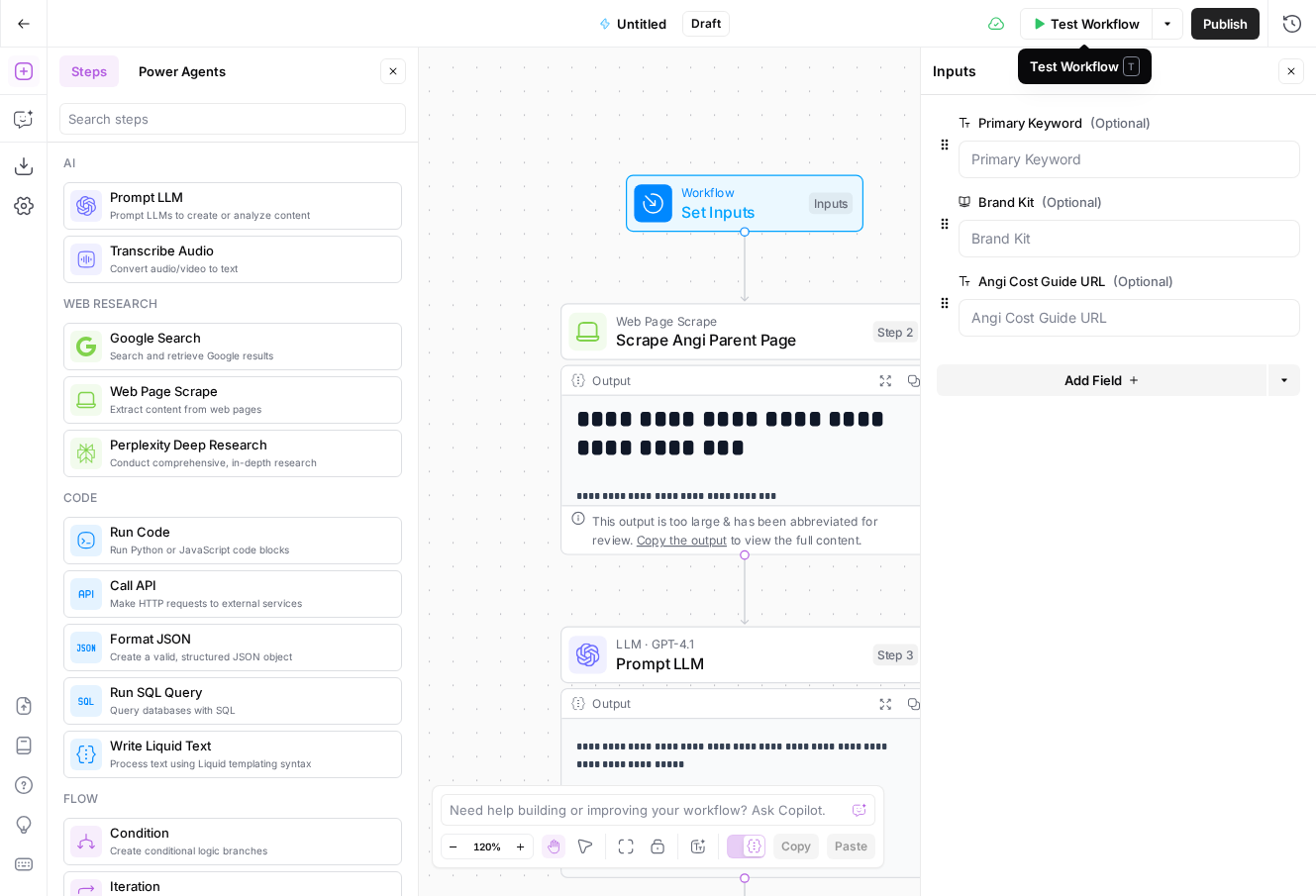 click on "Test Workflow" at bounding box center [1095, 24] 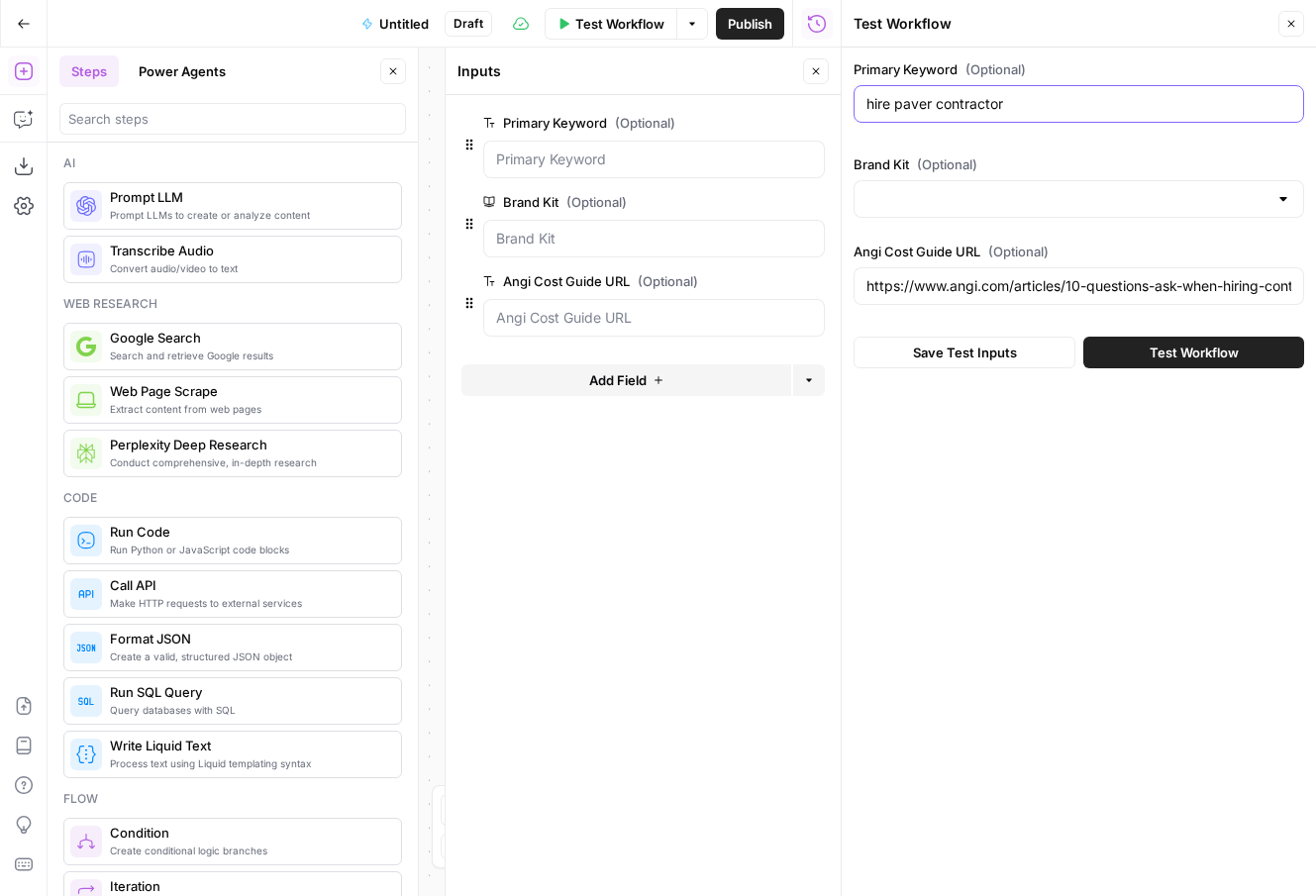 drag, startPoint x: 942, startPoint y: 96, endPoint x: 837, endPoint y: 96, distance: 105 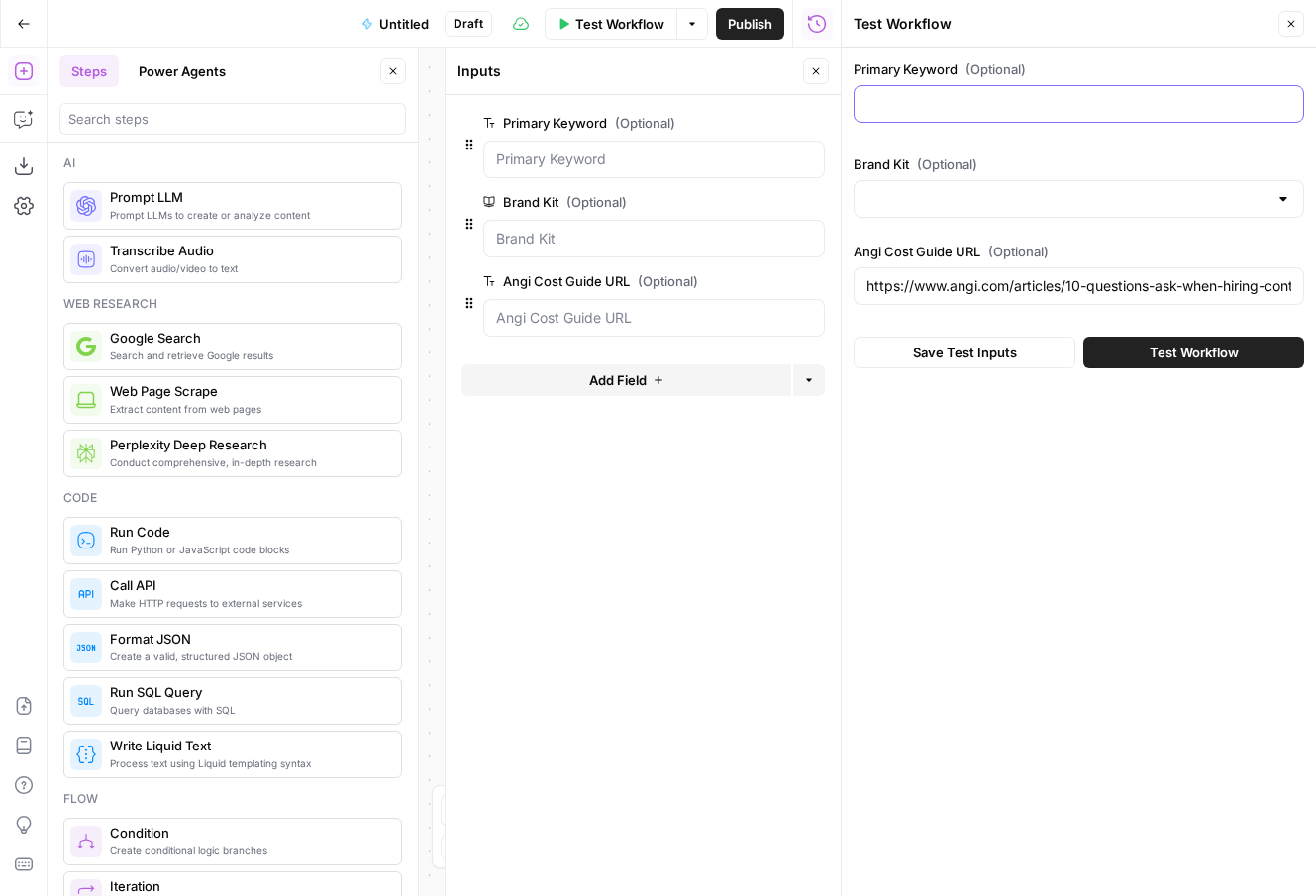 paste on "how to hire a paver contractor" 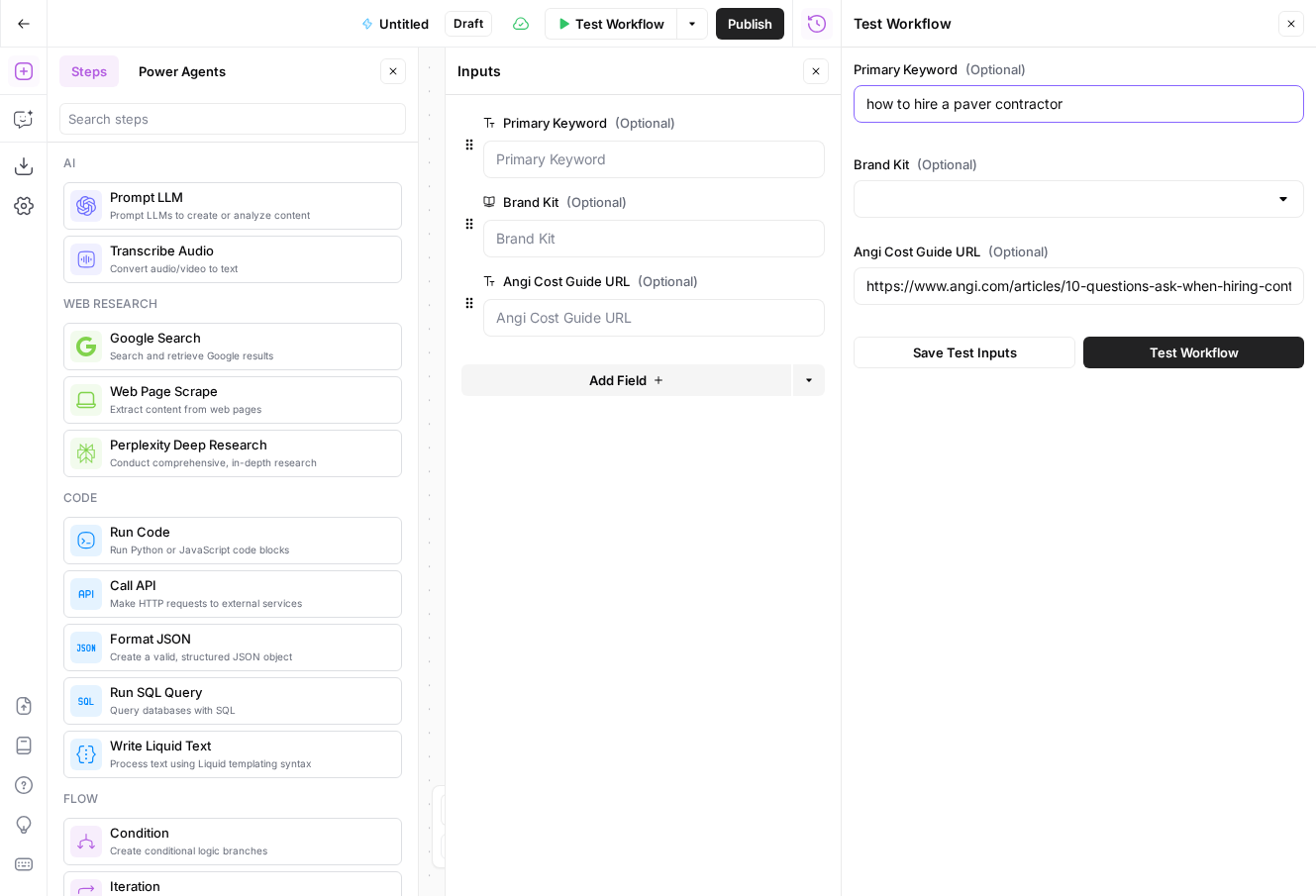 type on "how to hire a paver contractor" 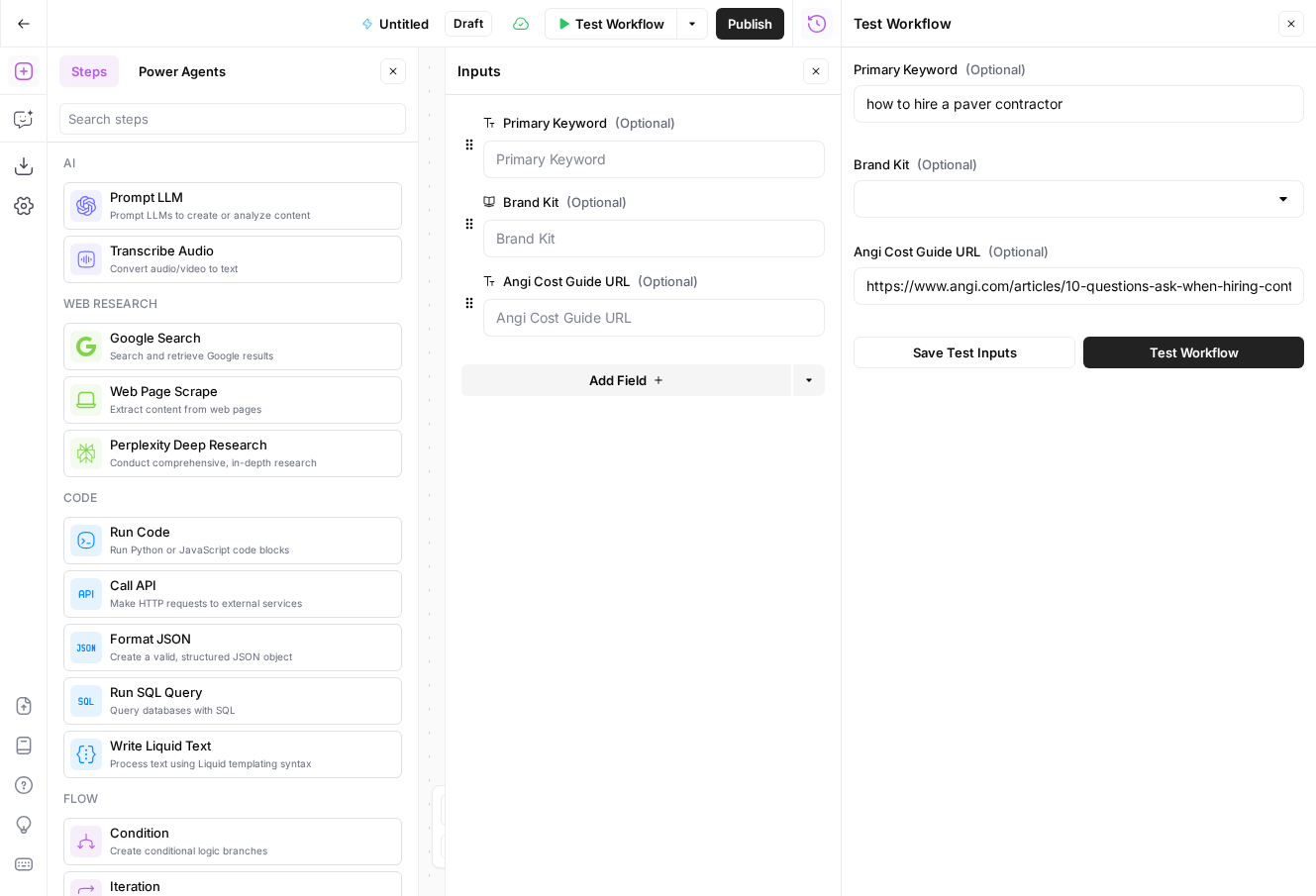 click on "Test Workflow" at bounding box center [1194, 352] 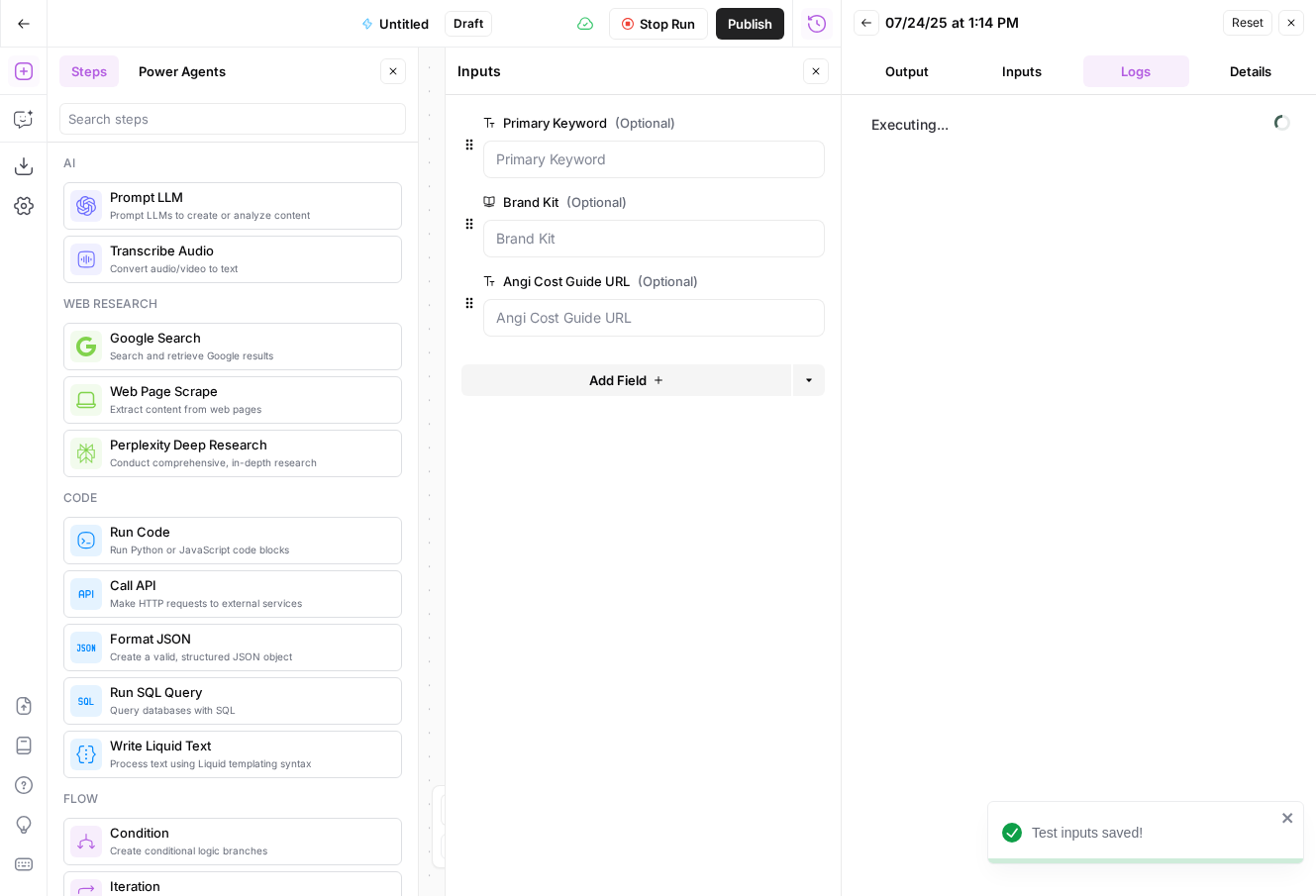 click on "Close" at bounding box center [821, 71] 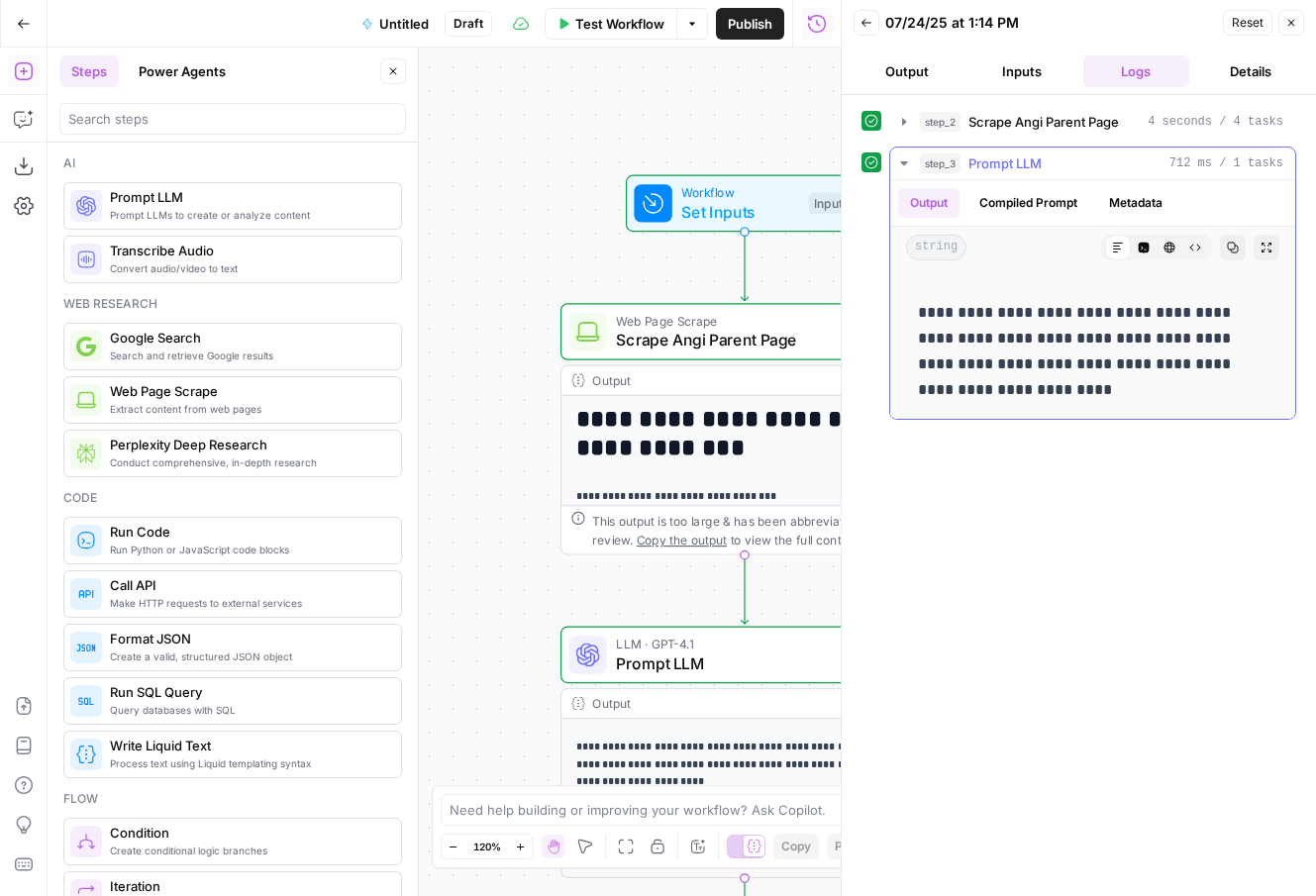 click on "**********" at bounding box center (1092, 351) 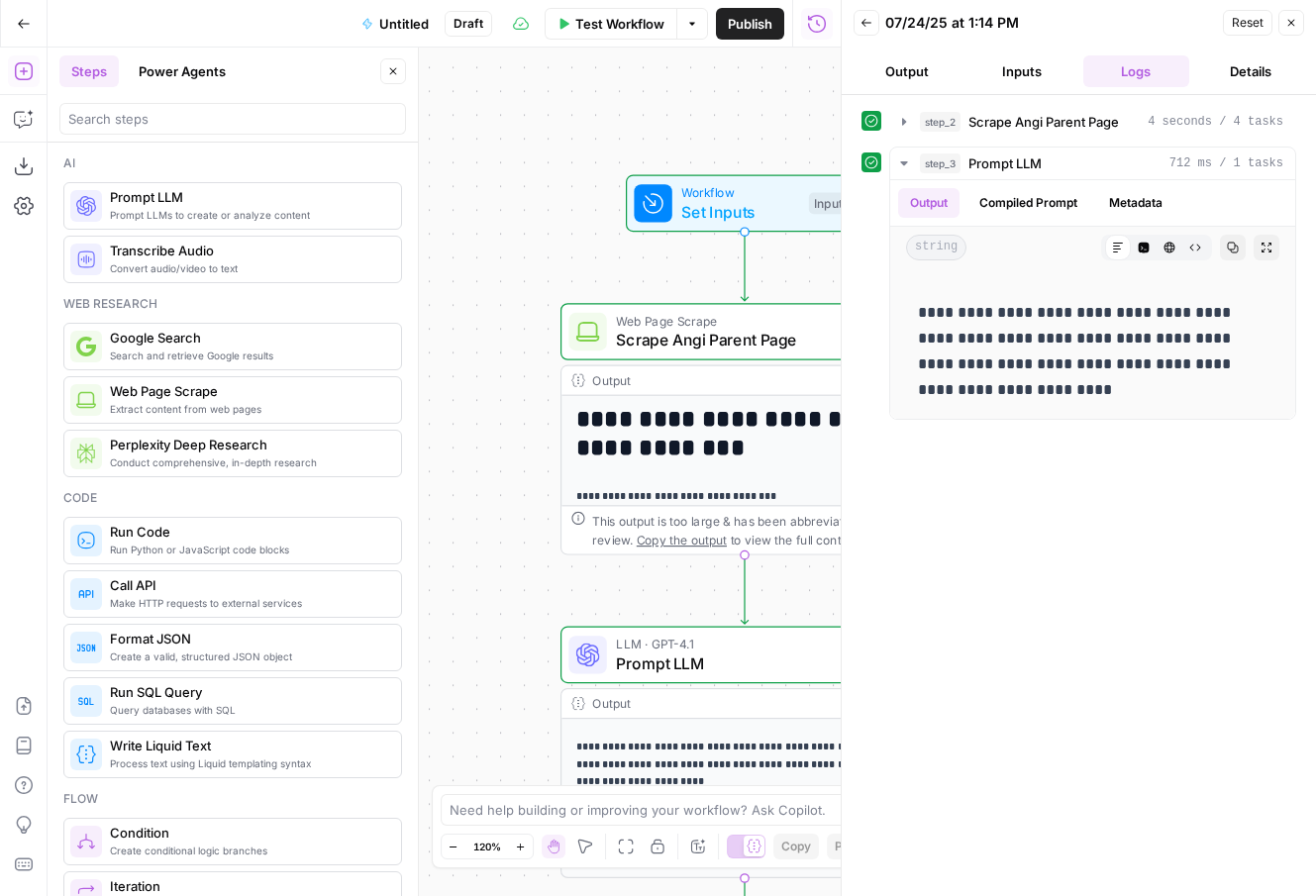 click 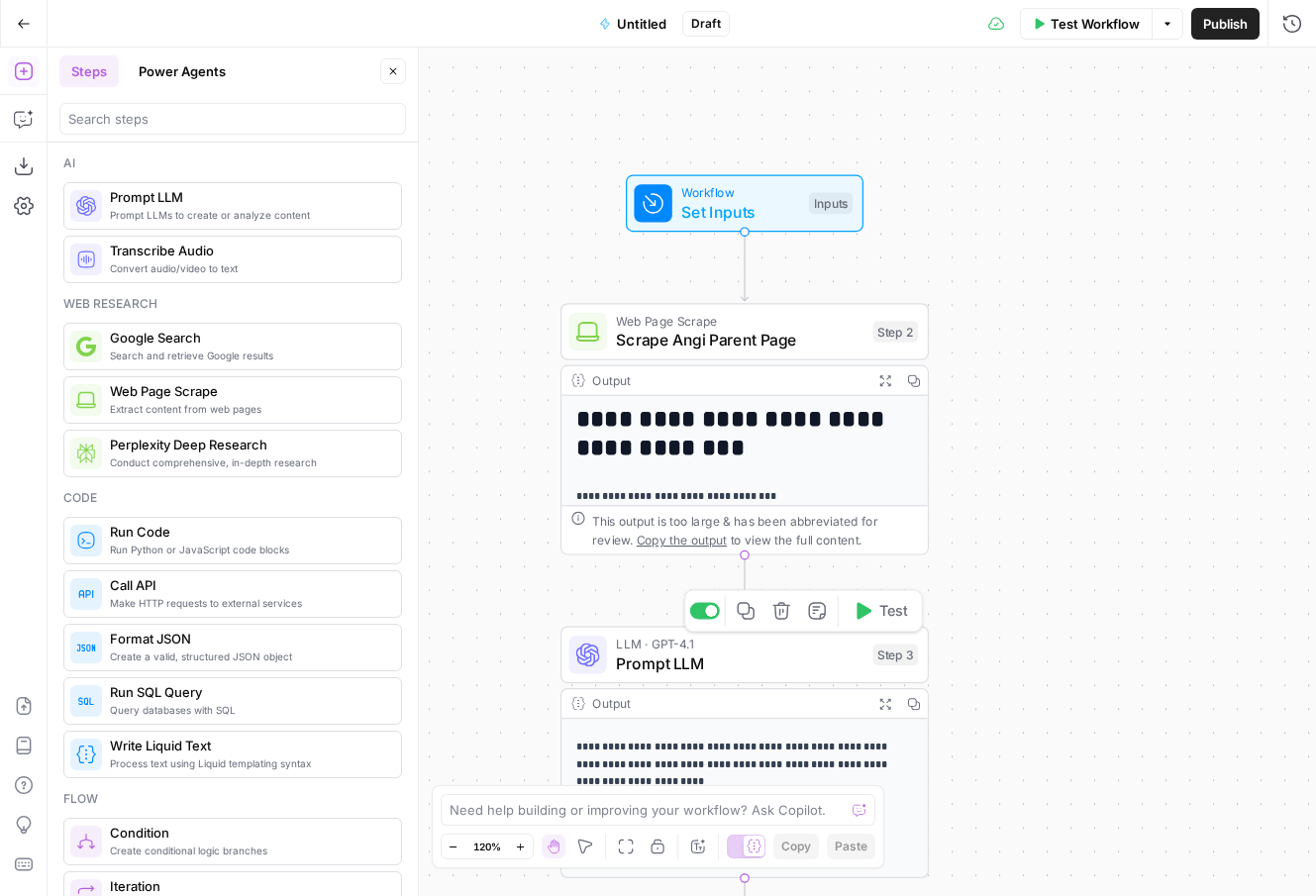 click on "Prompt LLM" at bounding box center [740, 663] 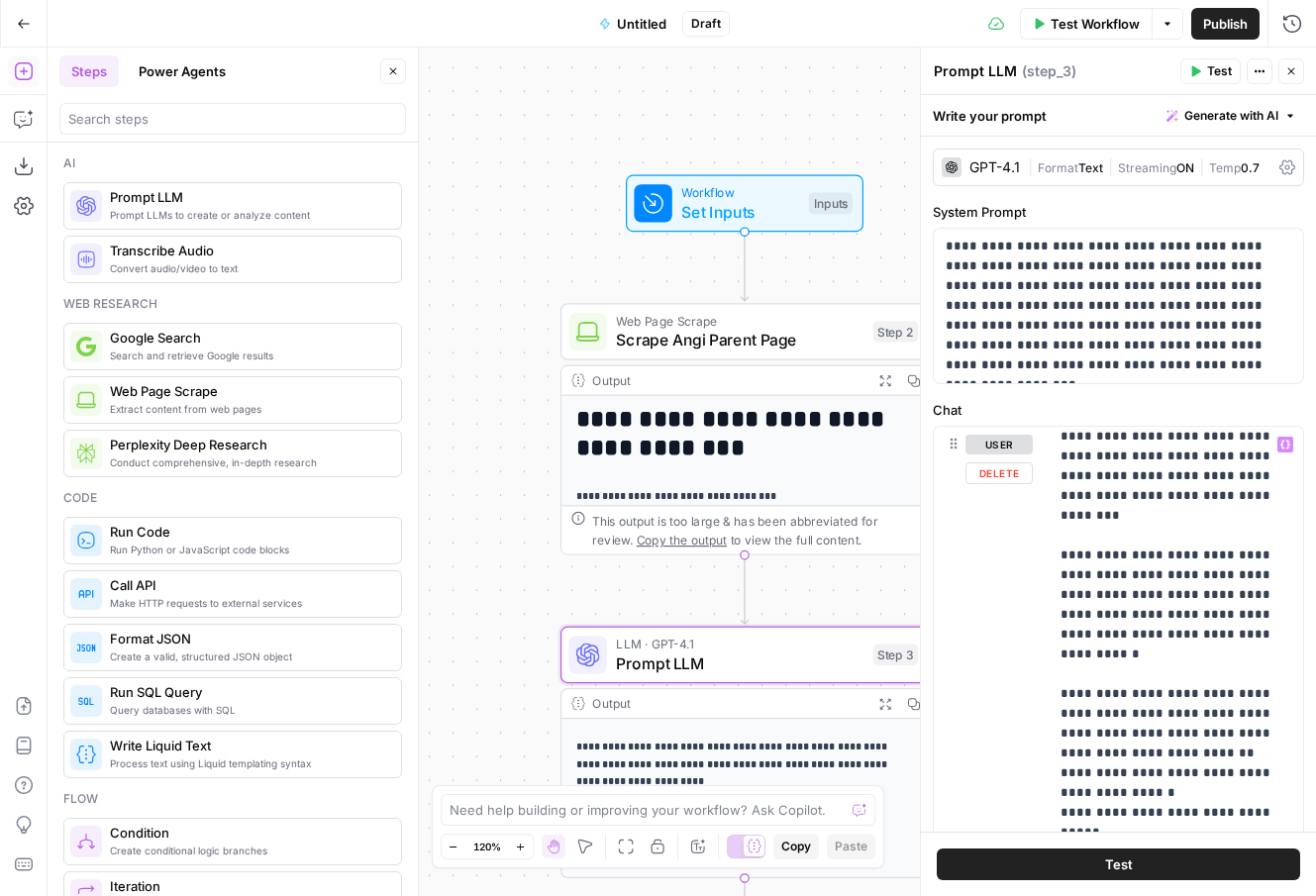 scroll, scrollTop: 377, scrollLeft: 0, axis: vertical 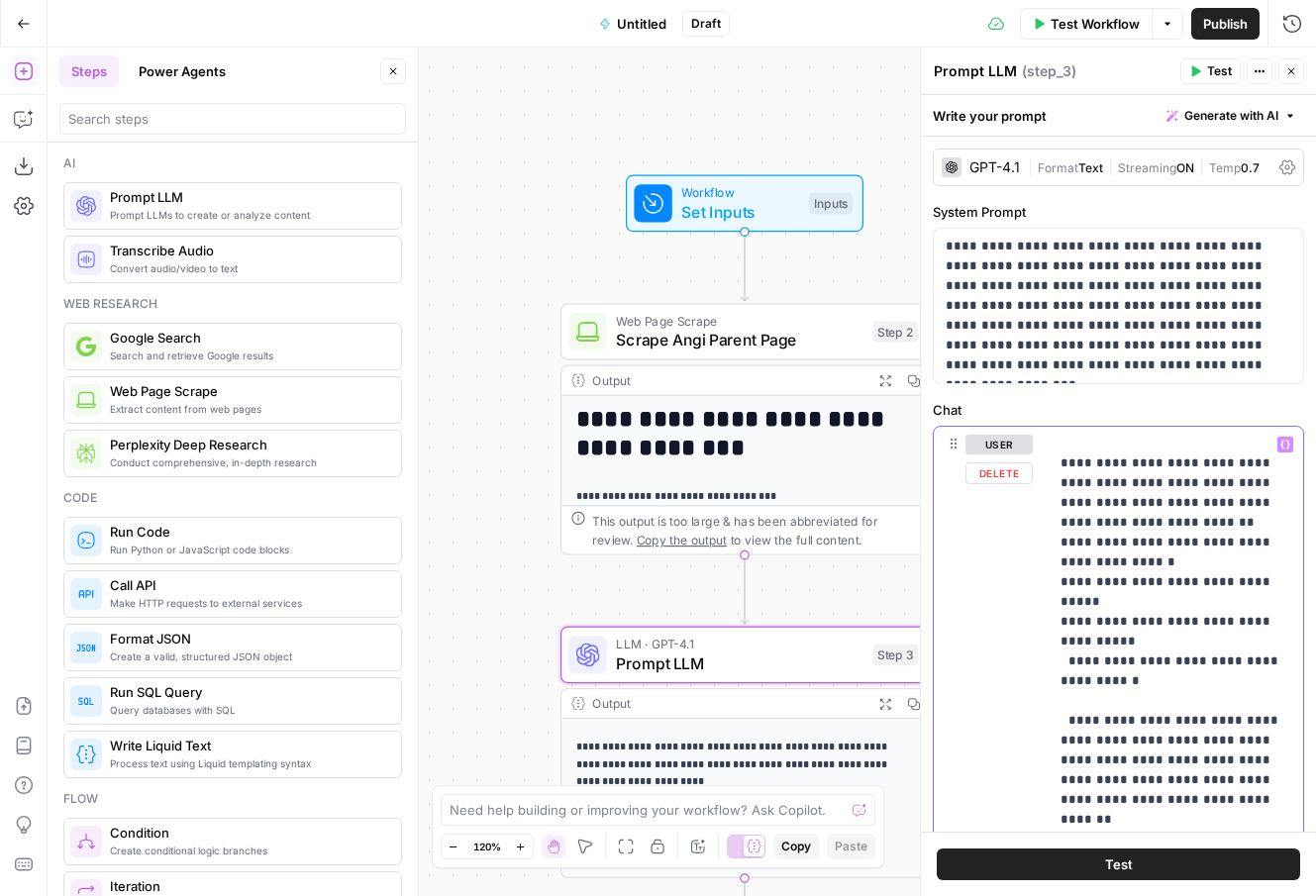 click on "**********" at bounding box center [1175, 642] 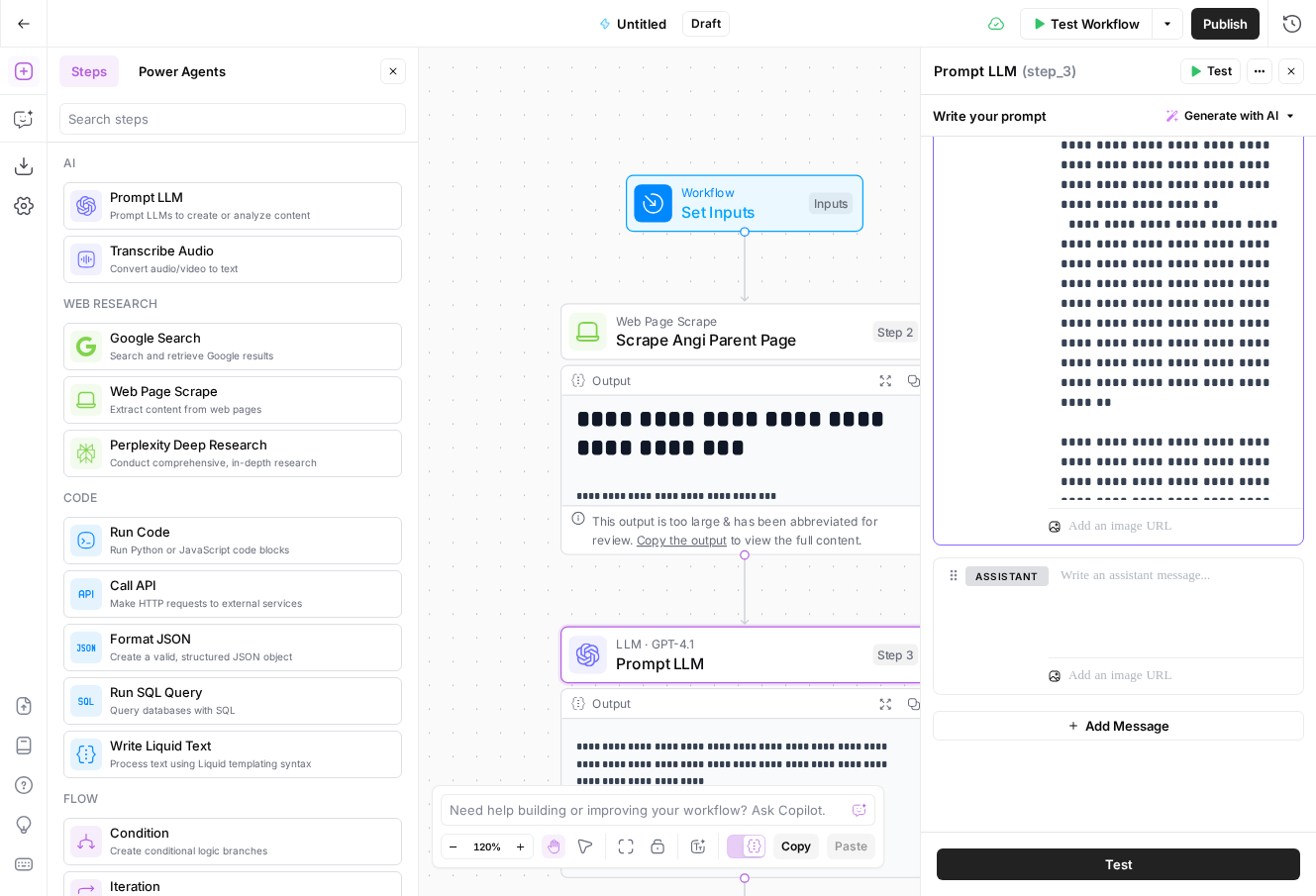 scroll, scrollTop: 656, scrollLeft: 0, axis: vertical 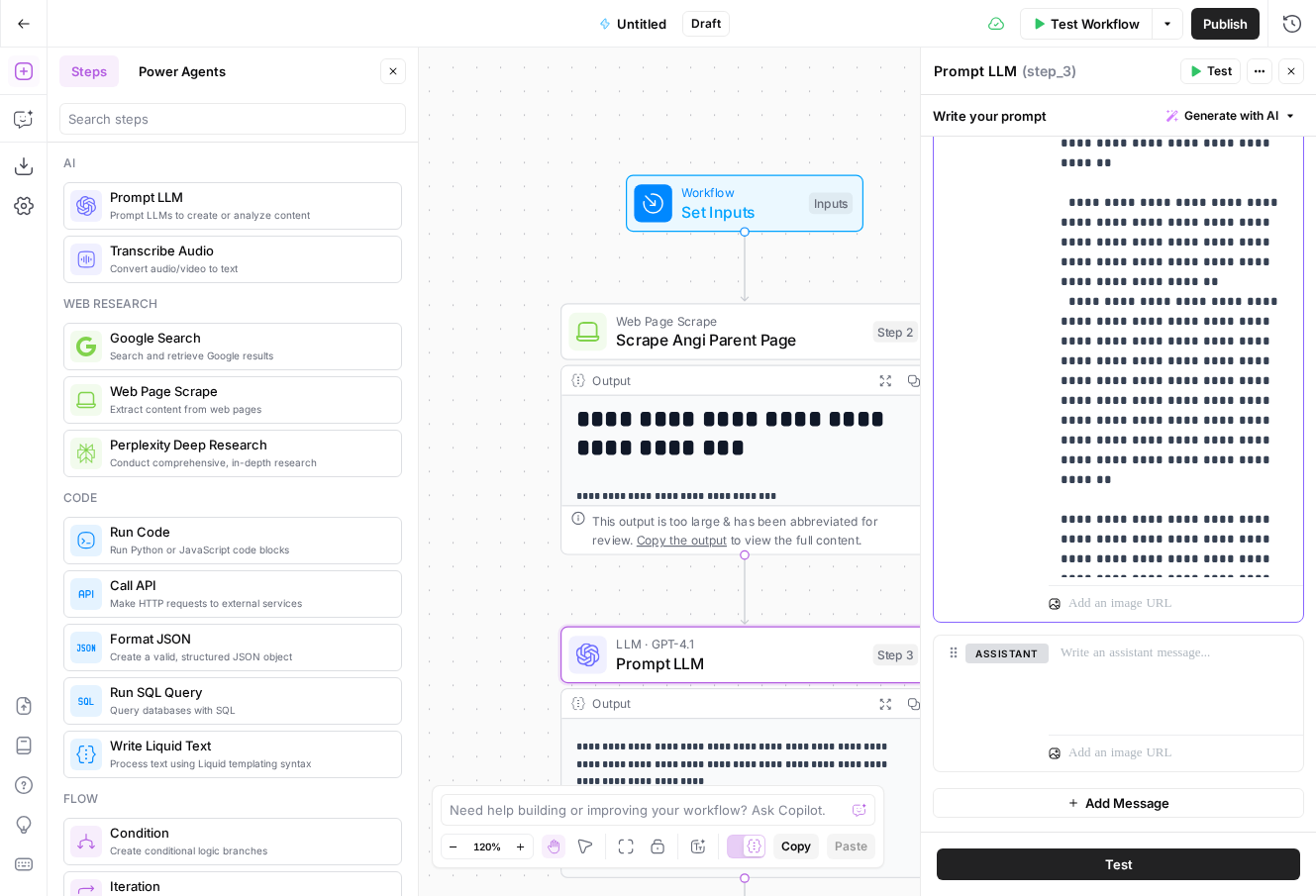 click on "**********" at bounding box center [1175, -15] 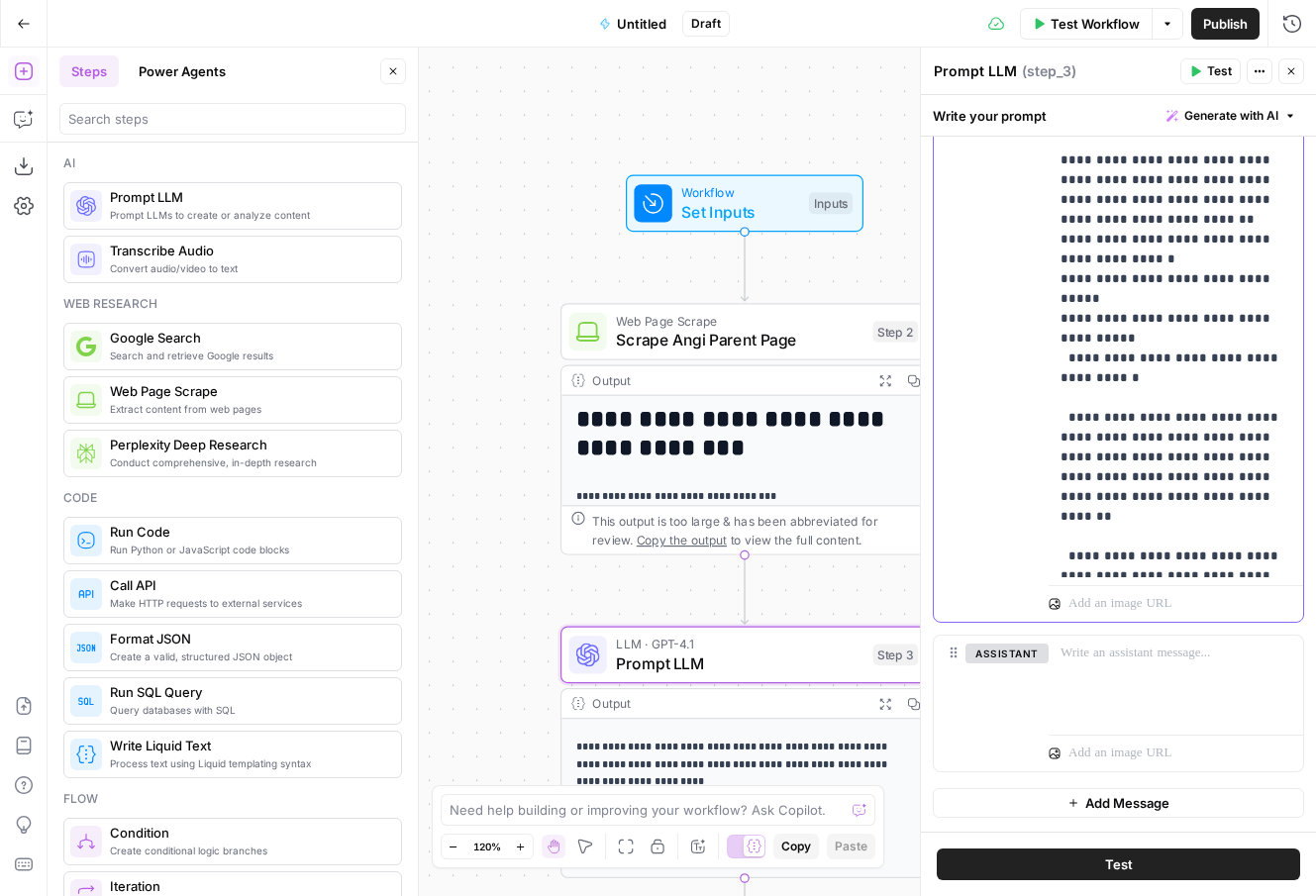 scroll, scrollTop: 0, scrollLeft: 0, axis: both 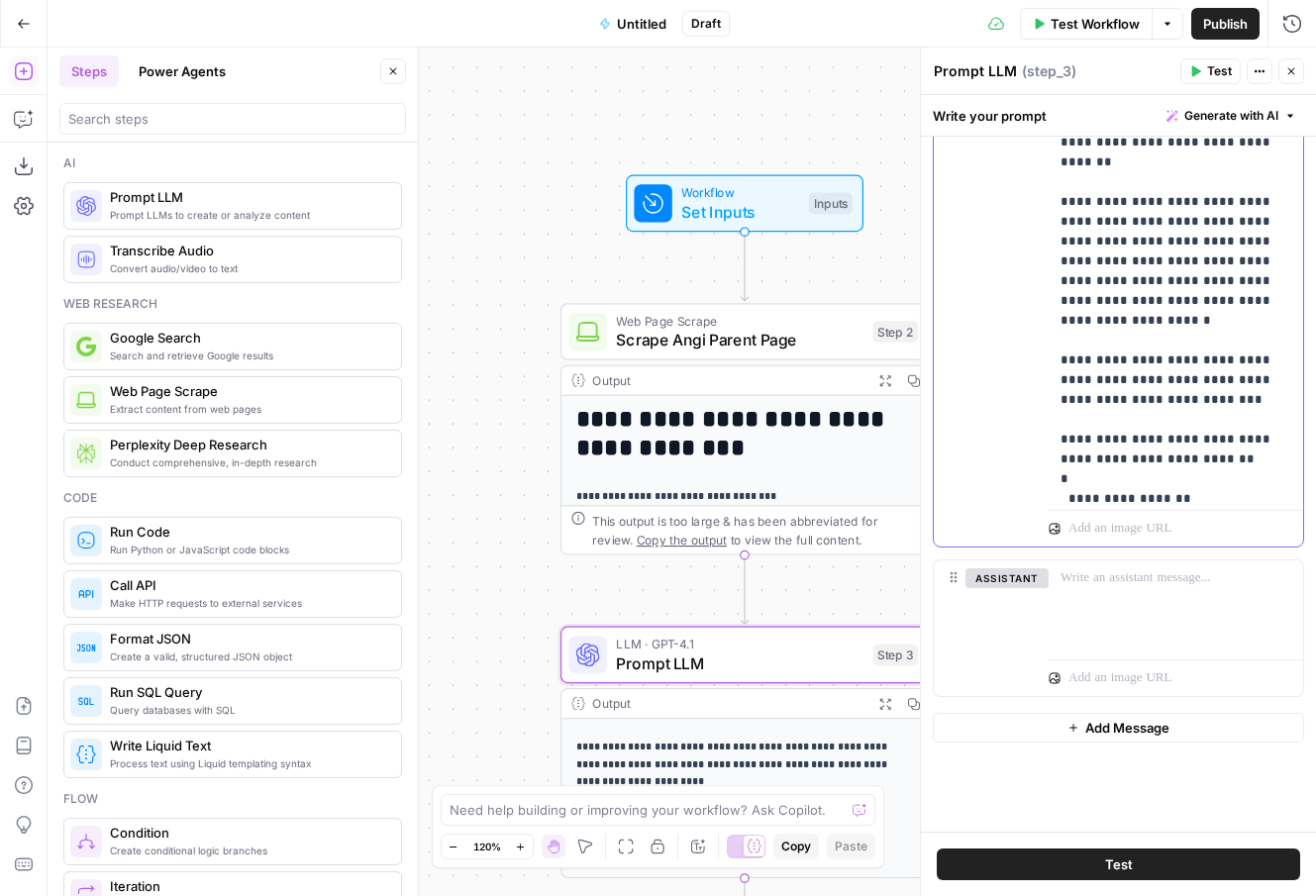 click on "**********" at bounding box center [1175, -55] 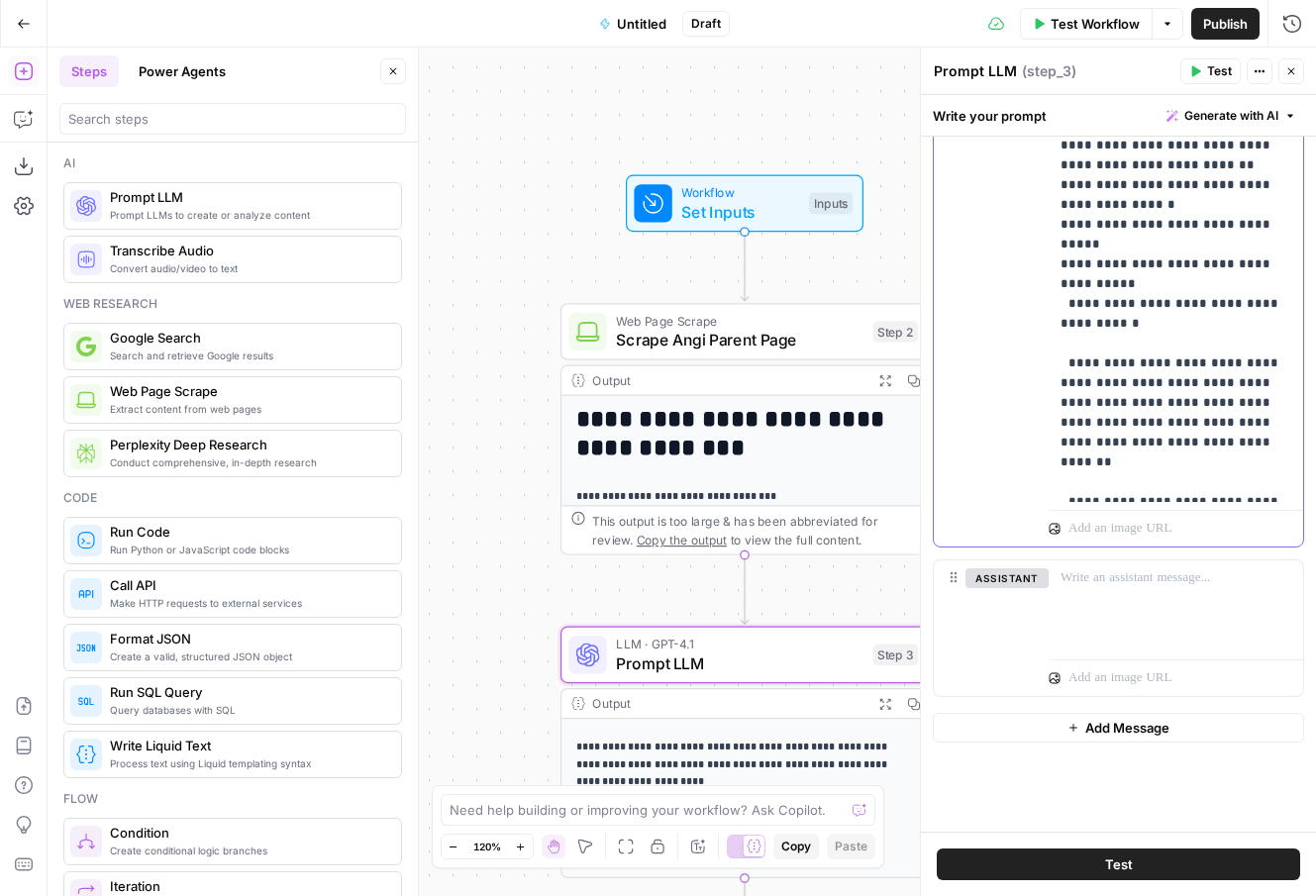 scroll, scrollTop: 0, scrollLeft: 0, axis: both 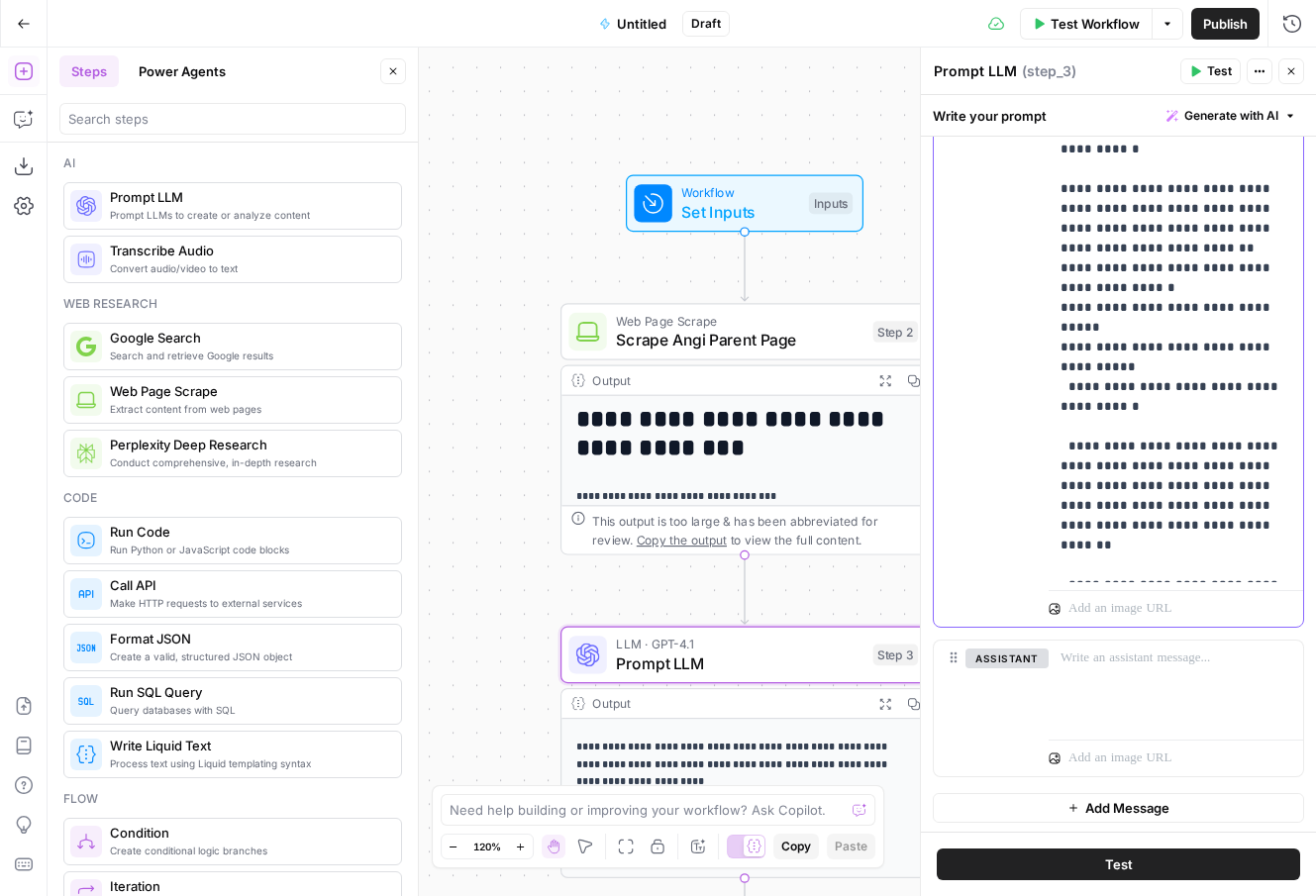 click on "**********" at bounding box center (1175, 645) 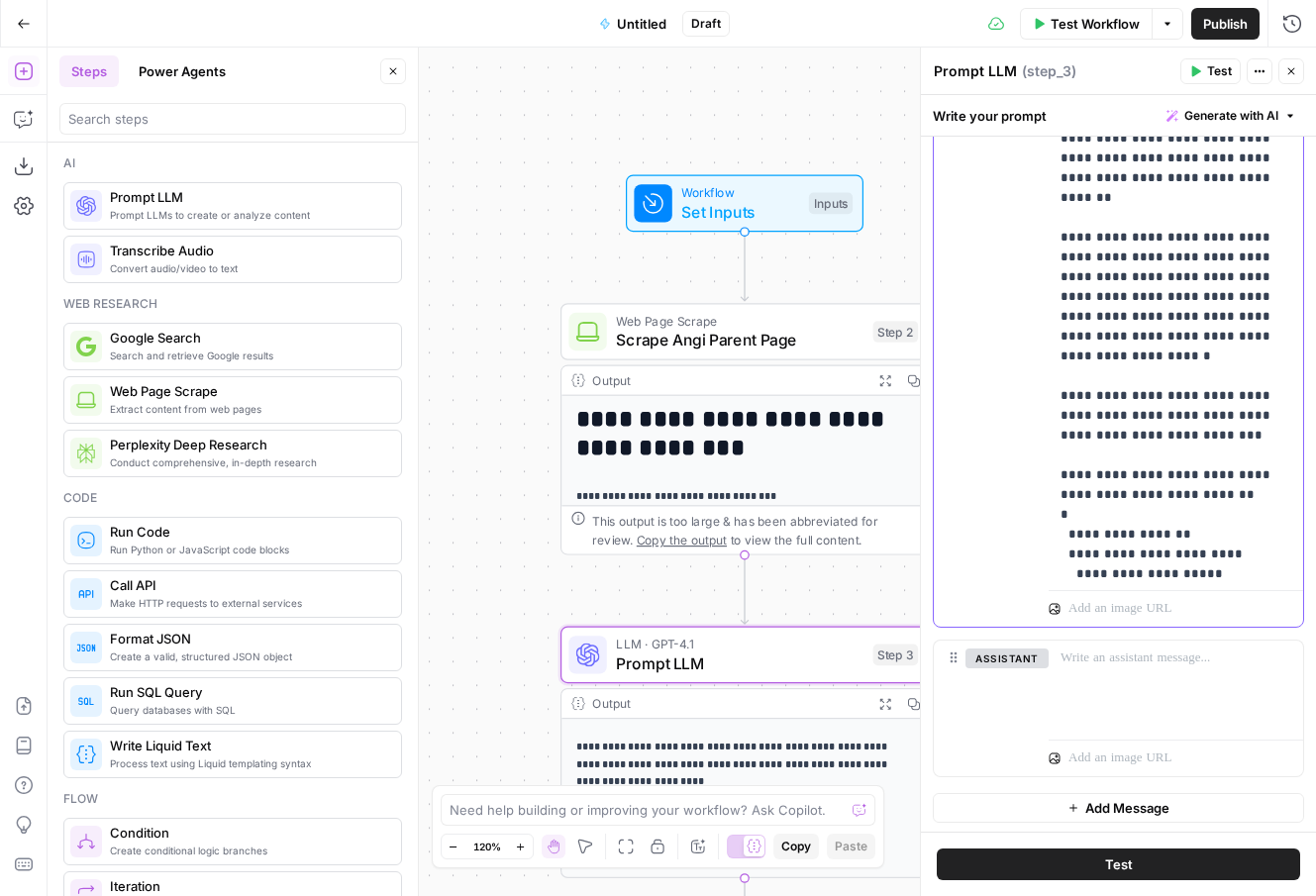 scroll, scrollTop: 692, scrollLeft: 0, axis: vertical 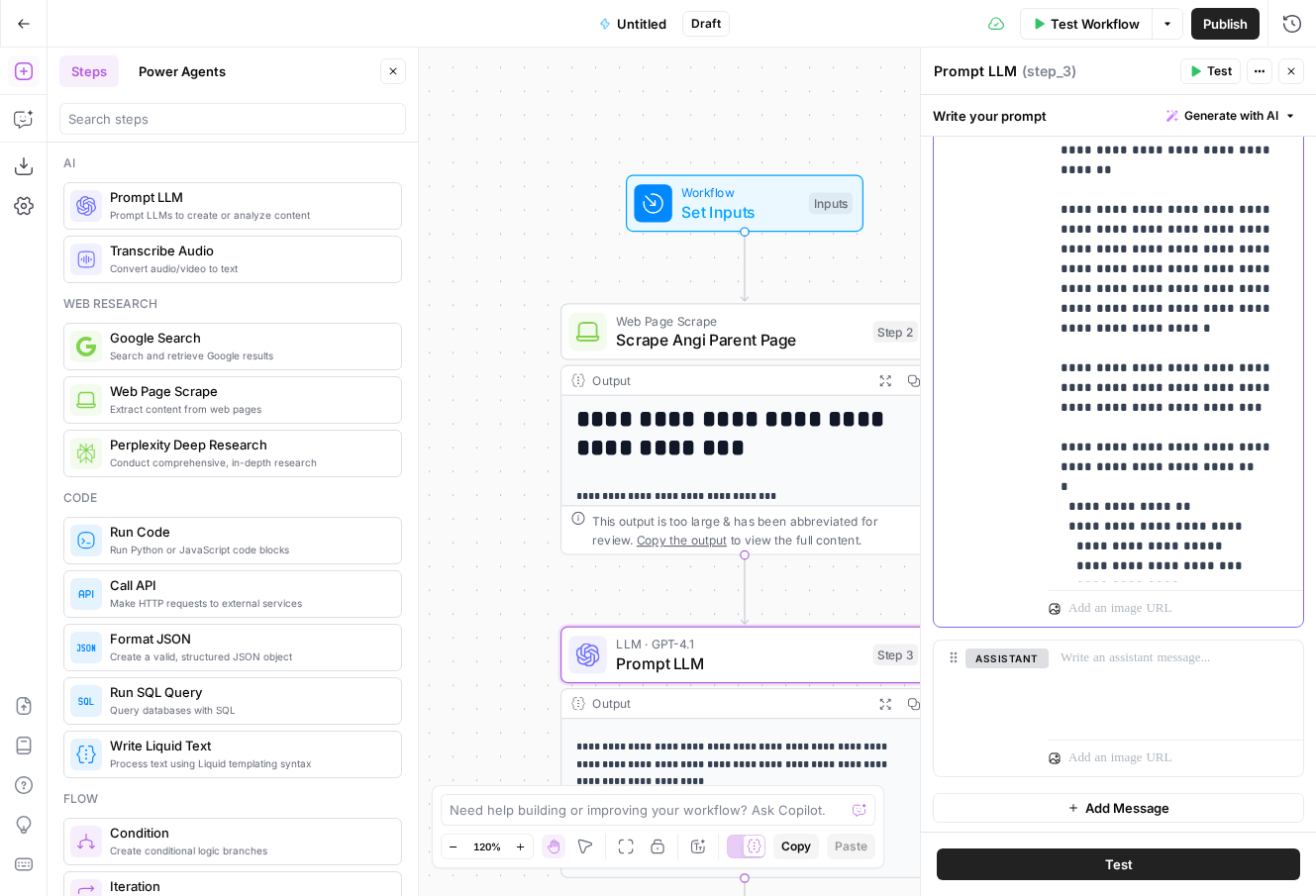 click on "**********" at bounding box center (1175, -48) 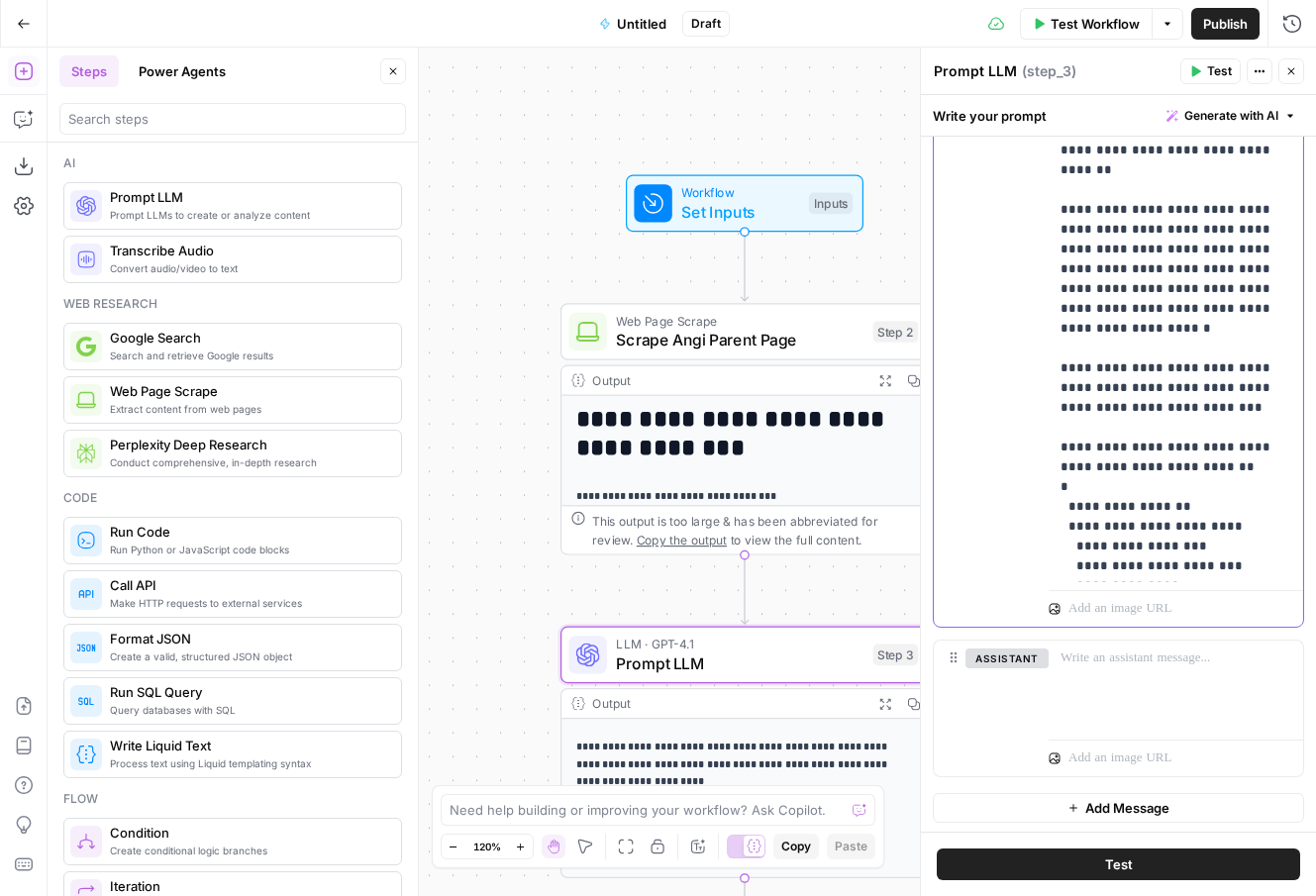 click on "**********" at bounding box center [1175, -48] 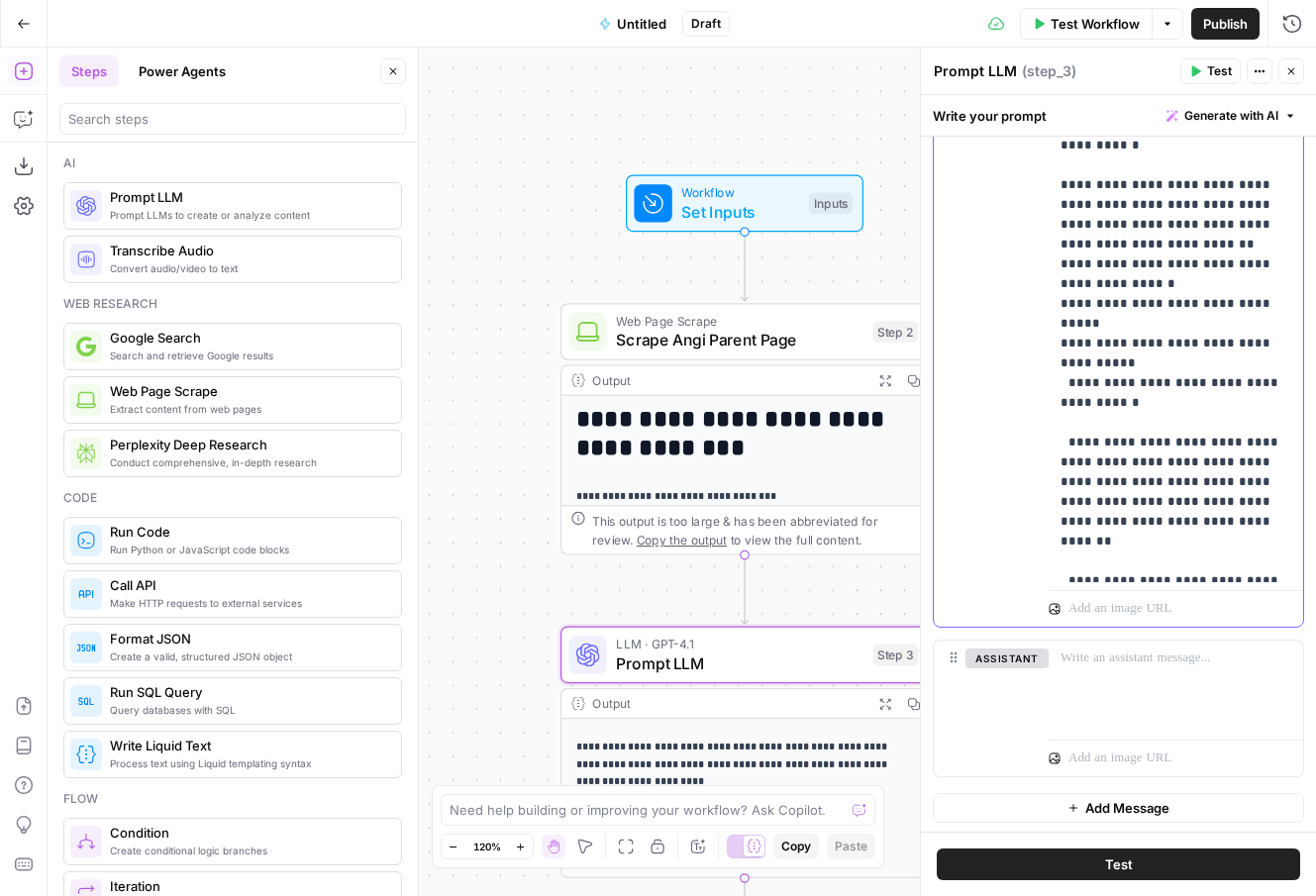 scroll, scrollTop: 0, scrollLeft: 0, axis: both 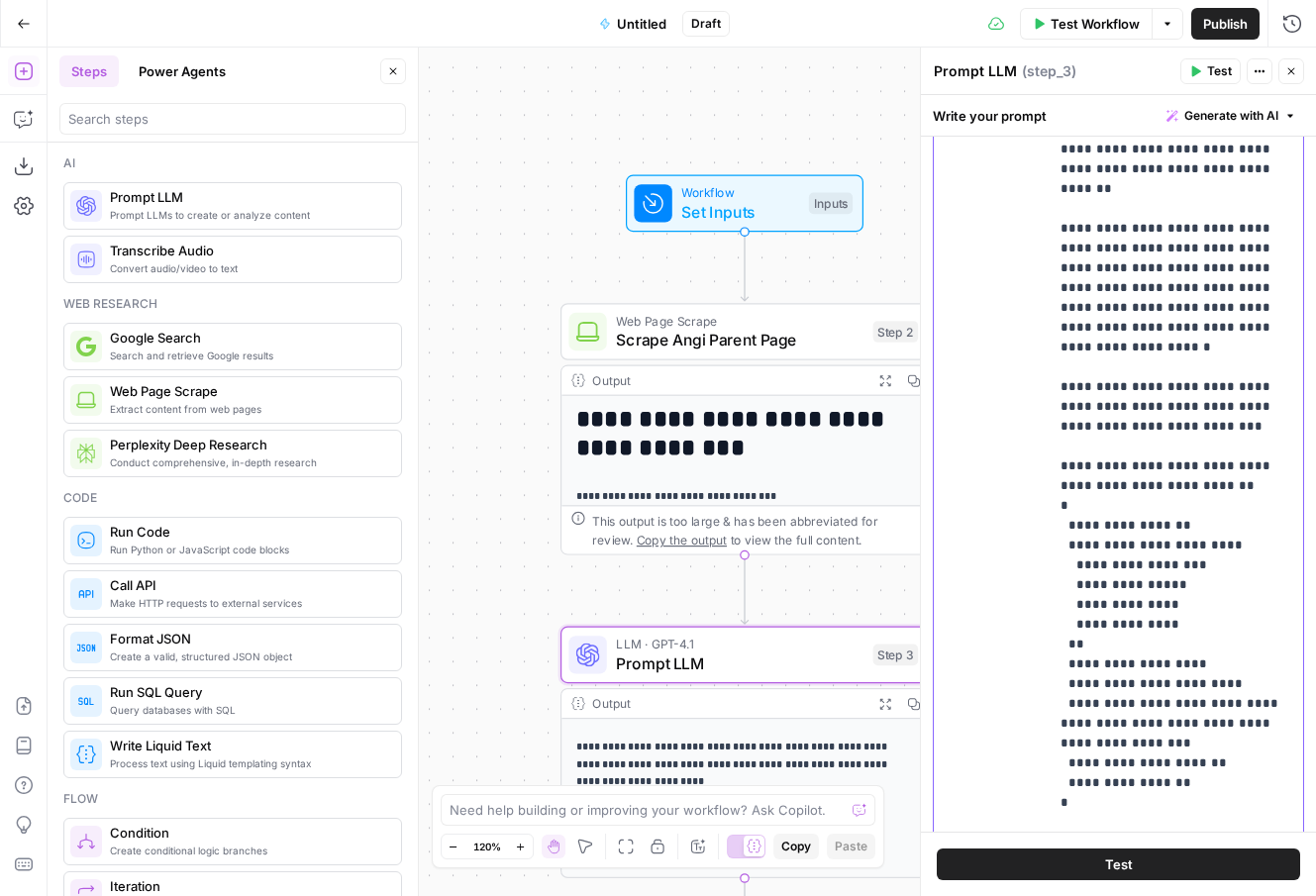 drag, startPoint x: 1180, startPoint y: 505, endPoint x: 1061, endPoint y: 505, distance: 119 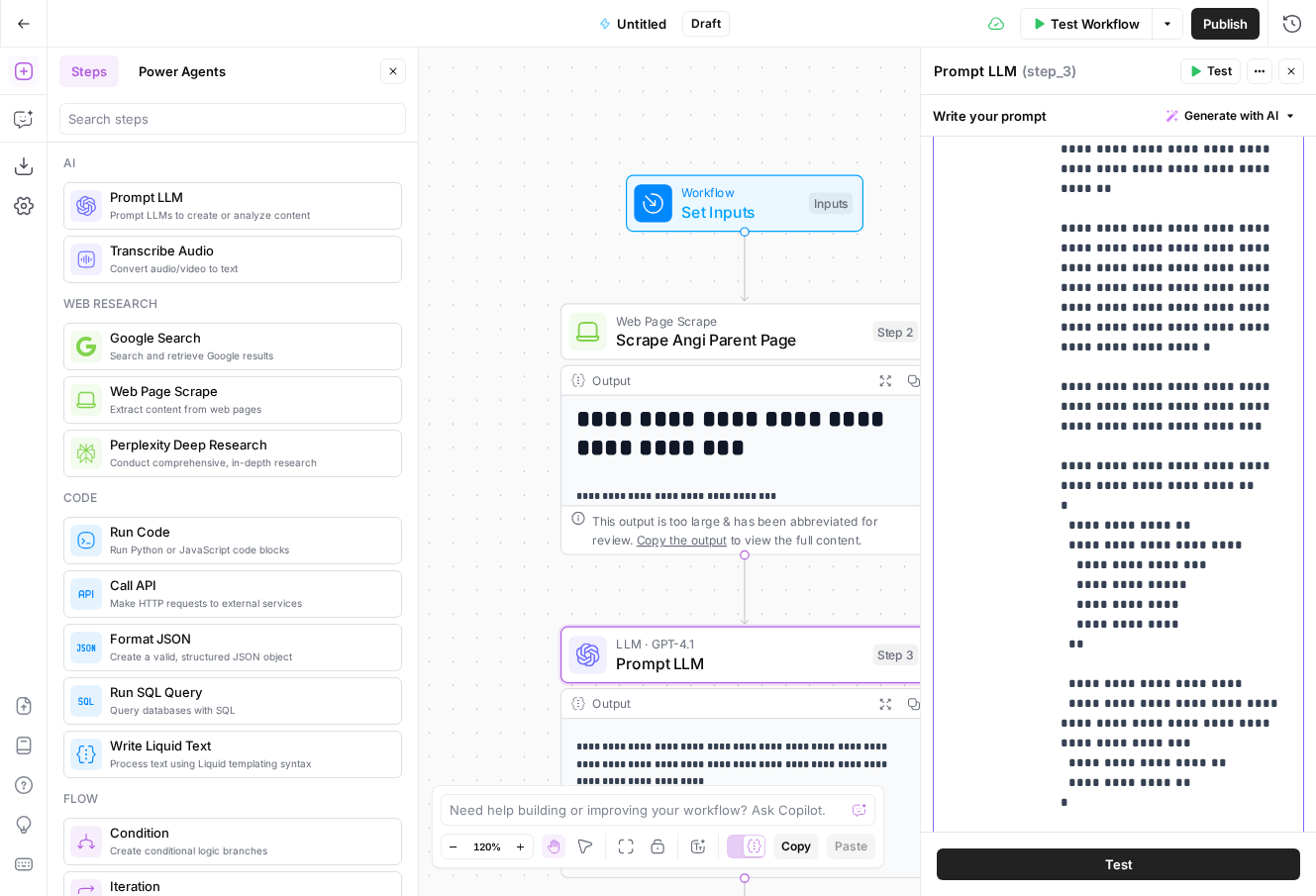 scroll, scrollTop: 912, scrollLeft: 0, axis: vertical 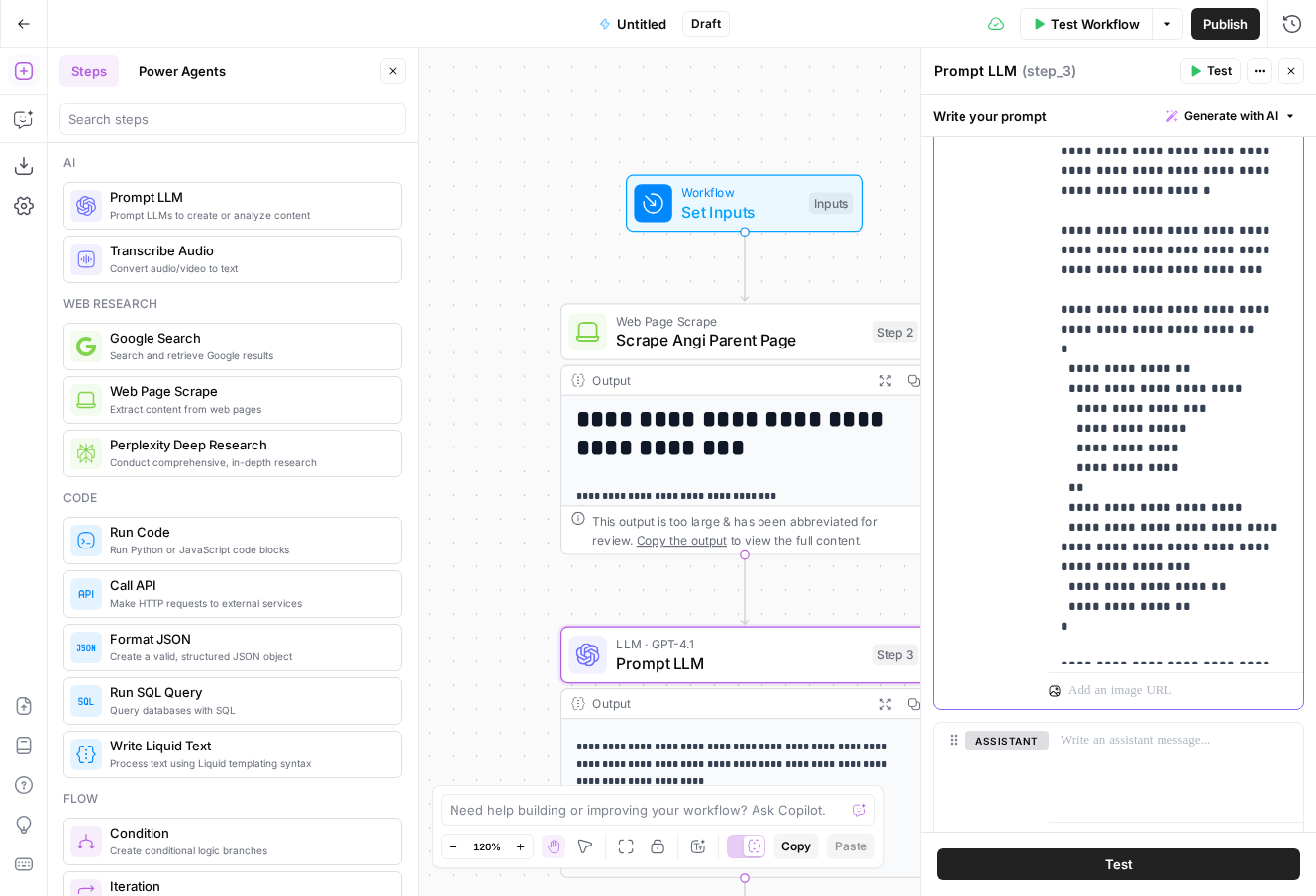 click on "**********" at bounding box center [1175, -195] 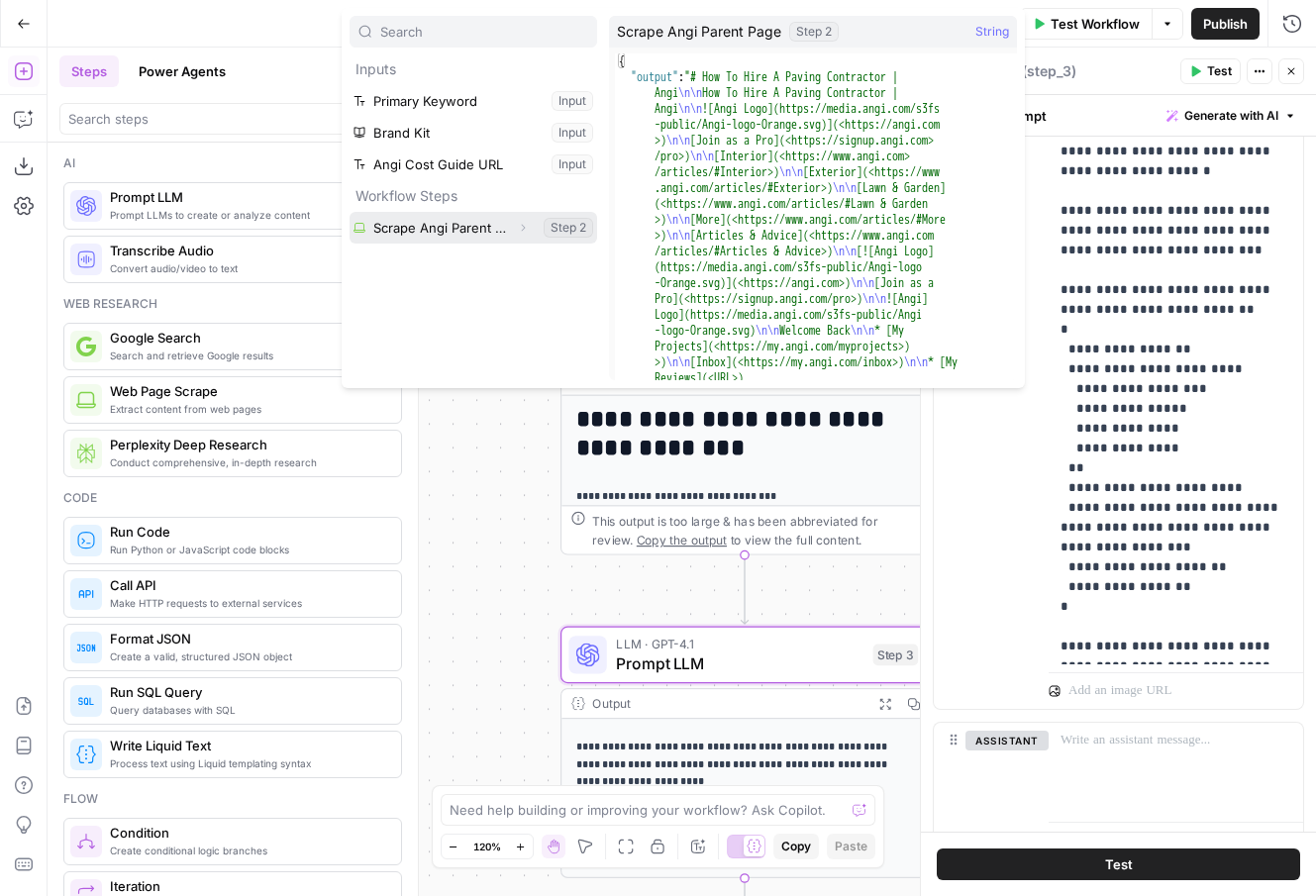 click at bounding box center (473, 228) 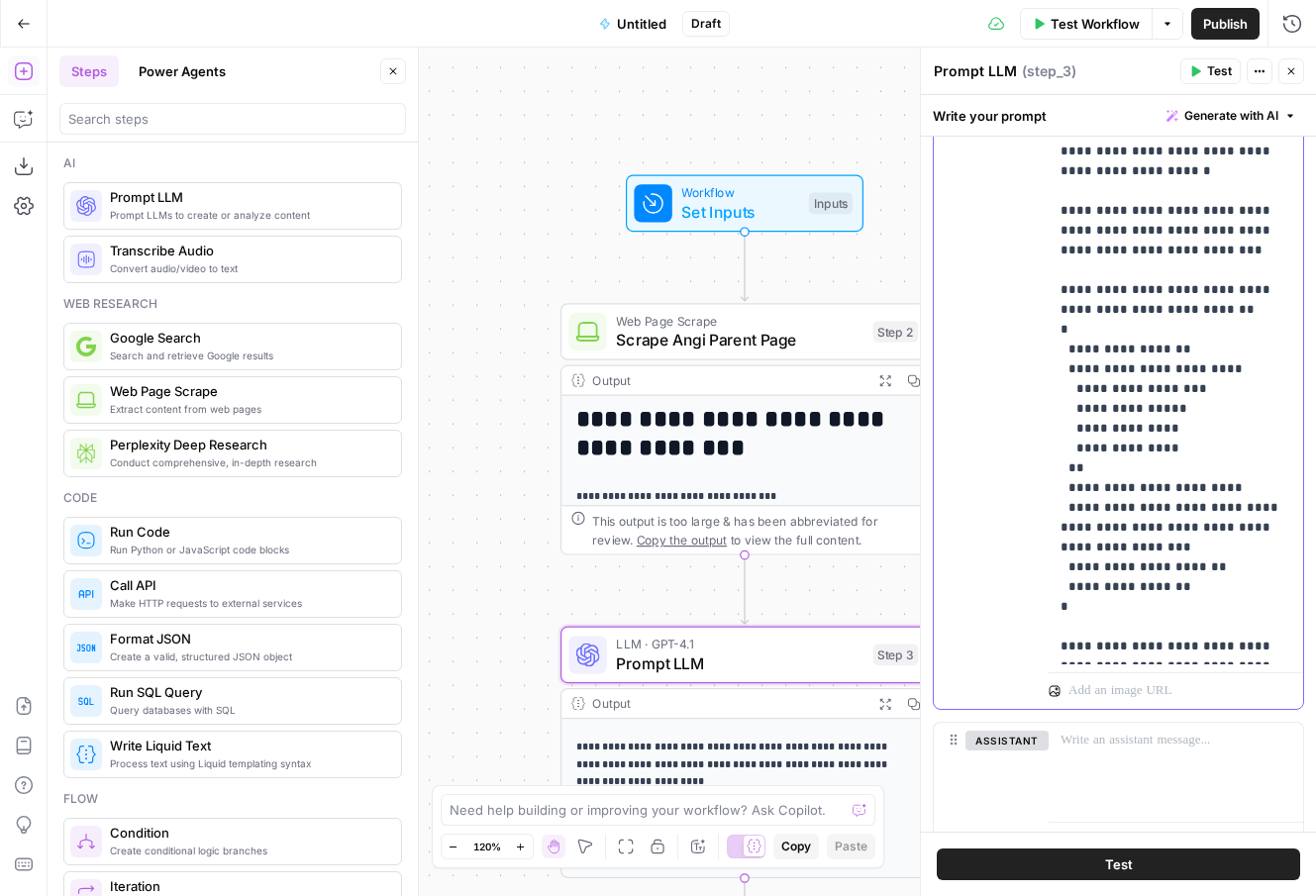 scroll, scrollTop: 971, scrollLeft: 0, axis: vertical 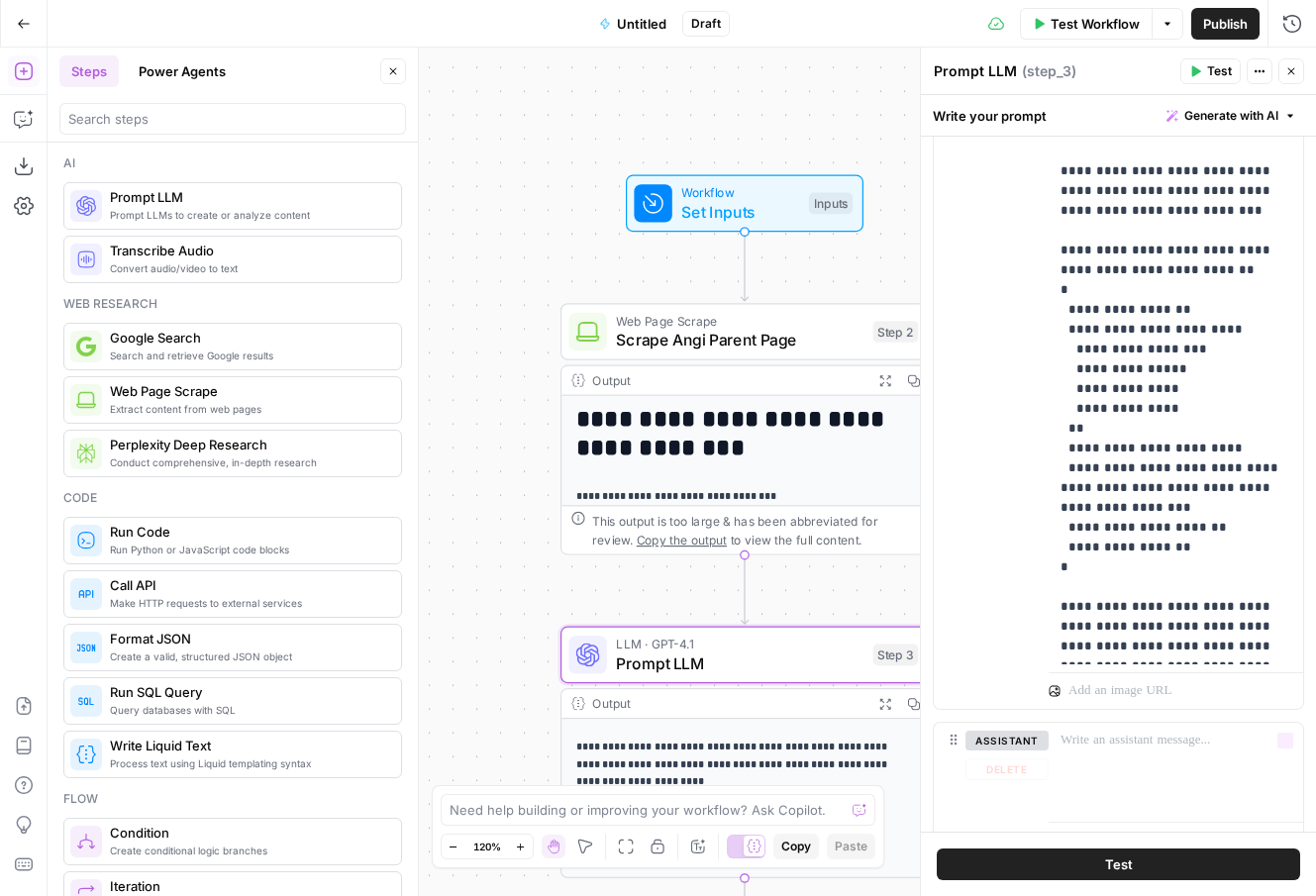 click on "Test" at bounding box center [1118, 864] 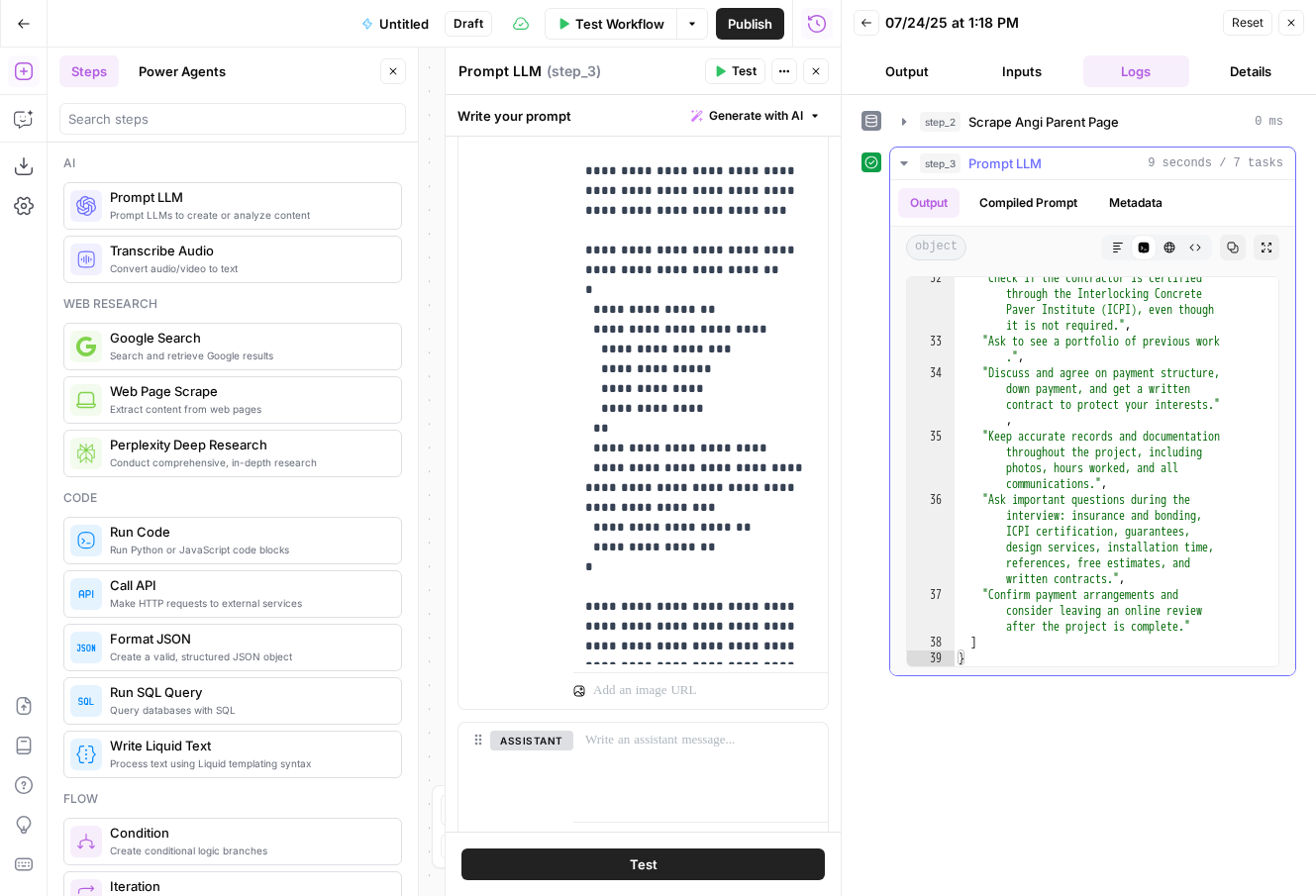 scroll, scrollTop: 783, scrollLeft: 0, axis: vertical 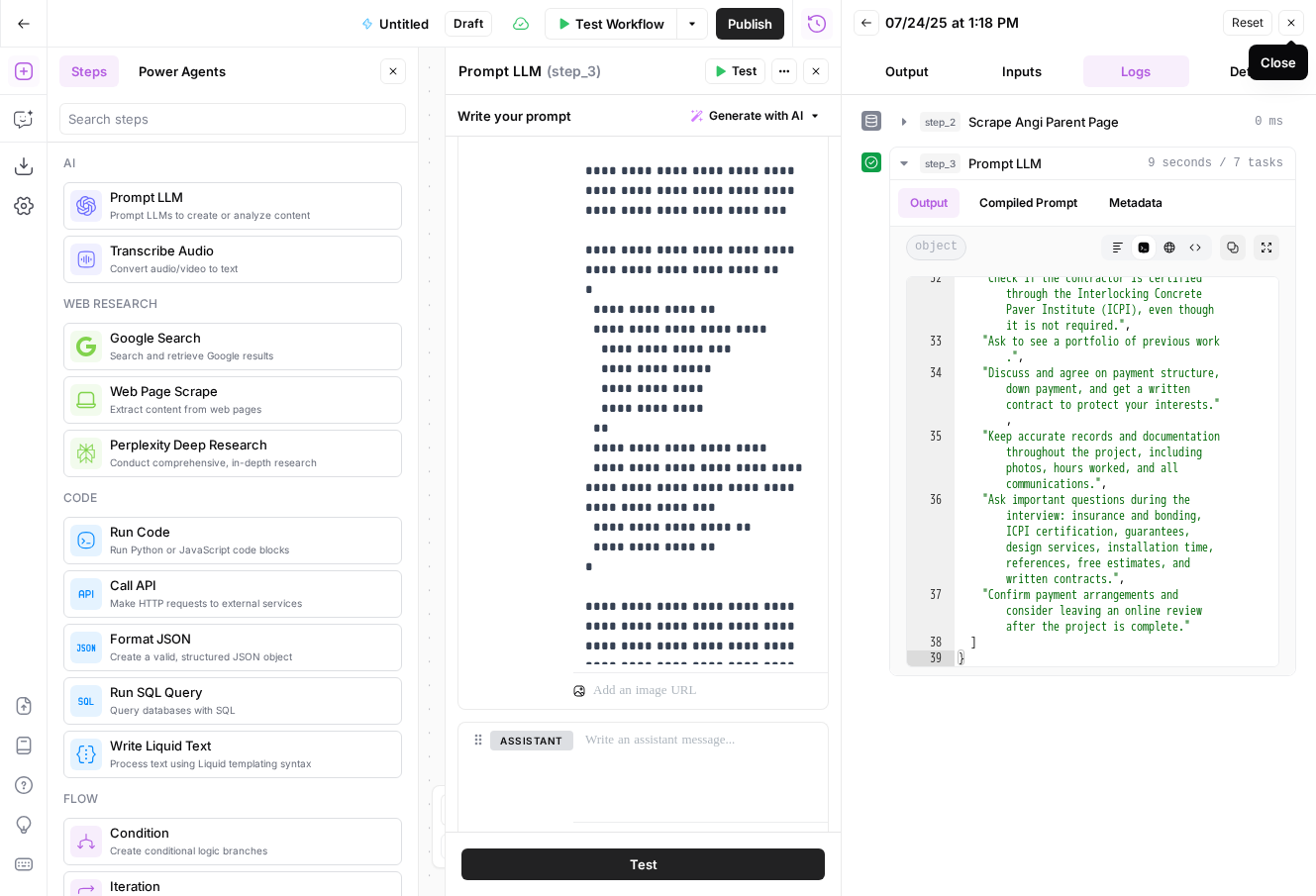 click on "Close" at bounding box center (1291, 23) 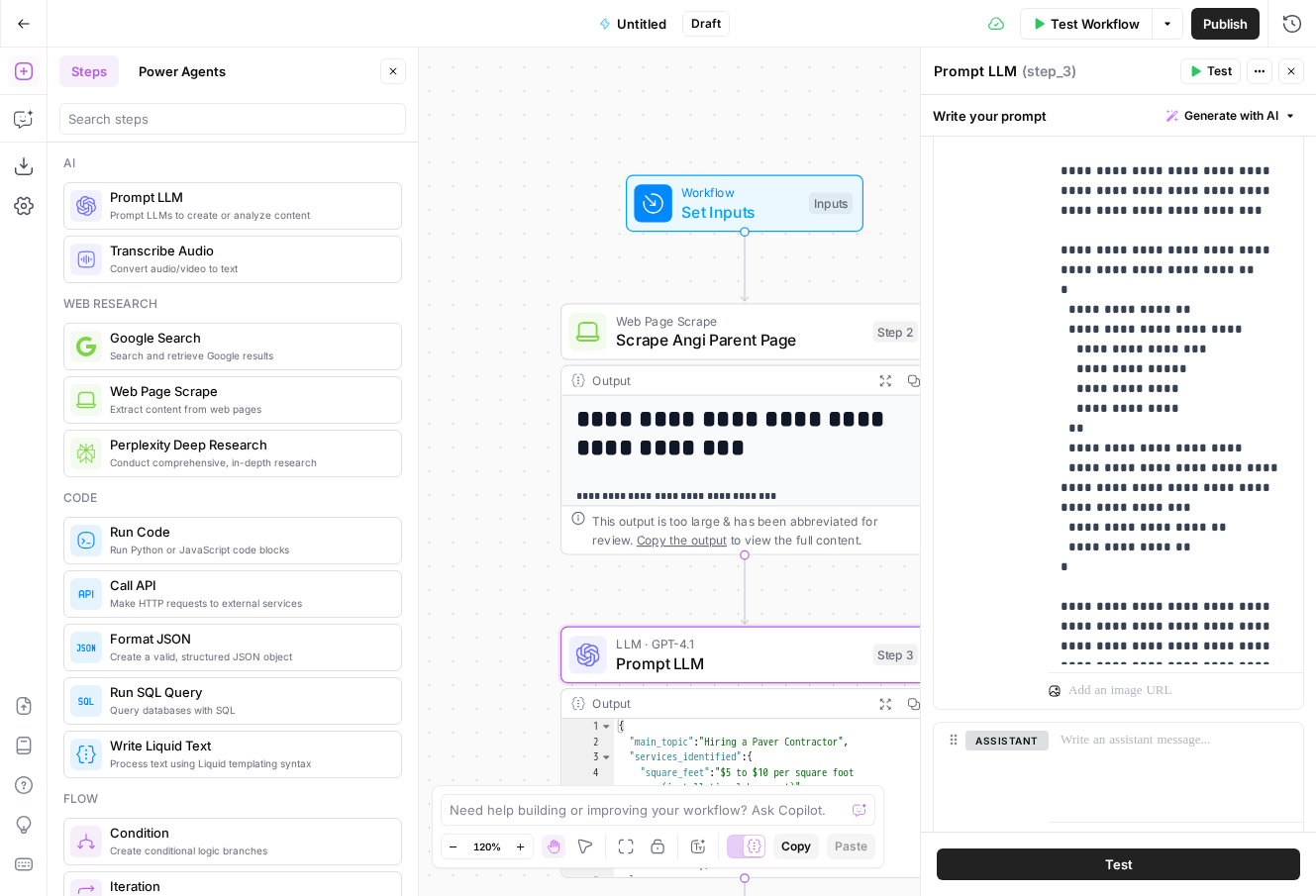 click 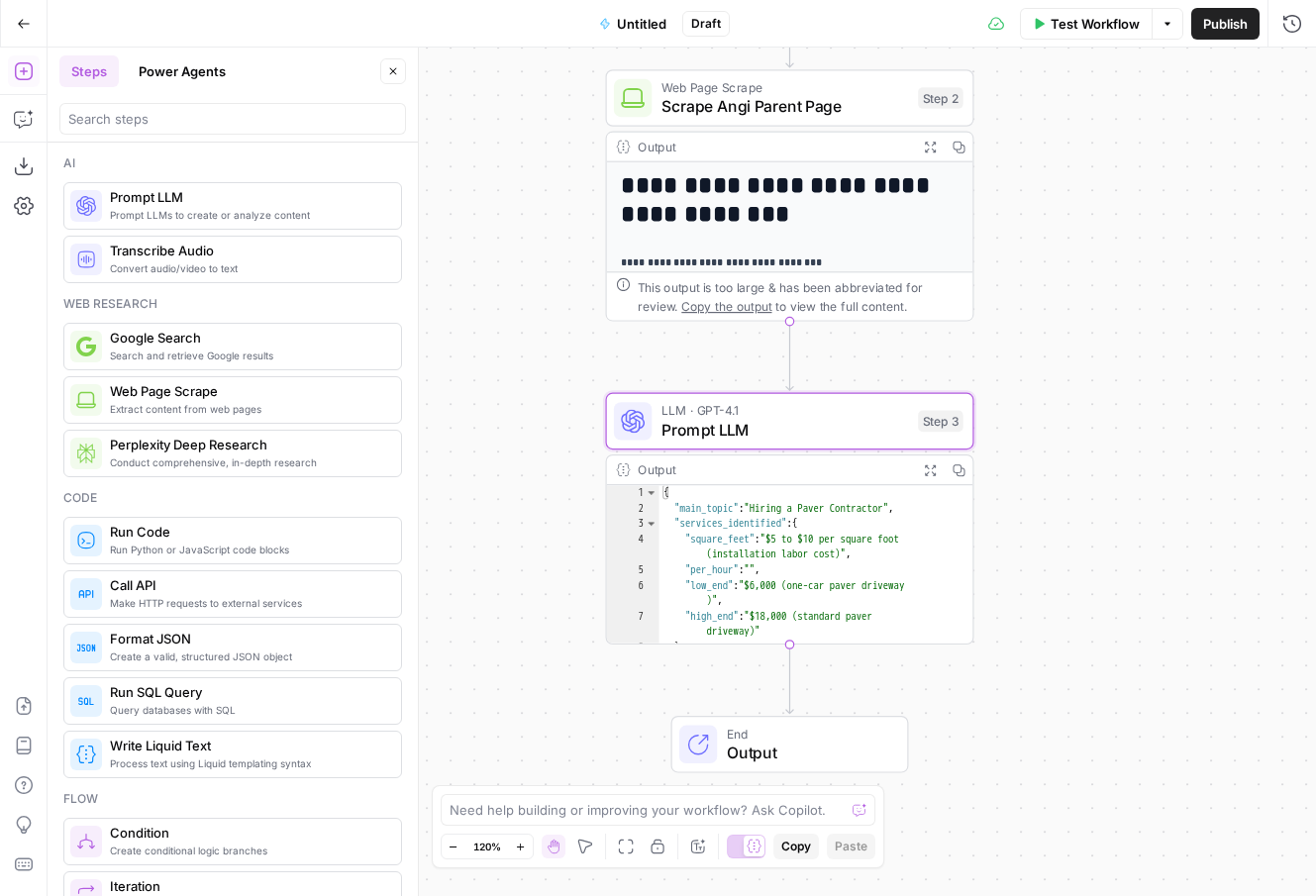 click on "Prompt LLMs to create or analyze content" at bounding box center [248, 215] 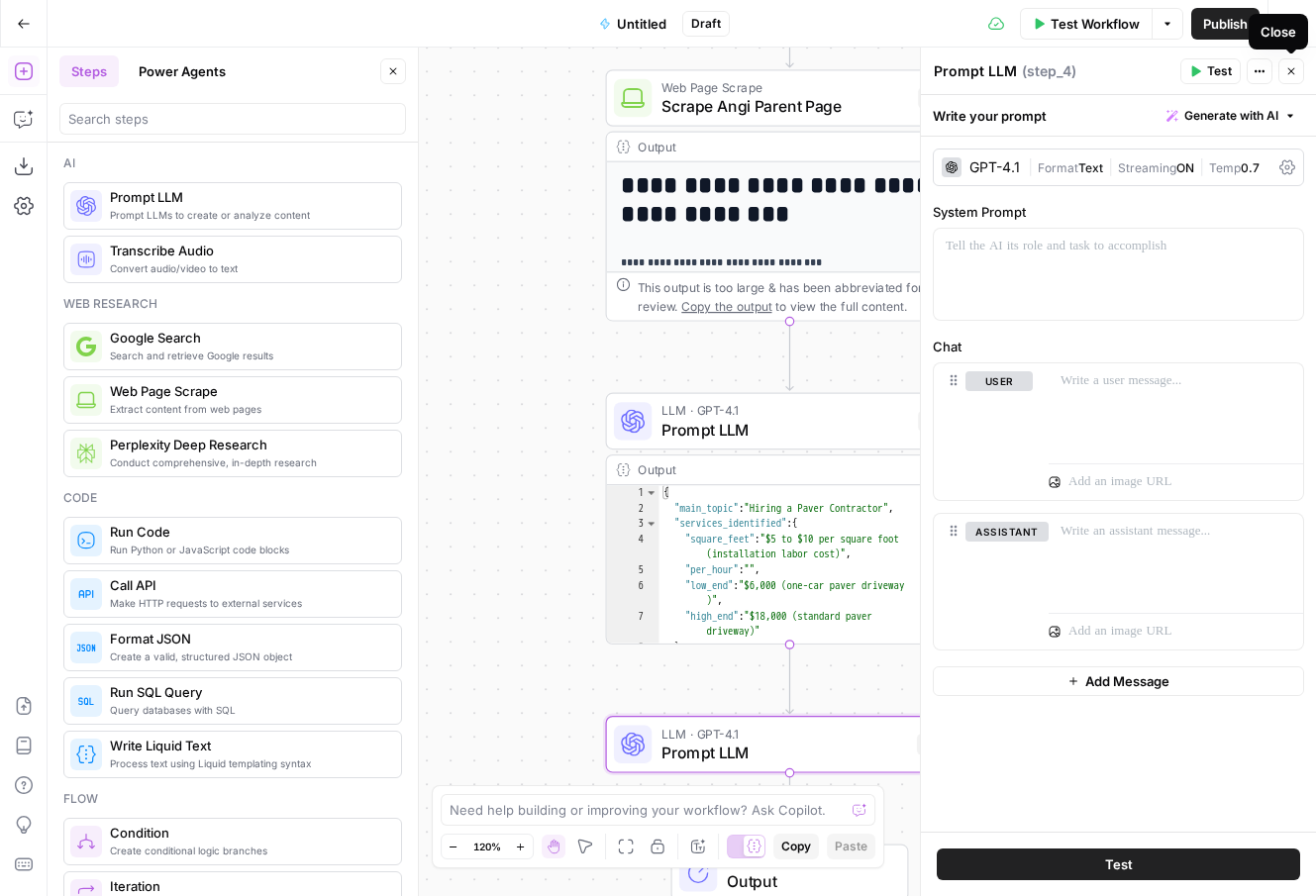 click 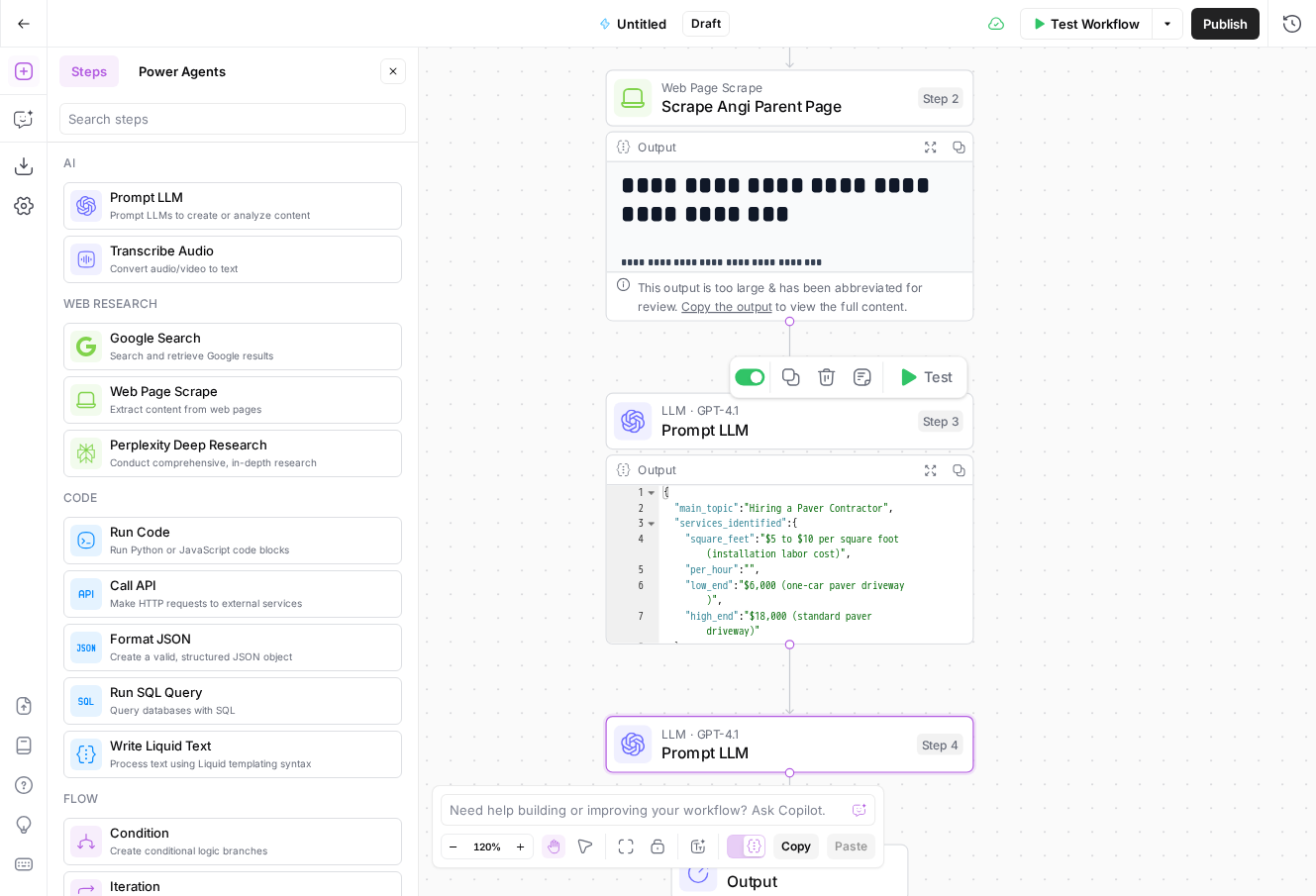 click on "Prompt LLM" at bounding box center (785, 430) 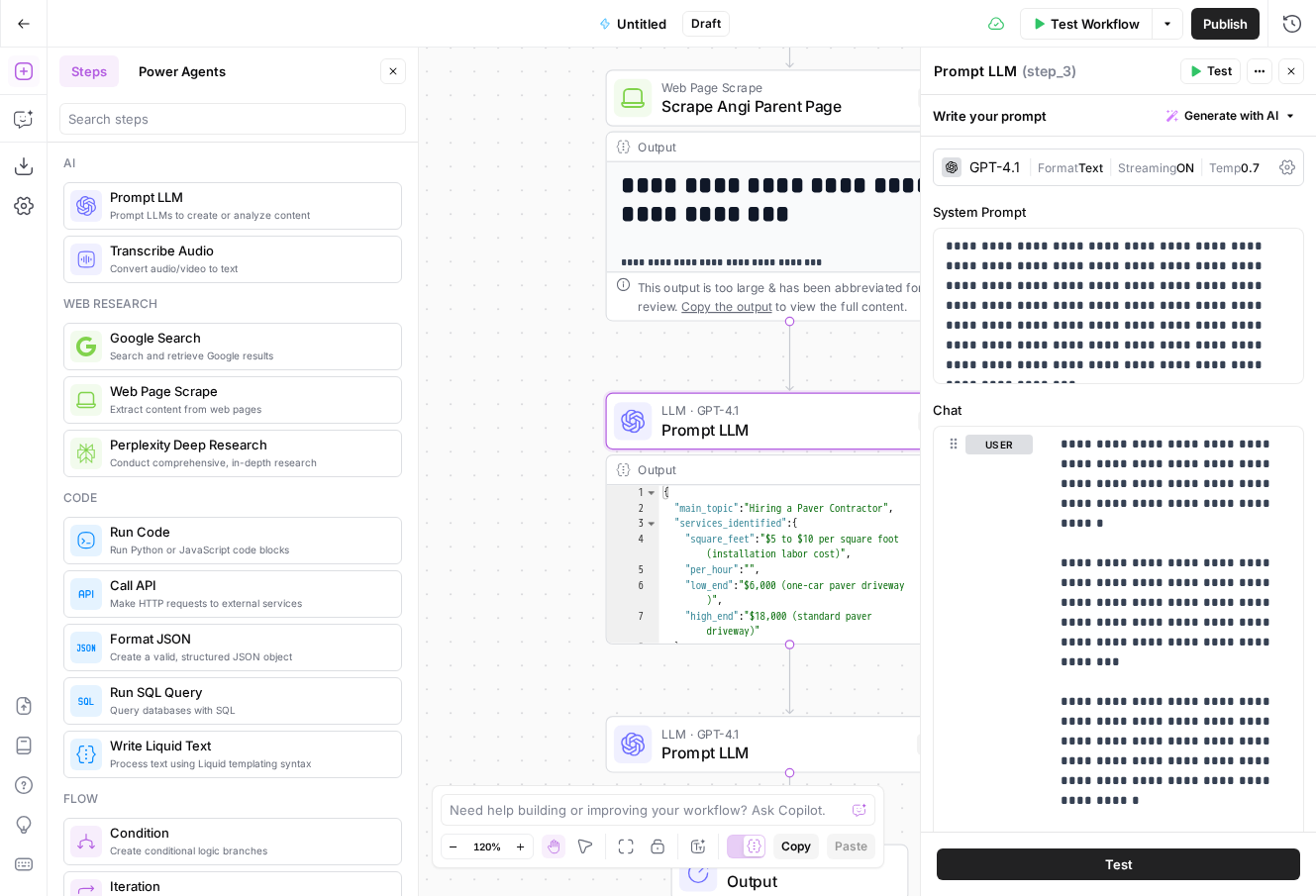 click on "Prompt LLM Prompt LLM" at bounding box center (975, 71) 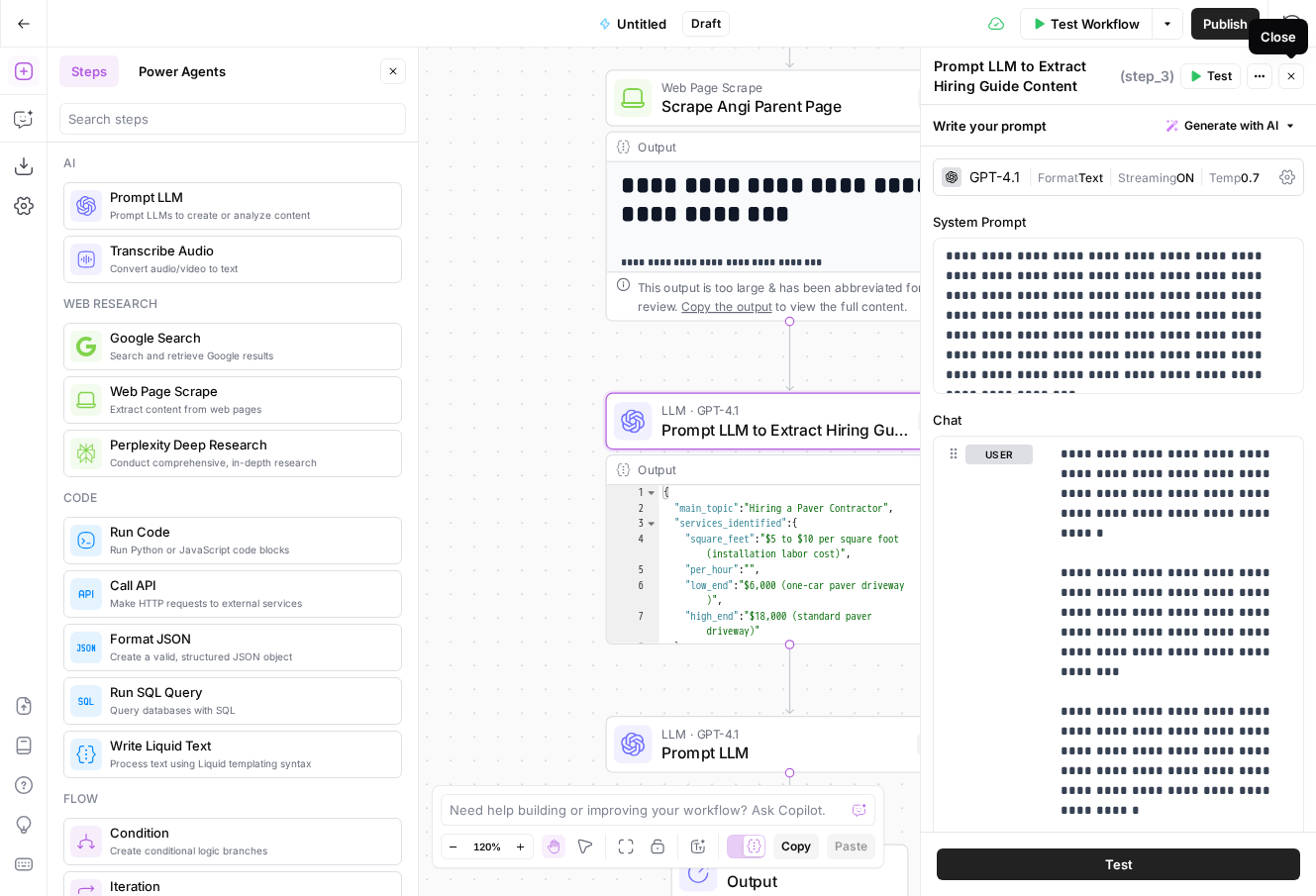 type on "Prompt LLM to Extract Hiring Guide Content" 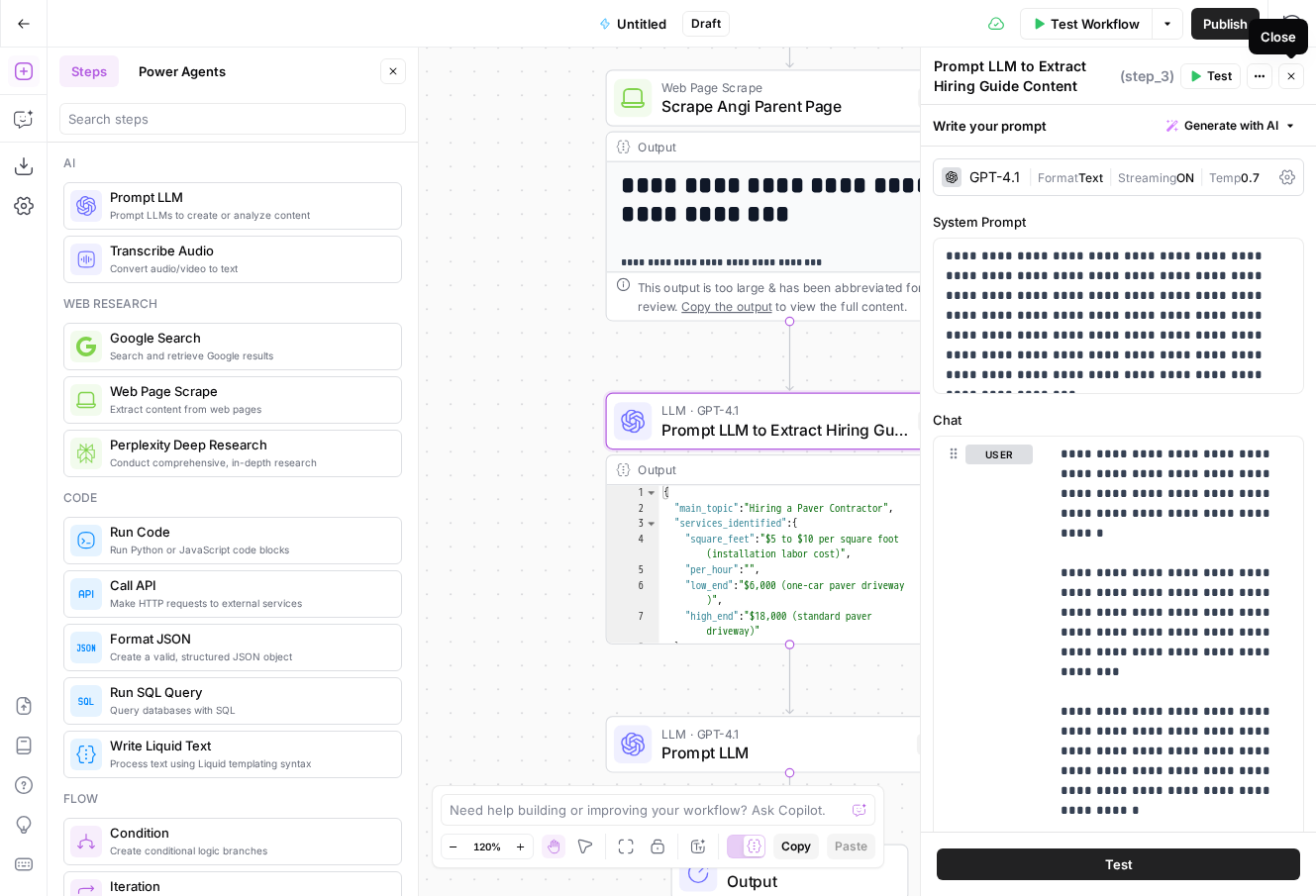 click 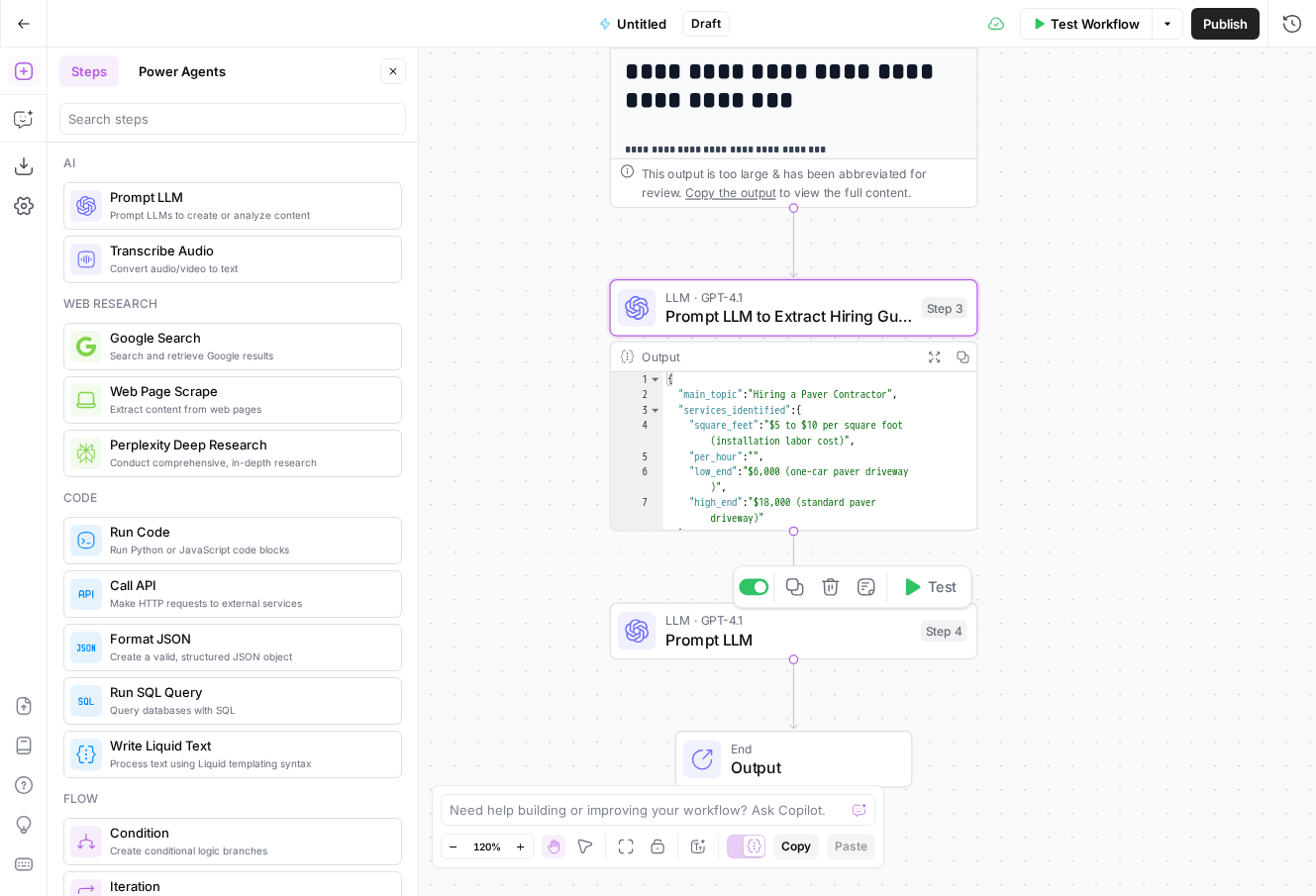 click on "Prompt LLM" at bounding box center [788, 640] 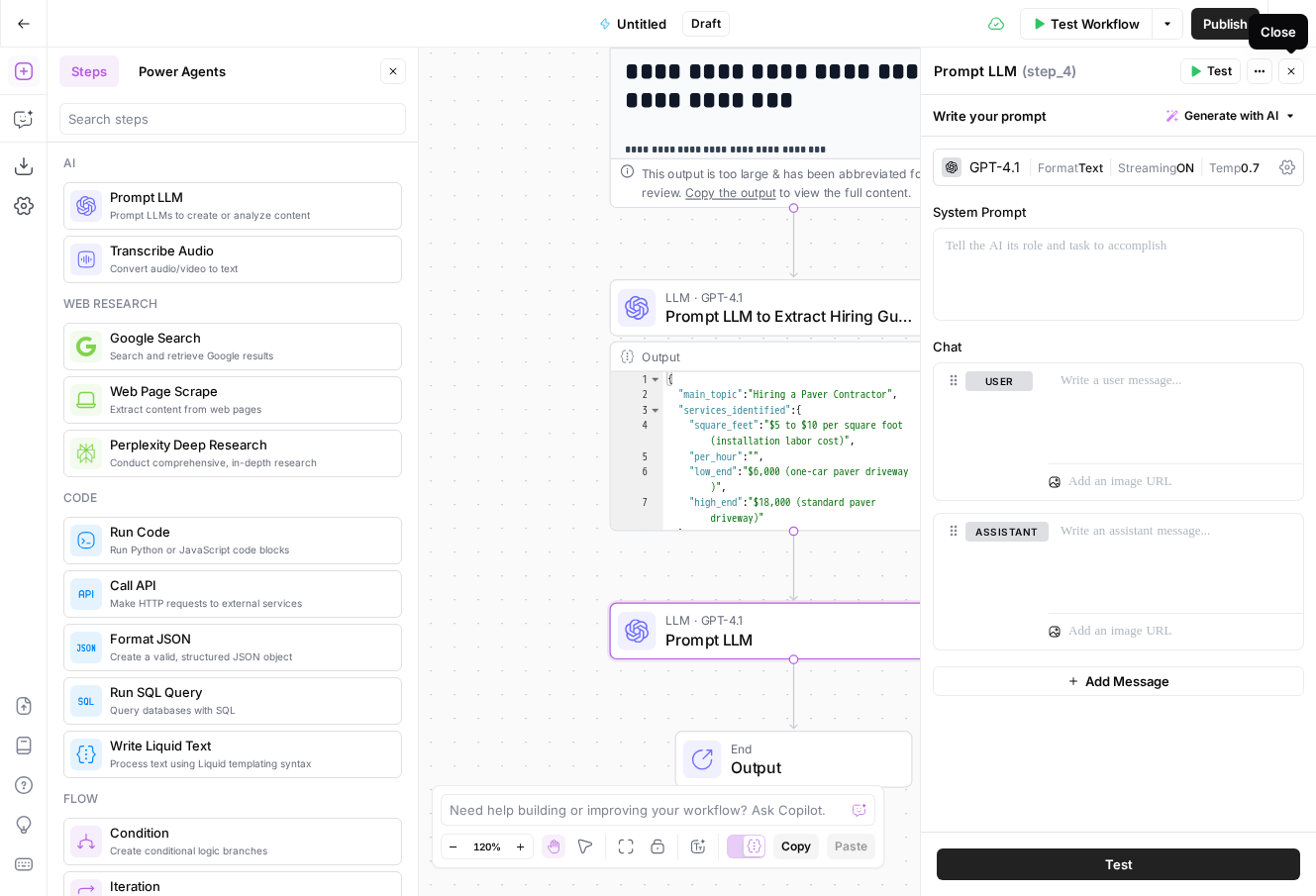 click 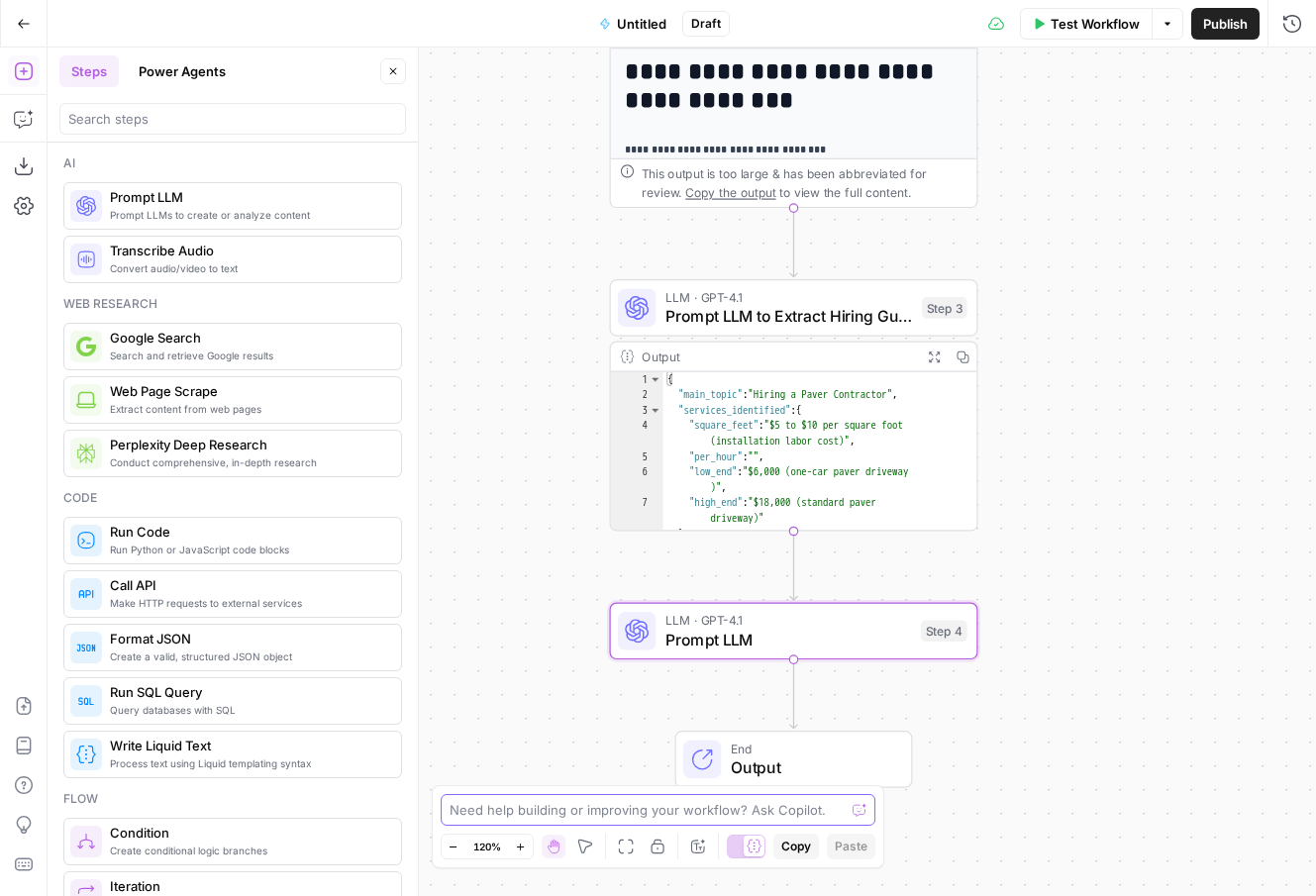 click at bounding box center (648, 810) 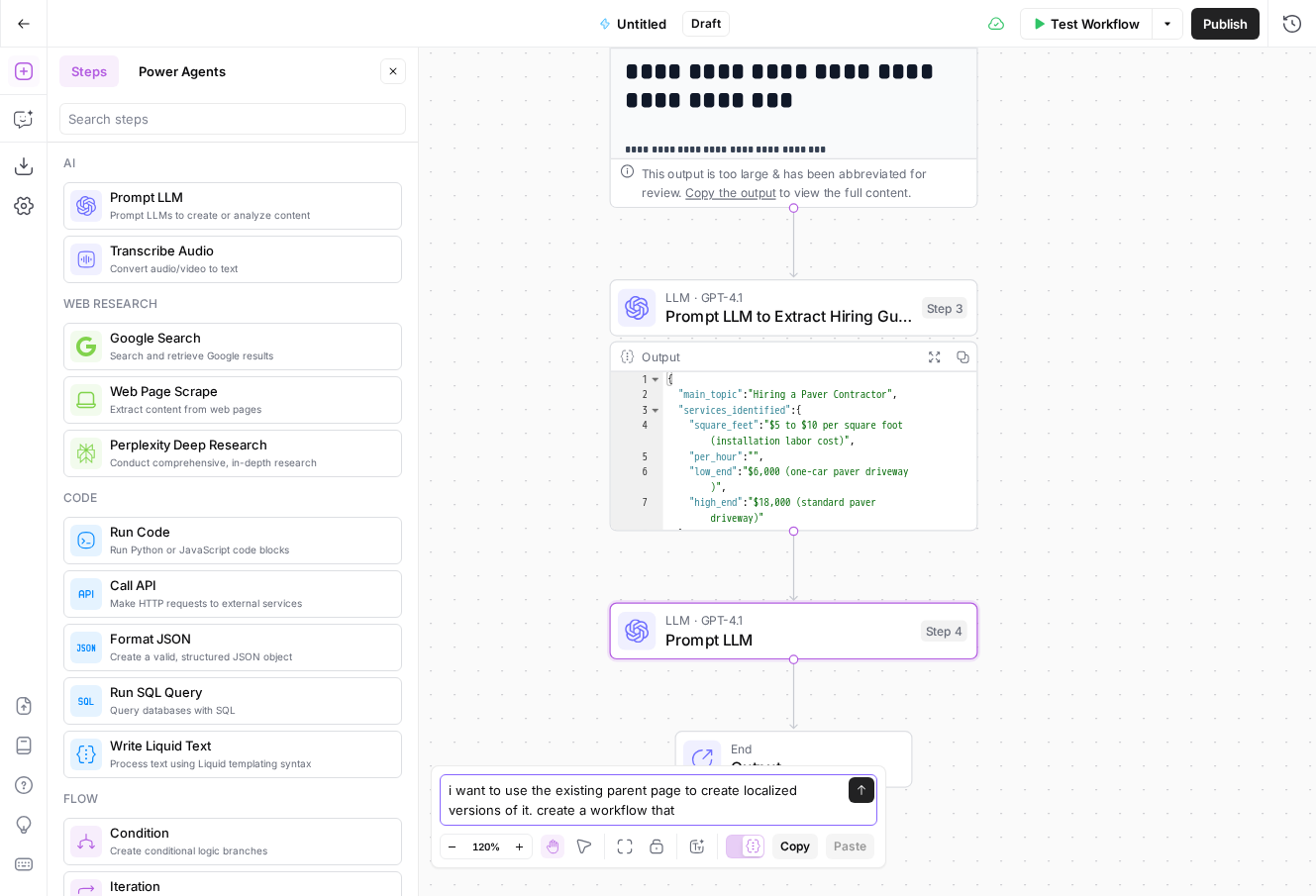 drag, startPoint x: 657, startPoint y: 815, endPoint x: 591, endPoint y: 818, distance: 66.068147 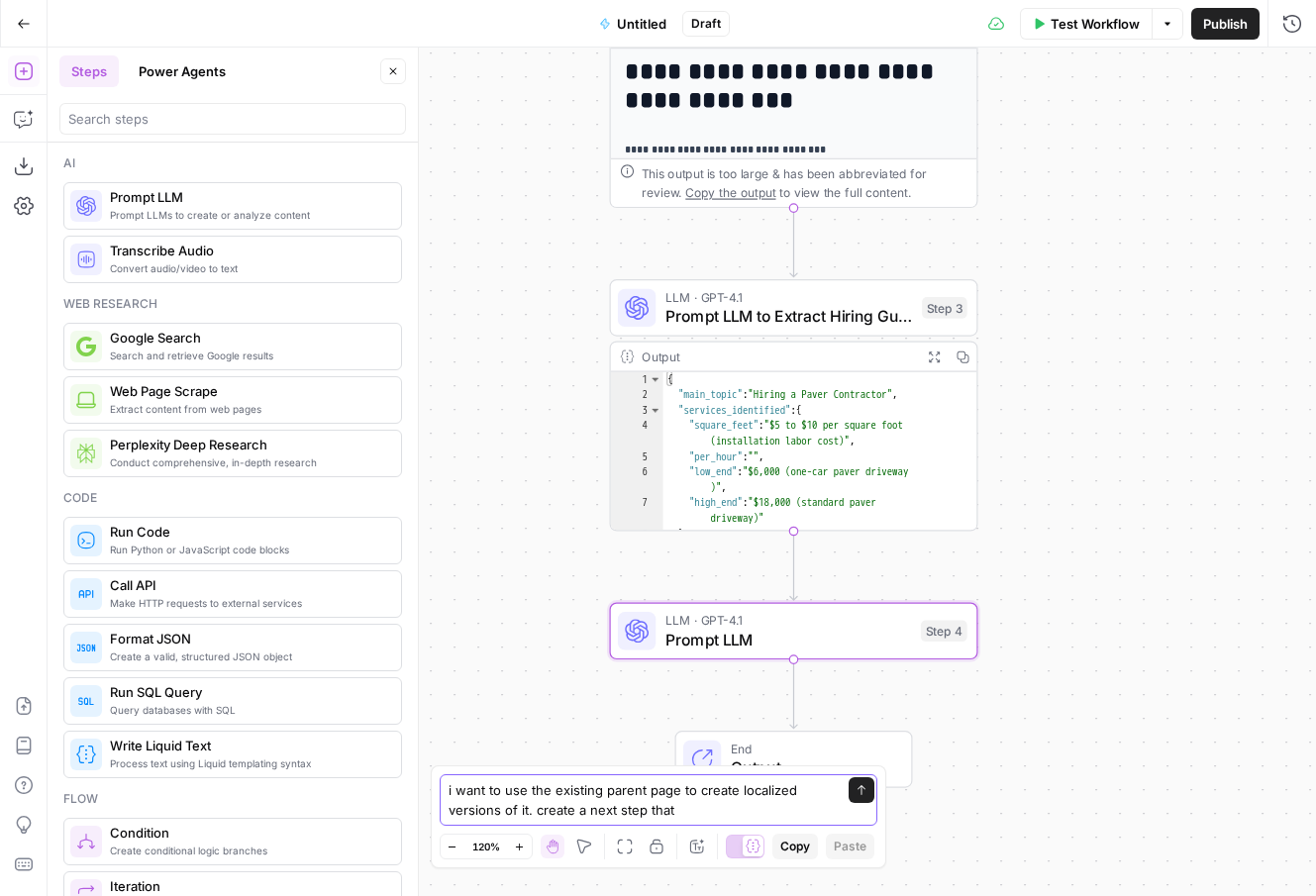 drag, startPoint x: 685, startPoint y: 815, endPoint x: 588, endPoint y: 816, distance: 97.005155 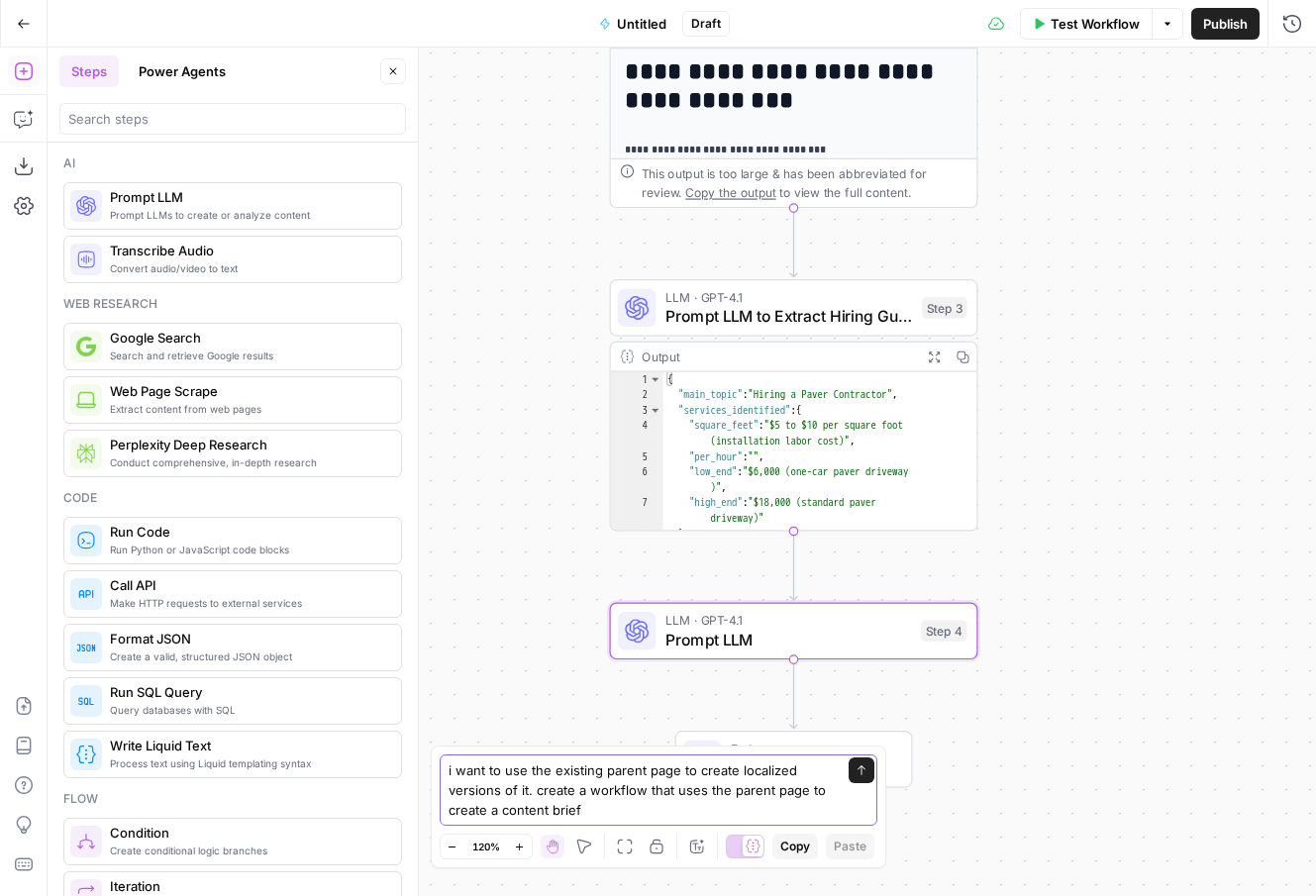 type on "i want to use the existing parent page to create localized versions of it. create a workflow that uses the parent page to create a content brief" 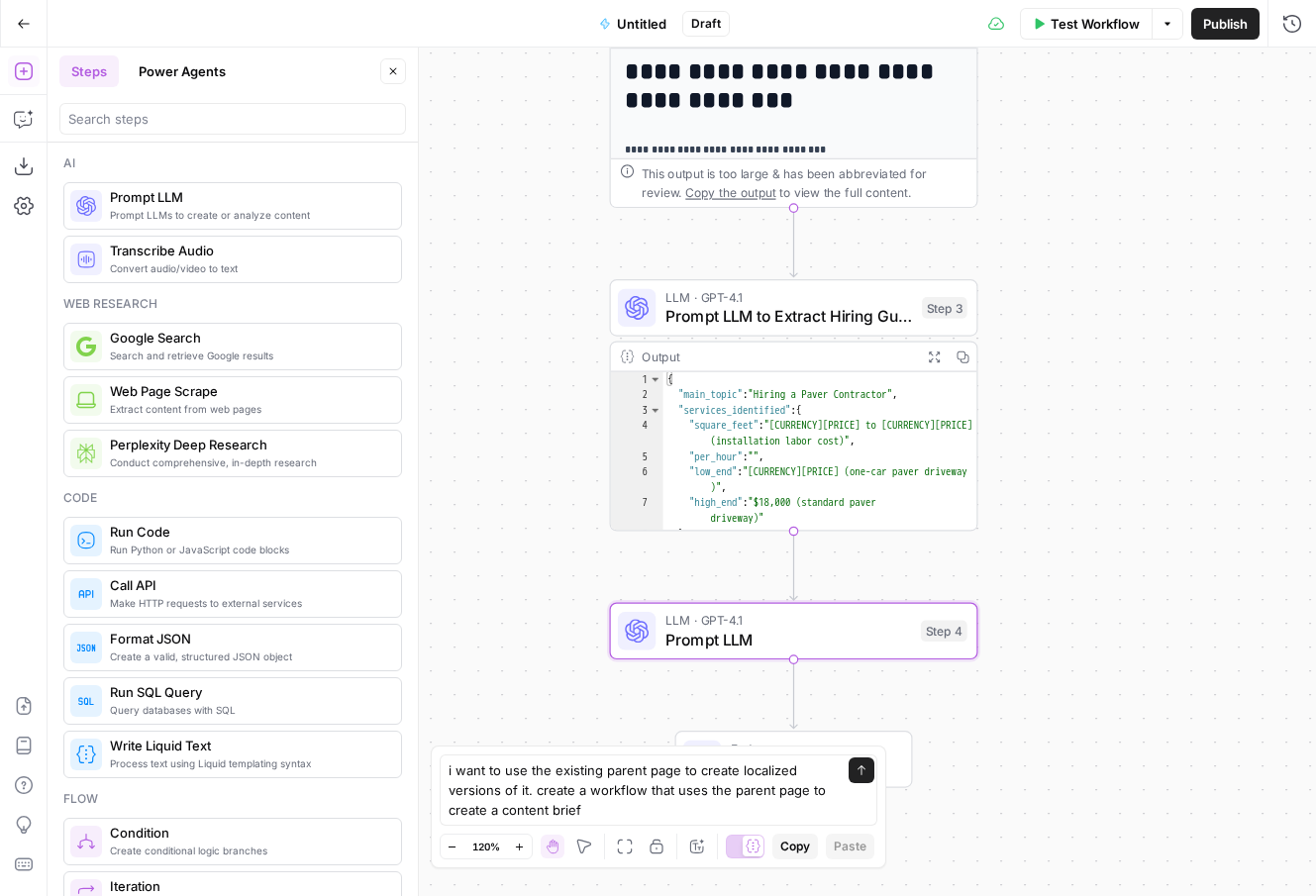 scroll, scrollTop: 0, scrollLeft: 0, axis: both 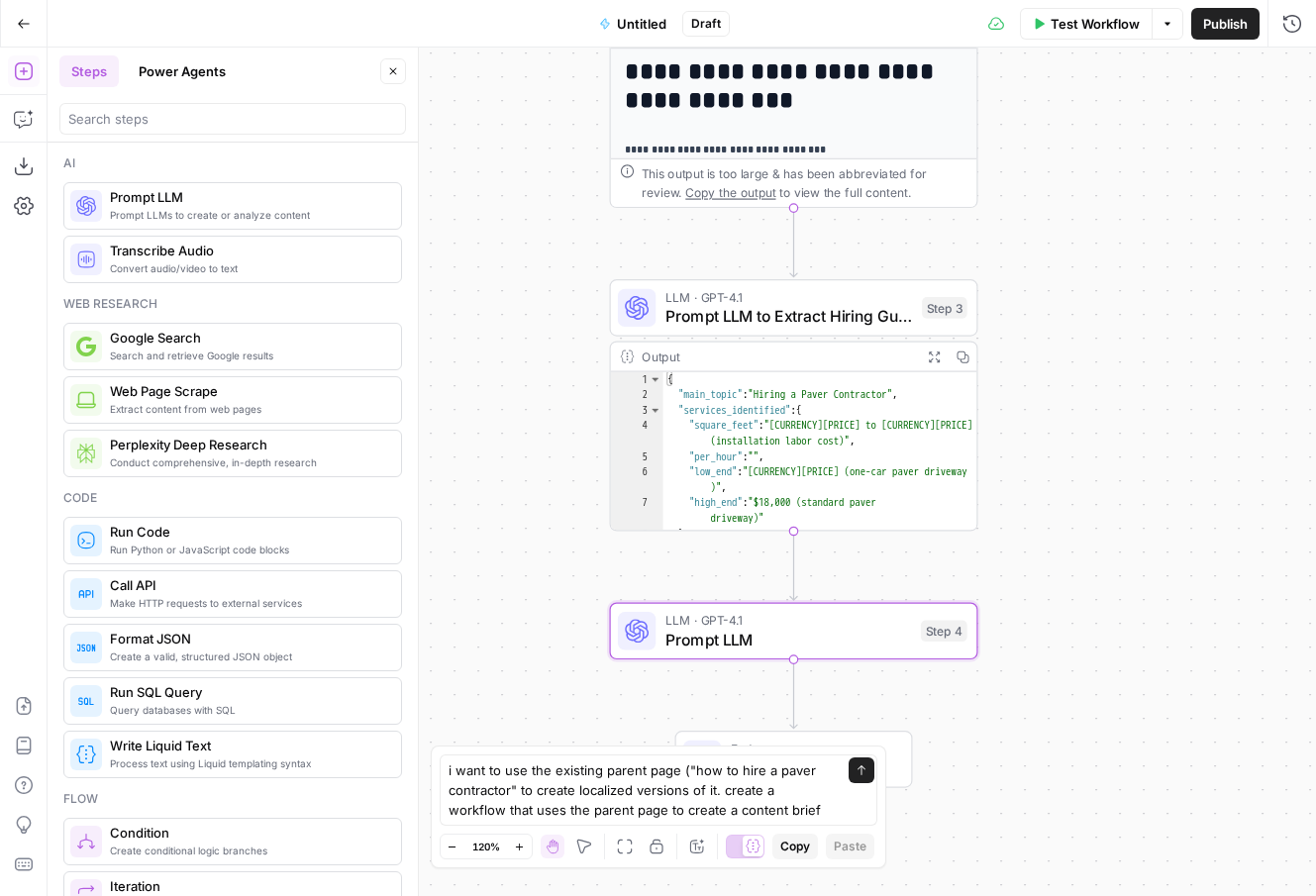 click on "i want to use the existing parent page ("how to hire a paver contractor" to create localized versions of it. create a workflow that uses the parent page to create a content brief" at bounding box center [639, 790] 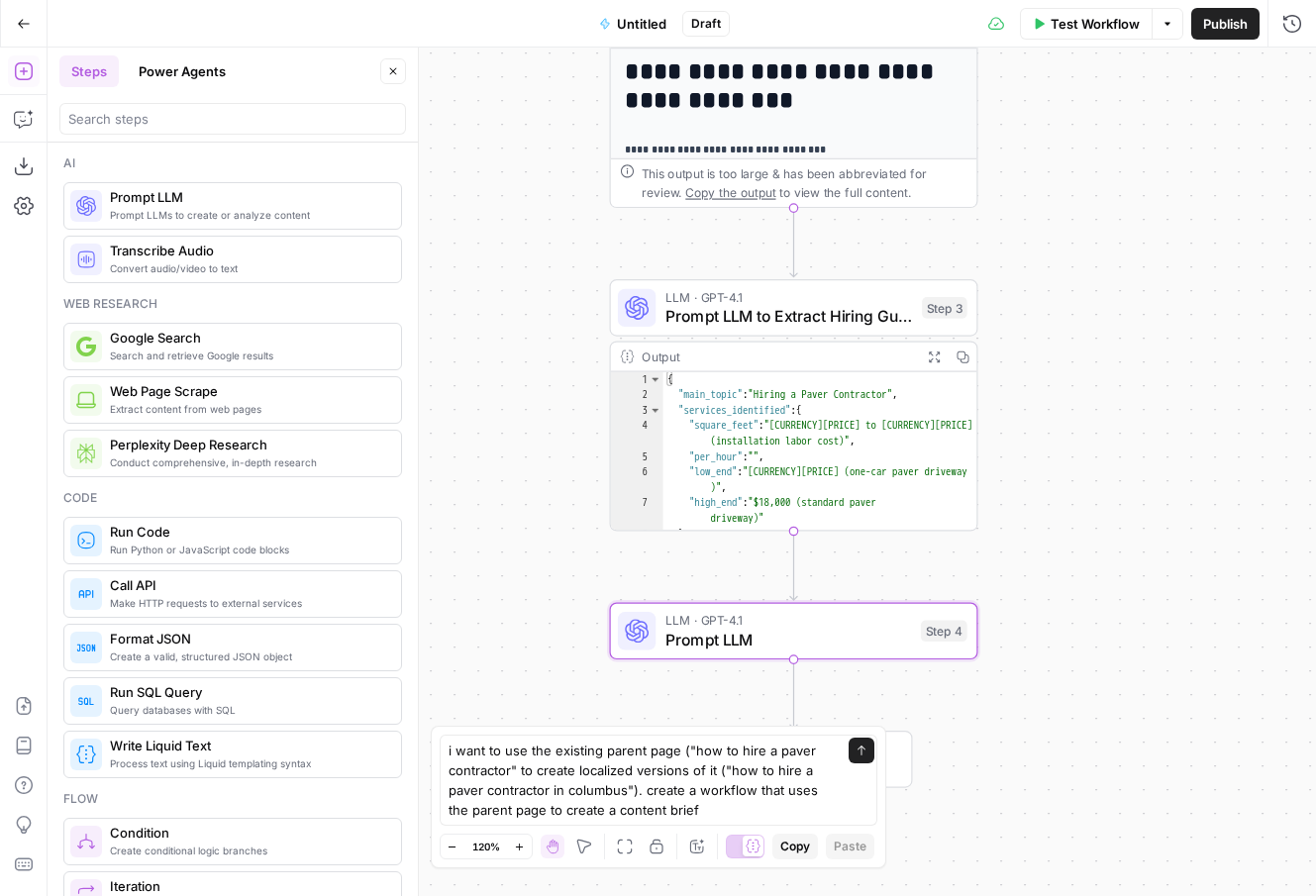 click on "i want to use the existing parent page ("how to hire a paver contractor" to create localized versions of it ("how to hire a paver contractor in columbus"). create a workflow that uses the parent page to create a content brief" at bounding box center (639, 780) 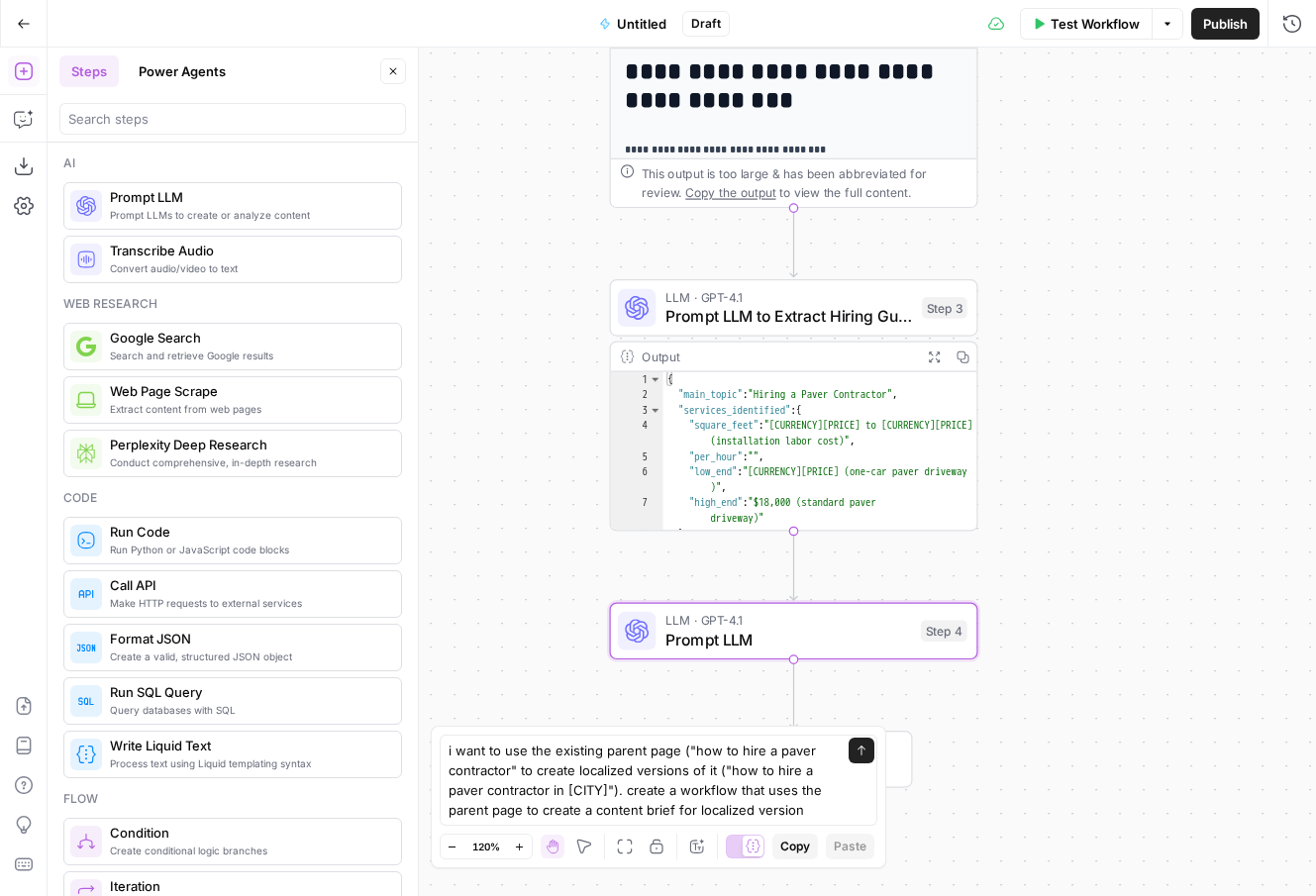 type on "i want to use the existing parent page ("how to hire a paver contractor" to create localized versions of it ("how to hire a paver contractor in columbus"). create a workflow that uses the parent page to create a content brief for localized versions" 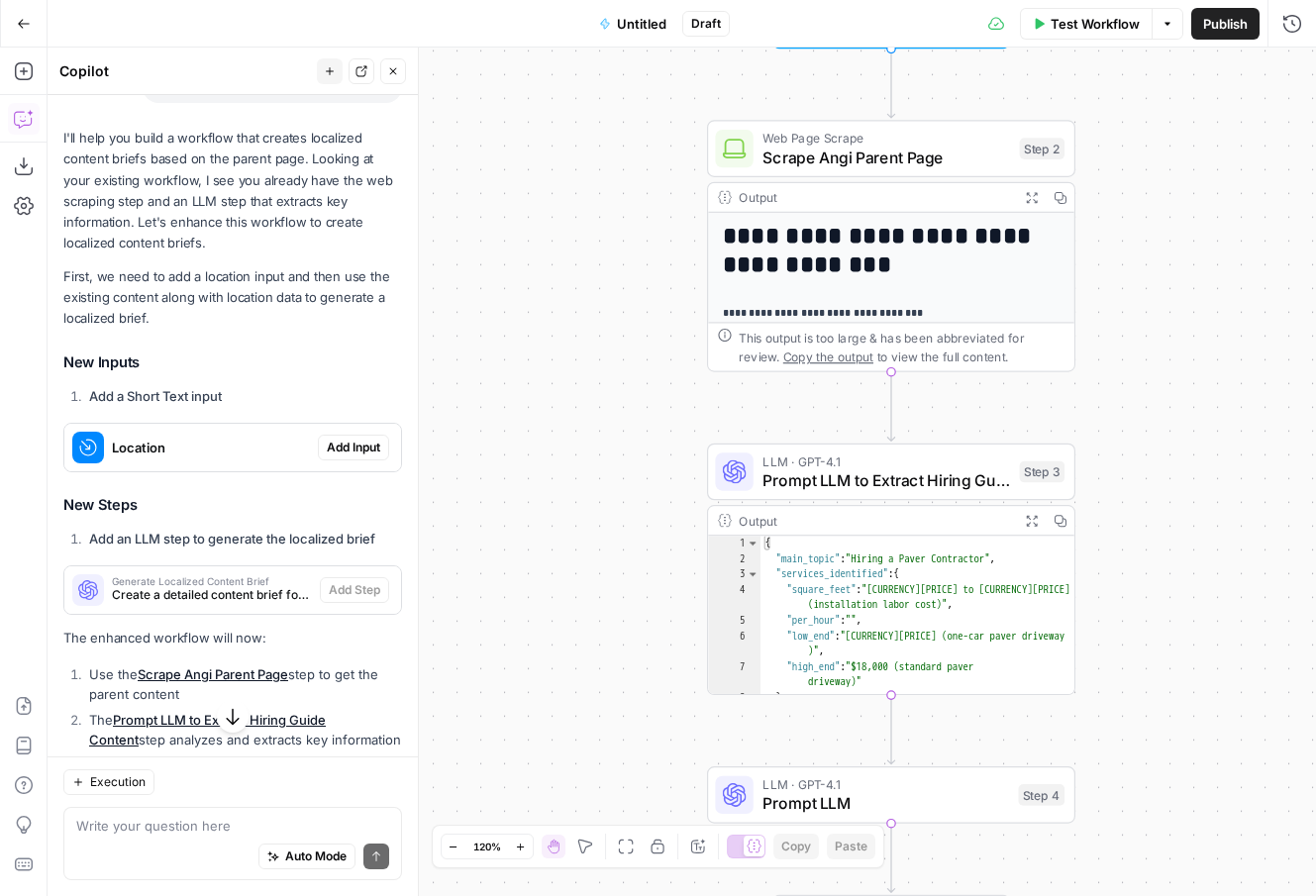 scroll, scrollTop: 4013, scrollLeft: 0, axis: vertical 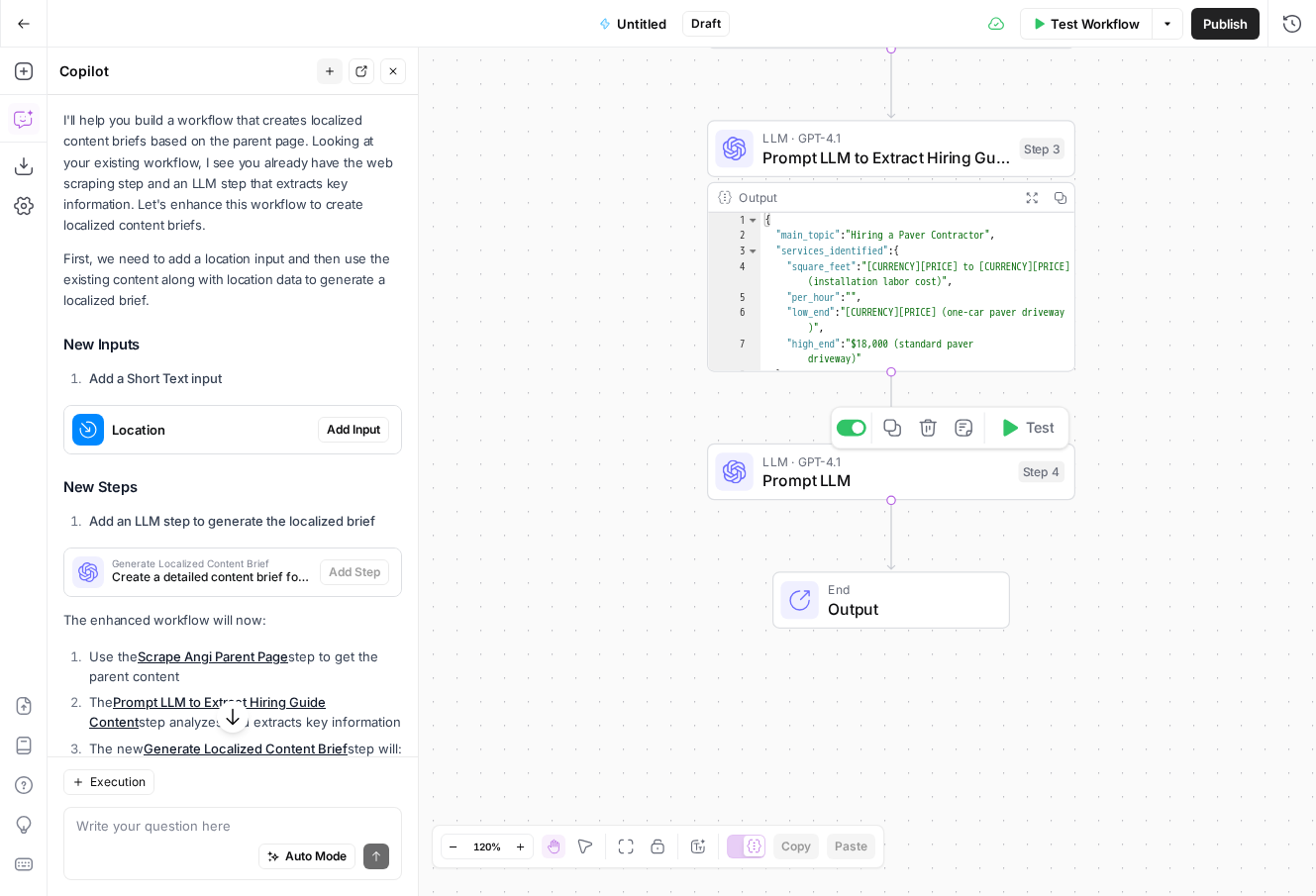 click on "Prompt LLM" at bounding box center [885, 480] 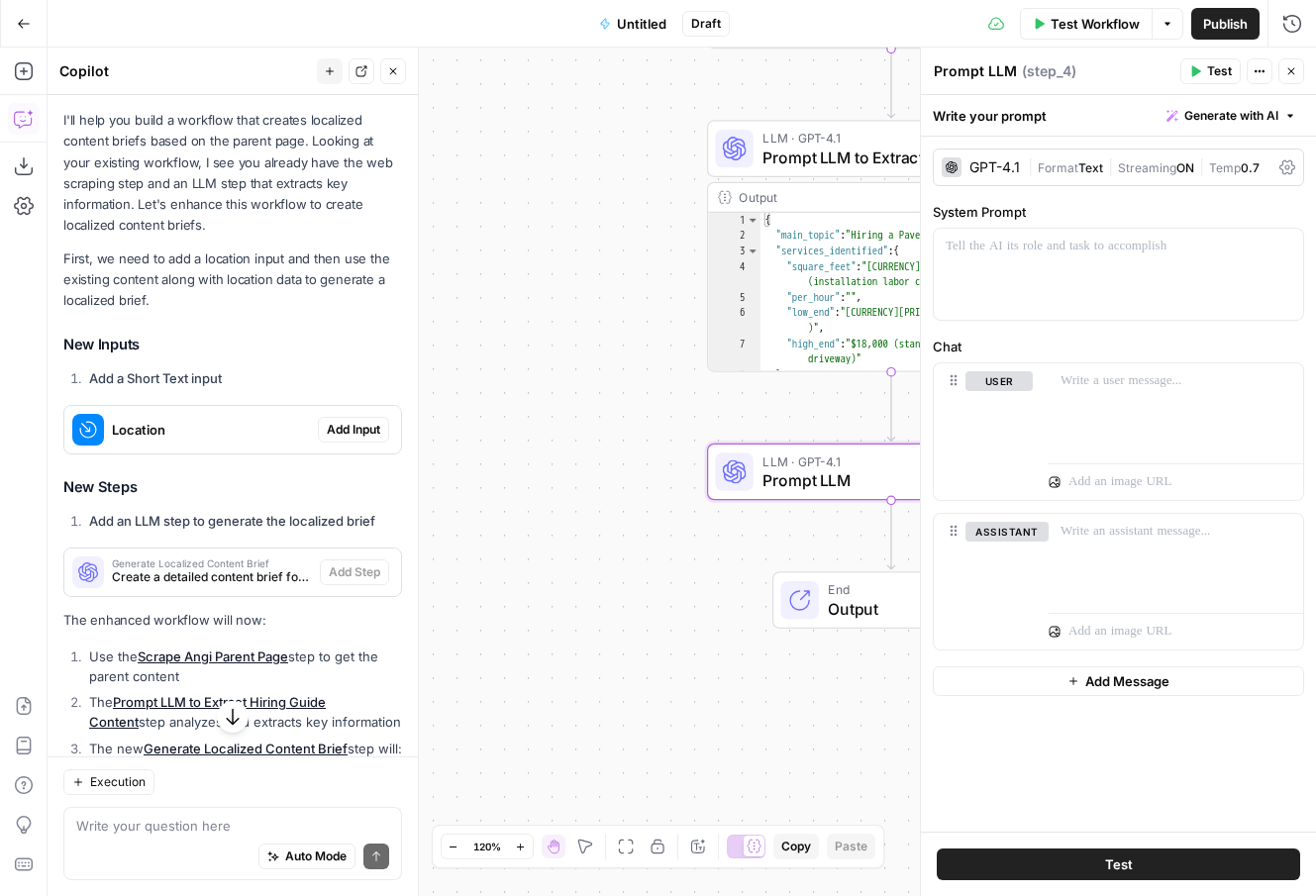 click 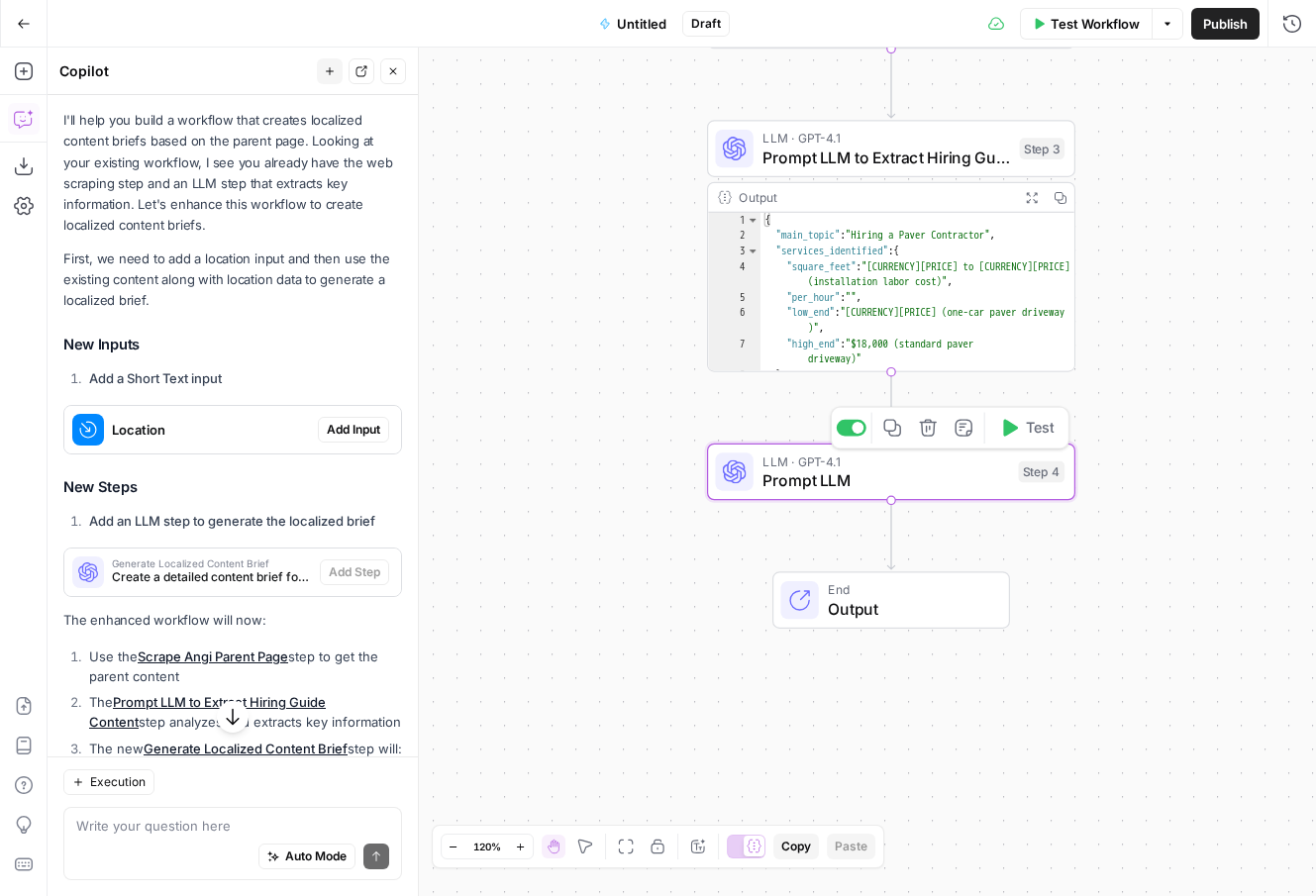 click 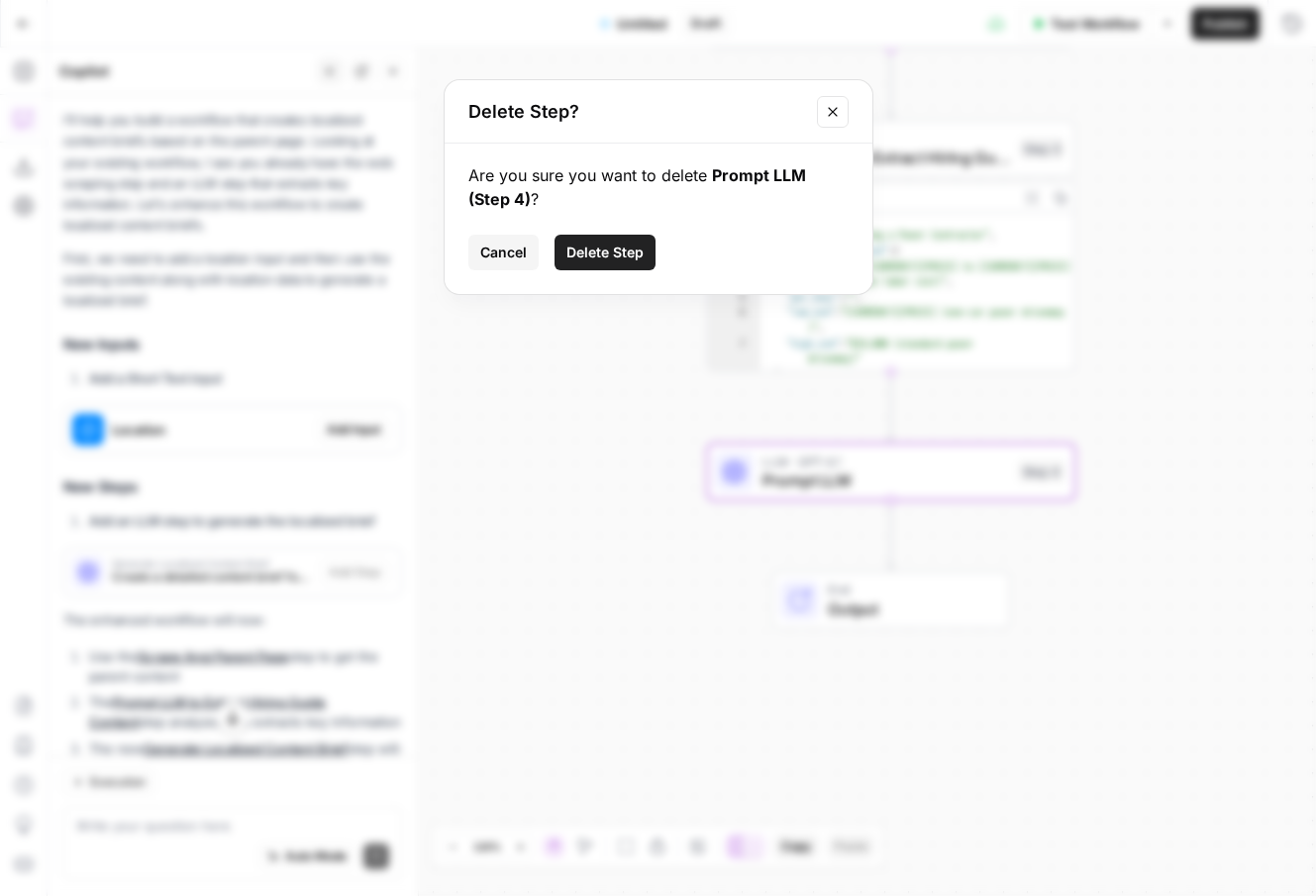 click on "Delete Step" at bounding box center [605, 252] 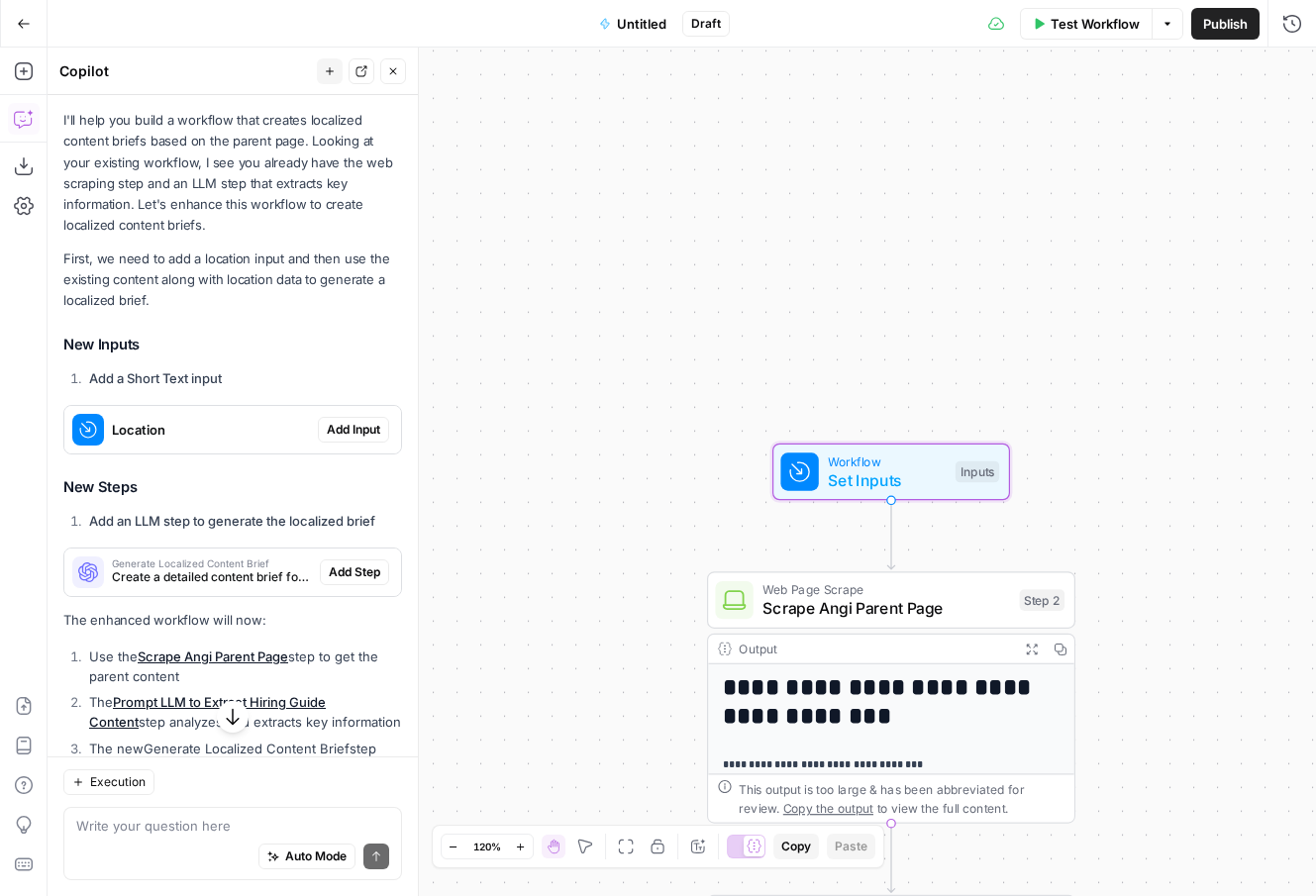 click on "Add Input" at bounding box center [354, 430] 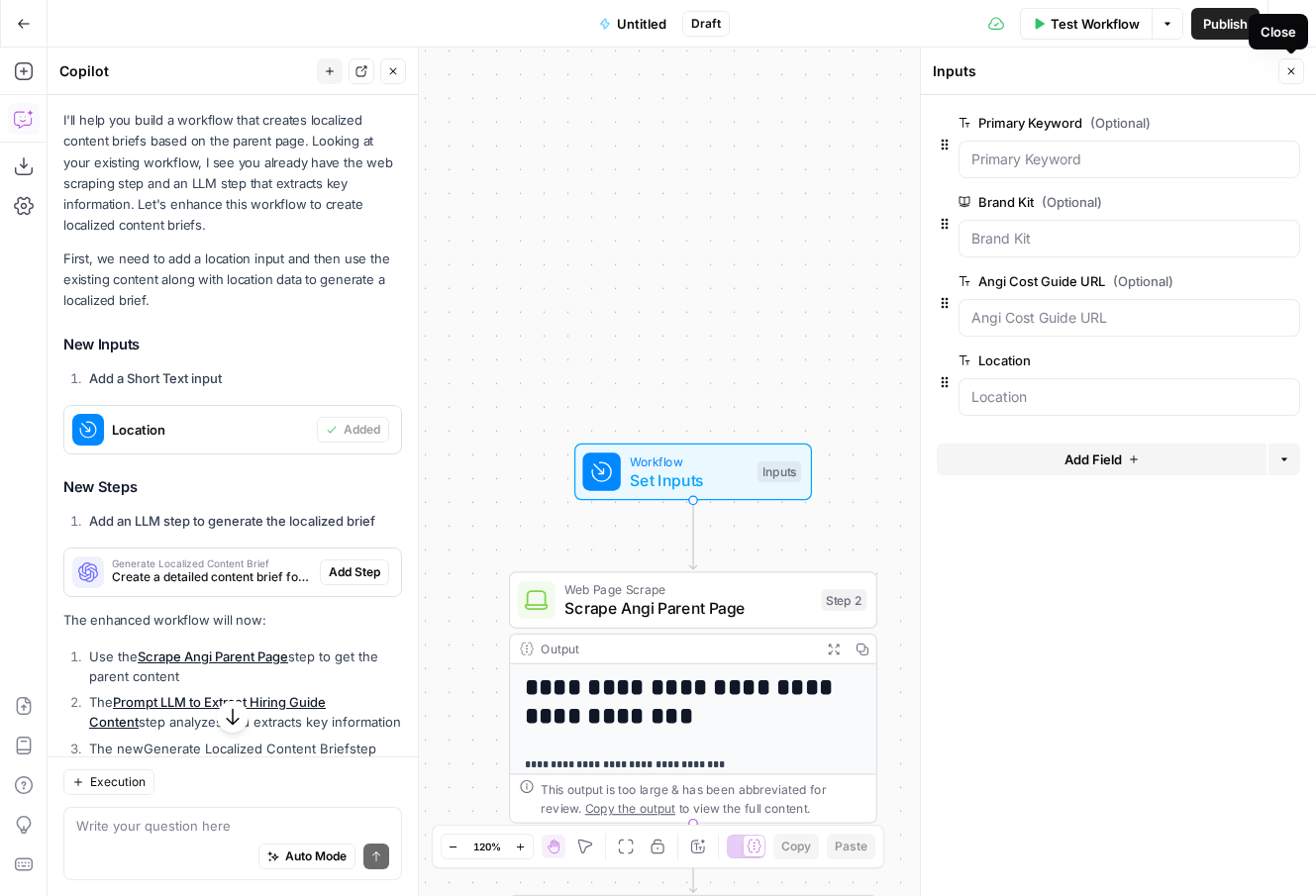 click 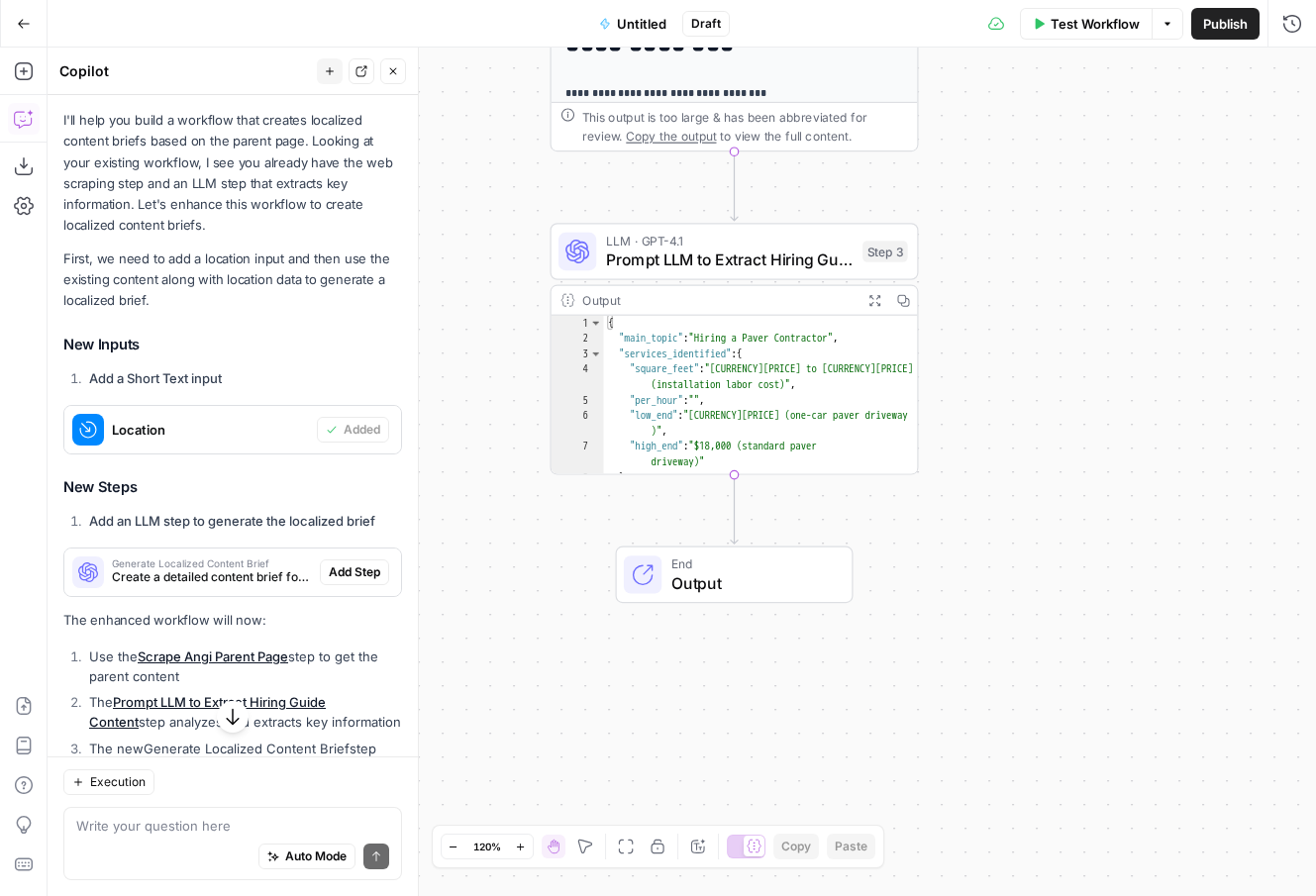 drag, startPoint x: 993, startPoint y: 726, endPoint x: 996, endPoint y: 375, distance: 351.01282 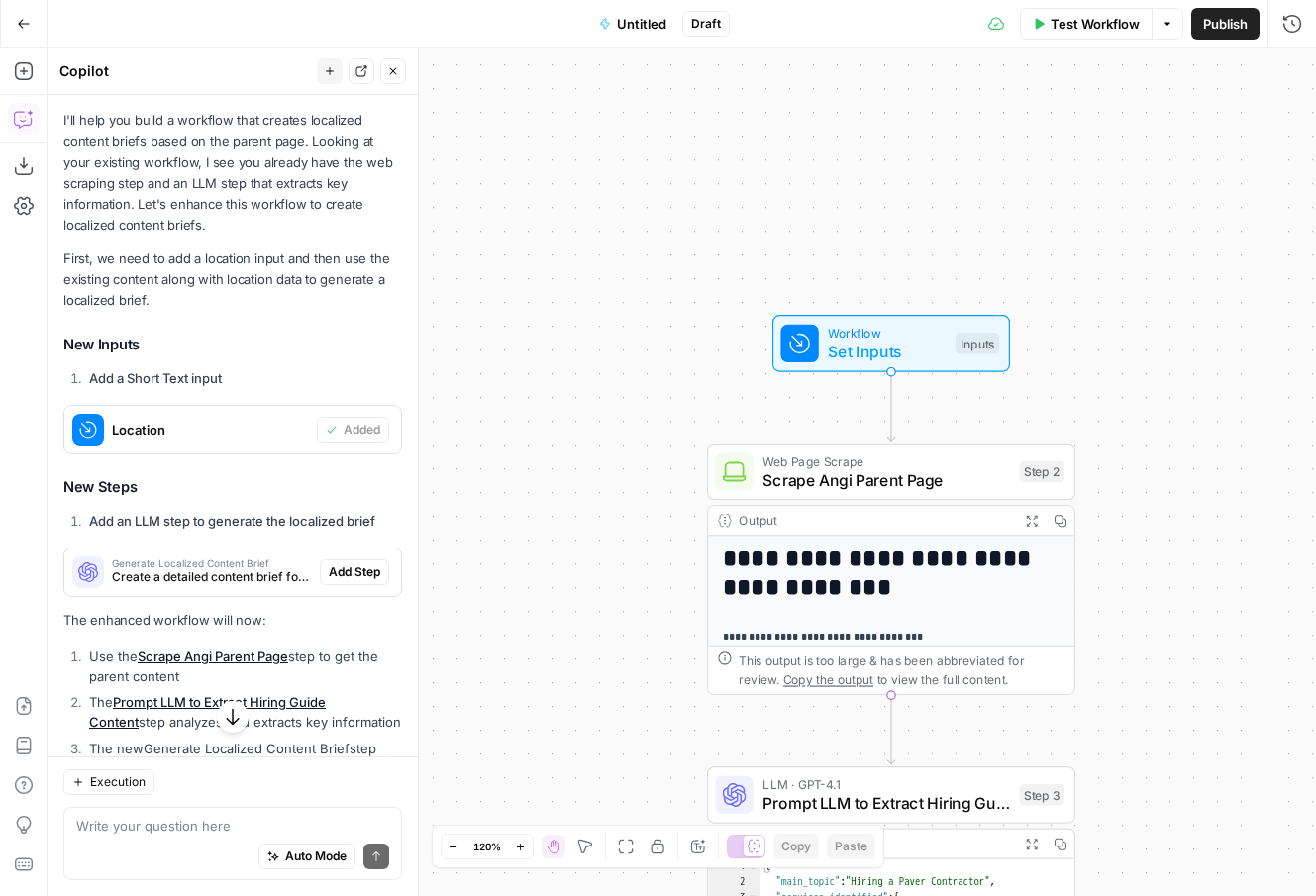 scroll, scrollTop: 4073, scrollLeft: 0, axis: vertical 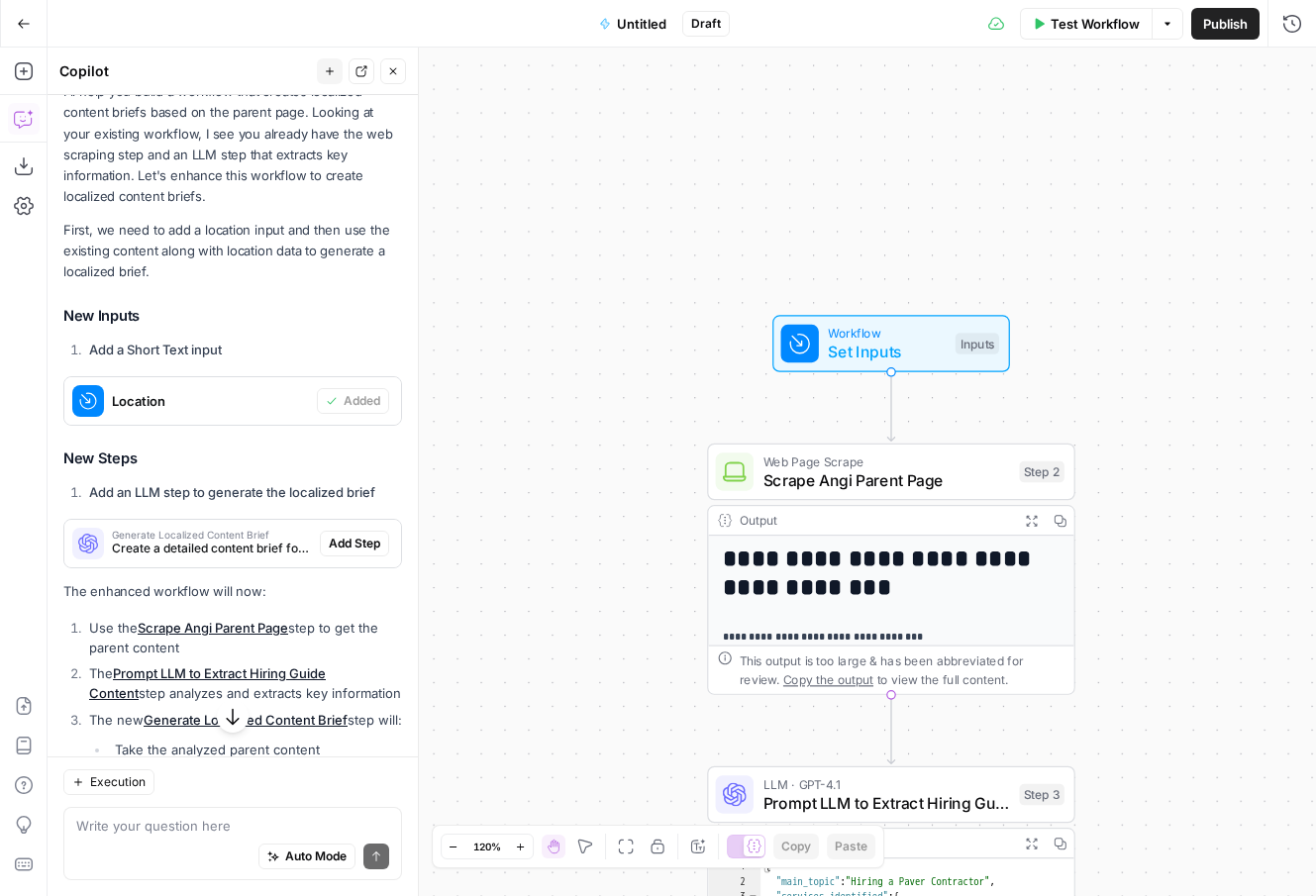click on "Add Step" at bounding box center (354, 544) 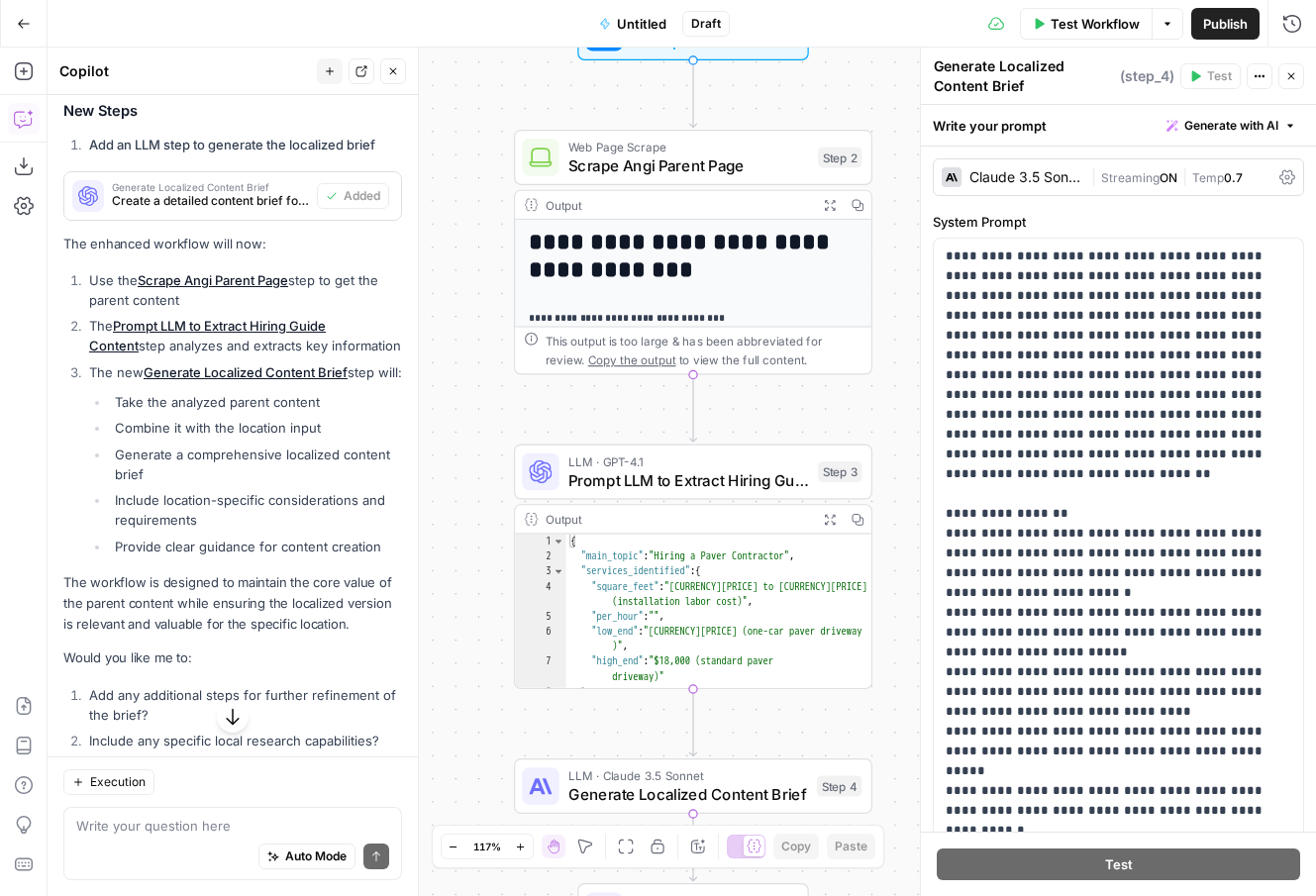 scroll, scrollTop: 4432, scrollLeft: 0, axis: vertical 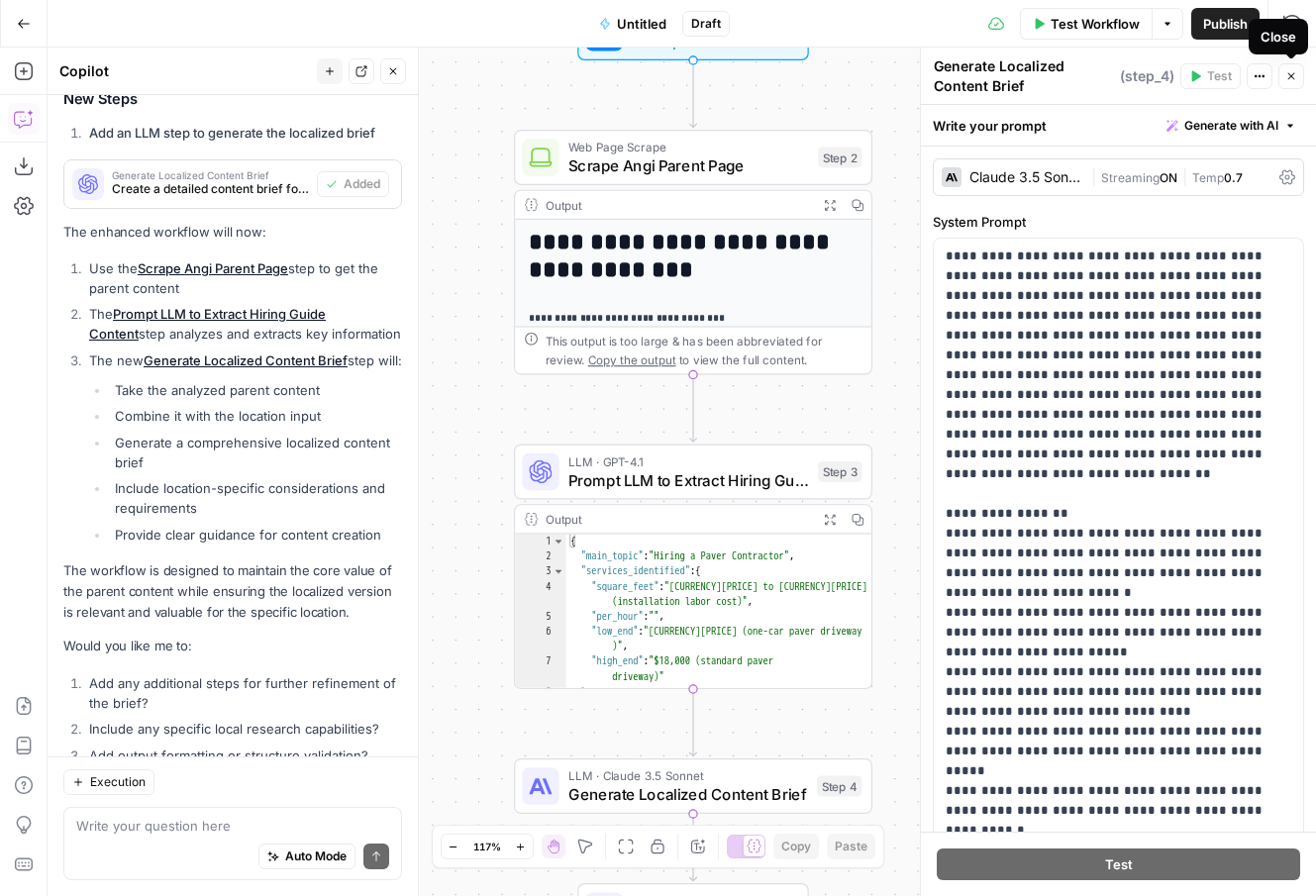 click on "Close" at bounding box center (1291, 76) 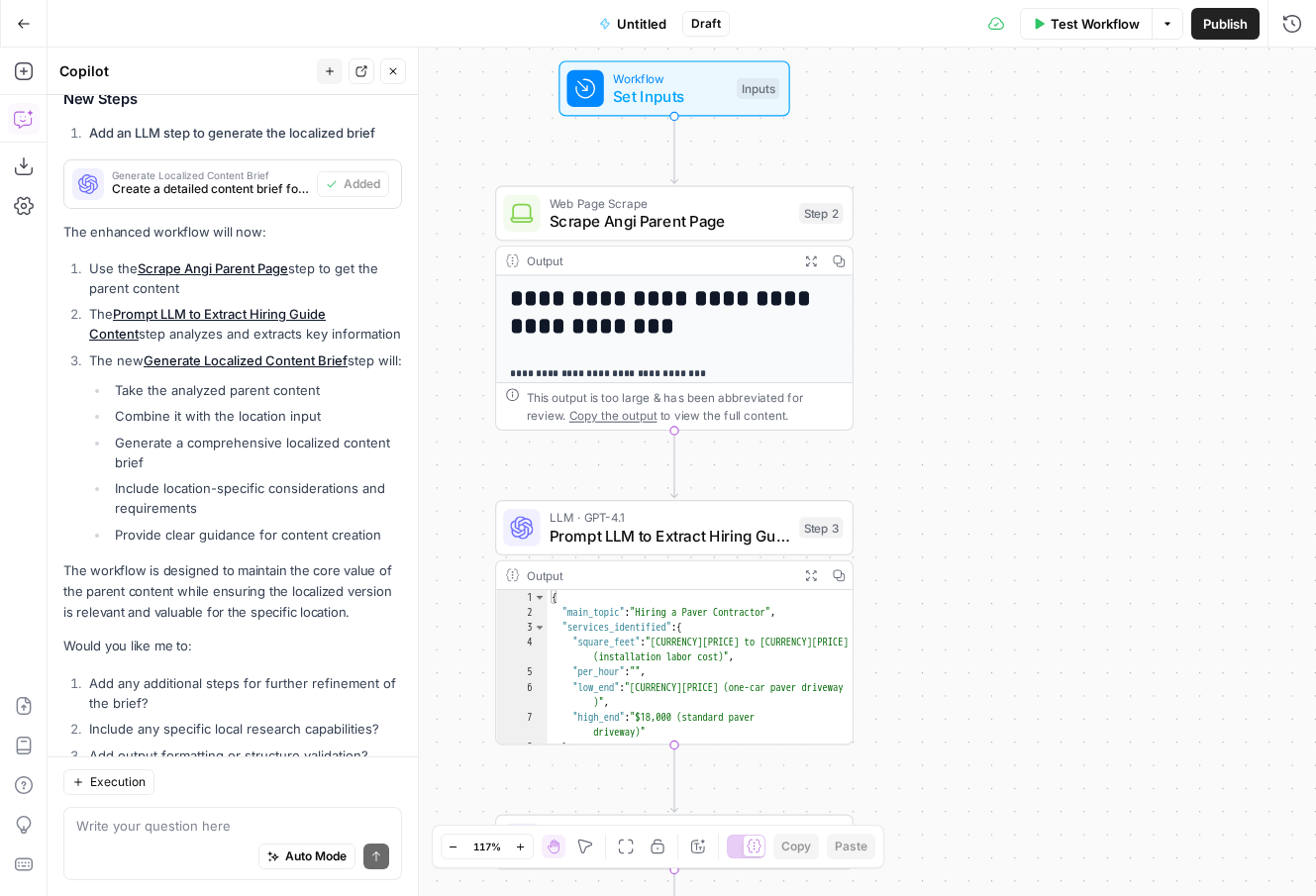 click on "Inputs" at bounding box center (758, 88) 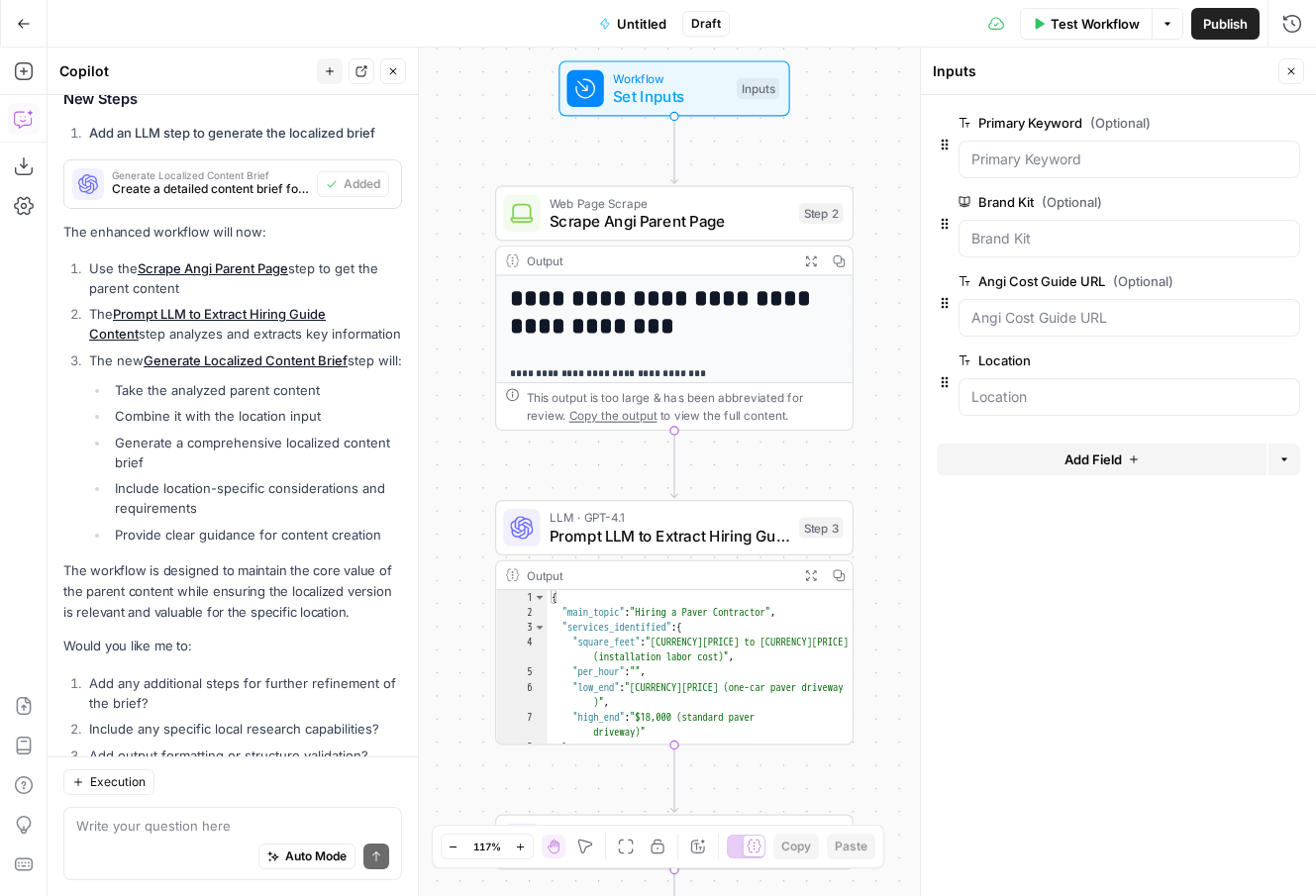 click at bounding box center [1129, 397] 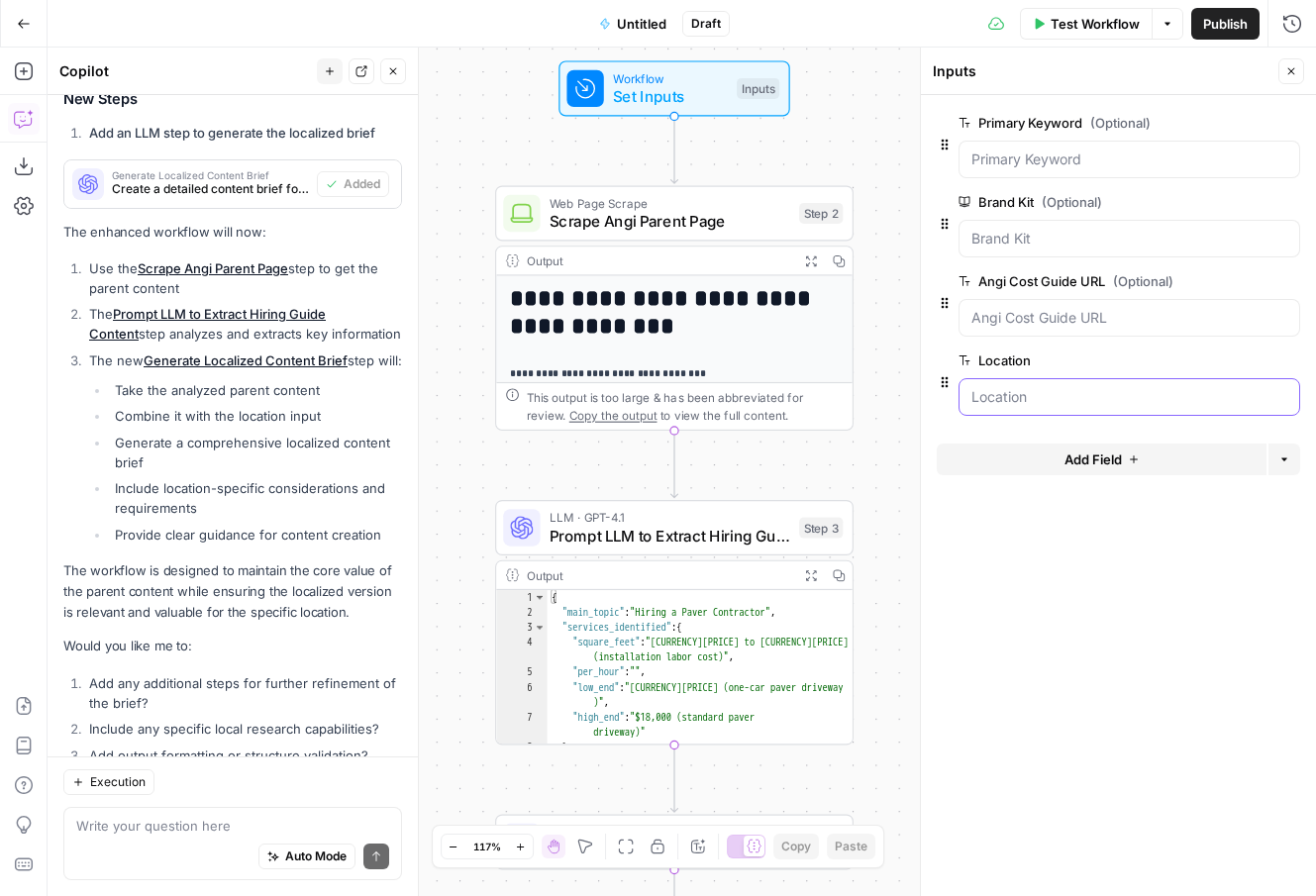 click on "Location" at bounding box center [1129, 397] 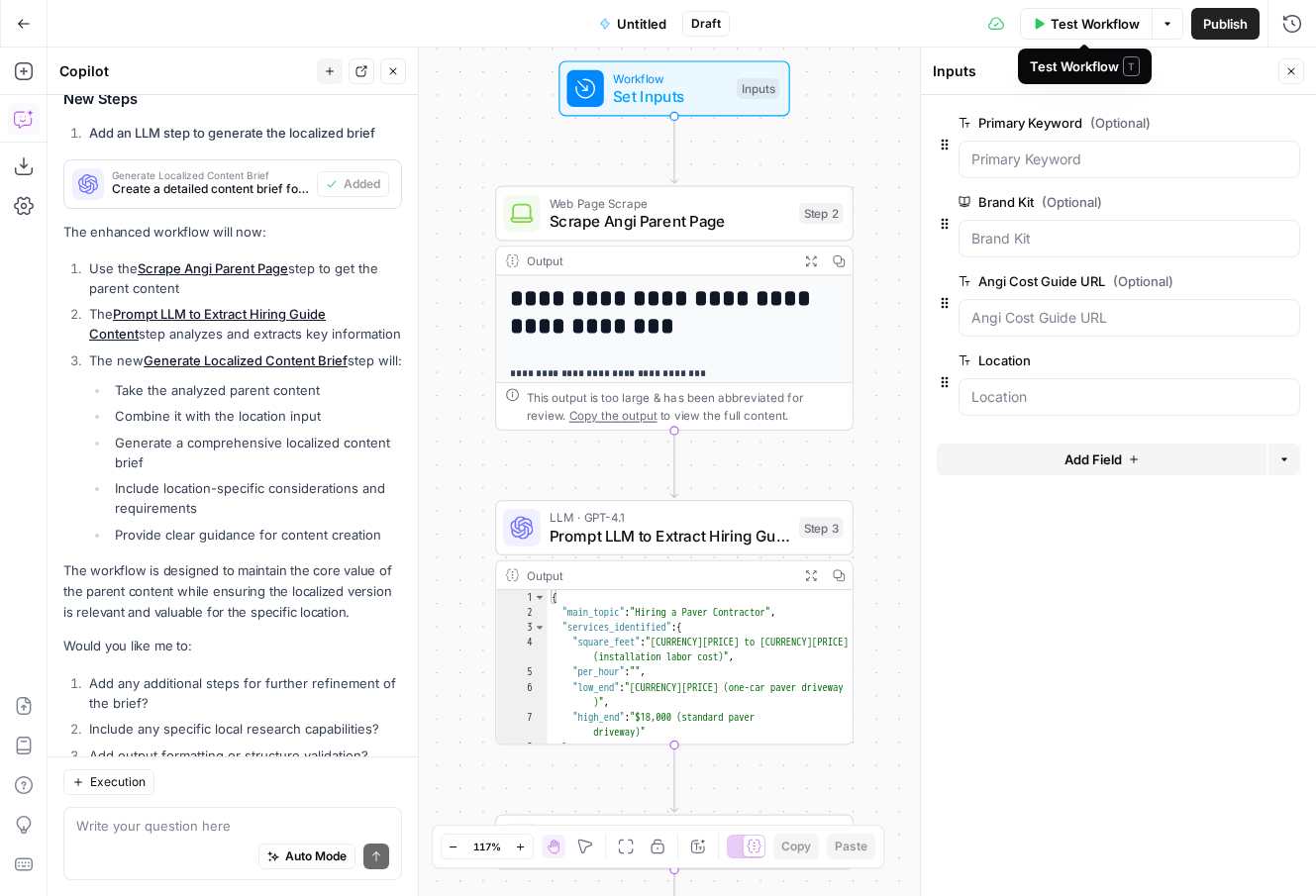 click on "Test Workflow" at bounding box center (1095, 24) 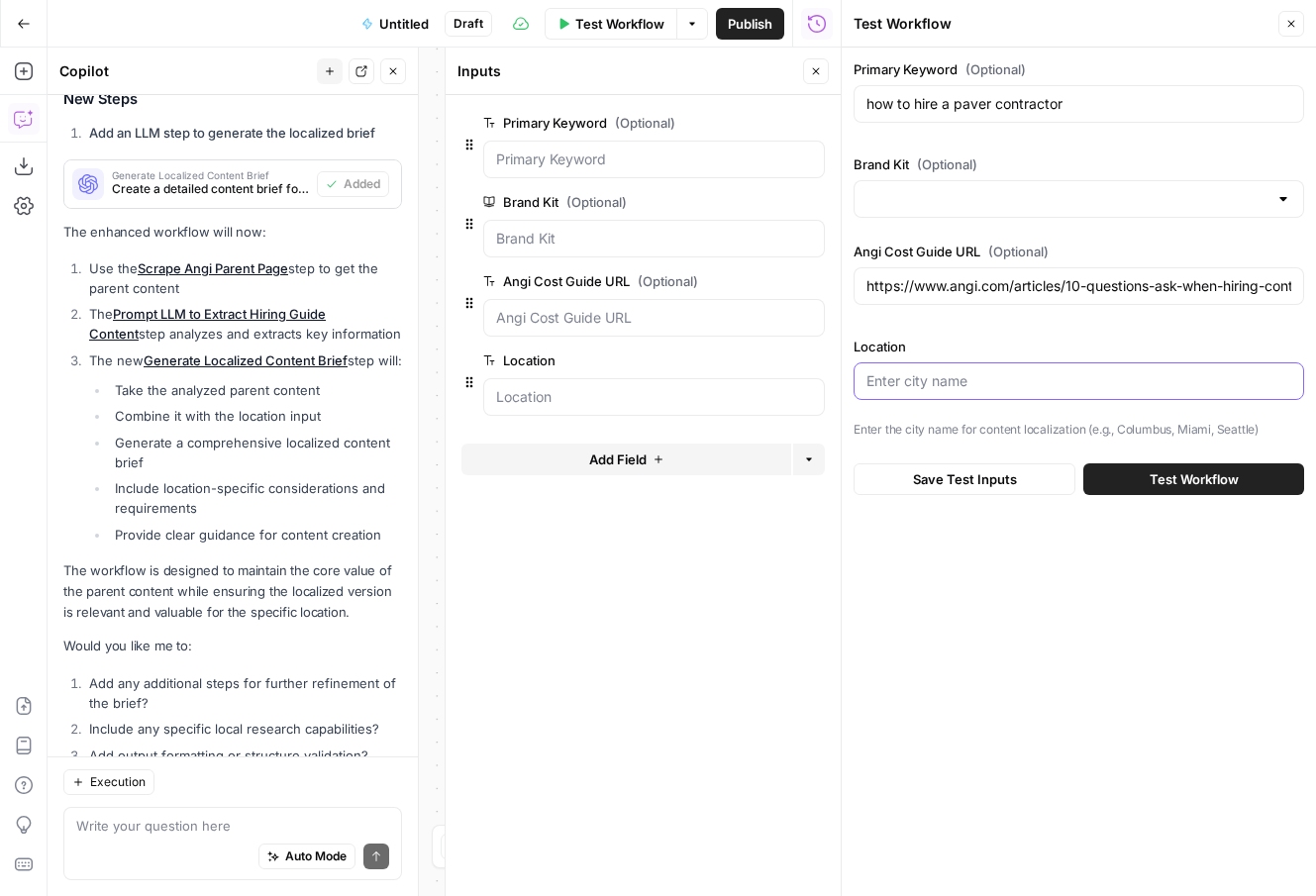 click on "Location" at bounding box center [1078, 381] 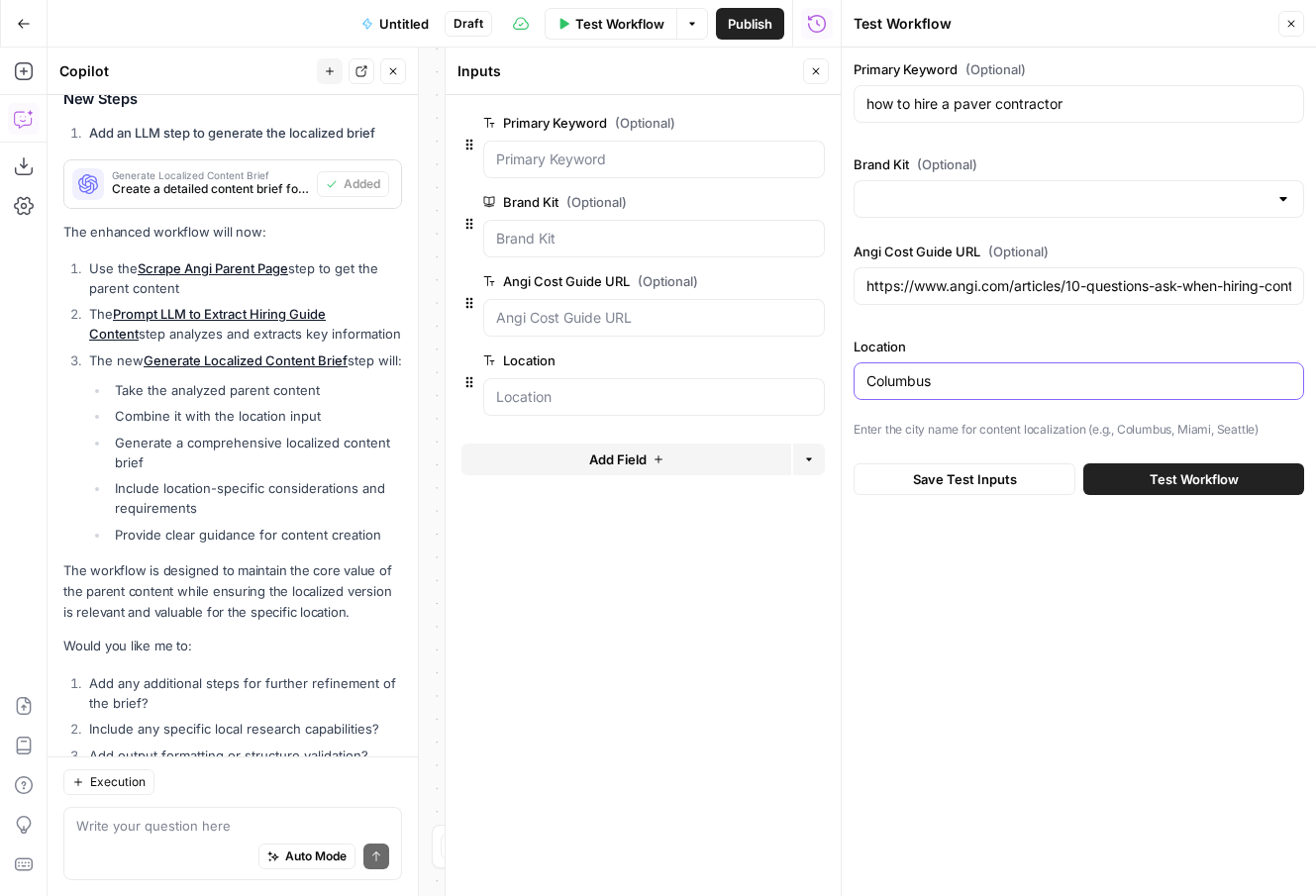 type on "Columbus" 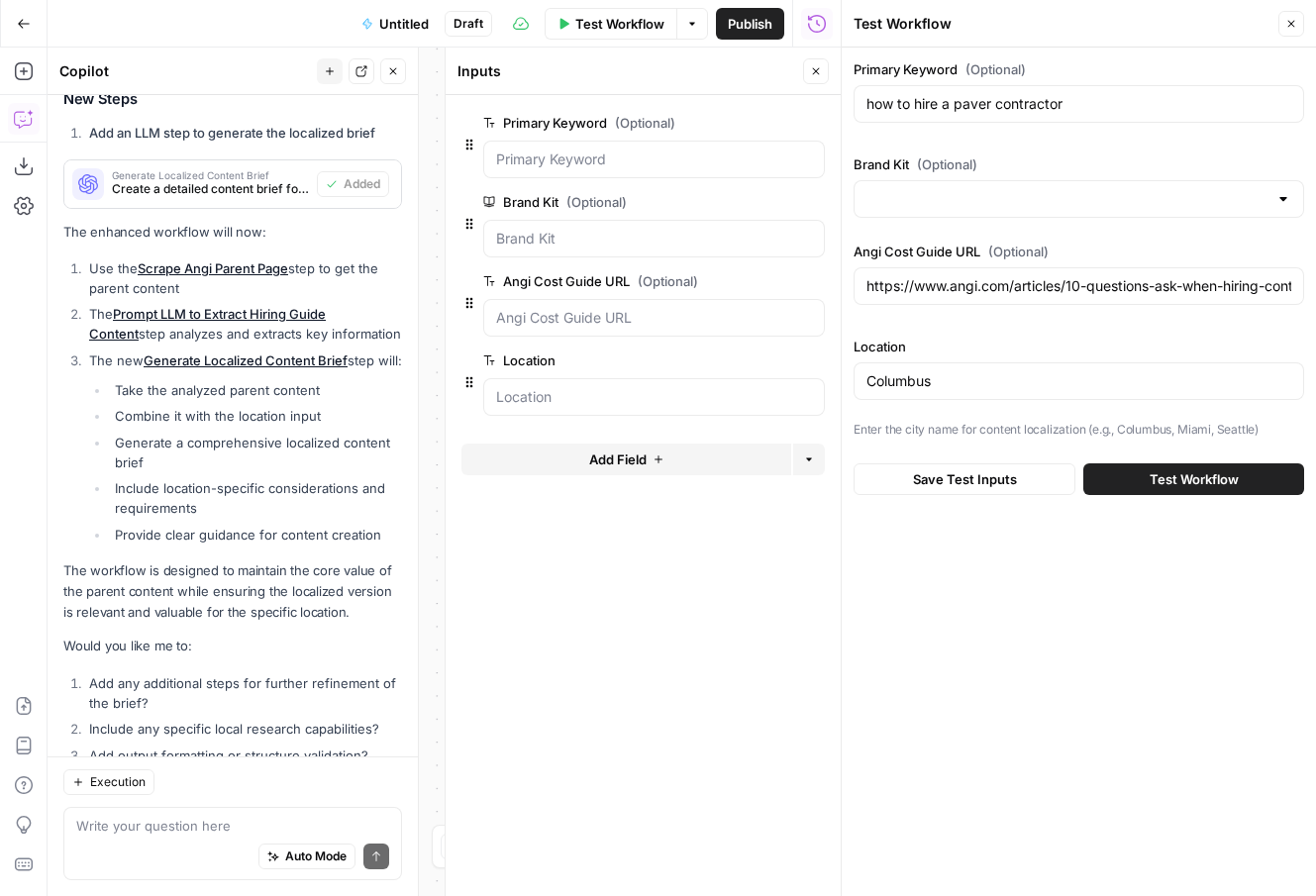 click on "Test Workflow" at bounding box center (1194, 479) 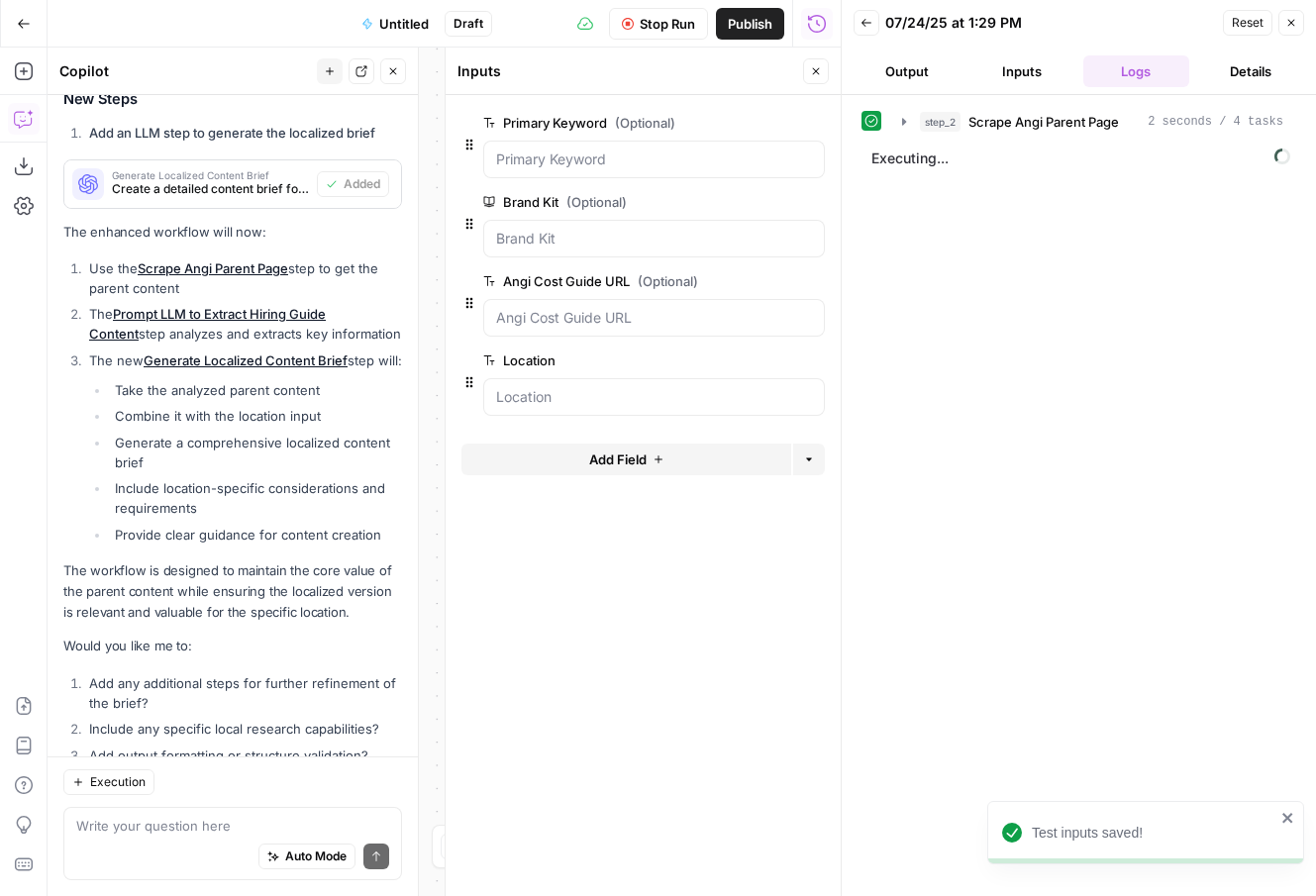 click 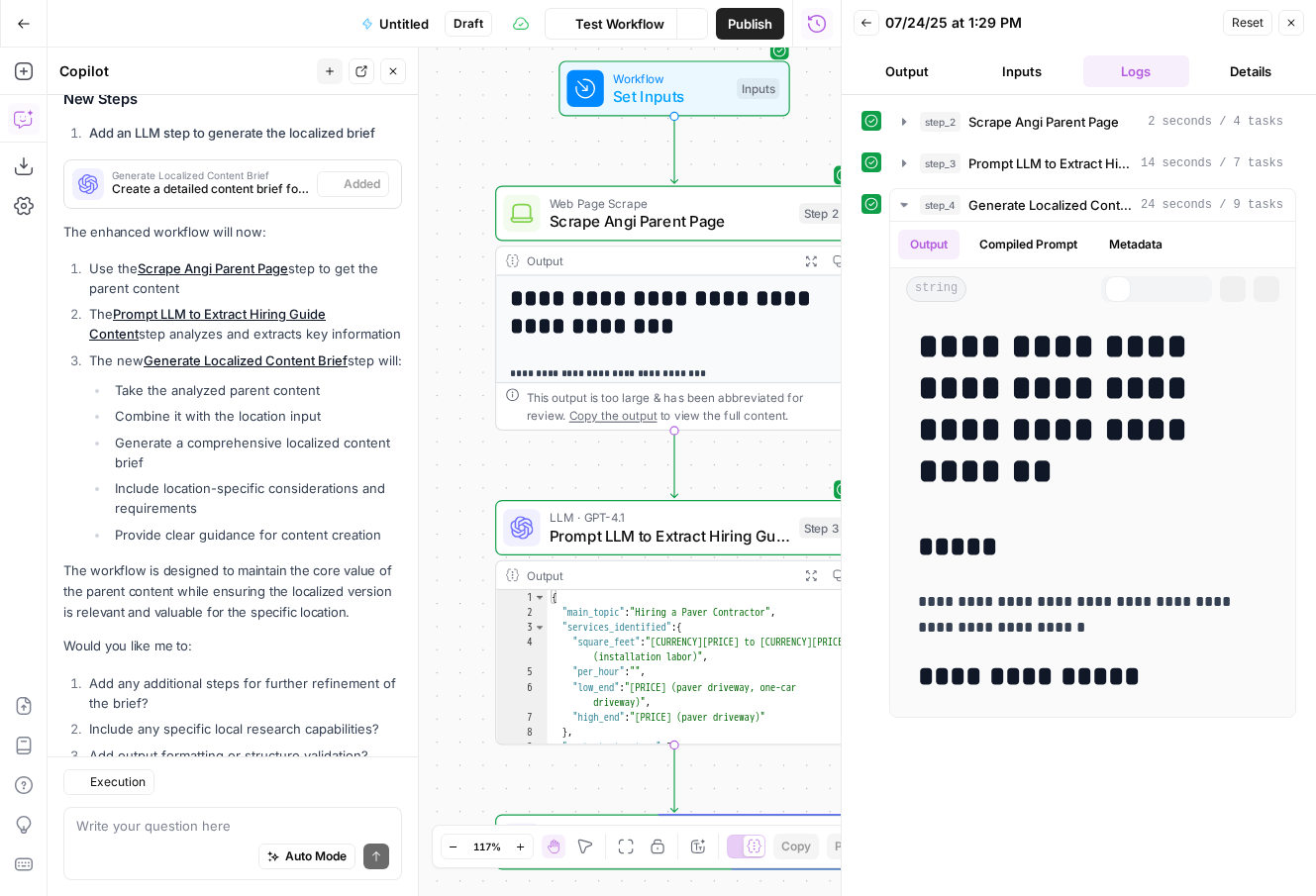 scroll, scrollTop: 4432, scrollLeft: 0, axis: vertical 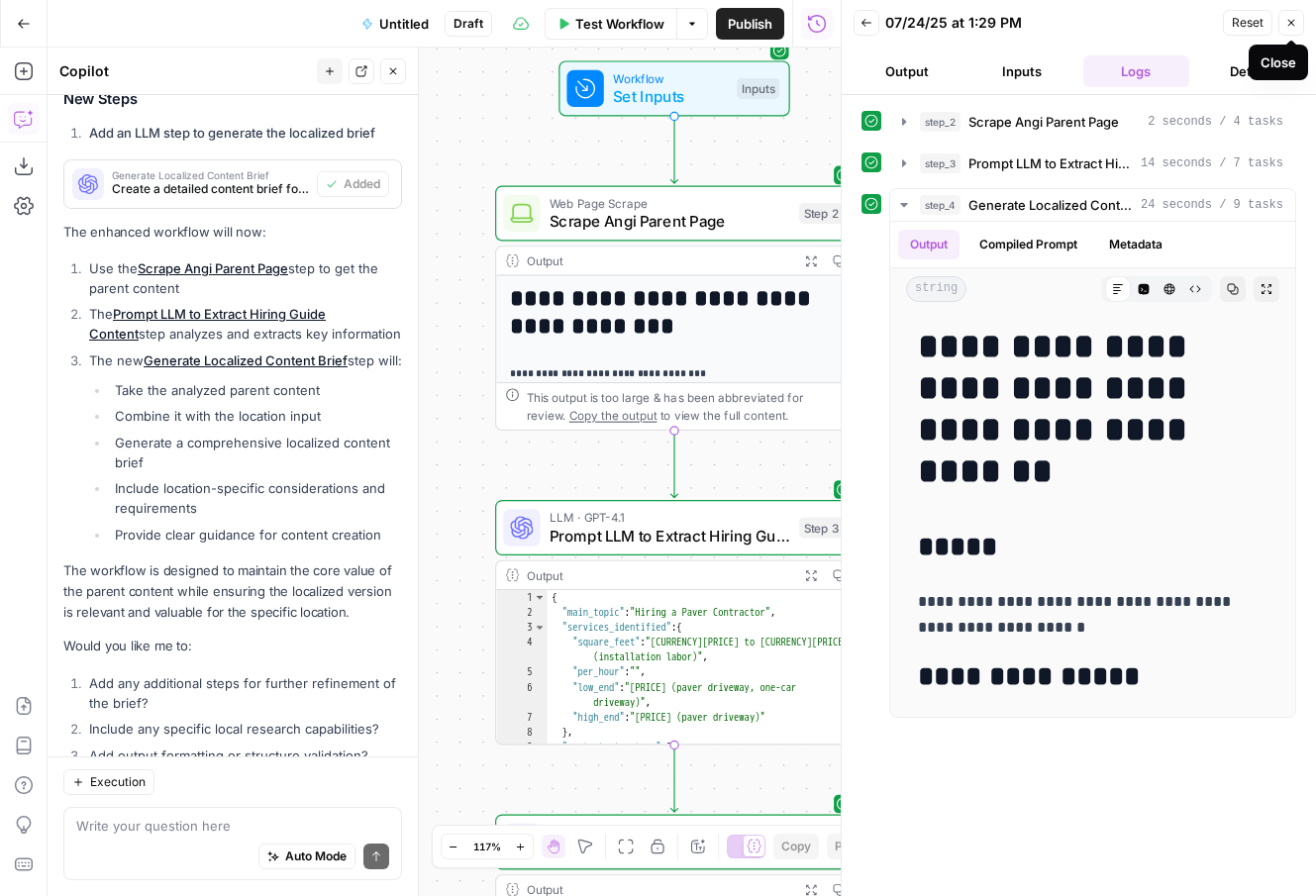 click 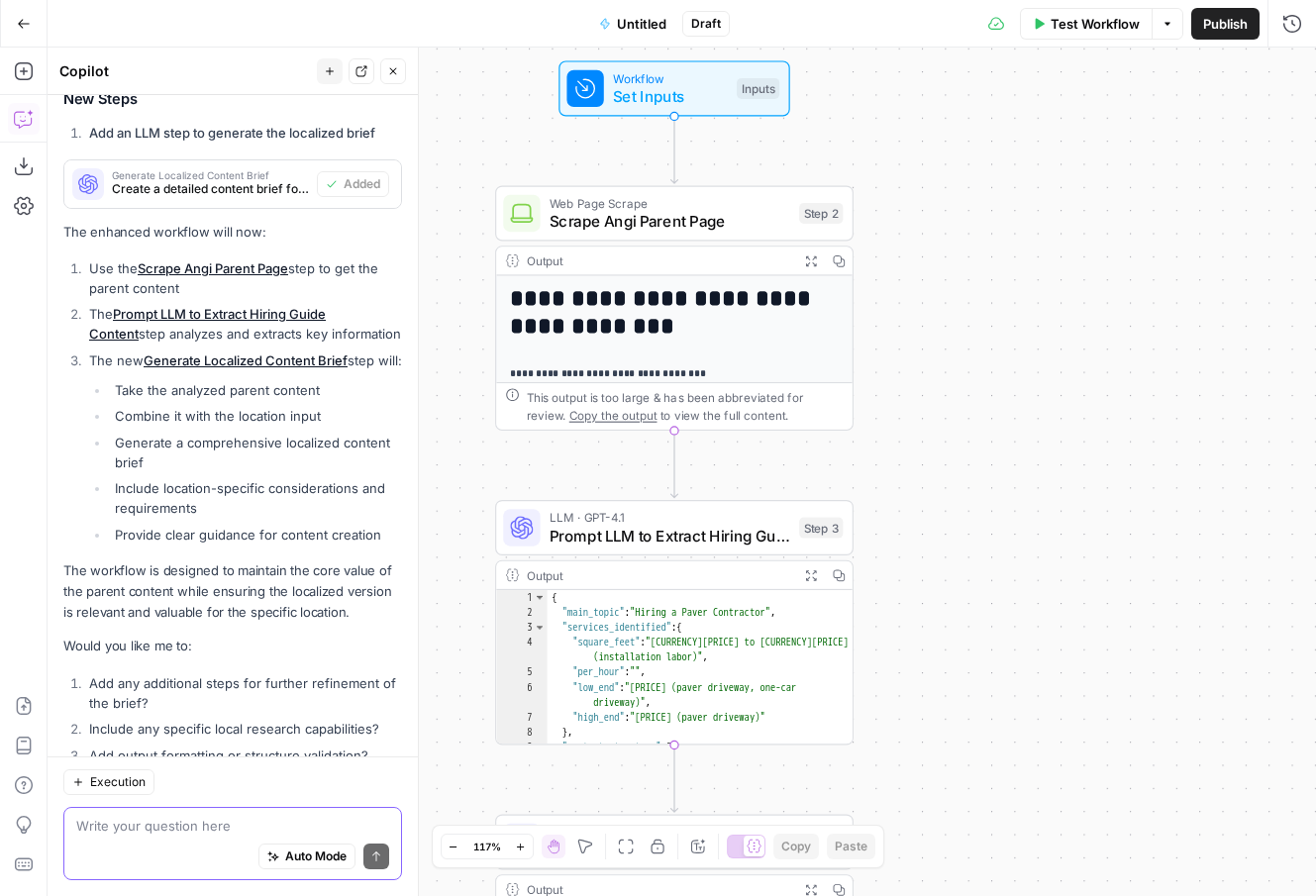 click at bounding box center (233, 826) 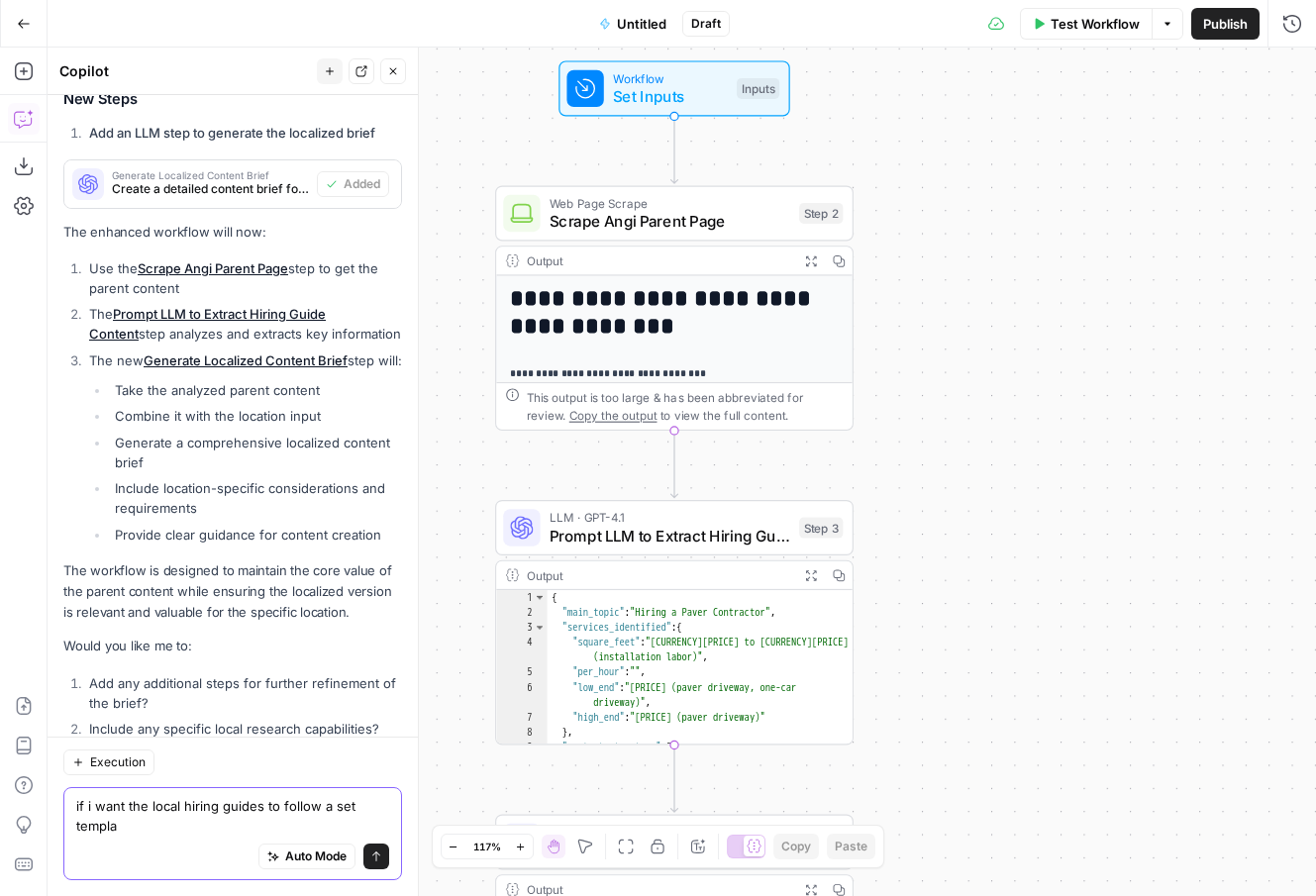 scroll, scrollTop: 4452, scrollLeft: 0, axis: vertical 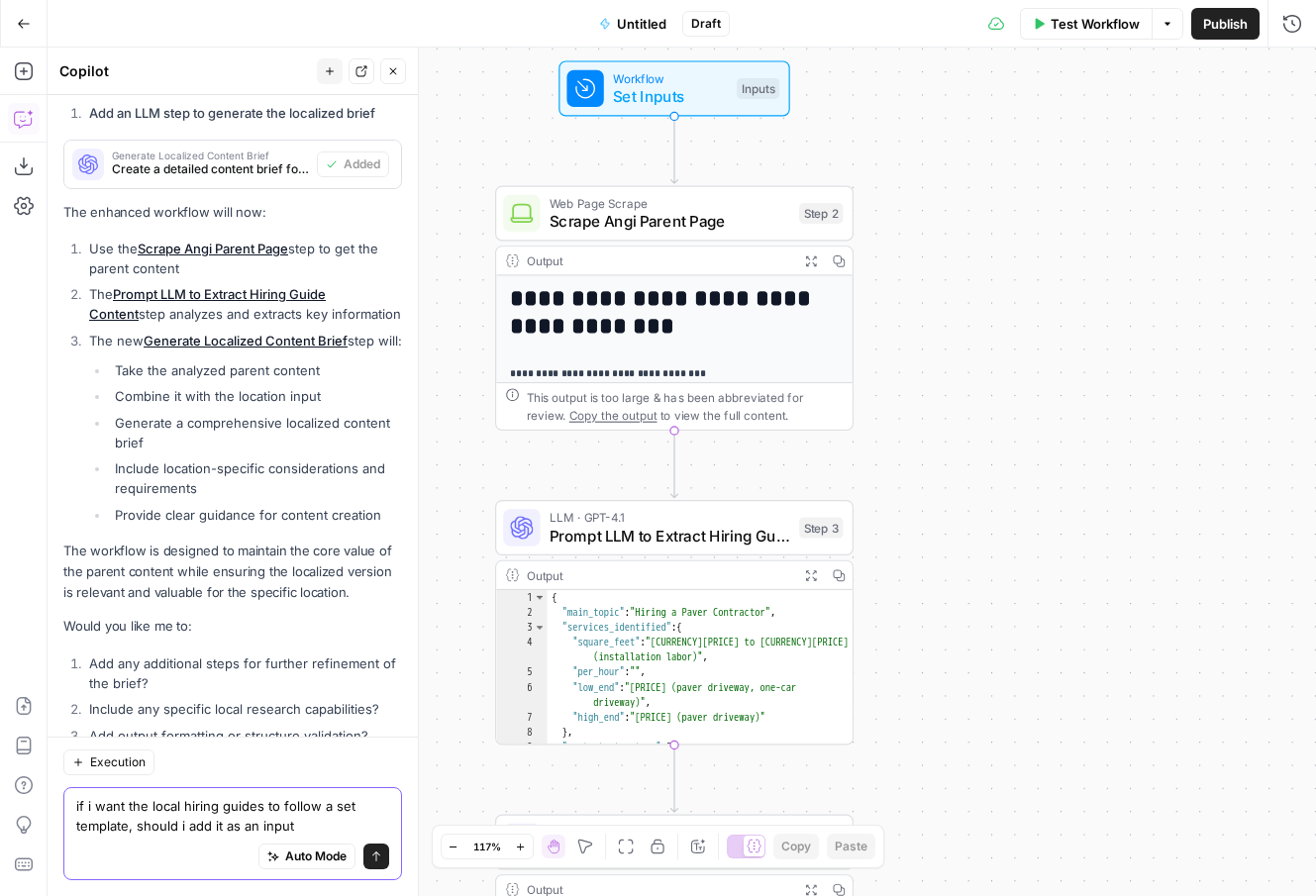type on "if i want the local hiring guides to follow a set template, should i add it as an input?" 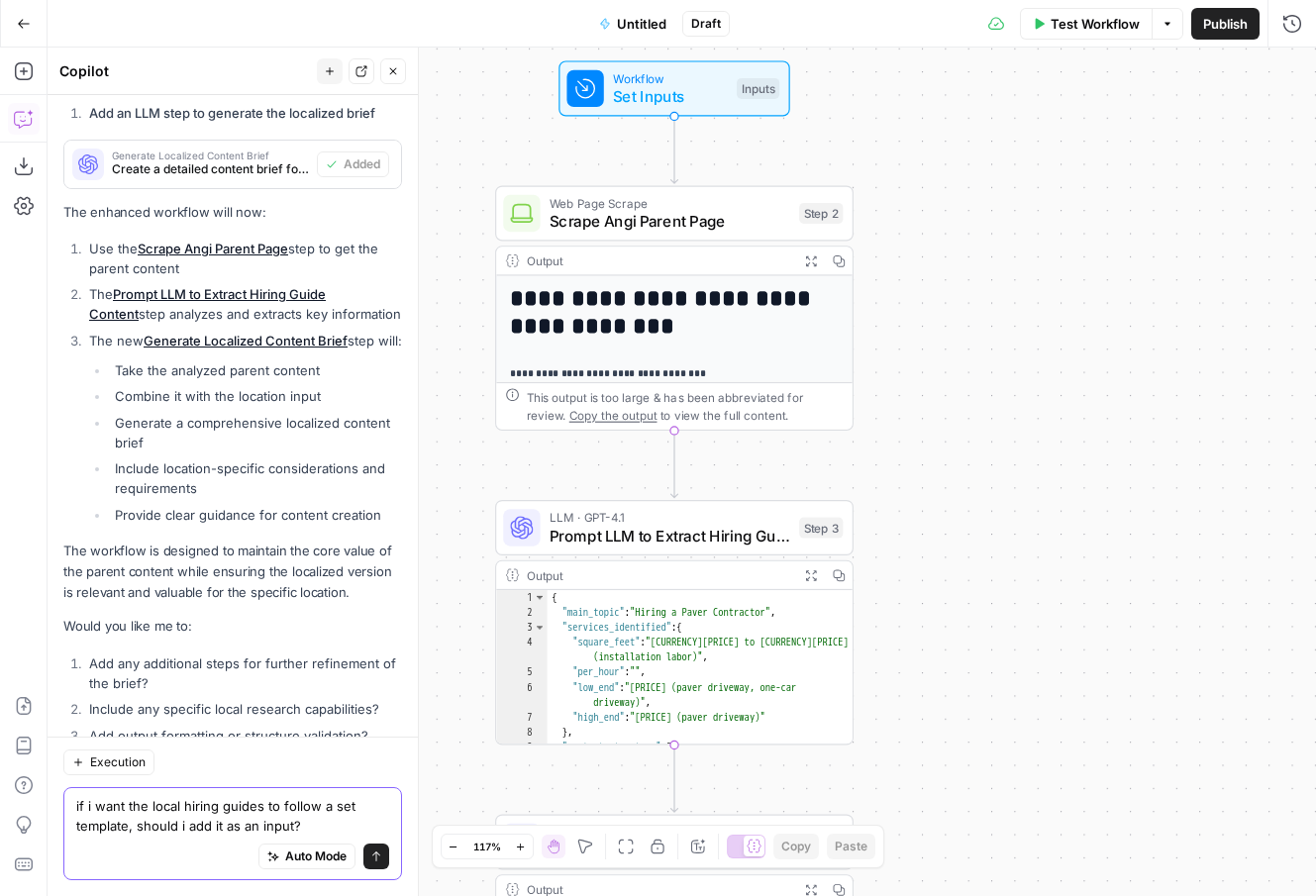 type 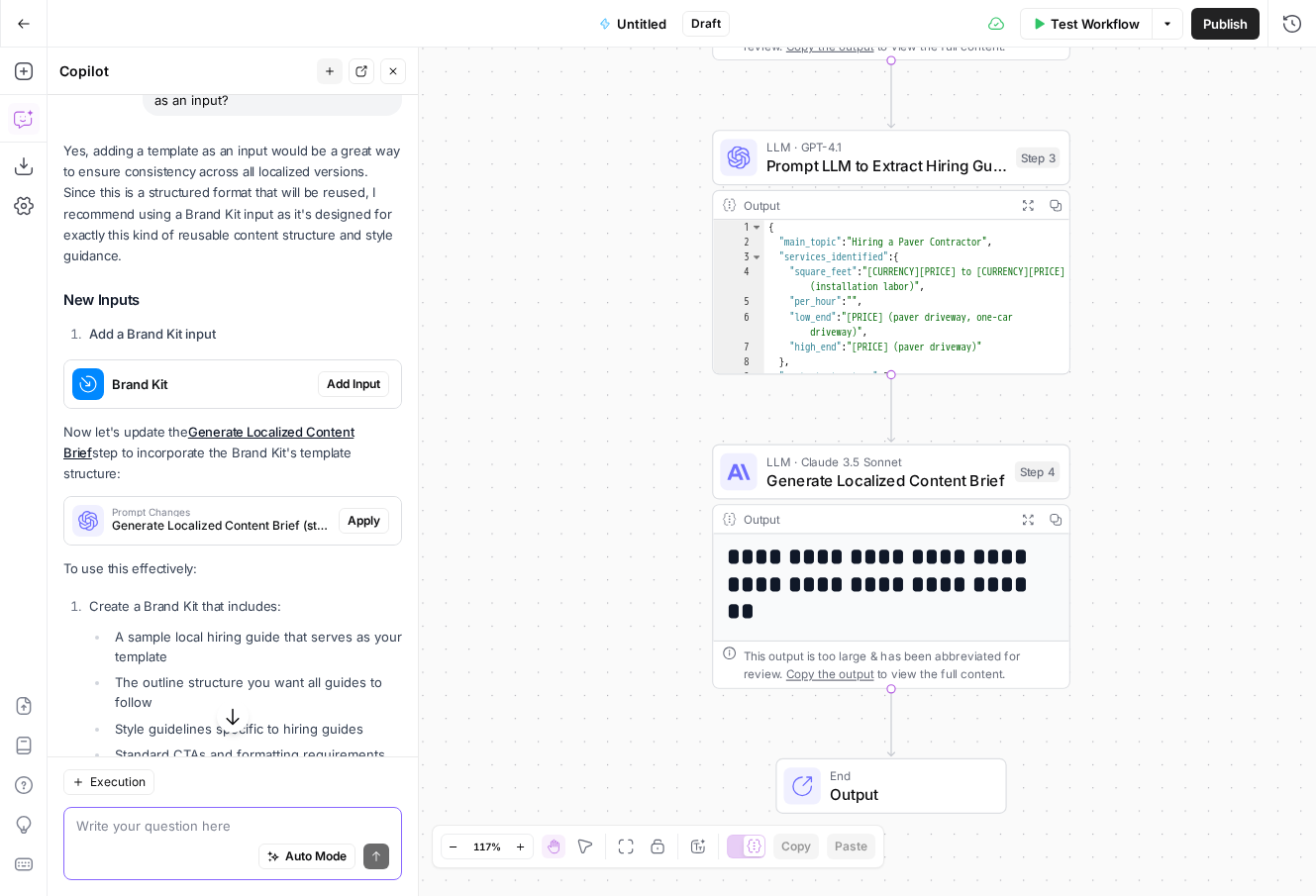 scroll, scrollTop: 5166, scrollLeft: 0, axis: vertical 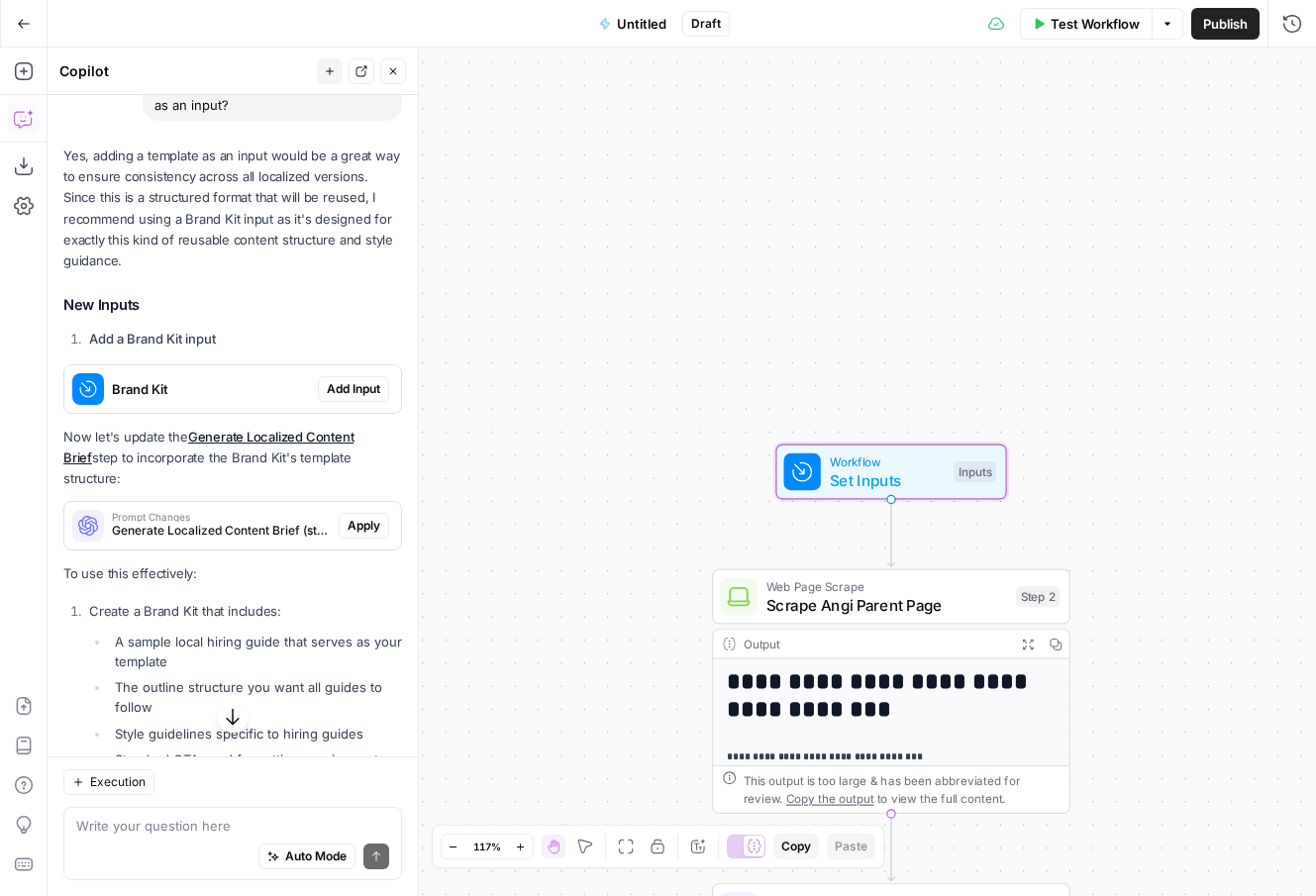 click on "Add Input" at bounding box center [354, 389] 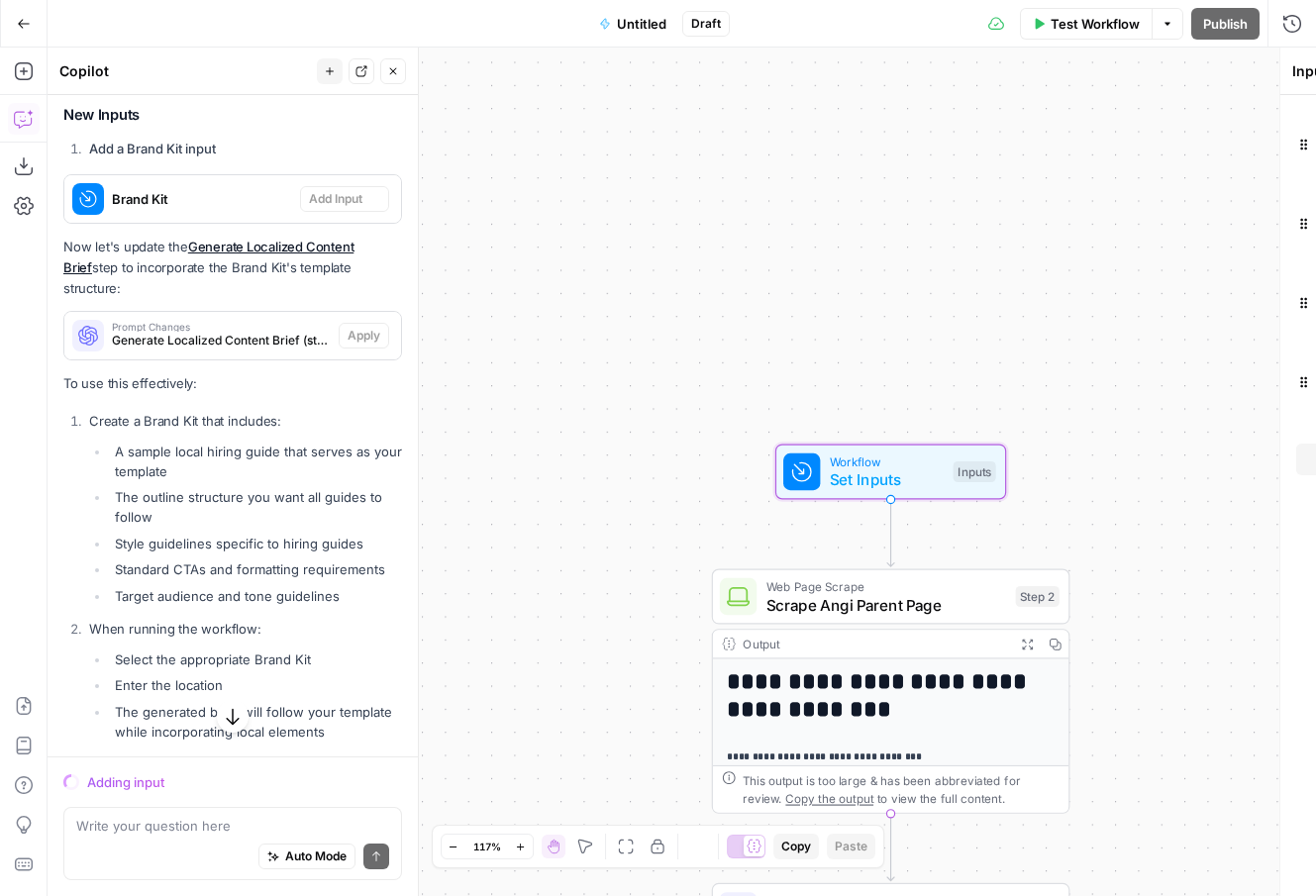 scroll, scrollTop: 4976, scrollLeft: 0, axis: vertical 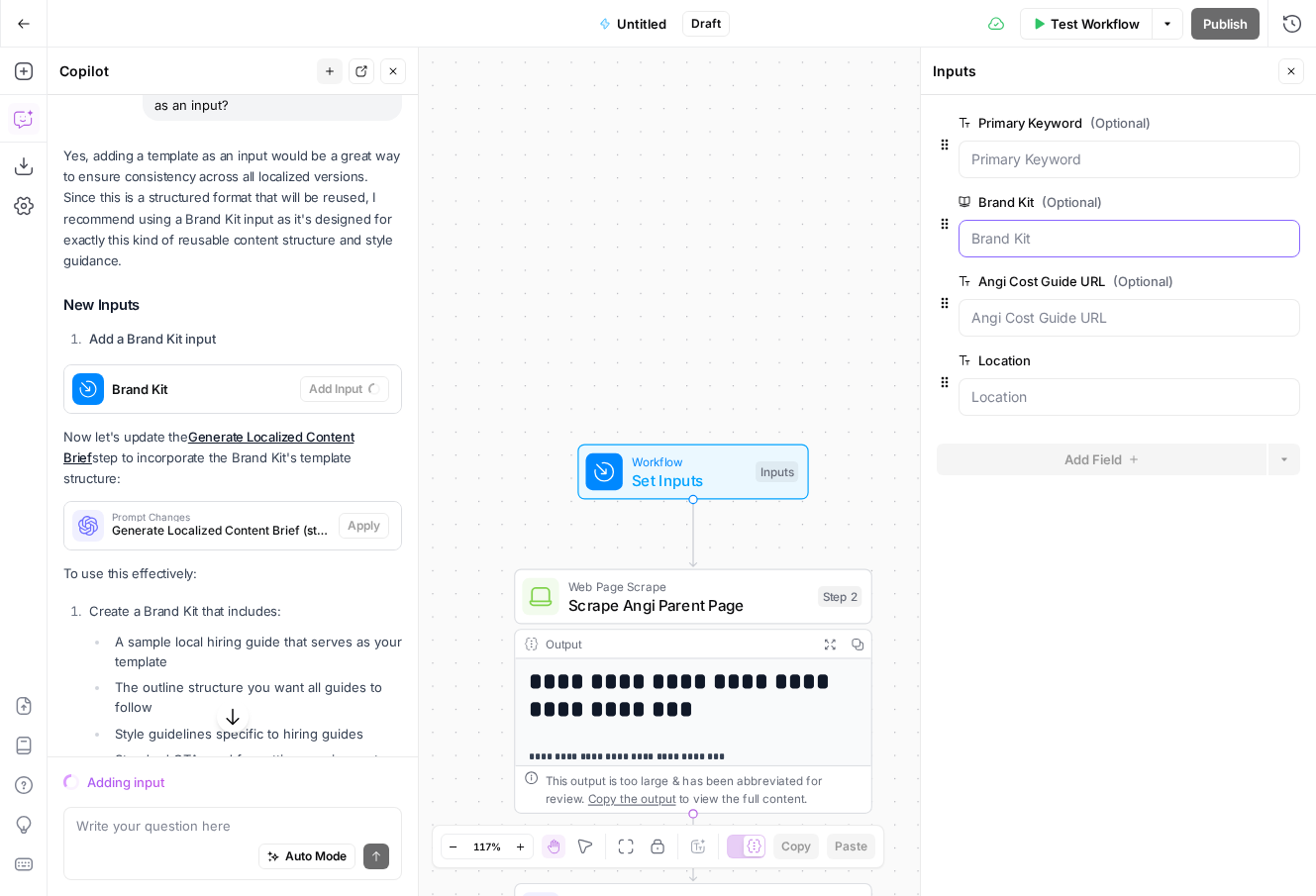 click on "Brand Kit   (Optional)" at bounding box center [1129, 239] 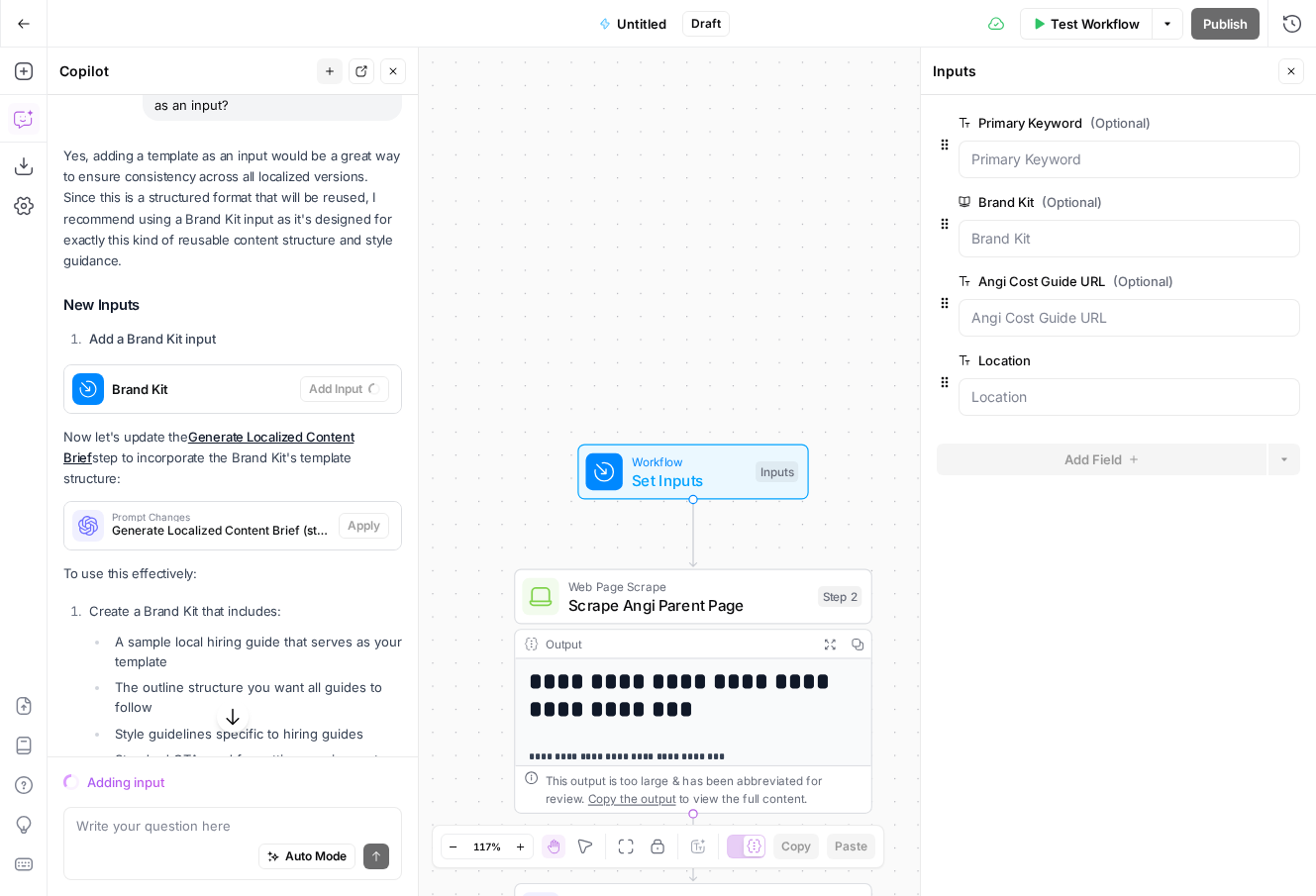 click on "Close" at bounding box center [1291, 71] 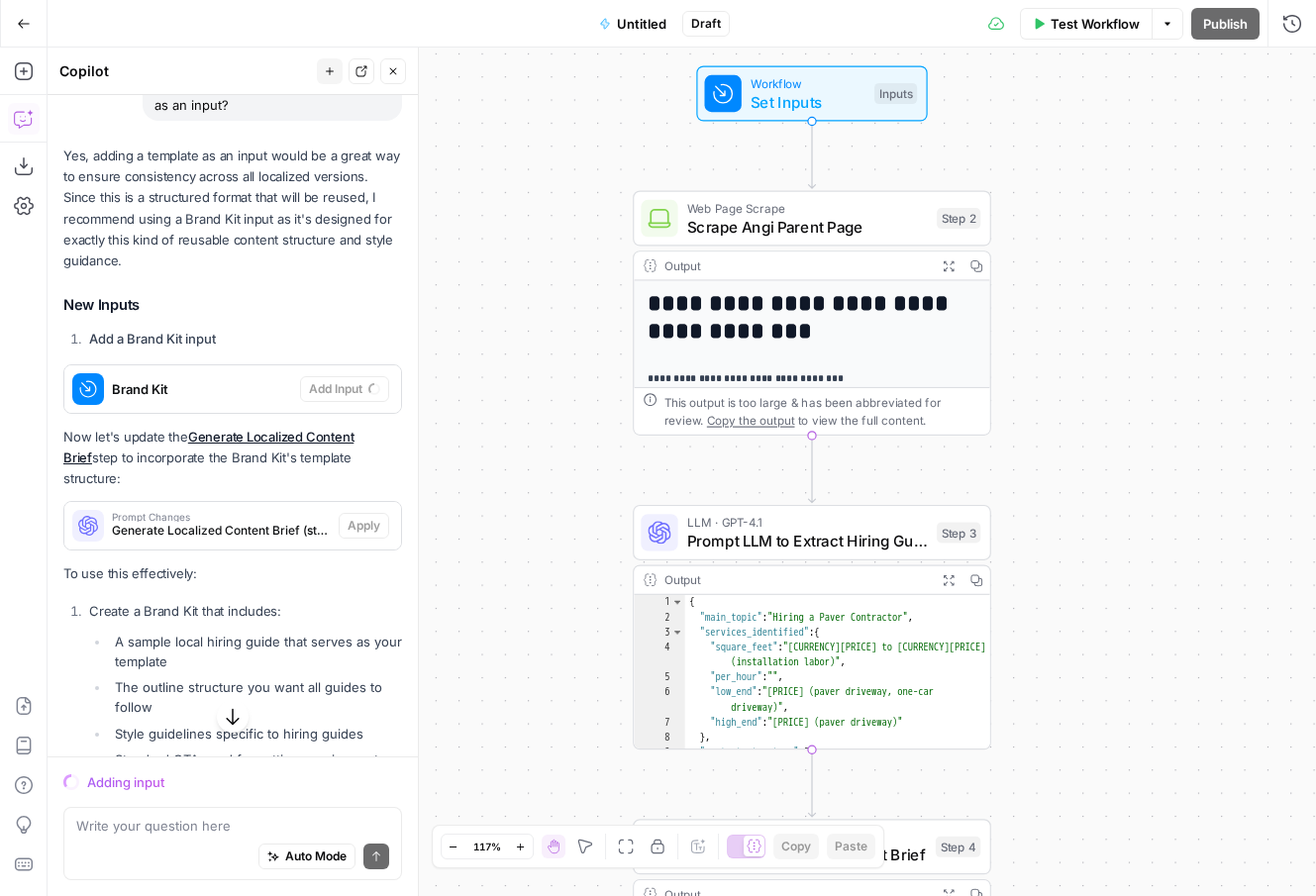 drag, startPoint x: 1172, startPoint y: 620, endPoint x: 1093, endPoint y: 243, distance: 385.18827 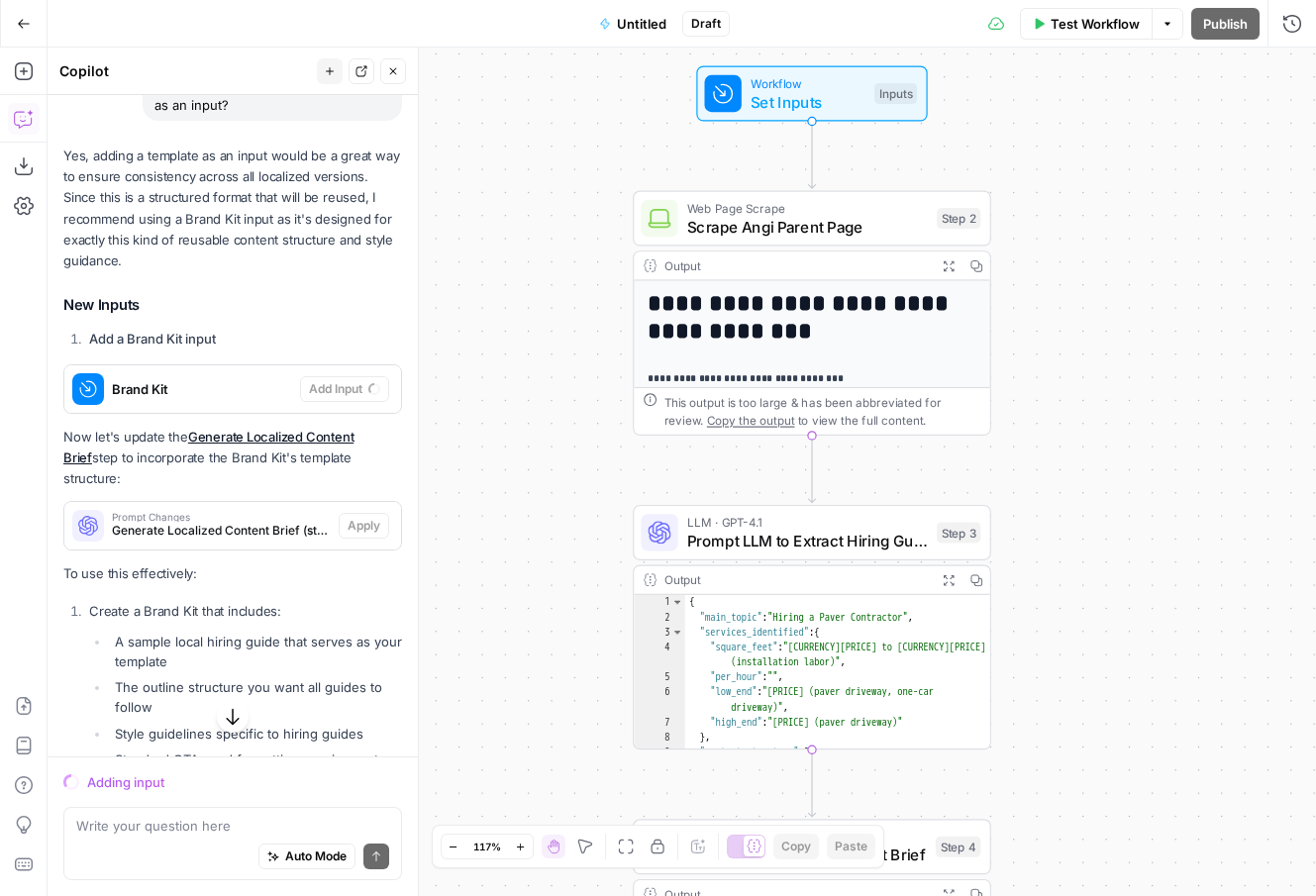 click on "**********" at bounding box center [681, 471] 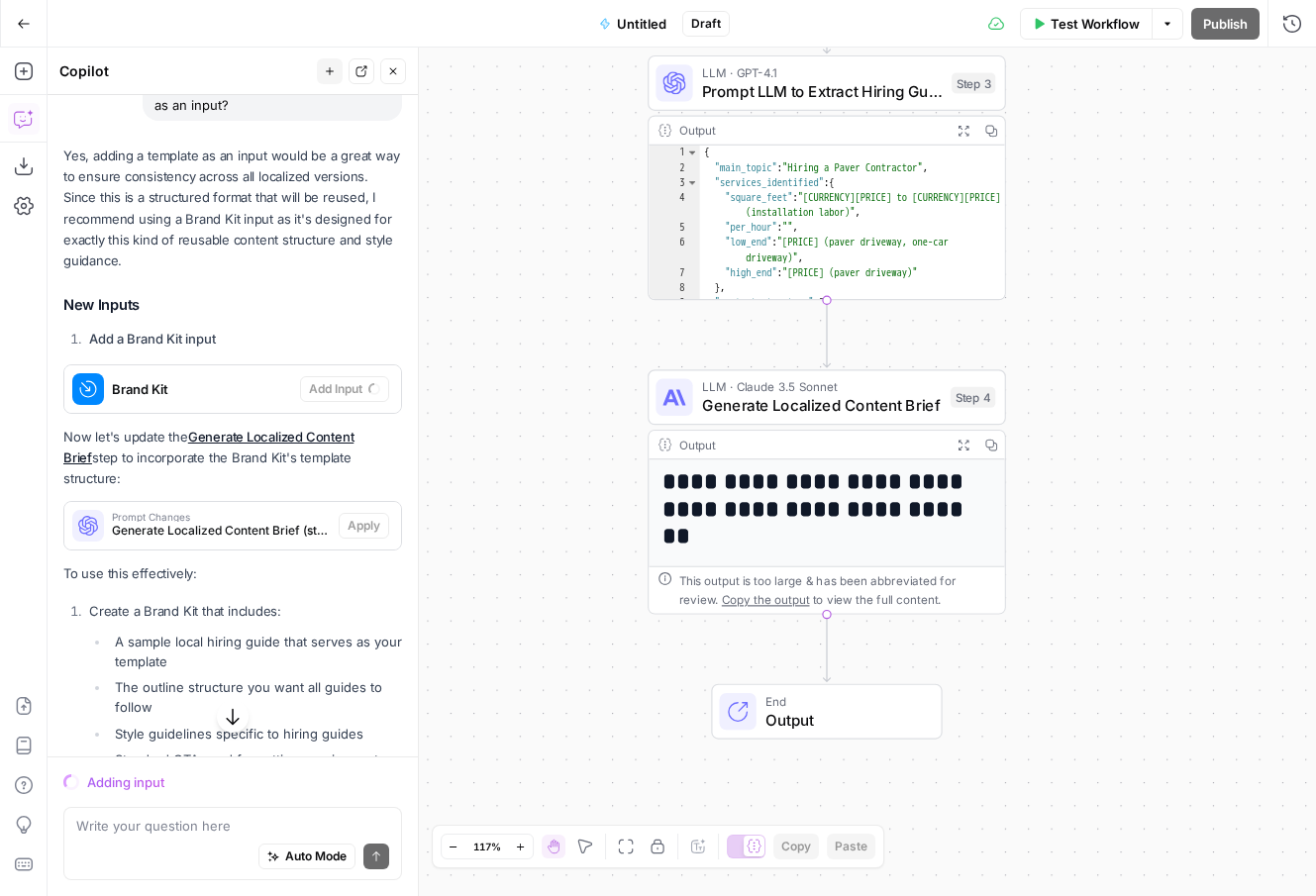drag, startPoint x: 1055, startPoint y: 518, endPoint x: 1067, endPoint y: 19, distance: 499.14427 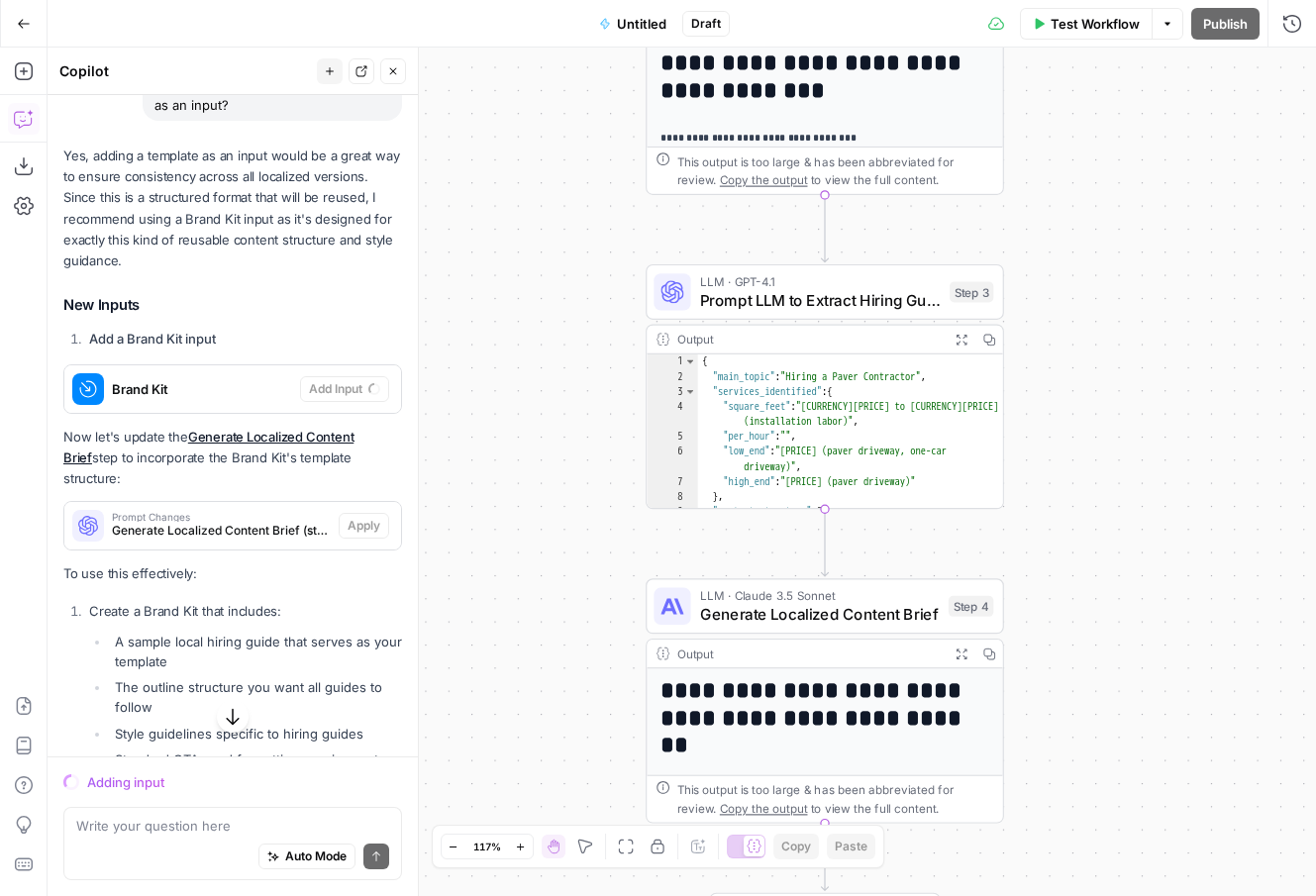drag, startPoint x: 1102, startPoint y: 447, endPoint x: 1106, endPoint y: 873, distance: 426.01878 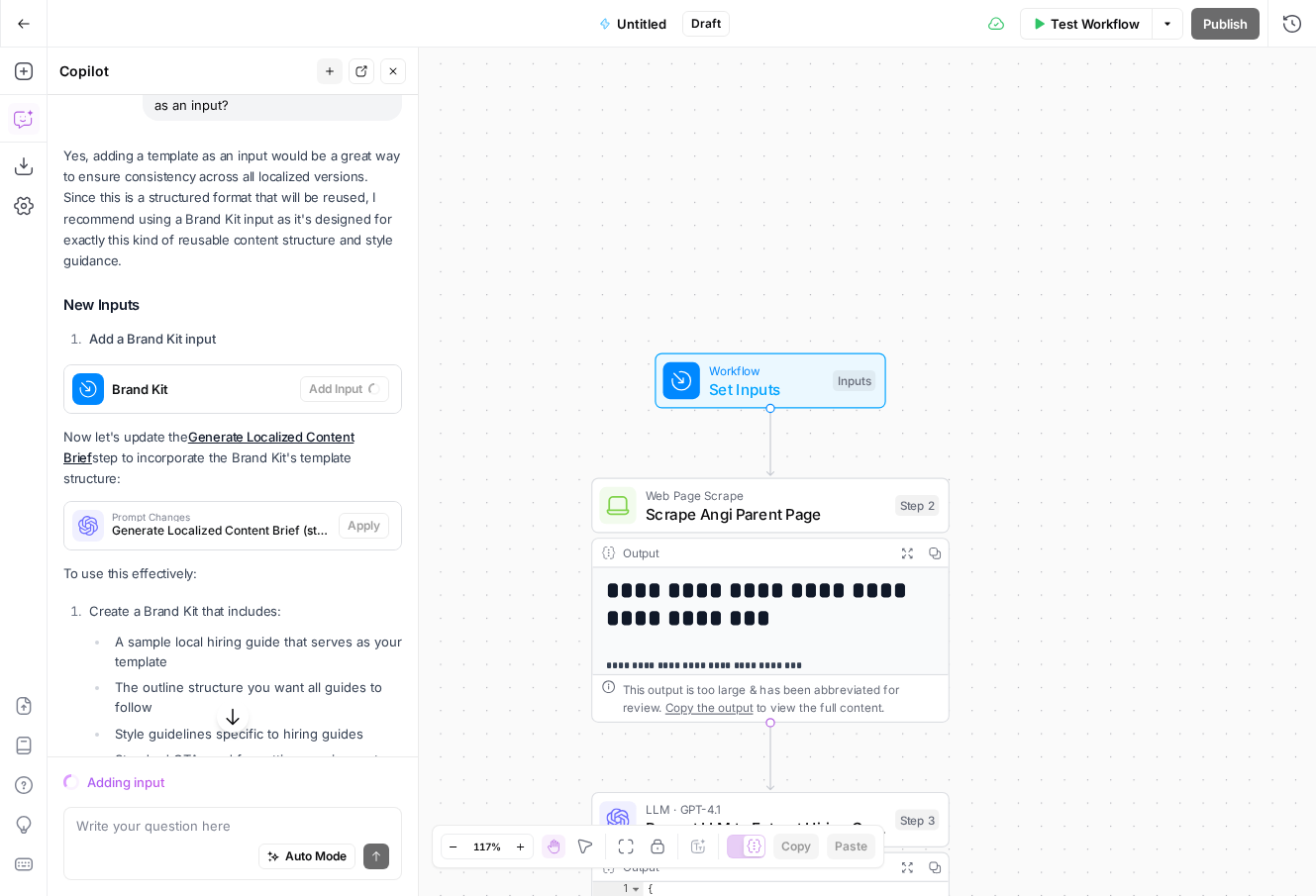 drag, startPoint x: 1095, startPoint y: 474, endPoint x: 1027, endPoint y: 887, distance: 418.56063 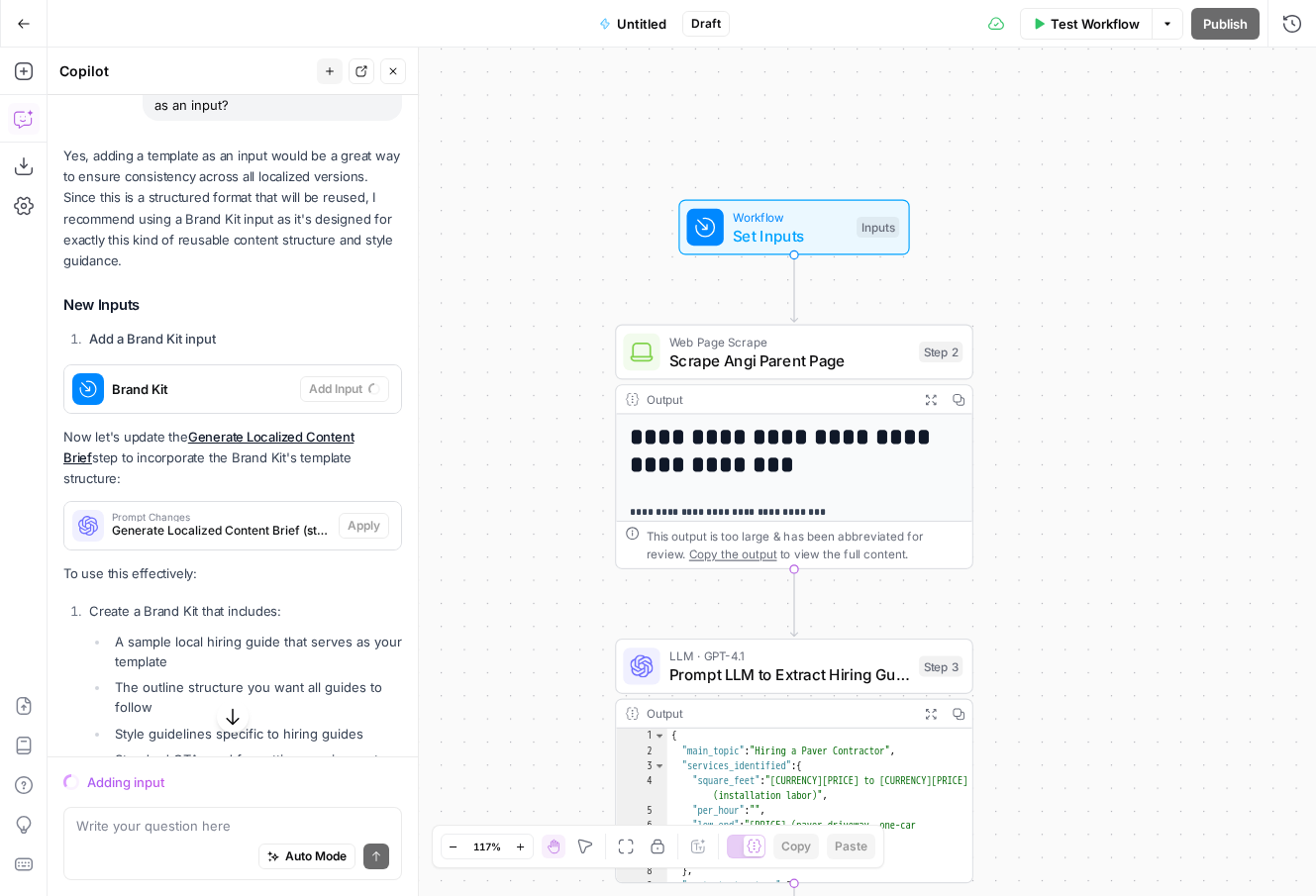 drag, startPoint x: 1066, startPoint y: 761, endPoint x: 1099, endPoint y: 546, distance: 217.51782 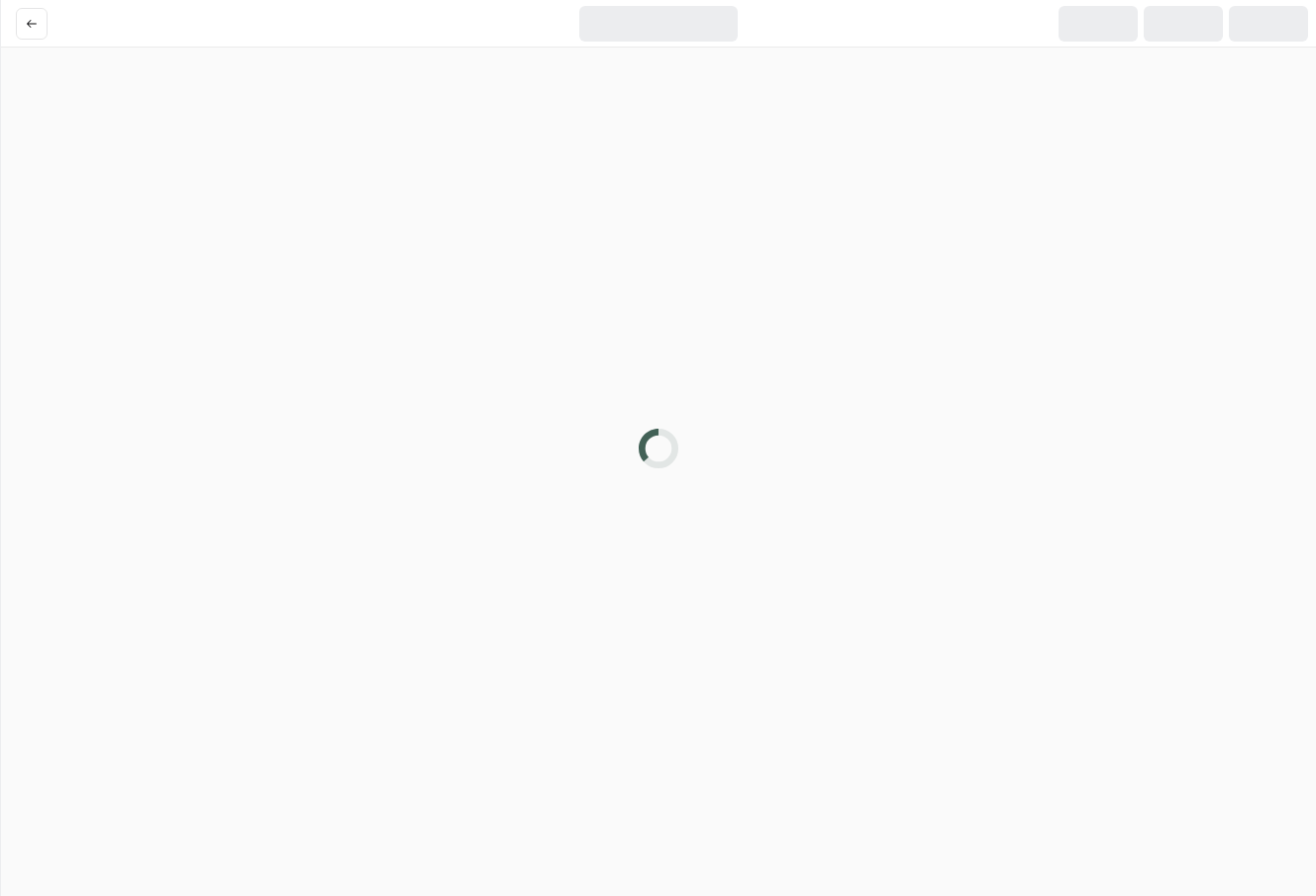 scroll, scrollTop: 0, scrollLeft: 0, axis: both 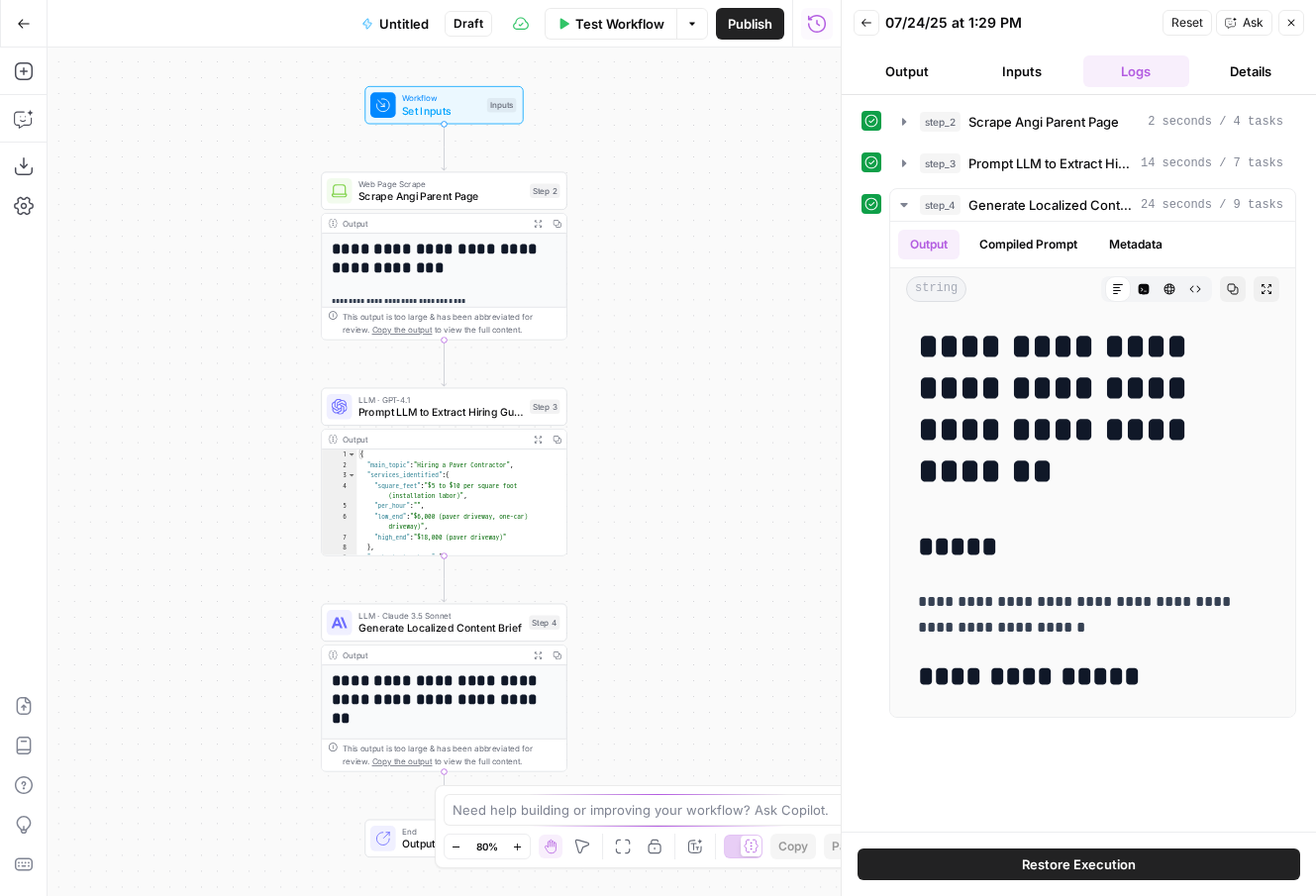 click on "Untitled" at bounding box center [404, 24] 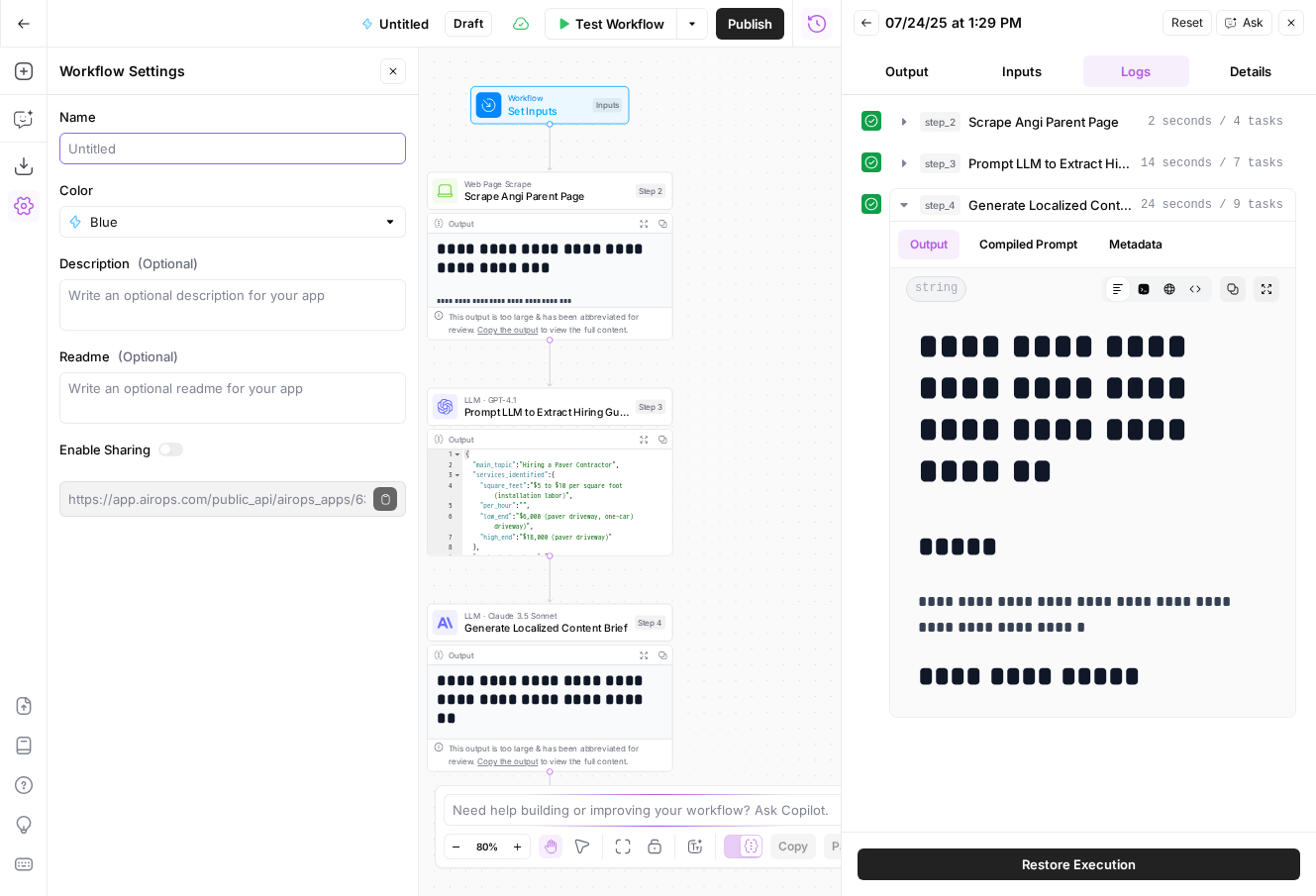 click on "Name" at bounding box center [233, 149] 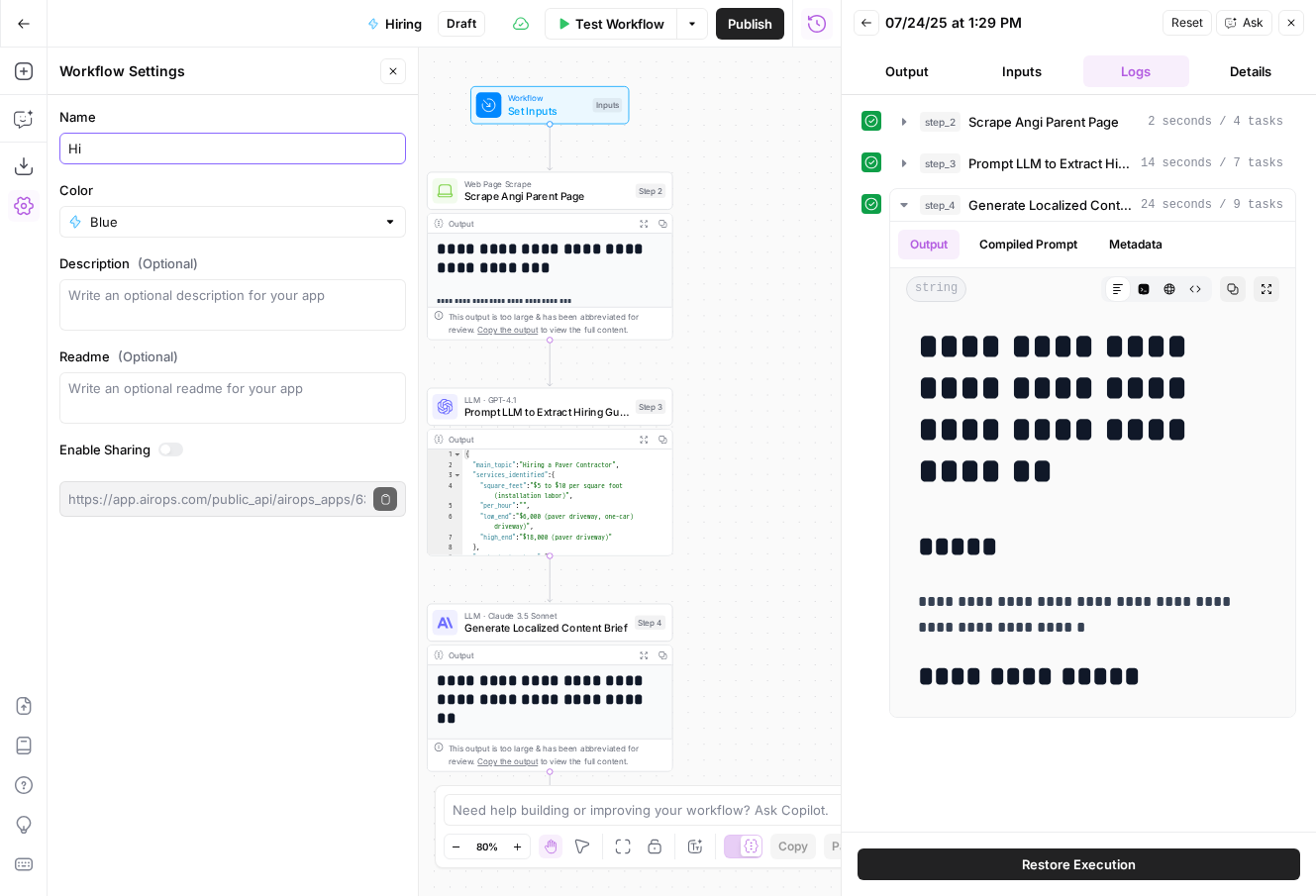 type on "H" 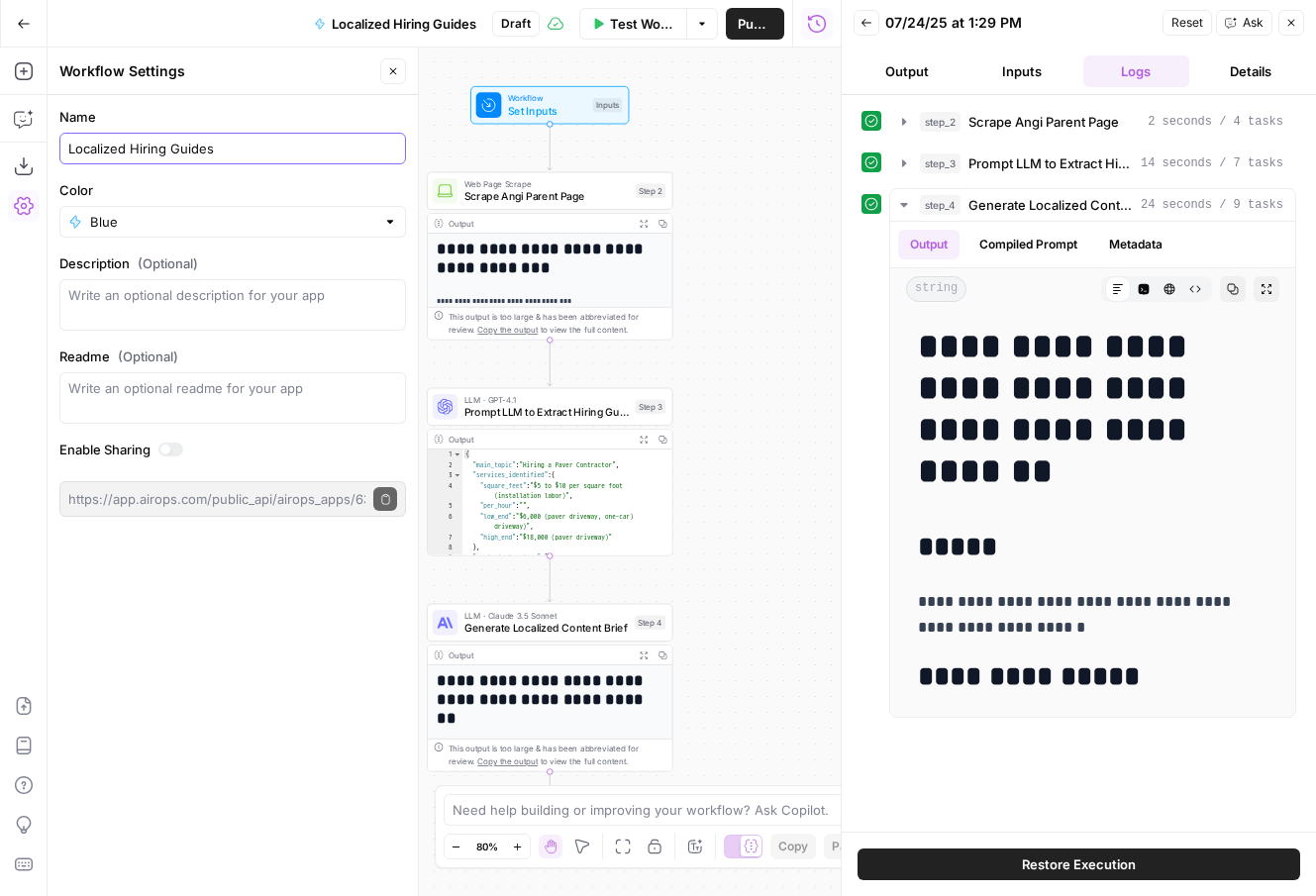 type on "Localized Hiring Guides" 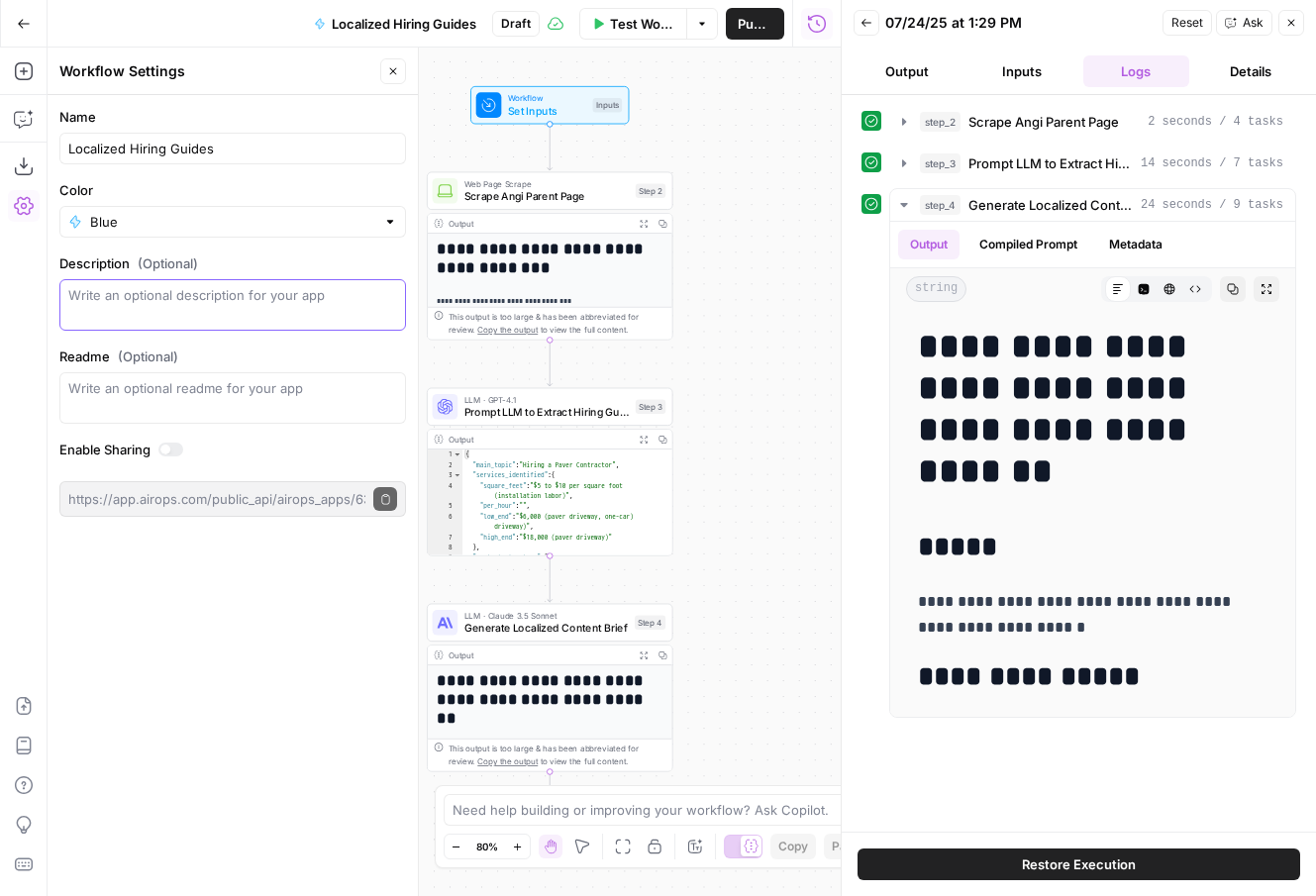 click on "Description   (Optional)" at bounding box center [233, 305] 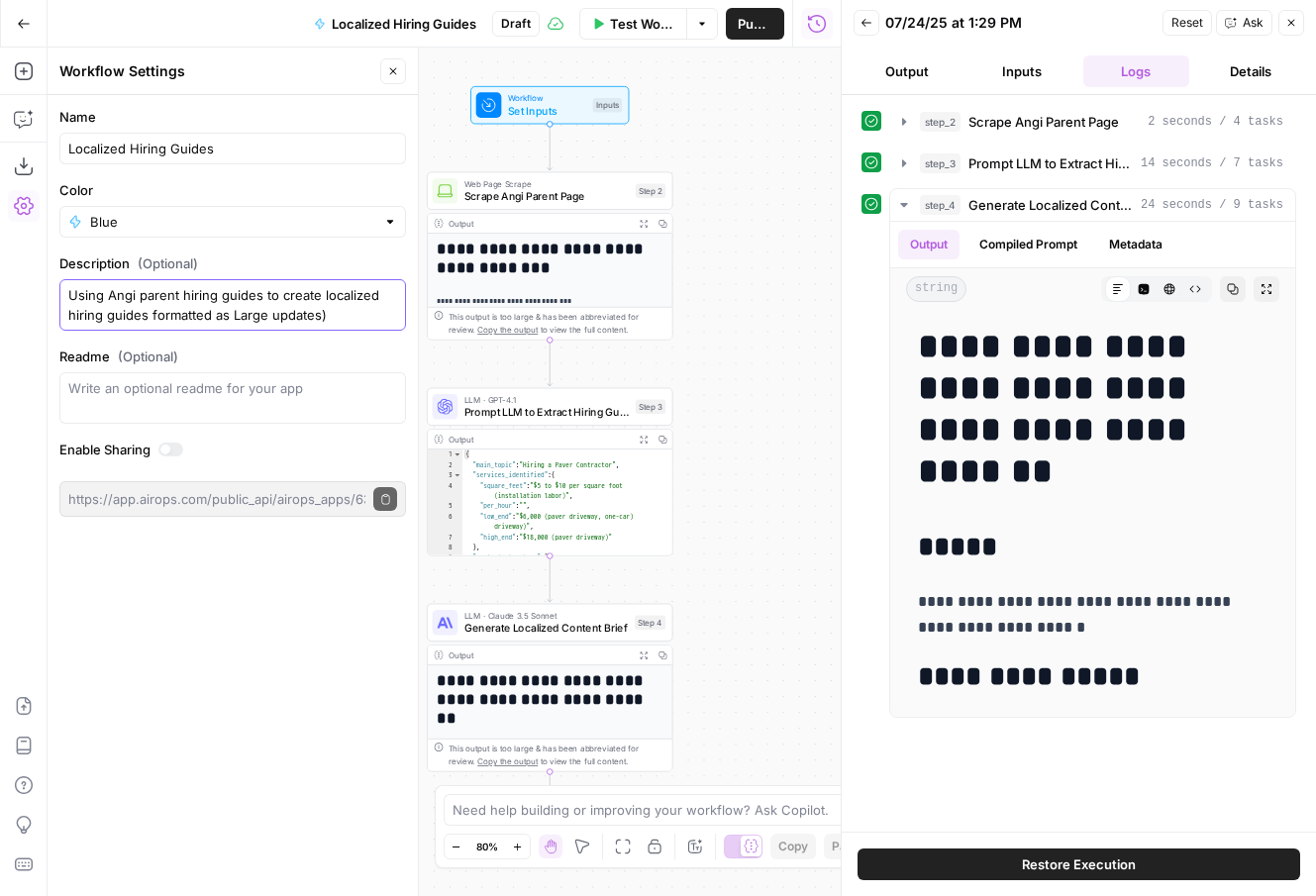 click on "Using Angi parent hiring guides to create localized hiring guides formatted as Large updates)" at bounding box center (233, 305) 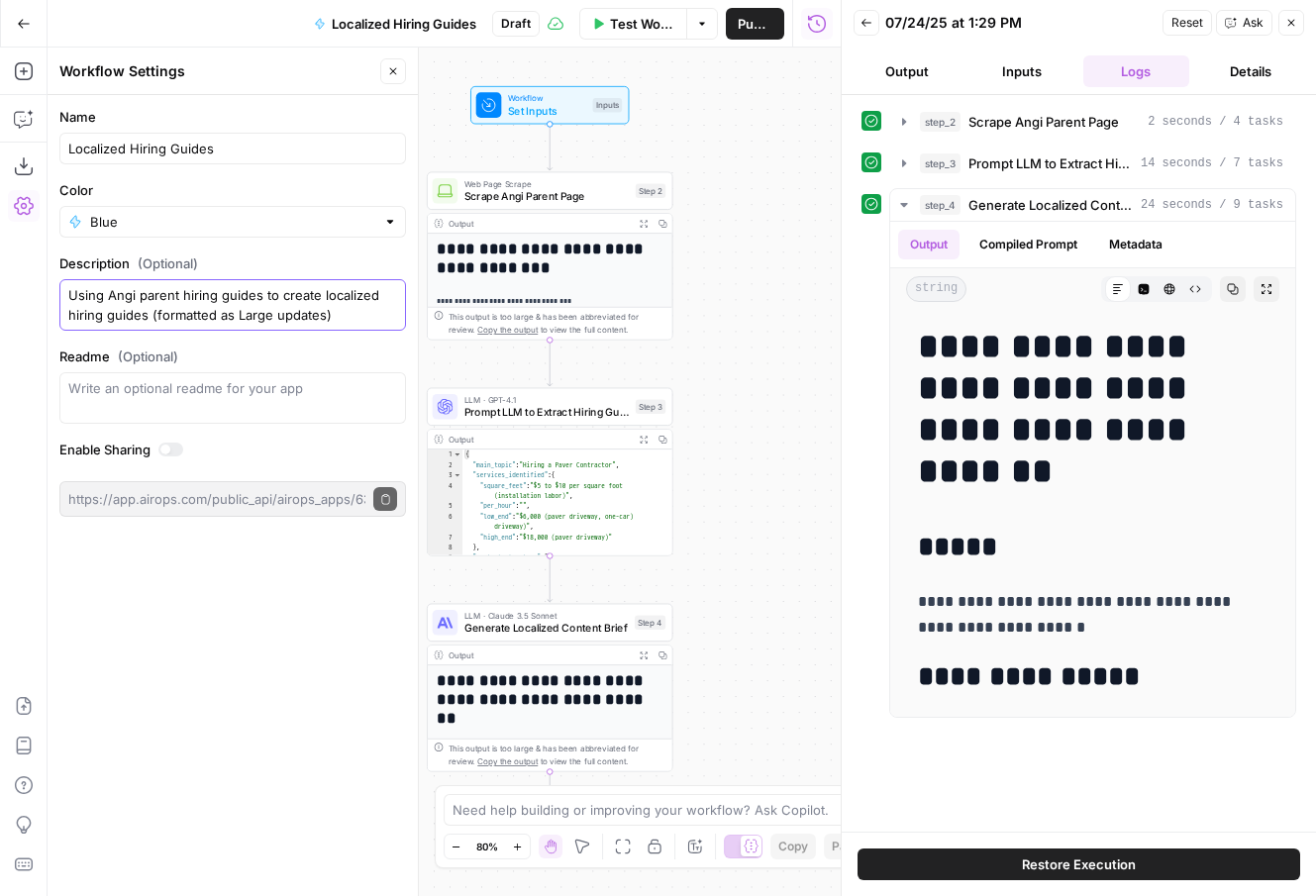 type on "Using Angi parent hiring guides to create localized hiring guides (formatted as Large updates)" 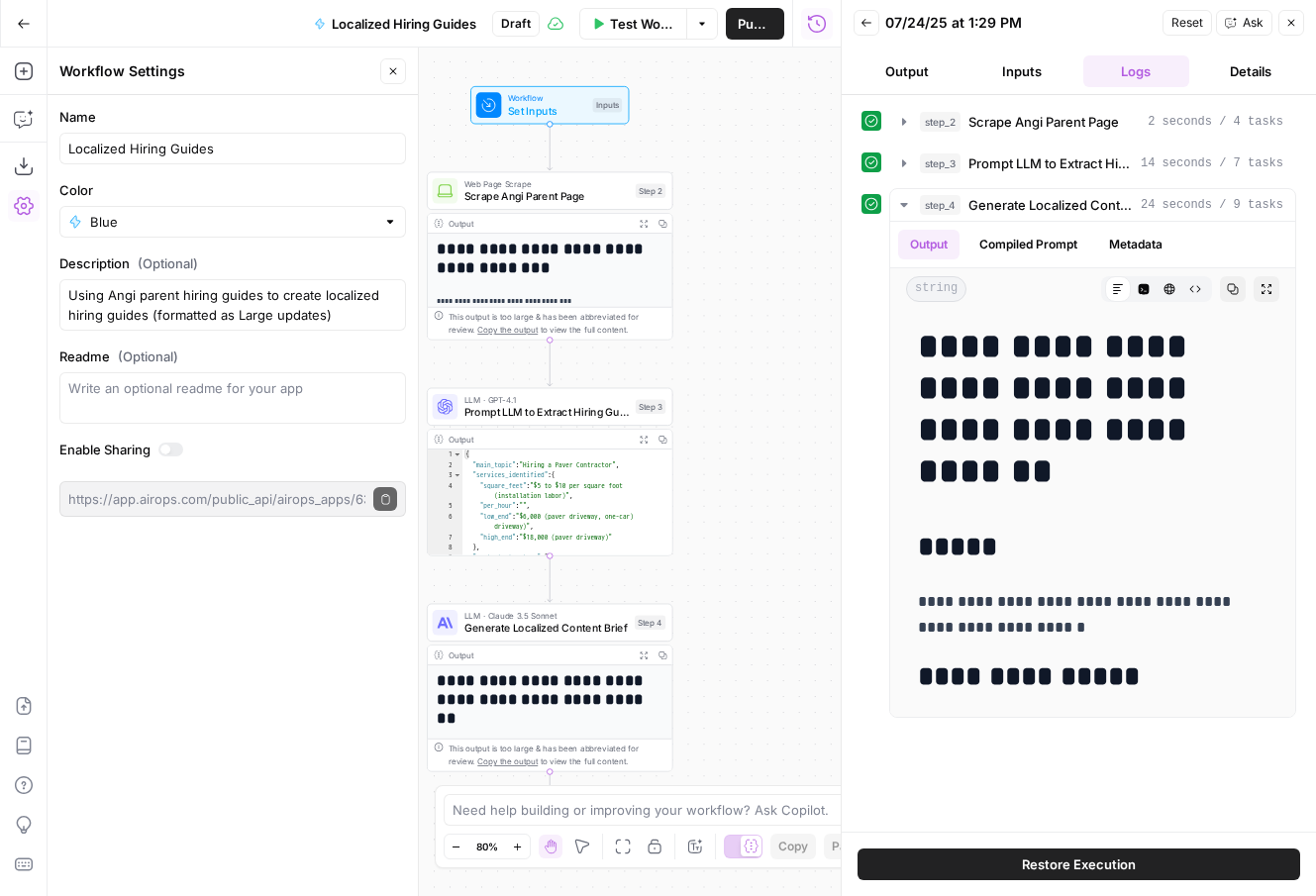 click 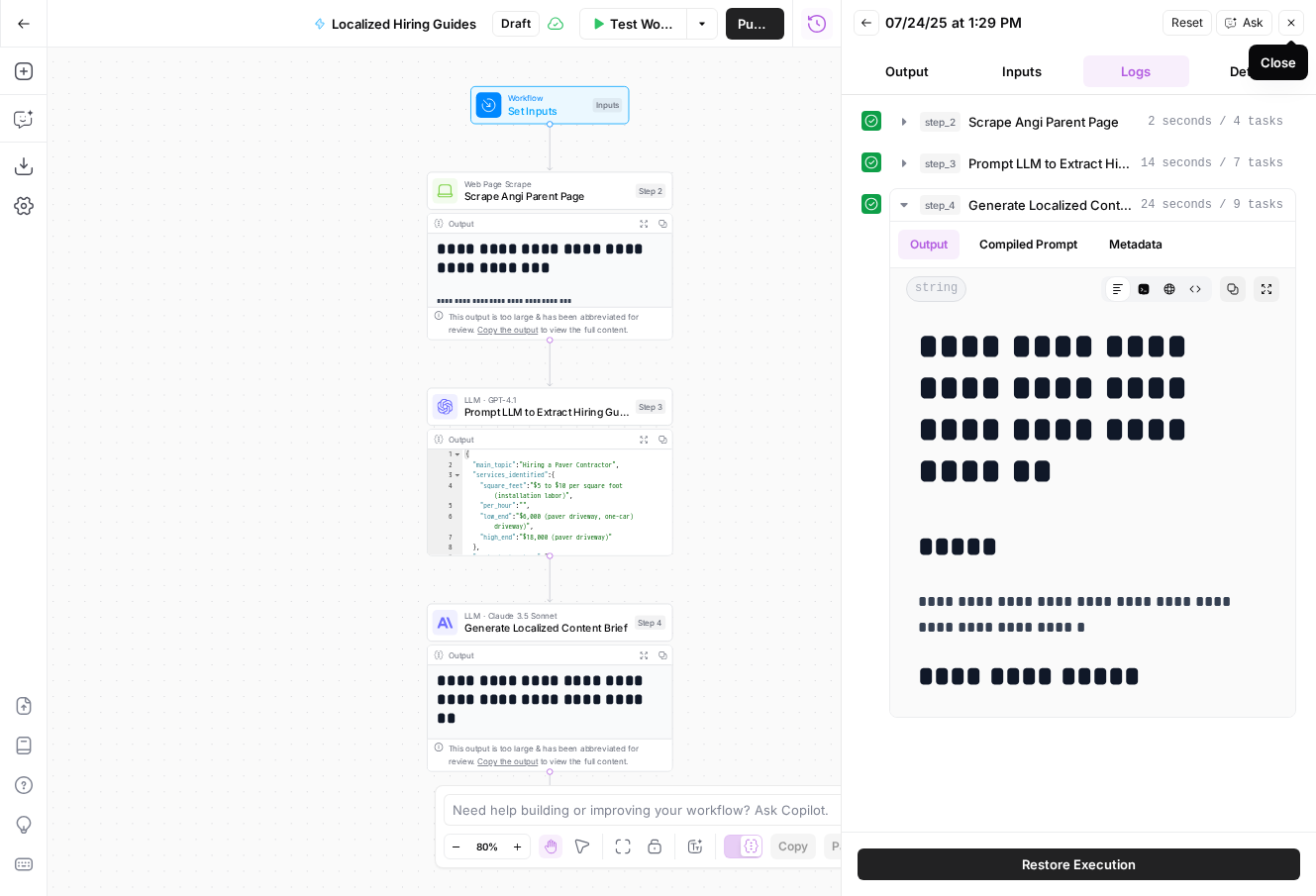 click 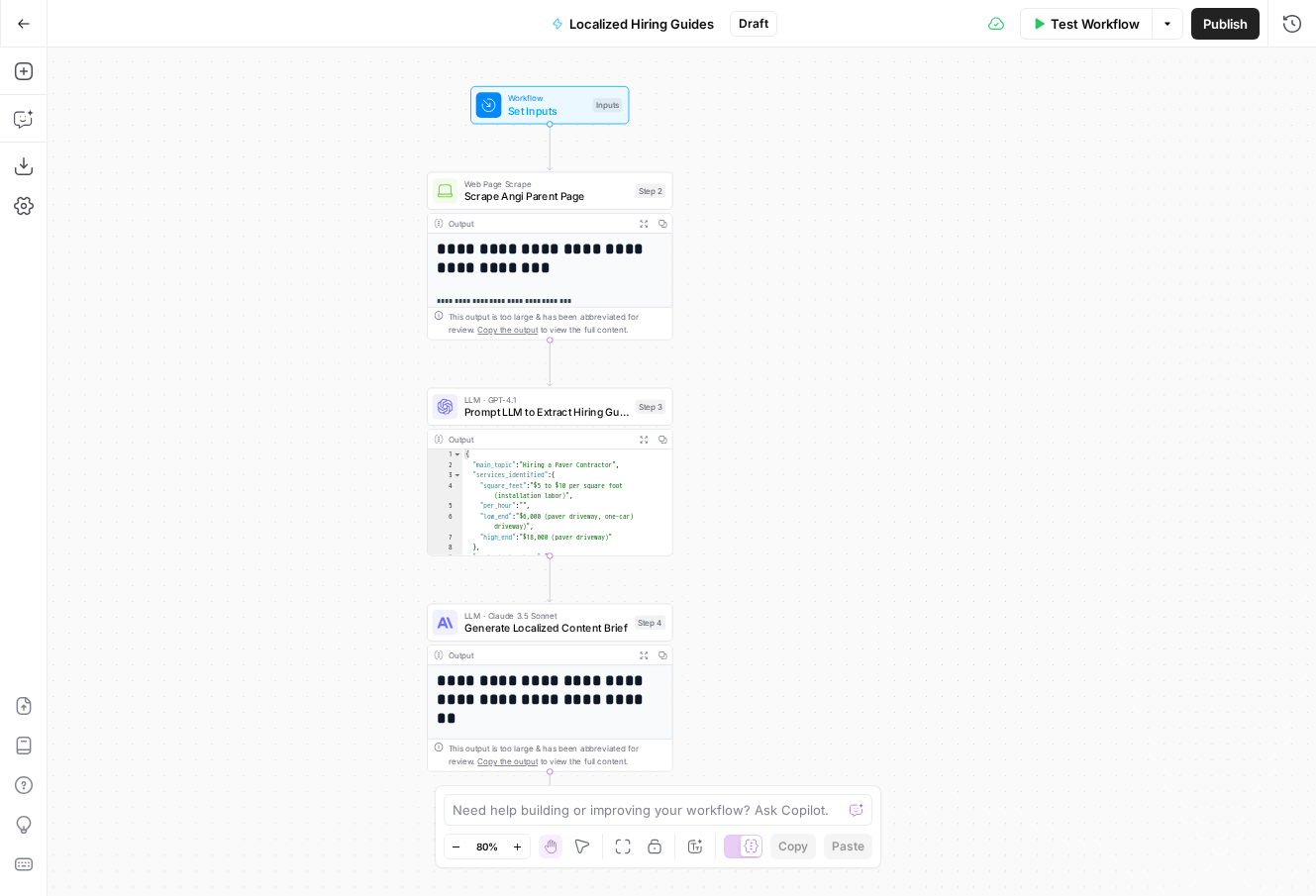 click on "Inputs" at bounding box center (608, 105) 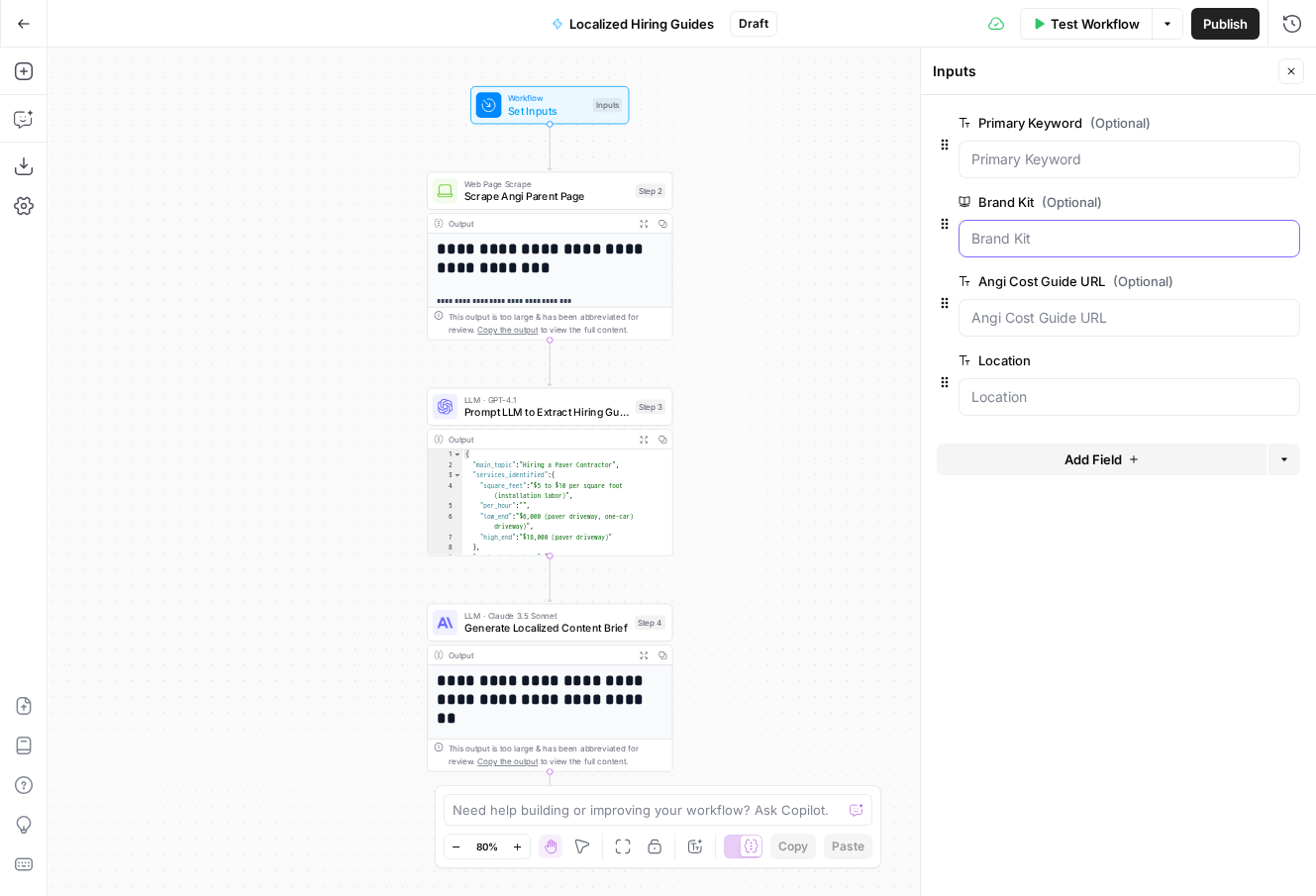 click on "Brand Kit   (Optional)" at bounding box center [1129, 239] 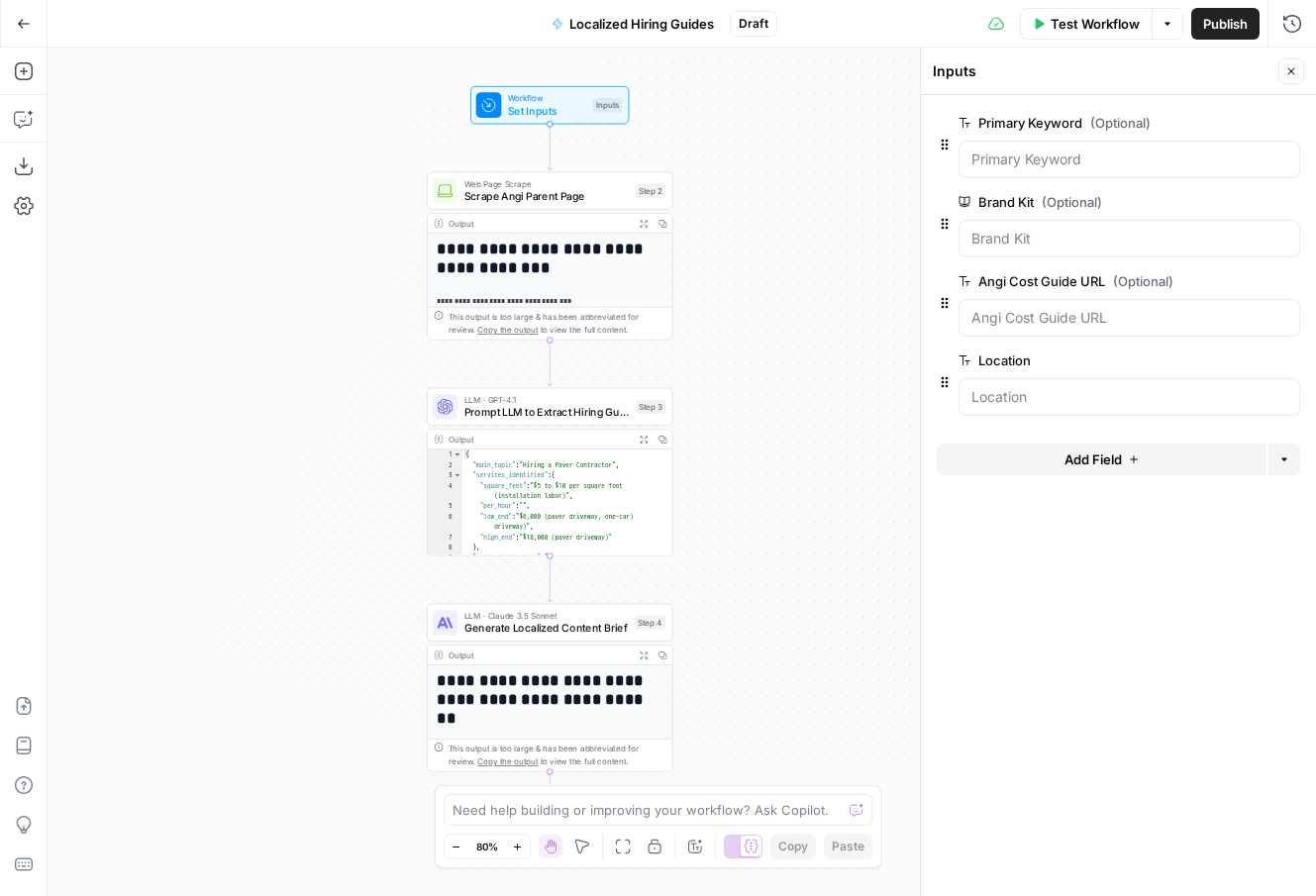 click on "Test Workflow" at bounding box center [1095, 24] 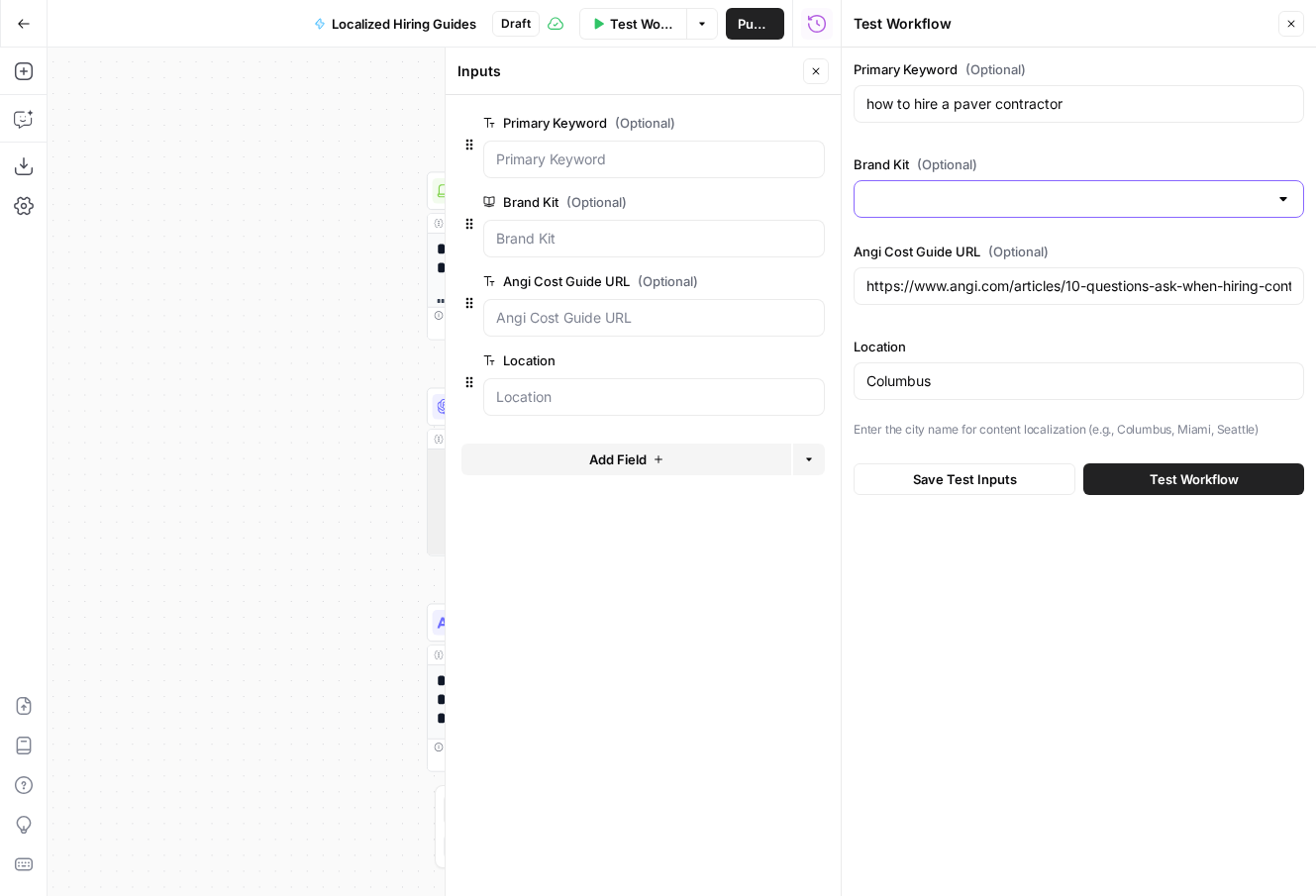 click on "Brand Kit   (Optional)" at bounding box center (1066, 199) 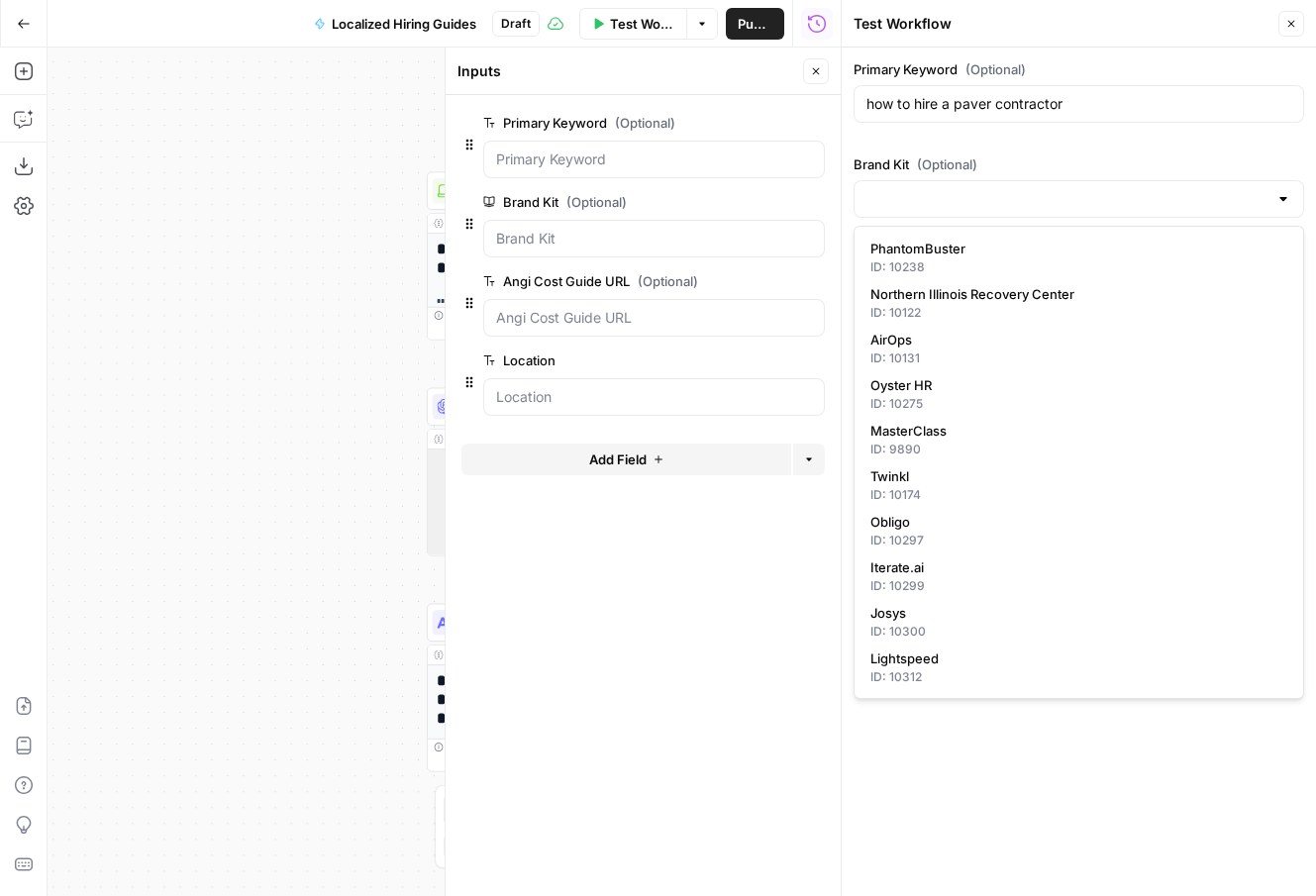 click at bounding box center (1283, 199) 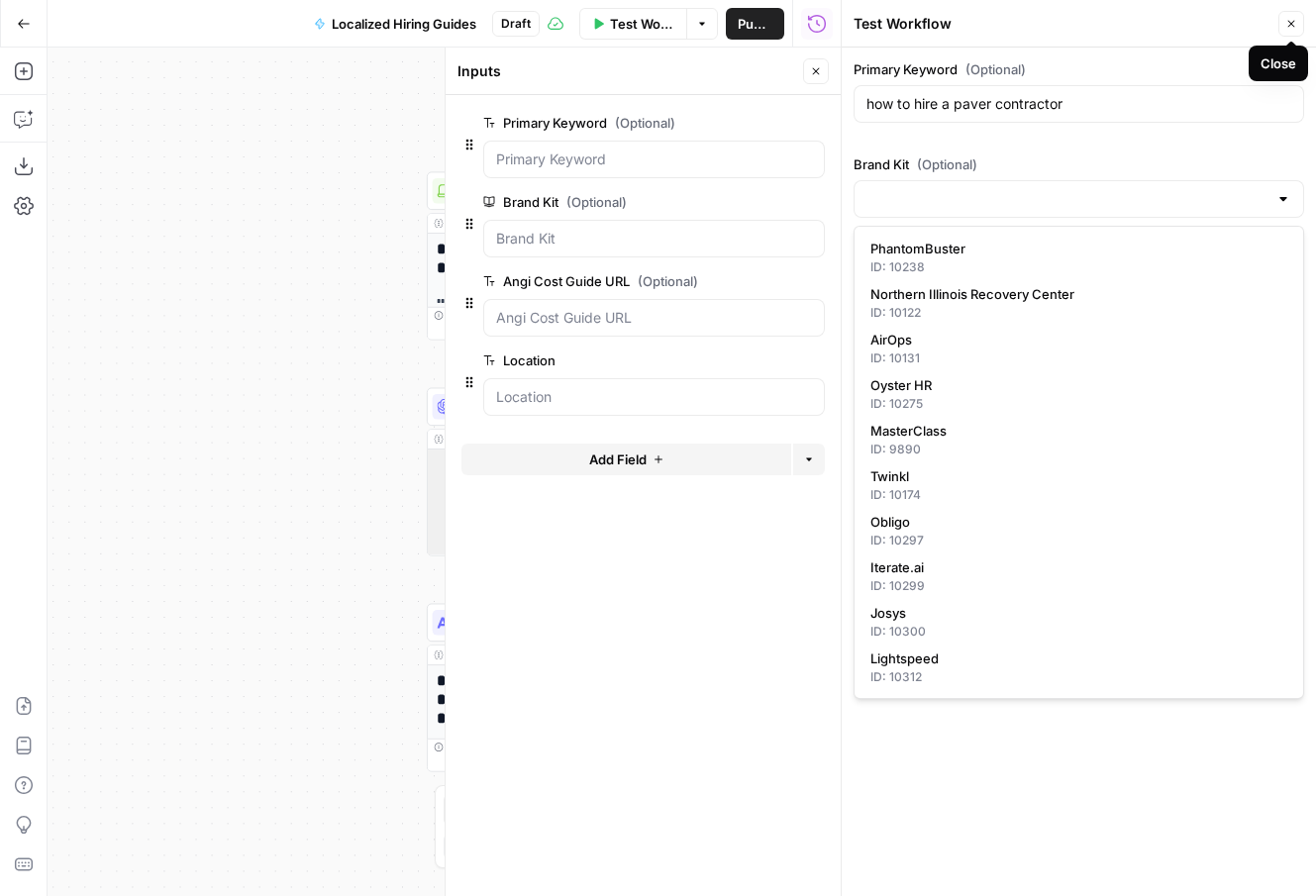 click 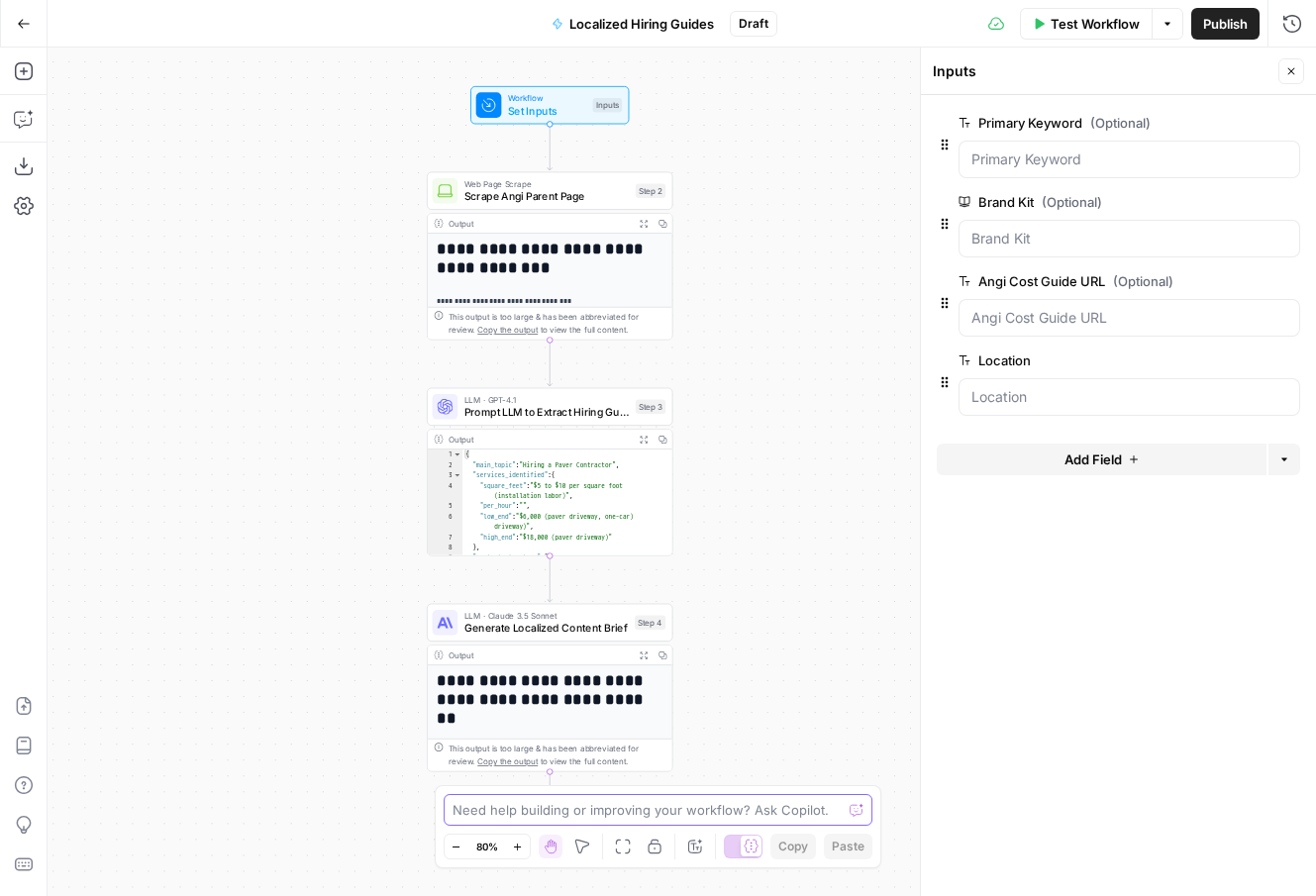 click at bounding box center (648, 810) 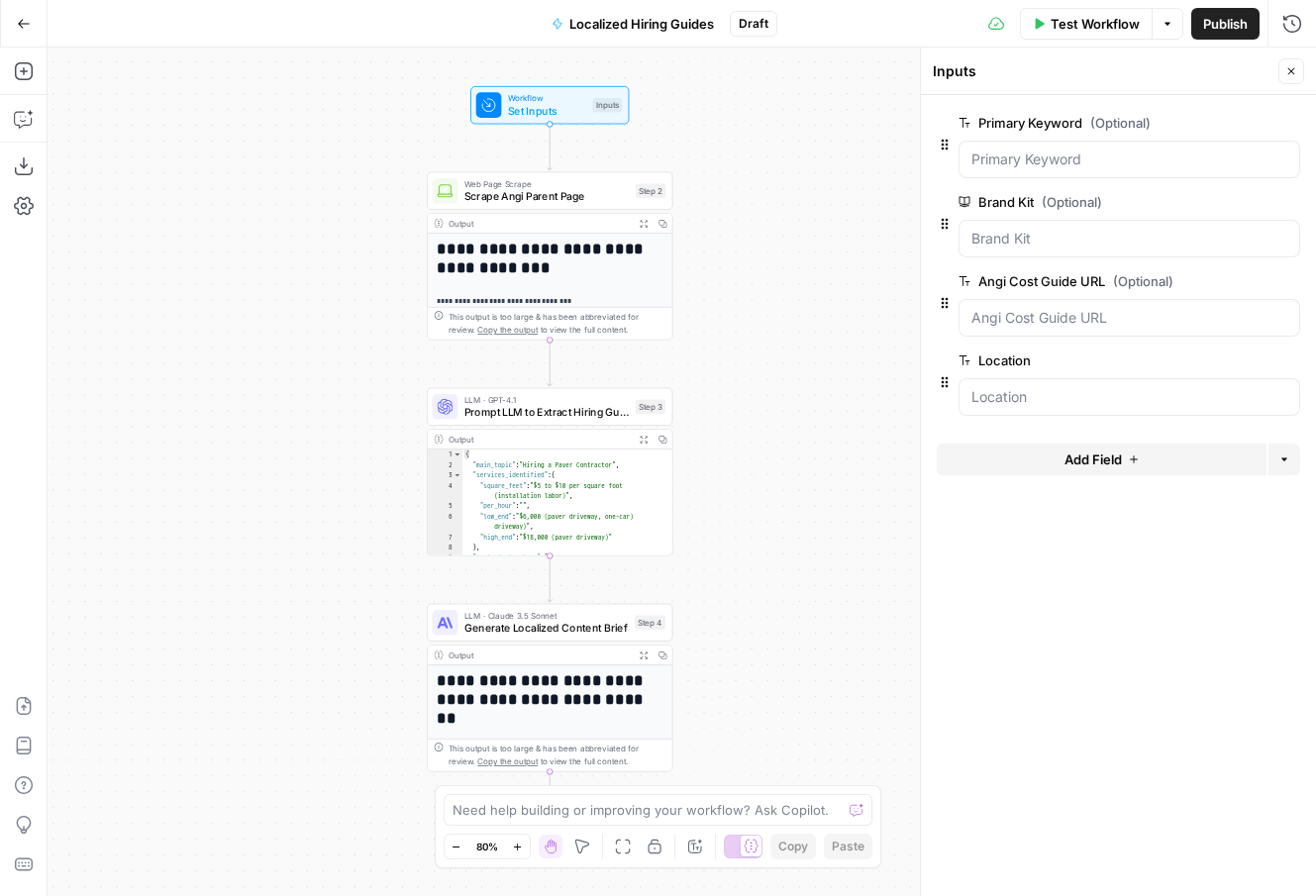 click 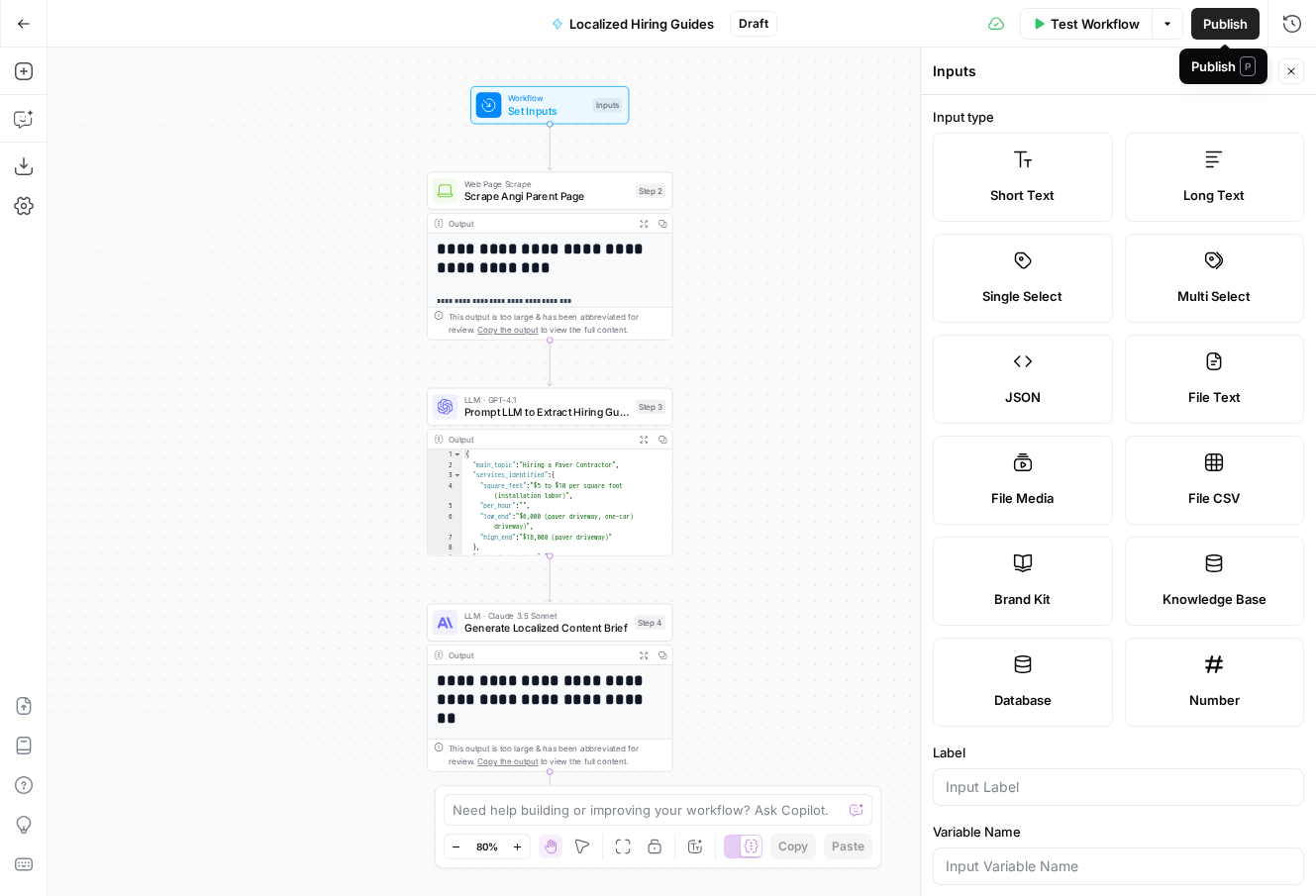 click on "Publish P" at bounding box center [1223, 66] 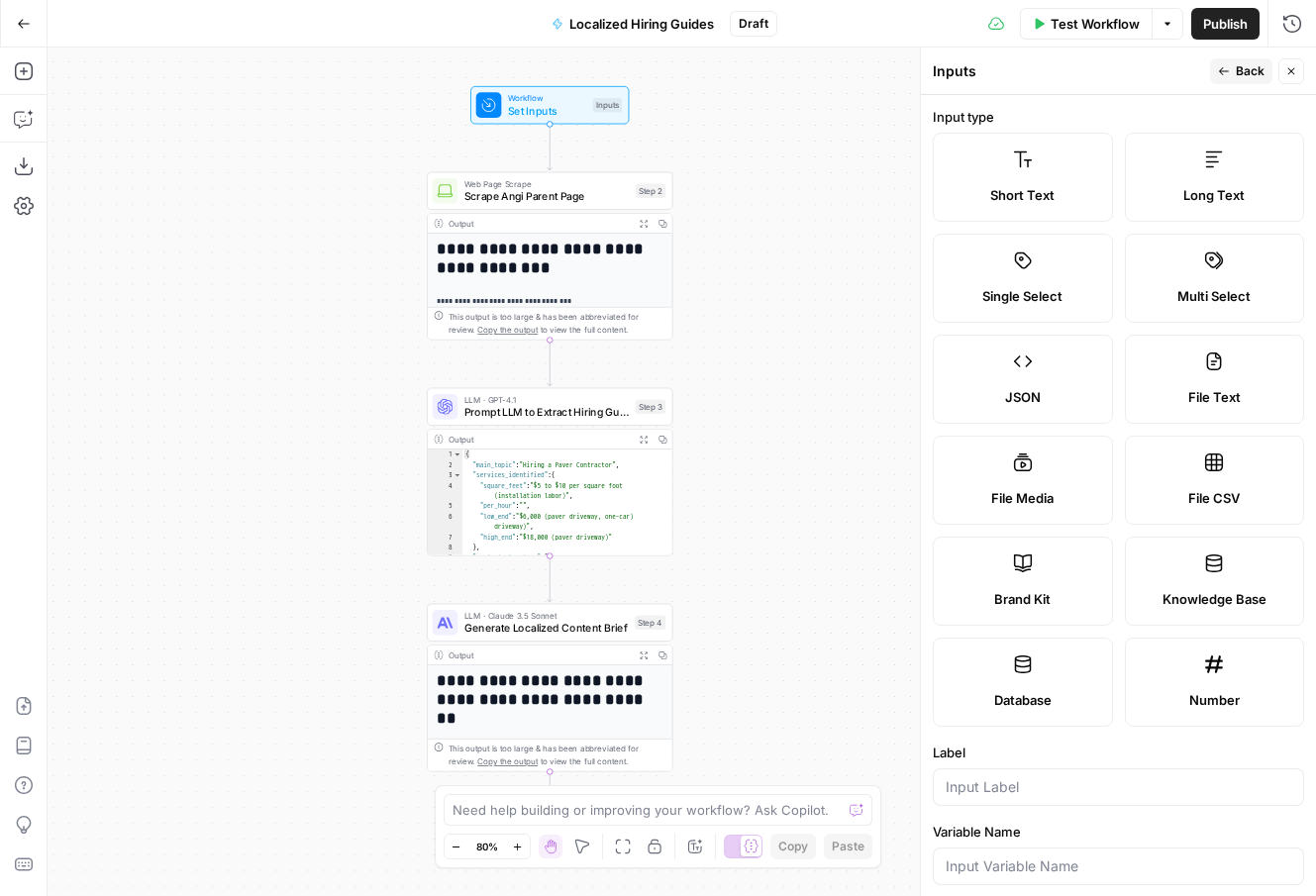 click on "Inputs" at bounding box center [1068, 71] 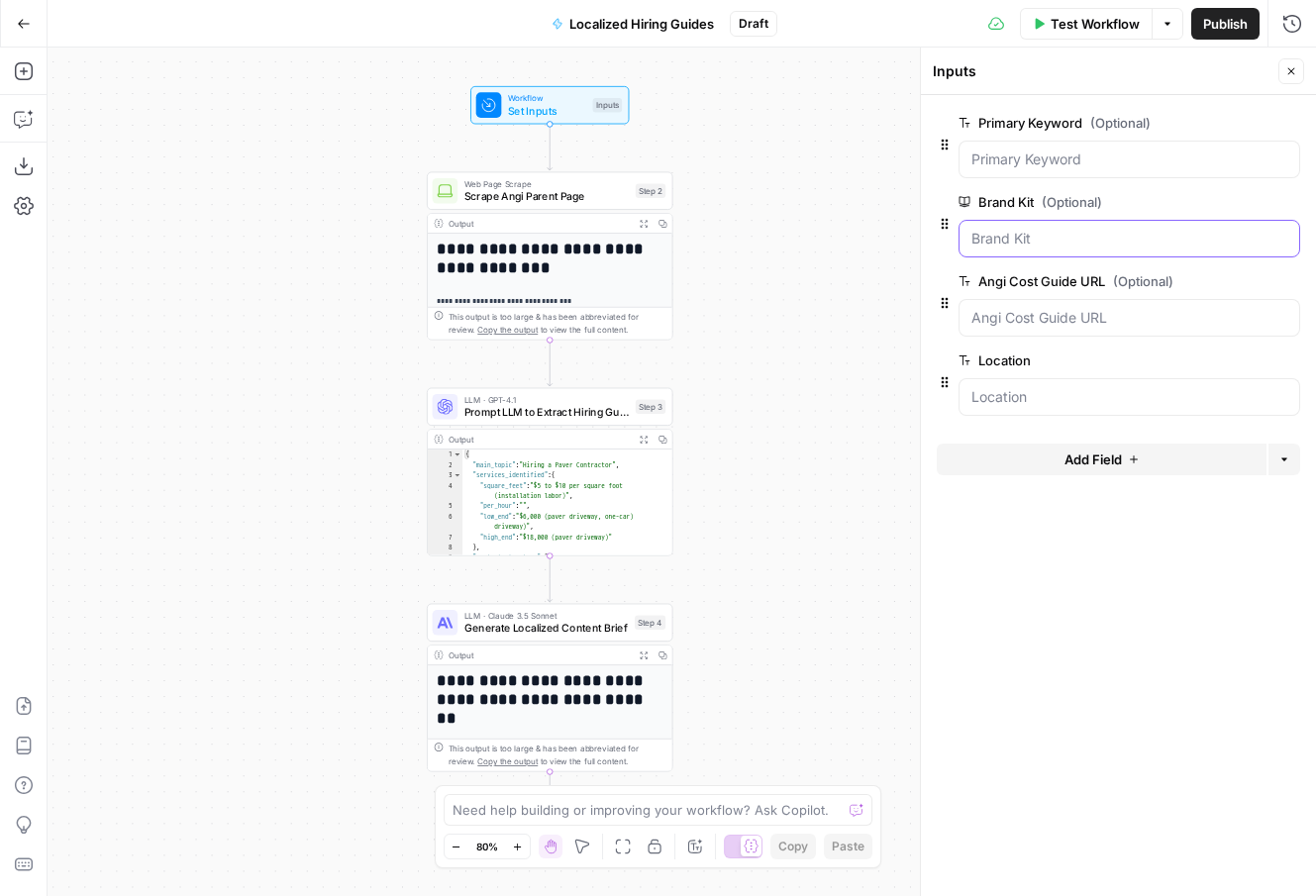 click on "Brand Kit   (Optional)" at bounding box center [1129, 239] 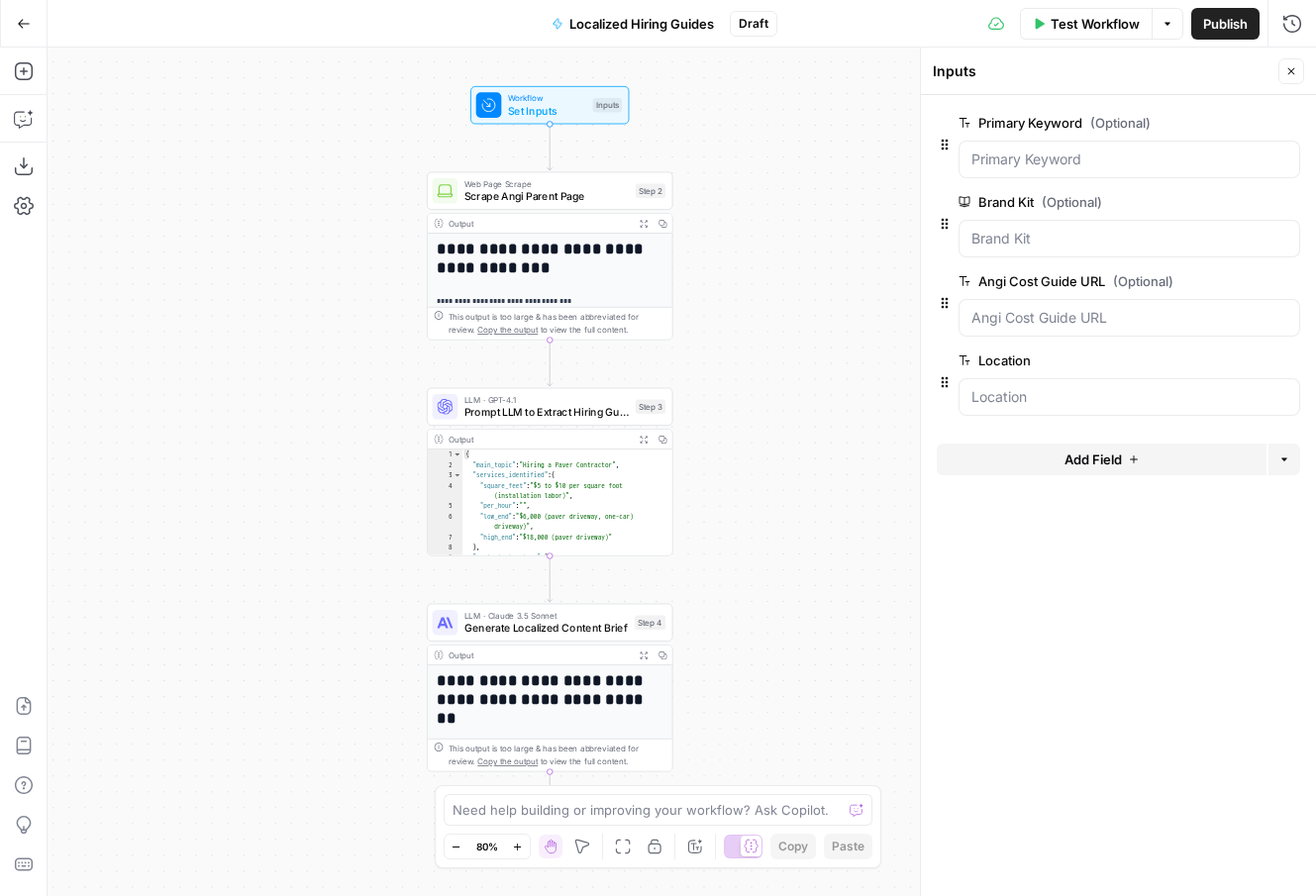 click on "Close" at bounding box center [1291, 71] 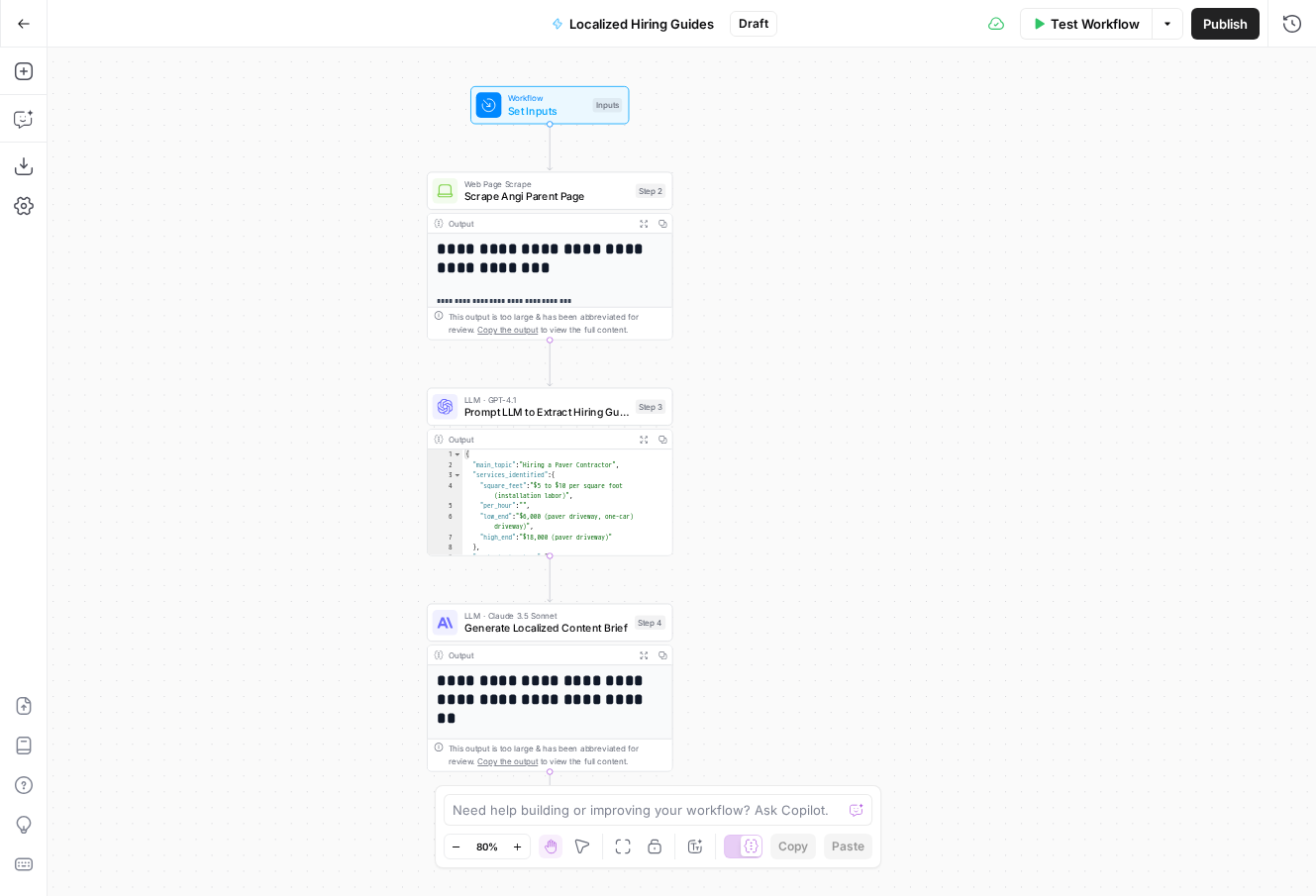 click on "Test Workflow Options Publish Run History" at bounding box center [1047, 23] 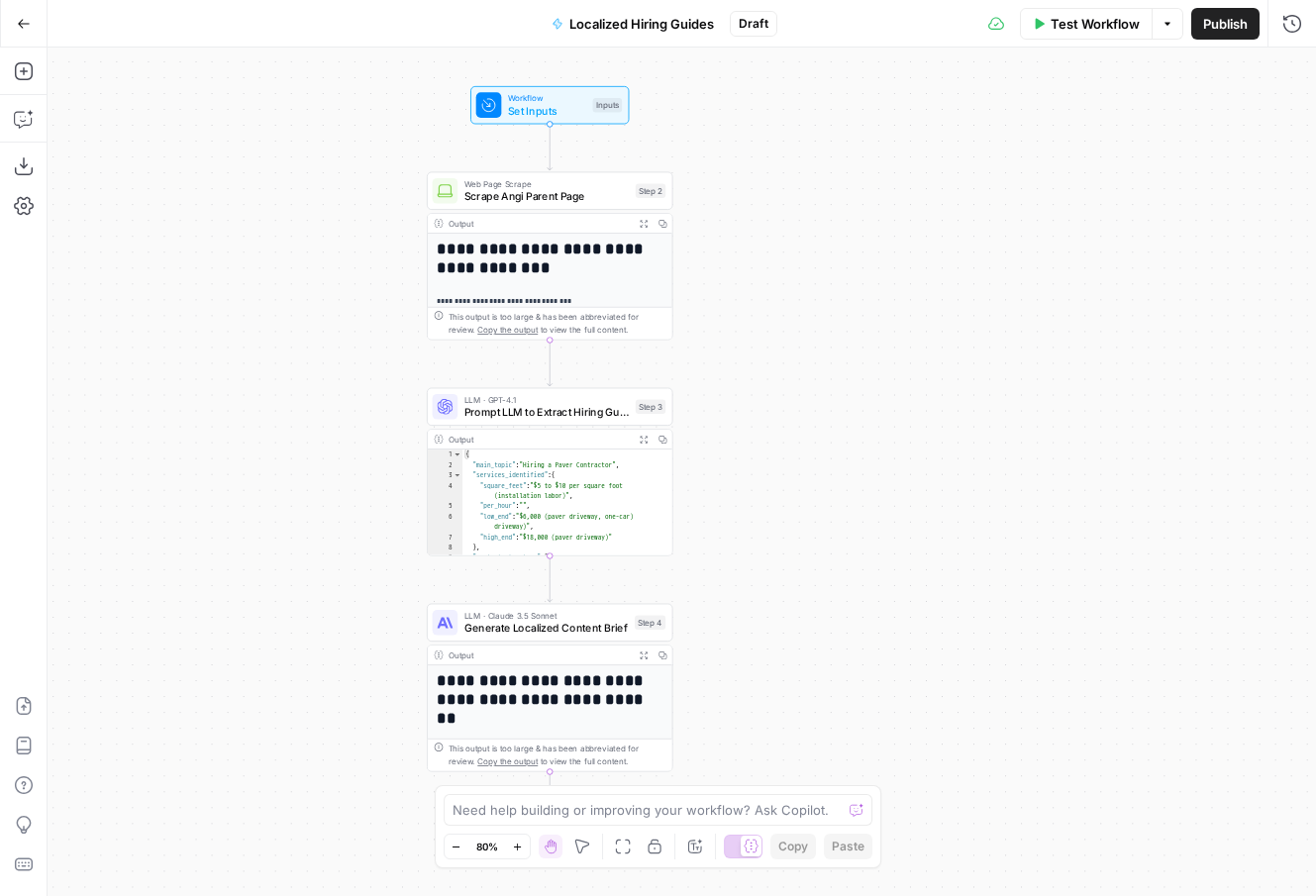 click on "Test Workflow" at bounding box center (1095, 24) 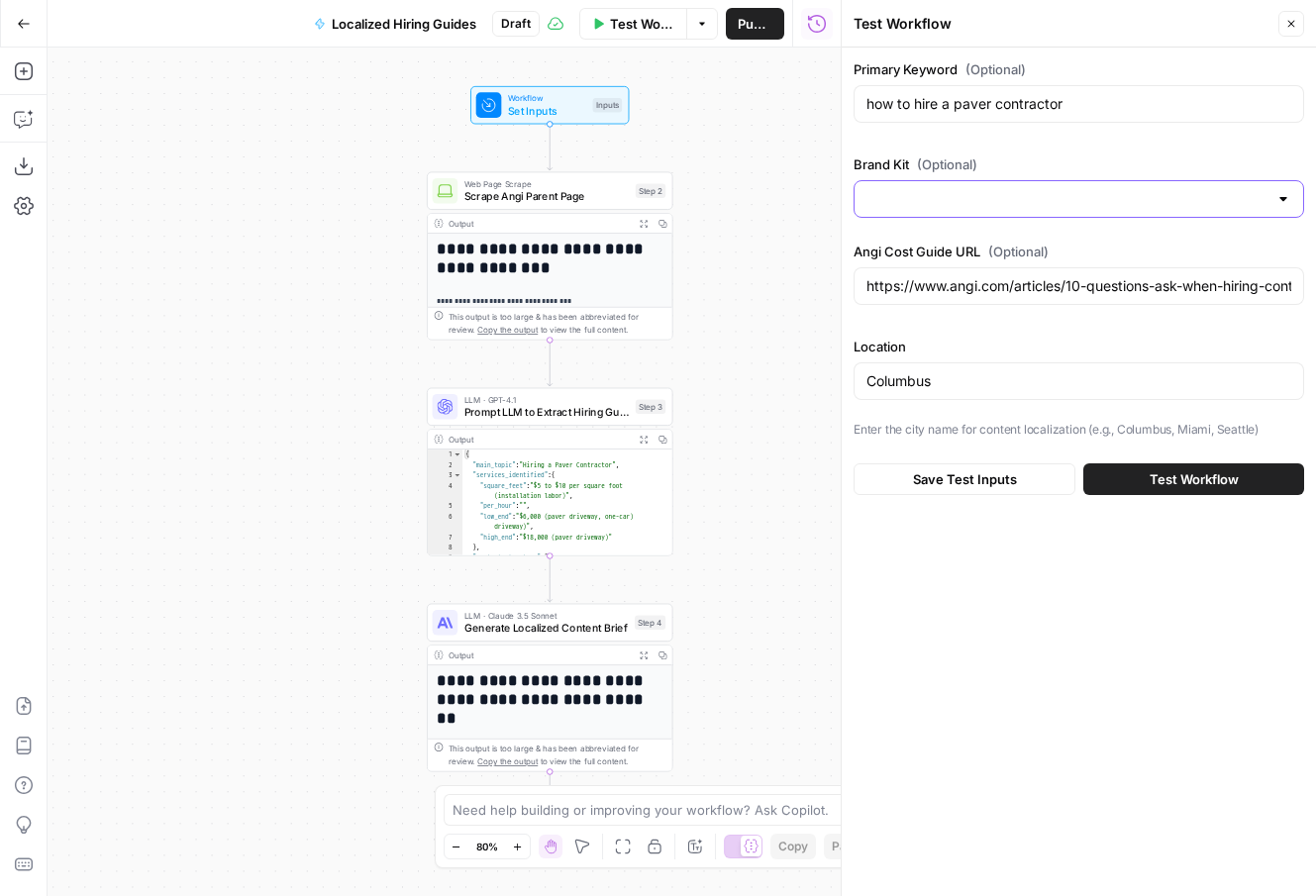 click on "Brand Kit   (Optional)" at bounding box center (1066, 199) 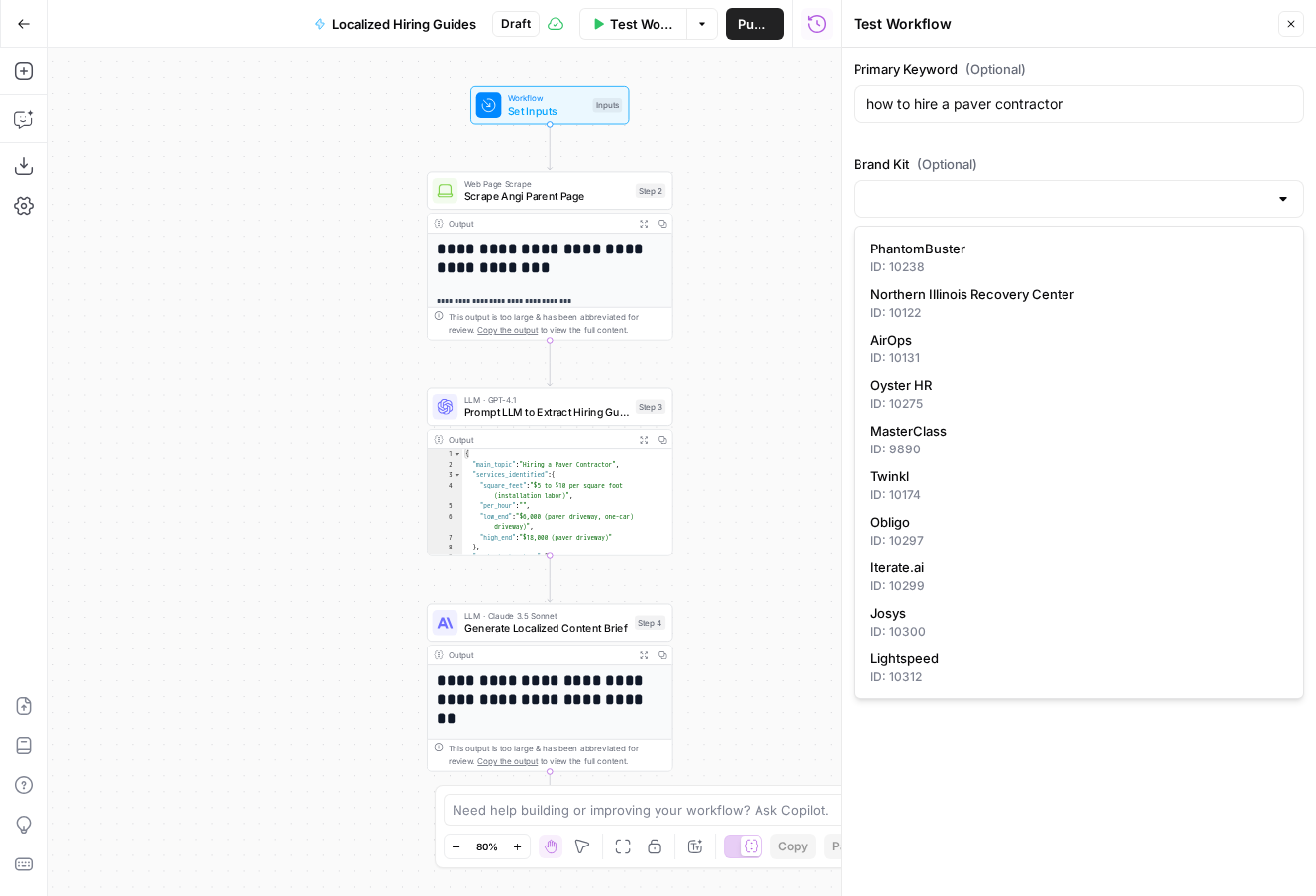 click at bounding box center (1283, 199) 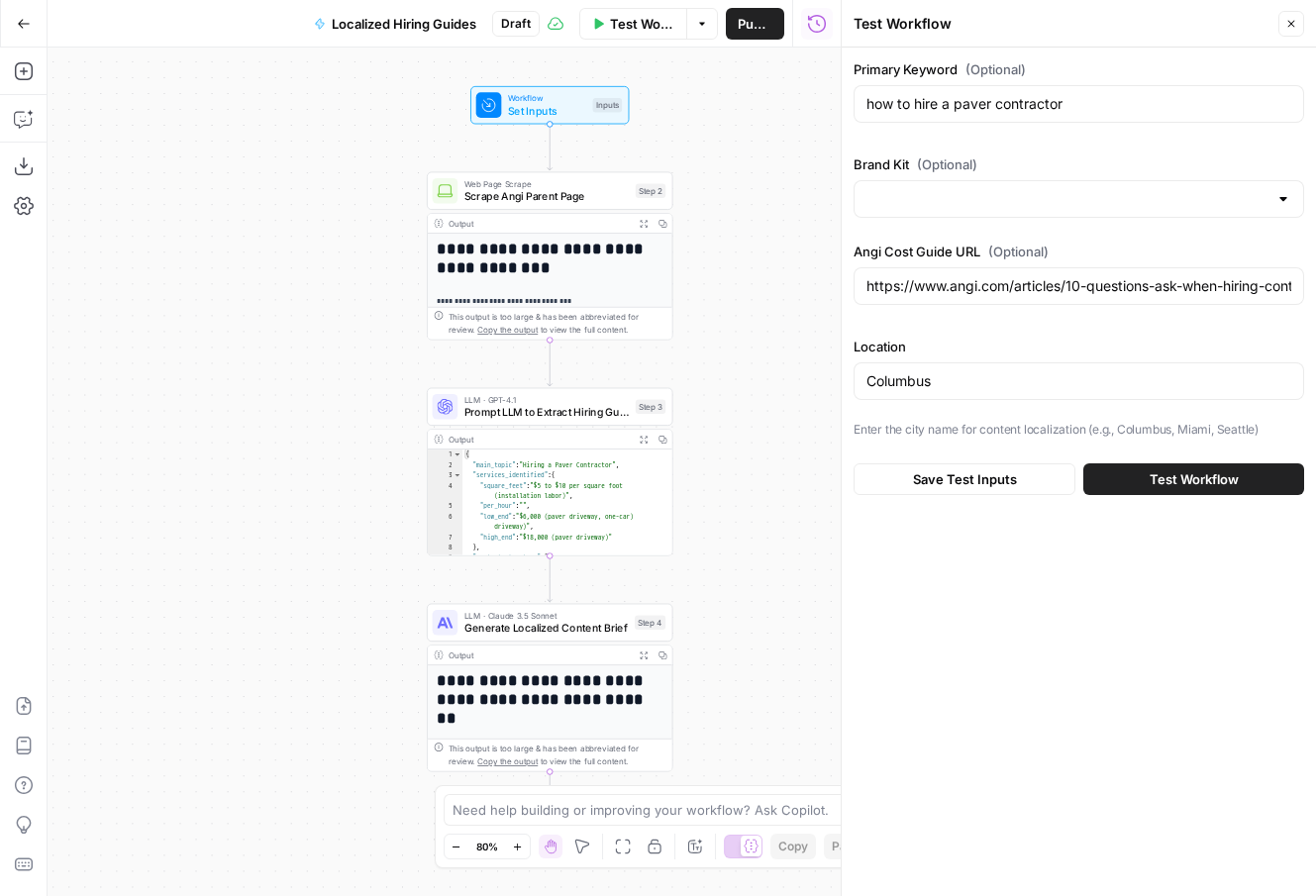 click 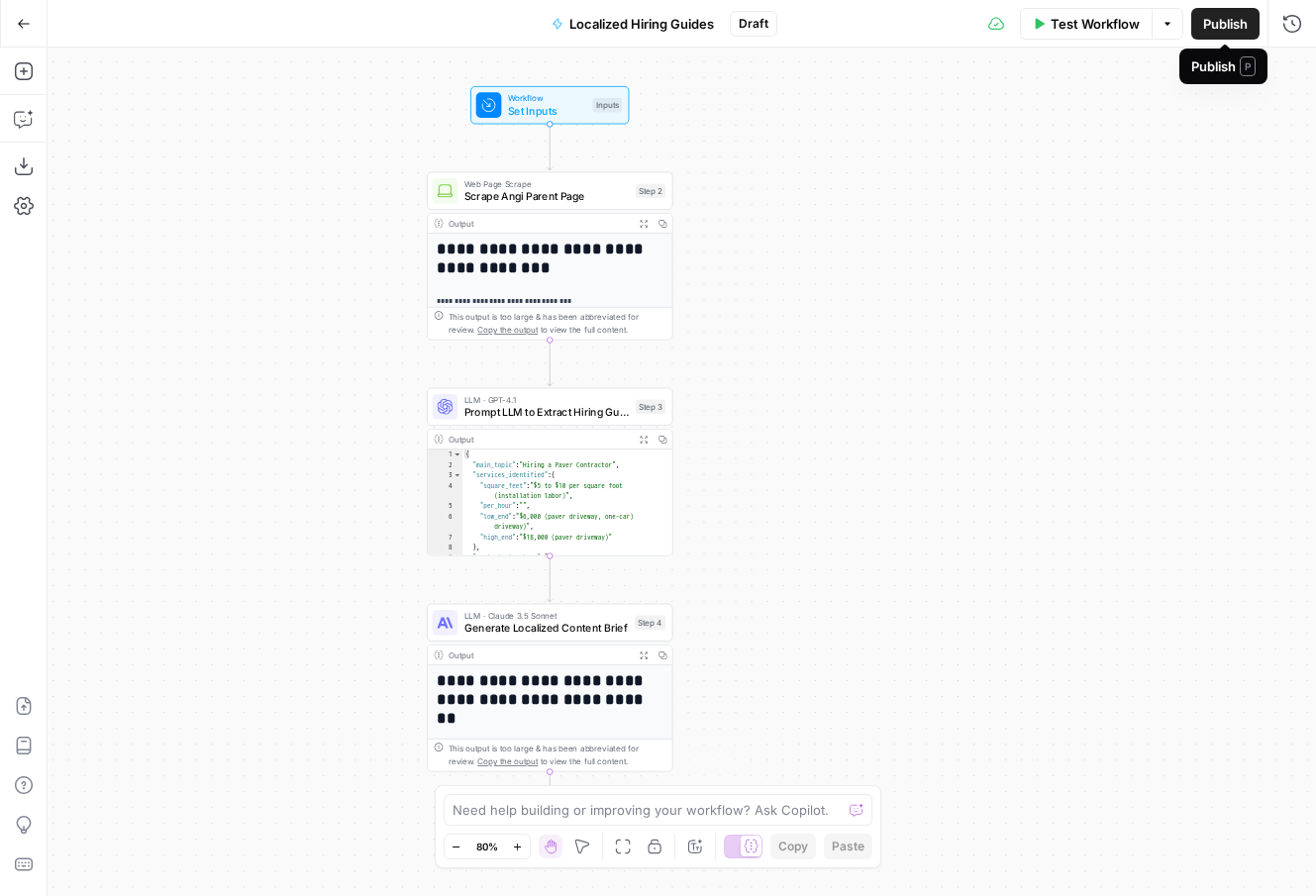 click on "Publish" at bounding box center [1225, 24] 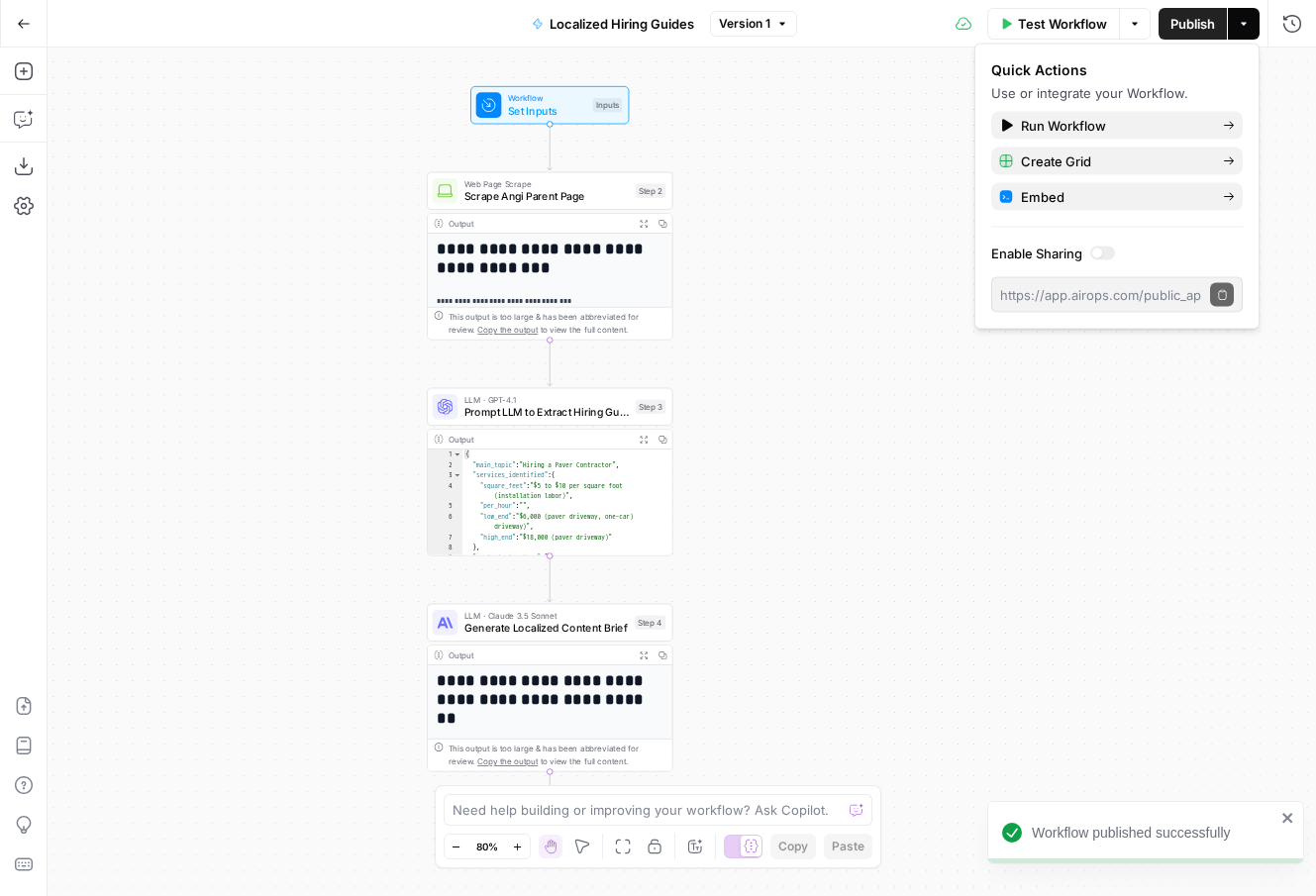 click on "**********" at bounding box center [681, 471] 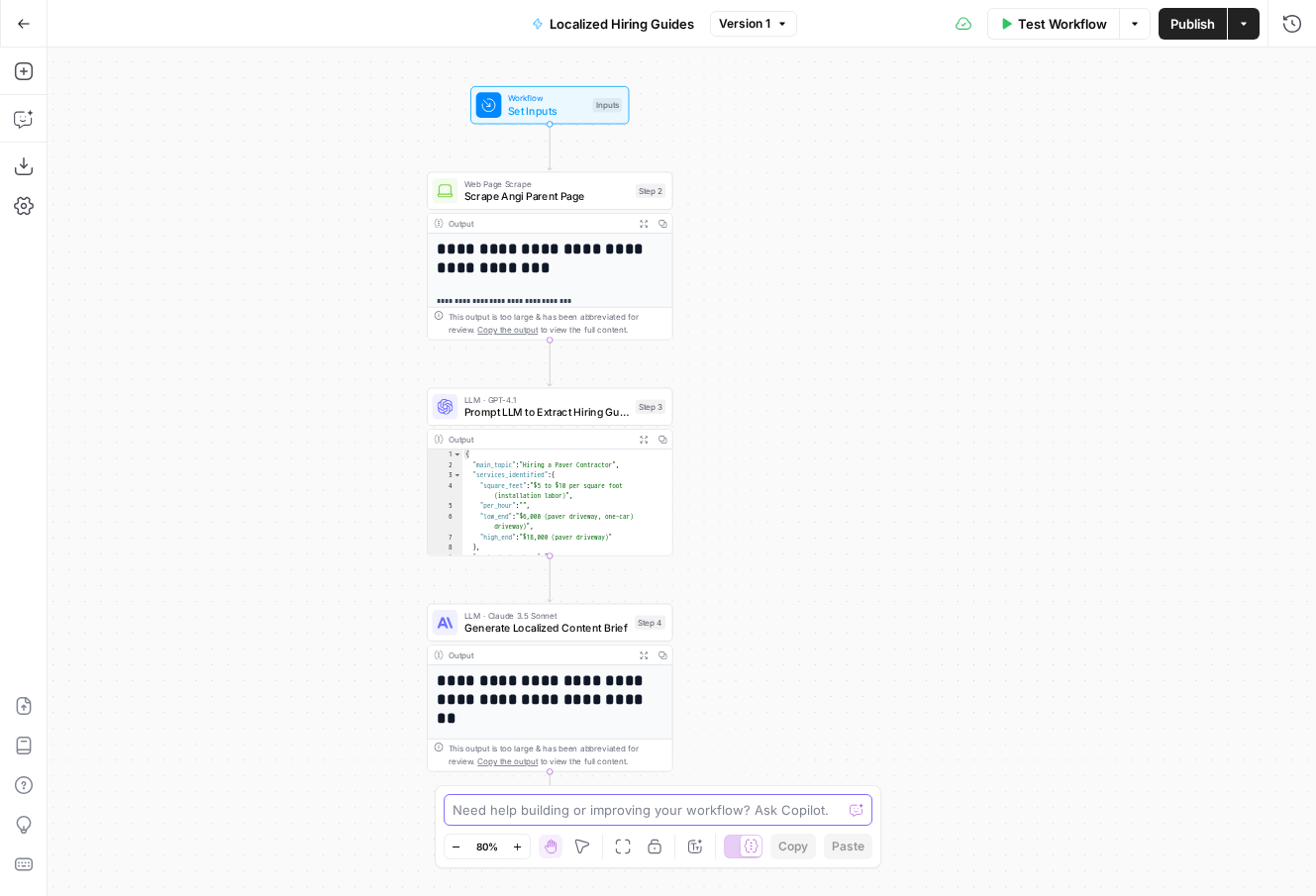 click at bounding box center (648, 810) 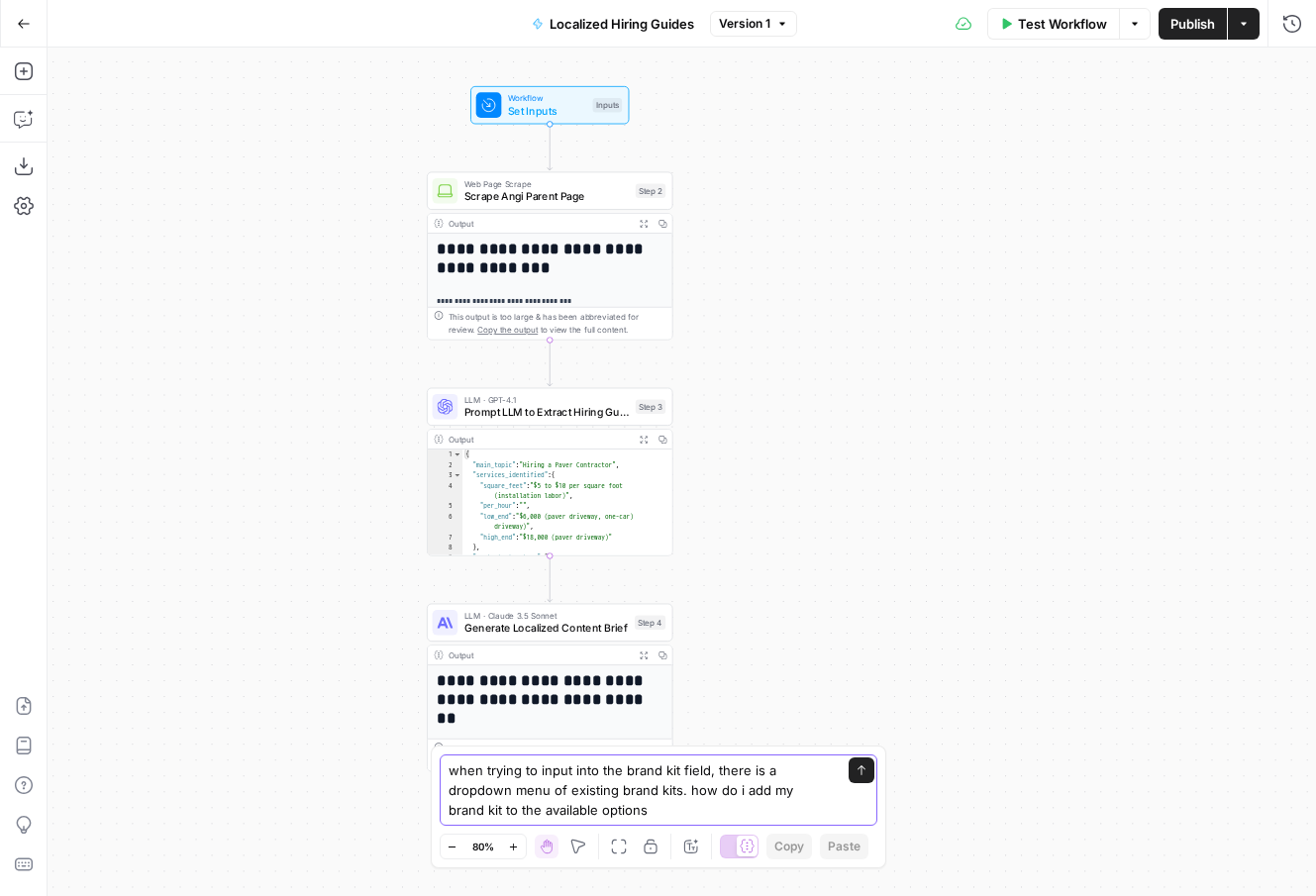 type on "when trying to input into the brand kit field, there is a dropdown menu of existing brand kits. how do i add my brand kit to the available options?" 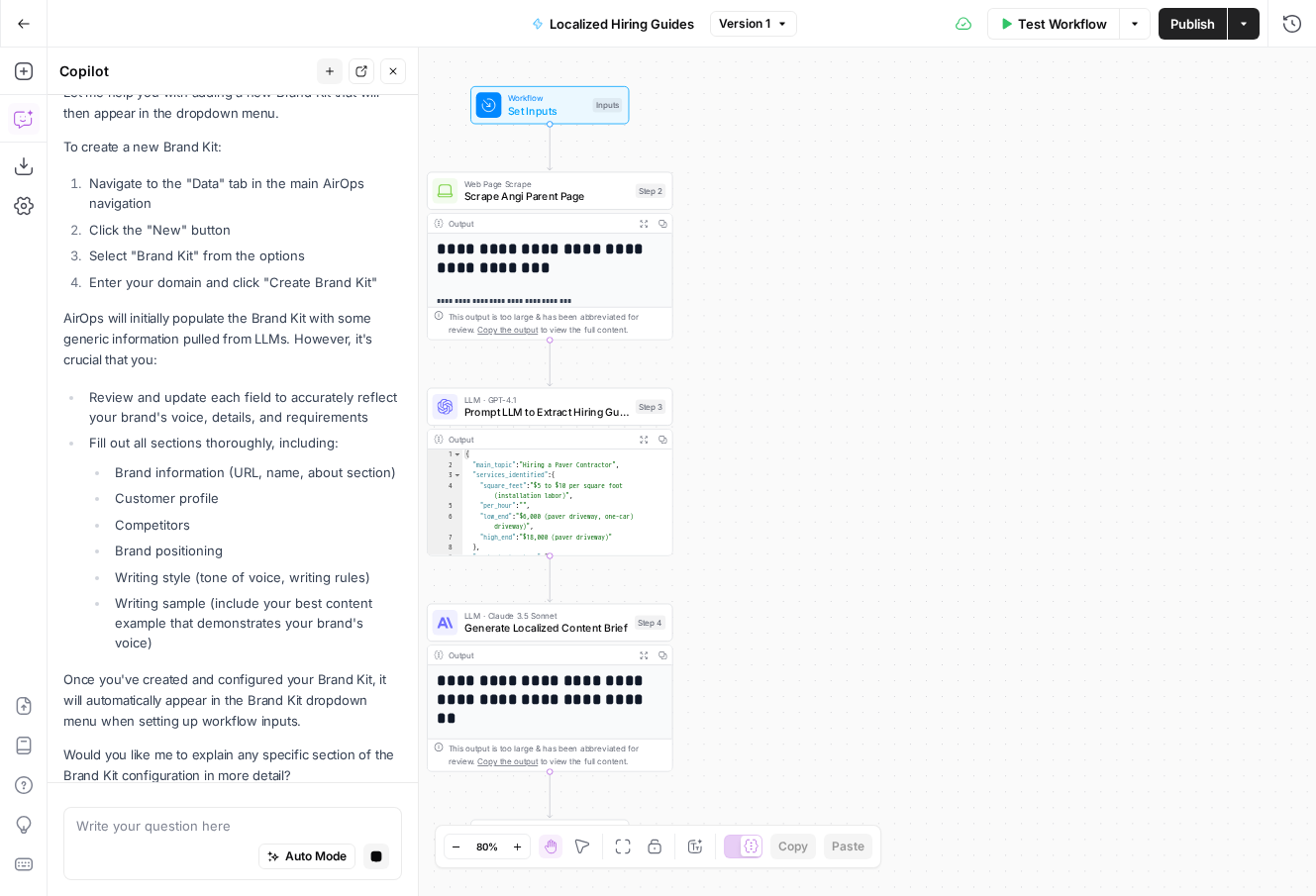 scroll, scrollTop: 357, scrollLeft: 0, axis: vertical 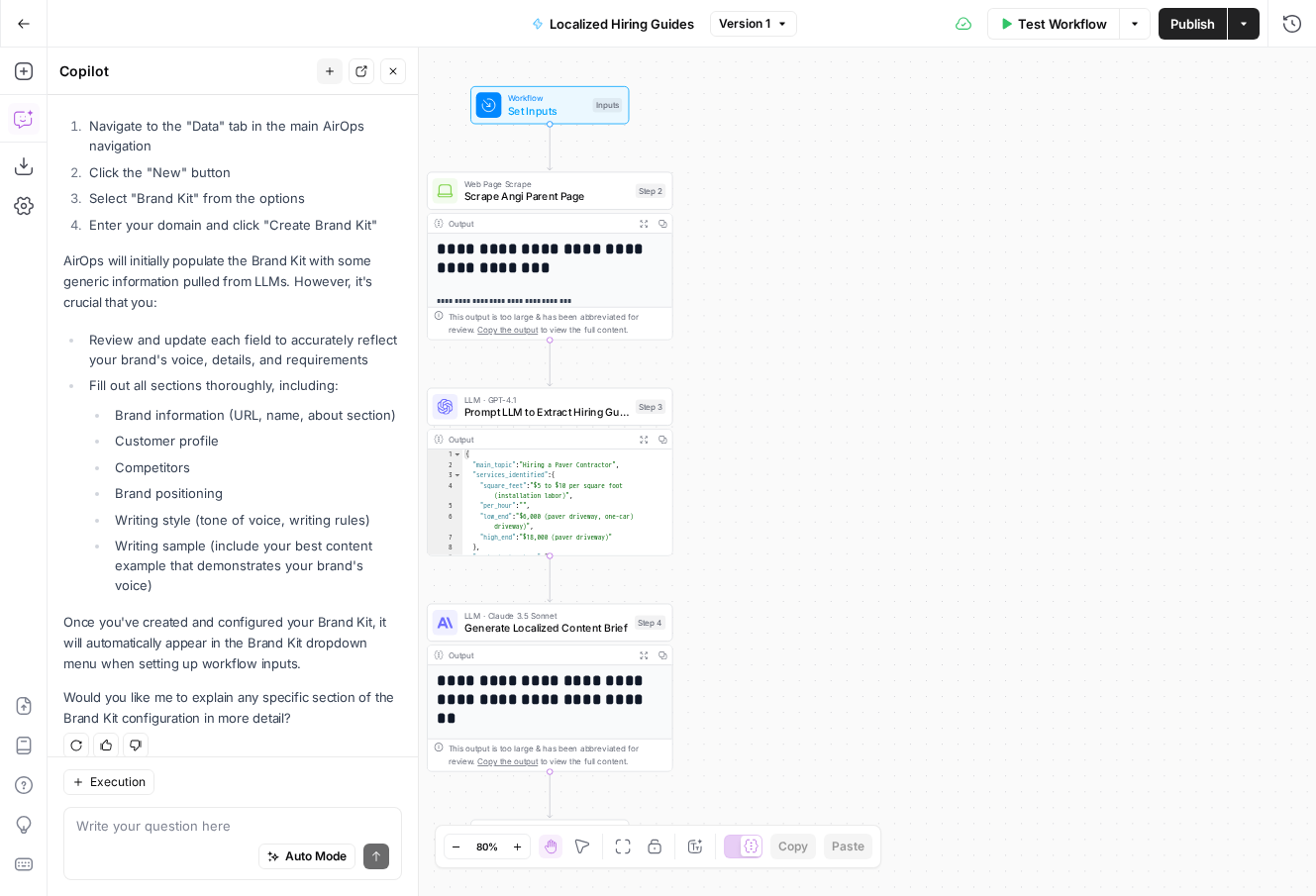 click on "**********" at bounding box center (681, 471) 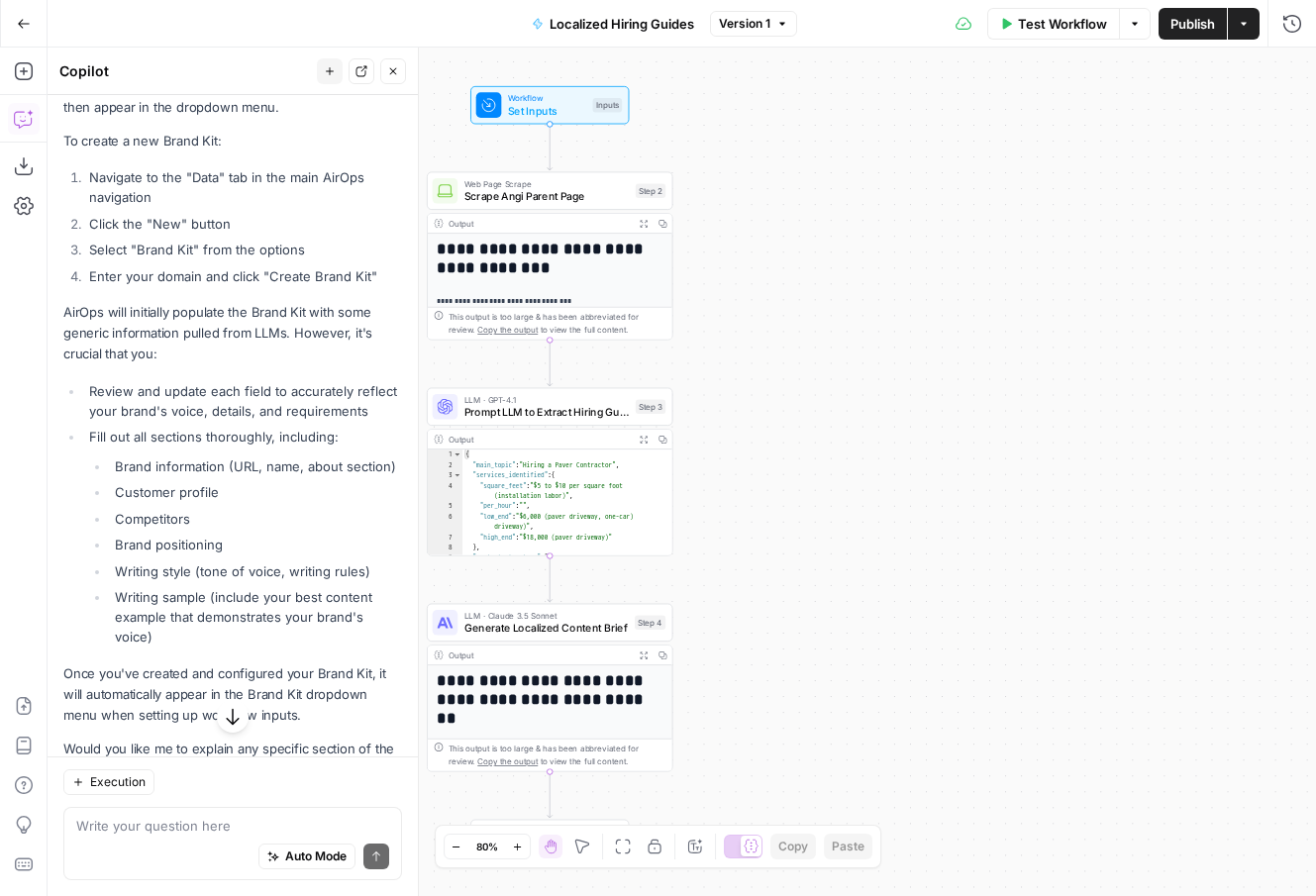 scroll, scrollTop: 357, scrollLeft: 0, axis: vertical 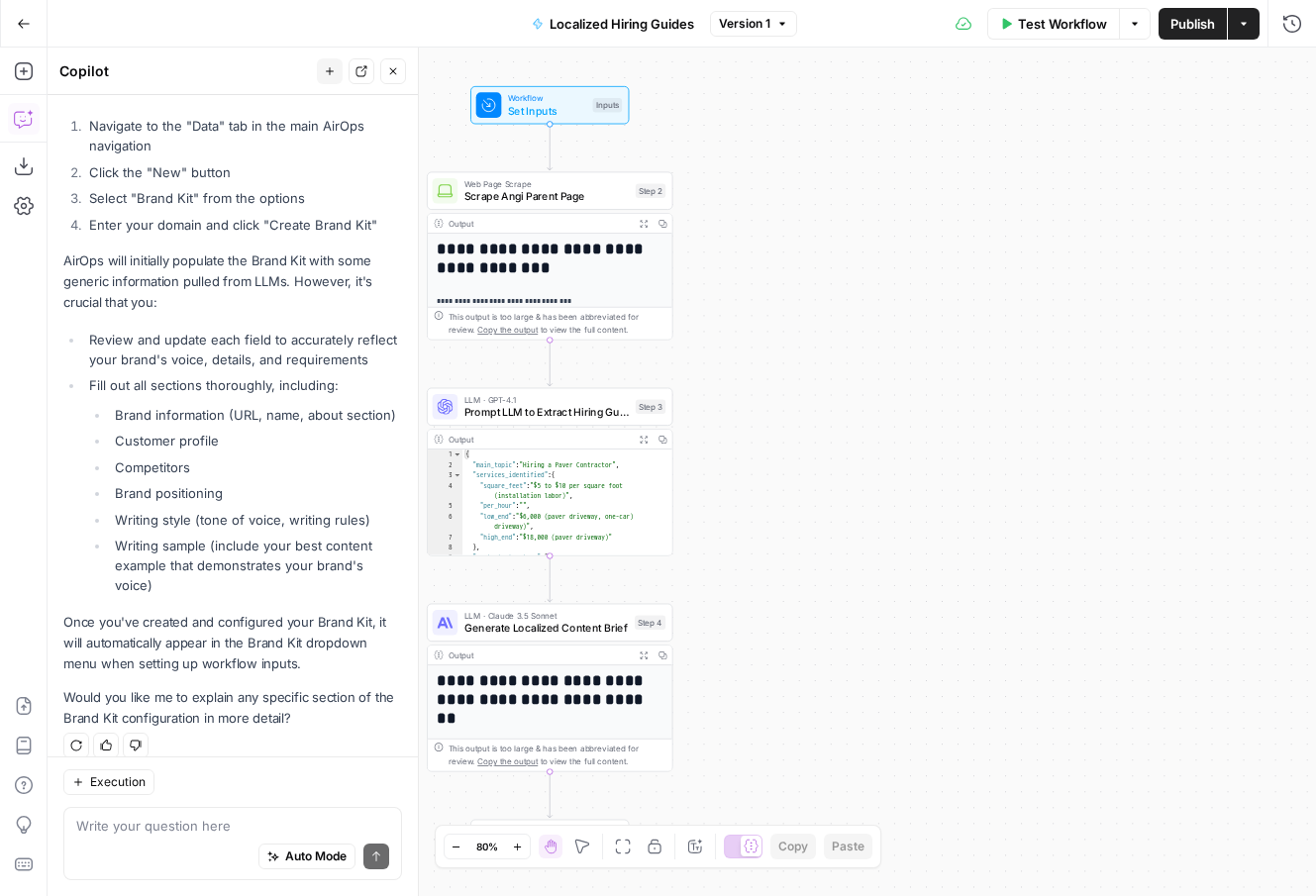 click 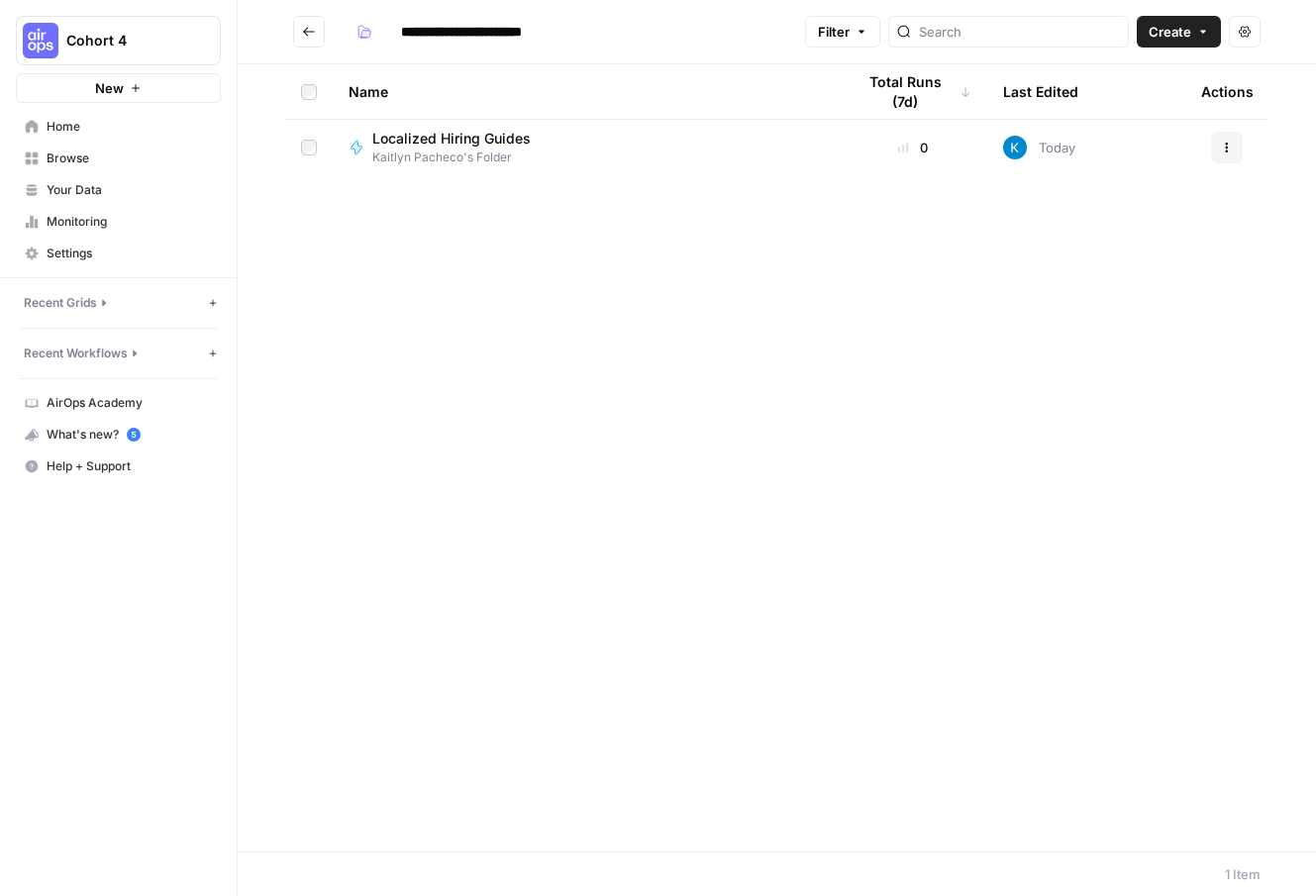 click on "Your Data" at bounding box center [129, 190] 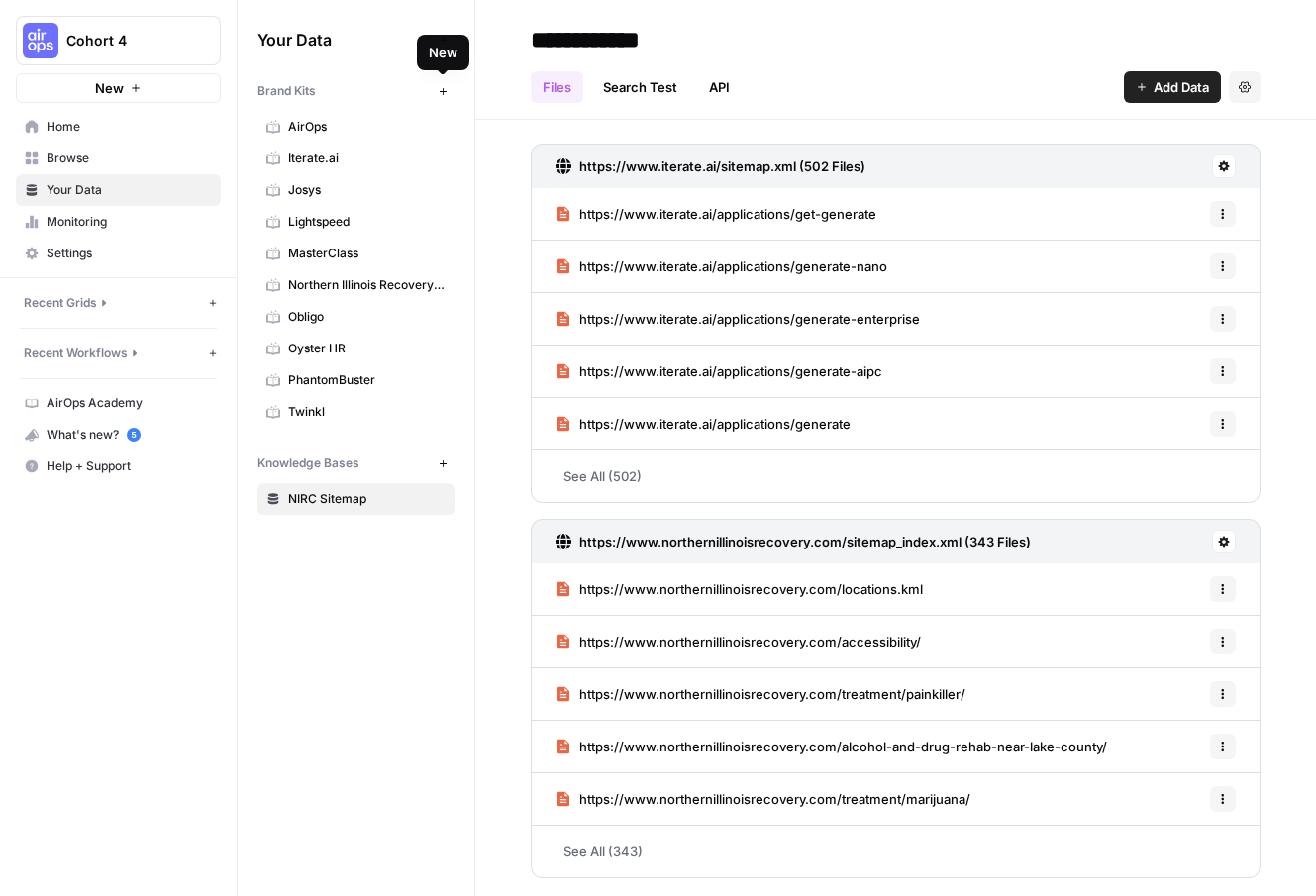 click 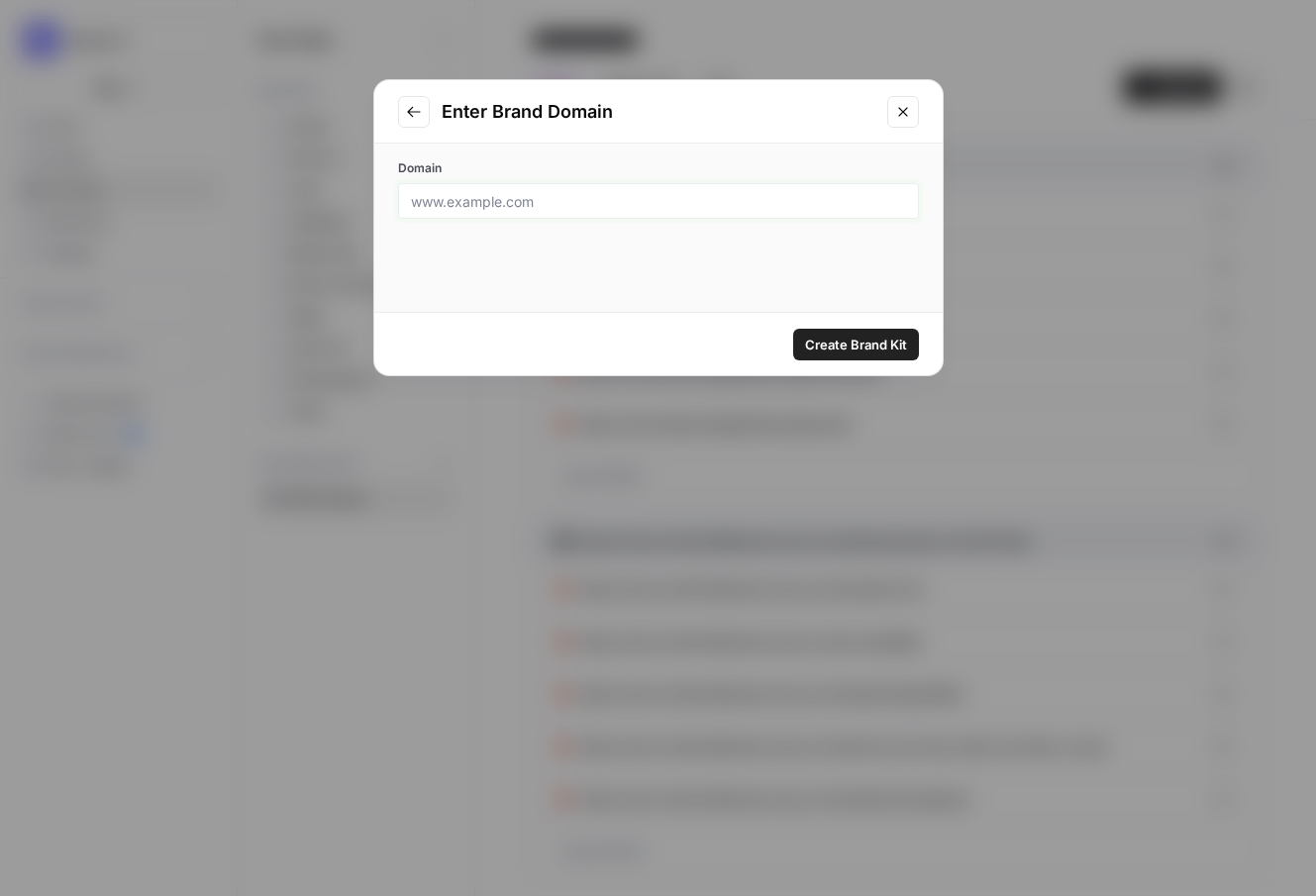 click on "Domain" at bounding box center [658, 201] 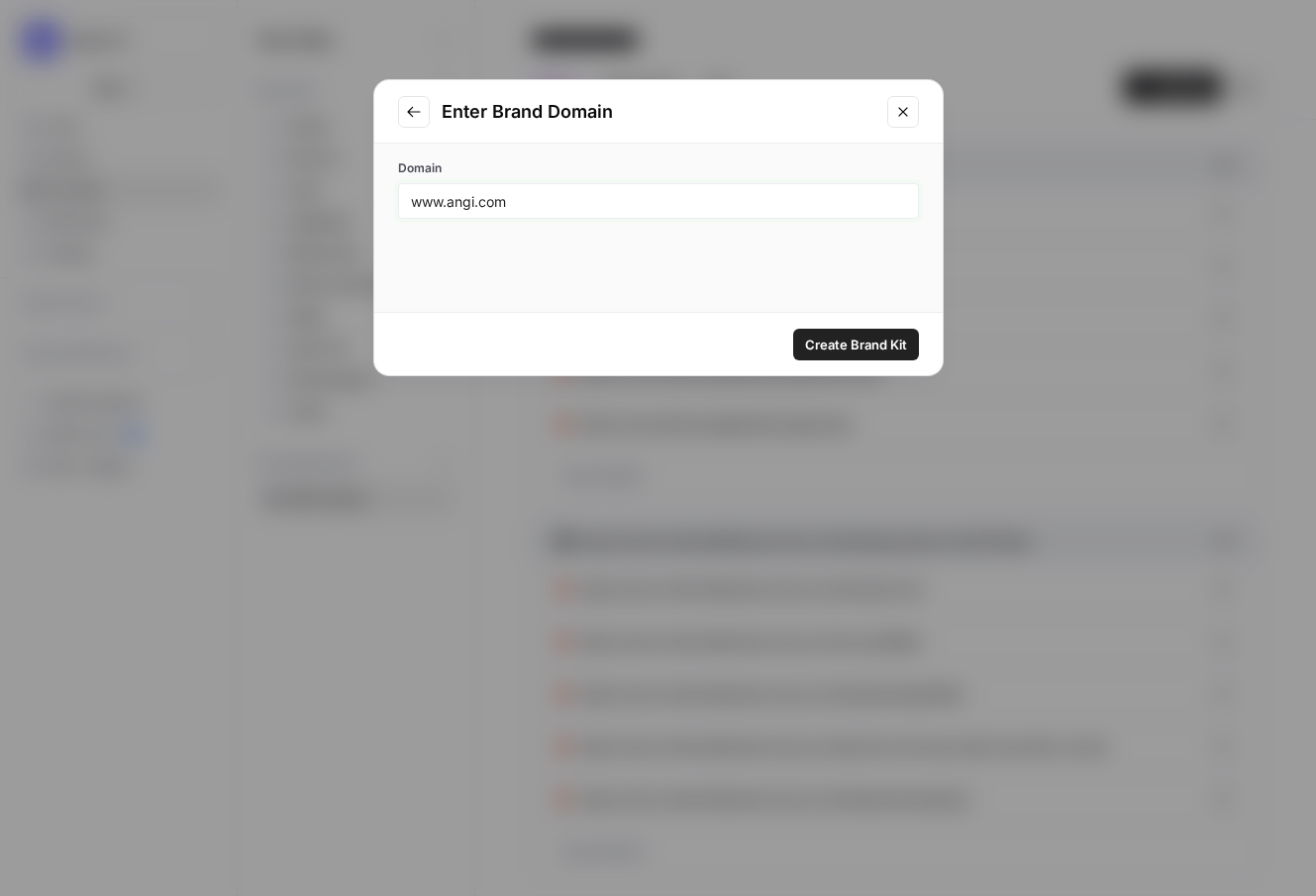 type on "www.angi.com" 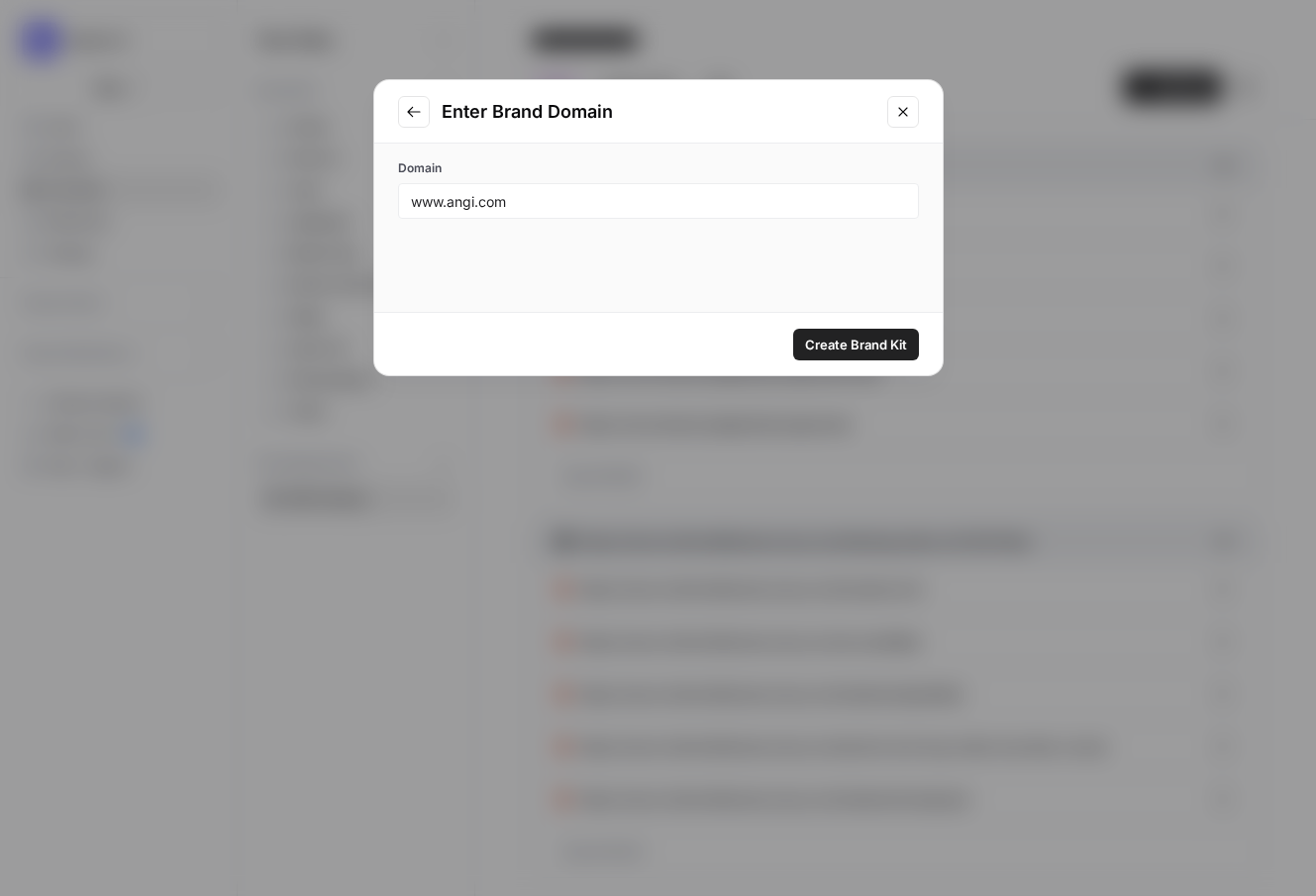 click on "Create Brand Kit" at bounding box center [856, 345] 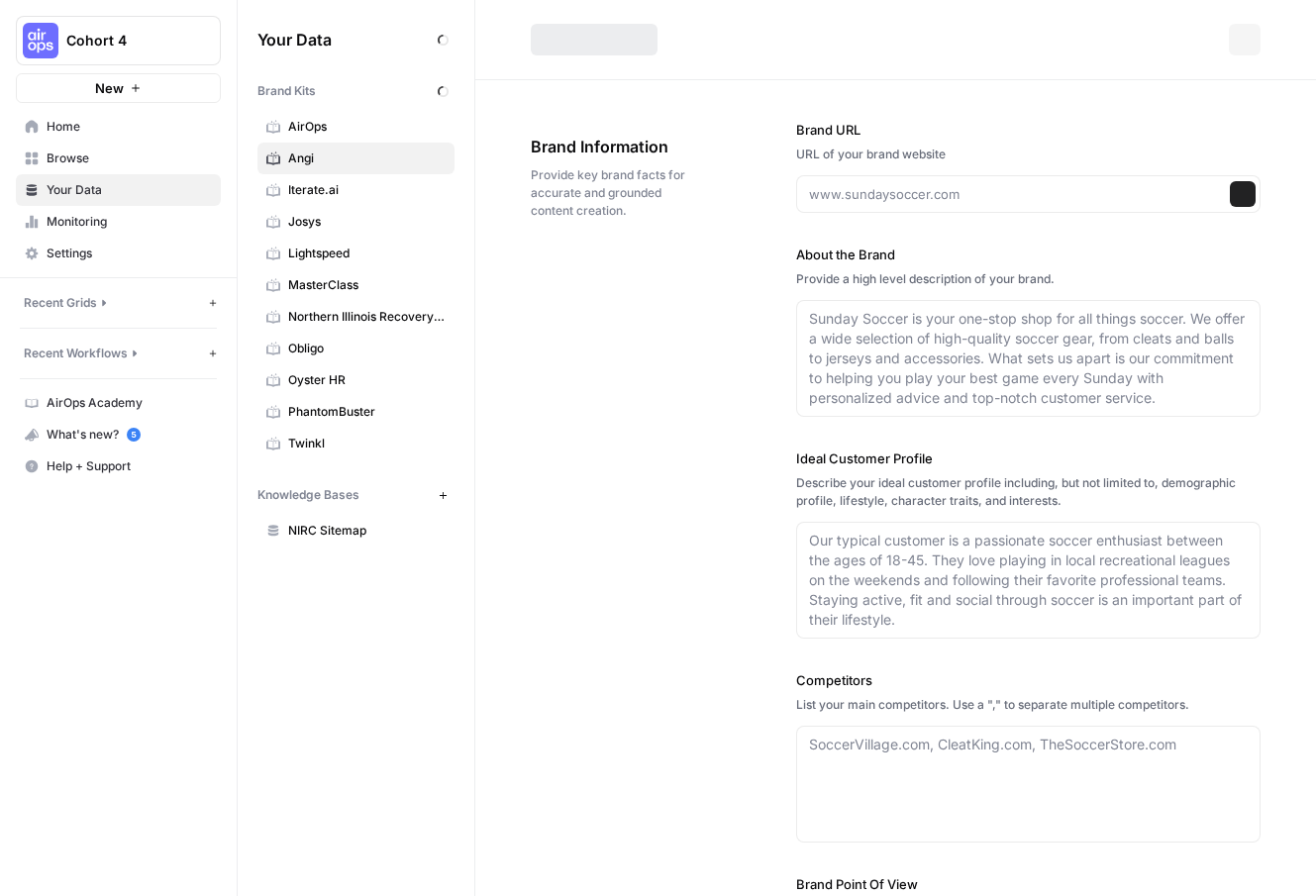 type on "www.angi.com" 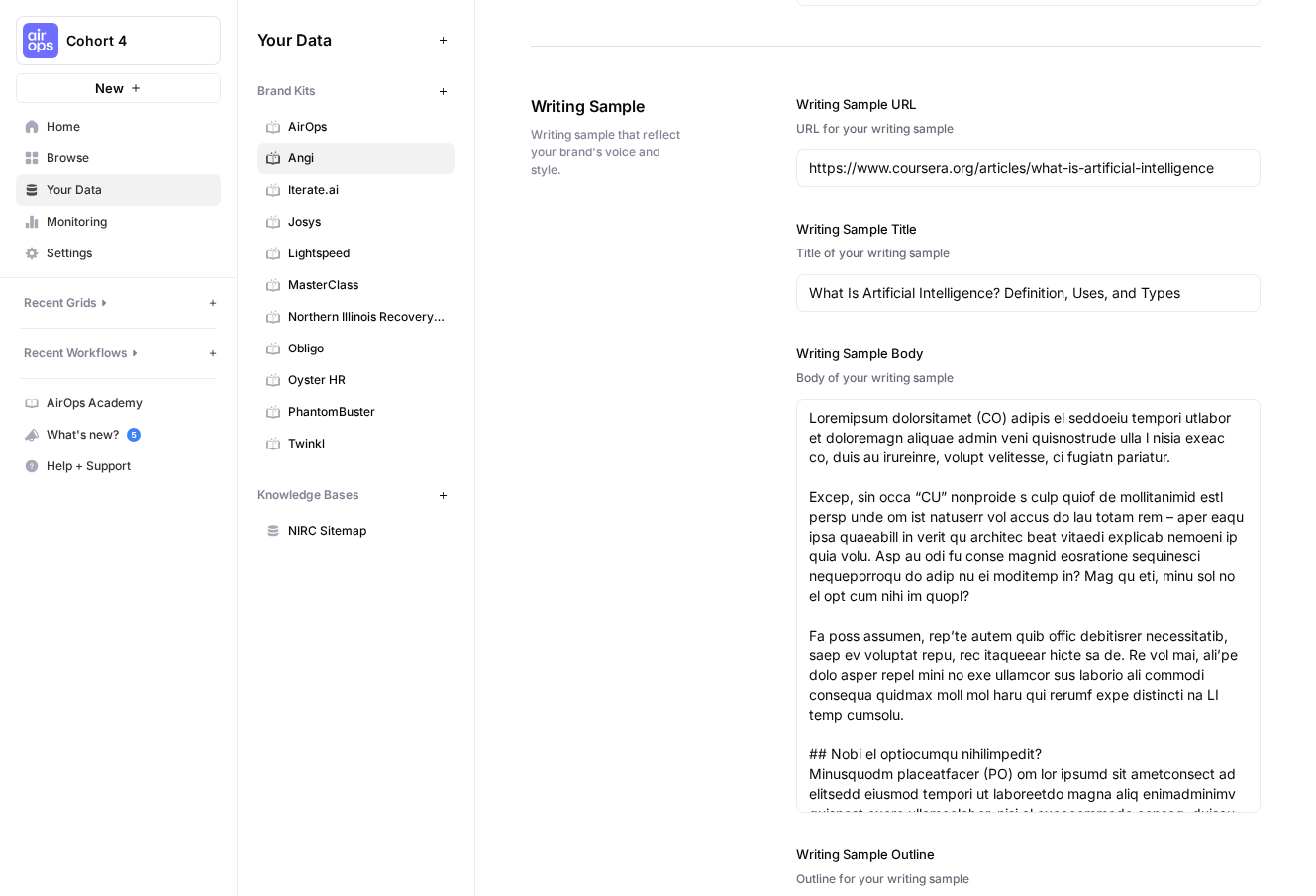 scroll, scrollTop: 2157, scrollLeft: 0, axis: vertical 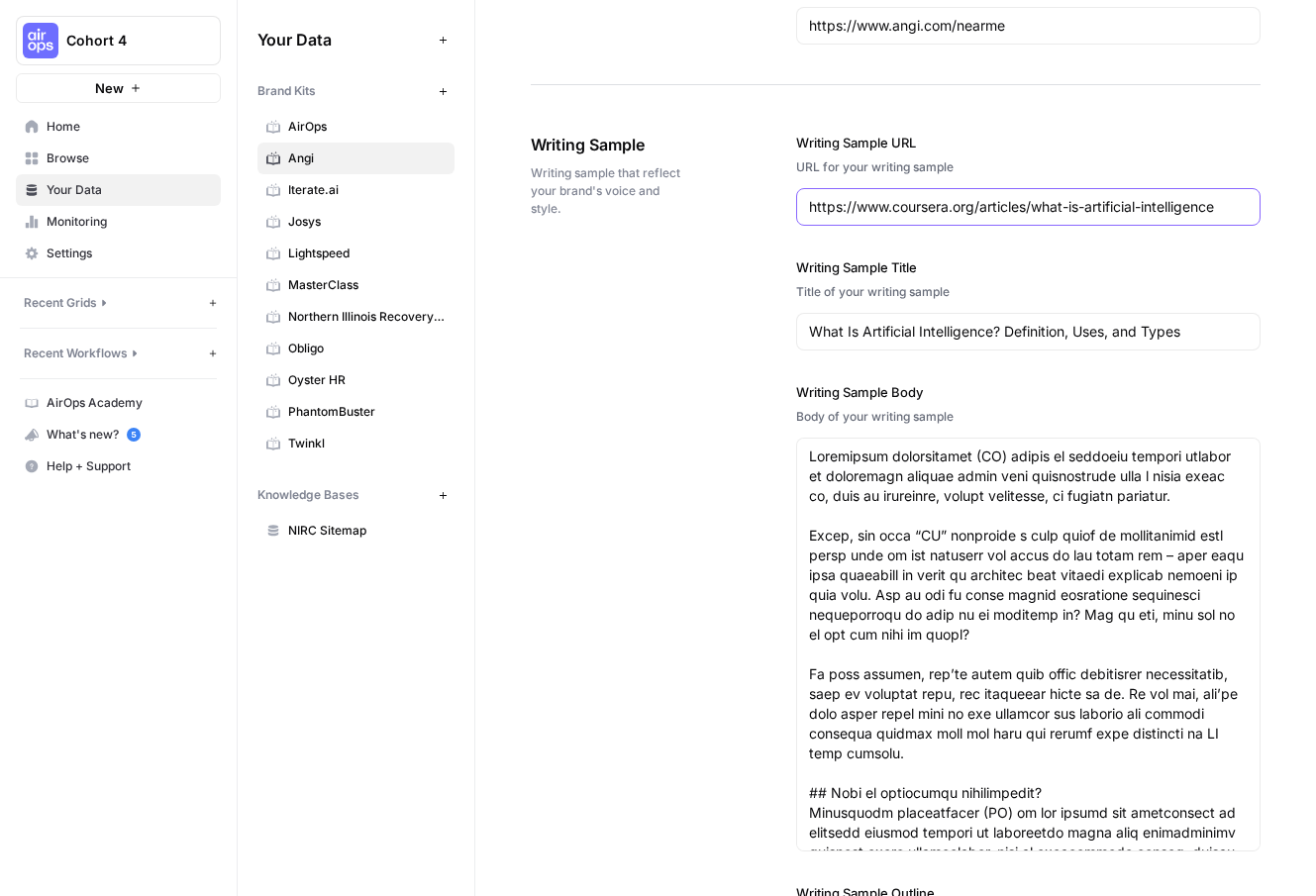 click on "https://www.coursera.org/articles/what-is-artificial-intelligence" at bounding box center [1028, 207] 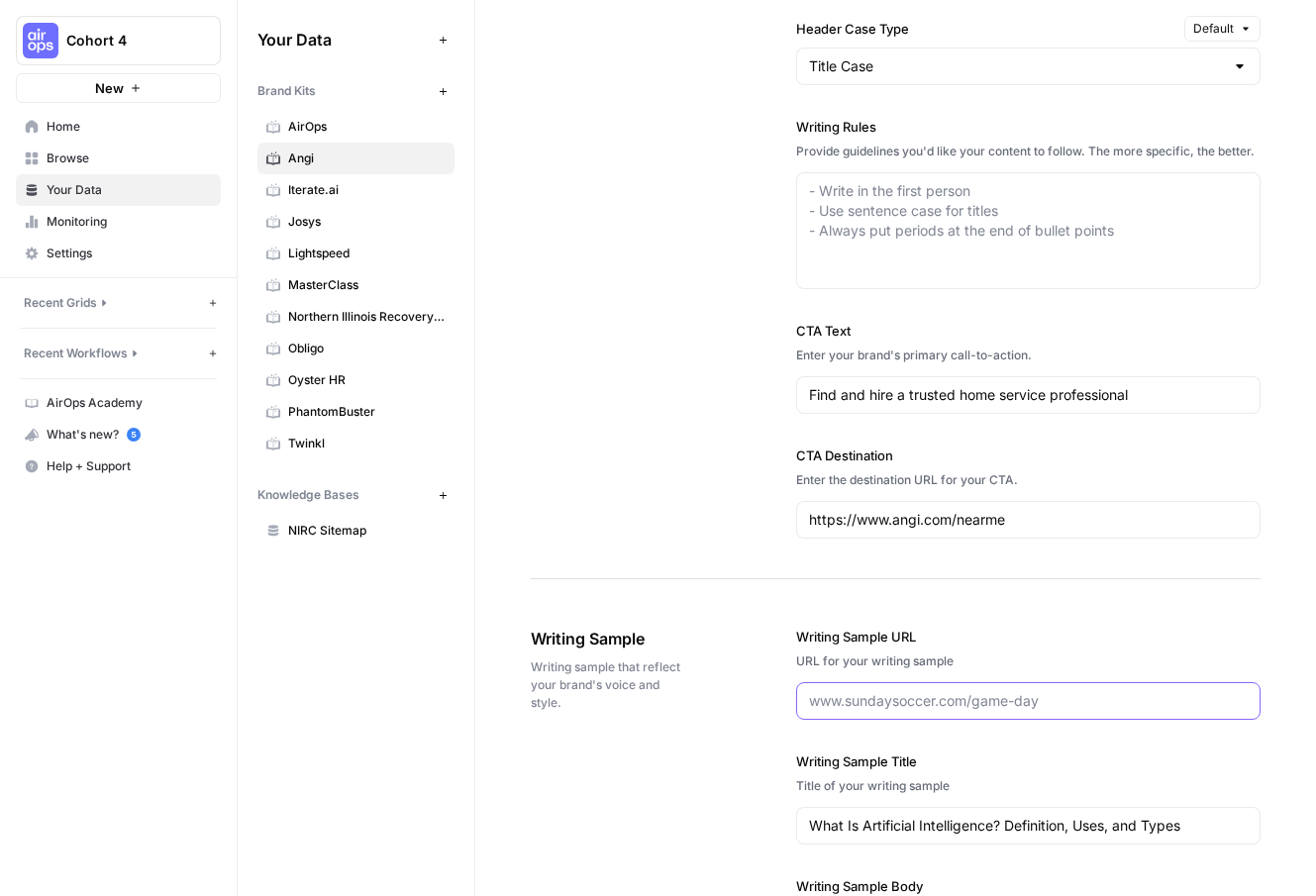 scroll, scrollTop: 1656, scrollLeft: 0, axis: vertical 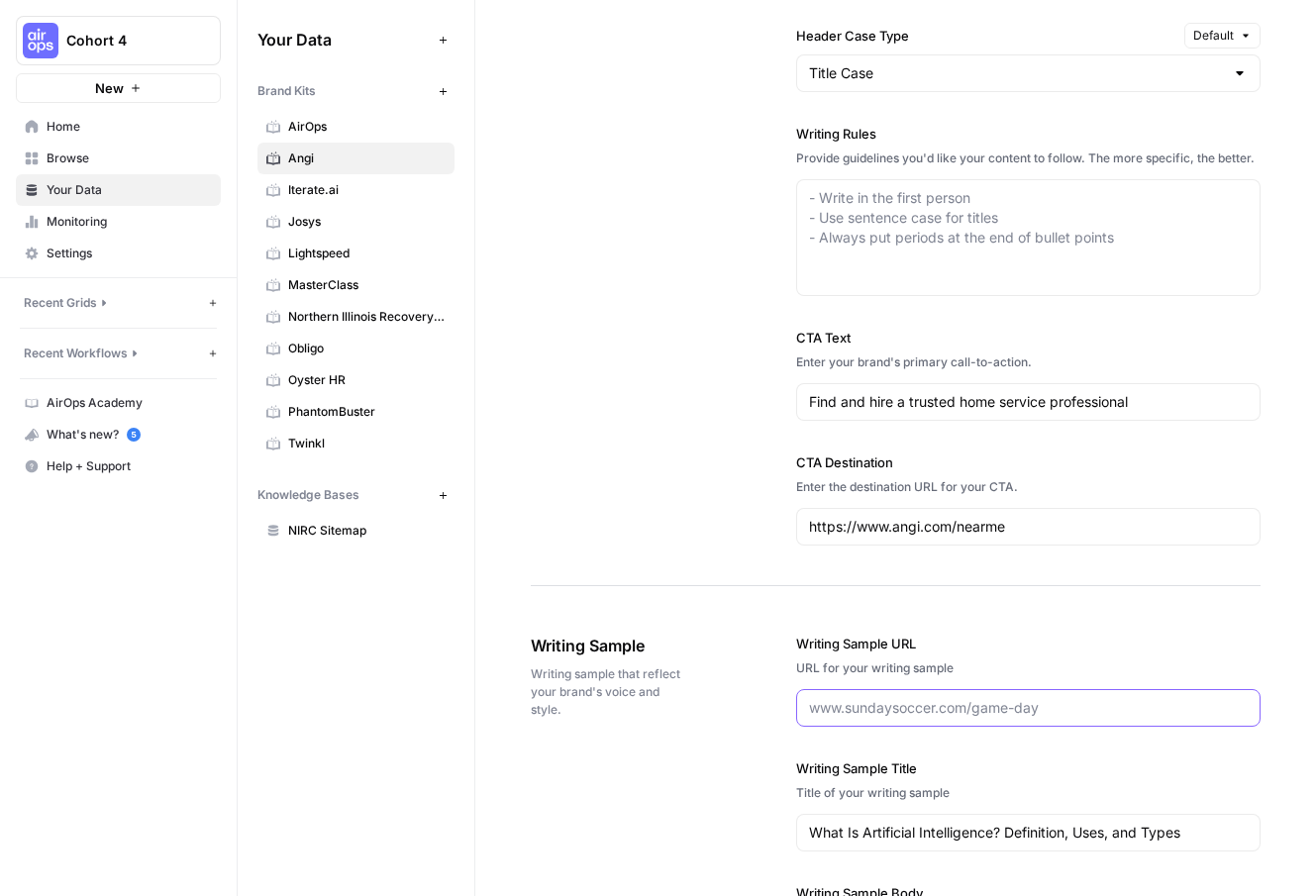 paste on "https://www.angi.com/articles/10-questions-ask-when-hiring-contractor-install-patio-pavers.htm" 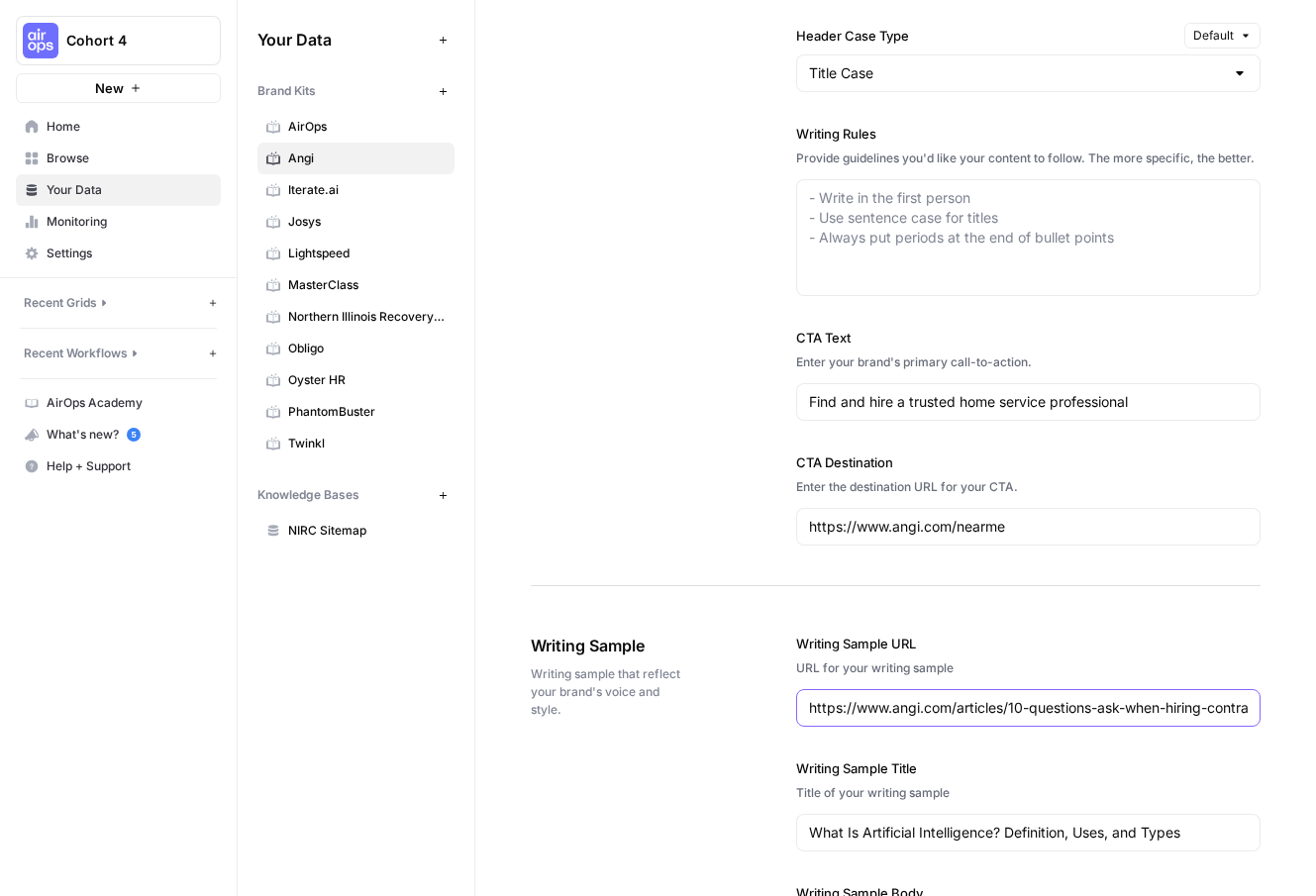 scroll, scrollTop: 0, scrollLeft: 198, axis: horizontal 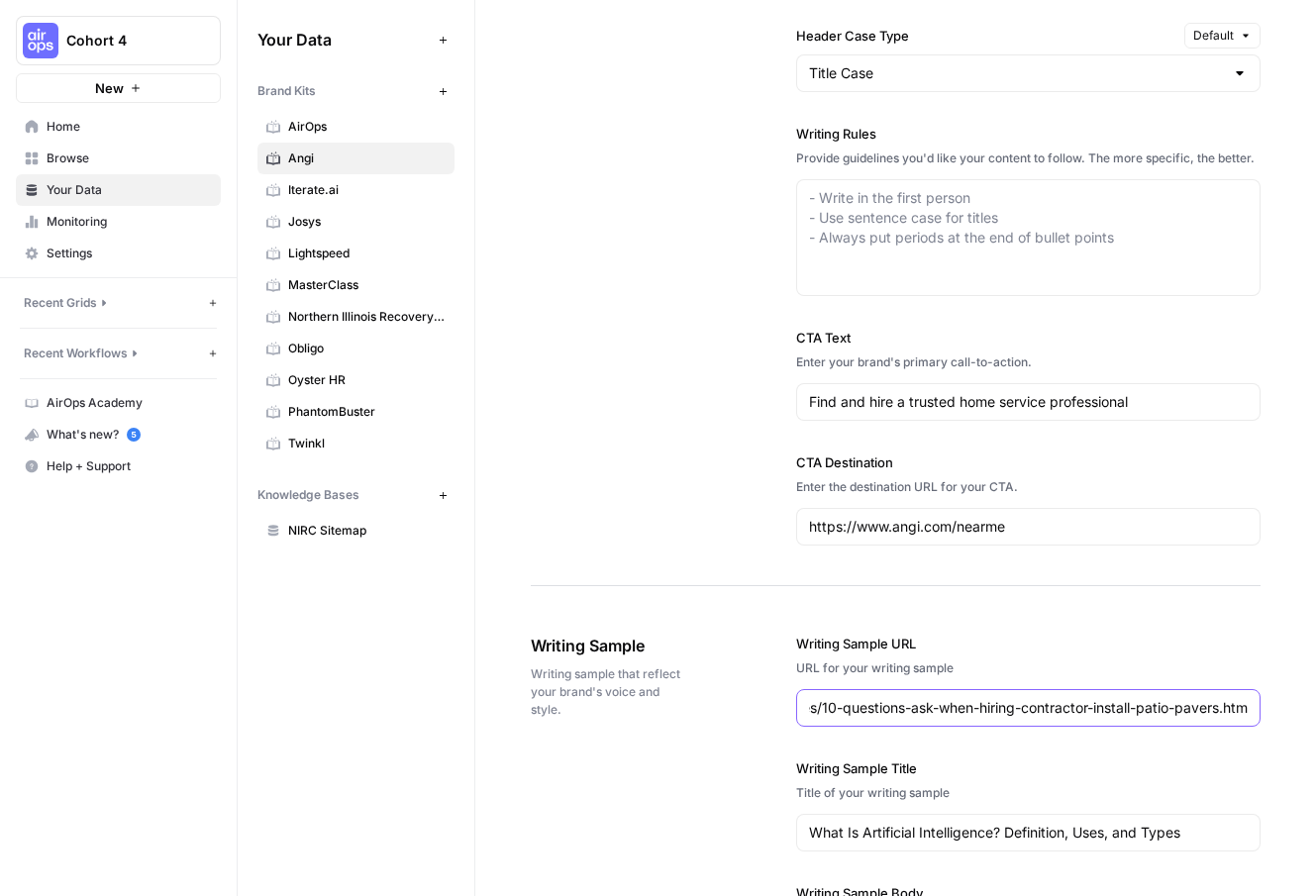 type on "https://www.angi.com/articles/10-questions-ask-when-hiring-contractor-install-patio-pavers.htm" 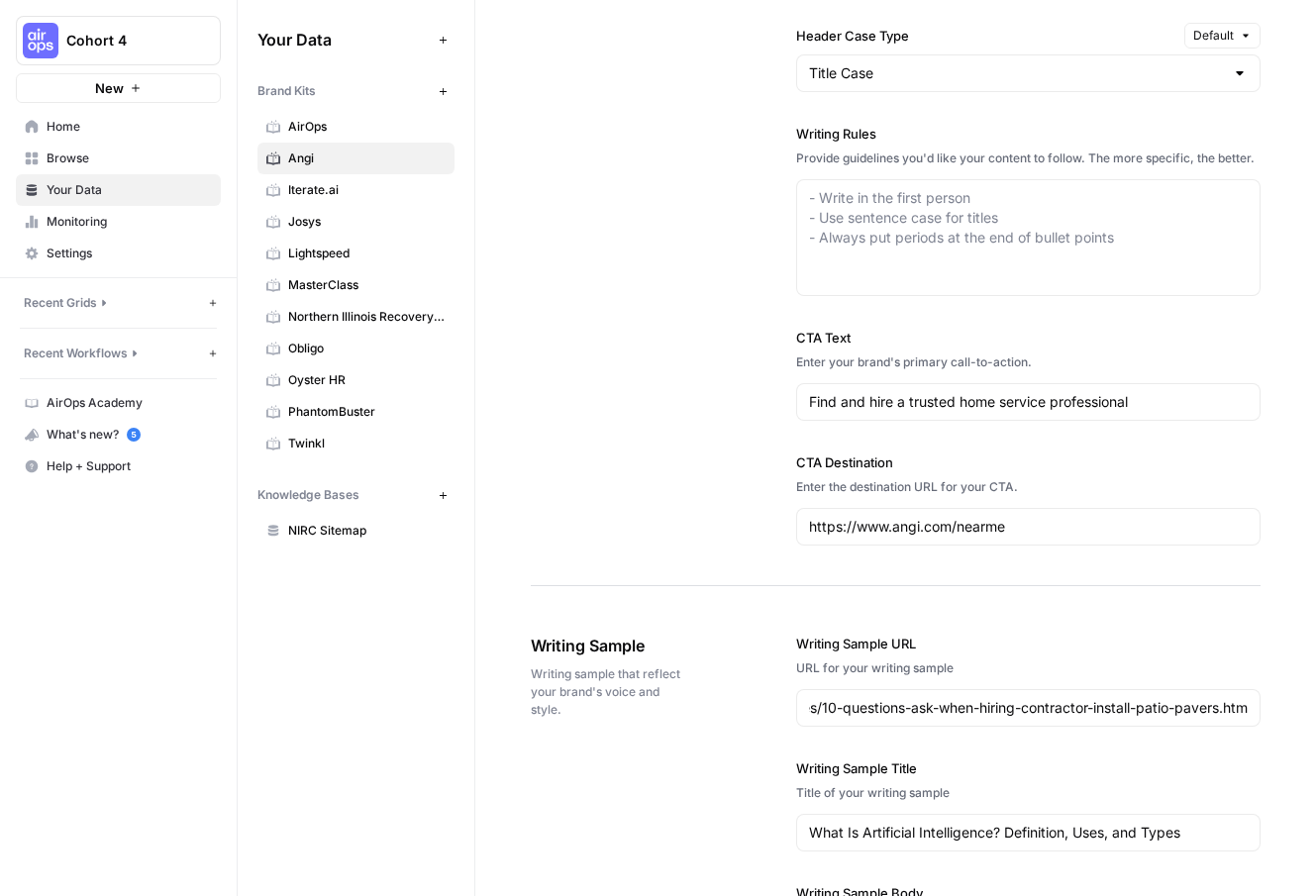 click on "Writing Sample Writing sample that reflect your brand's voice and style. Writing Sample URL URL for your writing sample https://www.angi.com/articles/10-questions-ask-when-hiring-contractor-install-patio-pavers.htm Writing Sample Title Title of your writing sample What Is Artificial Intelligence? Definition, Uses, and Types Writing Sample Body Body of your writing sample Writing Sample Outline Outline for your writing sample" at bounding box center [895, 1244] 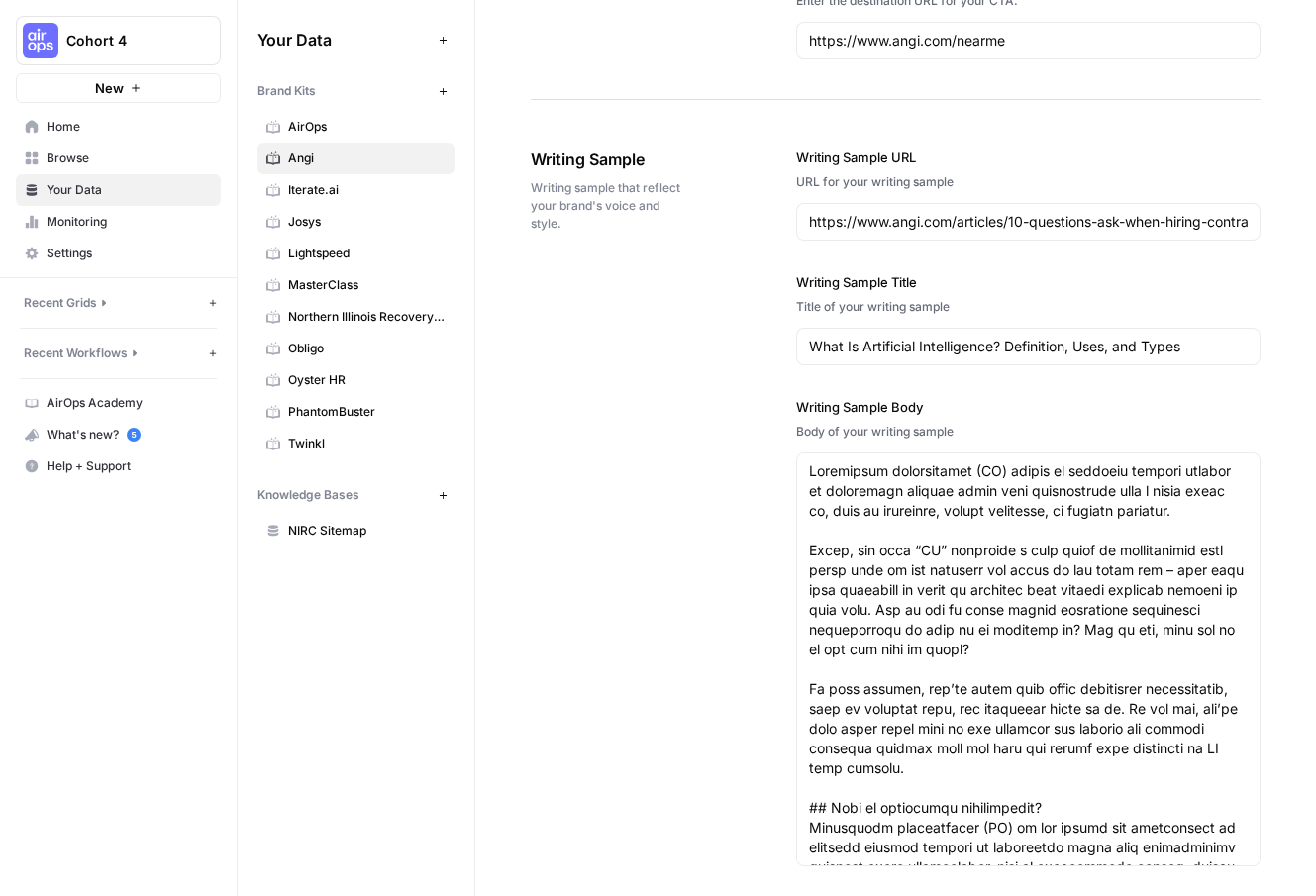 scroll, scrollTop: 2169, scrollLeft: 0, axis: vertical 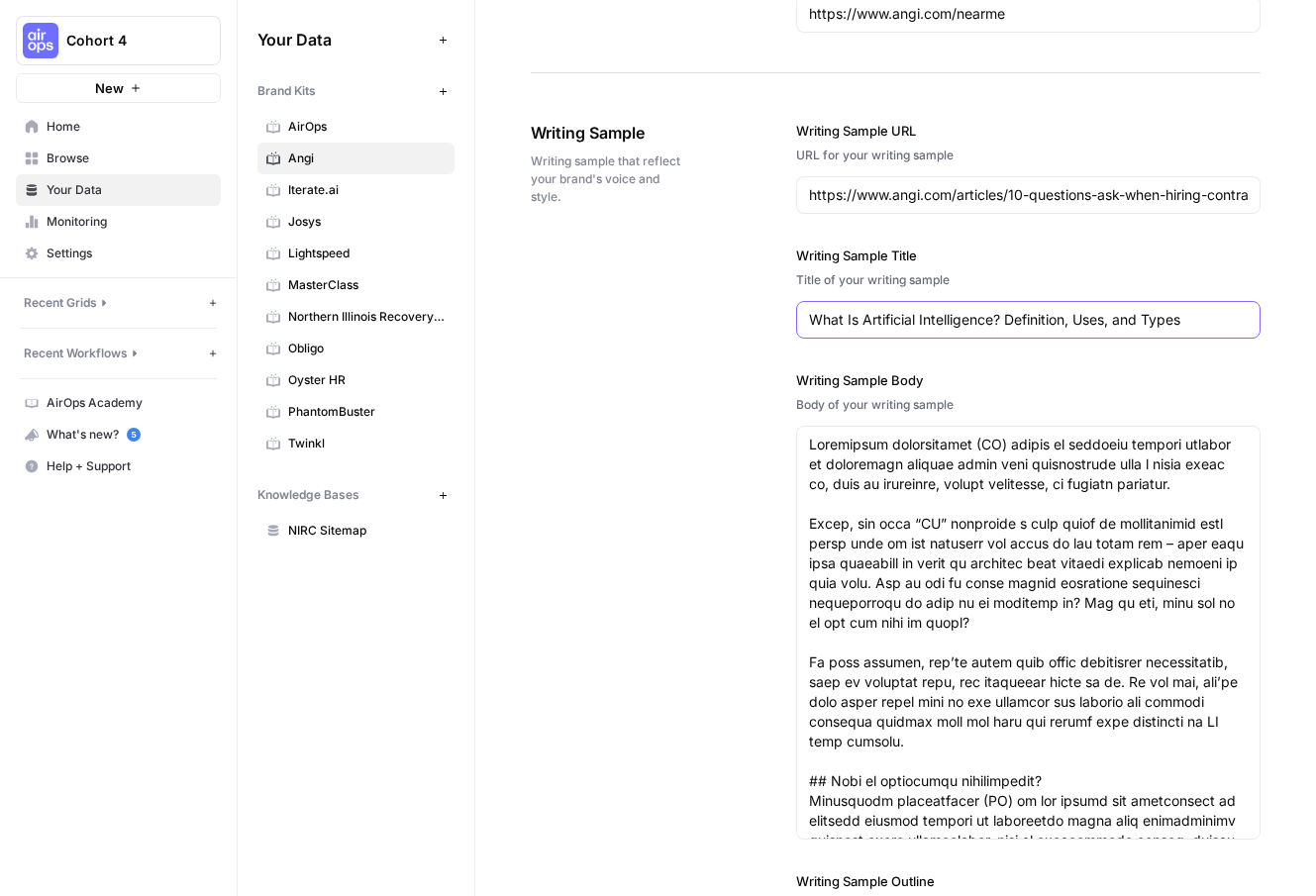 drag, startPoint x: 1195, startPoint y: 343, endPoint x: 777, endPoint y: 343, distance: 418 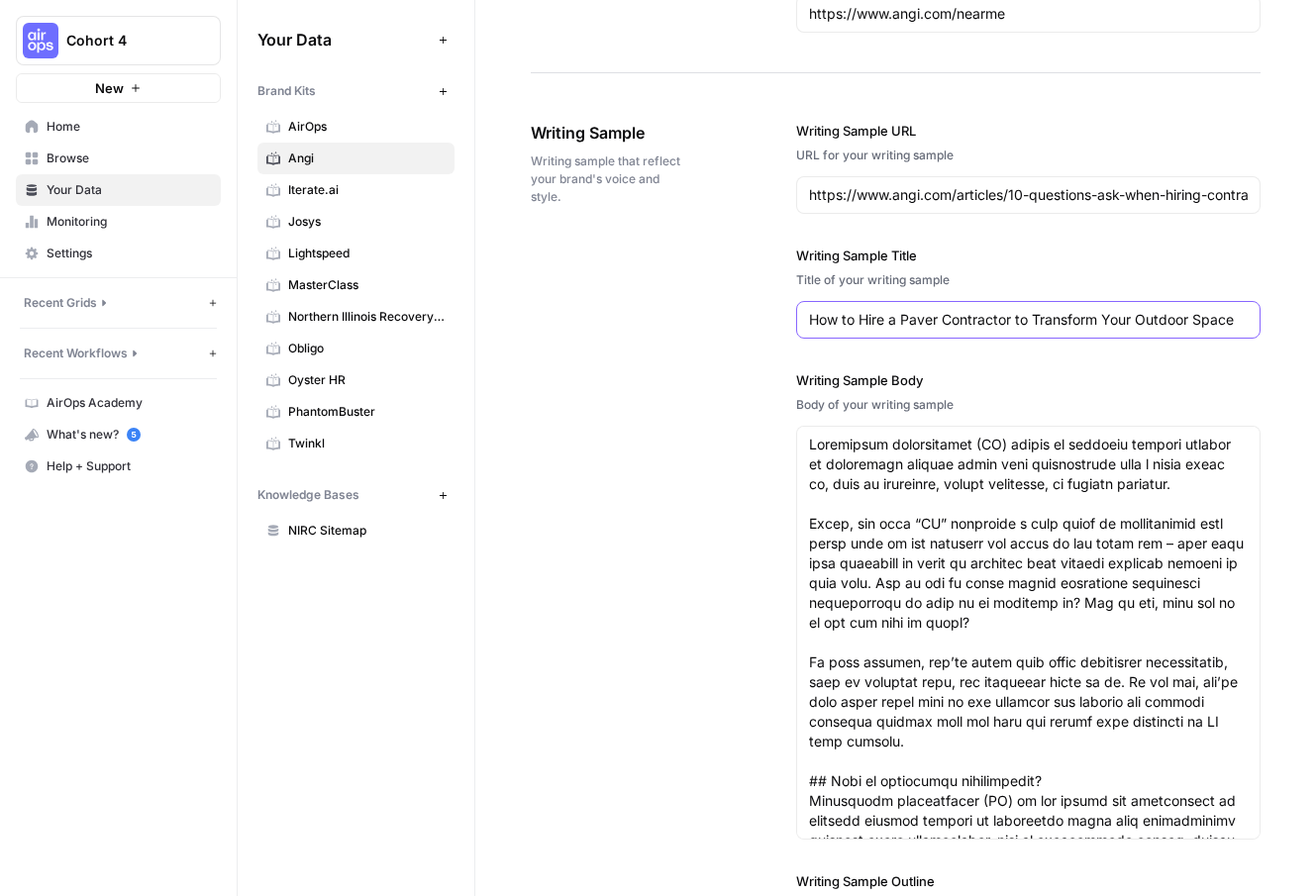 type on "How to Hire a Paver Contractor to Transform Your Outdoor Space" 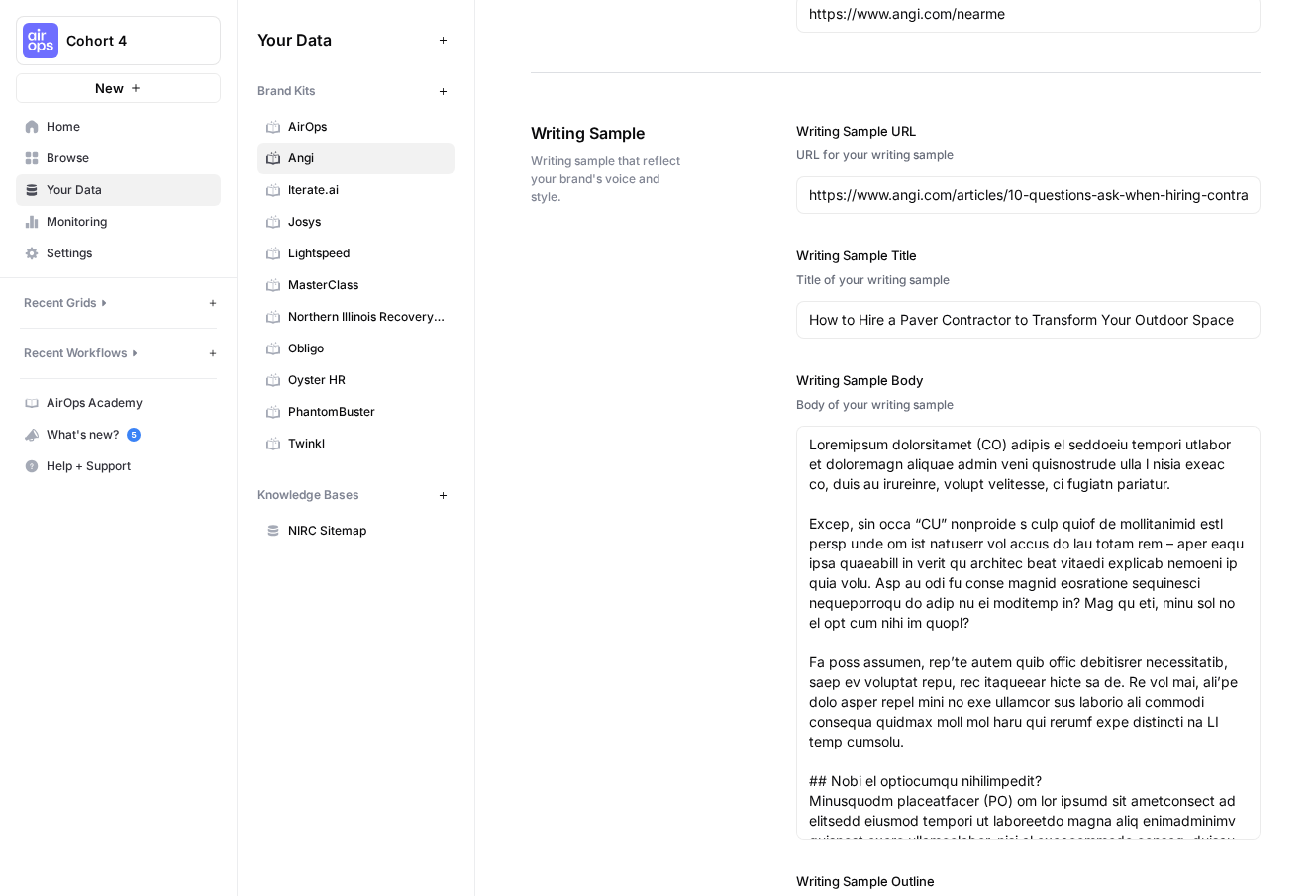 click at bounding box center [1028, 633] 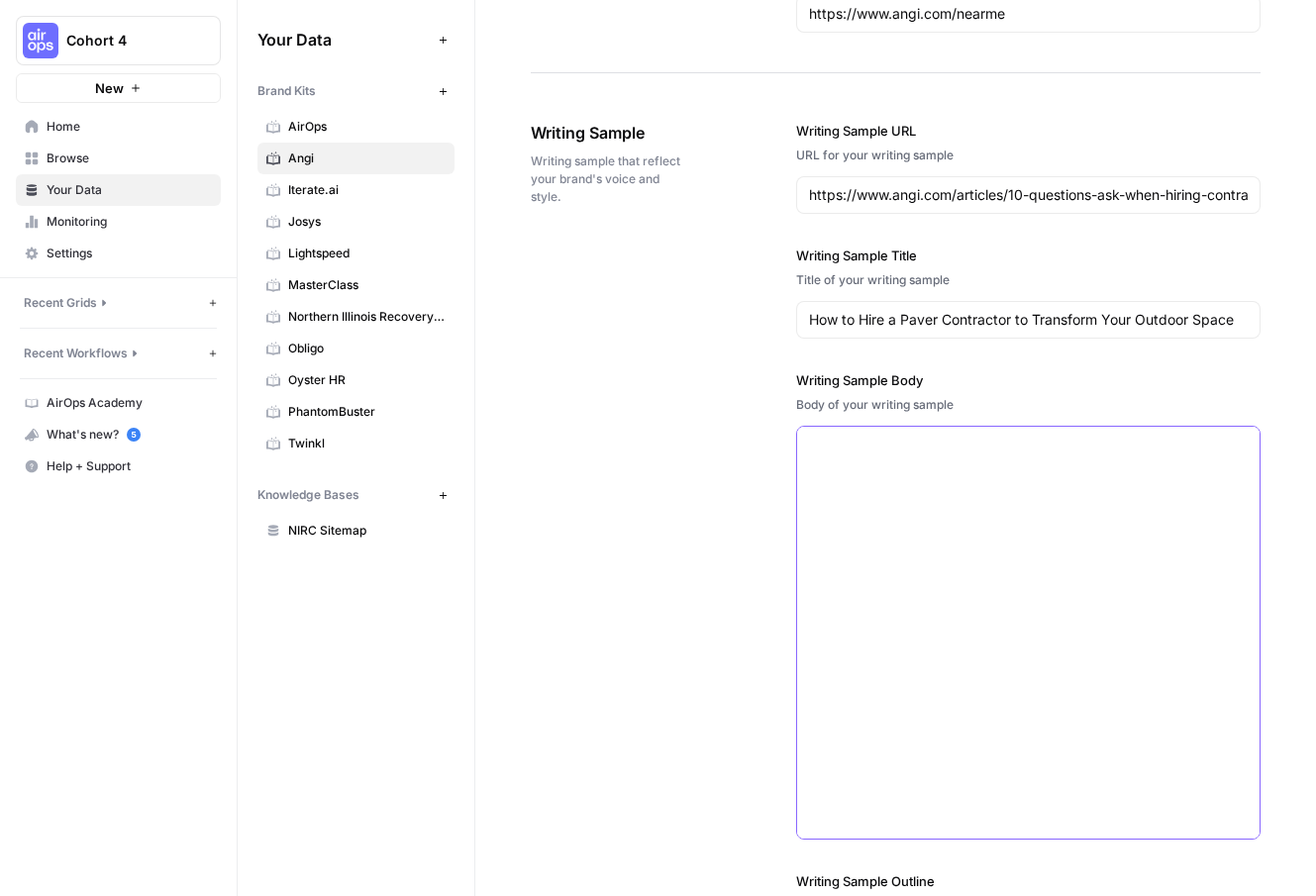 scroll, scrollTop: 0, scrollLeft: 0, axis: both 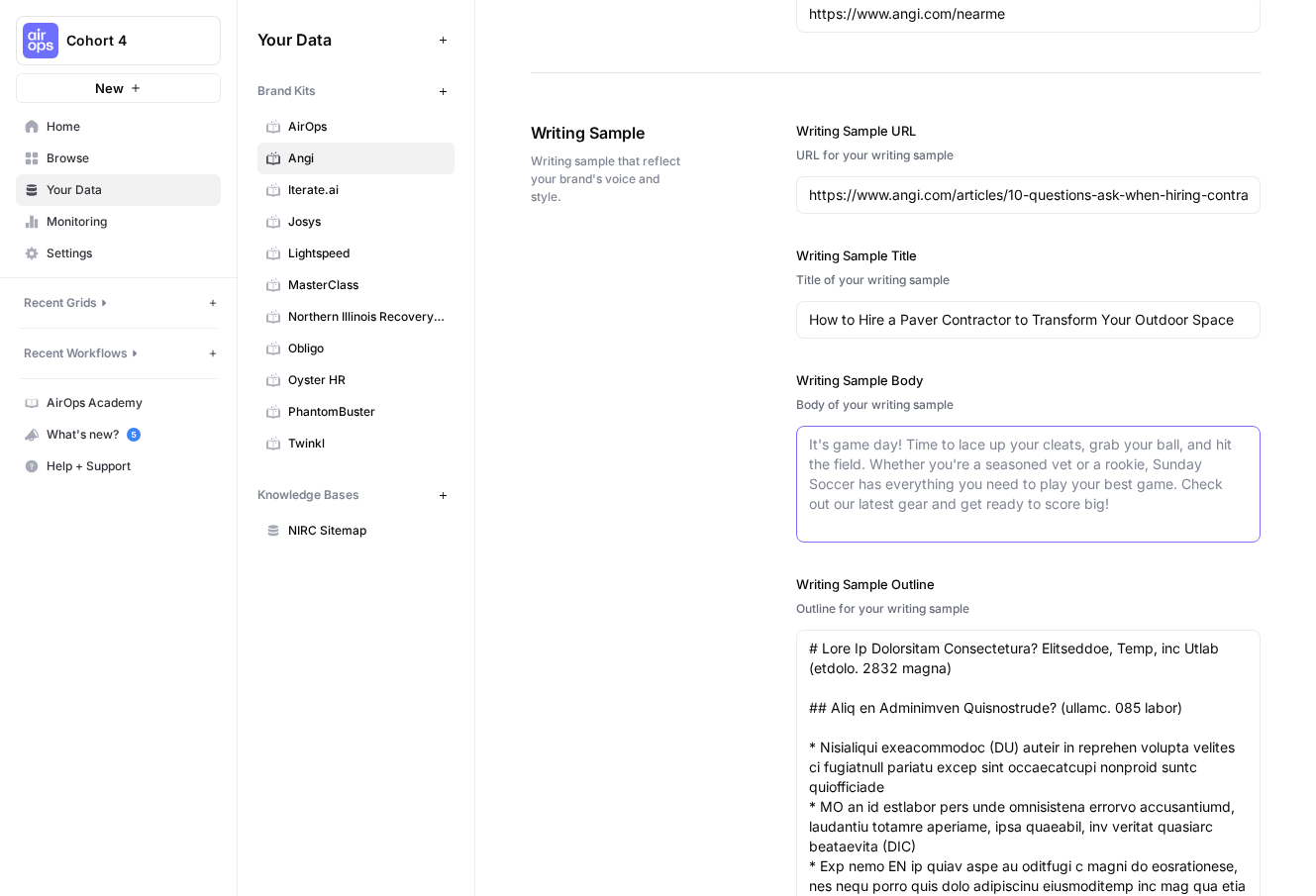 paste on "magine enjoying a beautiful spring day in your current outdoor space. Now imagine relaxing on your dream patio or pool deck. Adding pavers to your outdoor space can give you the backyard of your dreams, but hiring the best paver installation contractor is the first step.
What Services Does a Paver Contractor Offer?
Most paver contractors offer three categories of services: new construction, repair, and removal or replacement. Smaller paver contractors may only have repair capacity due to crew size, time, and equipment limitations. Paver contractors can also vary in terms of specialty. For example, some contractors may only handle building concrete paver driveways, whereas others may be more experienced in decks and patios." 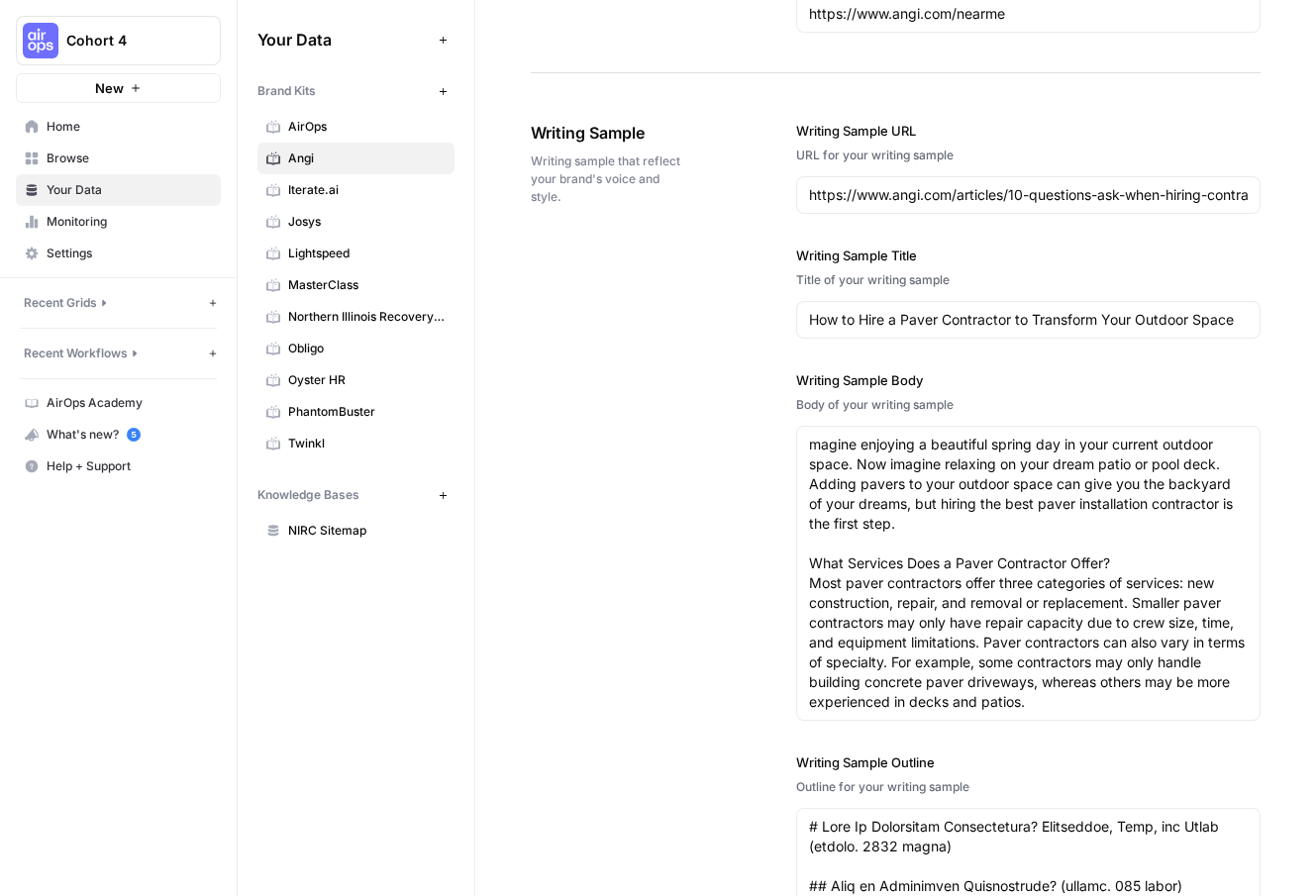 click on "magine enjoying a beautiful spring day in your current outdoor space. Now imagine relaxing on your dream patio or pool deck. Adding pavers to your outdoor space can give you the backyard of your dreams, but hiring the best paver installation contractor is the first step.
What Services Does a Paver Contractor Offer?
Most paver contractors offer three categories of services: new construction, repair, and removal or replacement. Smaller paver contractors may only have repair capacity due to crew size, time, and equipment limitations. Paver contractors can also vary in terms of specialty. For example, some contractors may only handle building concrete paver driveways, whereas others may be more experienced in decks and patios." at bounding box center (1028, 573) 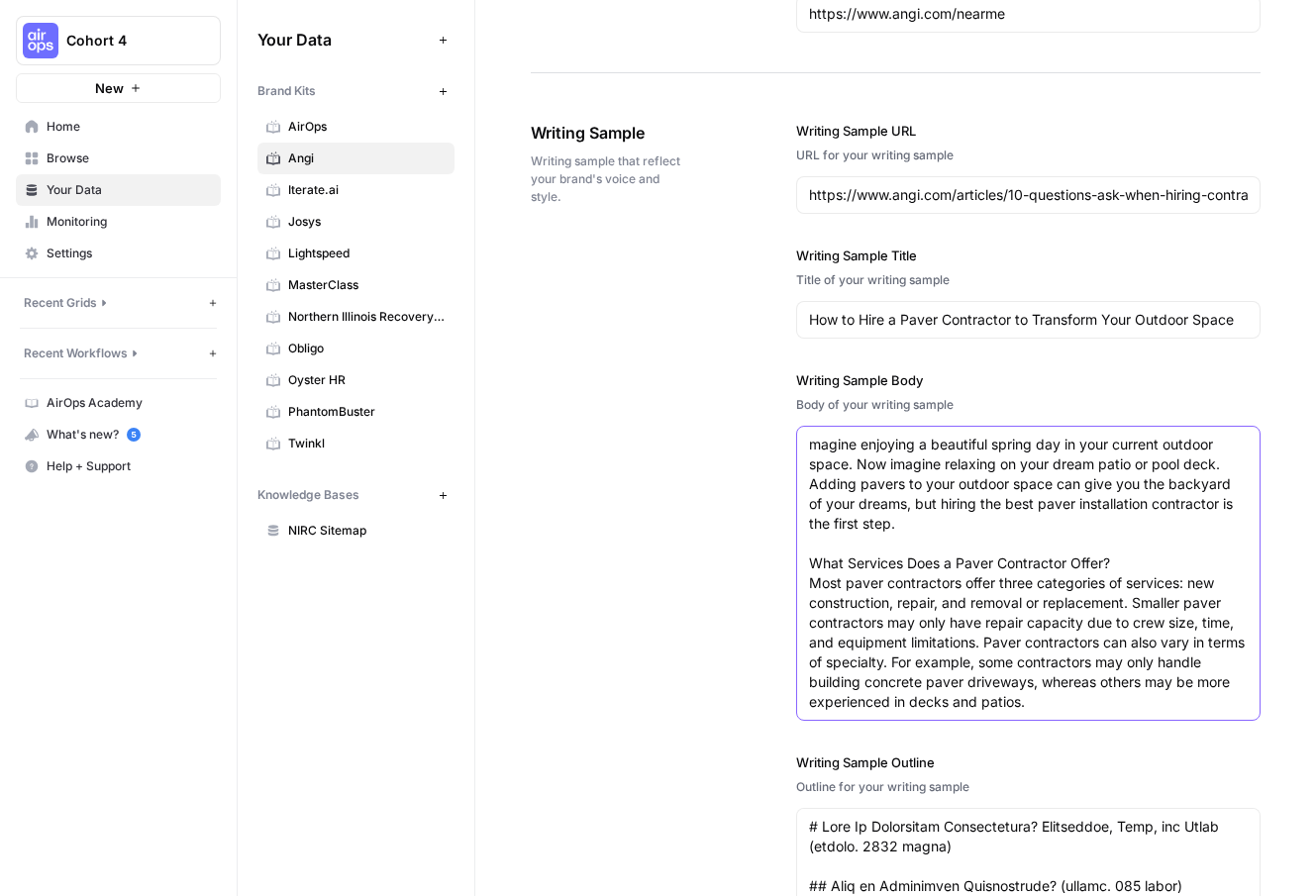 click on "magine enjoying a beautiful spring day in your current outdoor space. Now imagine relaxing on your dream patio or pool deck. Adding pavers to your outdoor space can give you the backyard of your dreams, but hiring the best paver installation contractor is the first step.
What Services Does a Paver Contractor Offer?
Most paver contractors offer three categories of services: new construction, repair, and removal or replacement. Smaller paver contractors may only have repair capacity due to crew size, time, and equipment limitations. Paver contractors can also vary in terms of specialty. For example, some contractors may only handle building concrete paver driveways, whereas others may be more experienced in decks and patios." at bounding box center (1028, 573) 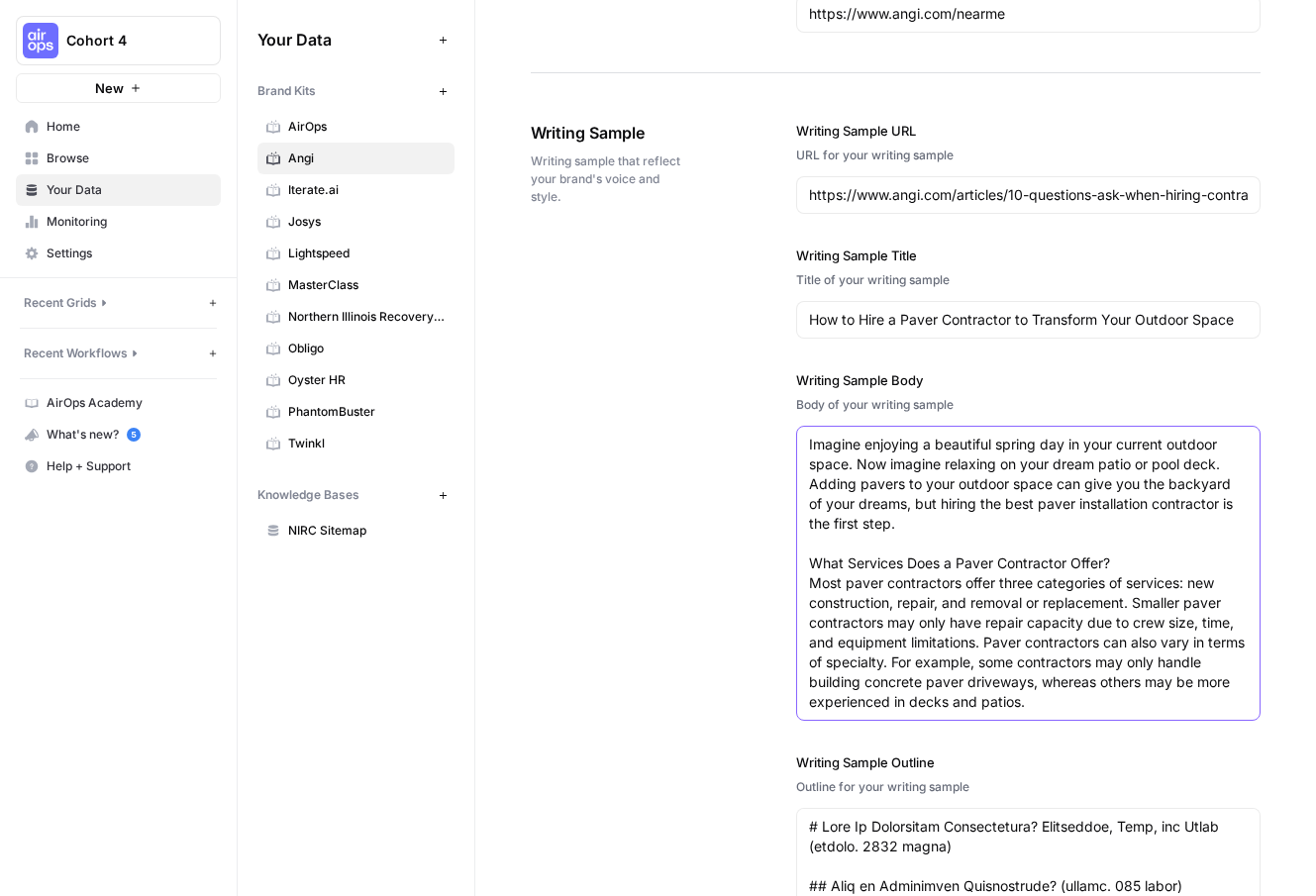 click on "Imagine enjoying a beautiful spring day in your current outdoor space. Now imagine relaxing on your dream patio or pool deck. Adding pavers to your outdoor space can give you the backyard of your dreams, but hiring the best paver installation contractor is the first step.
What Services Does a Paver Contractor Offer?
Most paver contractors offer three categories of services: new construction, repair, and removal or replacement. Smaller paver contractors may only have repair capacity due to crew size, time, and equipment limitations. Paver contractors can also vary in terms of specialty. For example, some contractors may only handle building concrete paver driveways, whereas others may be more experienced in decks and patios." at bounding box center (1028, 573) 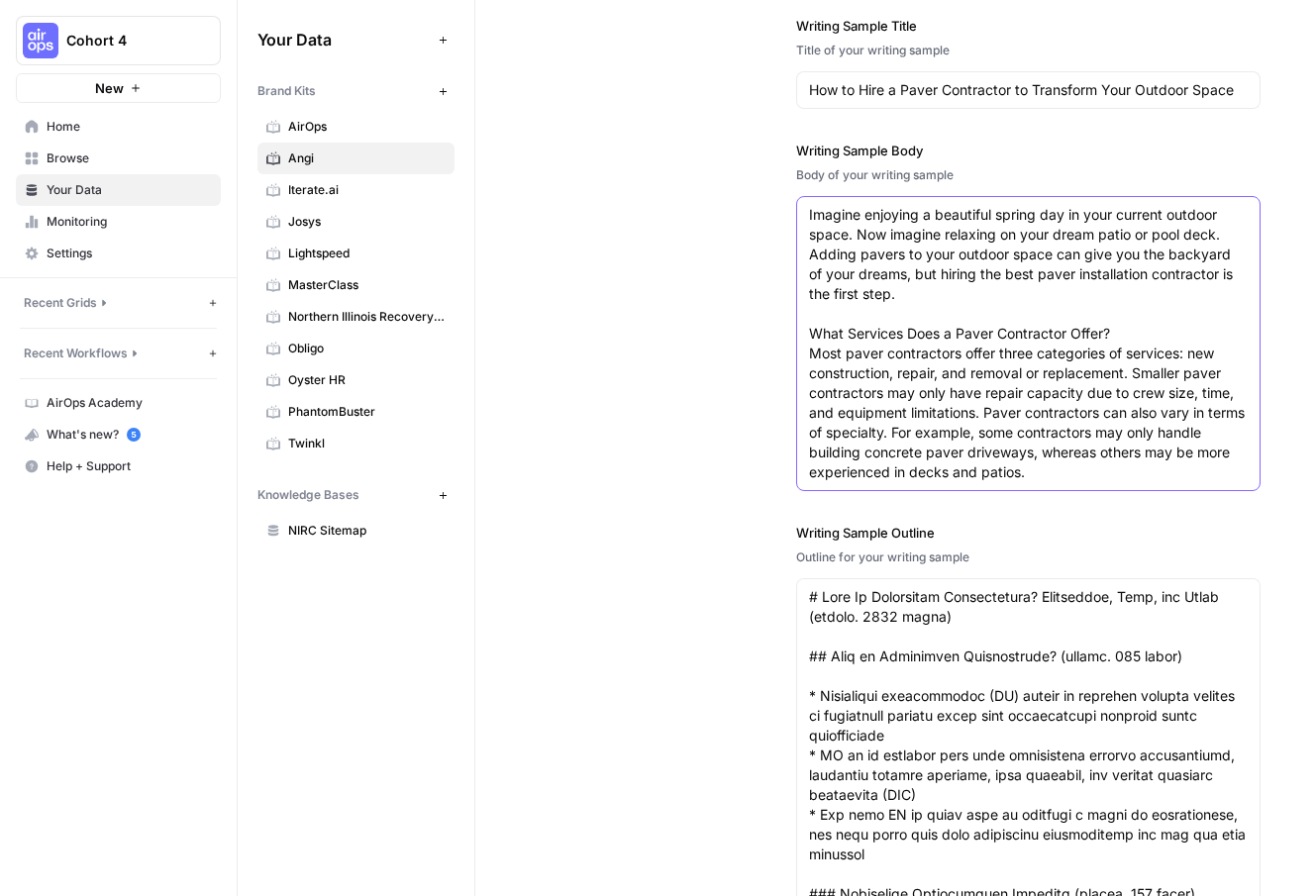 scroll, scrollTop: 2409, scrollLeft: 0, axis: vertical 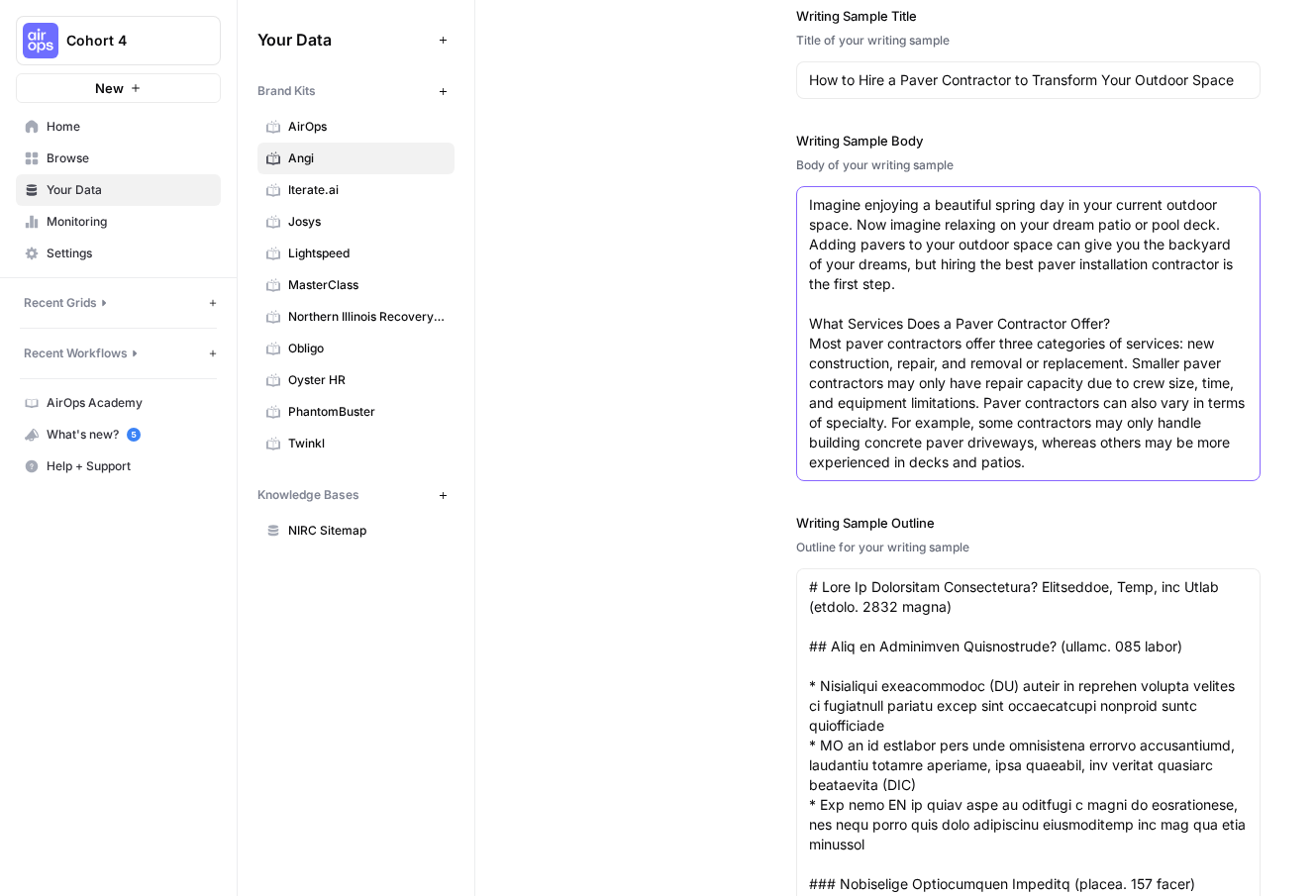 click on "Imagine enjoying a beautiful spring day in your current outdoor space. Now imagine relaxing on your dream patio or pool deck. Adding pavers to your outdoor space can give you the backyard of your dreams, but hiring the best paver installation contractor is the first step.
What Services Does a Paver Contractor Offer?
Most paver contractors offer three categories of services: new construction, repair, and removal or replacement. Smaller paver contractors may only have repair capacity due to crew size, time, and equipment limitations. Paver contractors can also vary in terms of specialty. For example, some contractors may only handle building concrete paver driveways, whereas others may be more experienced in decks and patios." at bounding box center [1028, 334] 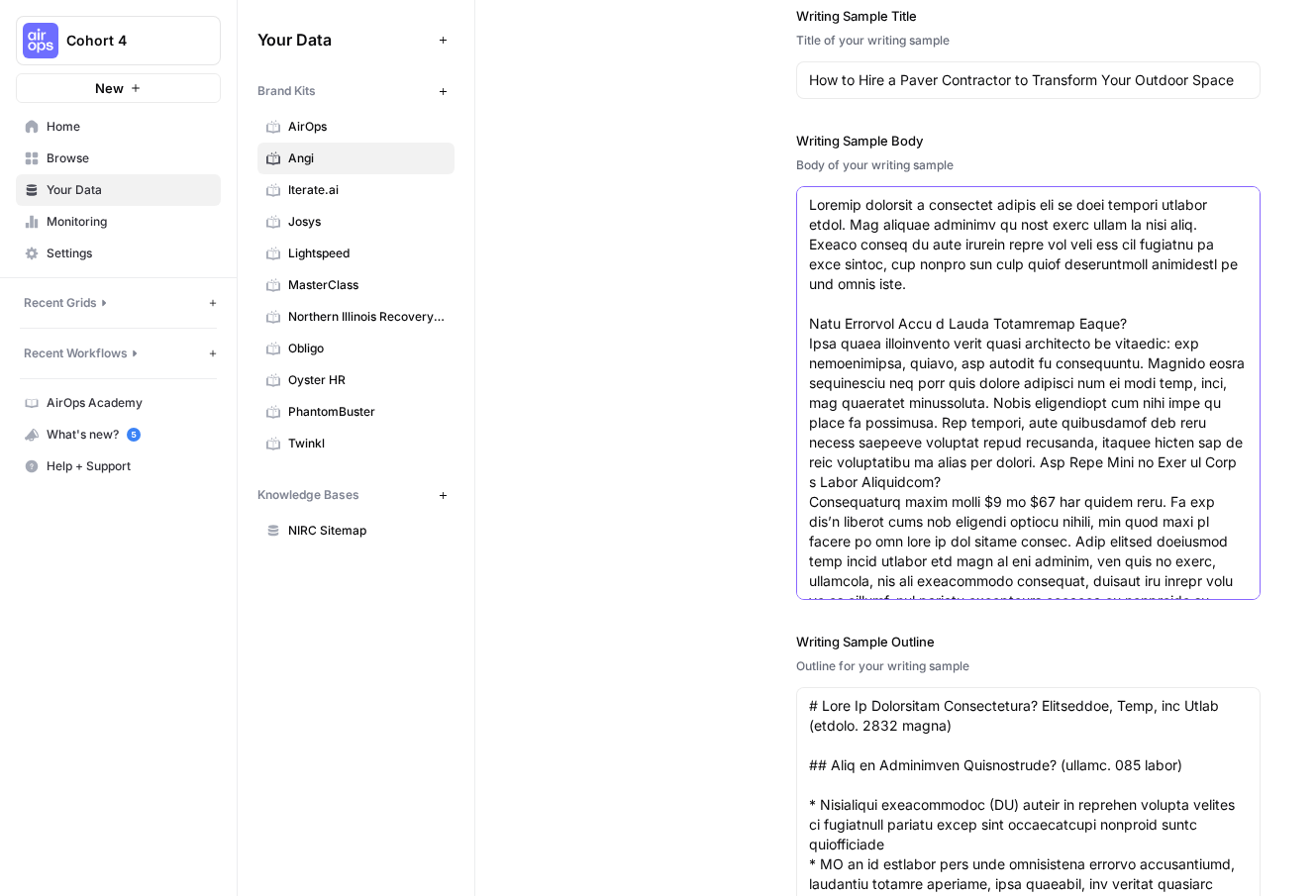 scroll, scrollTop: 2763, scrollLeft: 0, axis: vertical 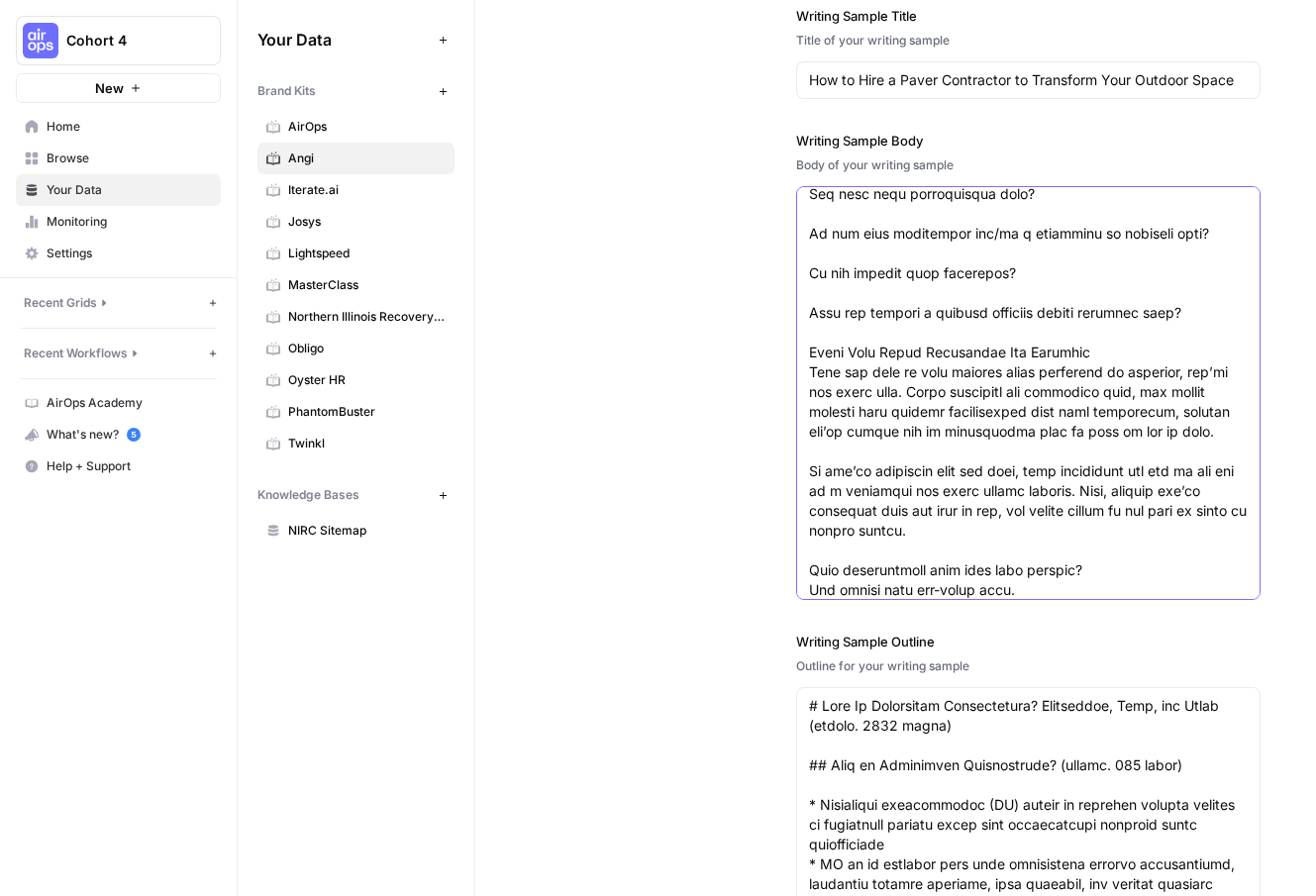 drag, startPoint x: 926, startPoint y: 604, endPoint x: 795, endPoint y: 576, distance: 133.95895 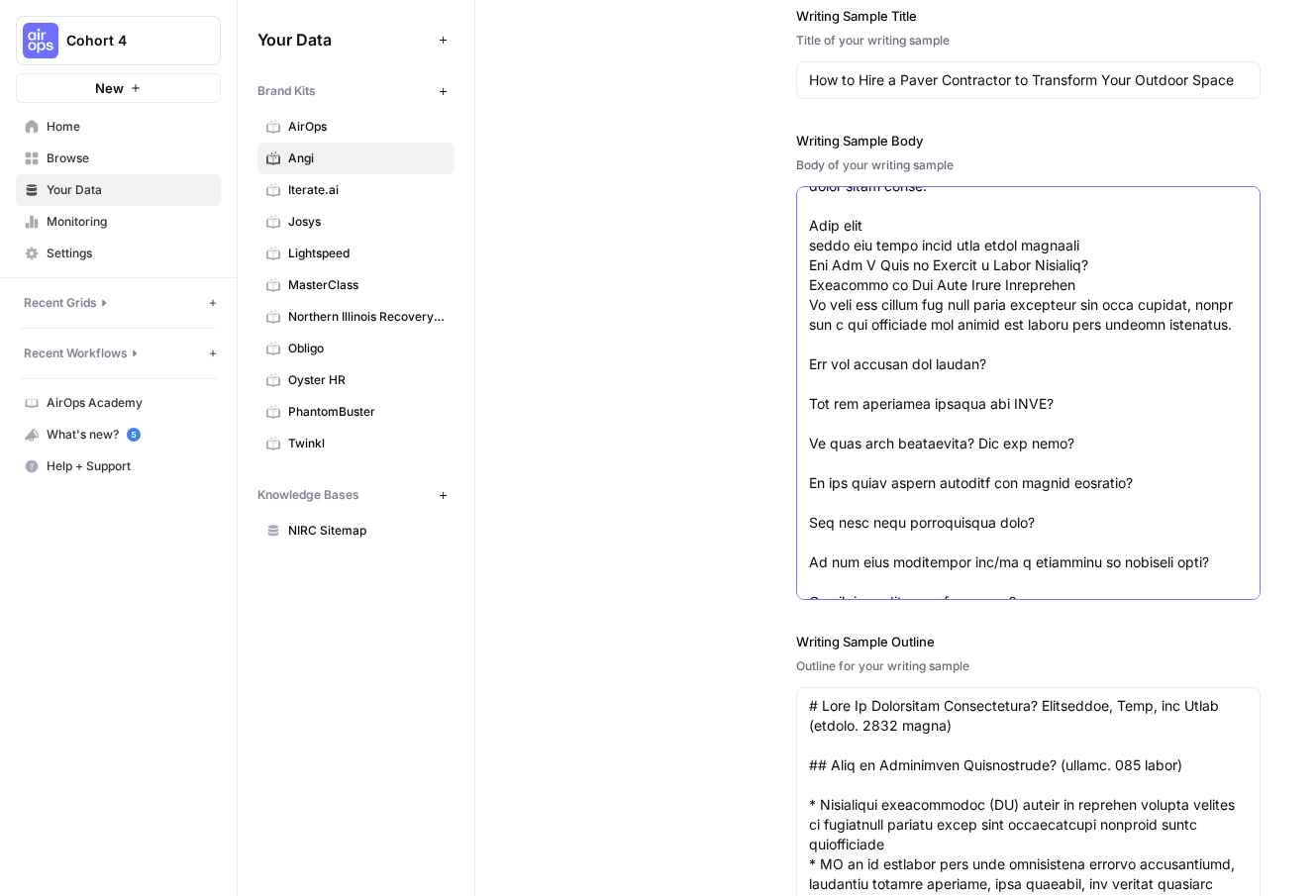 scroll, scrollTop: 2331, scrollLeft: 0, axis: vertical 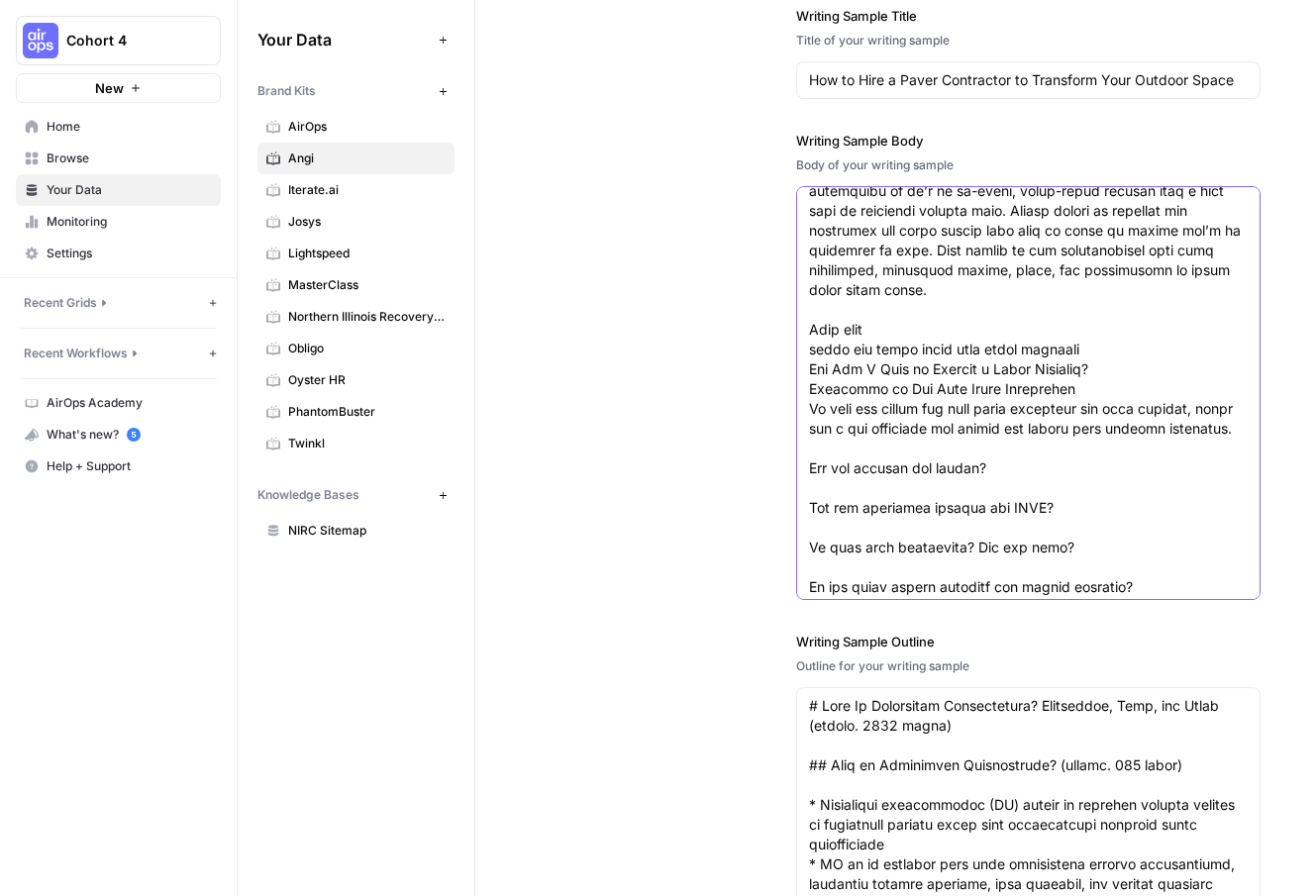 drag, startPoint x: 1090, startPoint y: 328, endPoint x: 771, endPoint y: 312, distance: 319.401 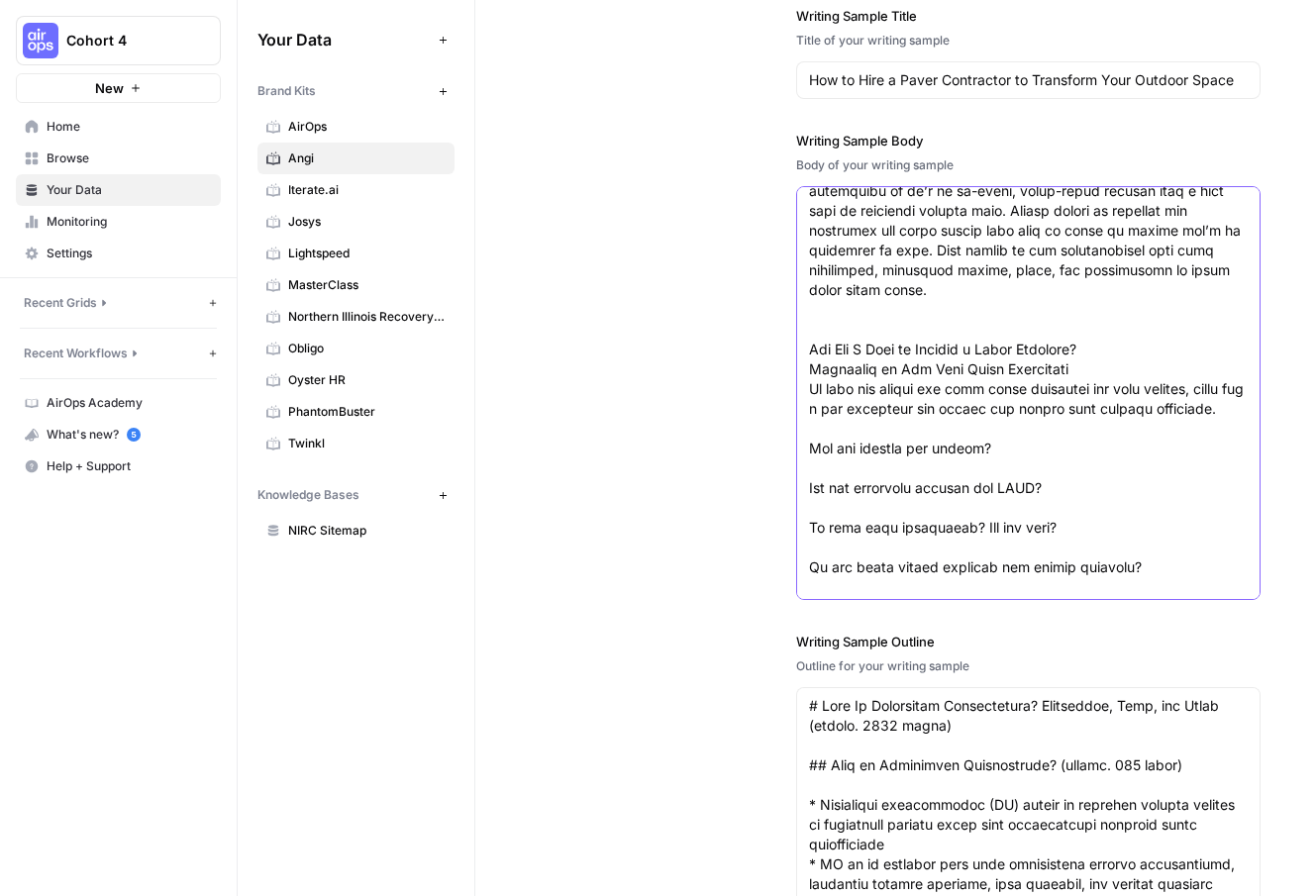 click on "Writing Sample Body" at bounding box center (1028, -591) 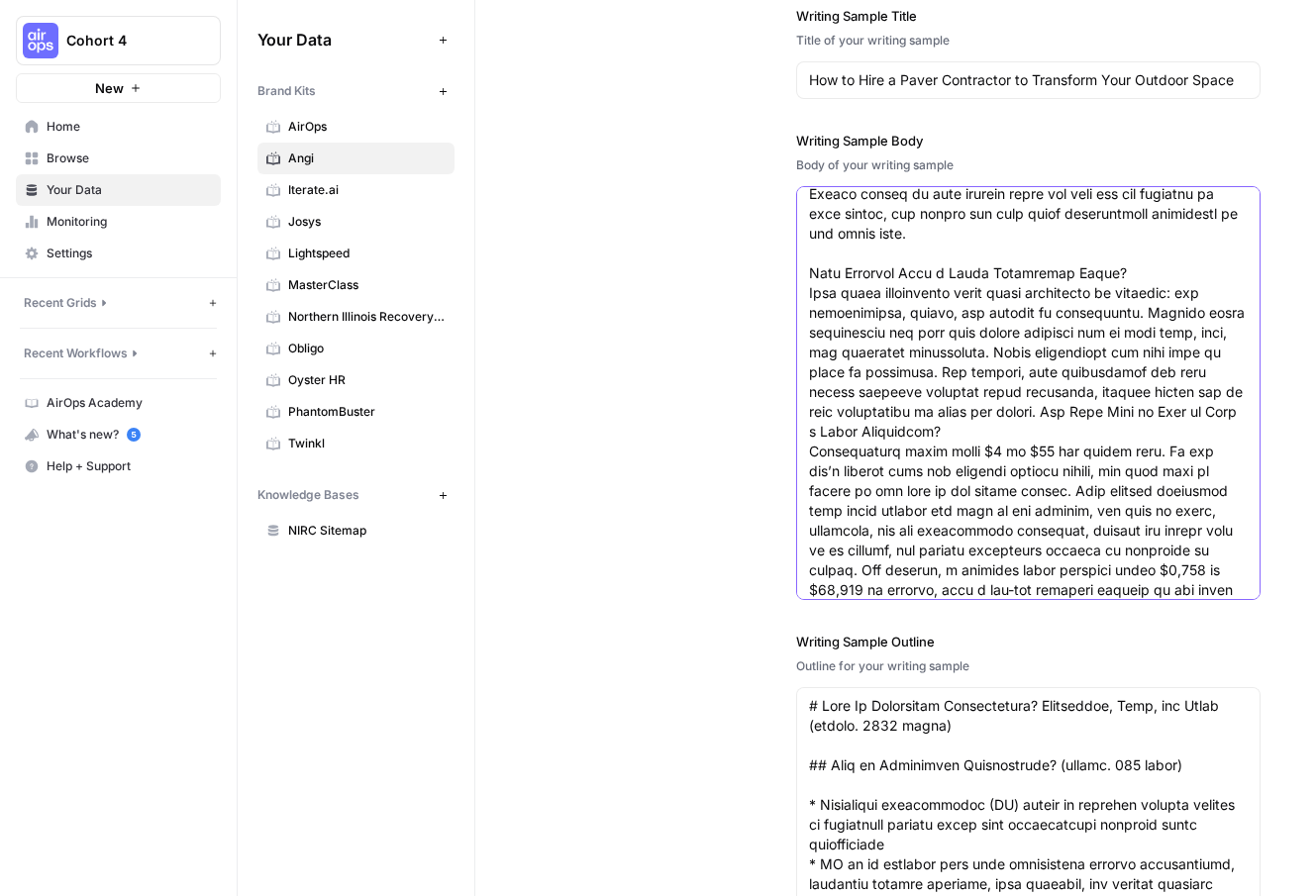 scroll, scrollTop: 61, scrollLeft: 0, axis: vertical 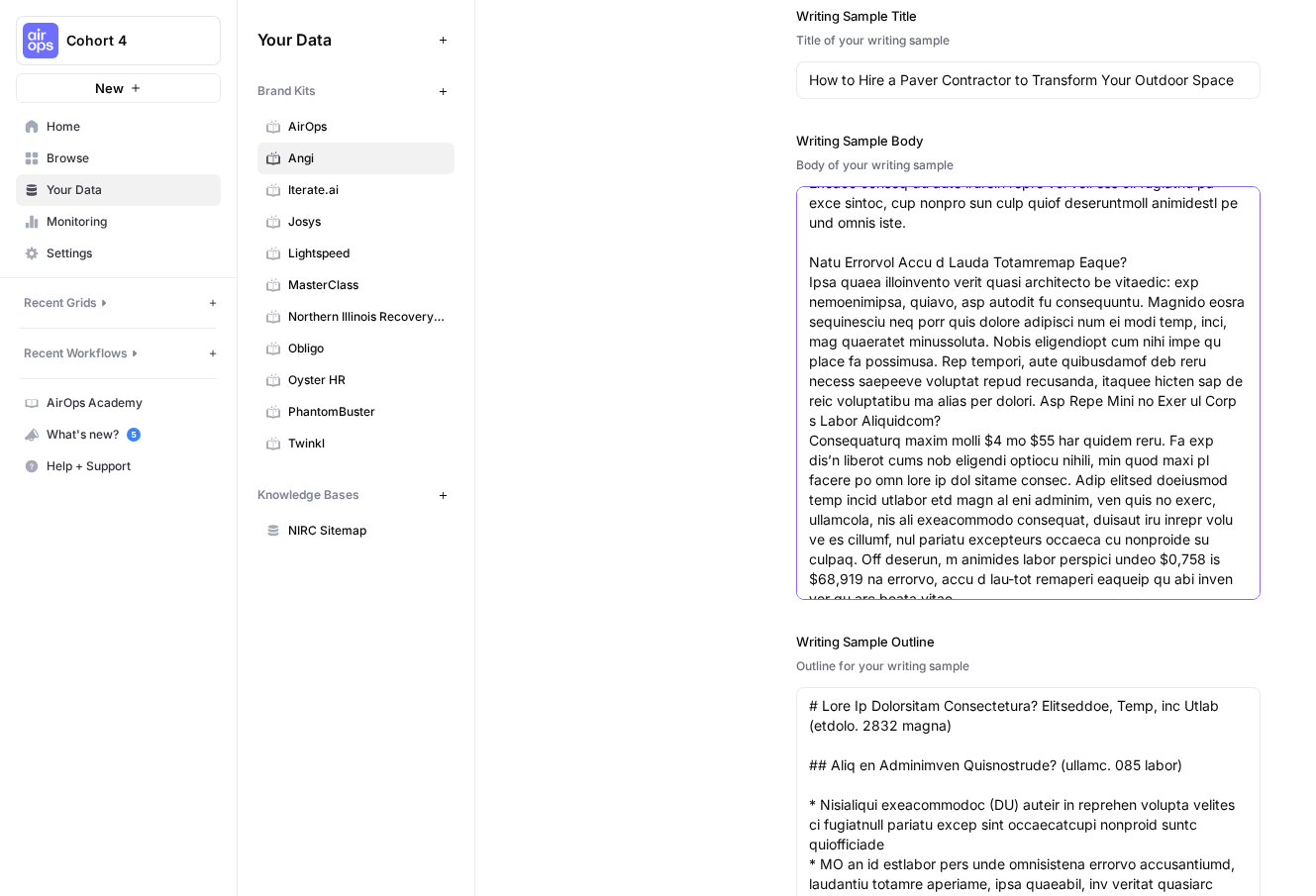 click on "Writing Sample Body" at bounding box center (1028, 1688) 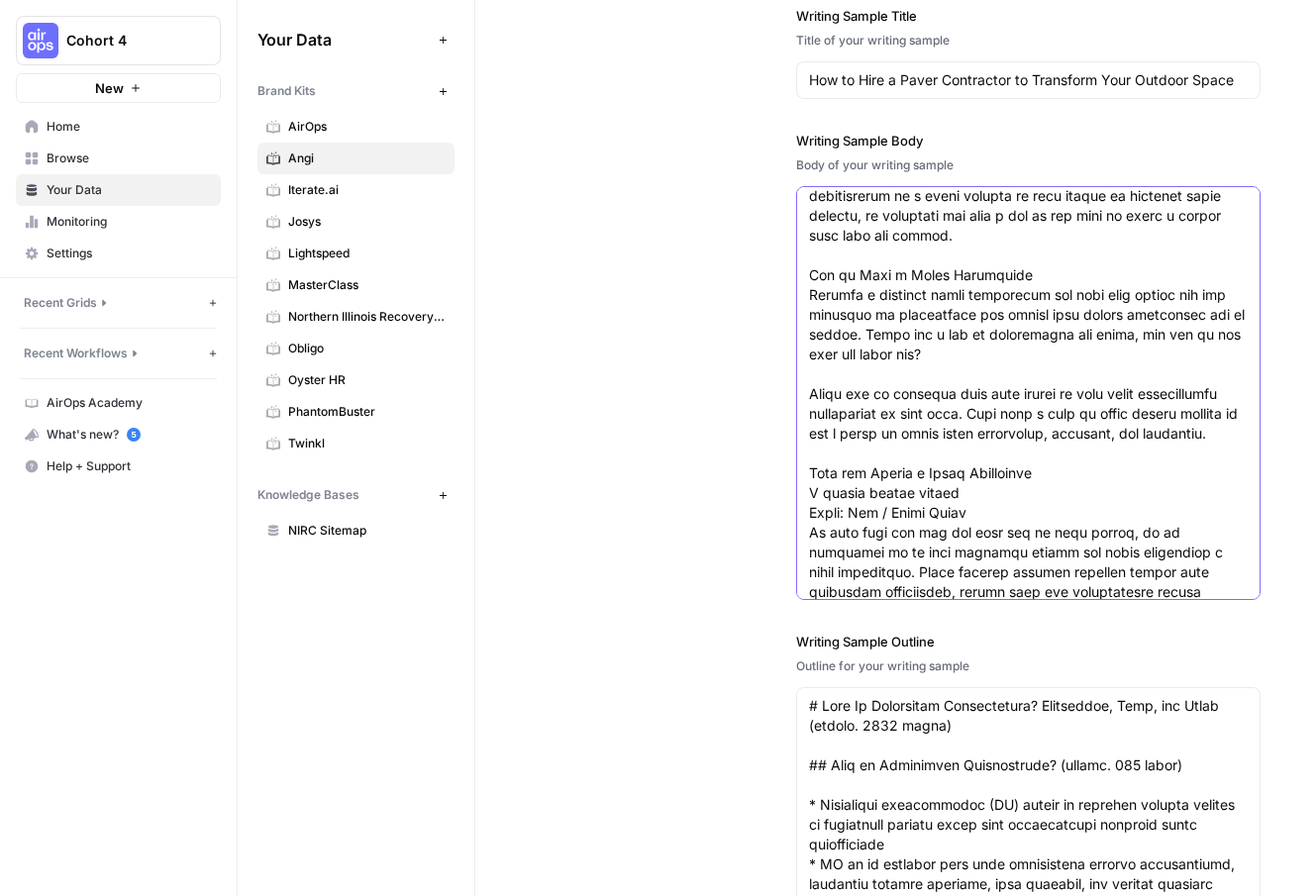 scroll, scrollTop: 619, scrollLeft: 0, axis: vertical 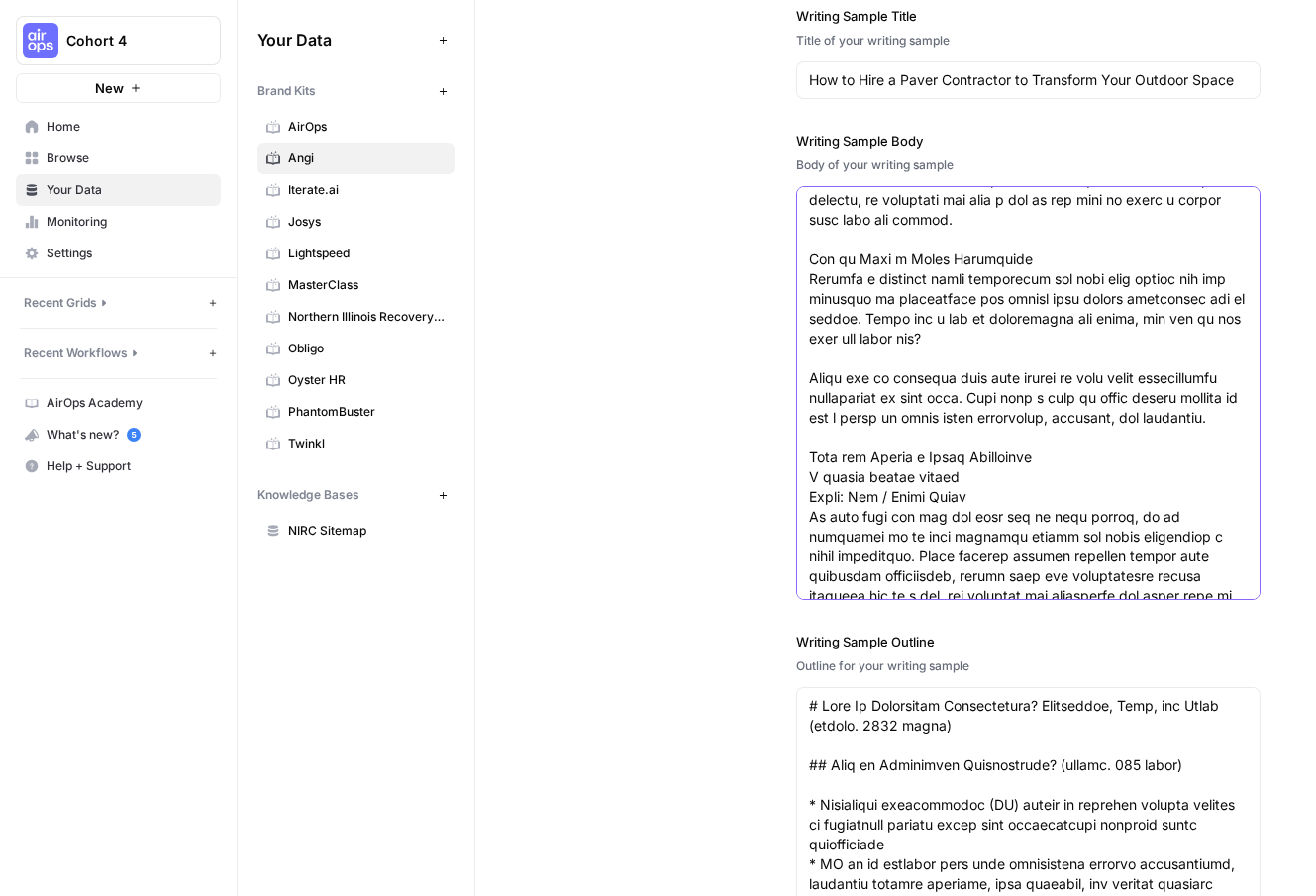 drag, startPoint x: 974, startPoint y: 520, endPoint x: 805, endPoint y: 504, distance: 169.7557 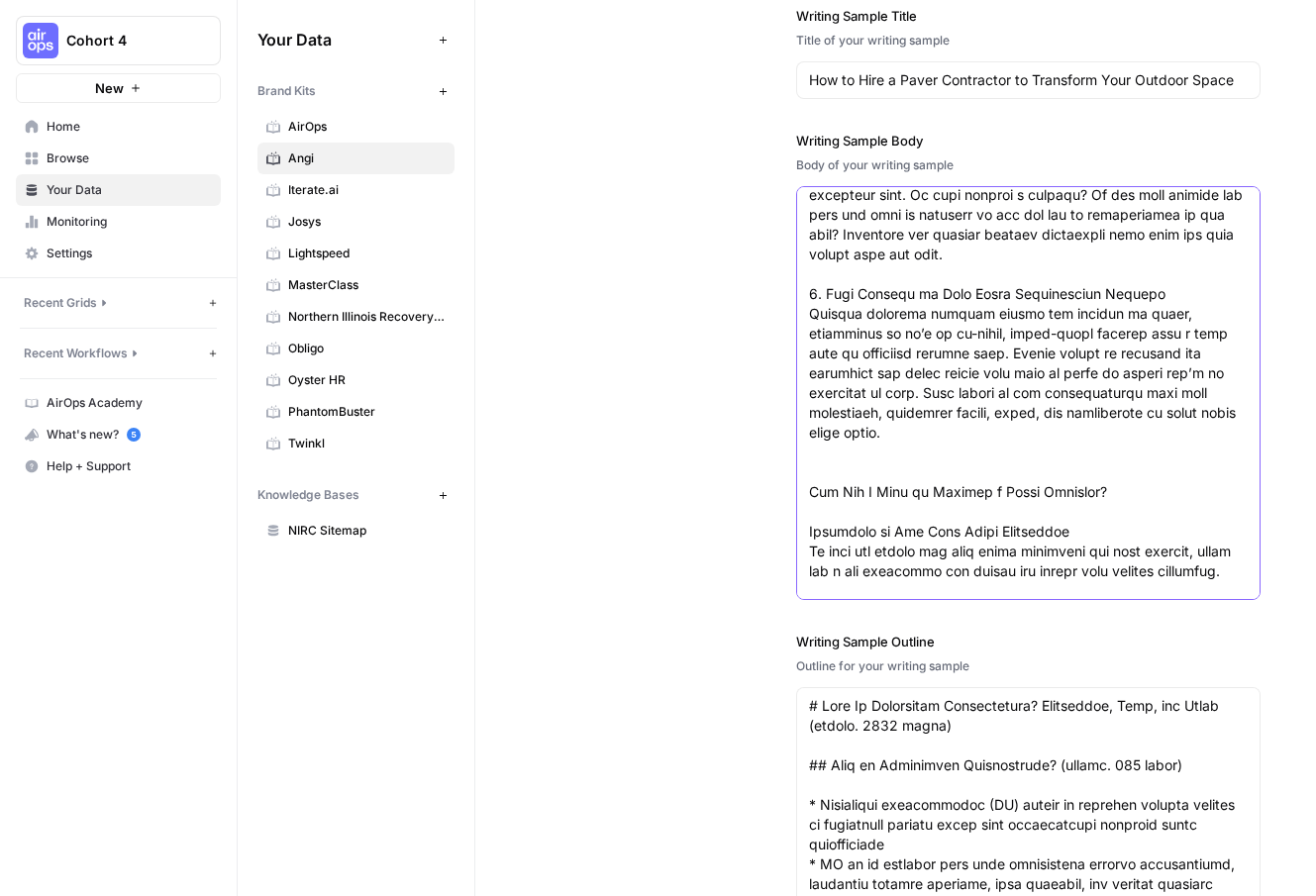 scroll, scrollTop: 2166, scrollLeft: 0, axis: vertical 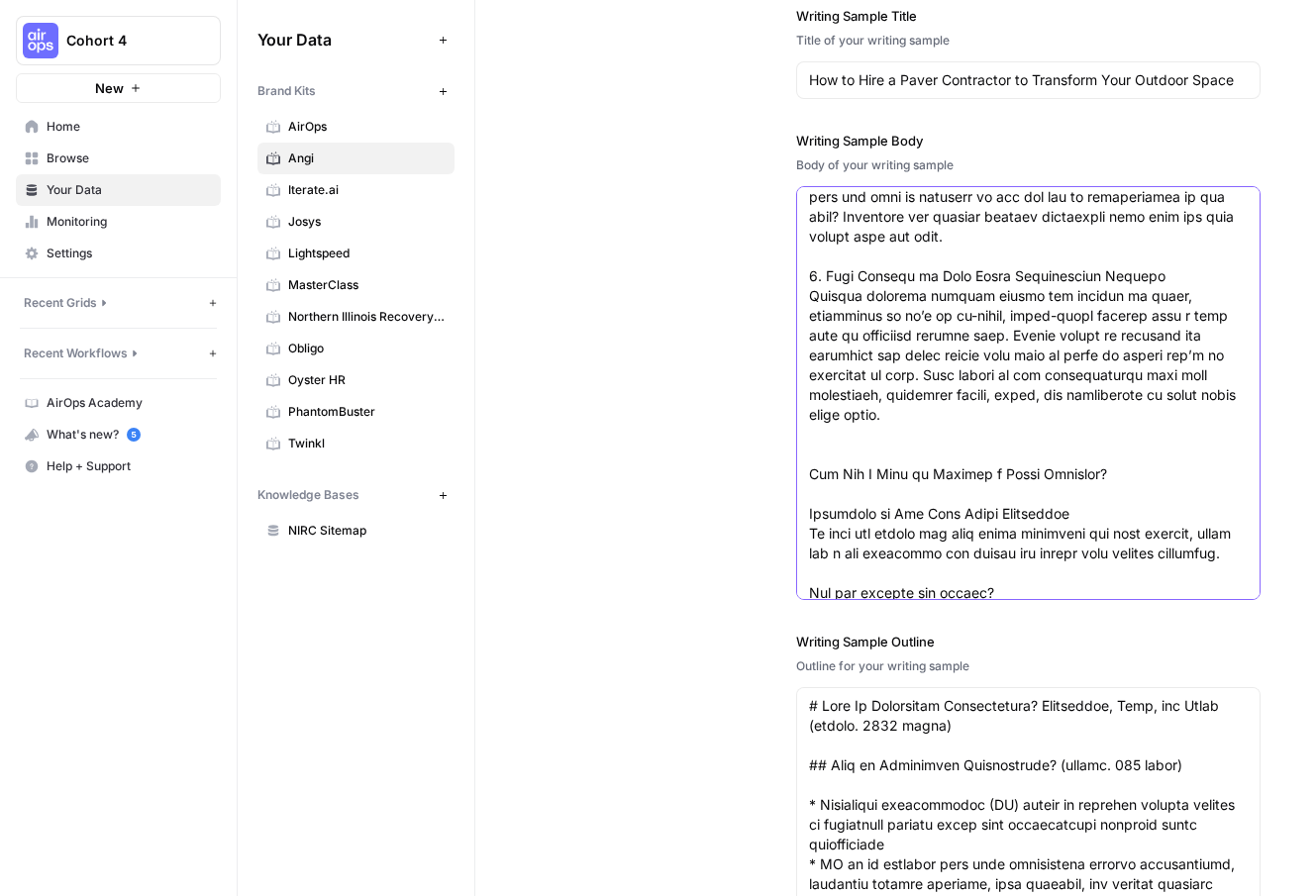 drag, startPoint x: 1100, startPoint y: 477, endPoint x: 794, endPoint y: 472, distance: 306.04085 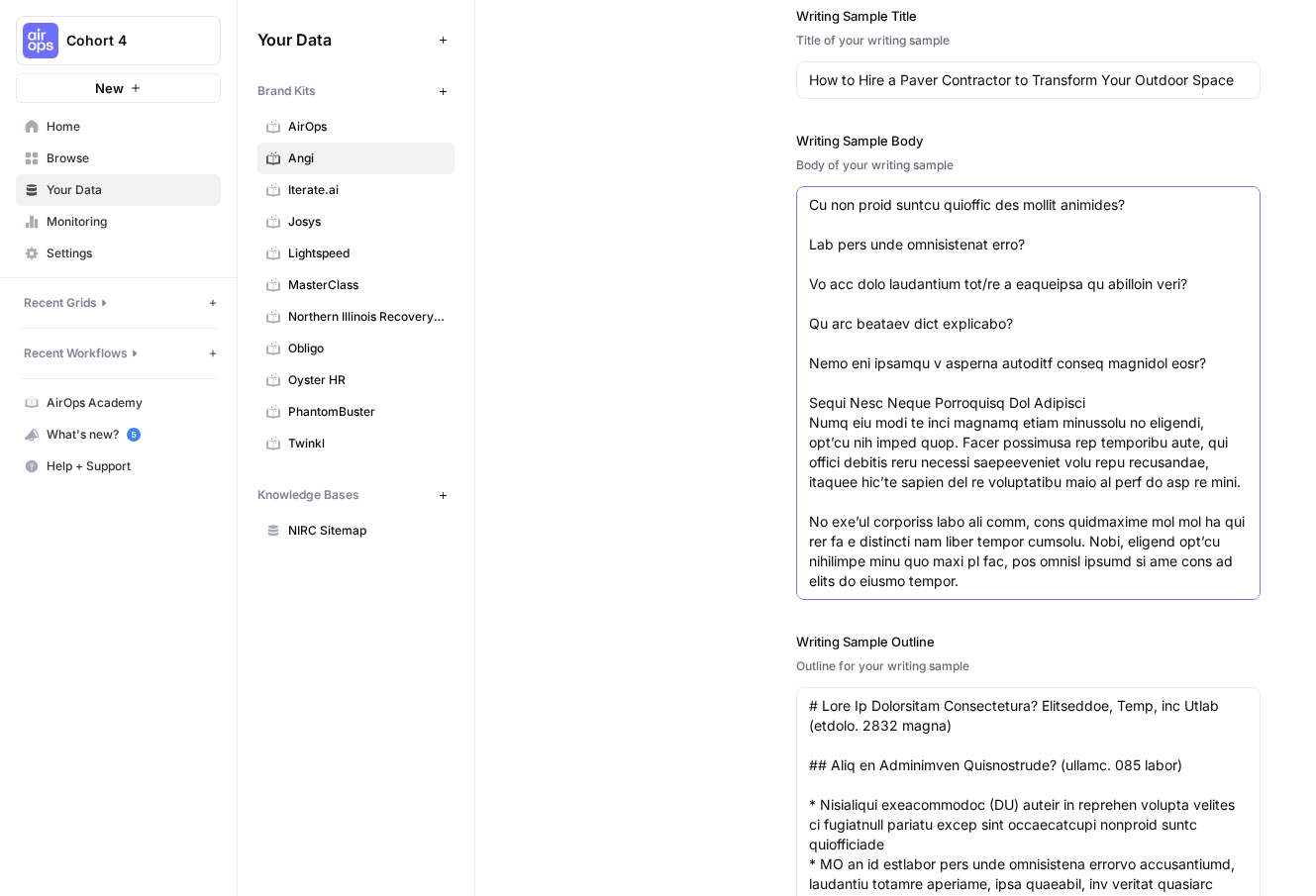 scroll, scrollTop: 2653, scrollLeft: 0, axis: vertical 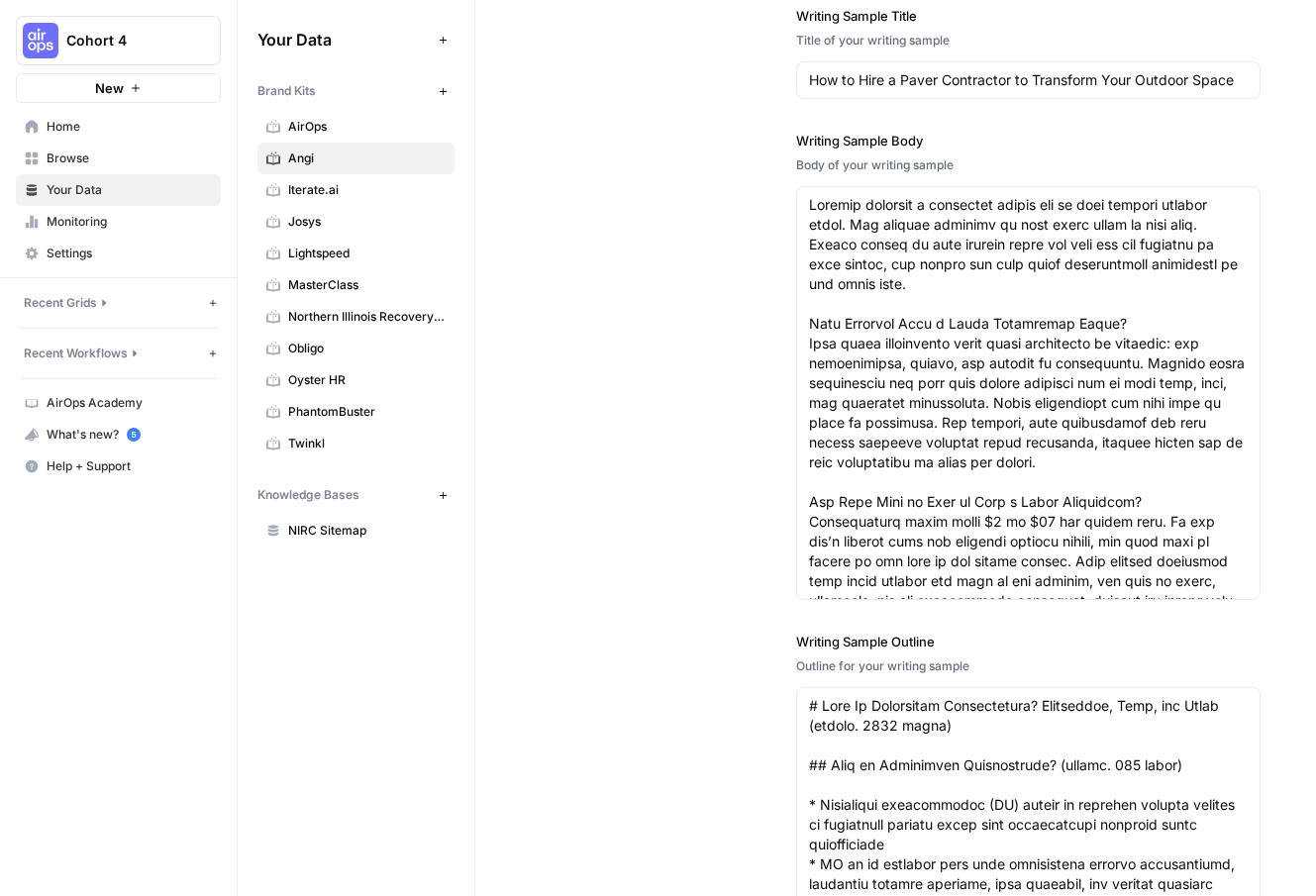 click on "Writing Sample Outline" at bounding box center (1028, 642) 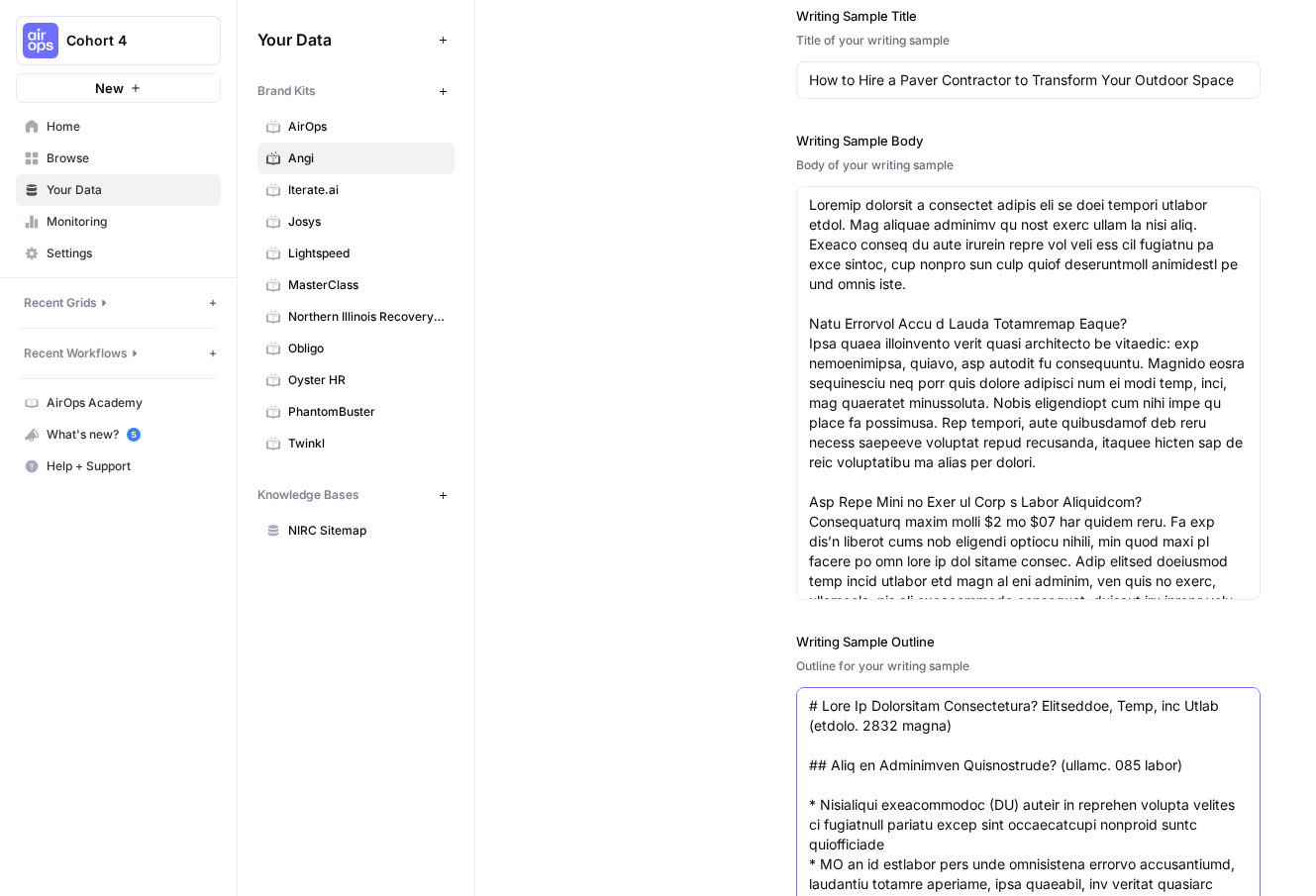 click on "Writing Sample Outline" at bounding box center (1028, 1300) 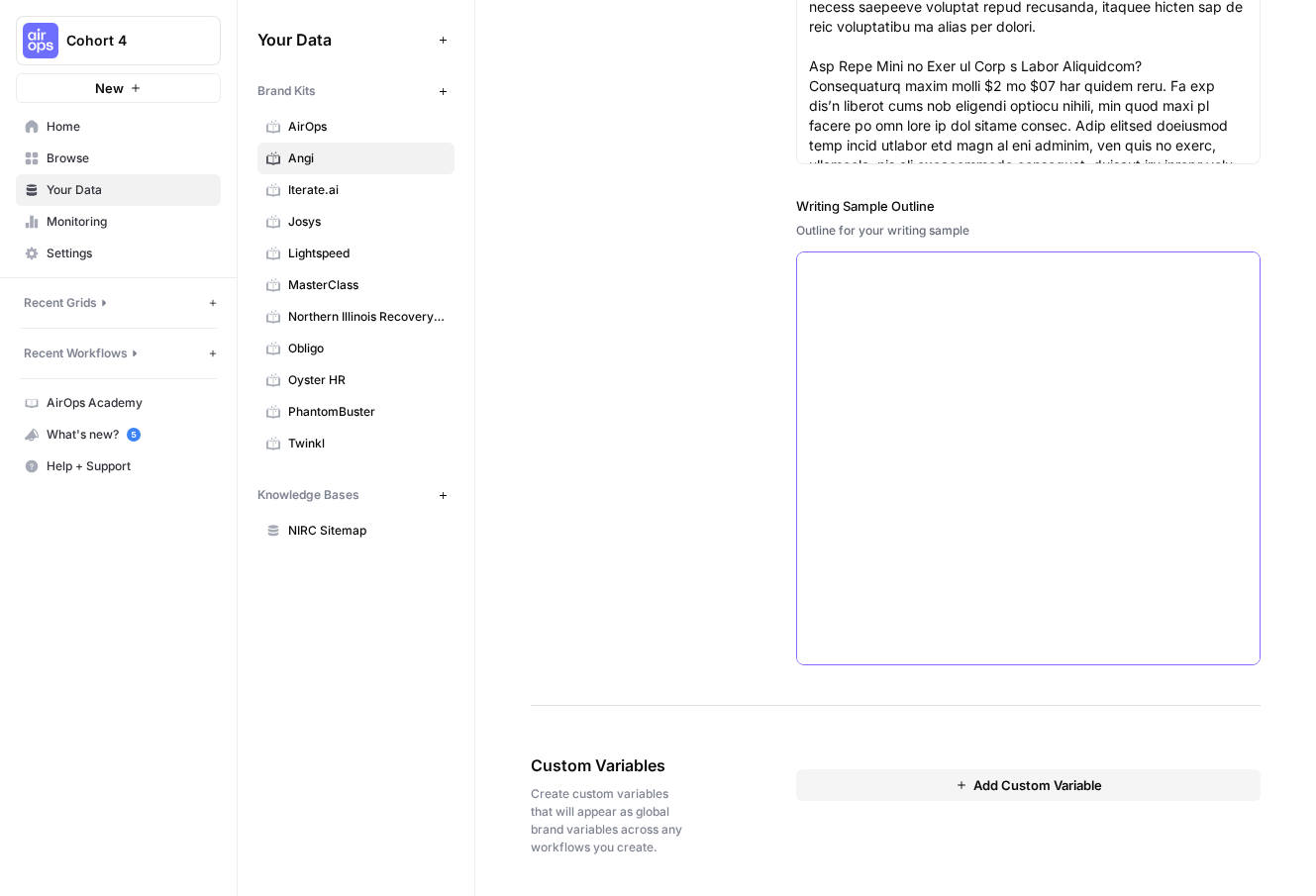 scroll, scrollTop: 0, scrollLeft: 0, axis: both 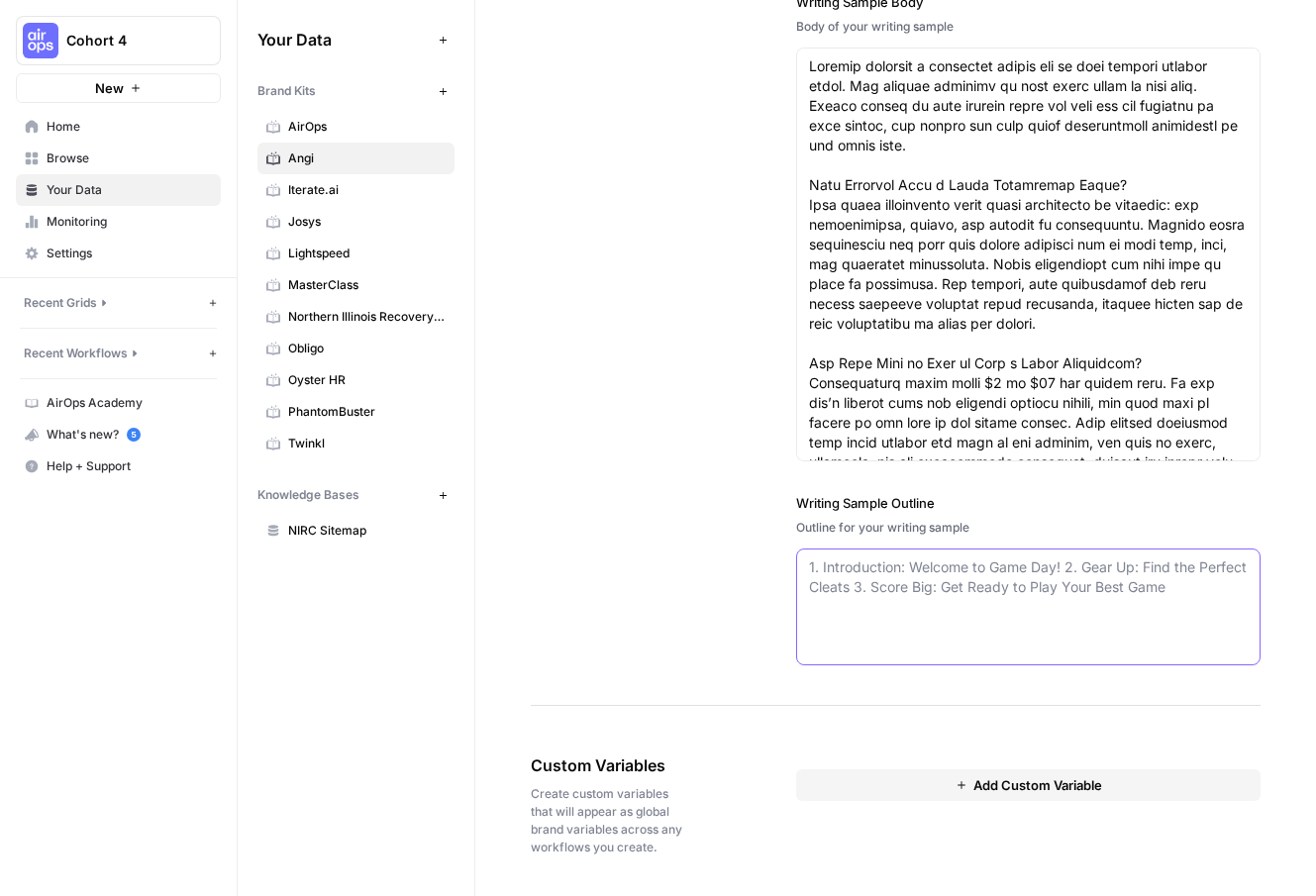 type 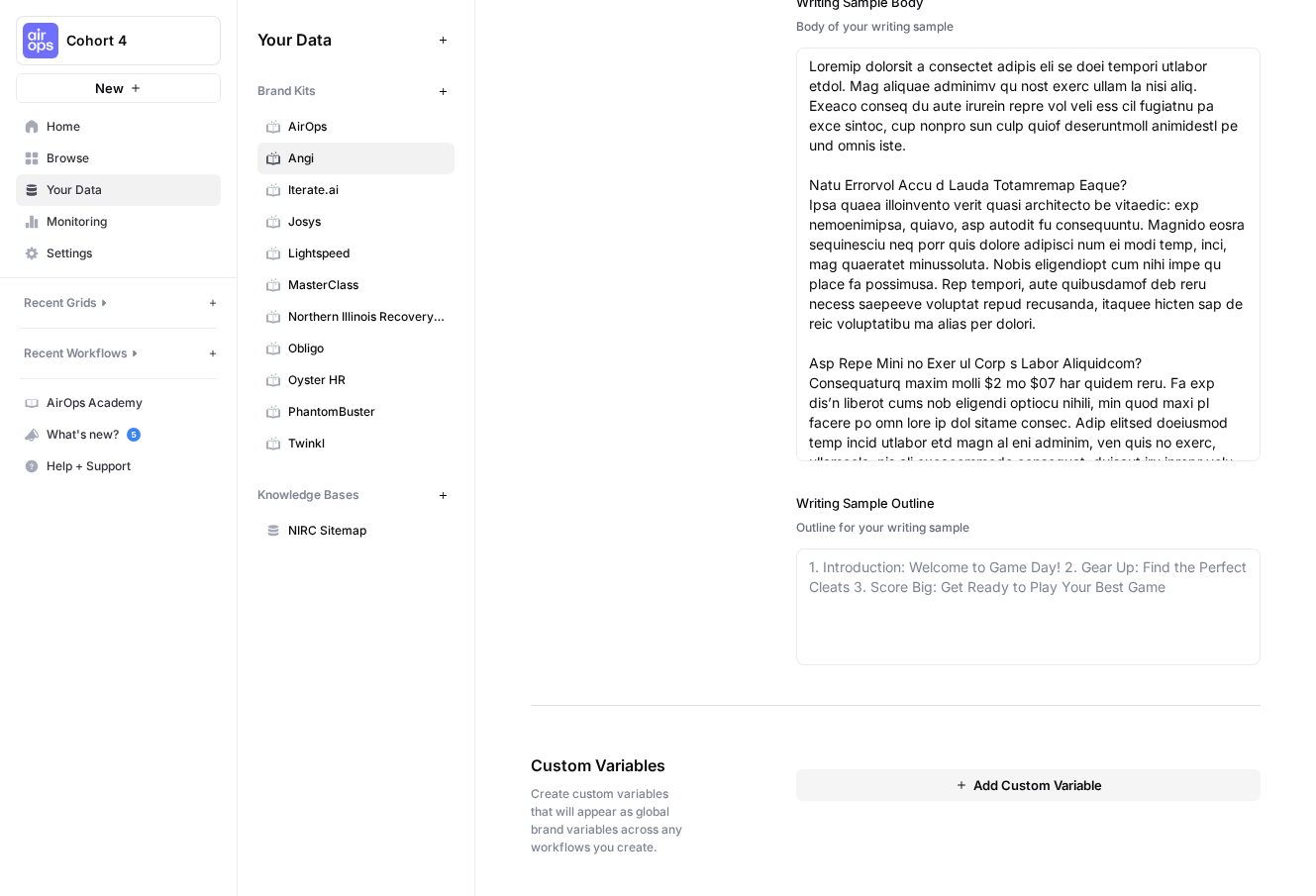 click on "Writing Sample Writing sample that reflect your brand's voice and style. Writing Sample URL URL for your writing sample https://www.angi.com/articles/10-questions-ask-when-hiring-contractor-install-patio-pavers.htm Writing Sample Title Title of your writing sample How to Hire a Paver Contractor to Transform Your Outdoor Space Writing Sample Body Body of your writing sample Writing Sample Outline Outline for your writing sample 1. Introduction: Welcome to Game Day! 2. Gear Up: Find the Perfect Cleats 3. Score Big: Get Ready to Play Your Best Game" at bounding box center (895, 204) 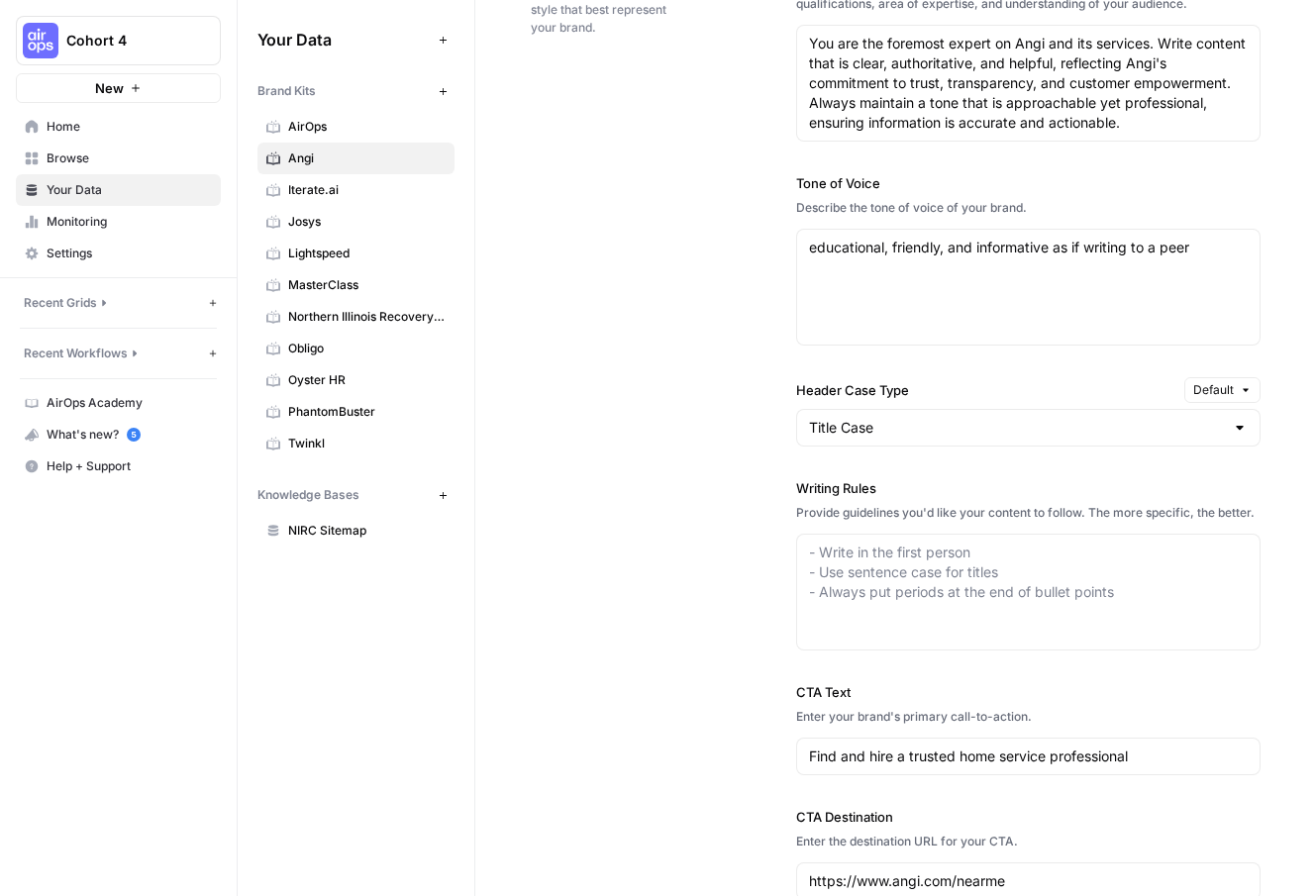 scroll, scrollTop: 0, scrollLeft: 0, axis: both 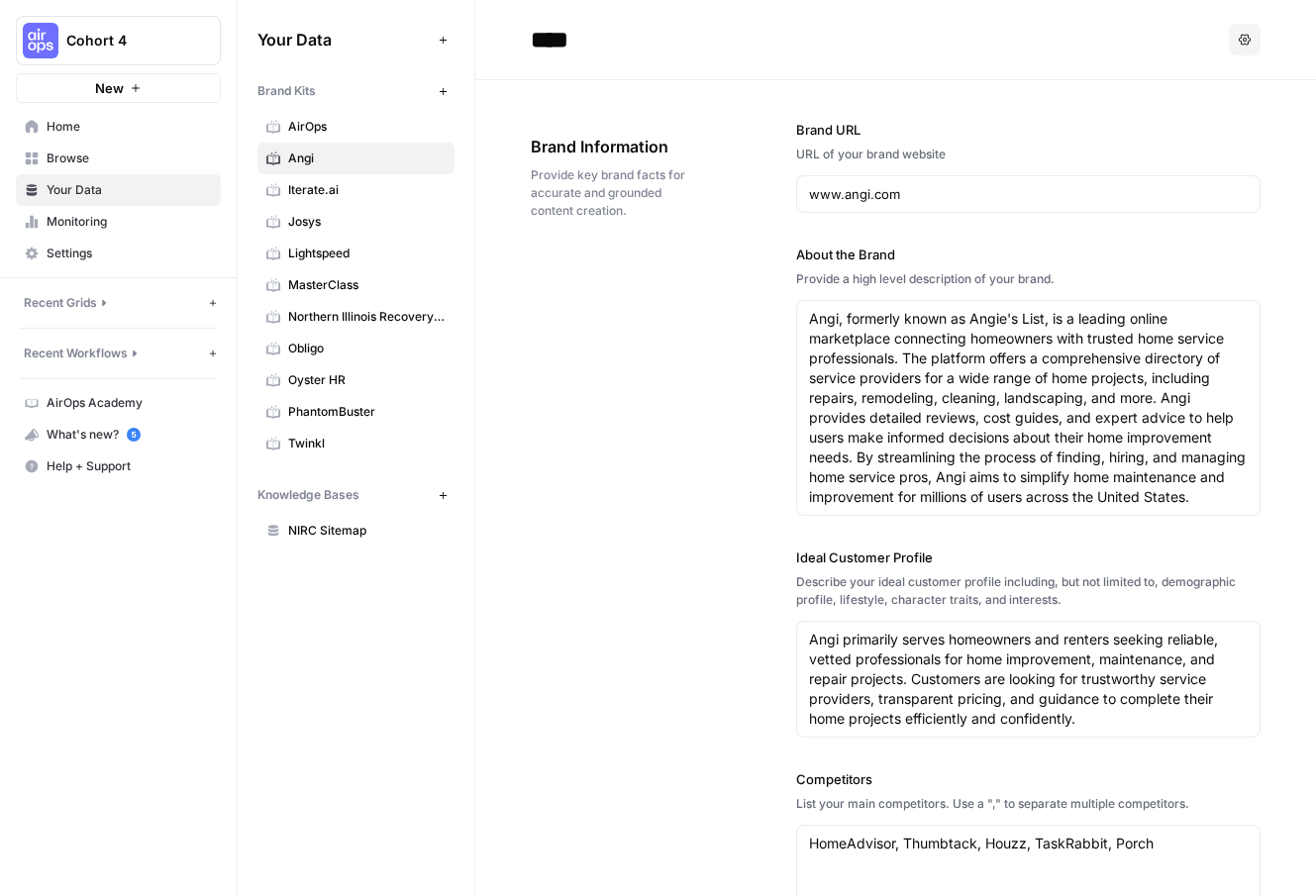 click on "Browse" at bounding box center [129, 158] 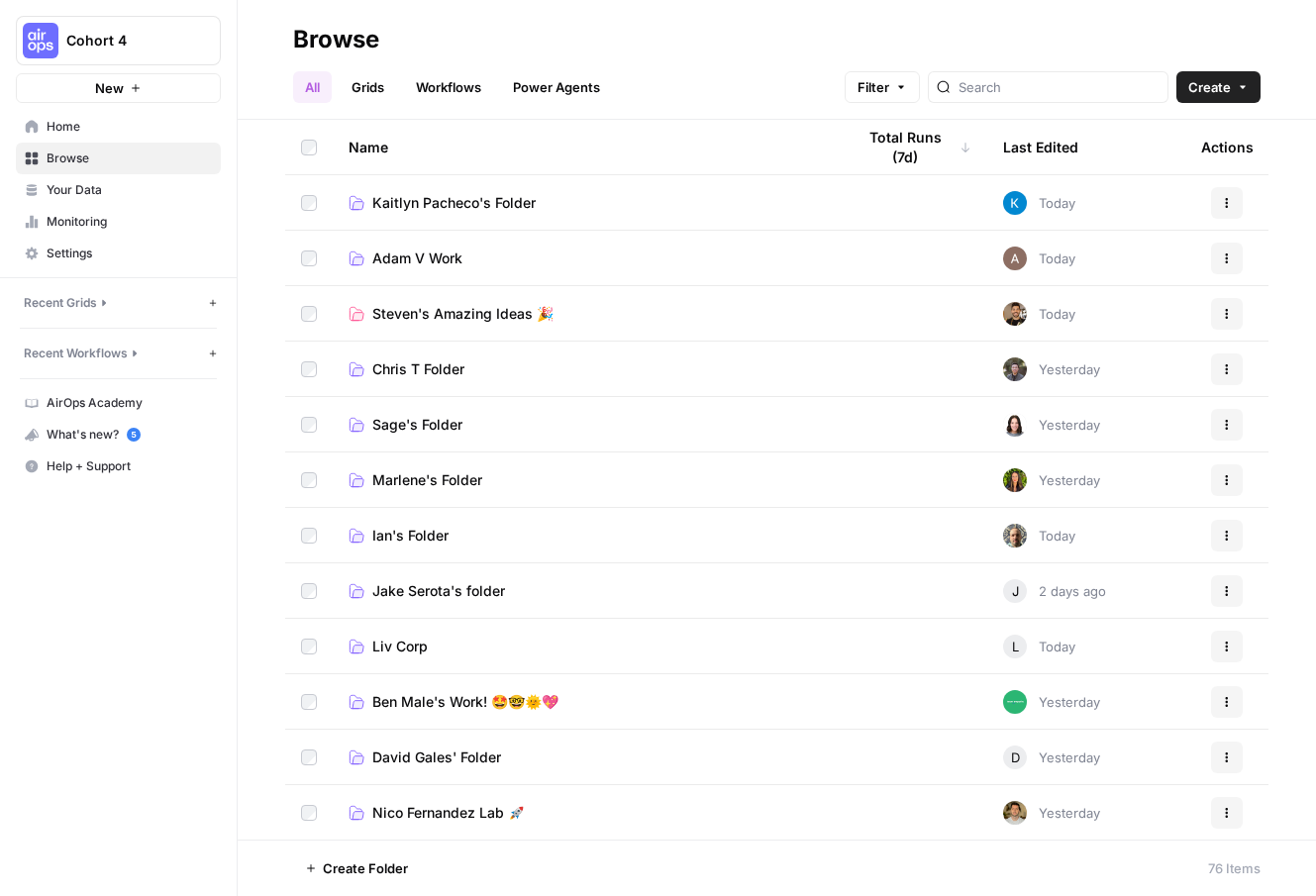 click on "Kaitlyn Pacheco's Folder" at bounding box center (454, 203) 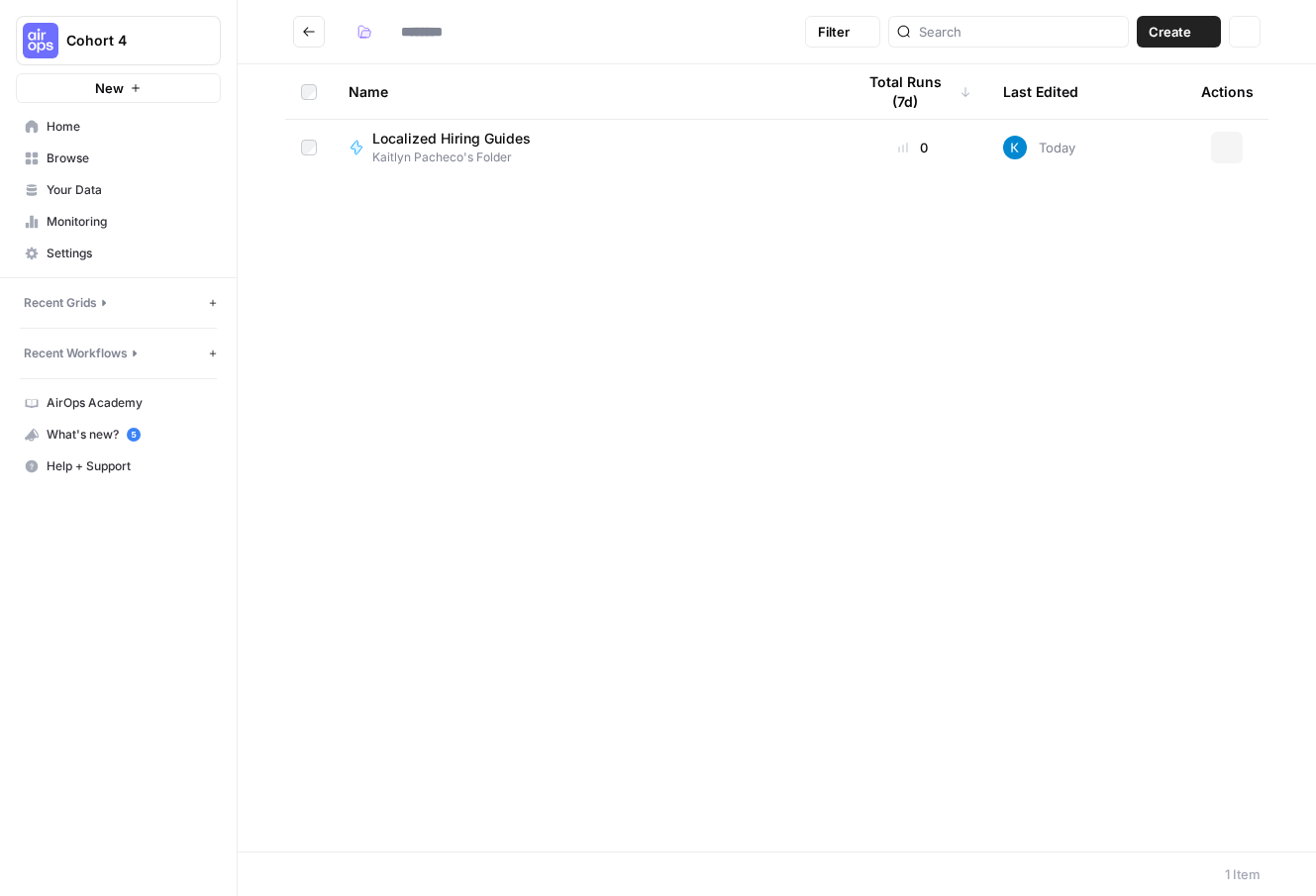type on "**********" 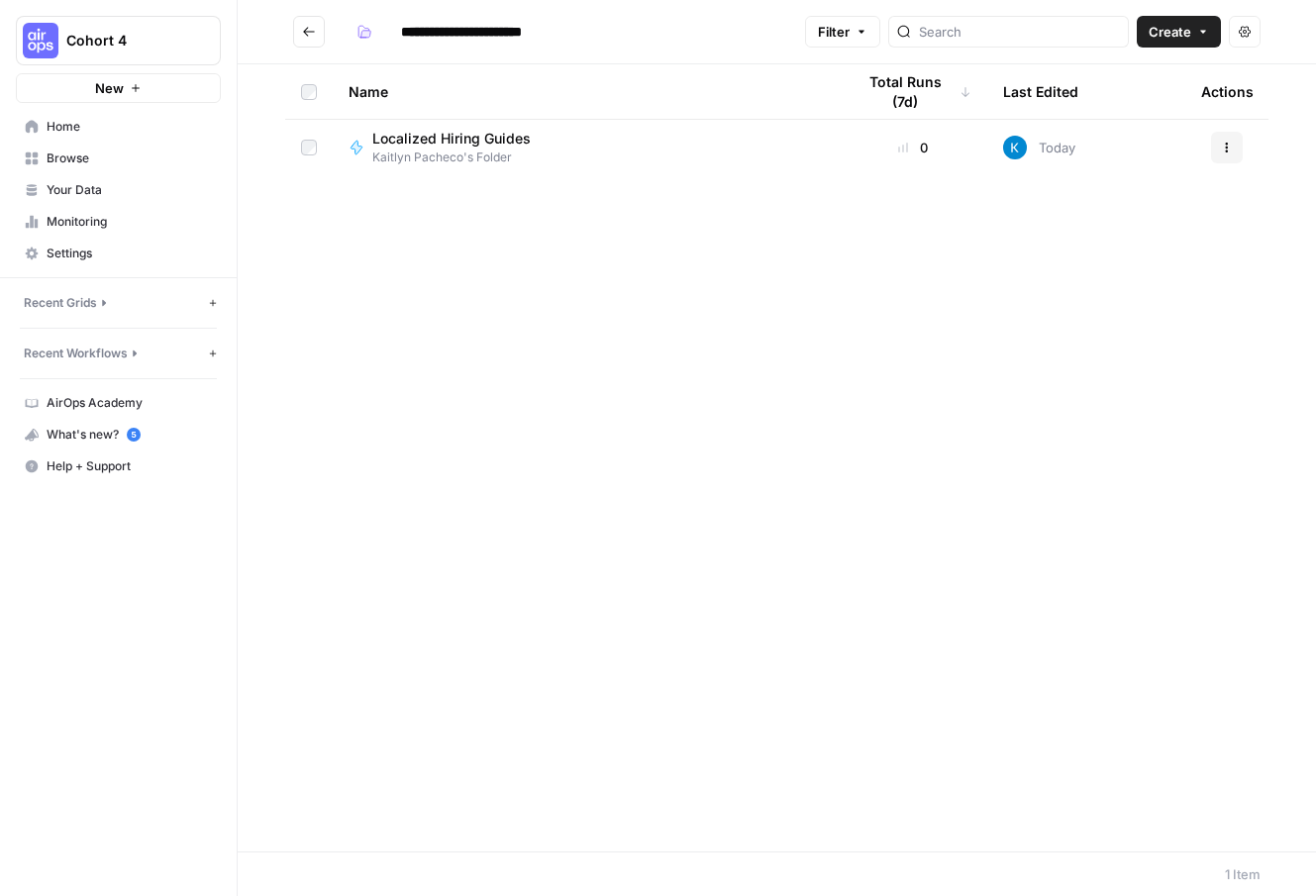 click on "Kaitlyn Pacheco's Folder" at bounding box center (459, 157) 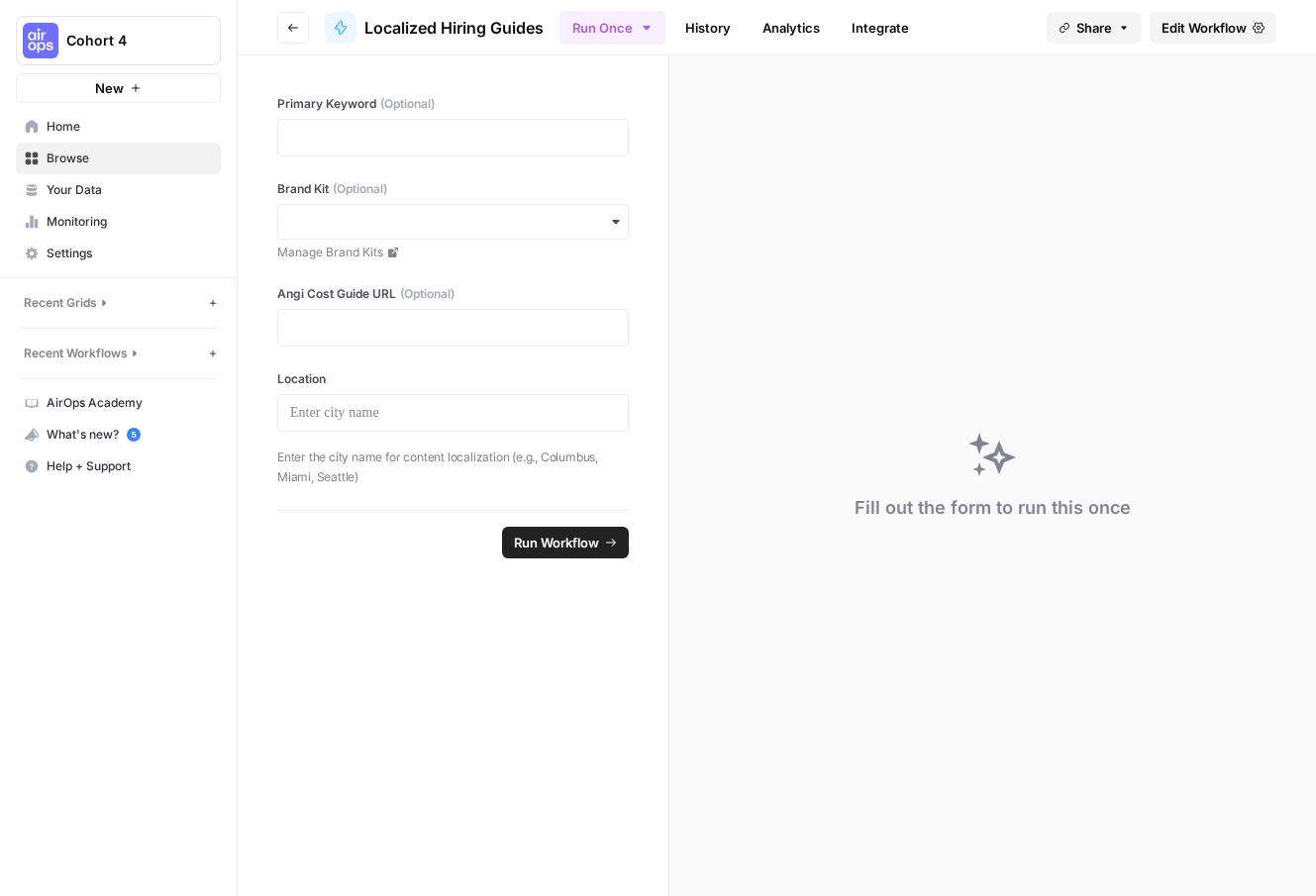 click on "Edit Workflow" at bounding box center (1204, 28) 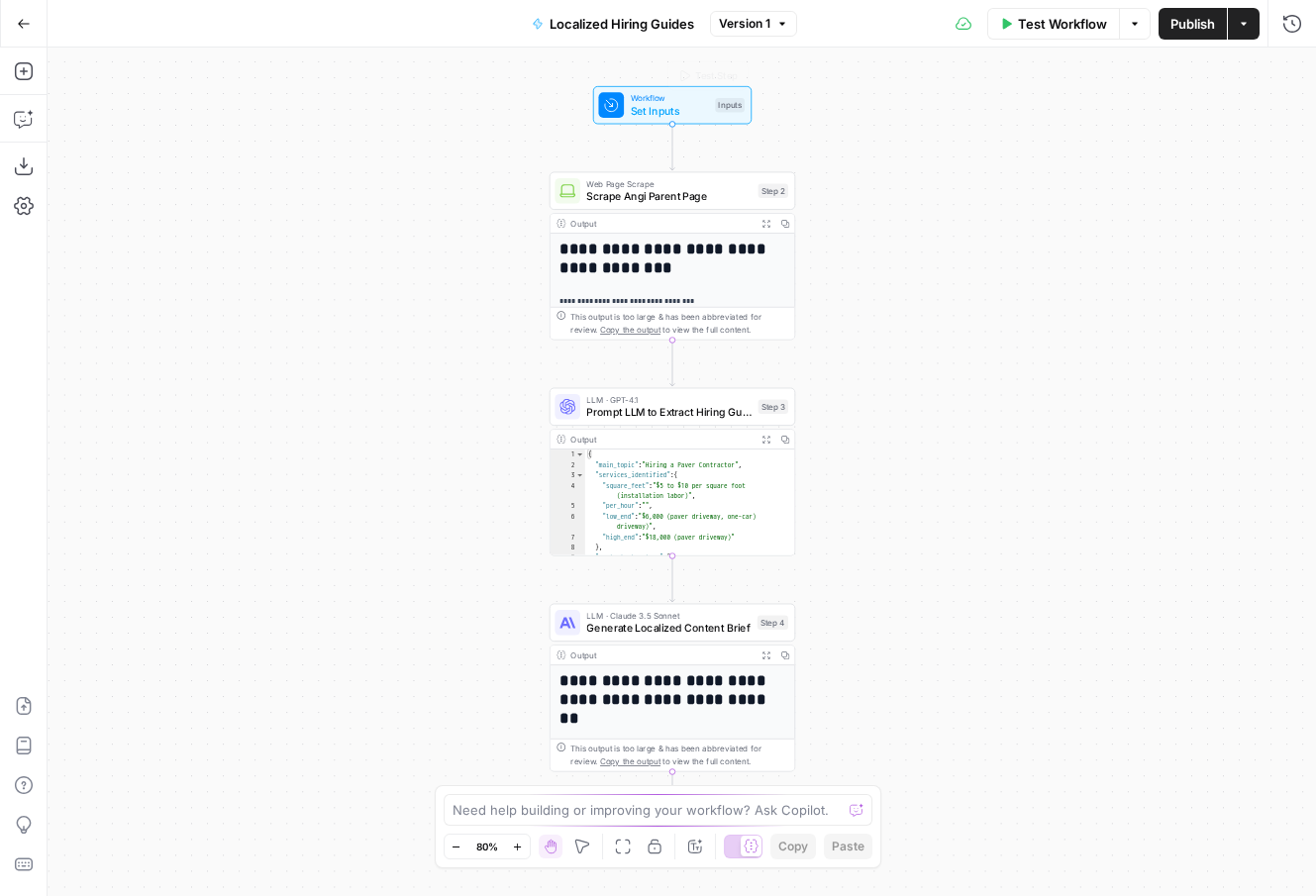 click on "Inputs" at bounding box center [730, 105] 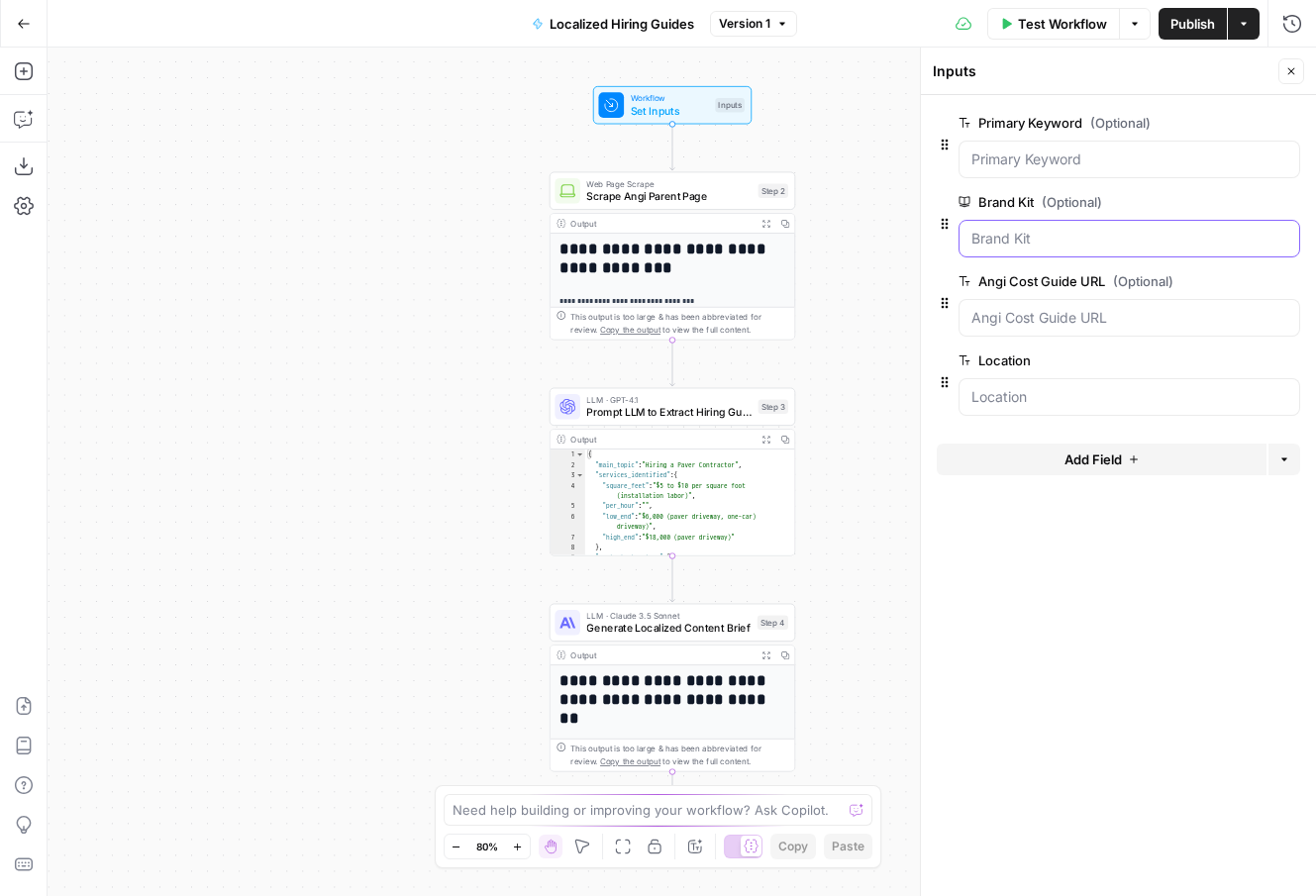 click on "Brand Kit   (Optional)" at bounding box center [1129, 239] 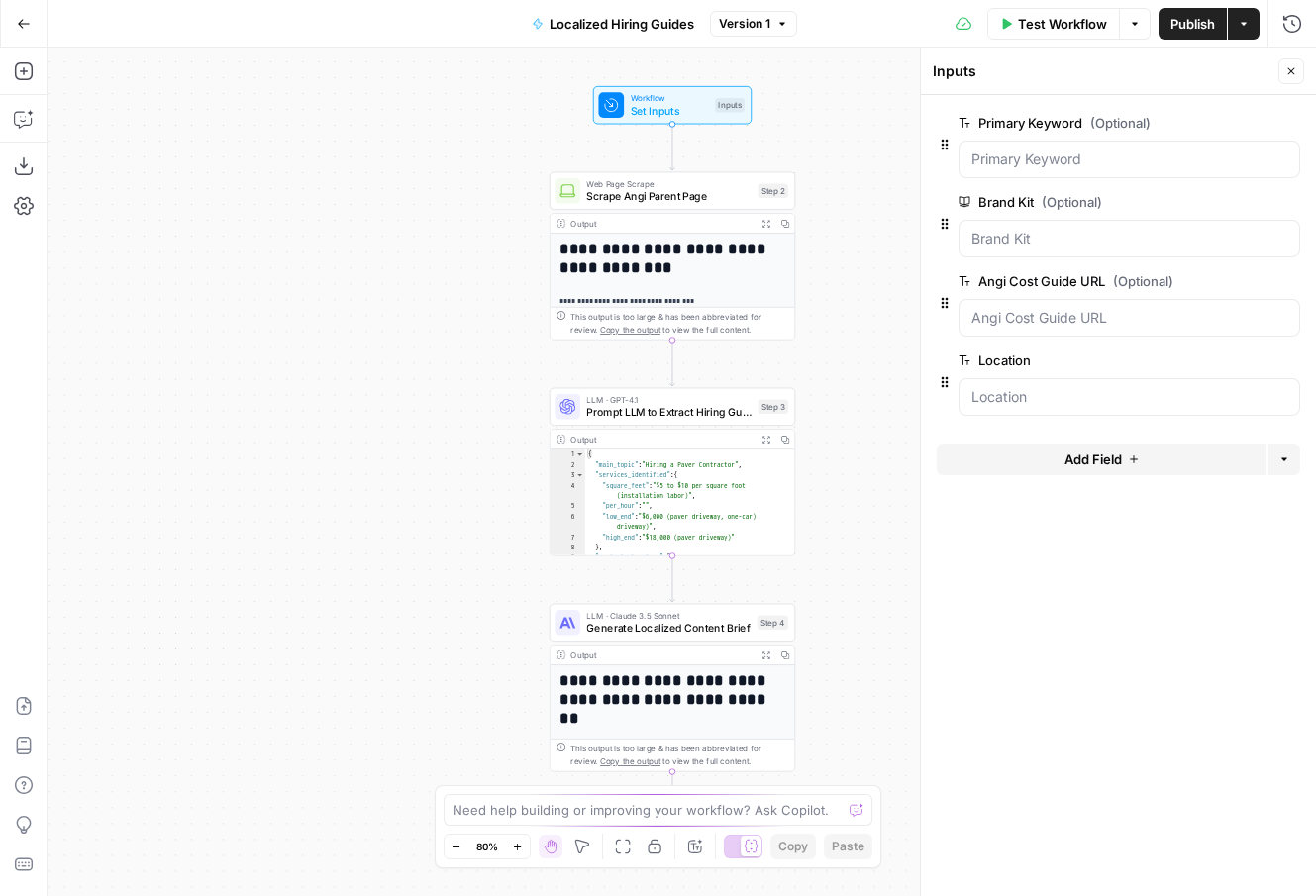 click on "Test Workflow" at bounding box center (1063, 24) 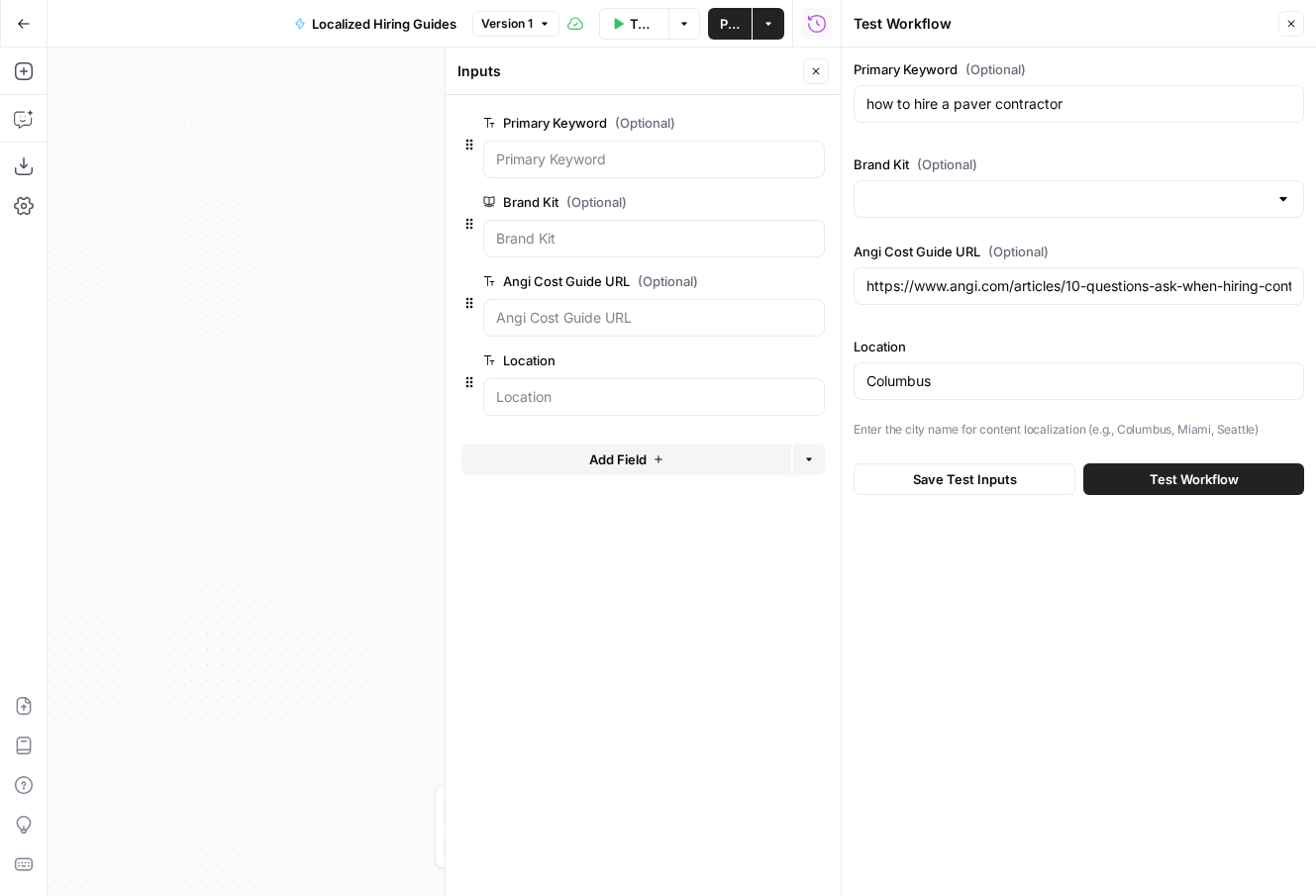click at bounding box center [1283, 199] 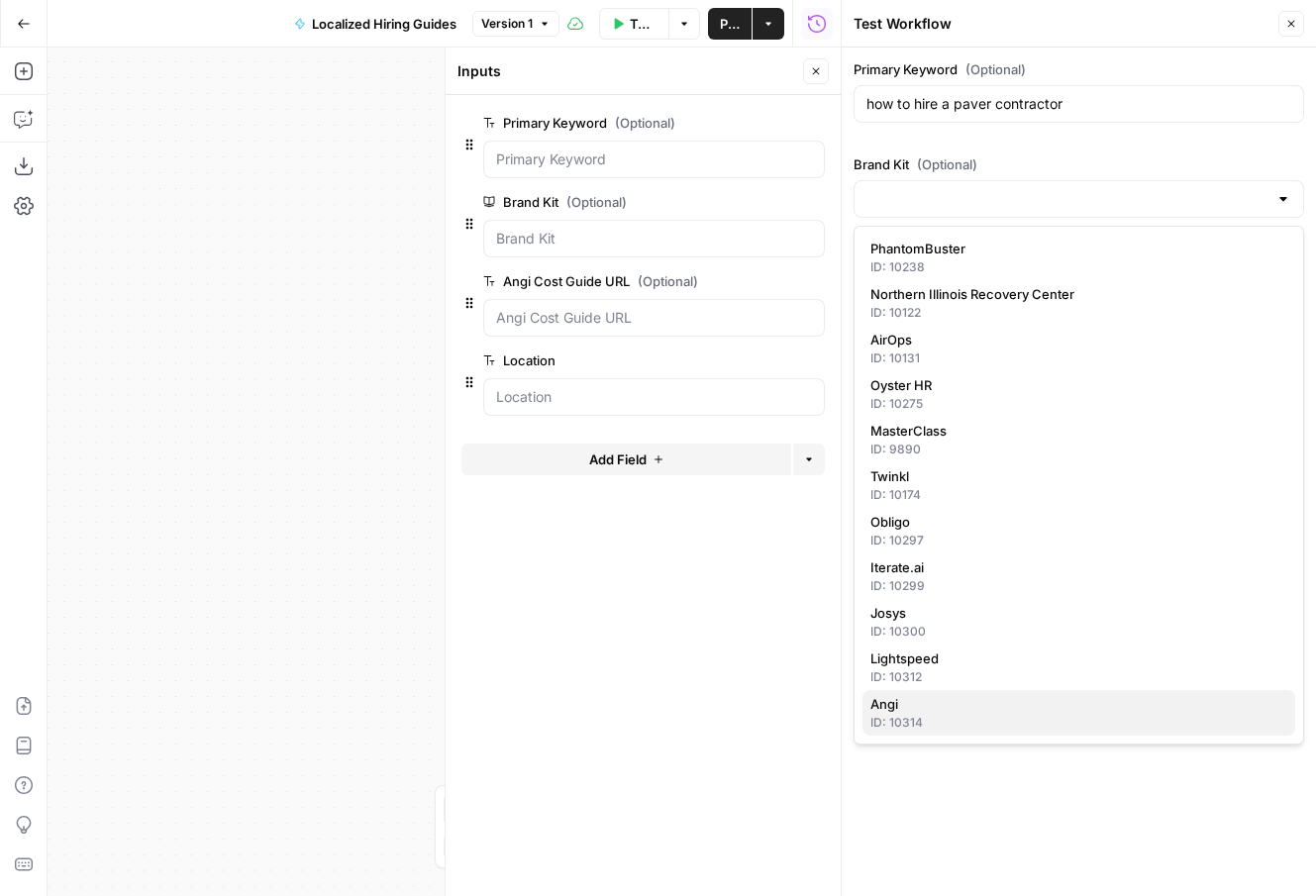 click on "Angi" at bounding box center (1074, 704) 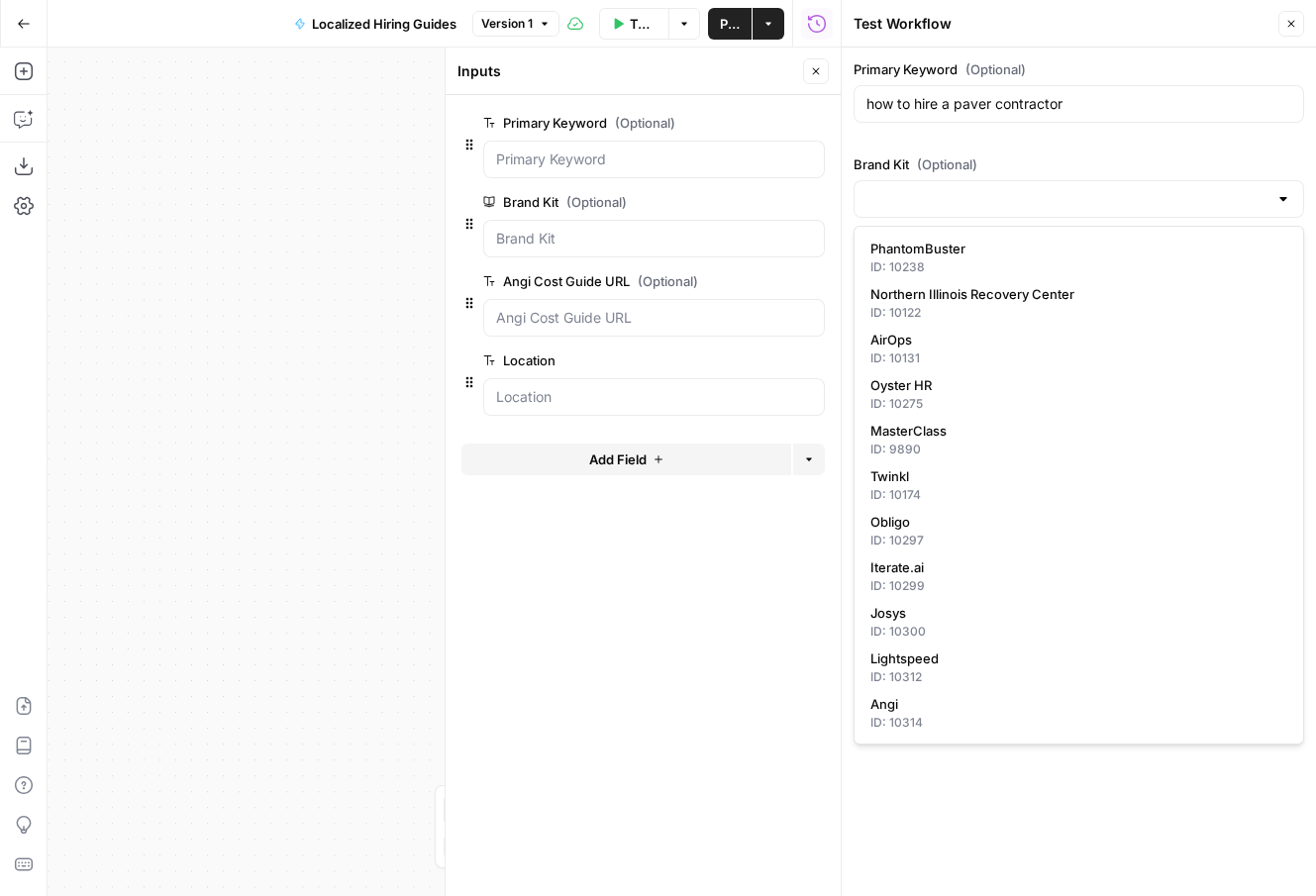 type on "Angi" 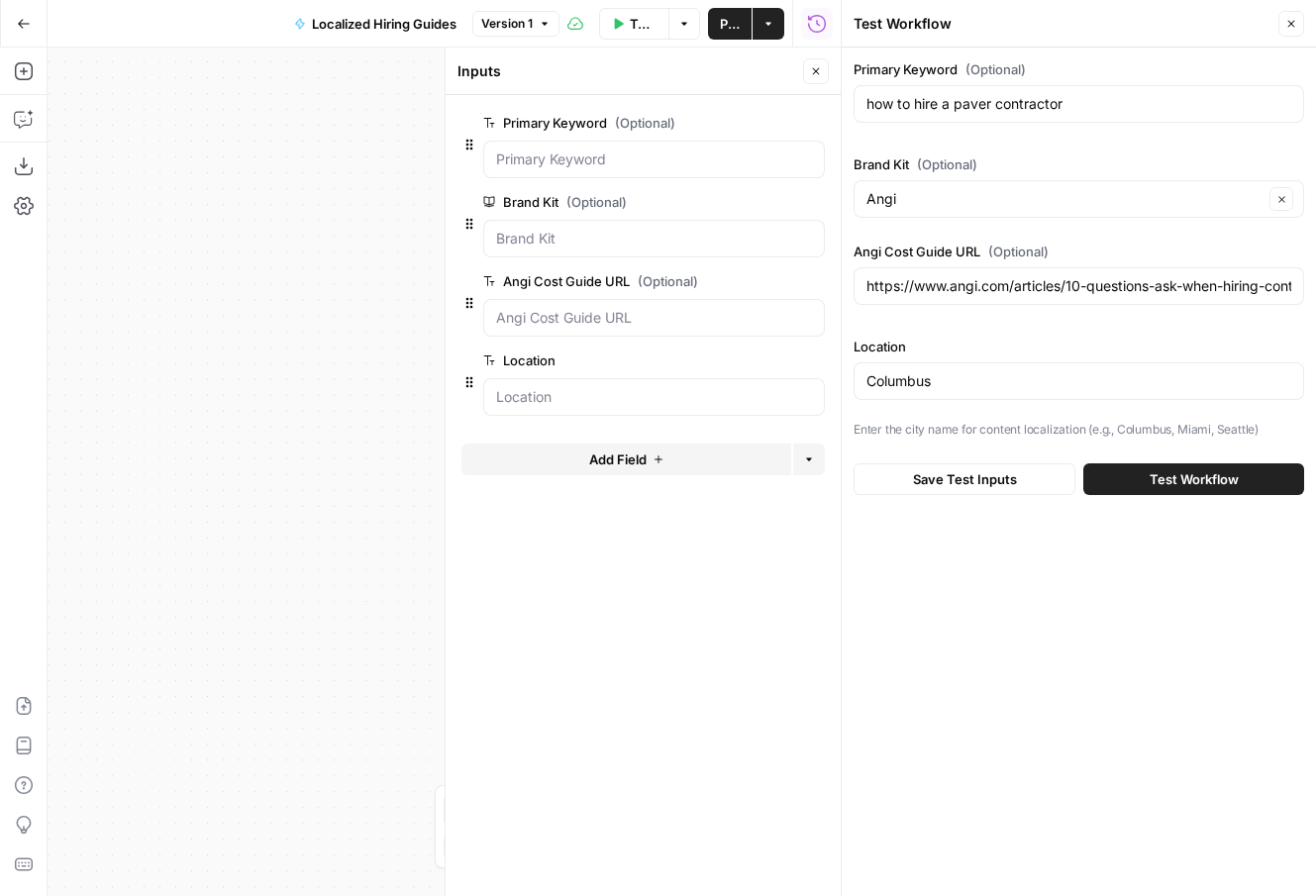 click on "Test Workflow" at bounding box center [1194, 479] 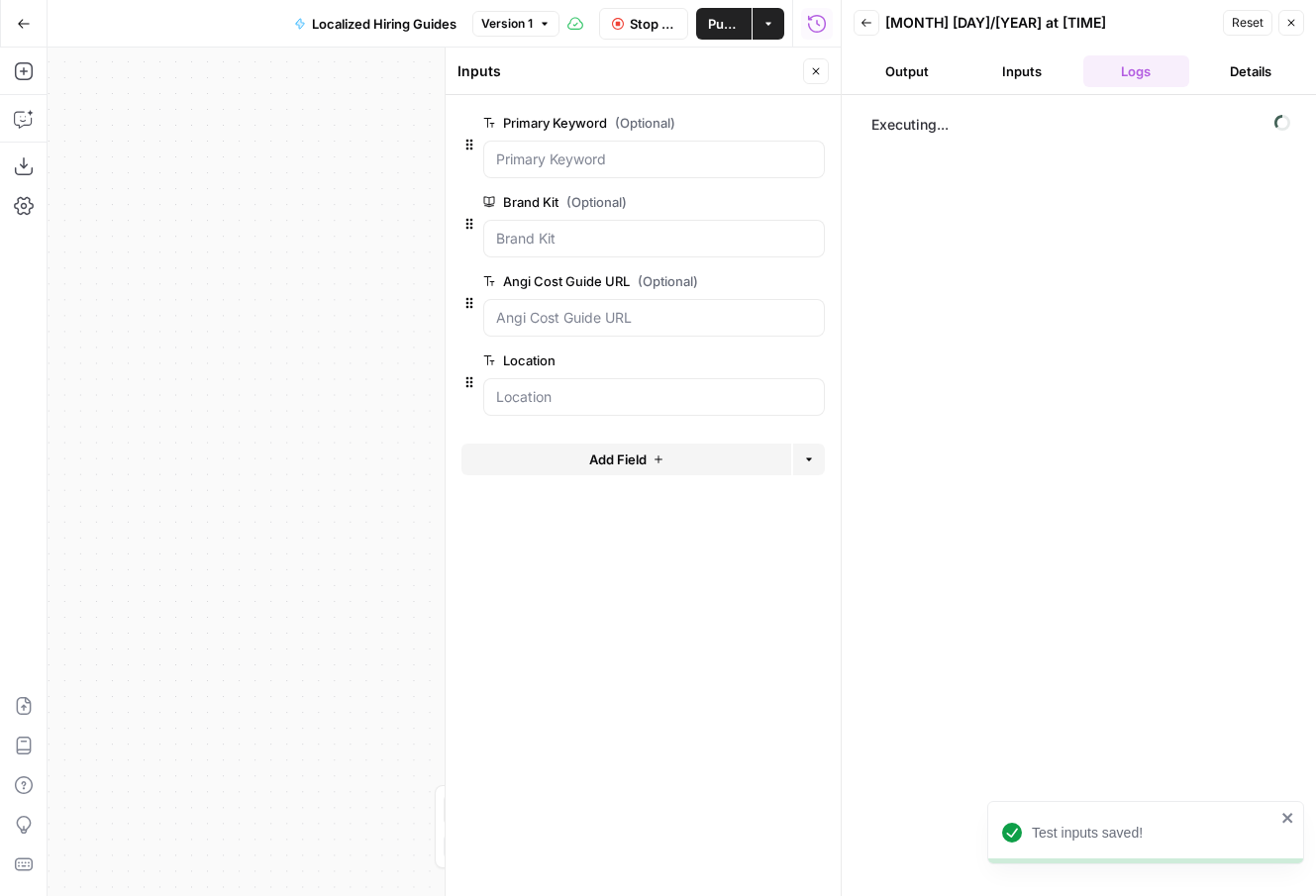 click on "Close" at bounding box center [816, 71] 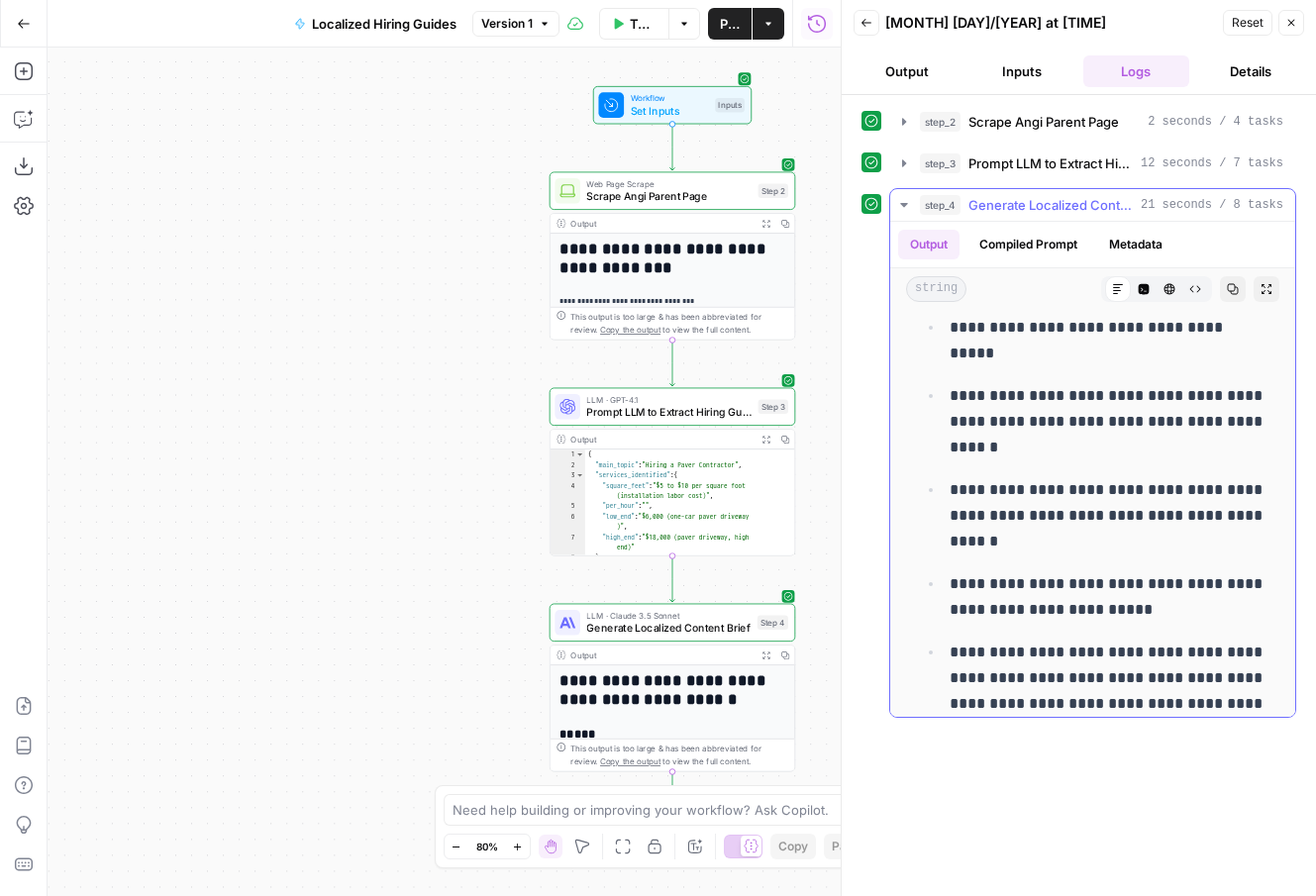 scroll, scrollTop: 549, scrollLeft: 0, axis: vertical 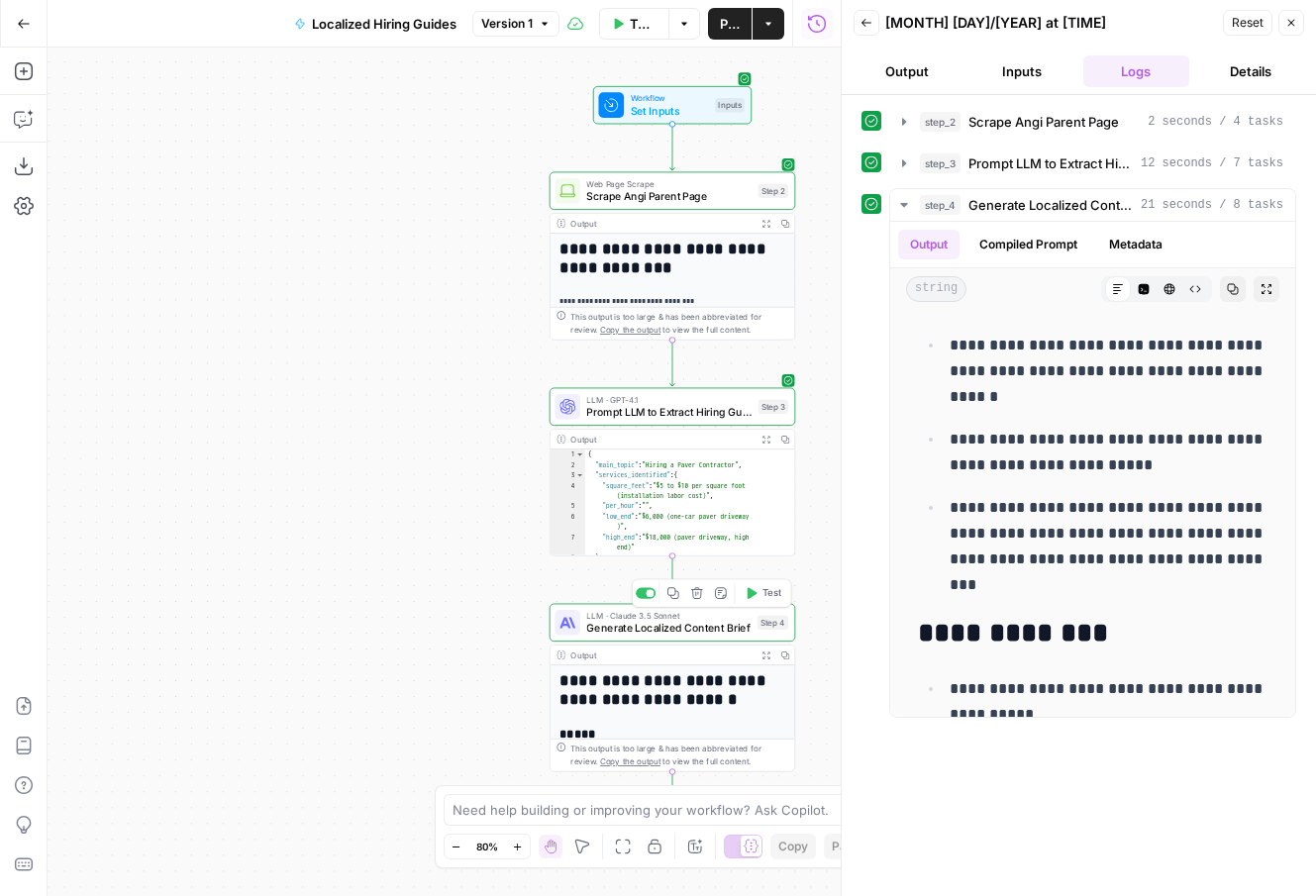click on "LLM · Claude 3.5 Sonnet Generate Localized Content Brief Step 4 Copy step Delete step Add Note Test" at bounding box center (672, 623) 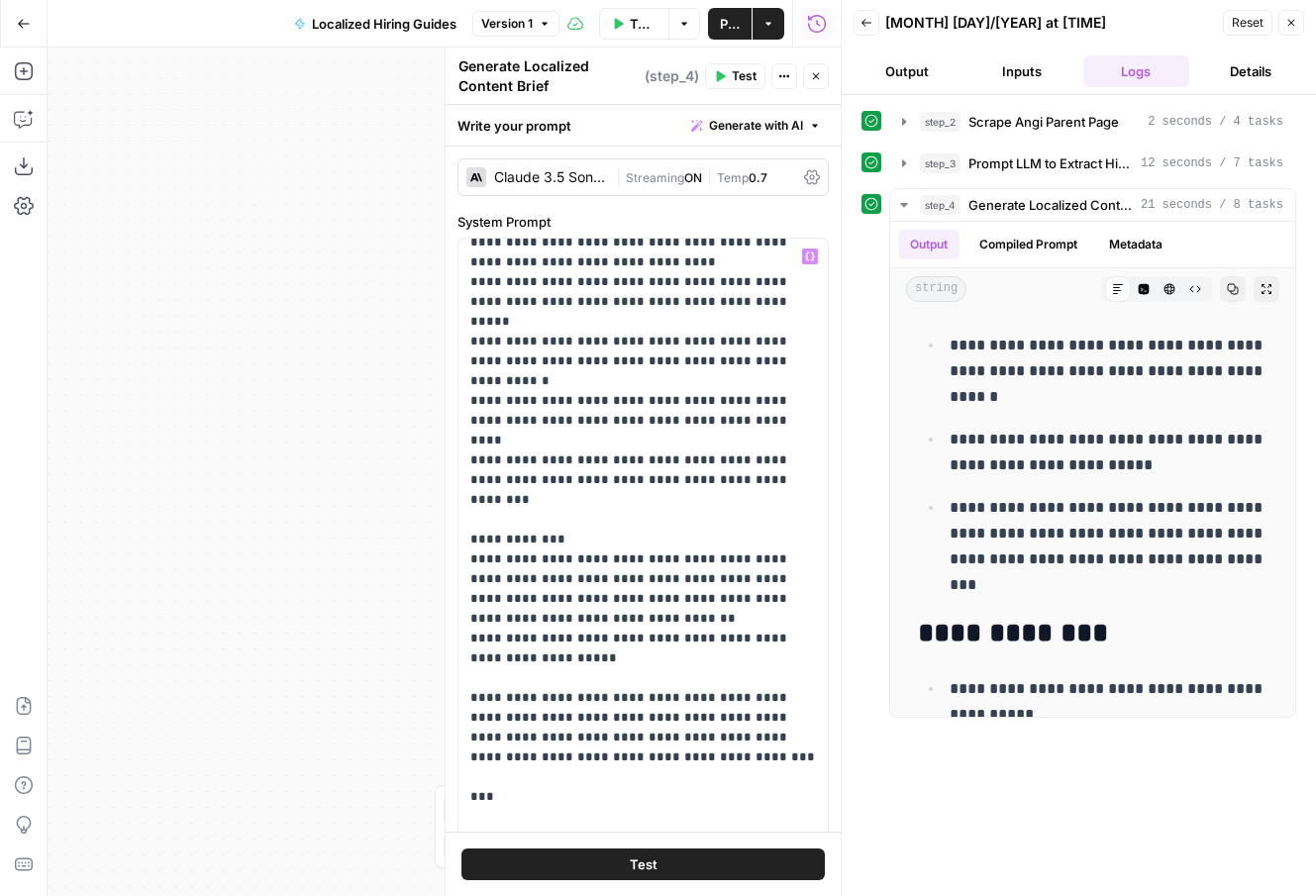 scroll, scrollTop: 453, scrollLeft: 0, axis: vertical 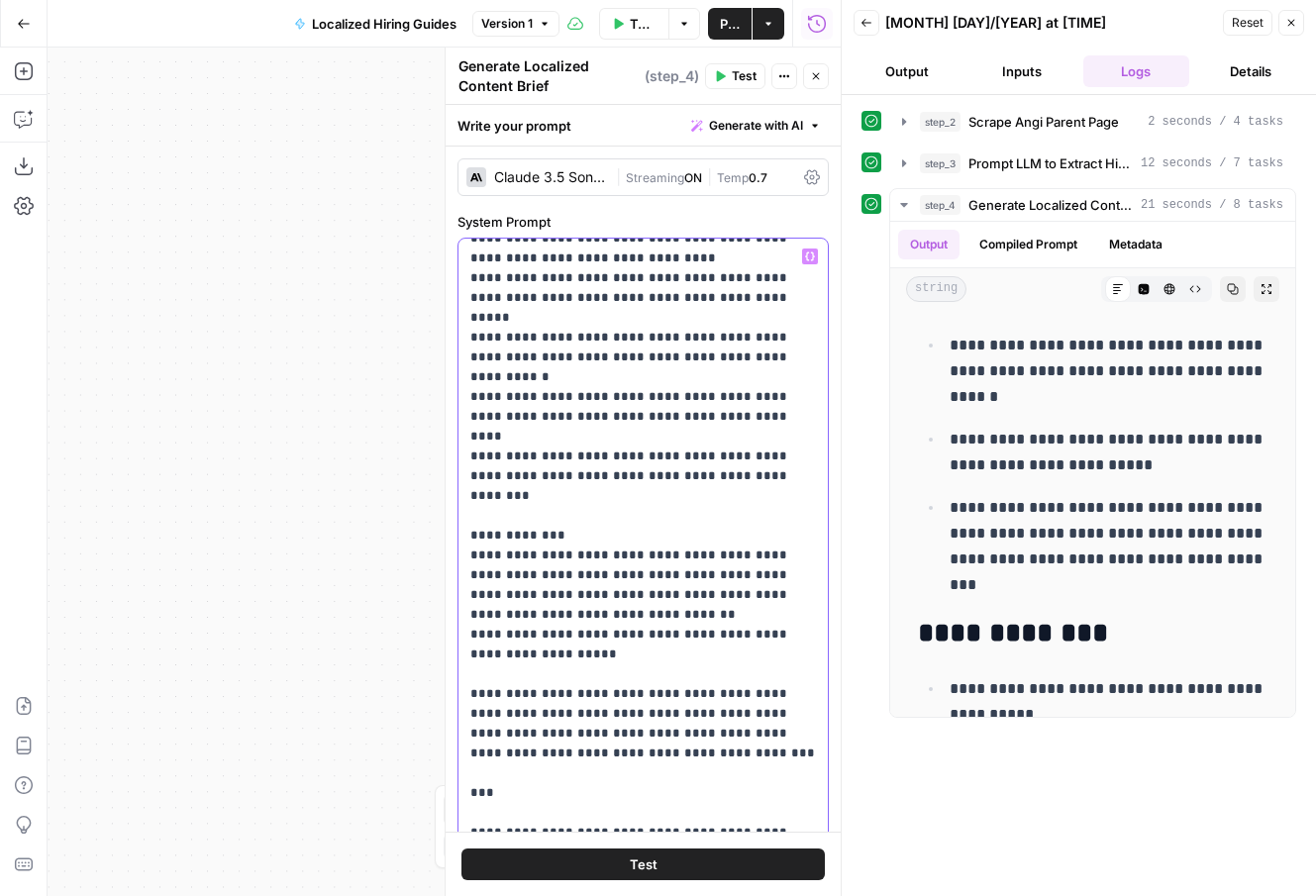 click on "**********" at bounding box center (643, 1367) 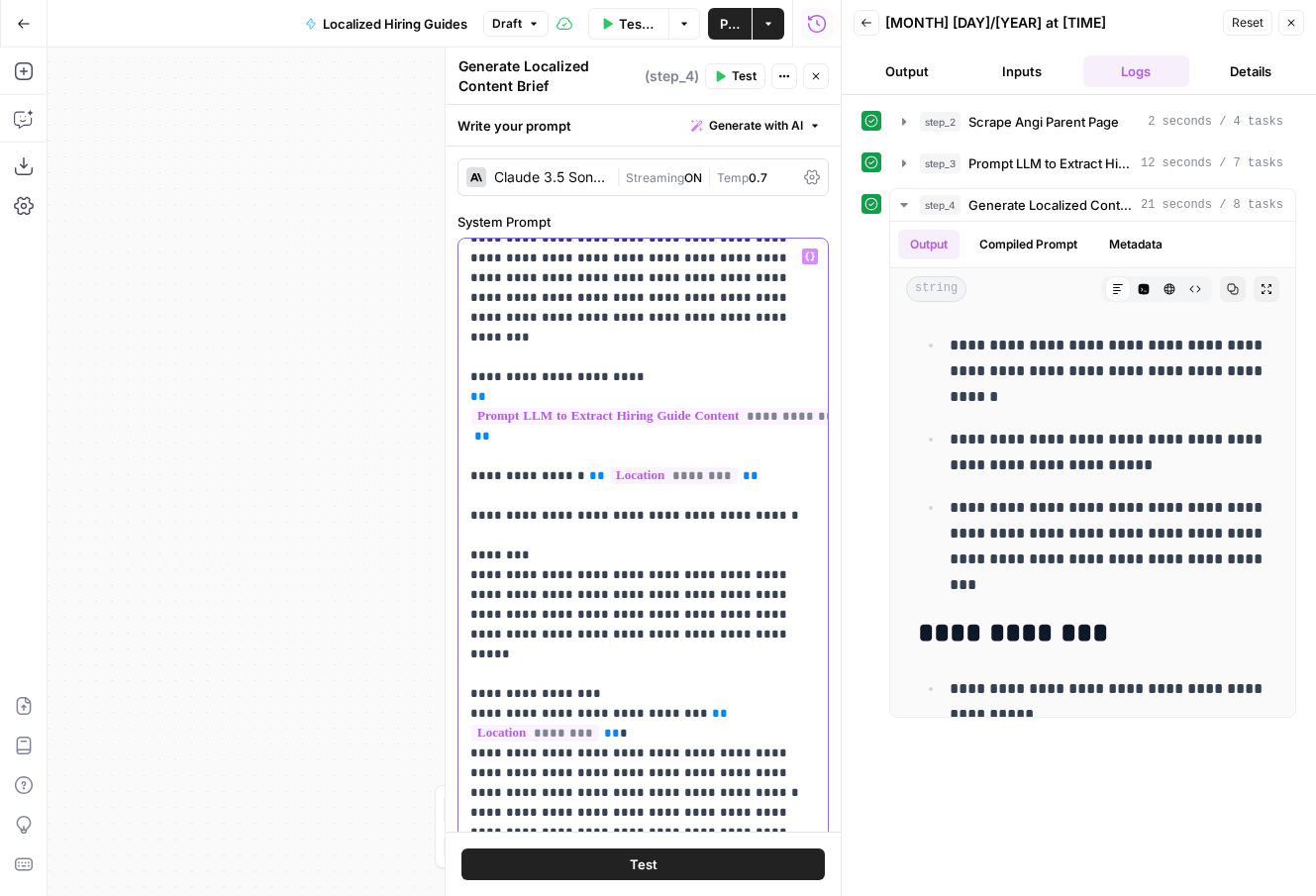 scroll, scrollTop: 1069, scrollLeft: 0, axis: vertical 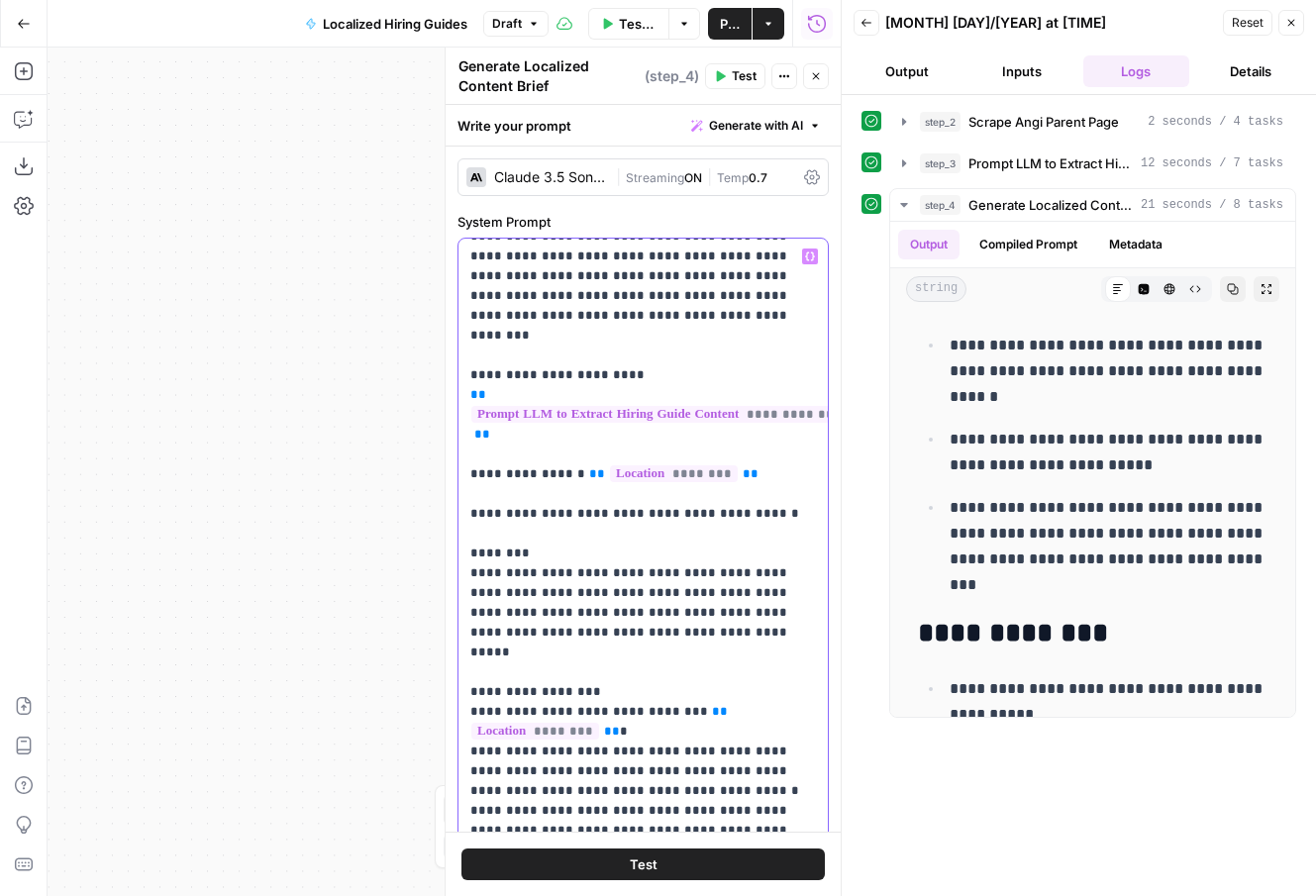 drag, startPoint x: 761, startPoint y: 632, endPoint x: 471, endPoint y: 501, distance: 318.21534 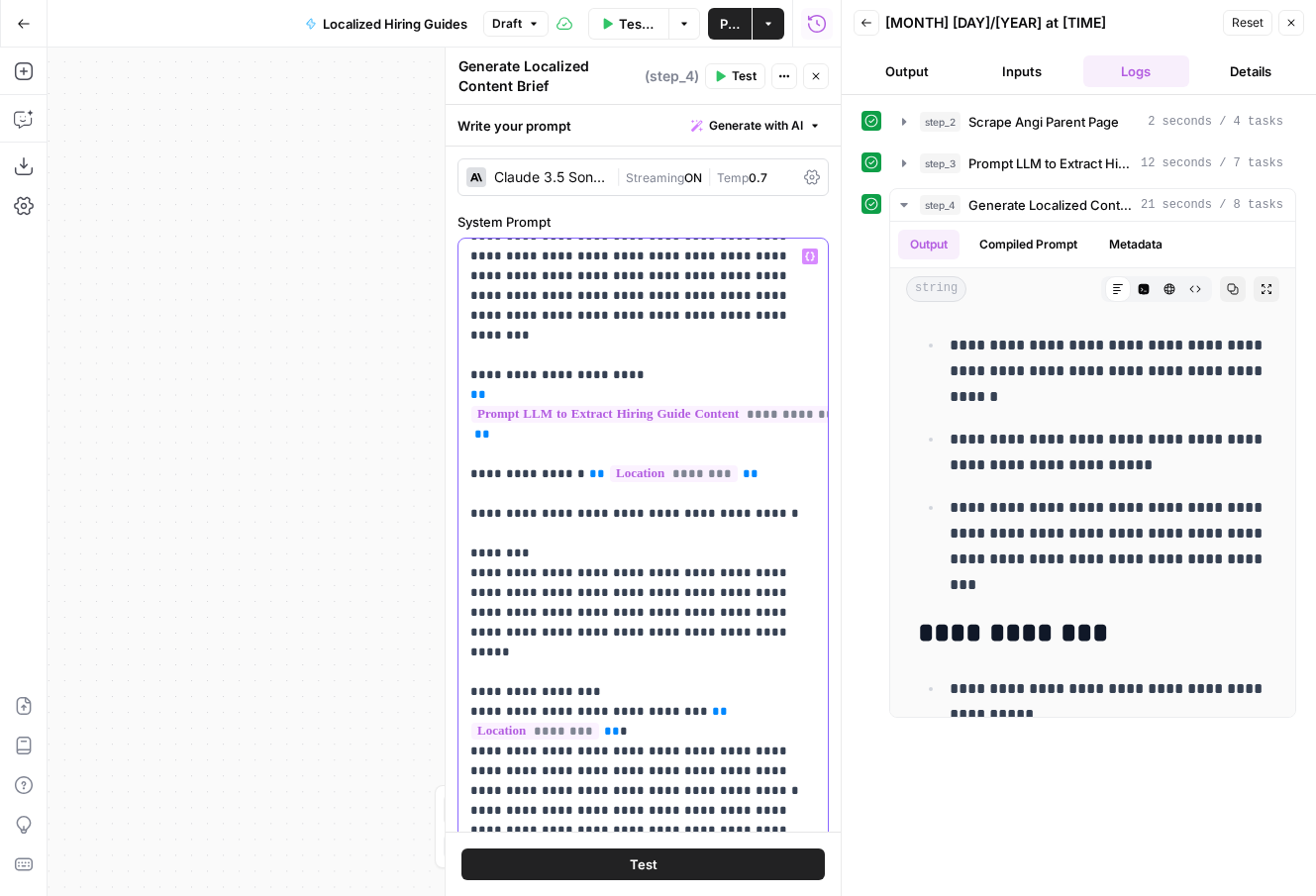 click on "**********" at bounding box center [643, 751] 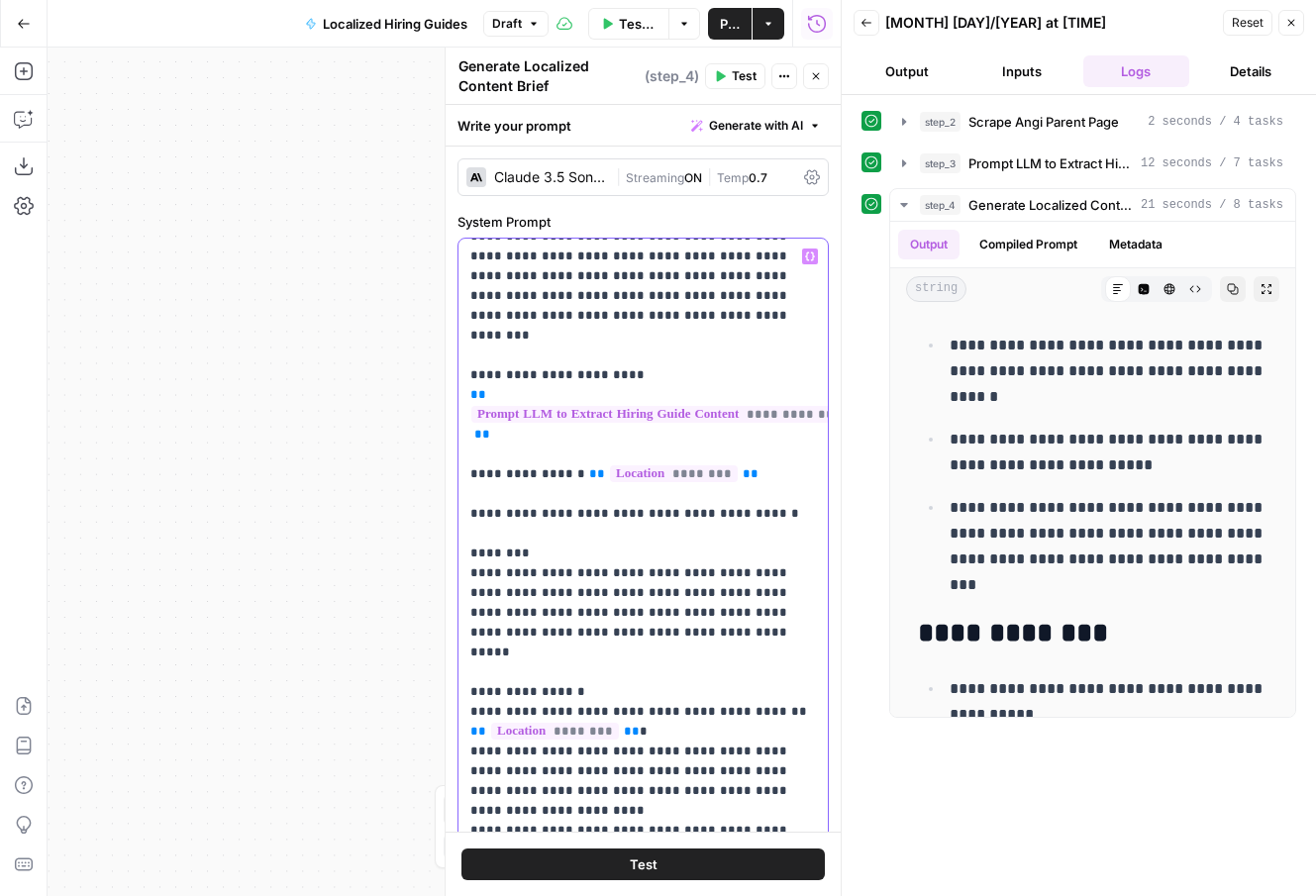 click on "**********" at bounding box center (643, 662) 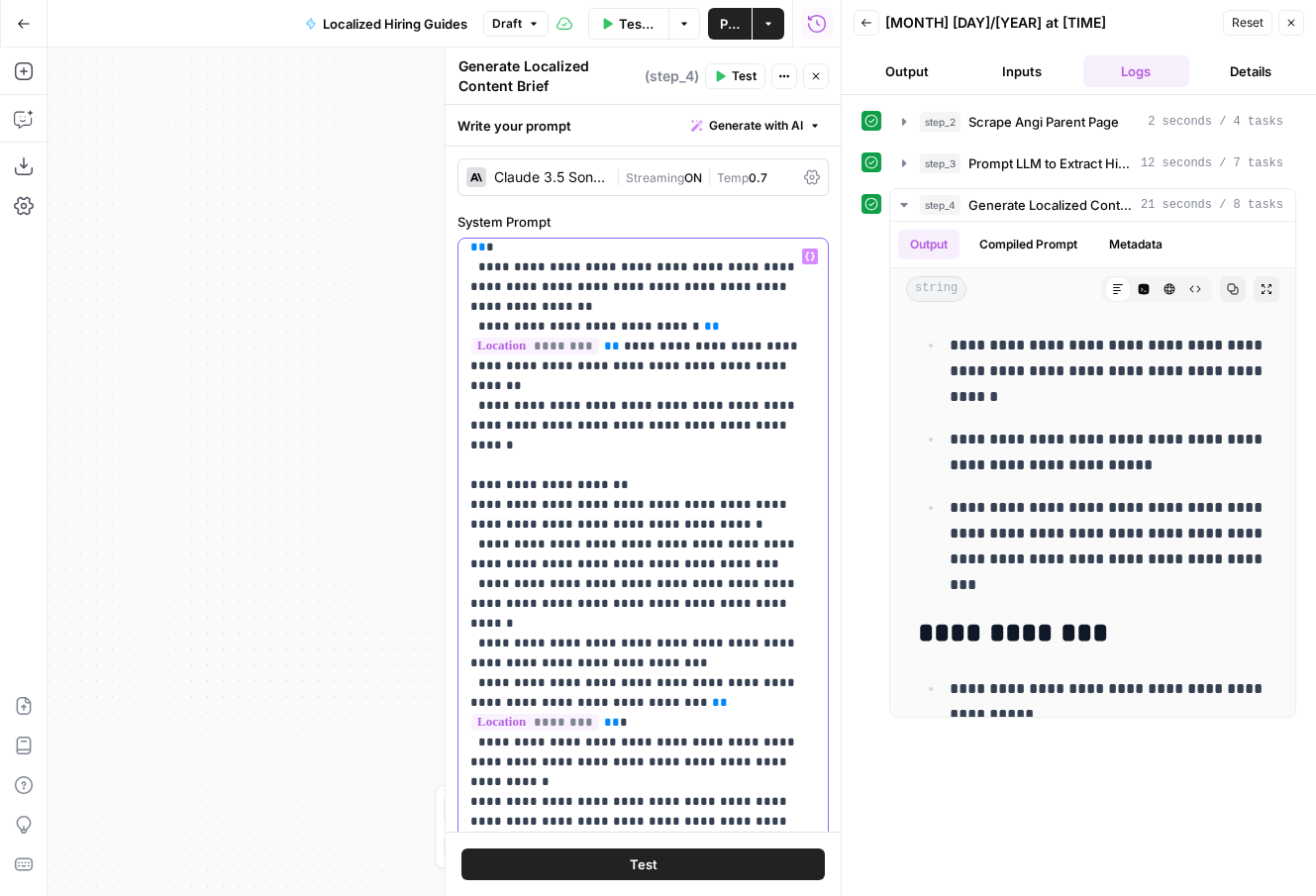 scroll, scrollTop: 2179, scrollLeft: 0, axis: vertical 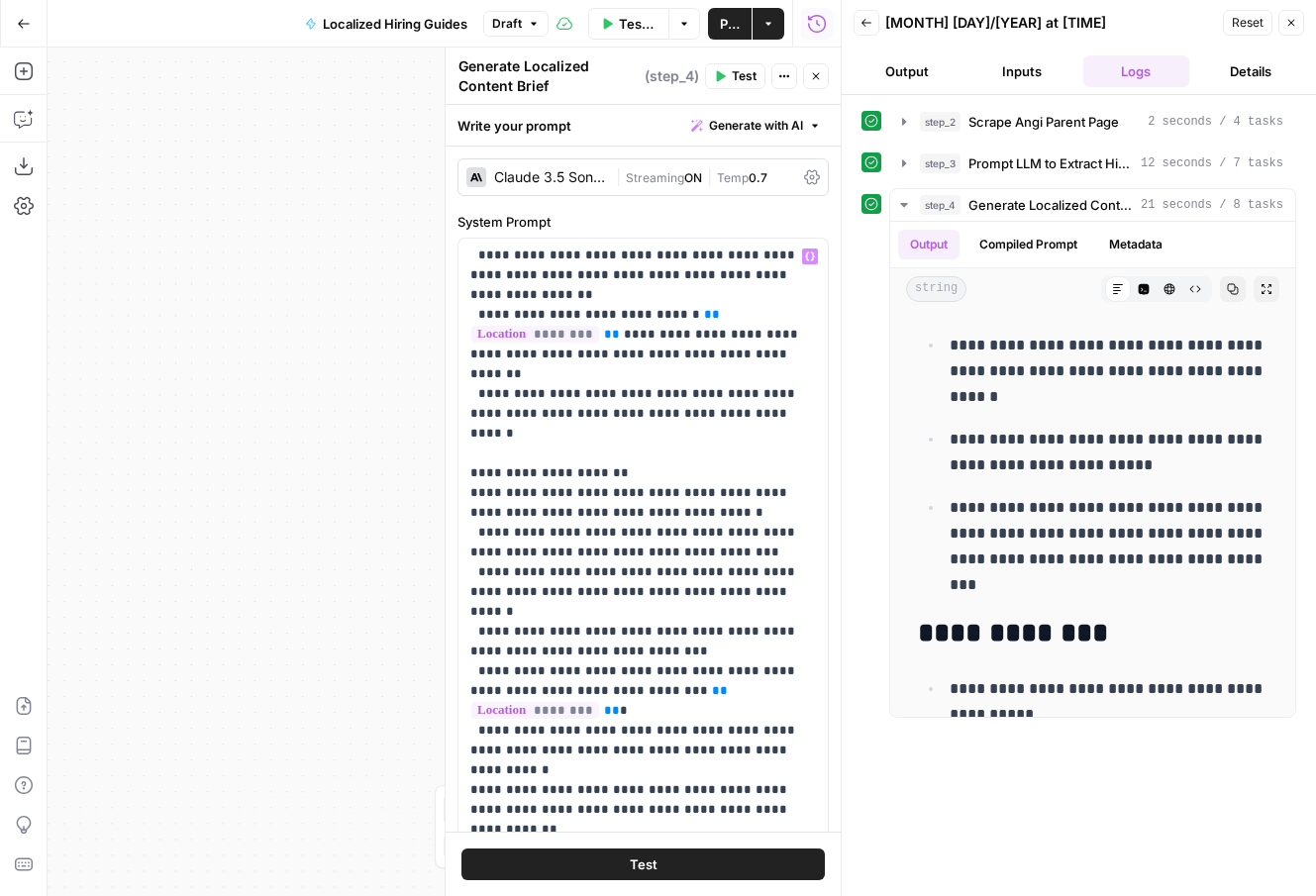 click 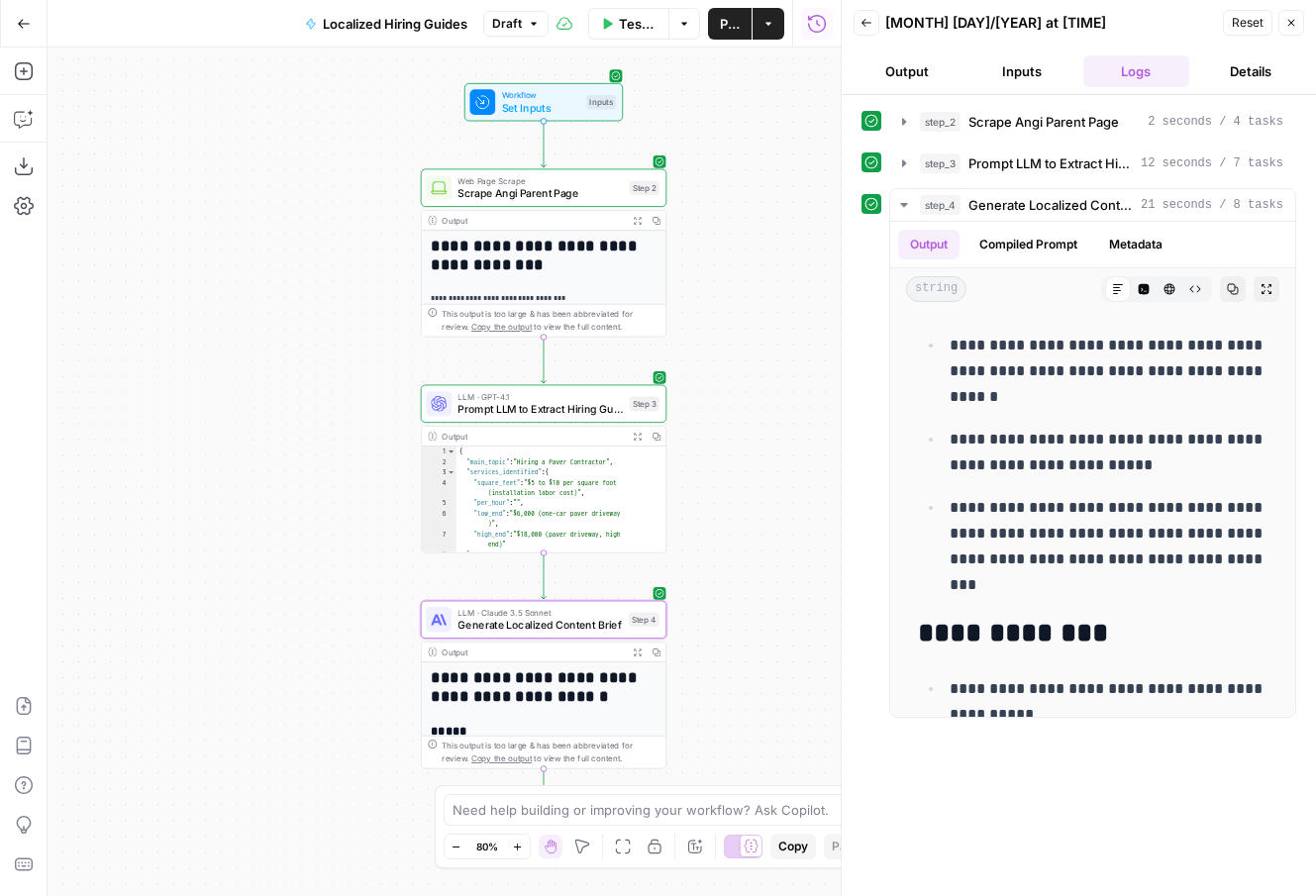 drag, startPoint x: 482, startPoint y: 545, endPoint x: 354, endPoint y: 542, distance: 128.0352 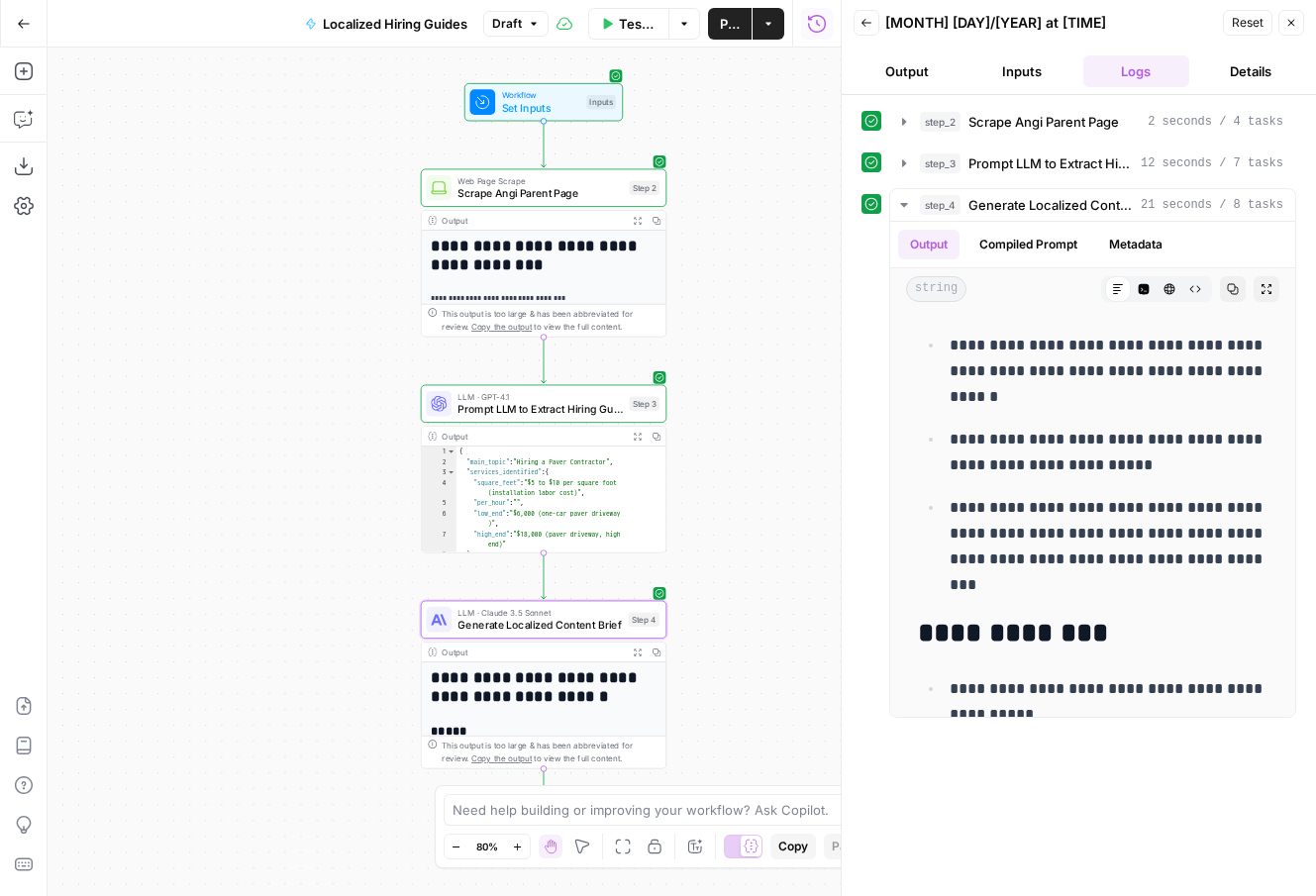 click on "**********" at bounding box center (444, 471) 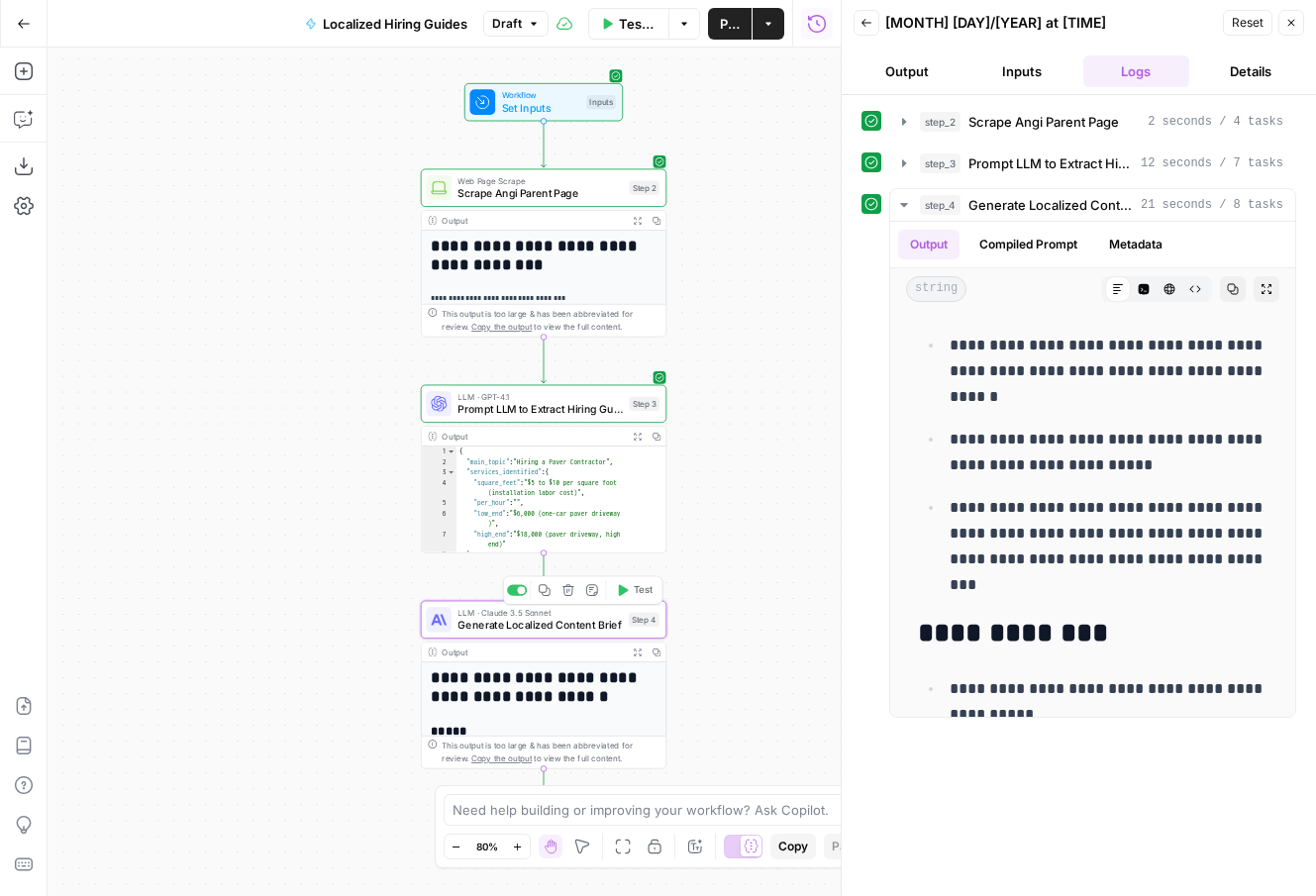 click on "Generate Localized Content Brief" at bounding box center (540, 625) 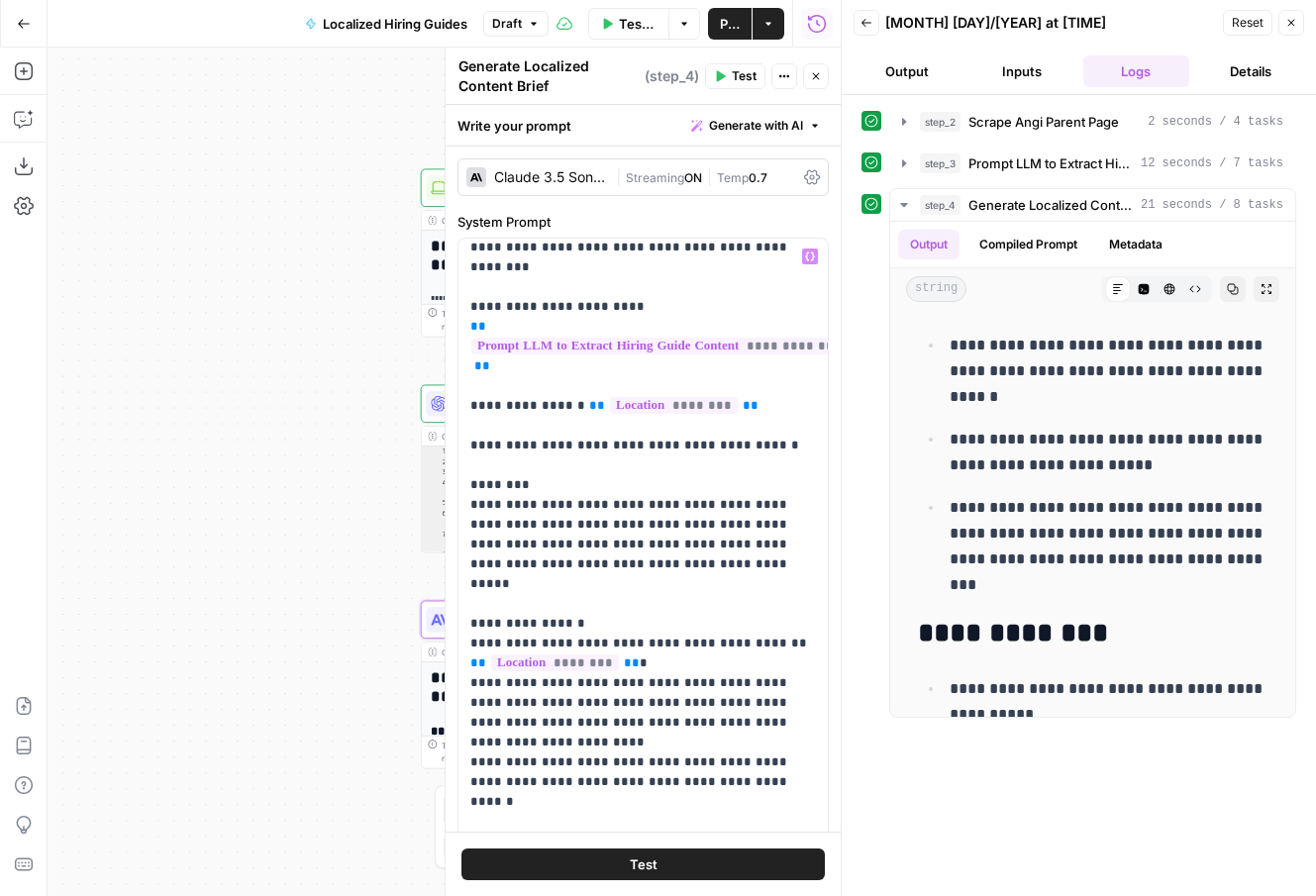 scroll, scrollTop: 1139, scrollLeft: 0, axis: vertical 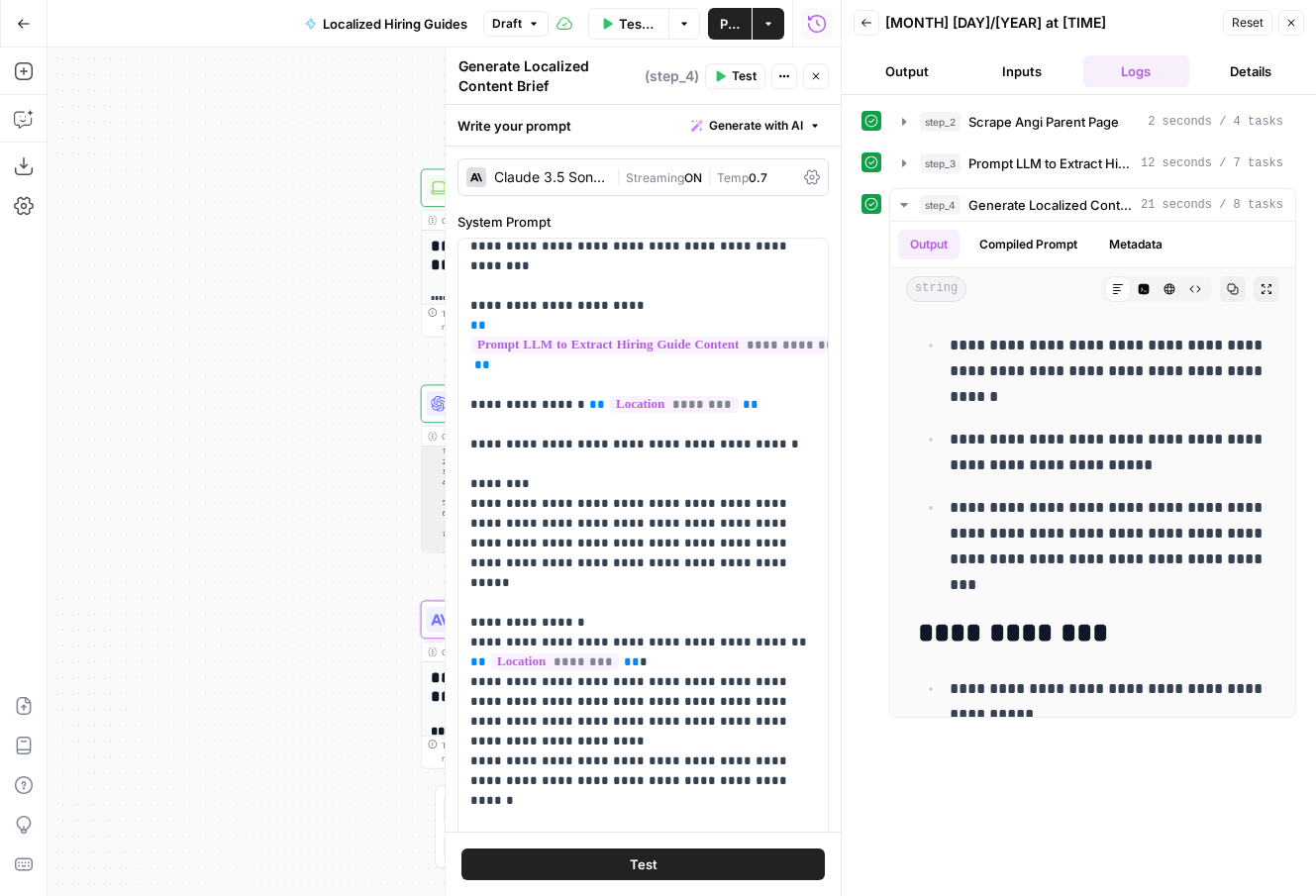 click on "Close" at bounding box center (816, 76) 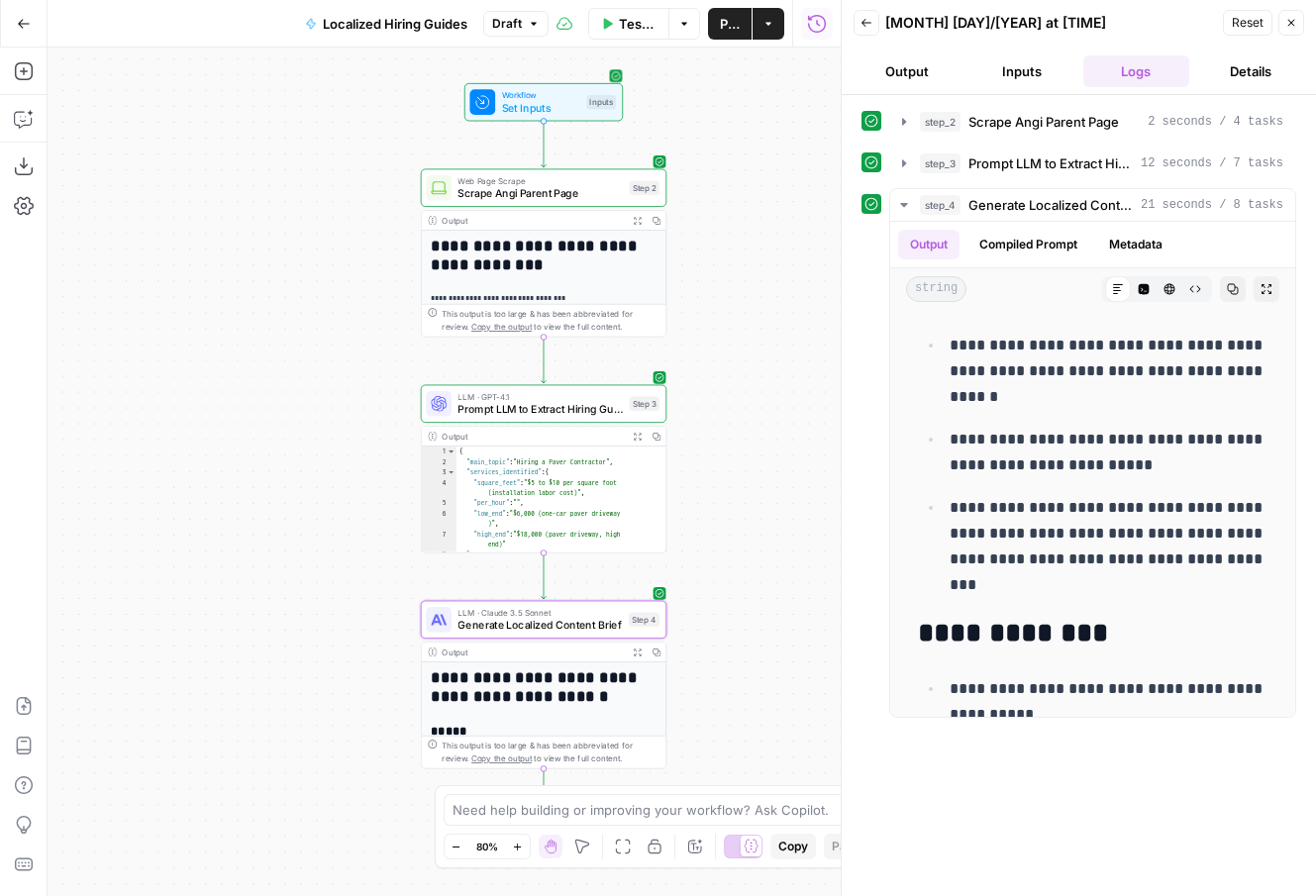 click on "Workflow Set Inputs Inputs Test Step" at bounding box center (542, 102) 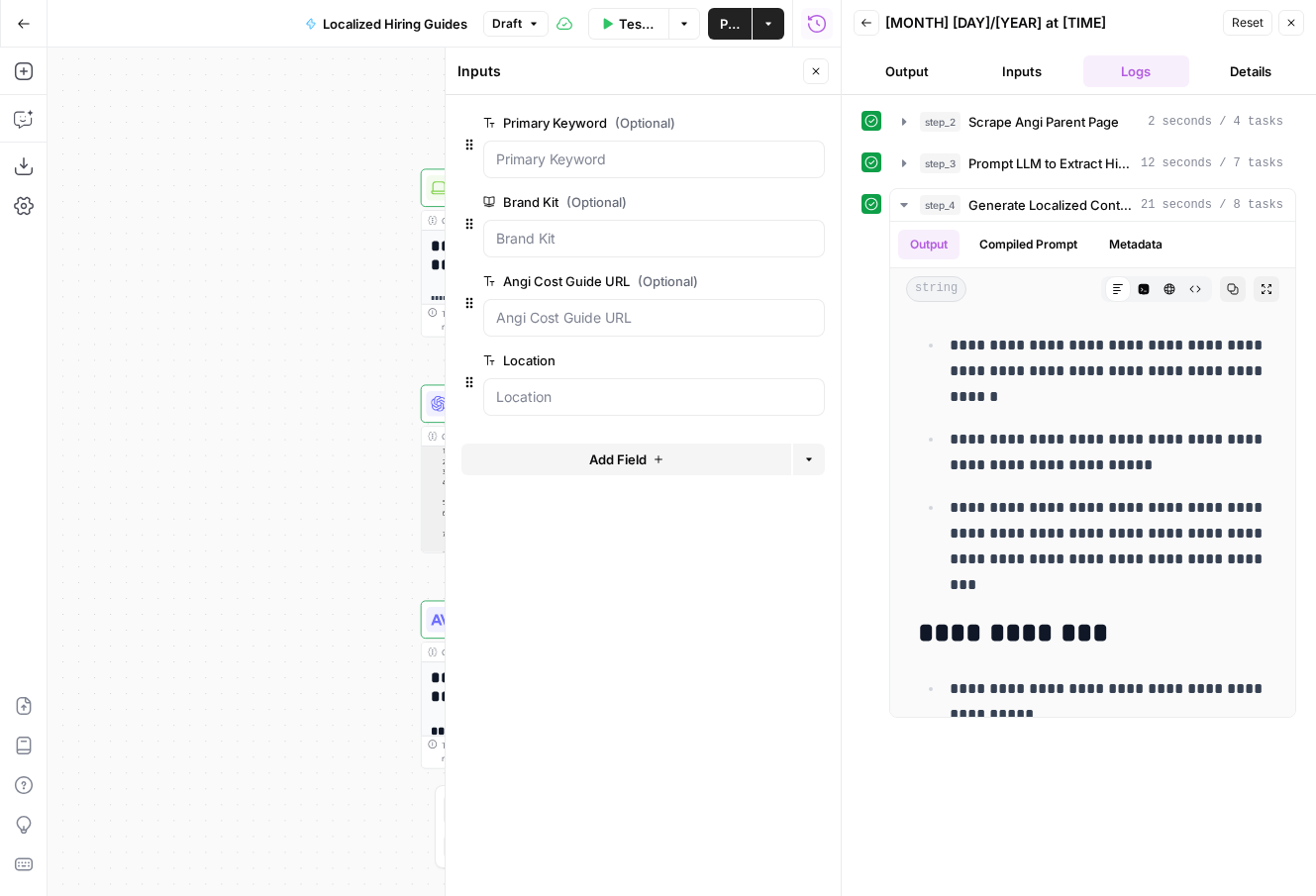 click on "Close" at bounding box center (1291, 23) 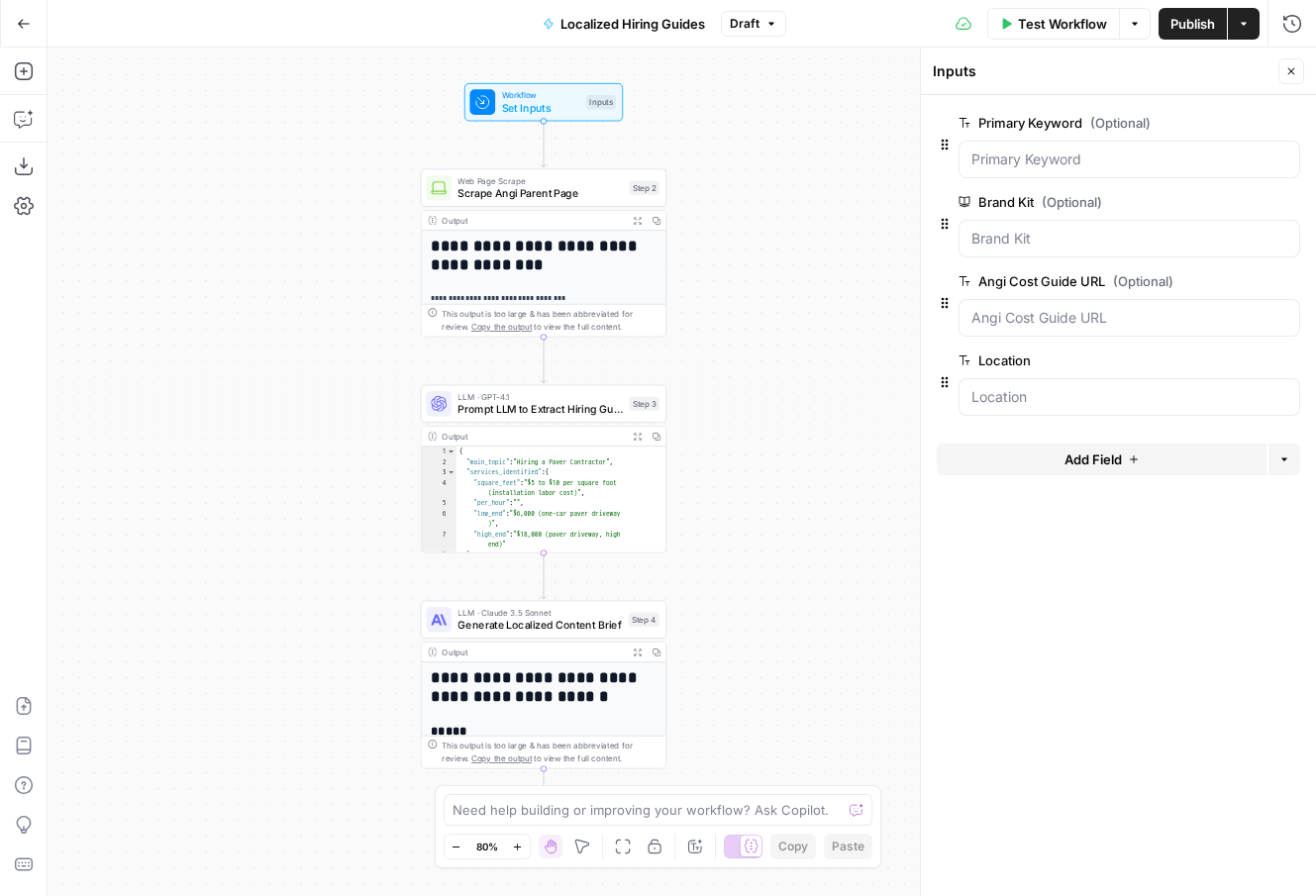 click 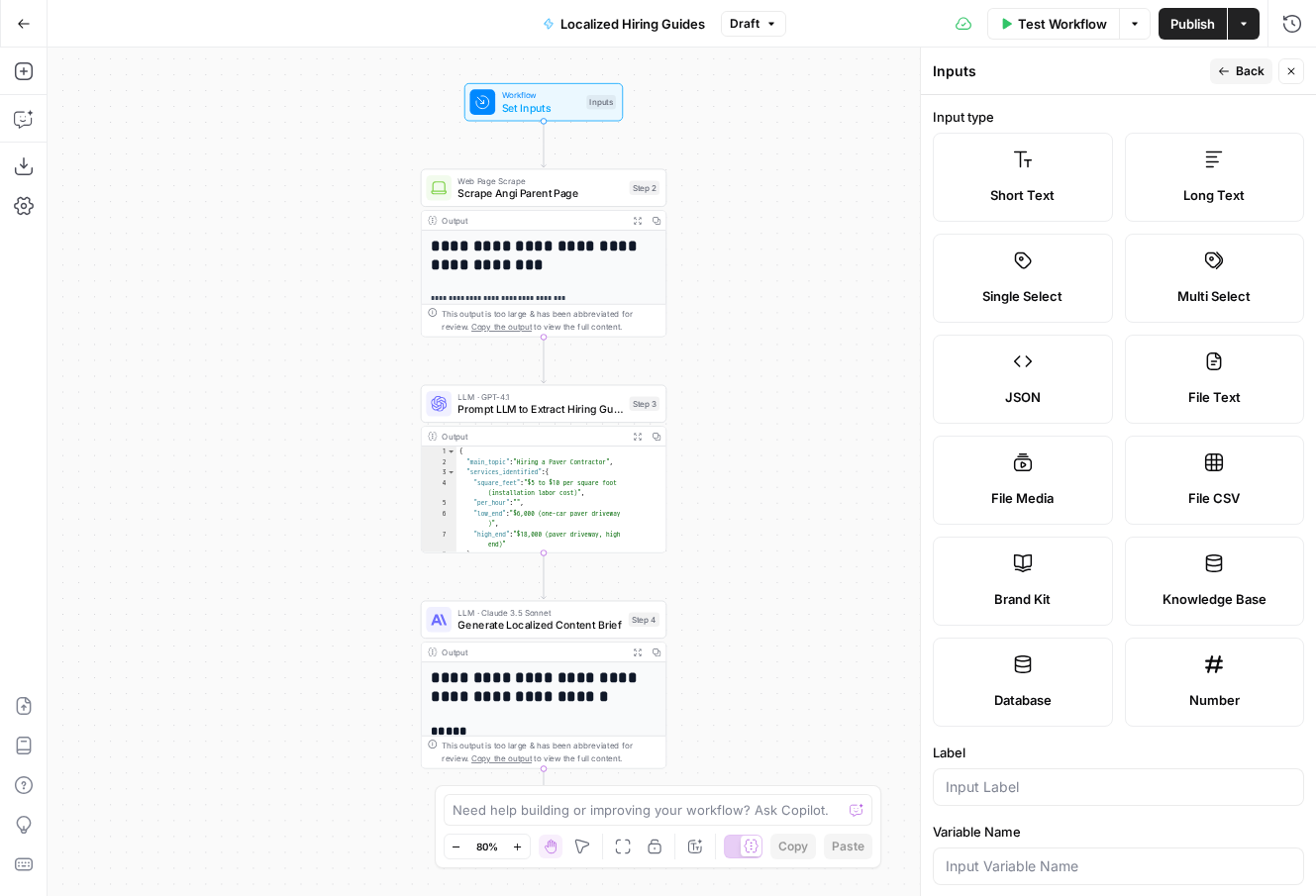 click on "Long Text" at bounding box center [1215, 177] 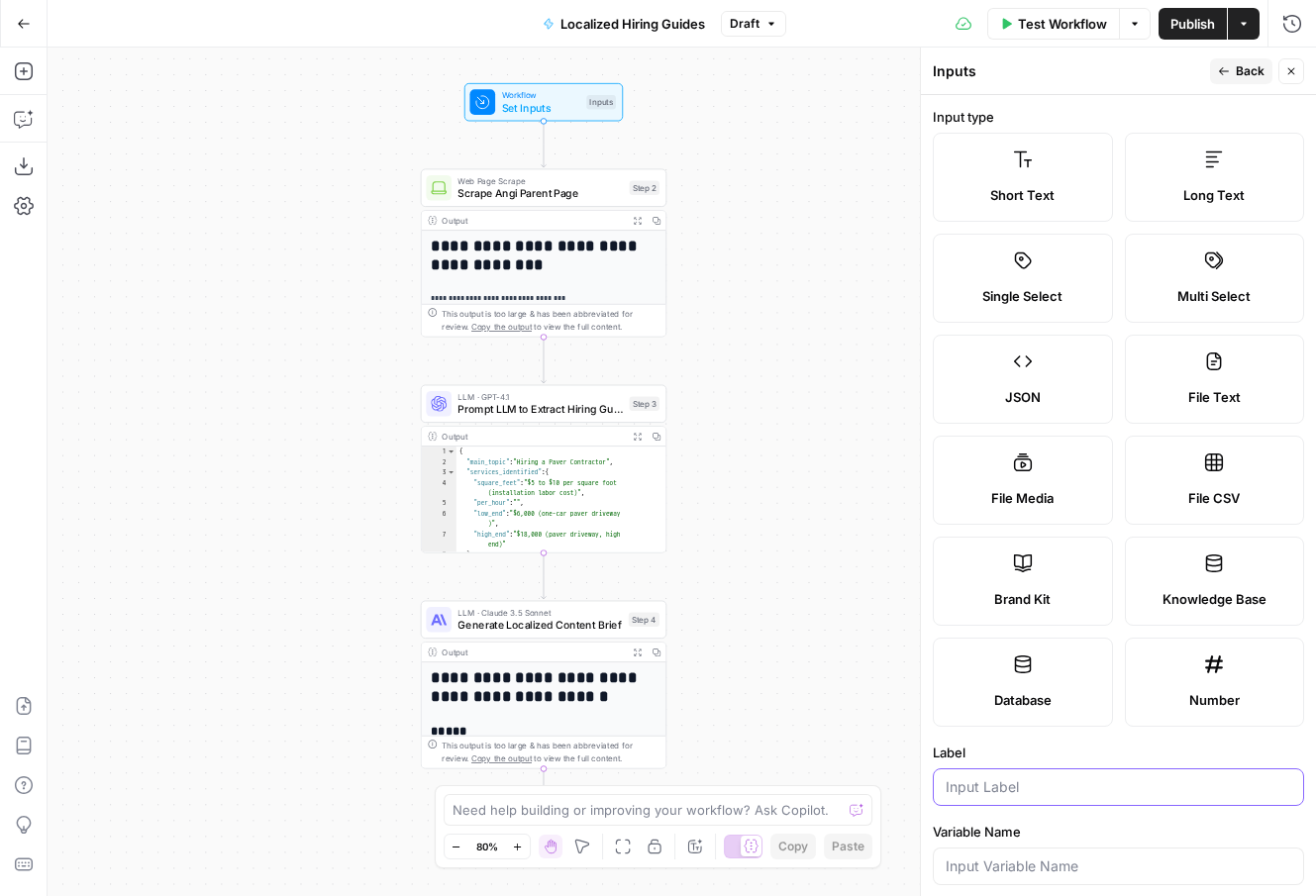 click on "Label" at bounding box center [1118, 787] 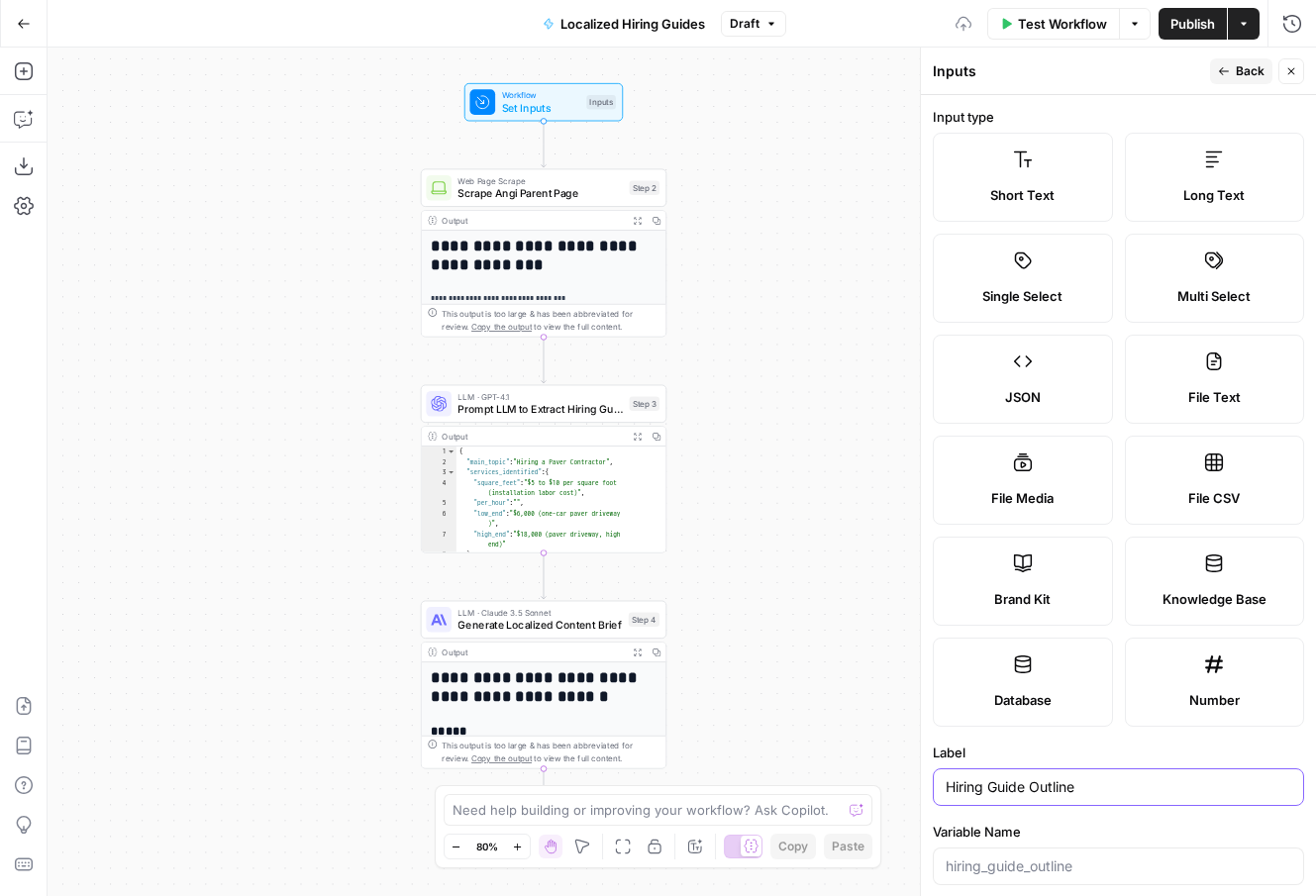 type on "Hiring Guide Outline" 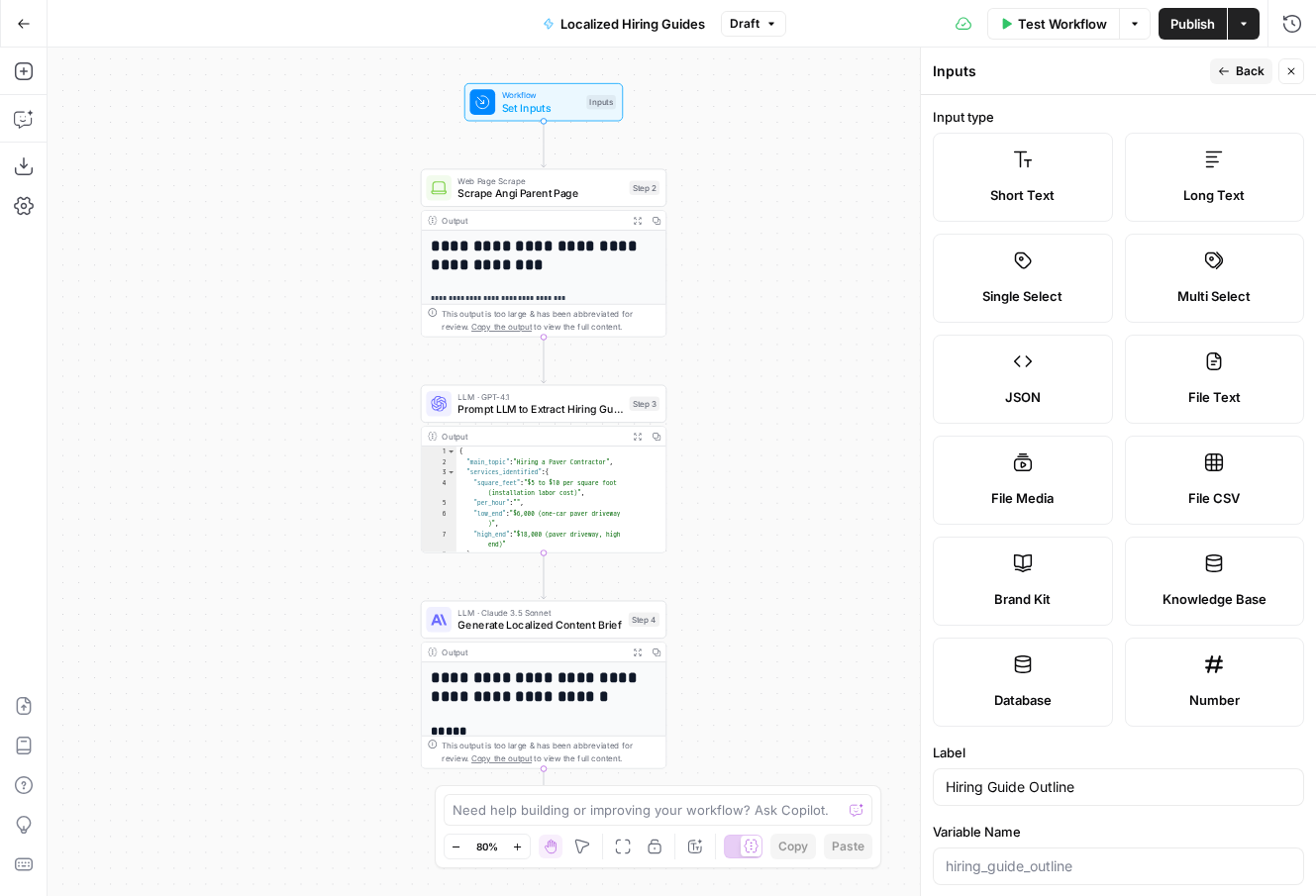 click on "Back" at bounding box center [1250, 71] 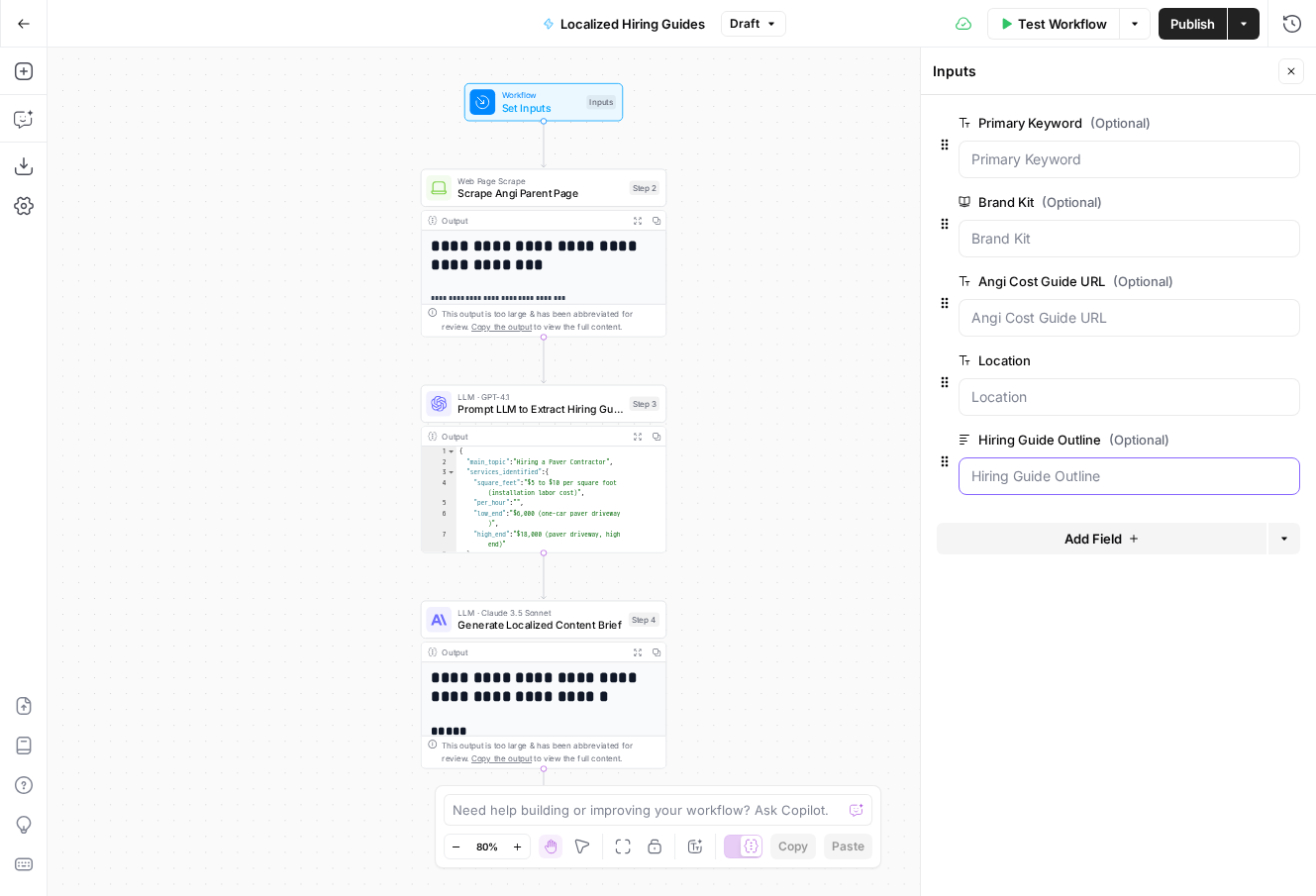 click on "Hiring Guide Outline   (Optional)" at bounding box center [1129, 476] 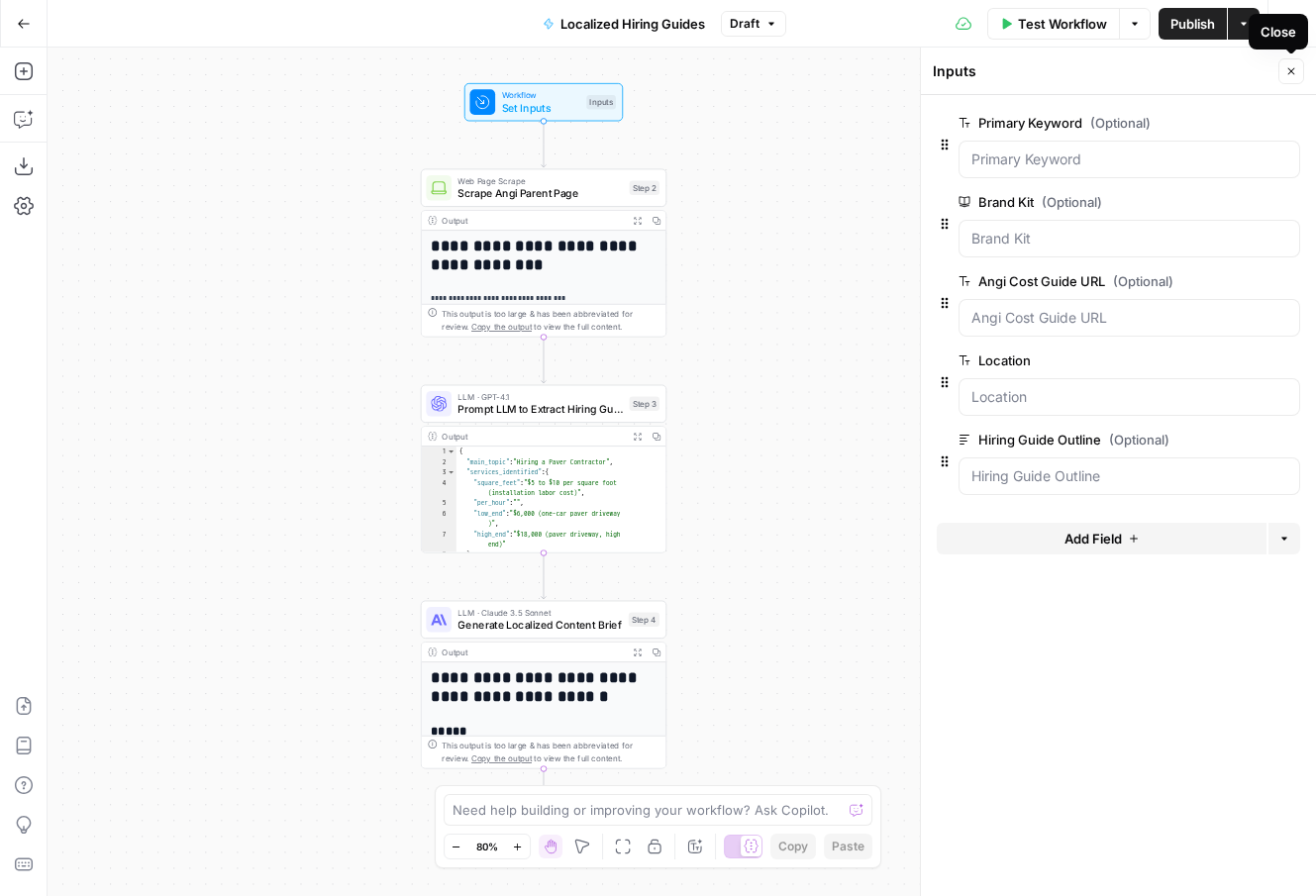 click on "Close" at bounding box center [1291, 71] 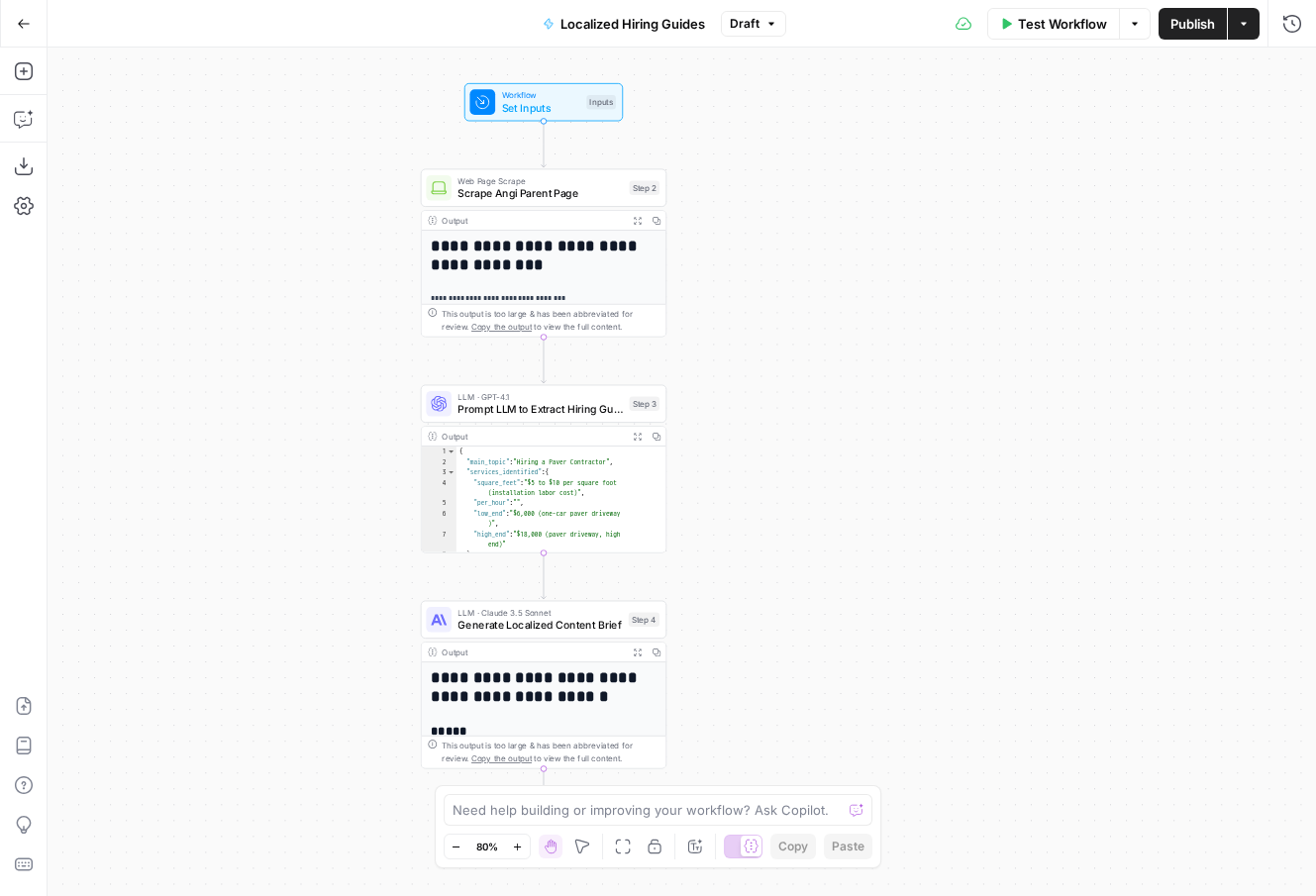 click on "Test Workflow" at bounding box center [1054, 24] 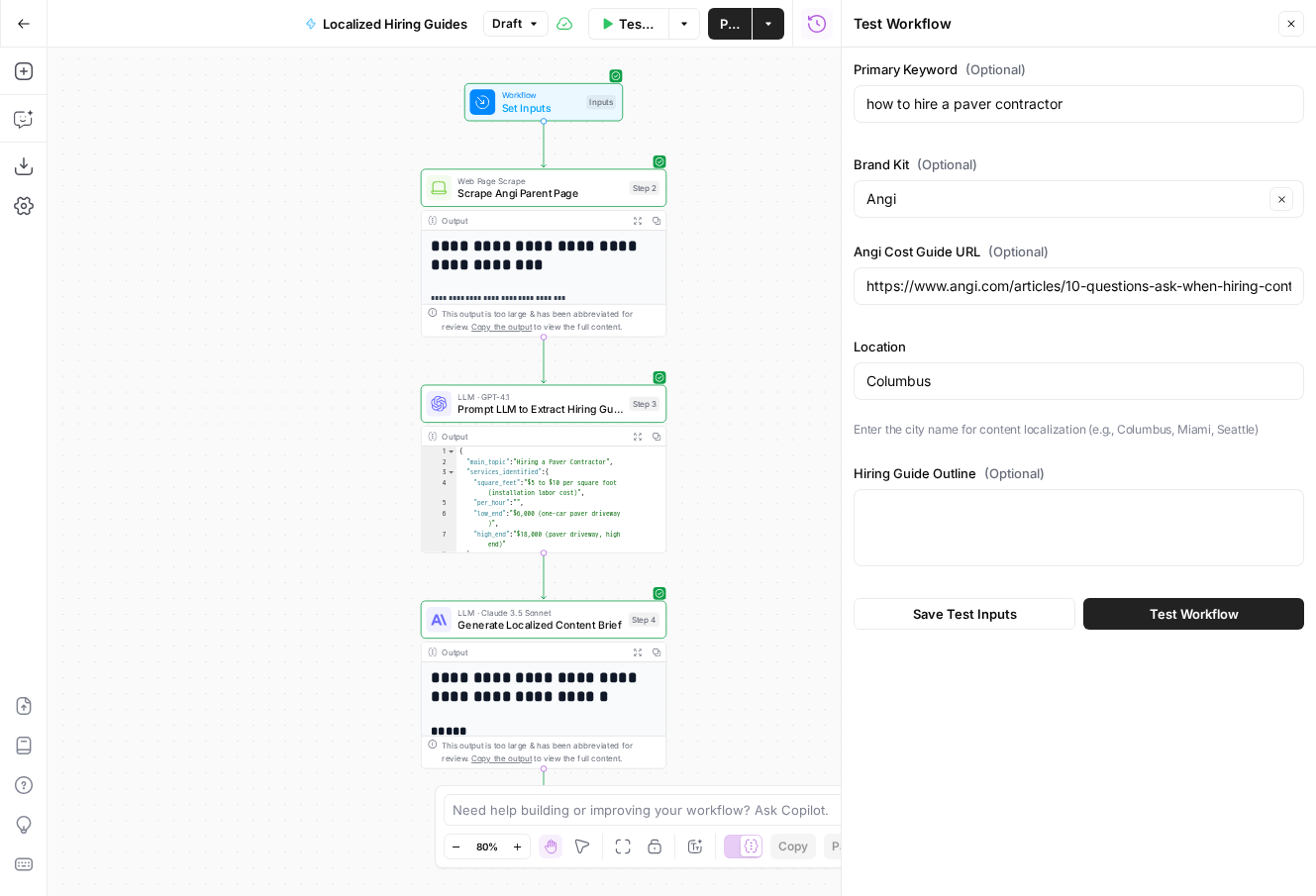click at bounding box center [1078, 528] 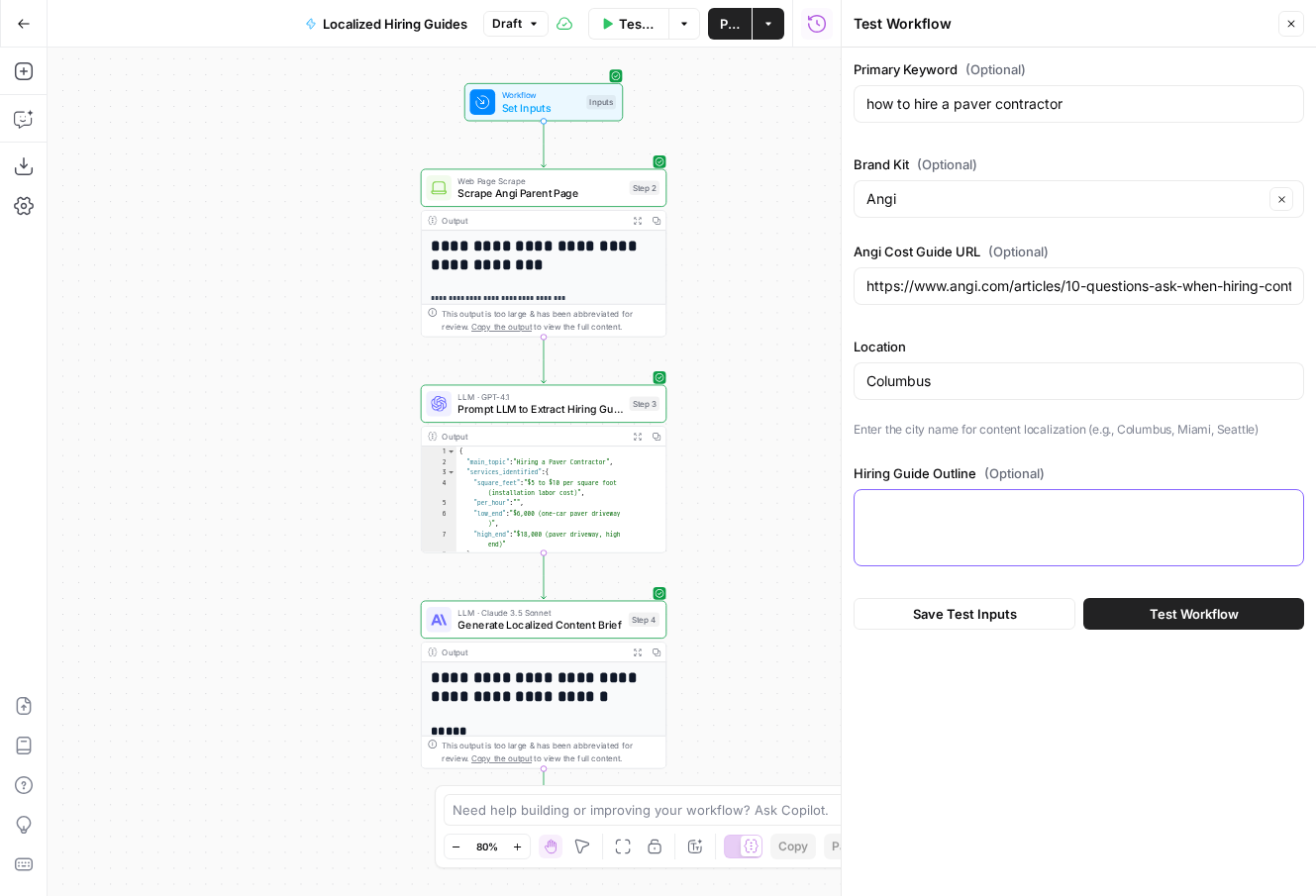 paste on "<h2> What Services Does a [Pro] in [City] Offer?
Write an introductory sentence for this H2 section, following this format:
“While service offerings vary by [type of pro], most [city] [type of pros] specialize in the following:”
Copy and paste the bullet list of services from the Angi parent page.
<h3> Can You DIY [Task] Projects in [City]?
<h3>How Much Does it Cost to Hire a [Pro] in [City]?
<h2>Tips for Hiring a [Pro] in [City]
Introduce the things a homeowner should consider or do when they are hiring their pro in [city]. Below are some examples of H3s to use, but please feel free to add to the list or tailor them to the specific pro and city.
Note: Please number and optimize the following H3s for a featured snippet (see guidelines above).
<h3> 1. Plan Your [Task] Project Ahead
If the parent page includes this H3, rewrite the section for local relevance. Keep the core information—such as universal steps for planning for this type of project. Add location-specific context, including any climate-spe..." 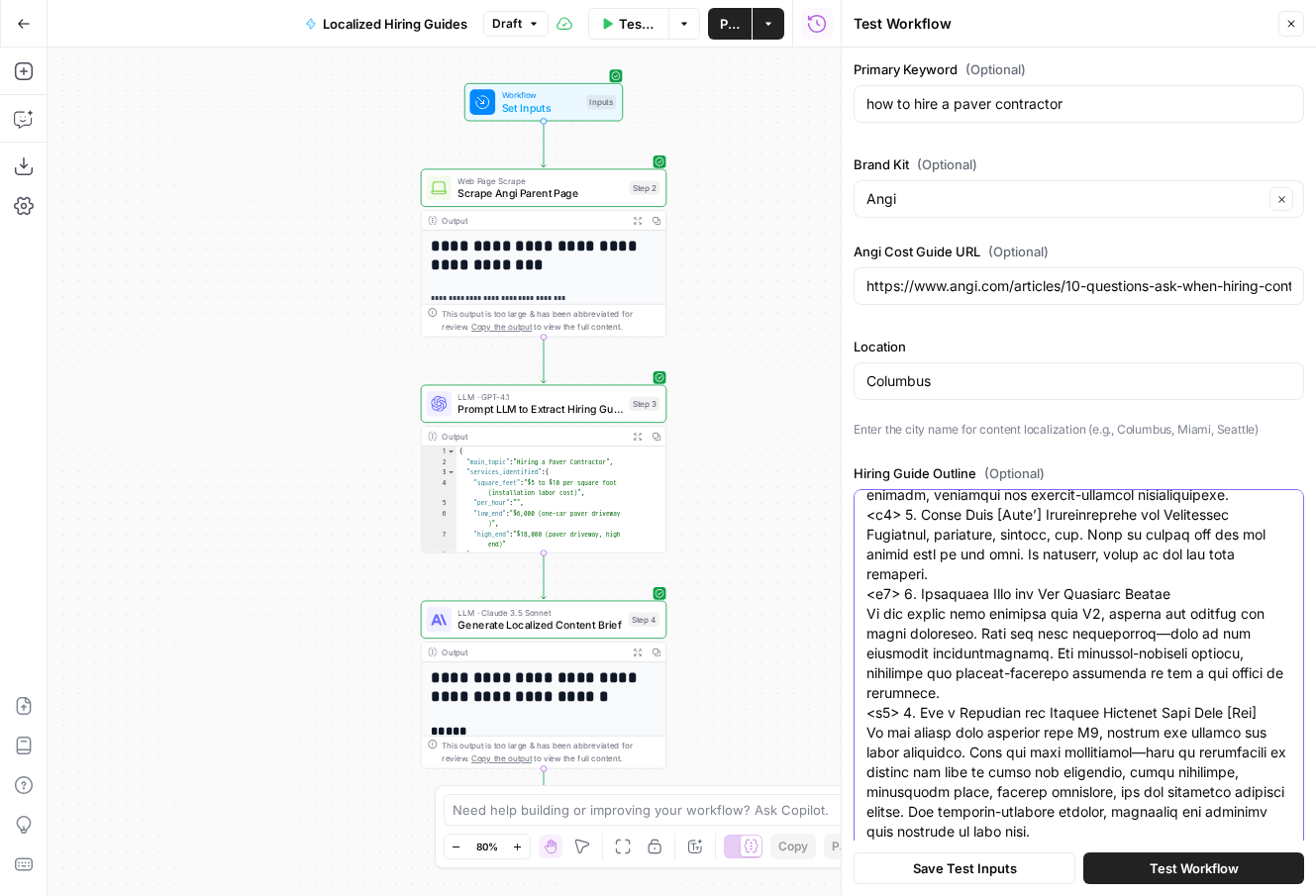 scroll, scrollTop: 505, scrollLeft: 0, axis: vertical 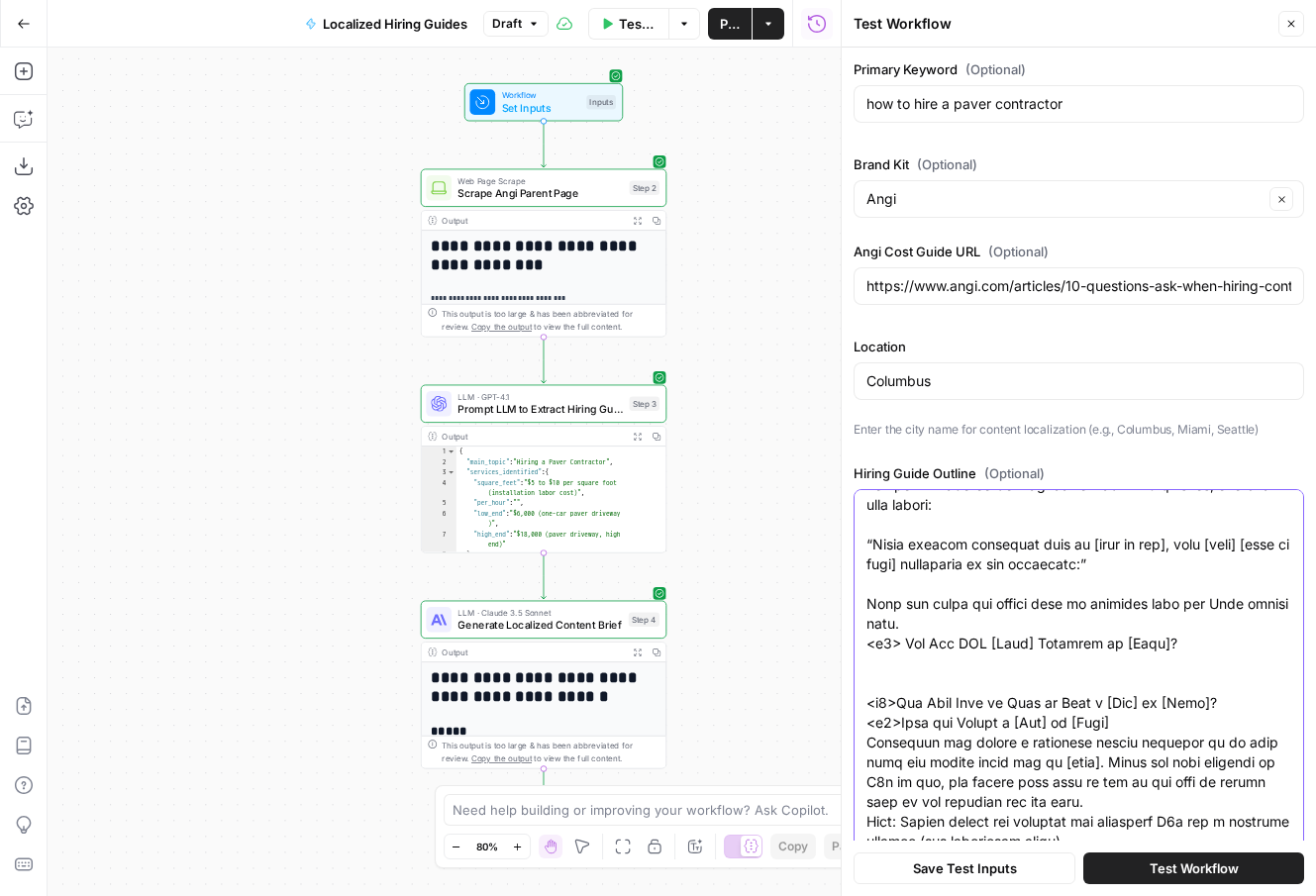 click on "Hiring Guide Outline   (Optional)" at bounding box center (1078, 1089) 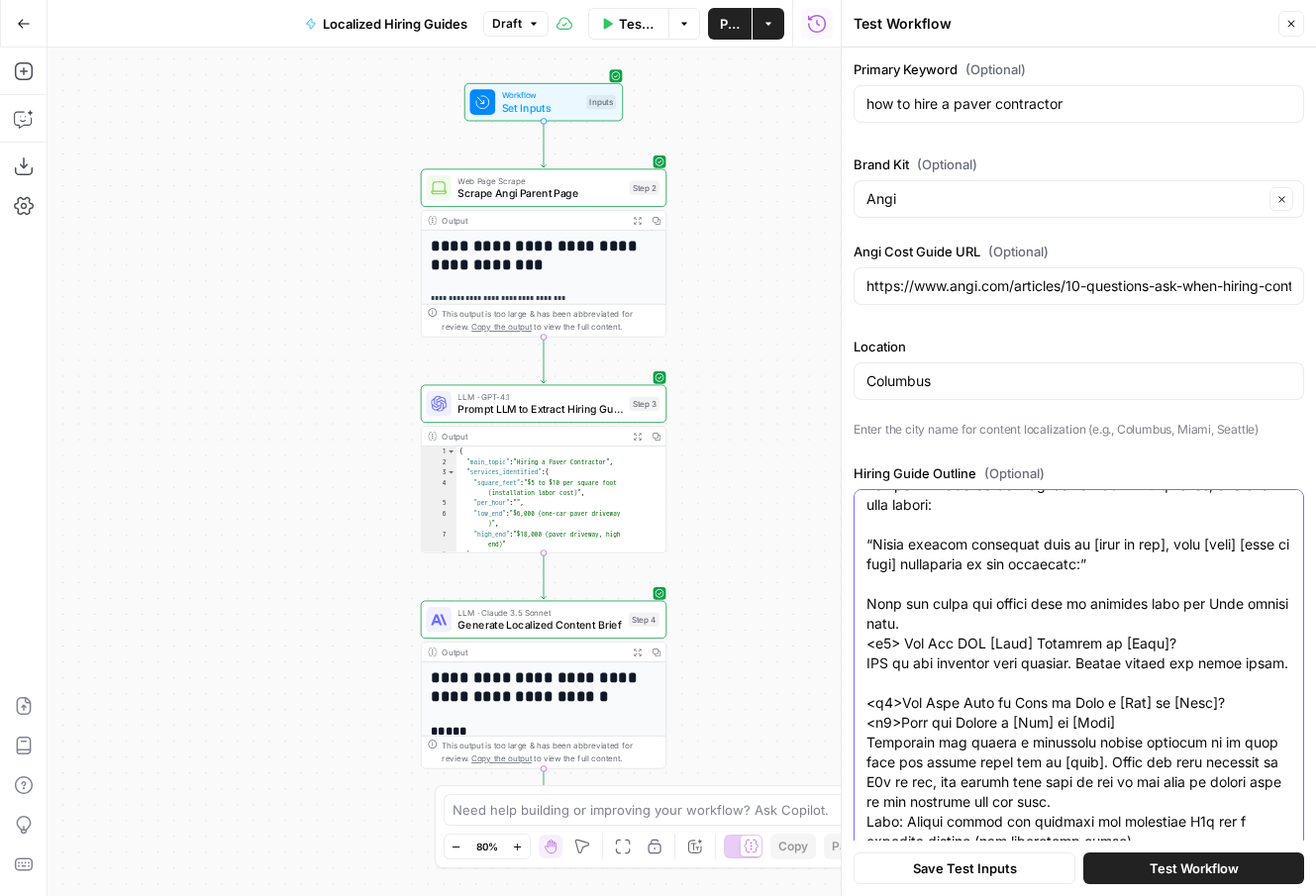 drag, startPoint x: 914, startPoint y: 686, endPoint x: 861, endPoint y: 665, distance: 57.00877 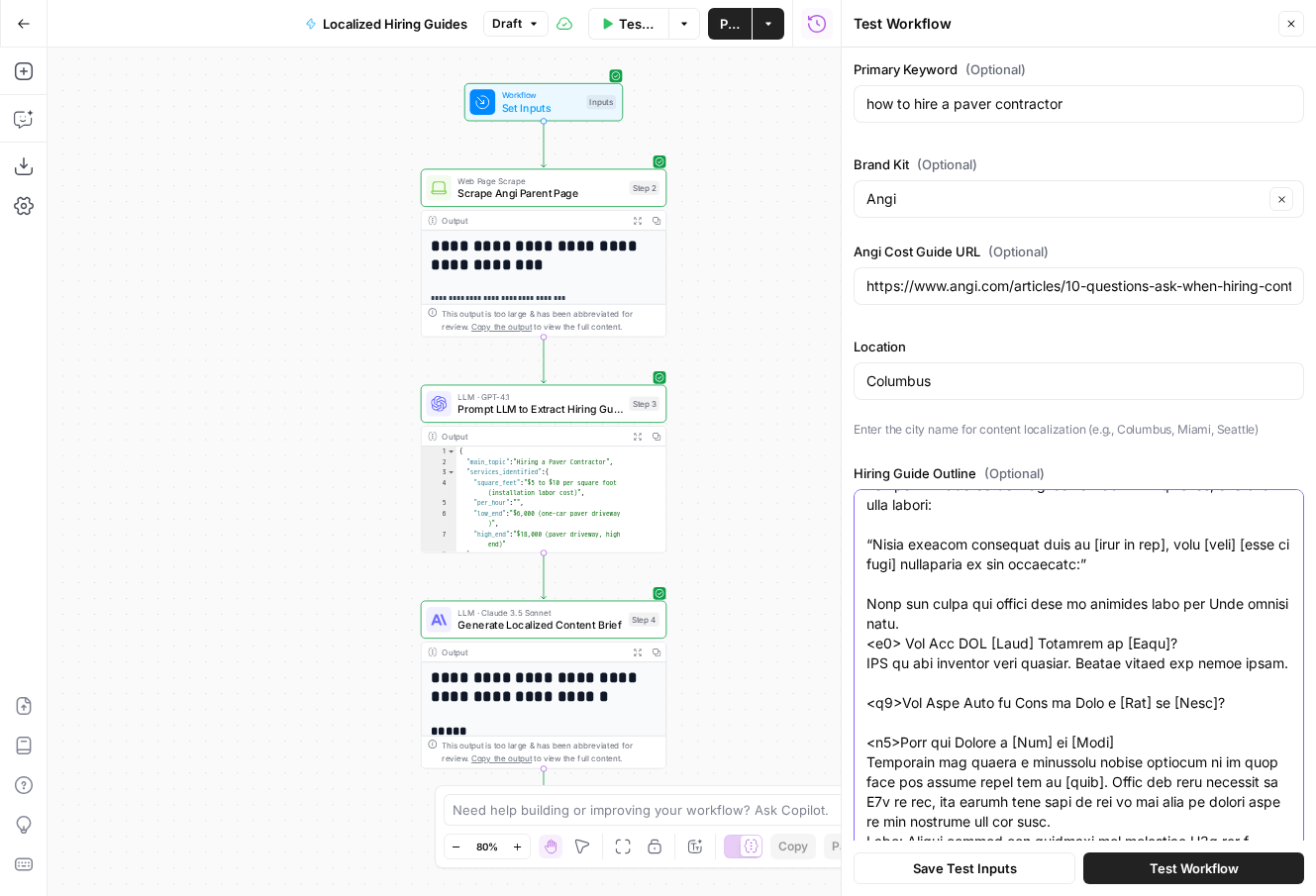 paste on "LLM do not generate this section. Create header and leave blank." 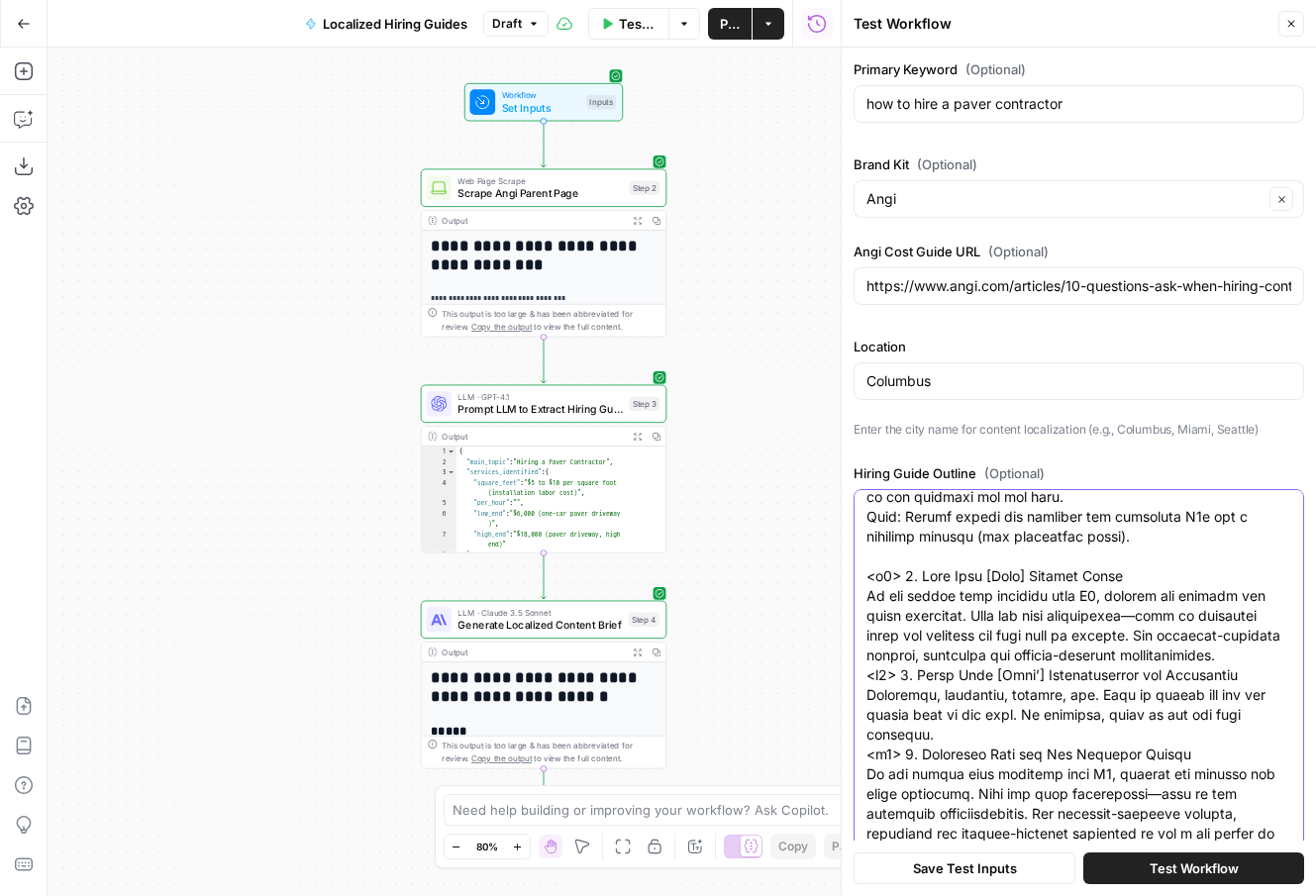 scroll, scrollTop: 434, scrollLeft: 0, axis: vertical 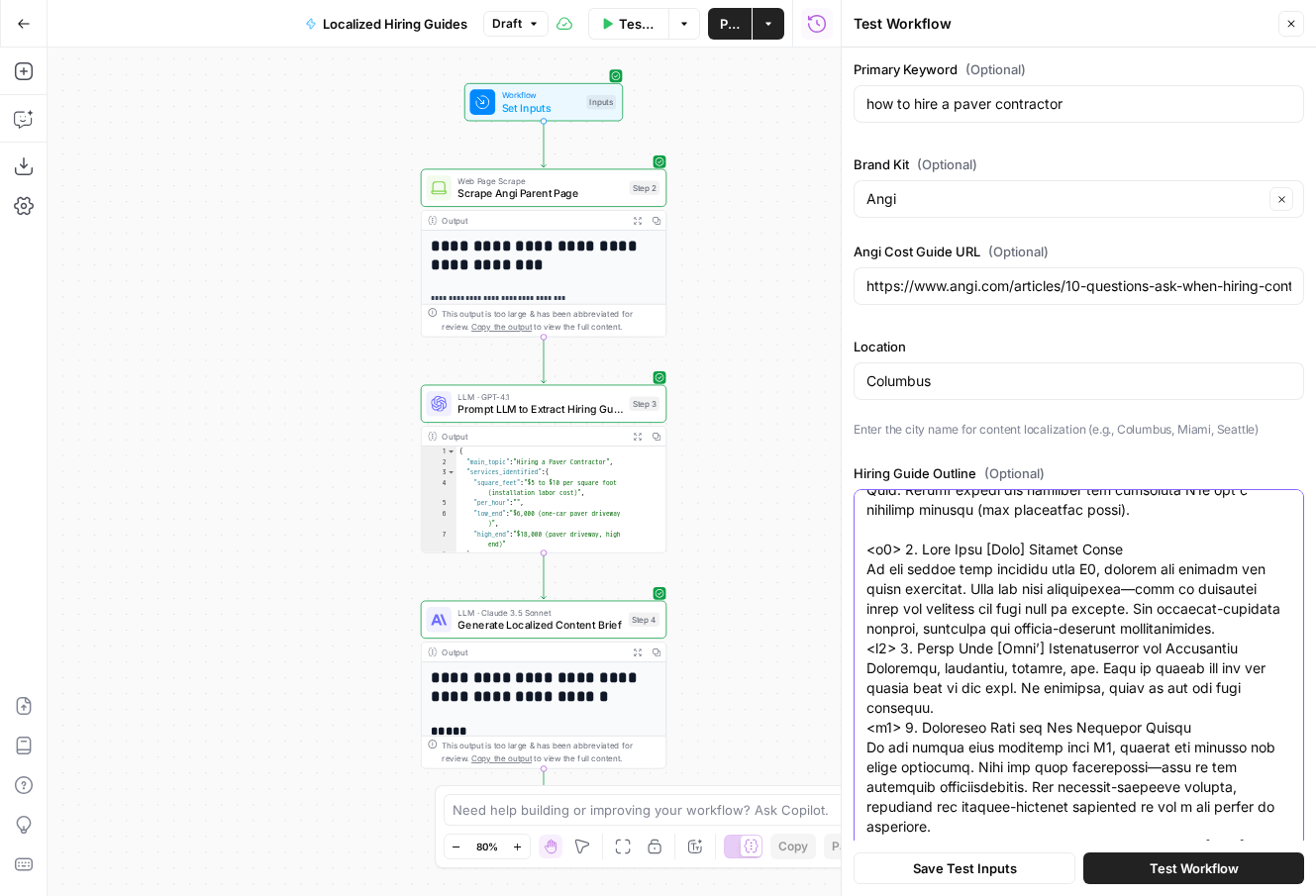 drag, startPoint x: 925, startPoint y: 722, endPoint x: 861, endPoint y: 696, distance: 69.079664 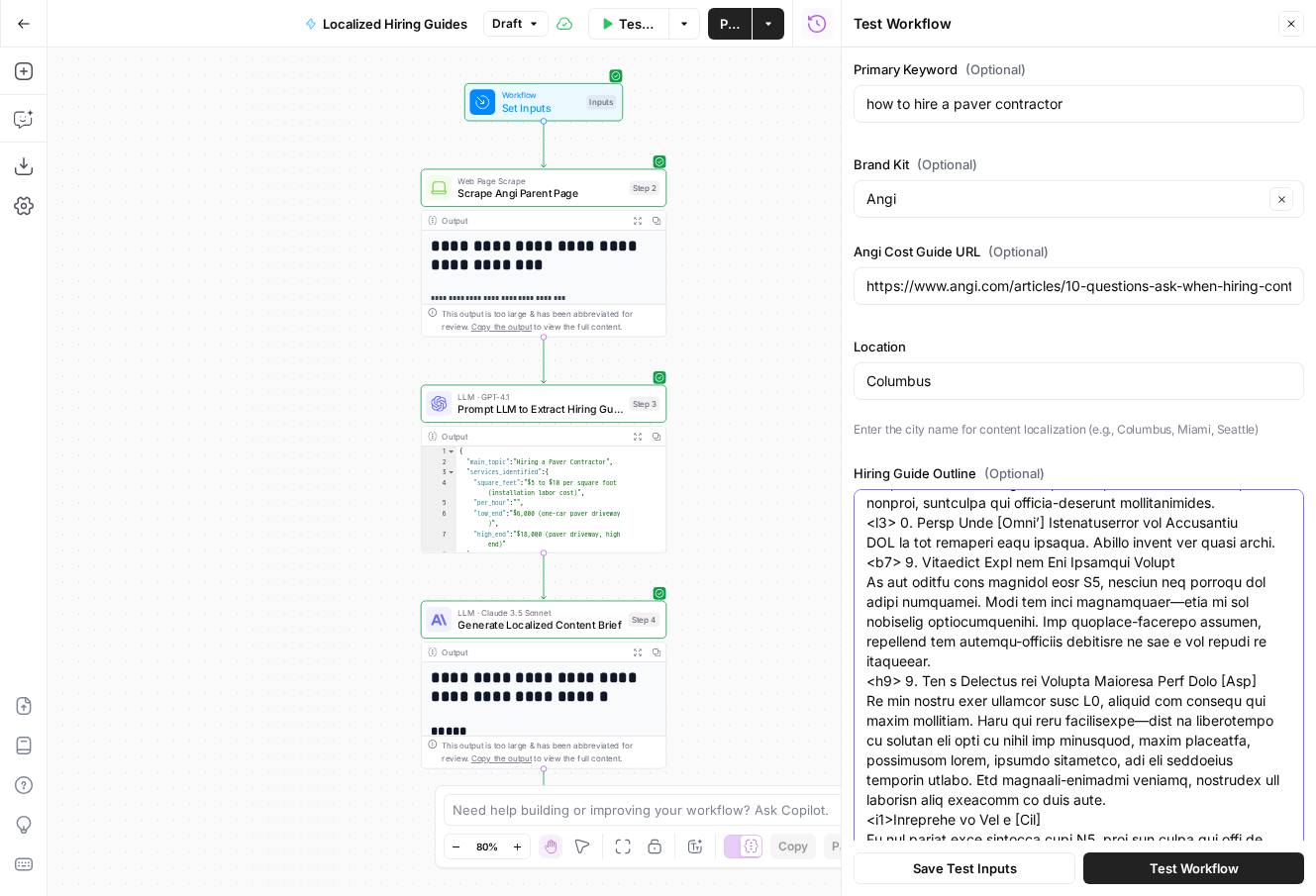 scroll, scrollTop: 562, scrollLeft: 0, axis: vertical 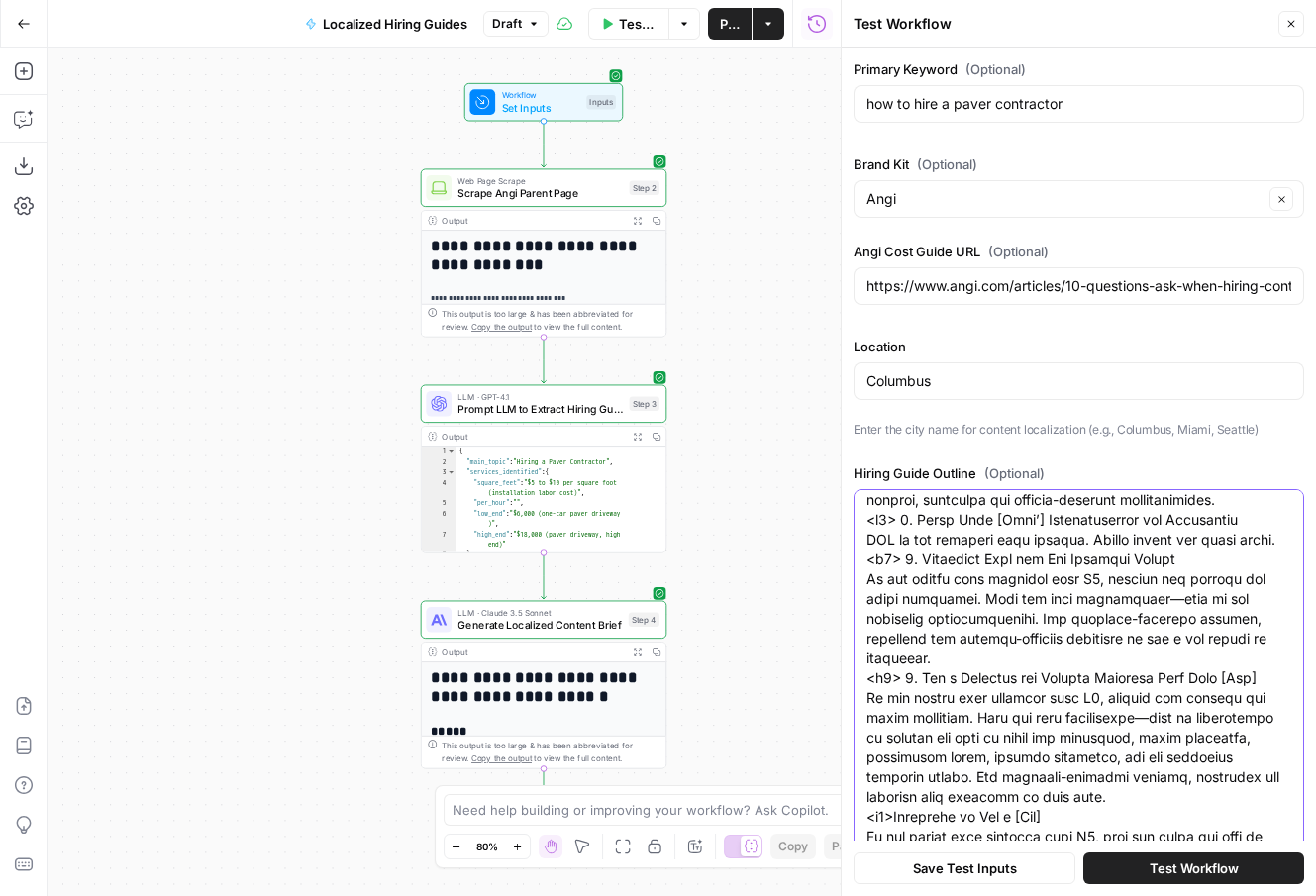 click on "Hiring Guide Outline   (Optional)" at bounding box center (1078, 579) 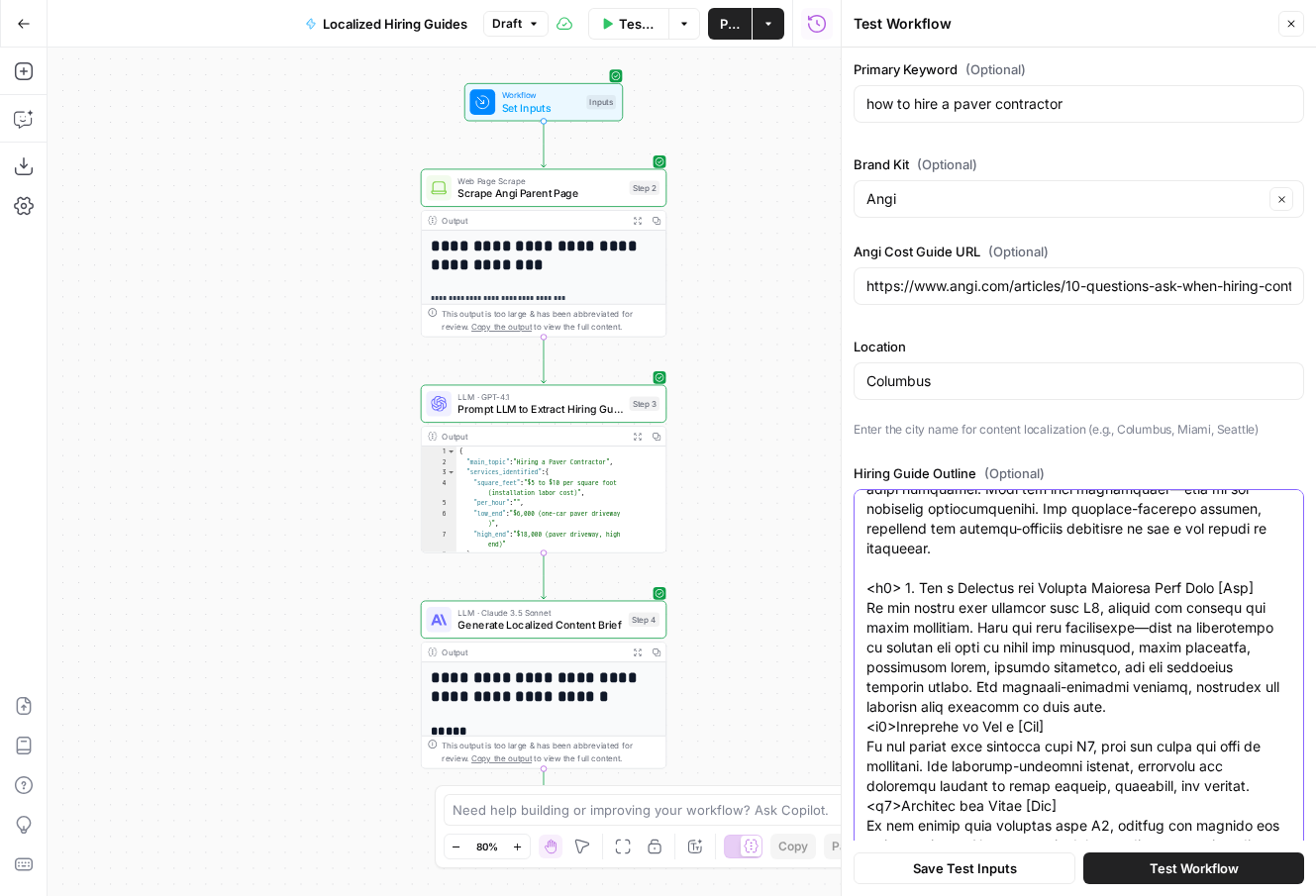 scroll, scrollTop: 674, scrollLeft: 0, axis: vertical 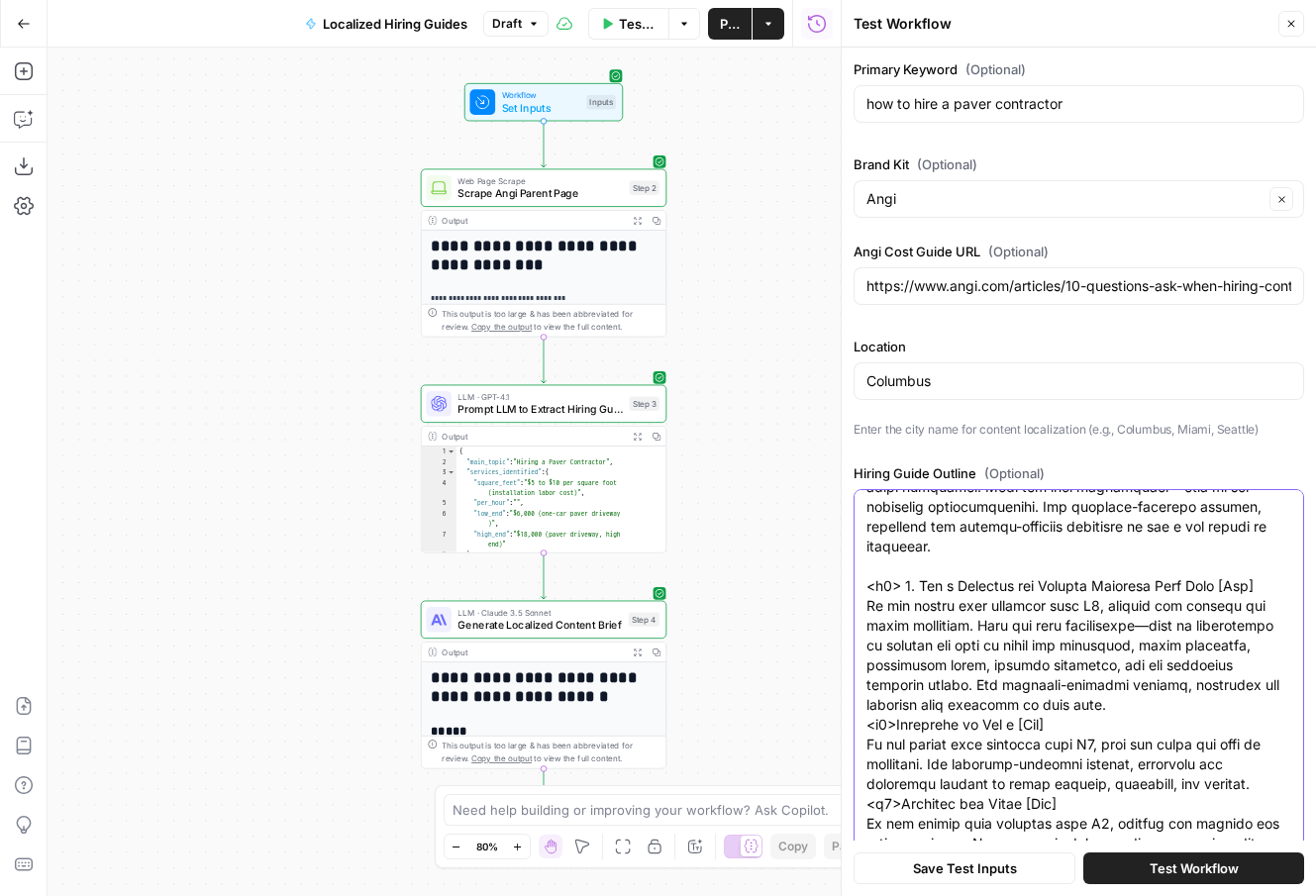 click on "Hiring Guide Outline   (Optional)" at bounding box center [1078, 477] 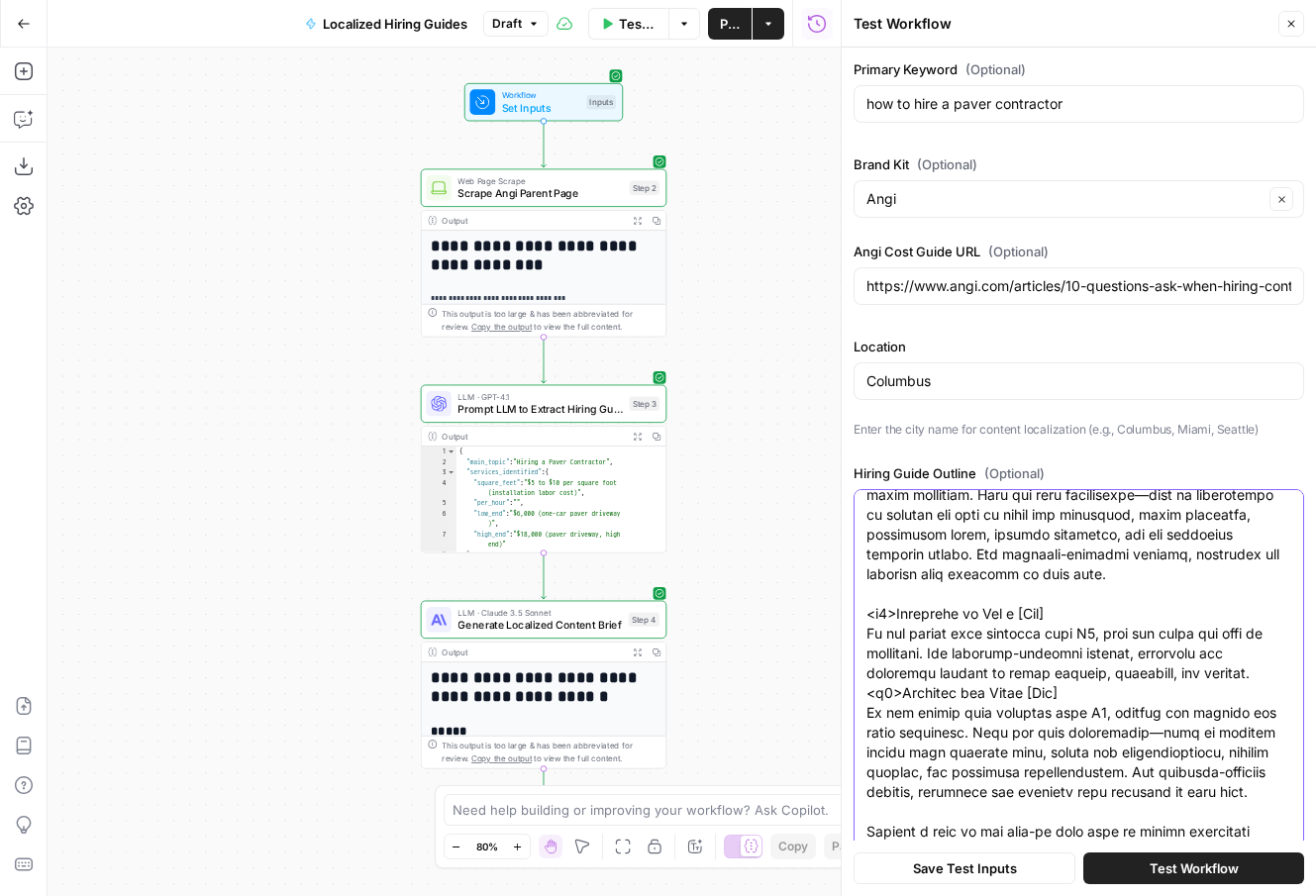 scroll, scrollTop: 807, scrollLeft: 0, axis: vertical 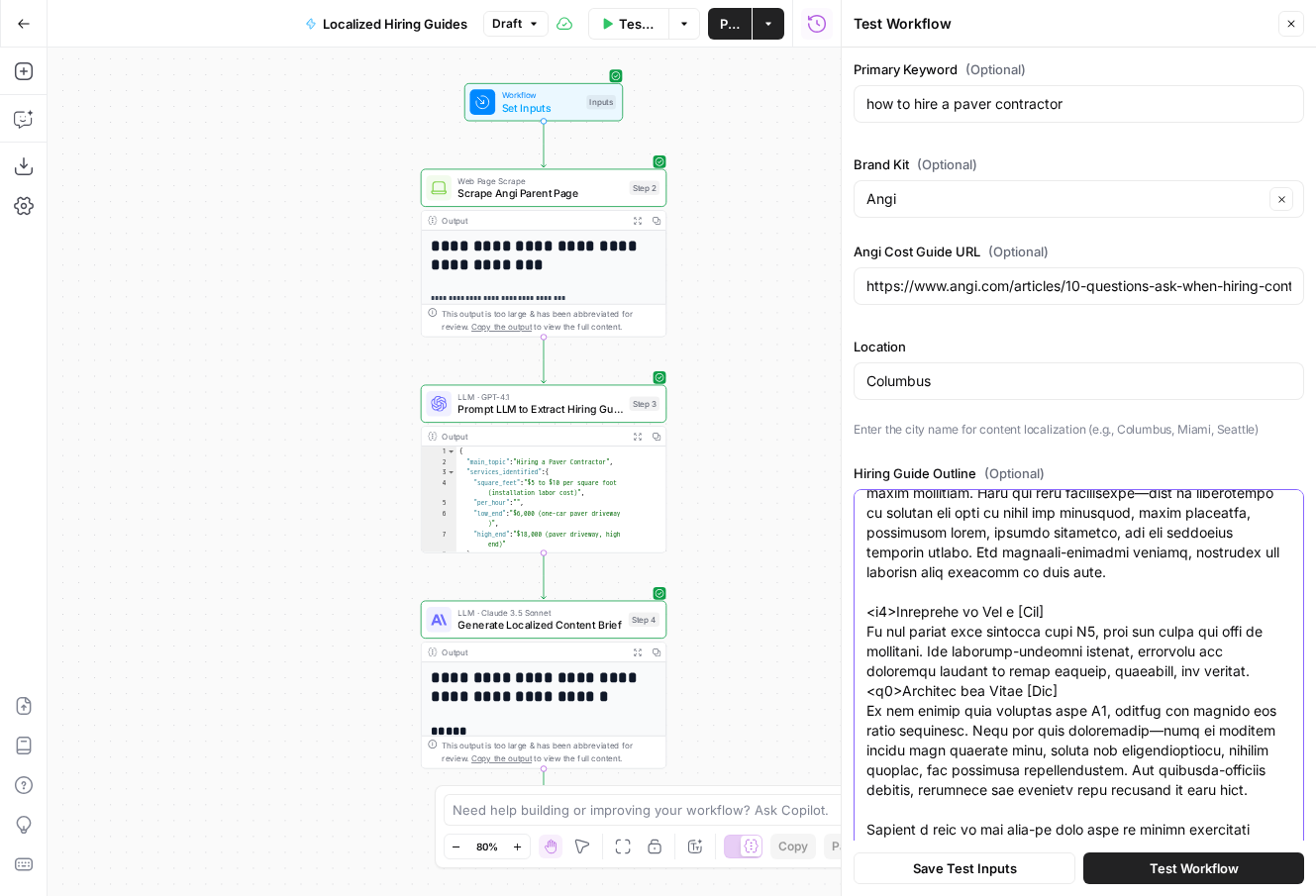 click on "Hiring Guide Outline   (Optional)" at bounding box center (1078, 354) 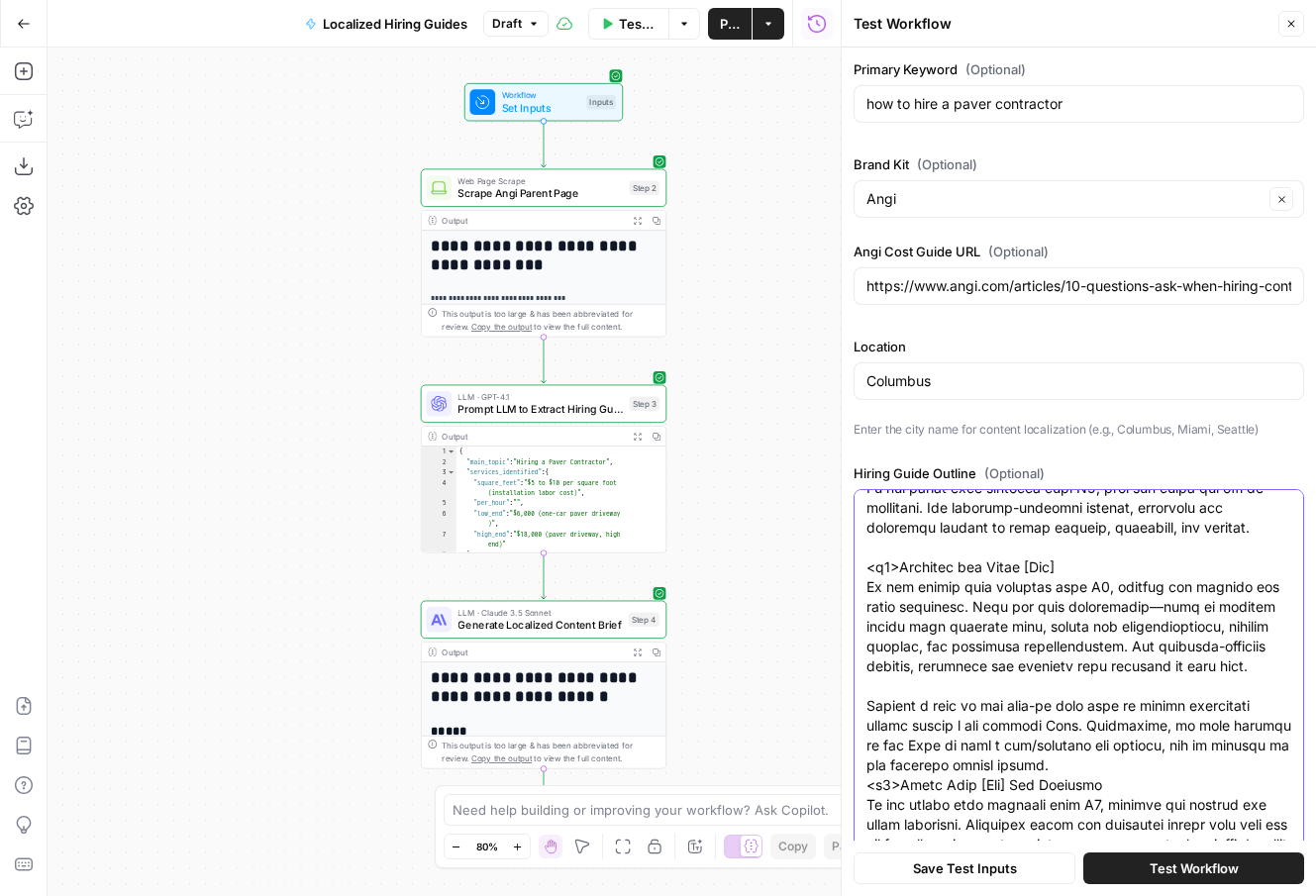 scroll, scrollTop: 990, scrollLeft: 0, axis: vertical 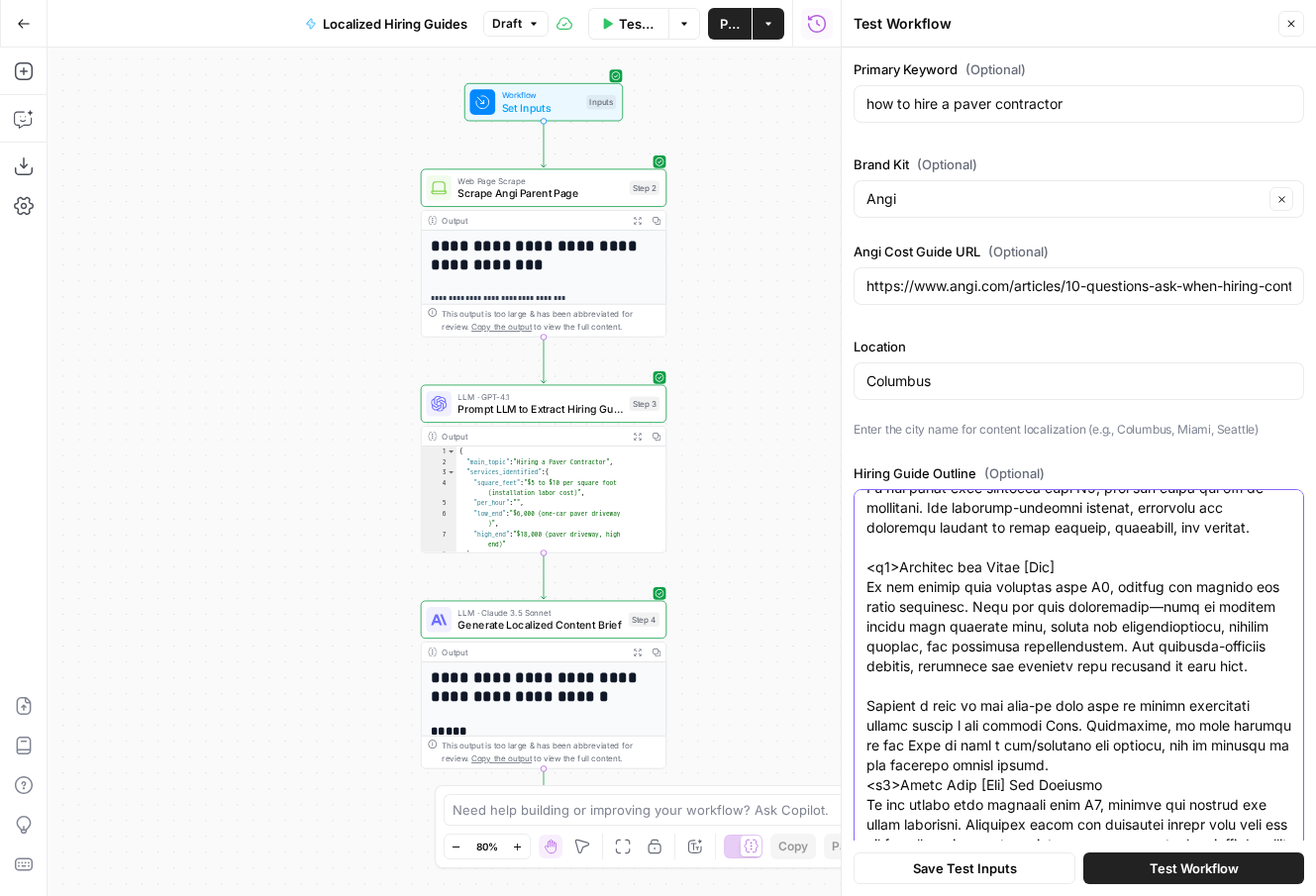 click on "Hiring Guide Outline   (Optional)" at bounding box center (1078, 221) 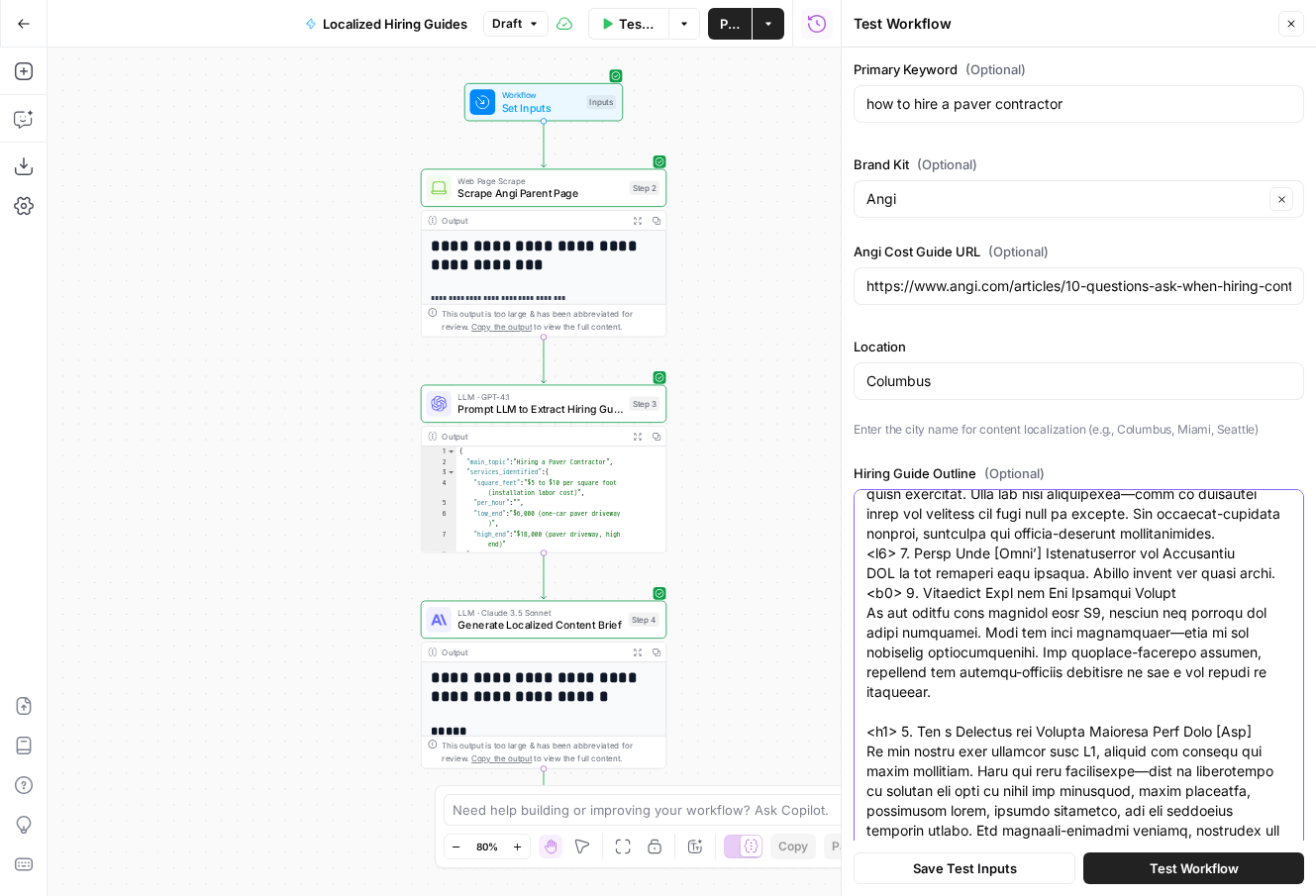 scroll, scrollTop: 467, scrollLeft: 0, axis: vertical 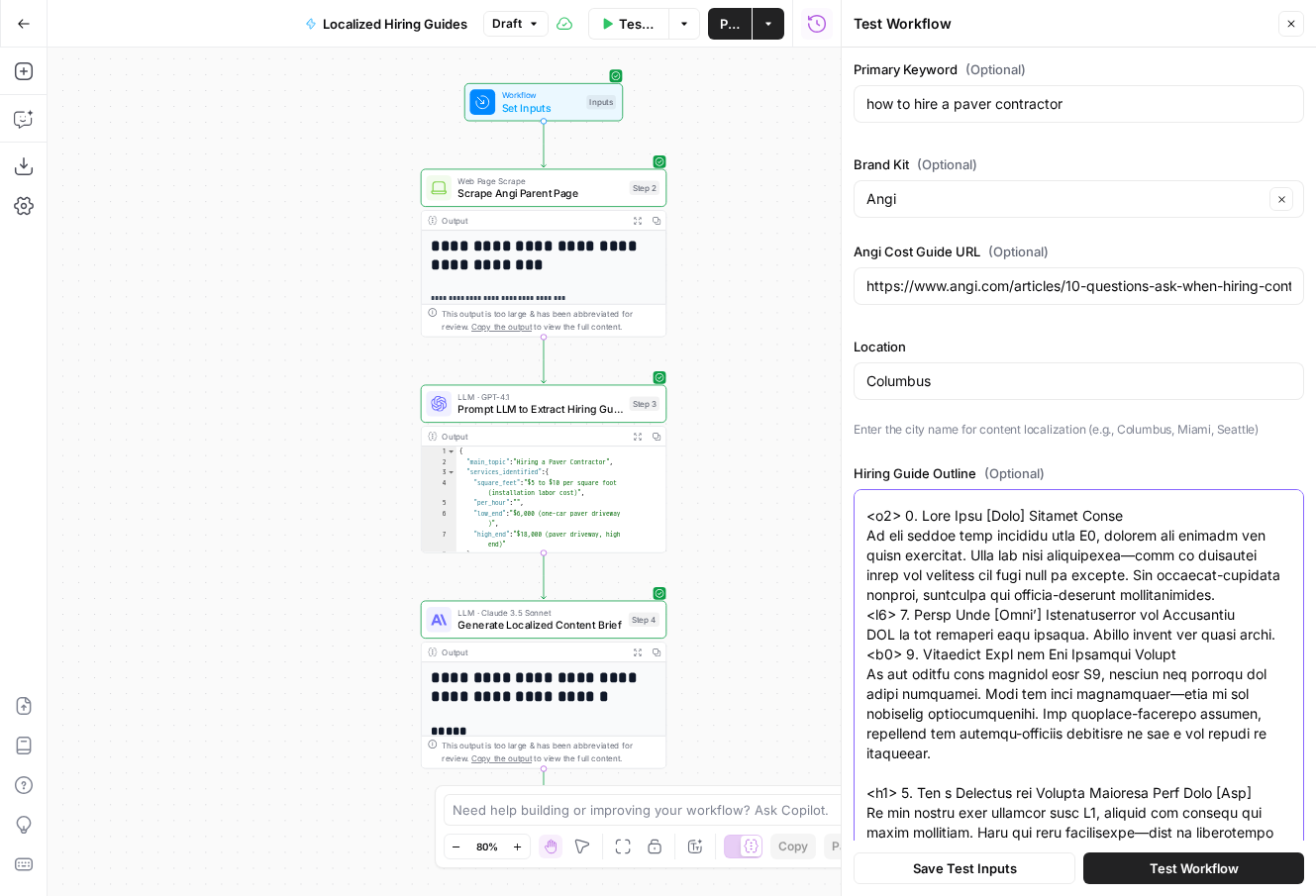 click on "Hiring Guide Outline   (Optional)" at bounding box center (1078, 714) 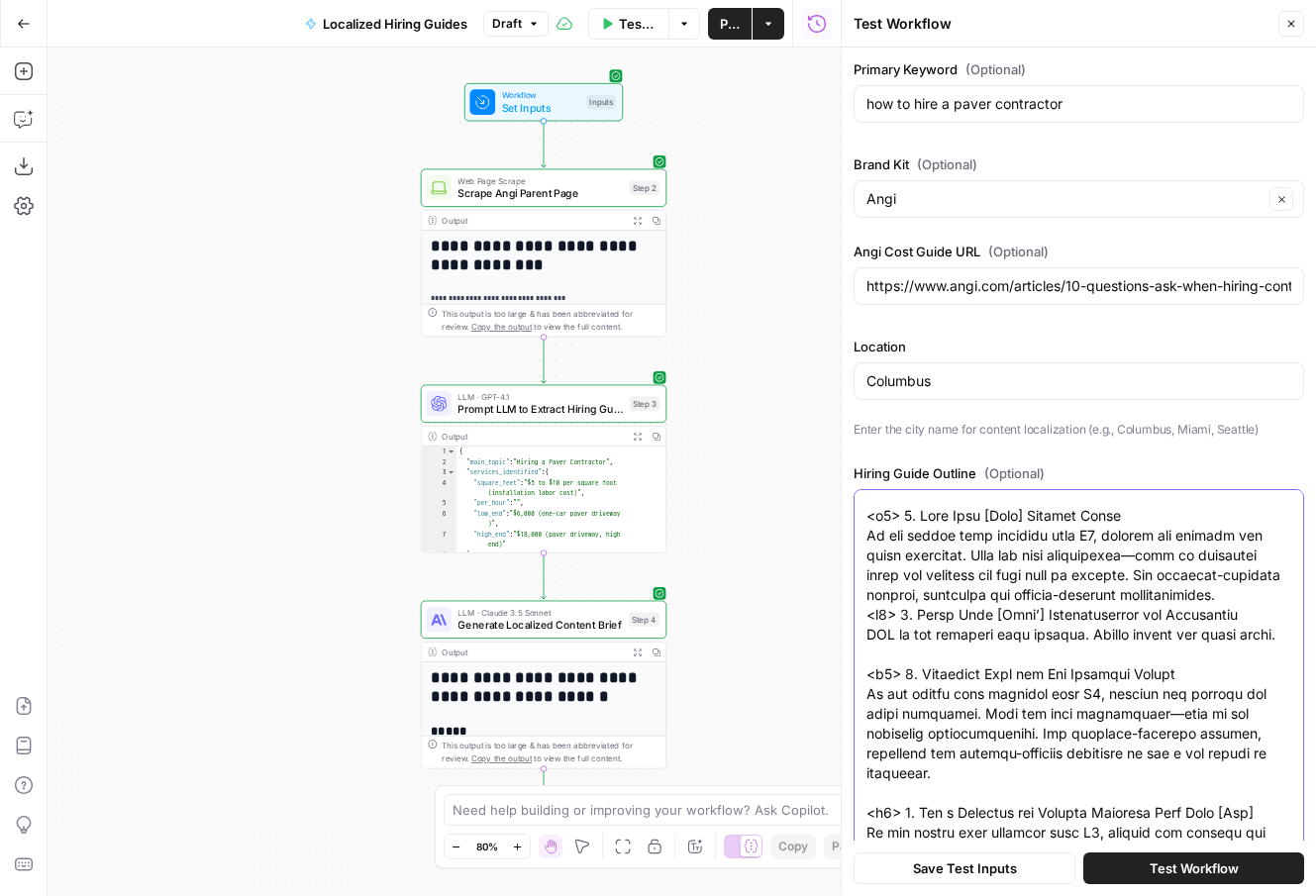 click on "Hiring Guide Outline   (Optional)" at bounding box center [1078, 724] 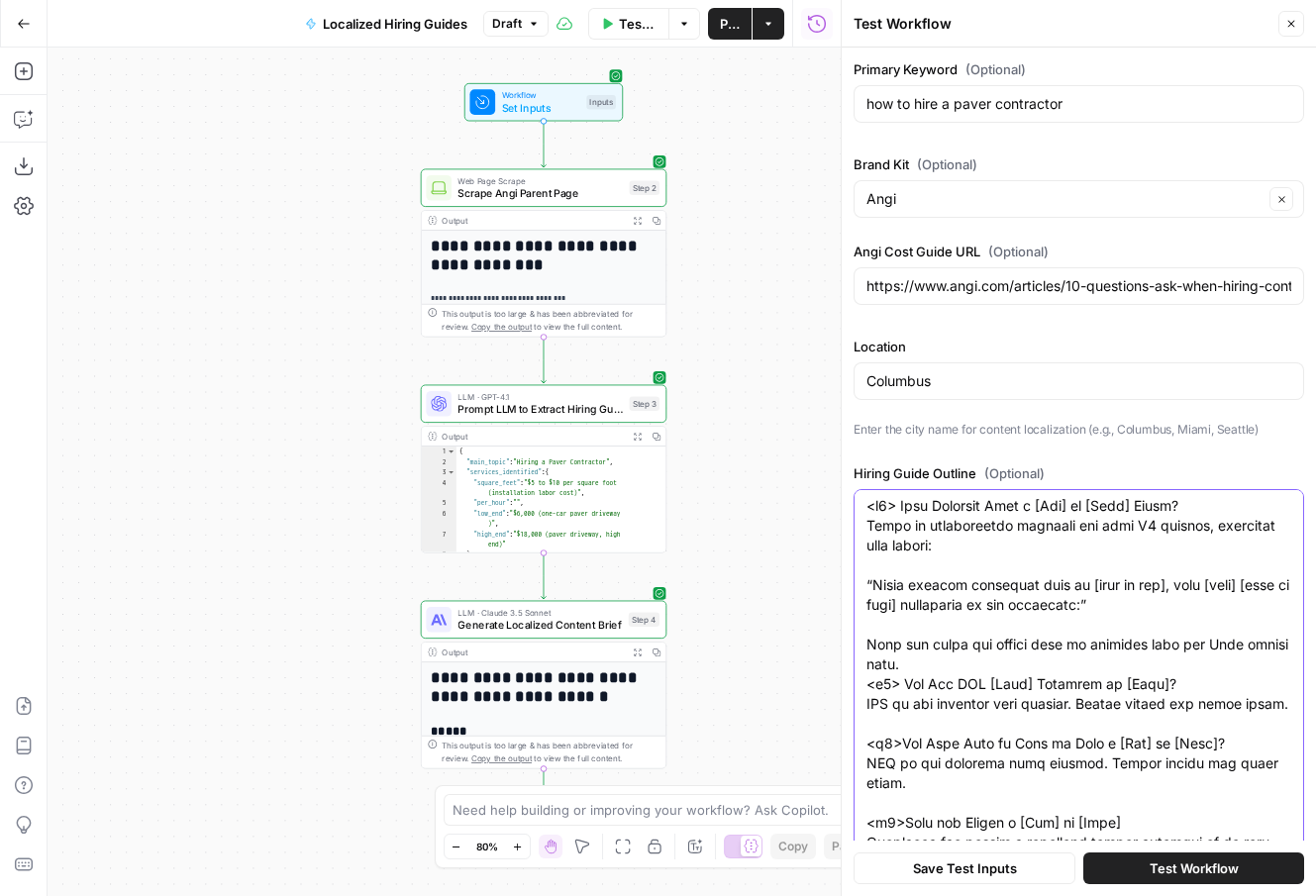 scroll, scrollTop: 0, scrollLeft: 0, axis: both 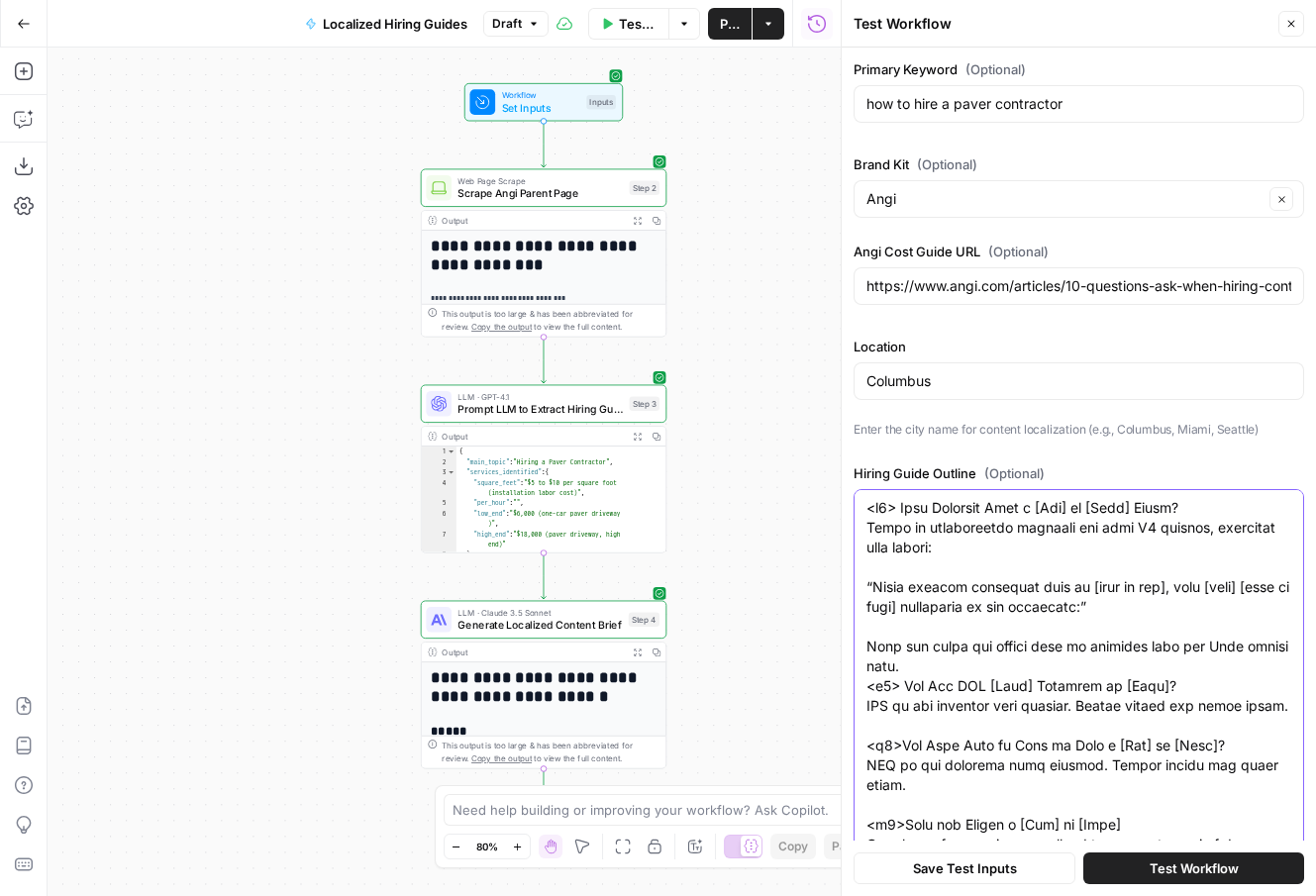 type on "<h2> What Services Does a [Pro] in [City] Offer?
Write an introductory sentence for this H2 section, following this format:
“While service offerings vary by [type of pro], most [city] [type of pros] specialize in the following:”
Copy and paste the bullet list of services from the Angi parent page.
<h3> Can You DIY [Task] Projects in [City]?
LLM do not generate this section. Create header and leave blank.
<h3>How Much Does it Cost to Hire a [Pro] in [City]?
LLM do not generate this section. Create header and leave blank.
<h2>Tips for Hiring a [Pro] in [City]
Introduce the things a homeowner should consider or do when they are hiring their pro in [city]. Below are some examples of H3s to use, but please feel free to add to the list or tailor them to the specific pro and city.
Note: Please number and optimize the following H3s for a featured snippet (see guidelines above).
<h3> 1. Plan Your [Task] Project Ahead
If the parent page includes this H3, rewrite the section for local relevance. Keep the core i..." 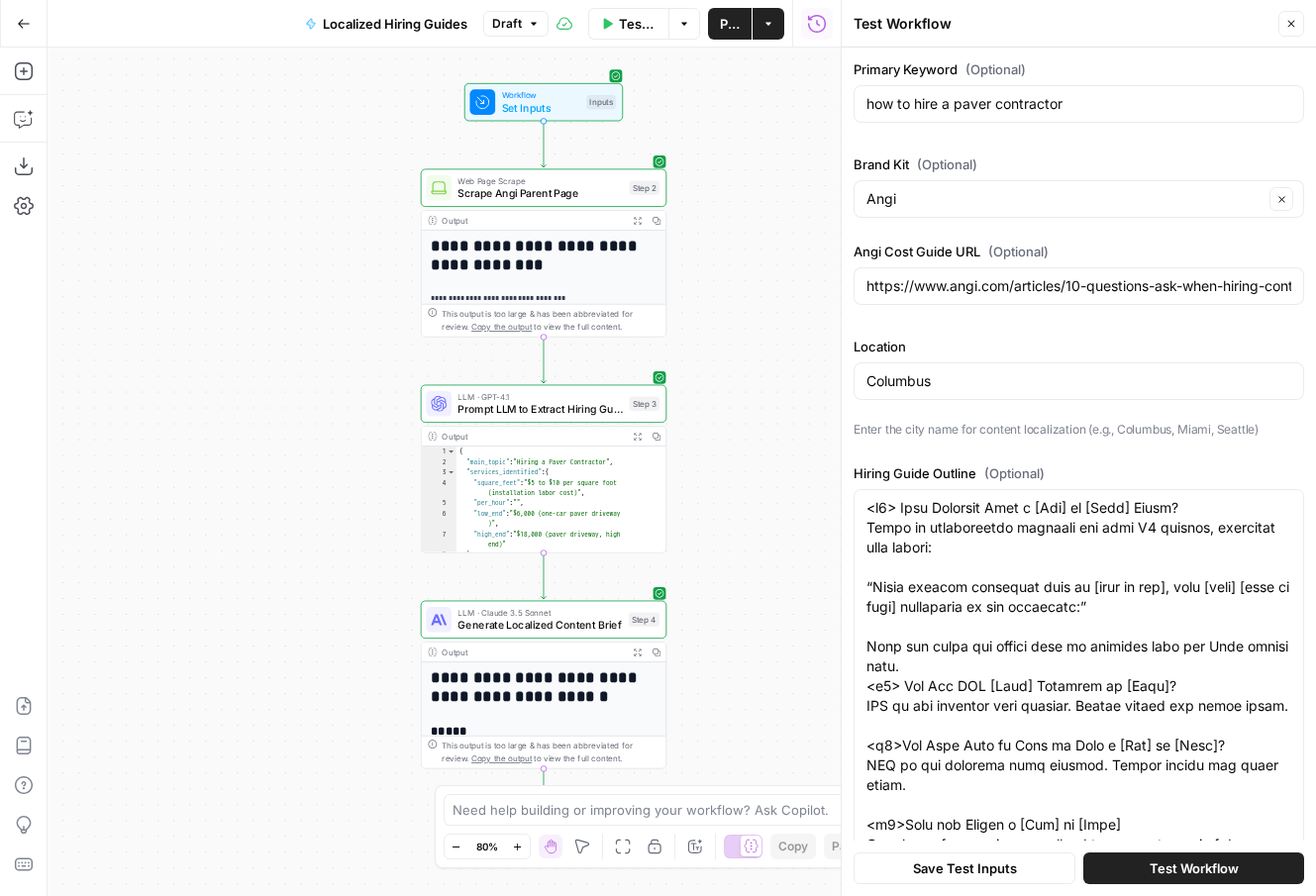 click on "Test Workflow" at bounding box center (1193, 868) 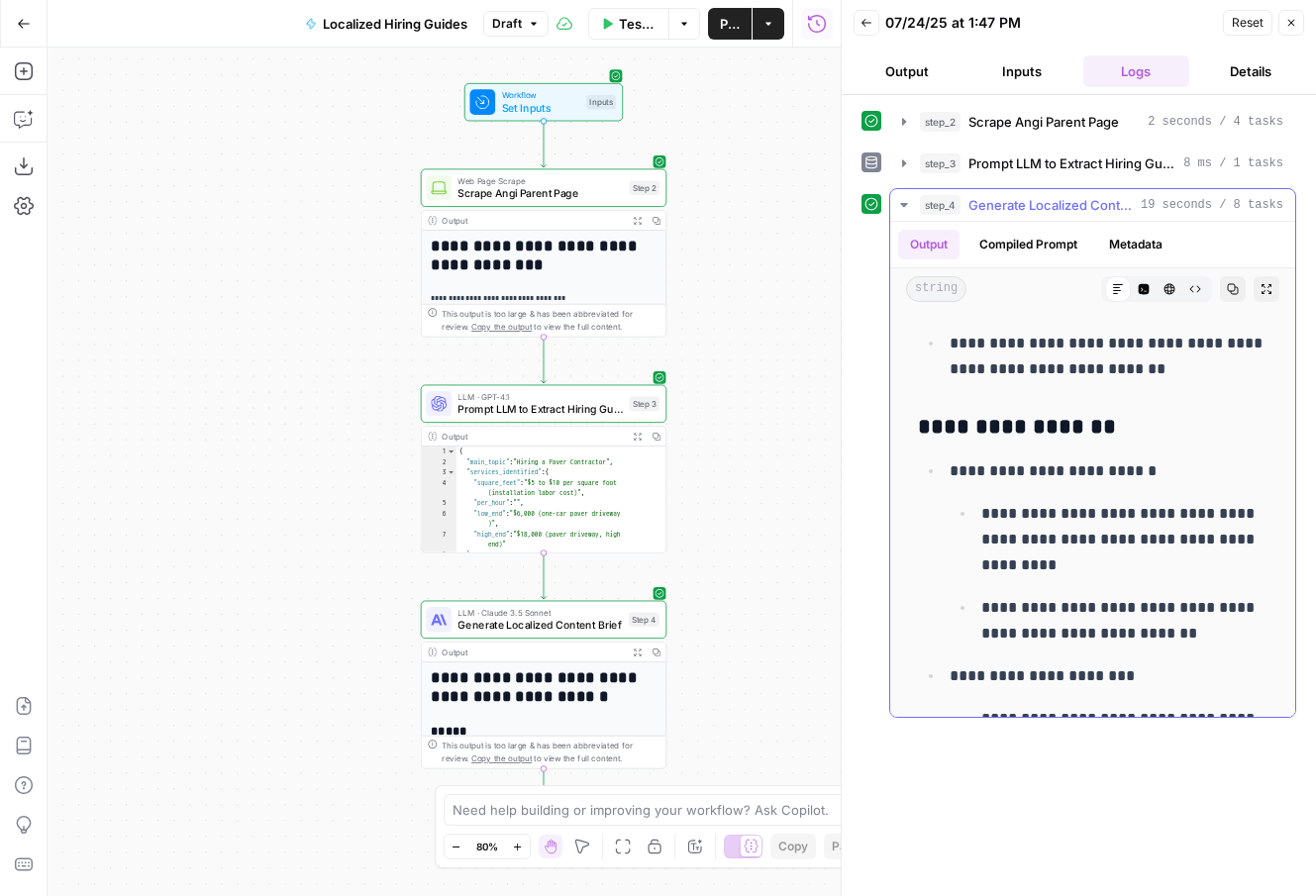 scroll, scrollTop: 0, scrollLeft: 0, axis: both 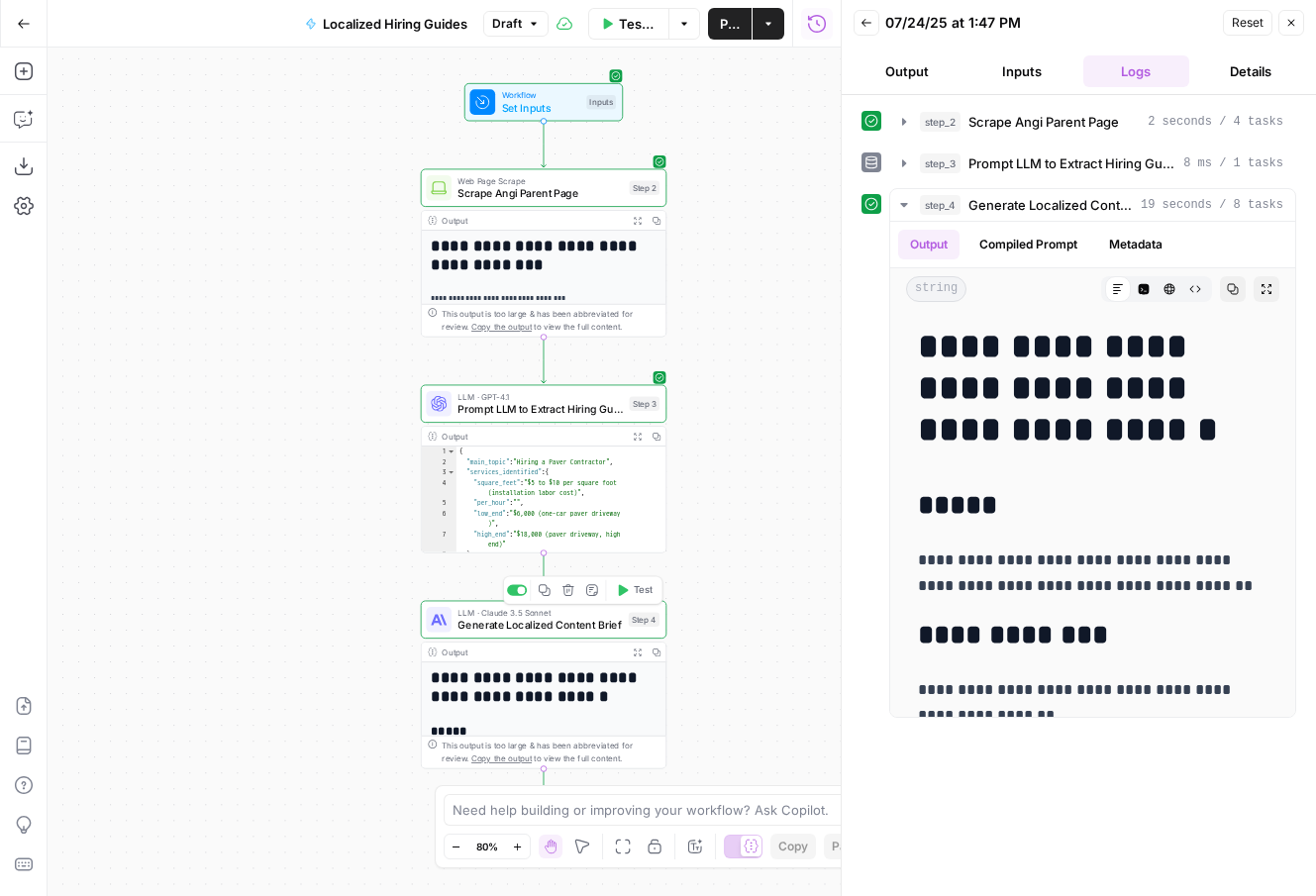 click on "Generate Localized Content Brief" at bounding box center [540, 625] 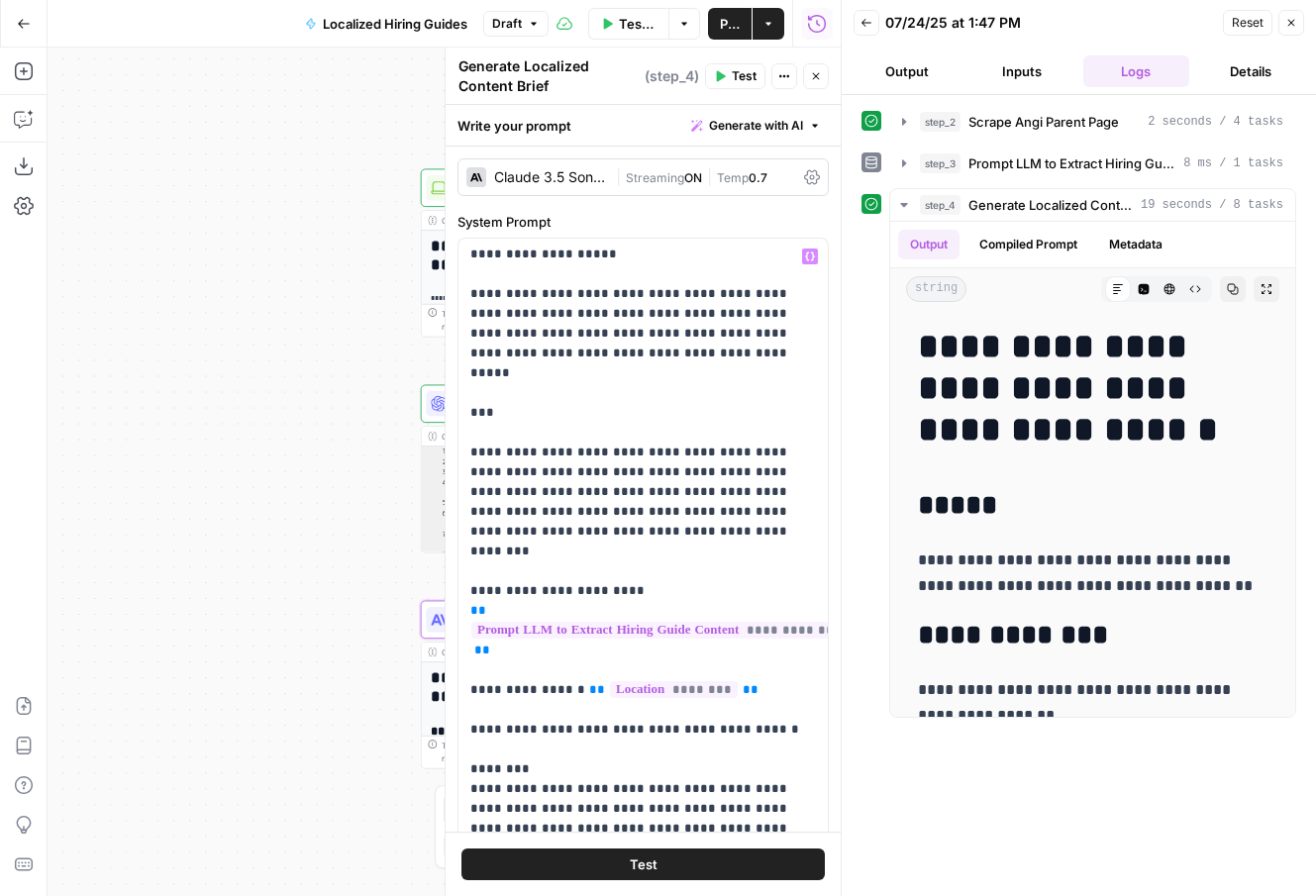 scroll, scrollTop: 869, scrollLeft: 0, axis: vertical 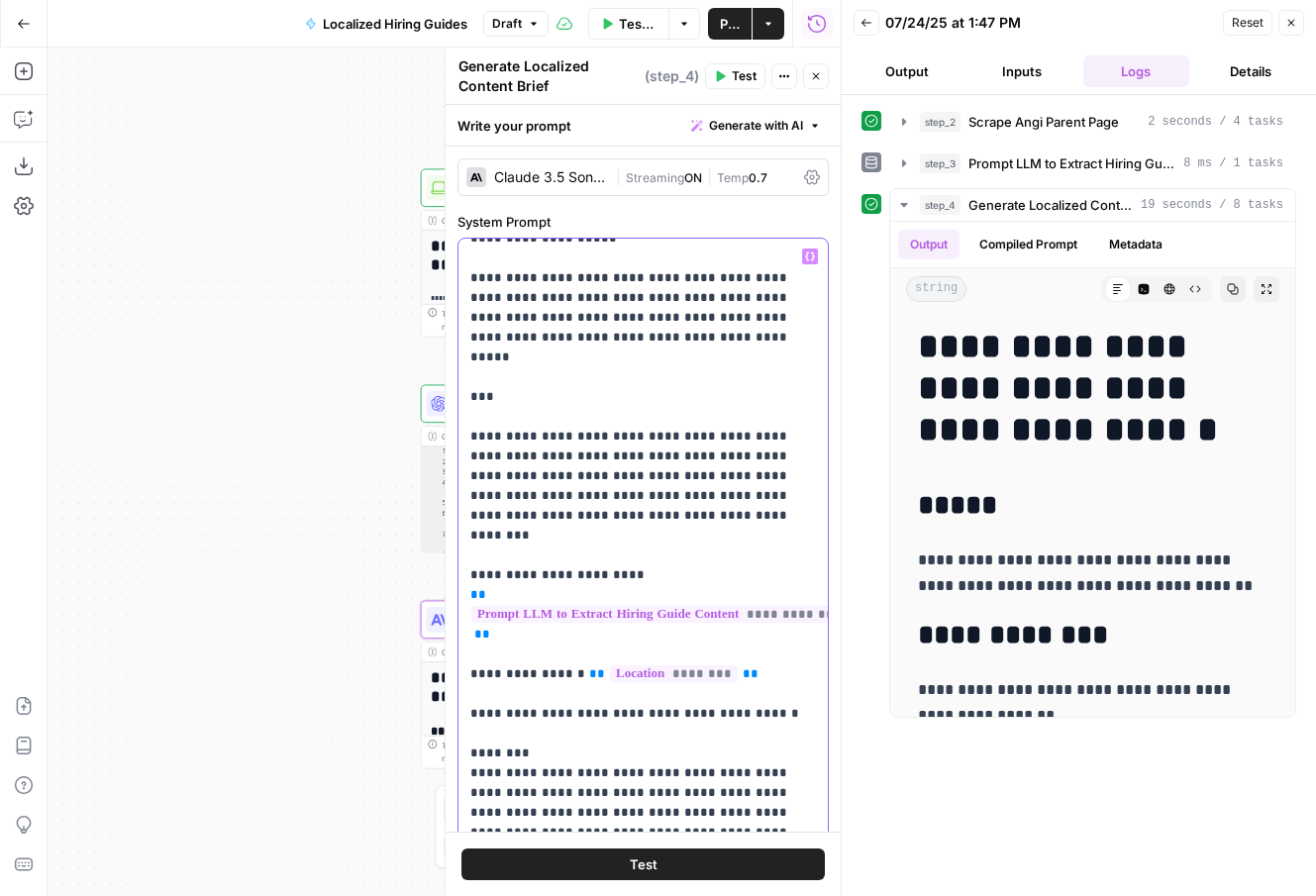 click on "**********" at bounding box center (643, 862) 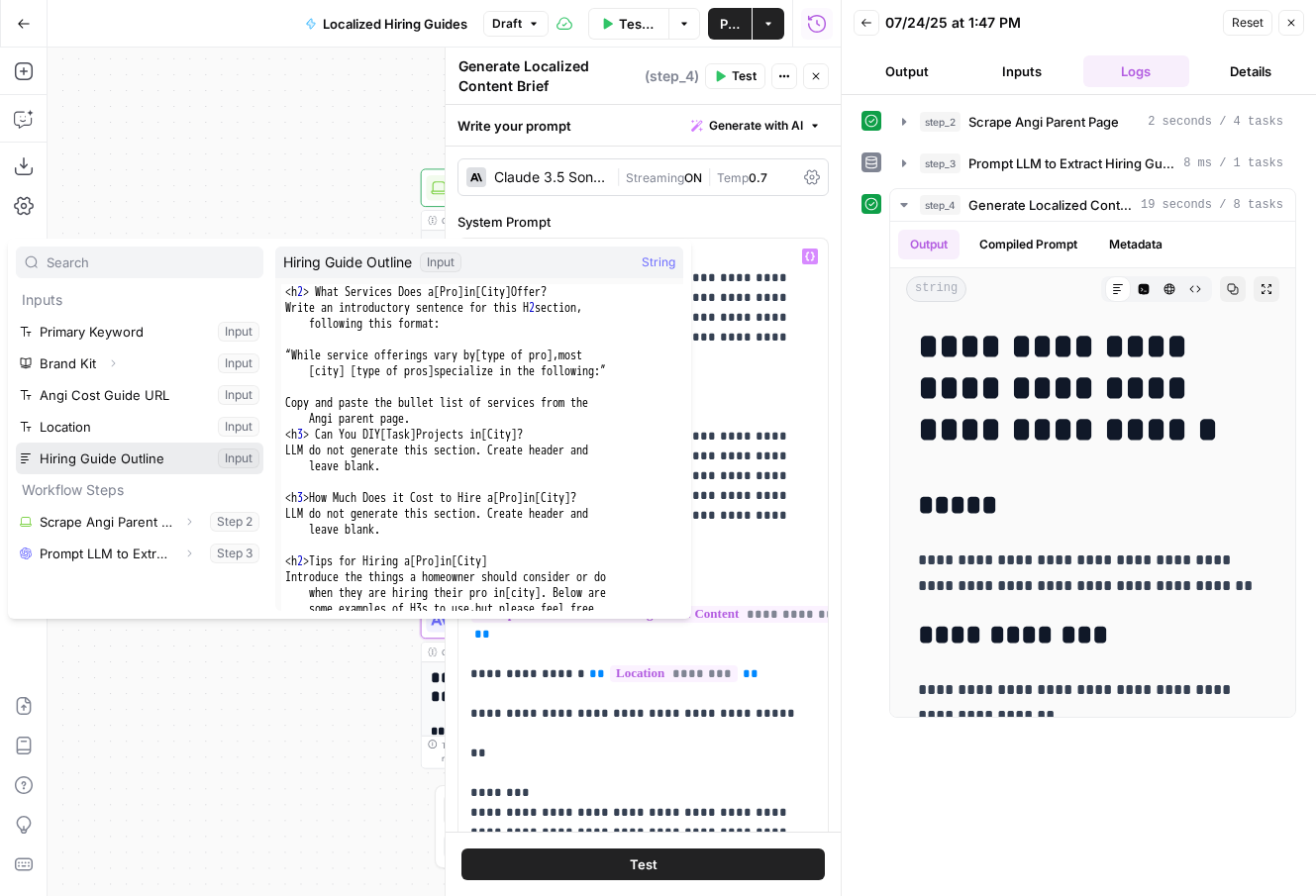 click at bounding box center (140, 458) 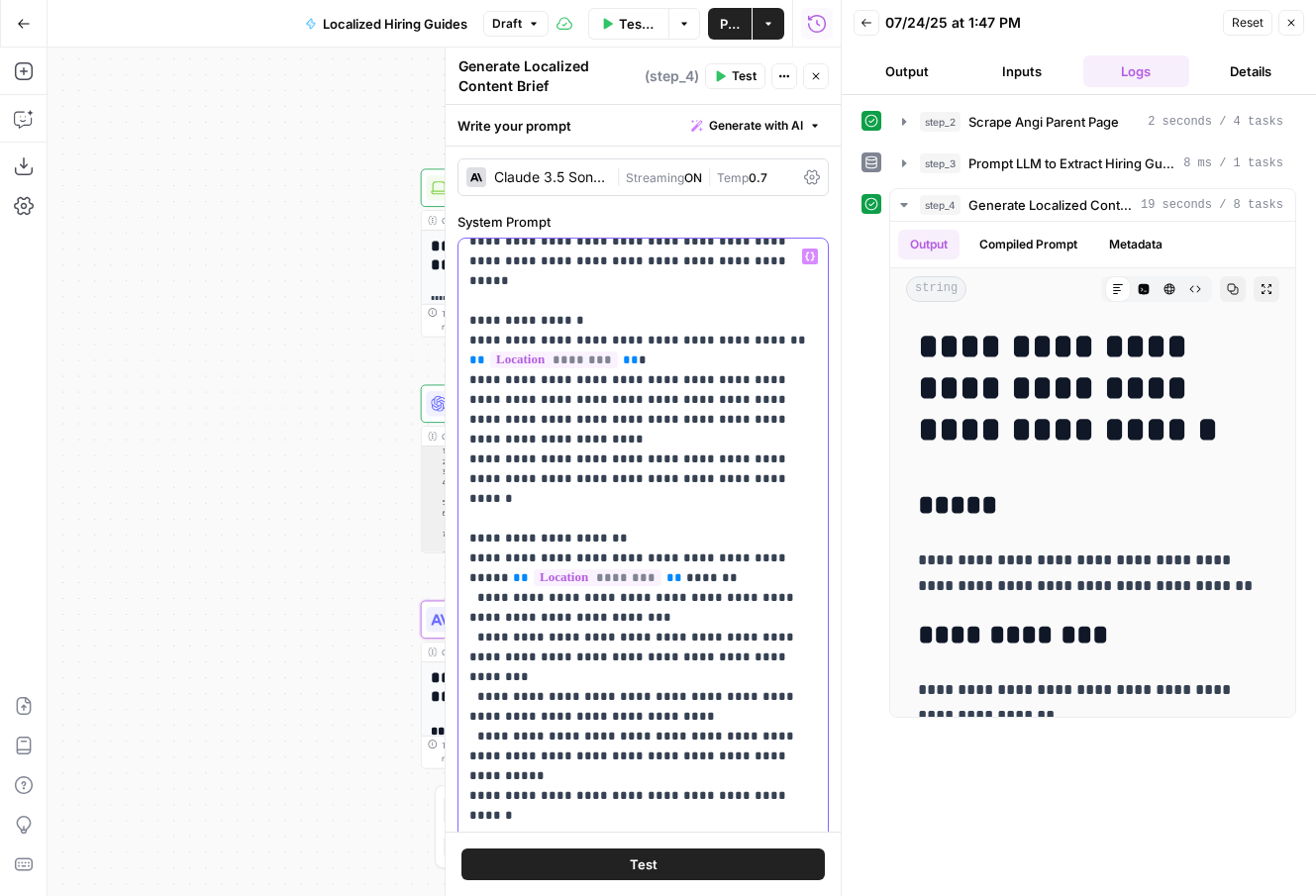 scroll, scrollTop: 1488, scrollLeft: 1, axis: both 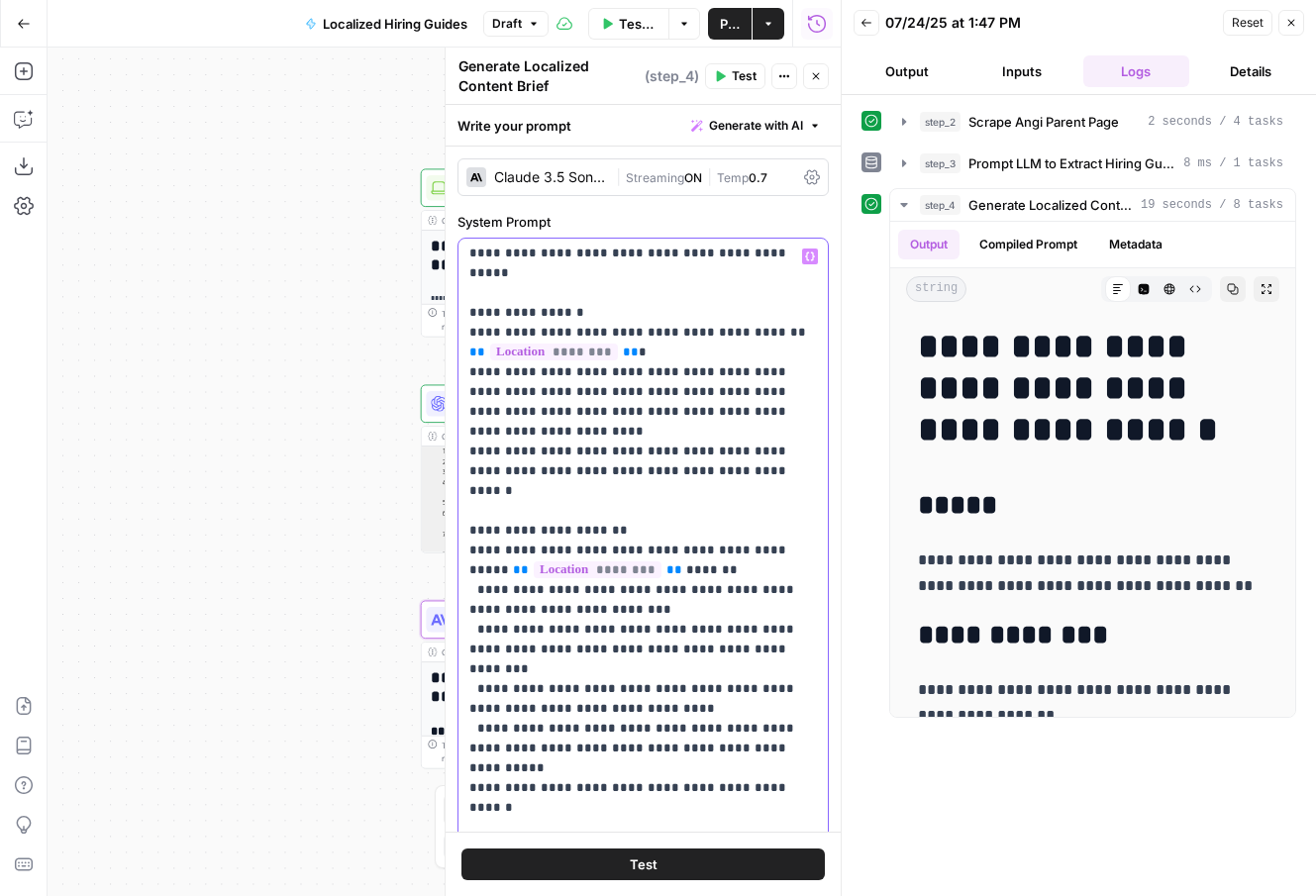 drag, startPoint x: 797, startPoint y: 688, endPoint x: 566, endPoint y: 693, distance: 231.05411 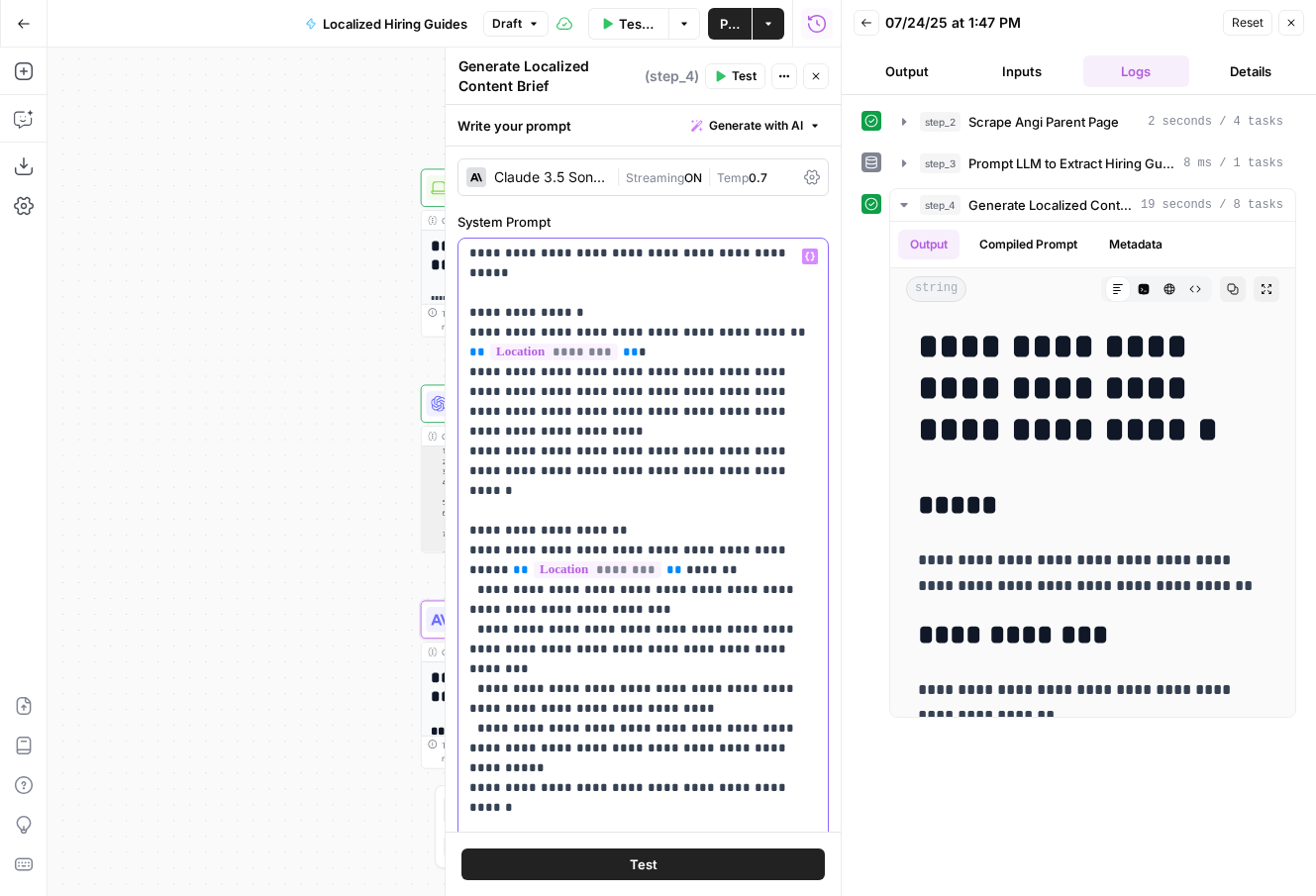 click on "**********" at bounding box center [642, 263] 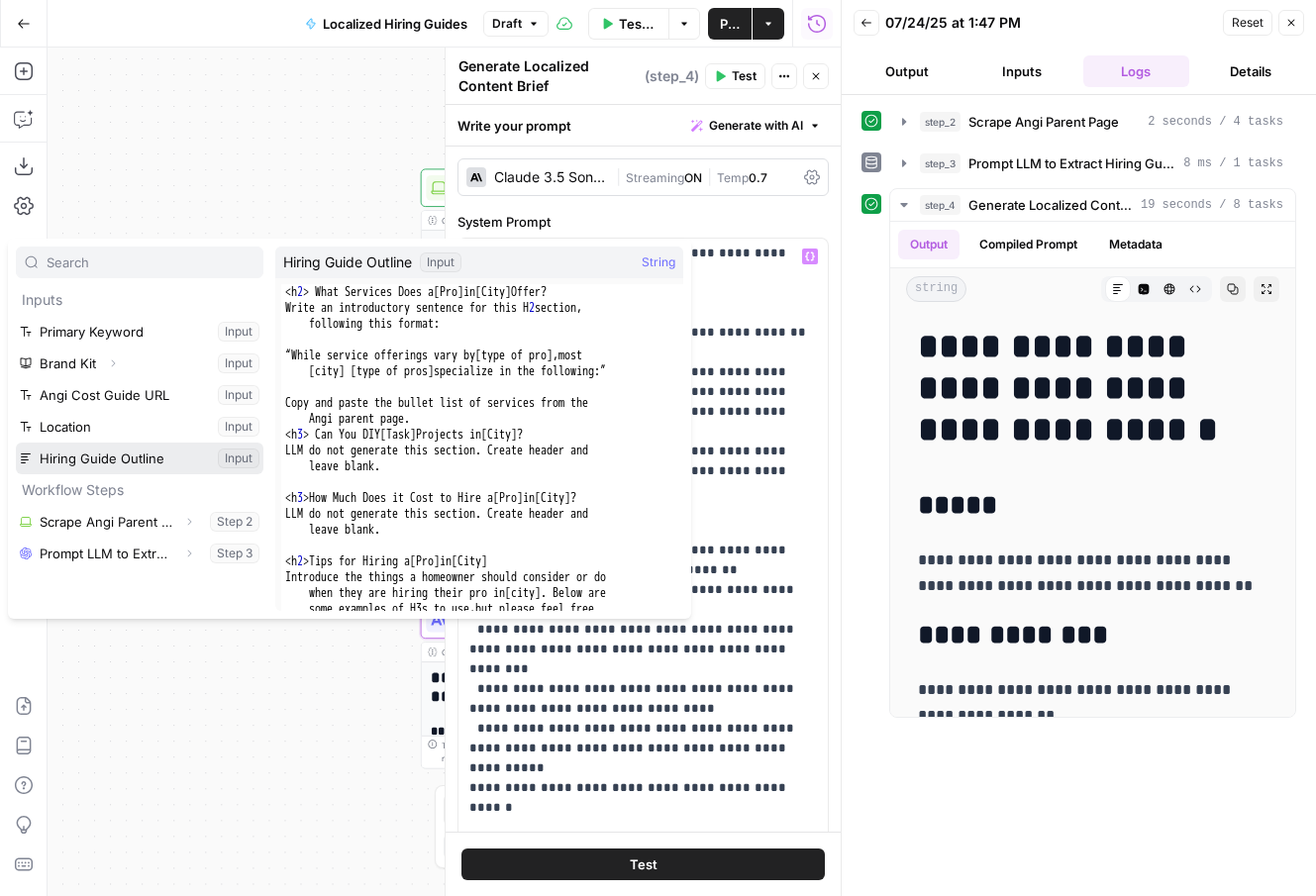 click at bounding box center [140, 458] 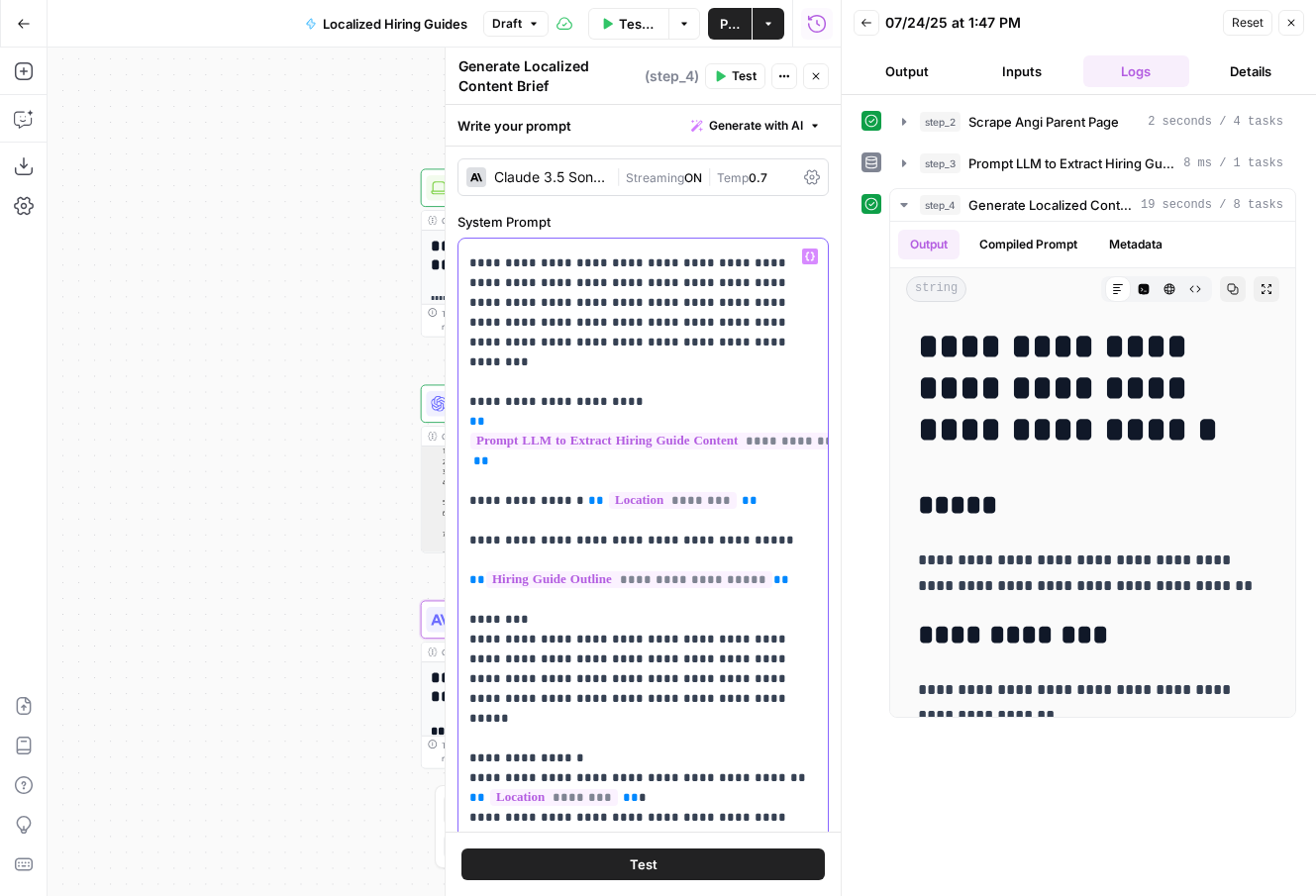 scroll, scrollTop: 0, scrollLeft: 1, axis: horizontal 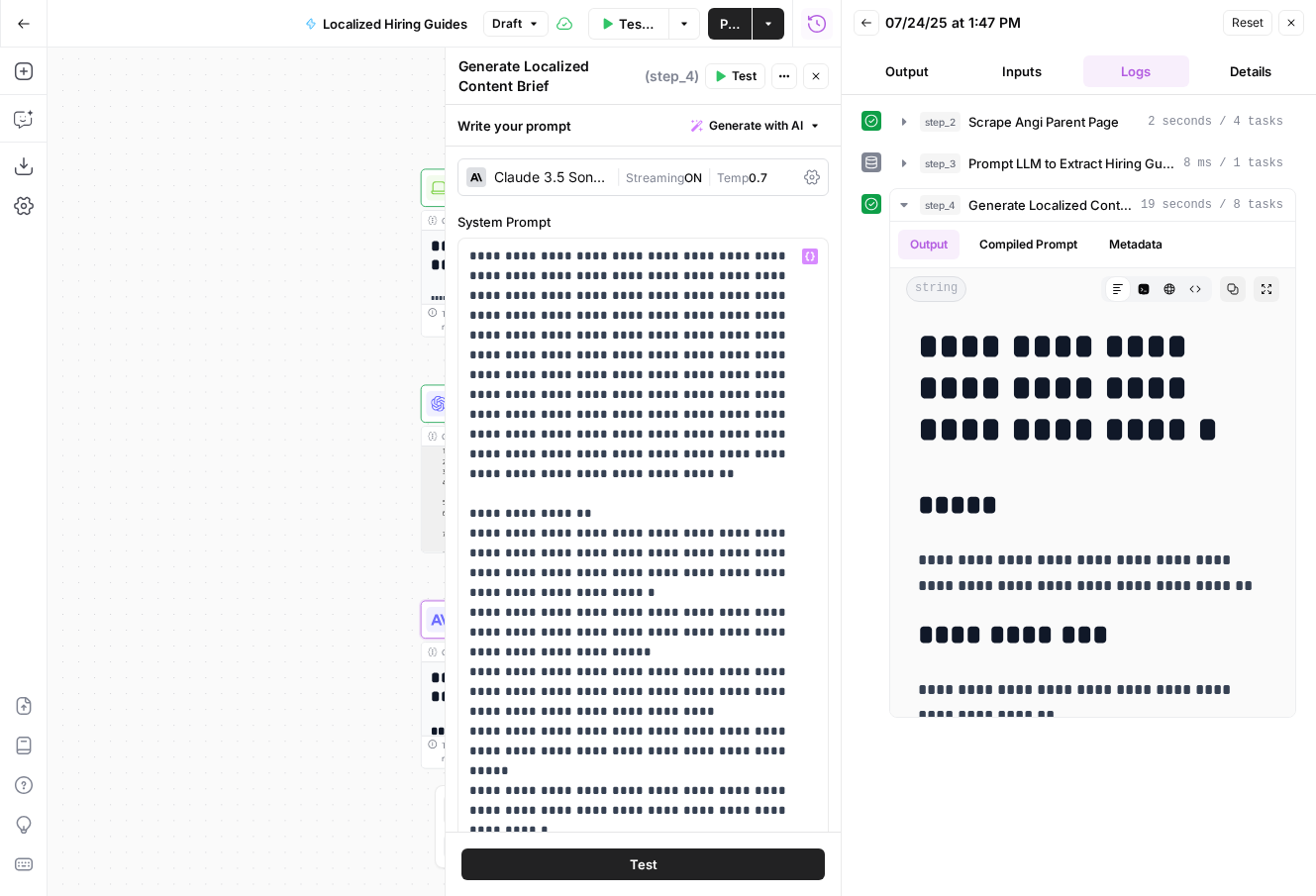 click 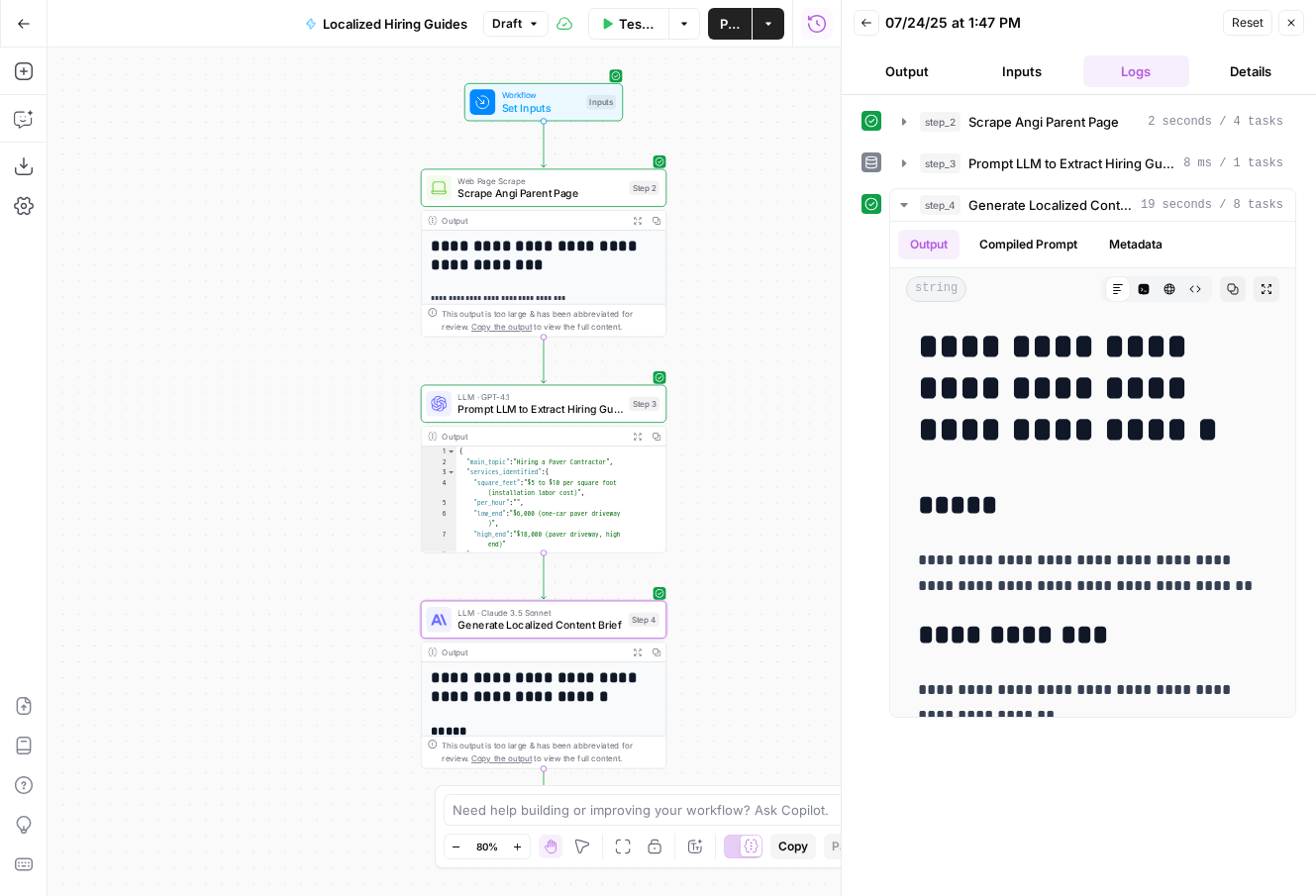 click on "Close" at bounding box center (1291, 23) 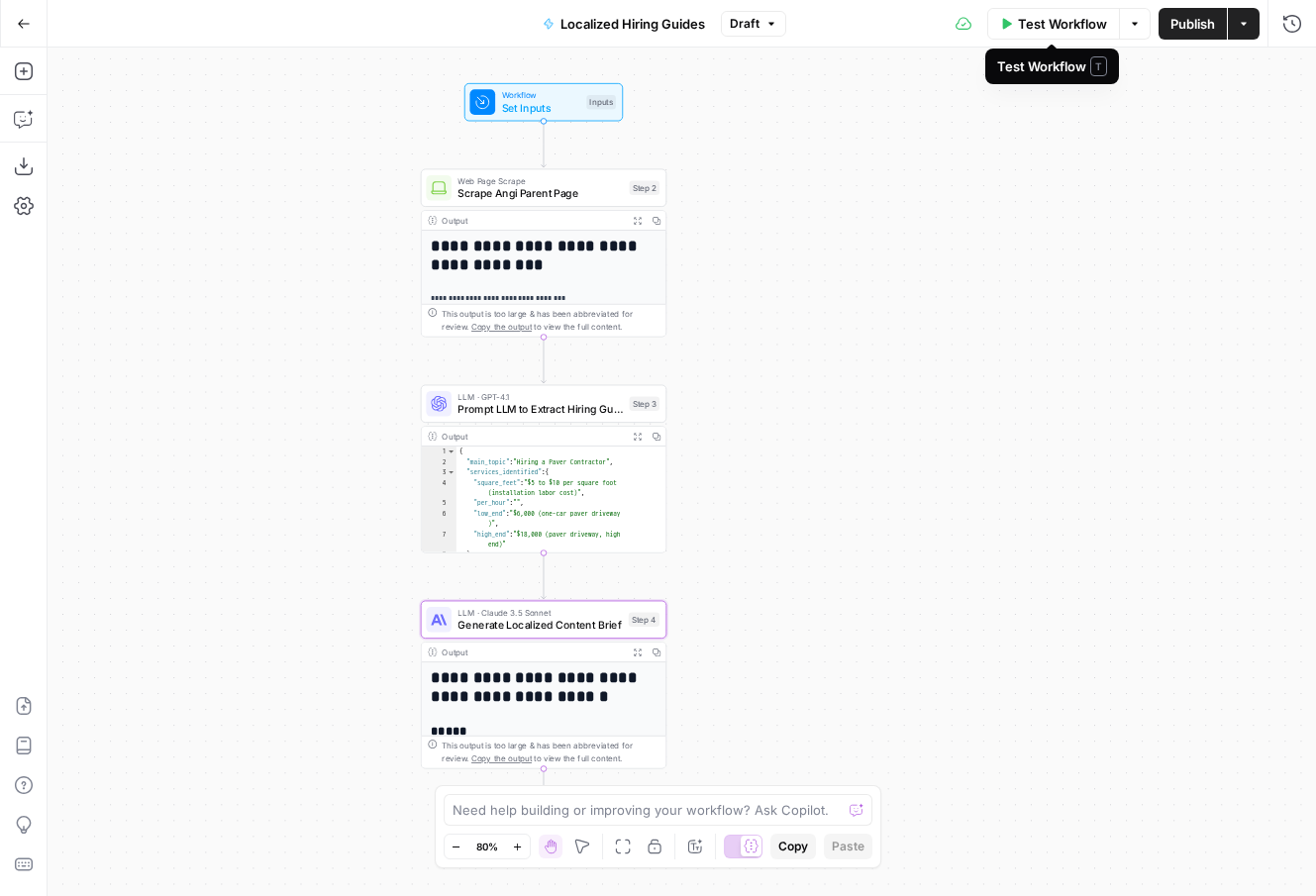 click on "Test Workflow" at bounding box center [1063, 24] 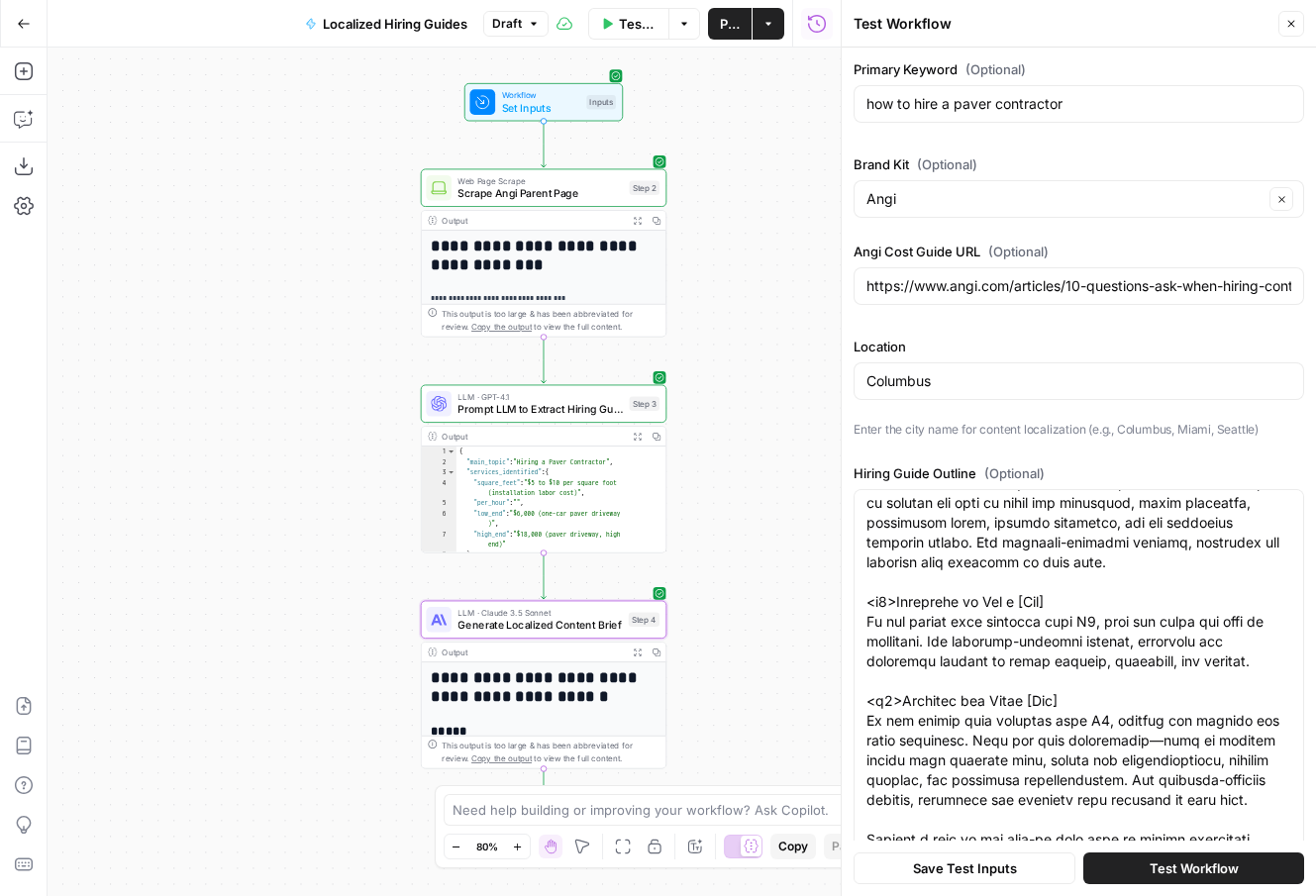 scroll, scrollTop: 1049, scrollLeft: 0, axis: vertical 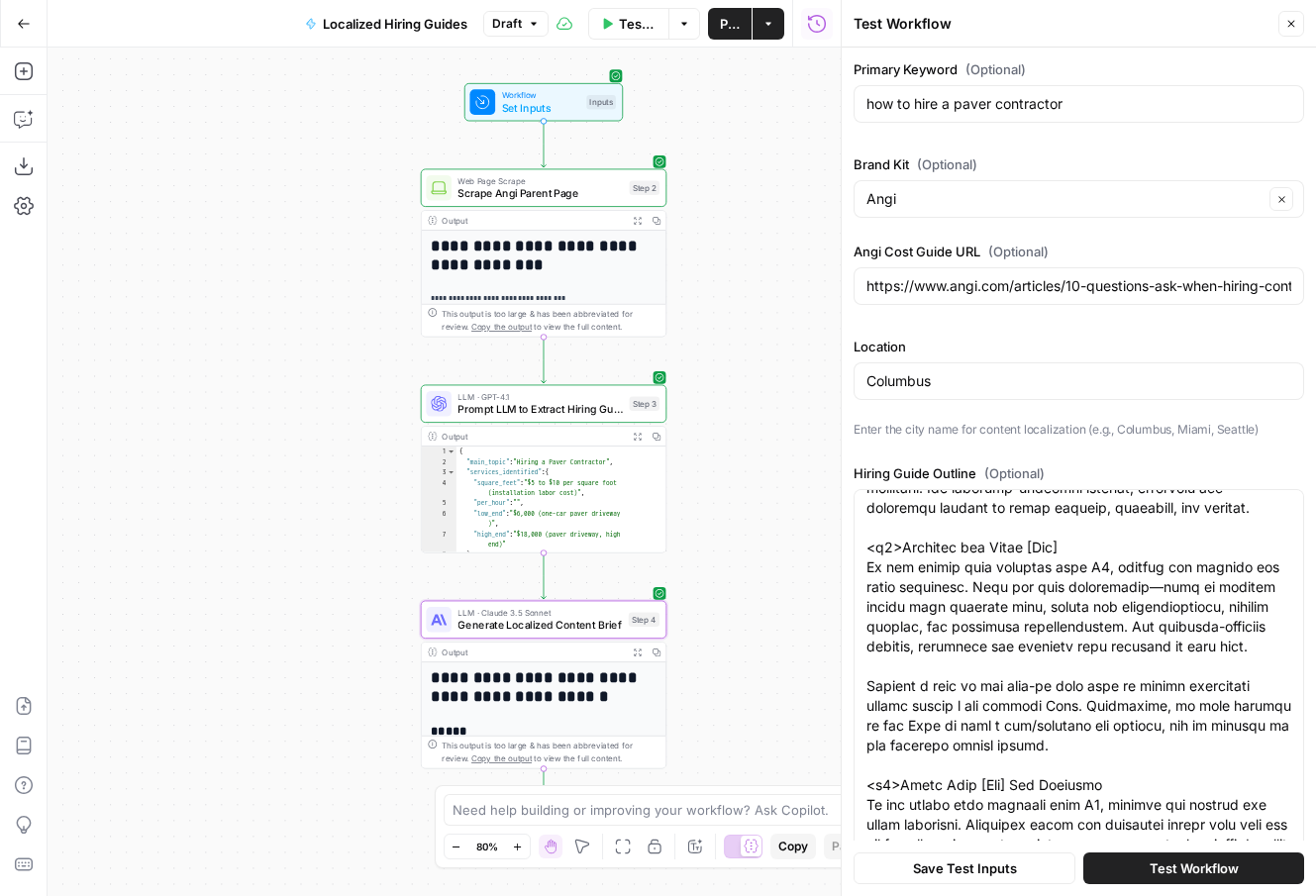 click on "Test Workflow" at bounding box center (1194, 868) 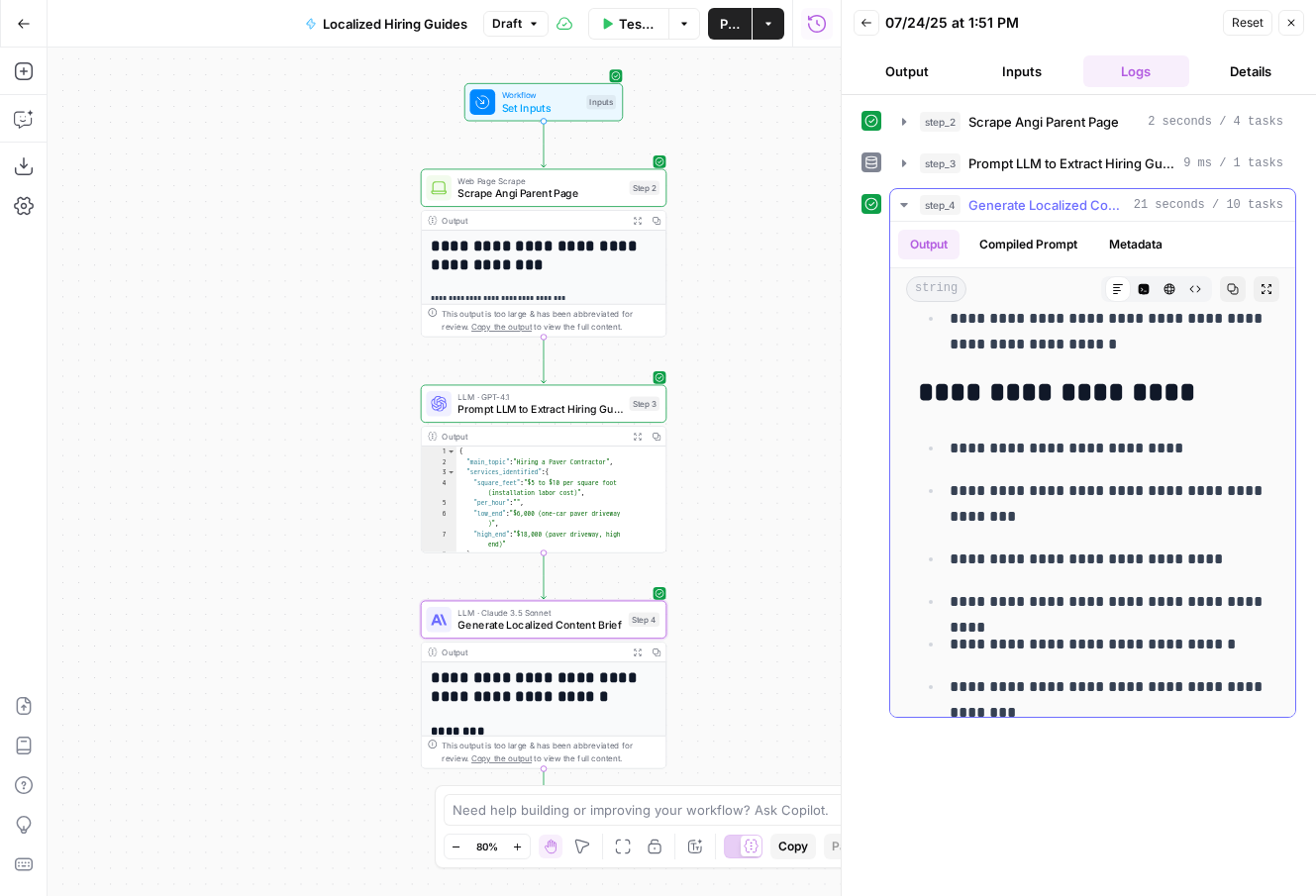scroll, scrollTop: 6363, scrollLeft: 0, axis: vertical 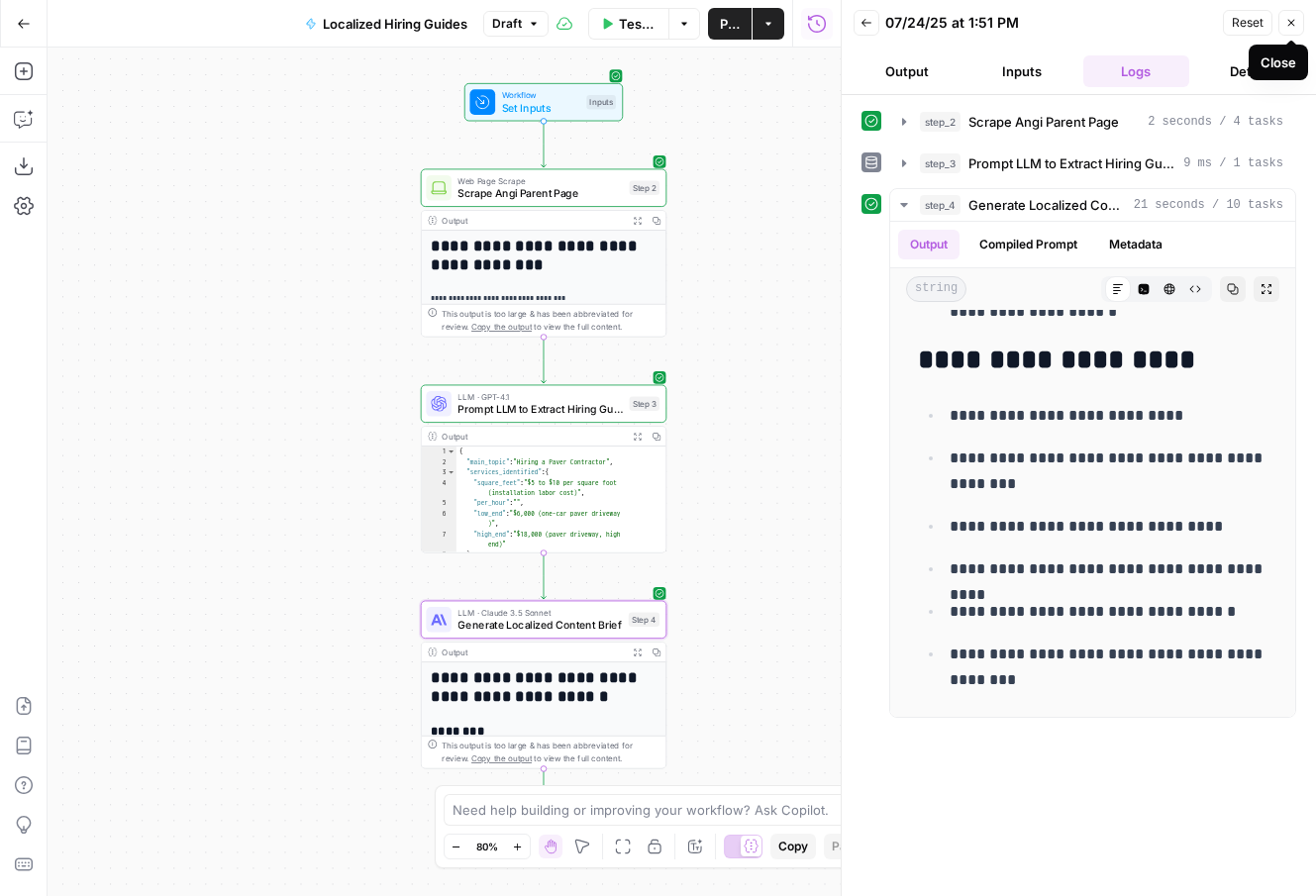 click 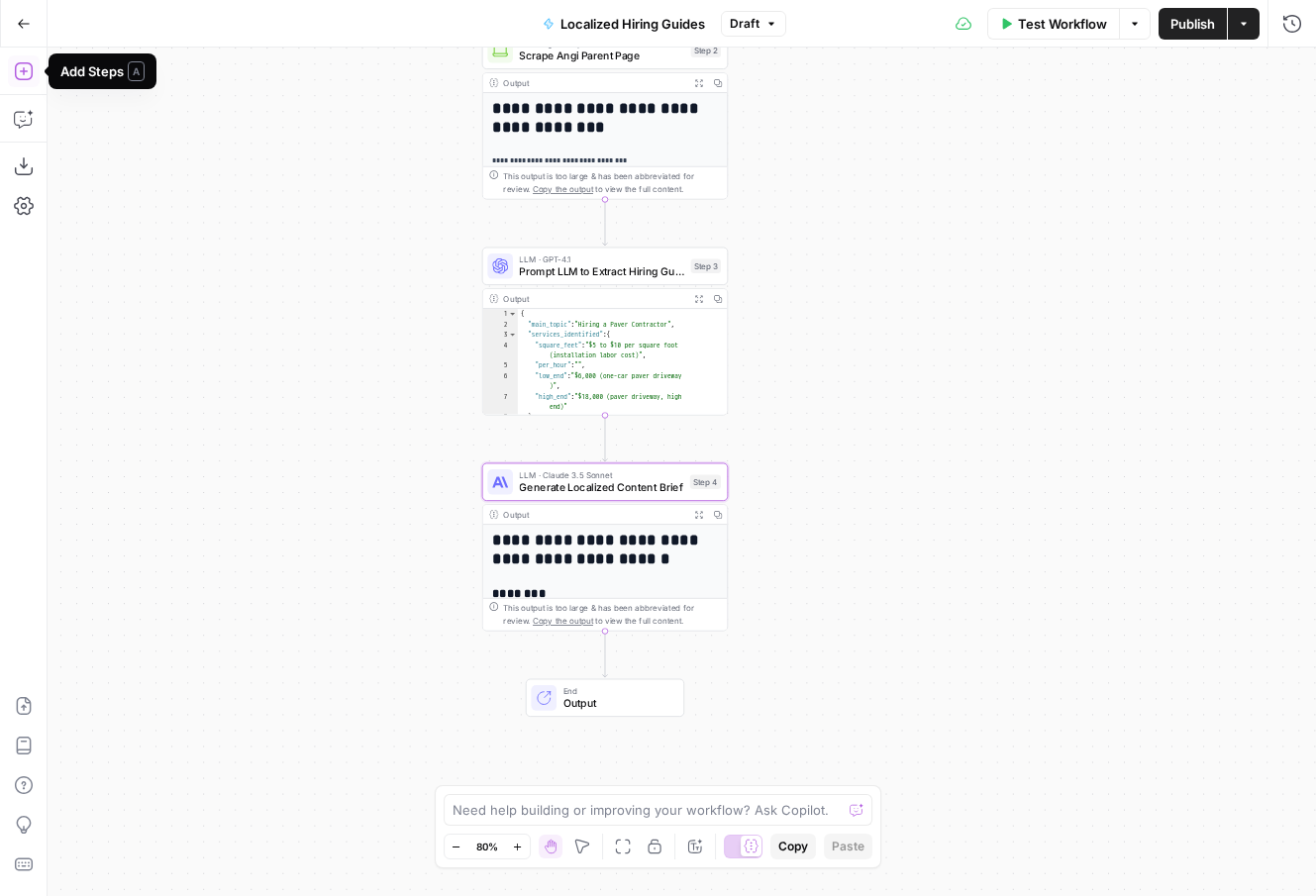 click 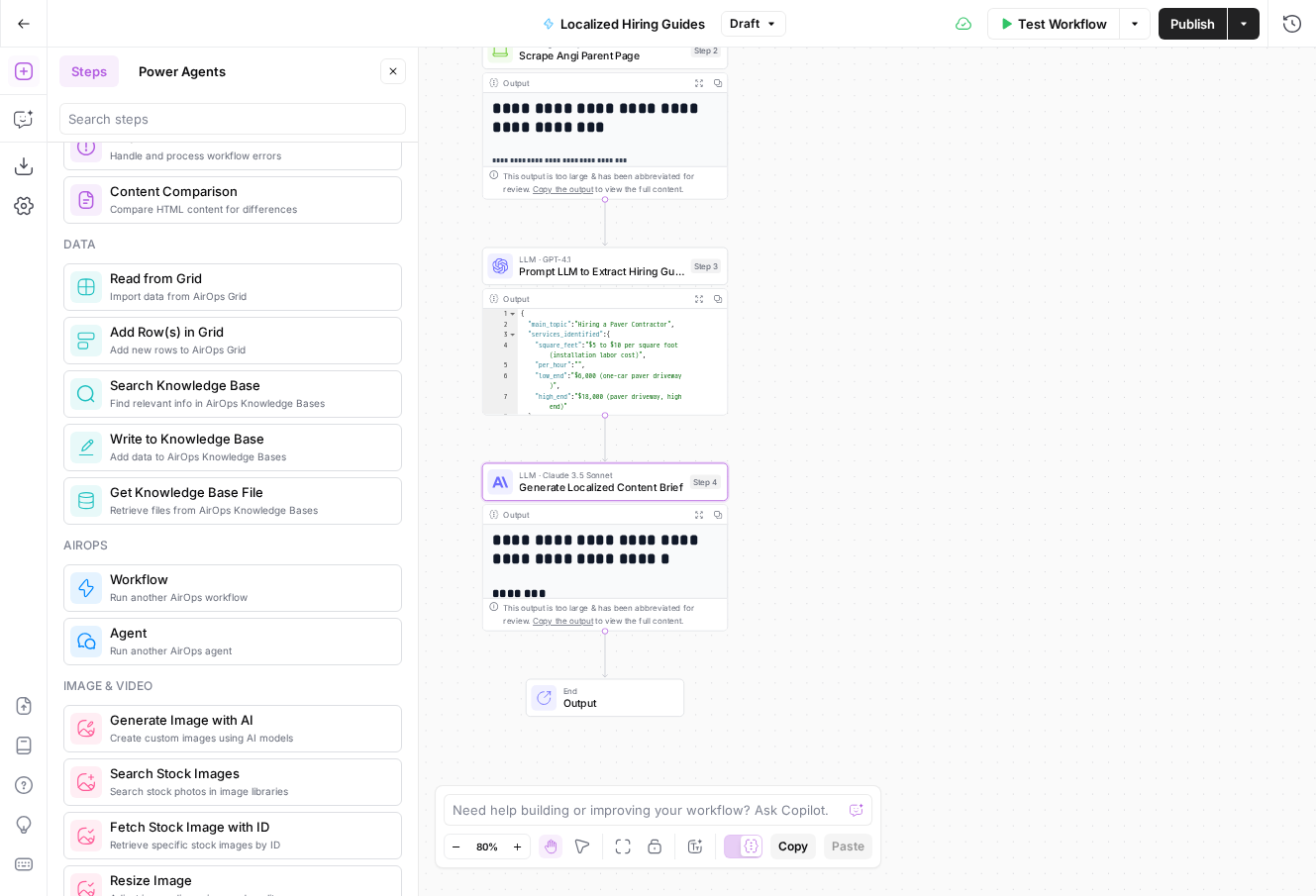 scroll, scrollTop: 870, scrollLeft: 0, axis: vertical 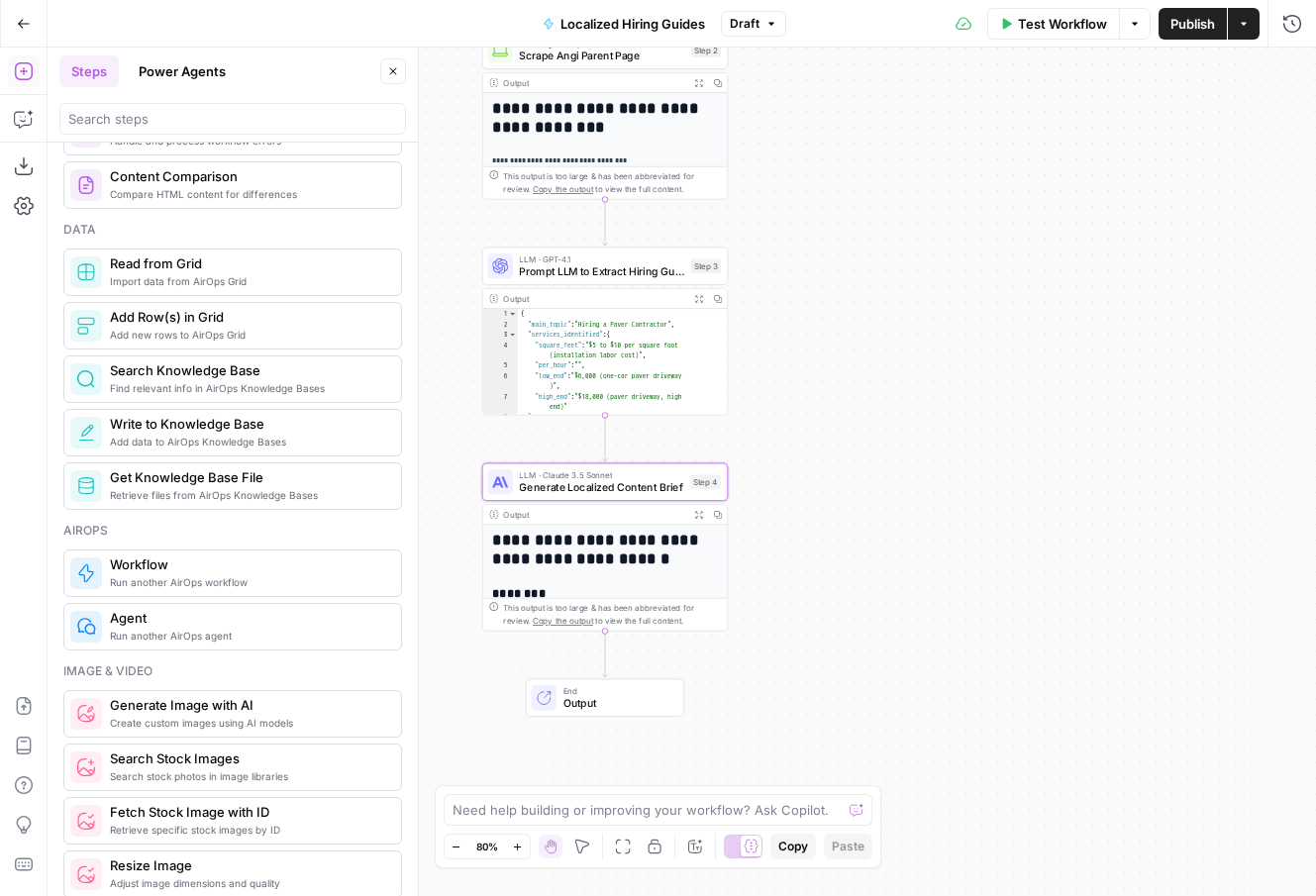 click on "Power Agents" at bounding box center [182, 71] 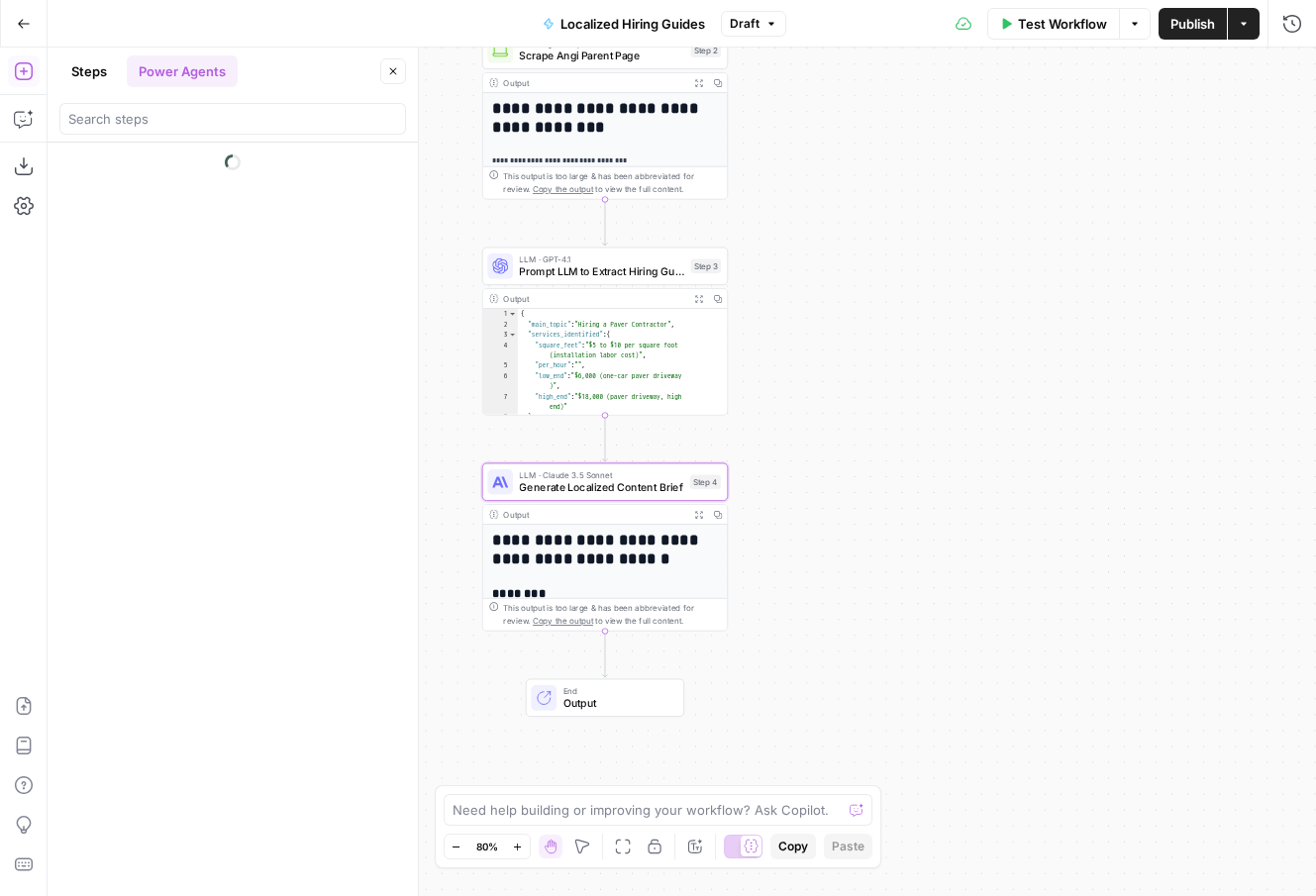 scroll, scrollTop: 0, scrollLeft: 0, axis: both 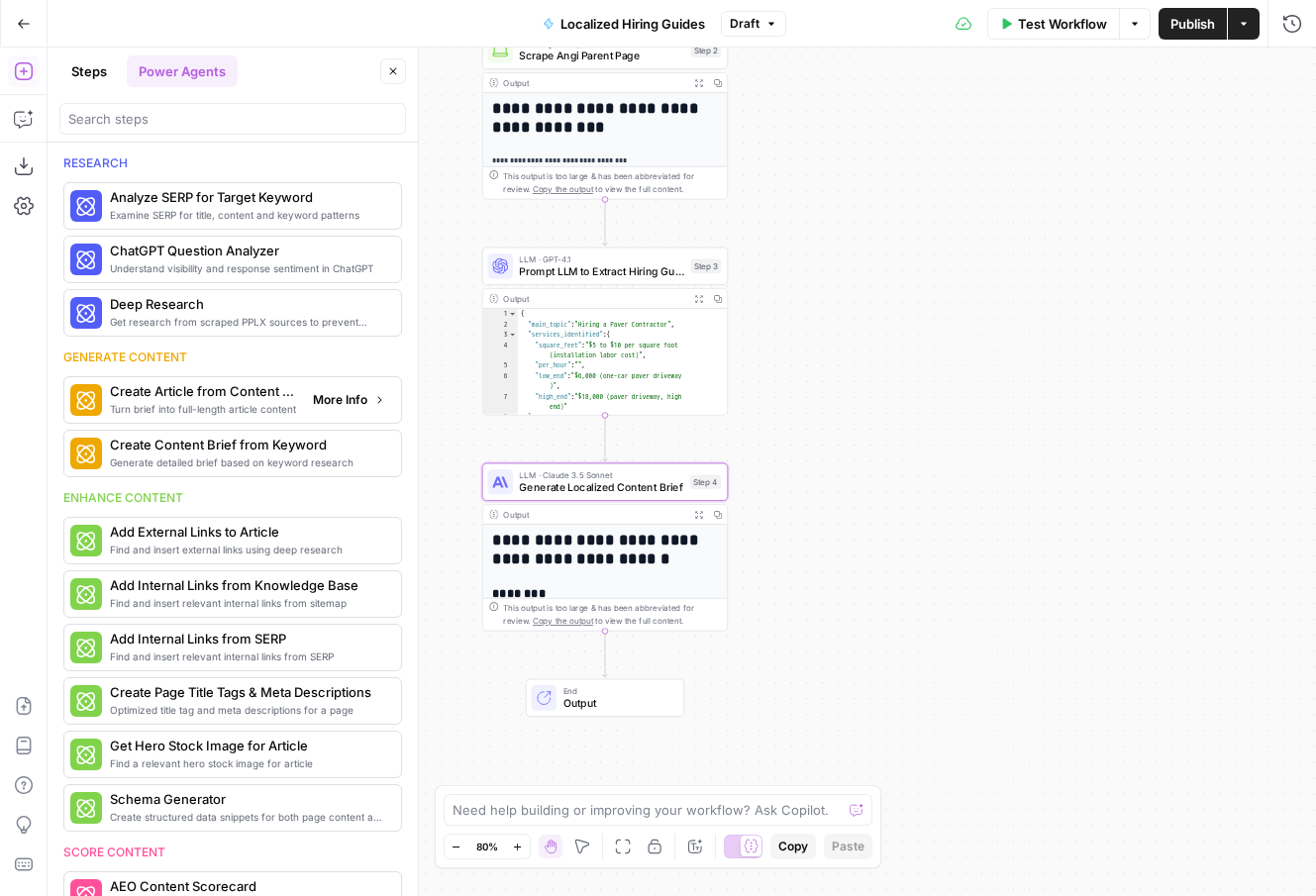 click on "Turn brief into full-length article content" at bounding box center [203, 409] 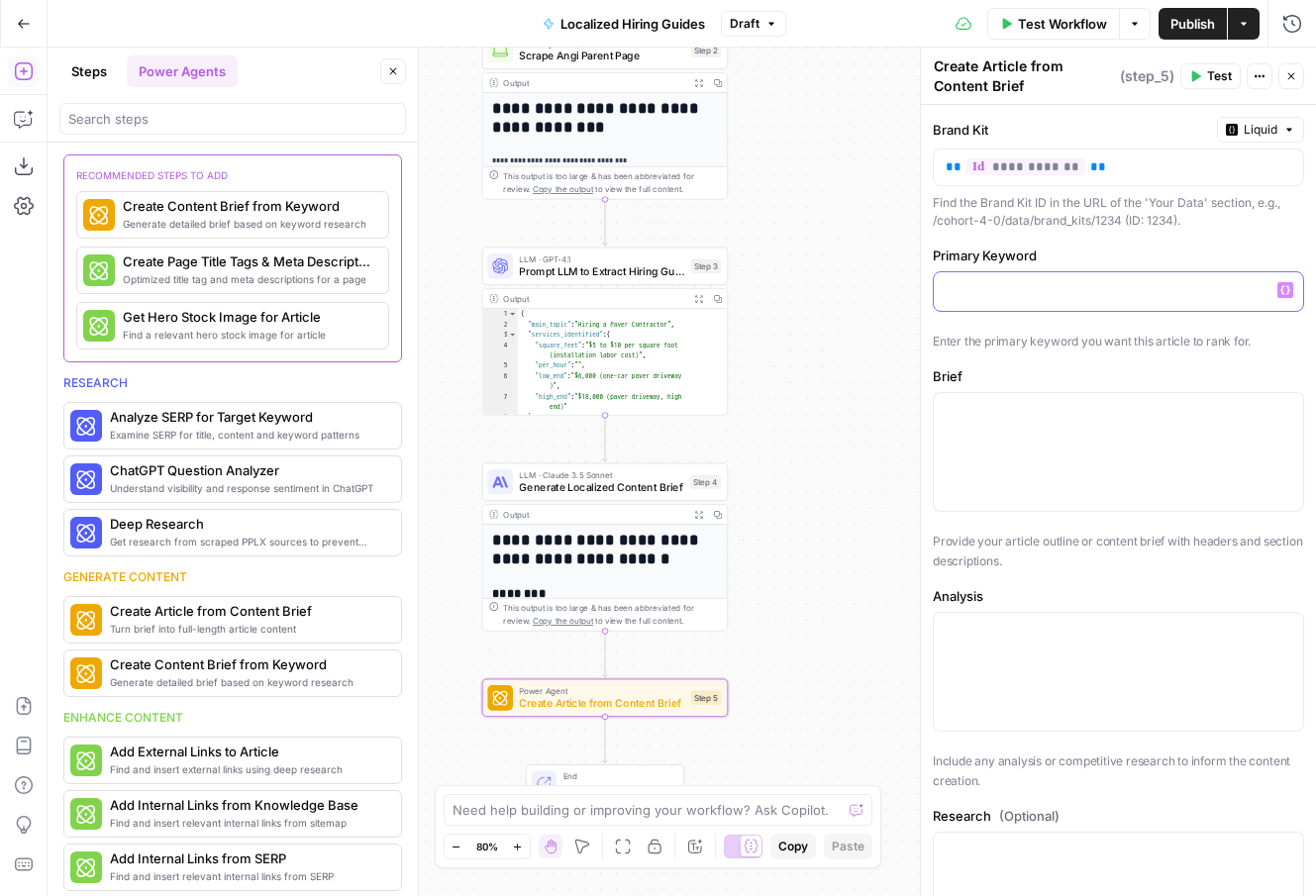 click at bounding box center [1118, 290] 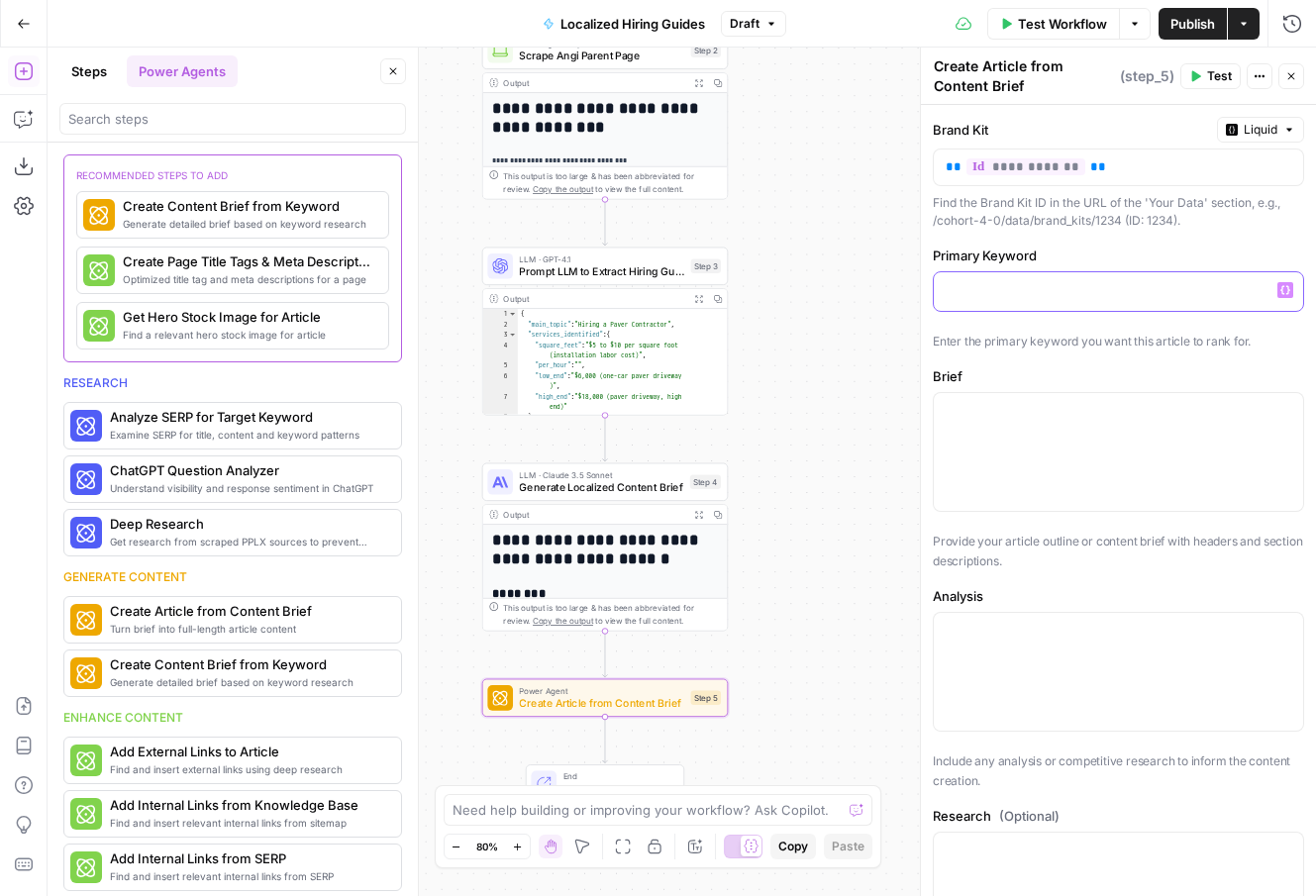 click 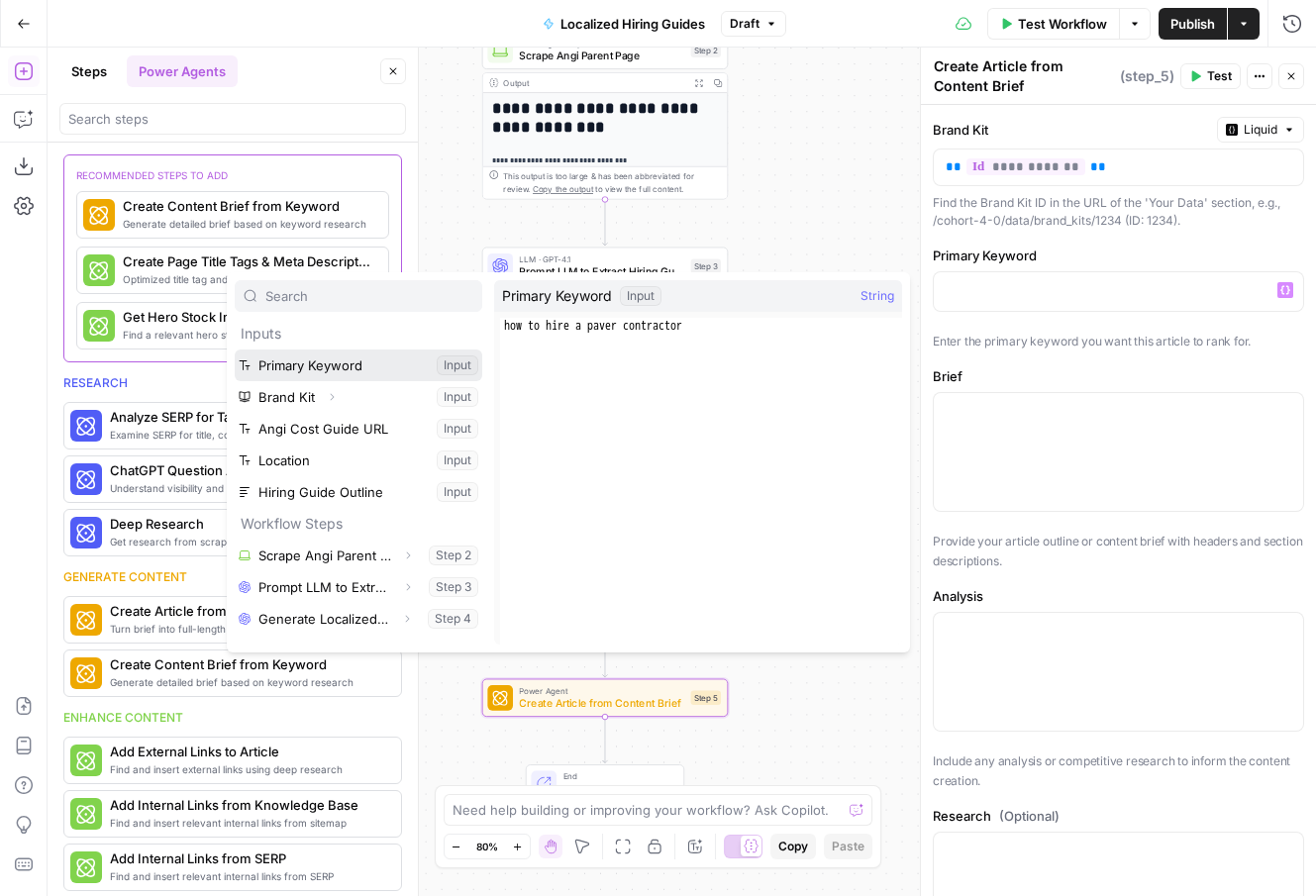 click at bounding box center (358, 365) 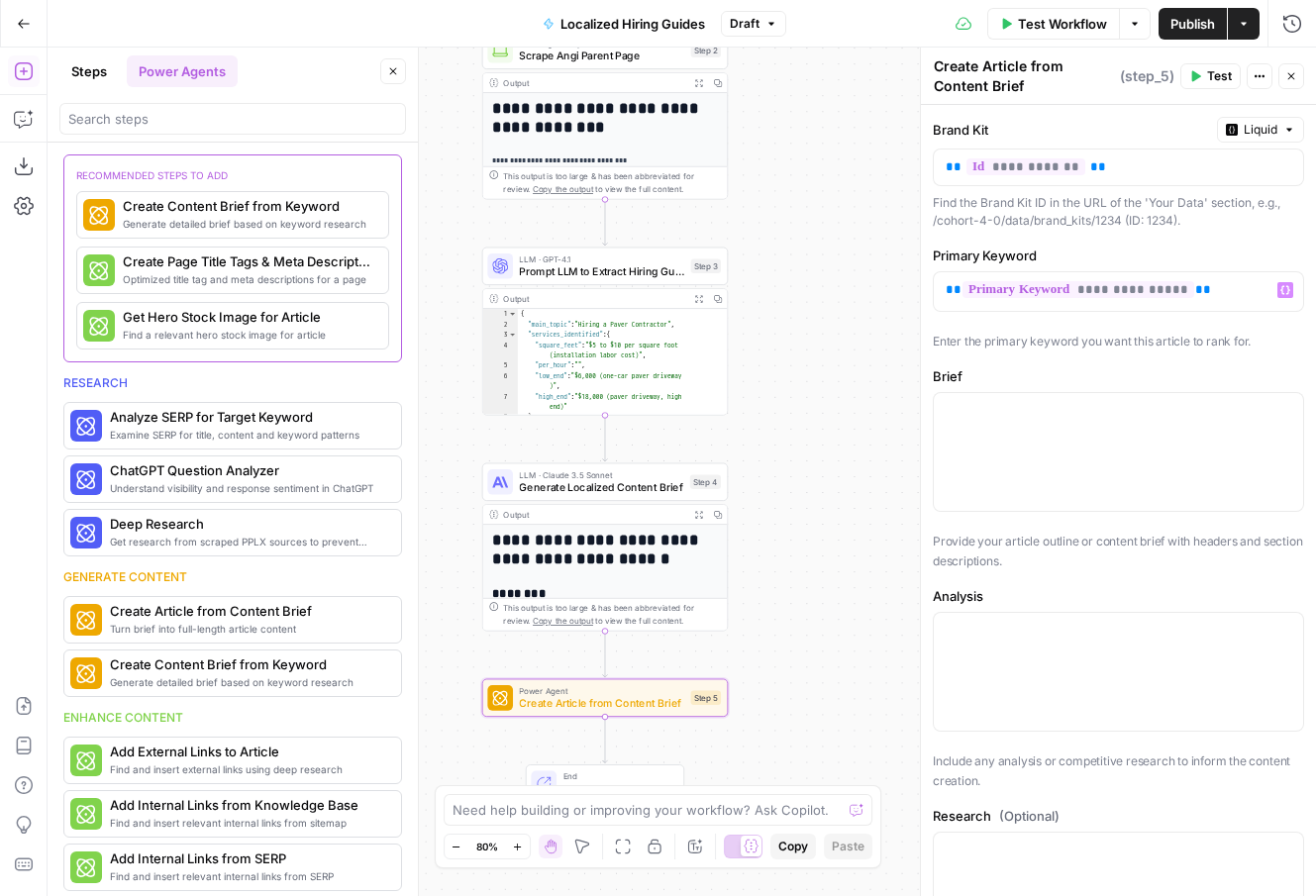 click on "**********" at bounding box center (1118, 500) 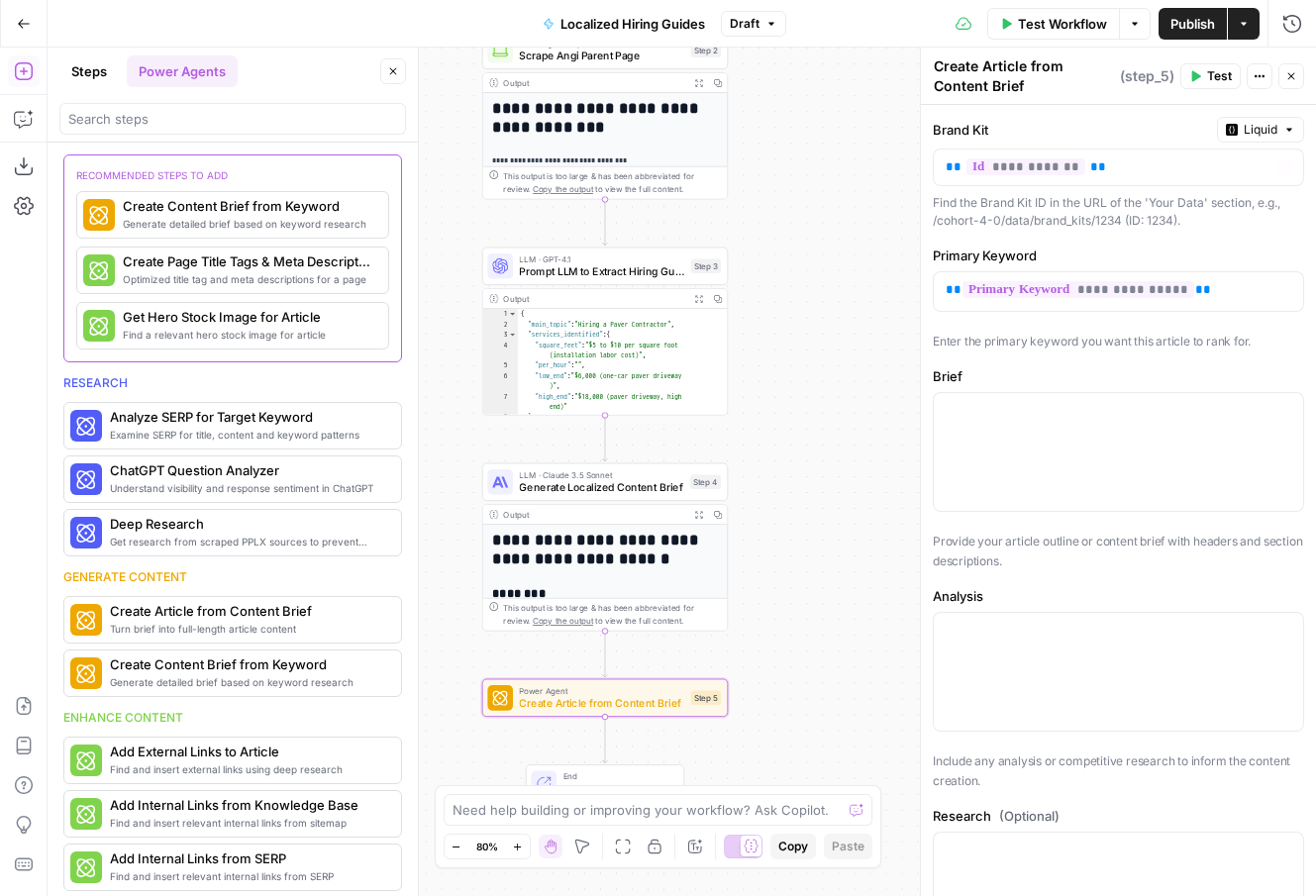 click on "Actions" at bounding box center (1260, 76) 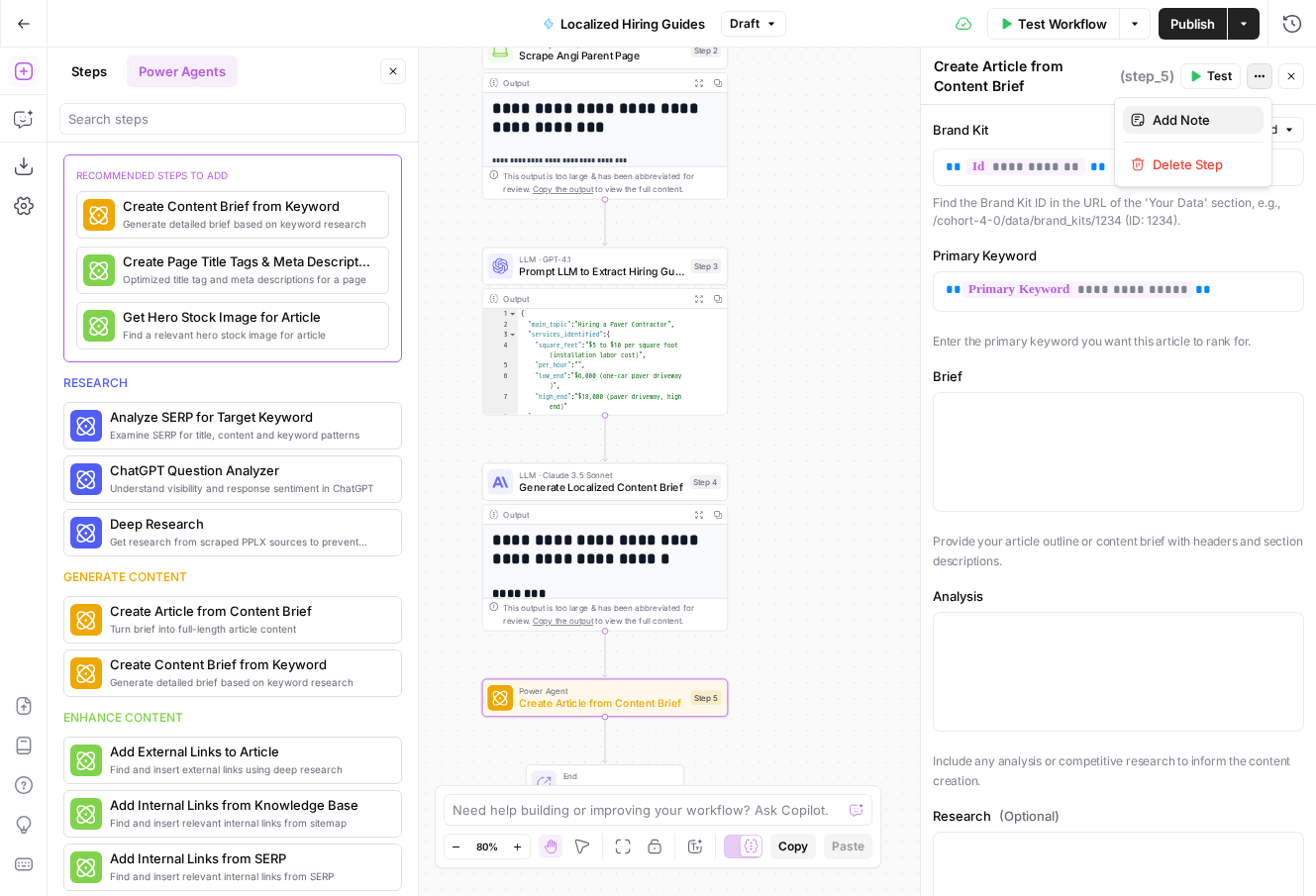 click on "Add Note" at bounding box center (1200, 120) 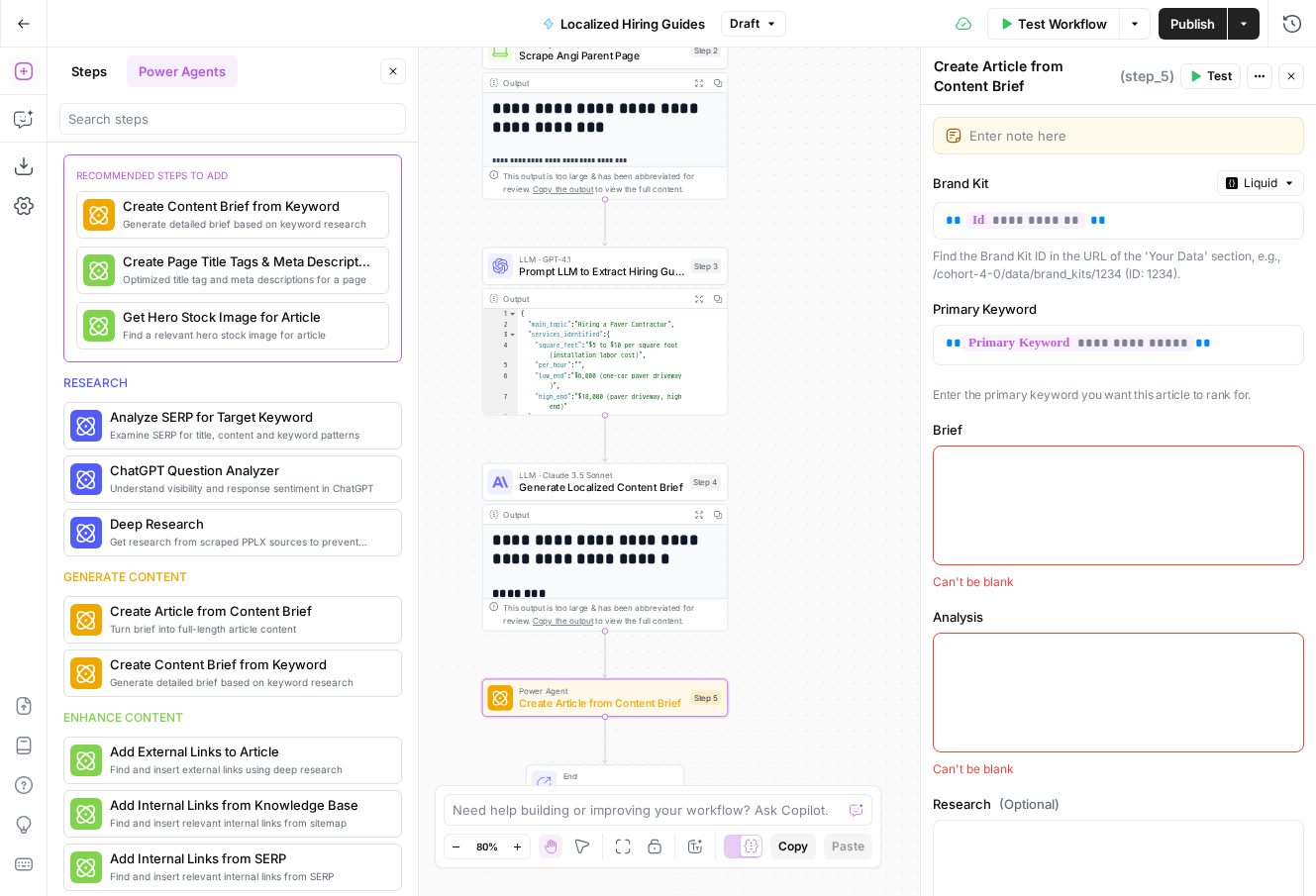 click on "Enter the primary keyword you want this article to rank for." at bounding box center (1118, 395) 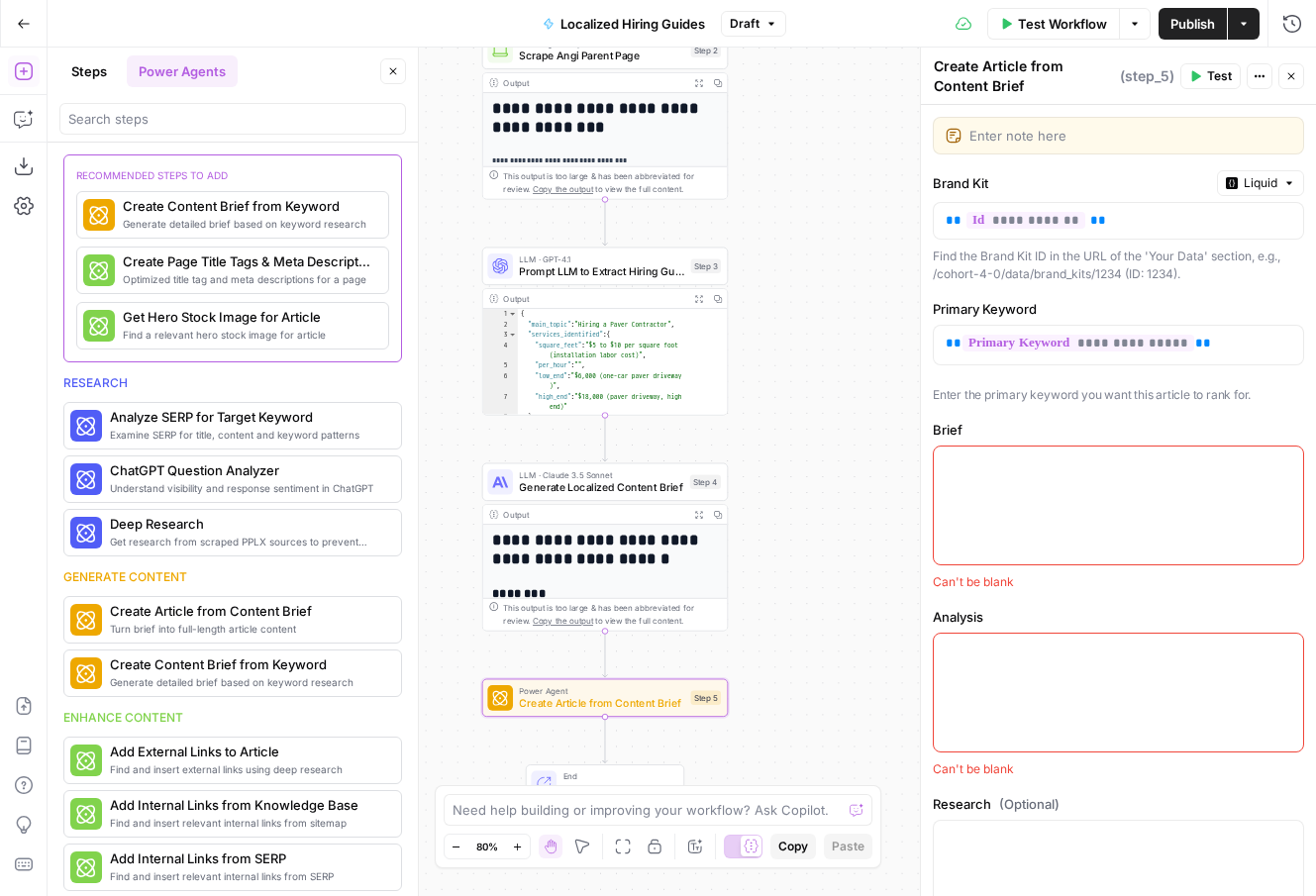 click 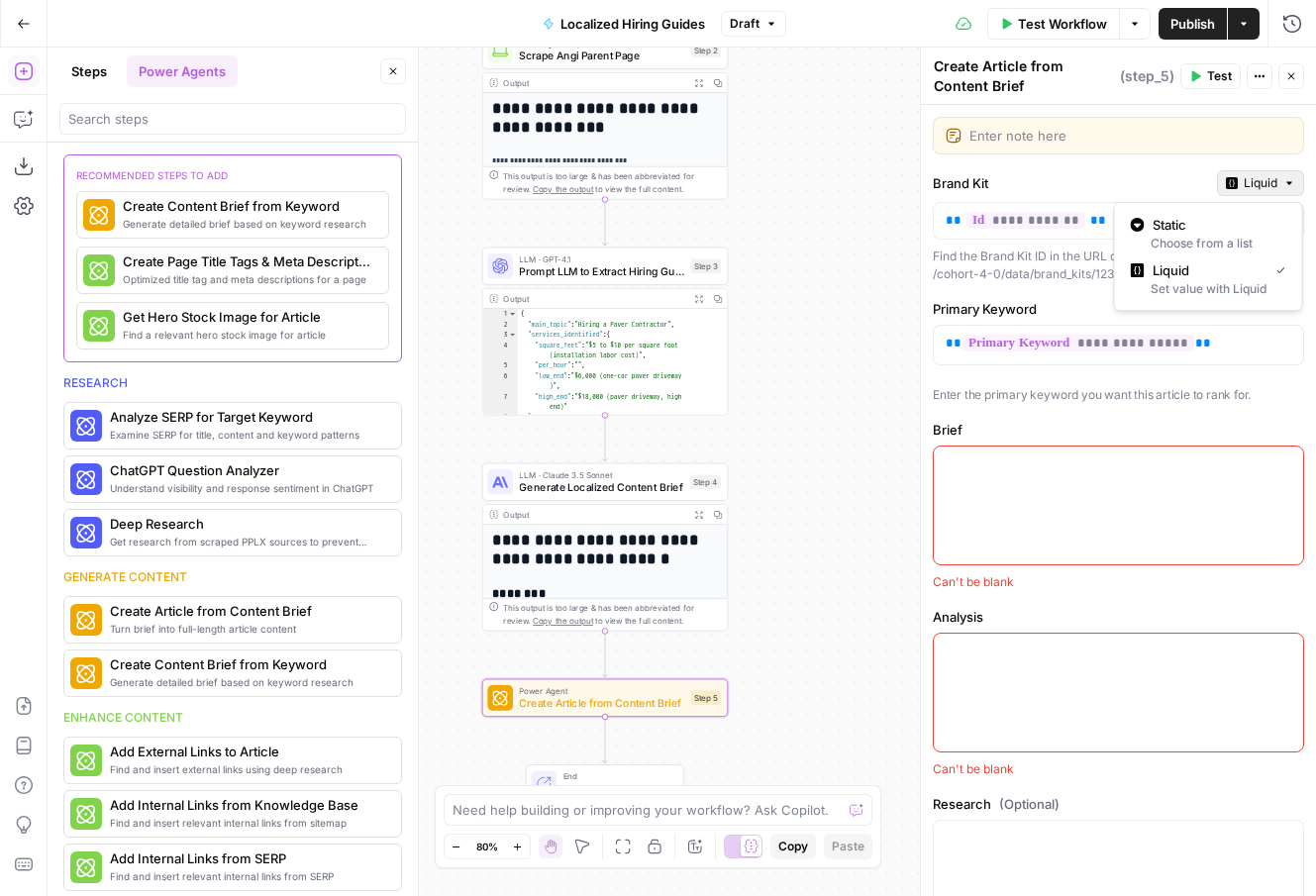 click 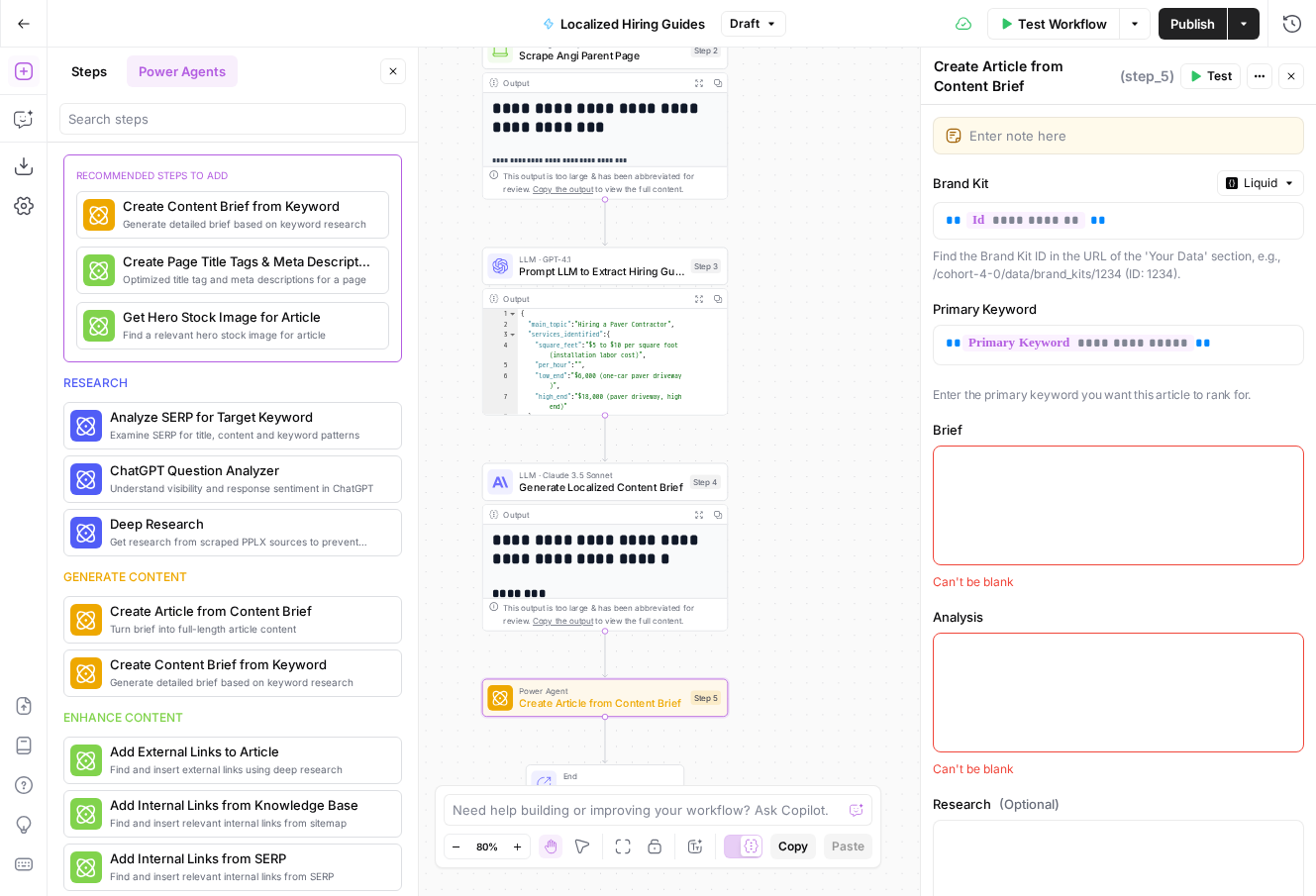click on "**********" at bounding box center (1118, 500) 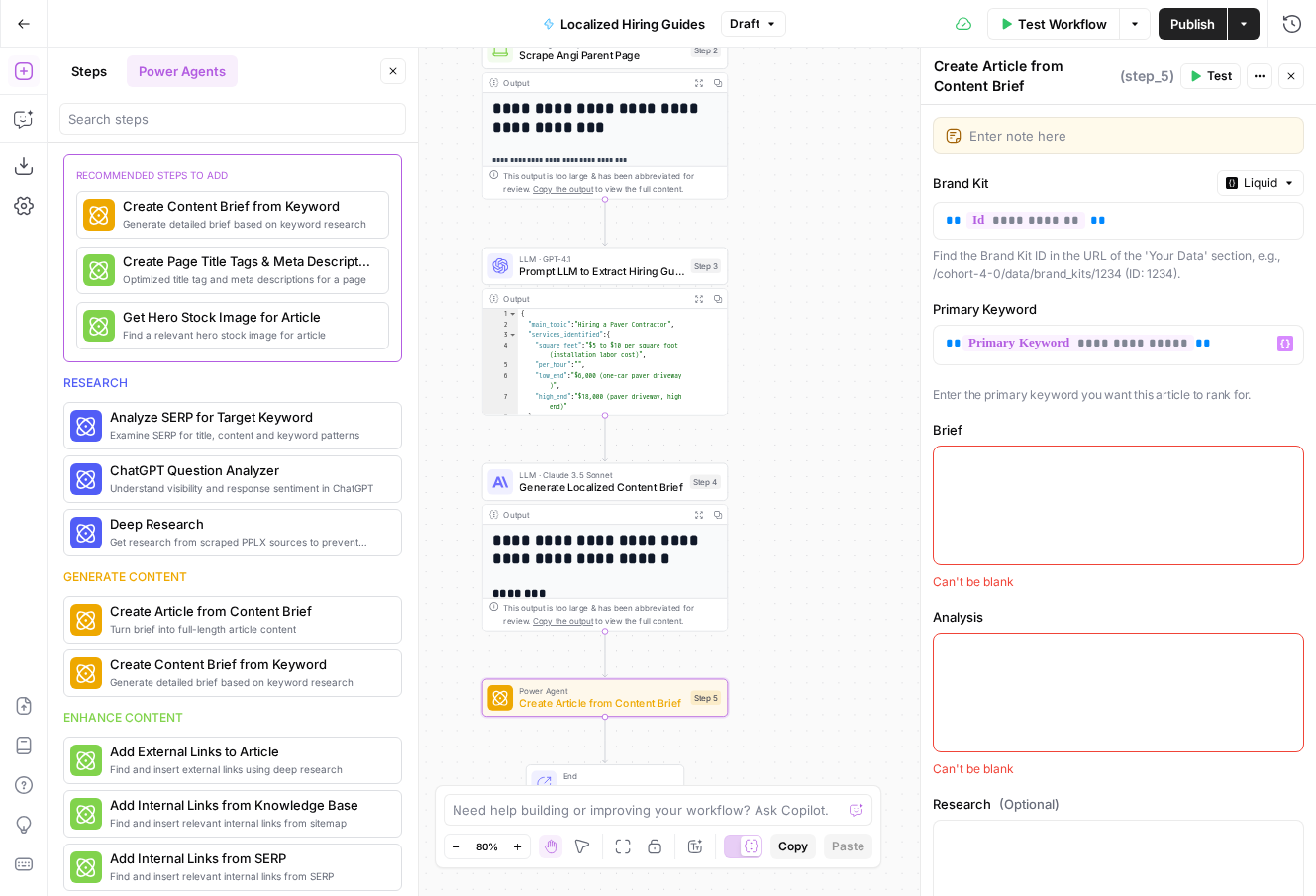 click on "**********" at bounding box center [1118, 500] 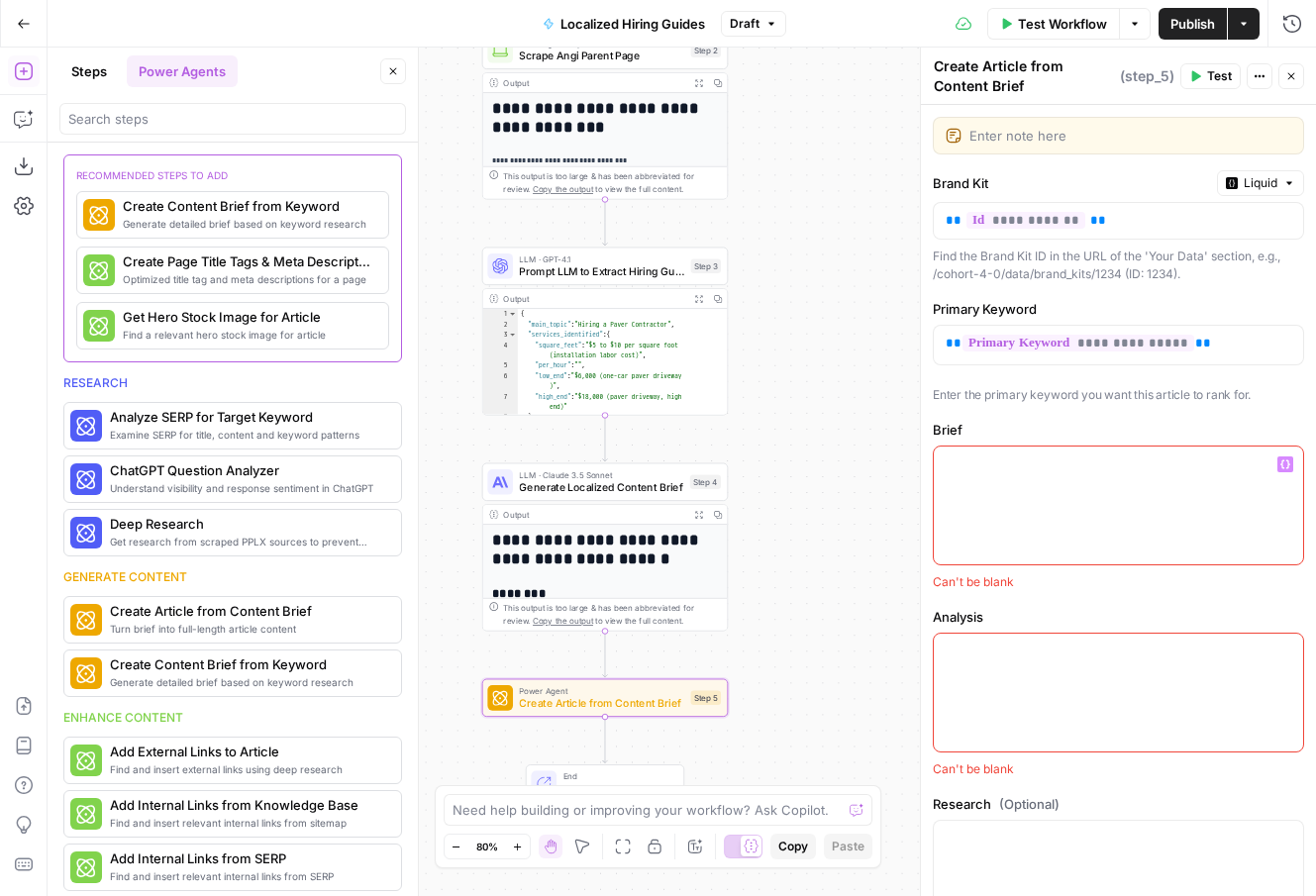 click at bounding box center (1118, 505) 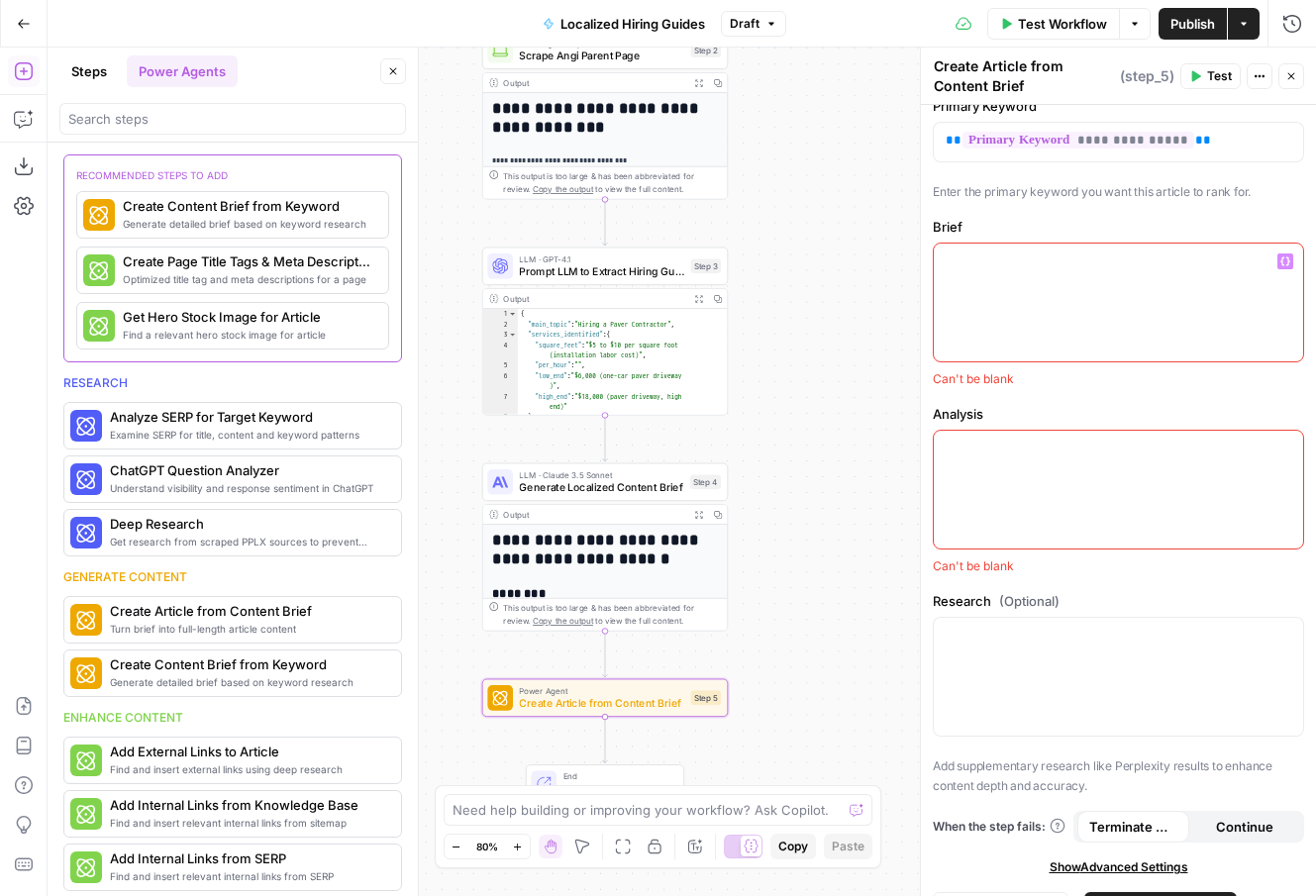 scroll, scrollTop: 188, scrollLeft: 0, axis: vertical 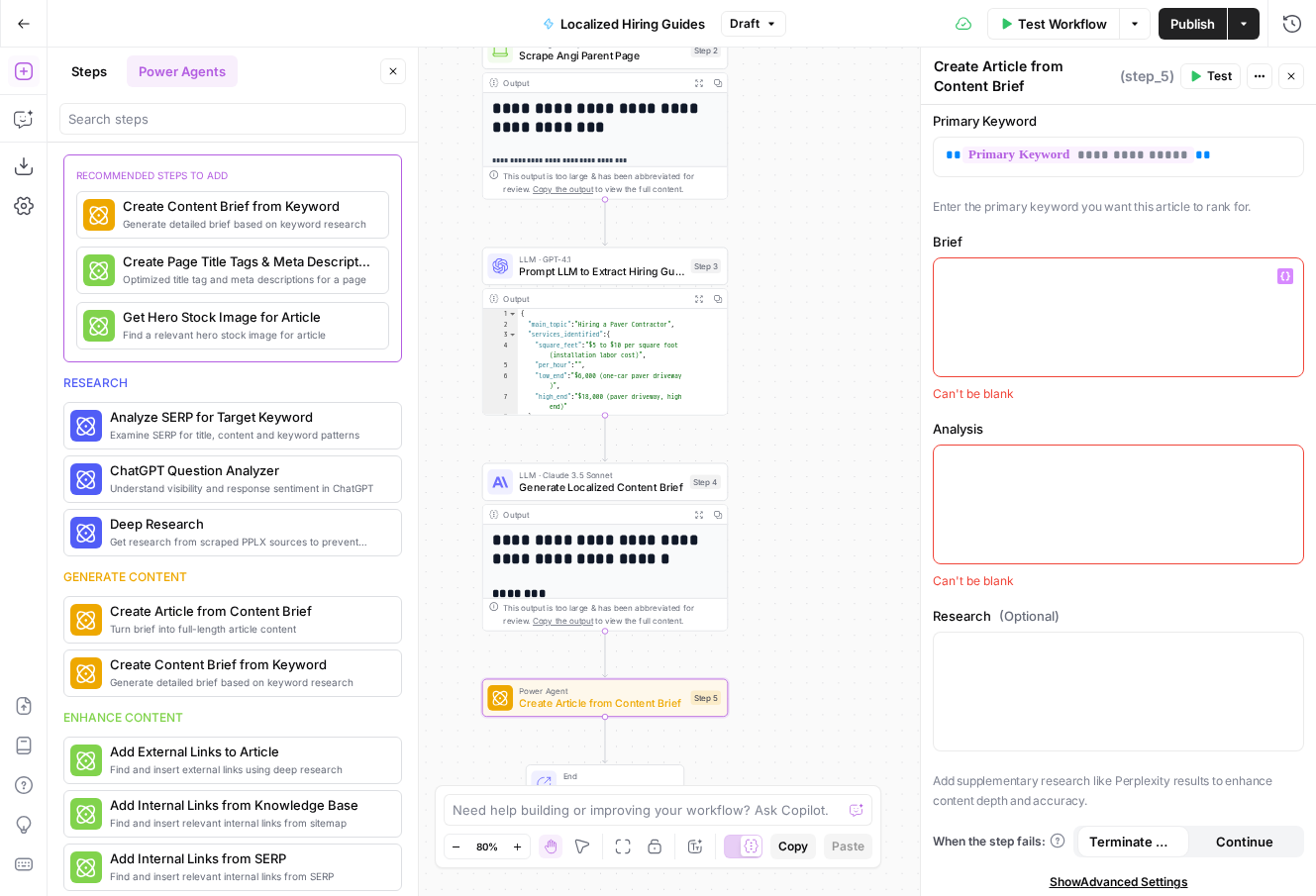 click 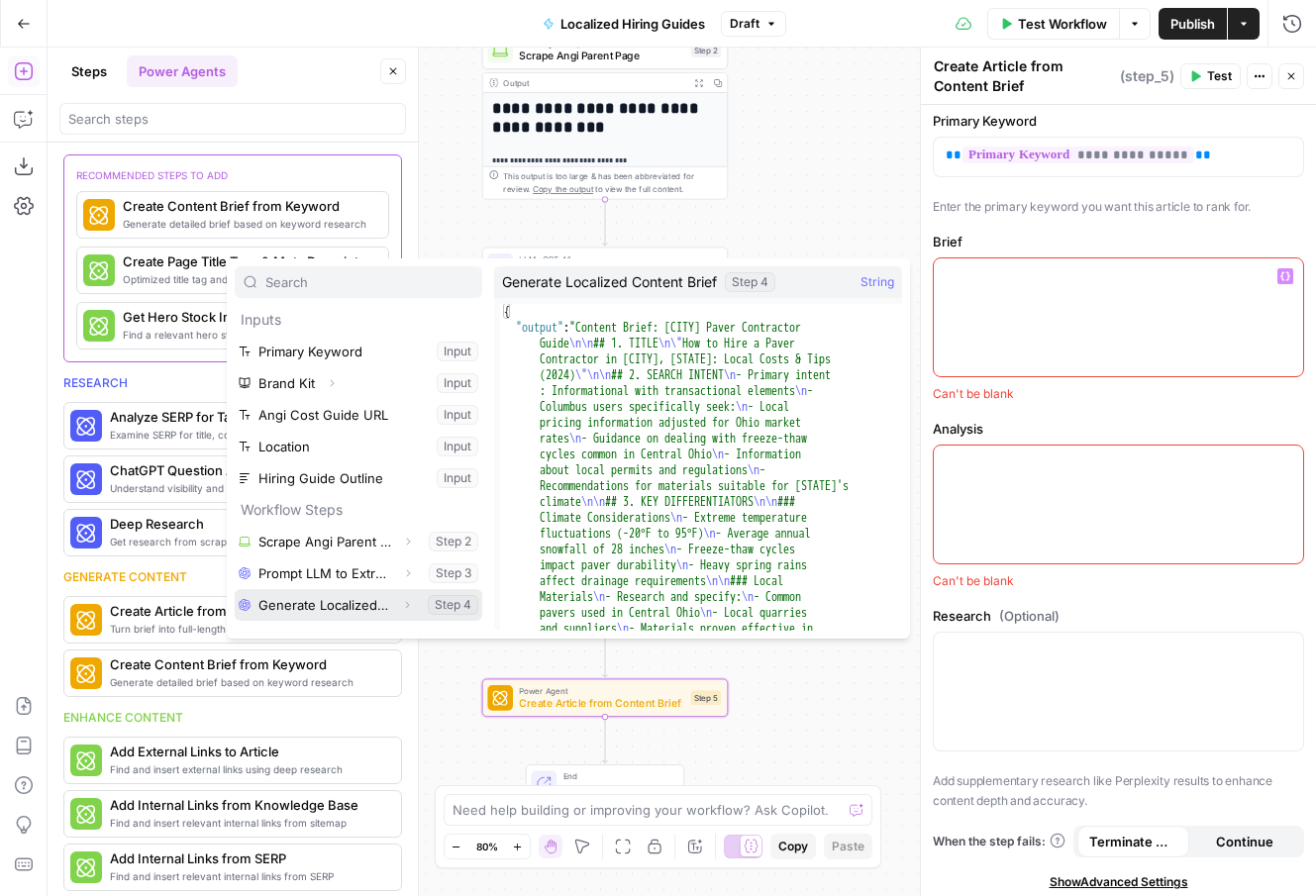 click at bounding box center (358, 605) 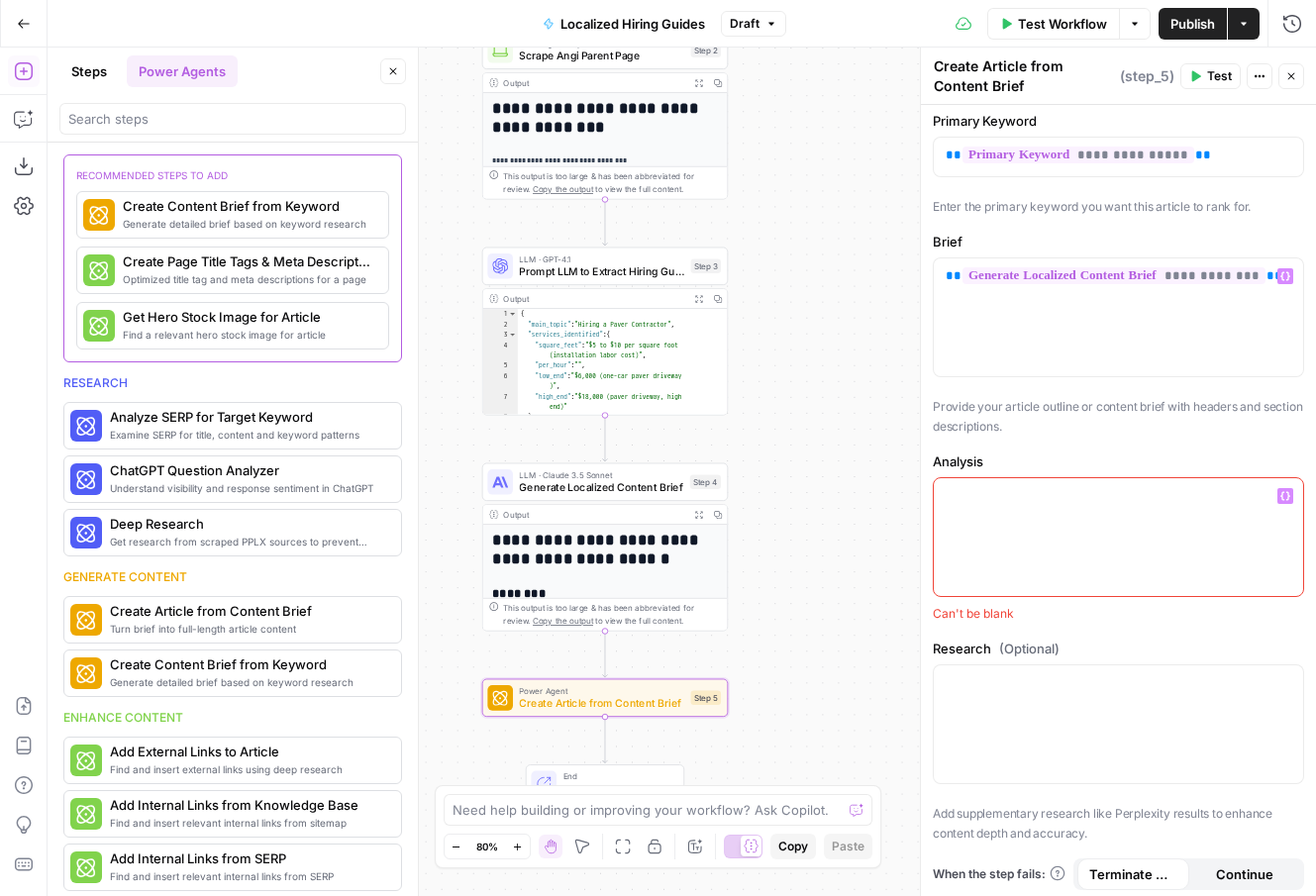 click at bounding box center [1118, 537] 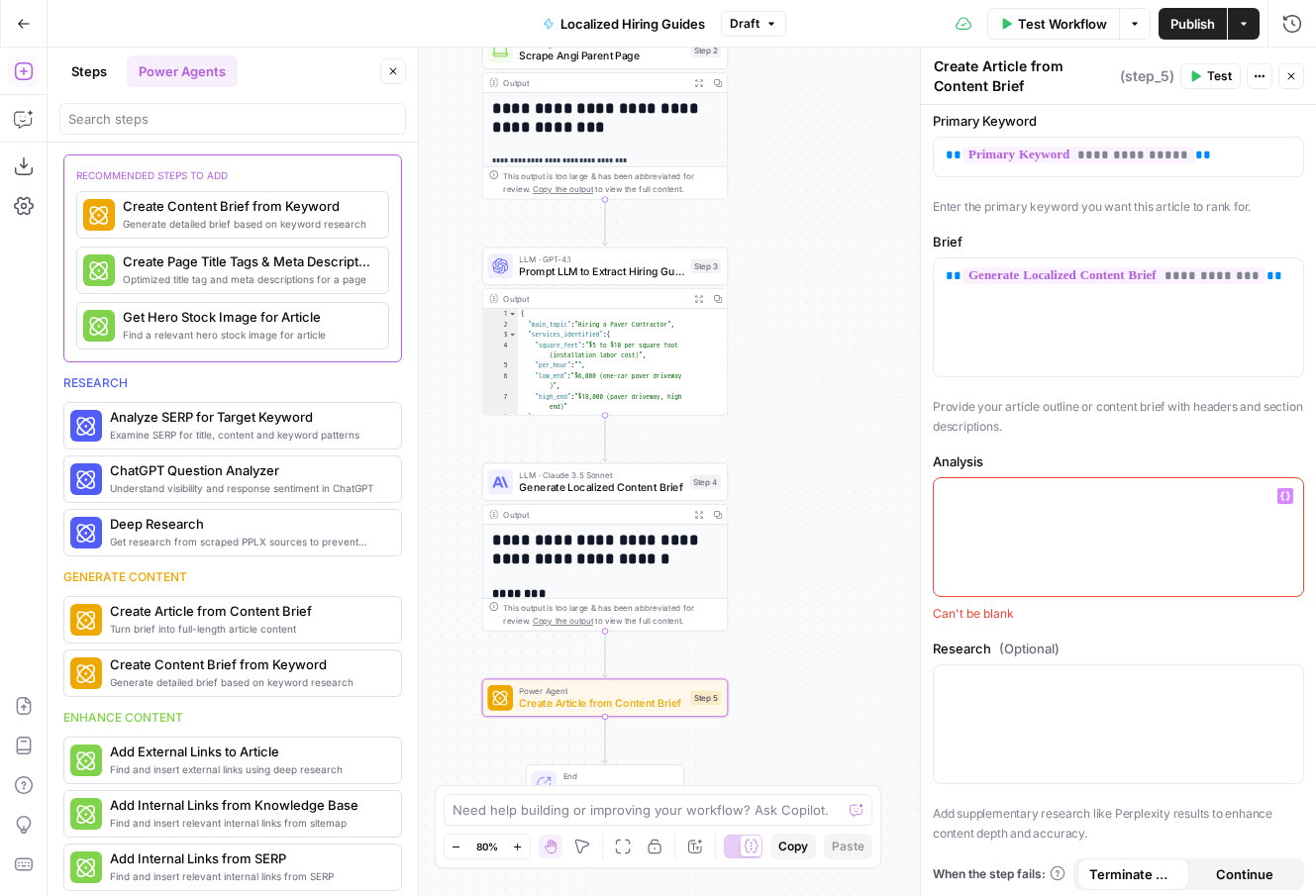 click 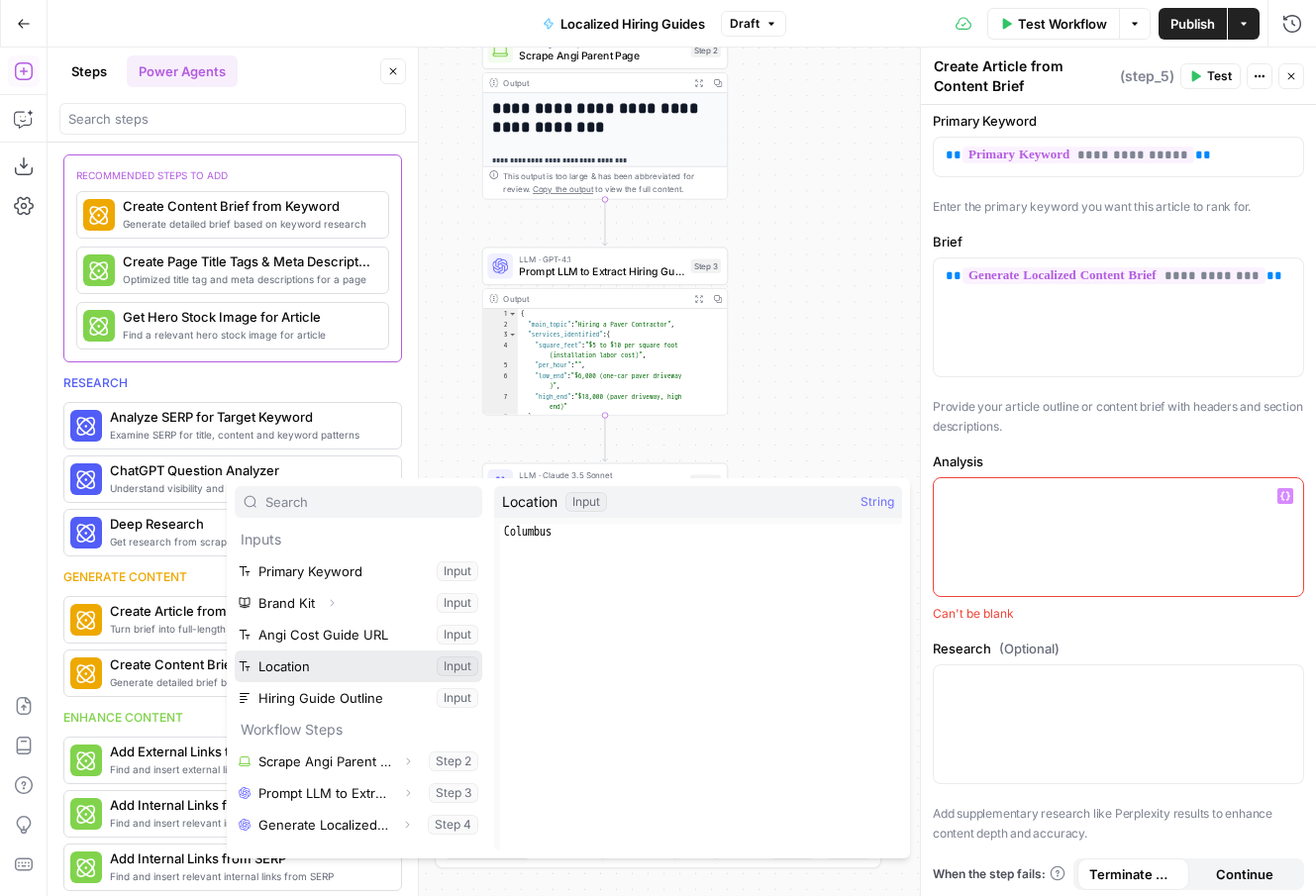 click at bounding box center (358, 666) 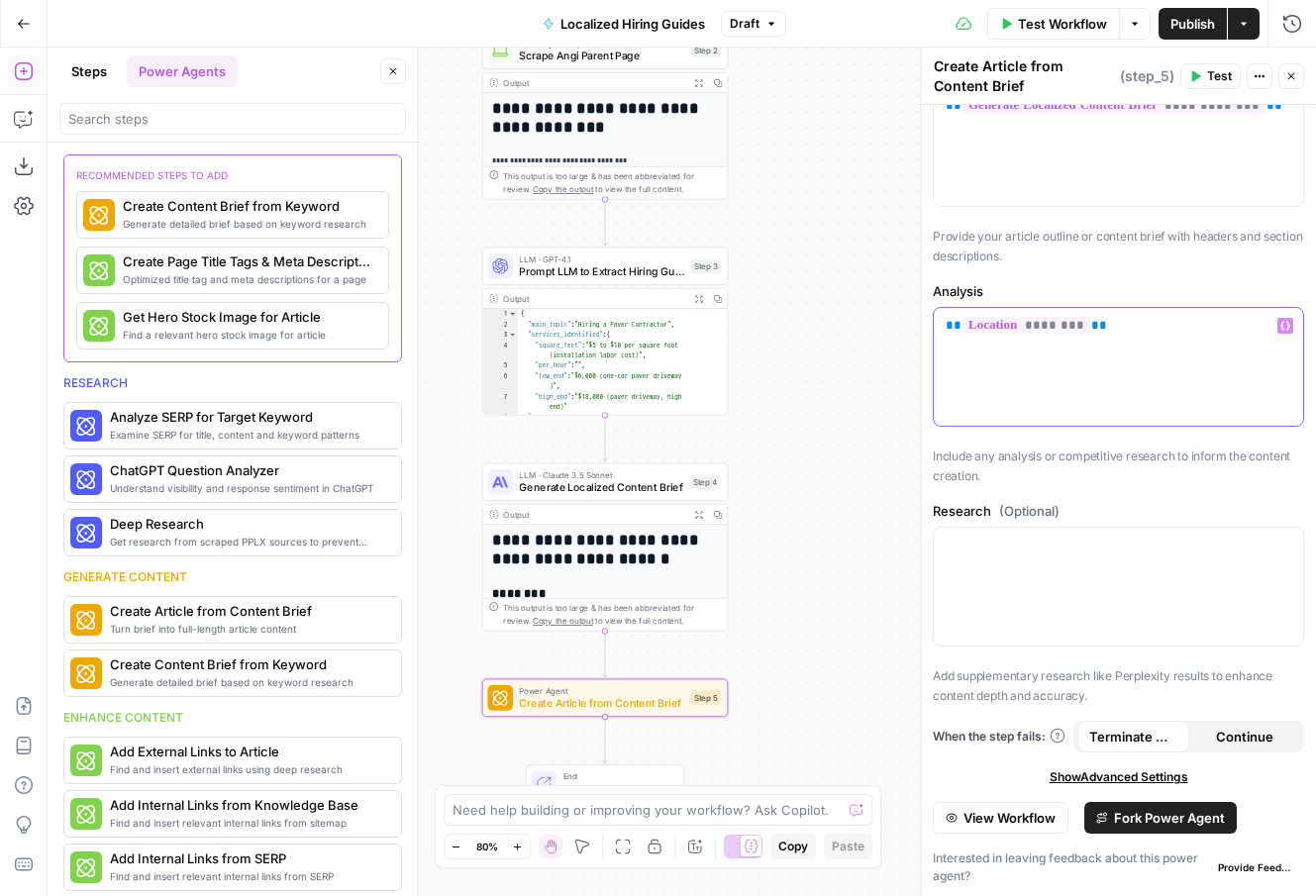 scroll, scrollTop: 359, scrollLeft: 0, axis: vertical 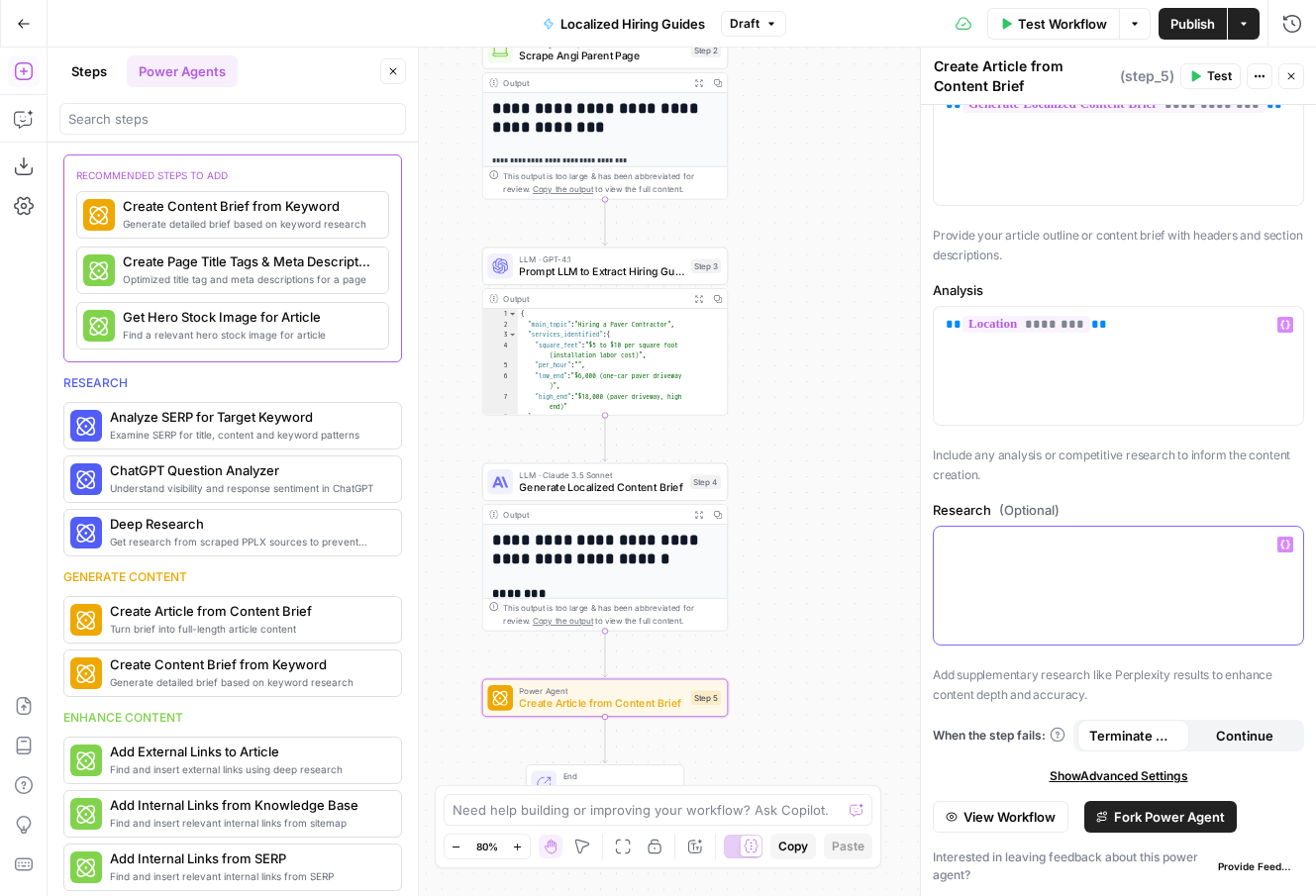 click 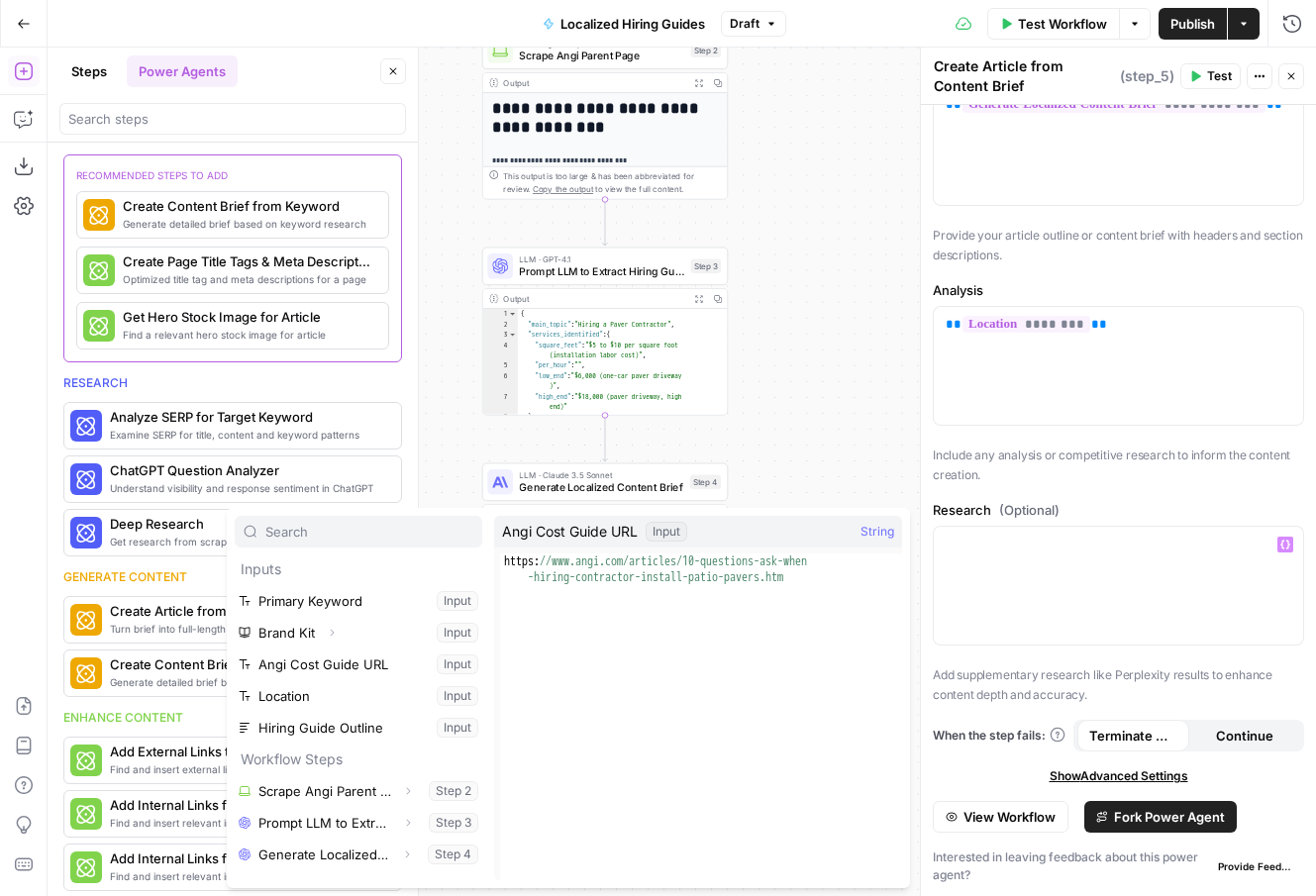 click on "Include any analysis or competitive research to inform the content creation." at bounding box center (1118, 464) 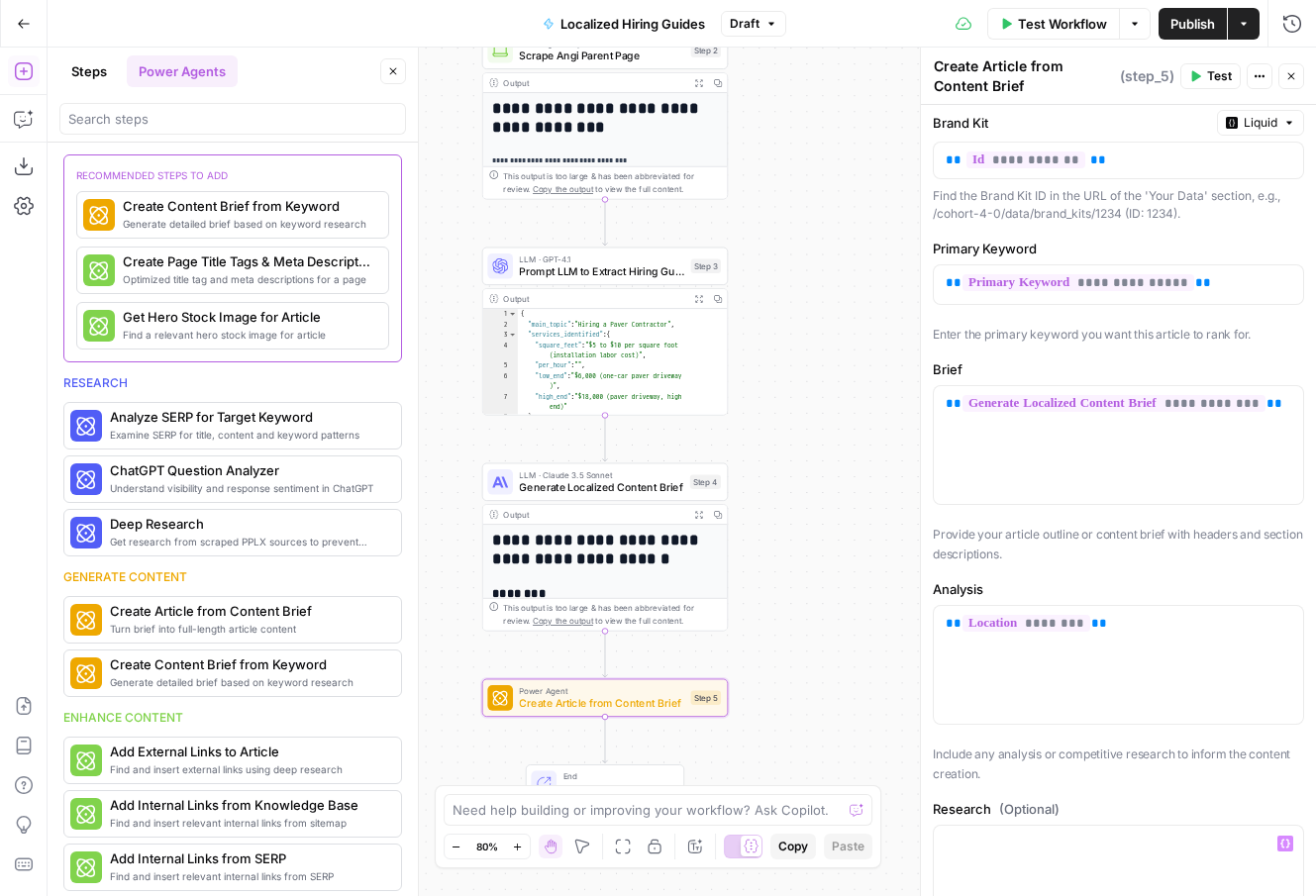 scroll, scrollTop: 0, scrollLeft: 0, axis: both 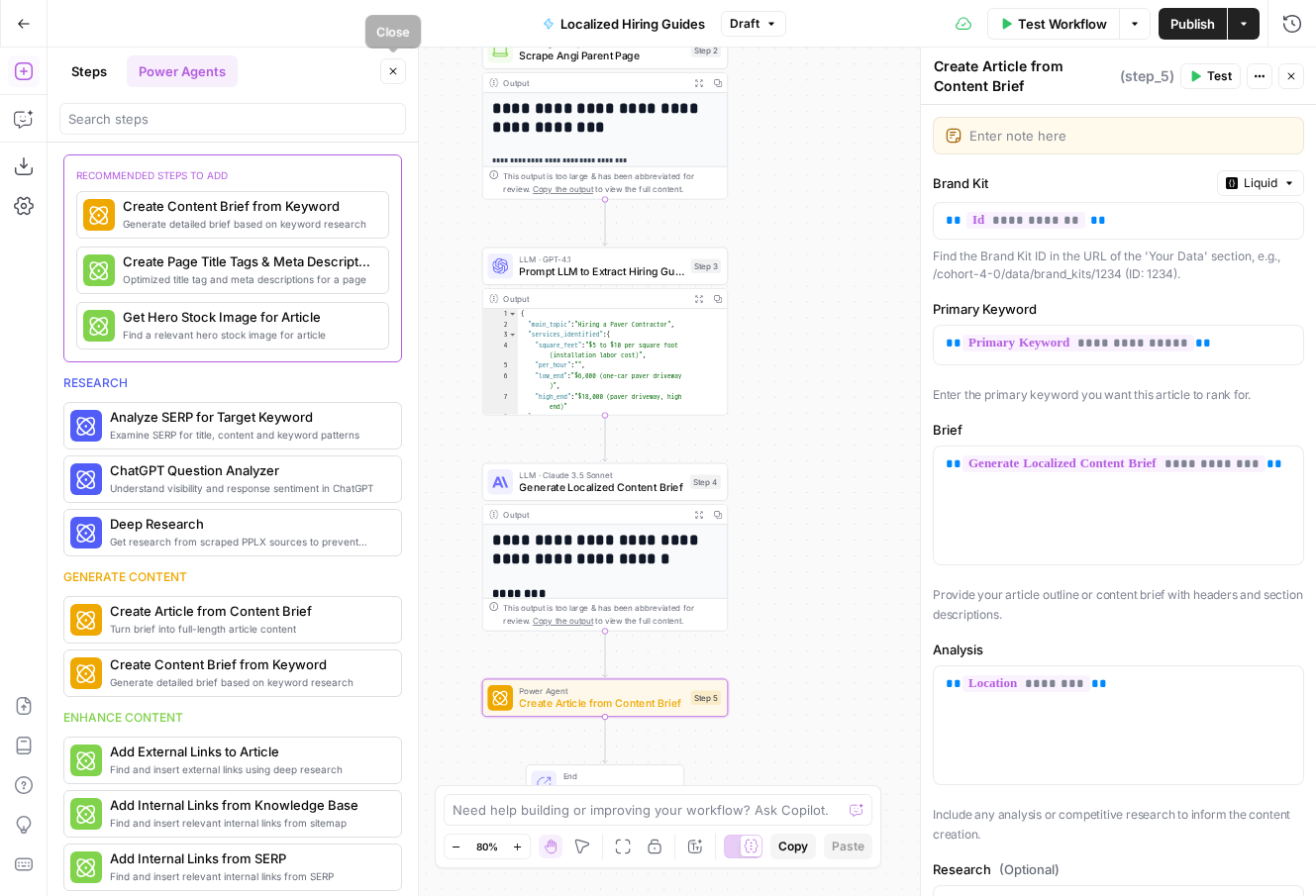 click 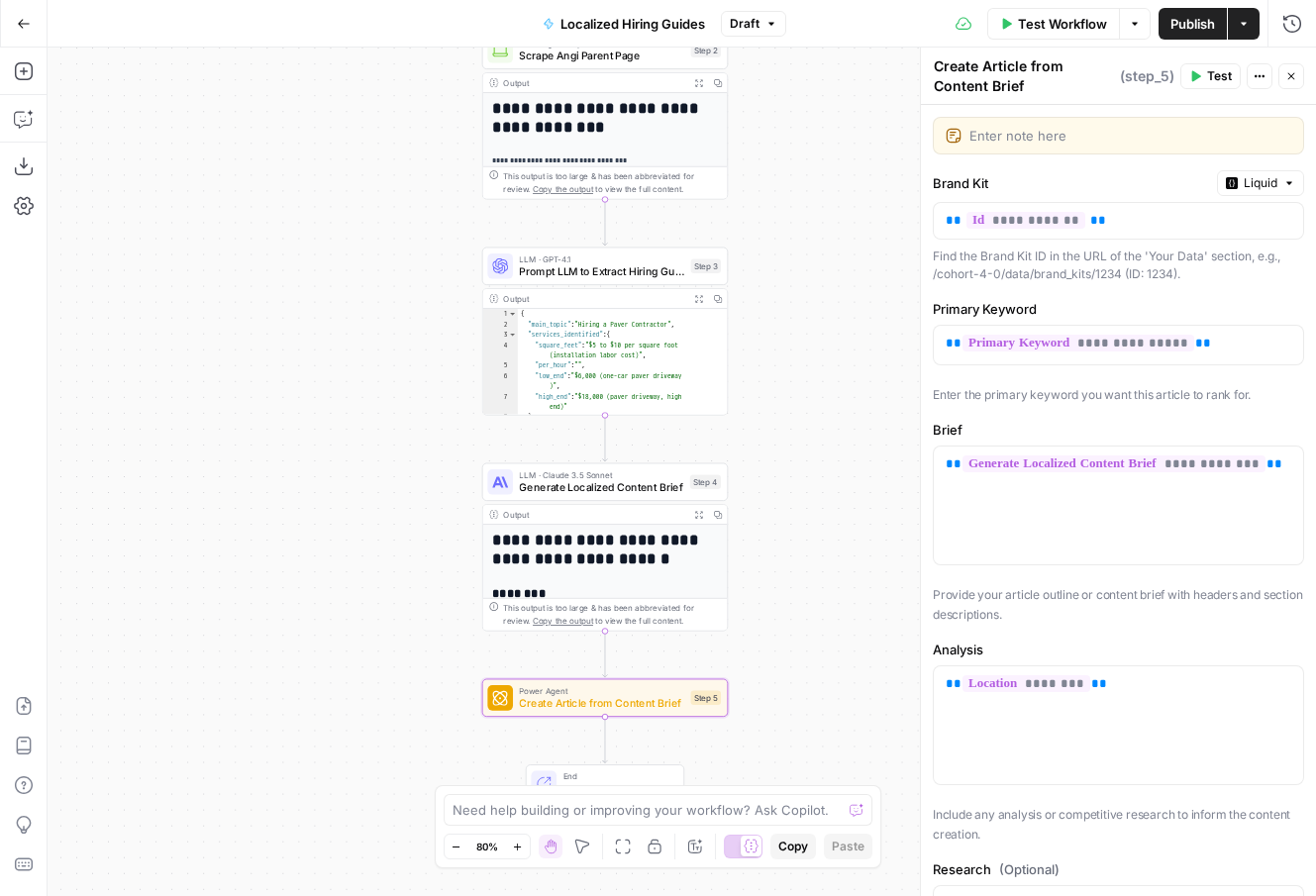 click on "Test" at bounding box center [1219, 76] 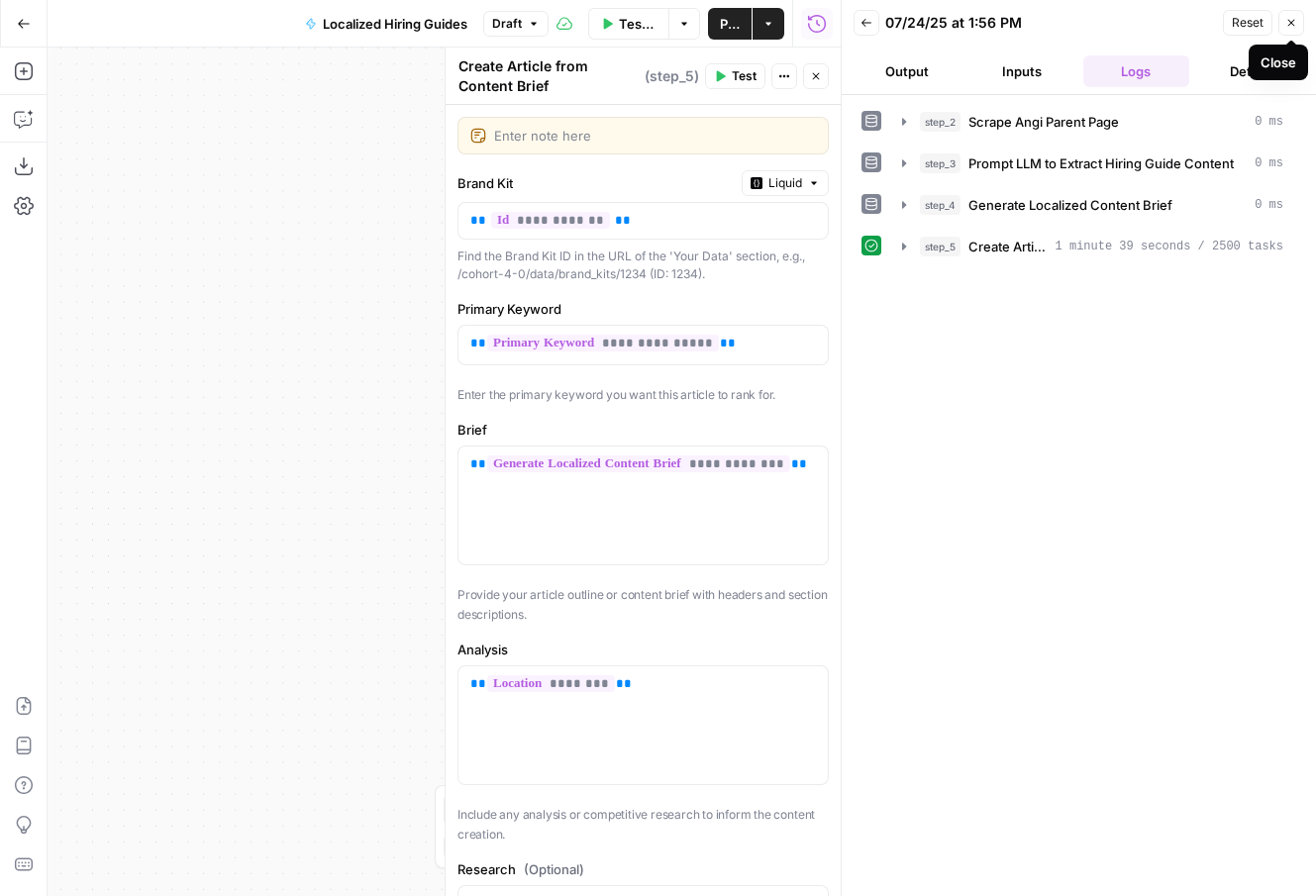 click on "Close" at bounding box center (1291, 23) 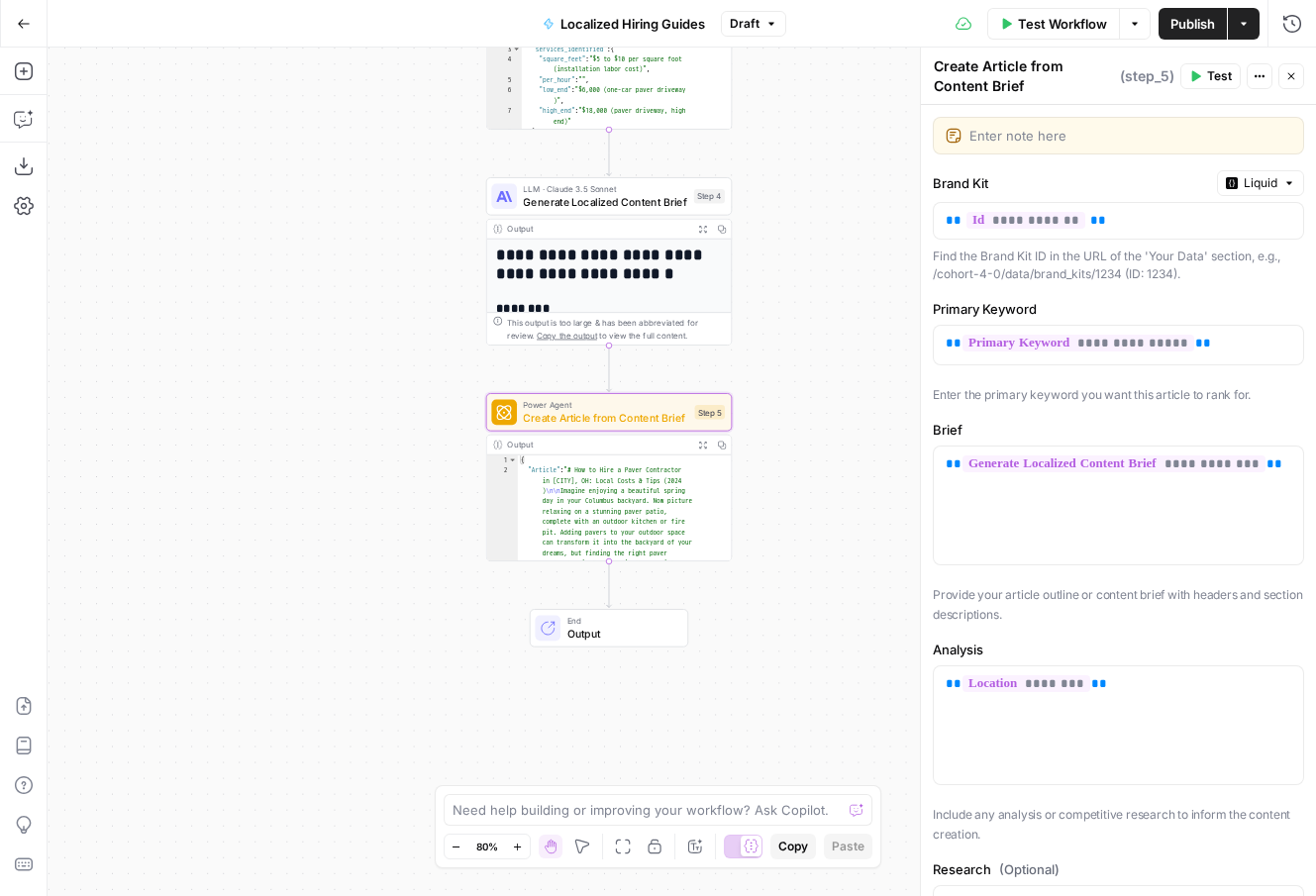 drag, startPoint x: 813, startPoint y: 656, endPoint x: 808, endPoint y: 420, distance: 236.05296 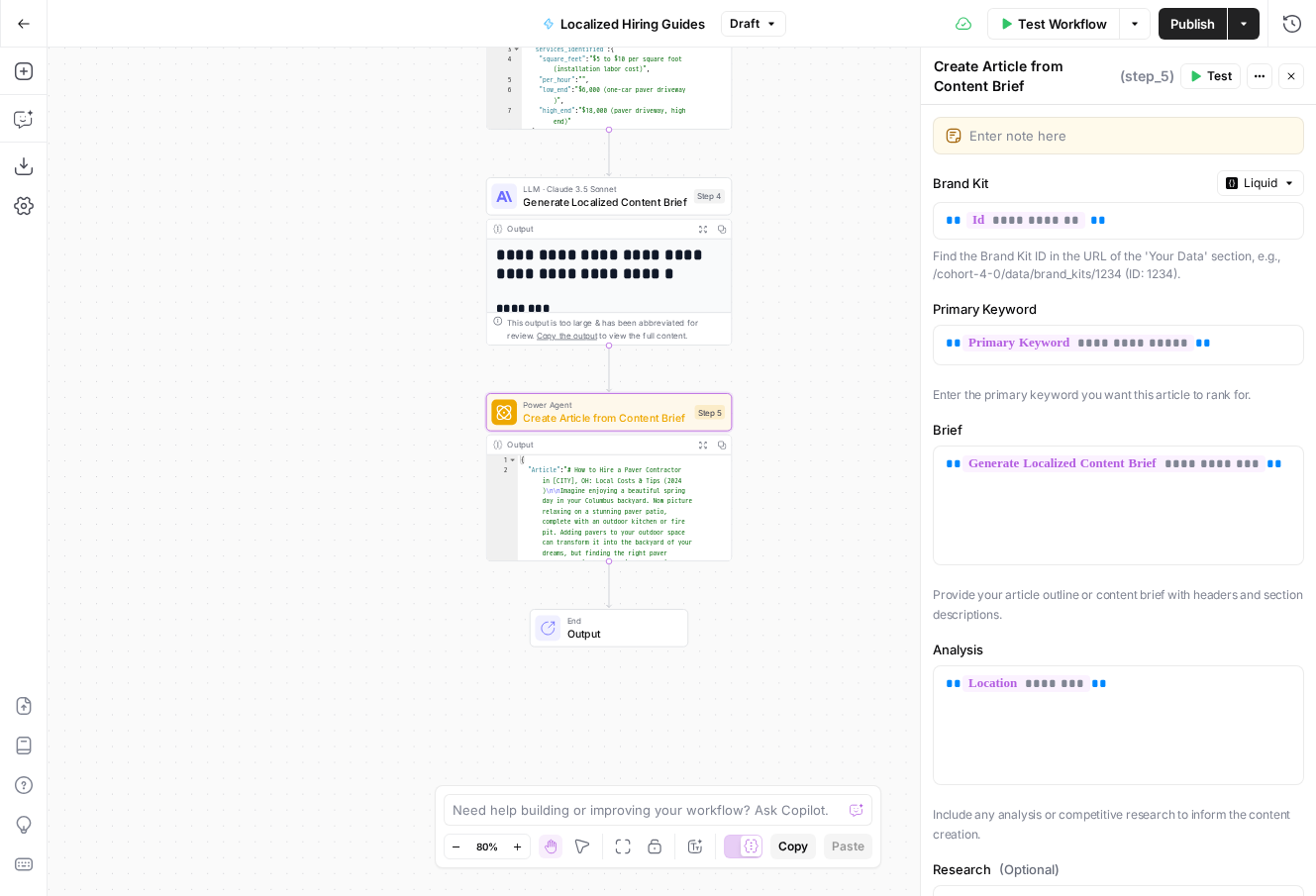 click on "**********" at bounding box center [681, 471] 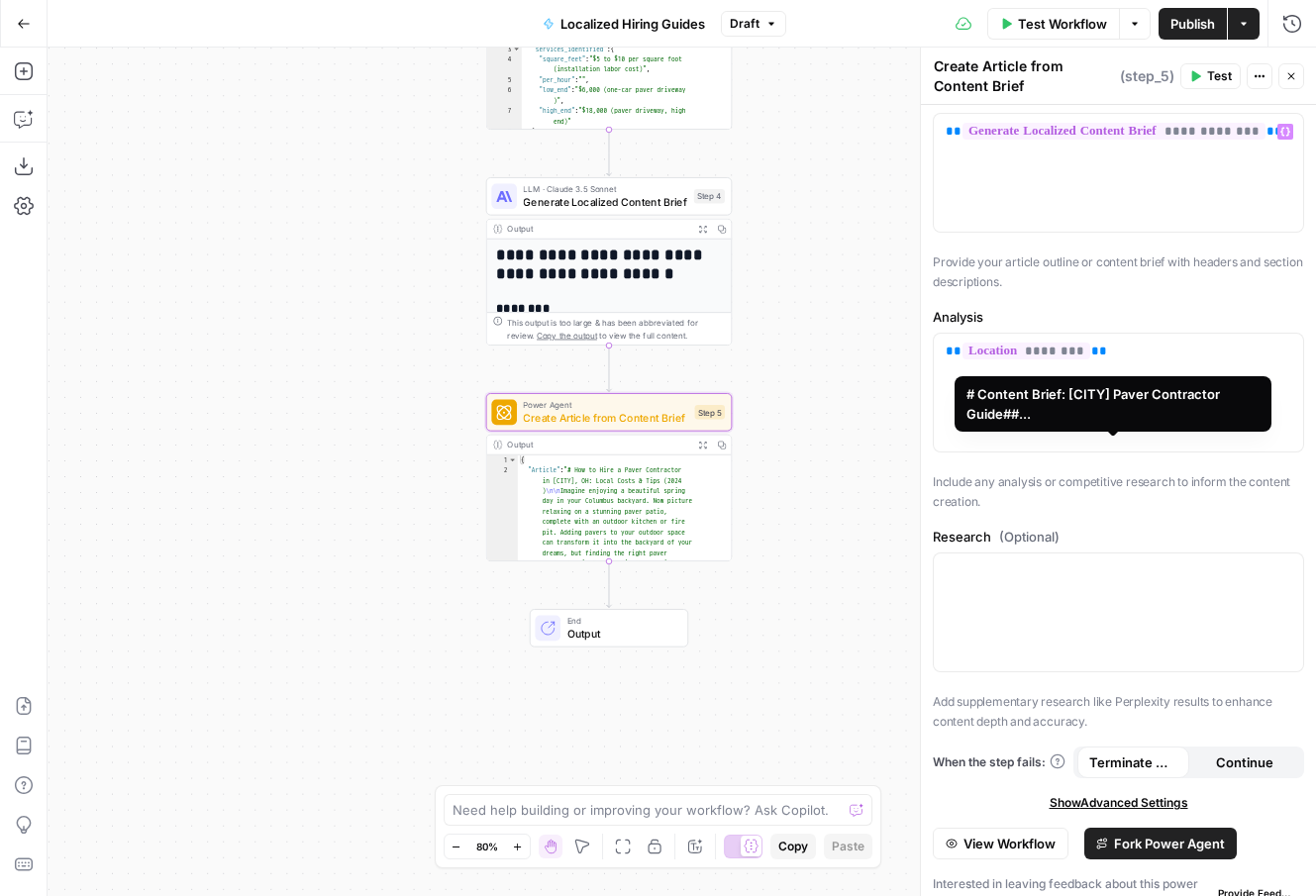 scroll, scrollTop: 359, scrollLeft: 0, axis: vertical 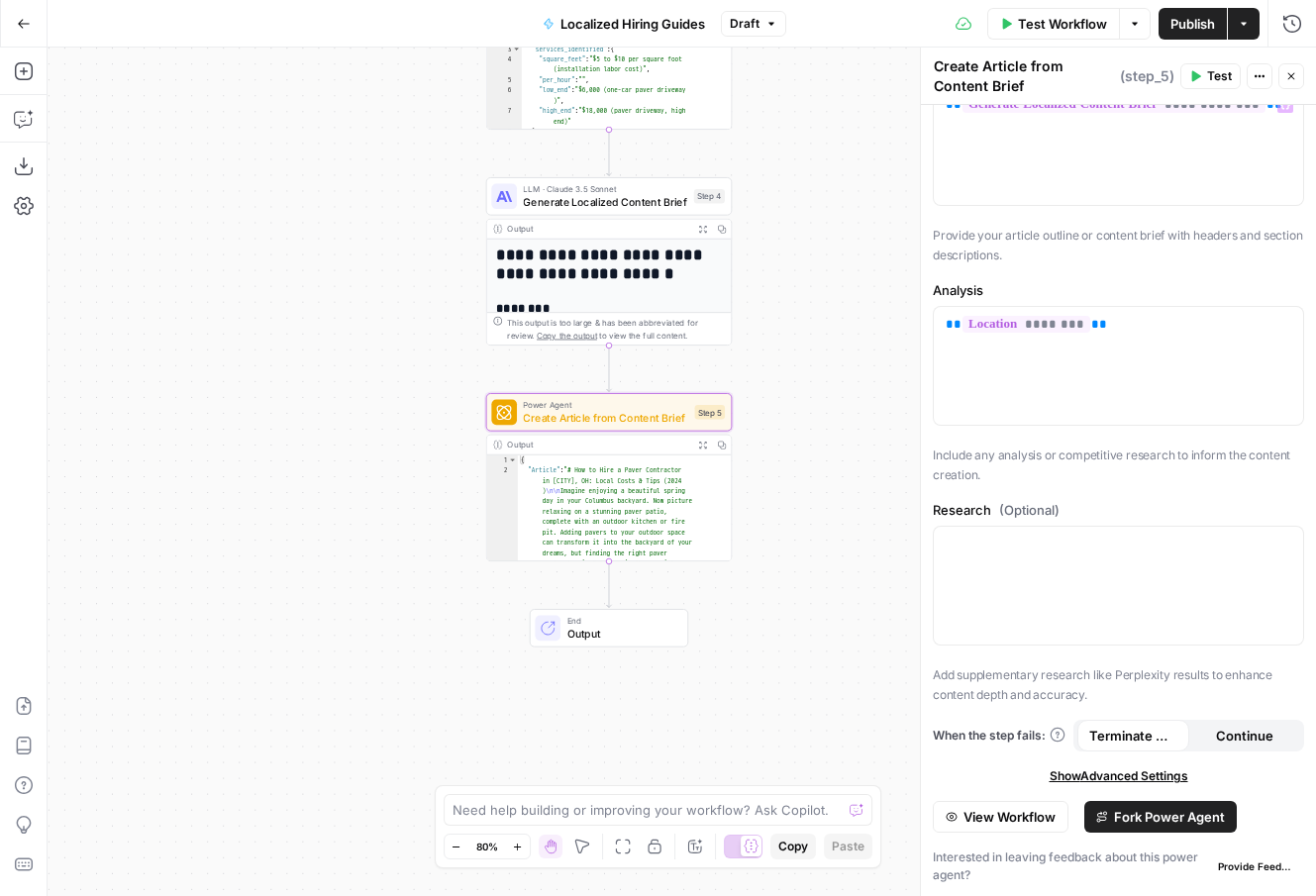 click on "Variables Menu" at bounding box center [1246, 69] 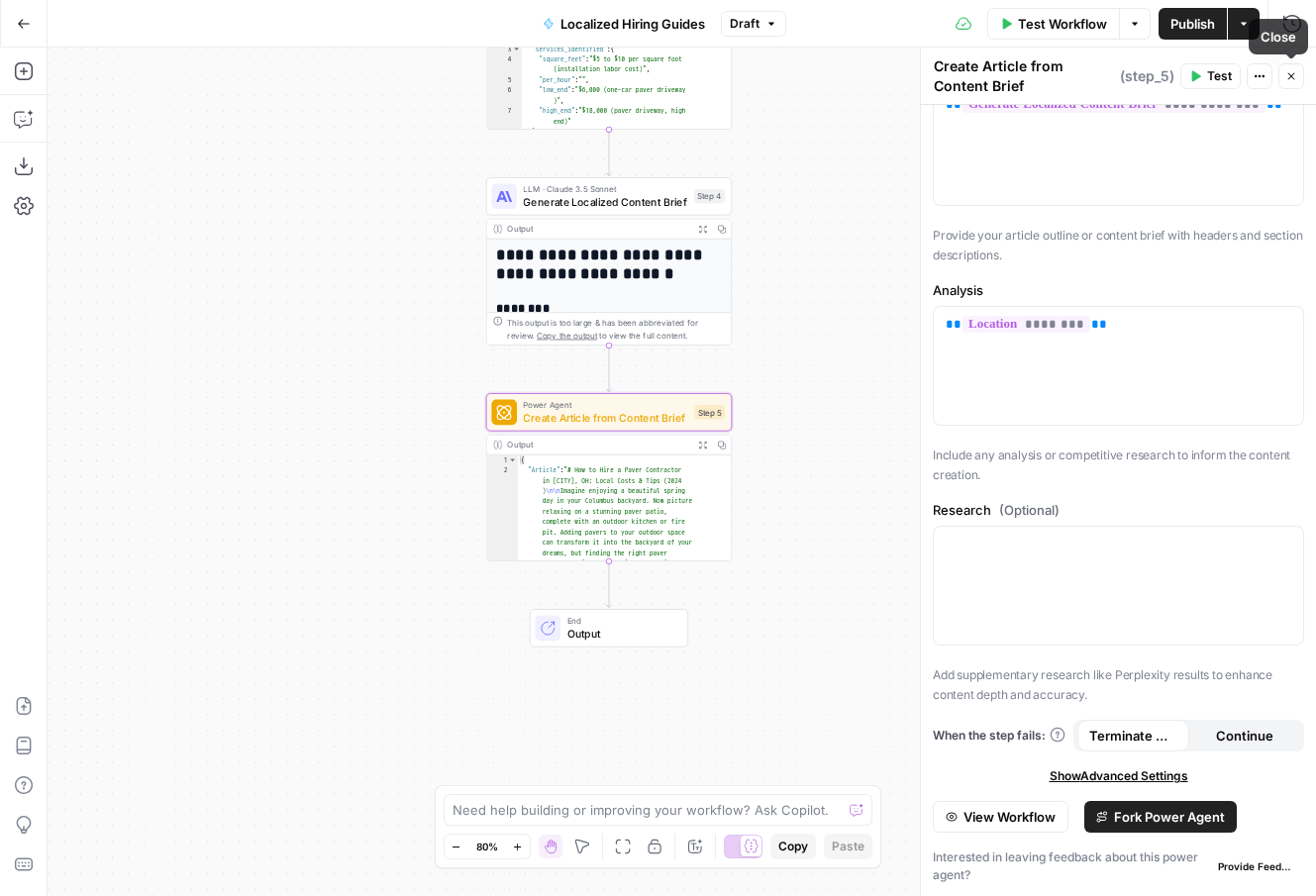 click 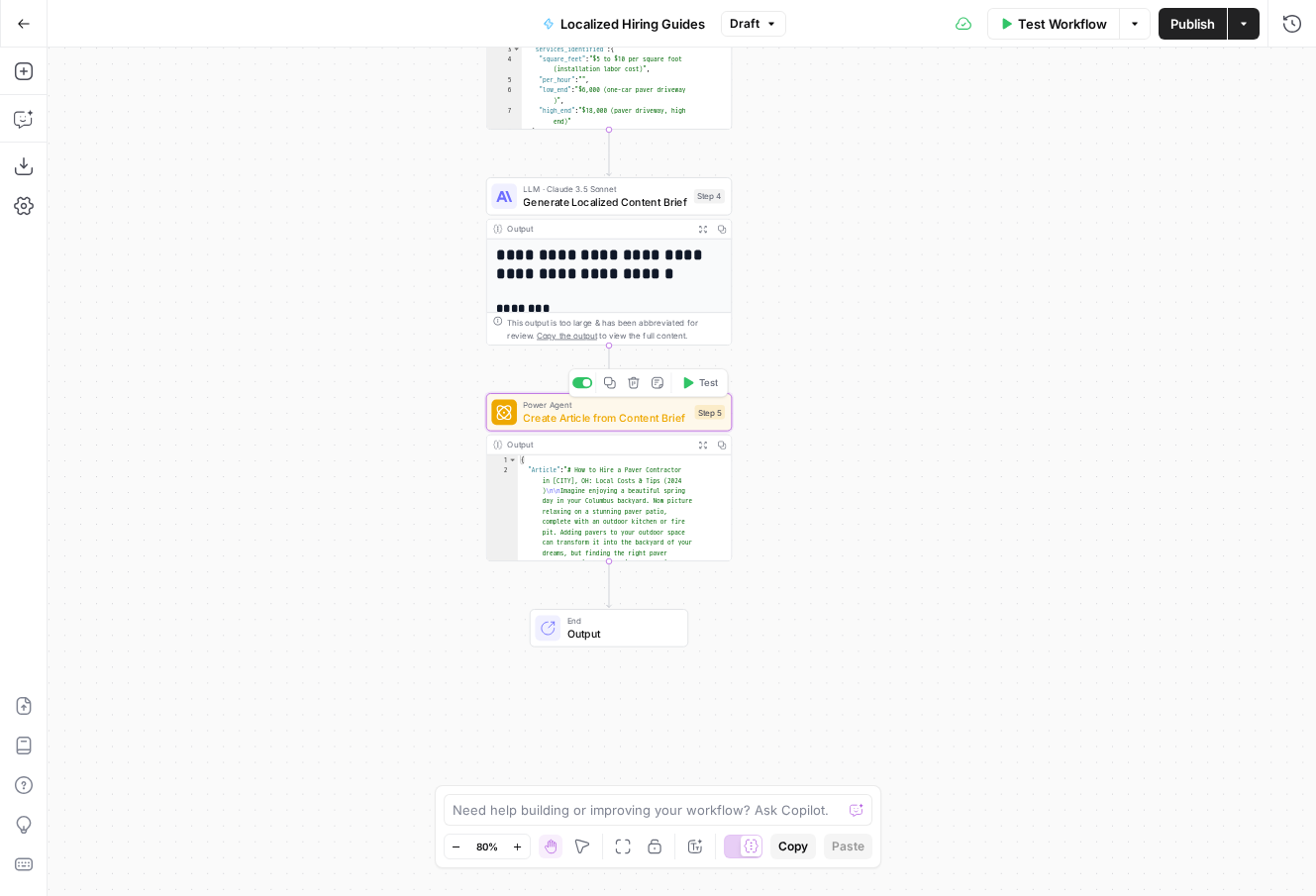 click on "Power Agent Create Article from Content Brief Step 5 Copy step Delete step Add Note Test" at bounding box center [609, 412] 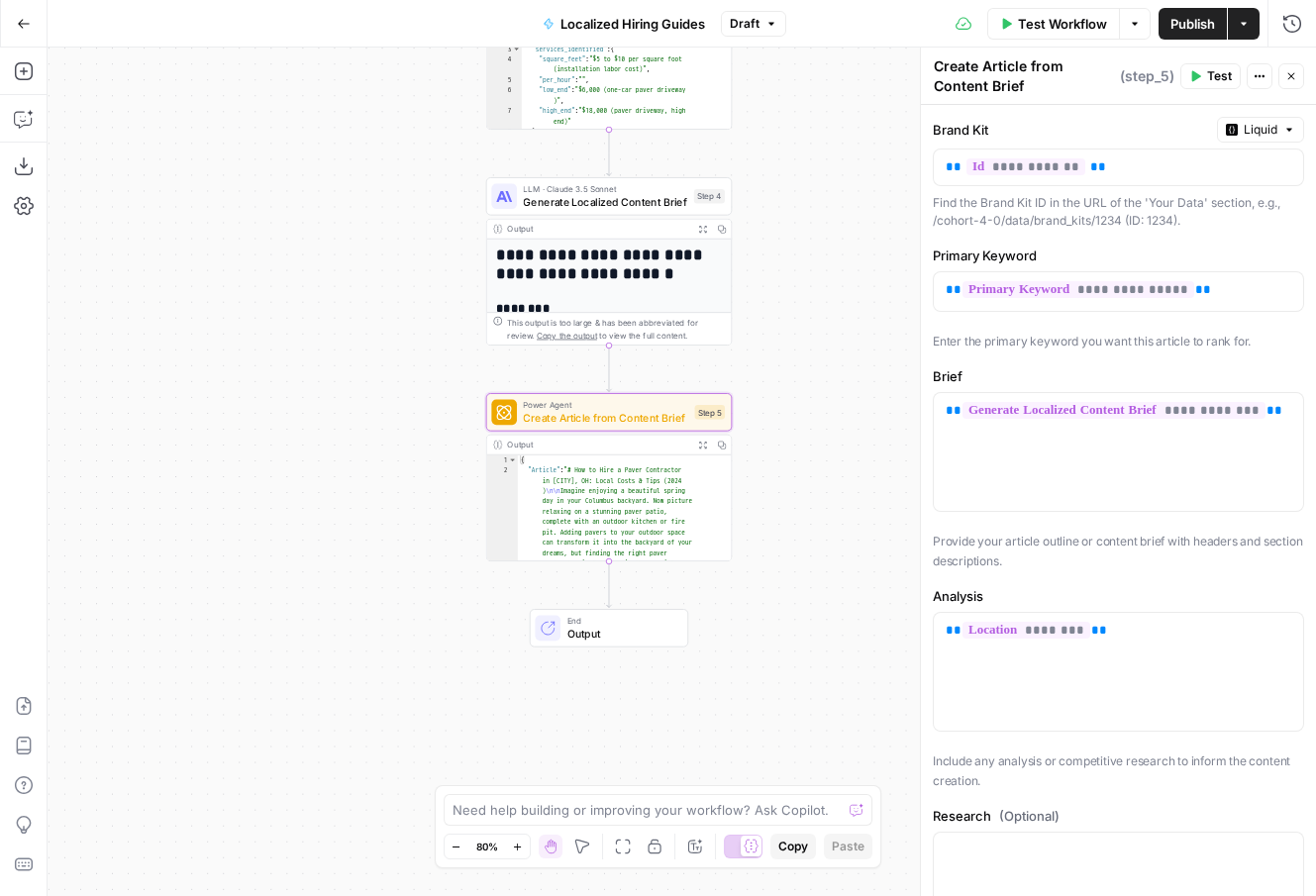 click on "Close" at bounding box center (1291, 76) 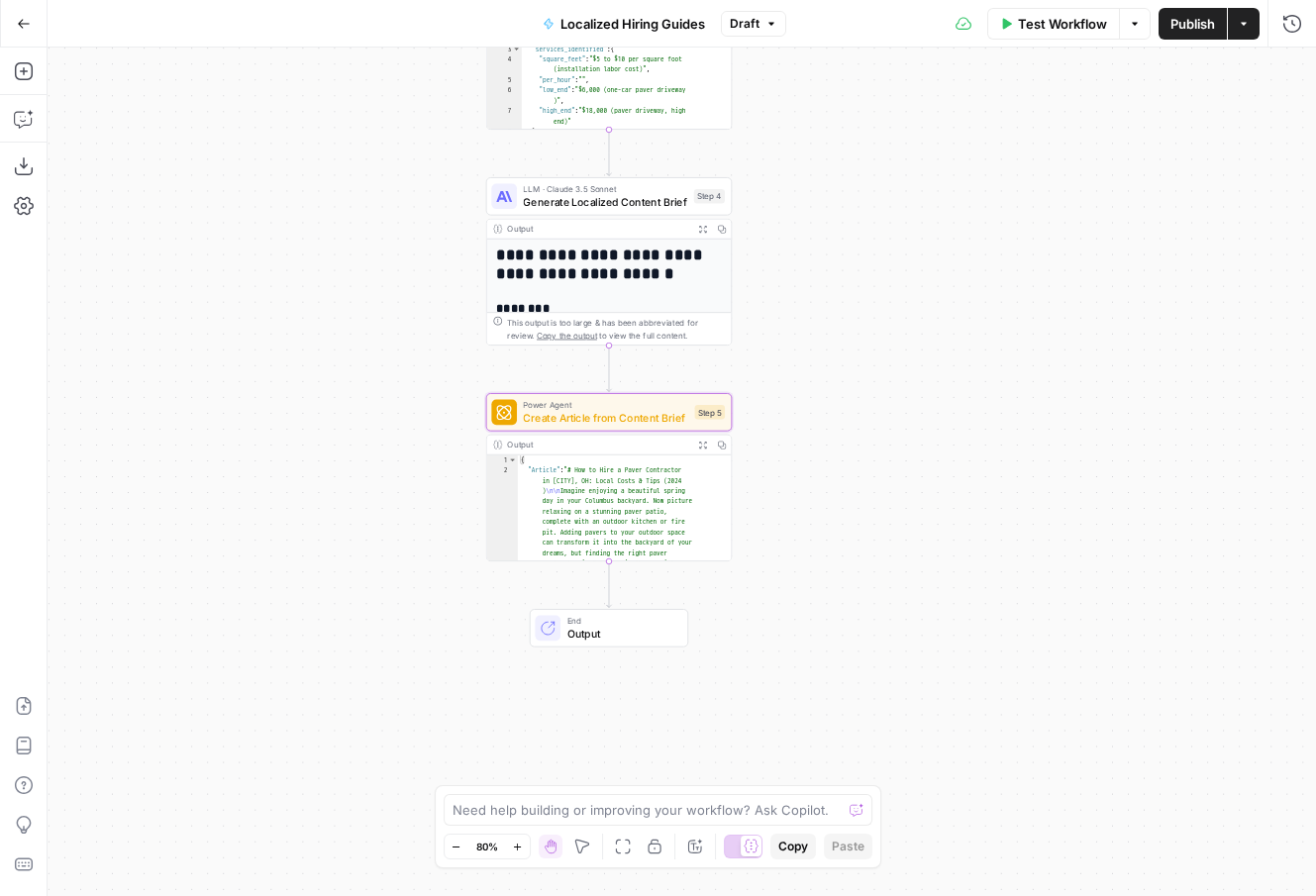 click on "Output Expand Output Copy" at bounding box center (609, 446) 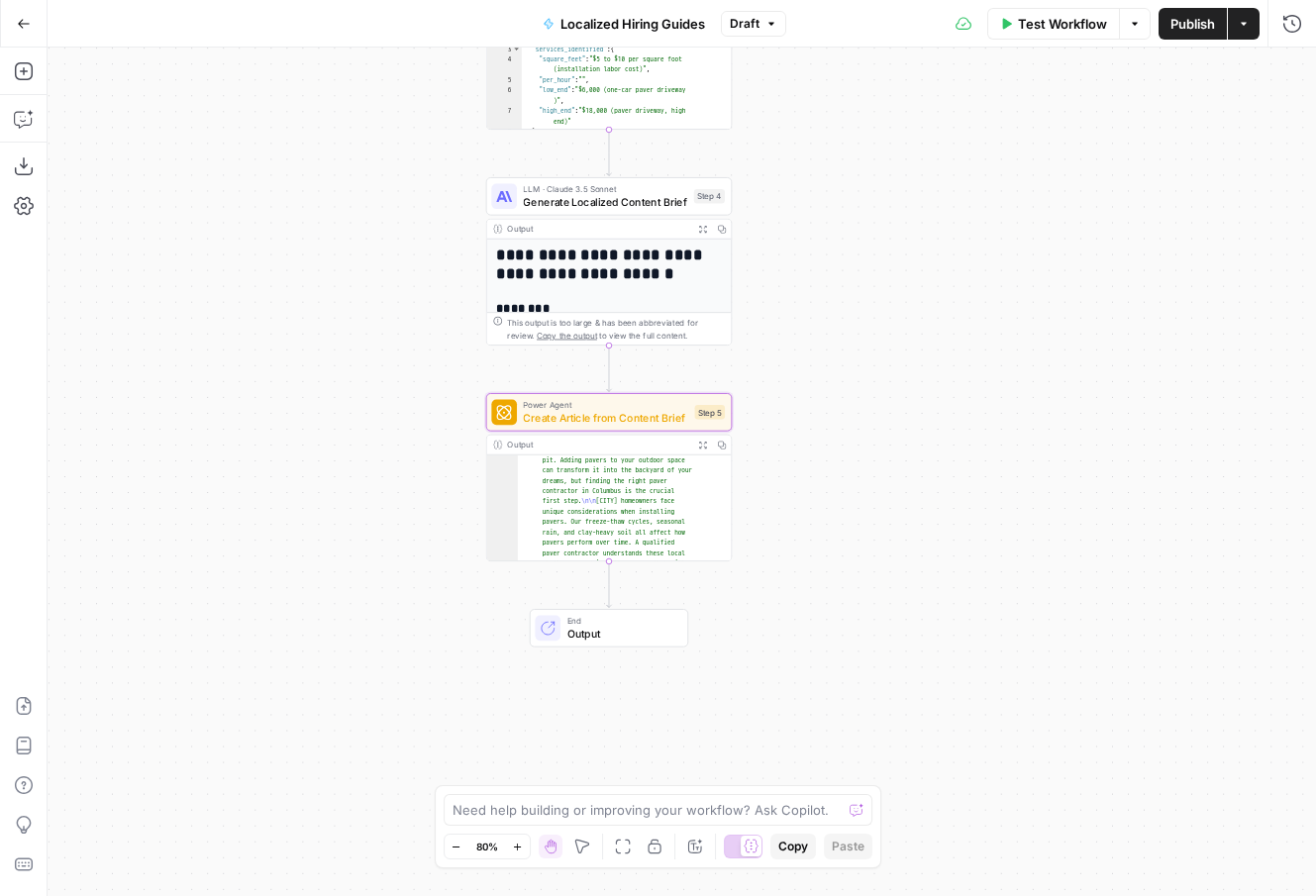 scroll, scrollTop: 0, scrollLeft: 0, axis: both 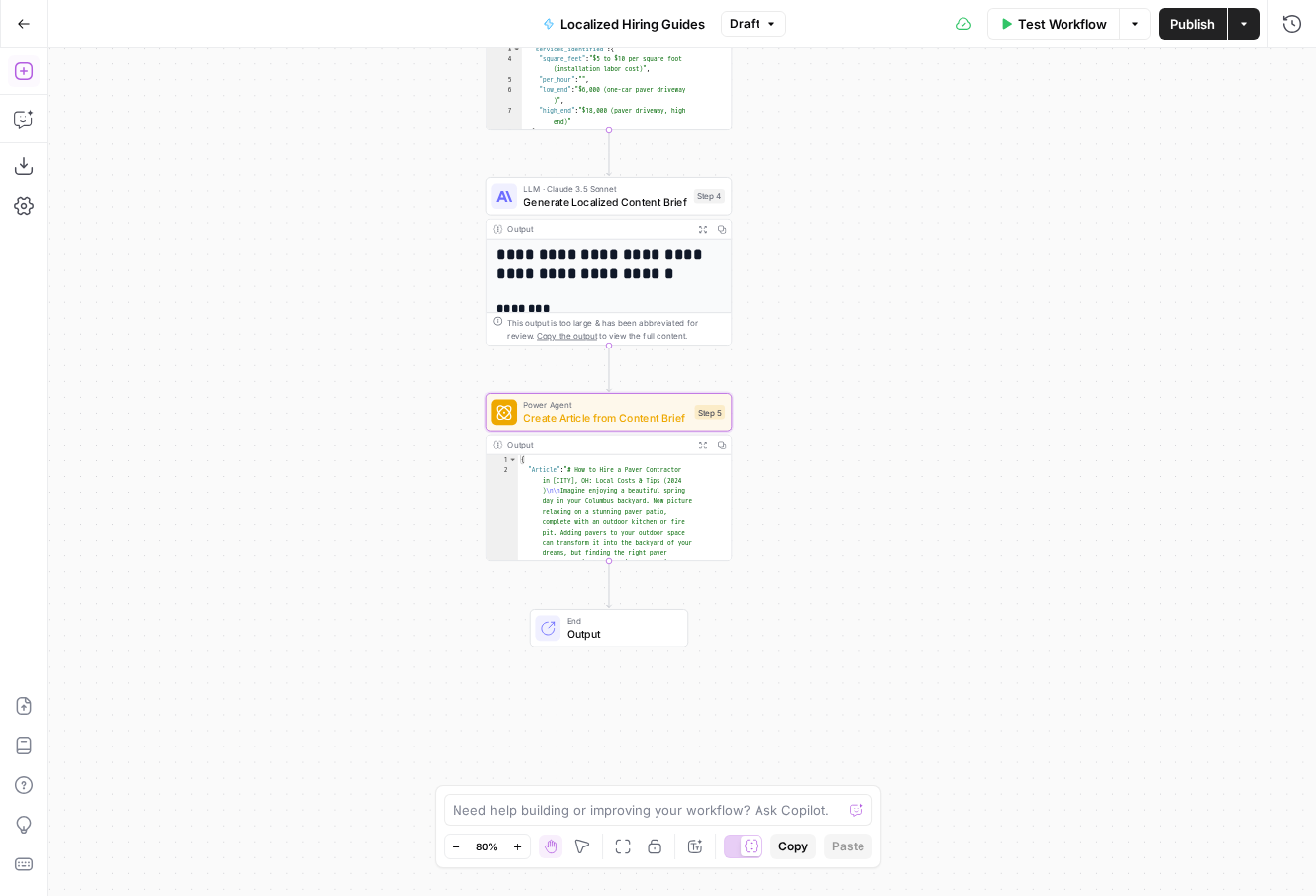 click 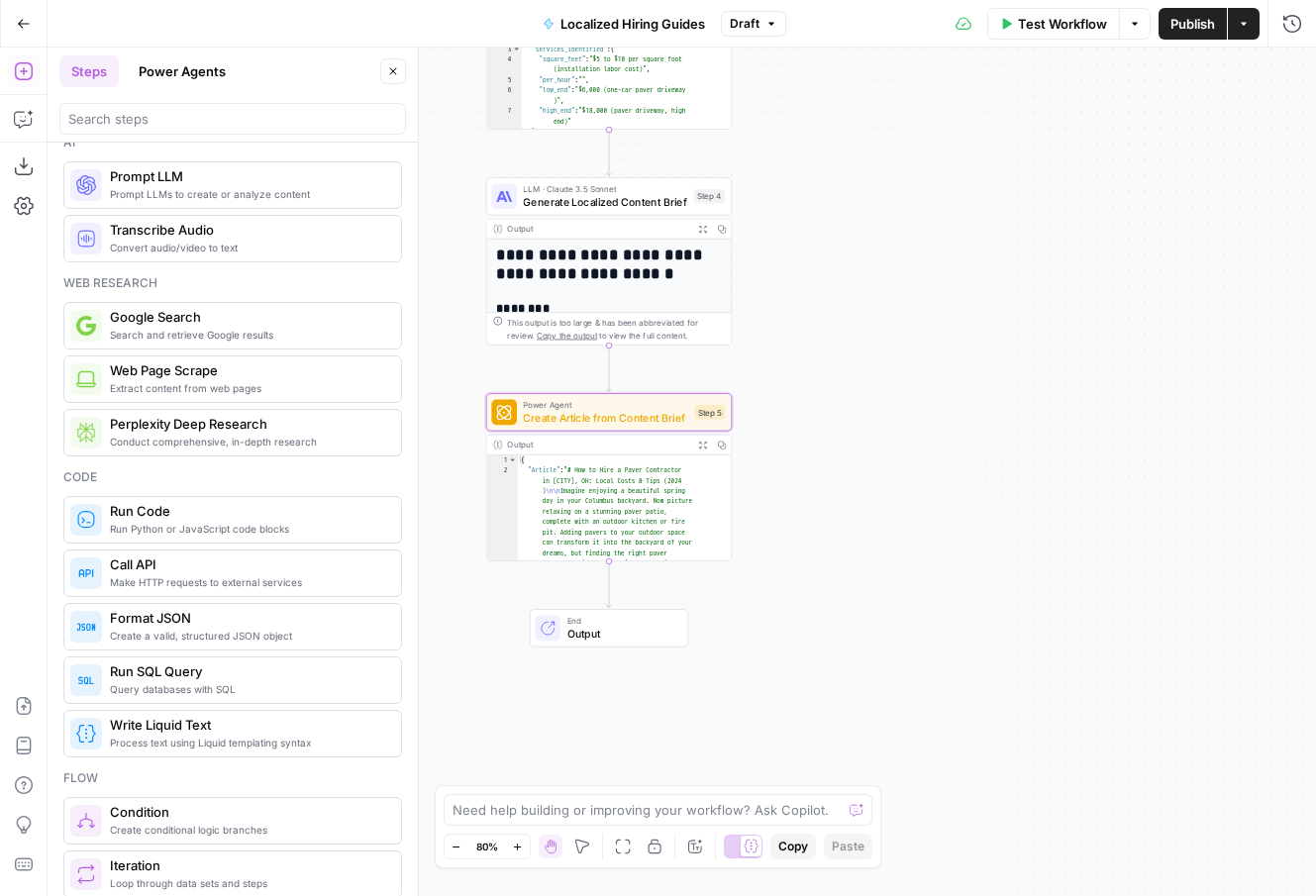 scroll, scrollTop: 0, scrollLeft: 0, axis: both 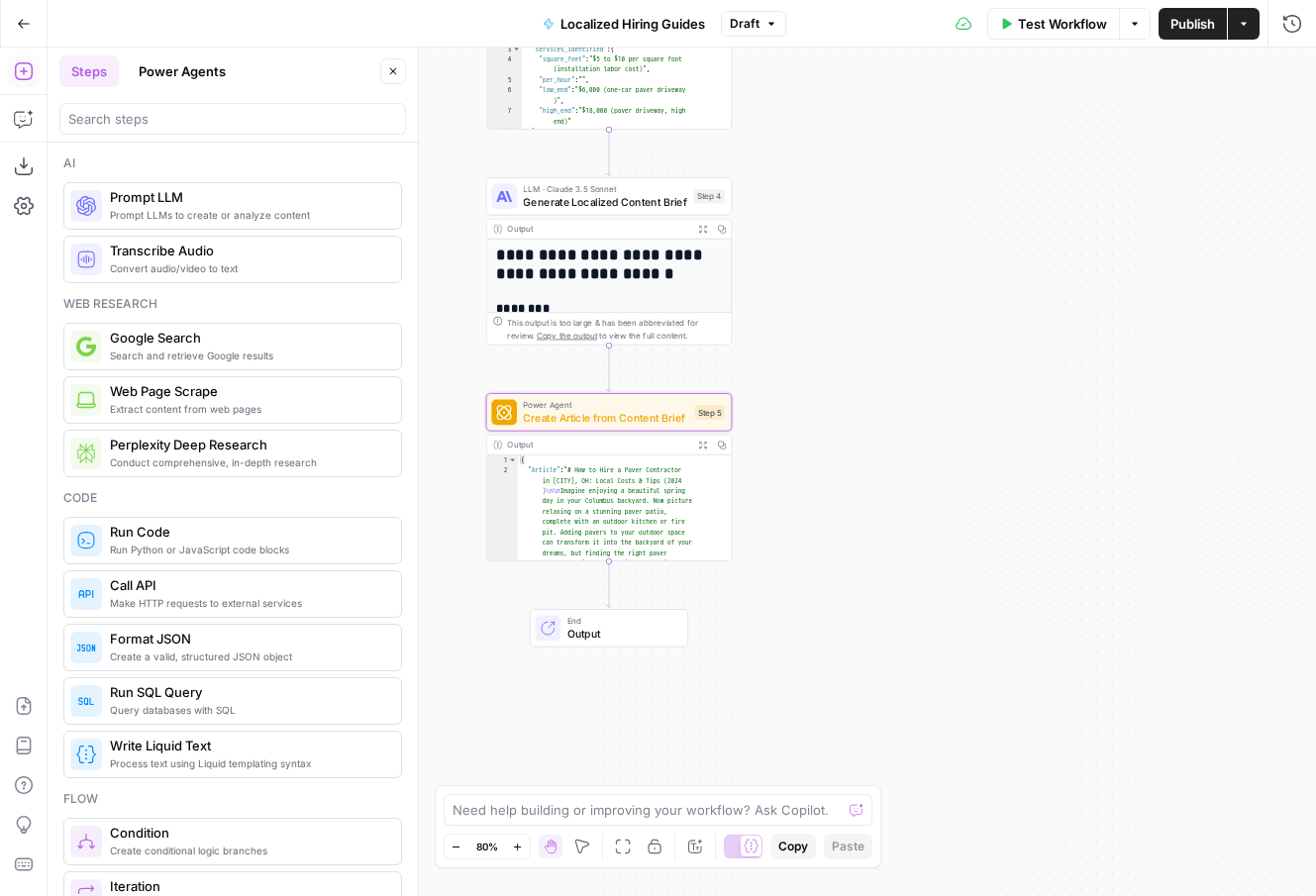click on "Power Agents" at bounding box center [182, 71] 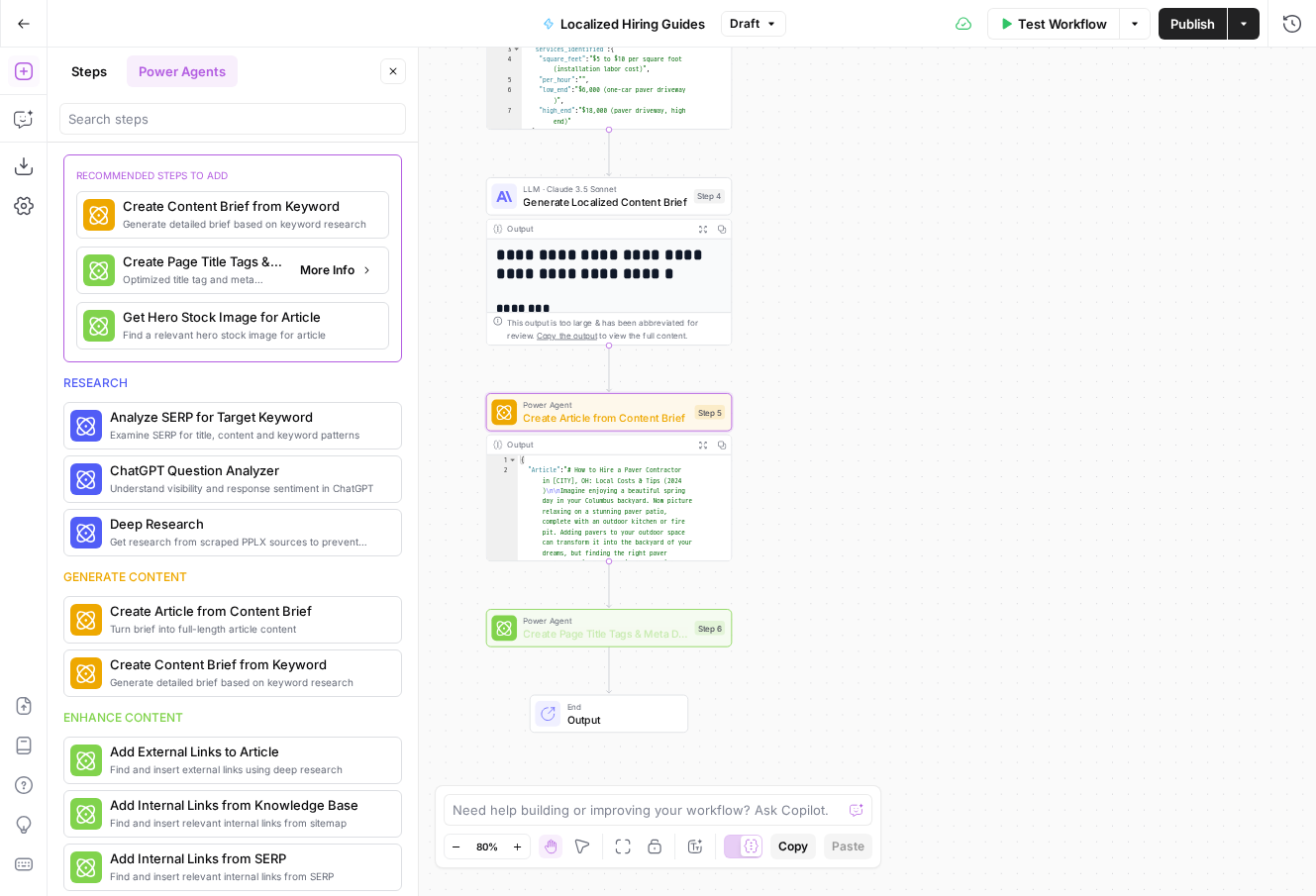 click on "Optimized title tag and meta descriptions for a page" at bounding box center [203, 279] 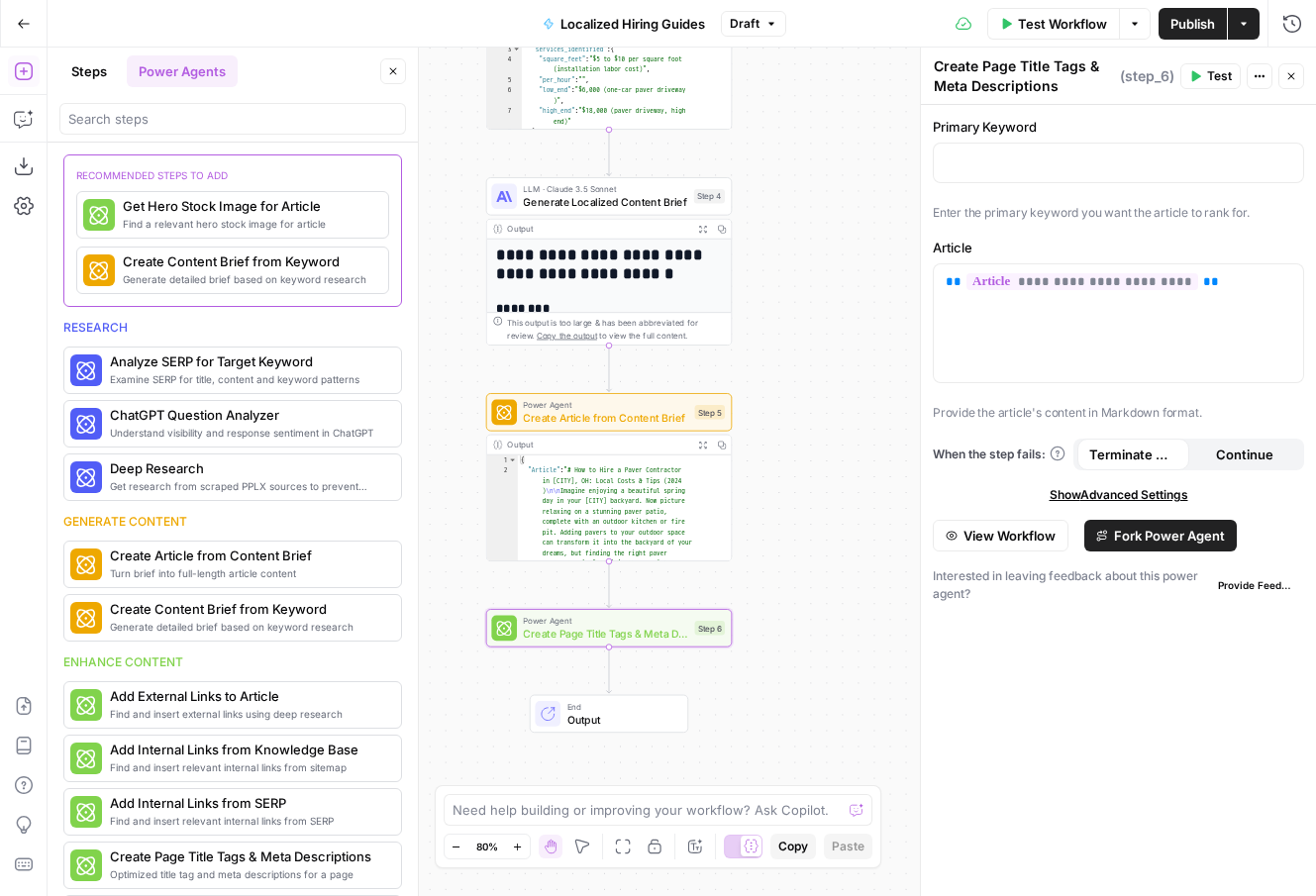 scroll, scrollTop: 0, scrollLeft: 0, axis: both 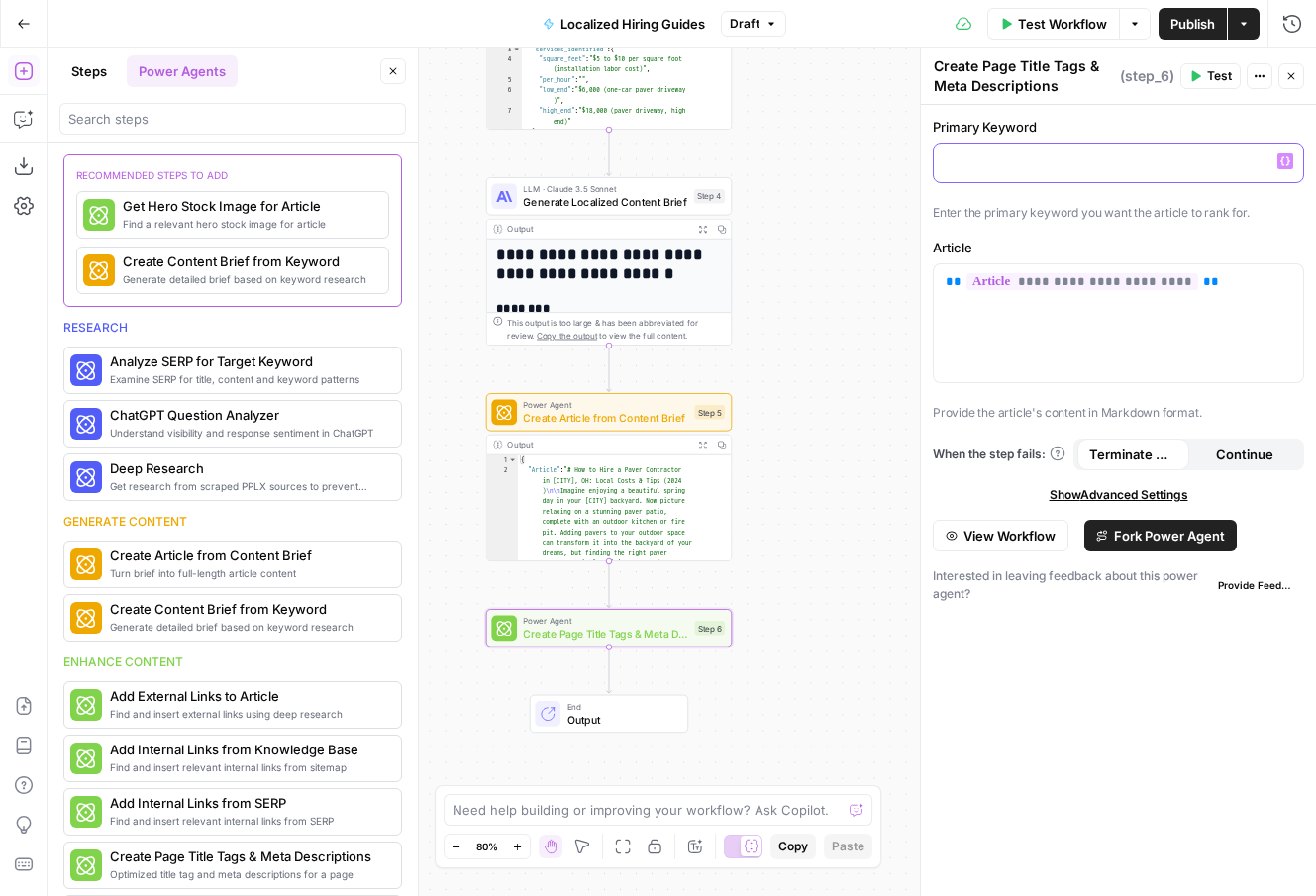 click at bounding box center (1118, 161) 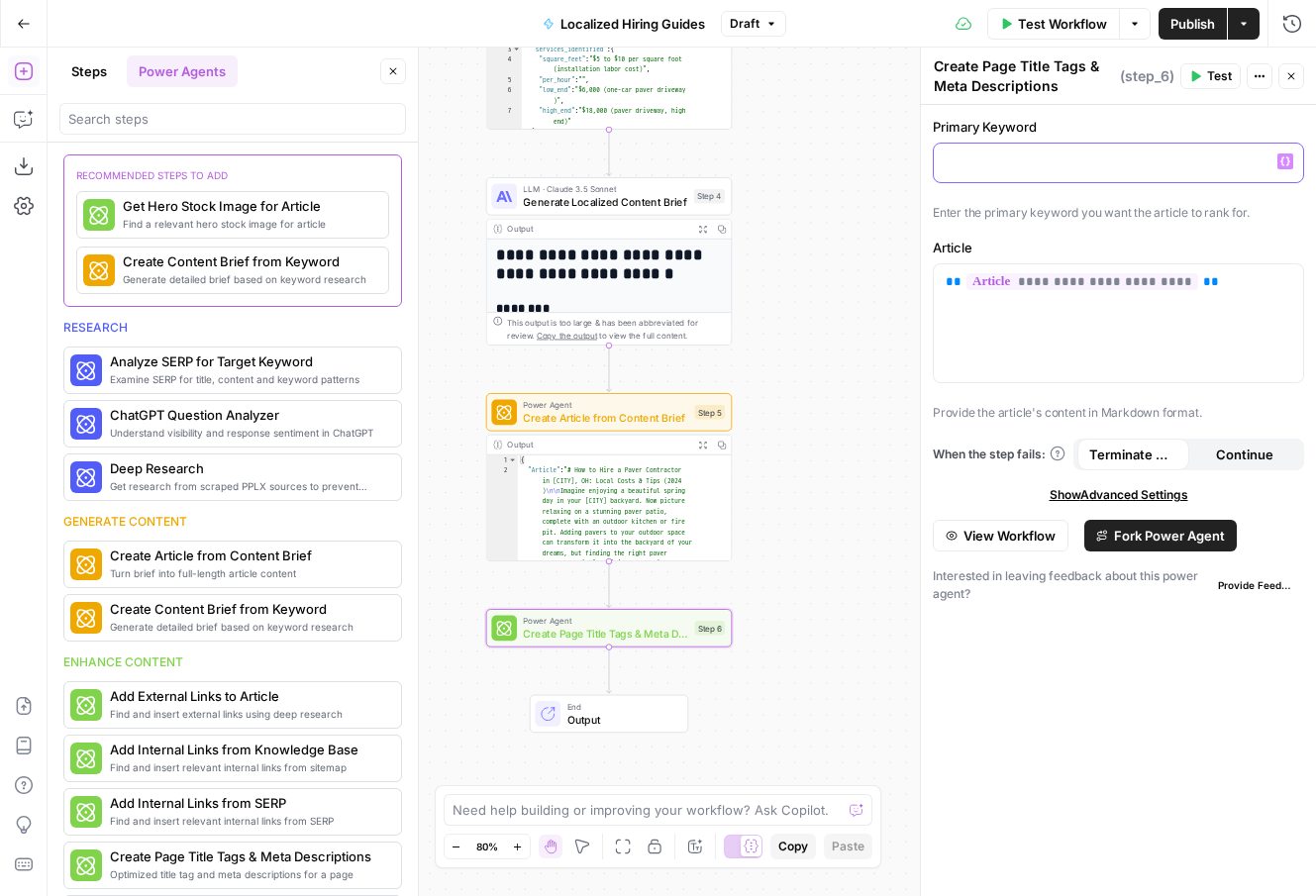 click 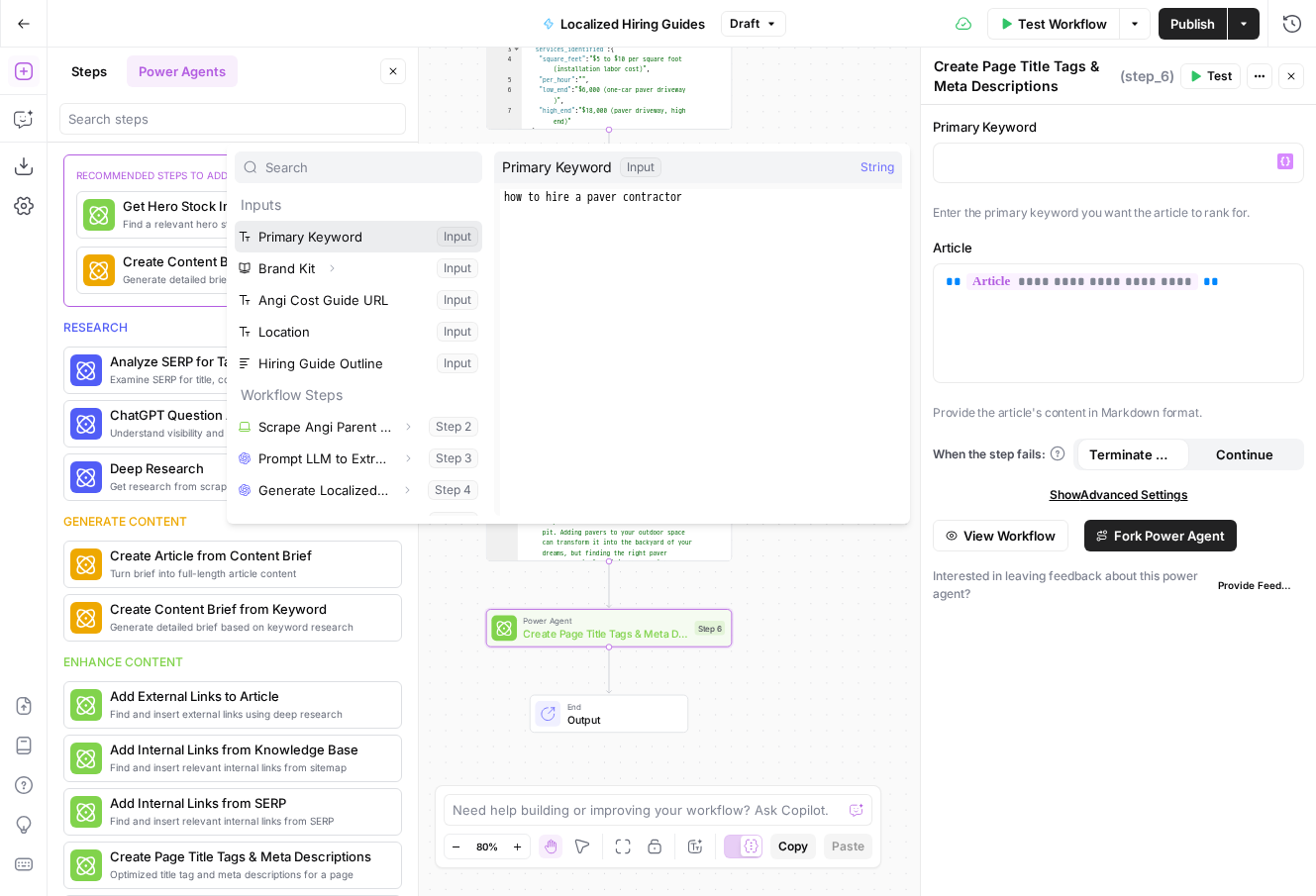 click at bounding box center [358, 237] 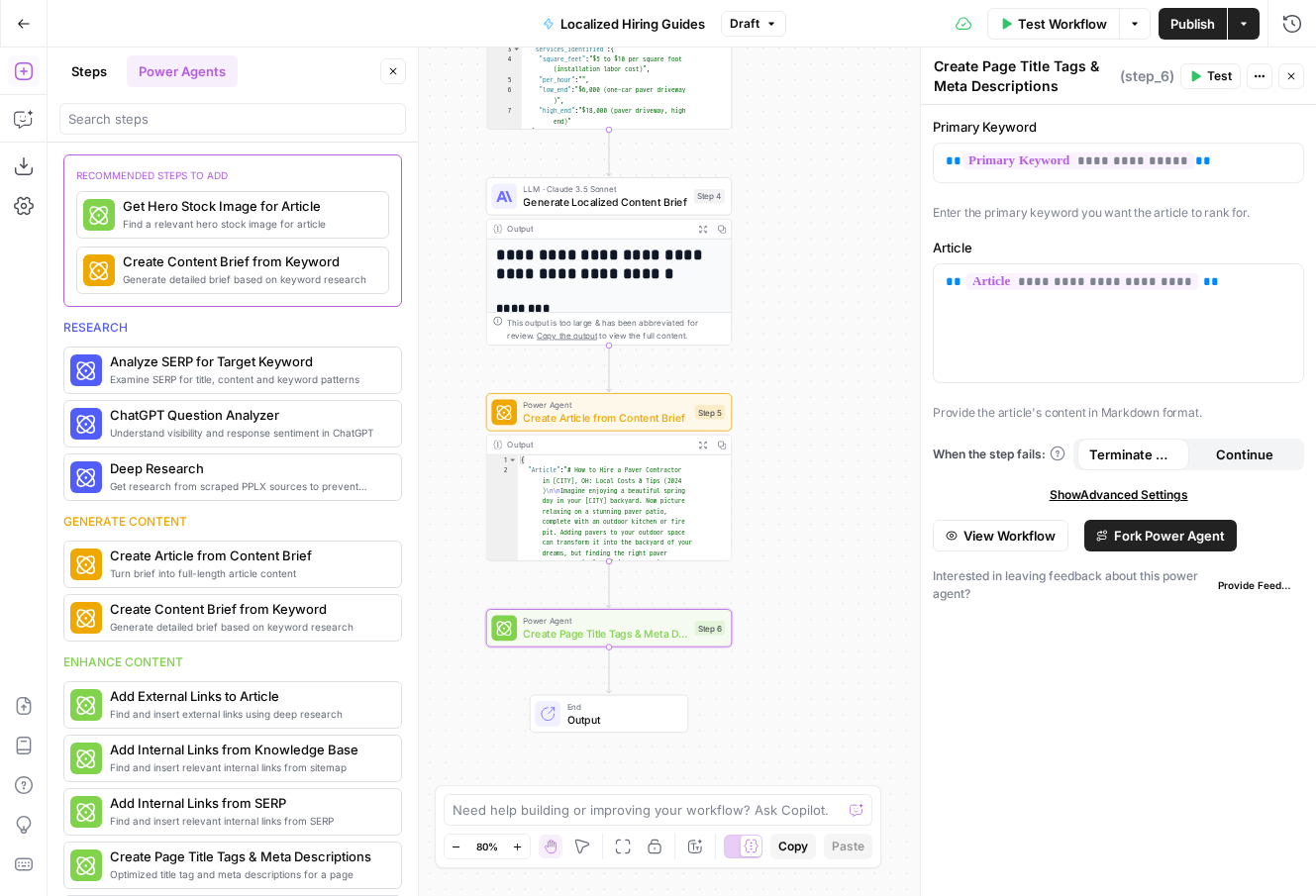 click on "**********" at bounding box center (1118, 500) 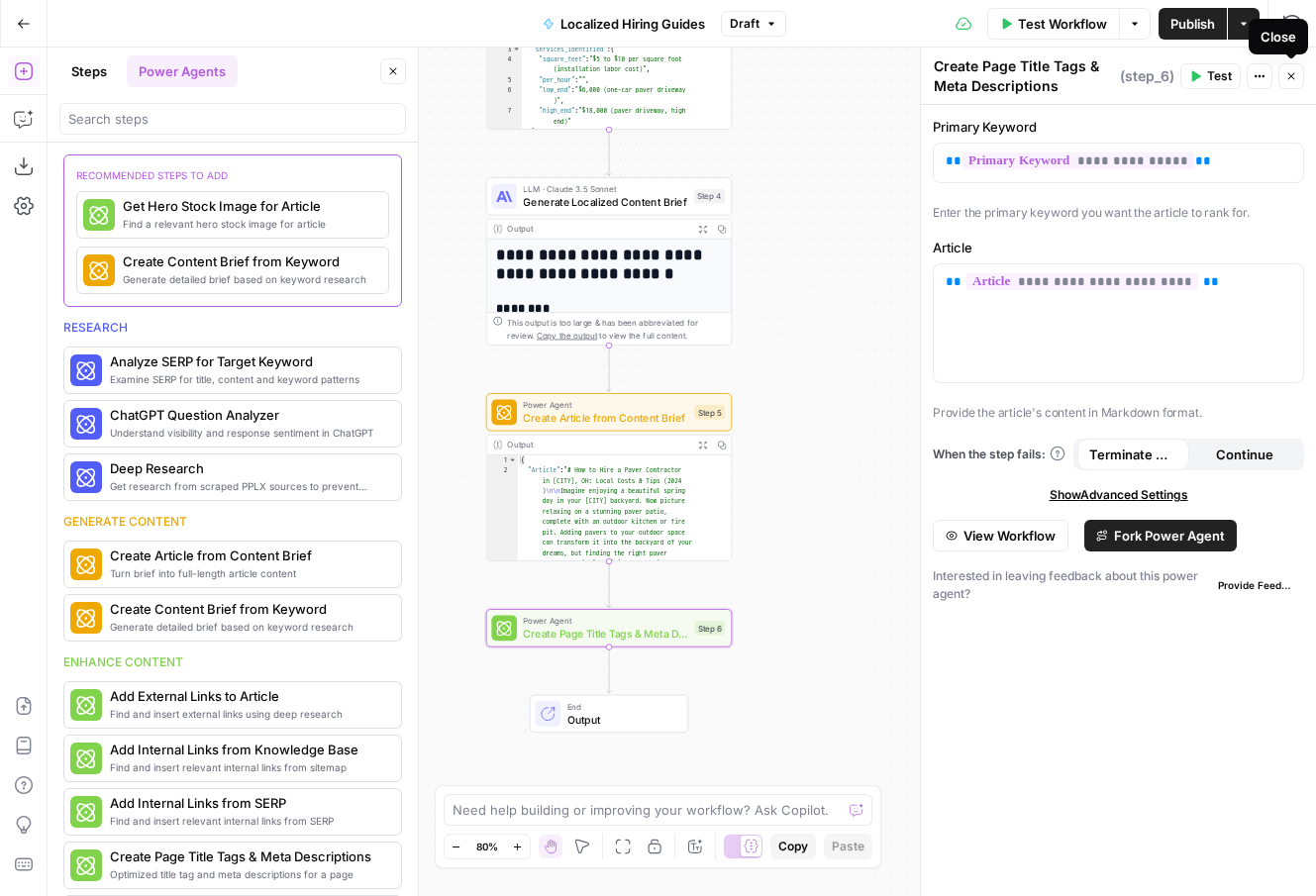 click on "Test" at bounding box center [1210, 76] 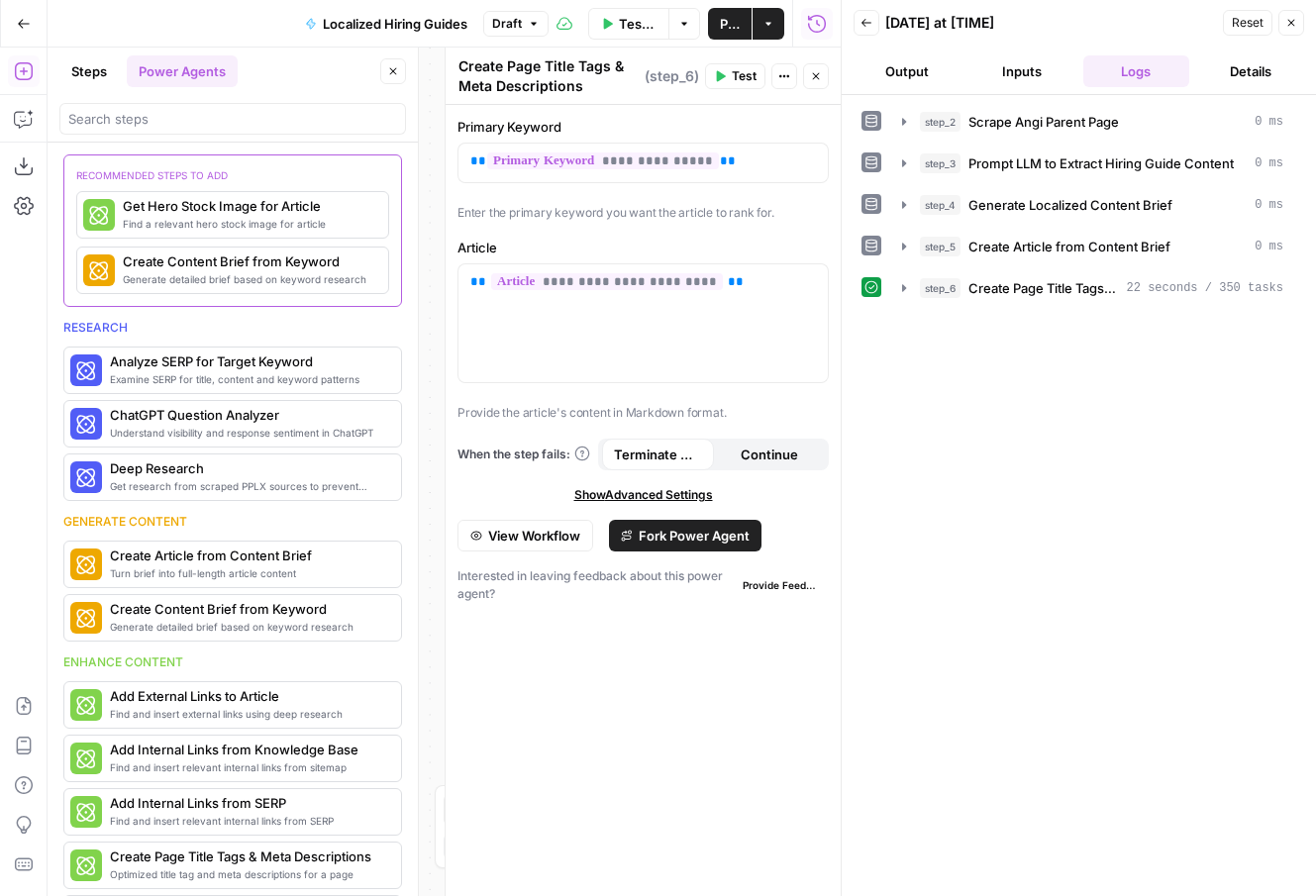 click on "Close" at bounding box center (1291, 23) 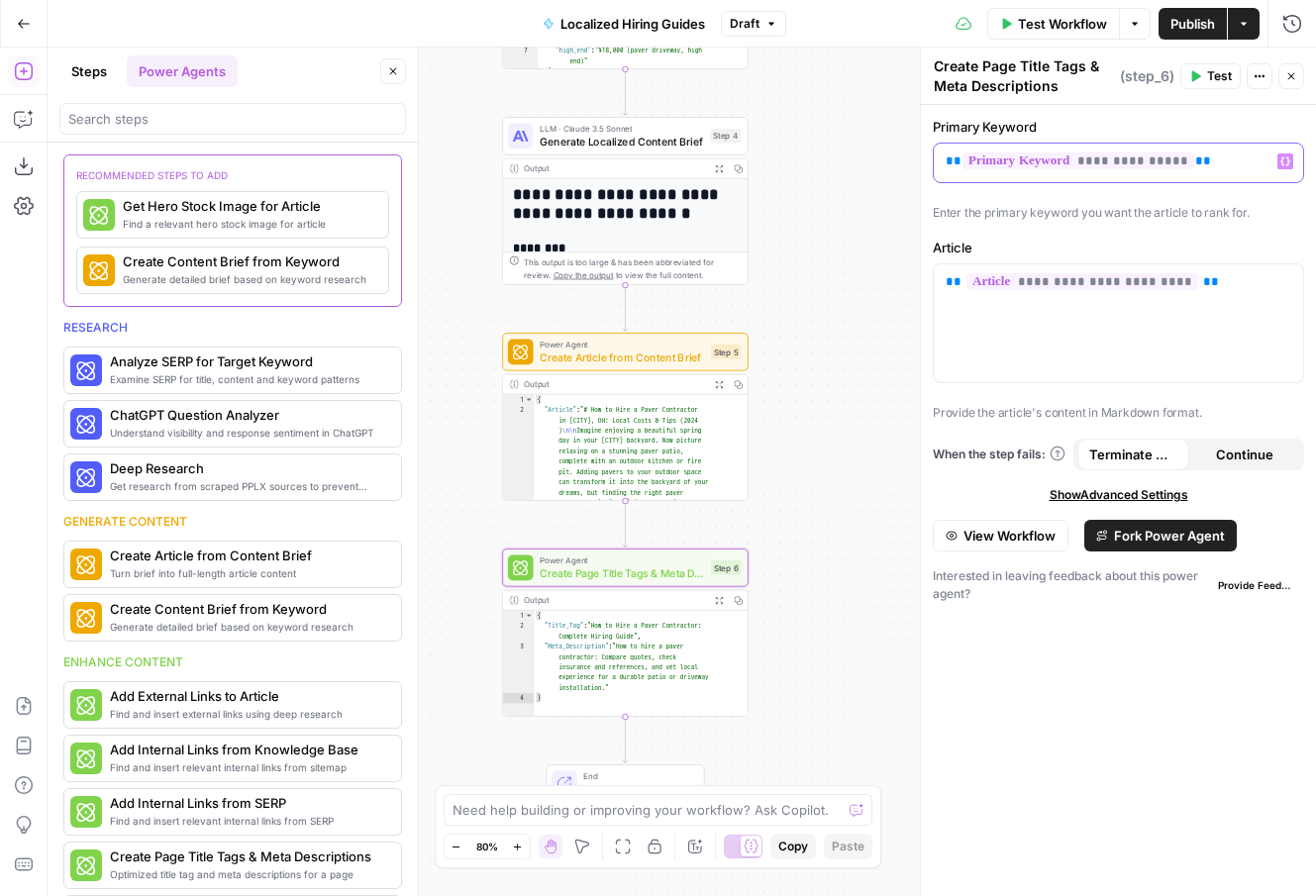 click 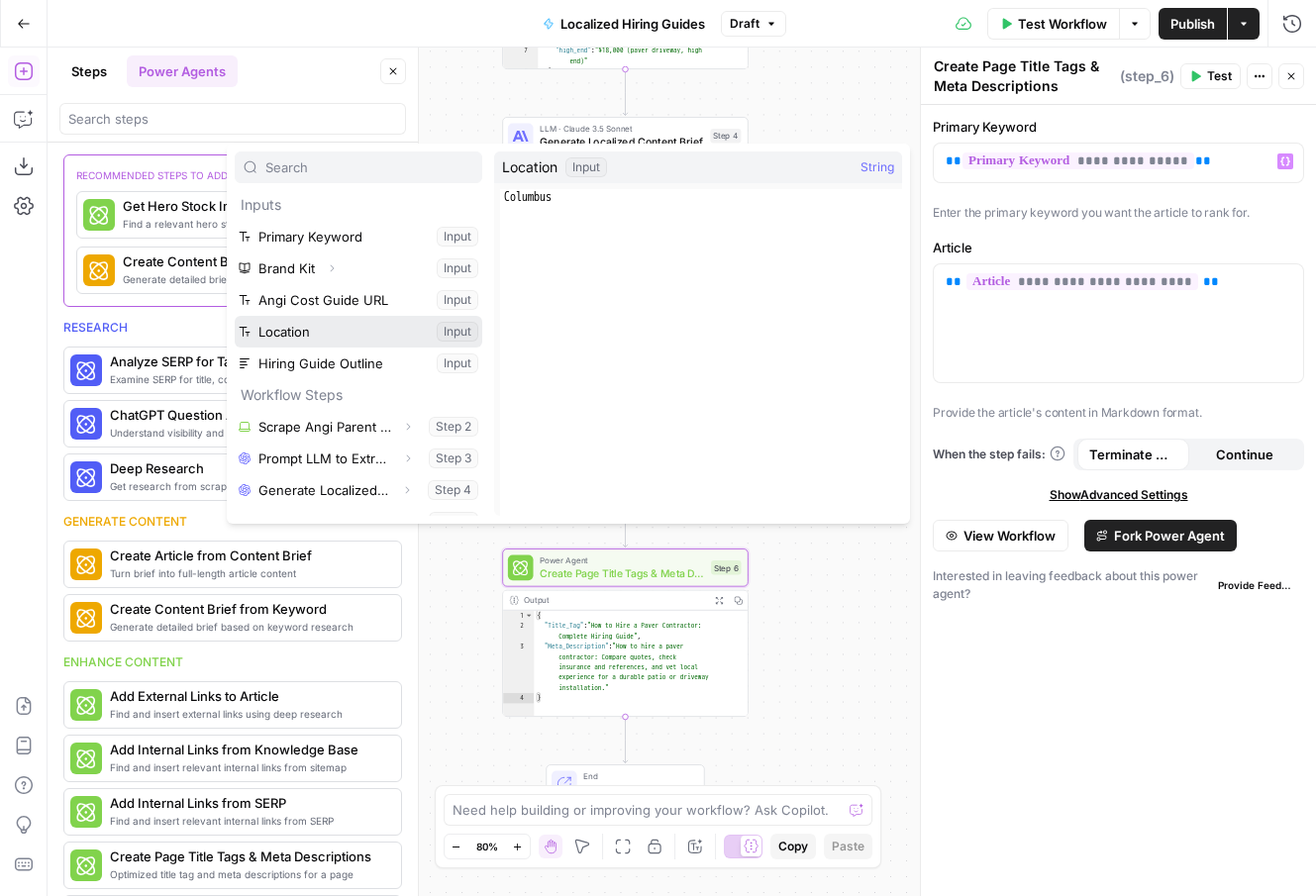 click at bounding box center [358, 332] 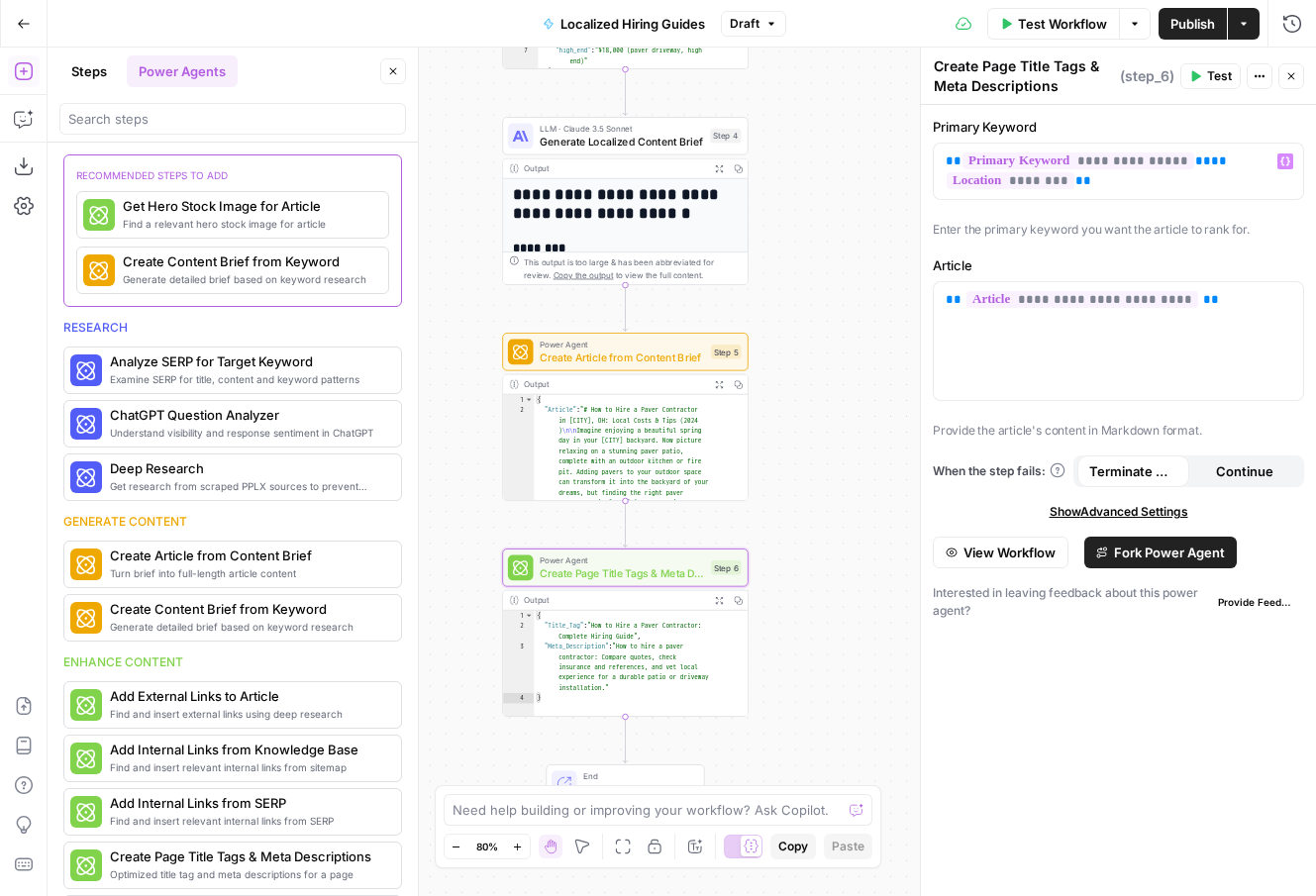 click 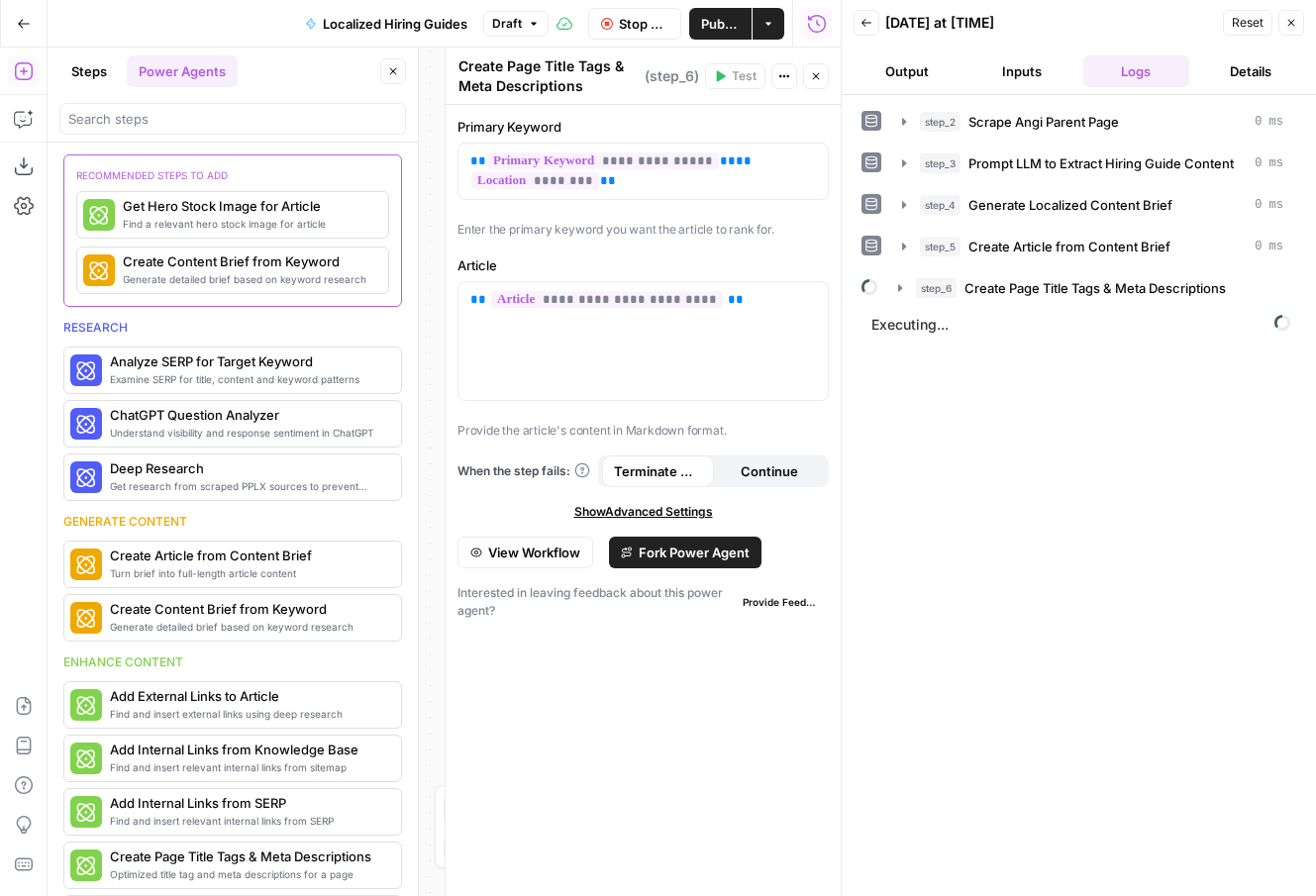 click 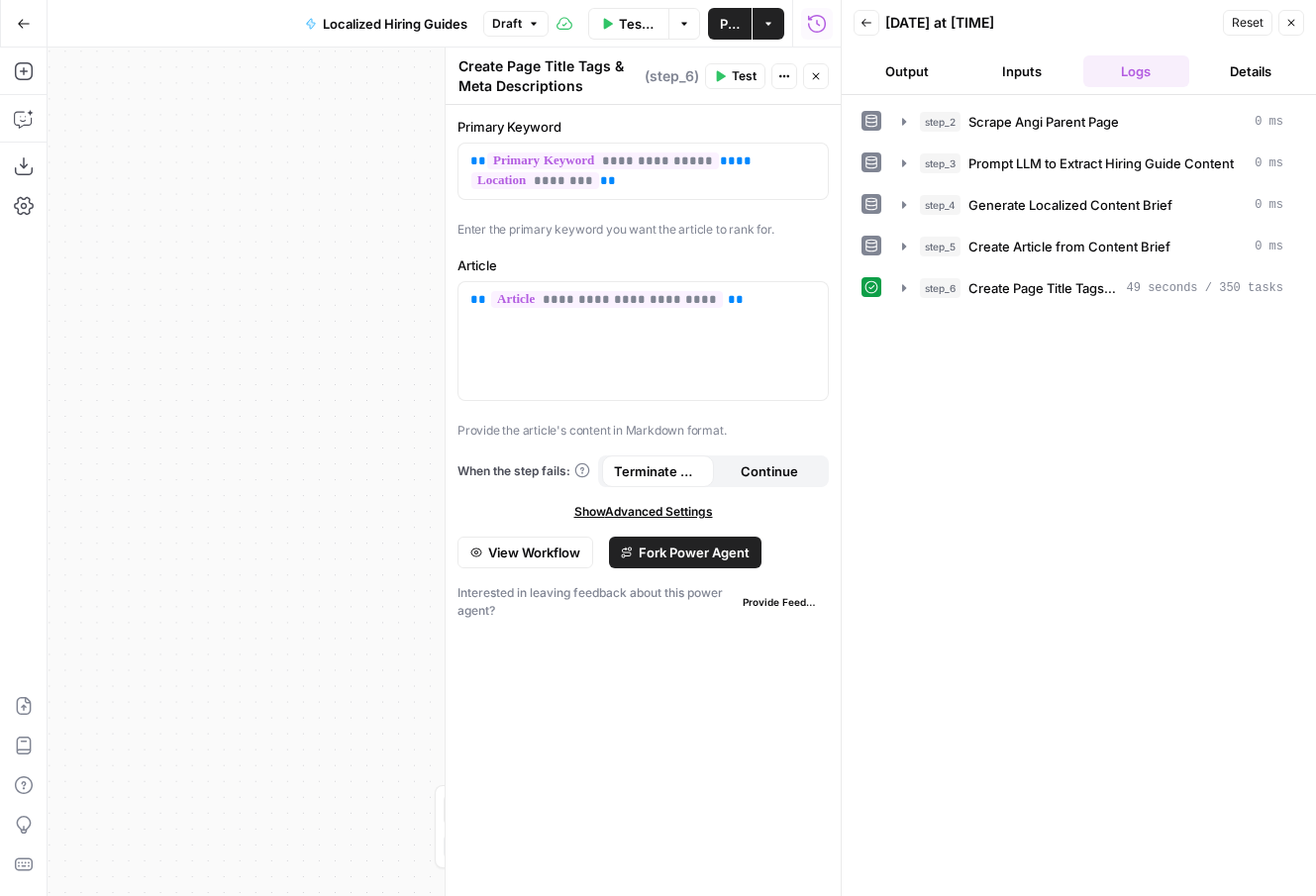 click 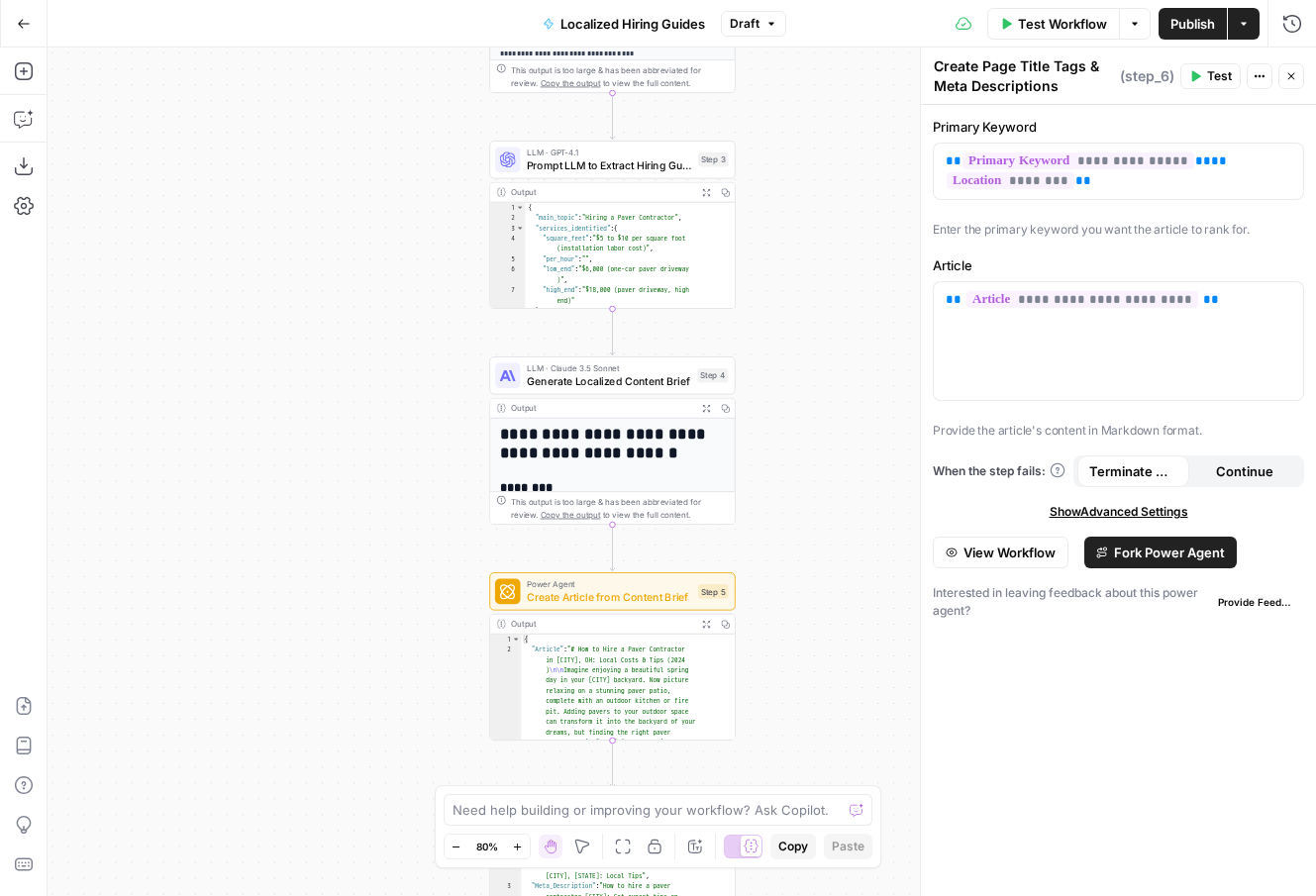 drag, startPoint x: 409, startPoint y: 518, endPoint x: 396, endPoint y: 756, distance: 238.35478 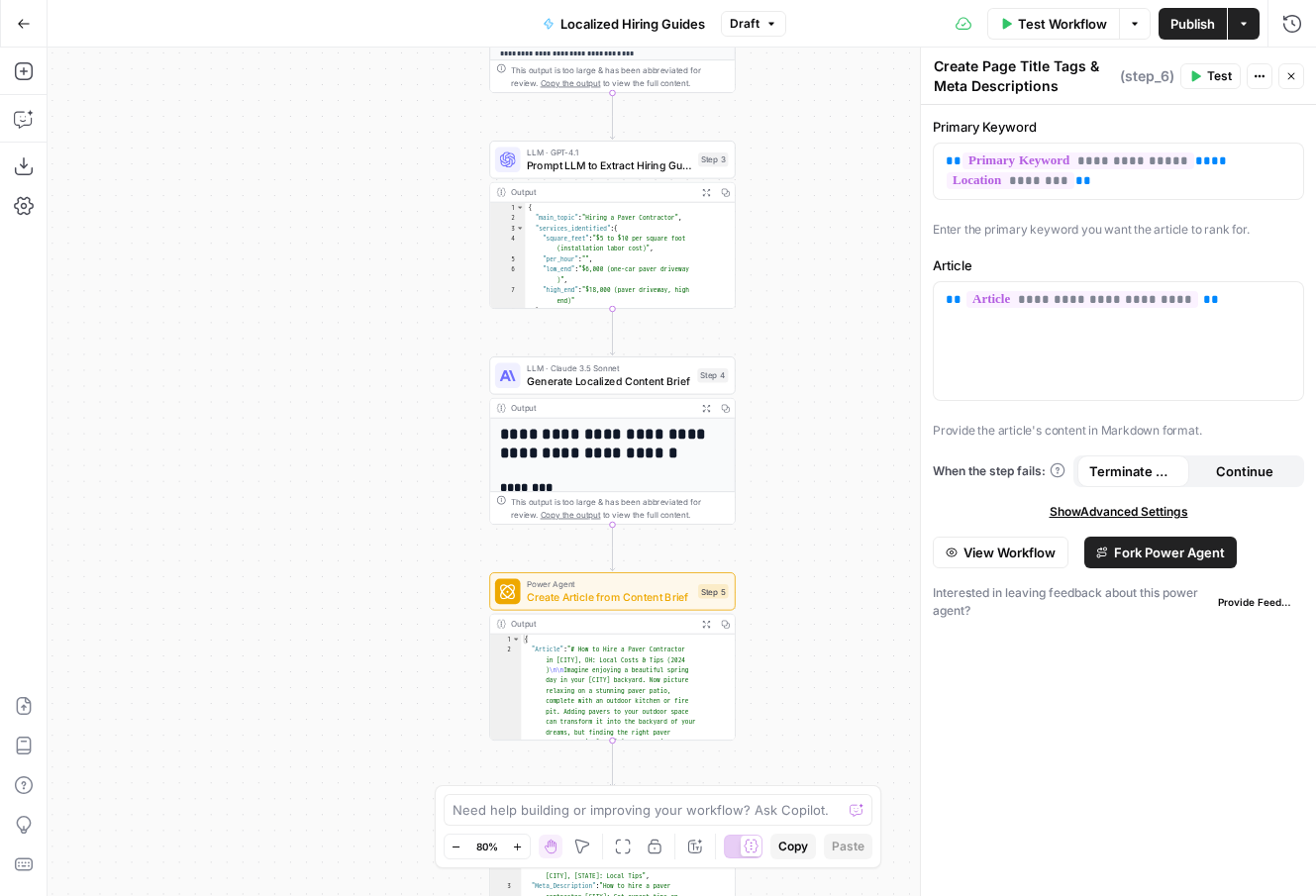 click at bounding box center [681, 471] 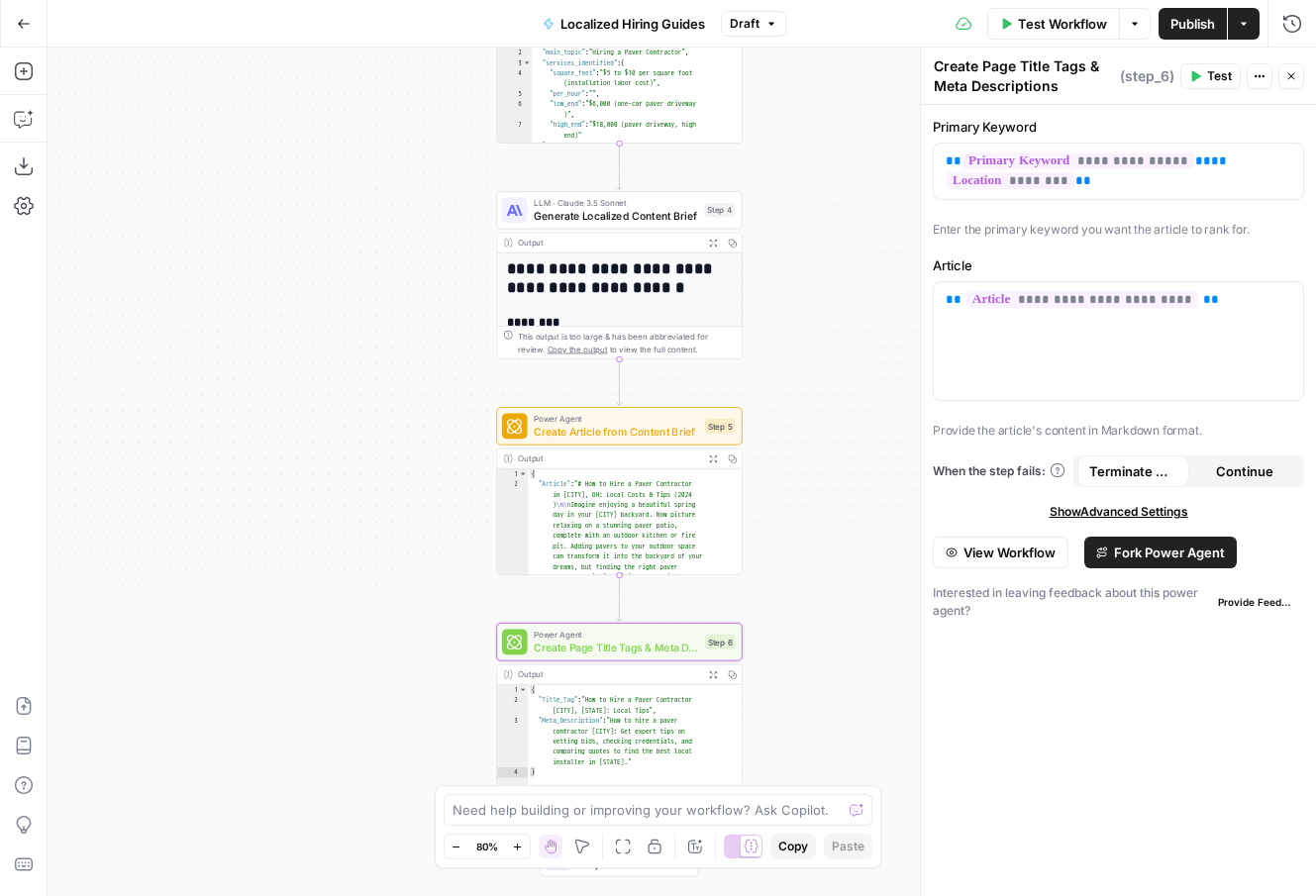 drag, startPoint x: 422, startPoint y: 388, endPoint x: 432, endPoint y: 213, distance: 175.28548 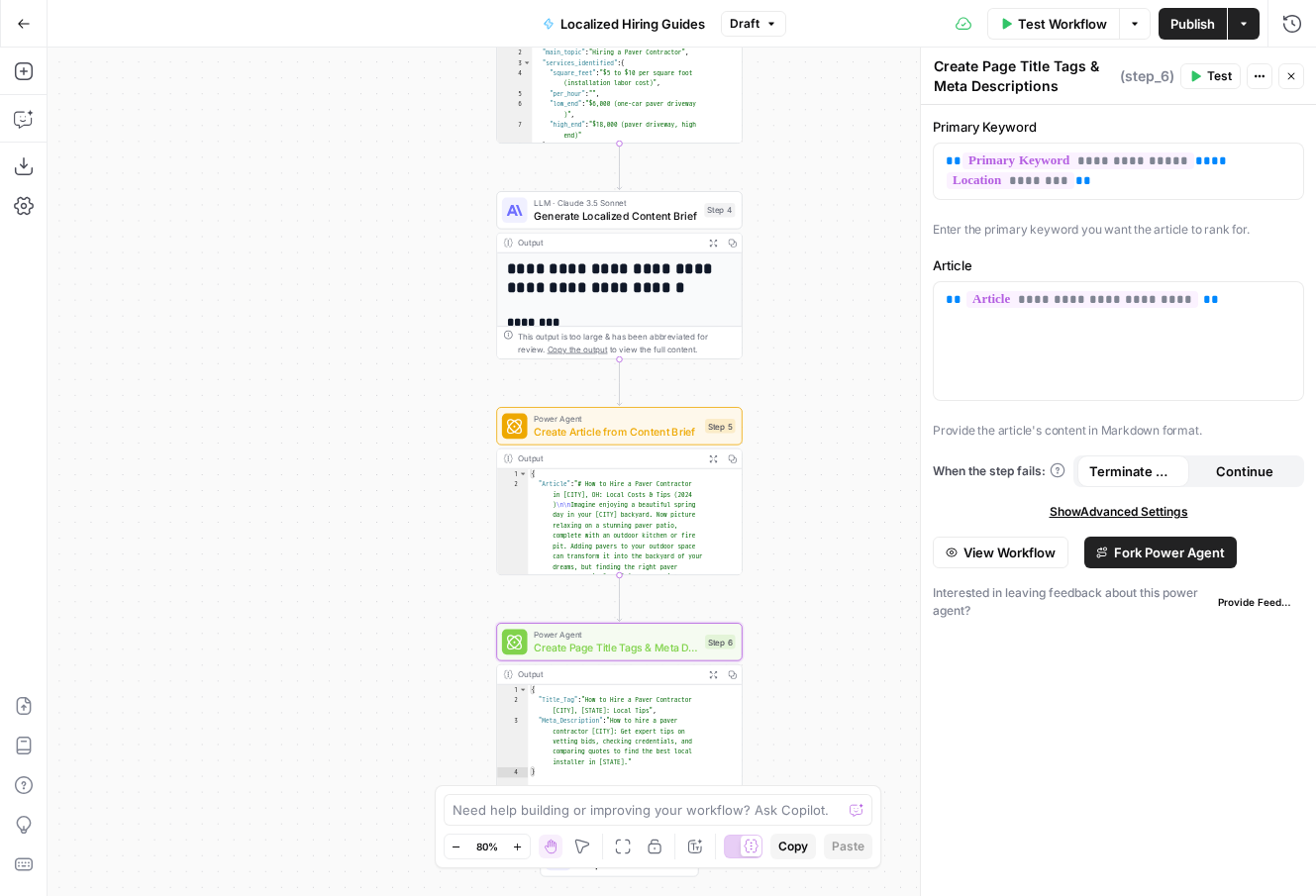 click at bounding box center (681, 471) 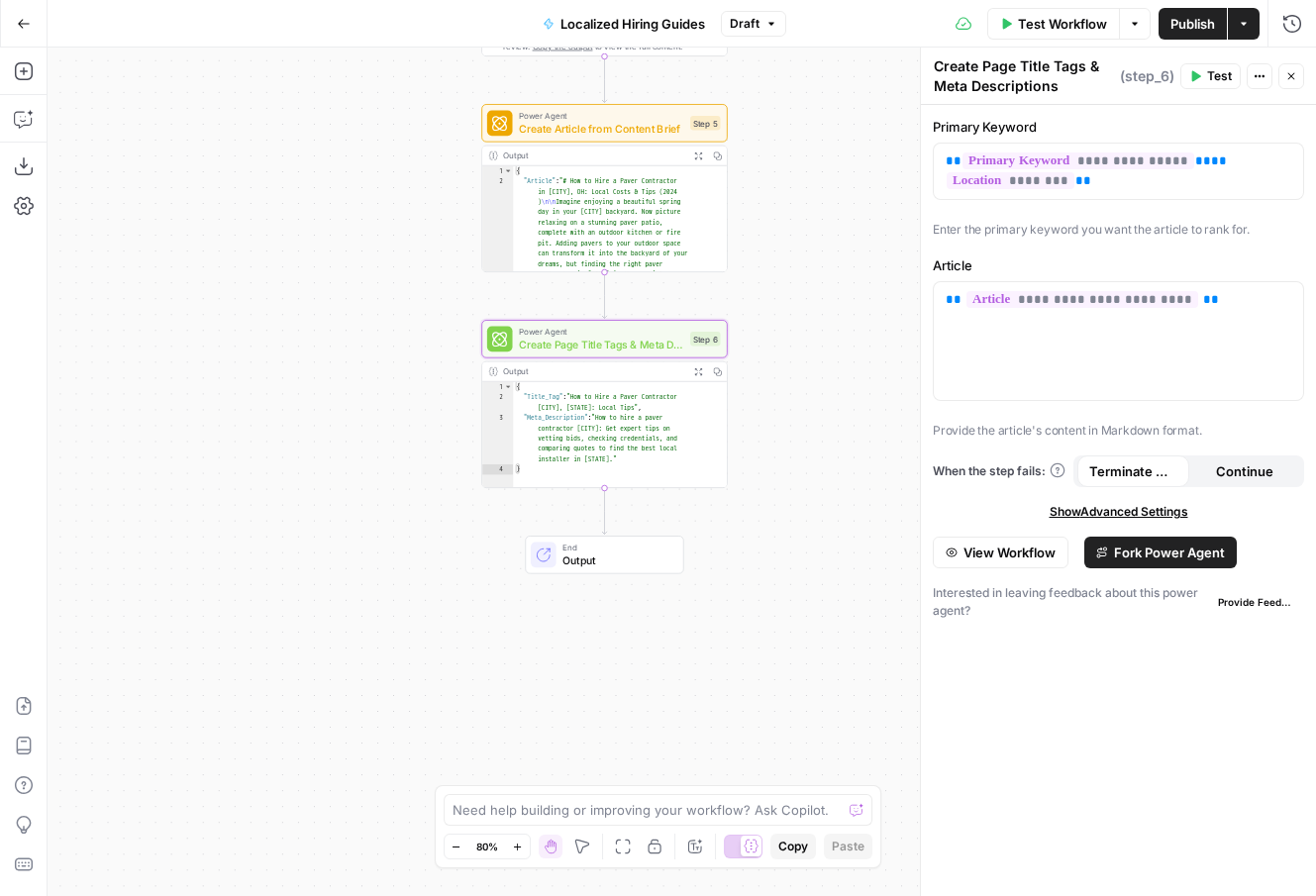 drag, startPoint x: 442, startPoint y: 577, endPoint x: 424, endPoint y: 284, distance: 293.55238 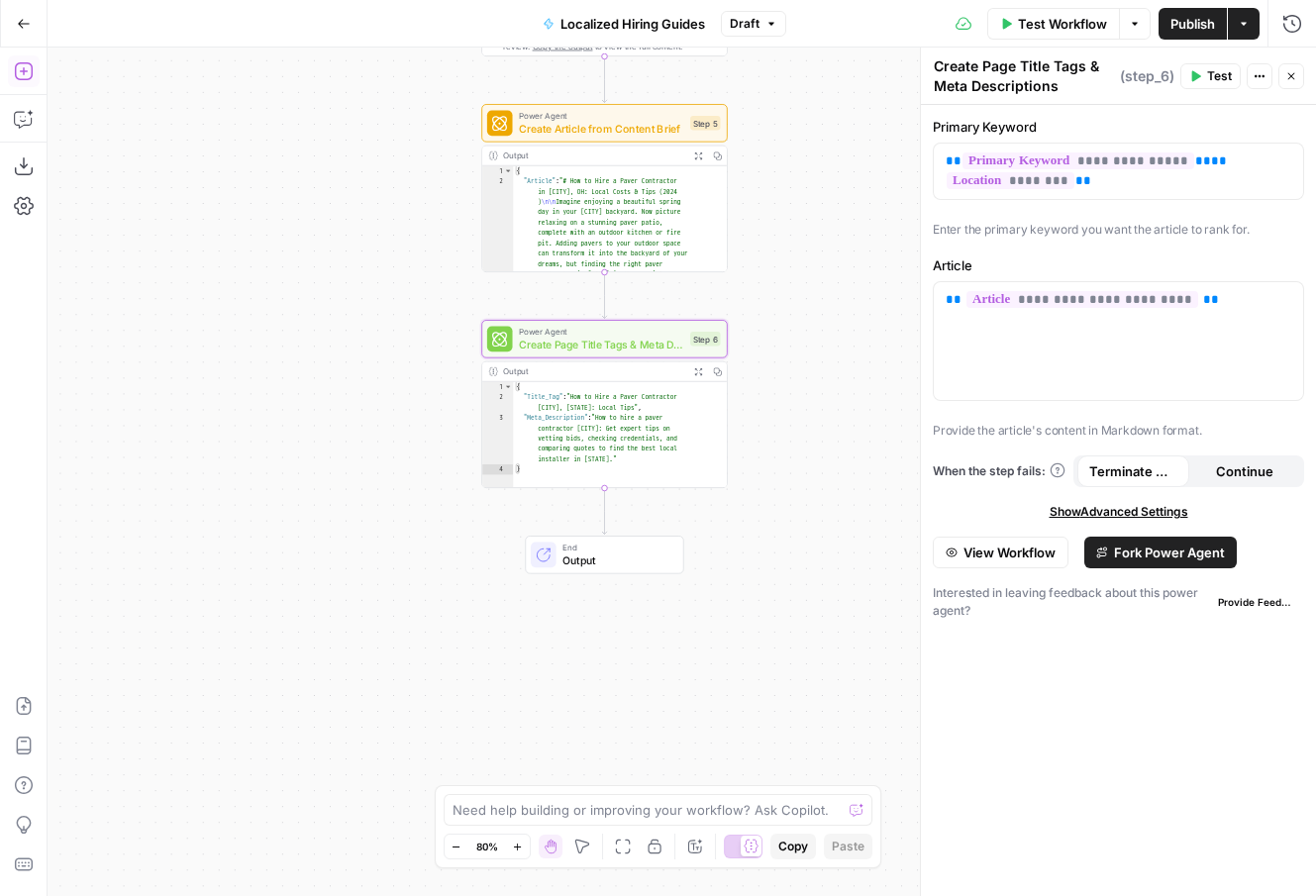 click 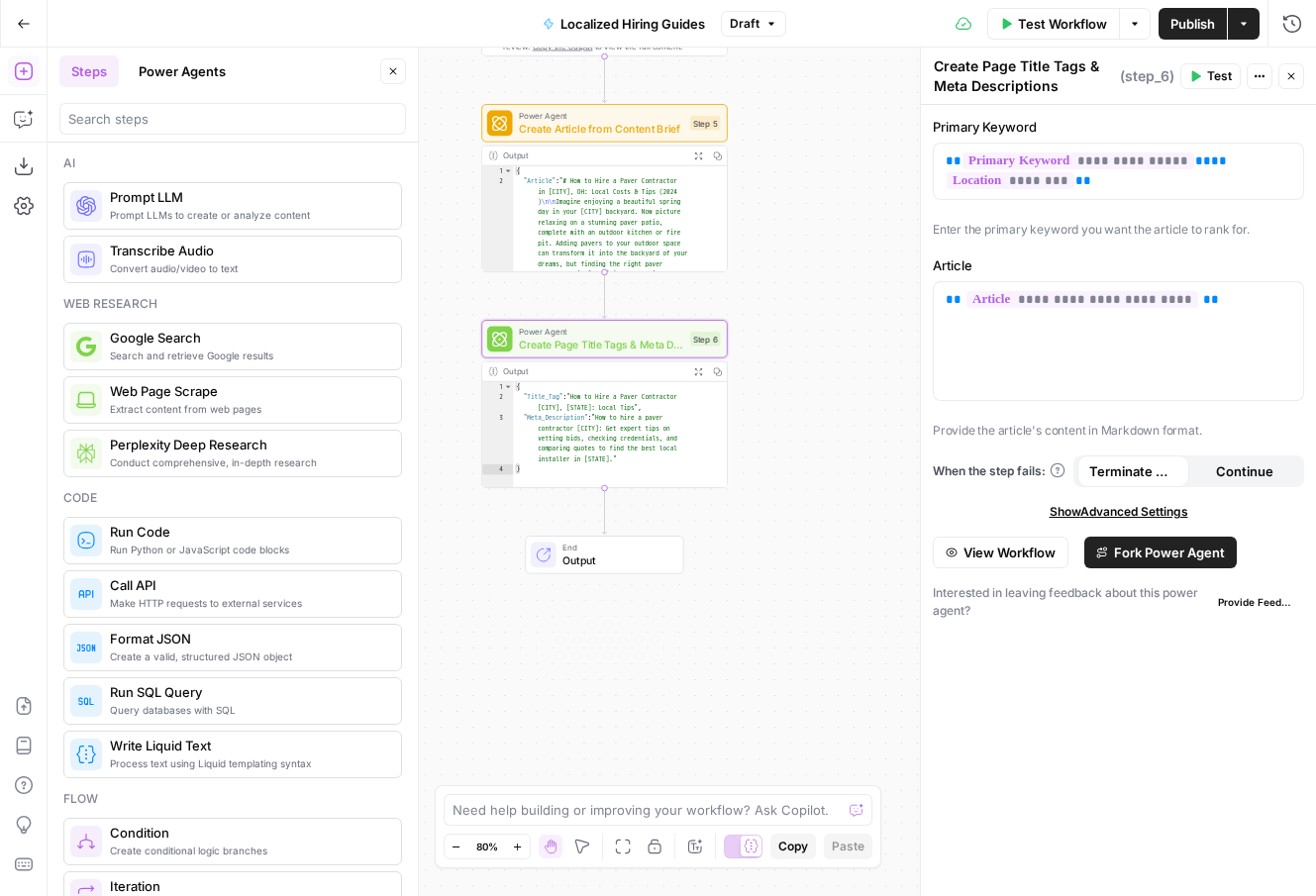 click on "Process text using Liquid templating syntax" at bounding box center (248, 763) 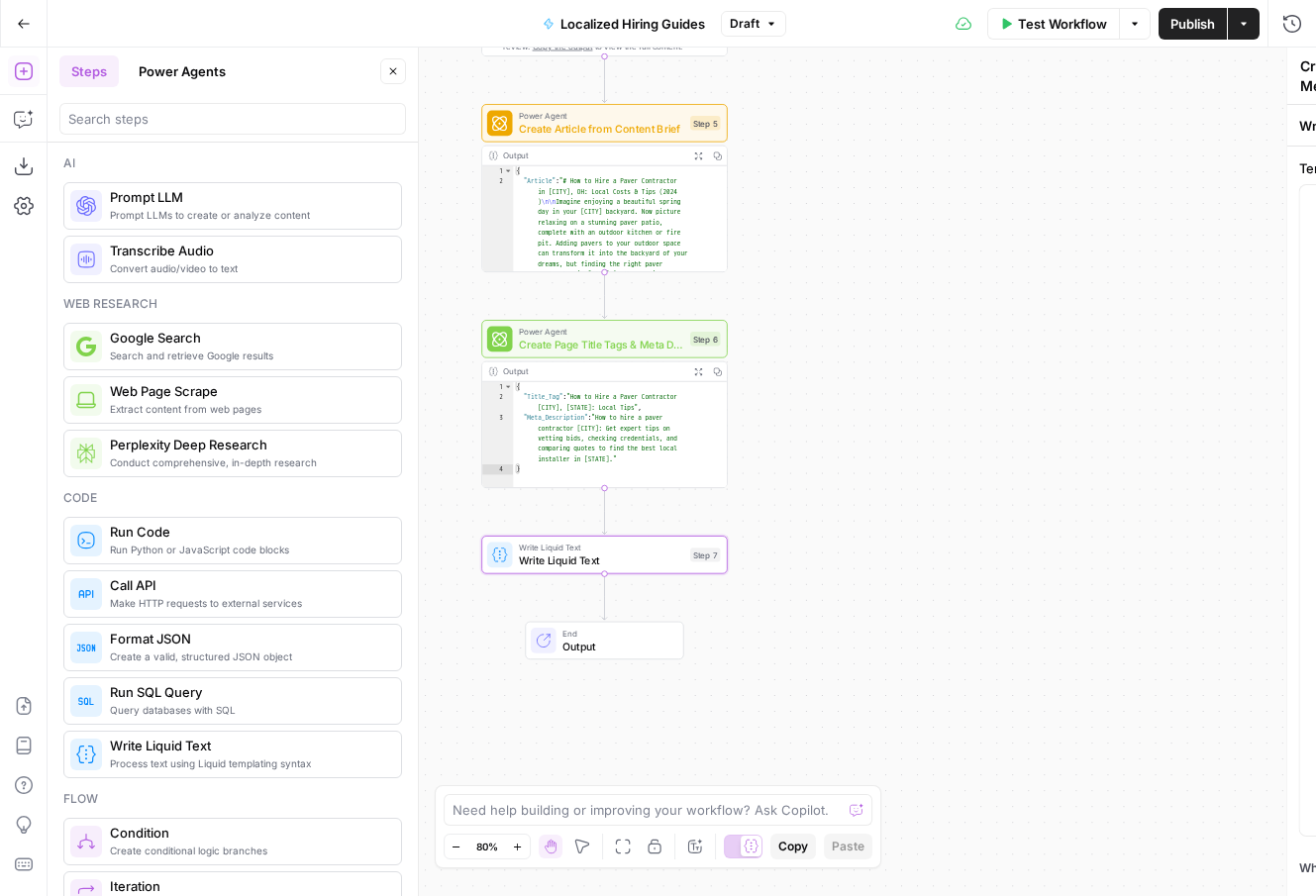 type on "Write Liquid Text" 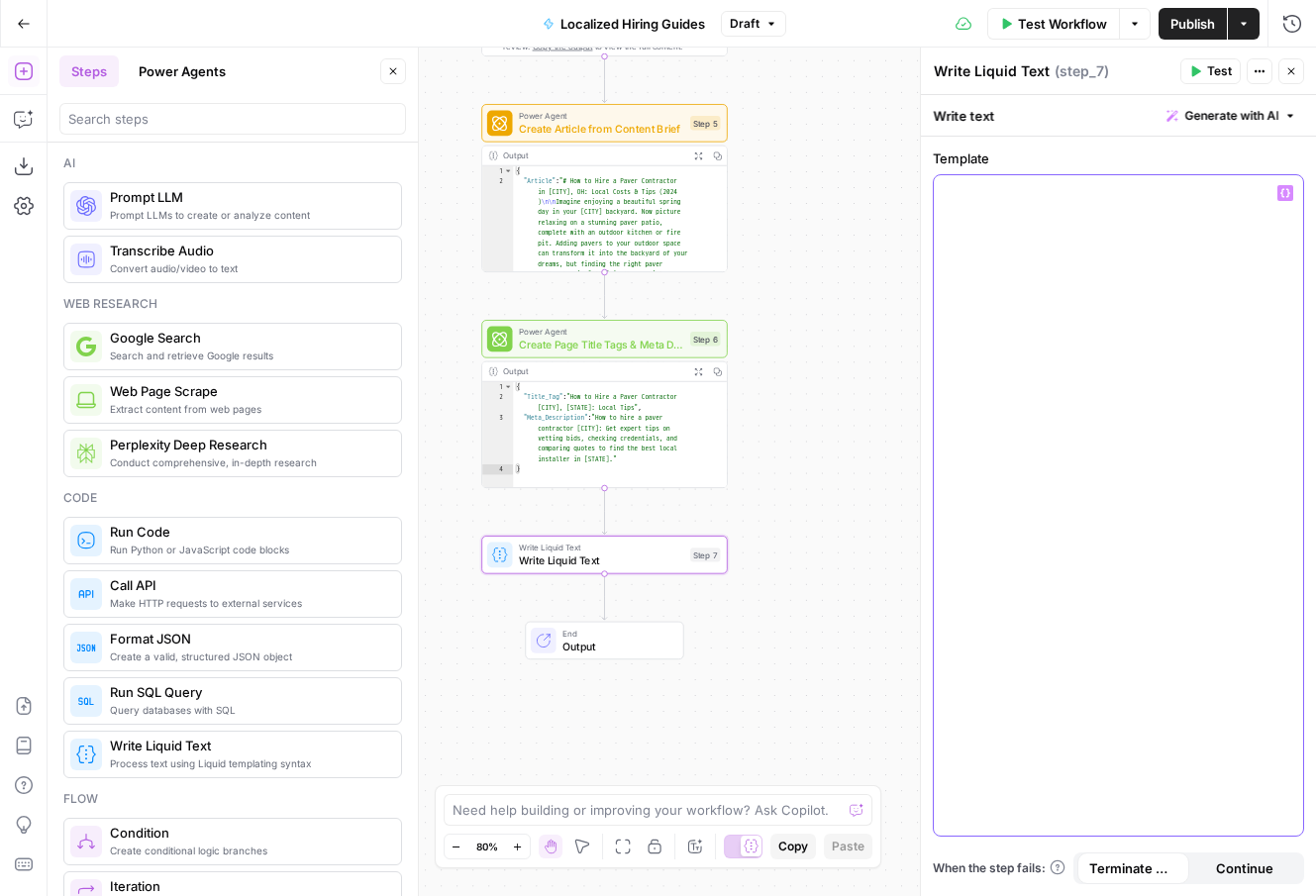 click 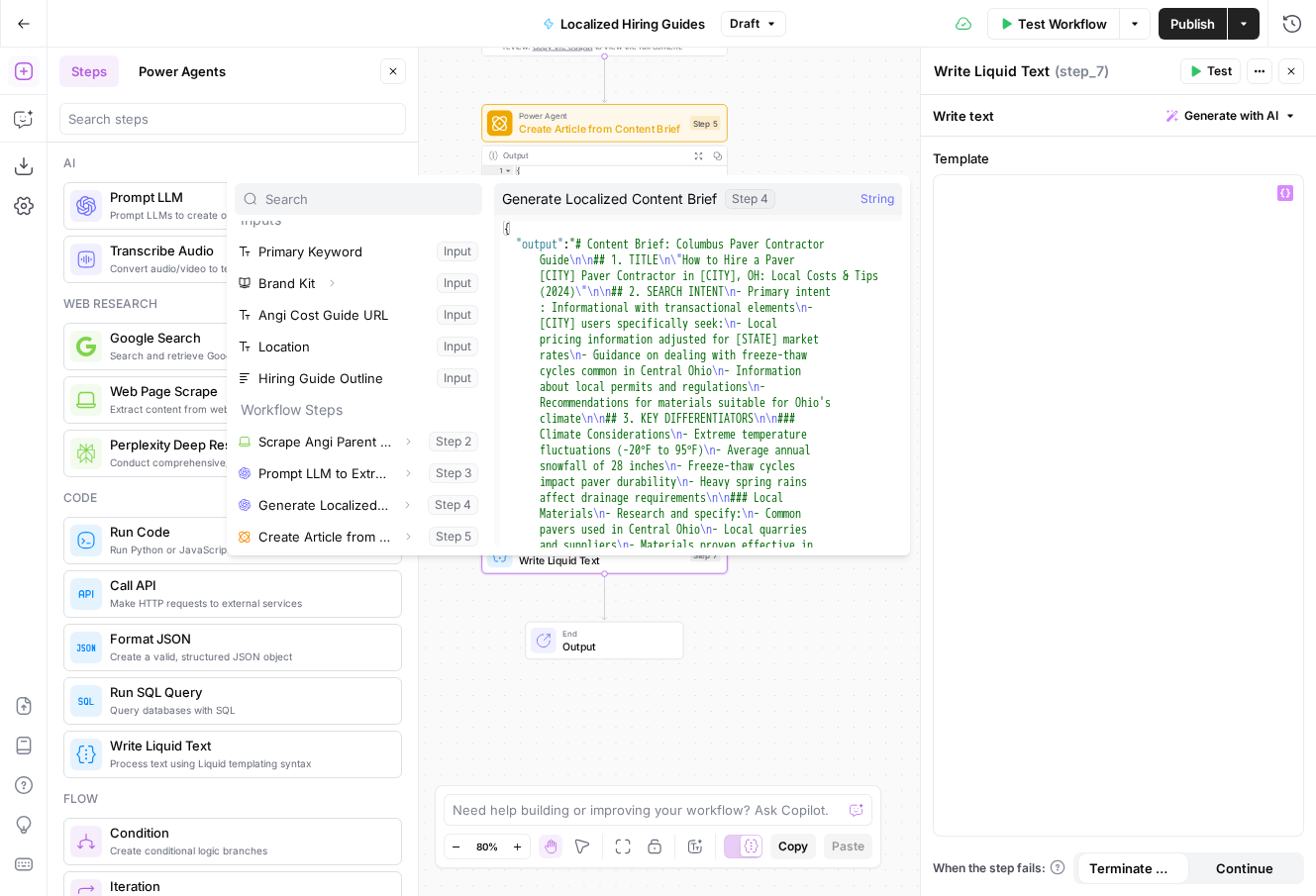 scroll, scrollTop: 53, scrollLeft: 0, axis: vertical 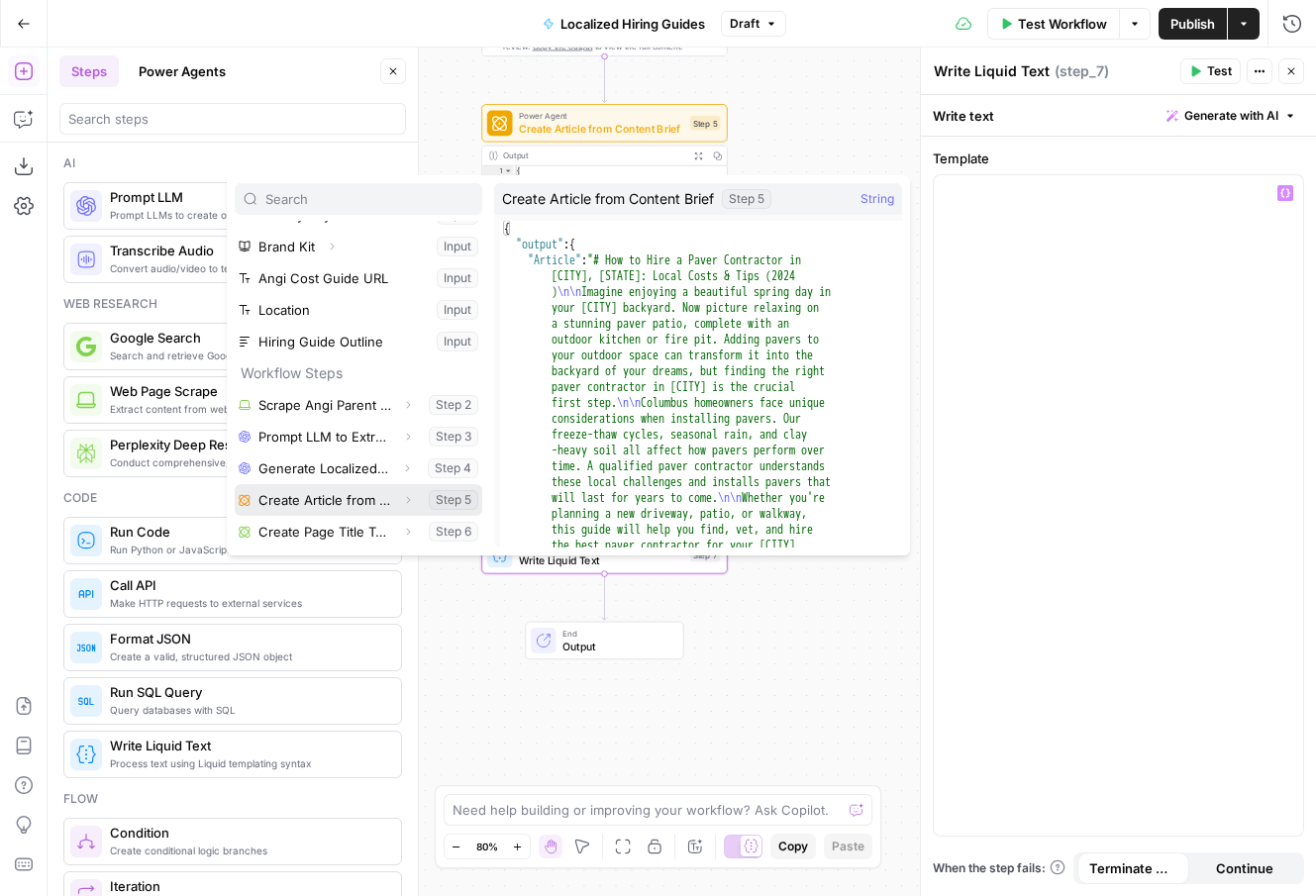 click at bounding box center [358, 500] 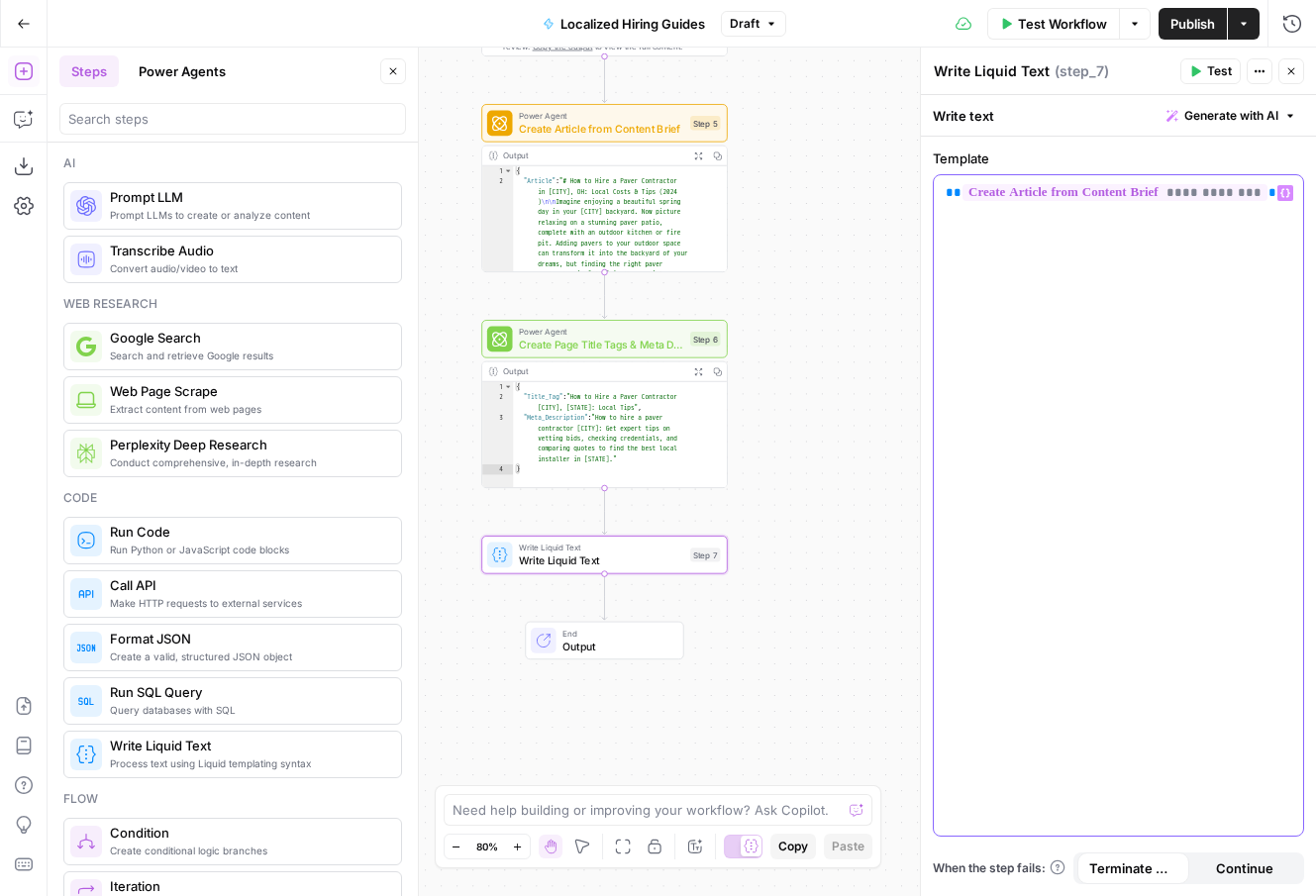 click on "Variables Menu" at bounding box center (1285, 193) 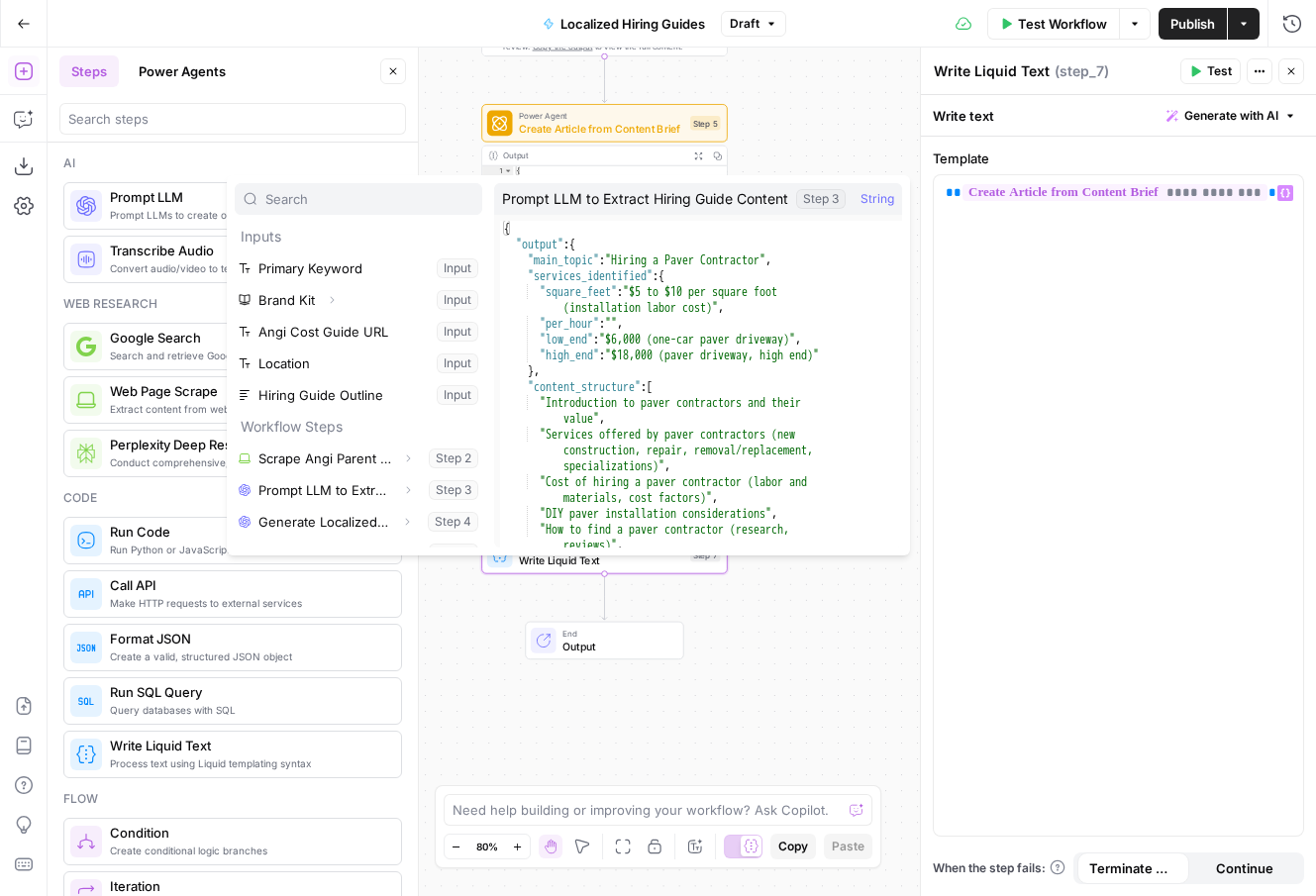 scroll, scrollTop: 53, scrollLeft: 0, axis: vertical 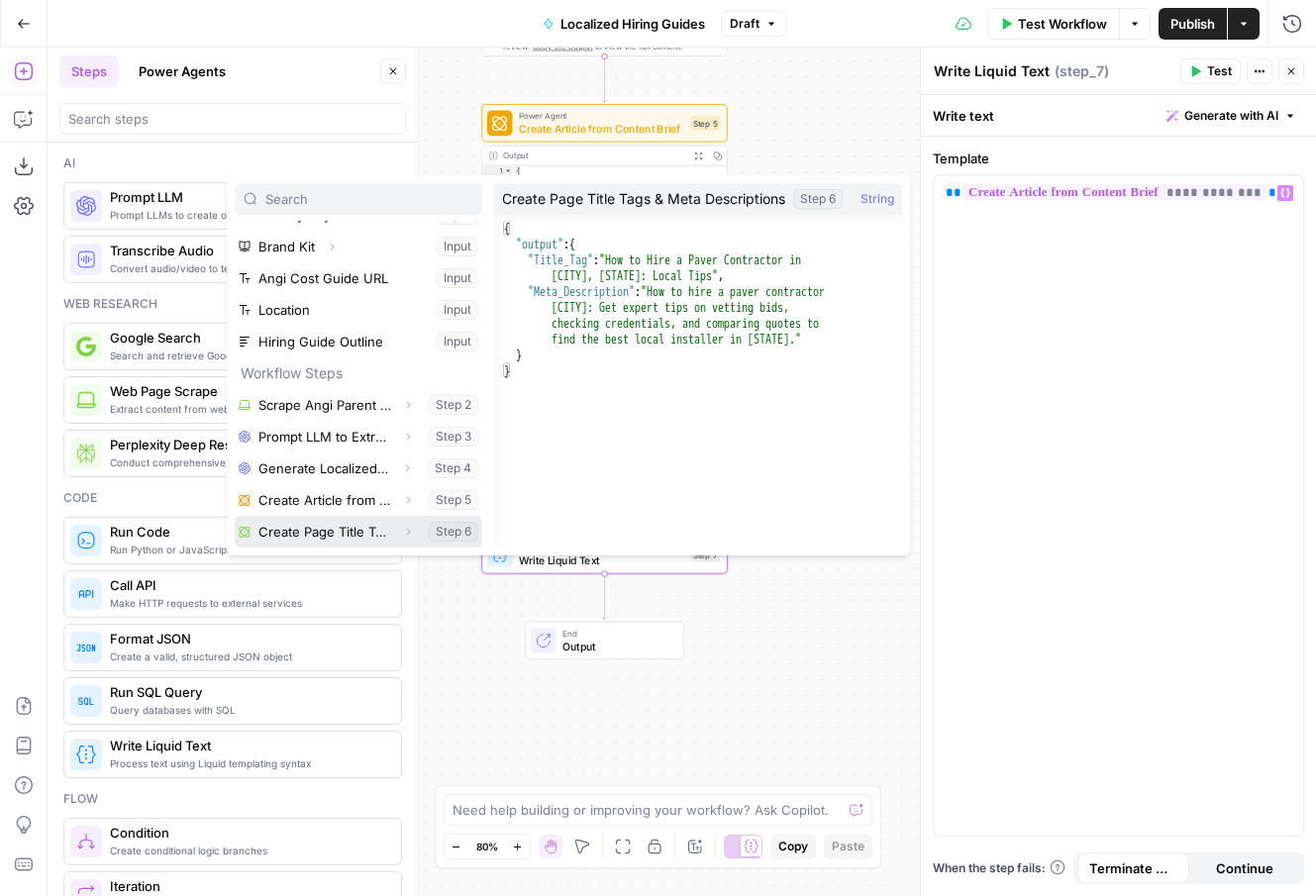 click at bounding box center (358, 532) 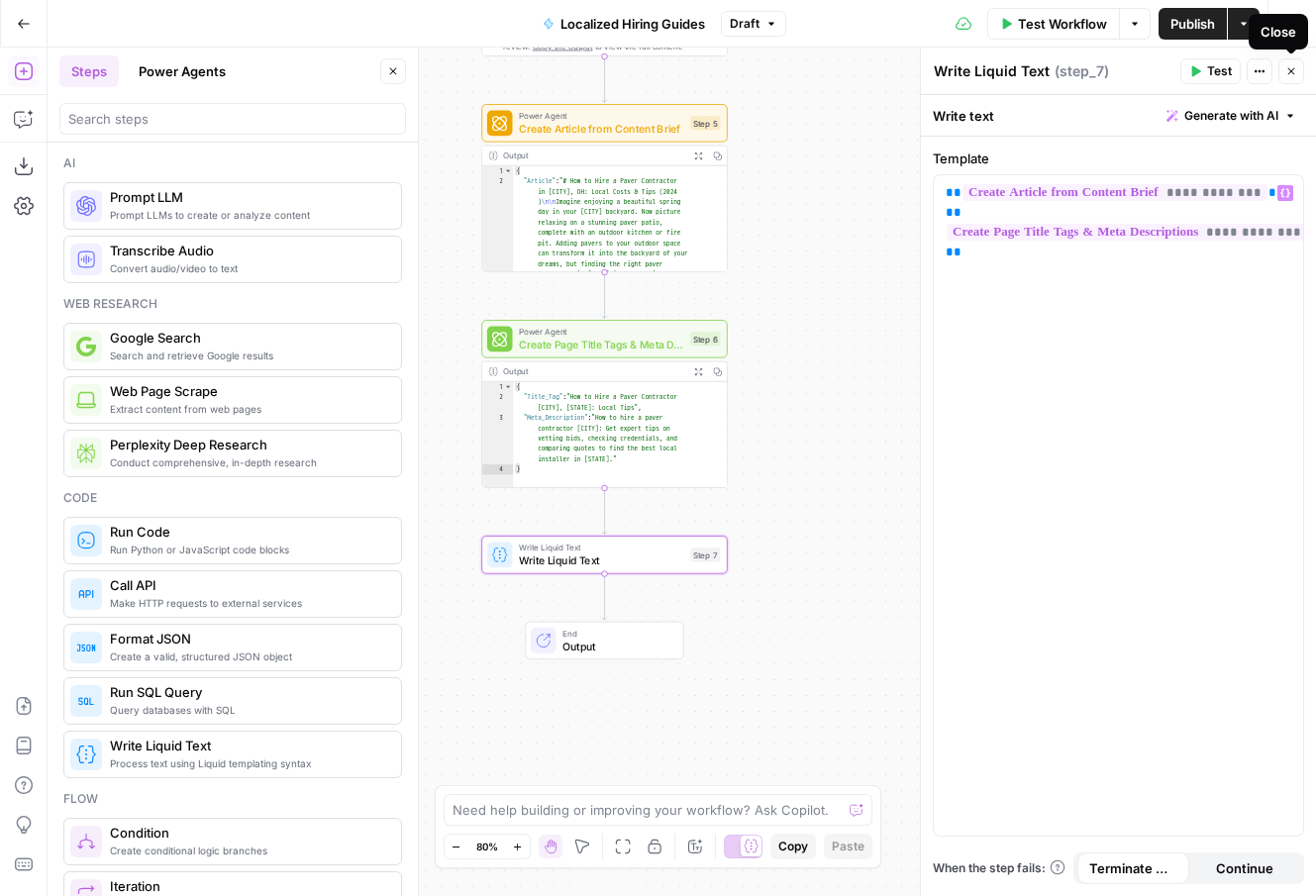 click 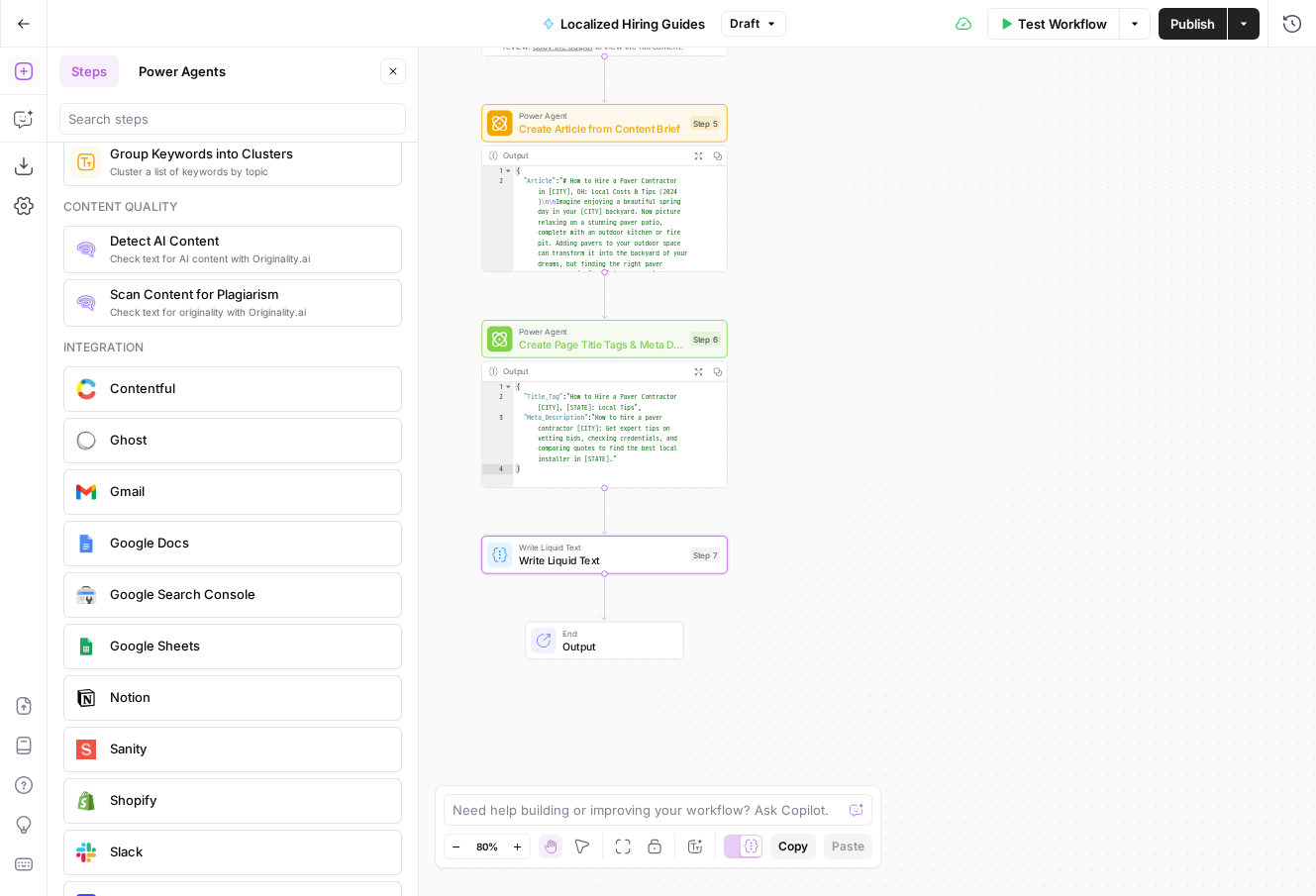 scroll, scrollTop: 3315, scrollLeft: 0, axis: vertical 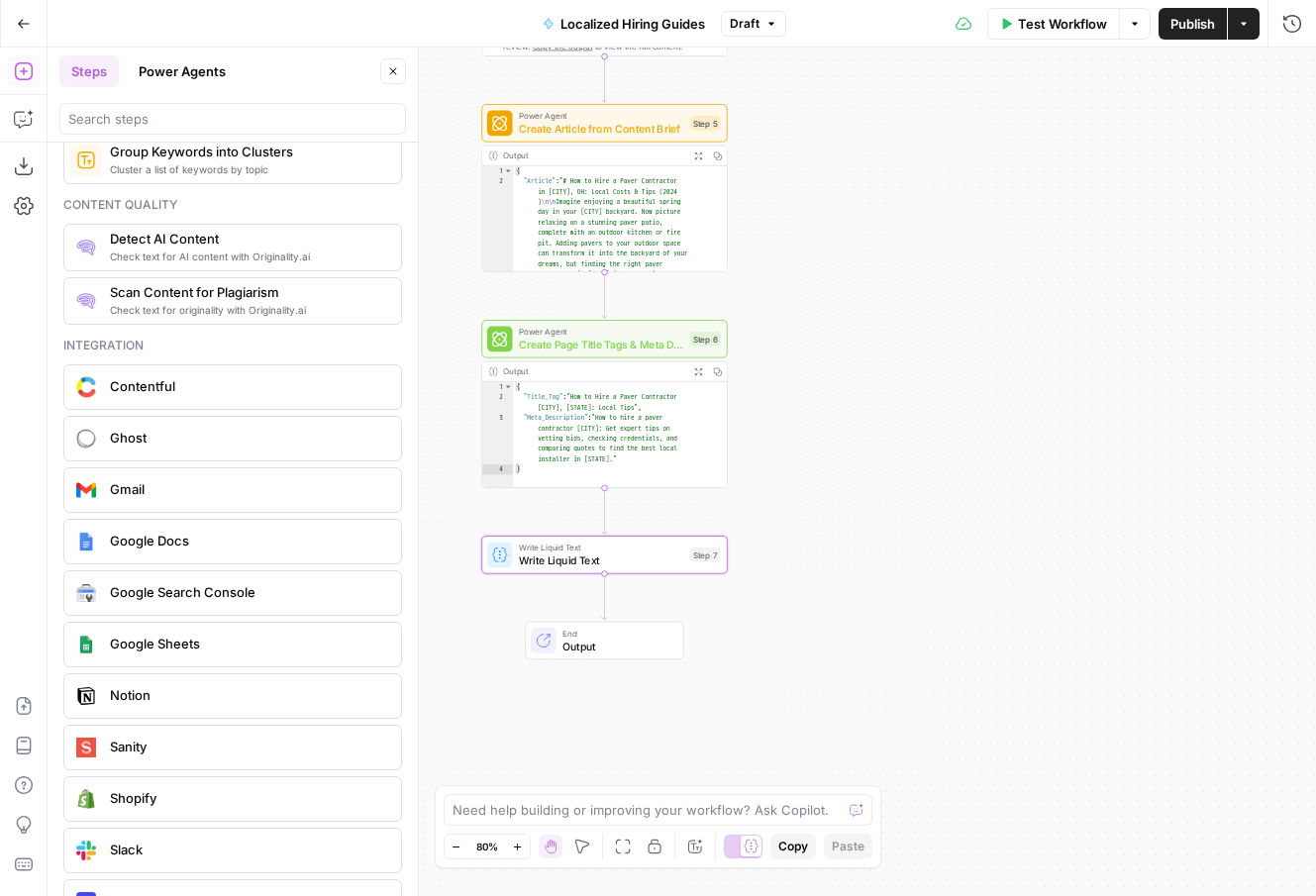 click on "Google Docs" at bounding box center (248, 541) 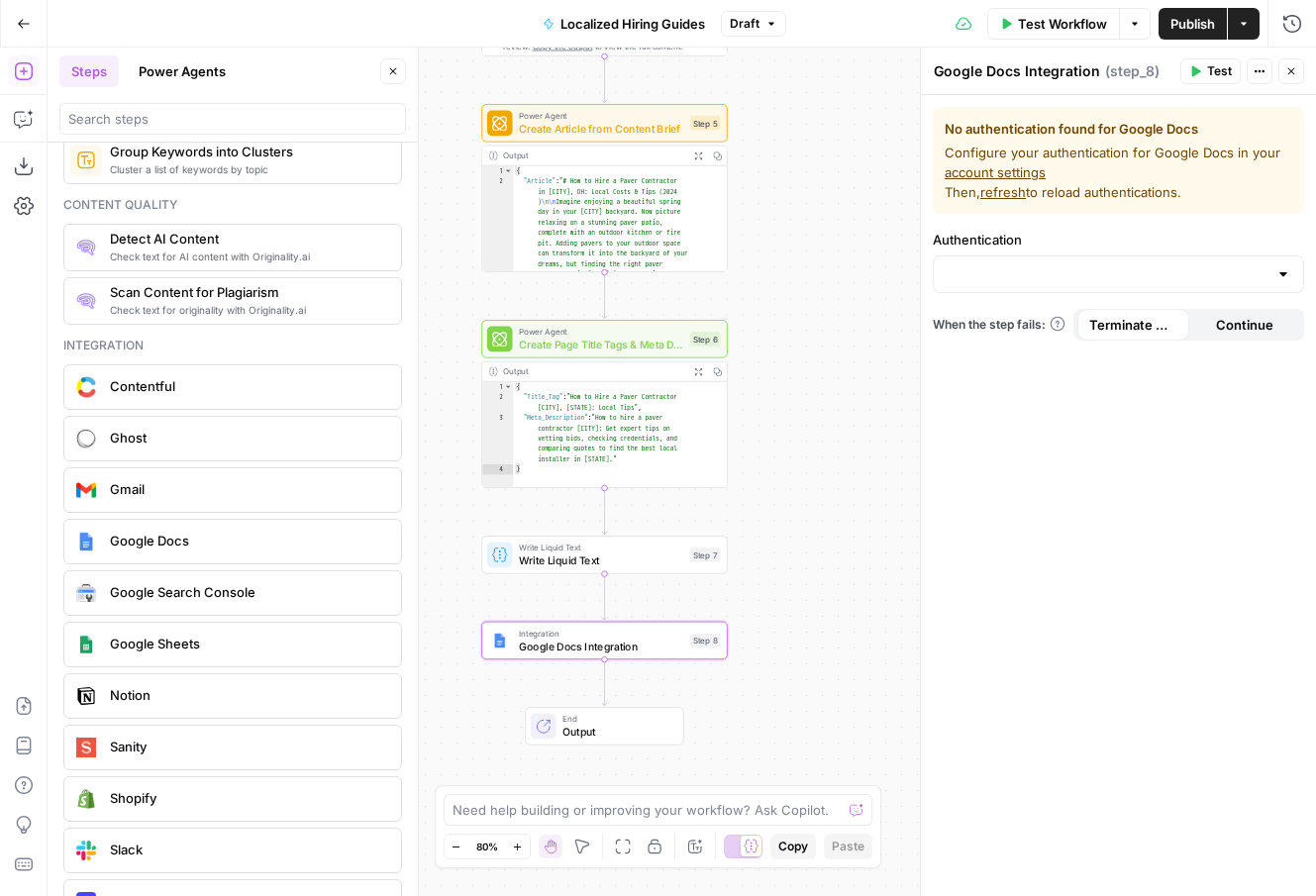 click at bounding box center [1283, 274] 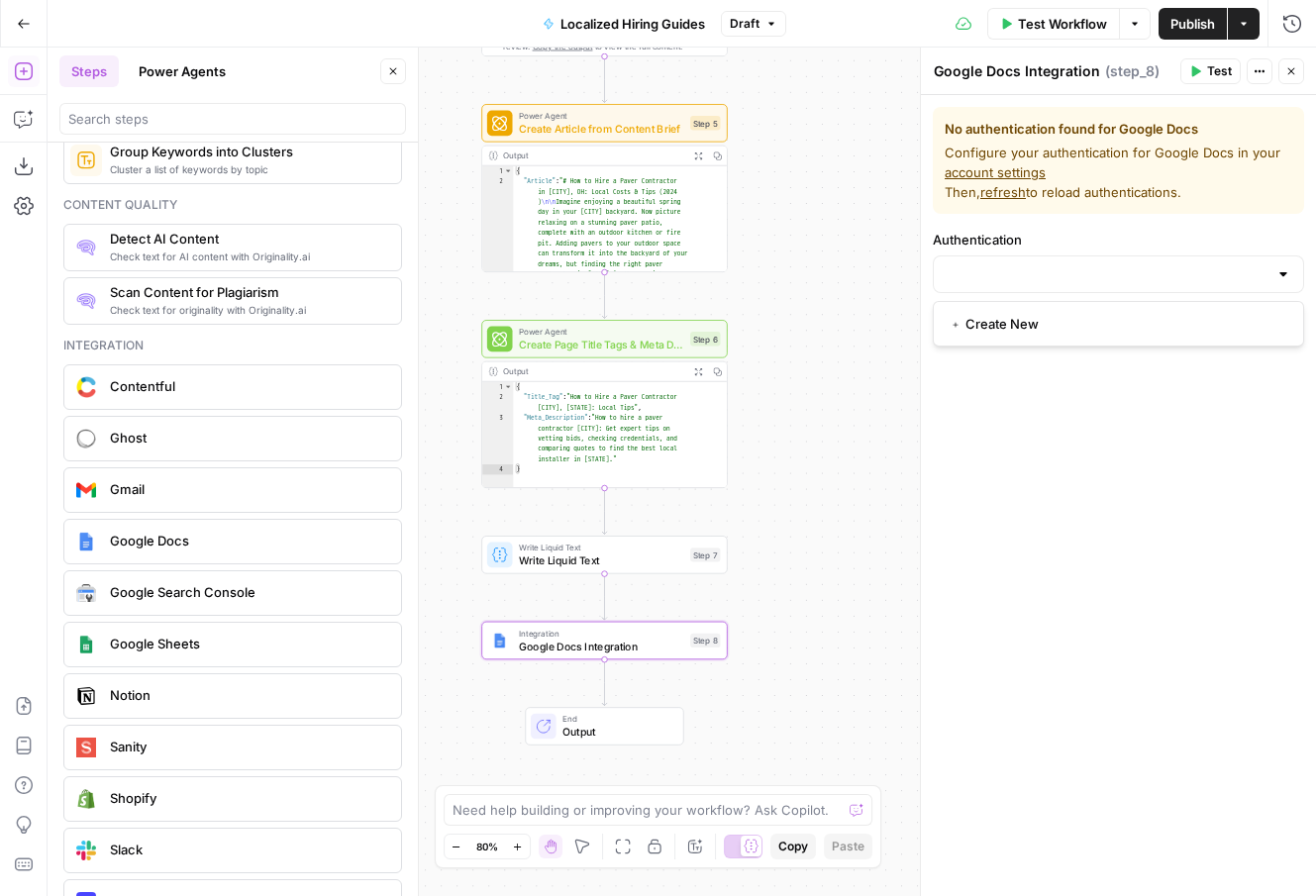click on "No authentication found for Google Docs Configure your authentication for Google Docs in your    account settings Then,  refresh  to reload authentications. Authentication When the step fails: Terminate Workflow Continue" at bounding box center [1118, 495] 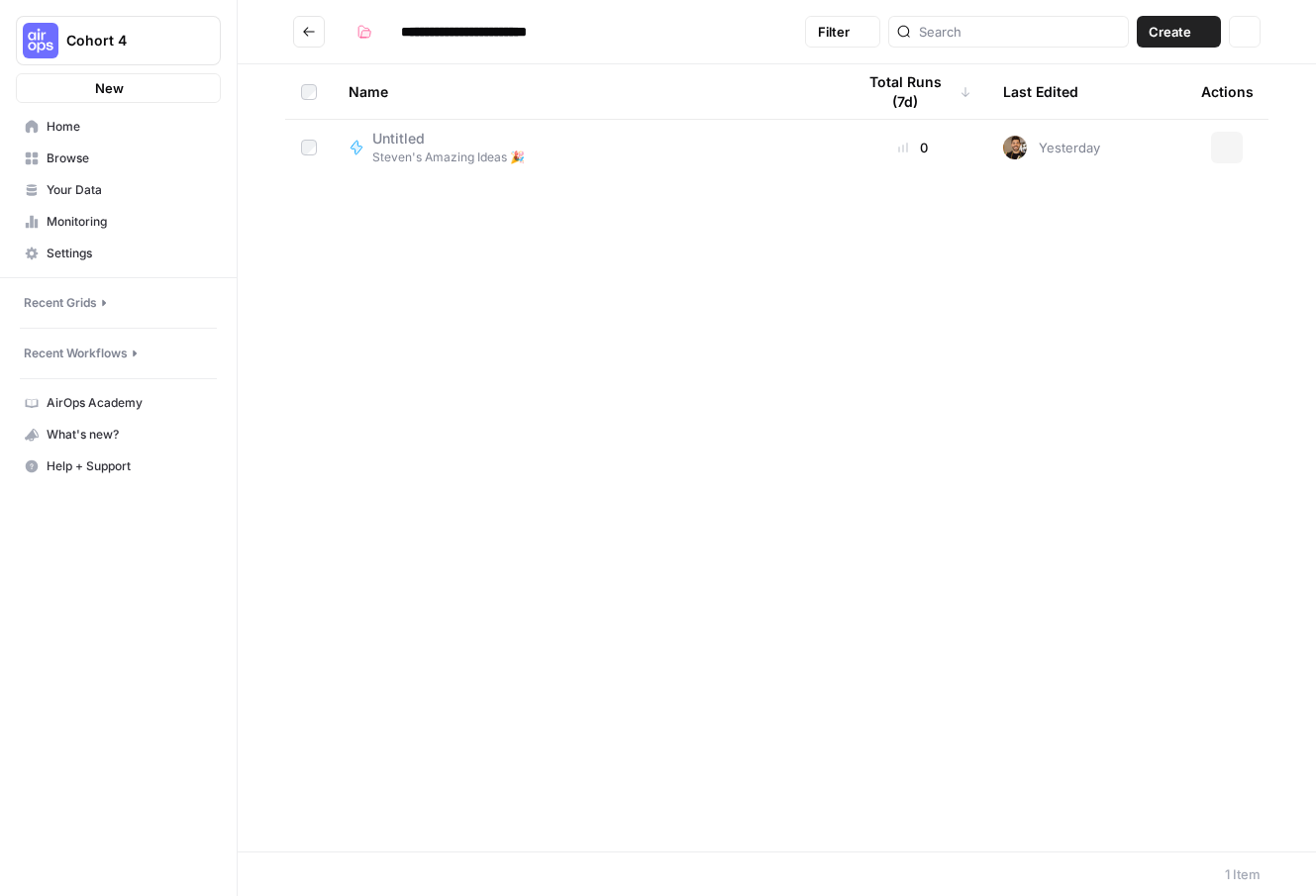 scroll, scrollTop: 0, scrollLeft: 0, axis: both 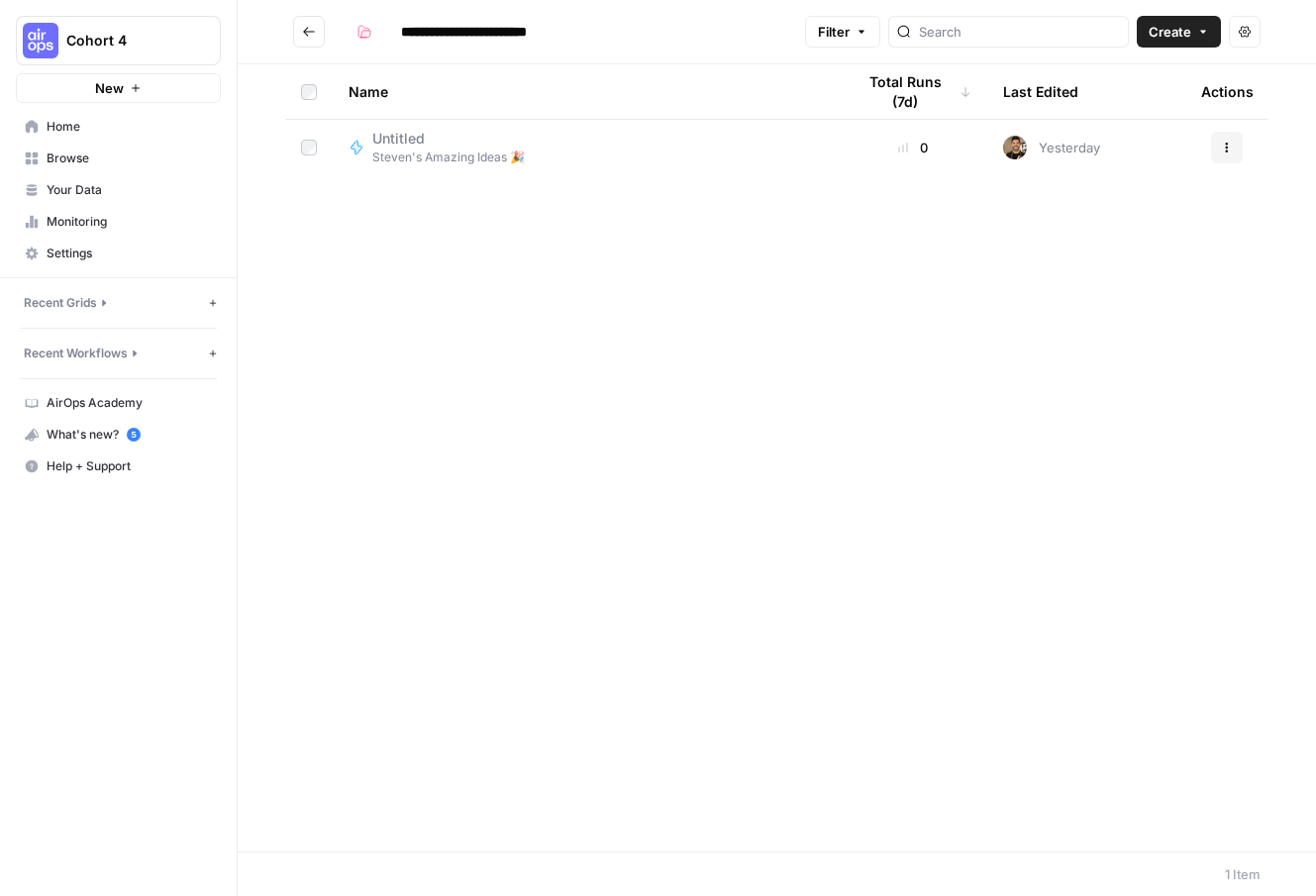 click at bounding box center [309, 32] 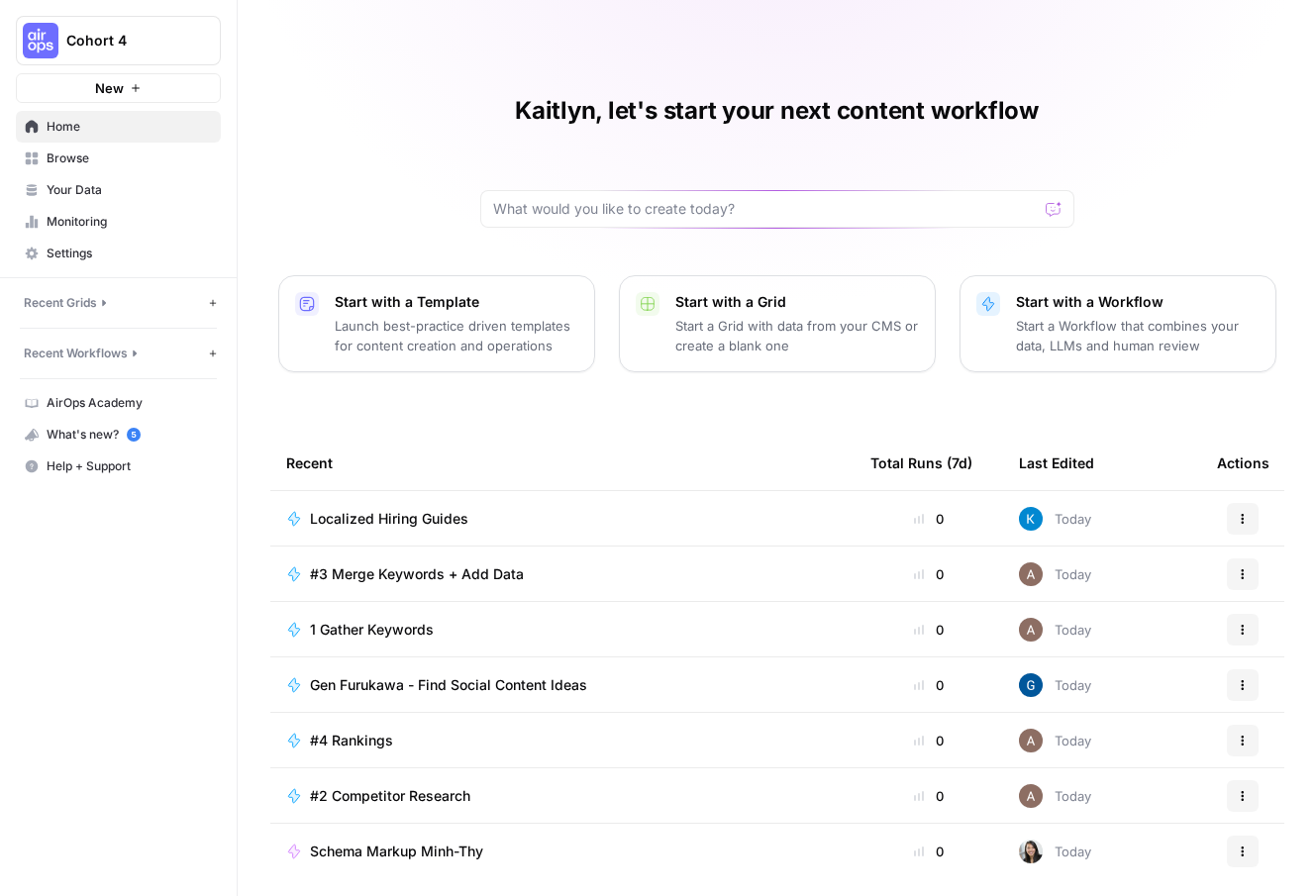 click on "Browse" at bounding box center [129, 158] 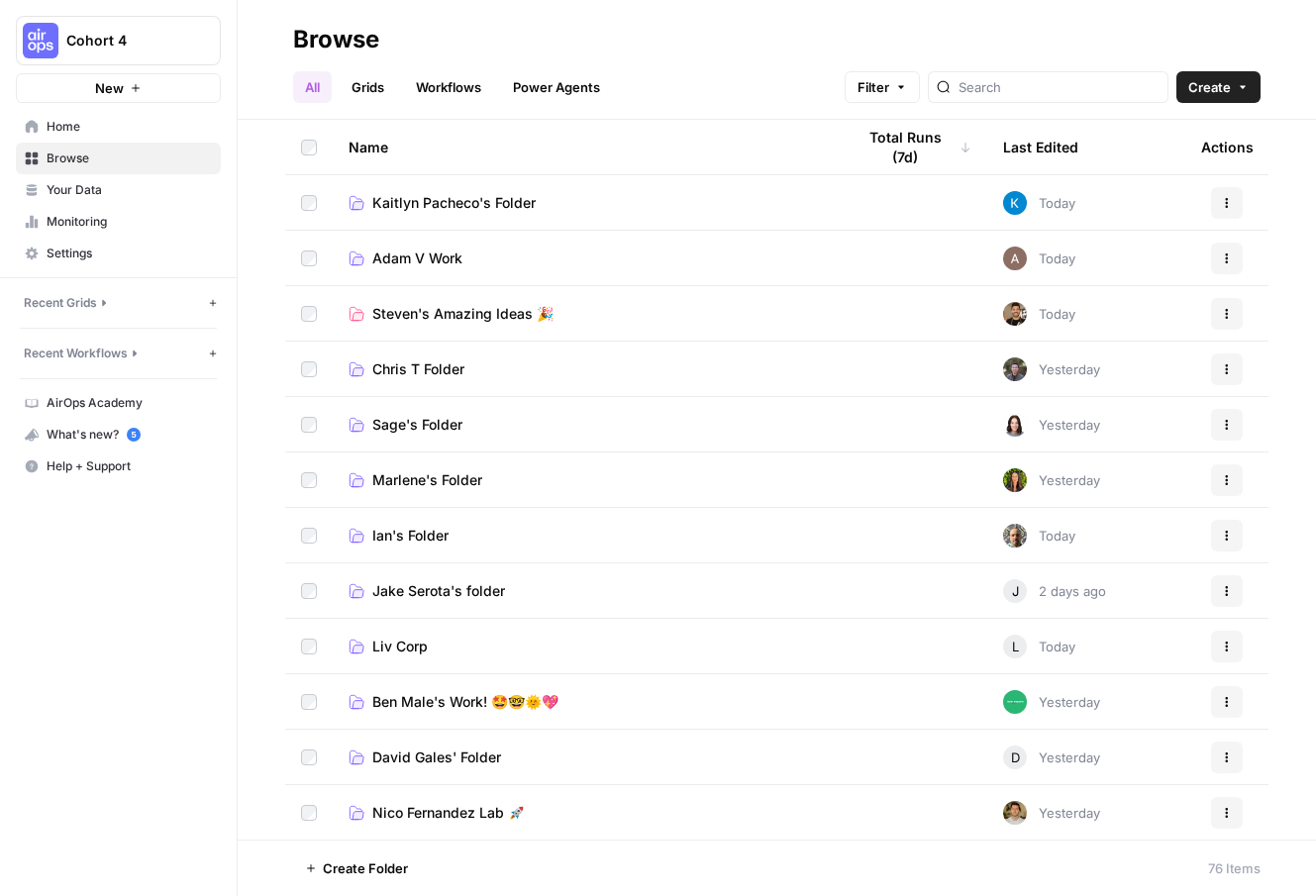 click on "Kaitlyn Pacheco's Folder" at bounding box center [454, 203] 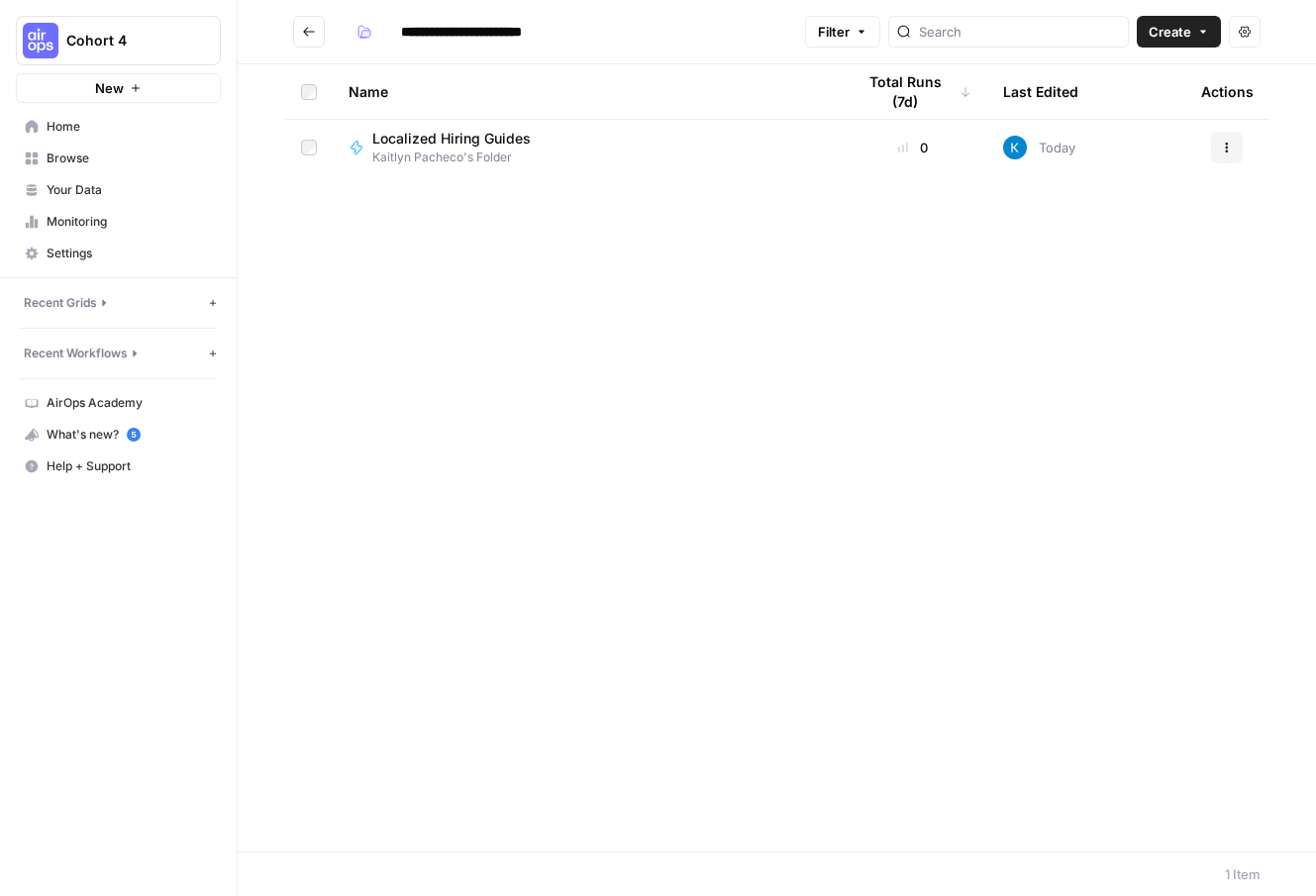 click on "Localized Hiring Guides" at bounding box center [452, 139] 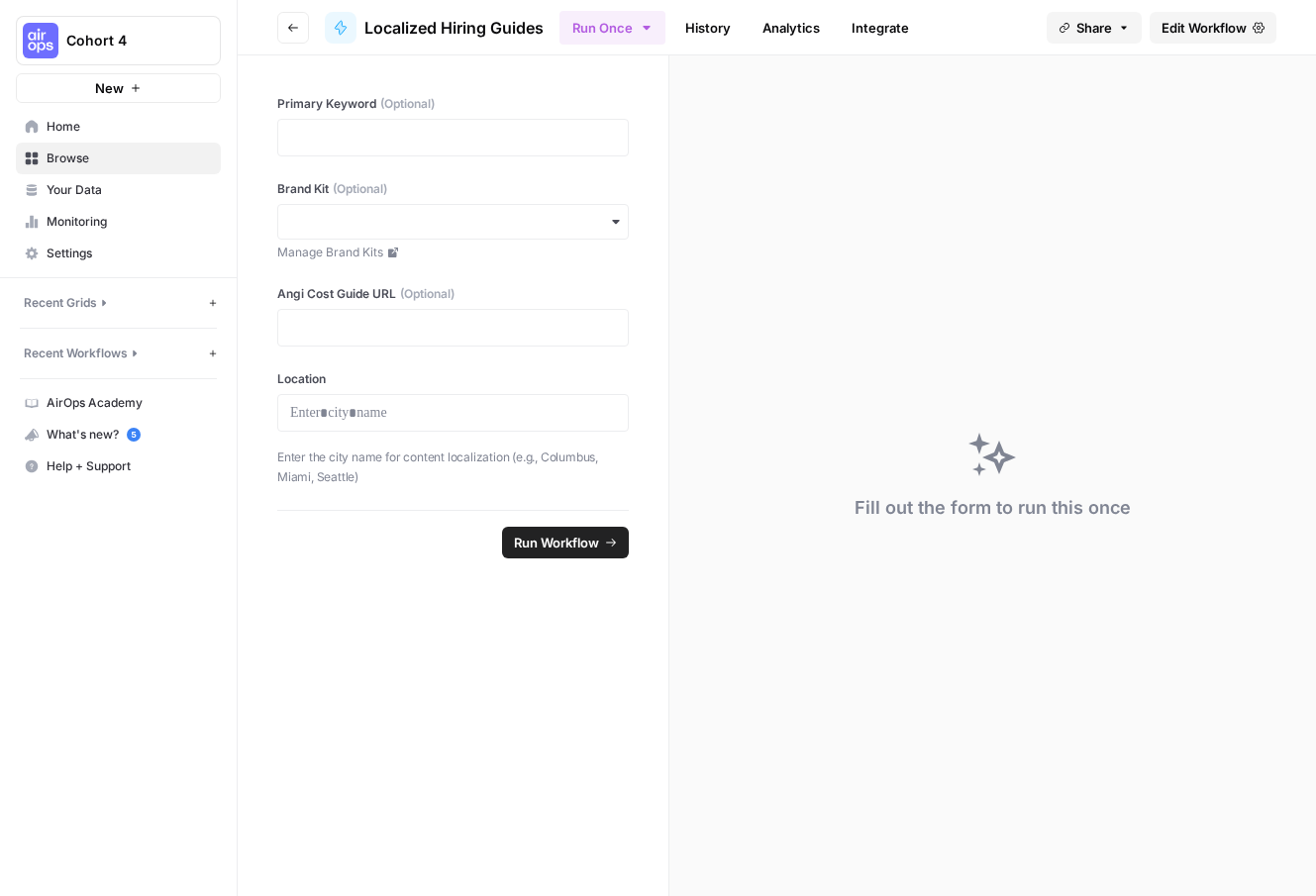 click on "Edit Workflow" at bounding box center (1204, 28) 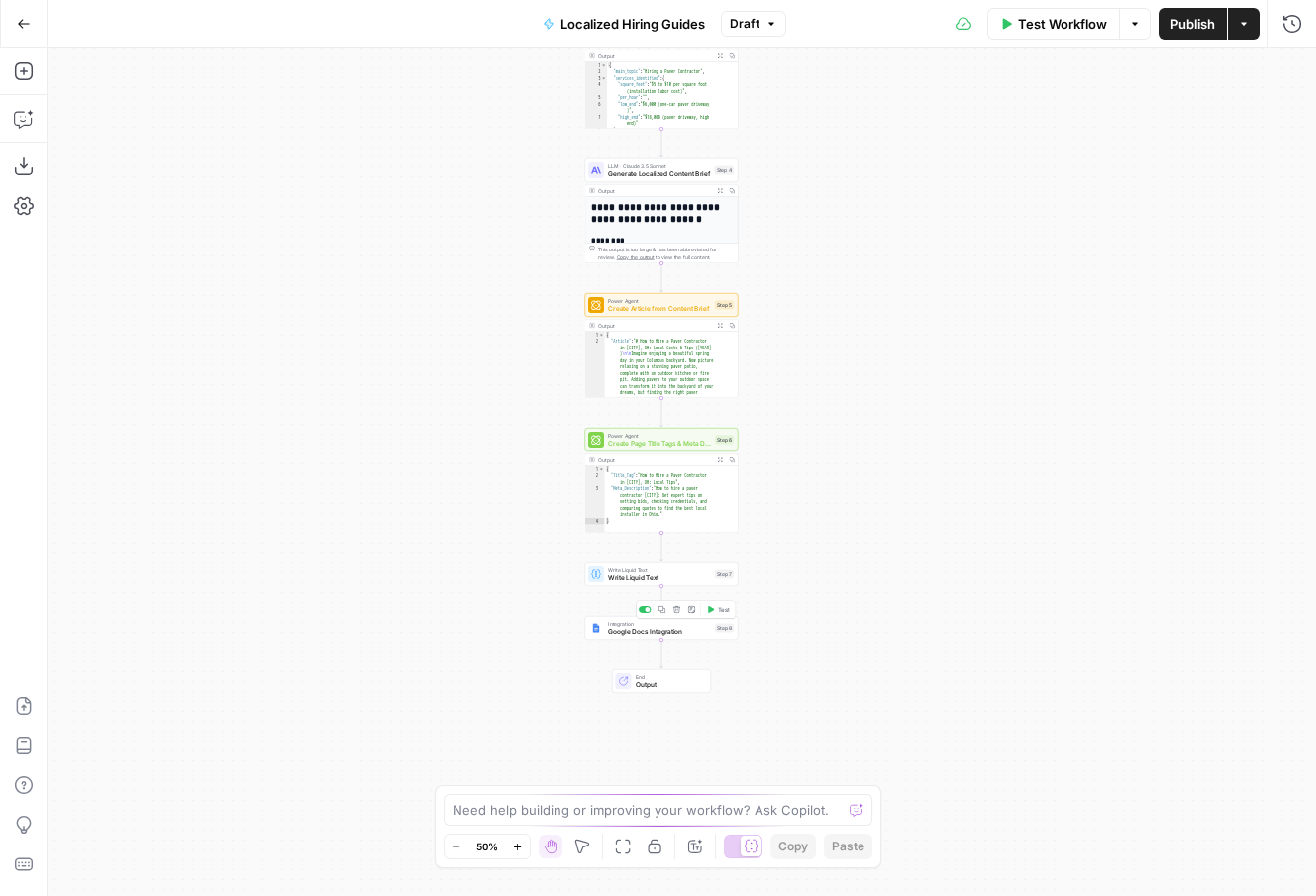 click on "Google Docs Integration" at bounding box center [659, 632] 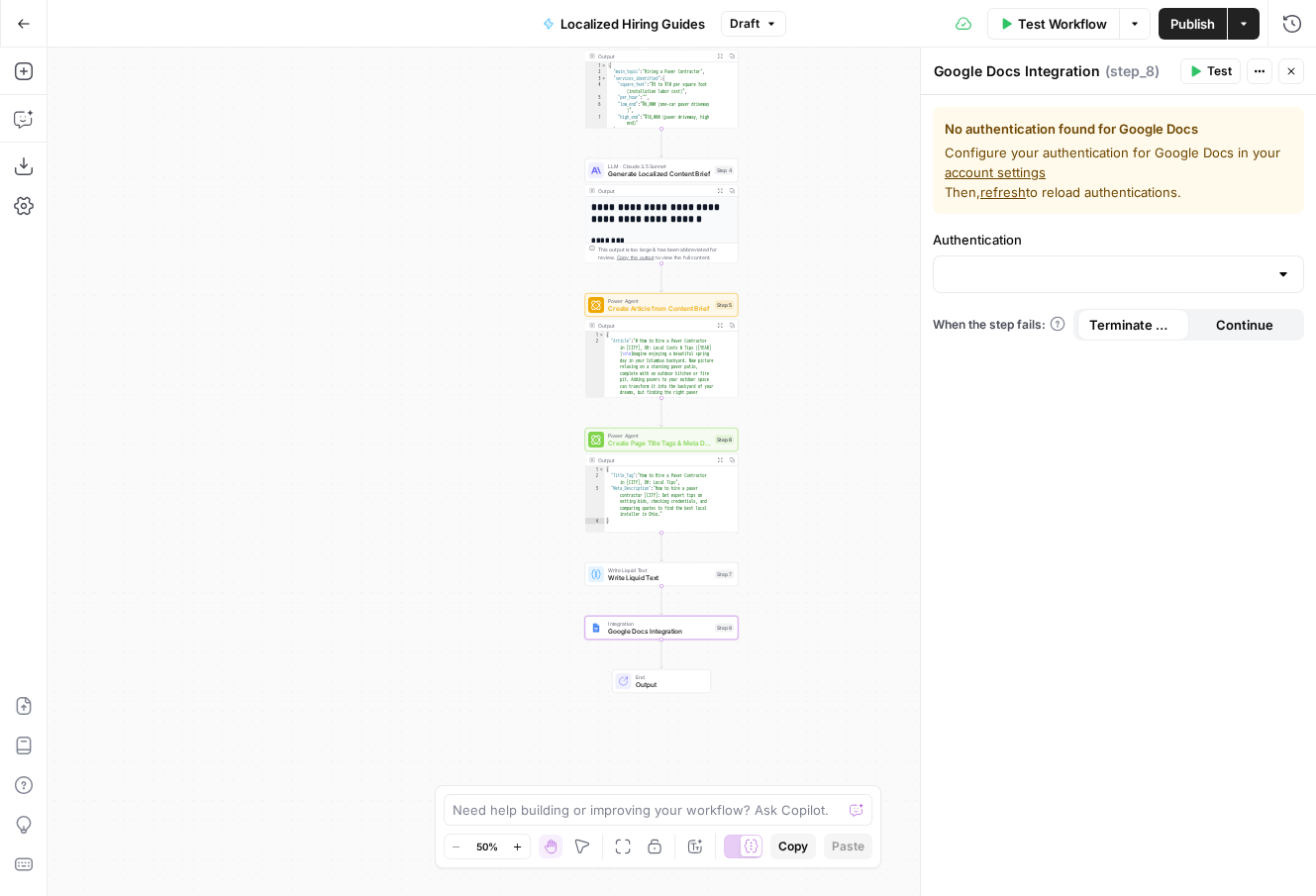 click at bounding box center (1283, 274) 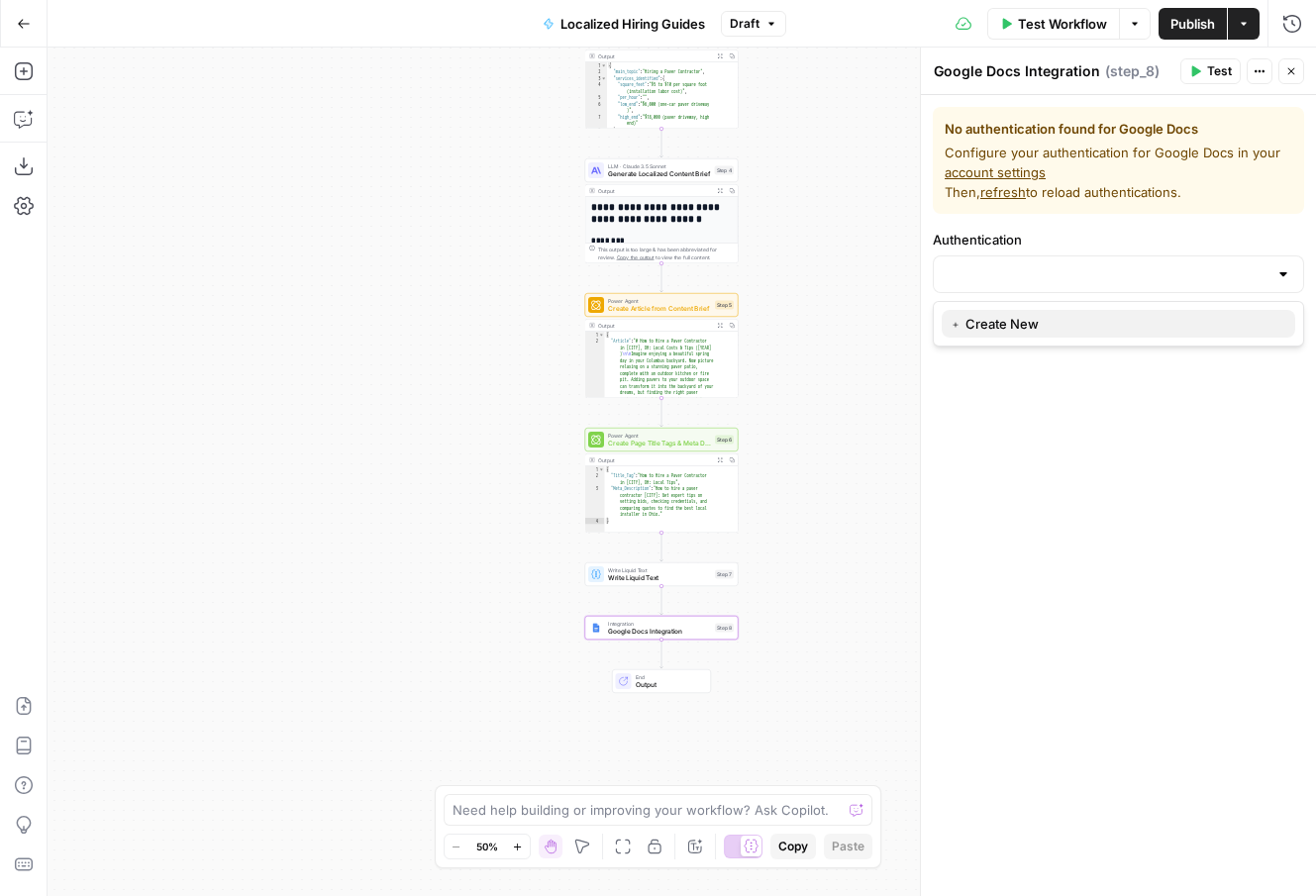 click on "﹢ Create New" at bounding box center (1114, 324) 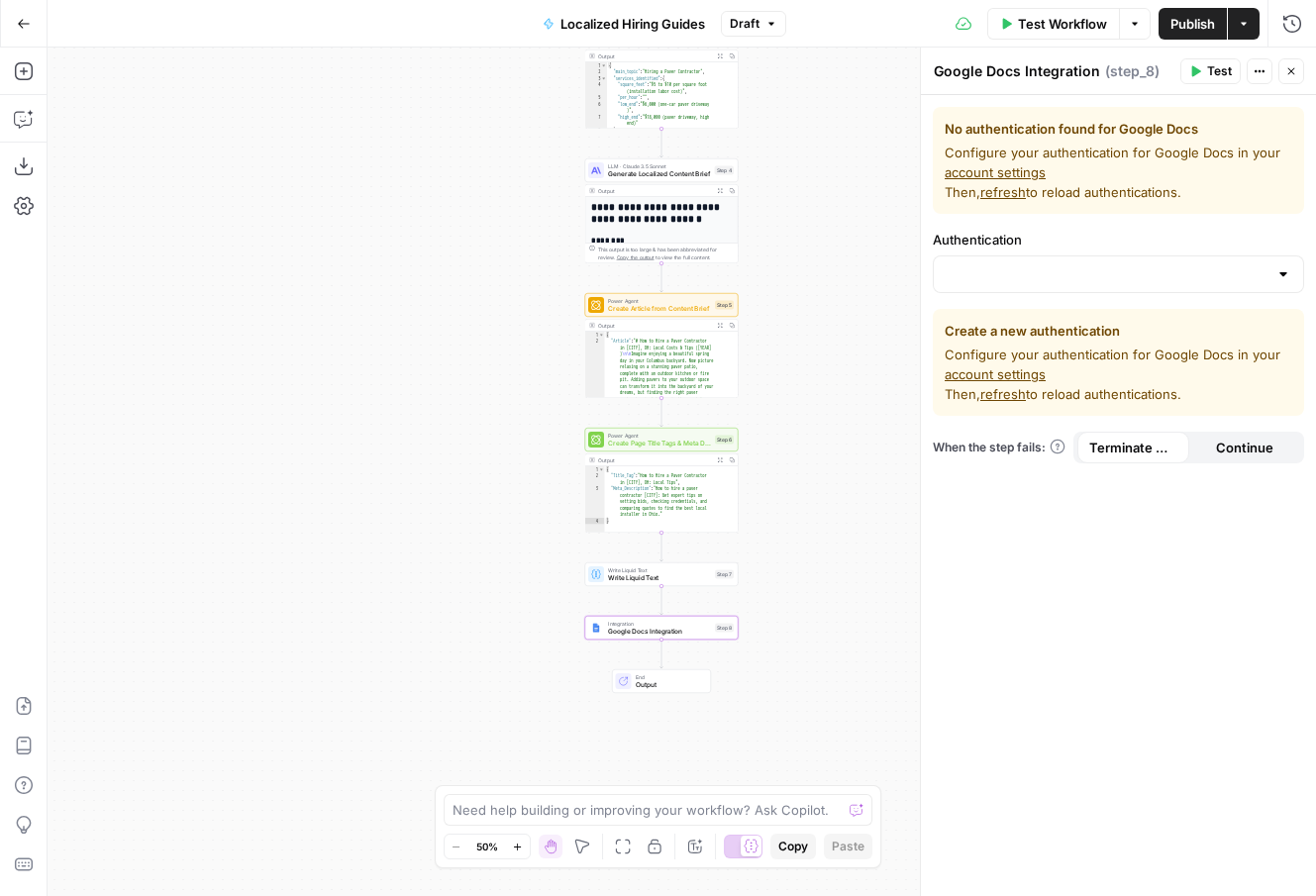 click on "account settings" at bounding box center (995, 374) 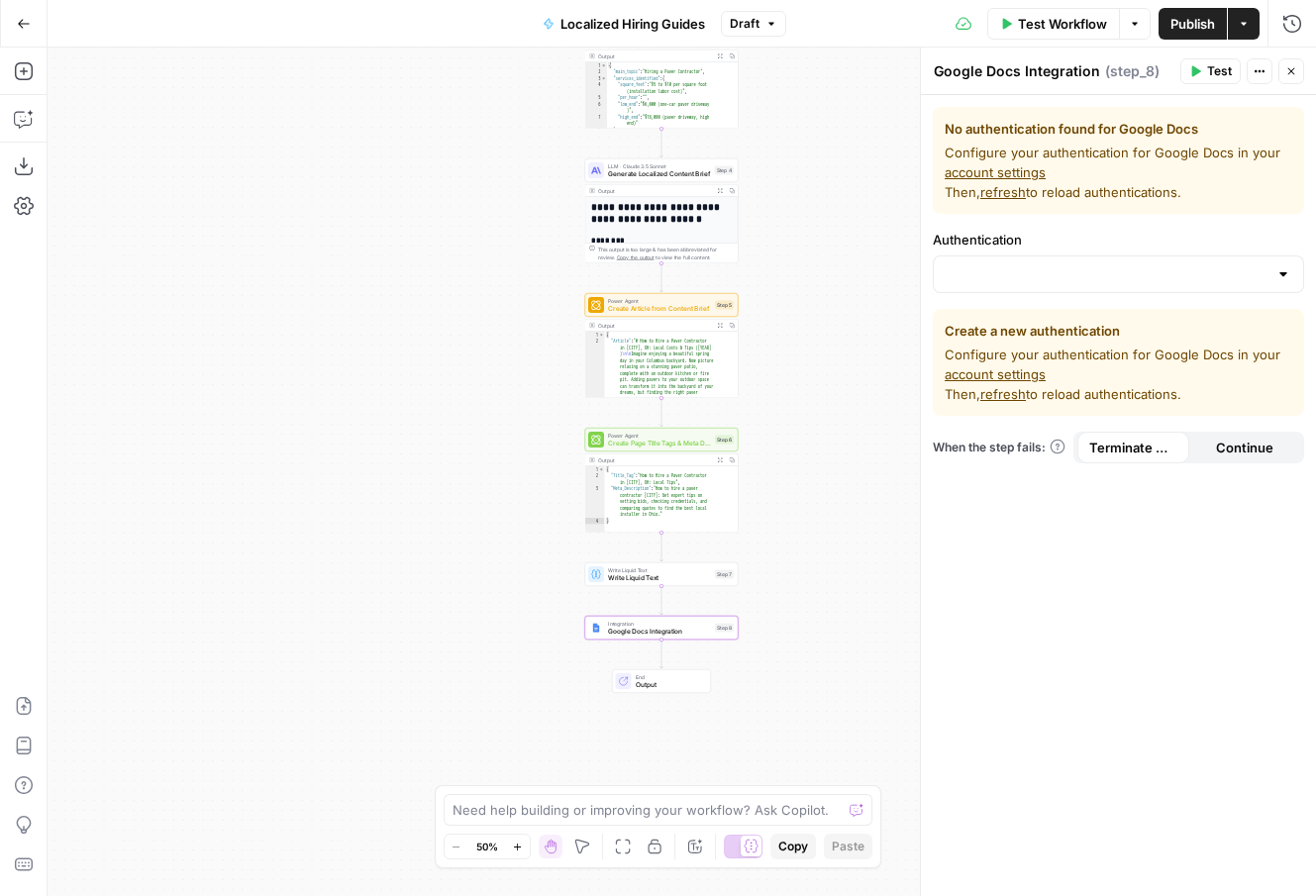 click on "account settings" at bounding box center [995, 374] 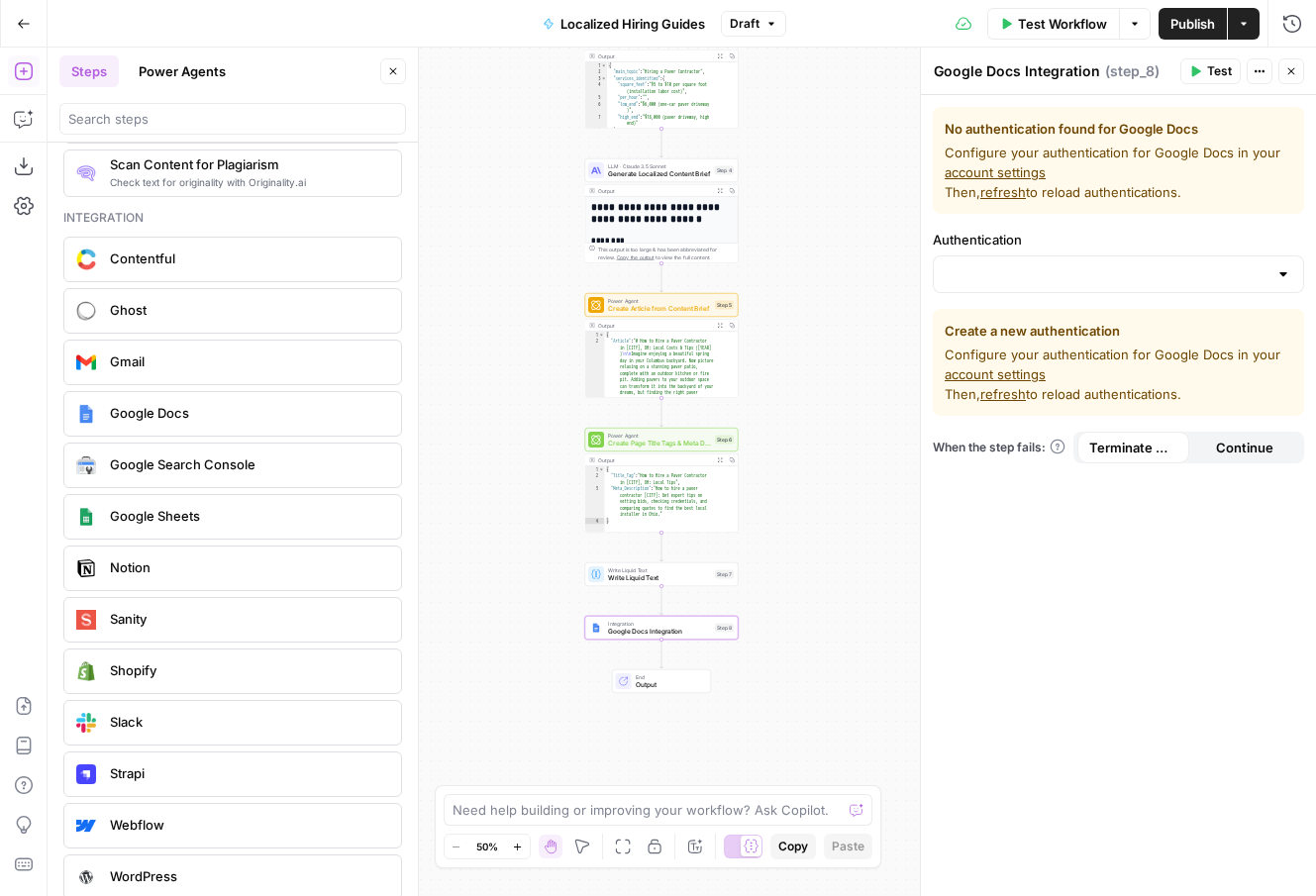 scroll, scrollTop: 3510, scrollLeft: 0, axis: vertical 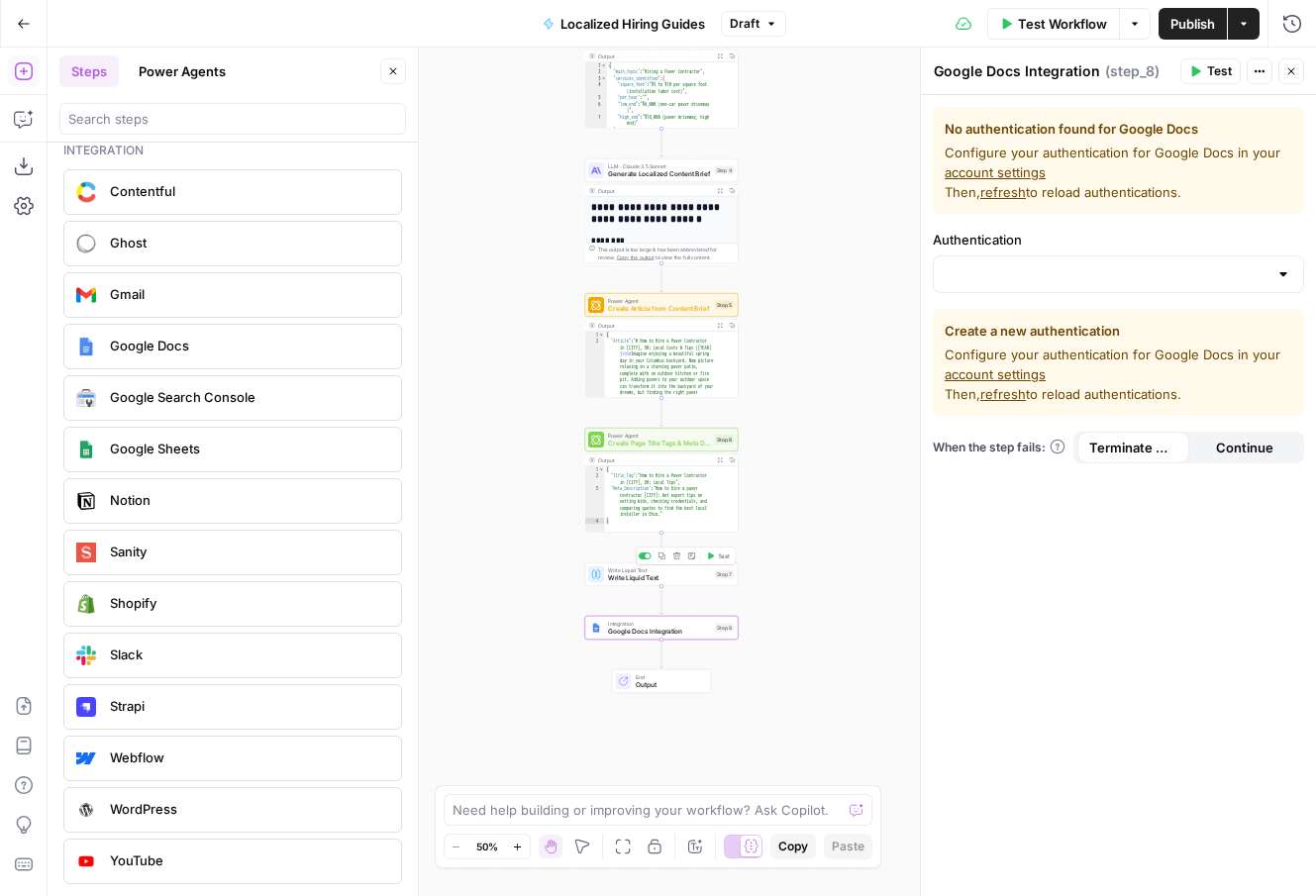 click on "Write Liquid Text" at bounding box center (659, 578) 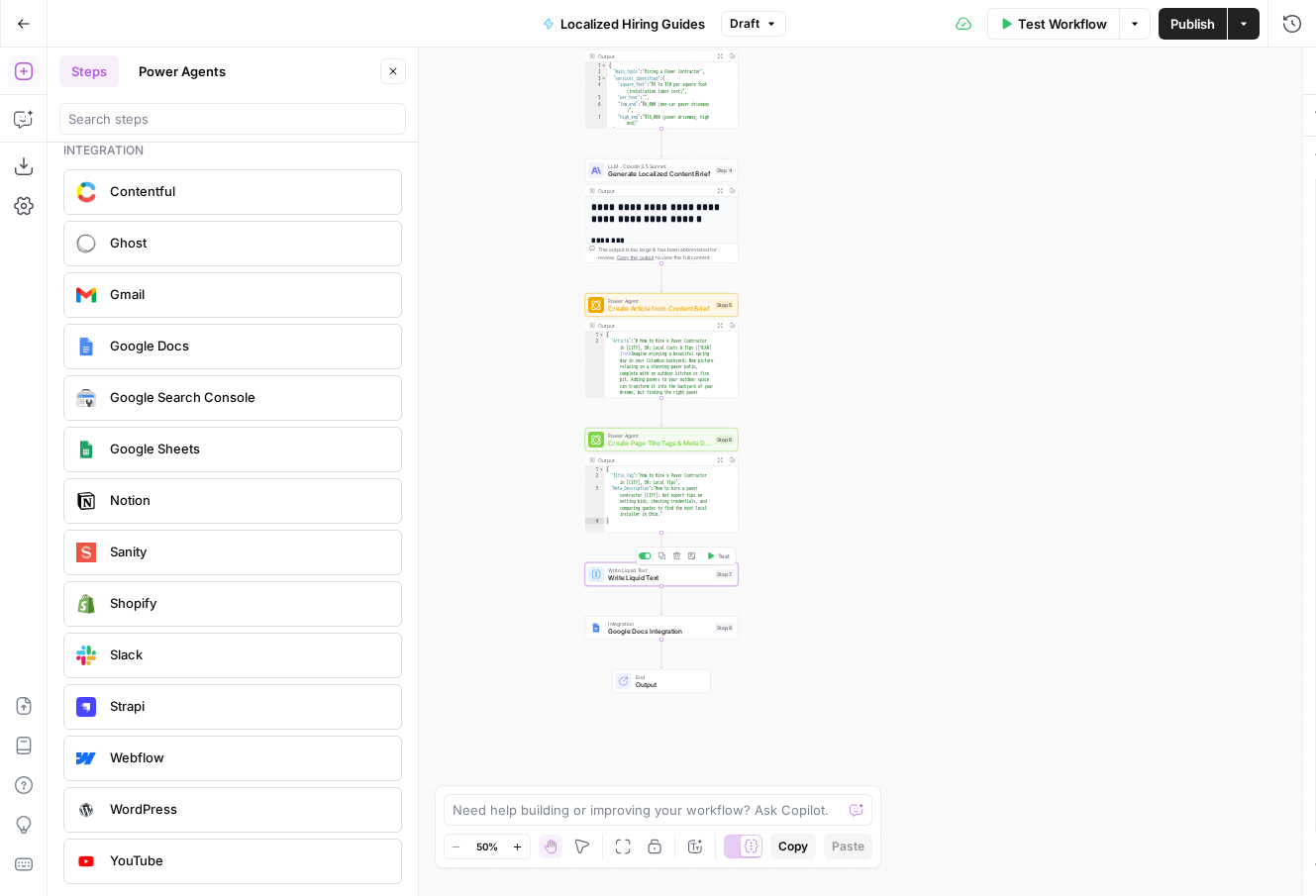 type on "Write Liquid Text" 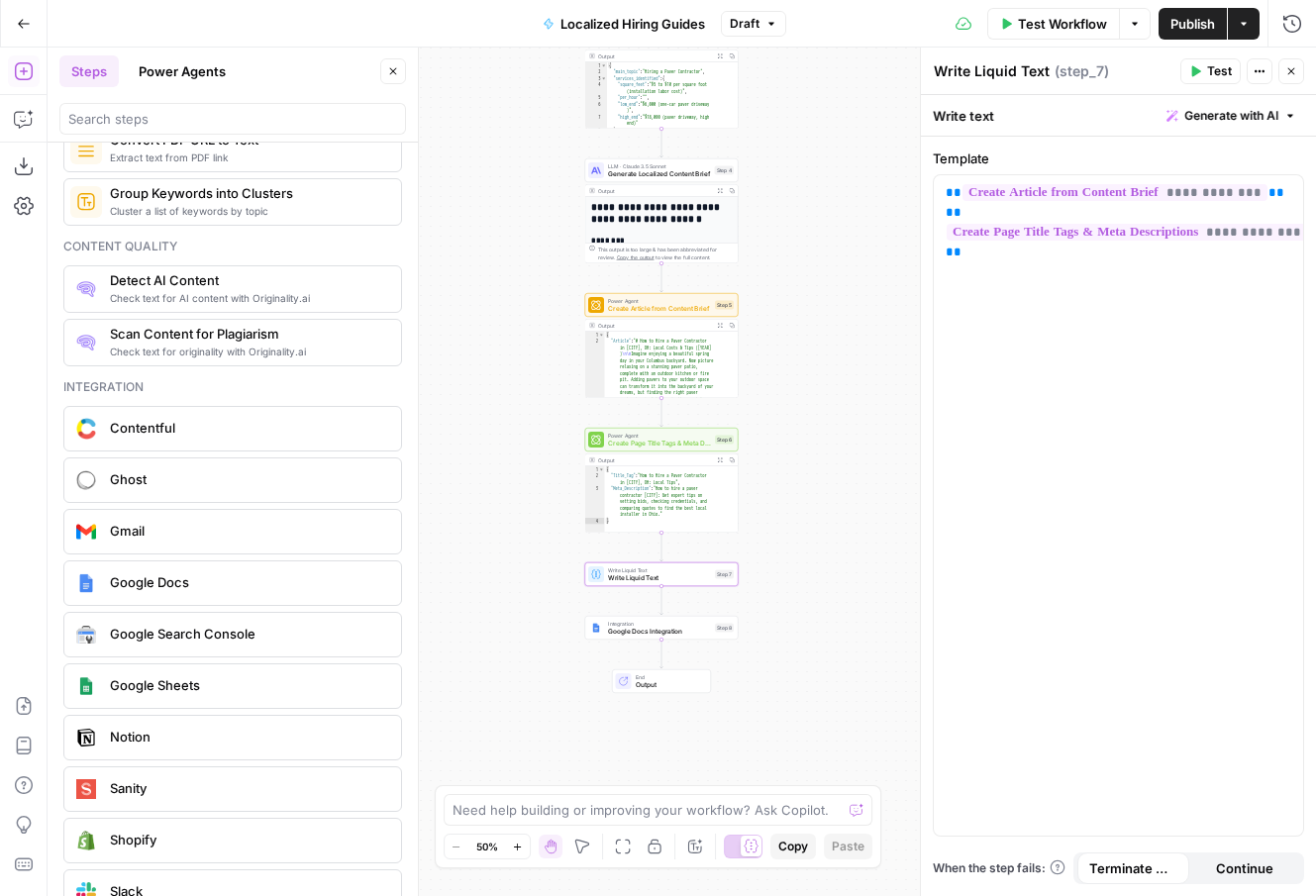 scroll, scrollTop: 3184, scrollLeft: 0, axis: vertical 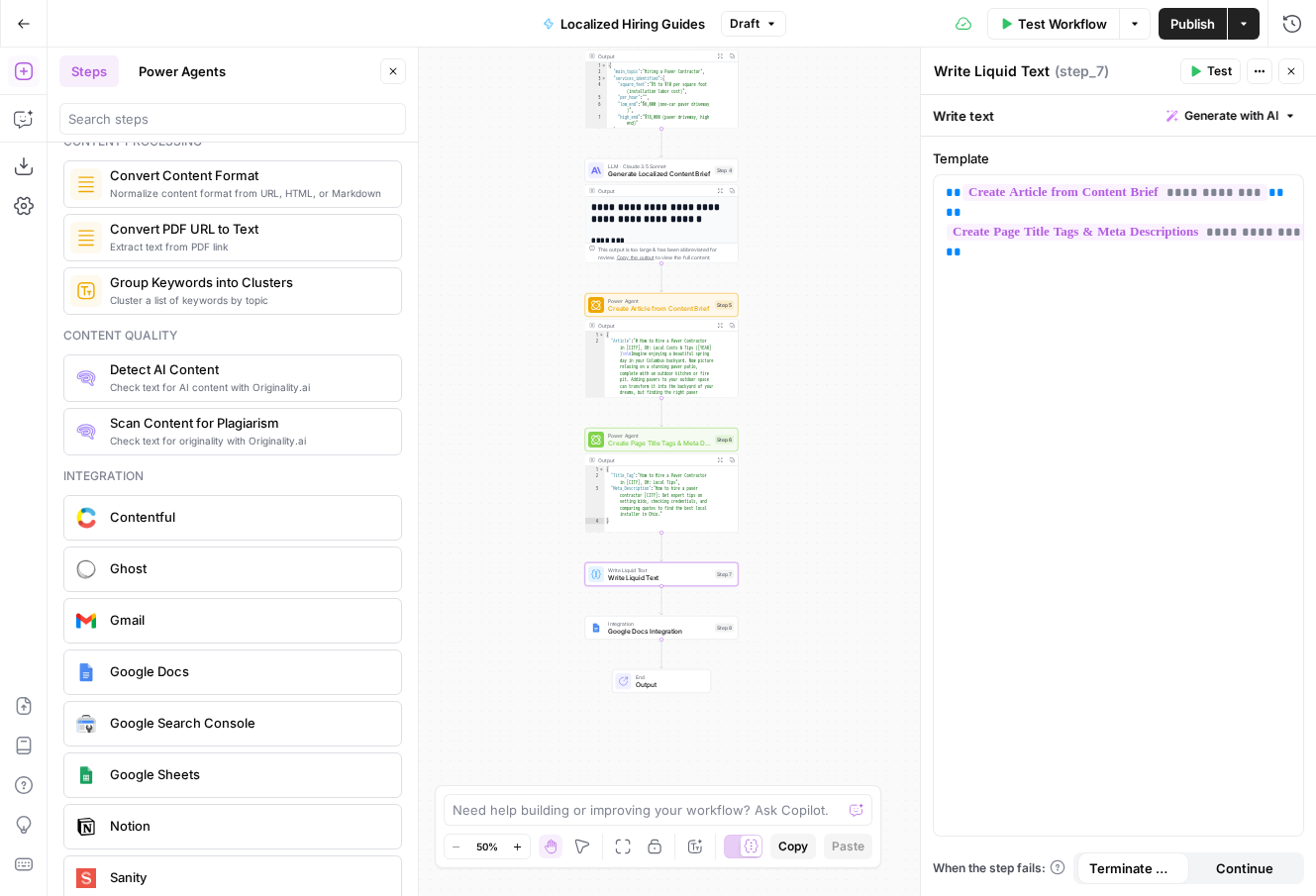 click on "Detect AI Content" at bounding box center (248, 369) 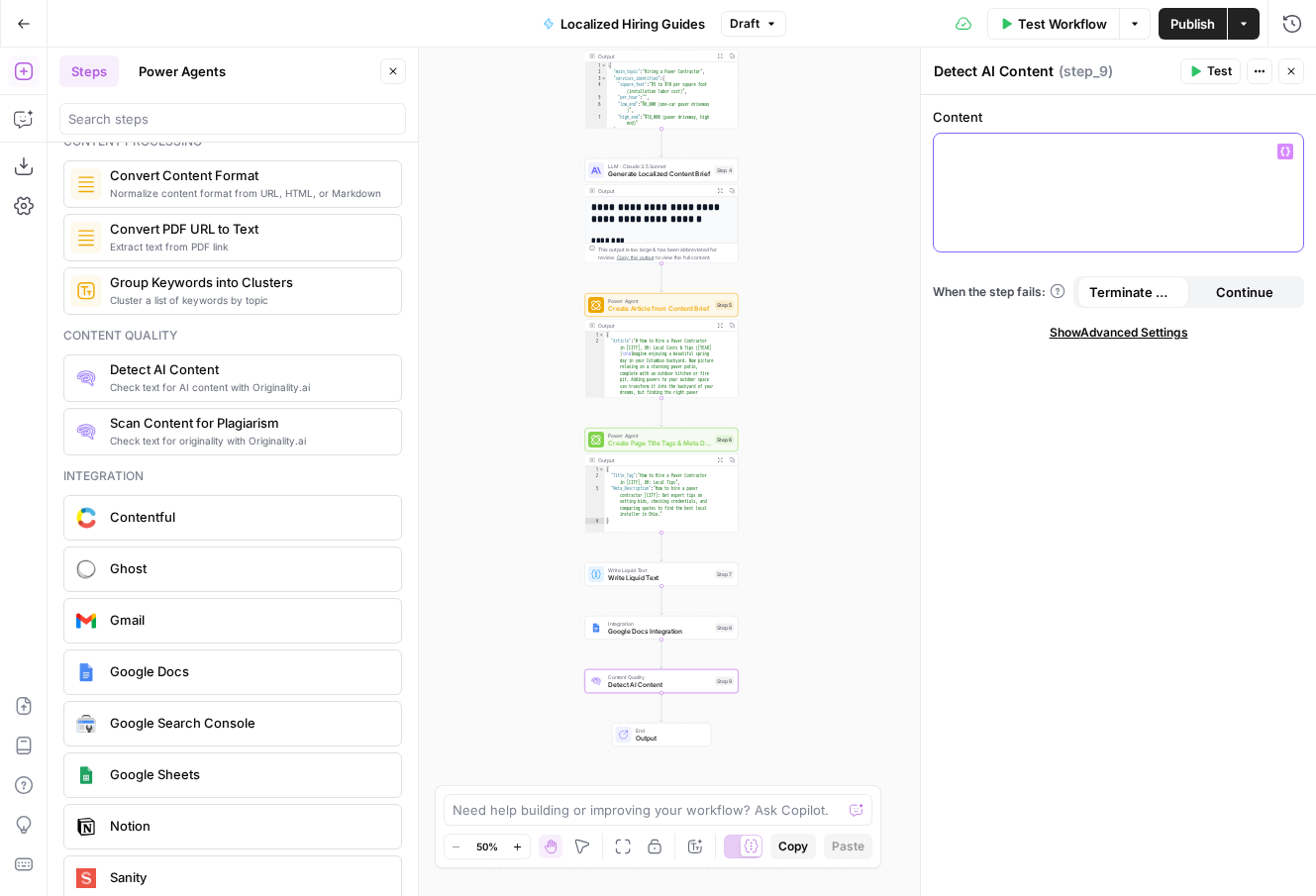 click on "Variables Menu" at bounding box center (1285, 151) 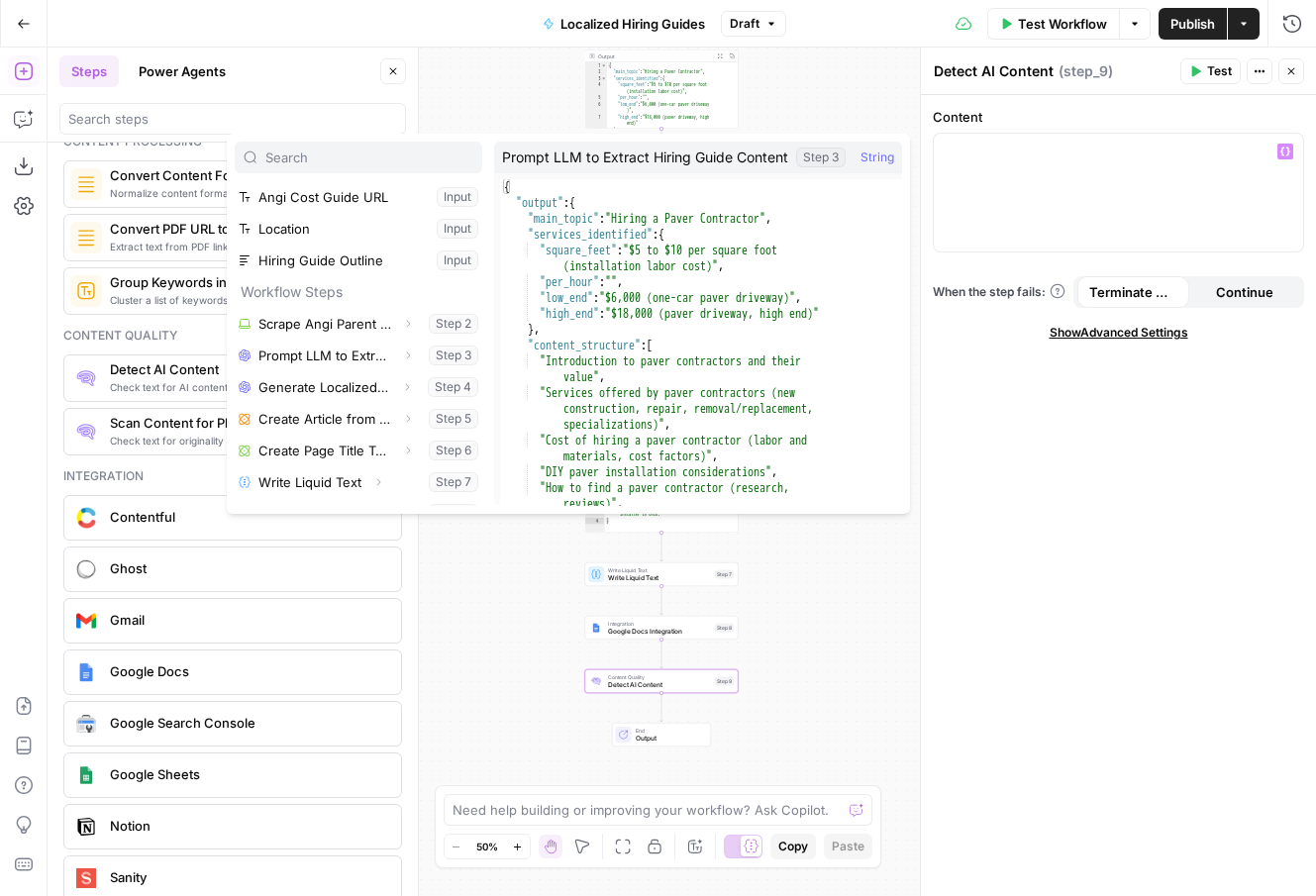scroll, scrollTop: 117, scrollLeft: 0, axis: vertical 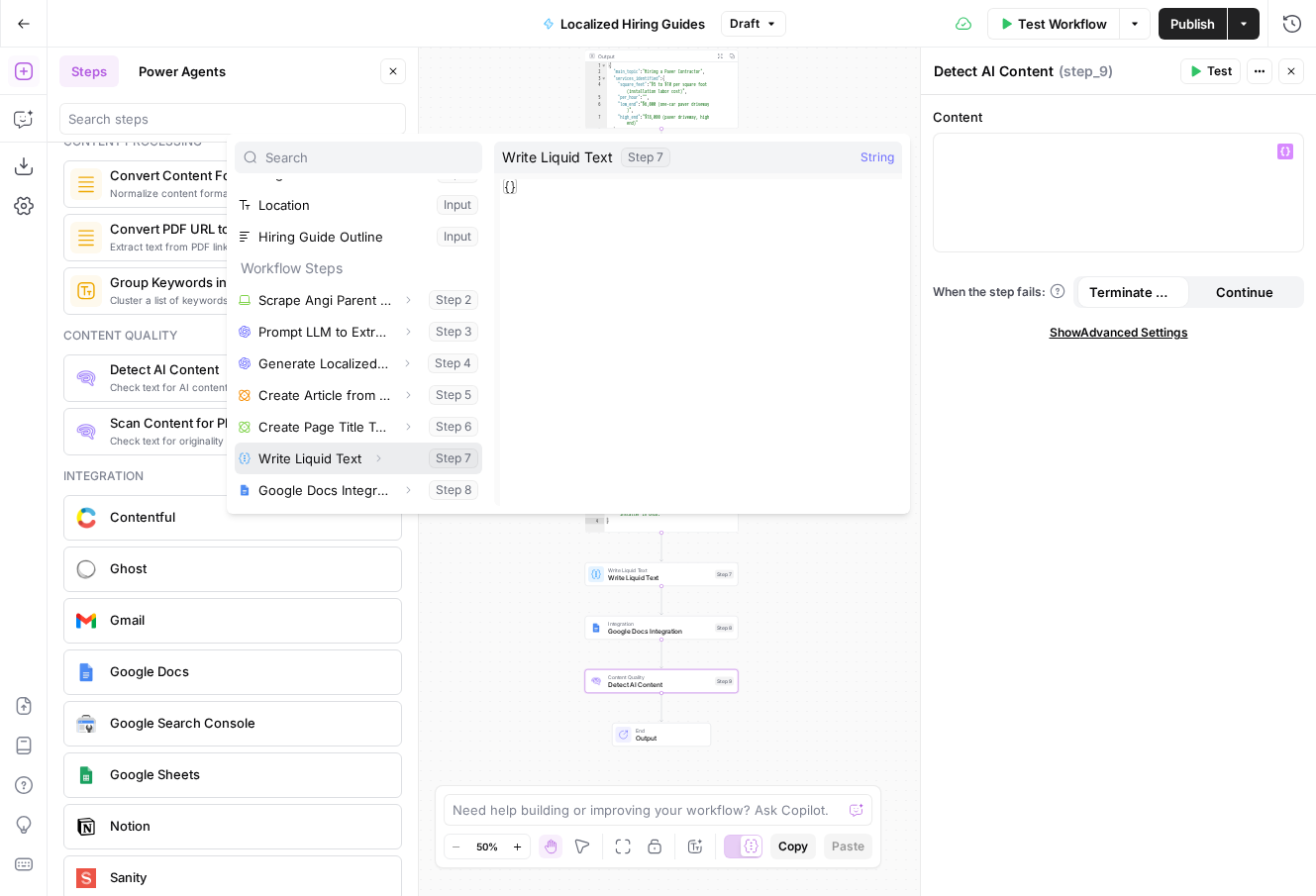 click at bounding box center [358, 458] 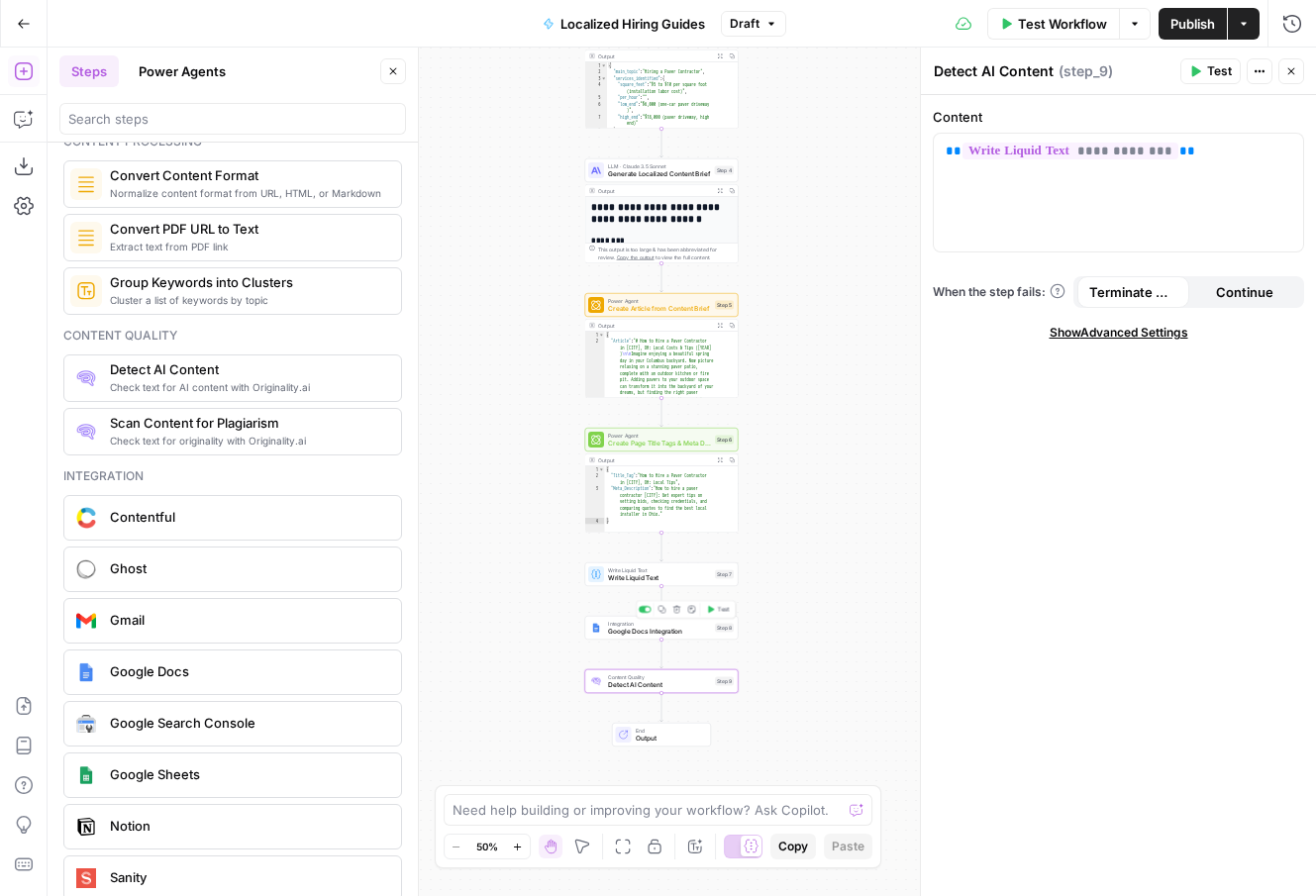 click on "Google Docs Integration" at bounding box center [659, 632] 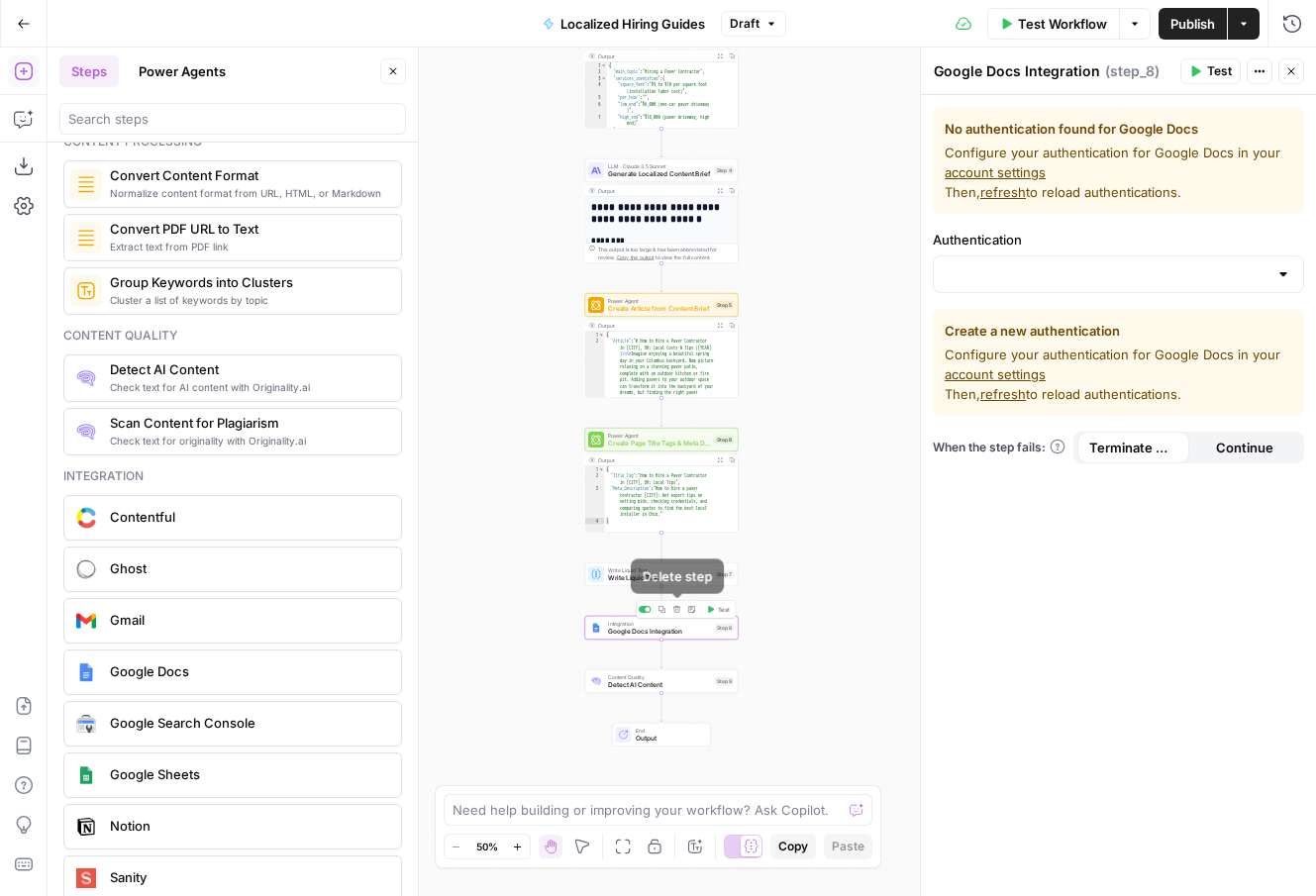 click 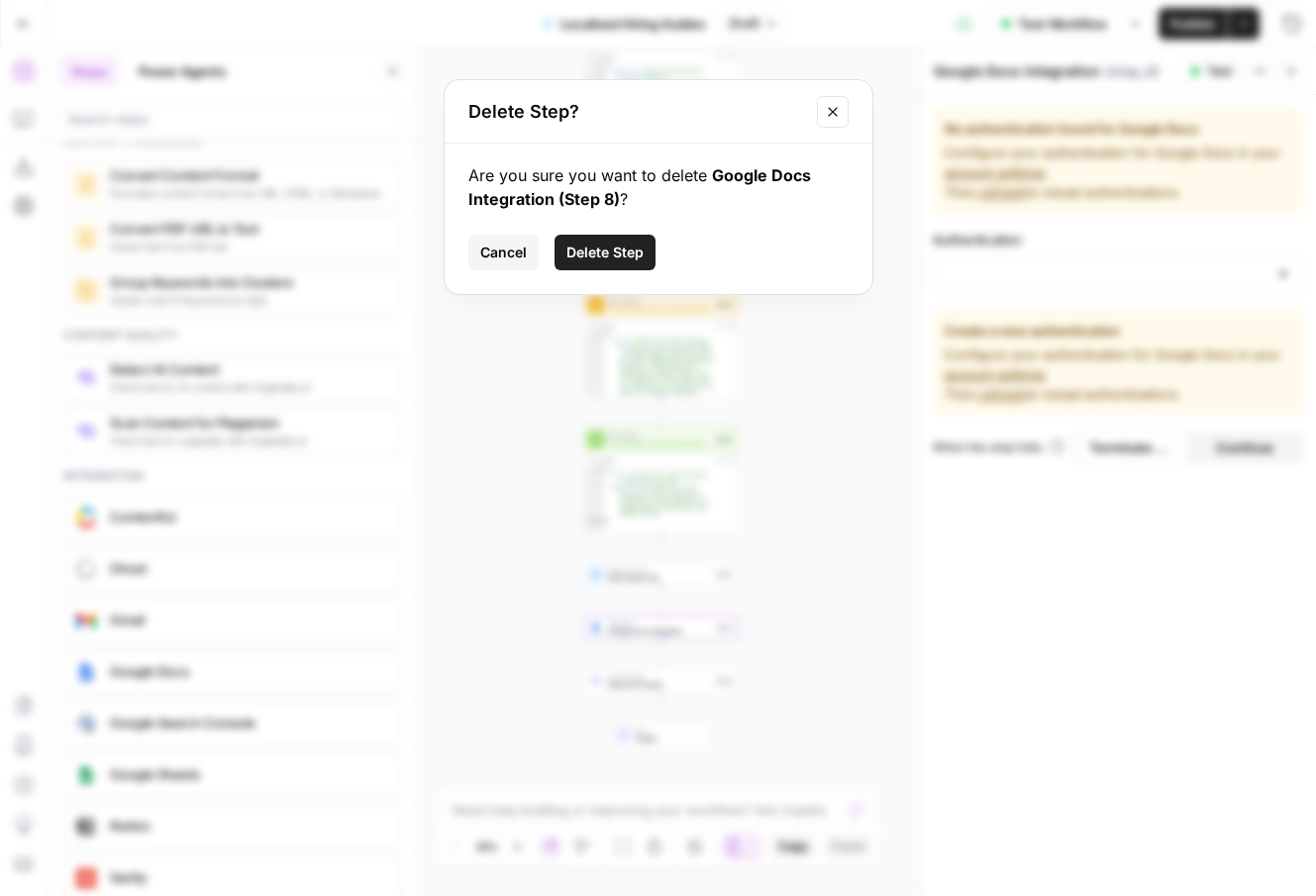 click on "Delete Step" at bounding box center [605, 252] 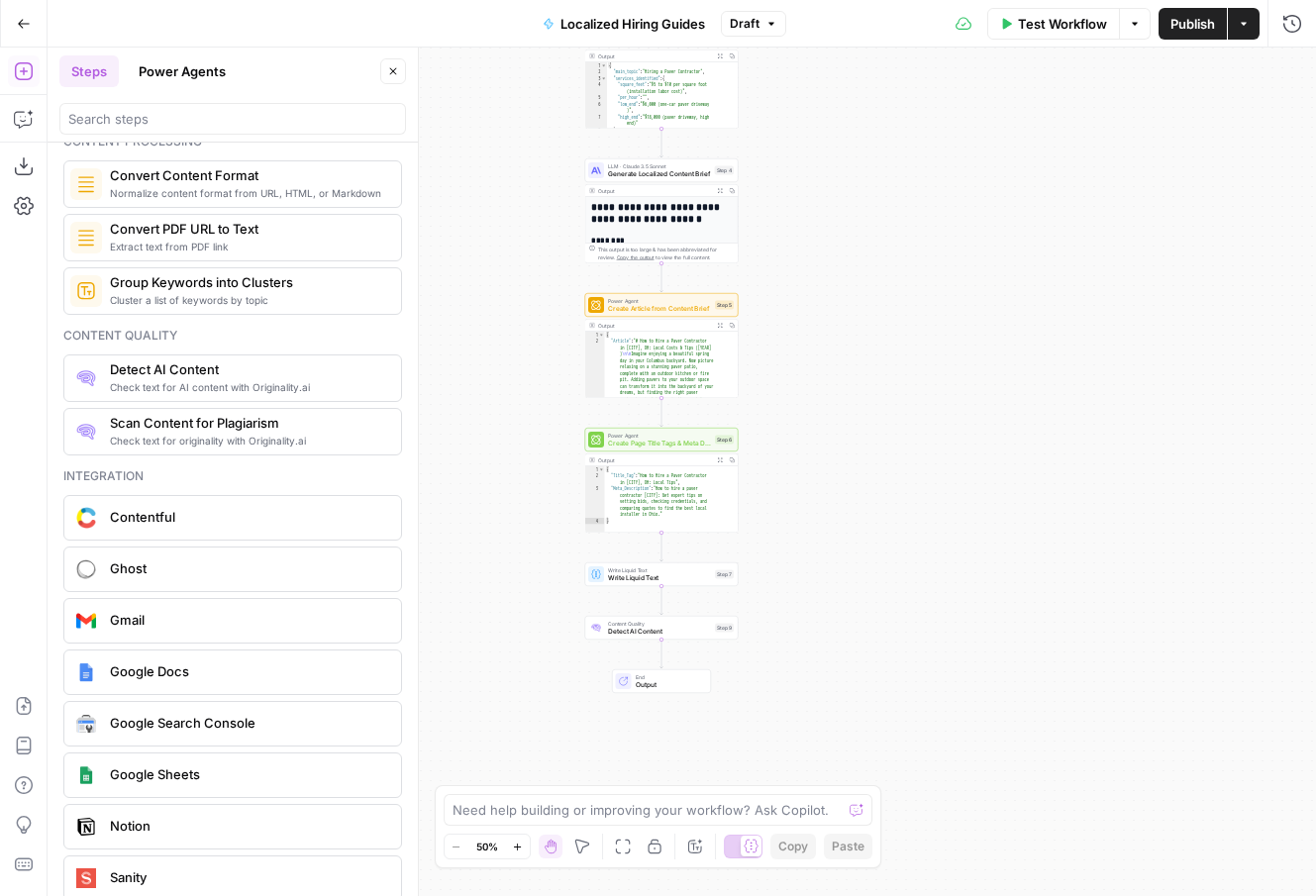 click on "Test Workflow" at bounding box center [1063, 24] 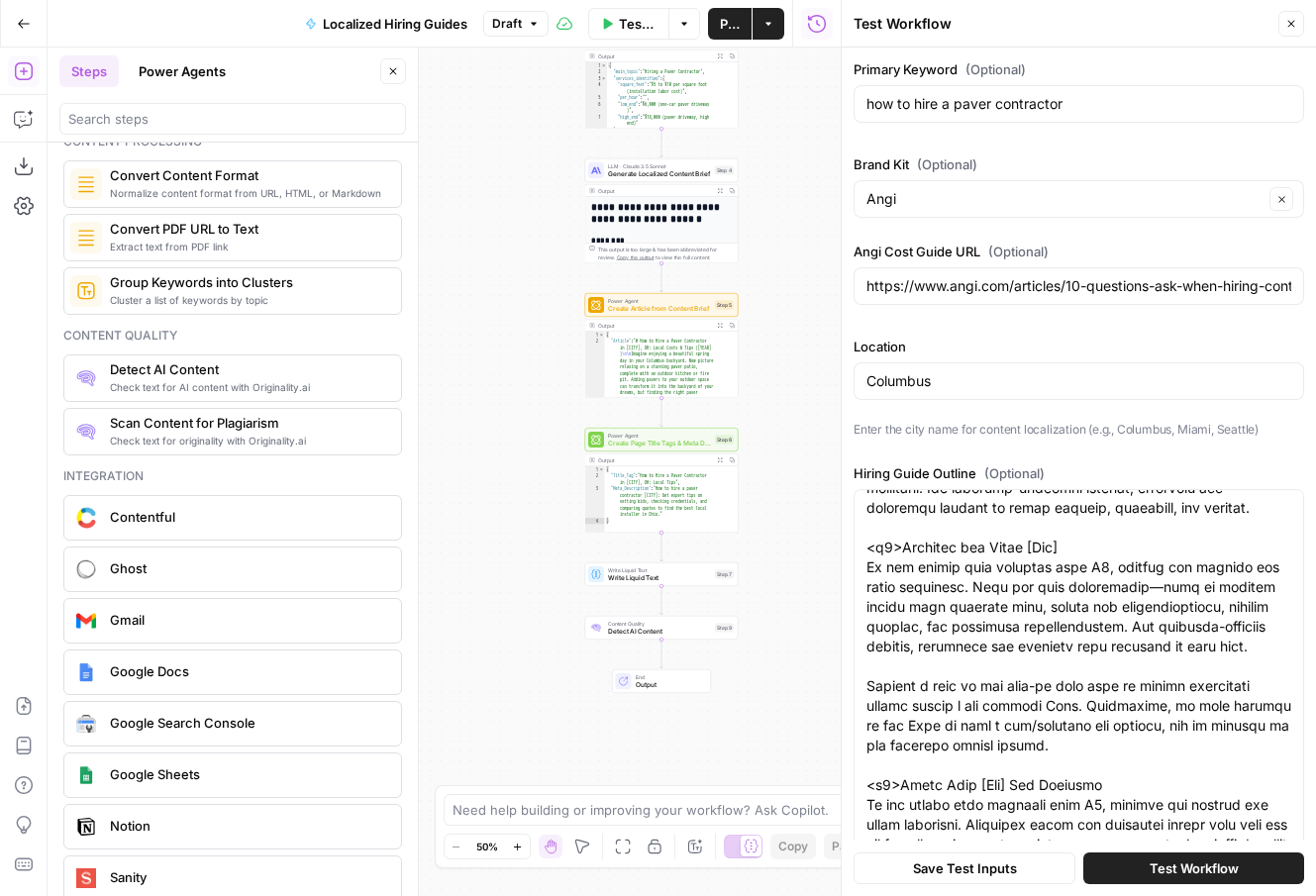 scroll, scrollTop: 1049, scrollLeft: 0, axis: vertical 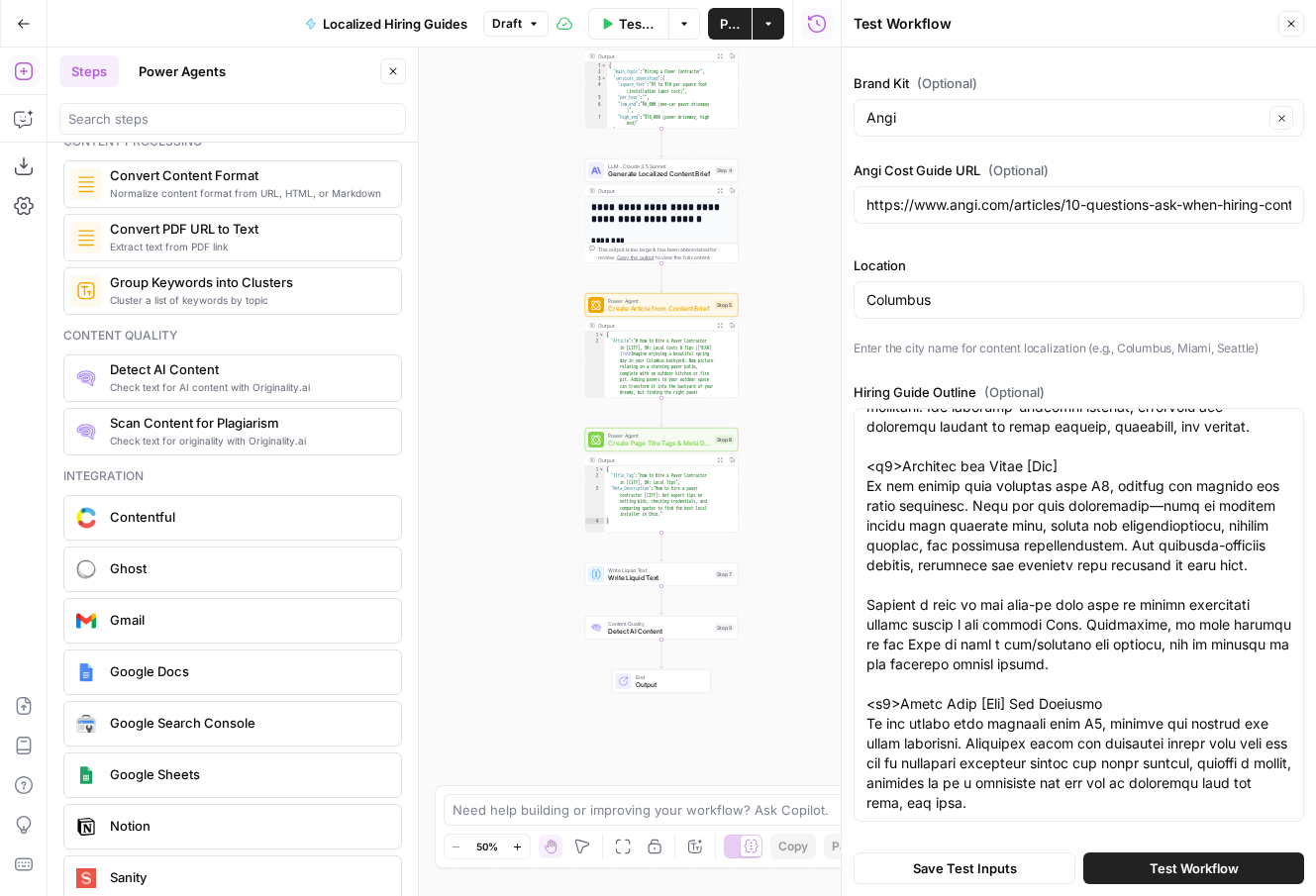 click on "Test Workflow" at bounding box center [1194, 868] 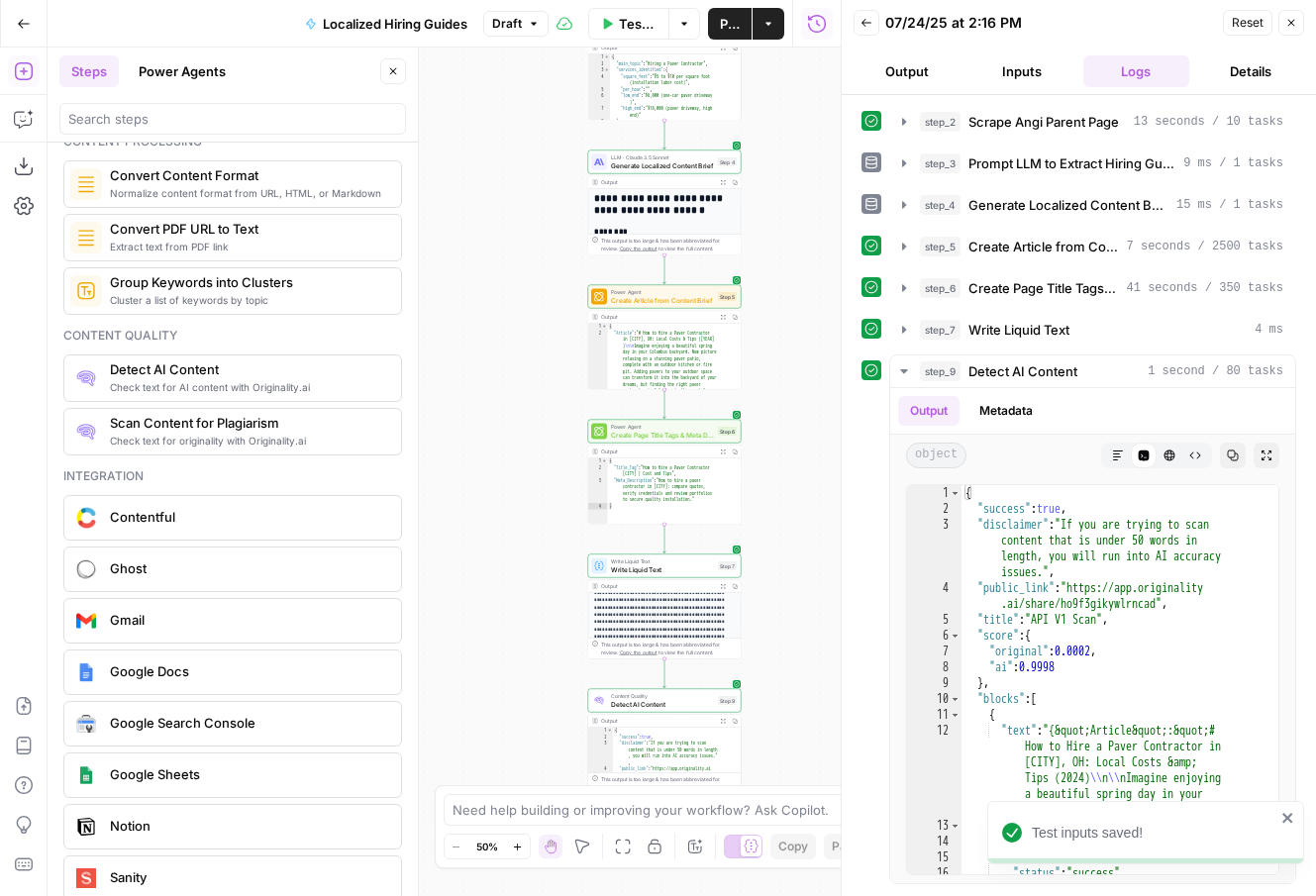 scroll, scrollTop: 163, scrollLeft: 0, axis: vertical 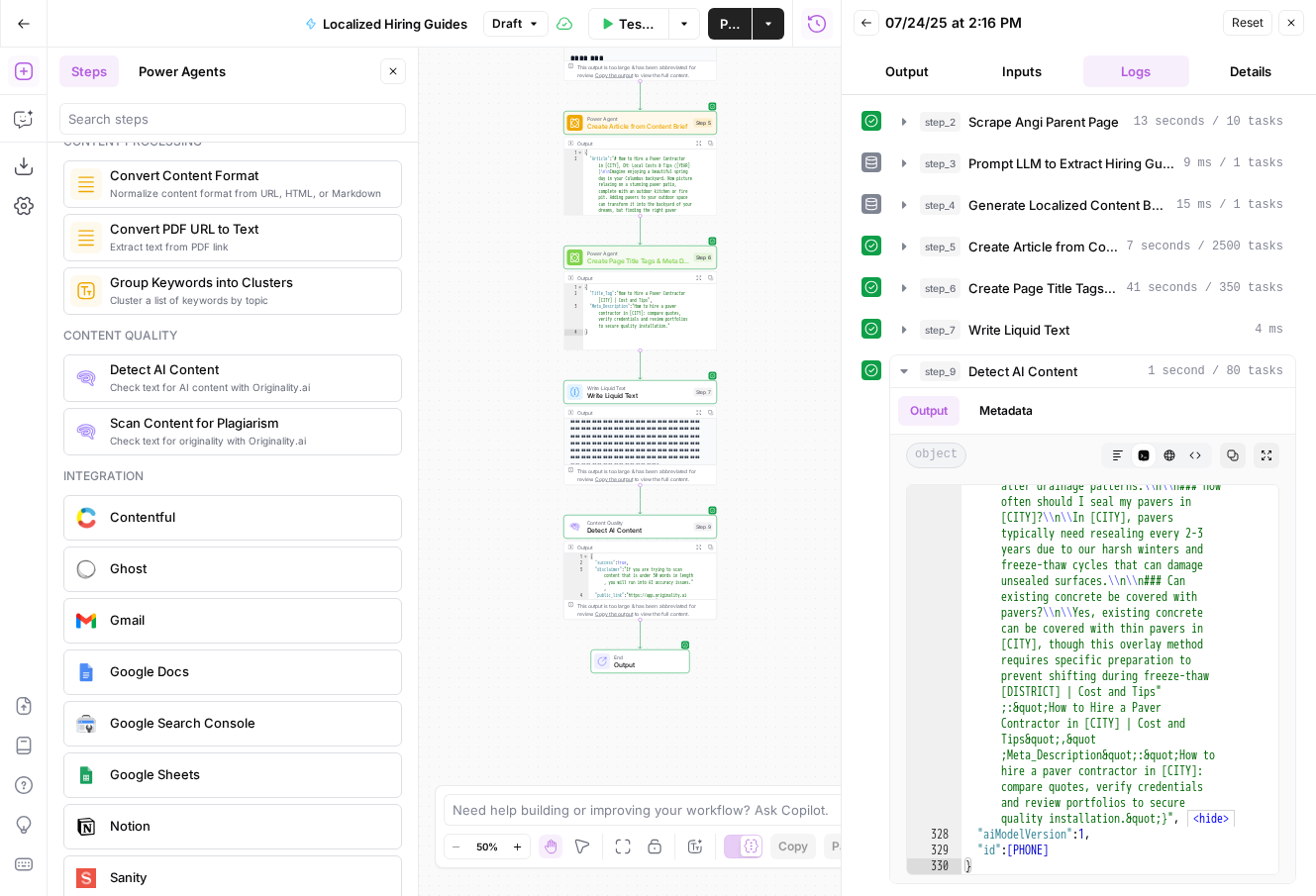 click on "**********" at bounding box center (444, 471) 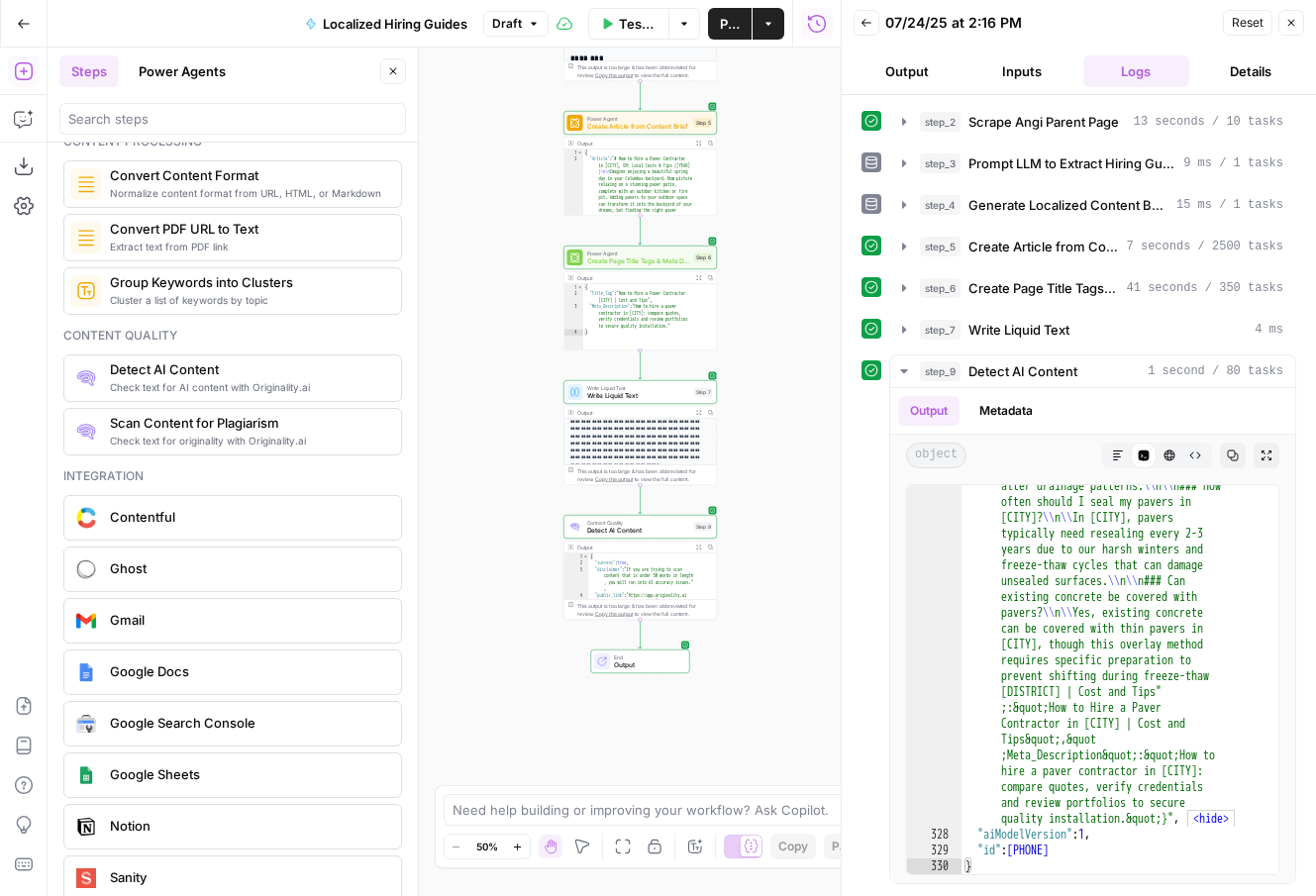 click on "Google Docs" at bounding box center [248, 671] 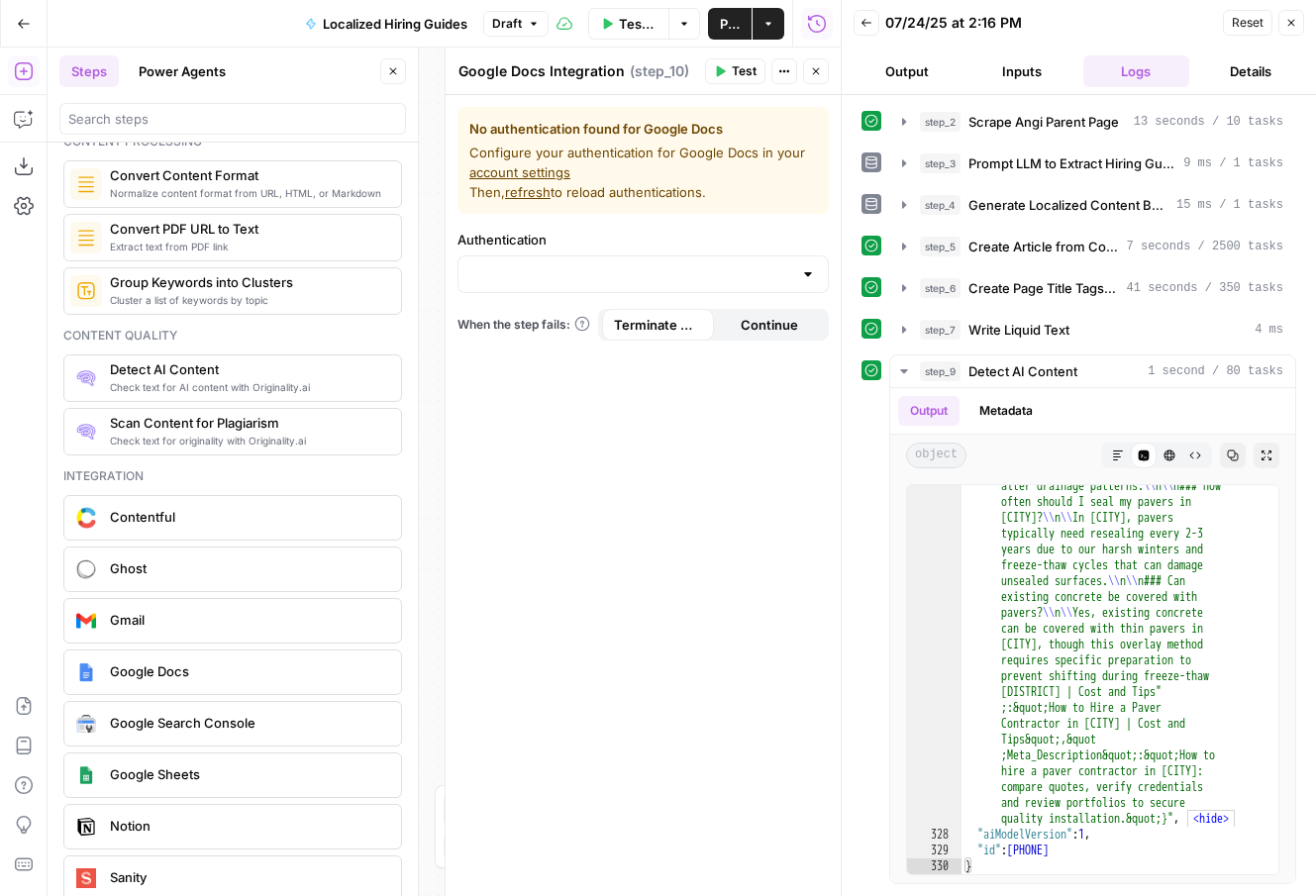click at bounding box center (808, 274) 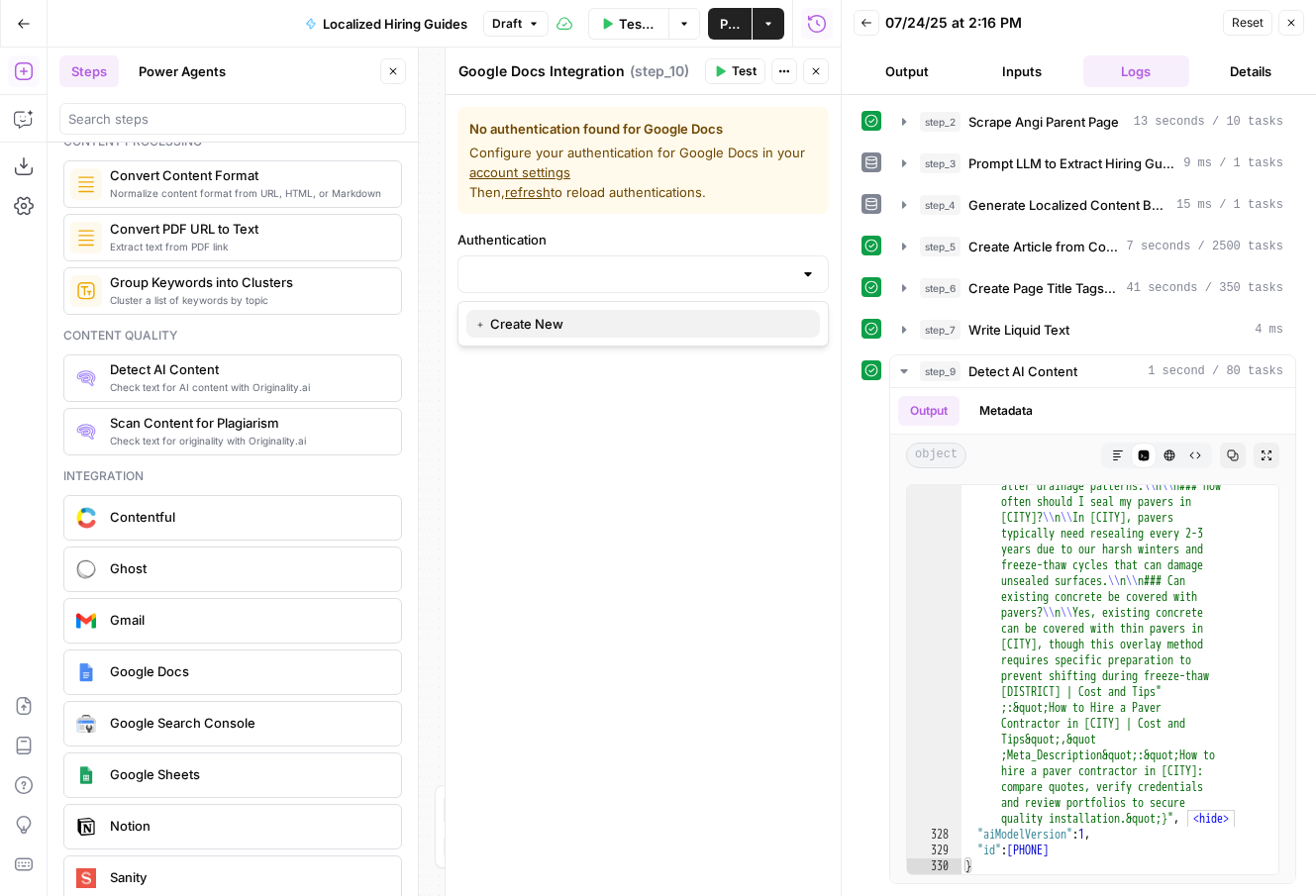 click on "﹢ Create New" at bounding box center [639, 324] 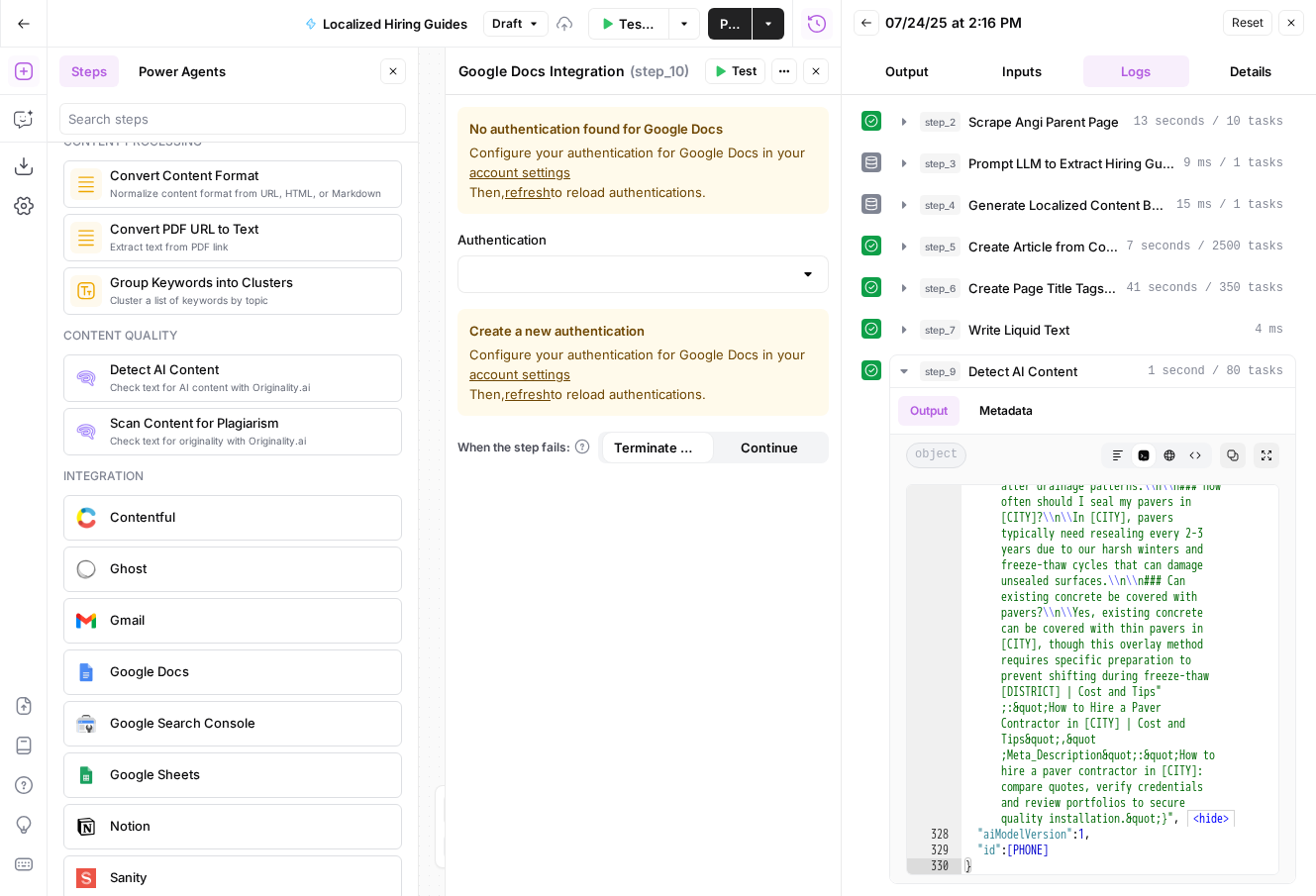 click on "account settings" at bounding box center (520, 374) 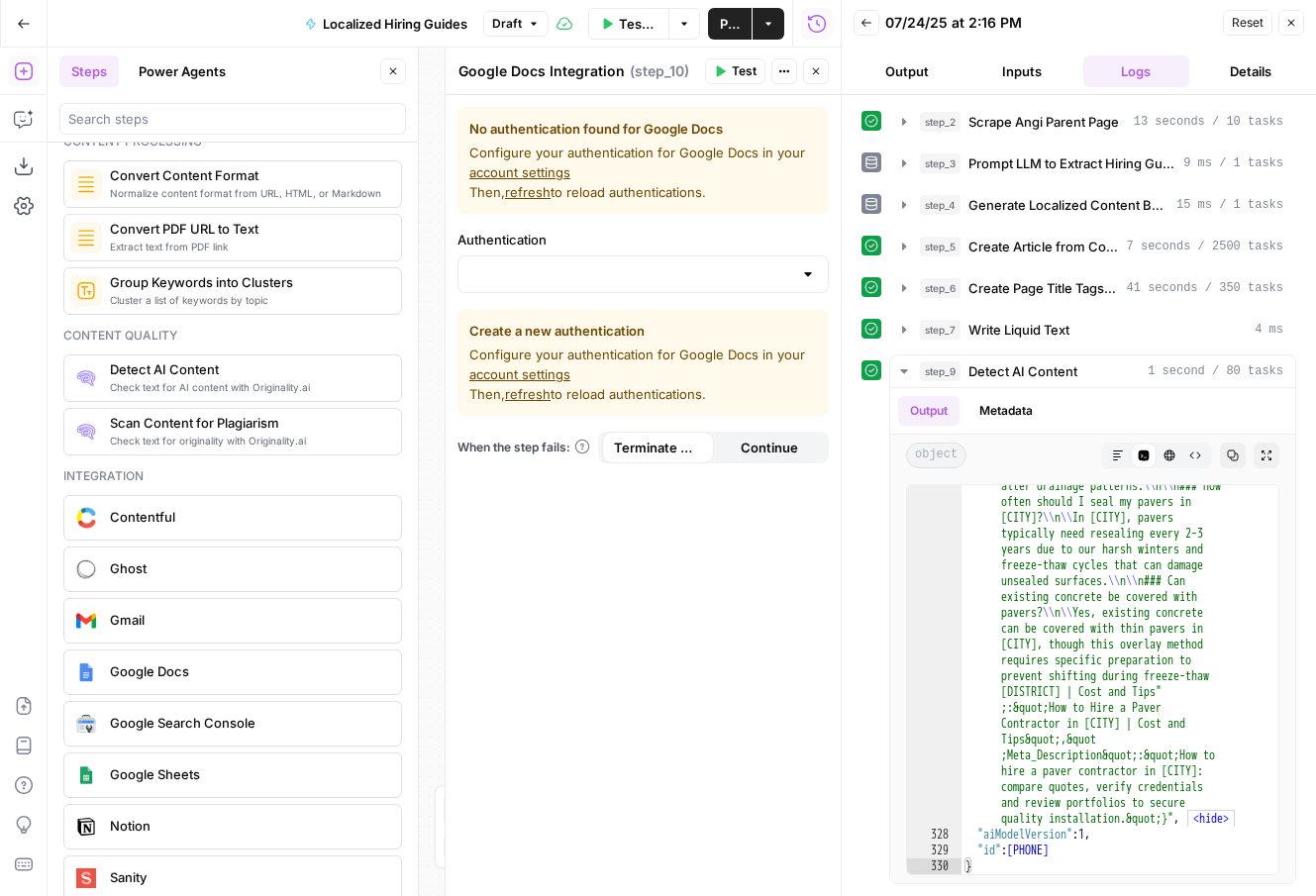 click 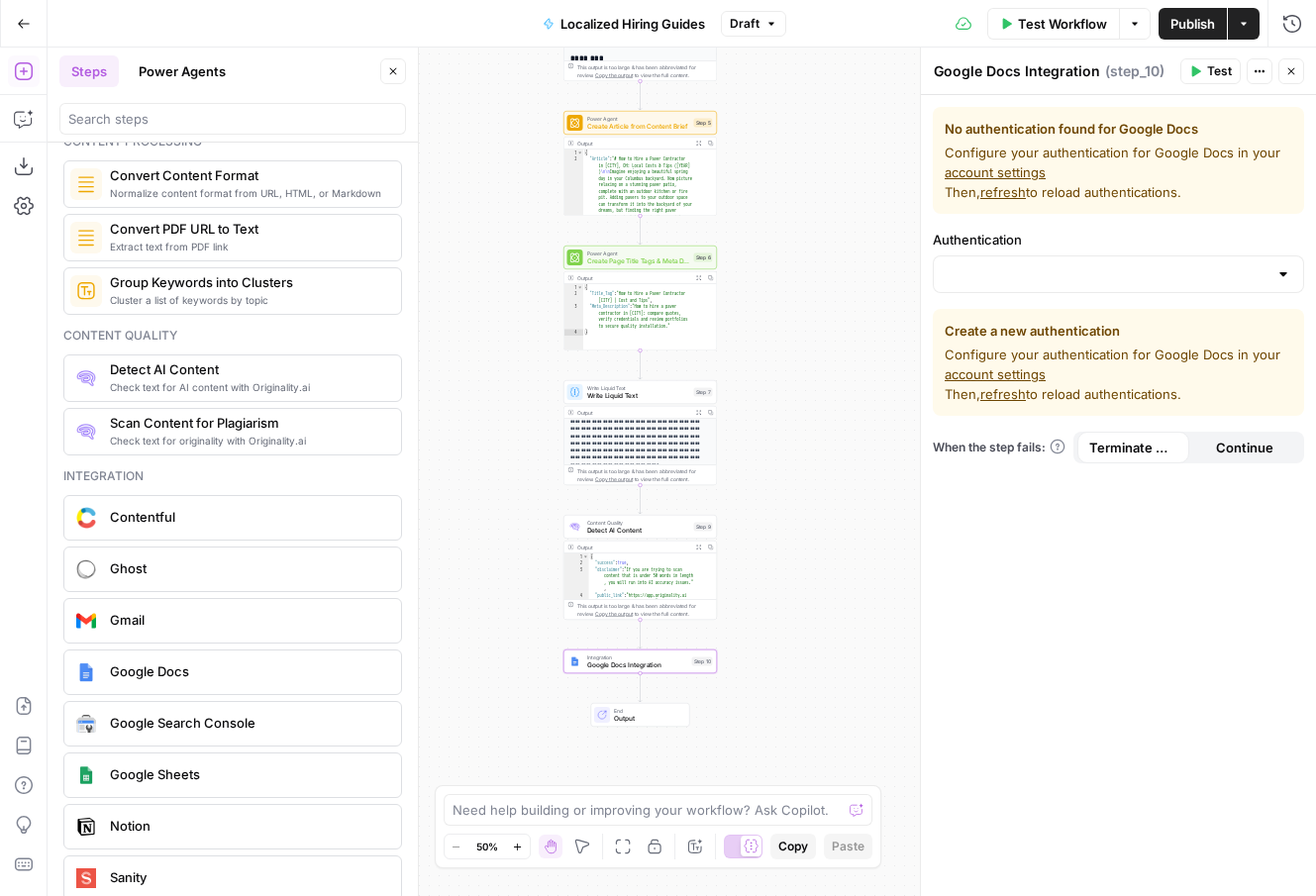 click at bounding box center (1283, 274) 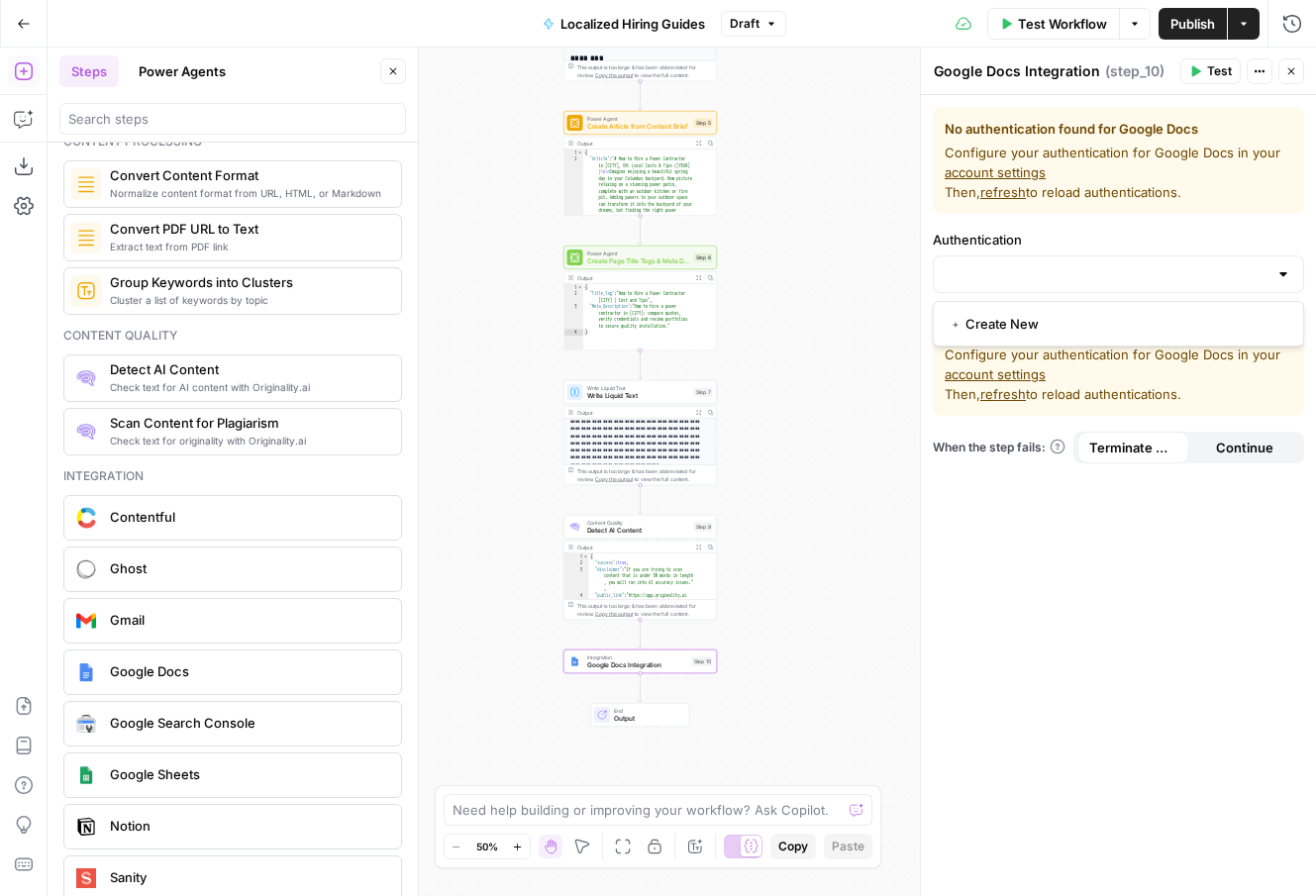 click on "No authentication found for Google Docs Configure your authentication for Google Docs in your    account settings Then,  refresh  to reload authentications. Authentication Create a new authentication Configure your authentication for Google Docs in your    account settings Then,  refresh  to reload authentications. When the step fails: Terminate Workflow Continue" at bounding box center [1118, 495] 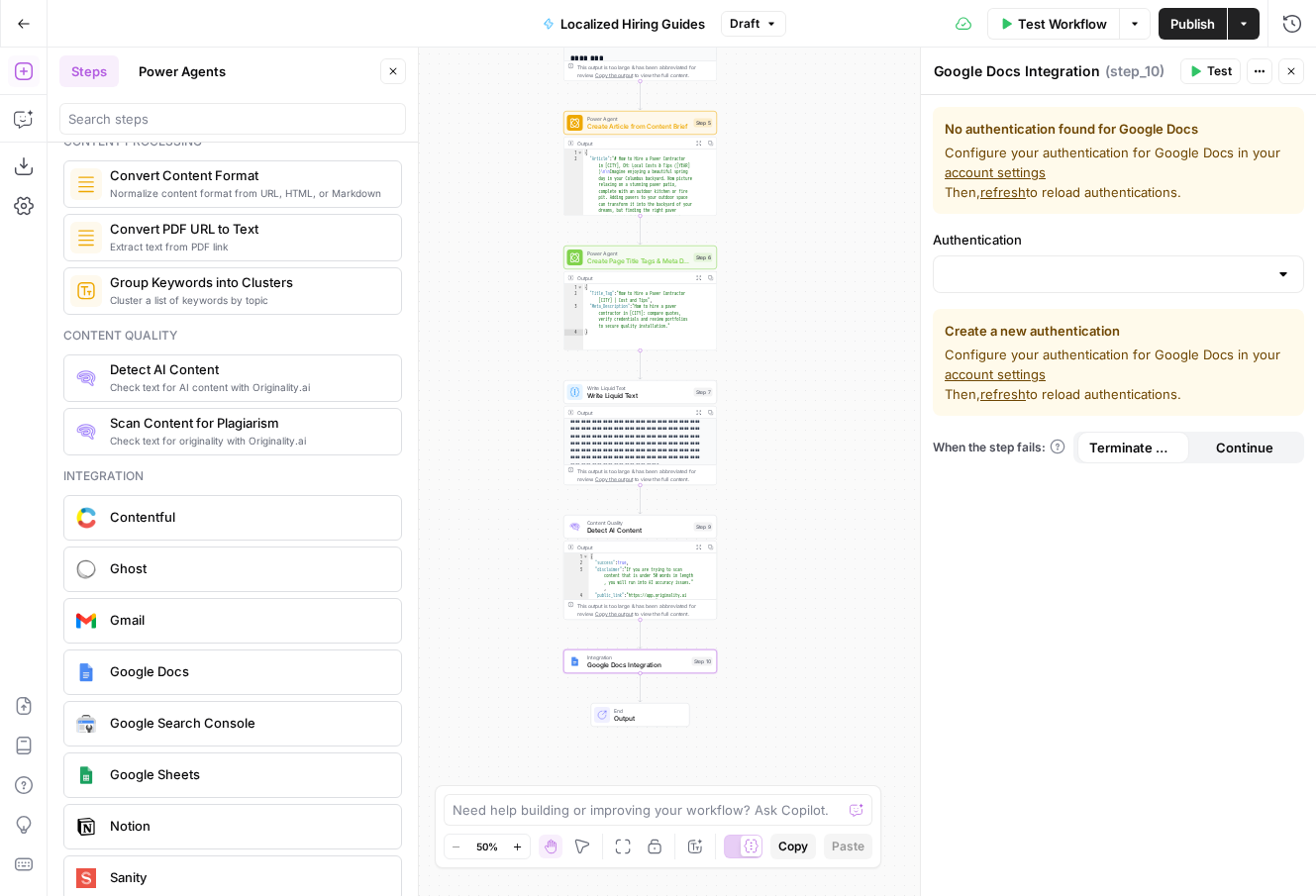 click on "Publish" at bounding box center [1192, 24] 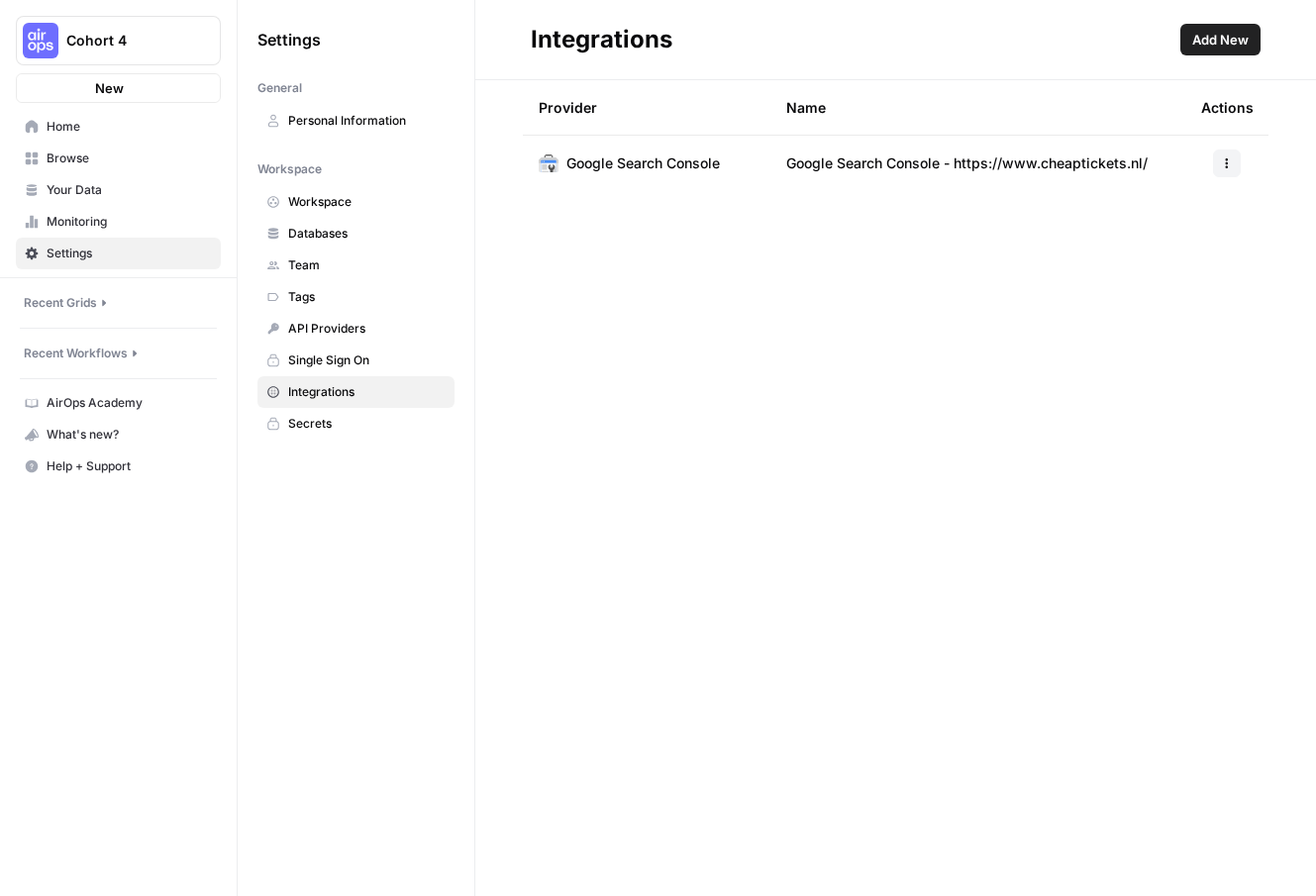 scroll, scrollTop: 0, scrollLeft: 0, axis: both 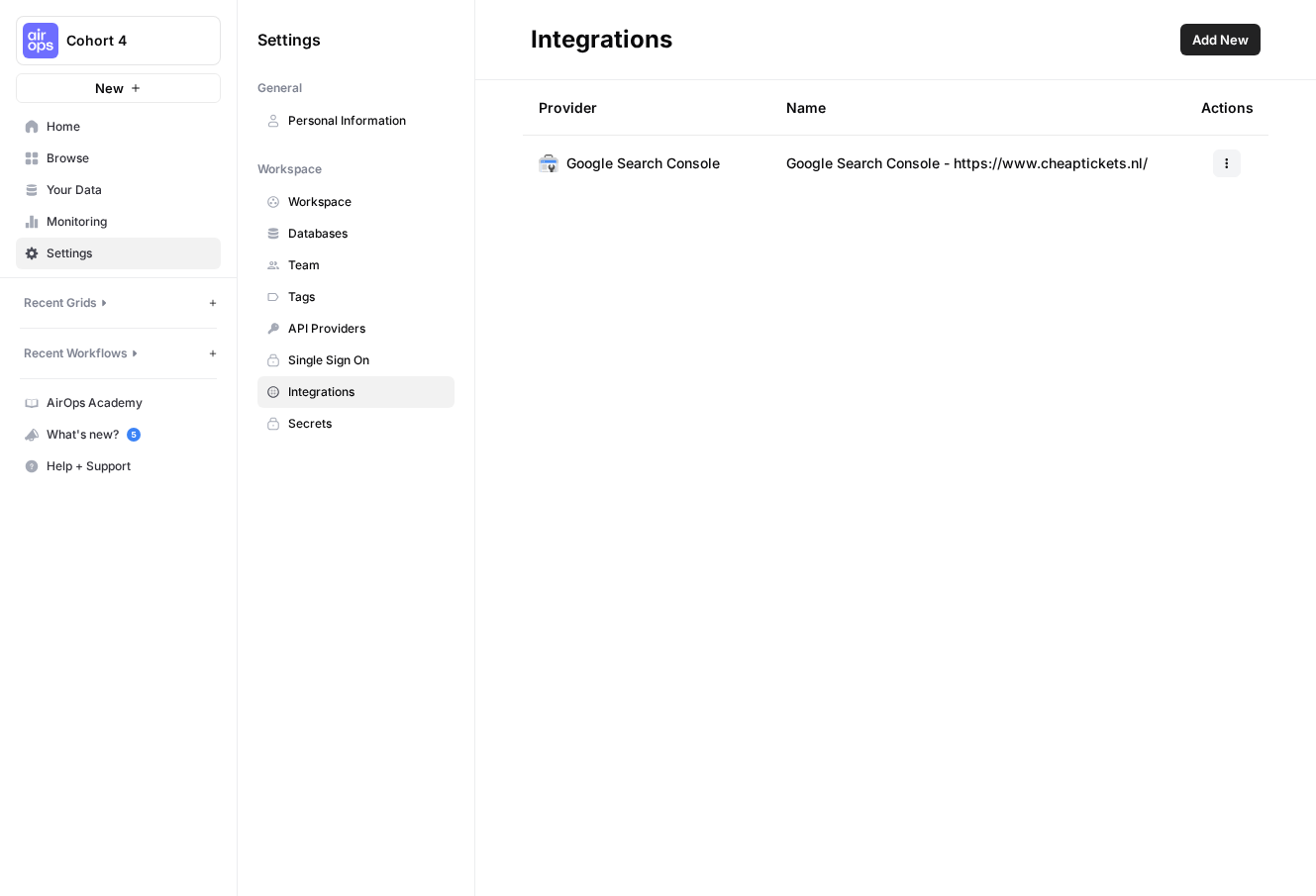 click on "Workspace" at bounding box center [366, 202] 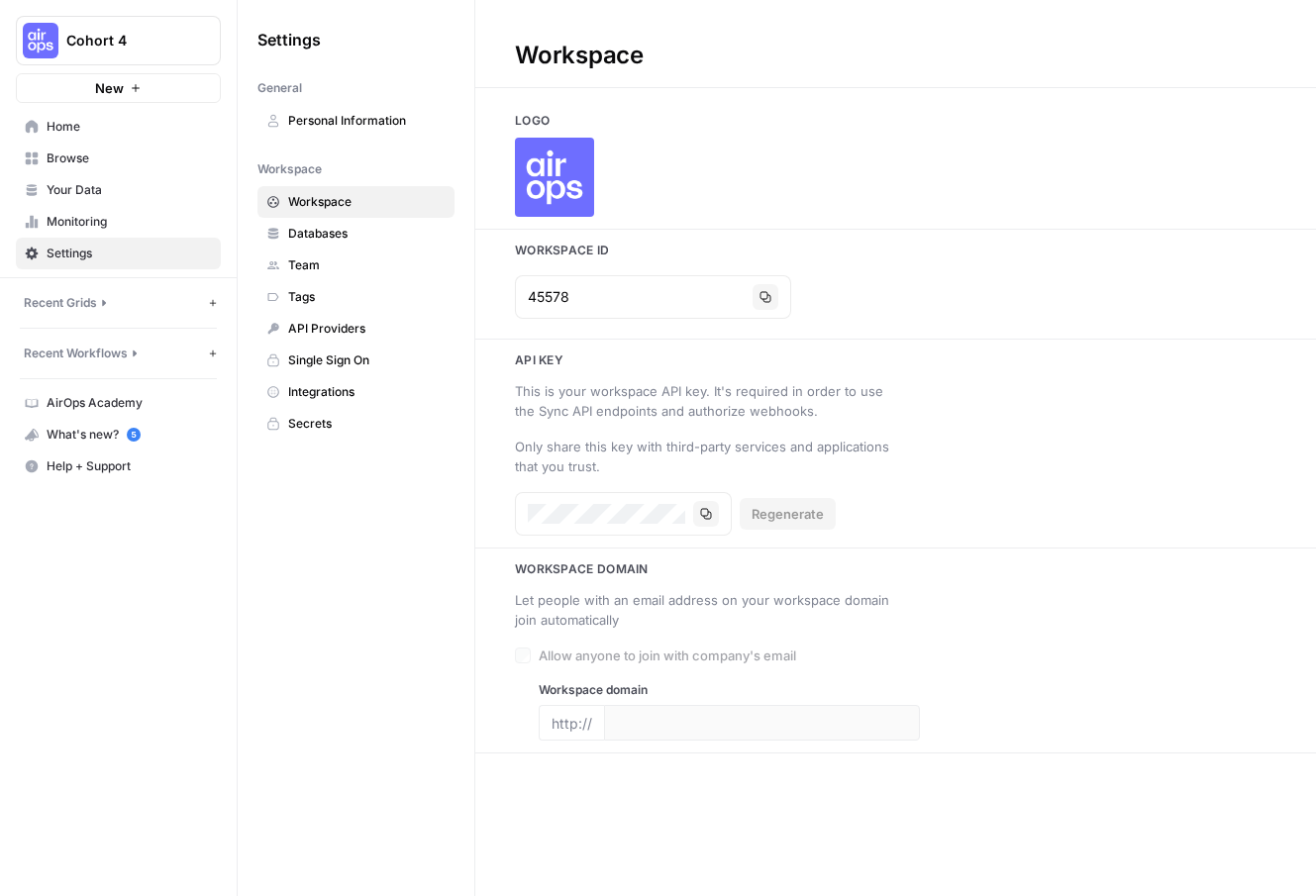 click on "Browse" at bounding box center (129, 158) 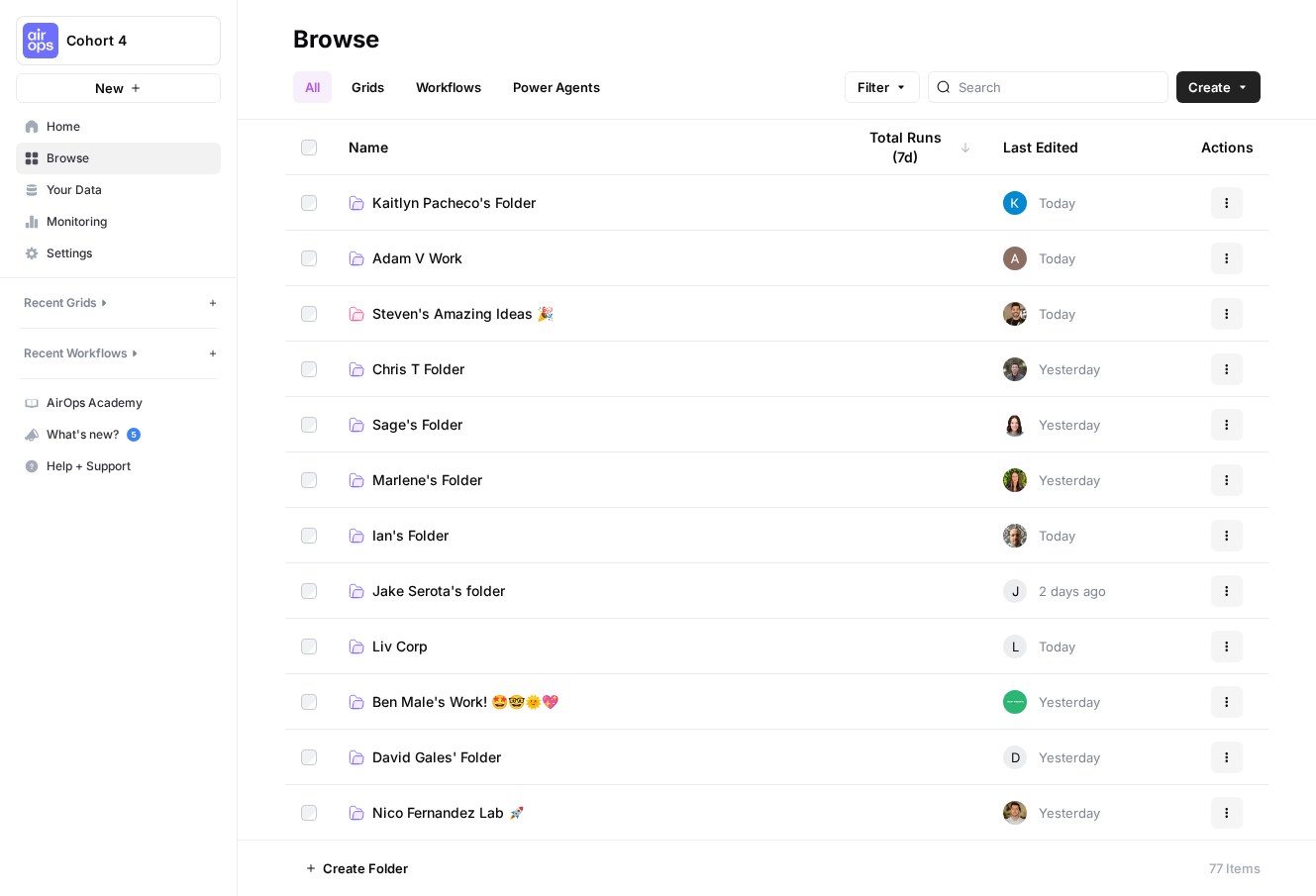 click on "Kaitlyn Pacheco's Folder" at bounding box center (454, 203) 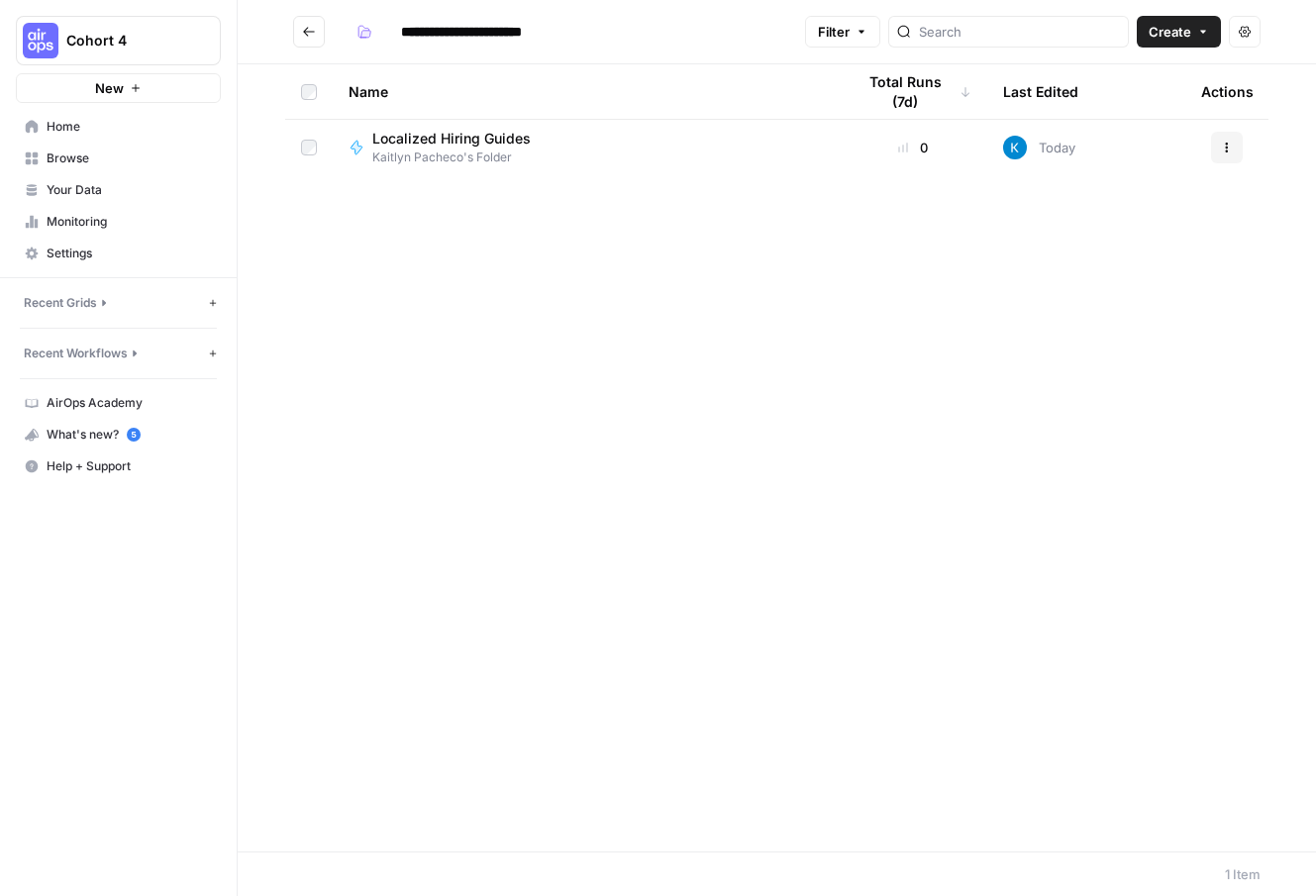 click on "Kaitlyn Pacheco's Folder" at bounding box center (459, 157) 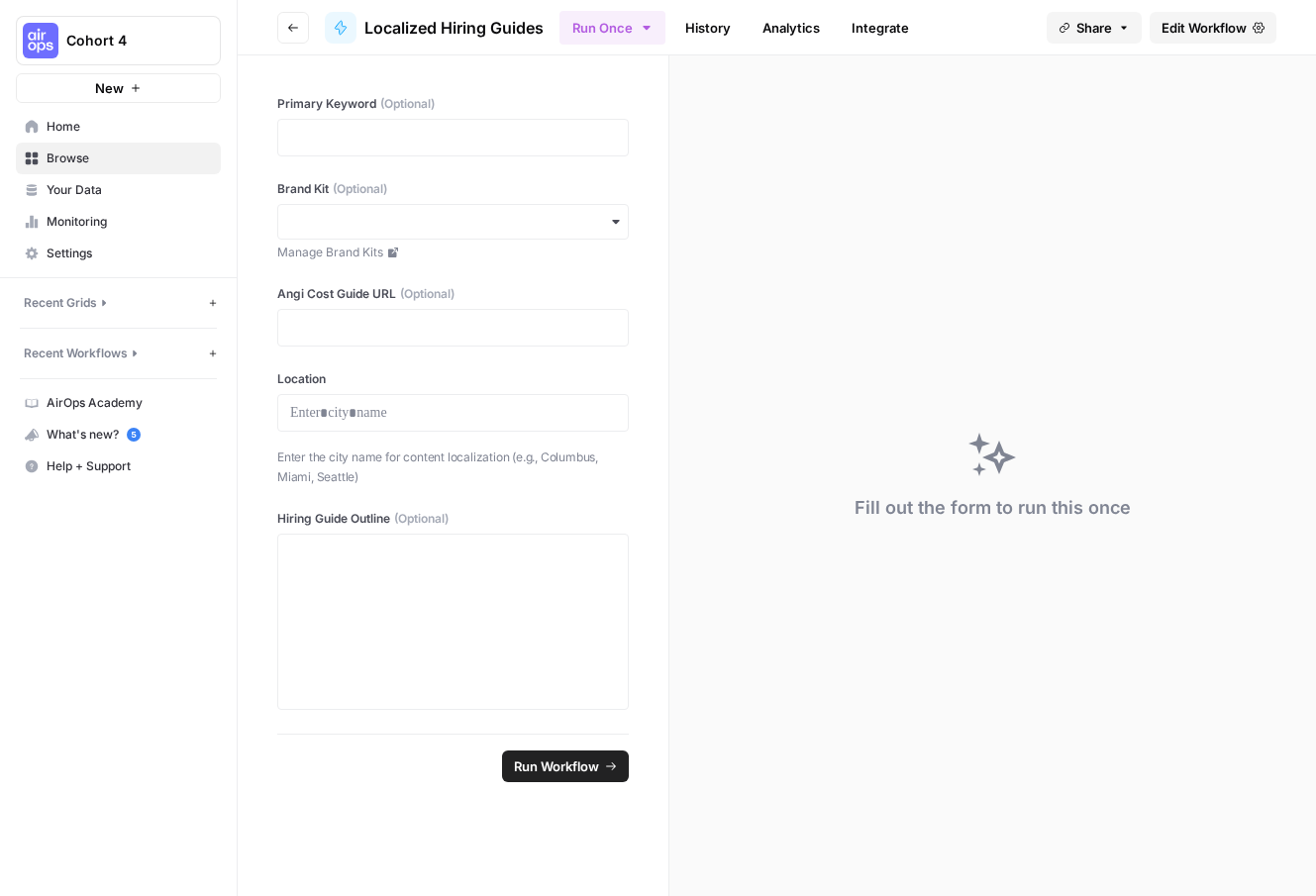 click on "Edit Workflow" at bounding box center (1204, 28) 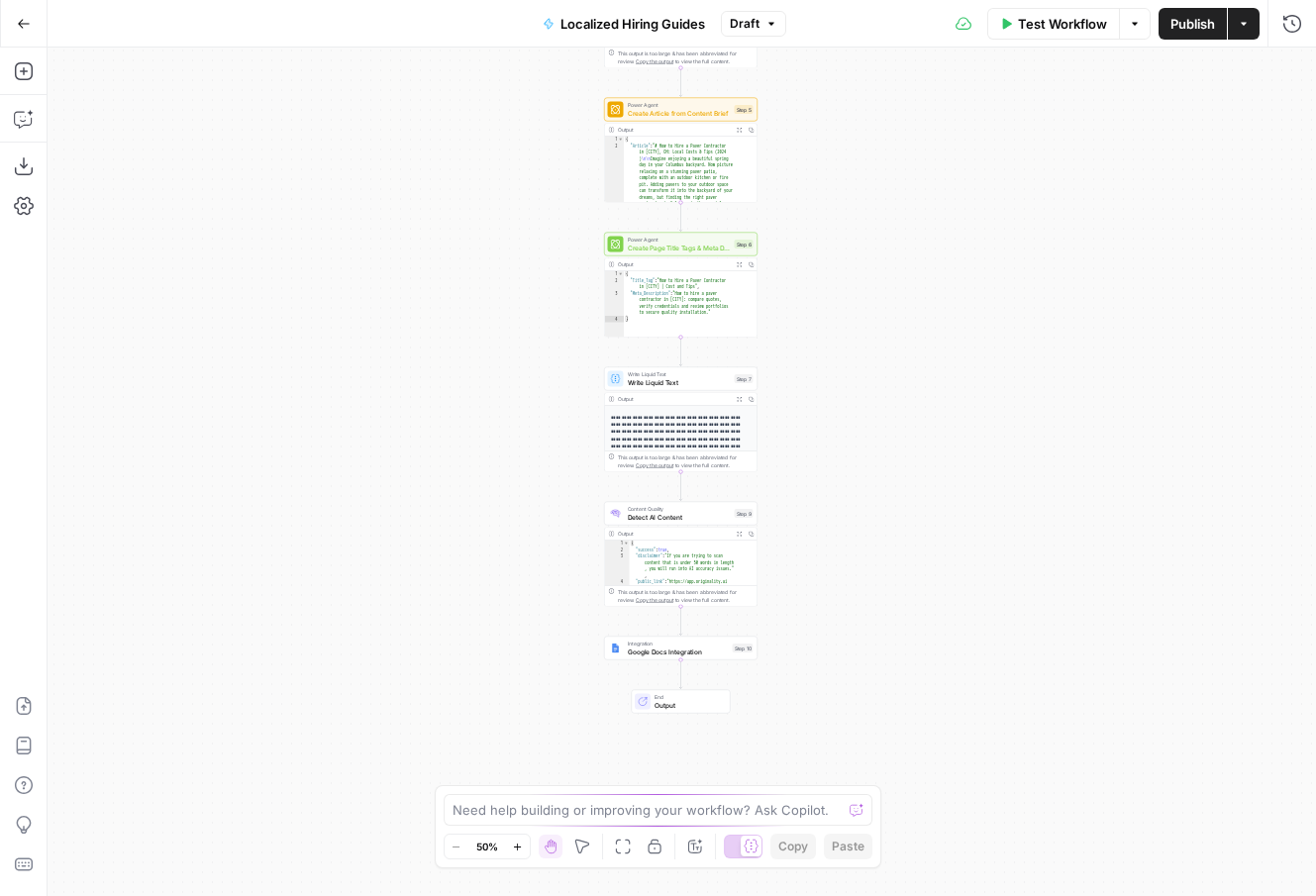 drag, startPoint x: 864, startPoint y: 630, endPoint x: 861, endPoint y: 335, distance: 295.0153 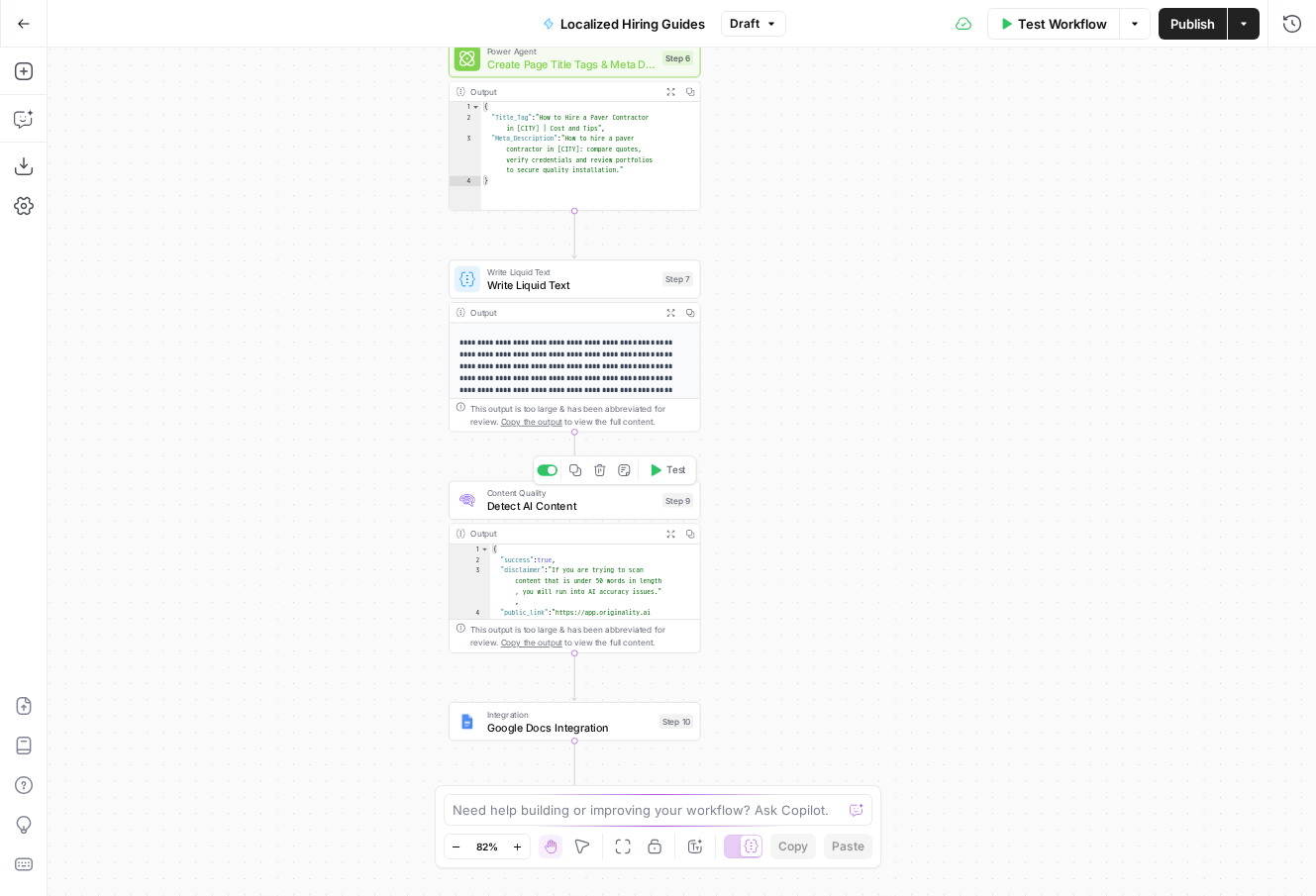 click on "Detect AI Content" at bounding box center (571, 506) 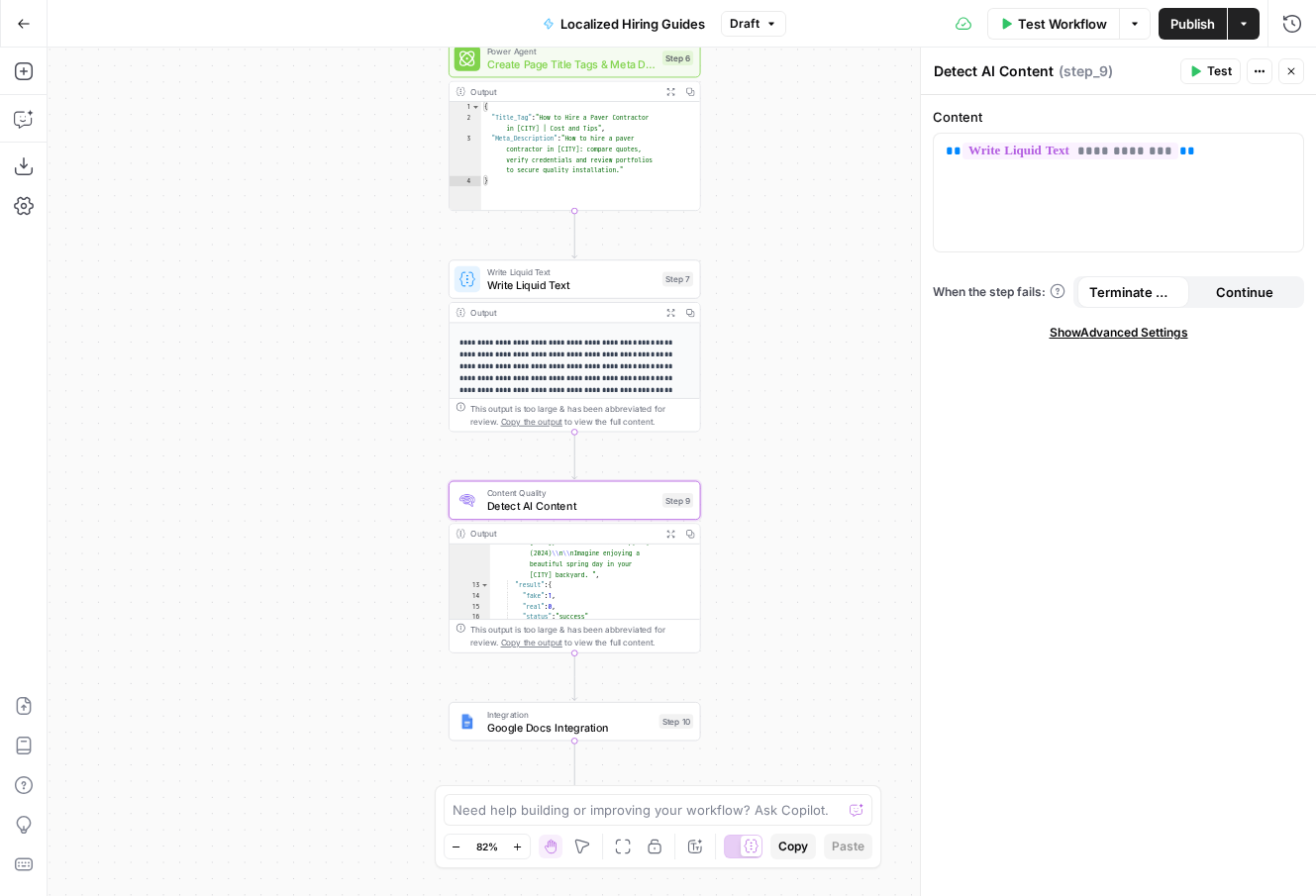 scroll, scrollTop: 227, scrollLeft: 0, axis: vertical 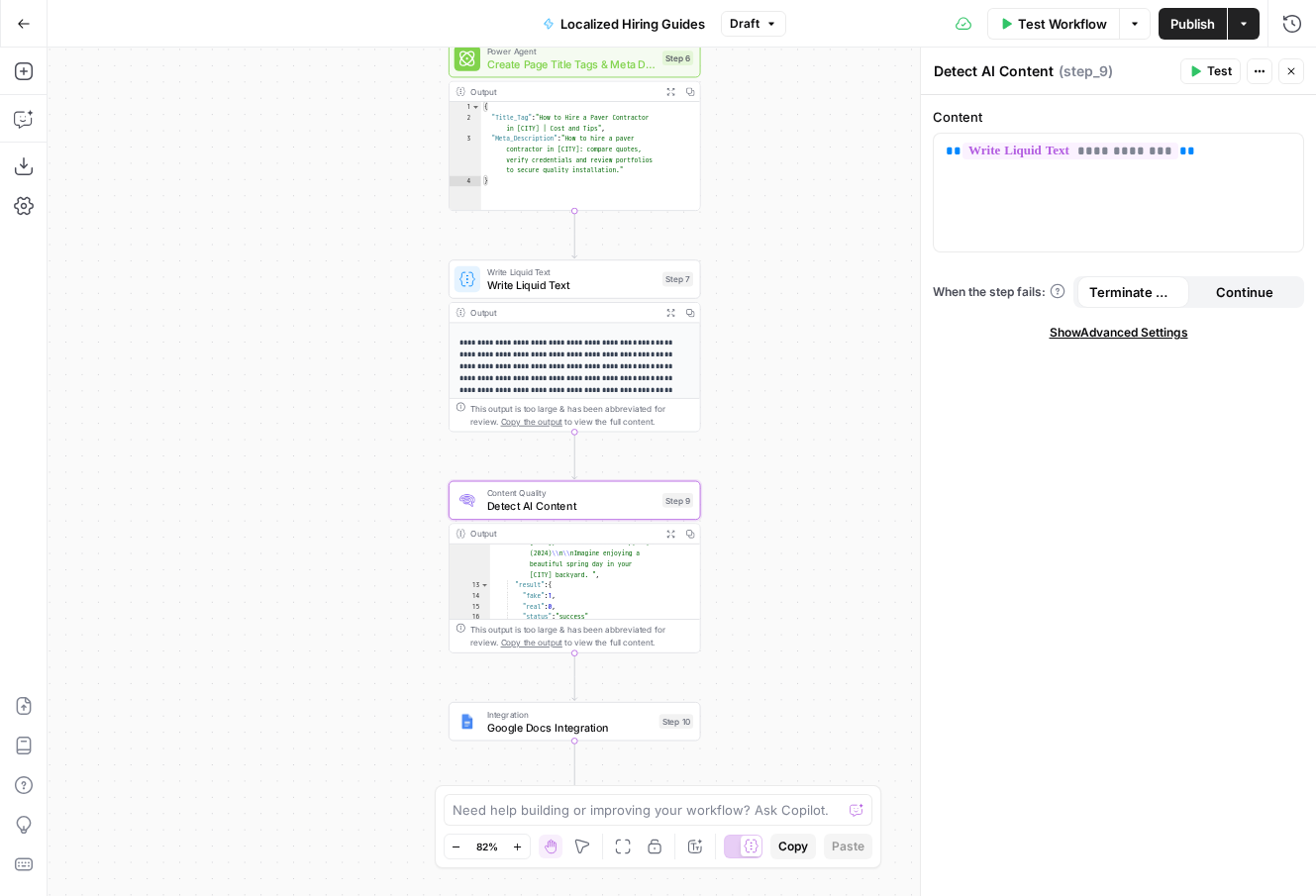 click on "⌘ +" at bounding box center (544, 808) 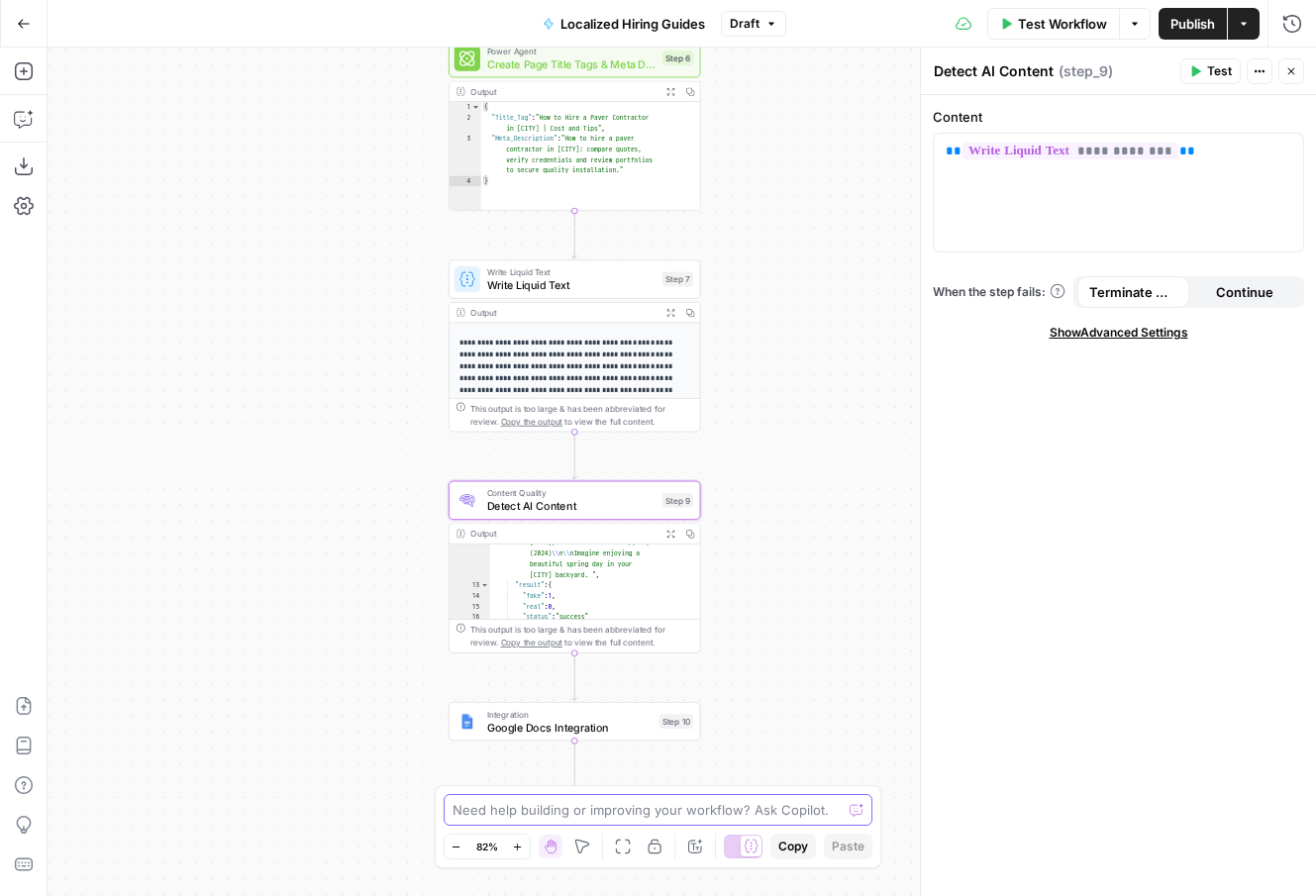 click at bounding box center [648, 810] 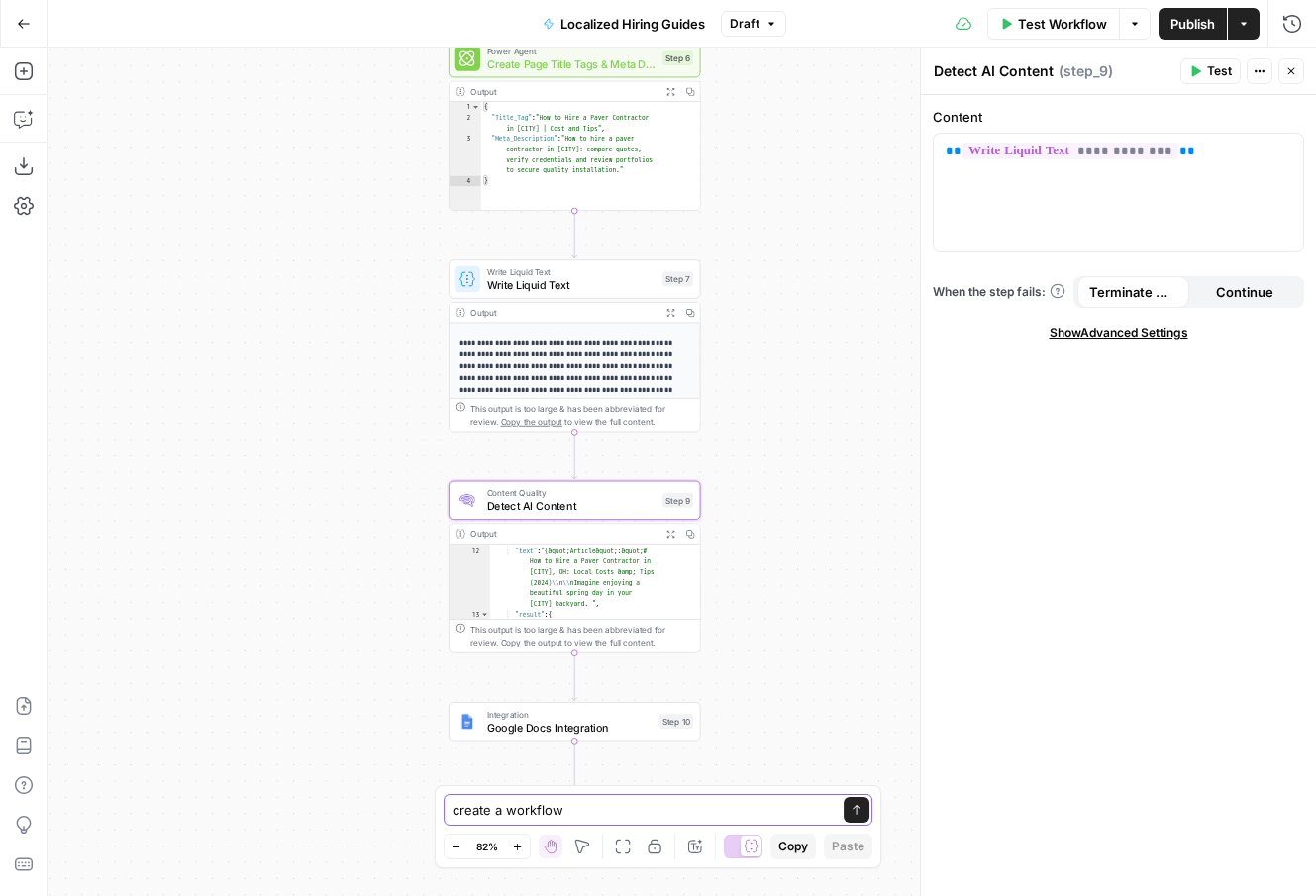 scroll, scrollTop: 190, scrollLeft: 0, axis: vertical 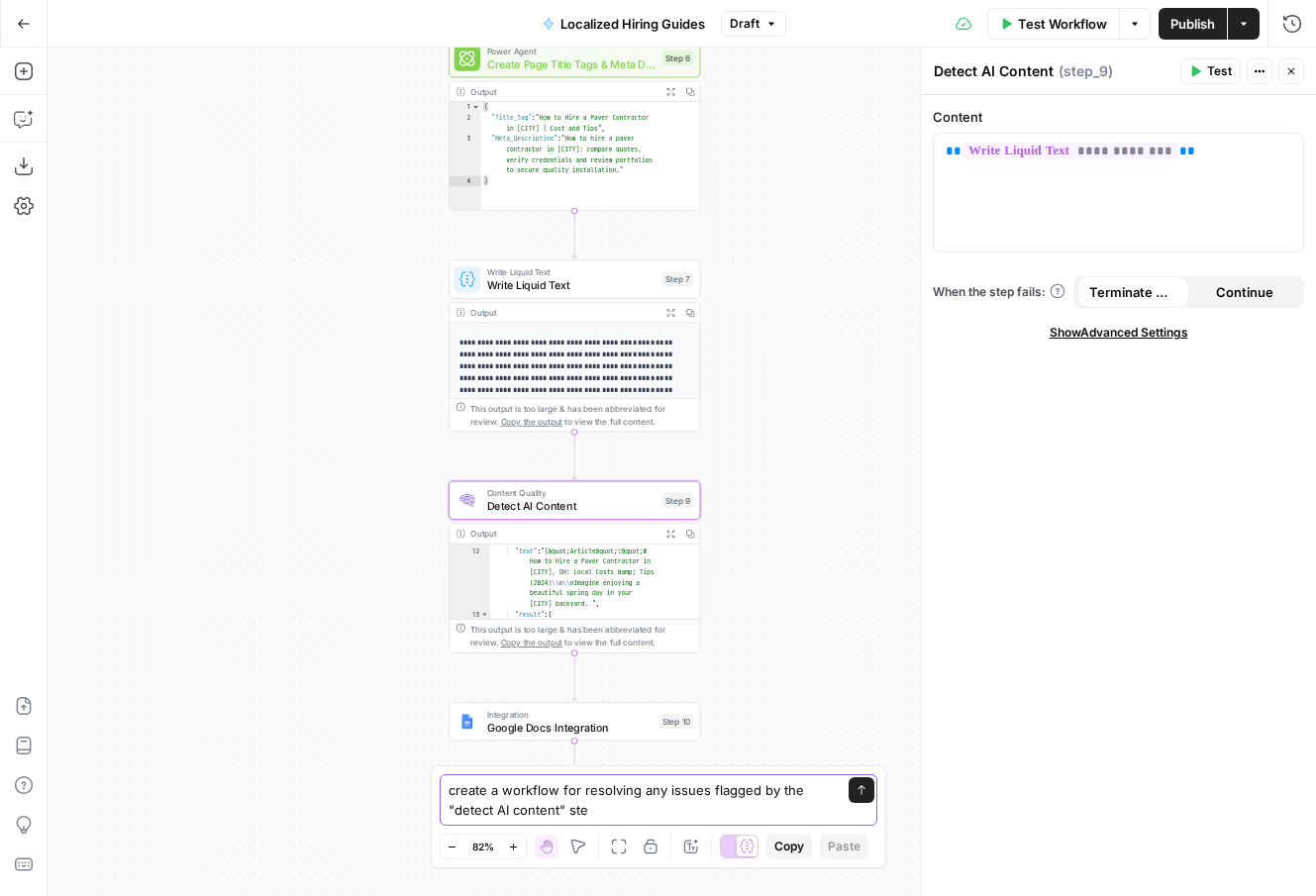 type on "create a workflow for resolving any issues flagged by the "detect AI content" step" 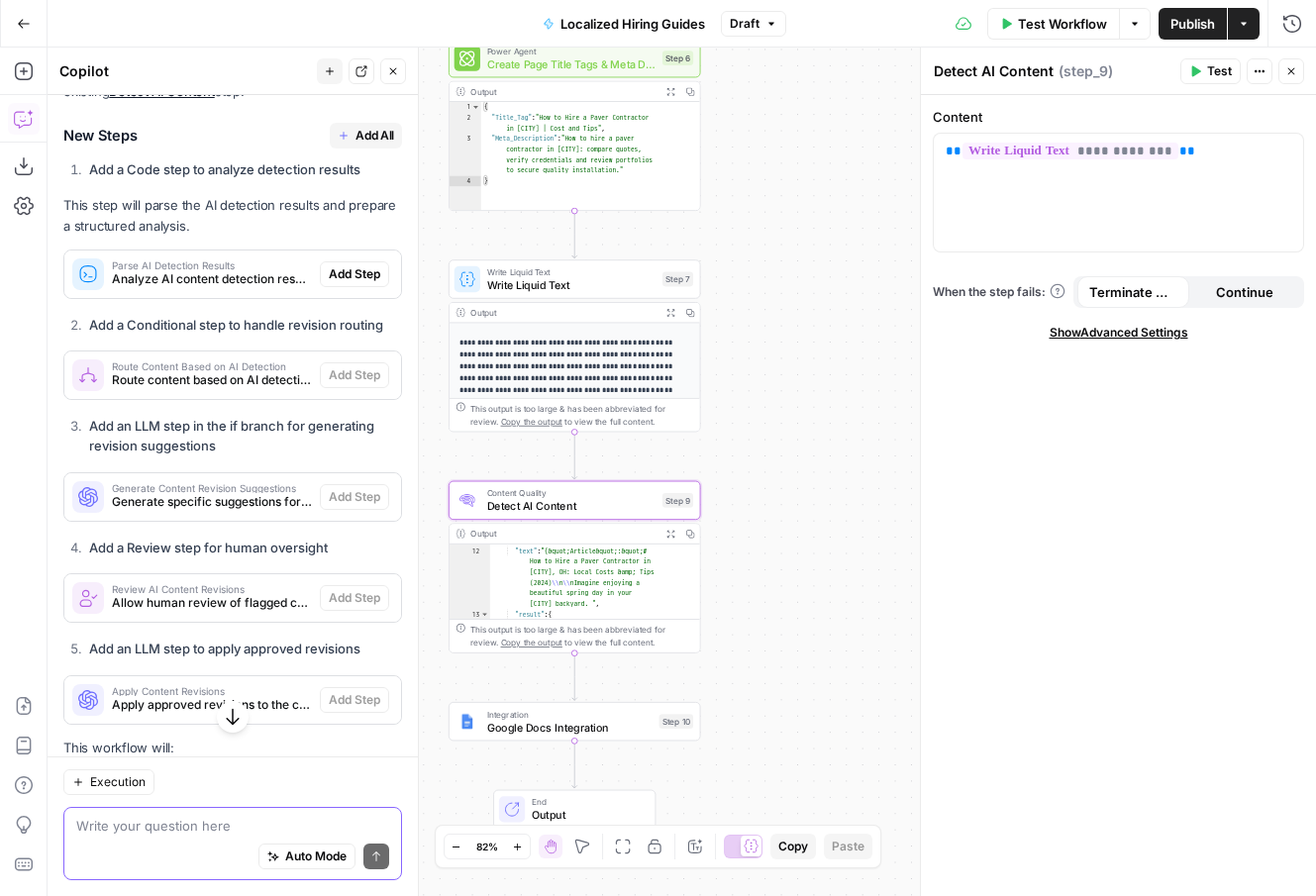 scroll, scrollTop: 537, scrollLeft: 0, axis: vertical 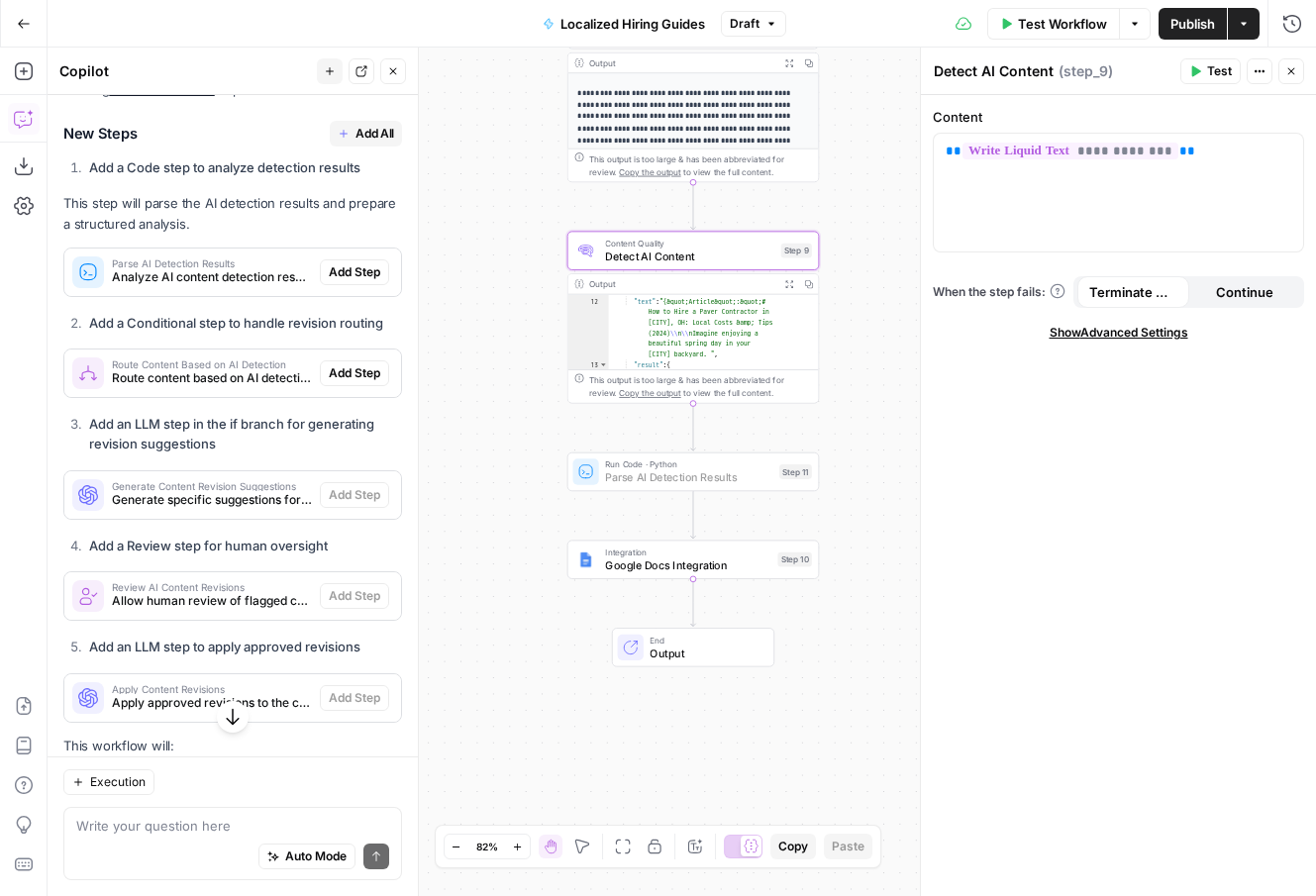 click on "Add Step" at bounding box center [354, 272] 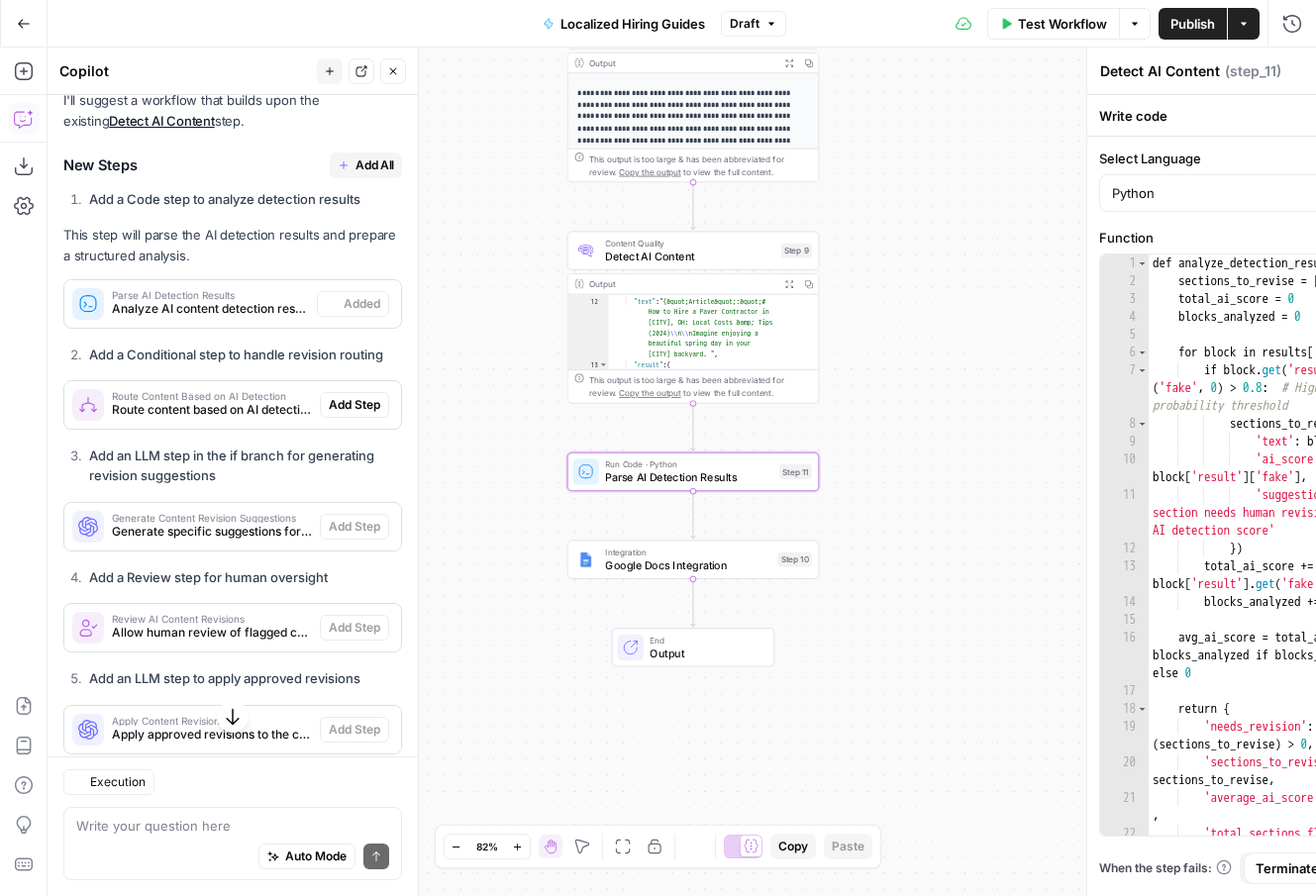 type on "Parse AI Detection Results" 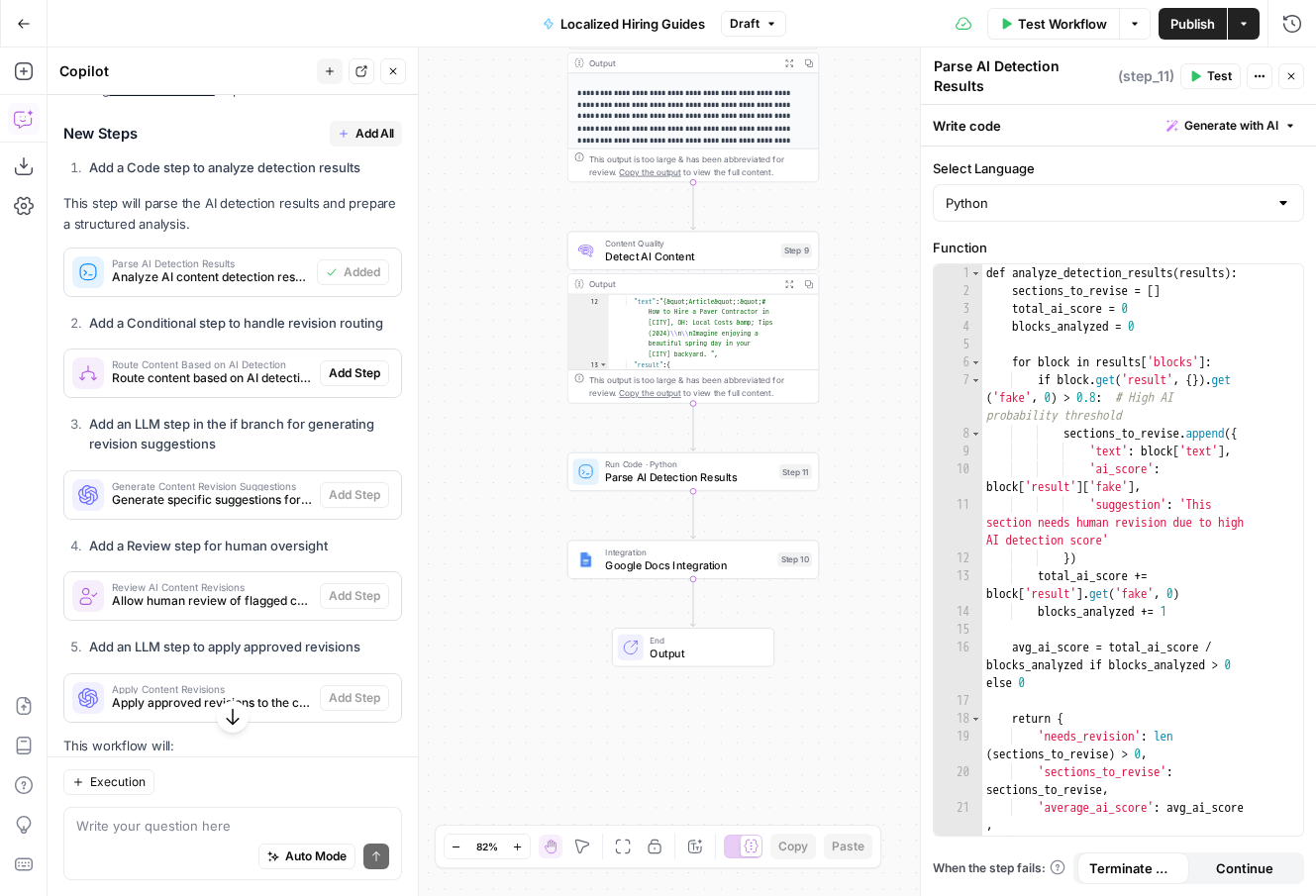 click on "Close" at bounding box center (1291, 76) 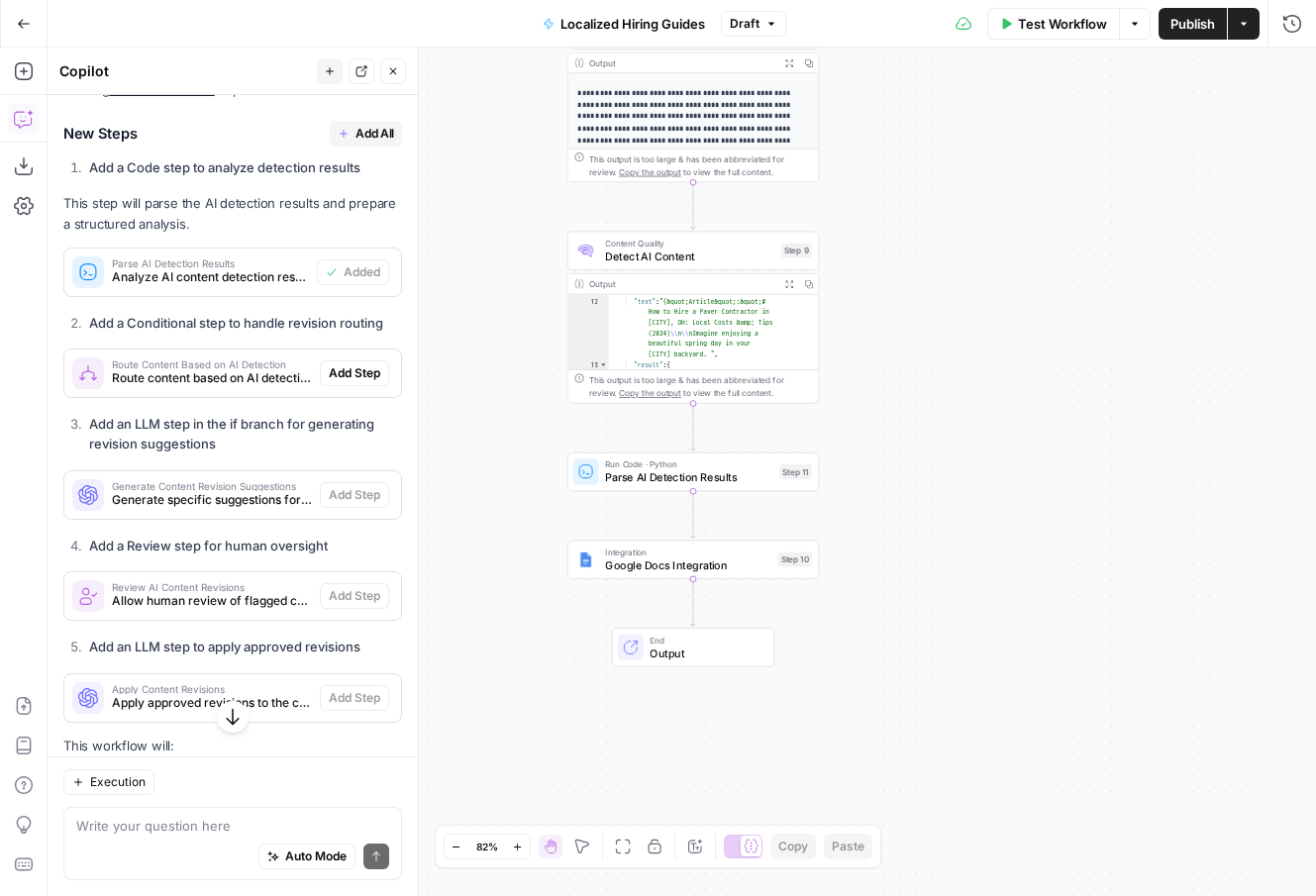 click on "Add Step" at bounding box center [354, 373] 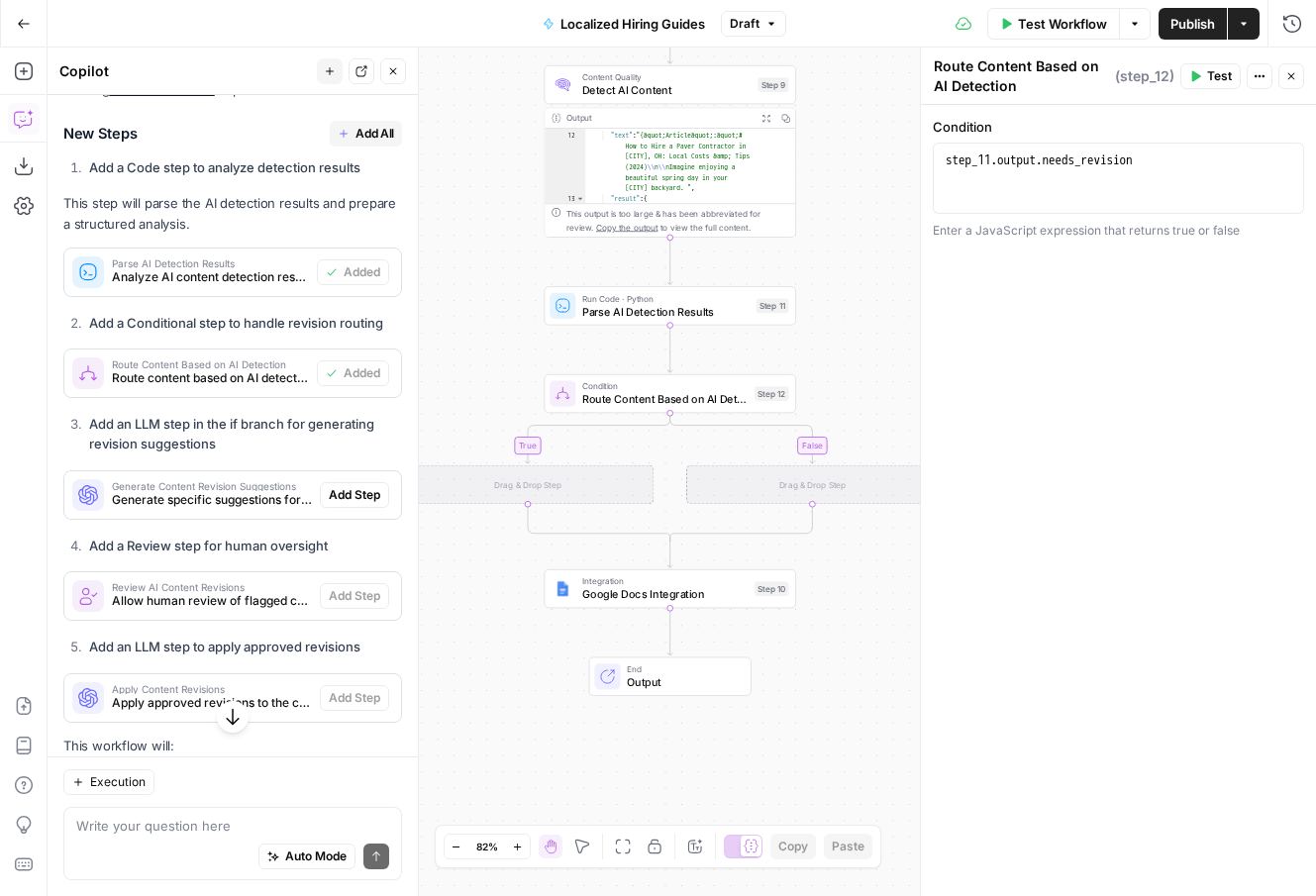 drag, startPoint x: 630, startPoint y: 535, endPoint x: 464, endPoint y: 548, distance: 166.50826 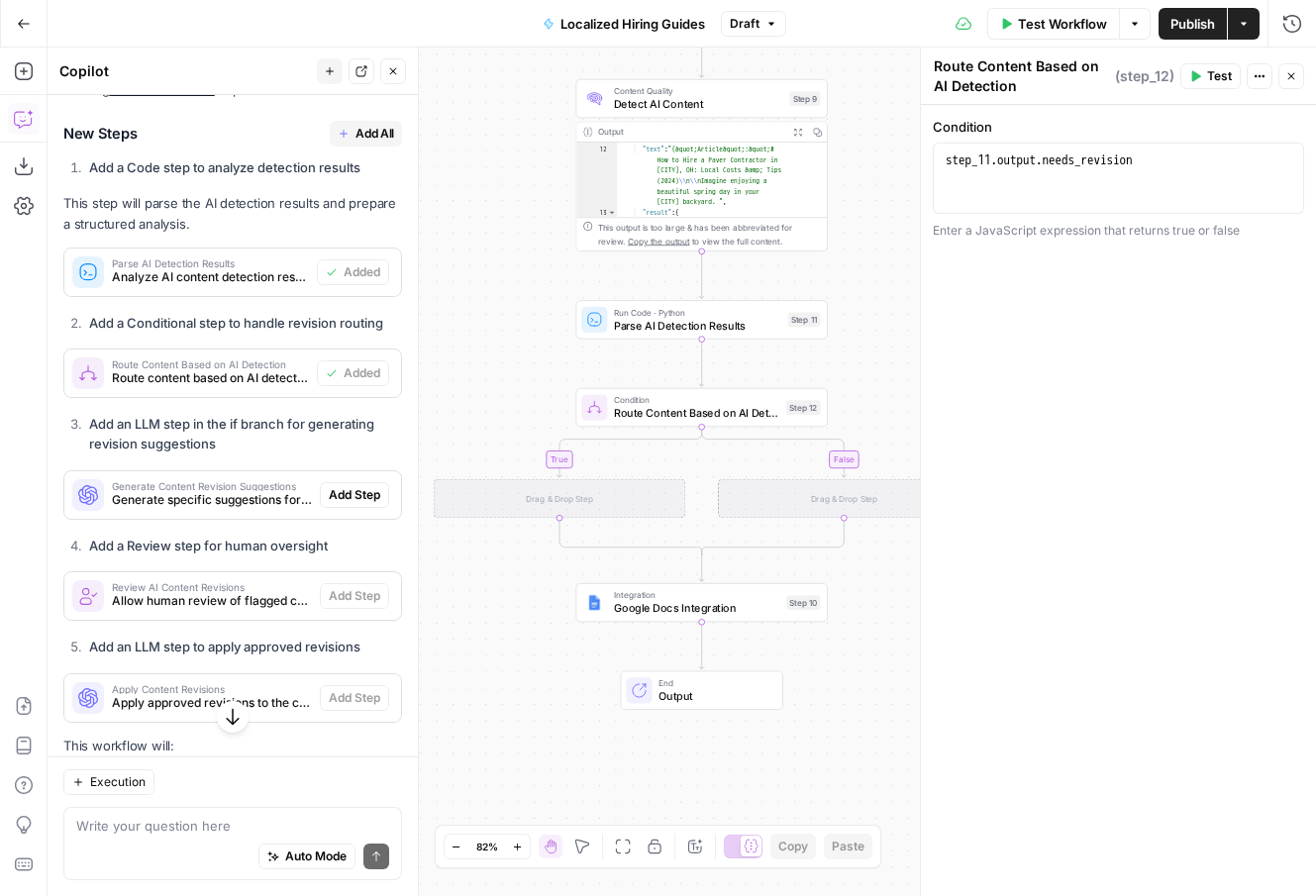 drag, startPoint x: 598, startPoint y: 563, endPoint x: 464, endPoint y: 590, distance: 136.69309 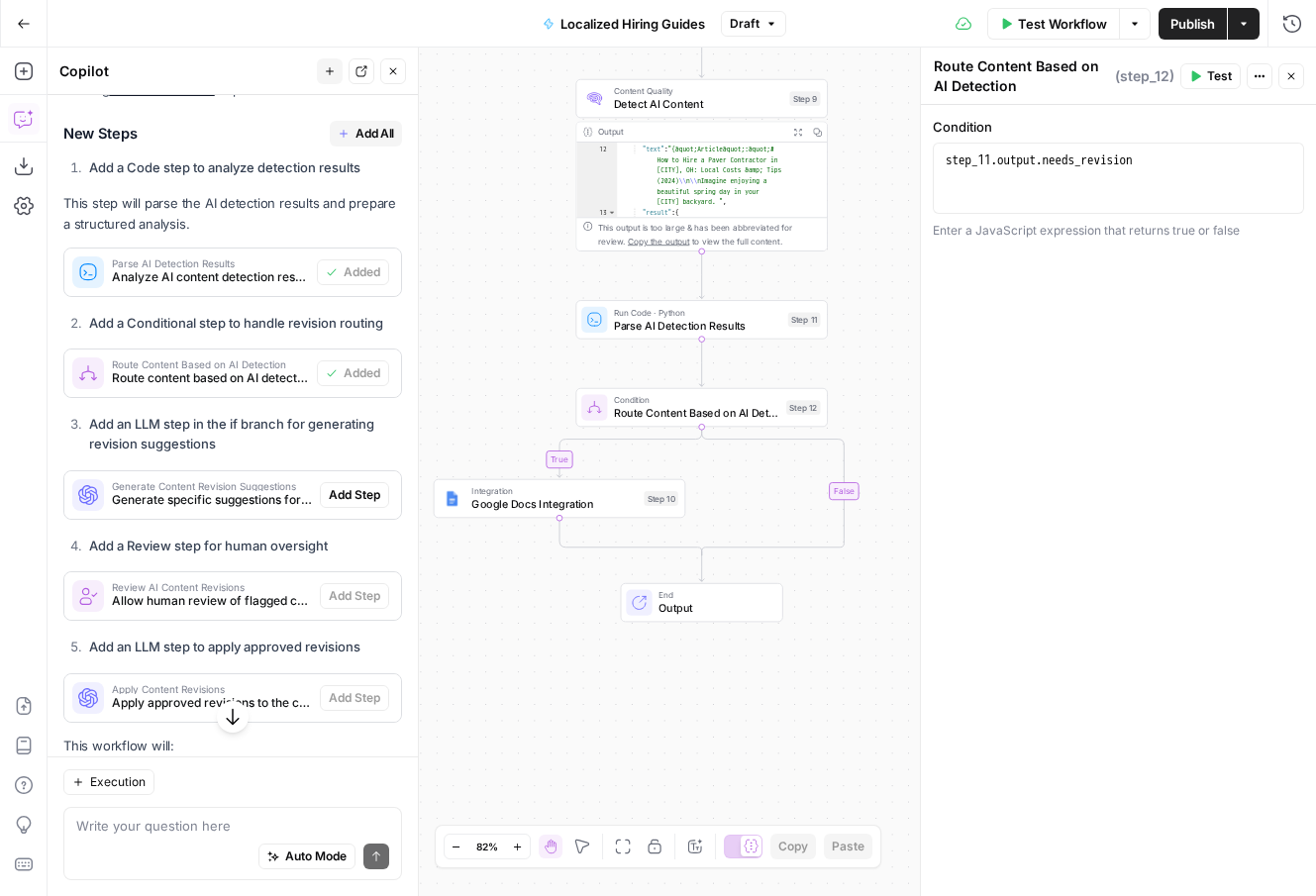 click 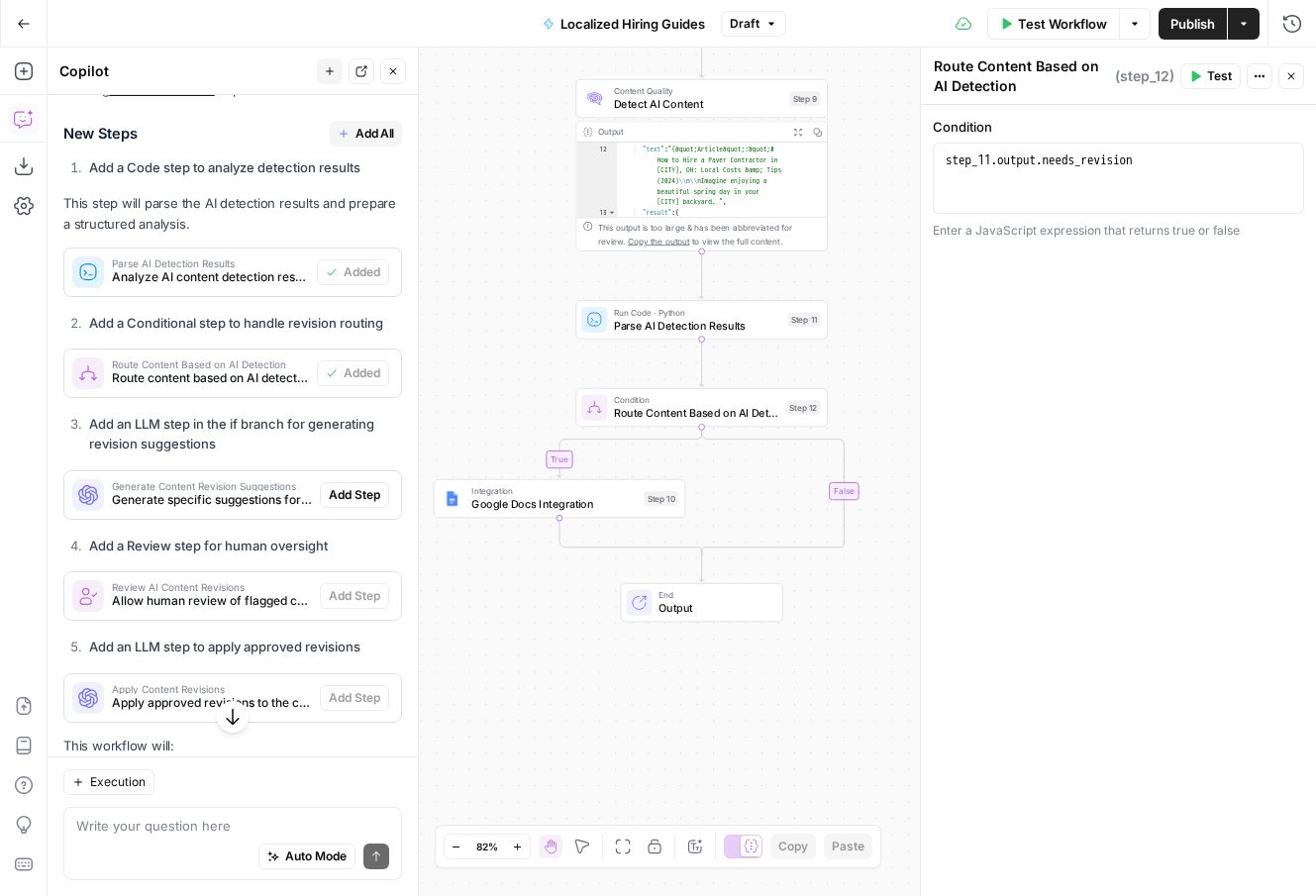 click 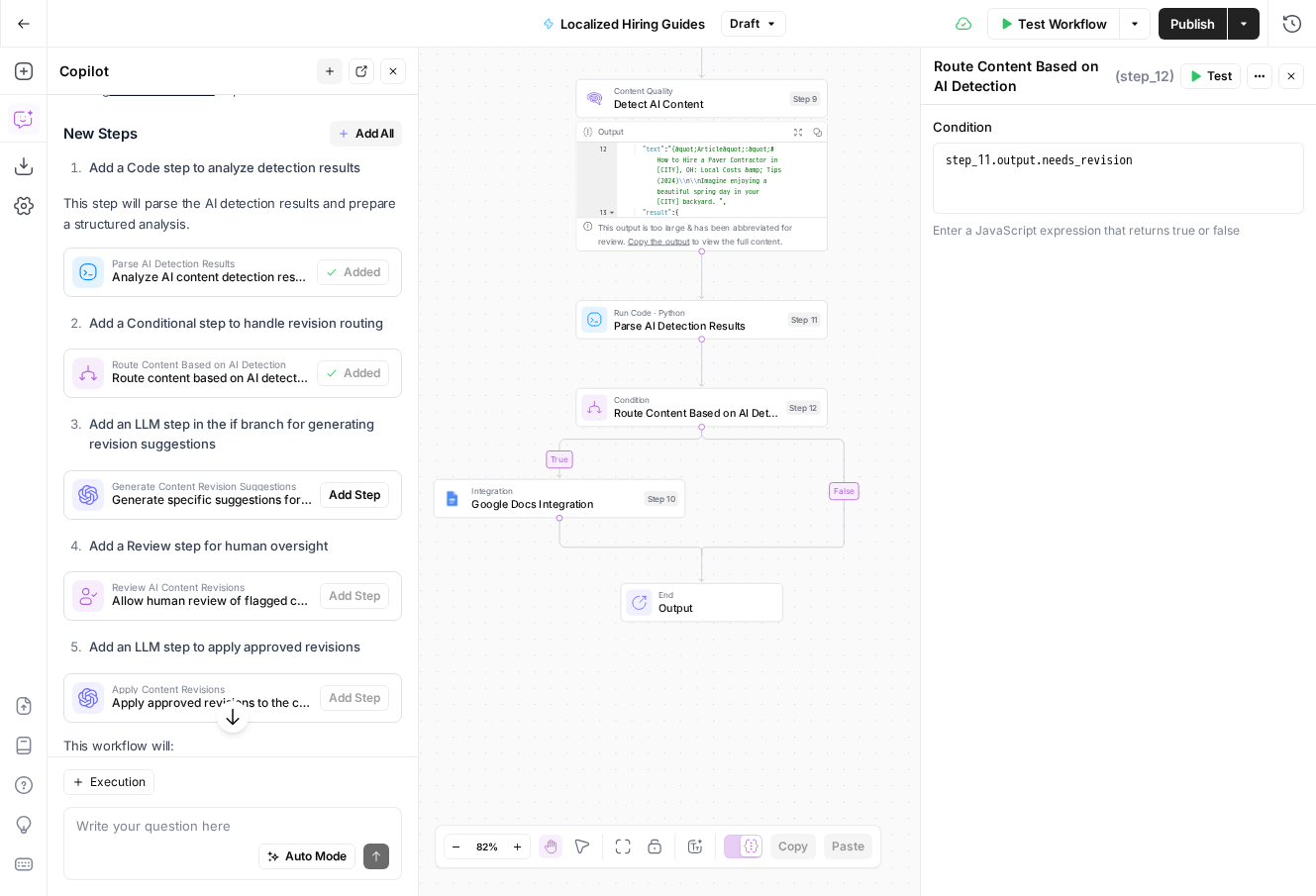 click 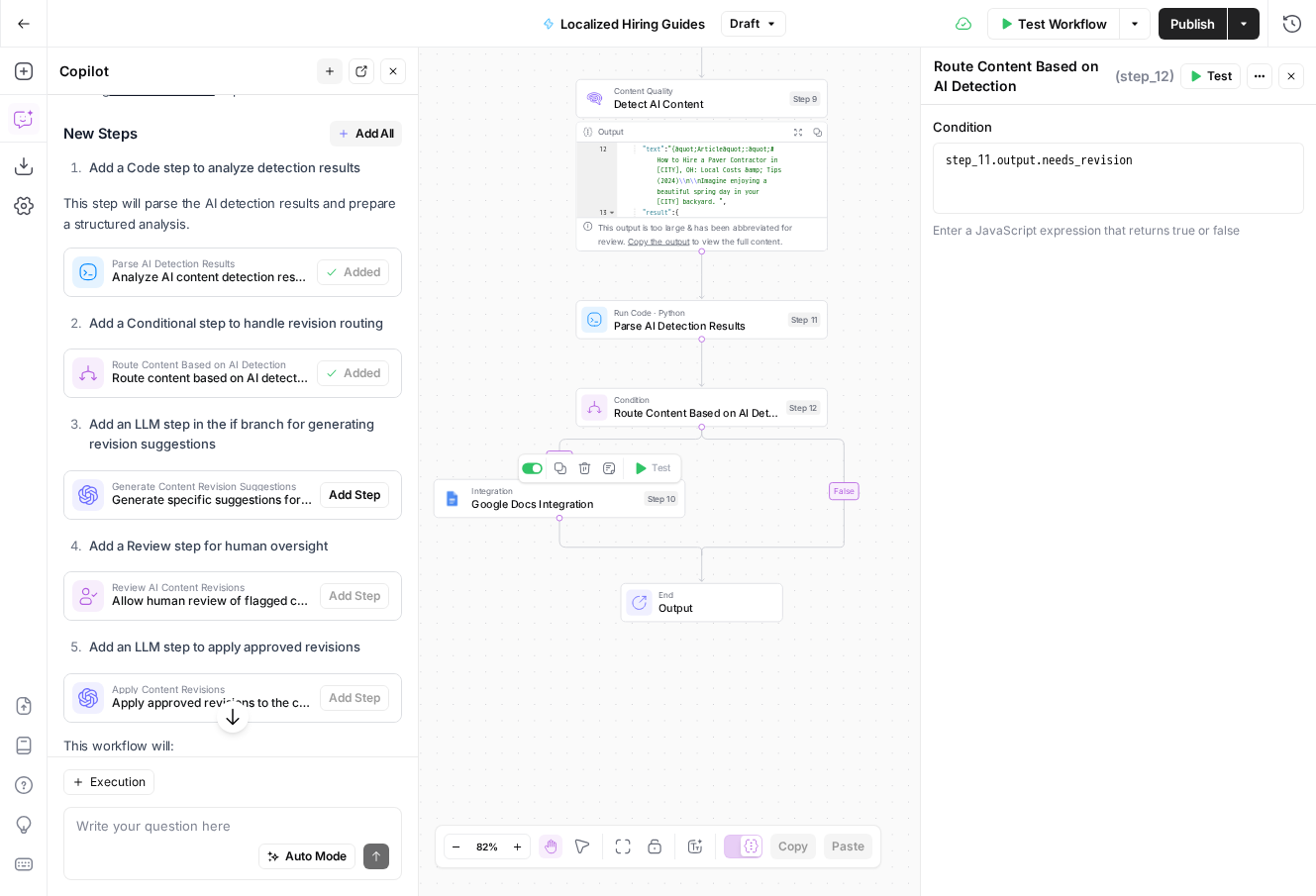 click on "Delete step" at bounding box center [584, 467] 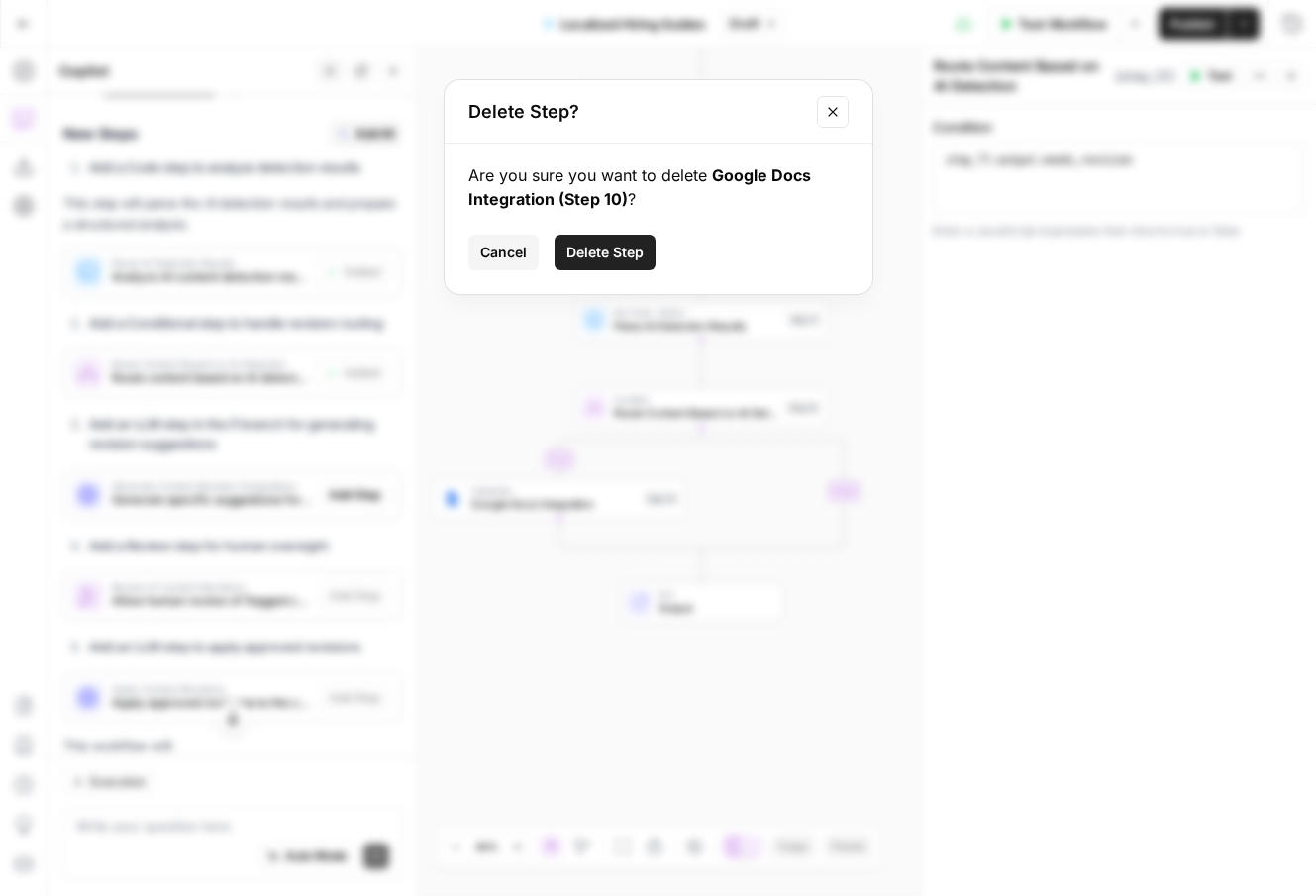 click on "Delete Step" at bounding box center [605, 252] 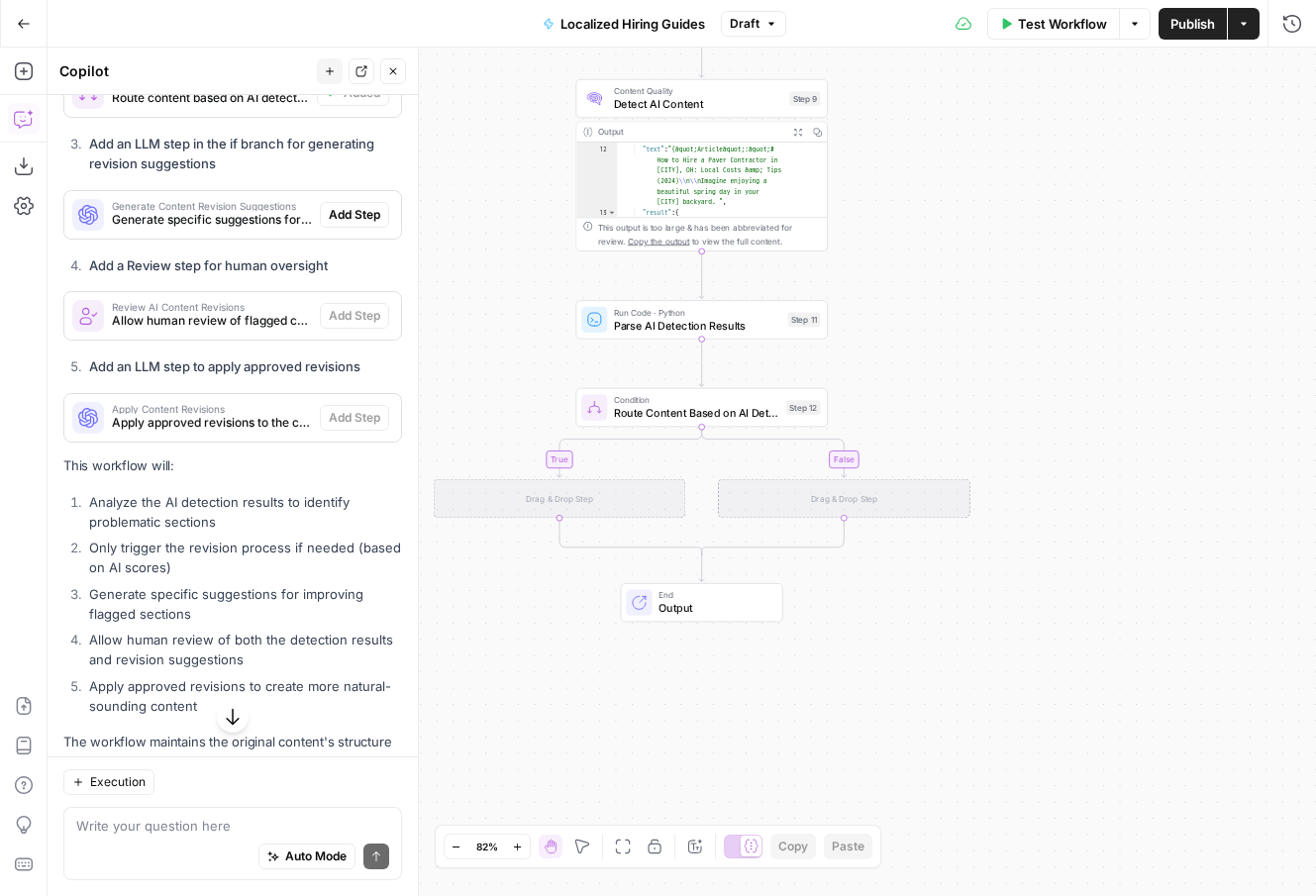 scroll, scrollTop: 854, scrollLeft: 0, axis: vertical 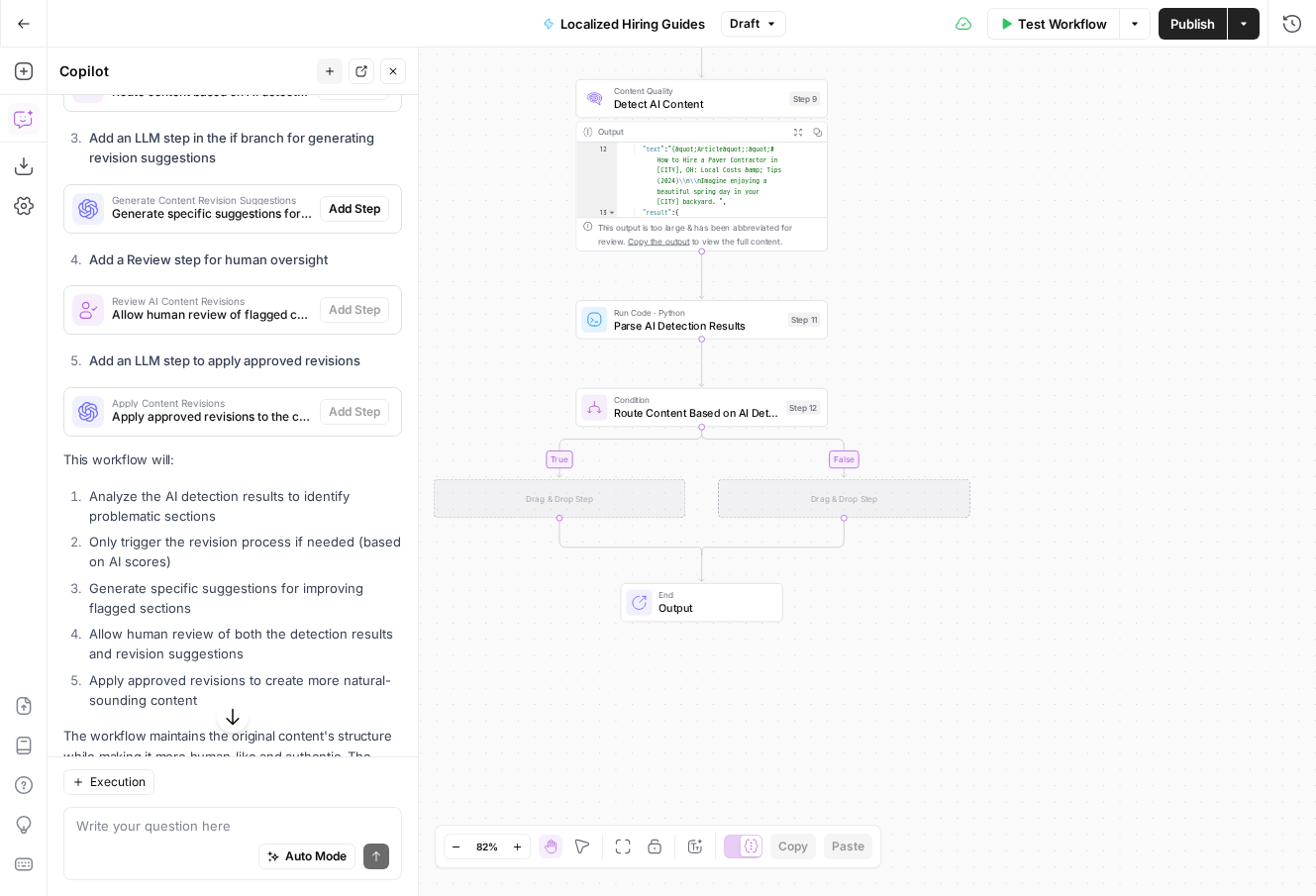 drag, startPoint x: 243, startPoint y: 309, endPoint x: 571, endPoint y: 506, distance: 382.61338 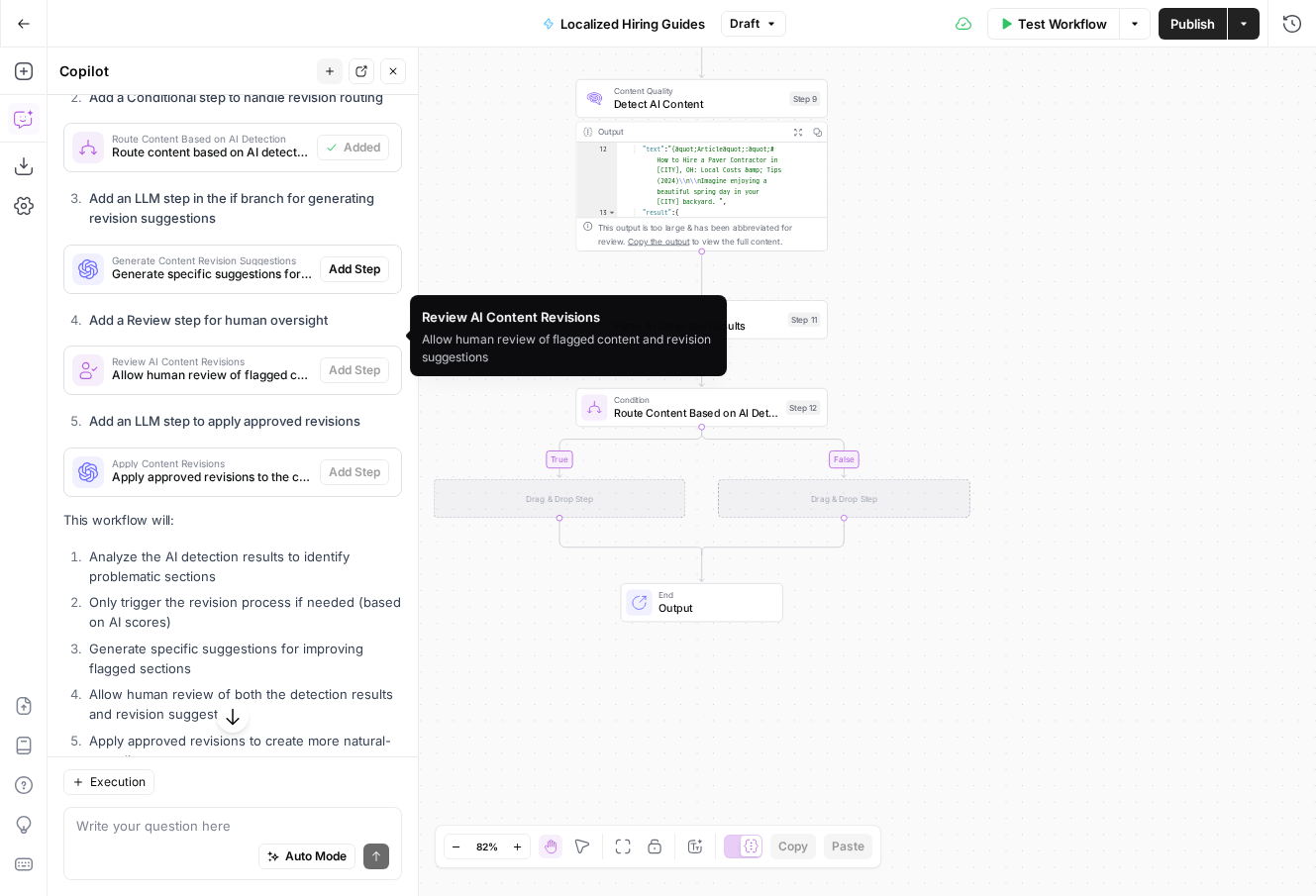 scroll, scrollTop: 789, scrollLeft: 0, axis: vertical 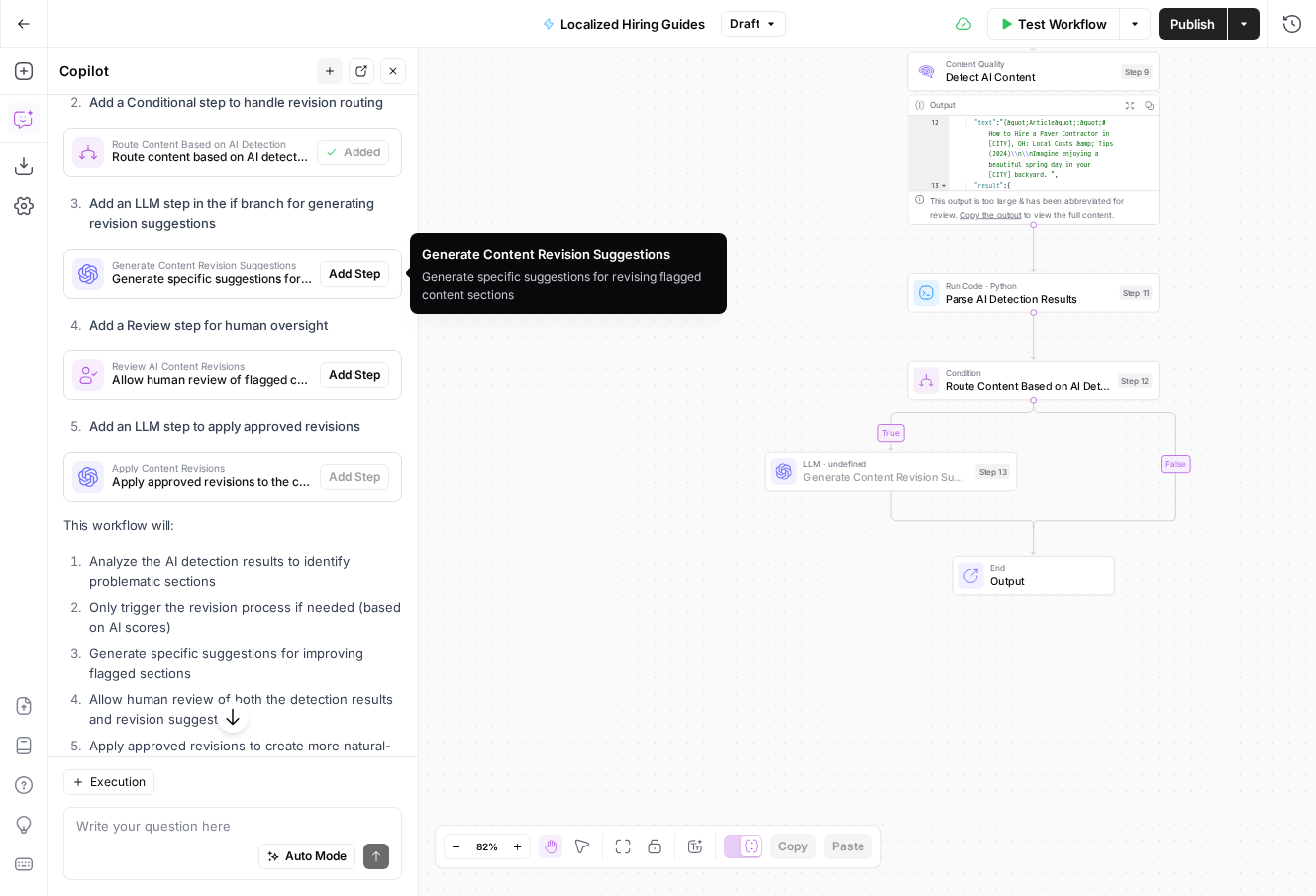 click on "Add Step" at bounding box center [354, 274] 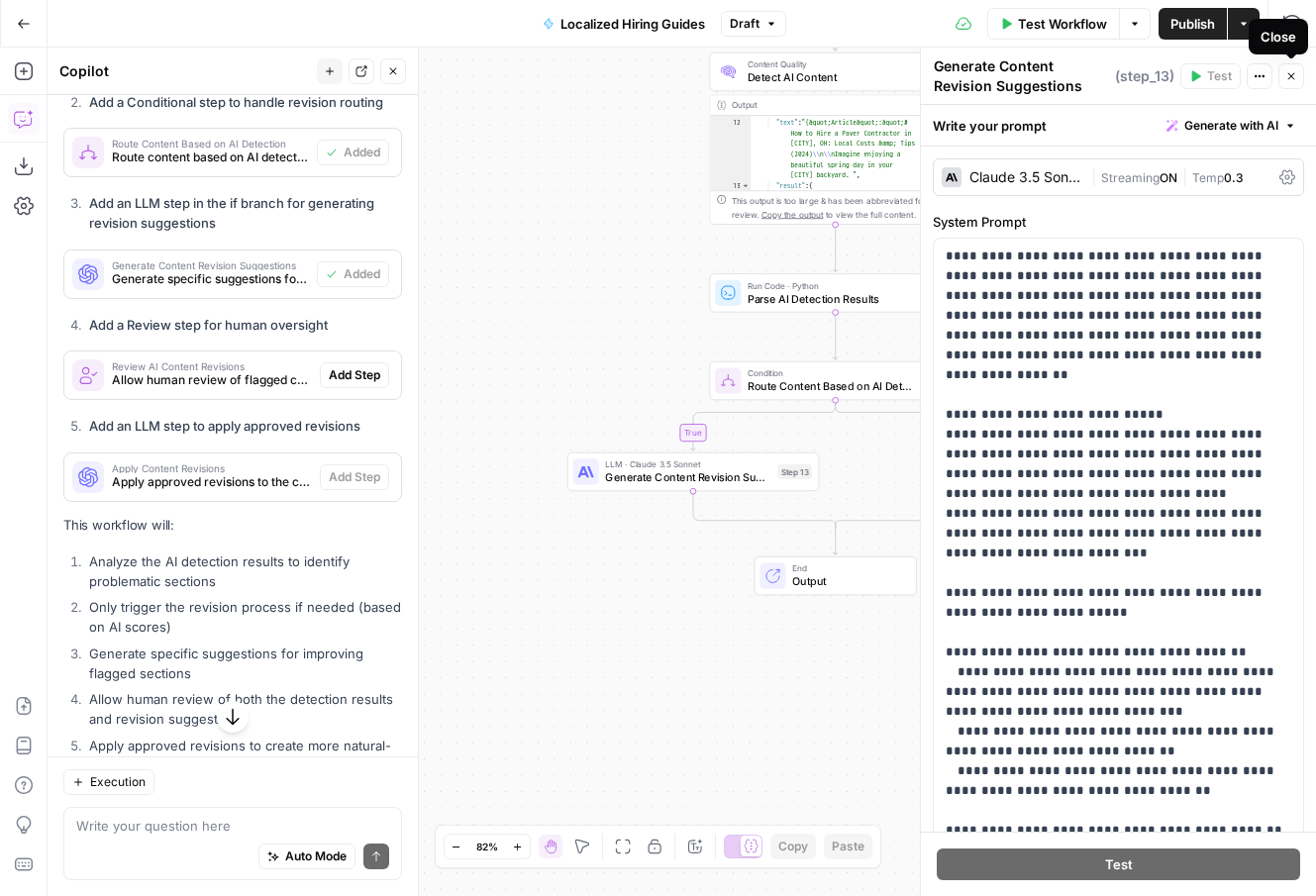 click on "Close" at bounding box center [1291, 76] 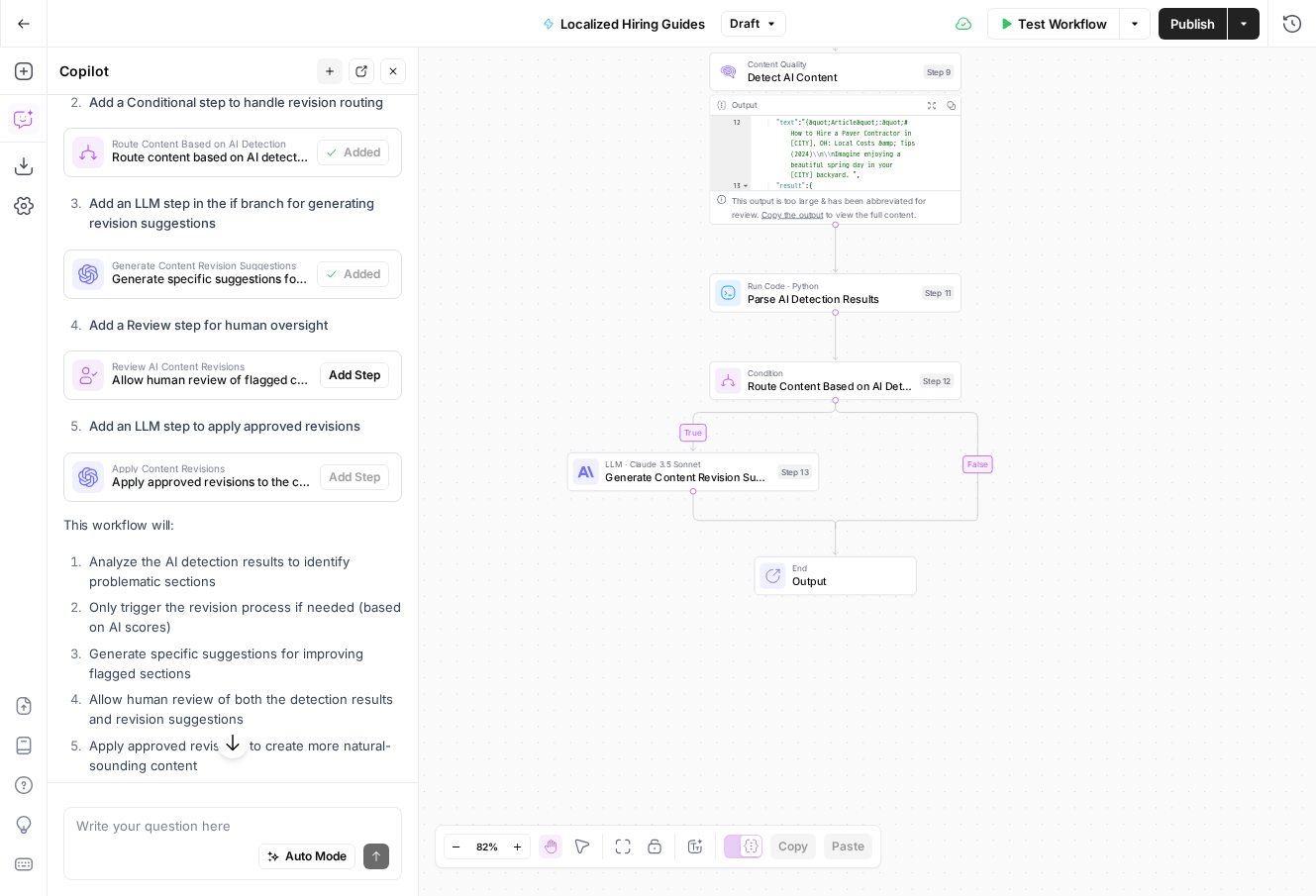scroll, scrollTop: 789, scrollLeft: 0, axis: vertical 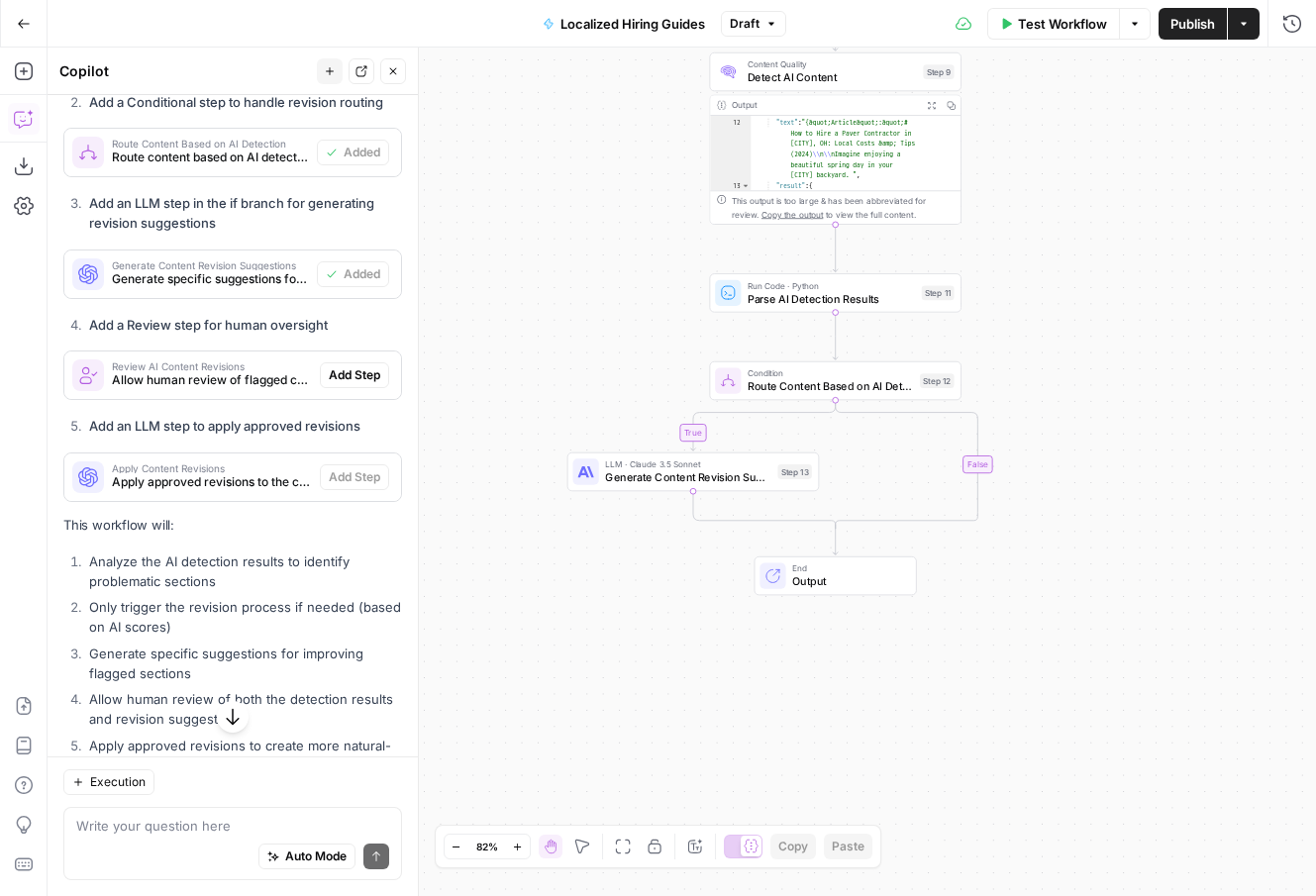 click 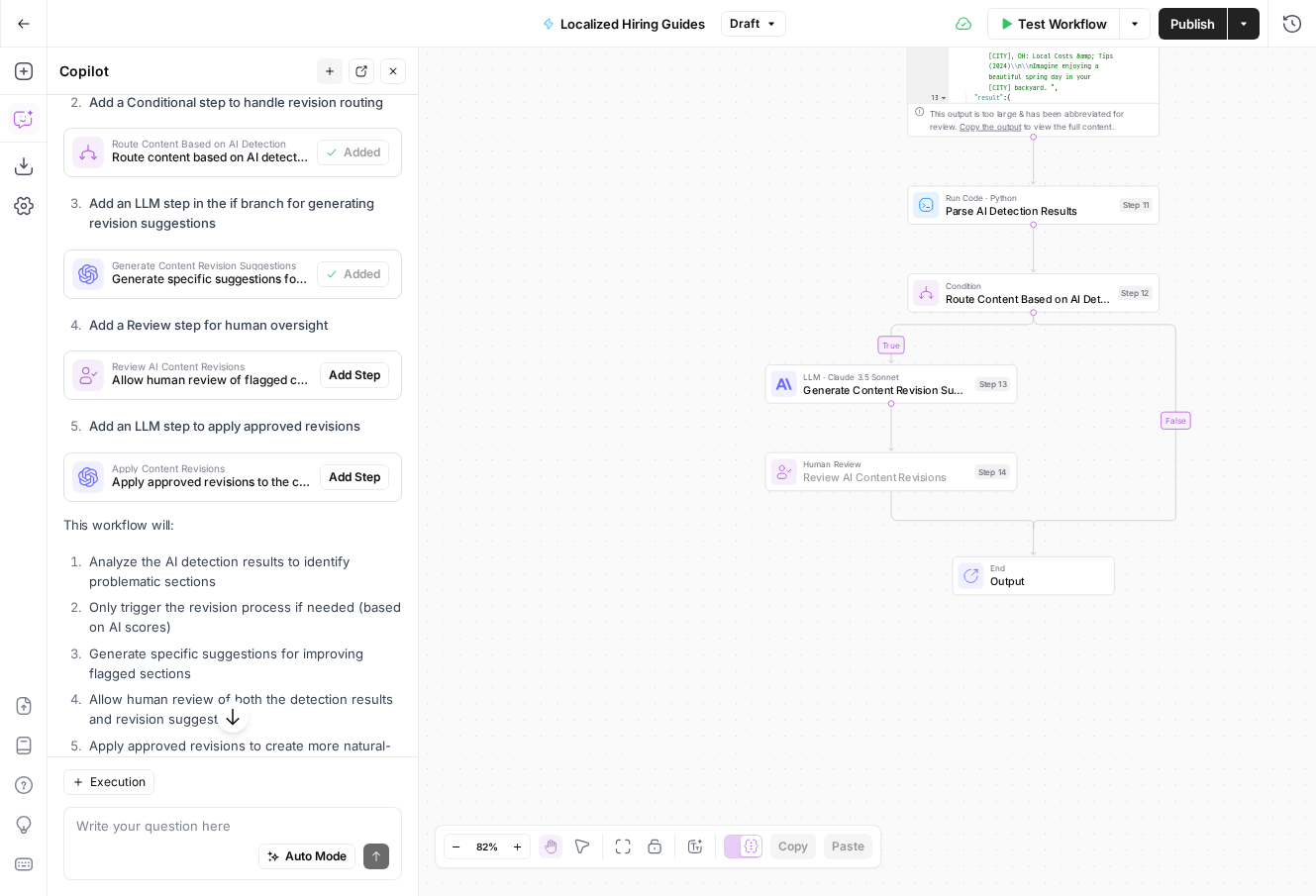 click on "Add Step" at bounding box center (354, 375) 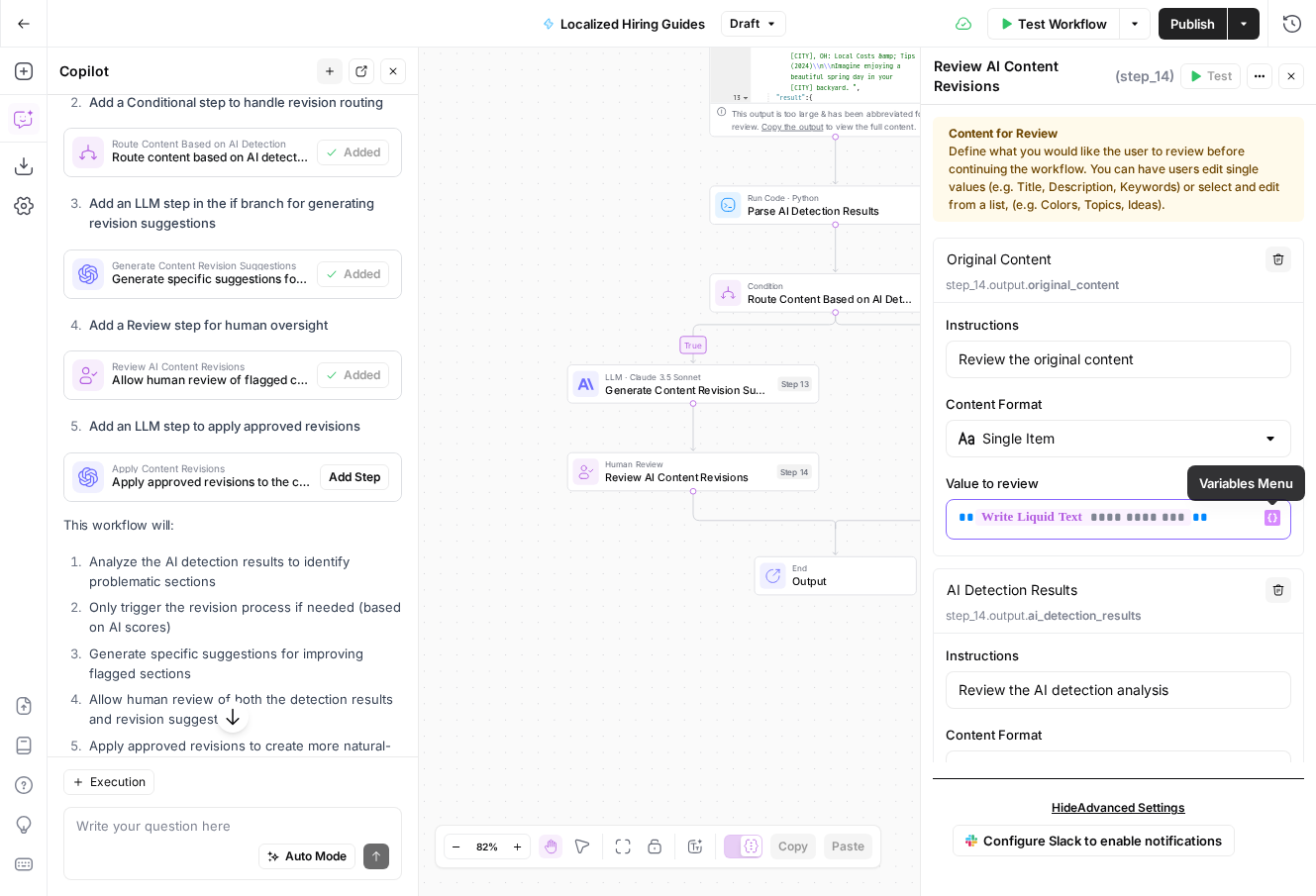 click 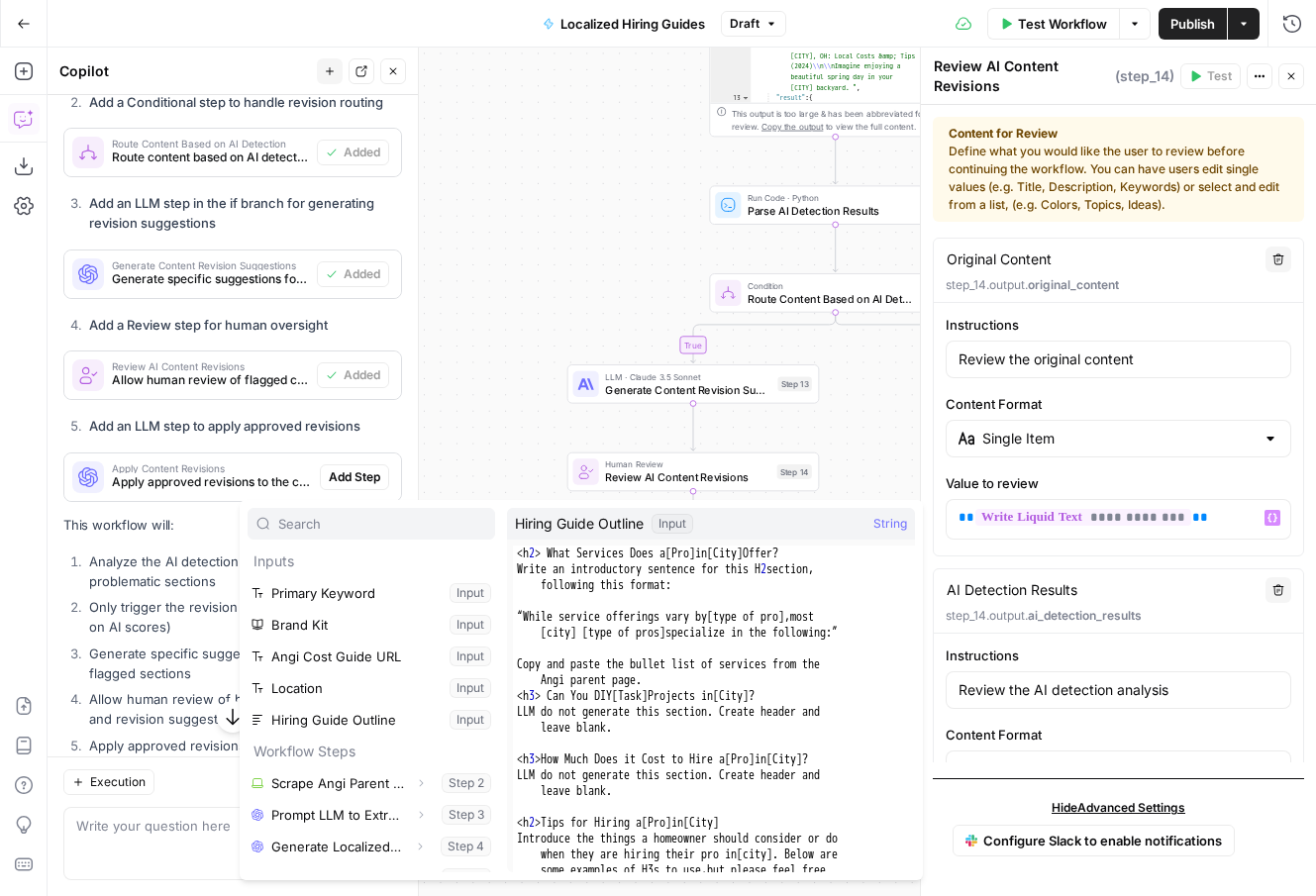 scroll, scrollTop: 180, scrollLeft: 0, axis: vertical 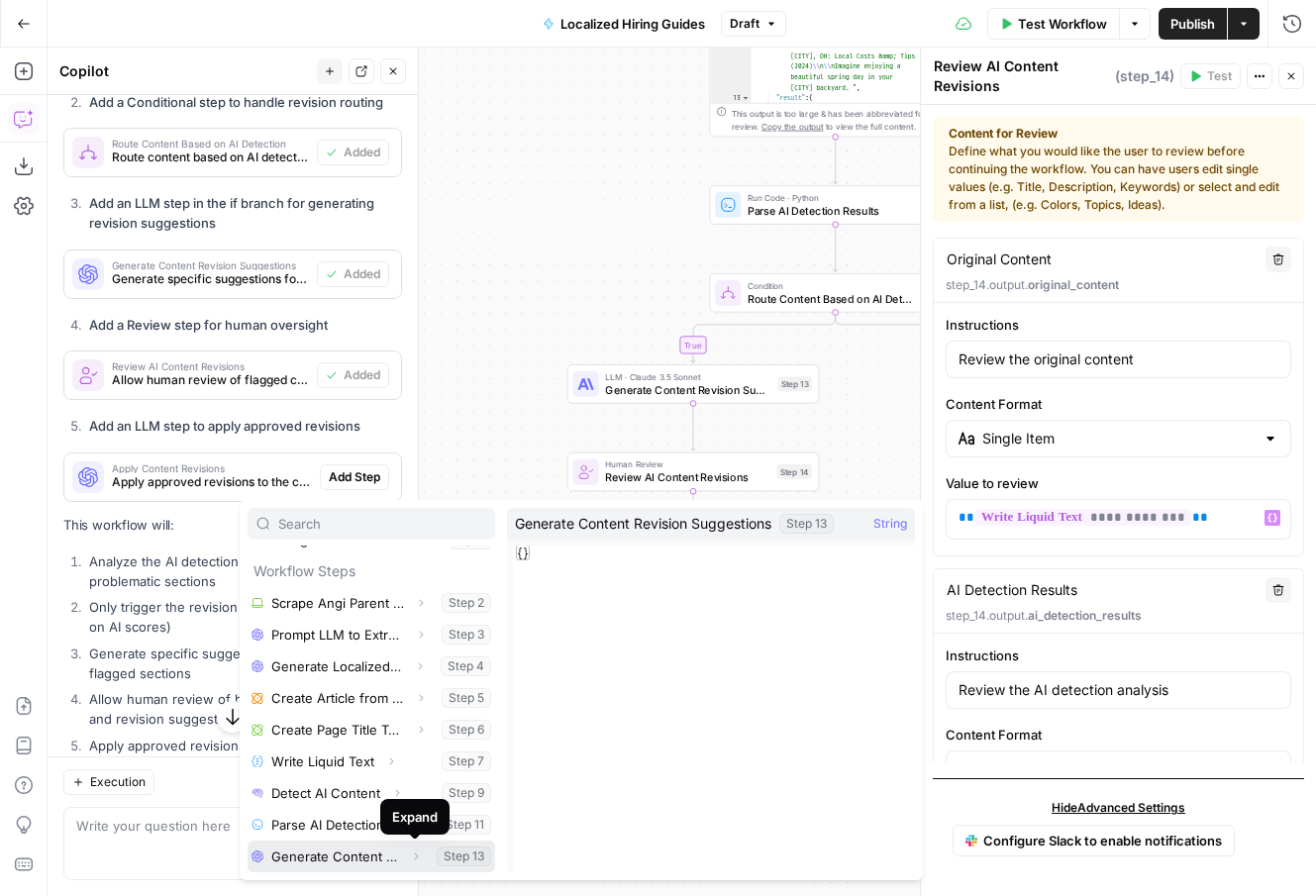 click 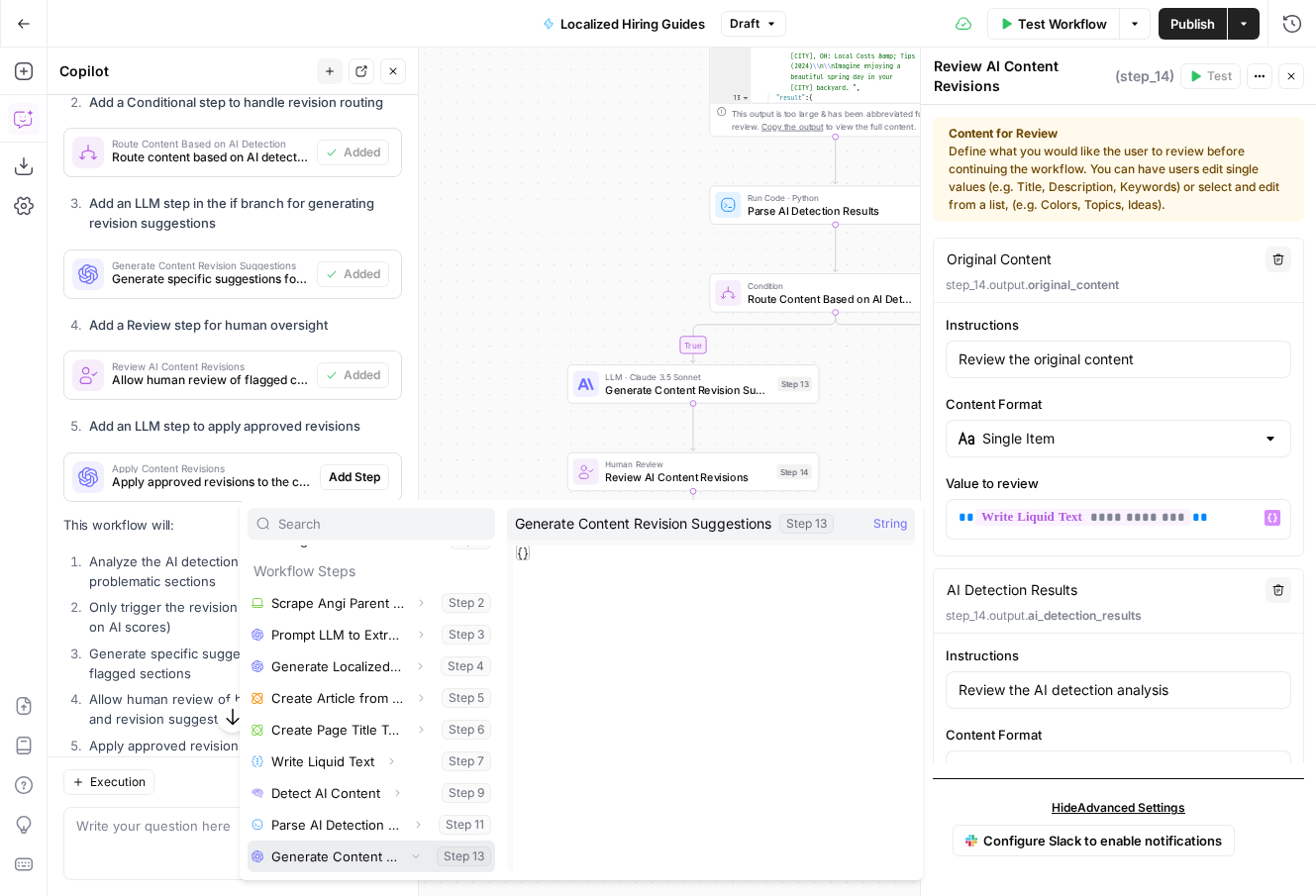 click at bounding box center [371, 856] 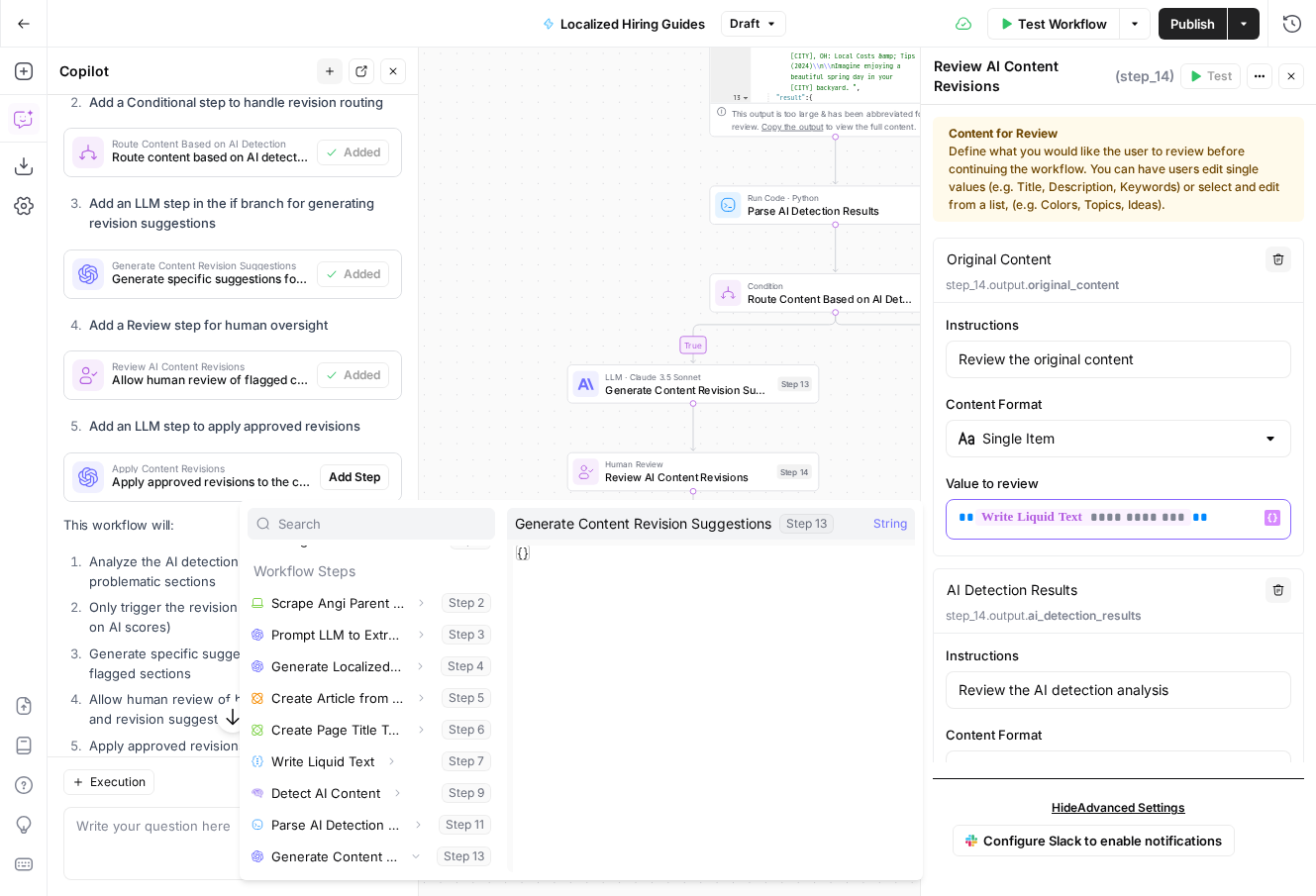 type on "Original Content" 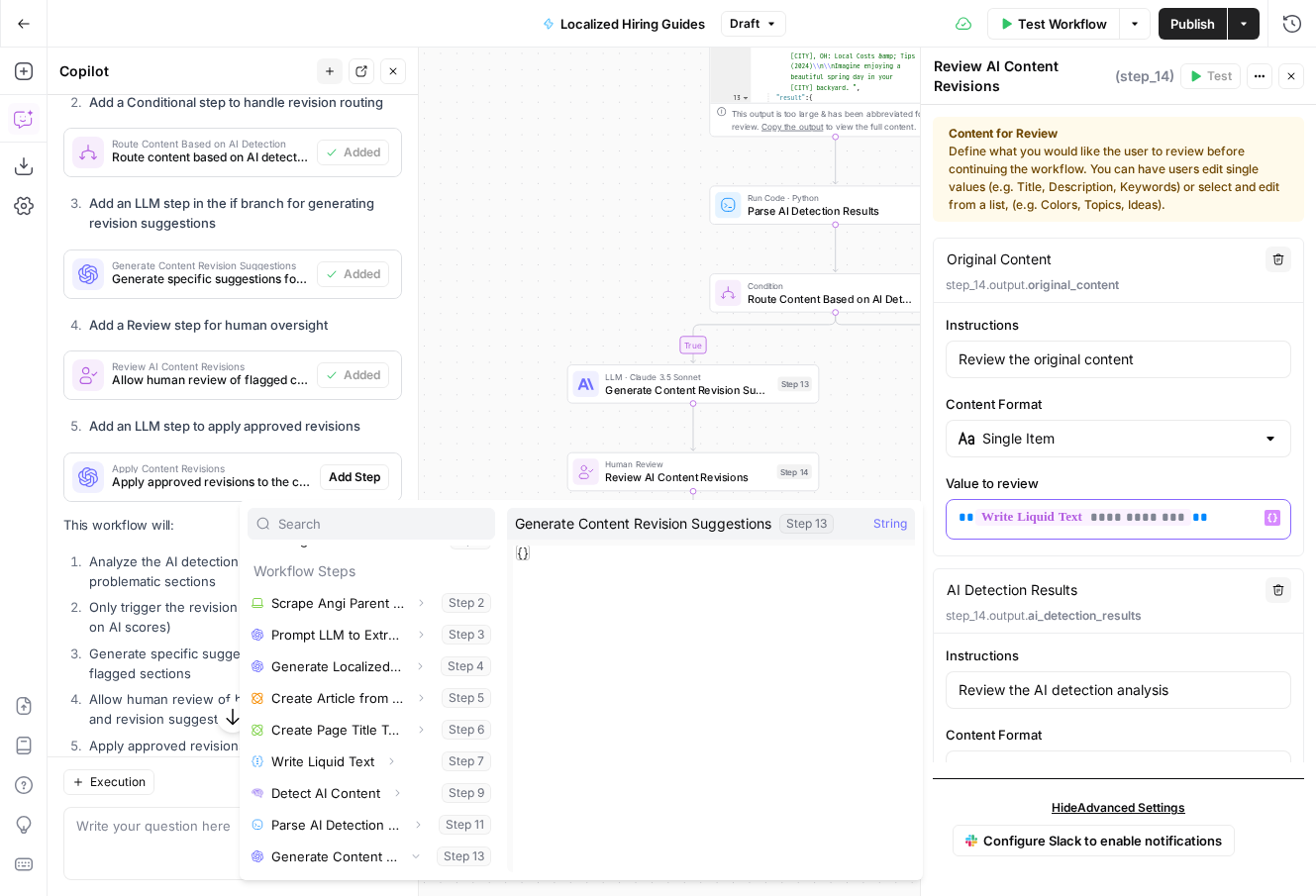 type on "Review the original content" 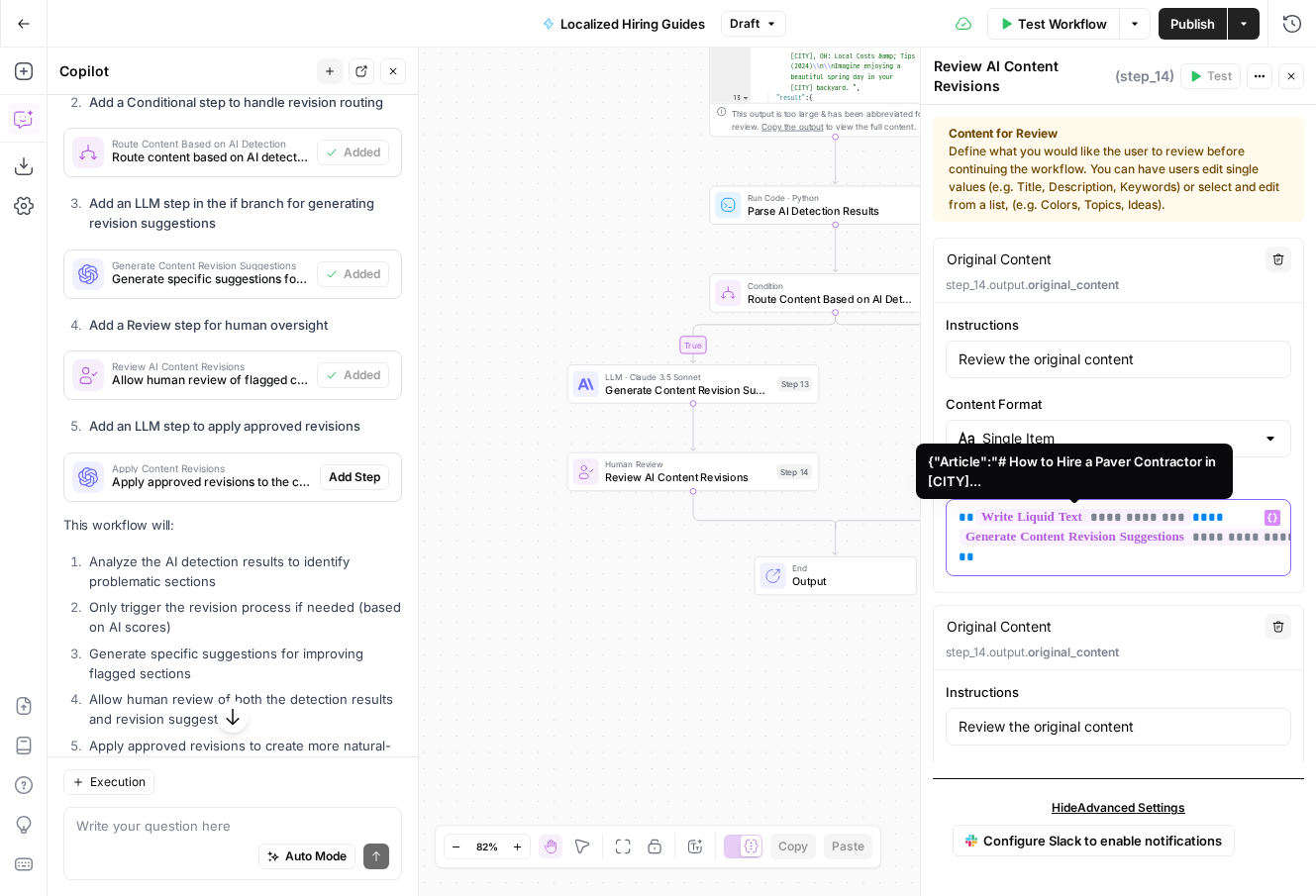 drag, startPoint x: 1200, startPoint y: 514, endPoint x: 955, endPoint y: 511, distance: 245.01837 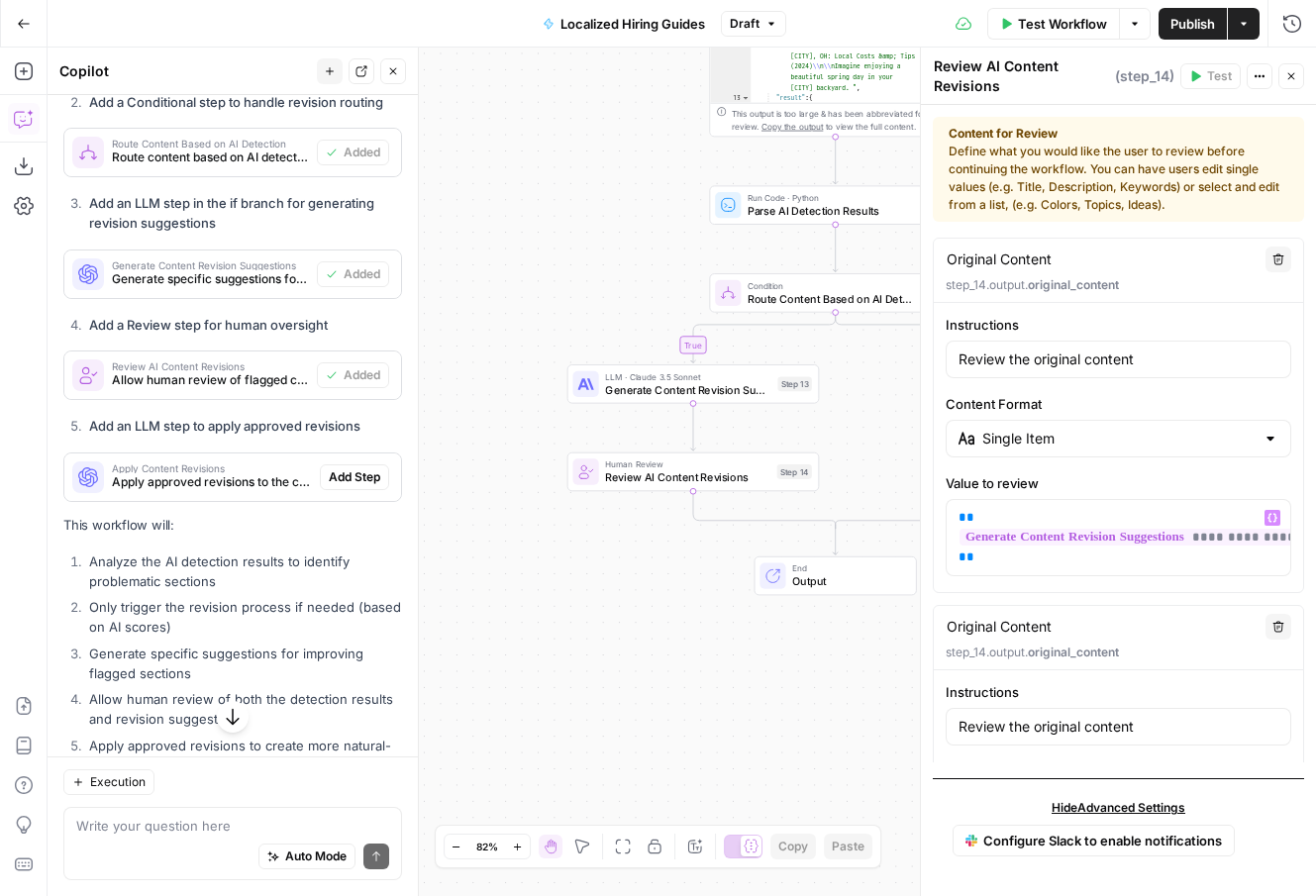 click on "**********" at bounding box center [681, 471] 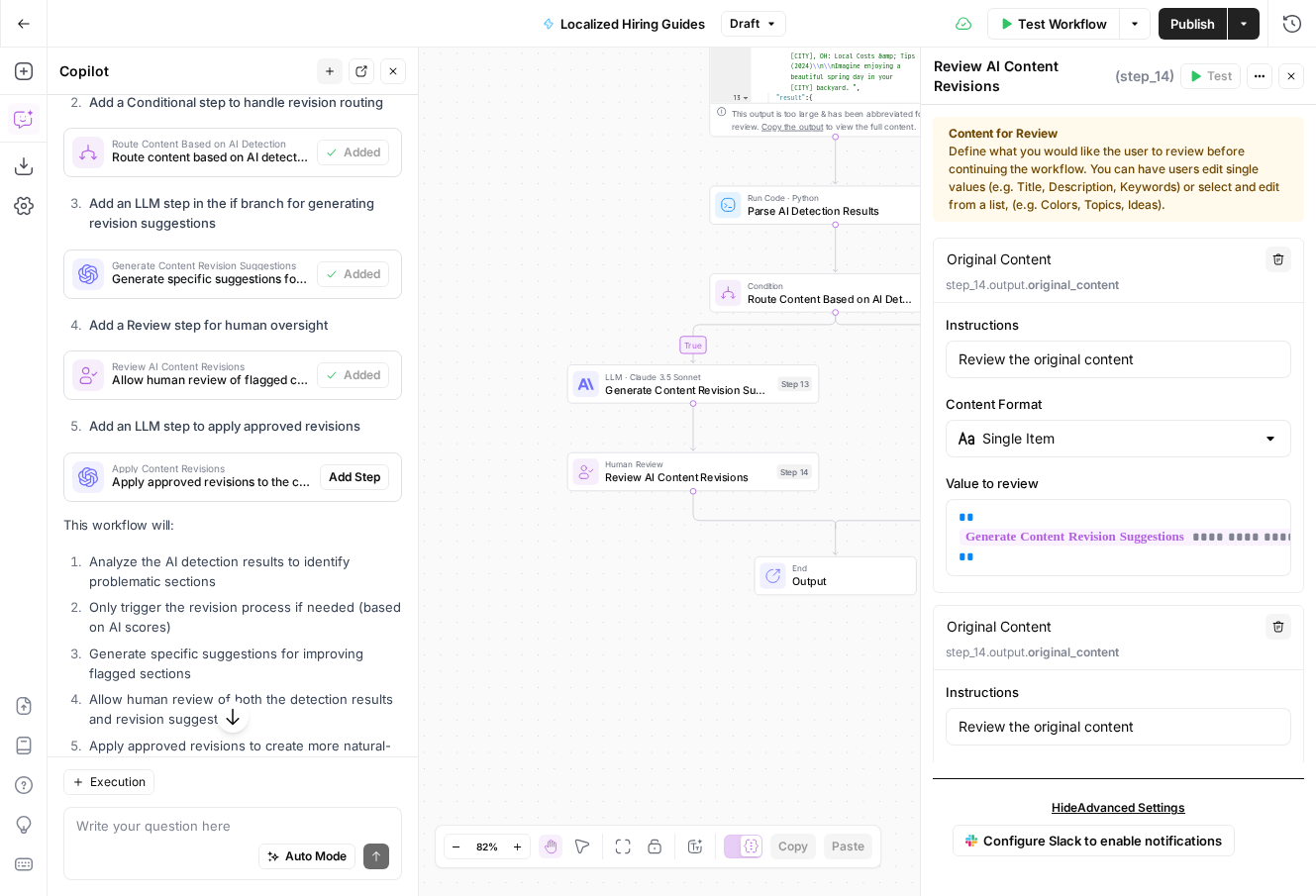 click 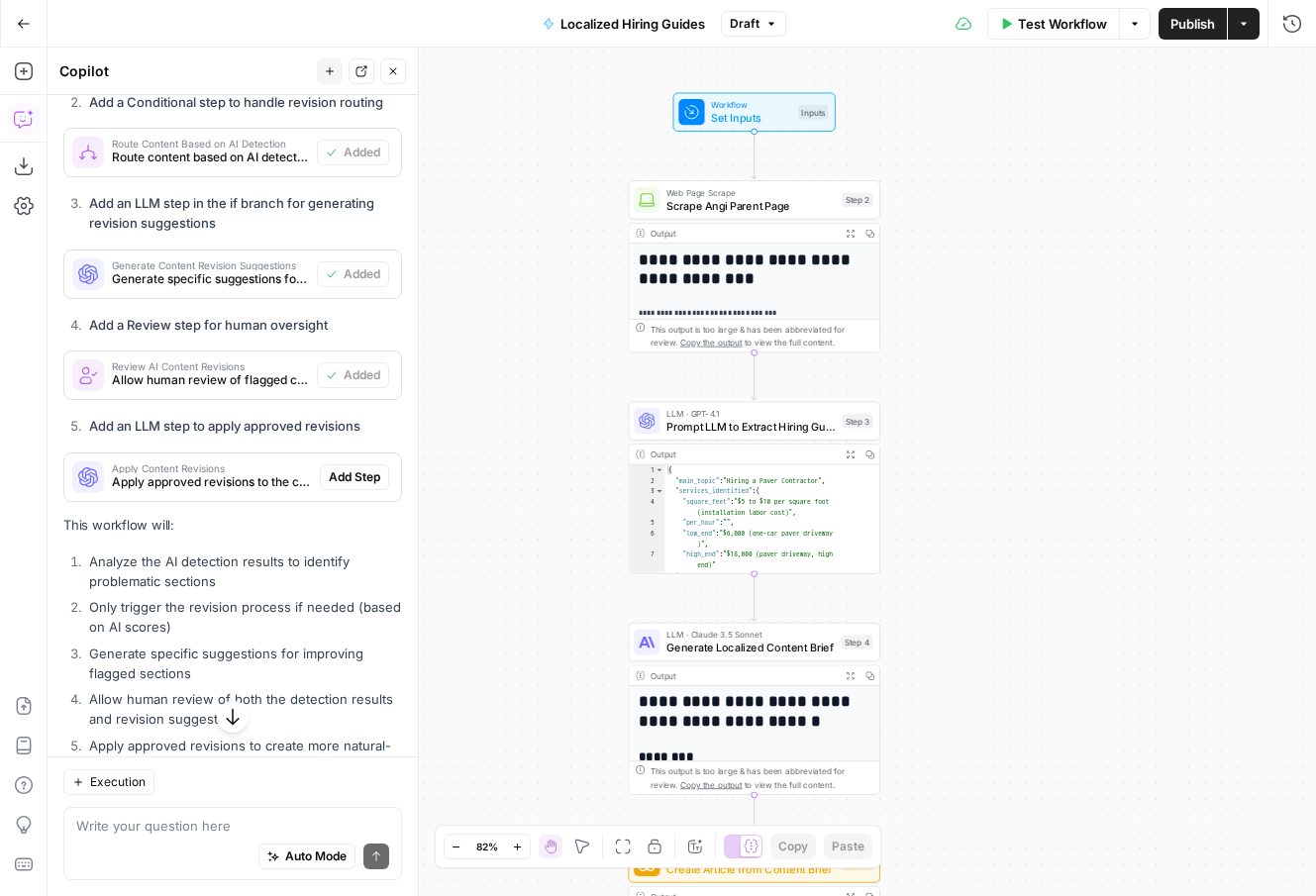 click on "Test Workflow" at bounding box center [1063, 24] 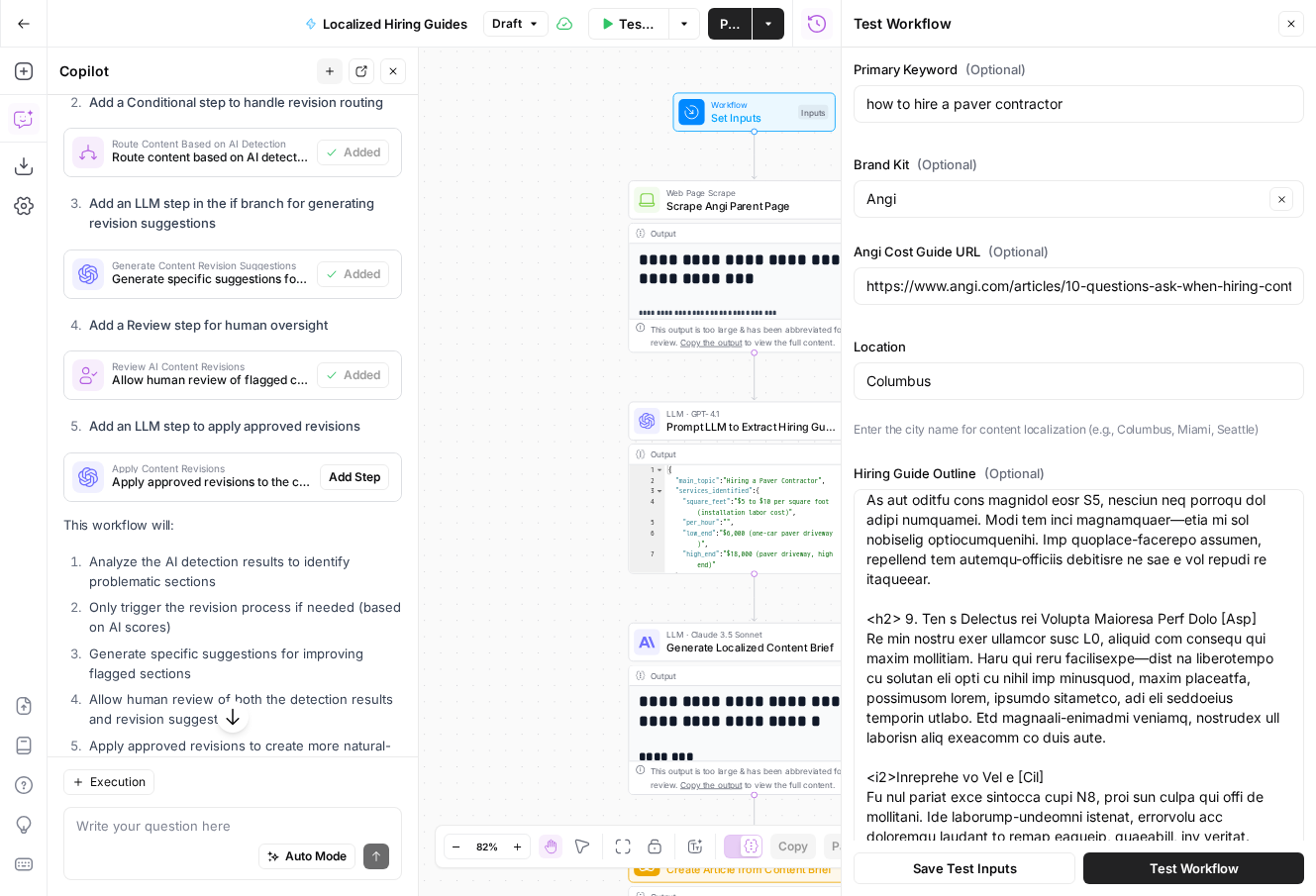 scroll, scrollTop: 714, scrollLeft: 0, axis: vertical 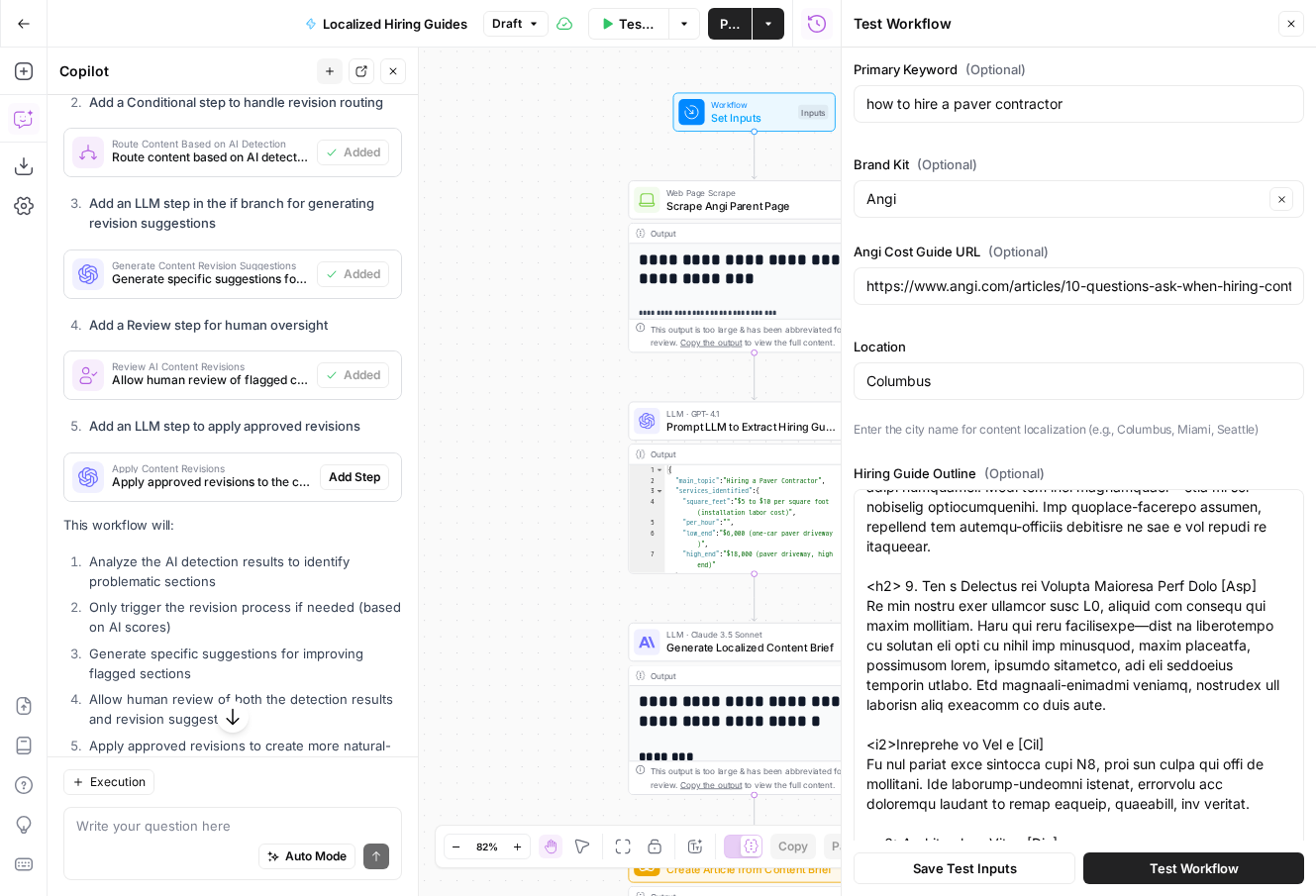 click on "Test Workflow" at bounding box center [1194, 868] 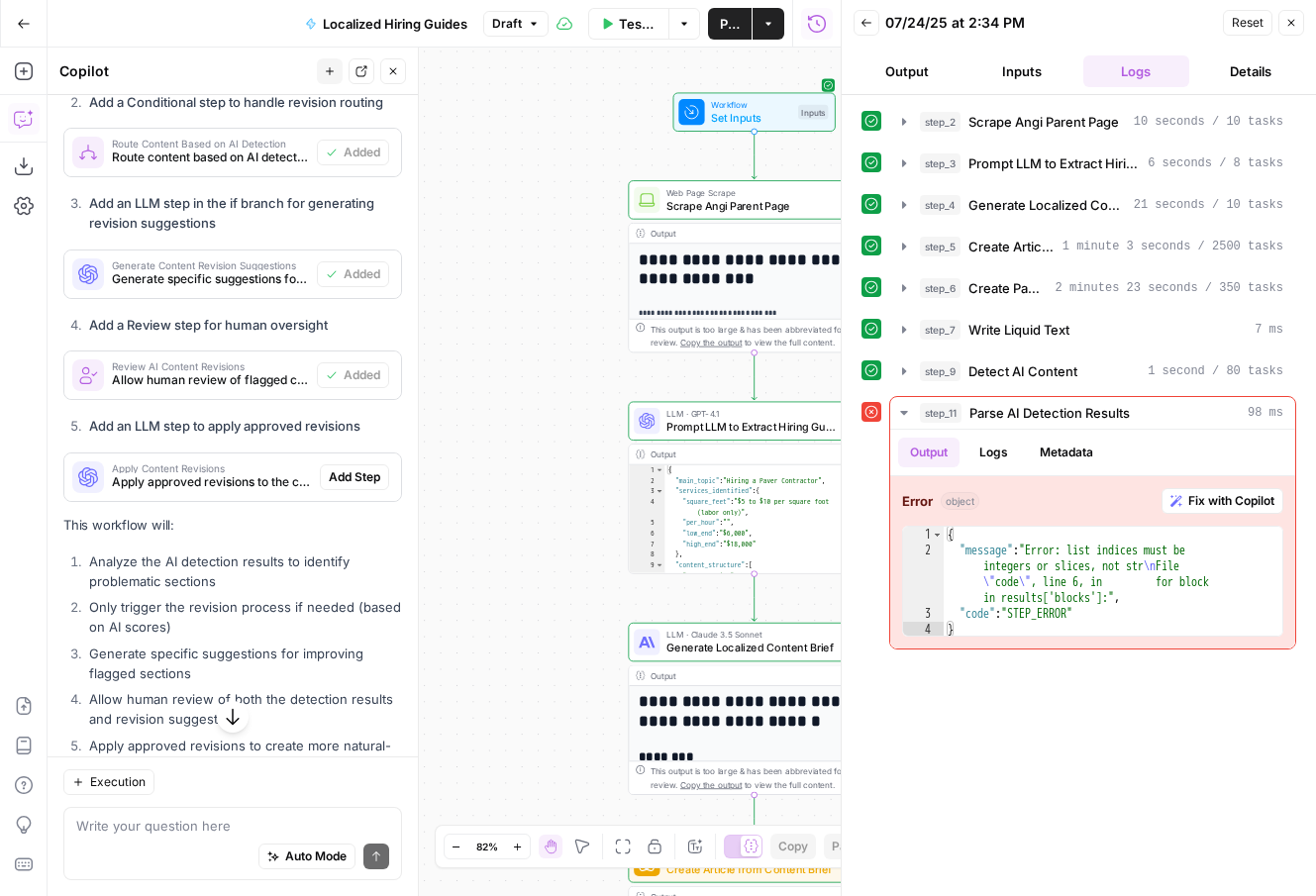 scroll, scrollTop: 954, scrollLeft: 0, axis: vertical 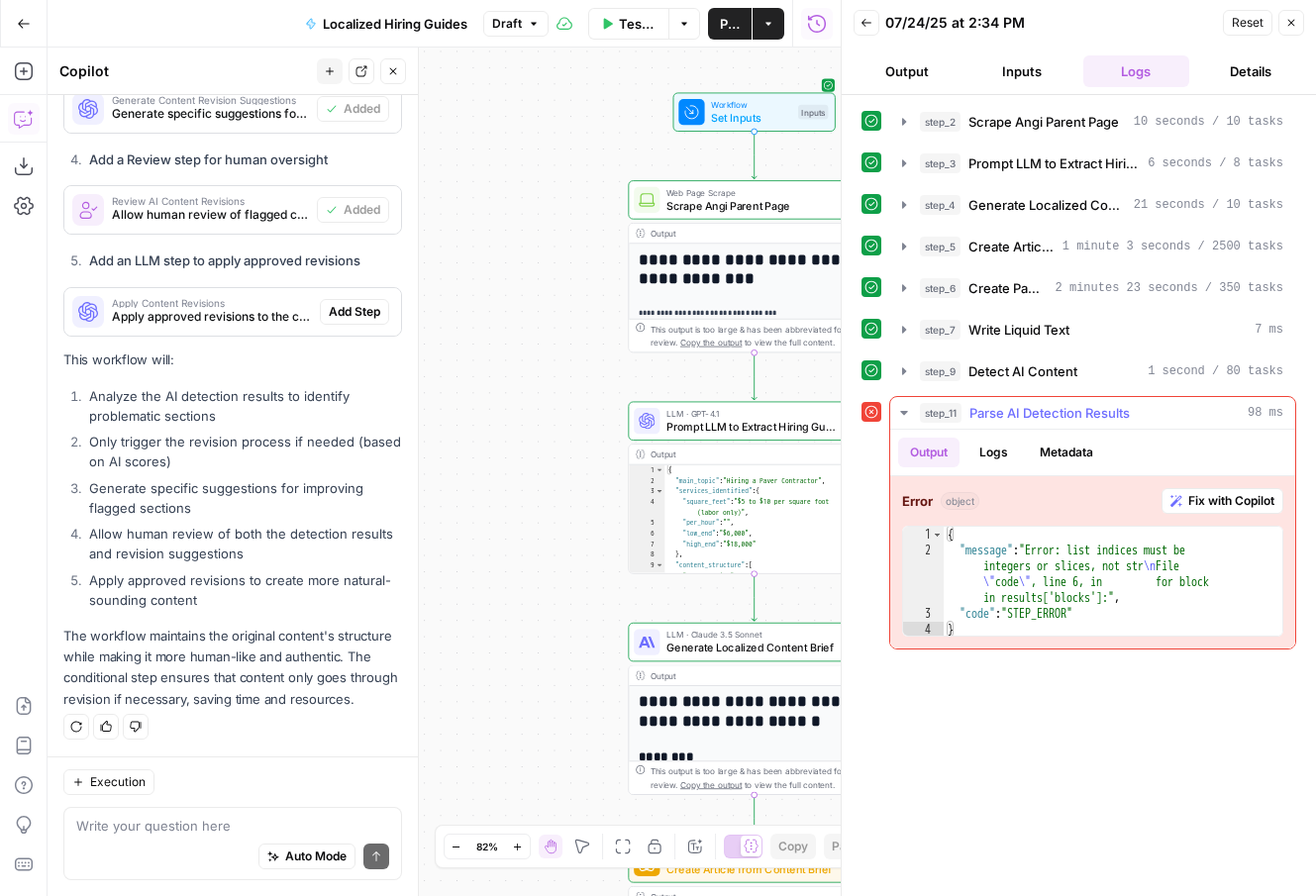 click on "Fix with Copilot" at bounding box center (1231, 501) 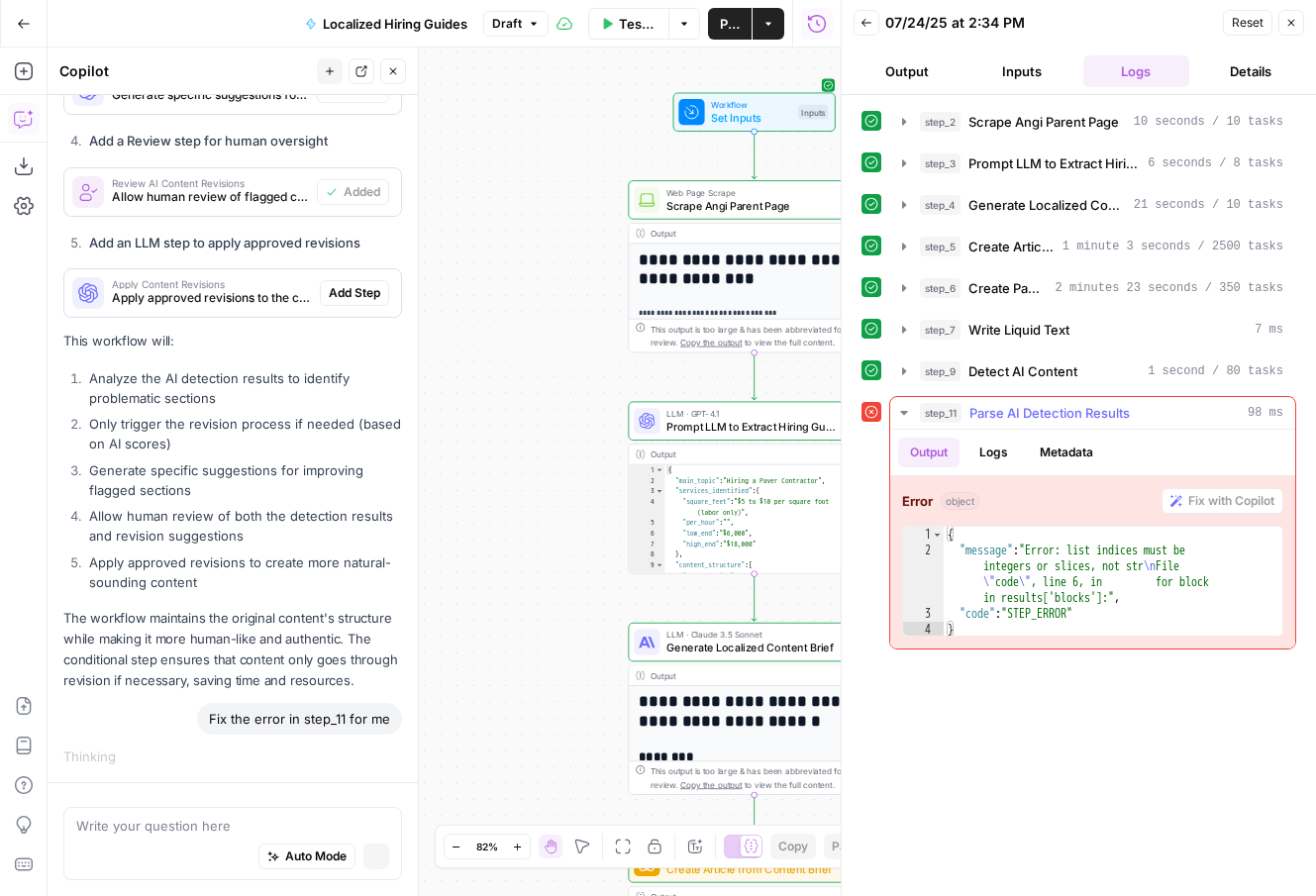 scroll, scrollTop: 934, scrollLeft: 0, axis: vertical 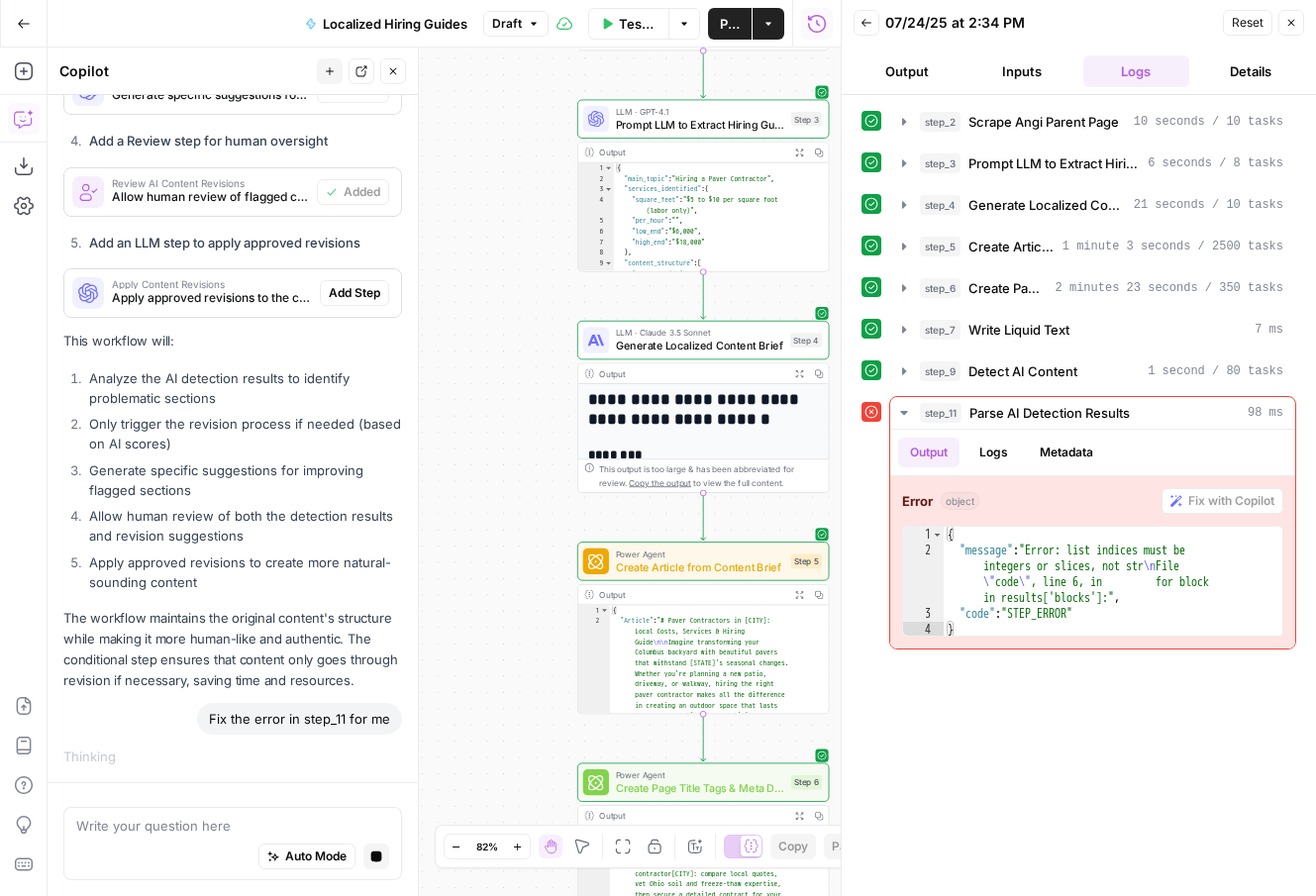 drag, startPoint x: 561, startPoint y: 676, endPoint x: 485, endPoint y: 313, distance: 370.8706 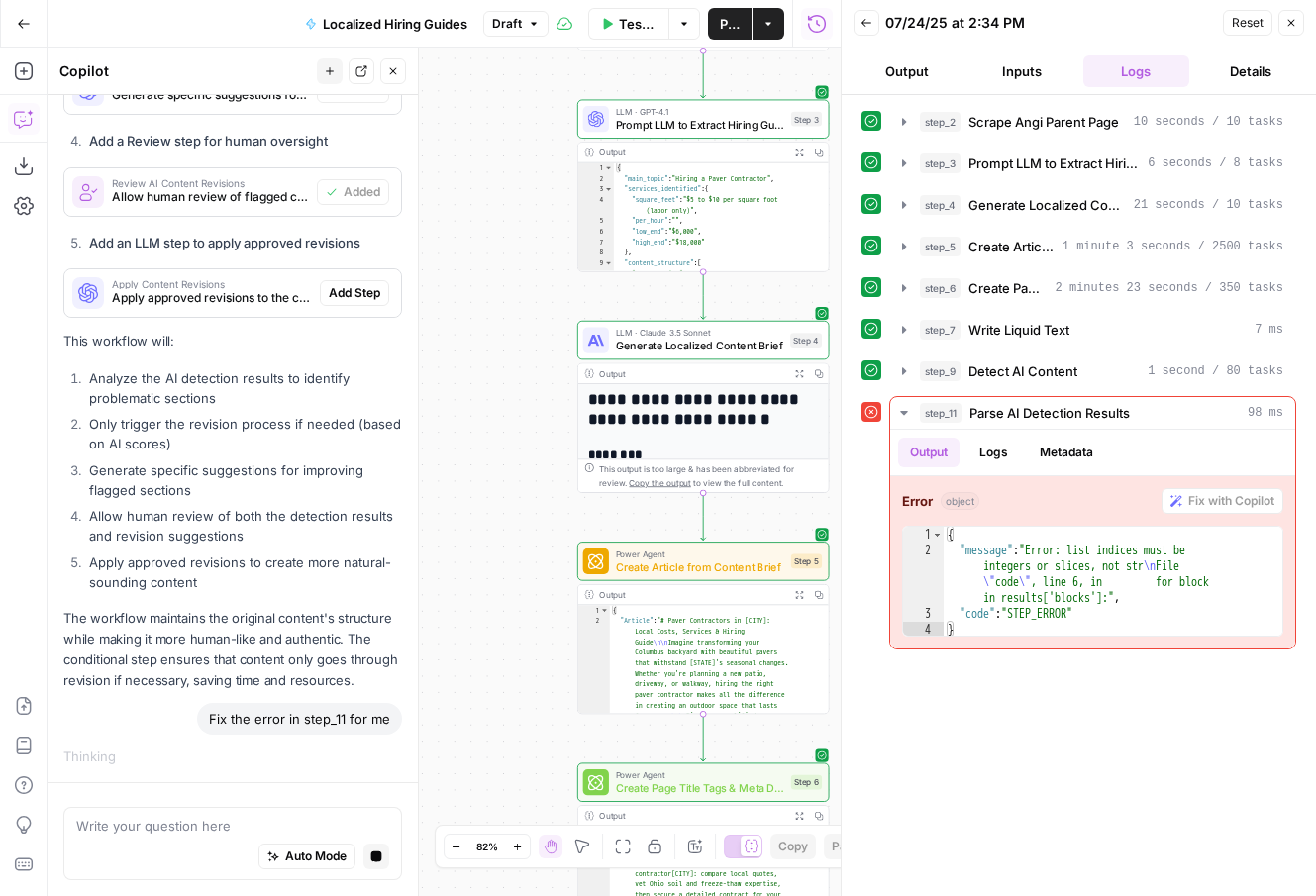 click on "**********" at bounding box center (444, 471) 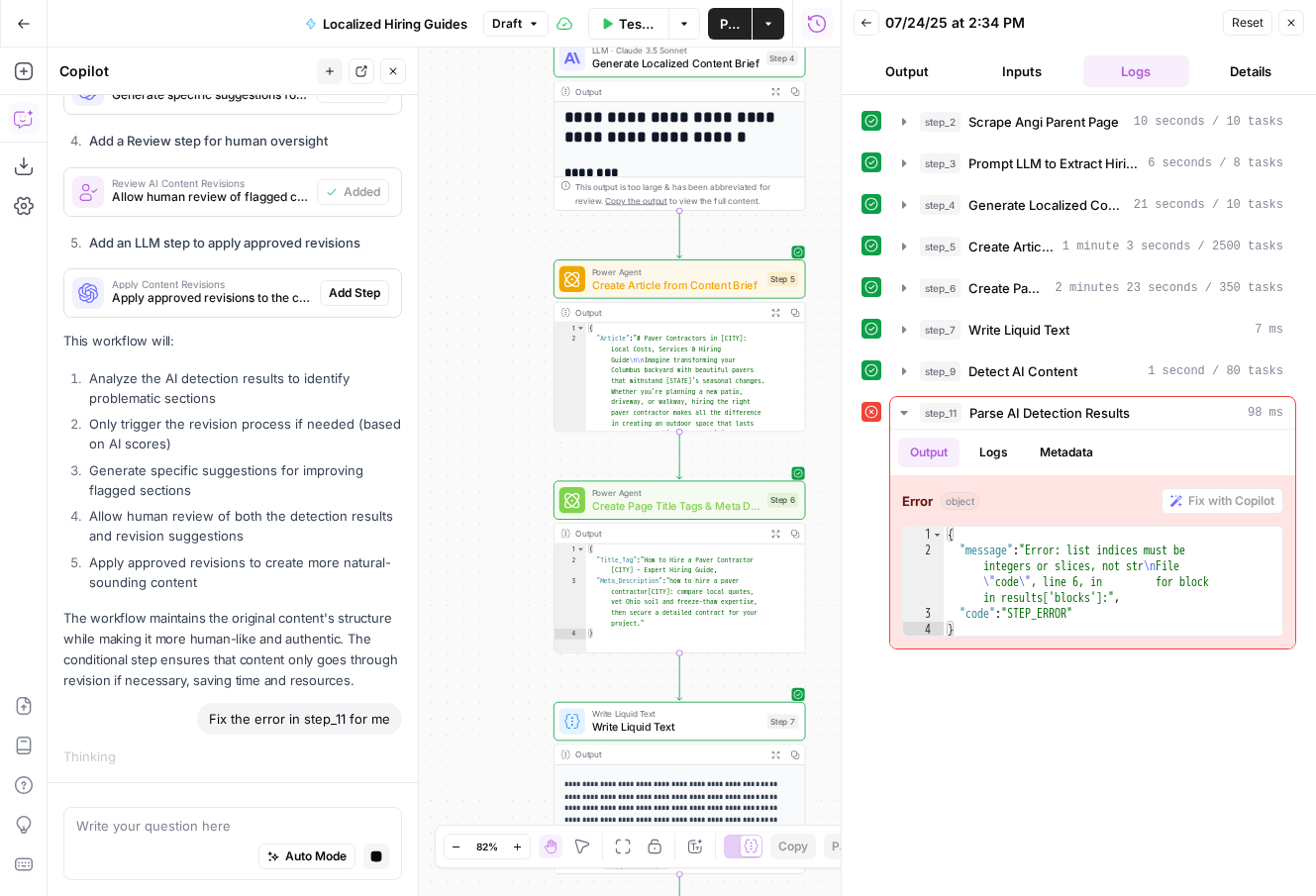 drag, startPoint x: 471, startPoint y: 560, endPoint x: 454, endPoint y: 55, distance: 505.28606 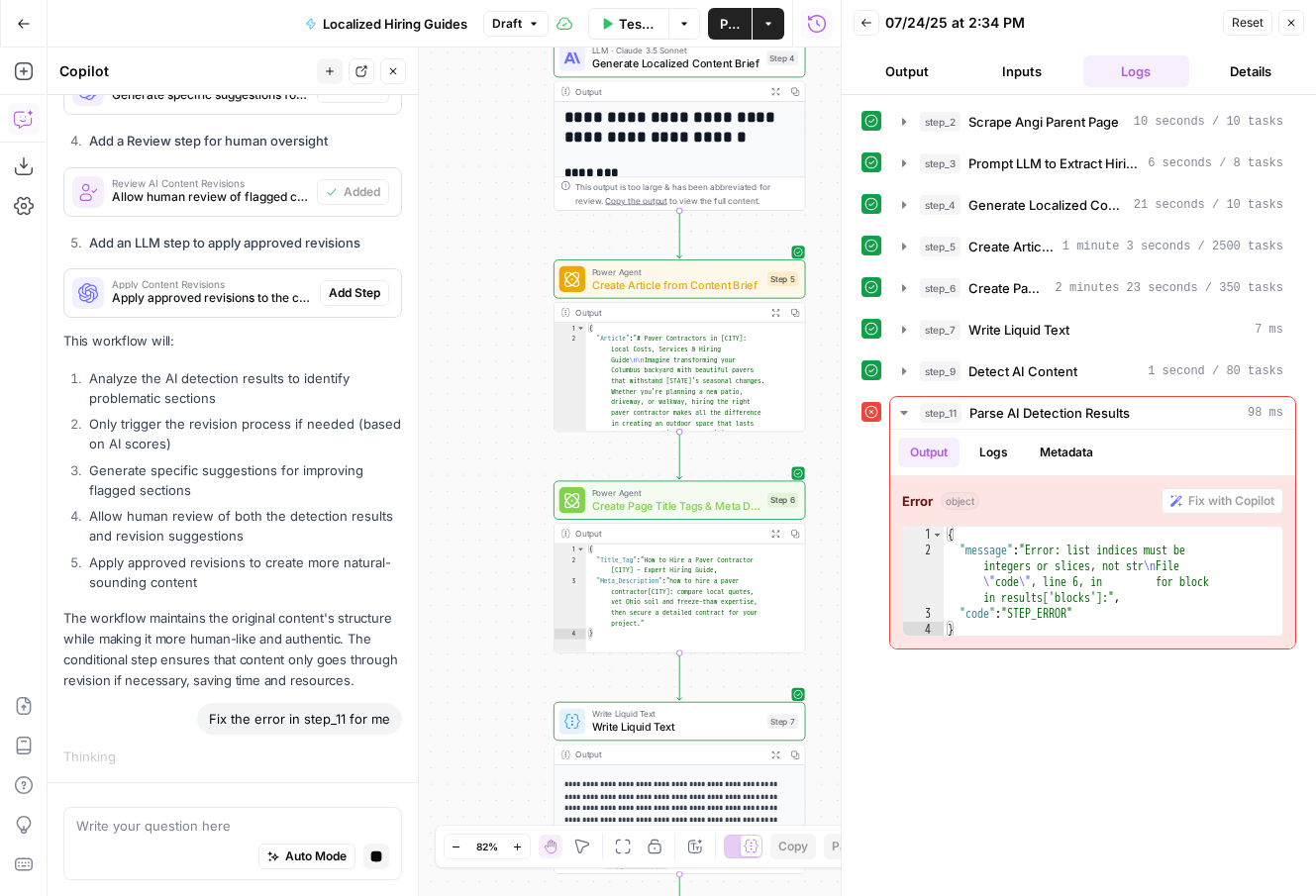 click on "**********" at bounding box center [444, 471] 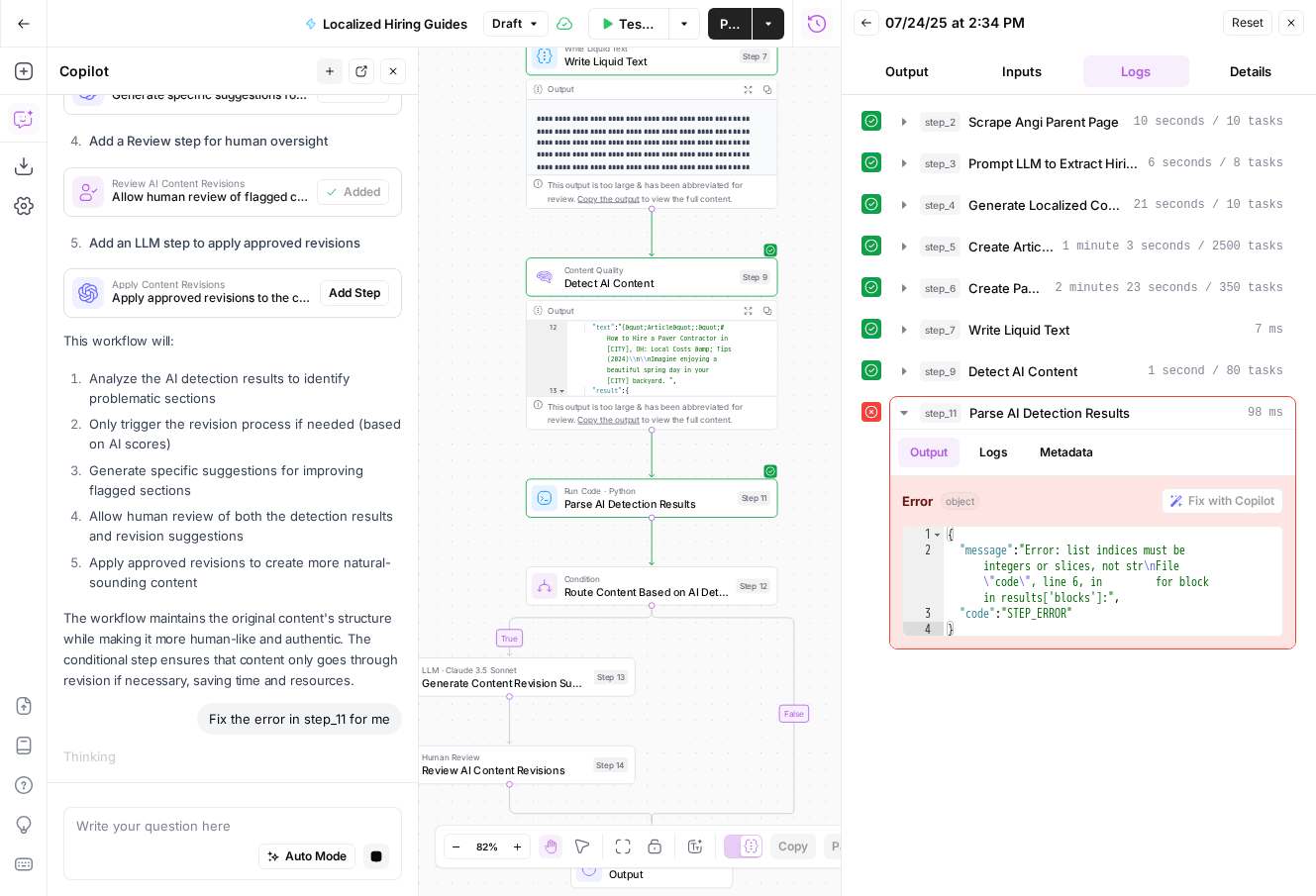 drag, startPoint x: 476, startPoint y: 510, endPoint x: 473, endPoint y: 177, distance: 333.0135 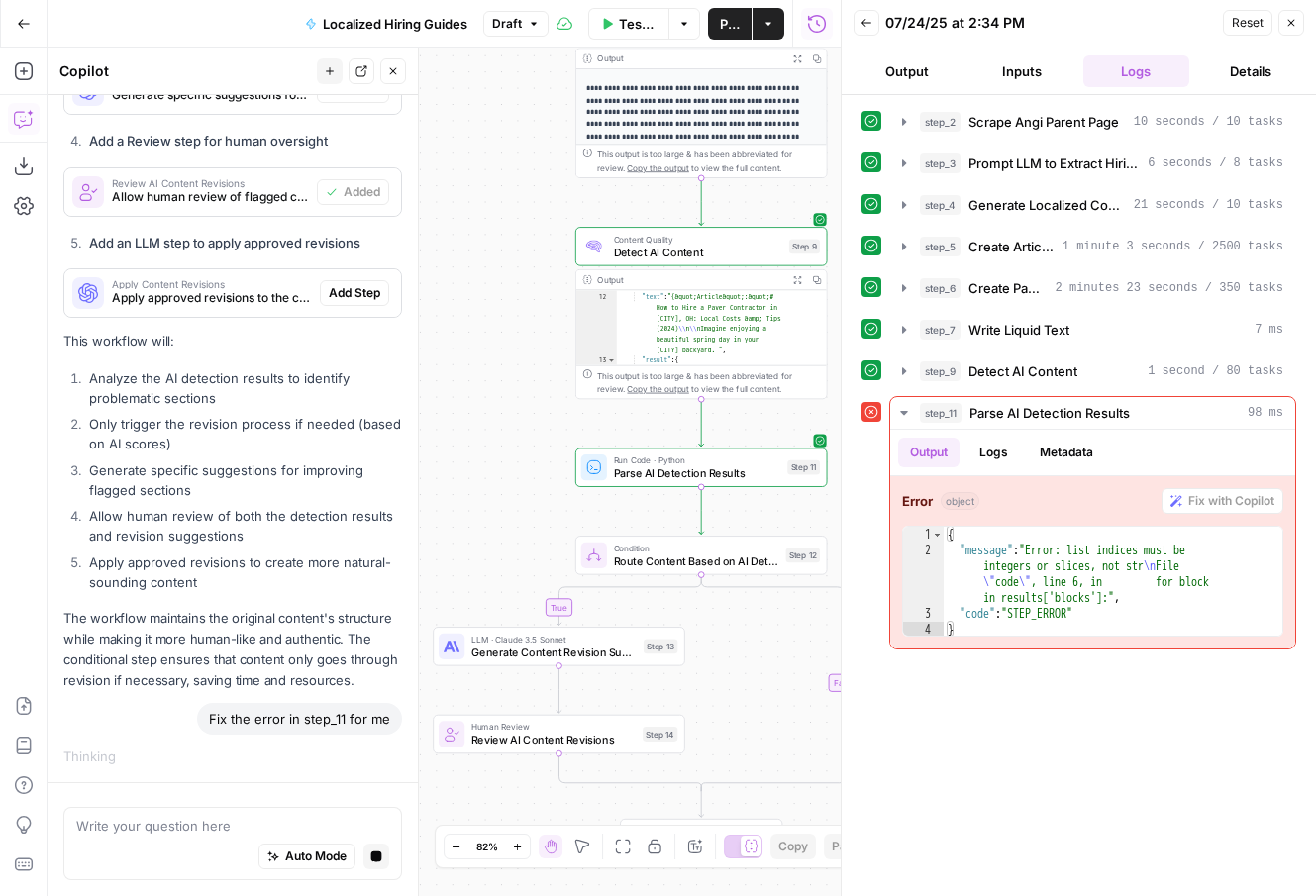 drag, startPoint x: 493, startPoint y: 467, endPoint x: 536, endPoint y: 455, distance: 44.64303 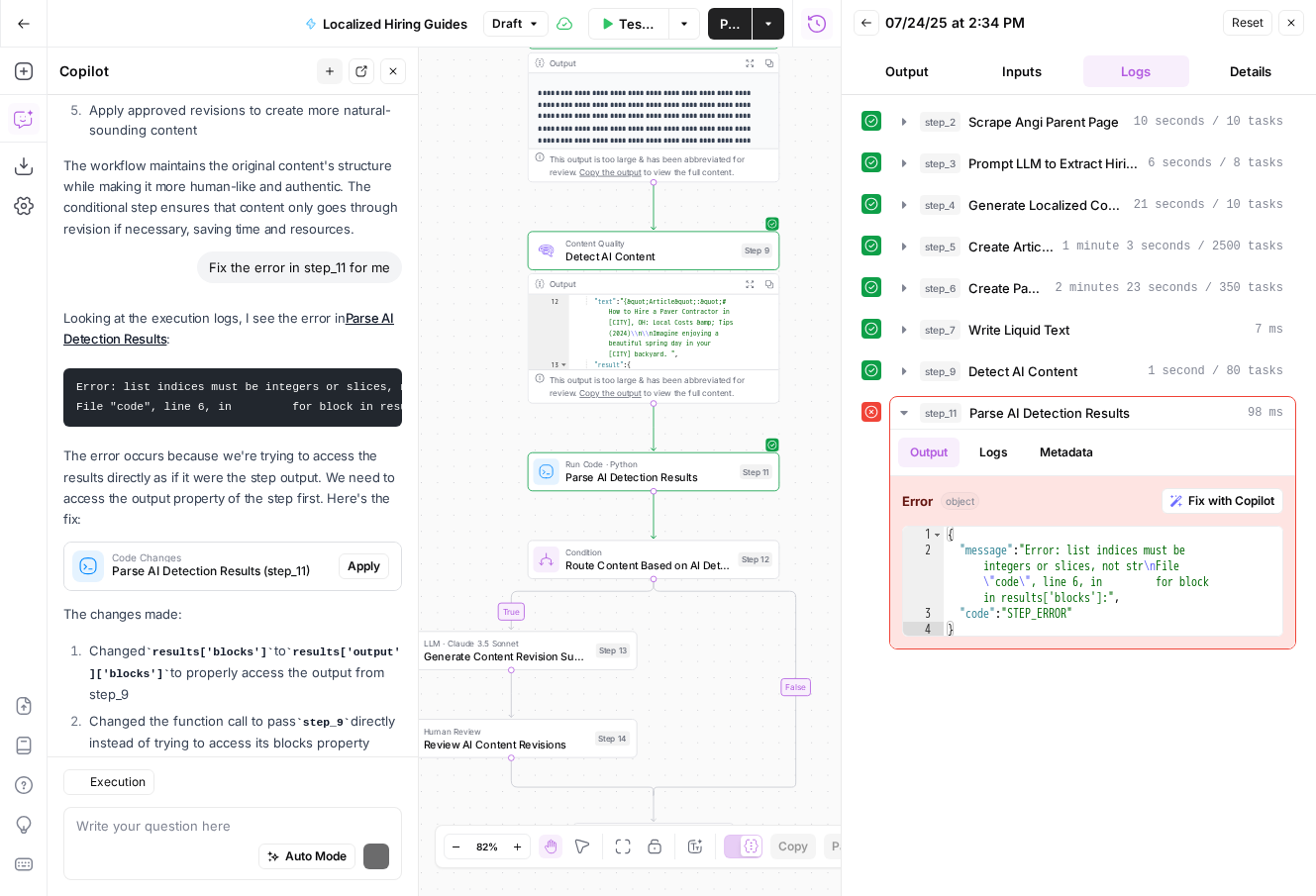 scroll, scrollTop: 1522, scrollLeft: 0, axis: vertical 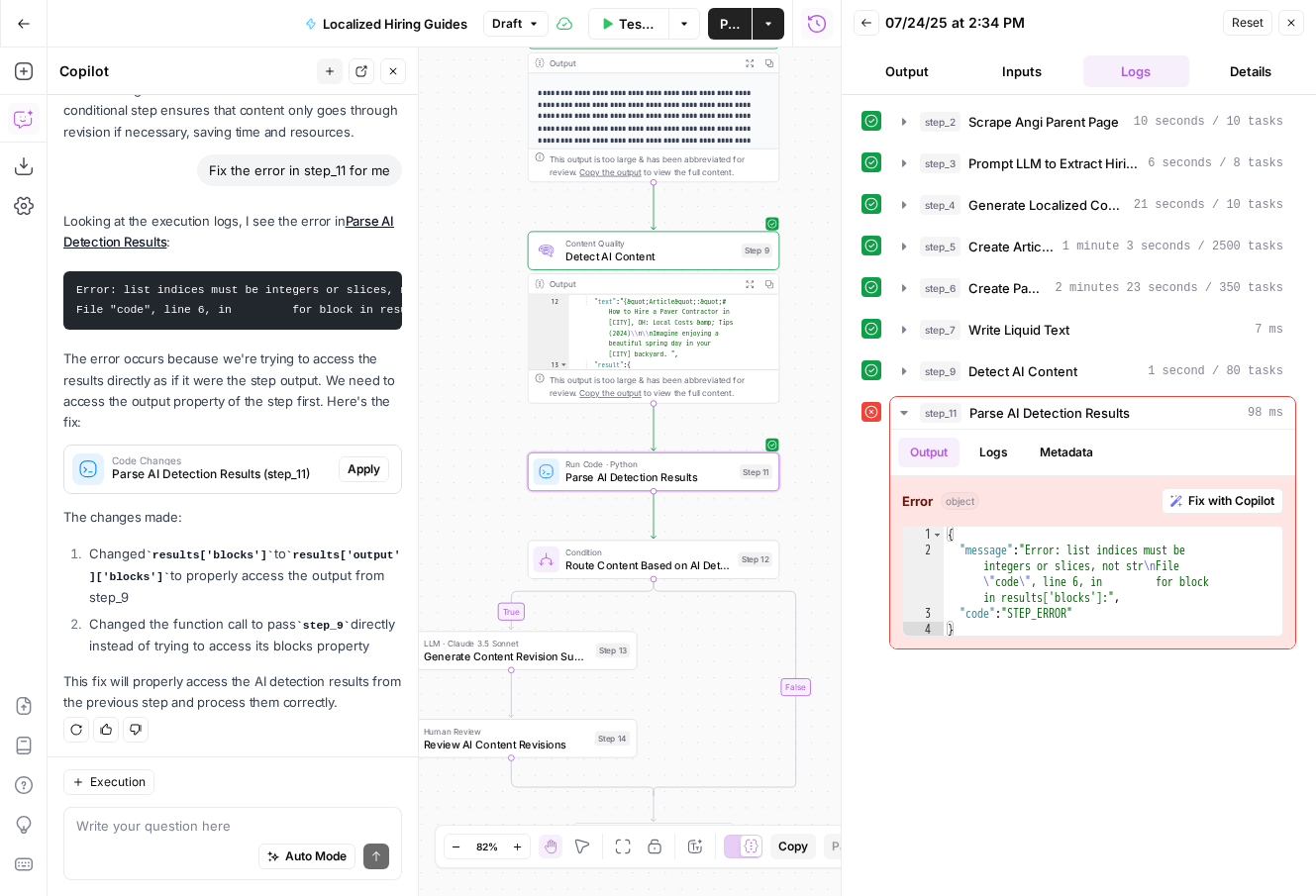 click on "Apply" at bounding box center (363, 469) 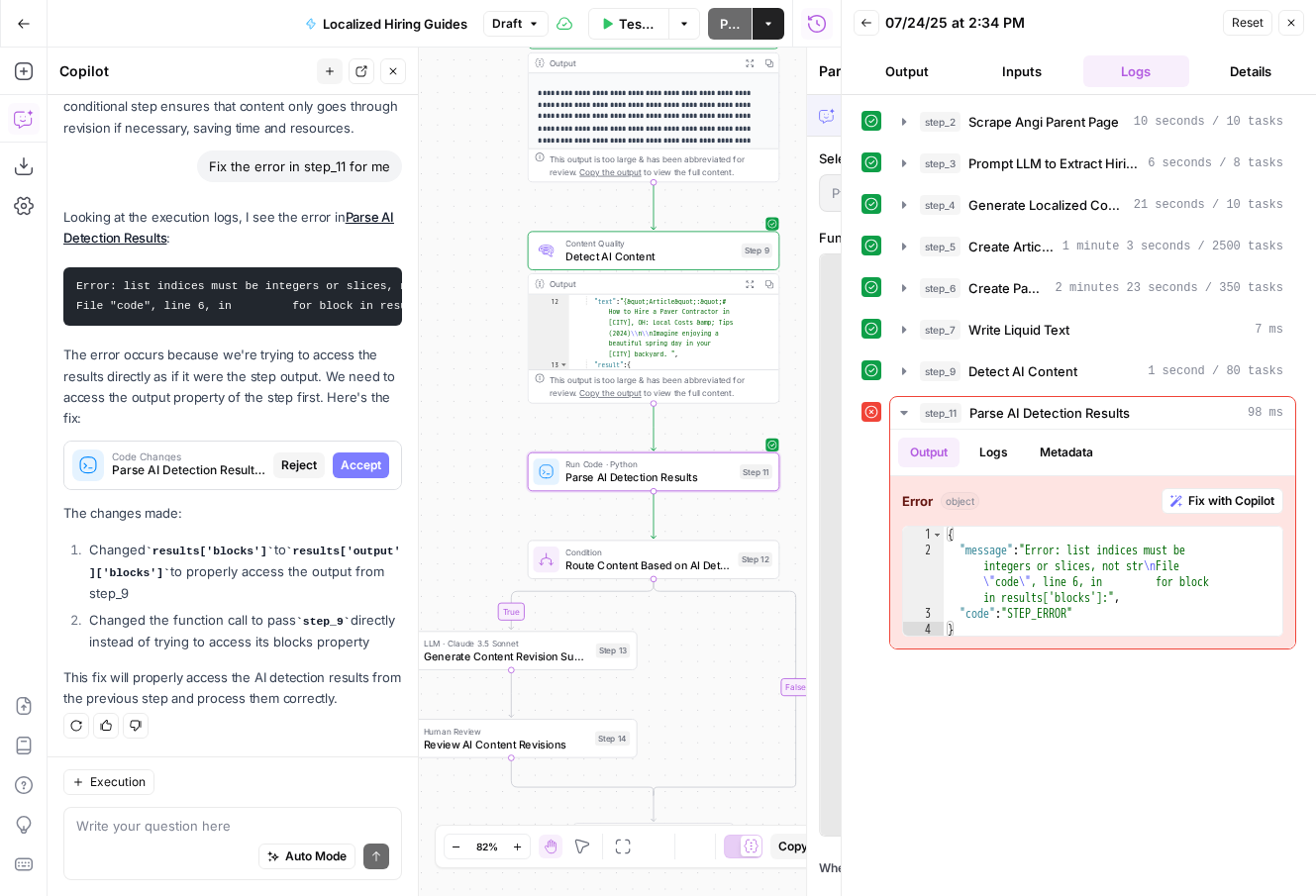 scroll, scrollTop: 1490, scrollLeft: 0, axis: vertical 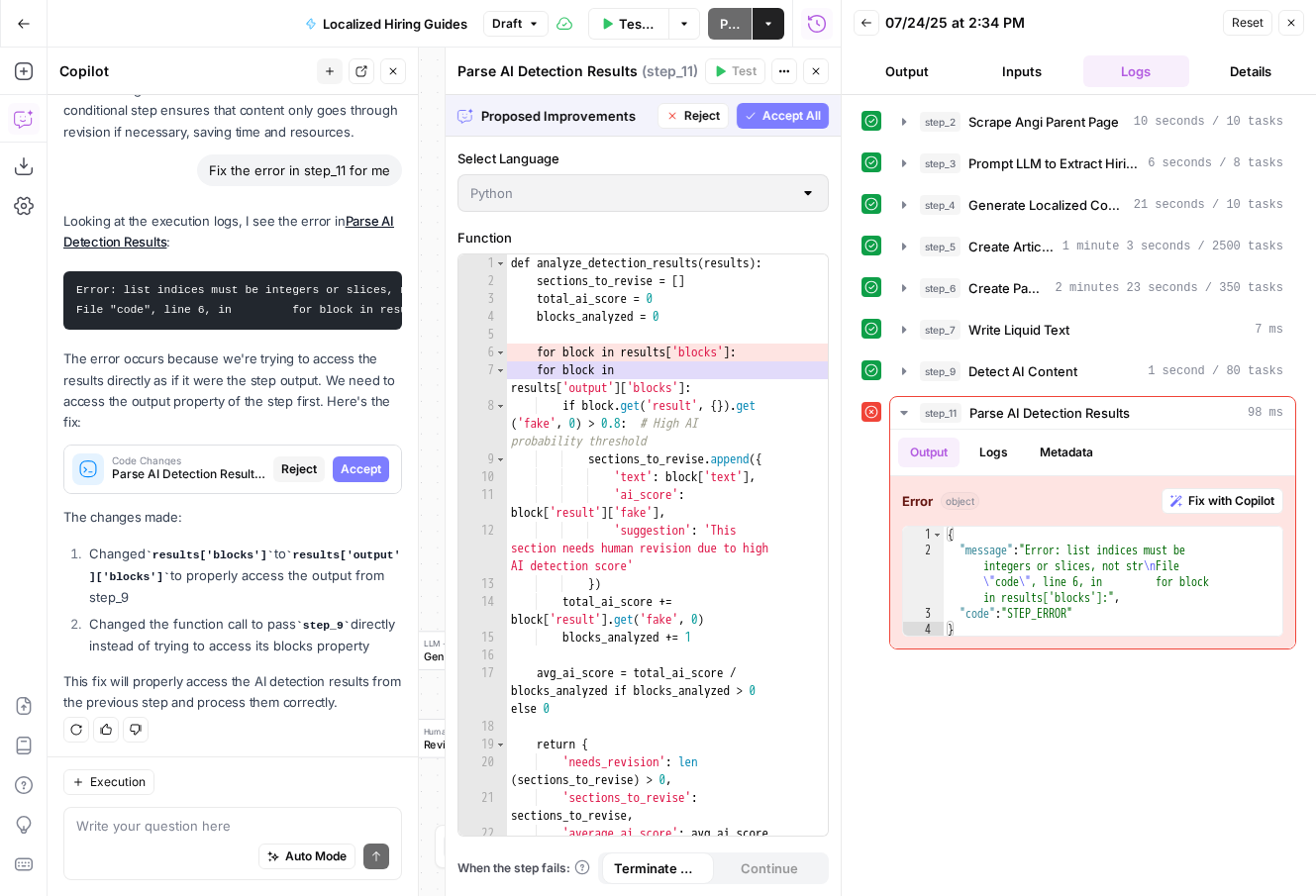click on "Accept All" at bounding box center [791, 116] 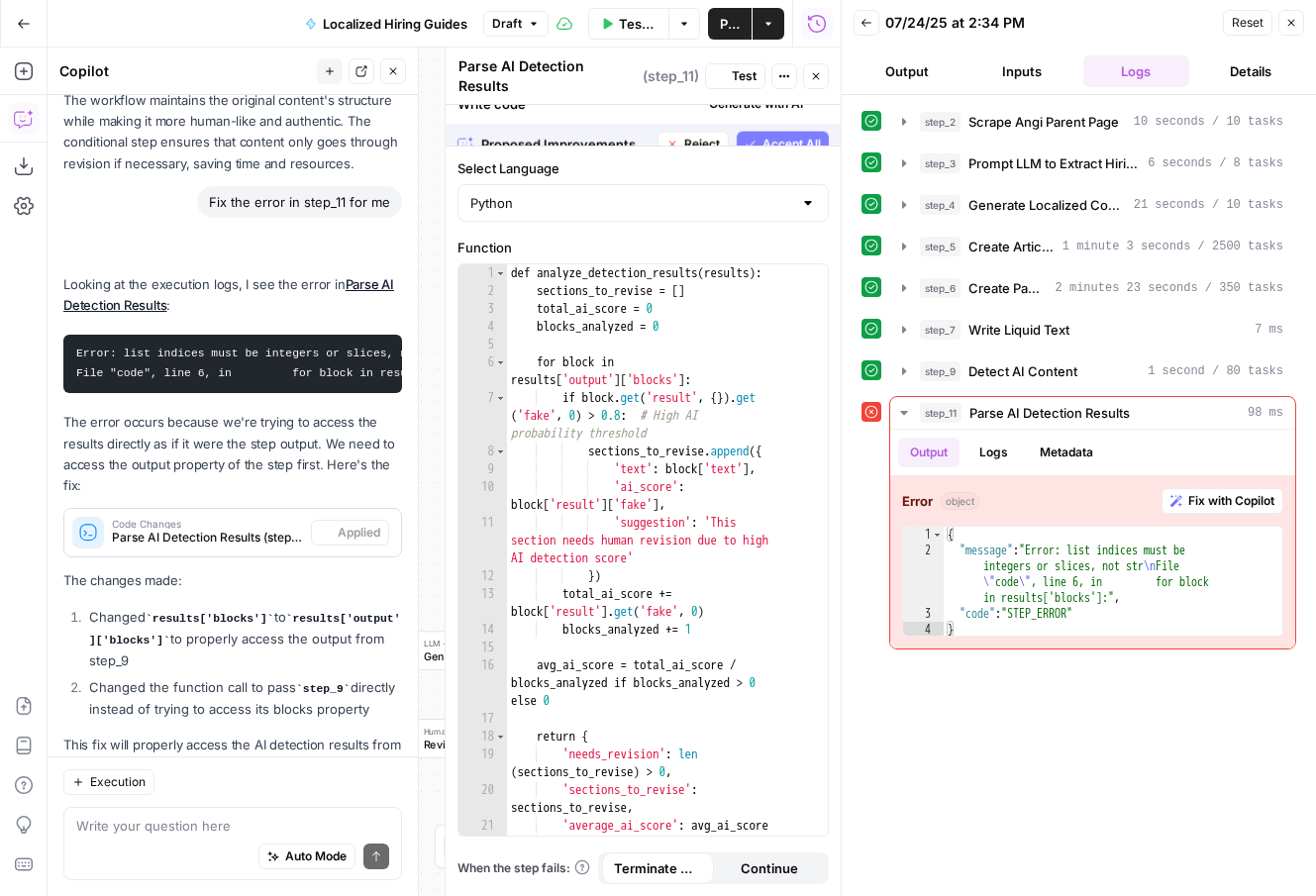 scroll, scrollTop: 1553, scrollLeft: 0, axis: vertical 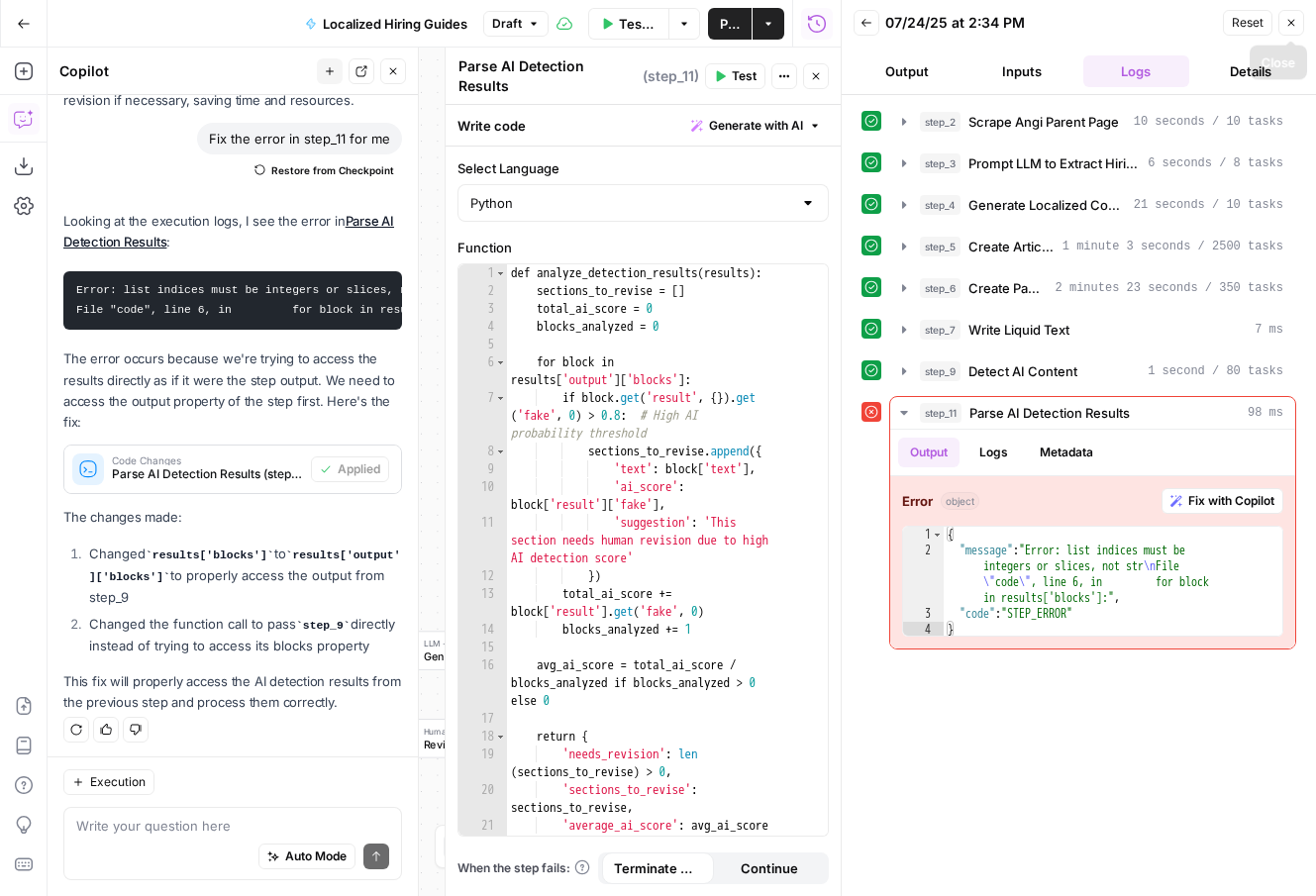 click 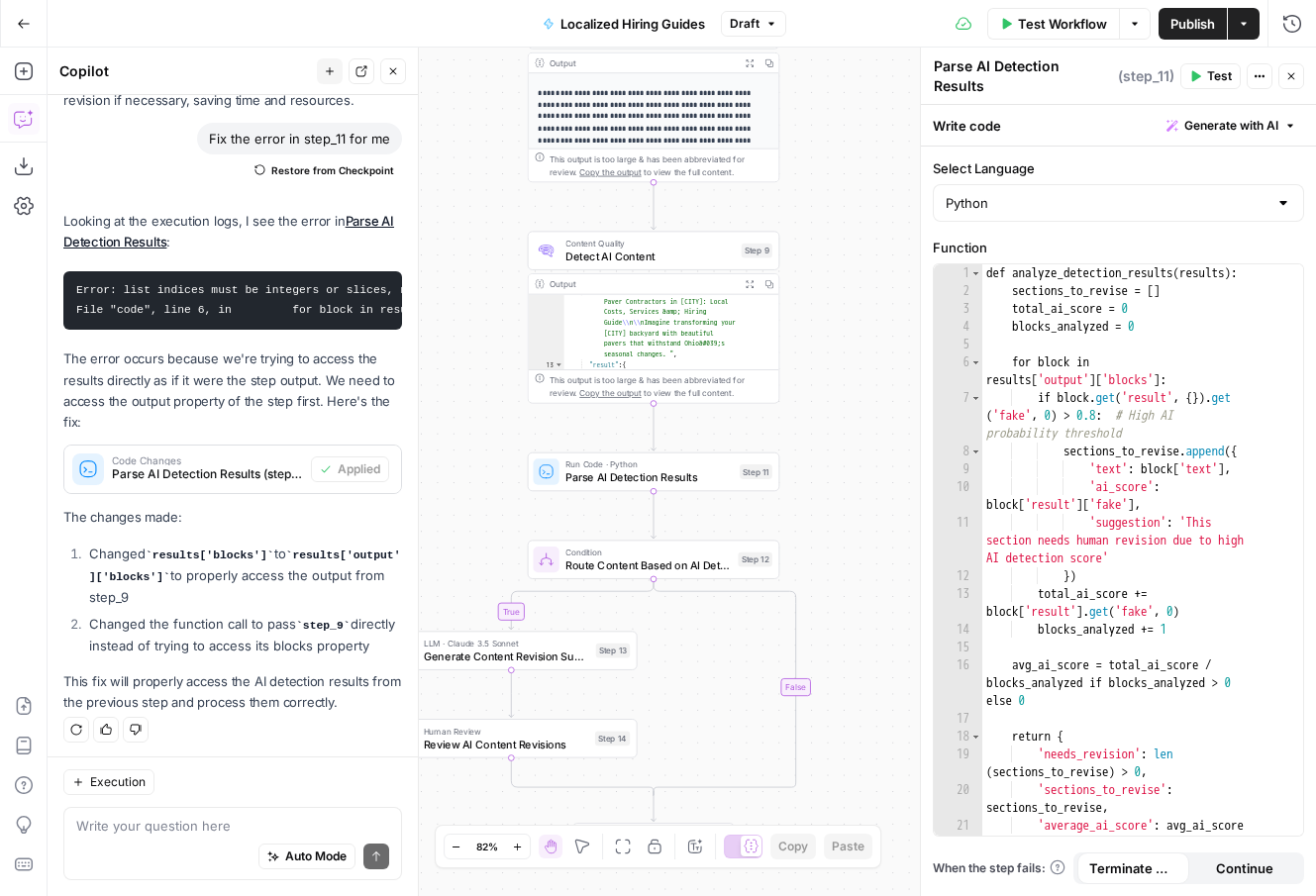 click on "Test" at bounding box center [1210, 76] 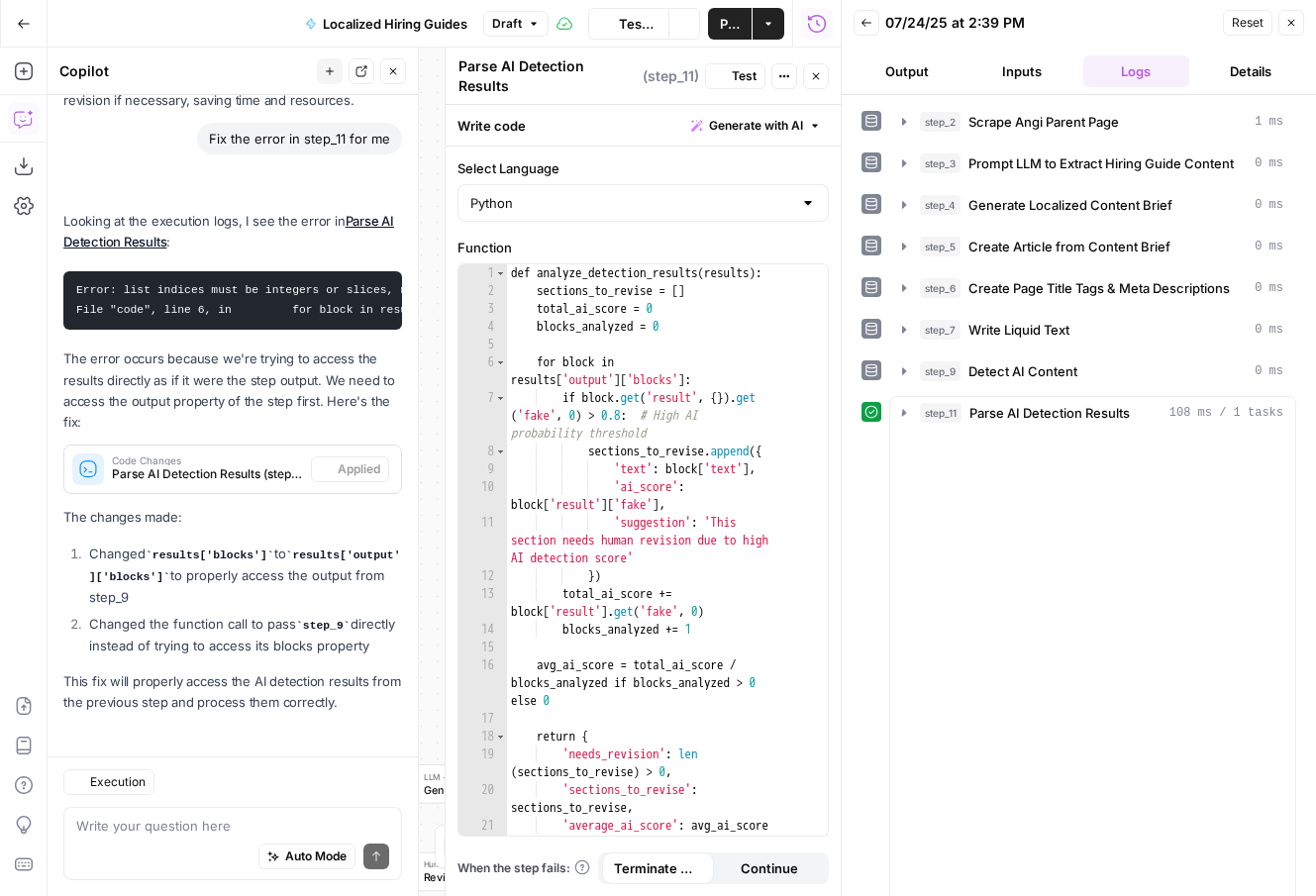 scroll, scrollTop: 1553, scrollLeft: 0, axis: vertical 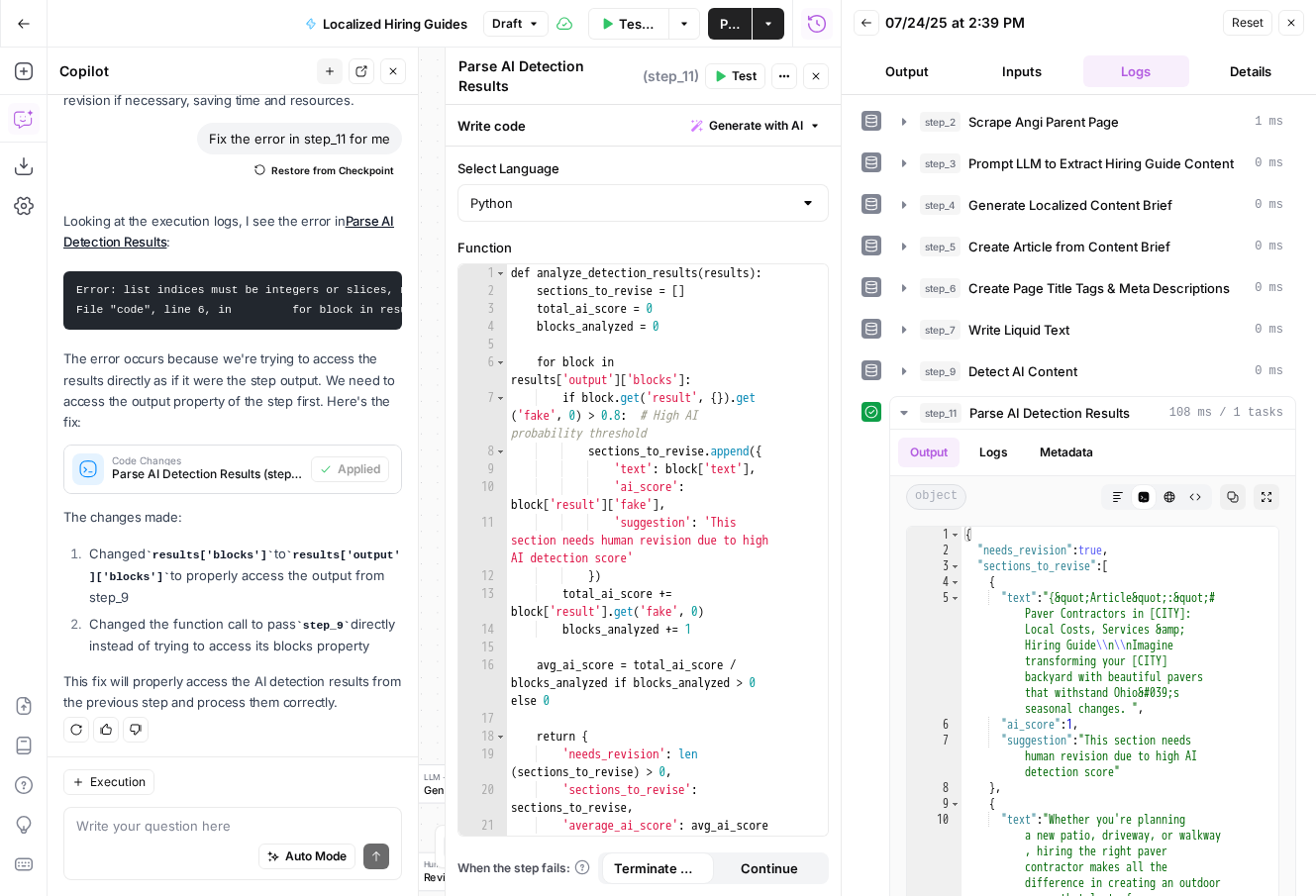 click 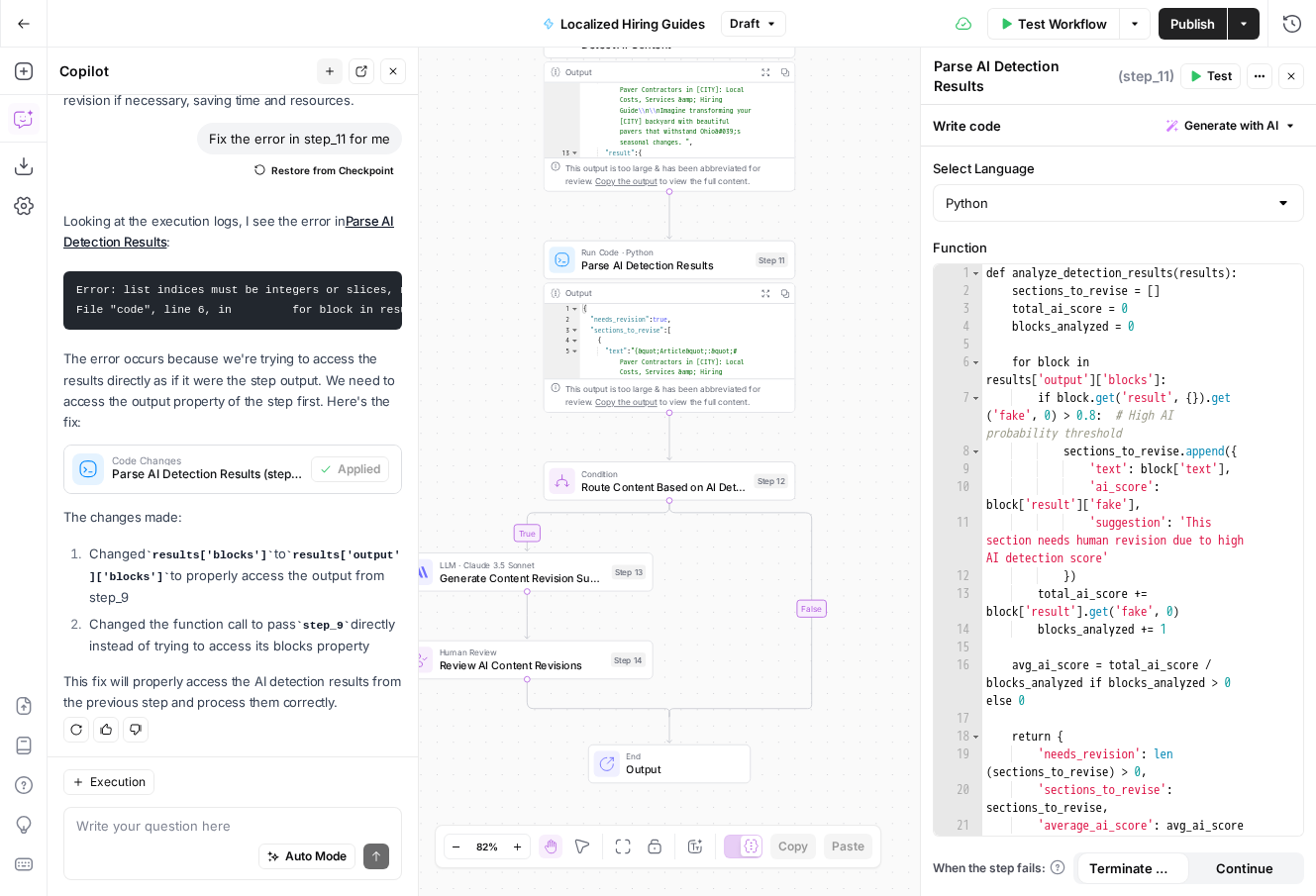 drag, startPoint x: 832, startPoint y: 561, endPoint x: 848, endPoint y: 349, distance: 212.60292 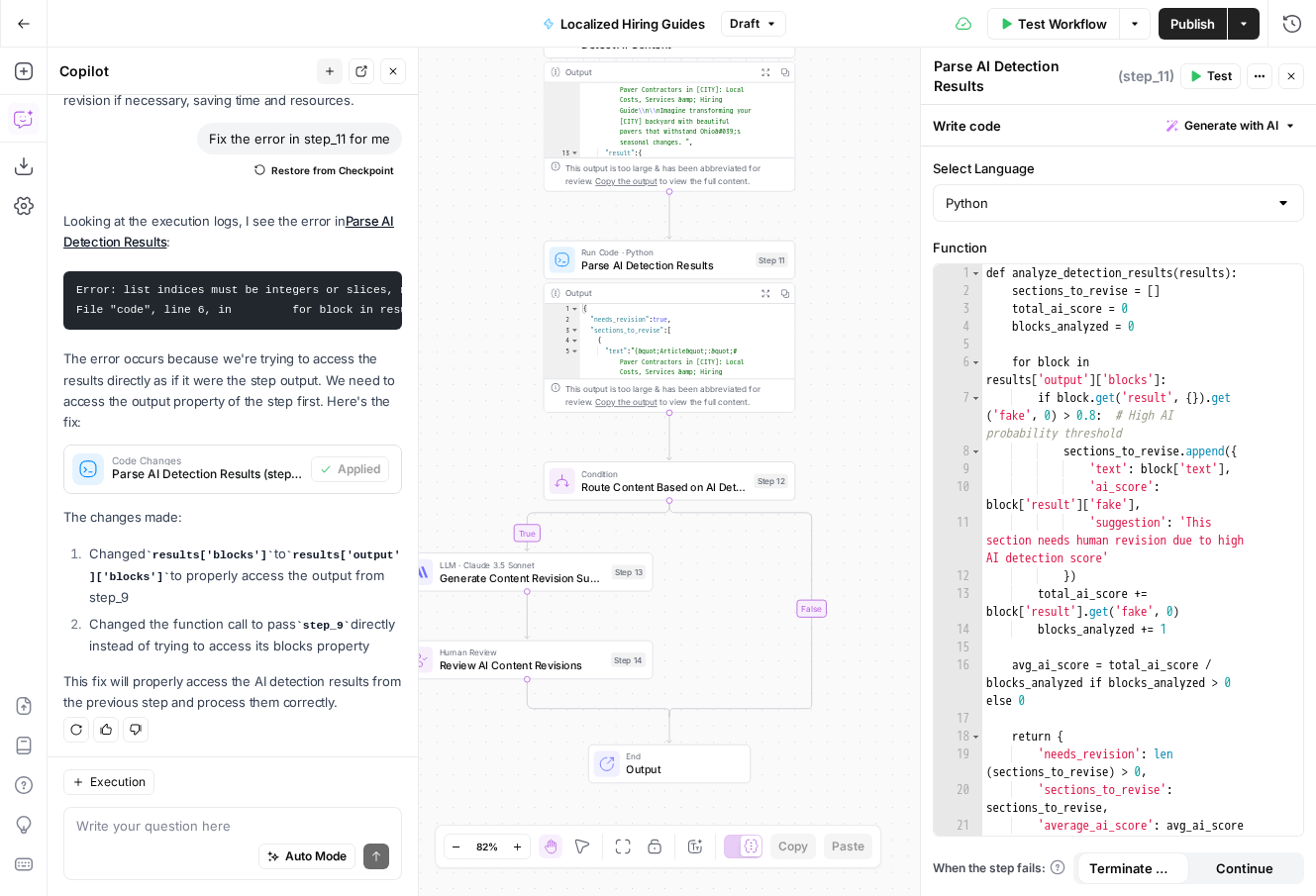 click on "**********" at bounding box center (681, 471) 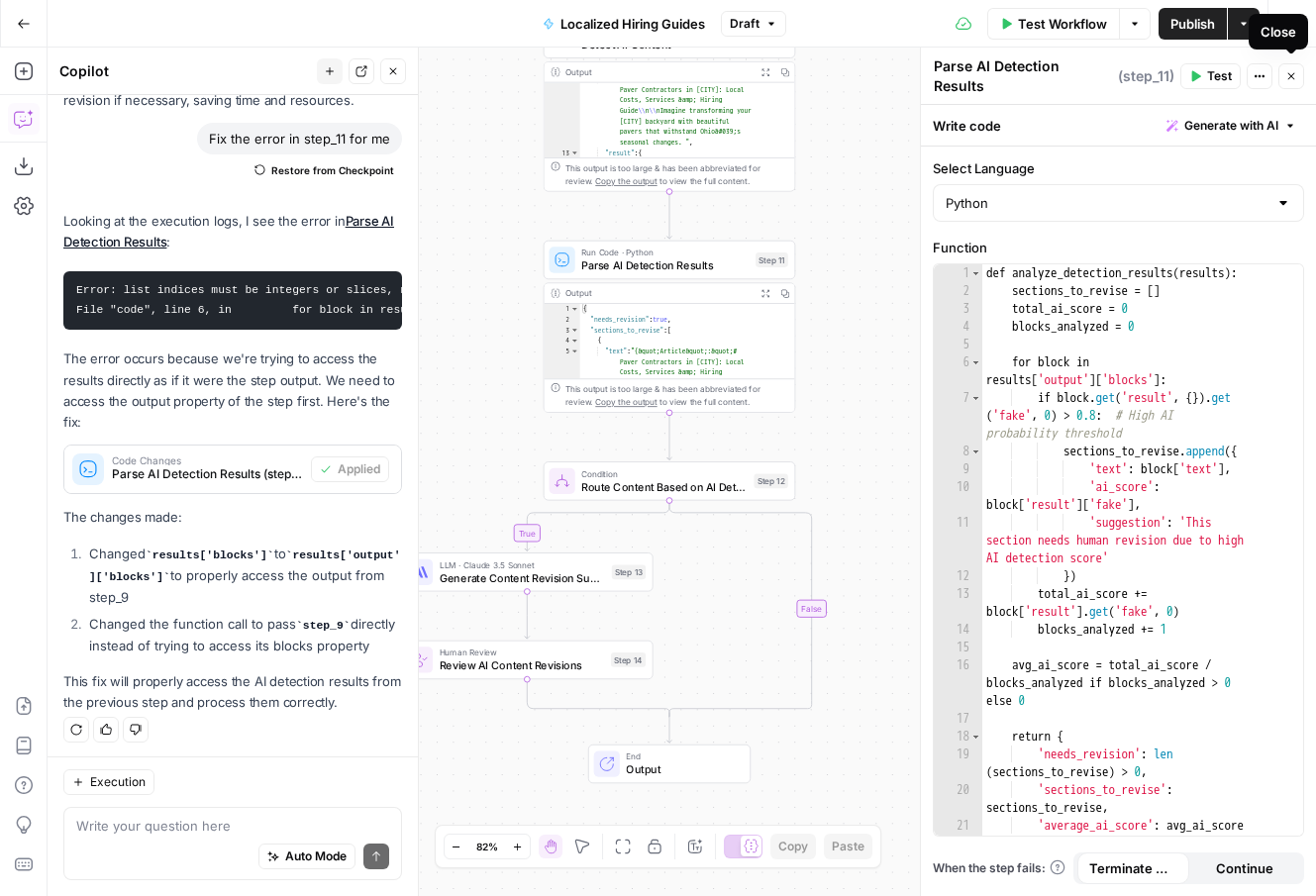 click 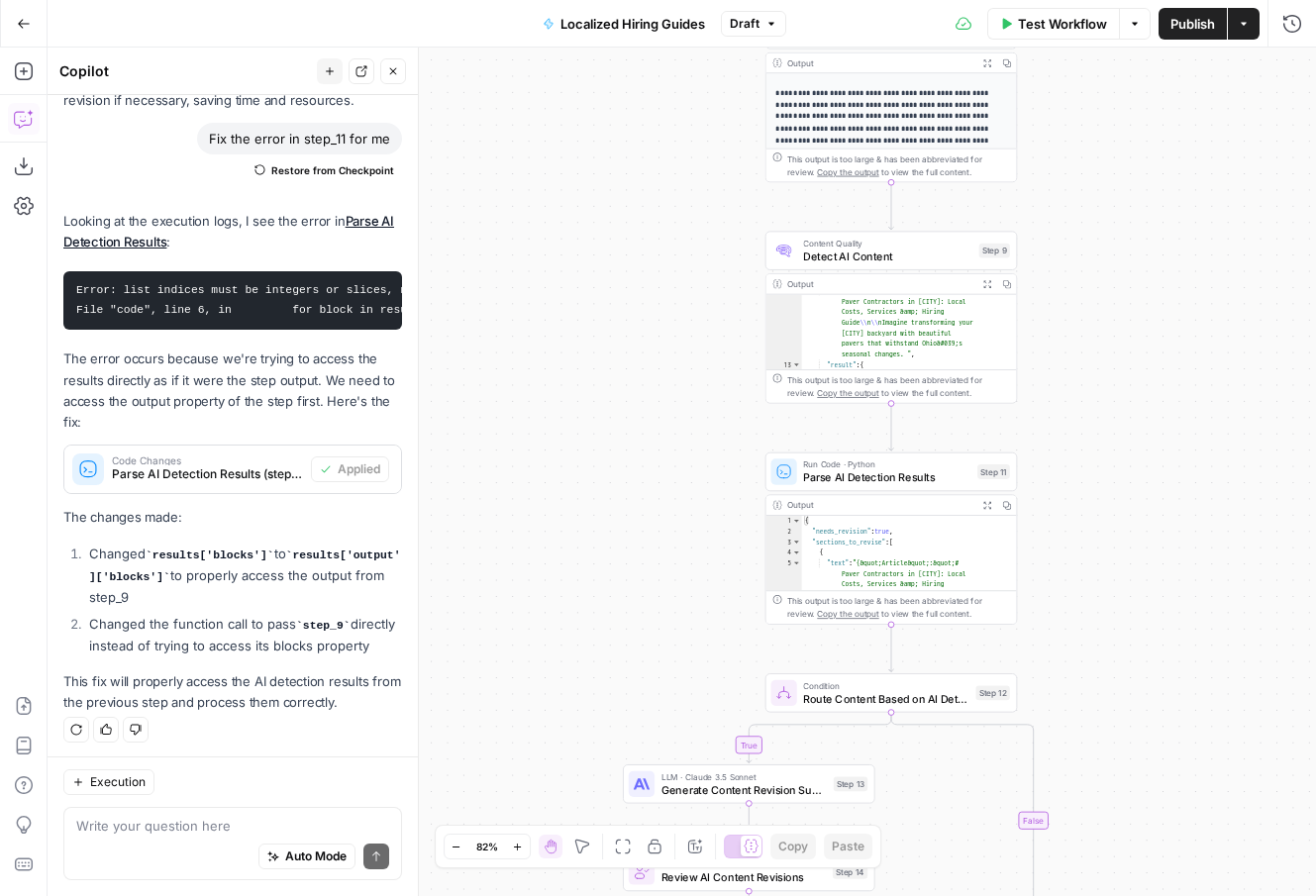 click on "Close" at bounding box center [393, 71] 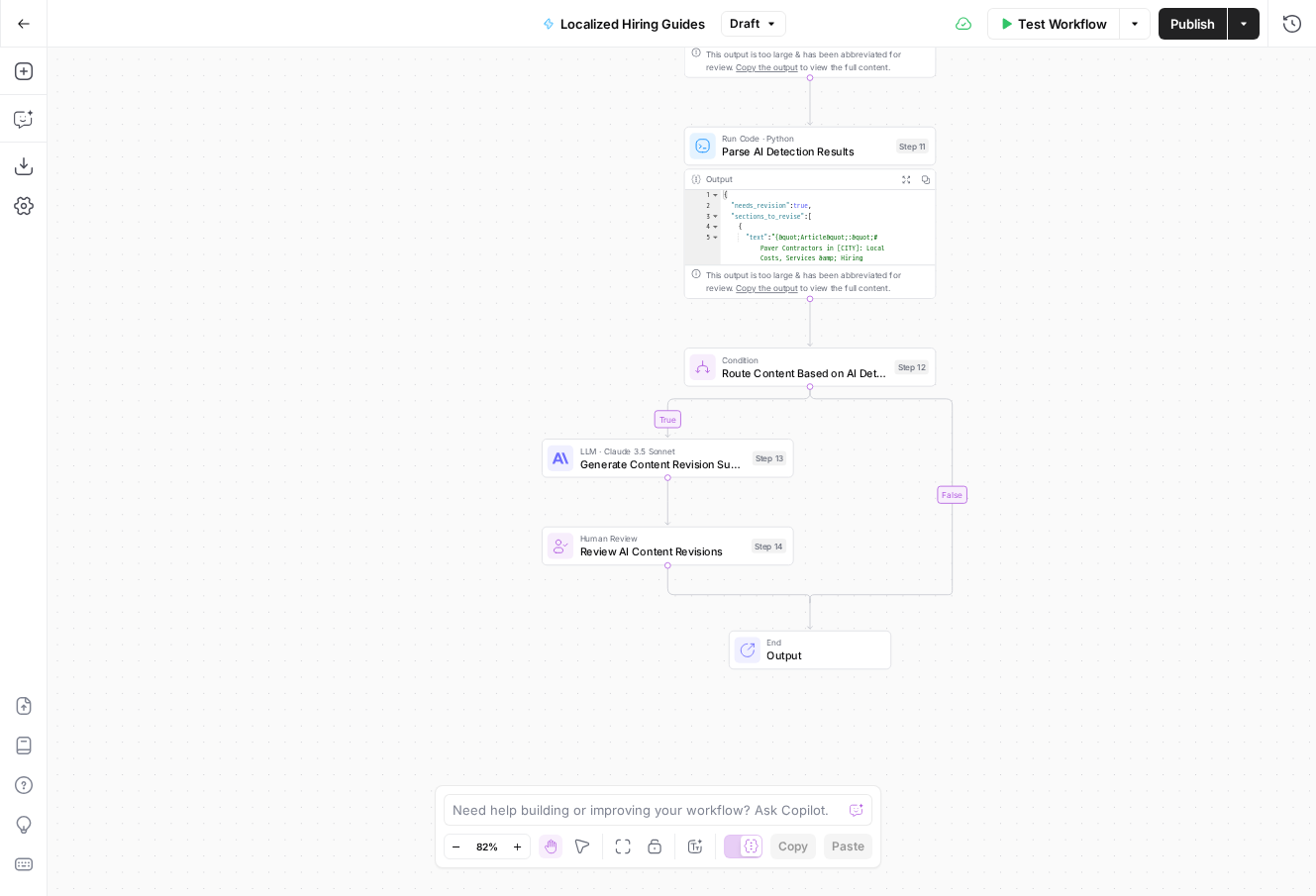 drag, startPoint x: 654, startPoint y: 644, endPoint x: 571, endPoint y: 317, distance: 337.36923 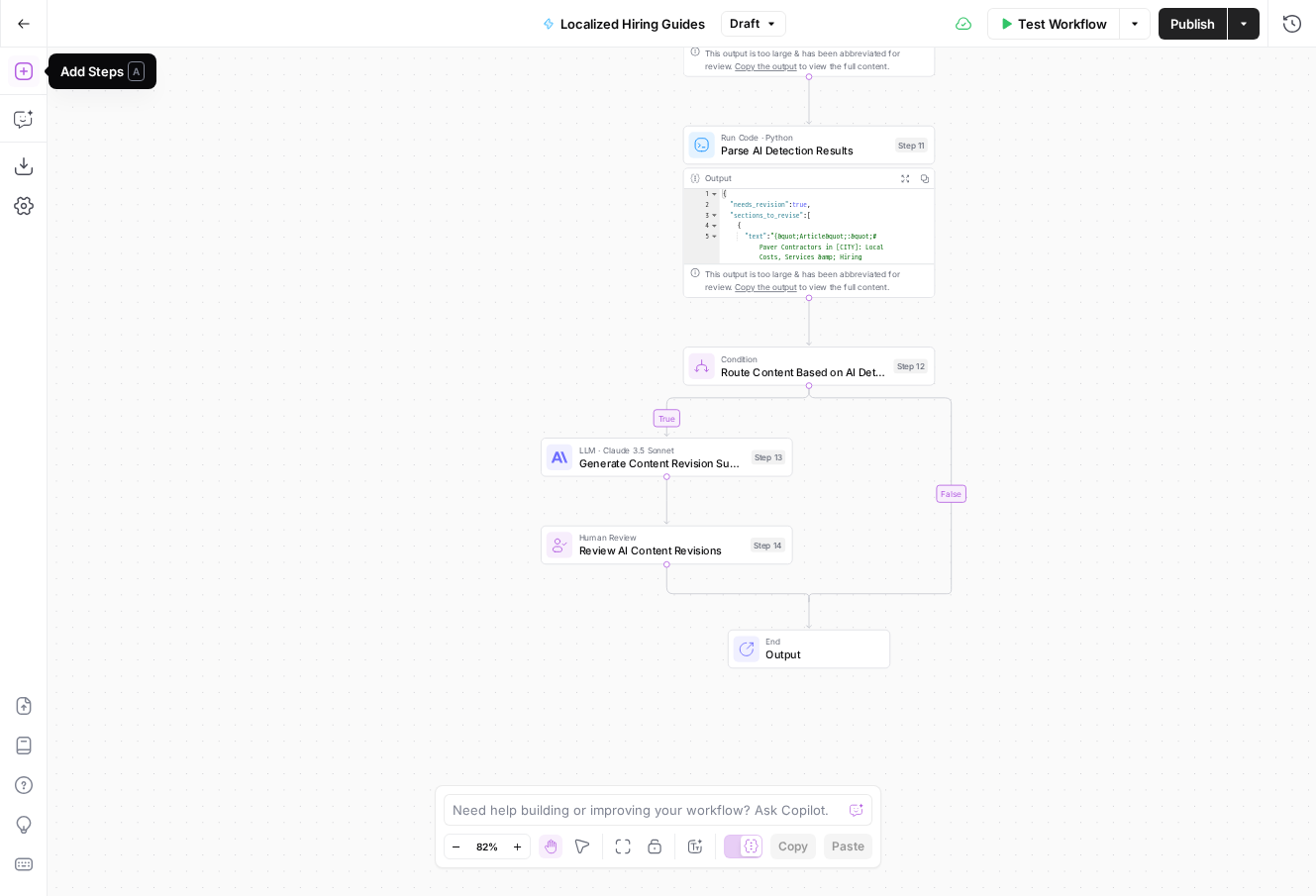 click 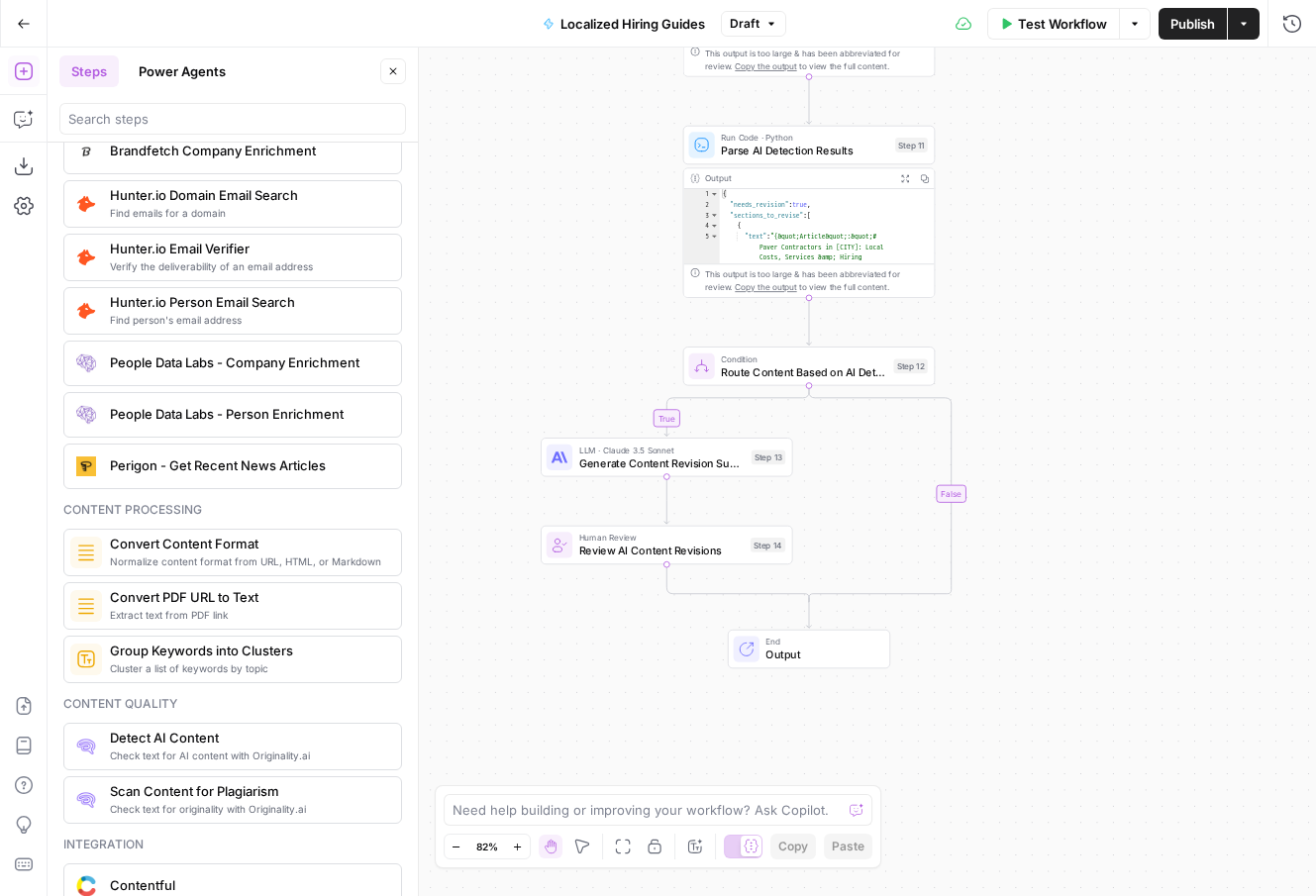 scroll, scrollTop: 3105, scrollLeft: 0, axis: vertical 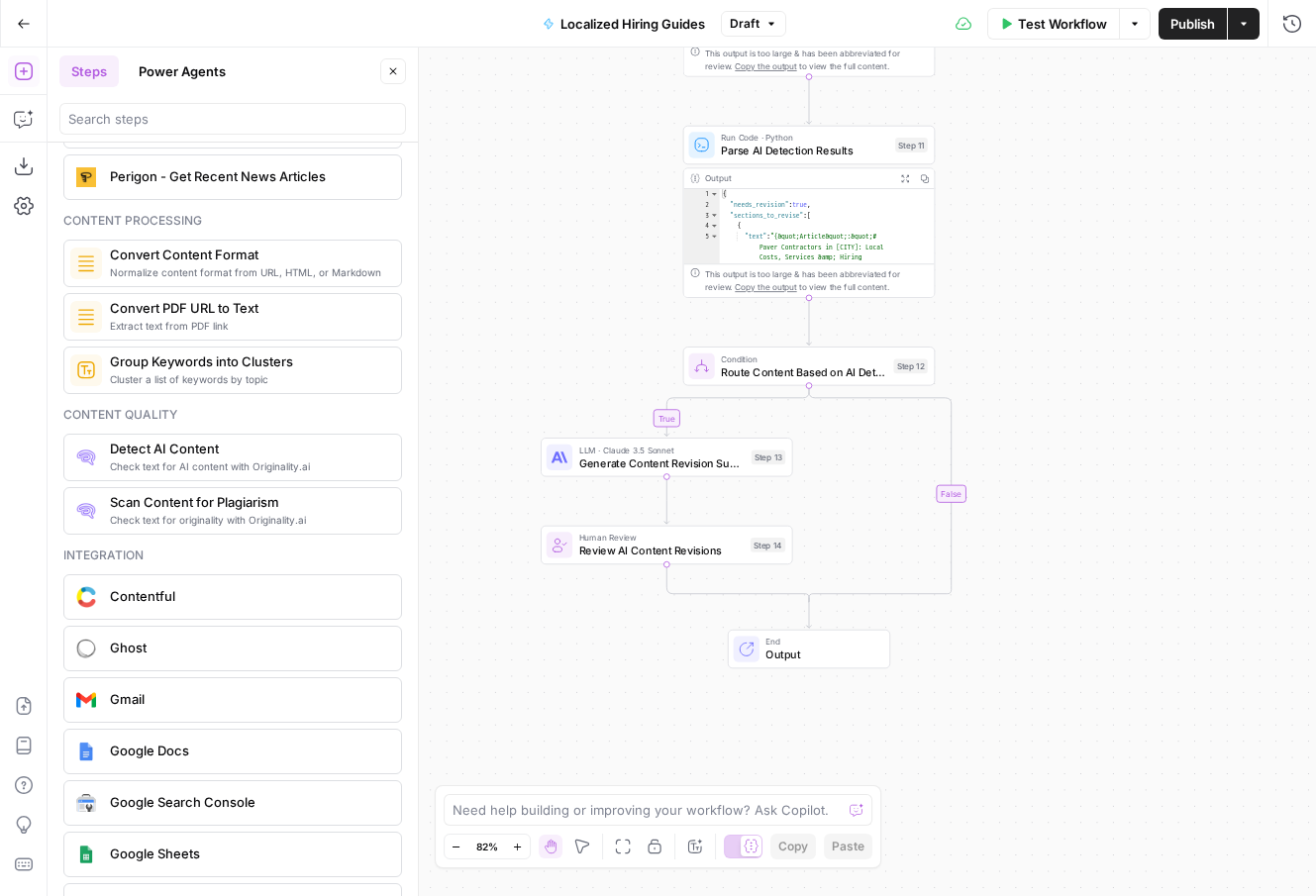 click on "Google Docs" at bounding box center (248, 750) 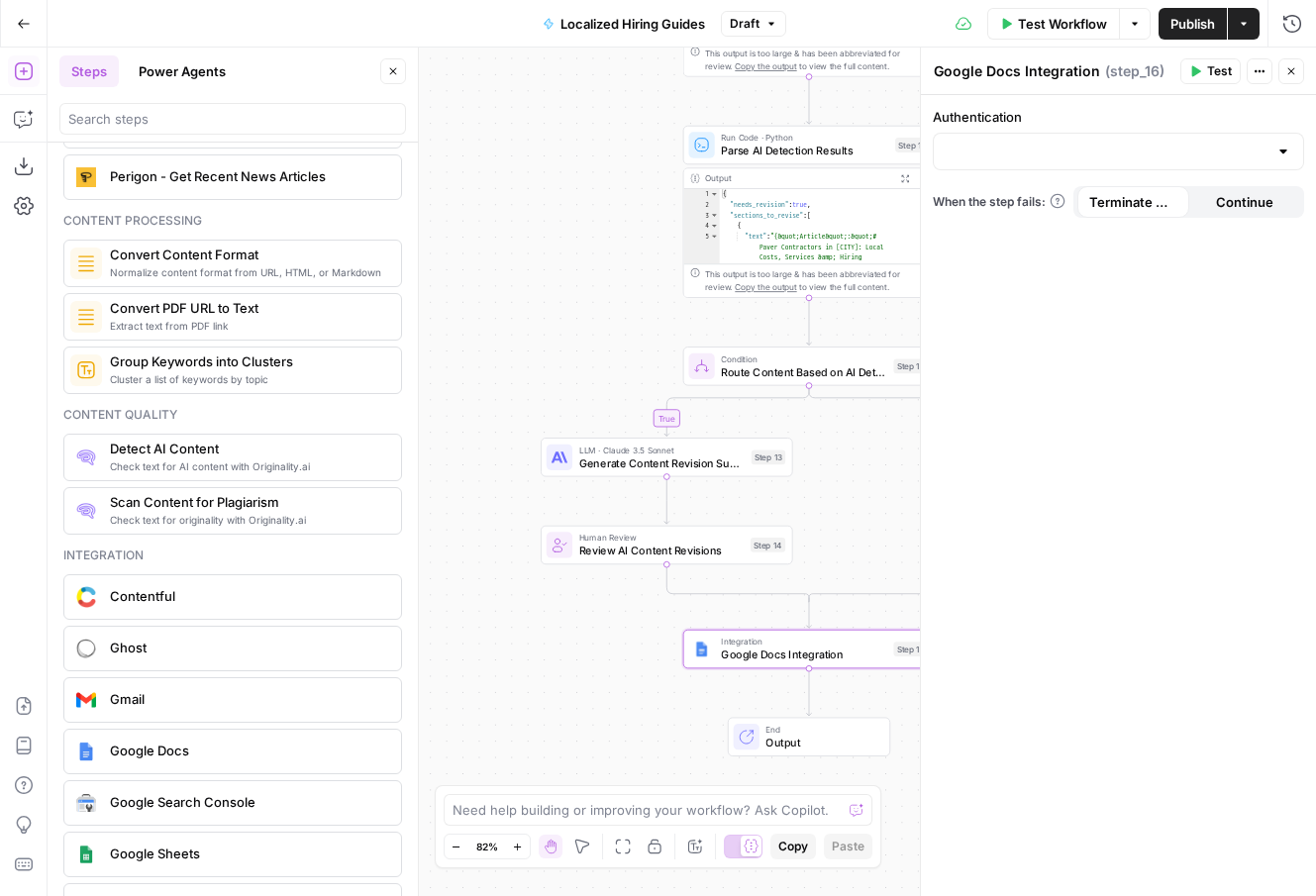 click at bounding box center [1118, 151] 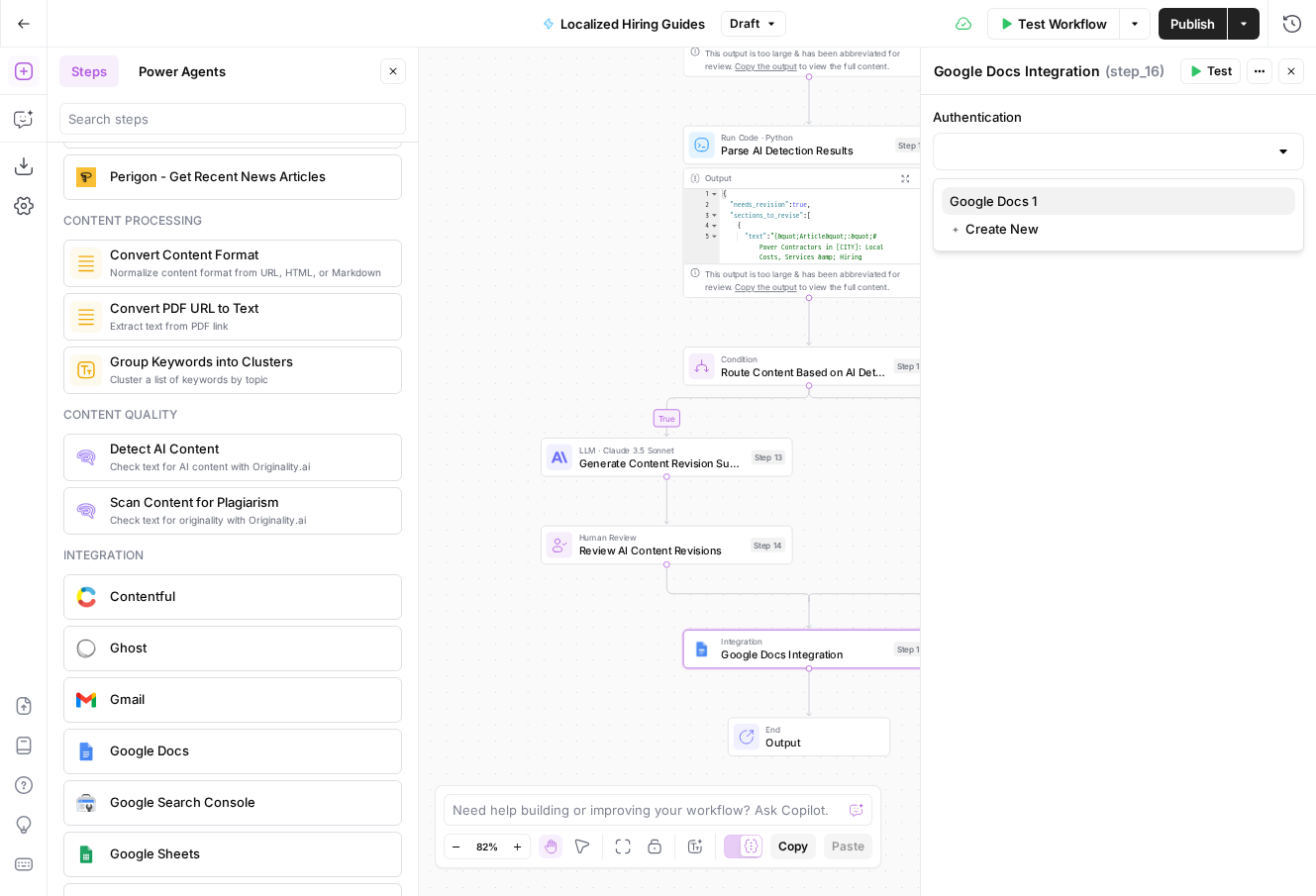 click on "Google Docs 1" at bounding box center [1114, 201] 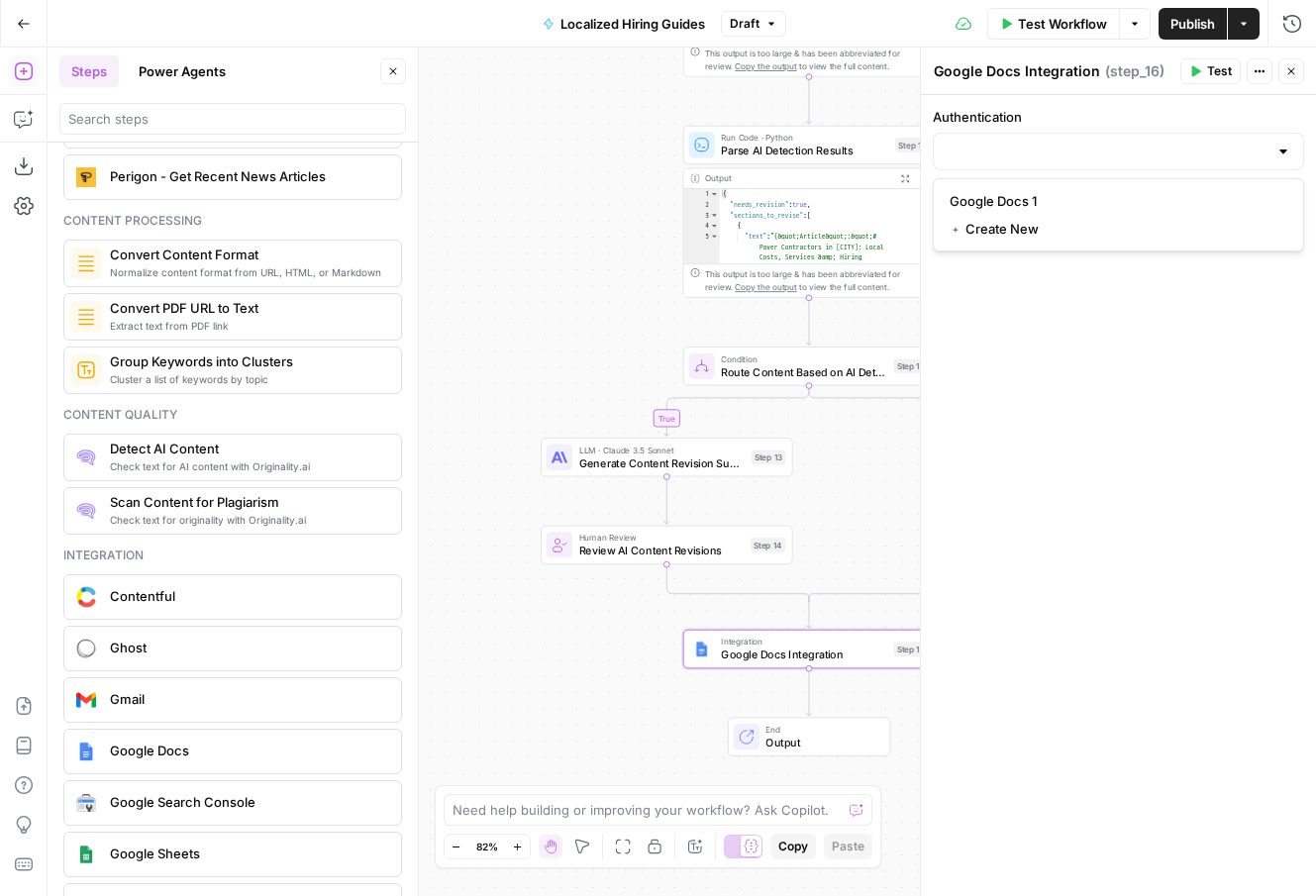 type on "Google Docs 1" 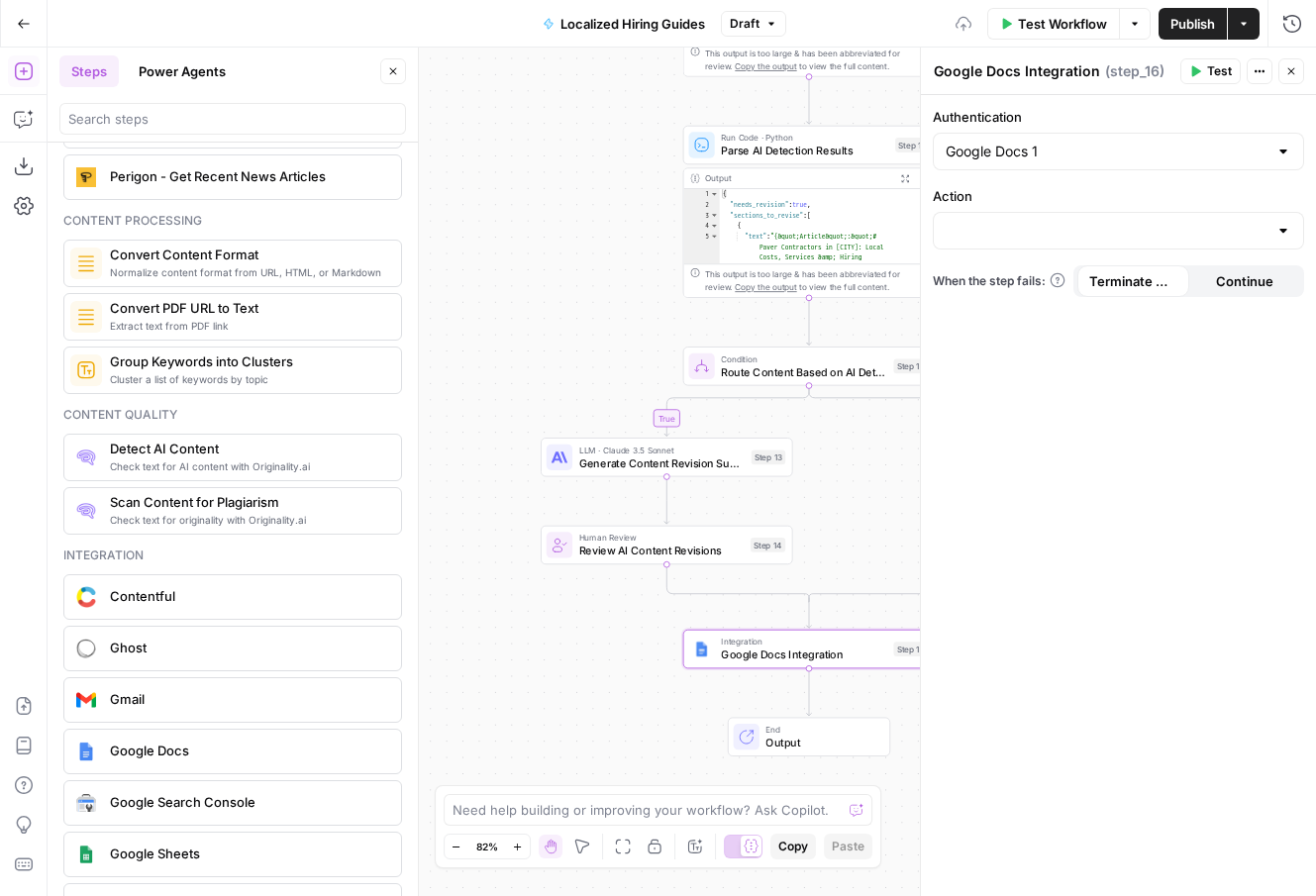 click on "If you terminate a workflow, your execution will stop. If you continue, the step will provide an error with the code and message, in addition to the output which will be null." at bounding box center [1057, 215] 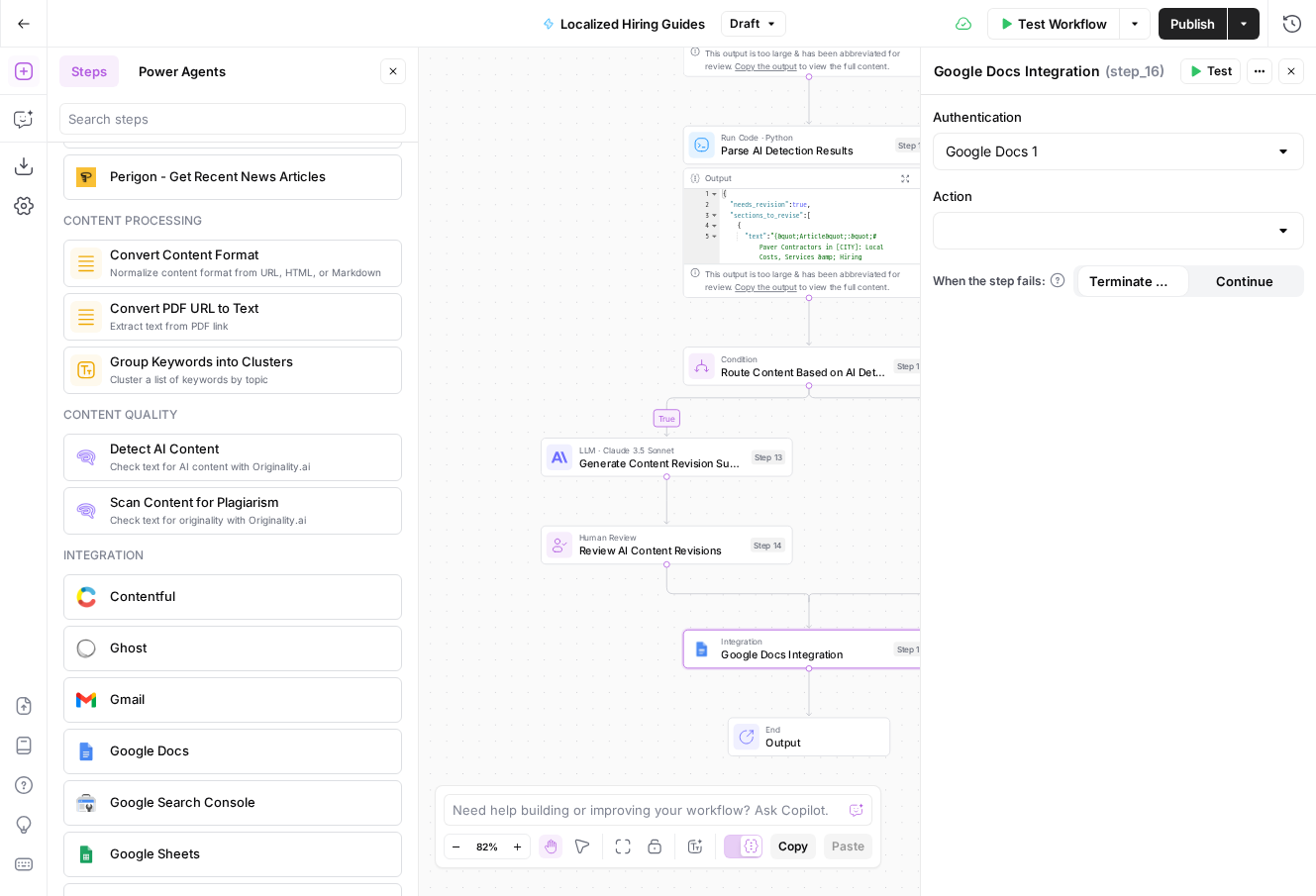 click at bounding box center (1283, 231) 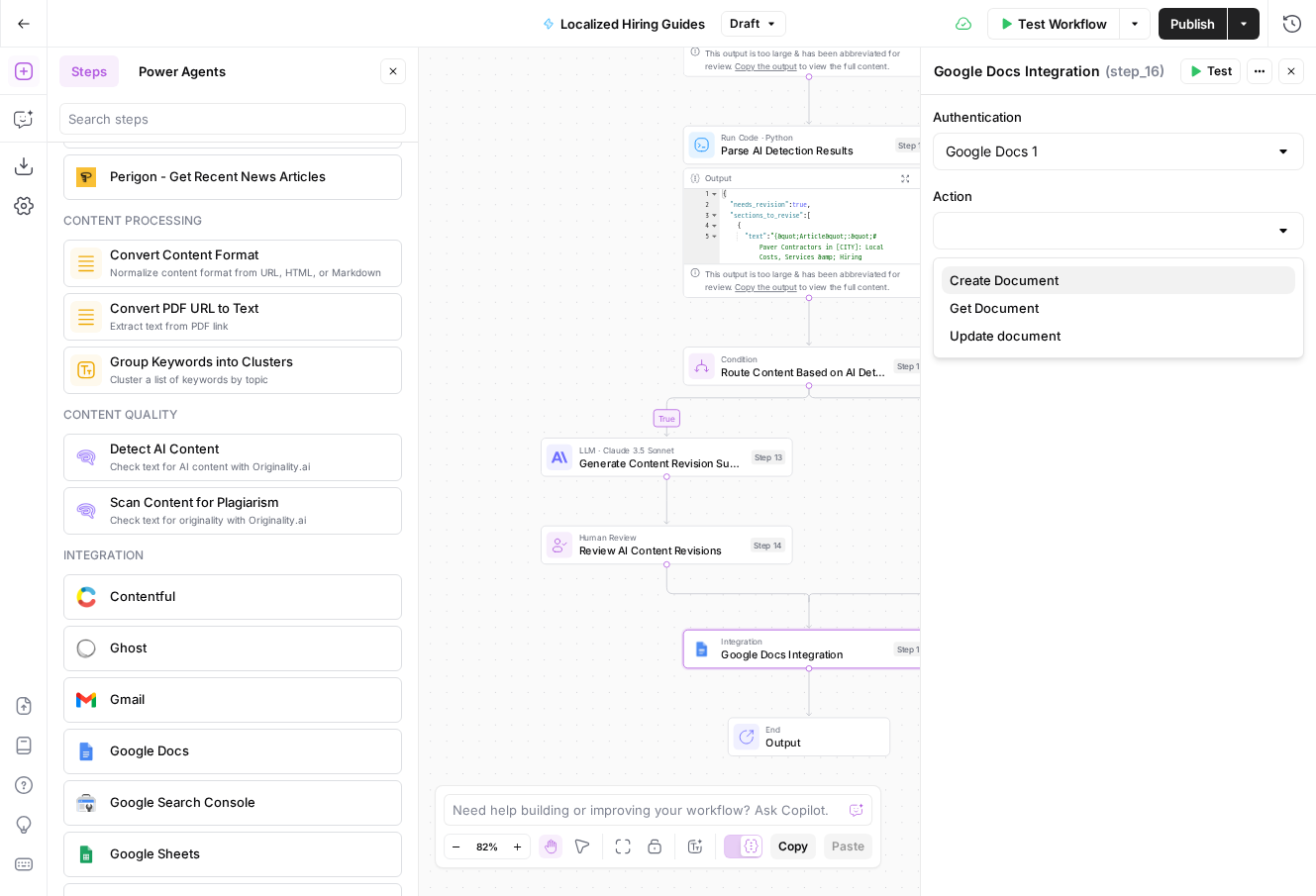 click on "Create Document" at bounding box center [1114, 280] 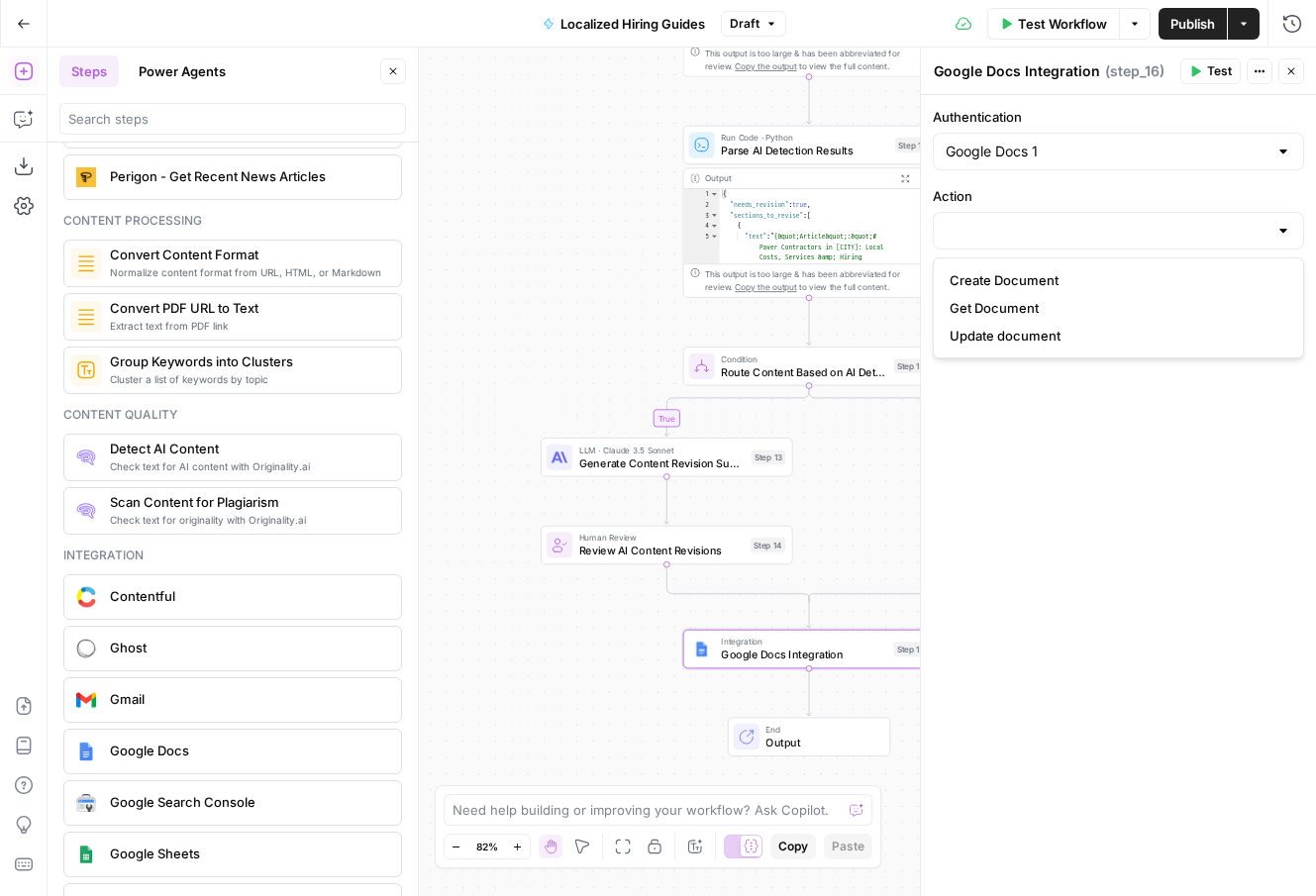 type on "Create Document" 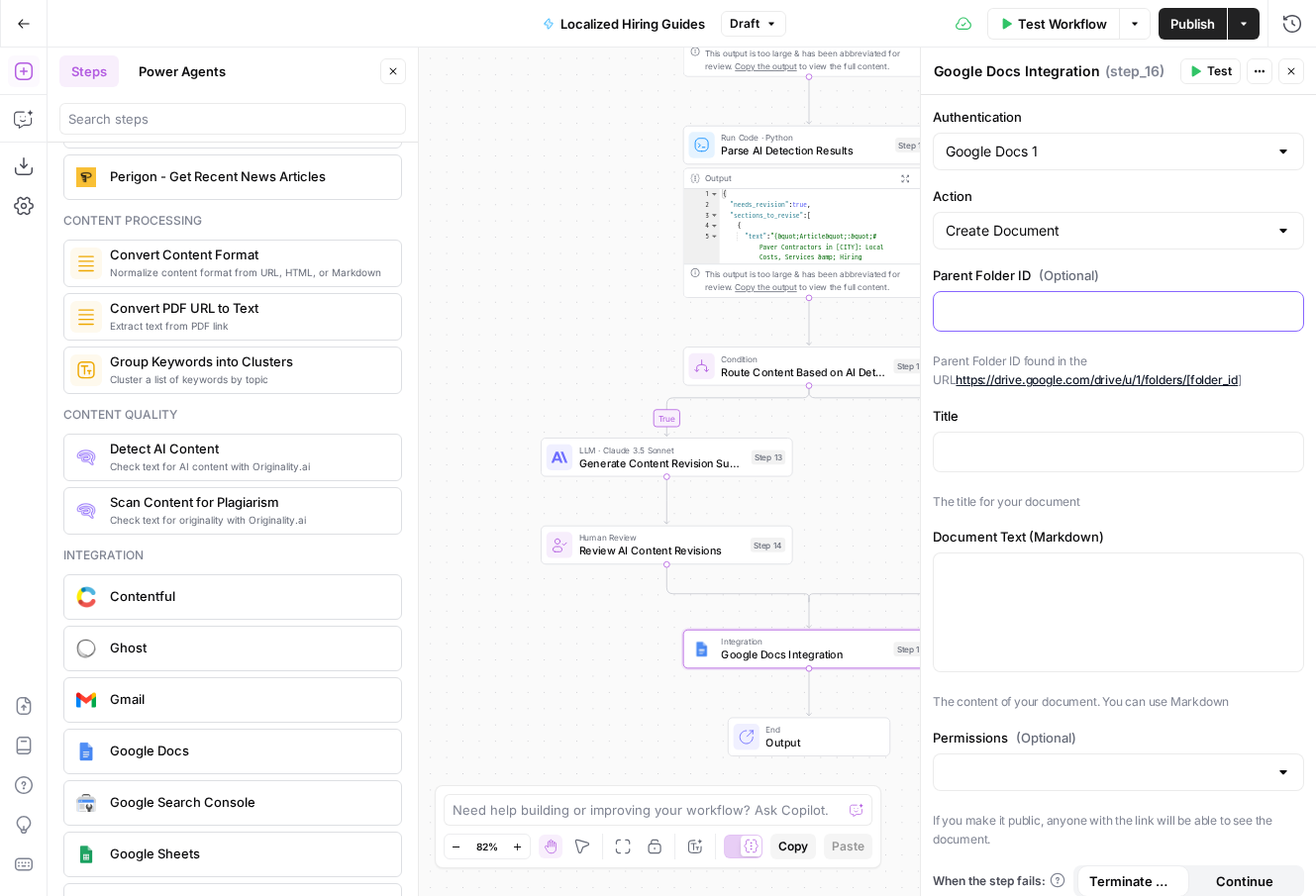 click at bounding box center [1118, 311] 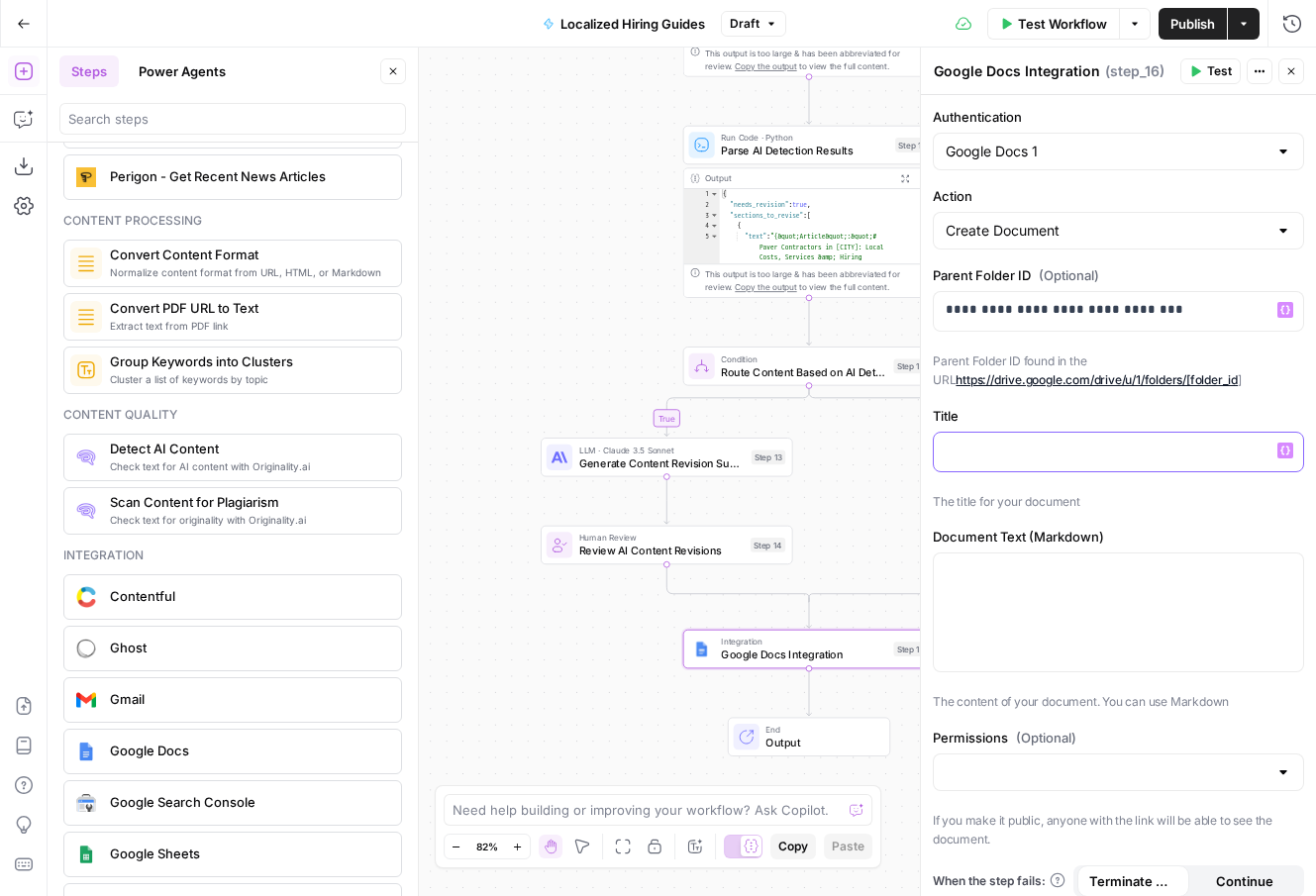 click 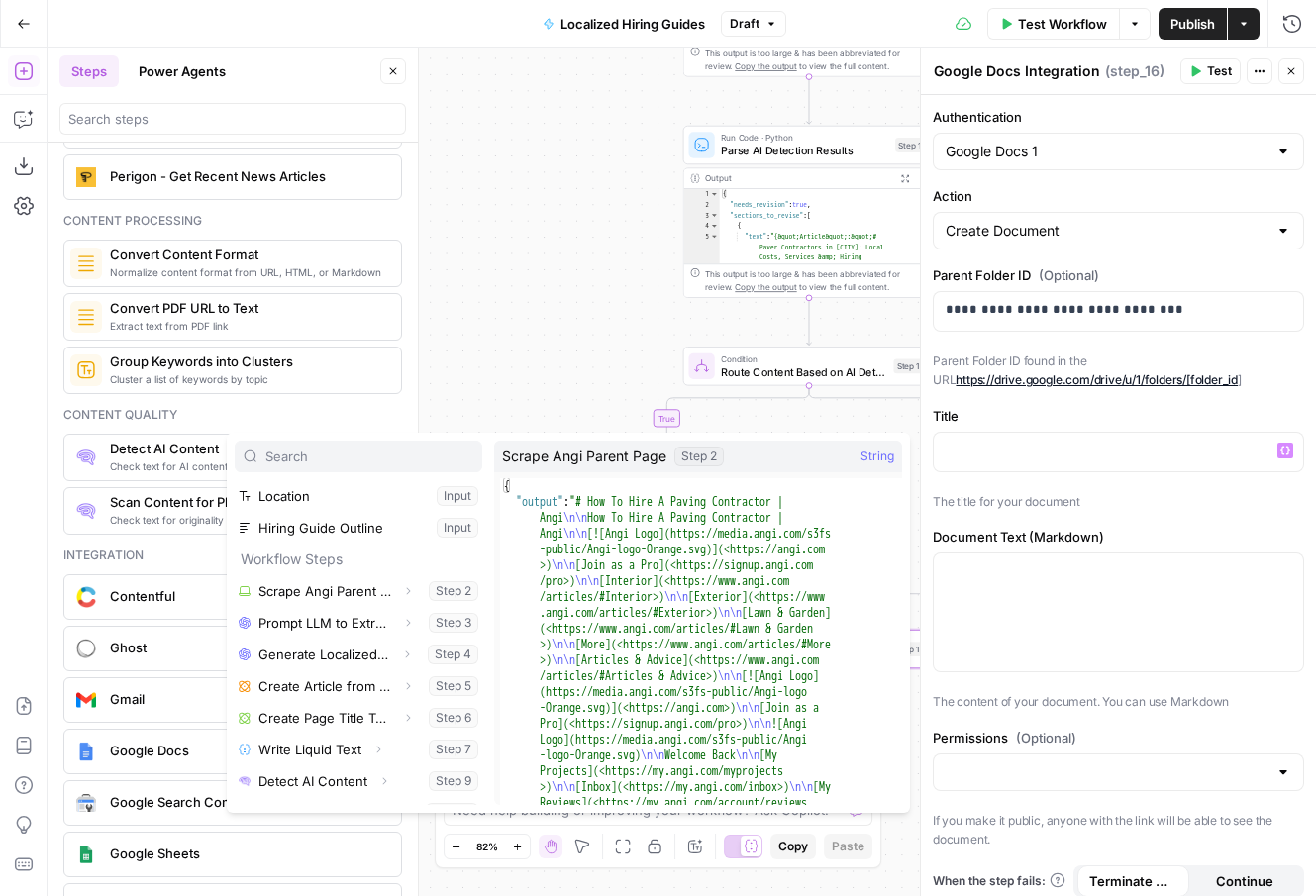 scroll, scrollTop: 180, scrollLeft: 0, axis: vertical 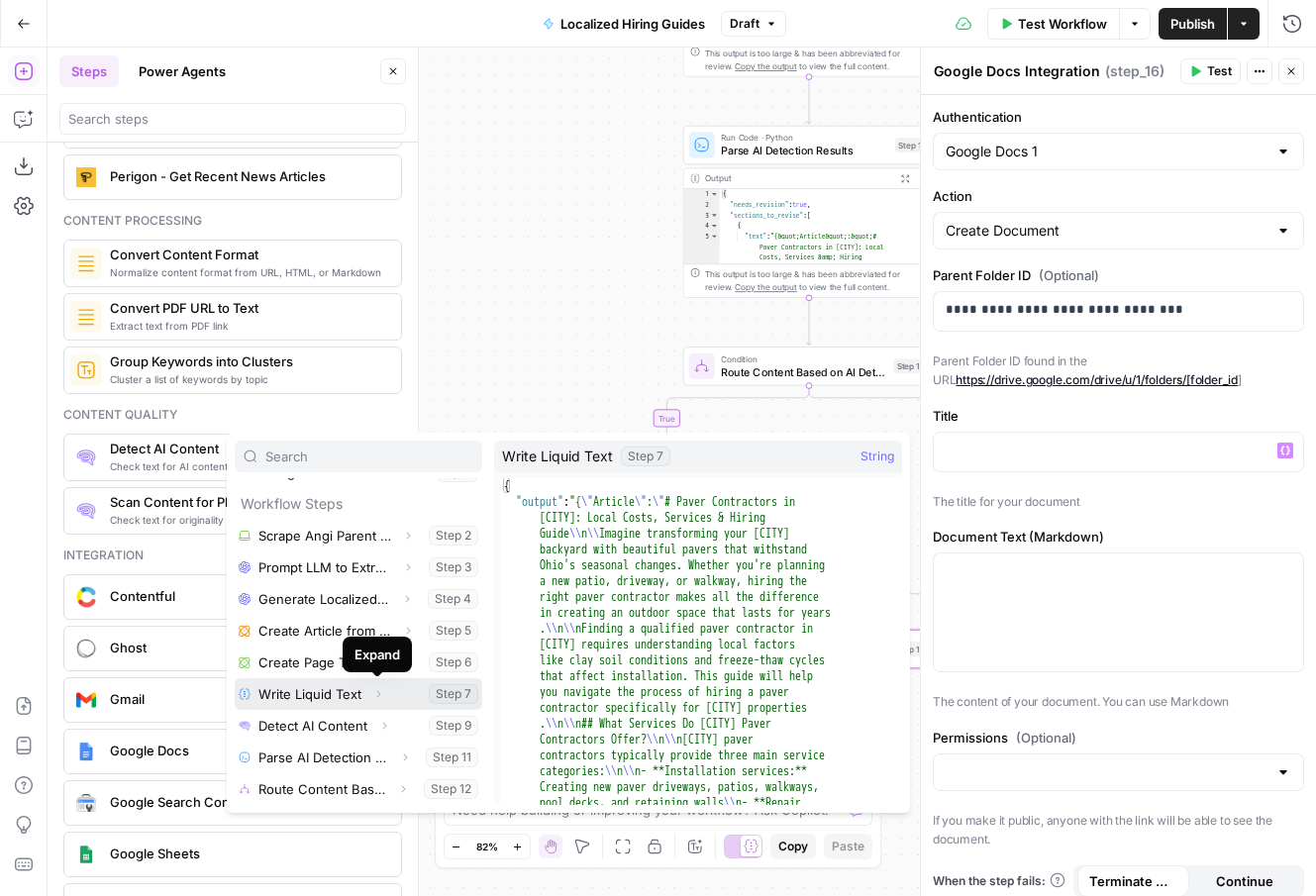 click 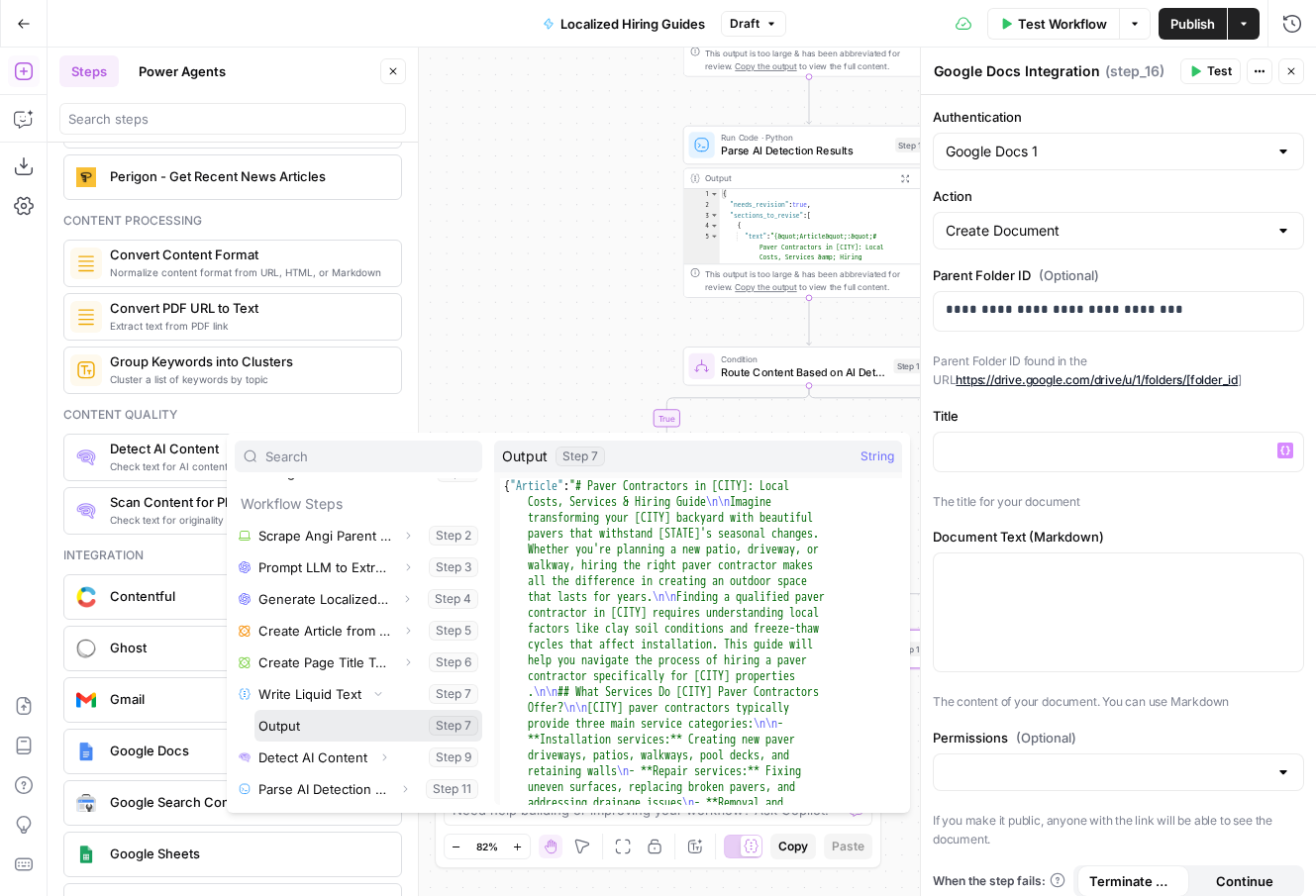 click at bounding box center [368, 726] 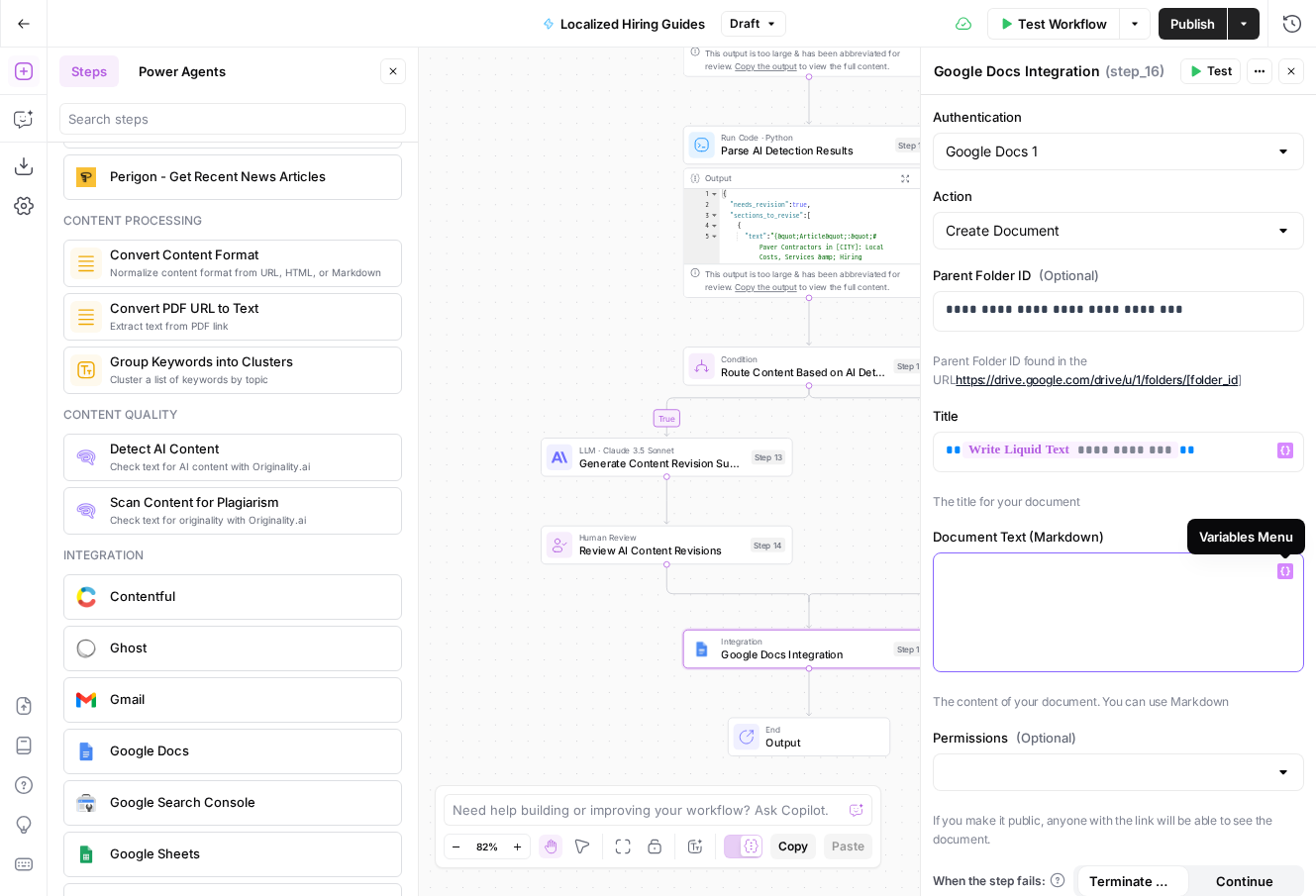 click 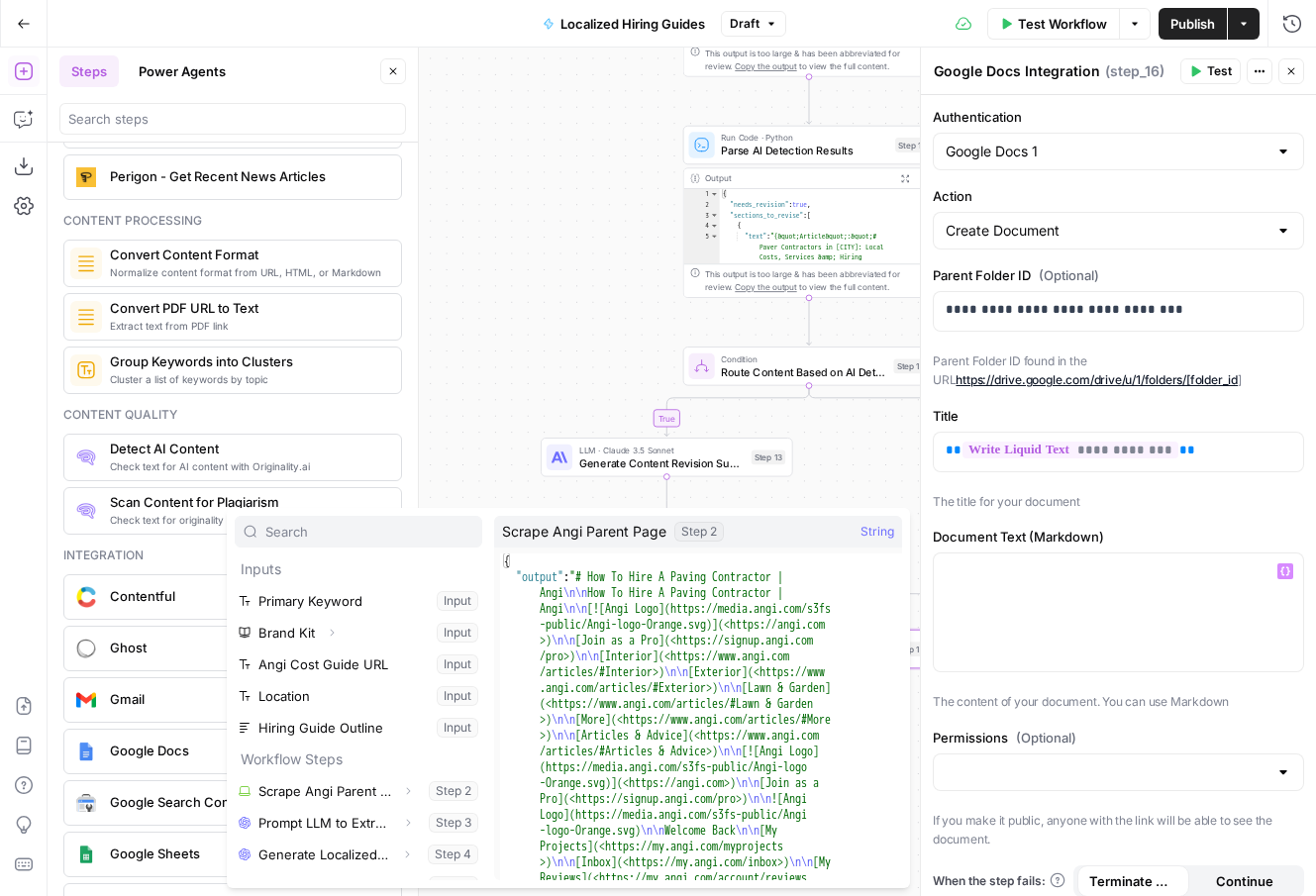 scroll, scrollTop: 180, scrollLeft: 0, axis: vertical 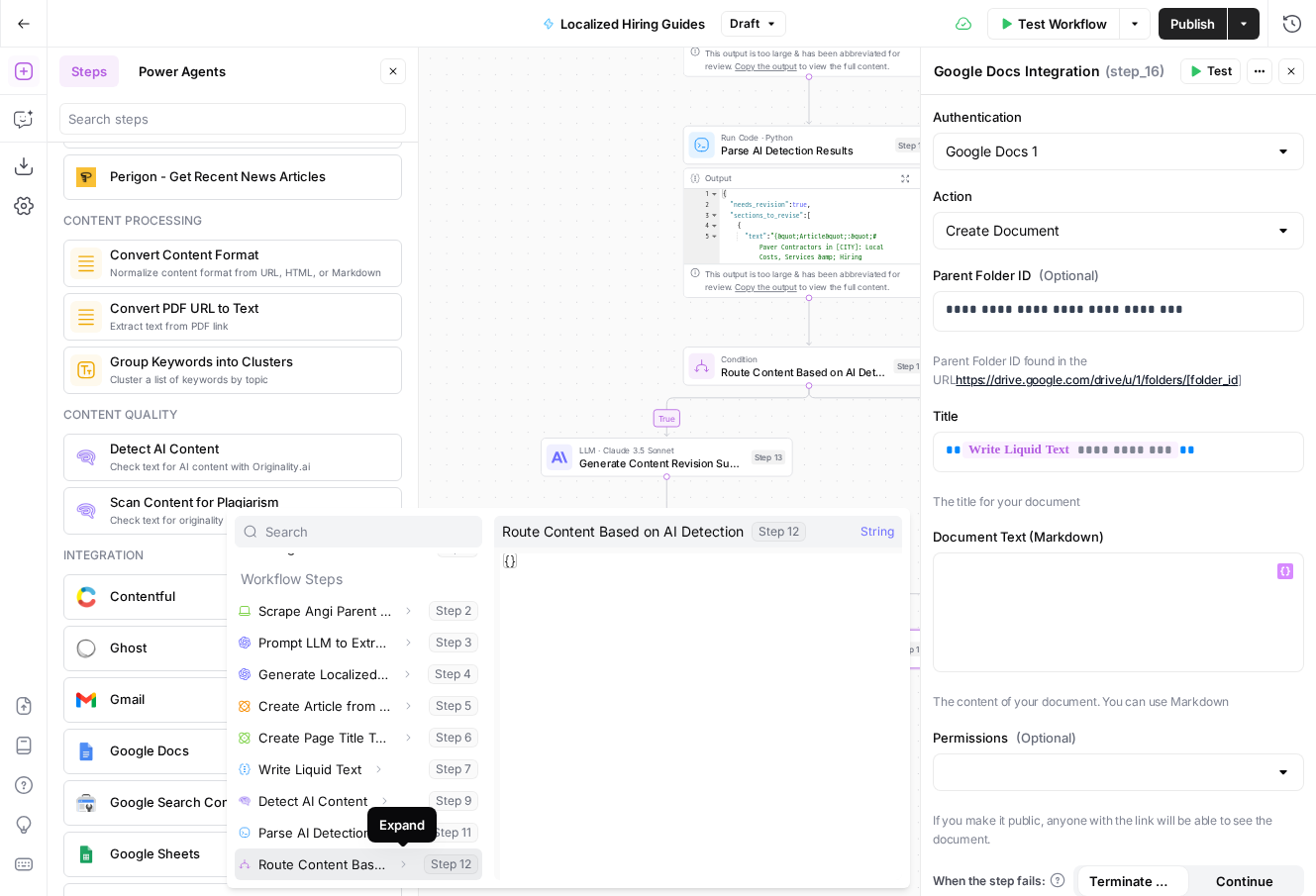 click 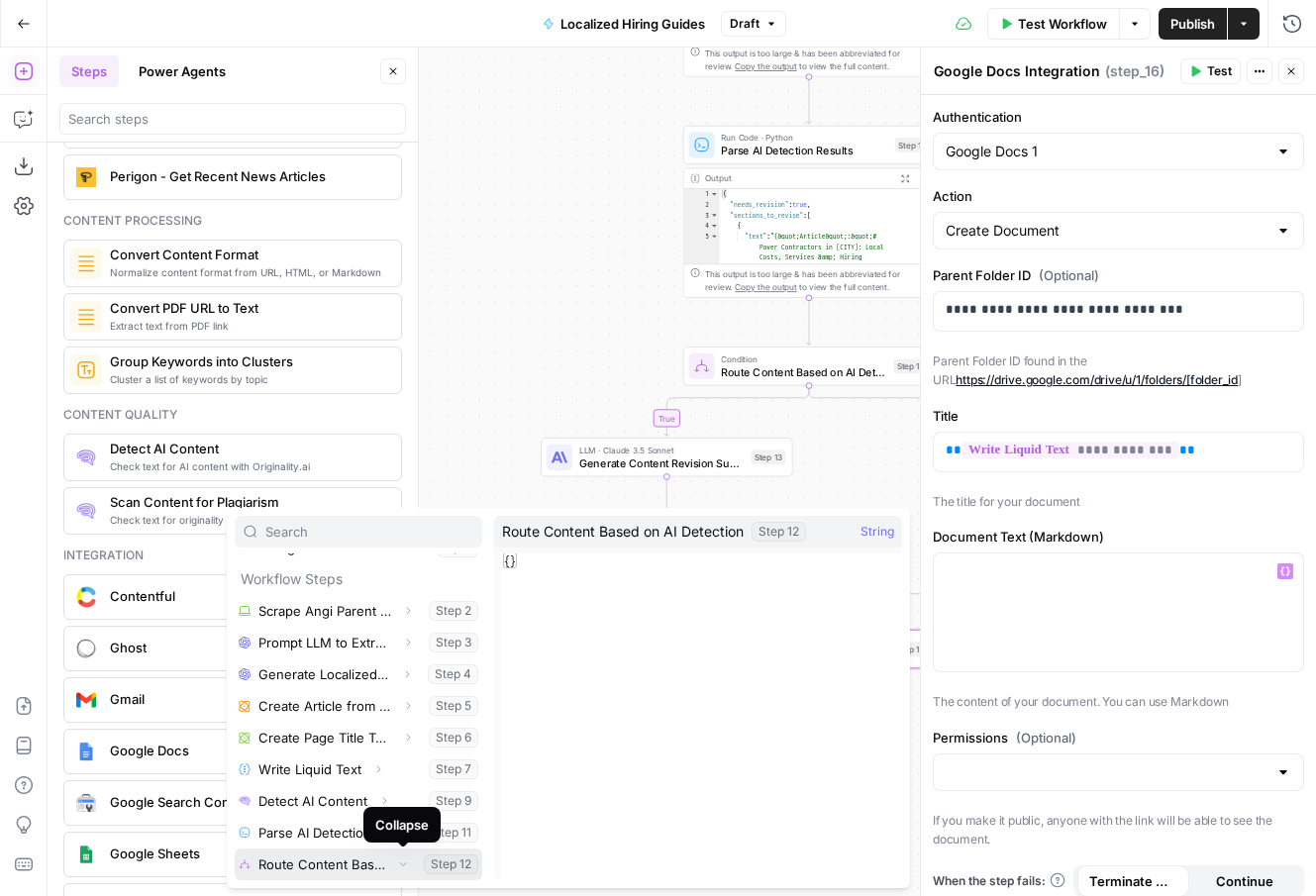 click 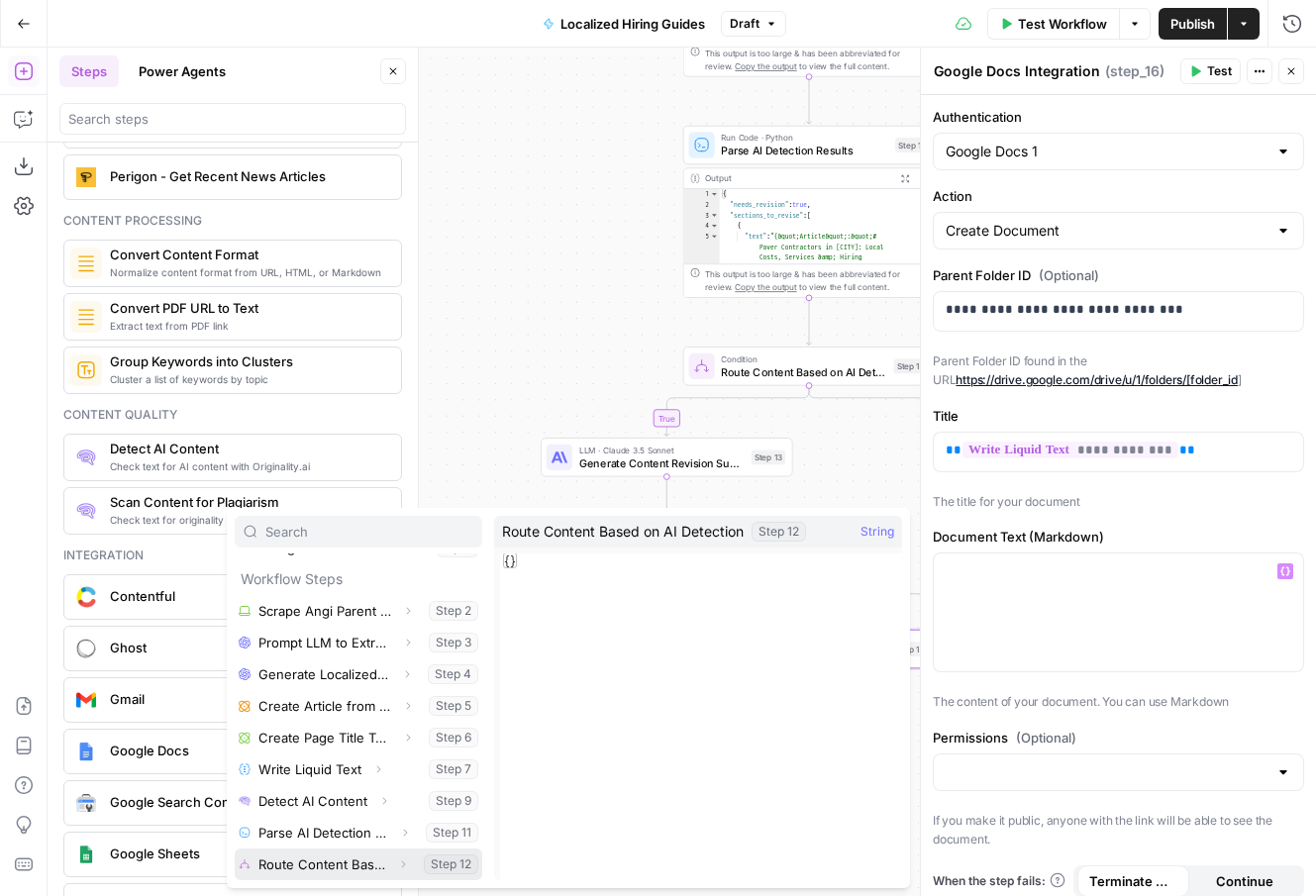 click 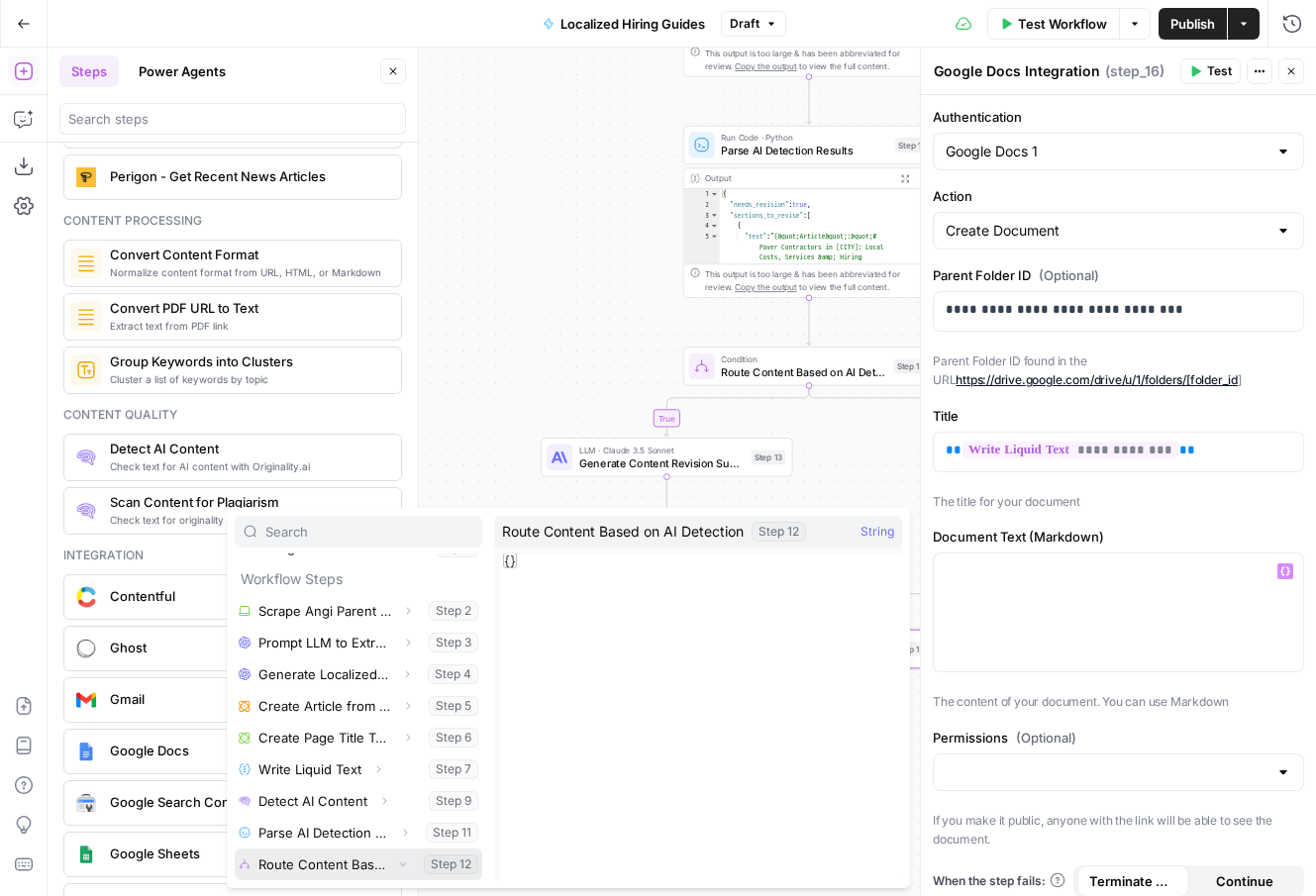 scroll, scrollTop: 212, scrollLeft: 0, axis: vertical 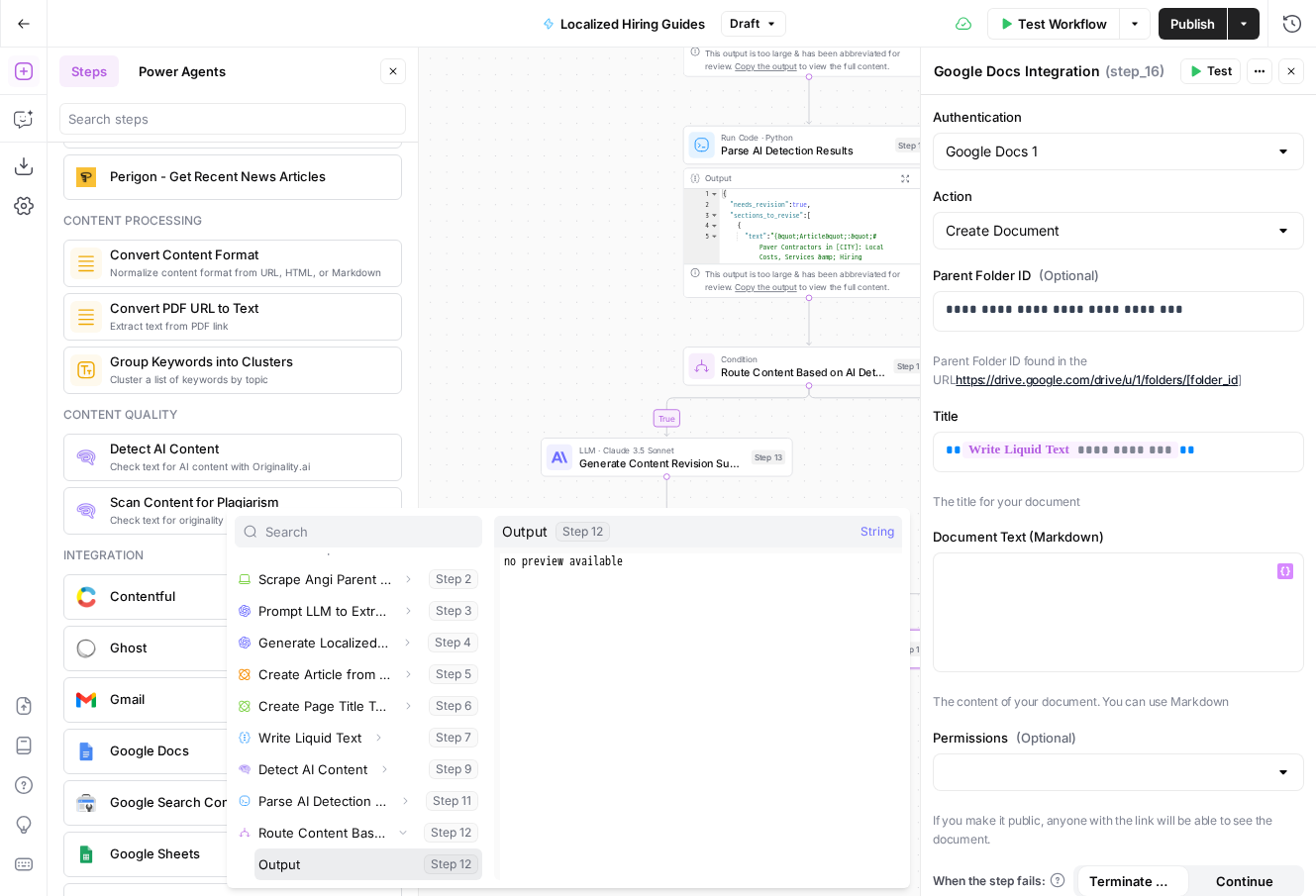 click at bounding box center (368, 864) 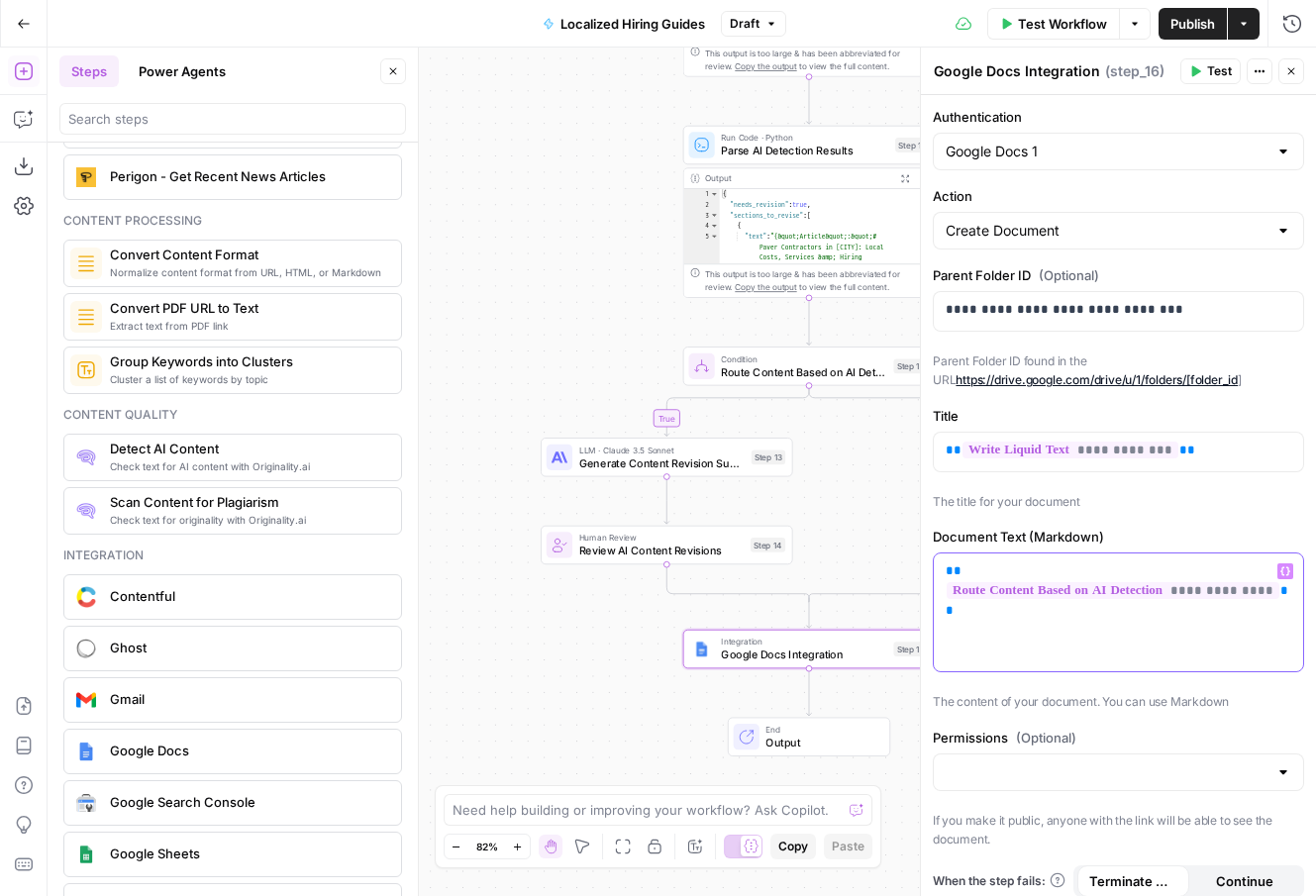 scroll, scrollTop: 12, scrollLeft: 0, axis: vertical 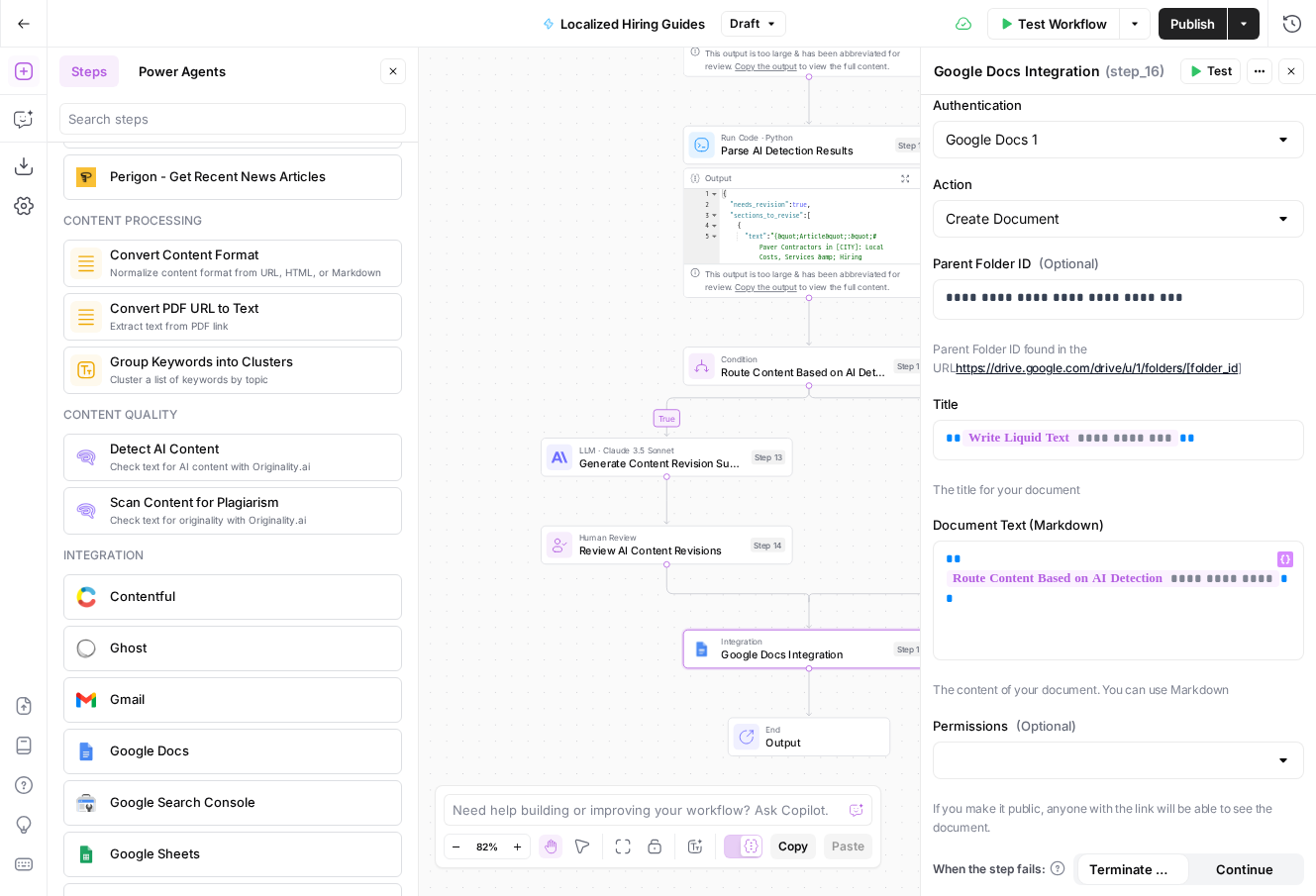 click on "Test" at bounding box center [1210, 71] 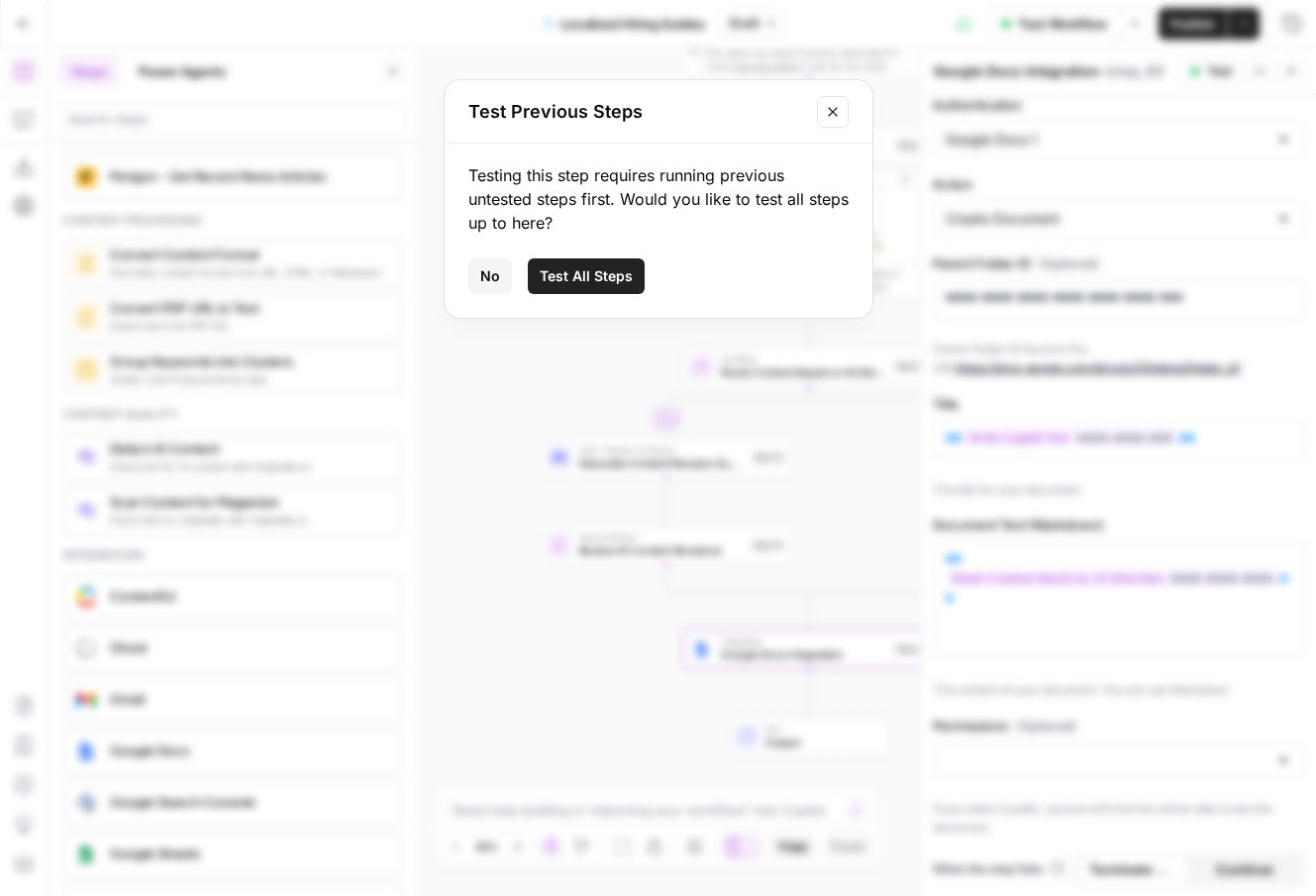 click on "Test All Steps" at bounding box center (586, 276) 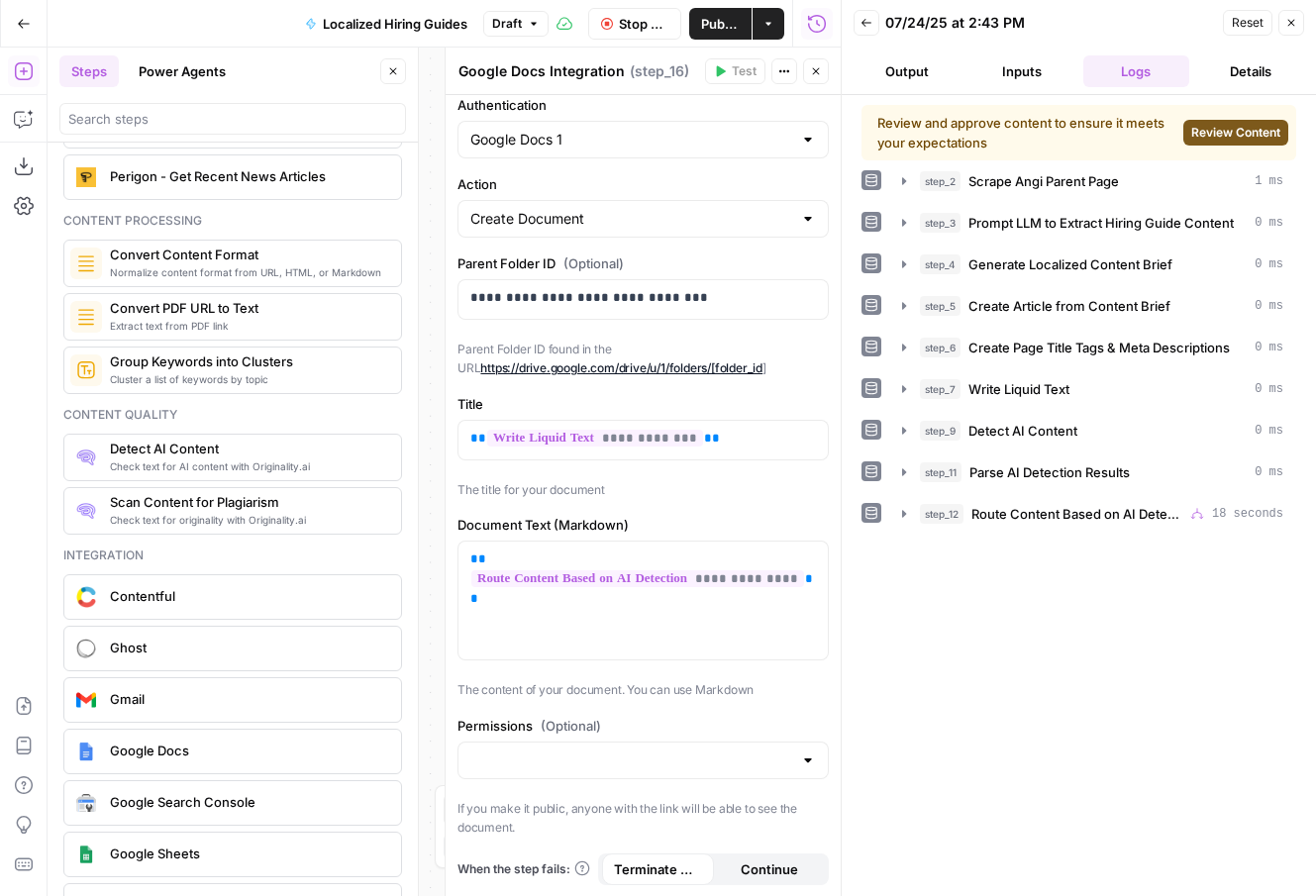 click on "Review Content" at bounding box center [1236, 133] 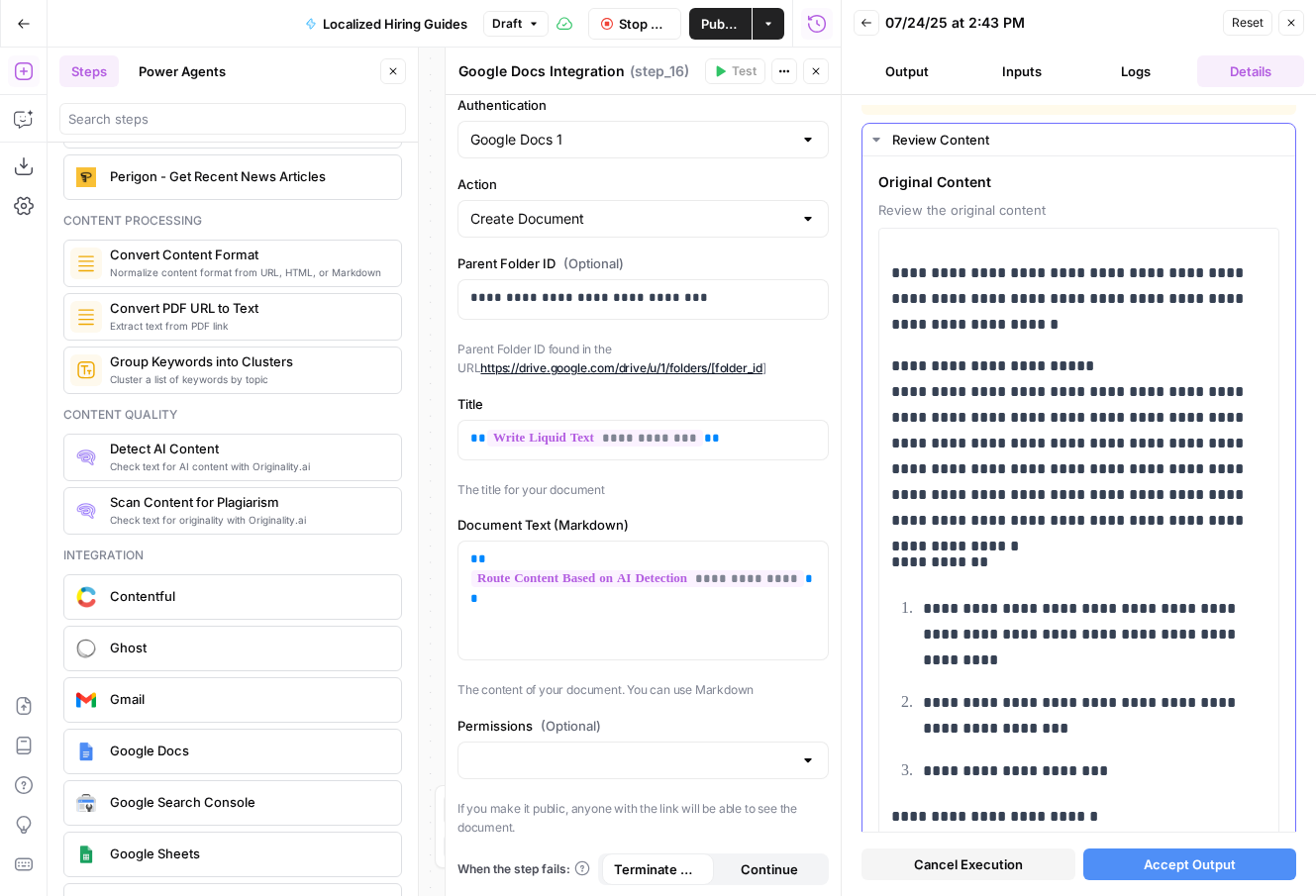 scroll, scrollTop: 76, scrollLeft: 0, axis: vertical 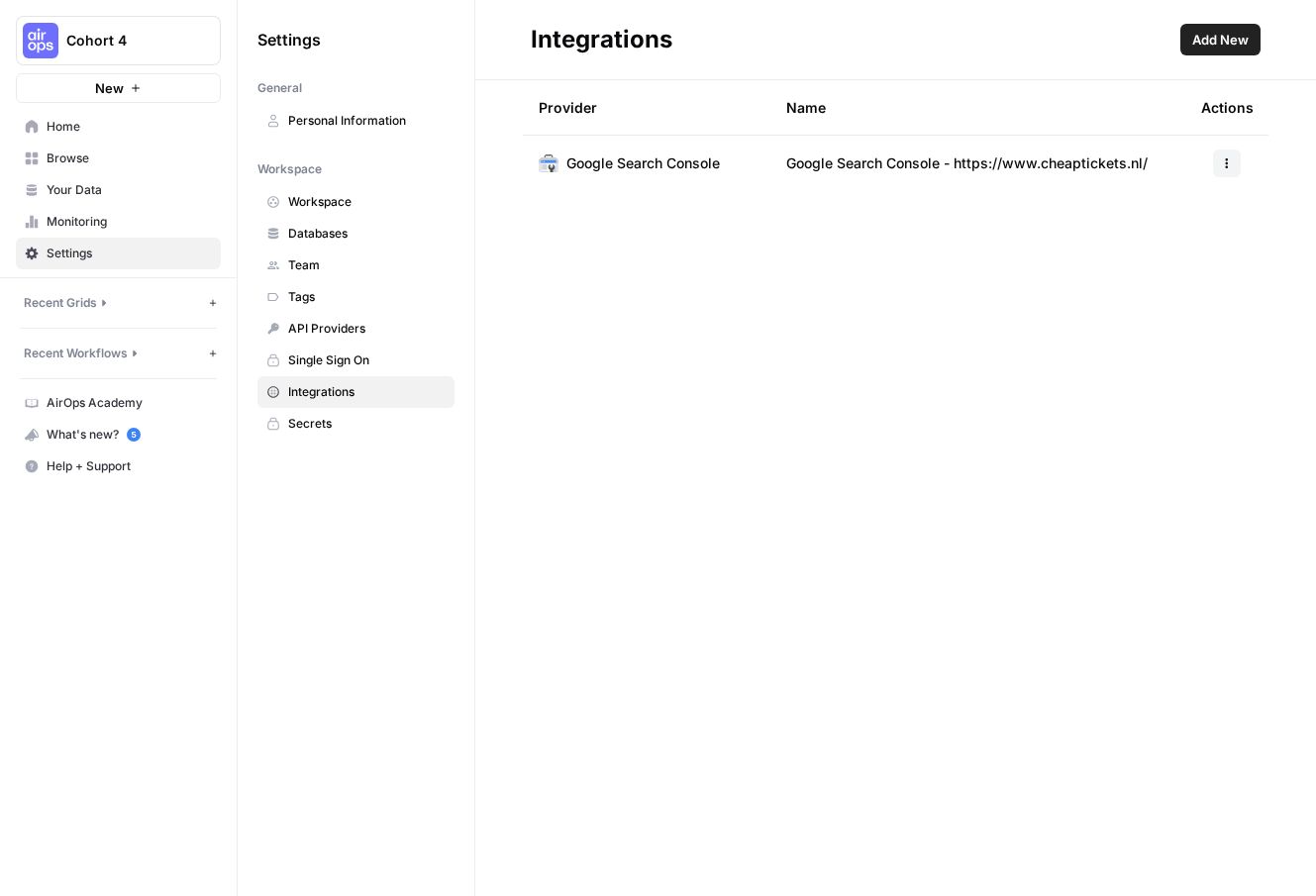 click on "Workspace" at bounding box center [366, 202] 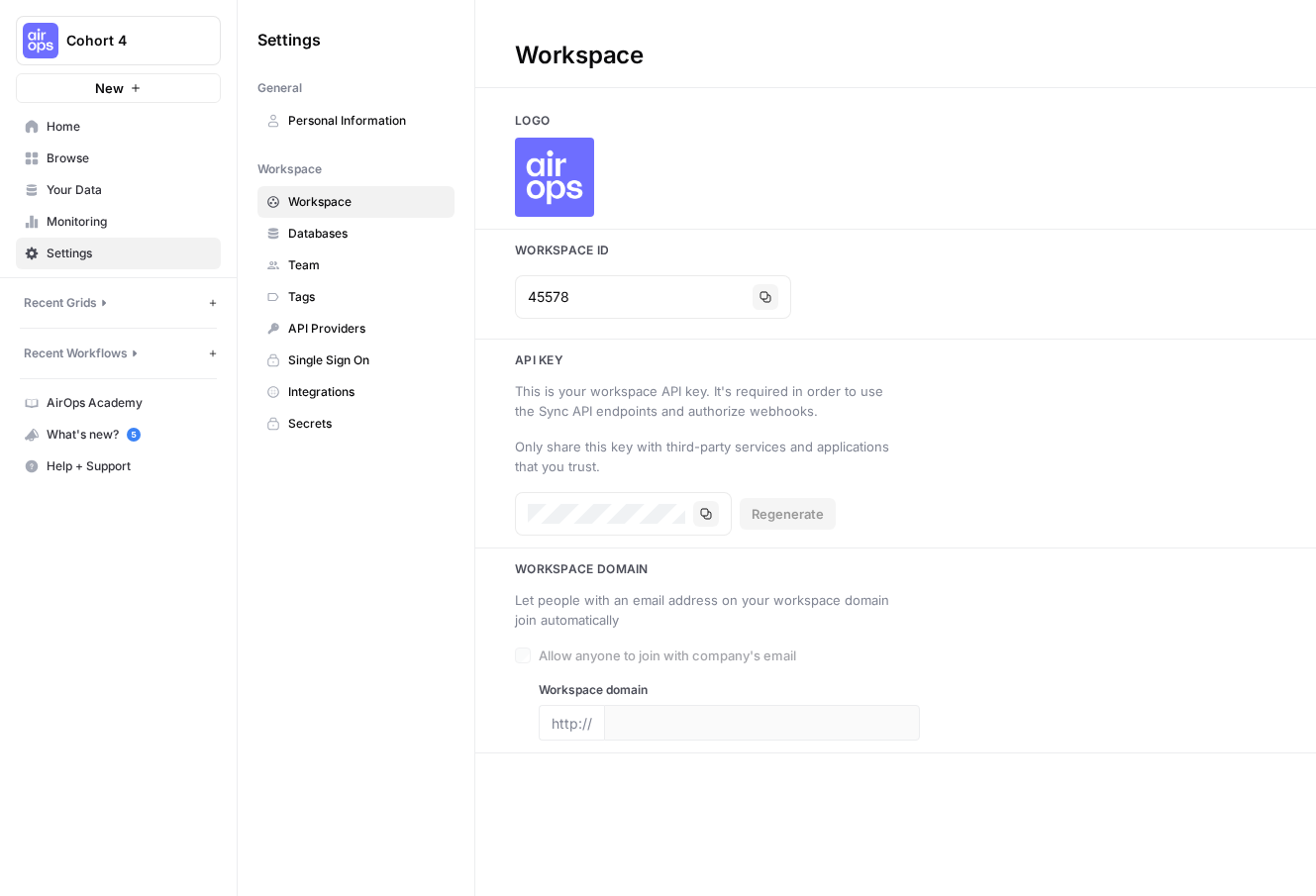 click on "Personal Information" at bounding box center (366, 121) 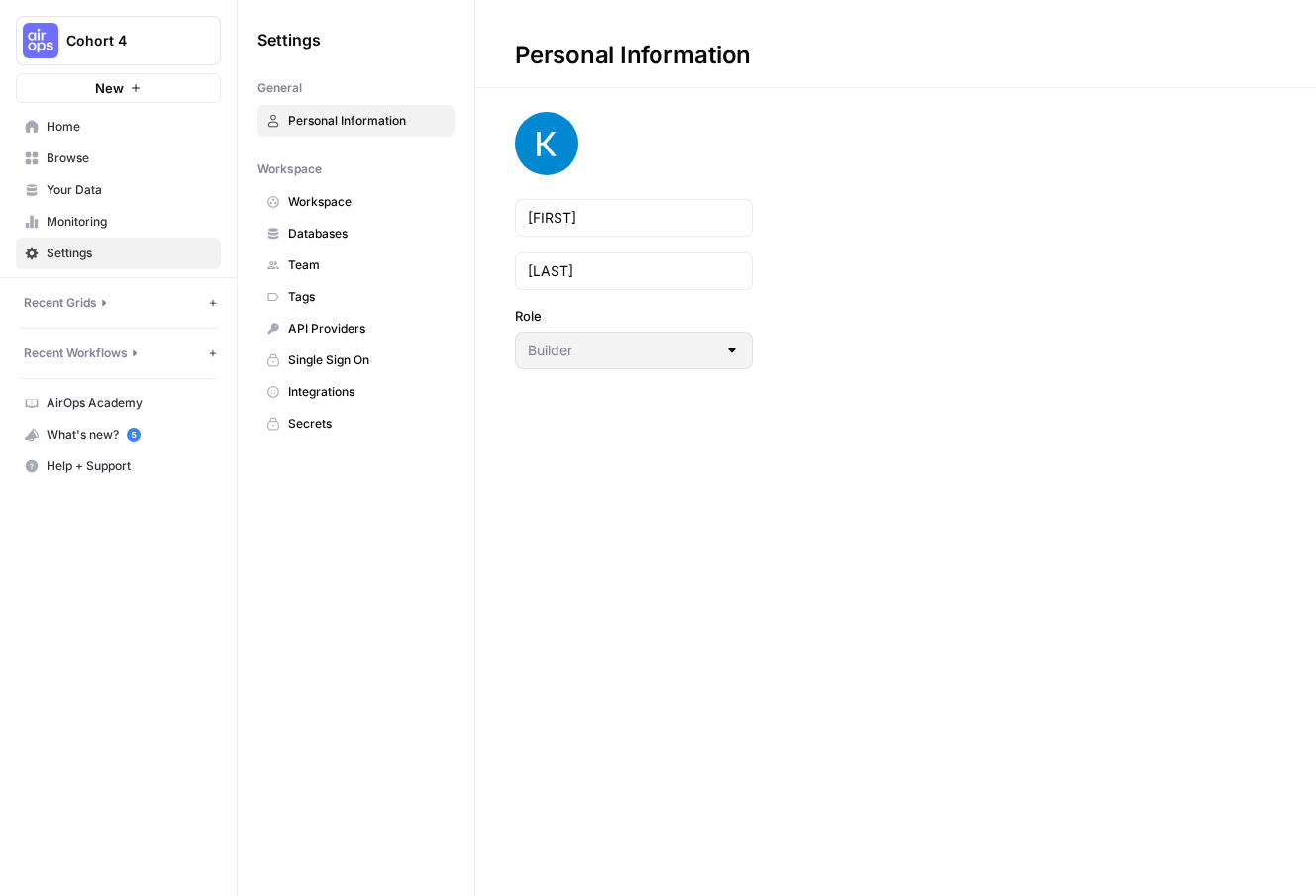 click on "Team" at bounding box center (366, 265) 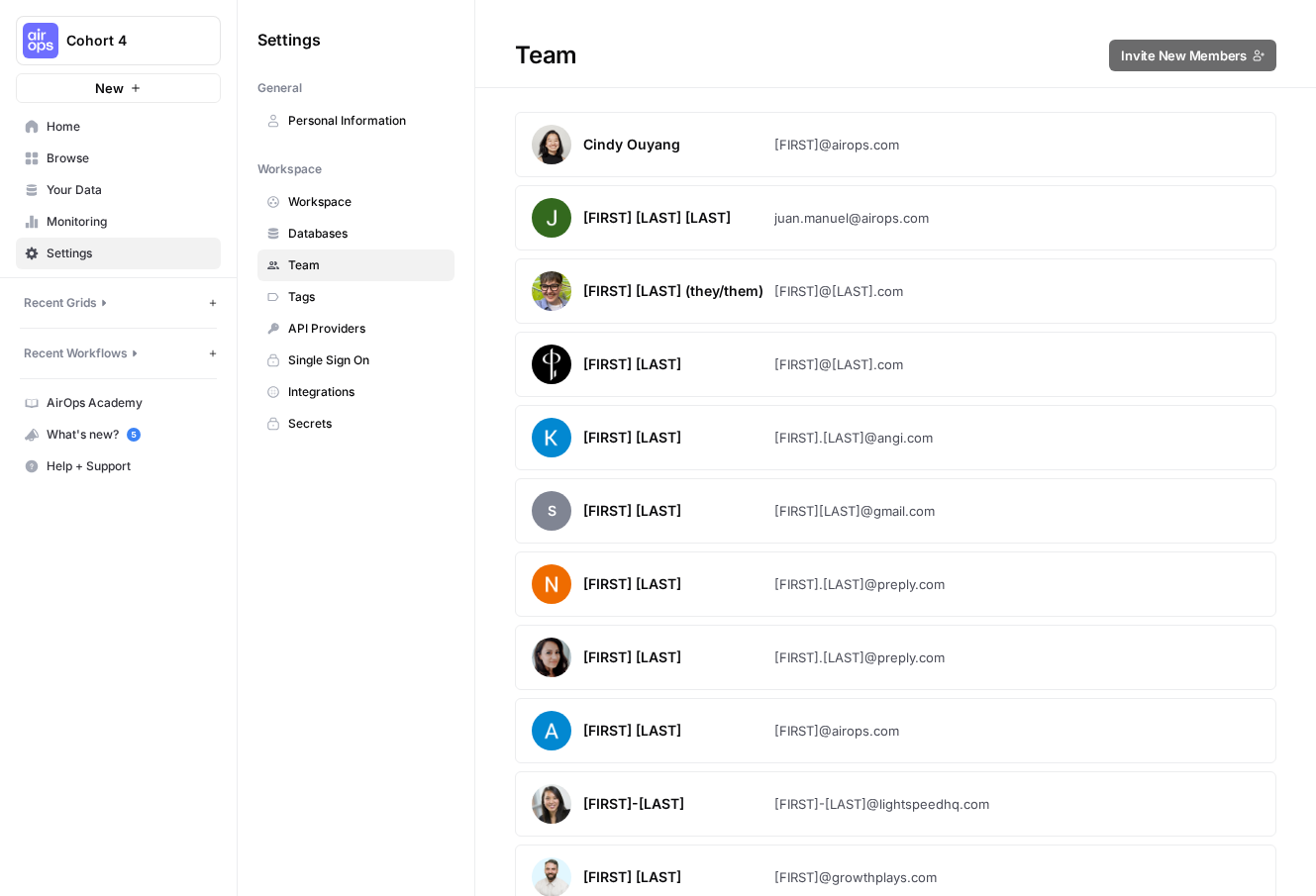 click on "Integrations" at bounding box center [366, 392] 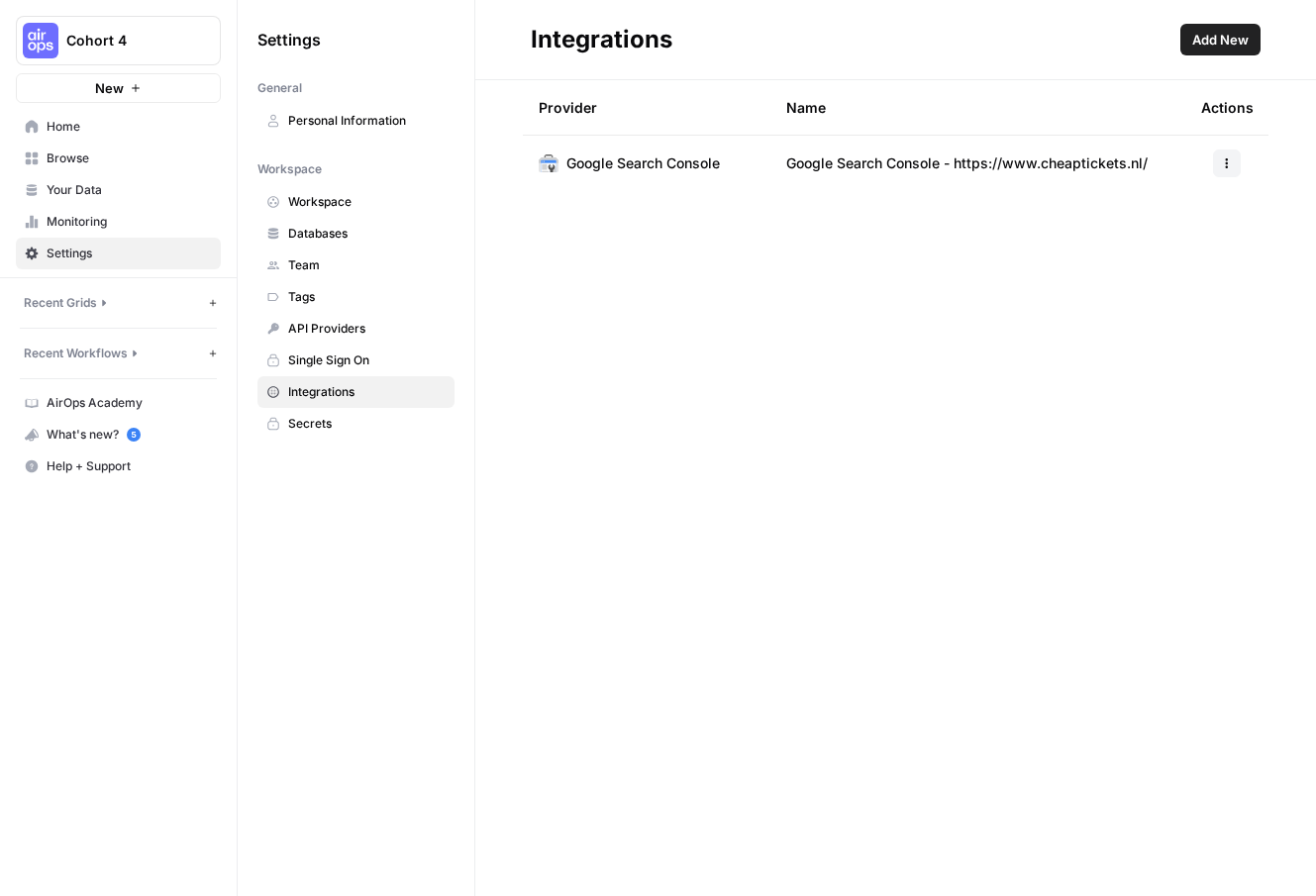 click on "Add New" at bounding box center [1220, 40] 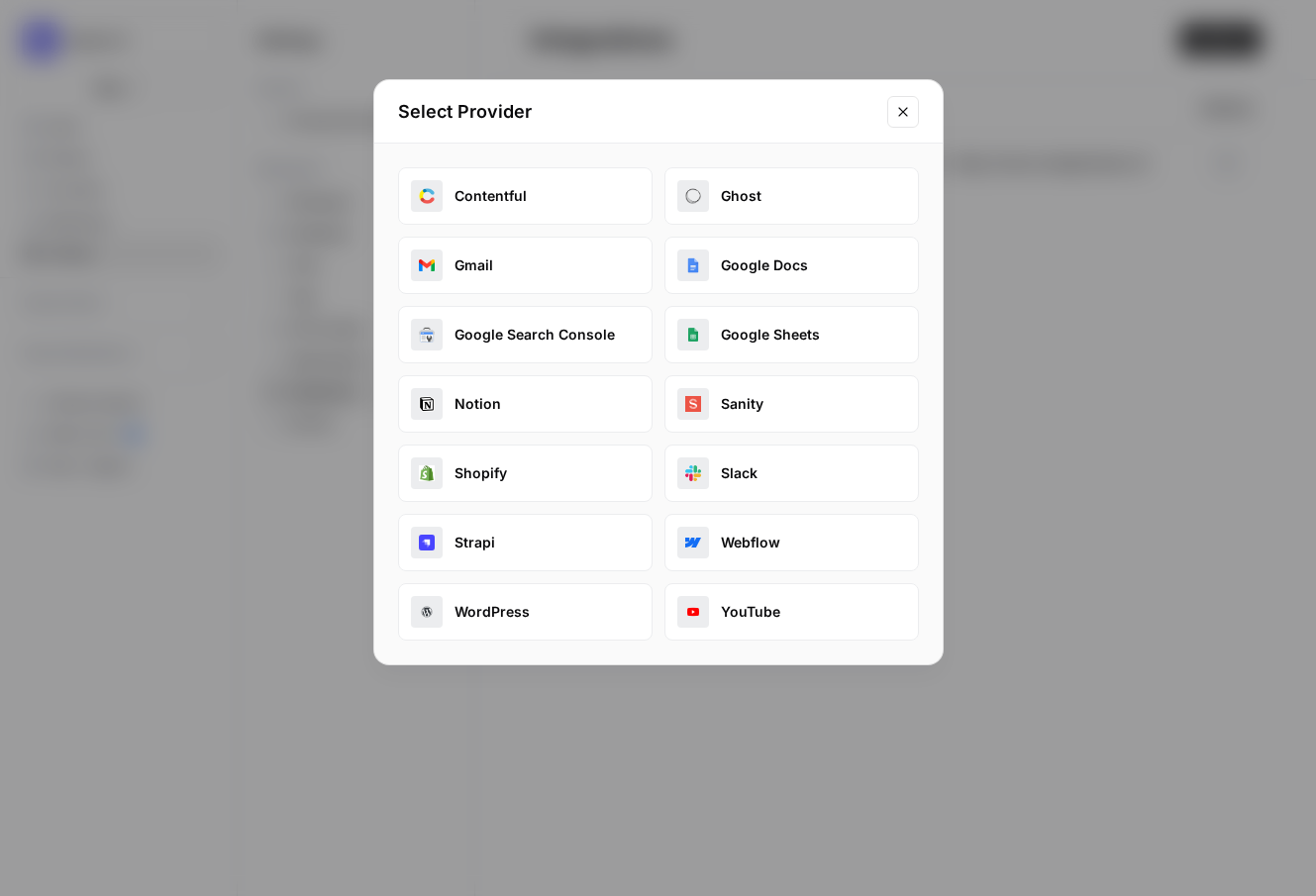 click on "Google Docs" at bounding box center (791, 265) 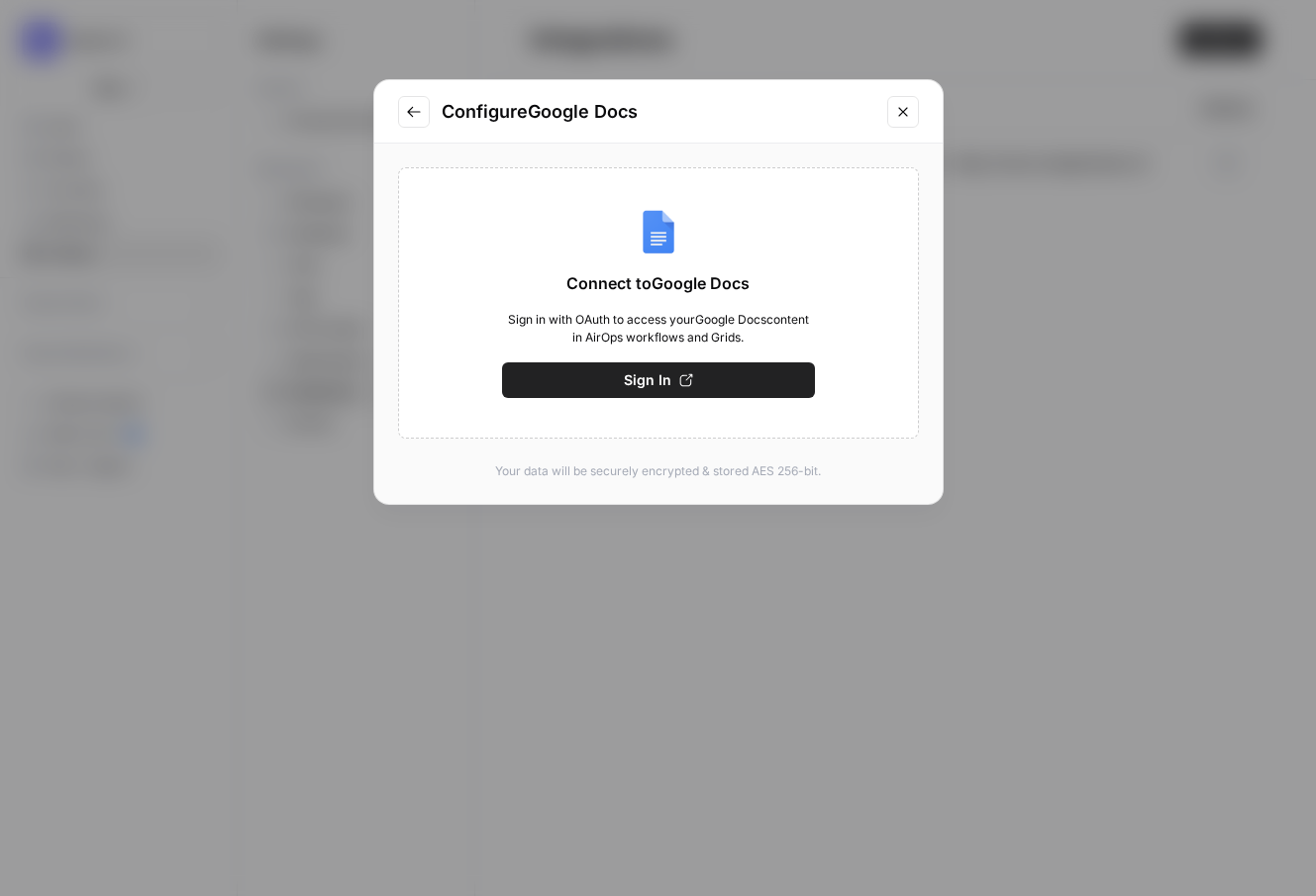 click on "Sign In" at bounding box center [648, 380] 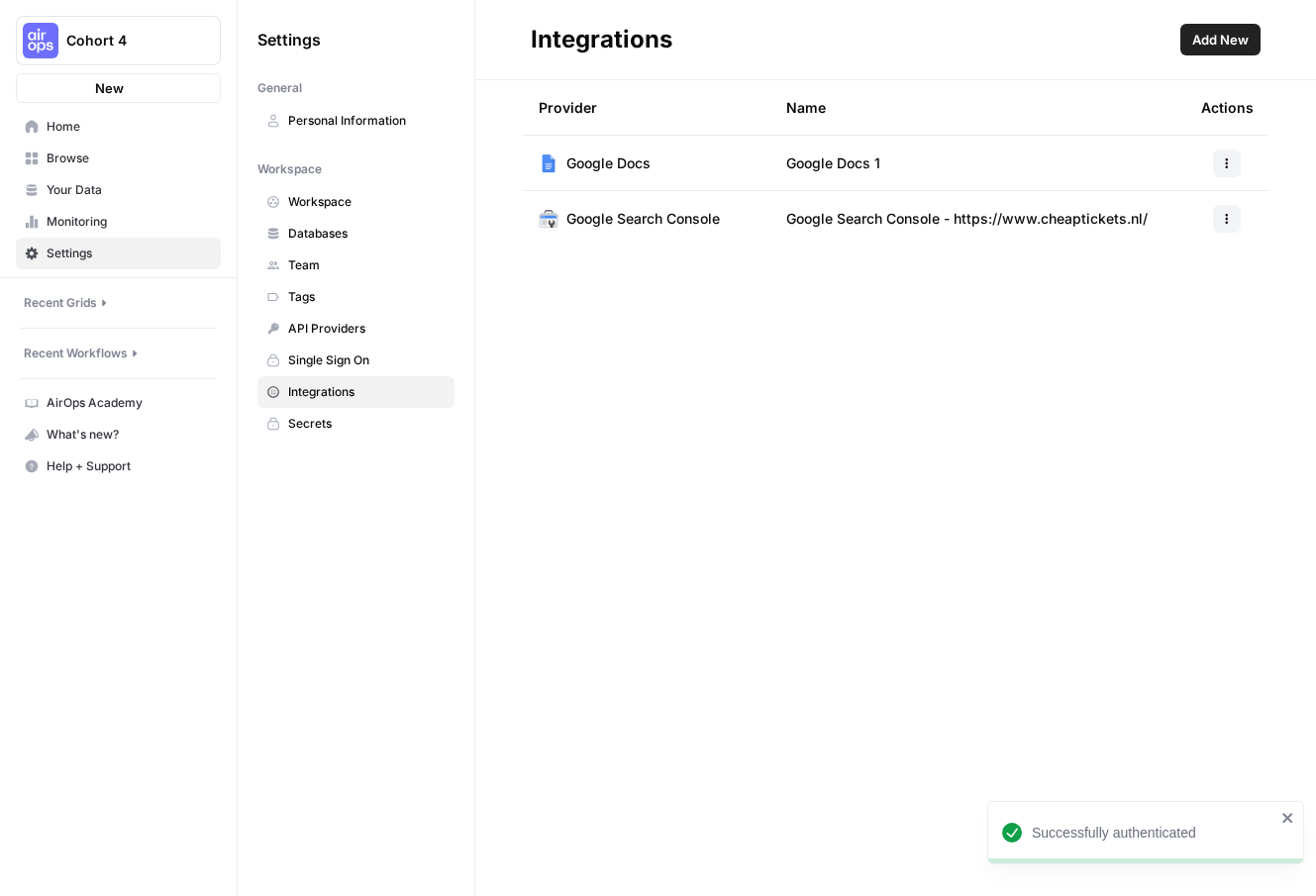 scroll, scrollTop: 0, scrollLeft: 0, axis: both 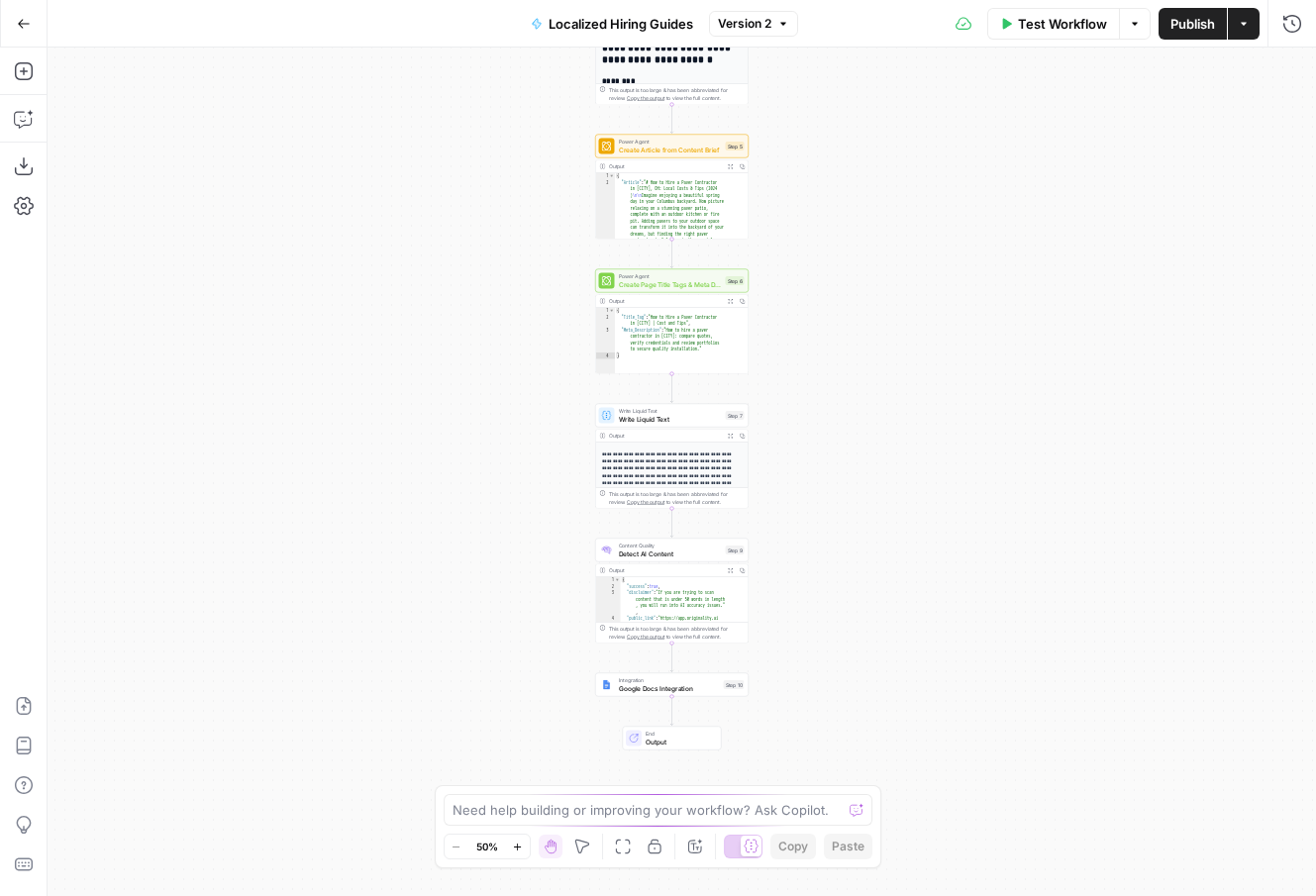 drag, startPoint x: 488, startPoint y: 609, endPoint x: 477, endPoint y: 348, distance: 261.2317 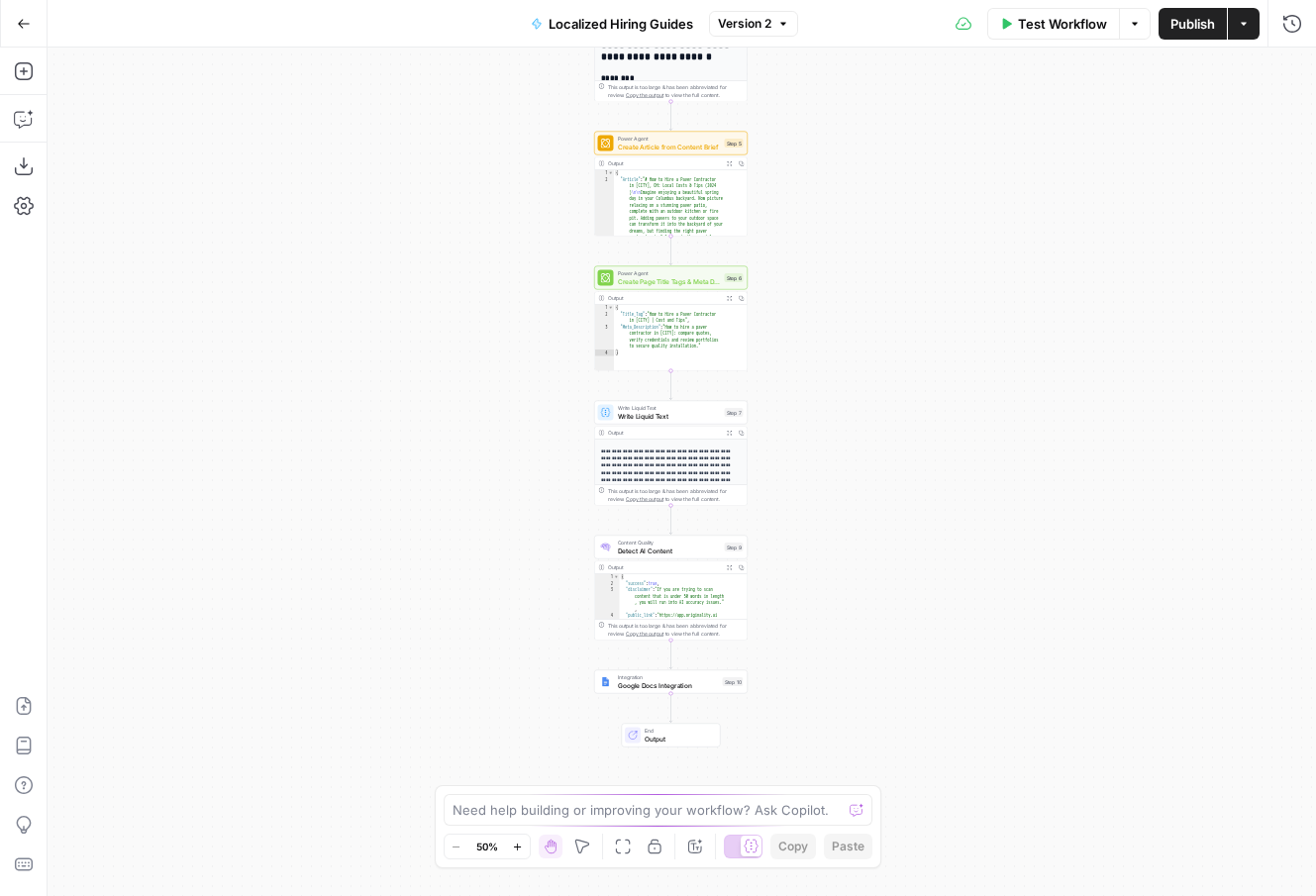 click on "**********" at bounding box center (681, 471) 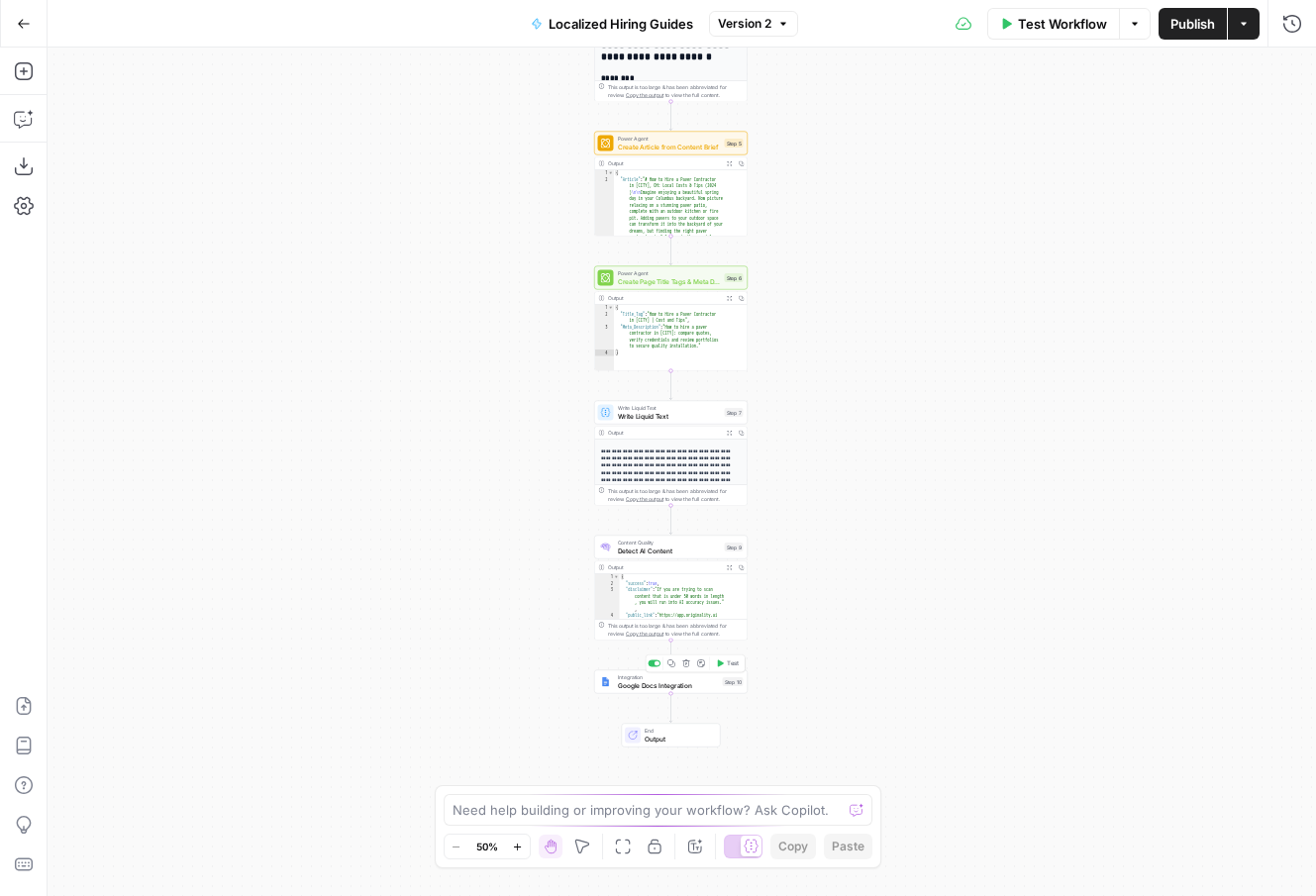 click on "Google Docs Integration" at bounding box center (668, 685) 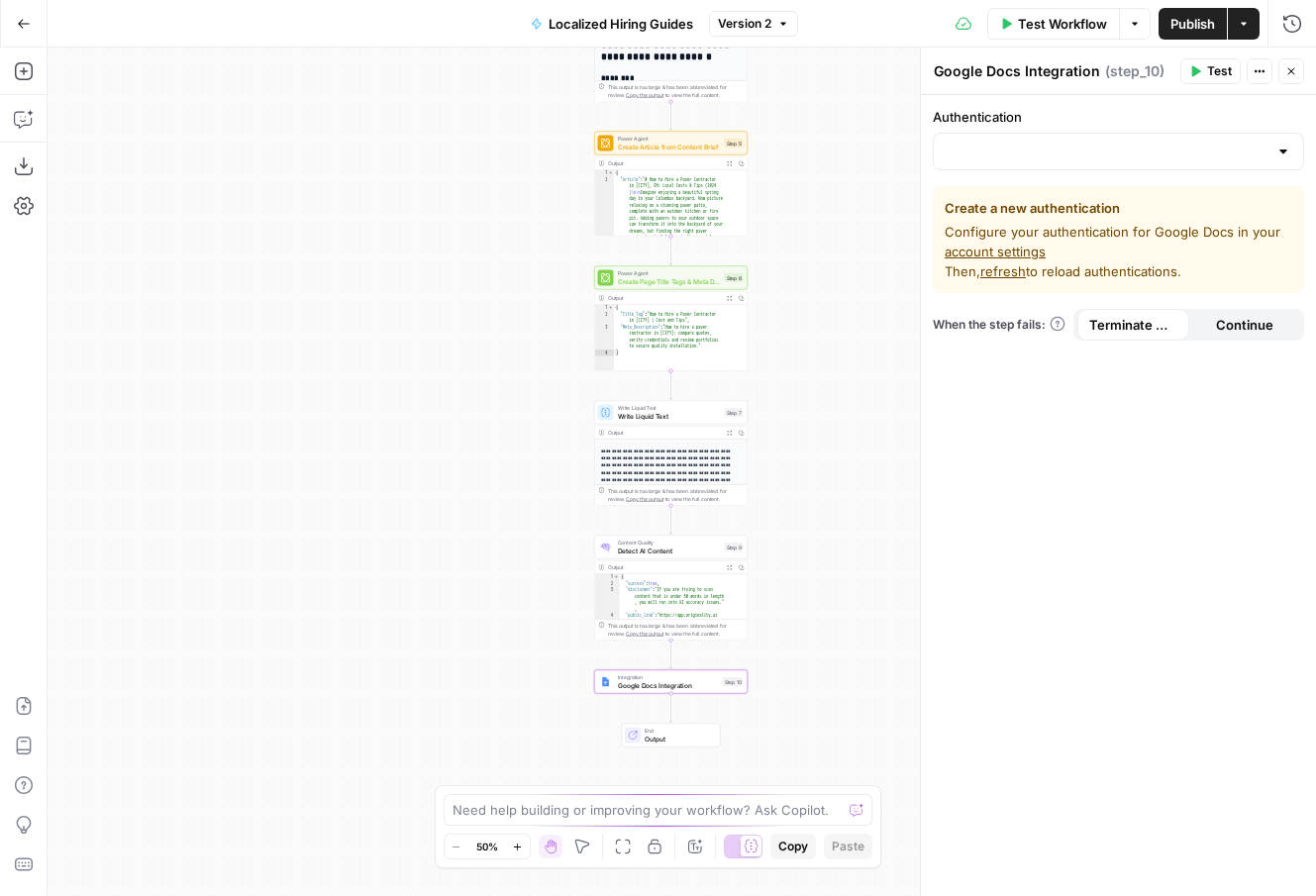 click at bounding box center (1118, 151) 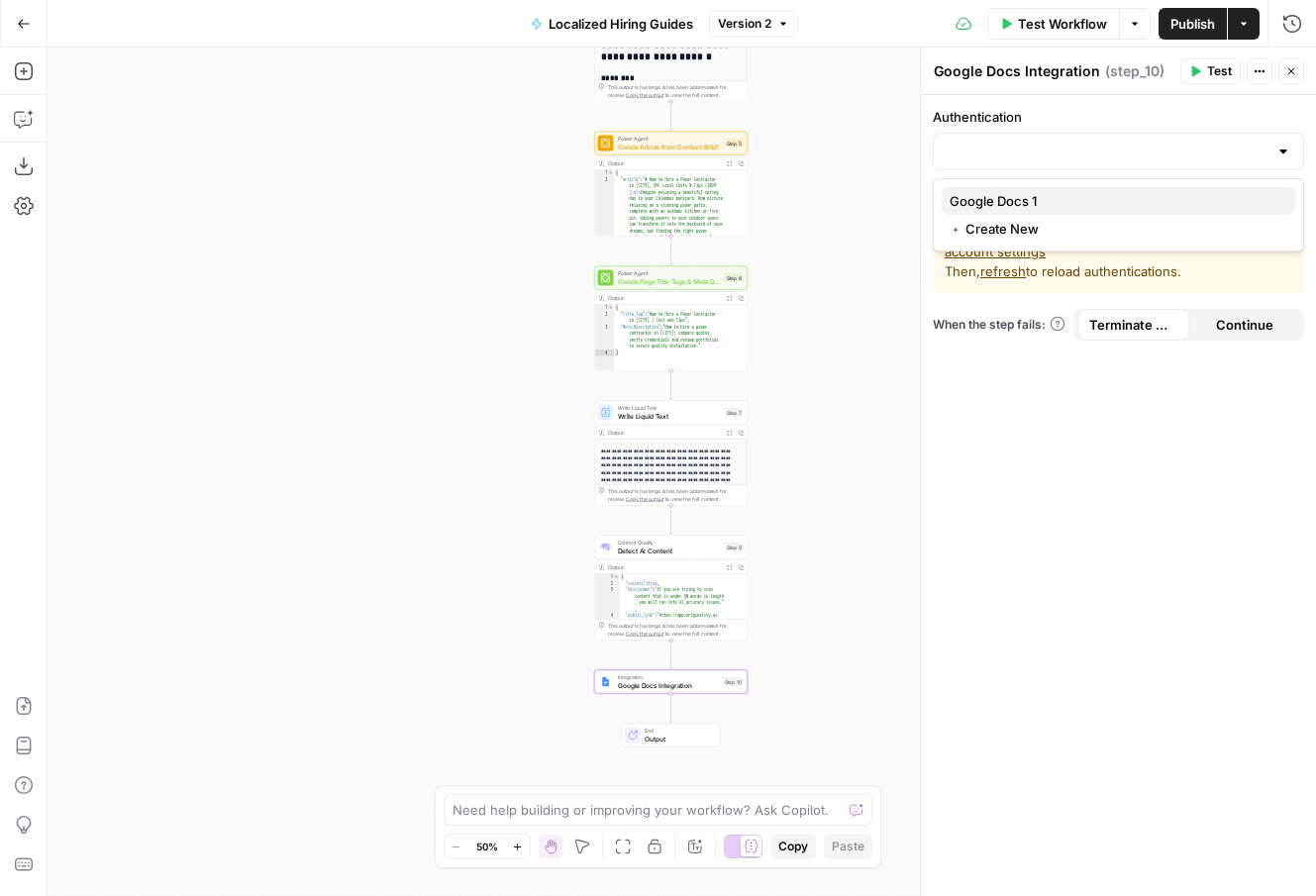 click on "Google Docs 1" at bounding box center (1114, 201) 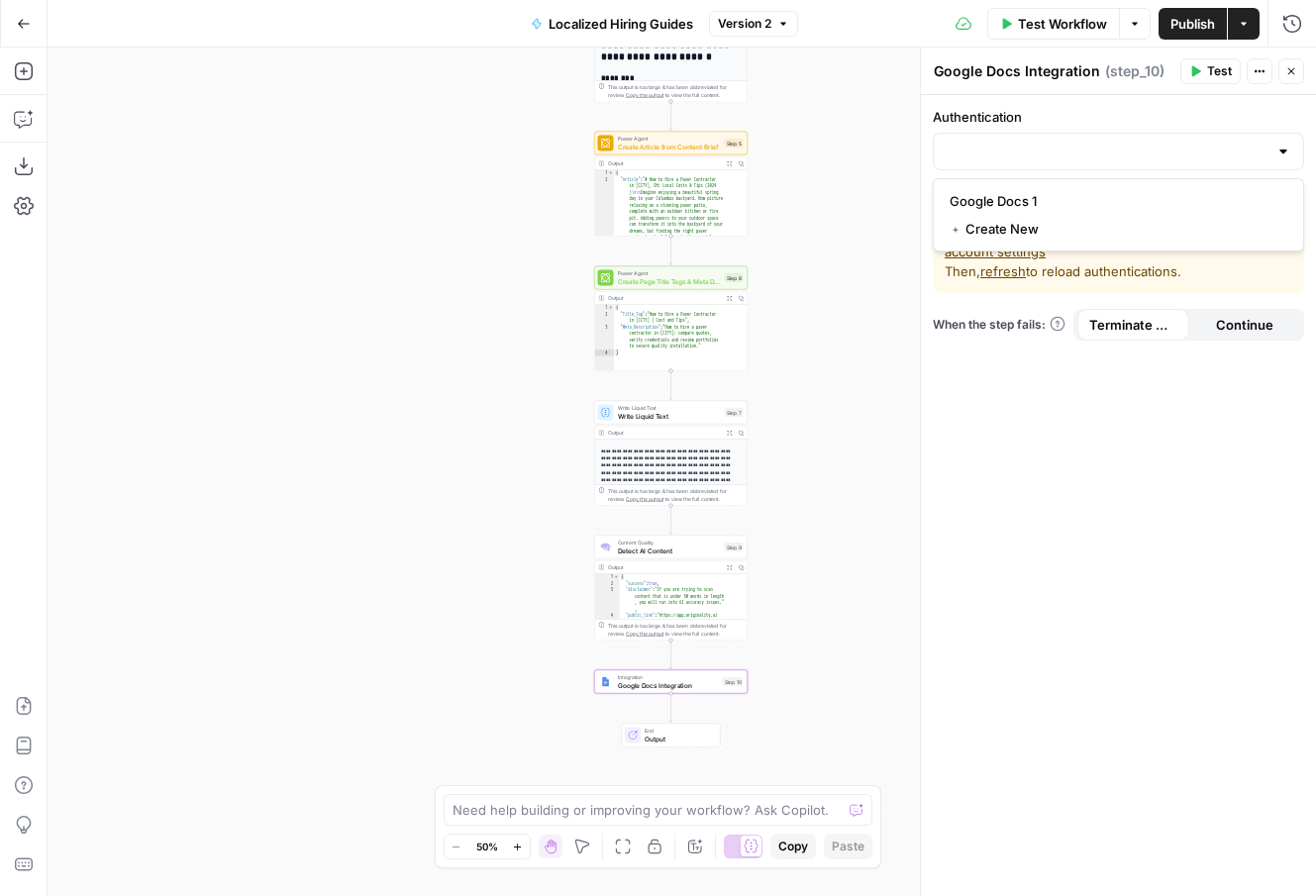 type on "Google Docs 1" 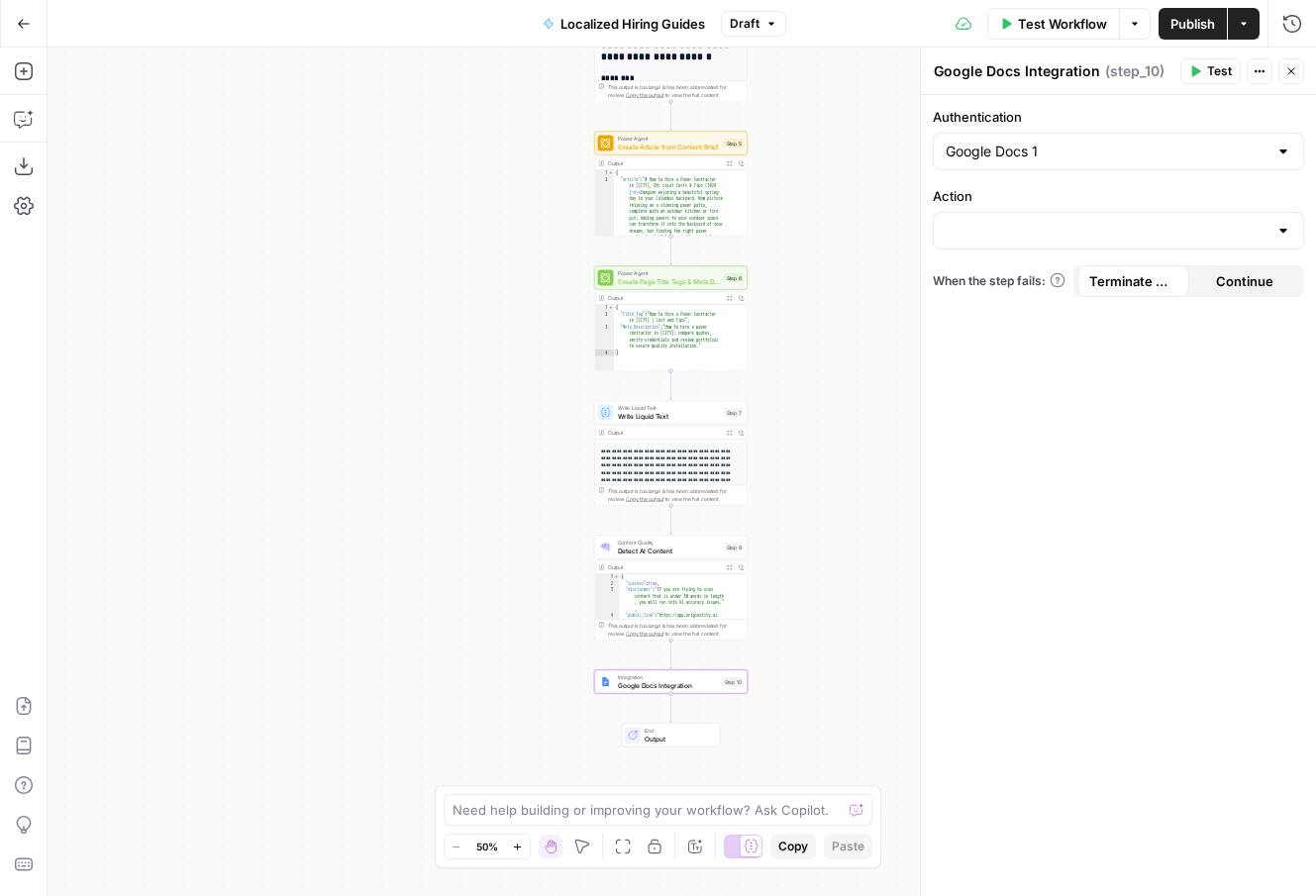 click at bounding box center [1283, 231] 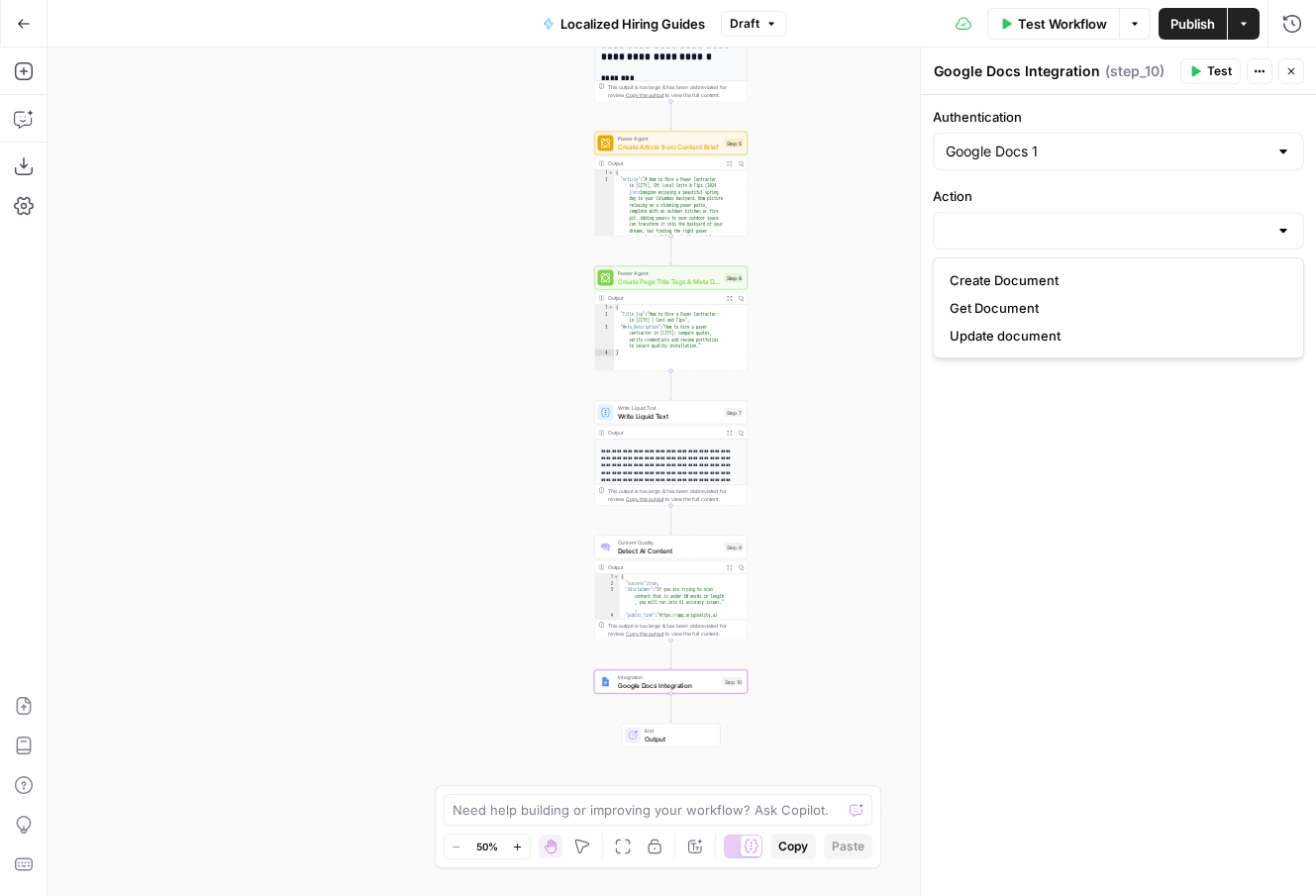 click on "Authentication Google Docs 1 Action When the step fails: Terminate Workflow Continue" at bounding box center [1118, 495] 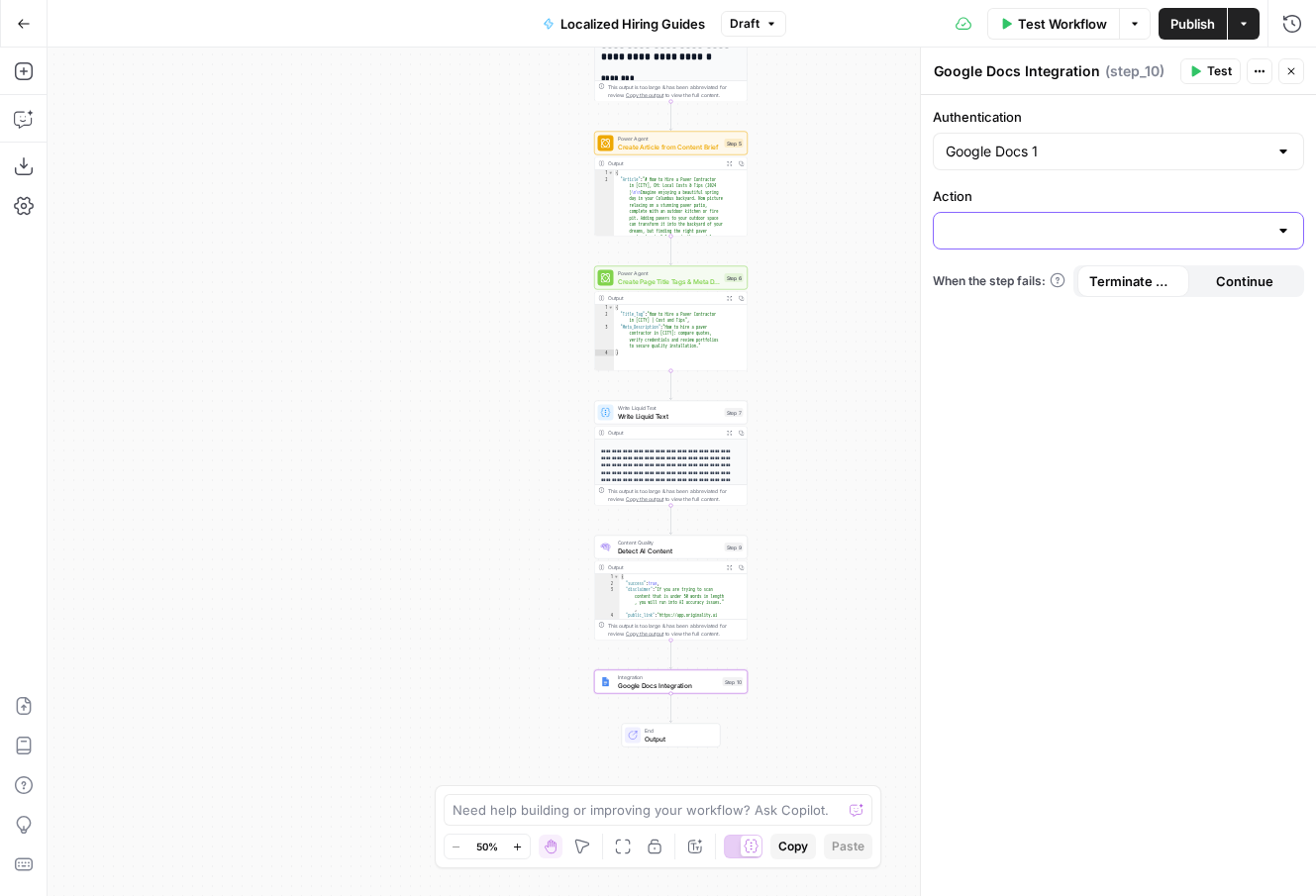 click on "Action" at bounding box center (1106, 231) 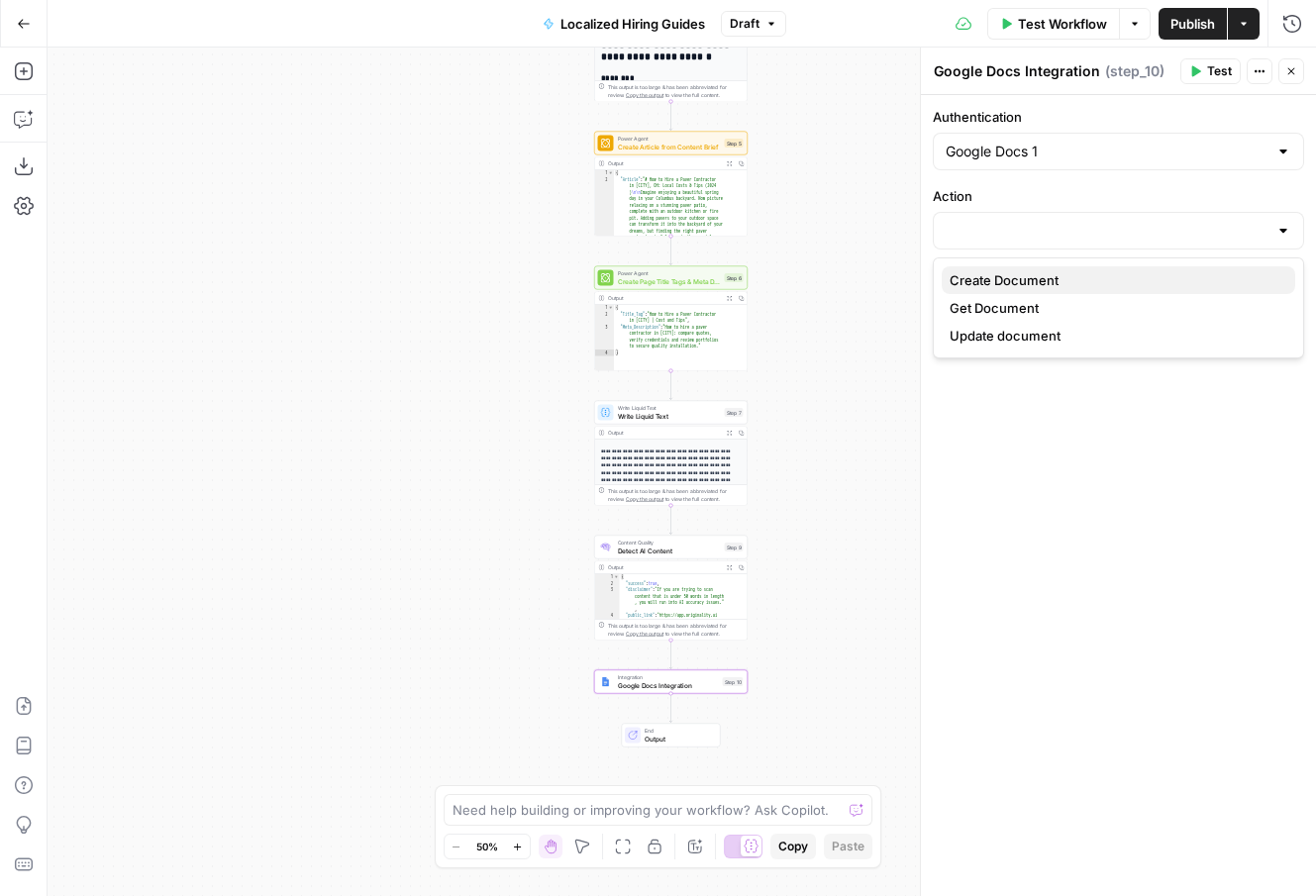 click on "Create Document" at bounding box center [1114, 280] 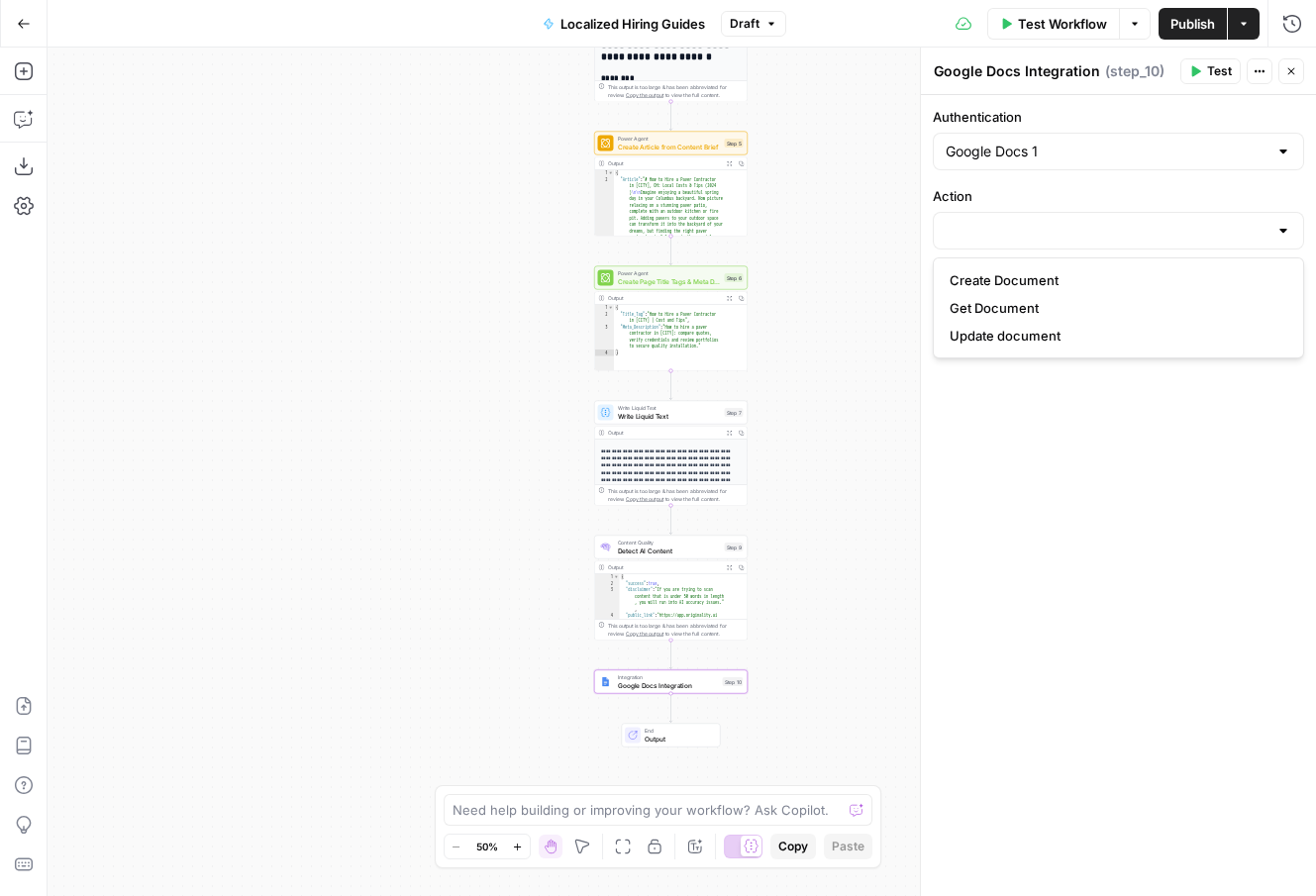 type on "Create Document" 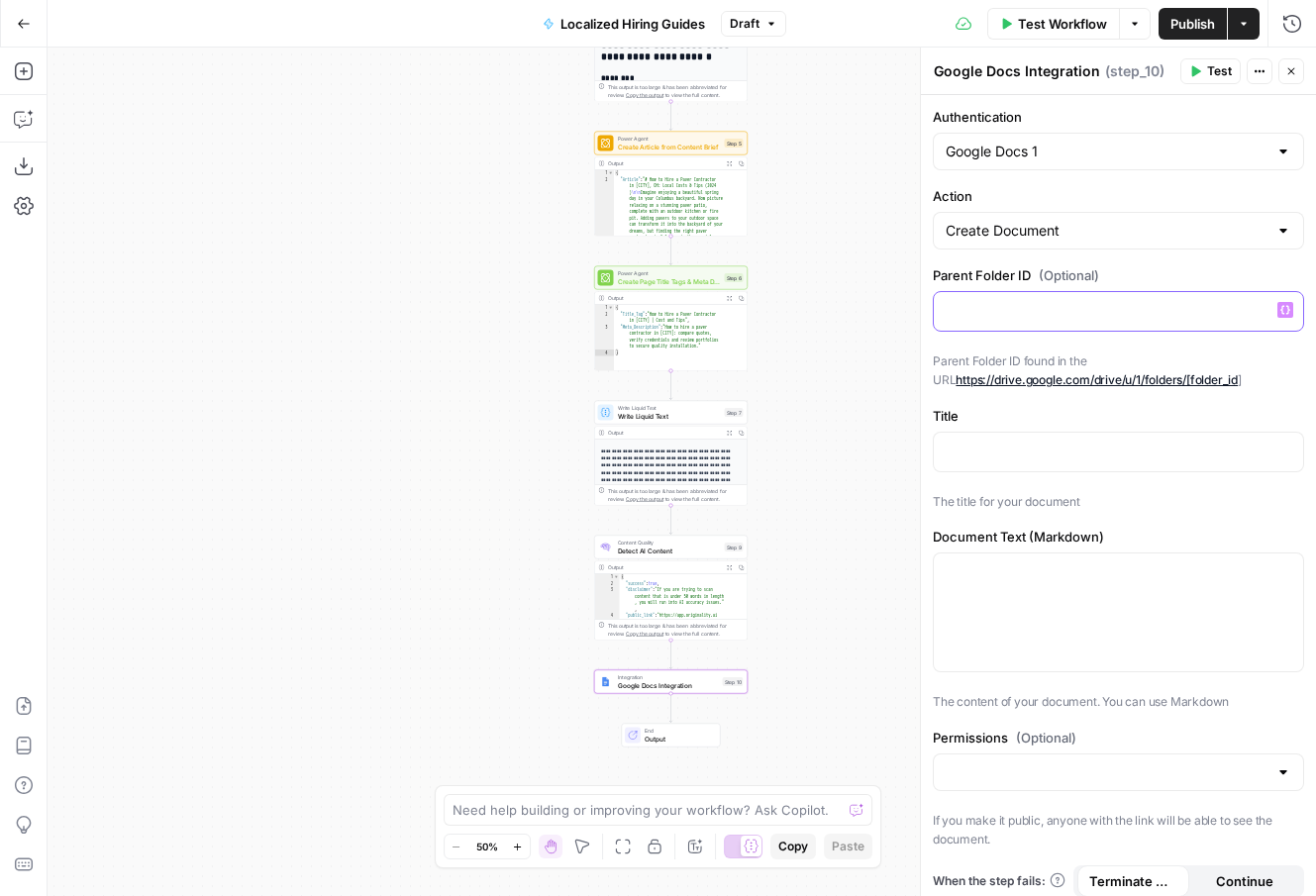 click on "Variables Menu" at bounding box center [1285, 310] 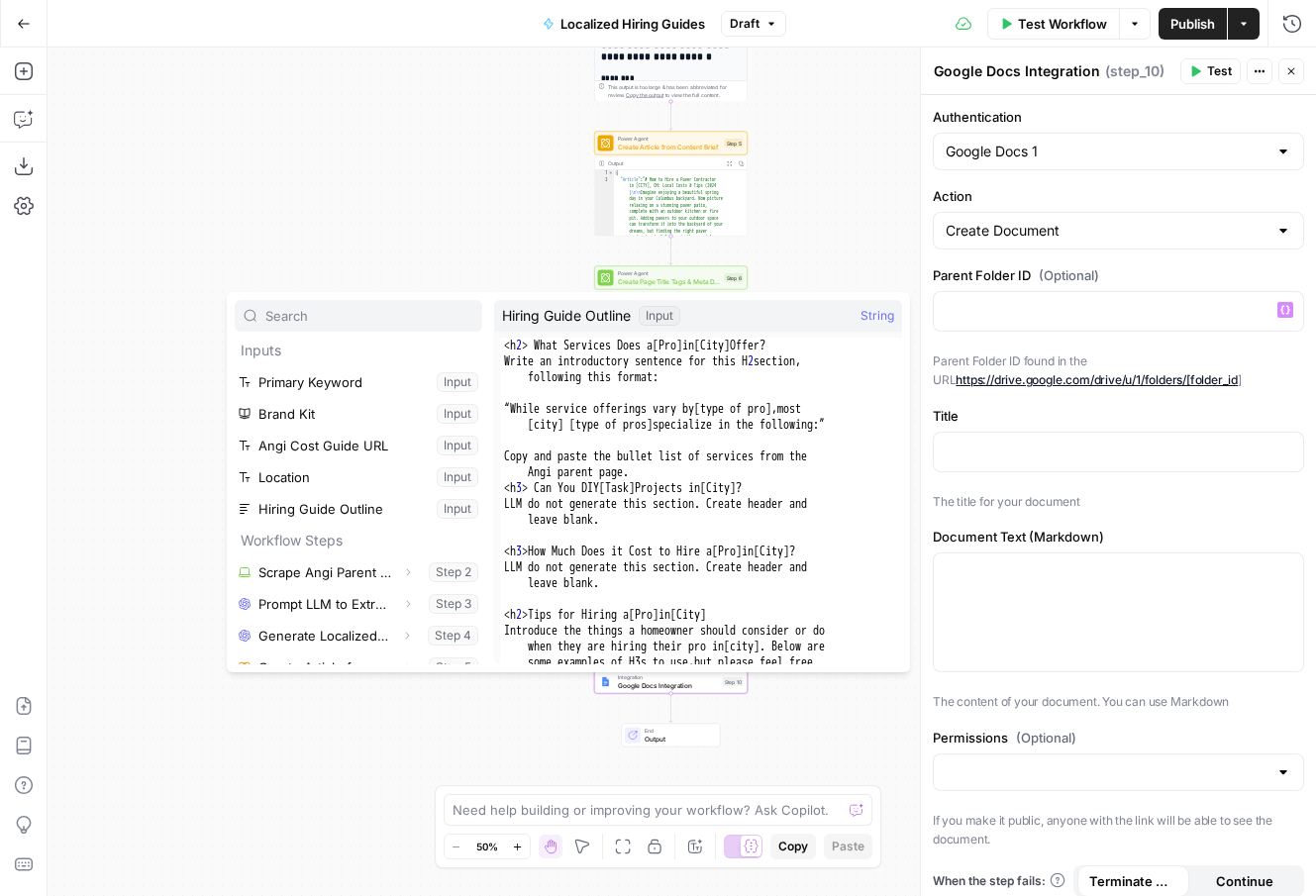 scroll, scrollTop: 0, scrollLeft: 0, axis: both 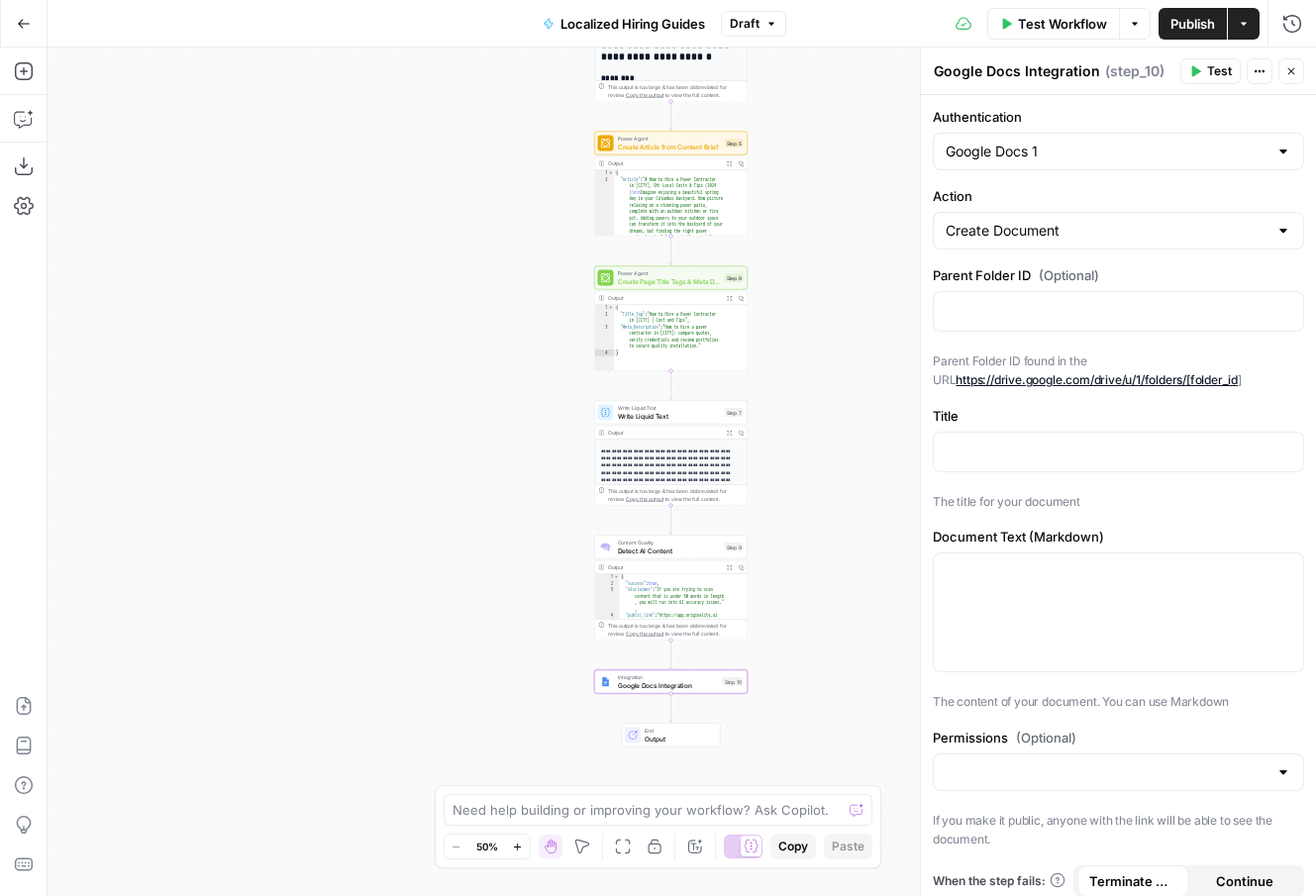 click on "Parent Folder ID found in the URL  https://drive.google.com/drive/u/1/folders/[folder_id ]" at bounding box center (1118, 370) 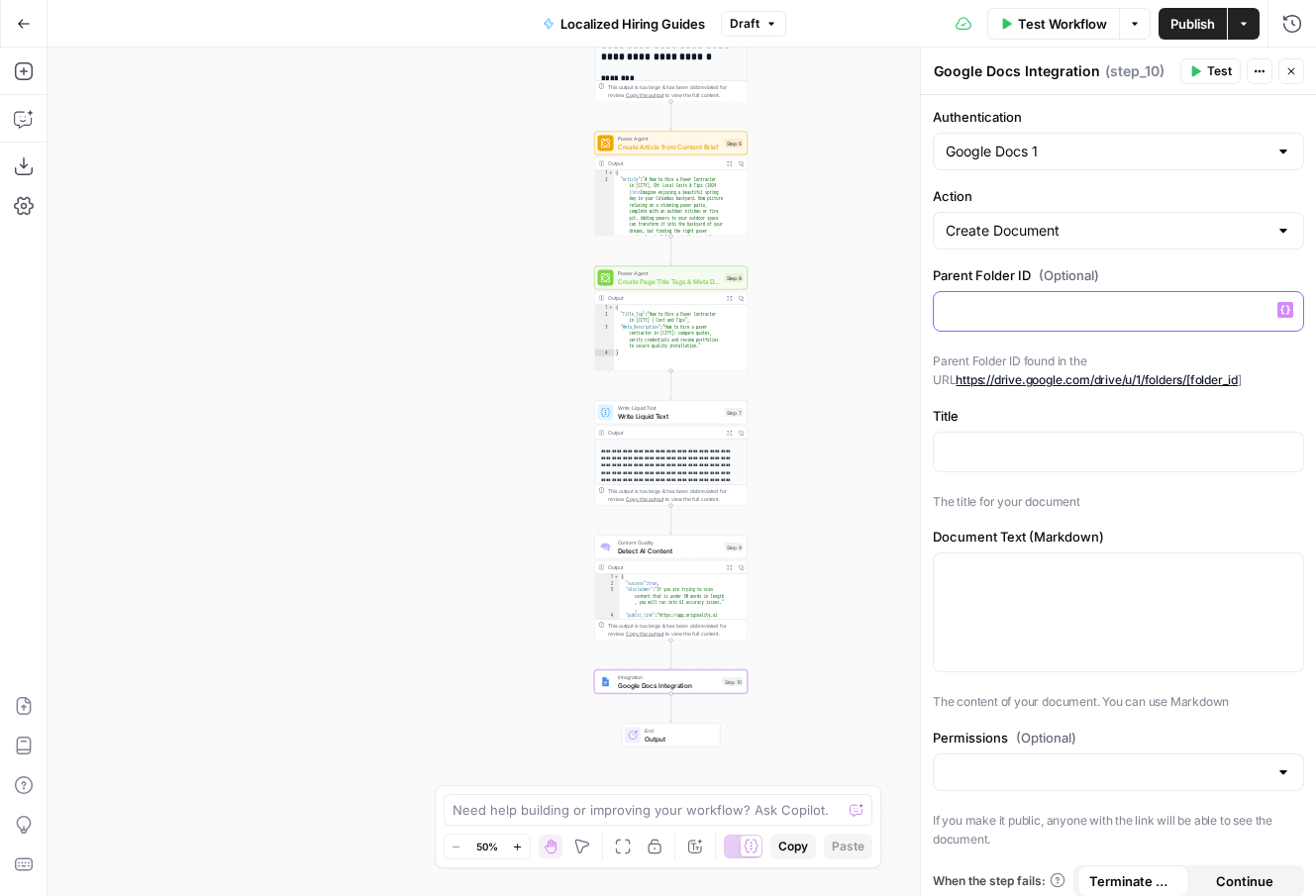 click at bounding box center [1118, 310] 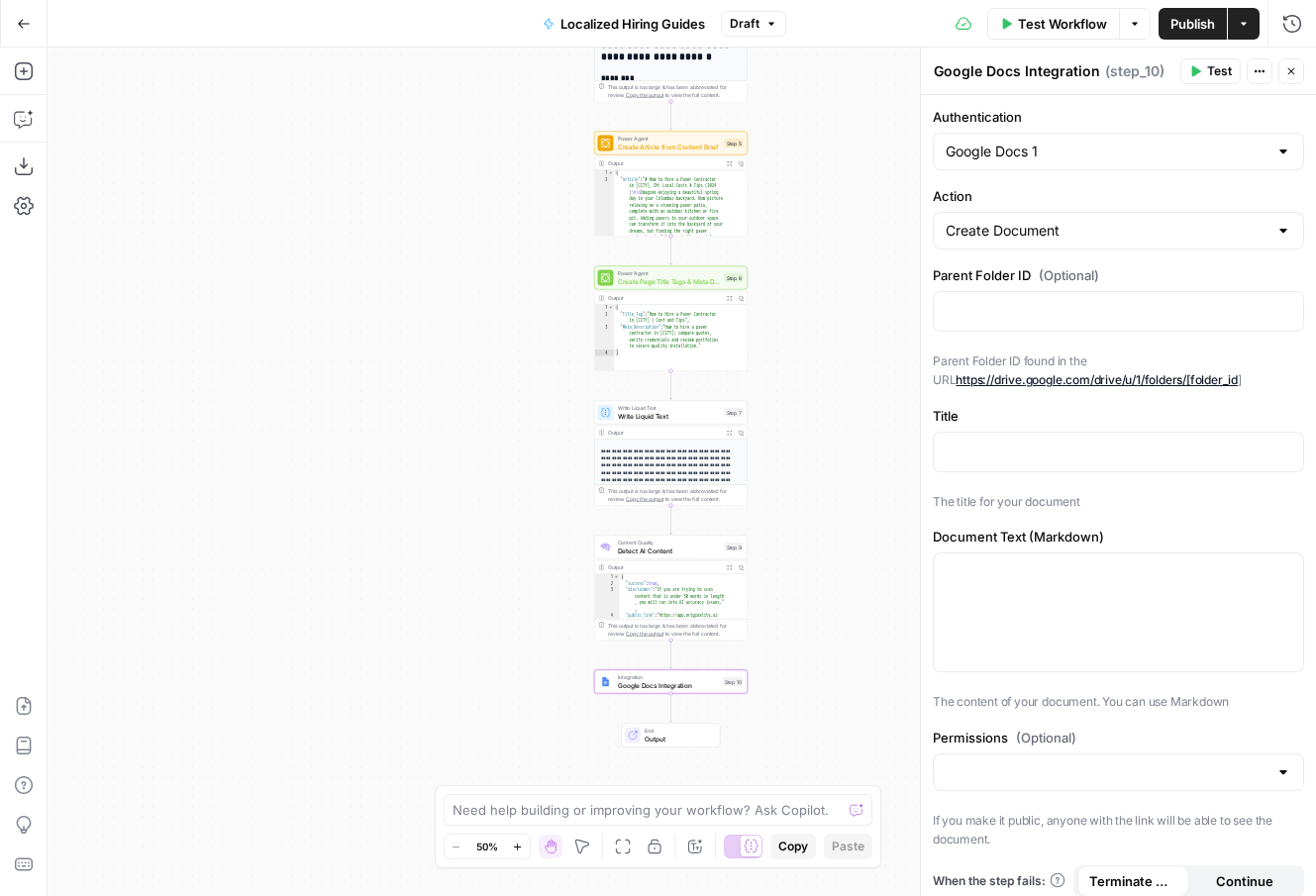 click on "Parent Folder ID found in the URL  https://drive.google.com/drive/u/1/folders/[folder_id ]" at bounding box center (1118, 370) 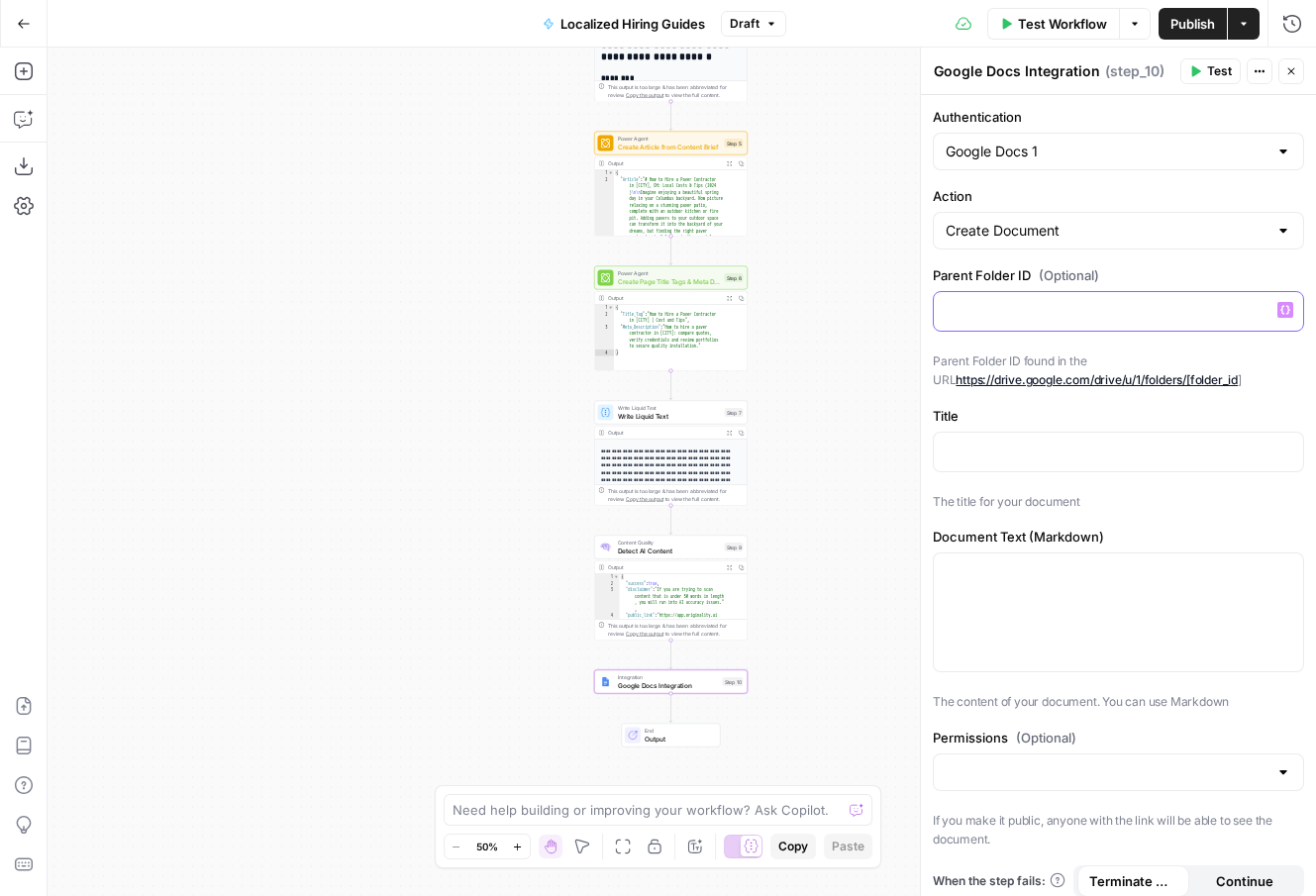 click at bounding box center [1118, 310] 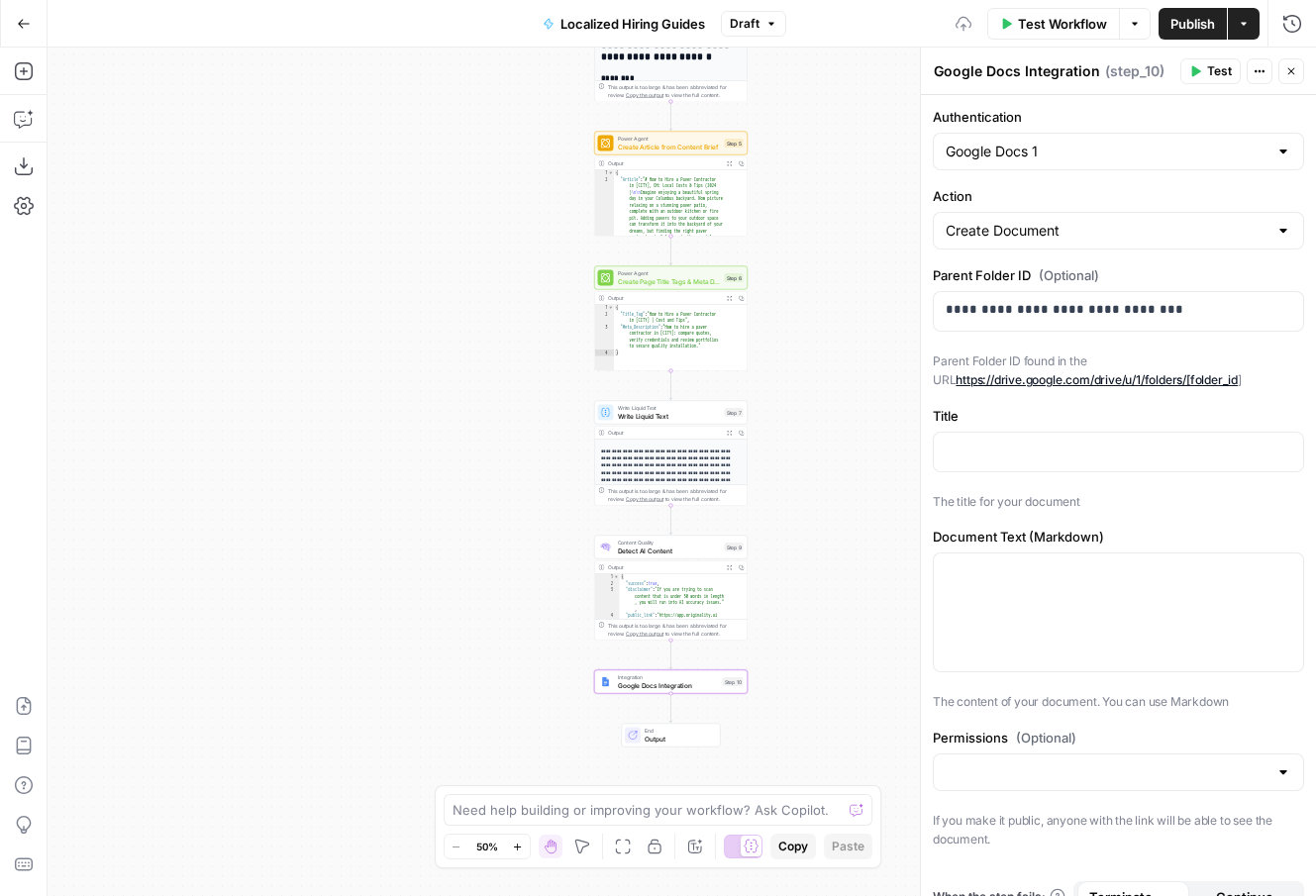 click on "Parent Folder ID found in the URL  https://drive.google.com/drive/u/1/folders/[folder_id ]" at bounding box center [1118, 370] 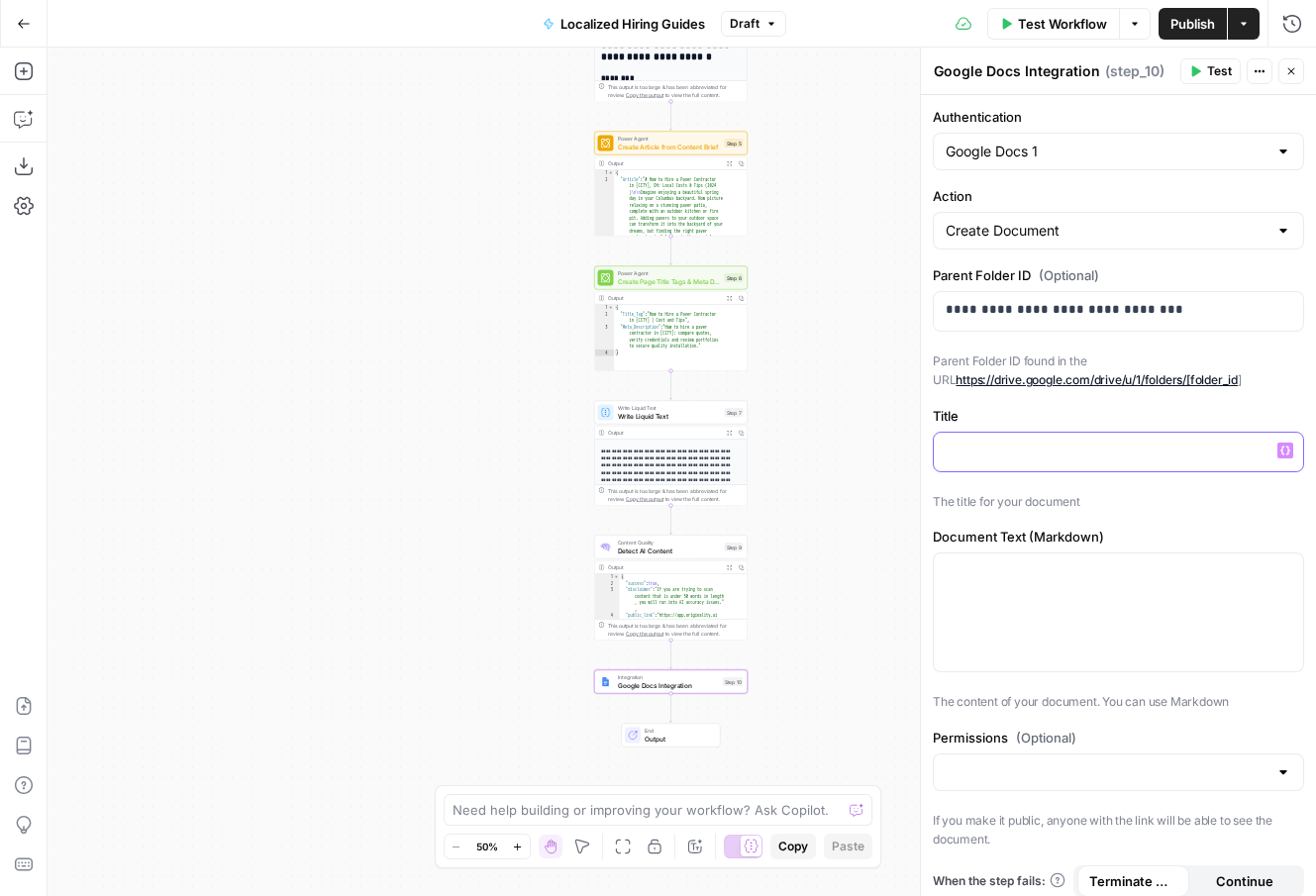 click at bounding box center (1118, 450) 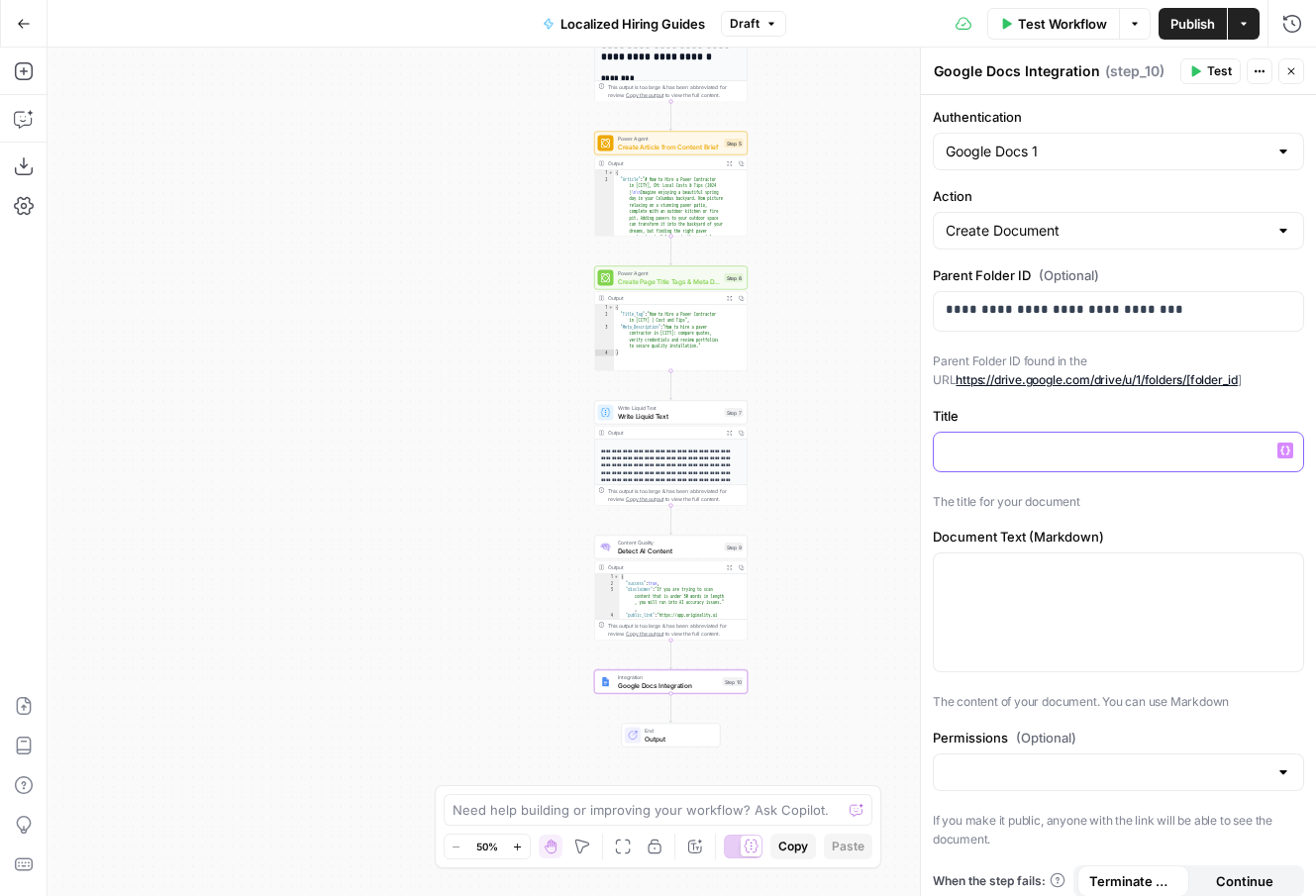 click 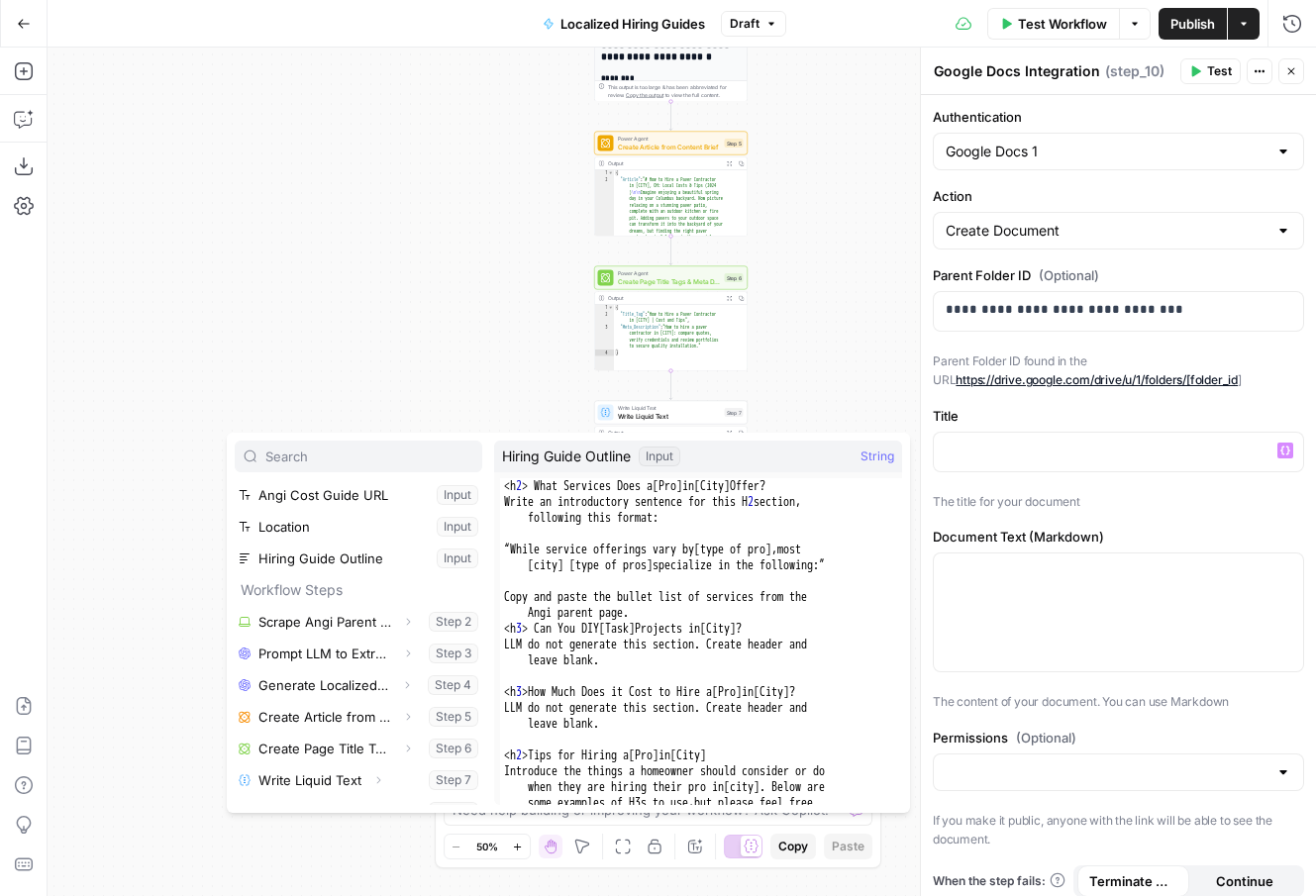 scroll, scrollTop: 117, scrollLeft: 0, axis: vertical 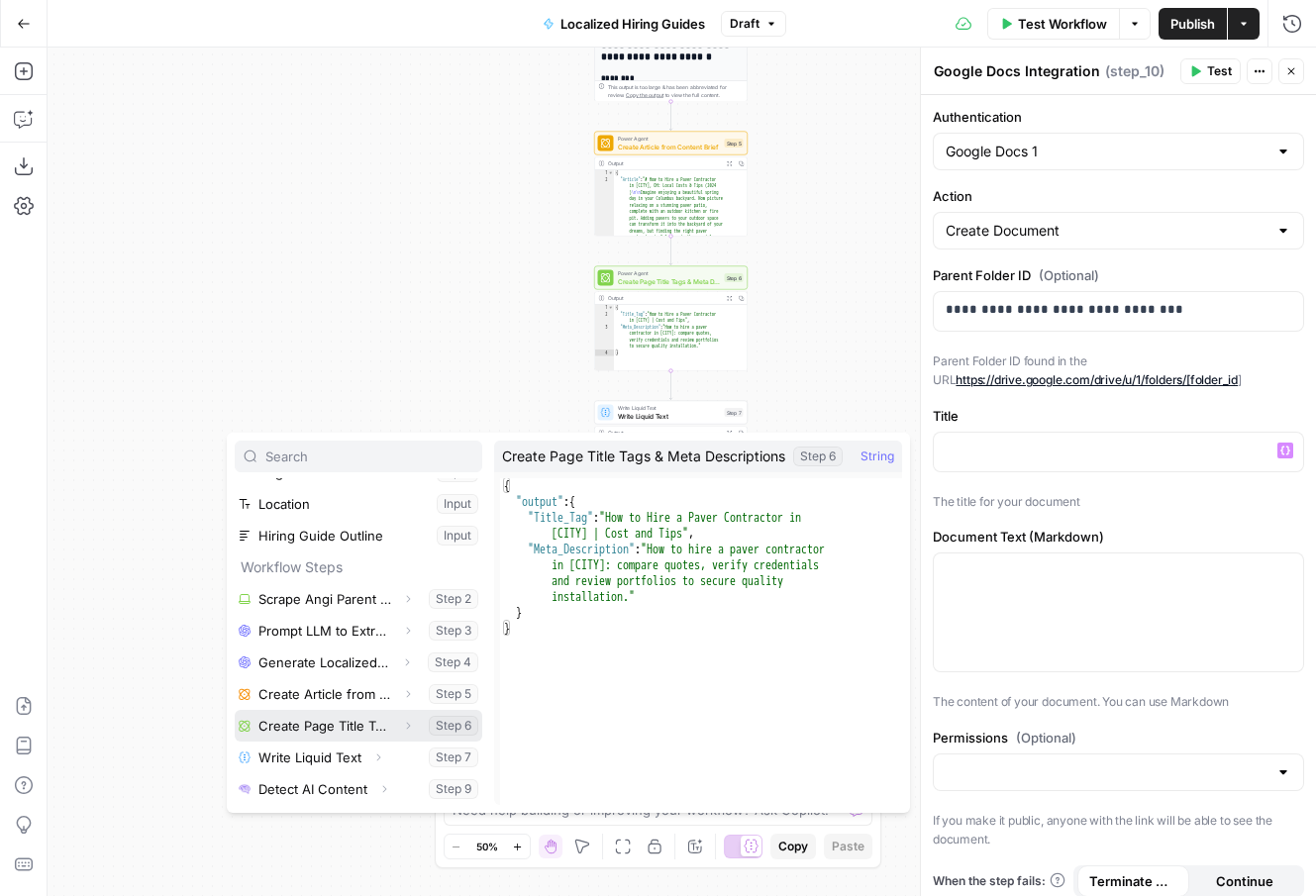 click at bounding box center [358, 726] 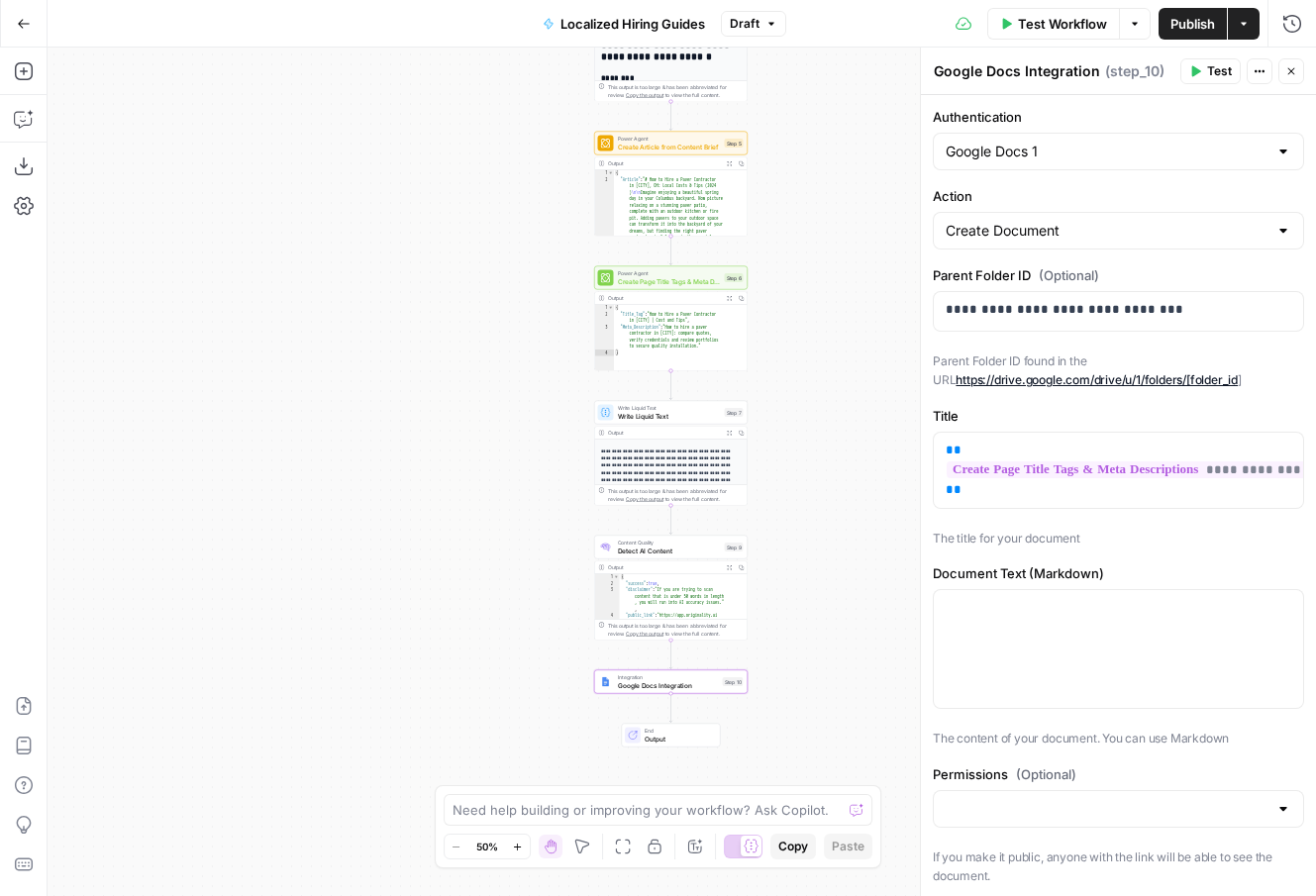 click on "The title for your document" at bounding box center [1118, 539] 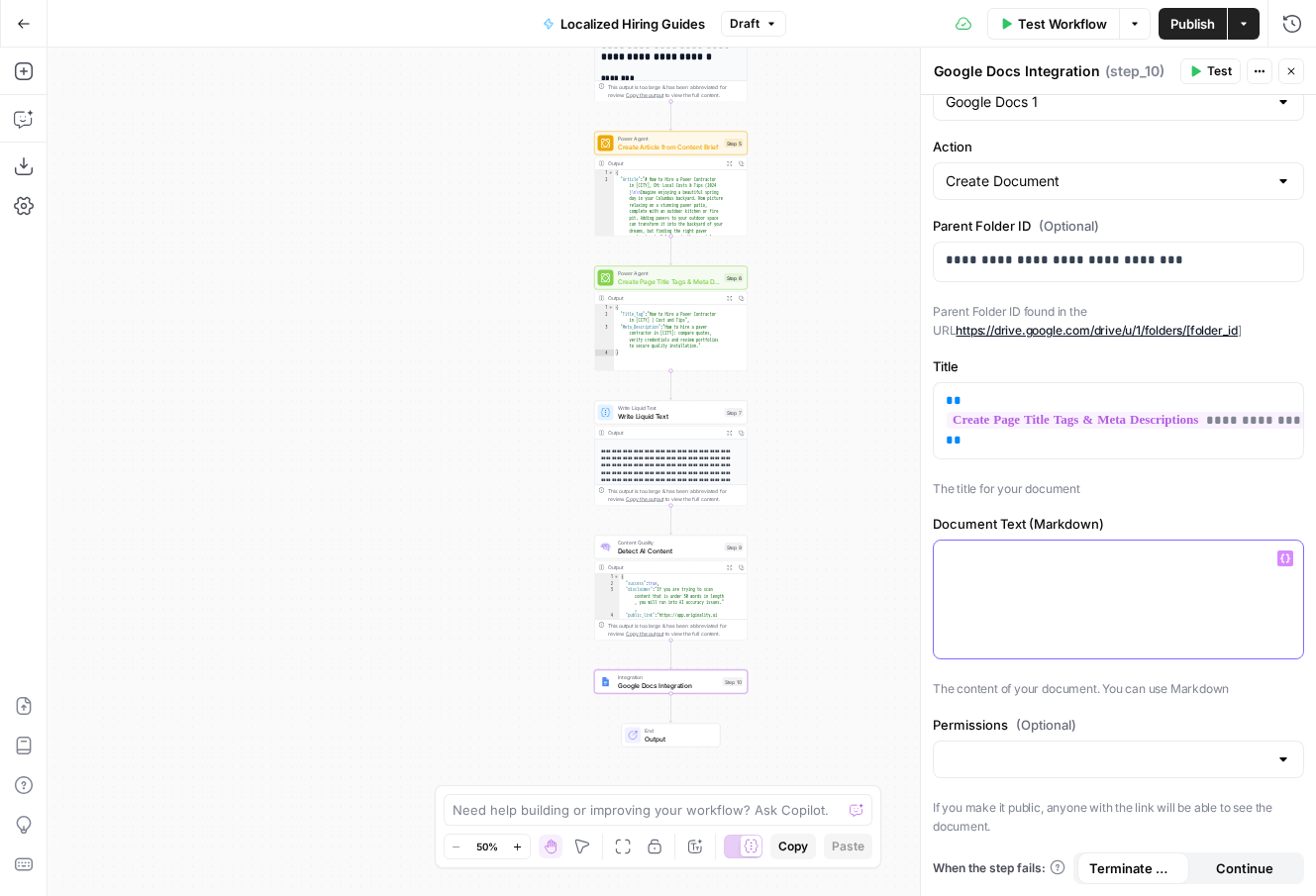 click 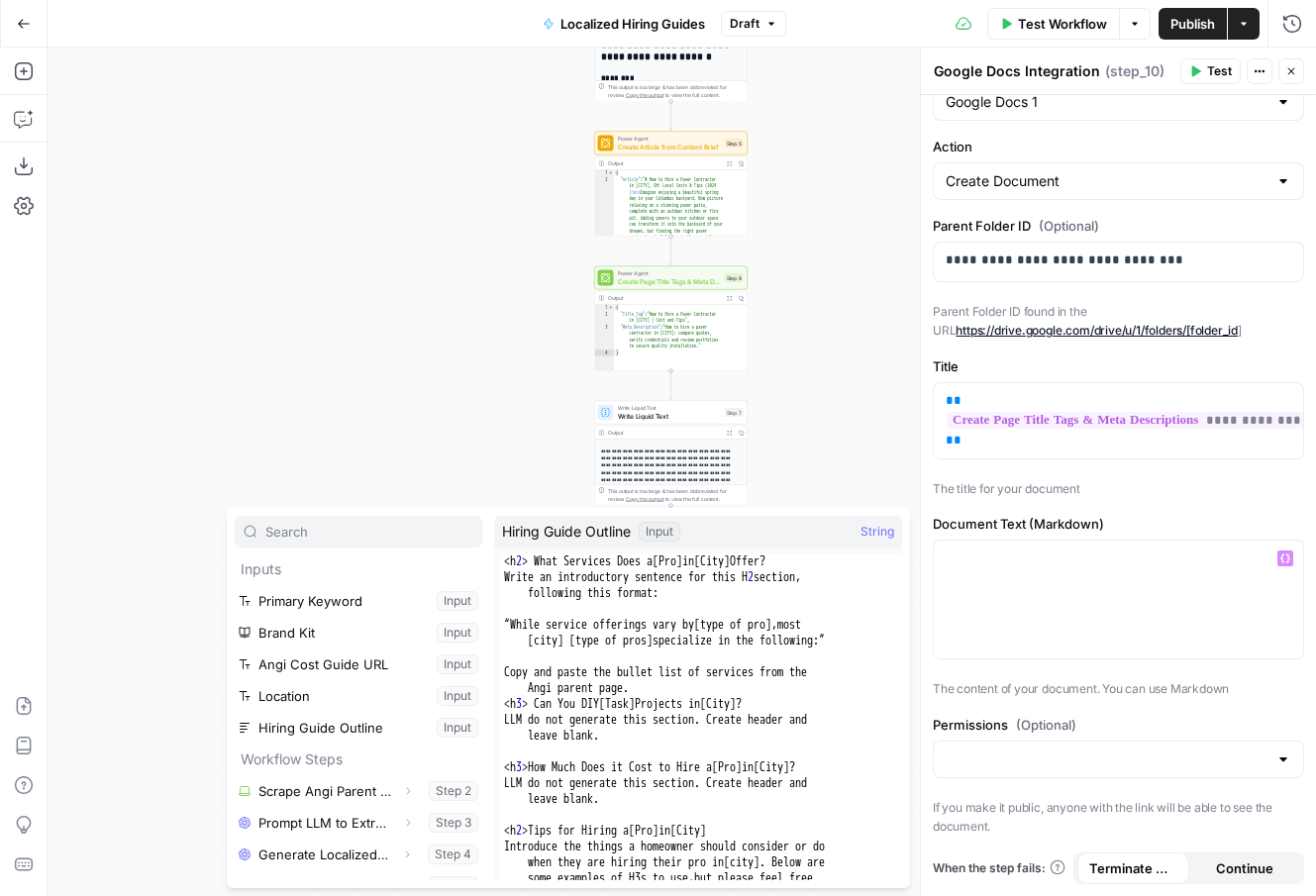 scroll, scrollTop: 117, scrollLeft: 0, axis: vertical 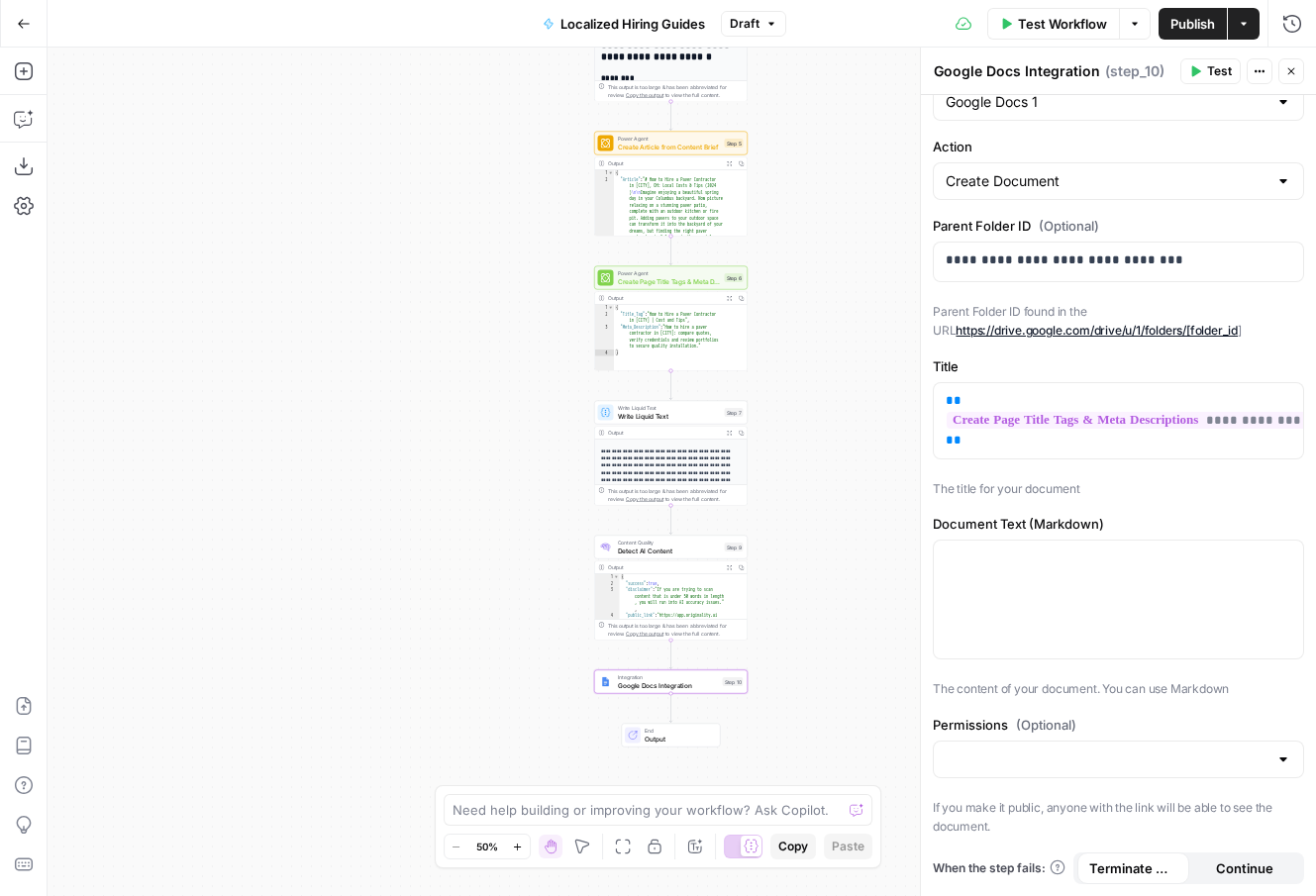 click 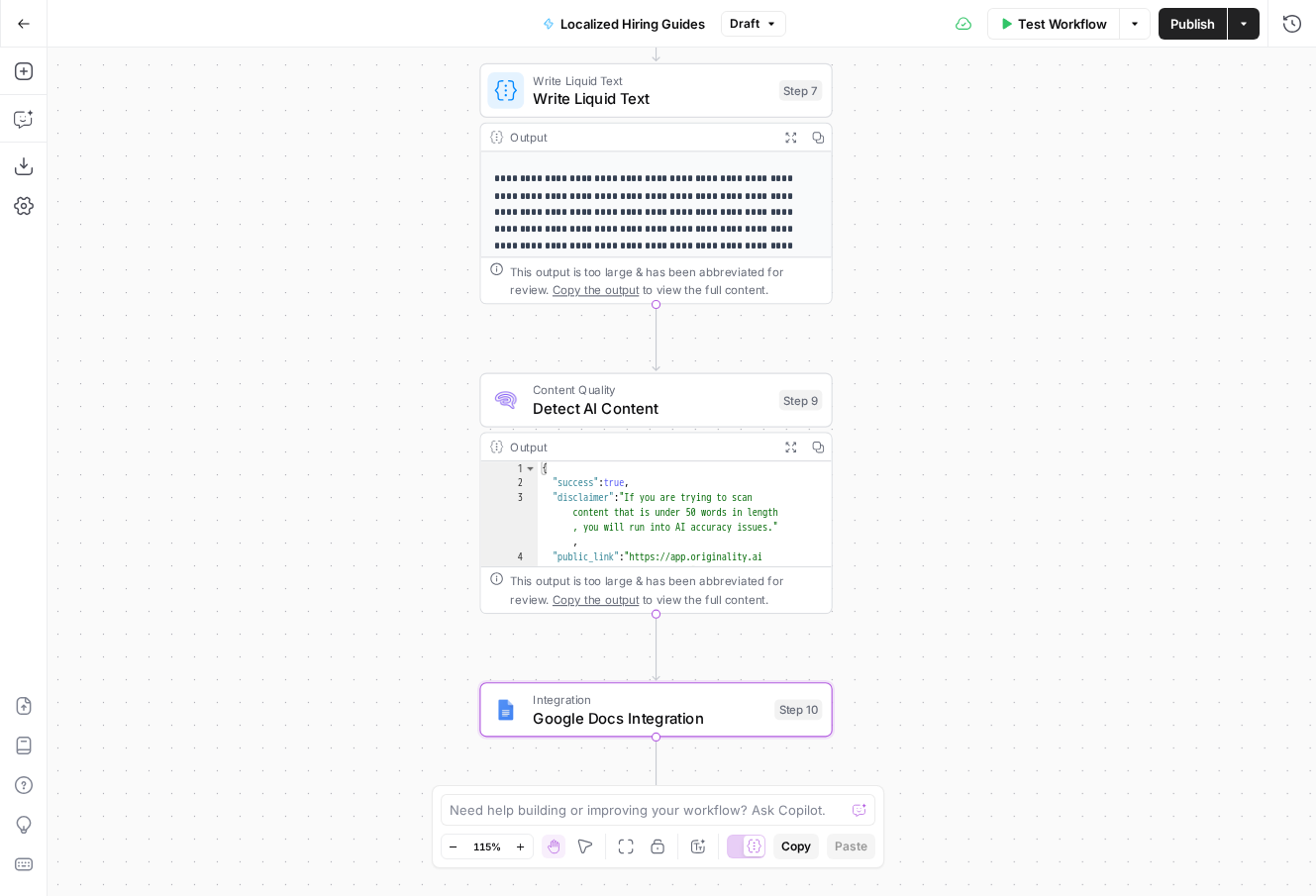 drag, startPoint x: 859, startPoint y: 577, endPoint x: 1053, endPoint y: 506, distance: 206.58412 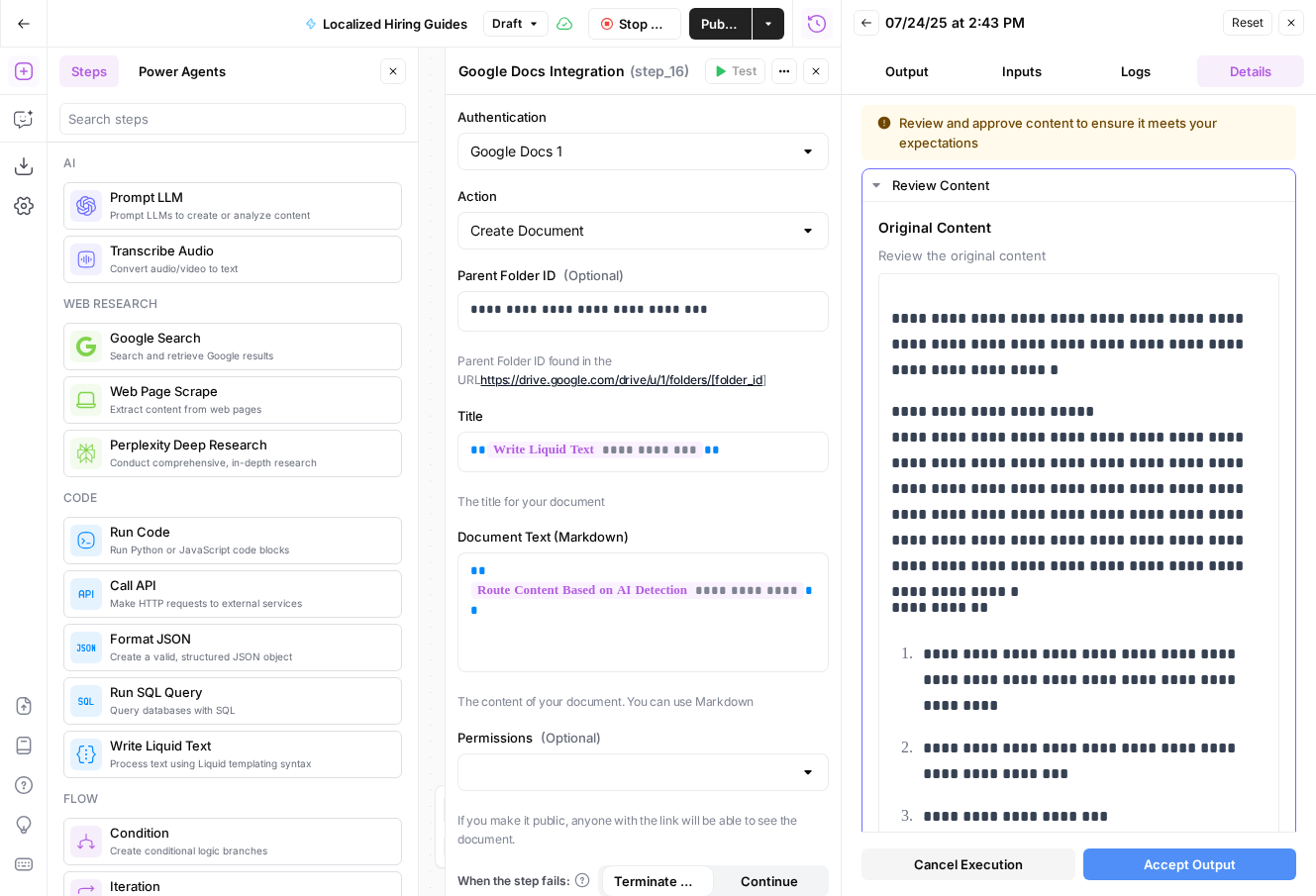 scroll, scrollTop: 0, scrollLeft: 0, axis: both 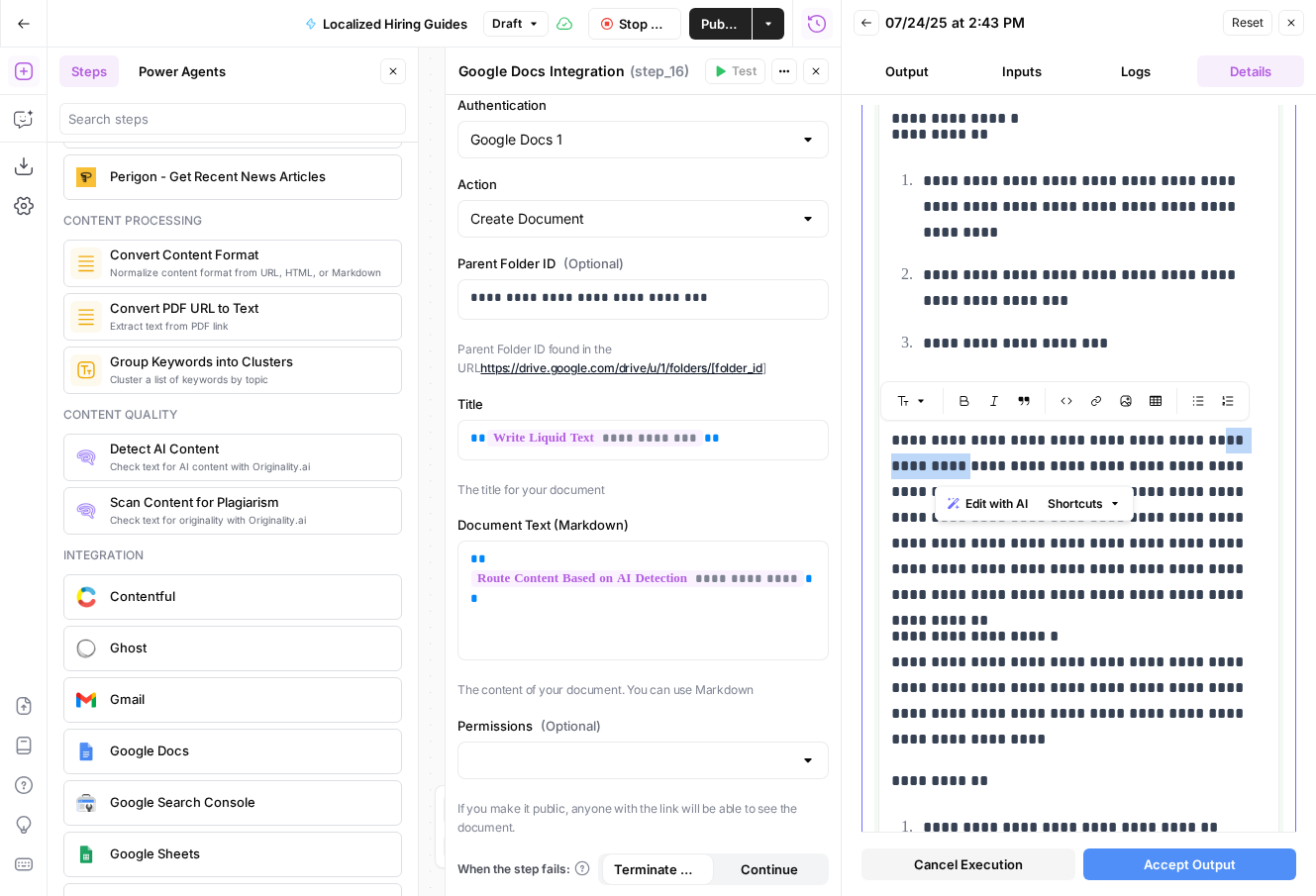 drag, startPoint x: 934, startPoint y: 470, endPoint x: 1196, endPoint y: 443, distance: 263.38755 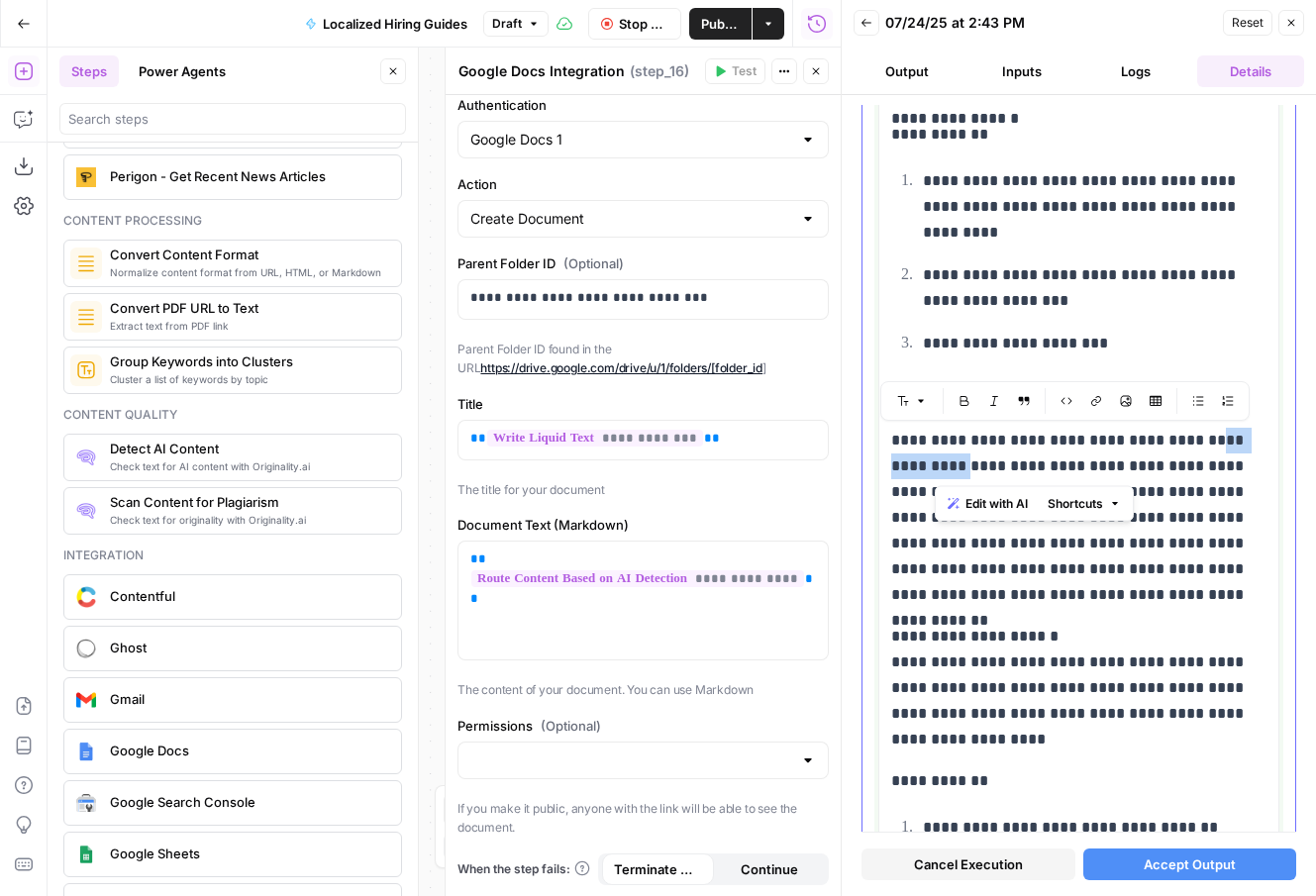click on "**********" at bounding box center [1078, 492] 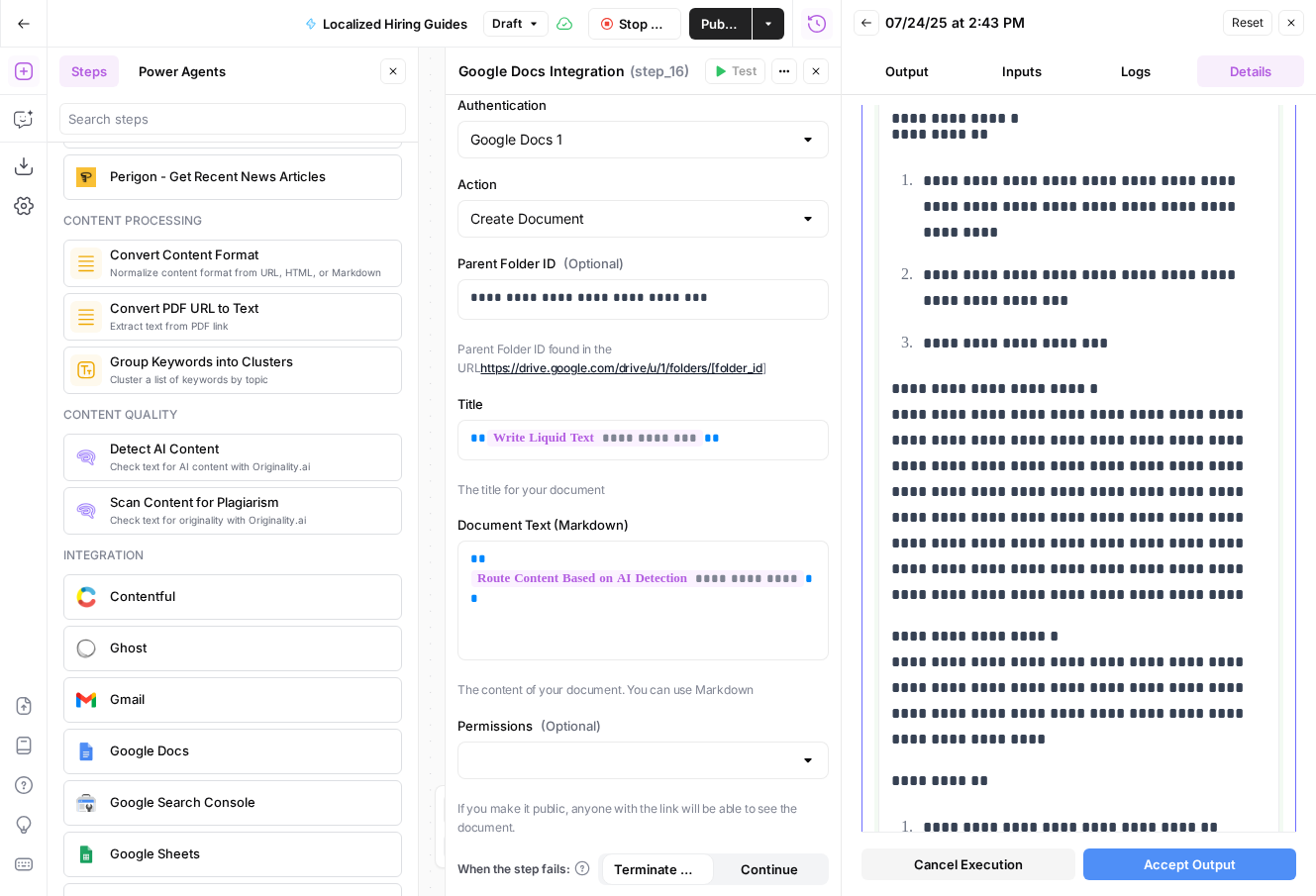 click on "**********" at bounding box center (1078, 492) 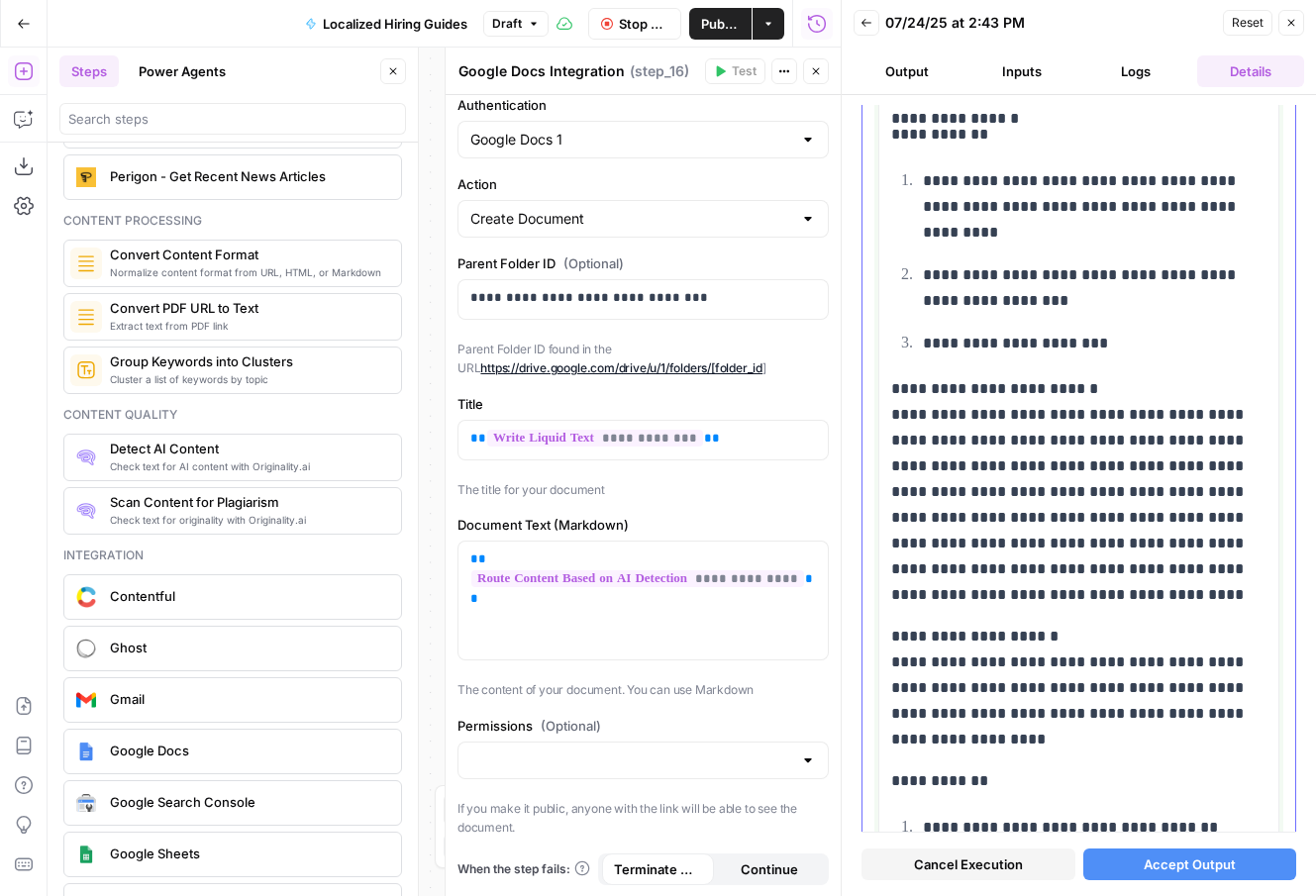 type 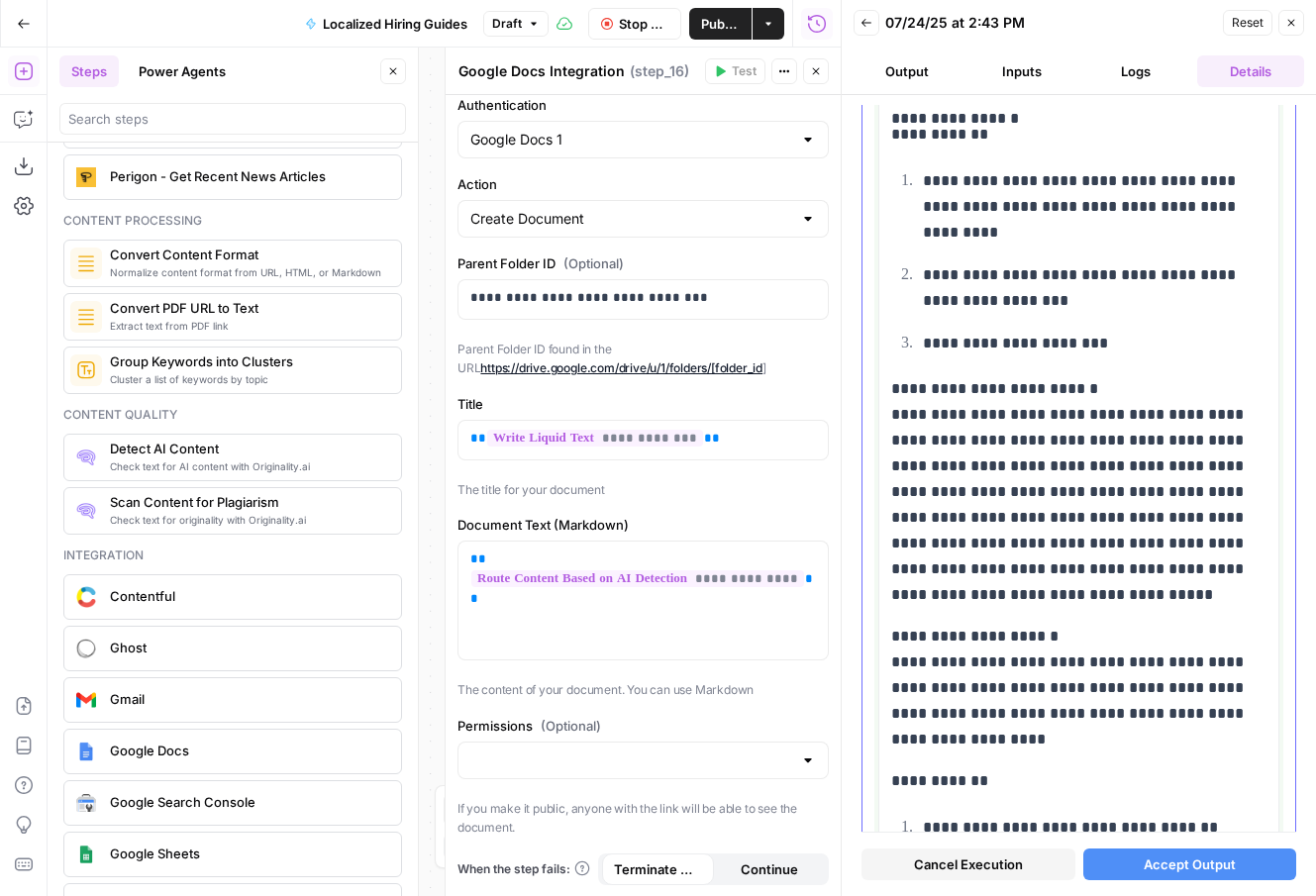 click on "**********" at bounding box center (1078, 492) 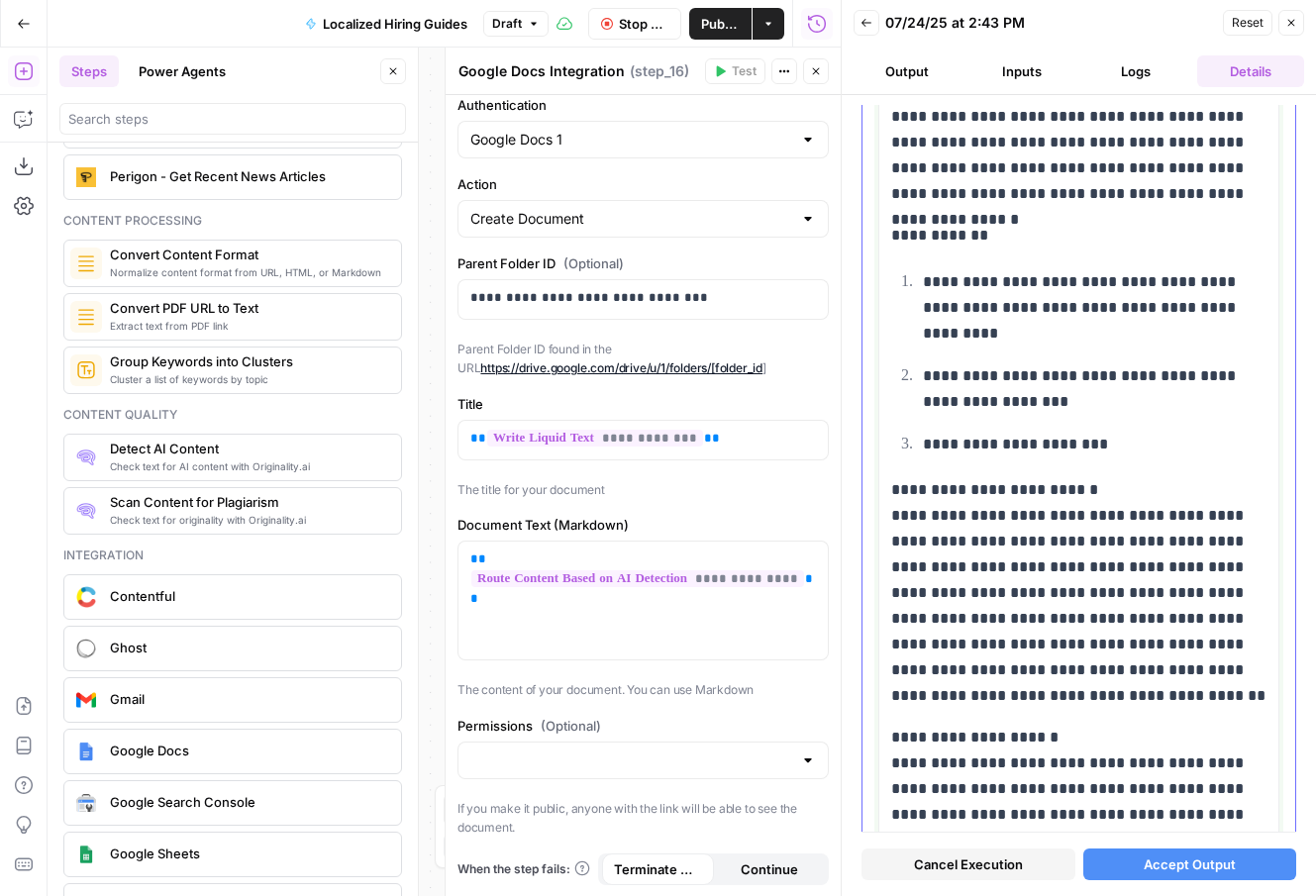 scroll, scrollTop: 398, scrollLeft: 0, axis: vertical 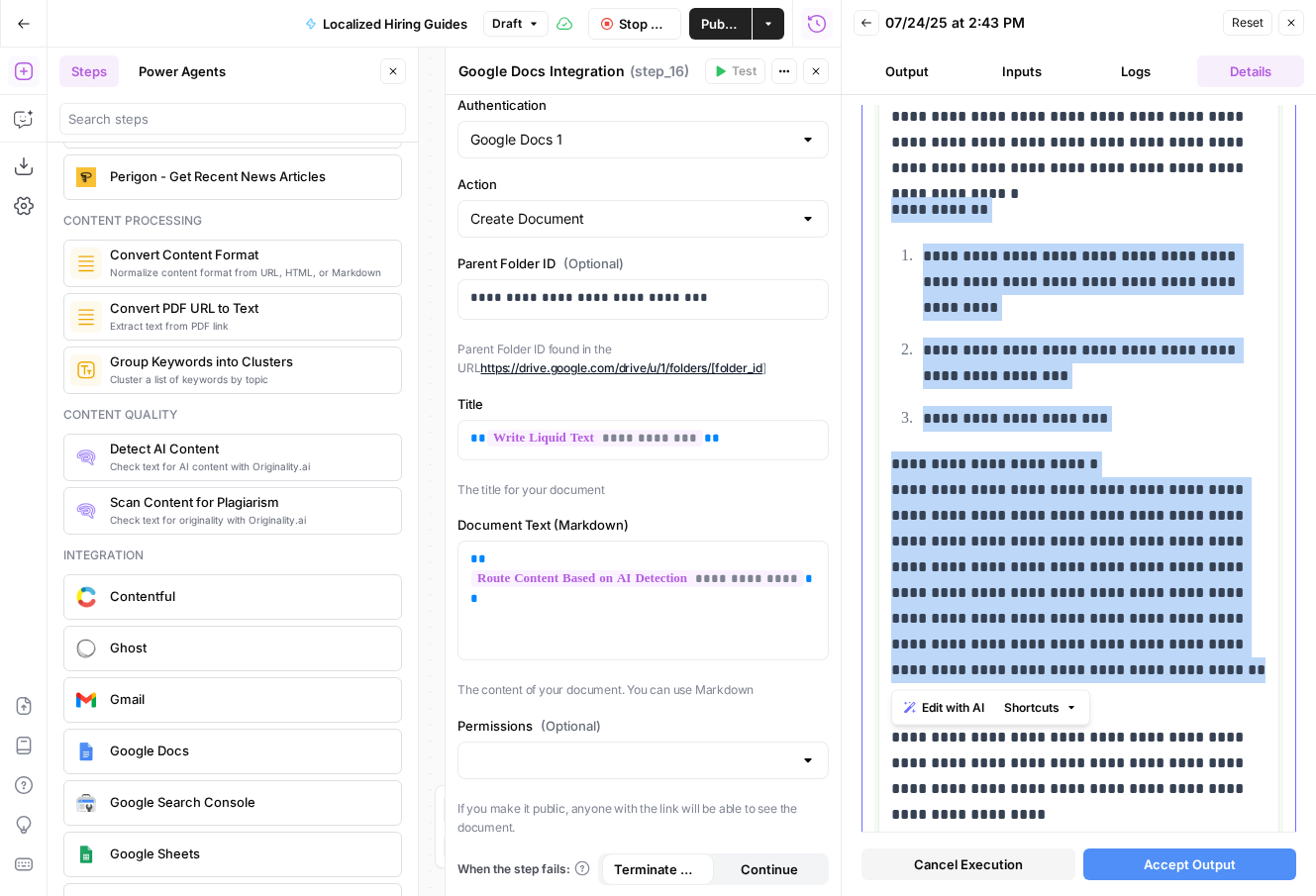 drag, startPoint x: 1097, startPoint y: 670, endPoint x: 893, endPoint y: 212, distance: 501.3781 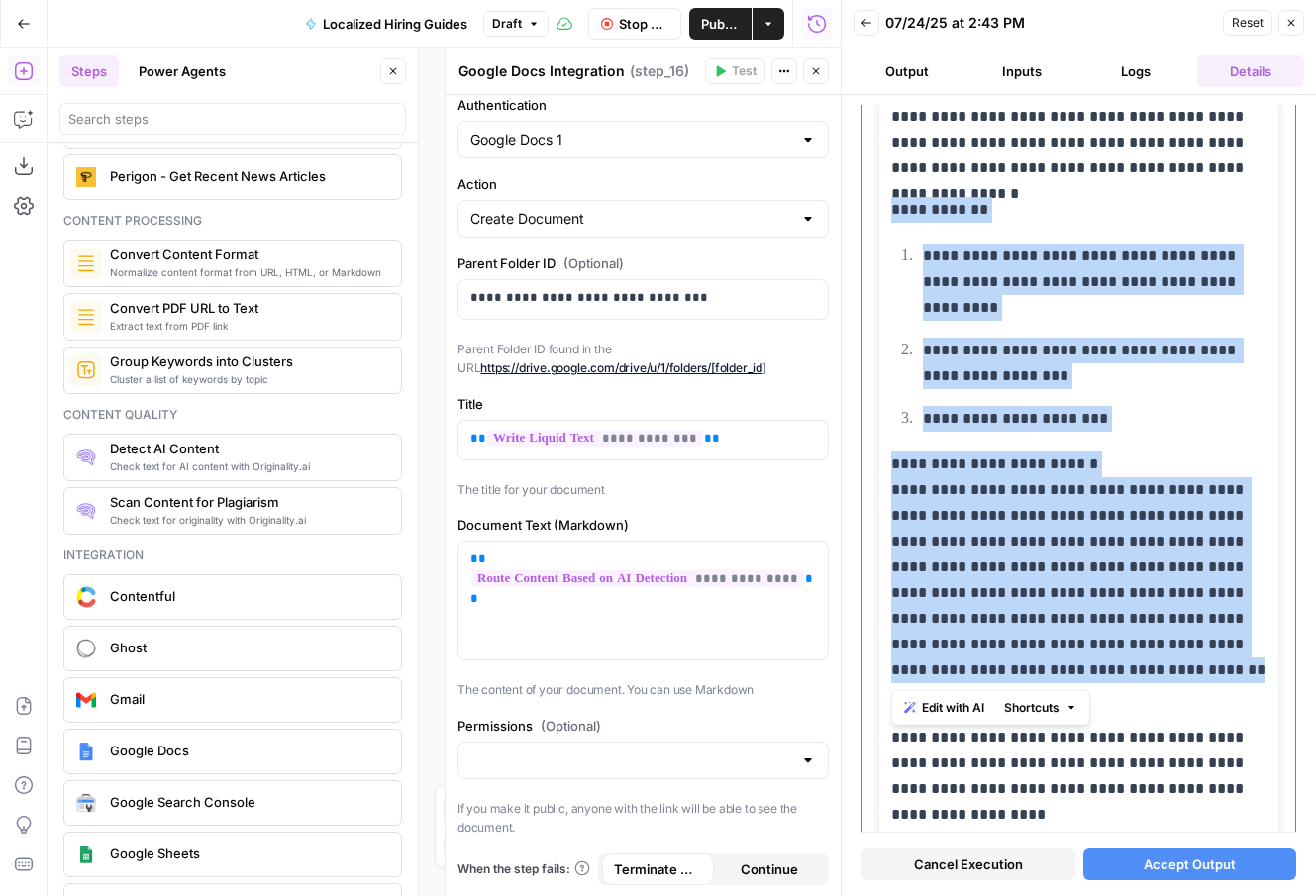 click on "**********" at bounding box center [1078, 1537] 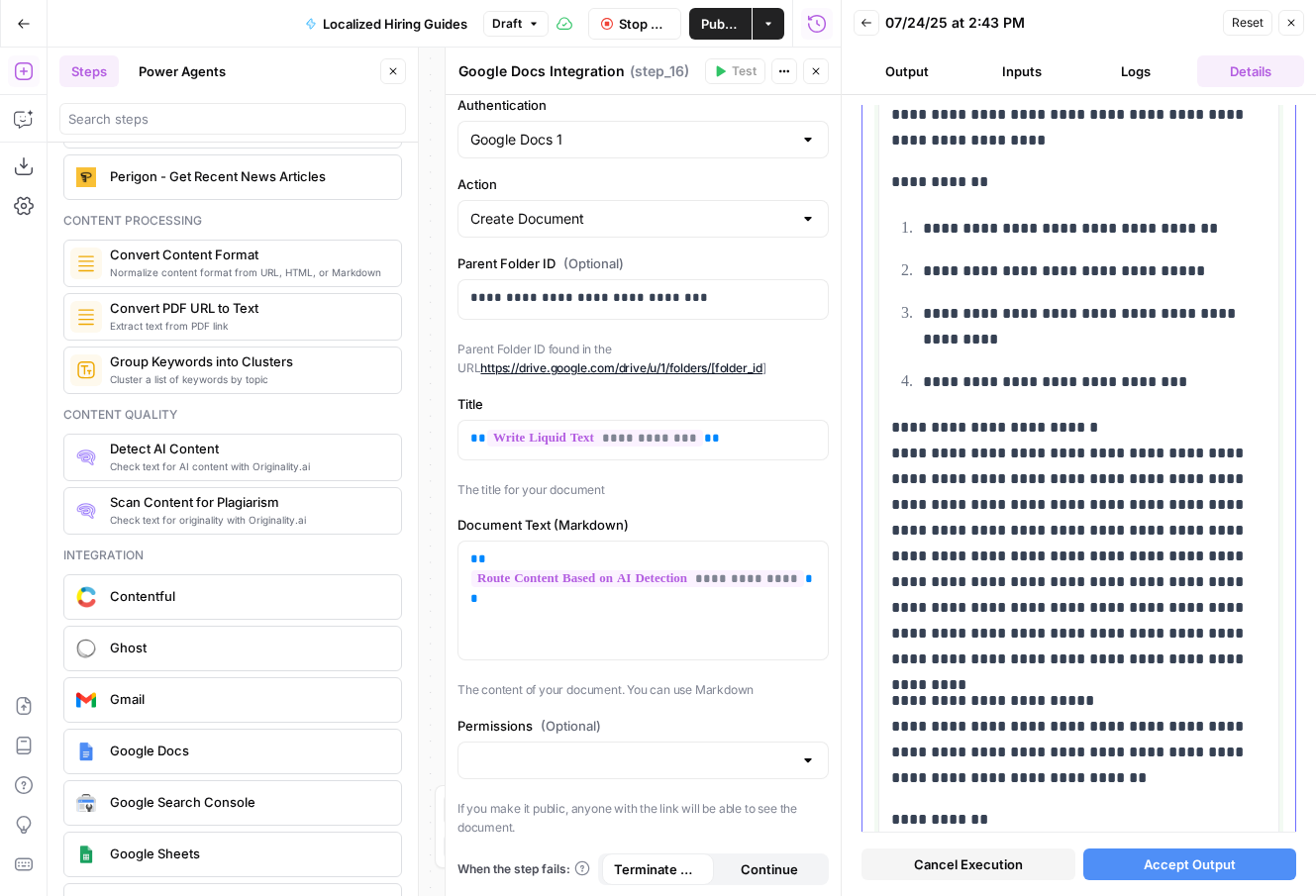 scroll, scrollTop: 571, scrollLeft: 0, axis: vertical 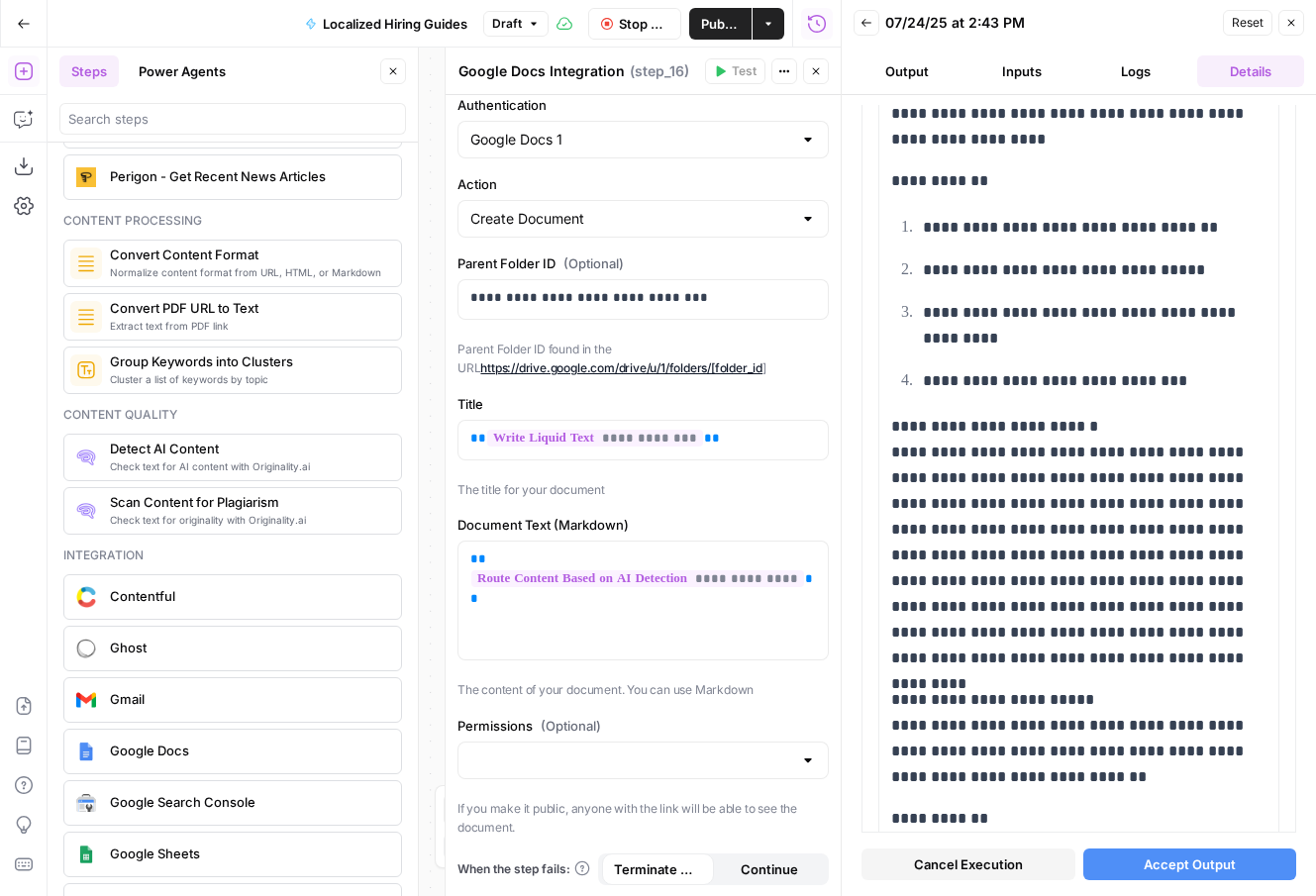 click 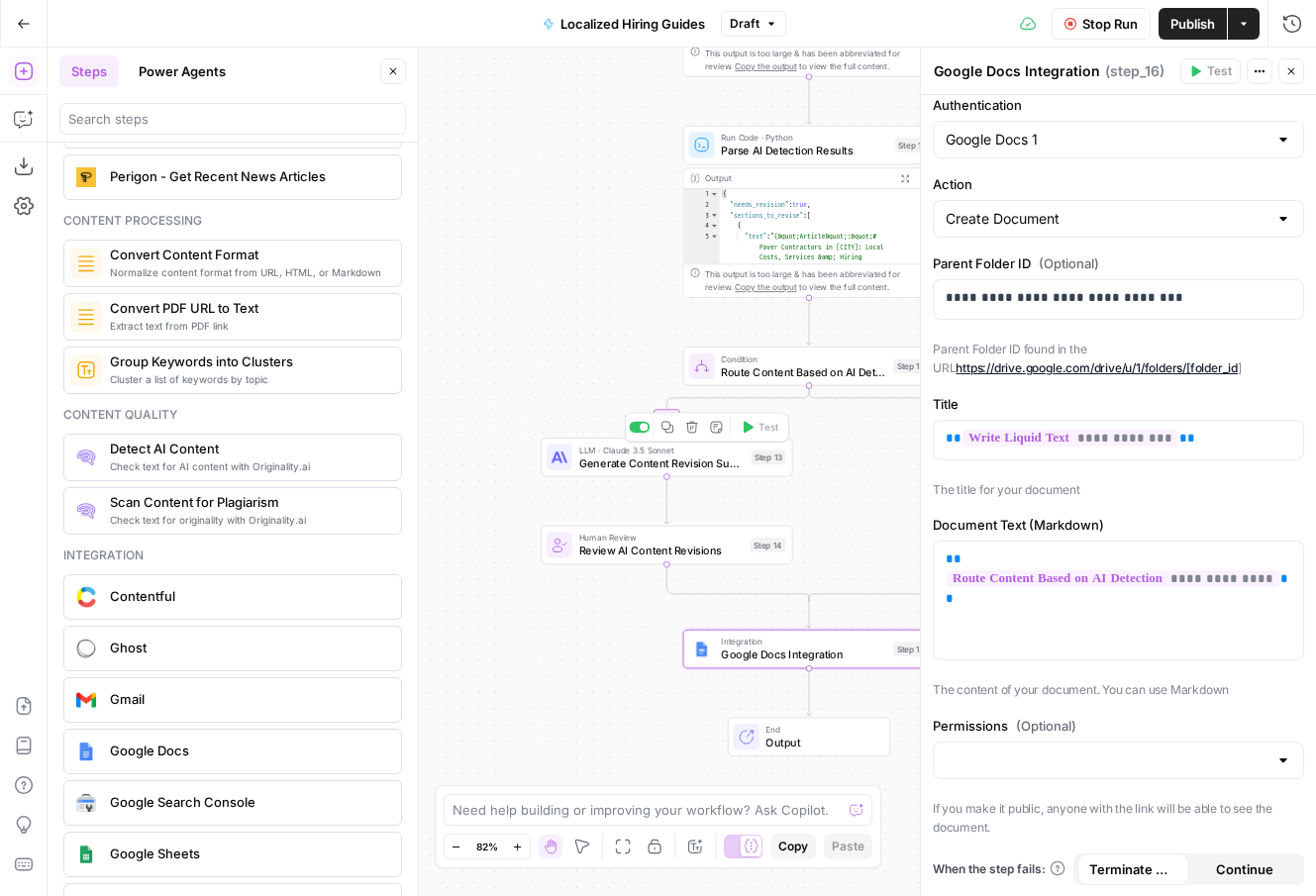 click on "Generate Content Revision Suggestions" at bounding box center [661, 462] 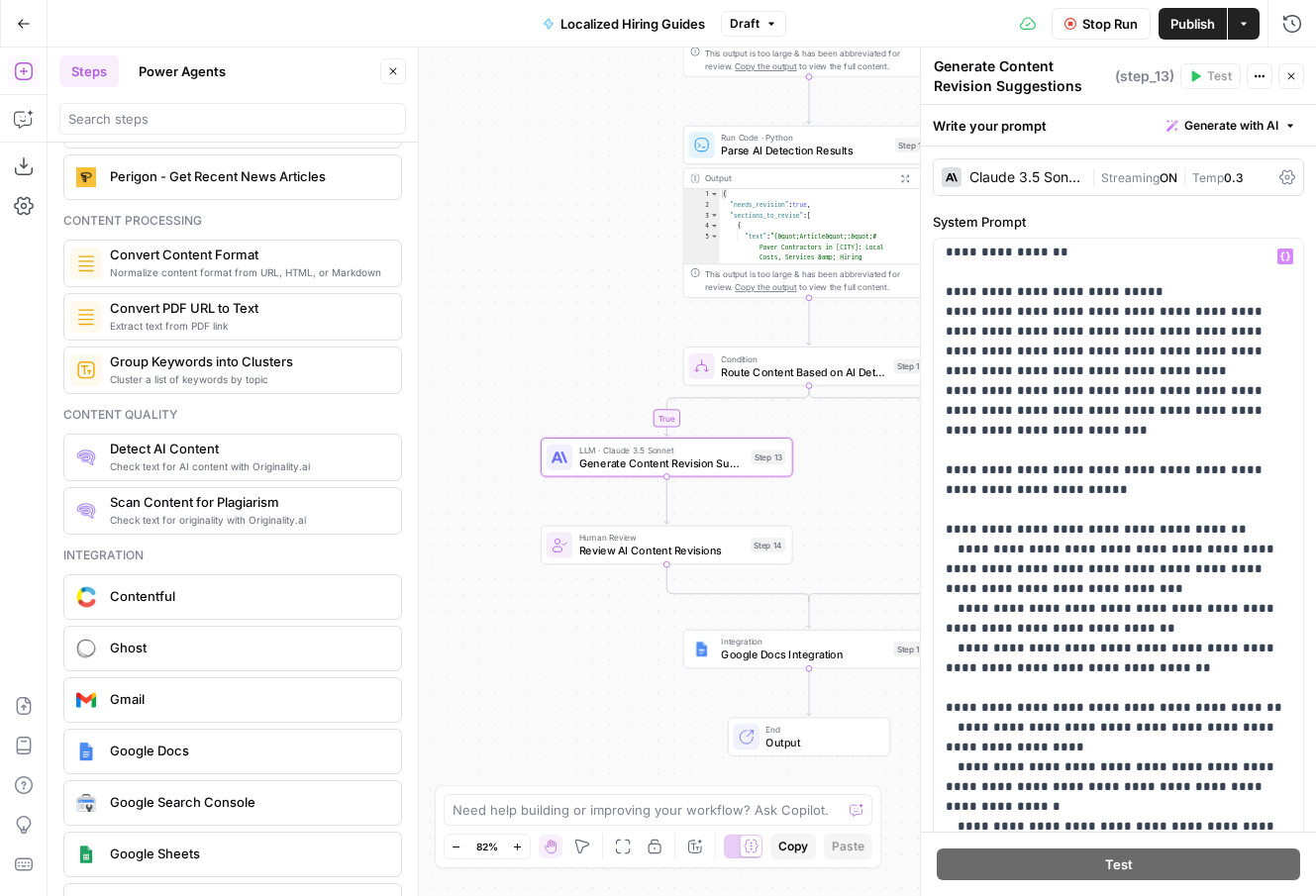 scroll, scrollTop: 144, scrollLeft: 0, axis: vertical 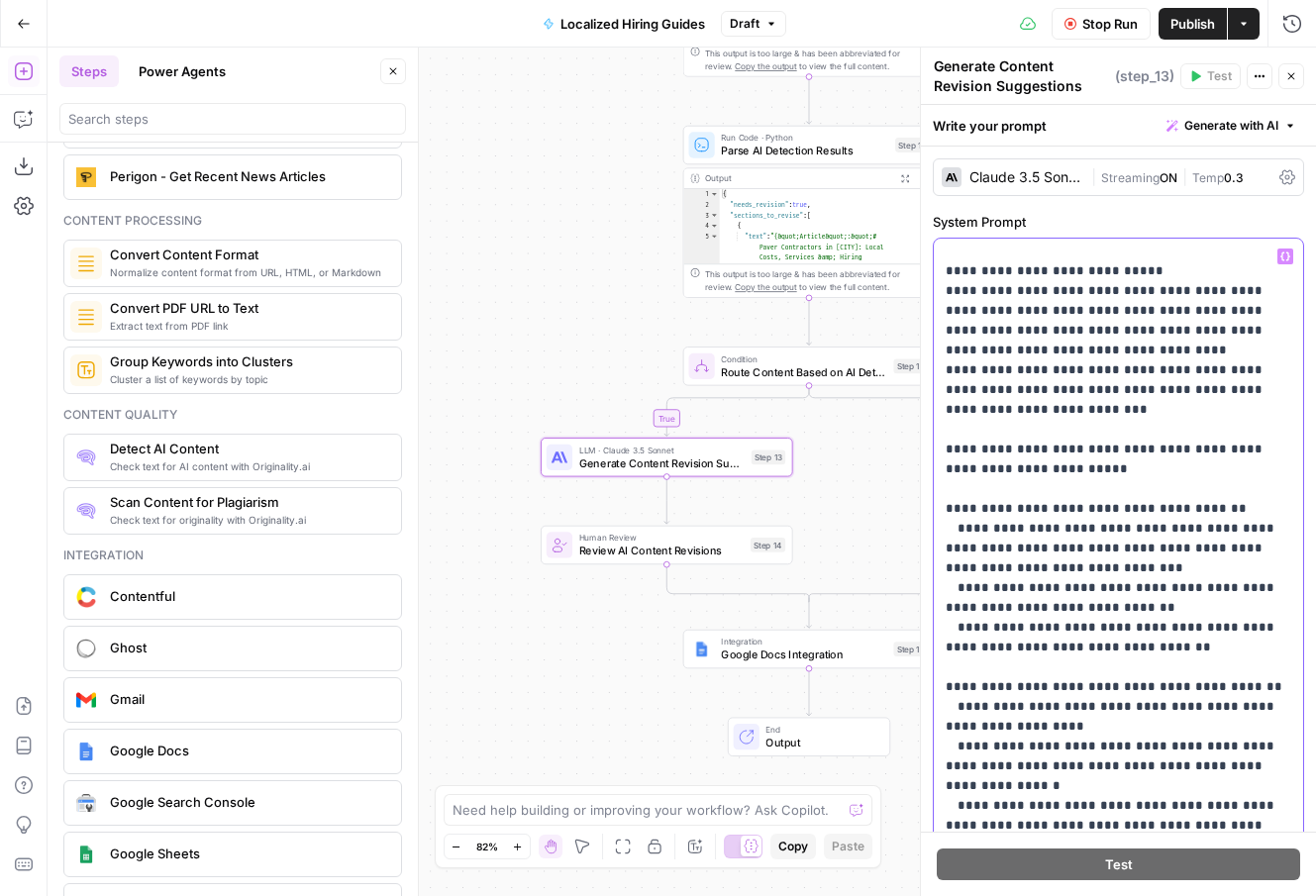 click on "**********" at bounding box center [1118, 895] 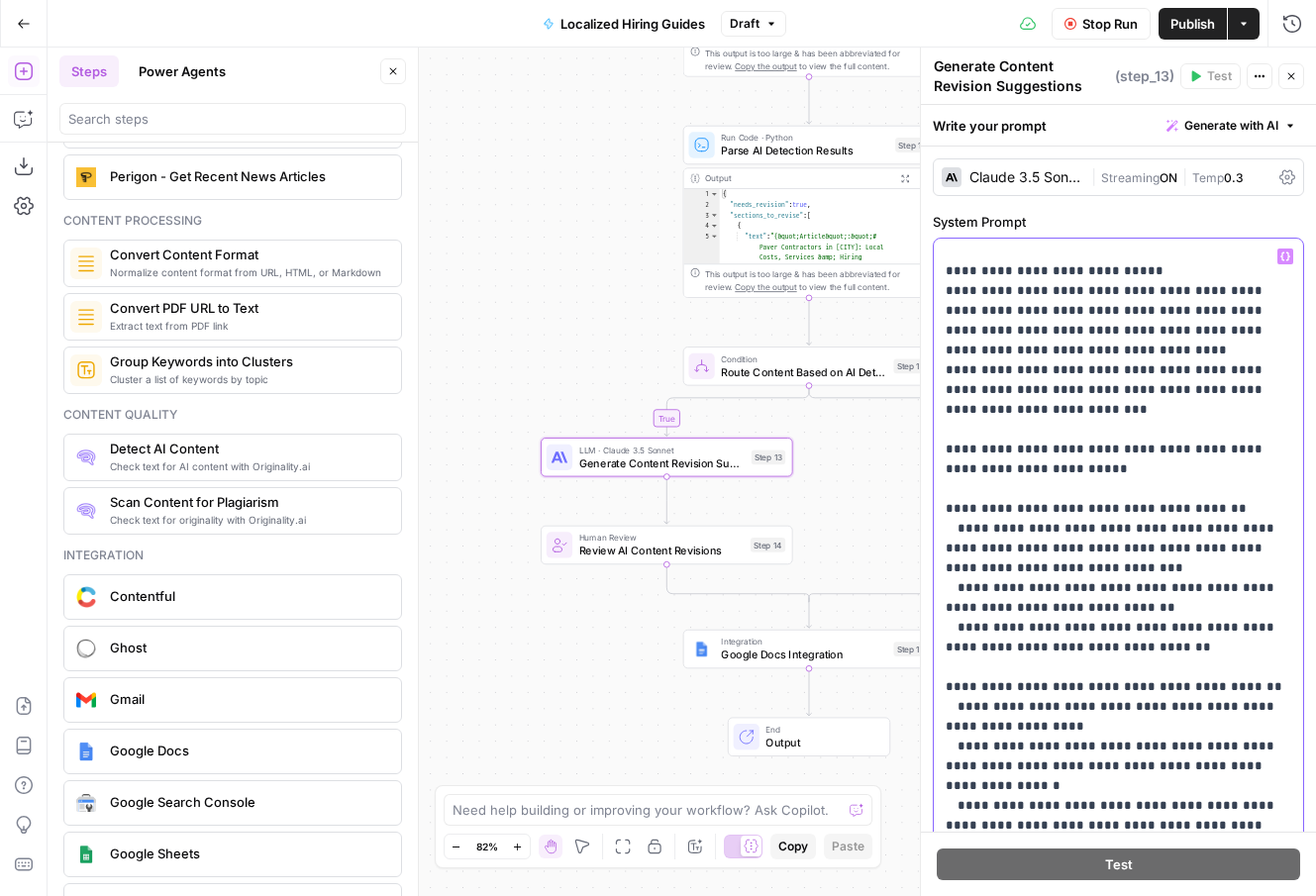 type 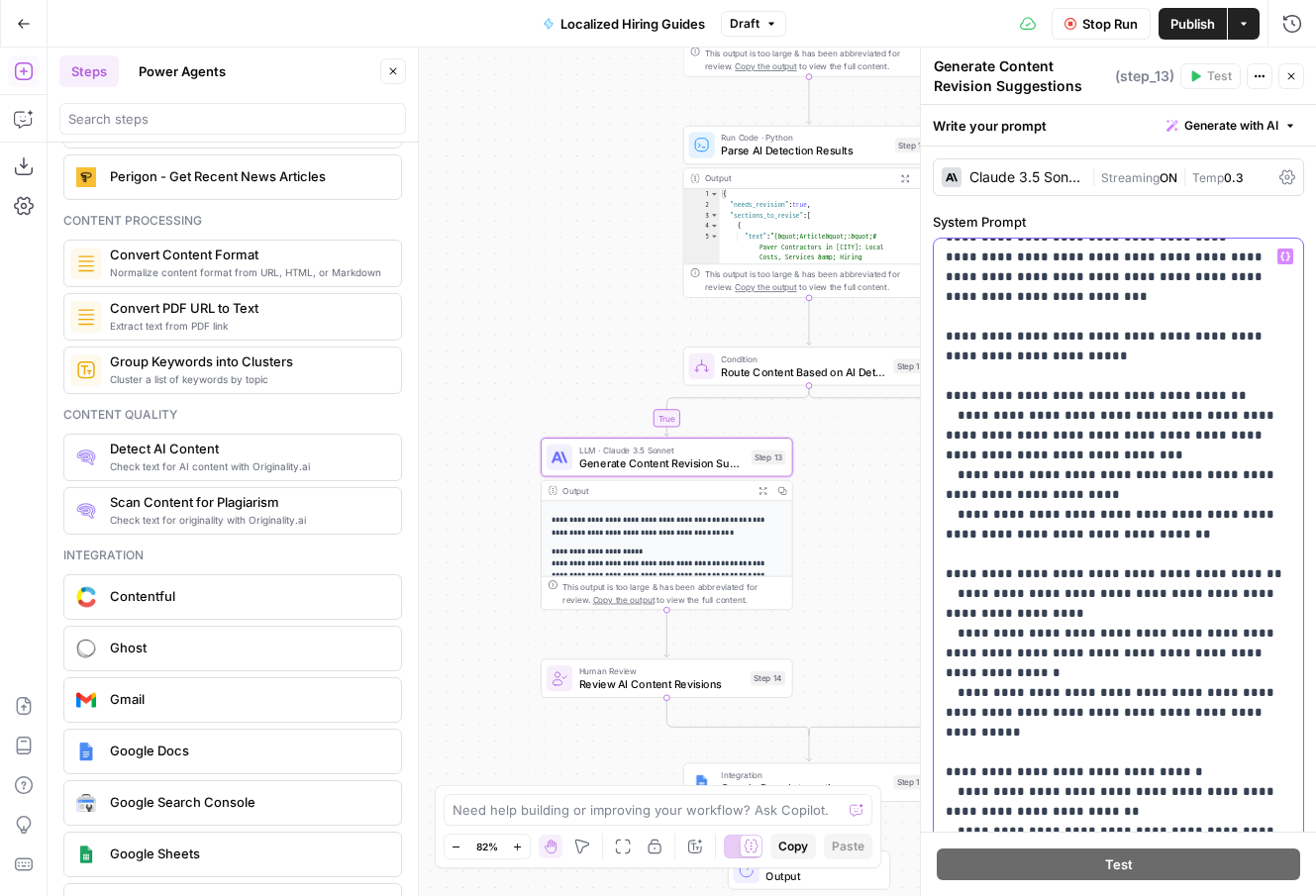 scroll, scrollTop: 258, scrollLeft: 0, axis: vertical 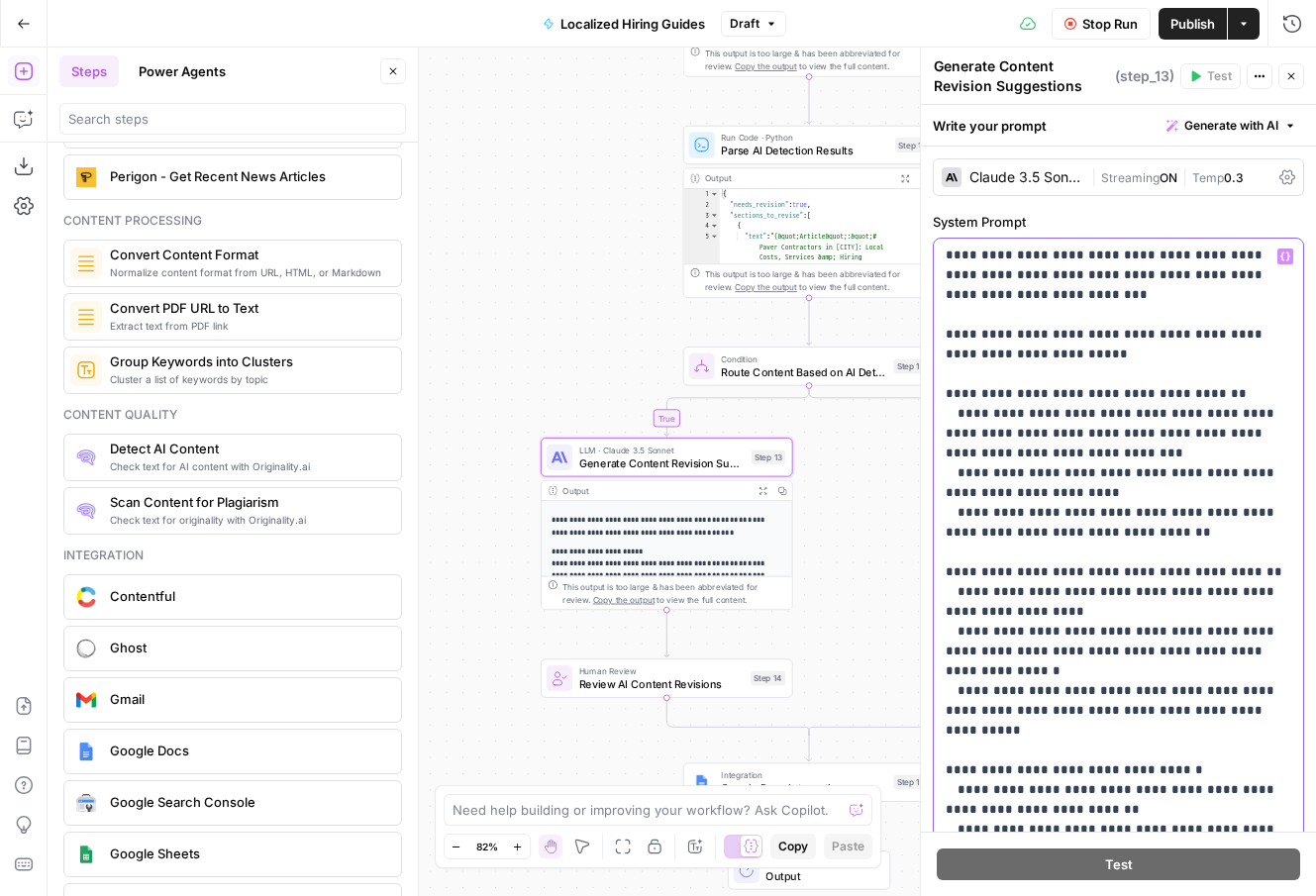 drag, startPoint x: 1280, startPoint y: 611, endPoint x: 1078, endPoint y: 614, distance: 202.02228 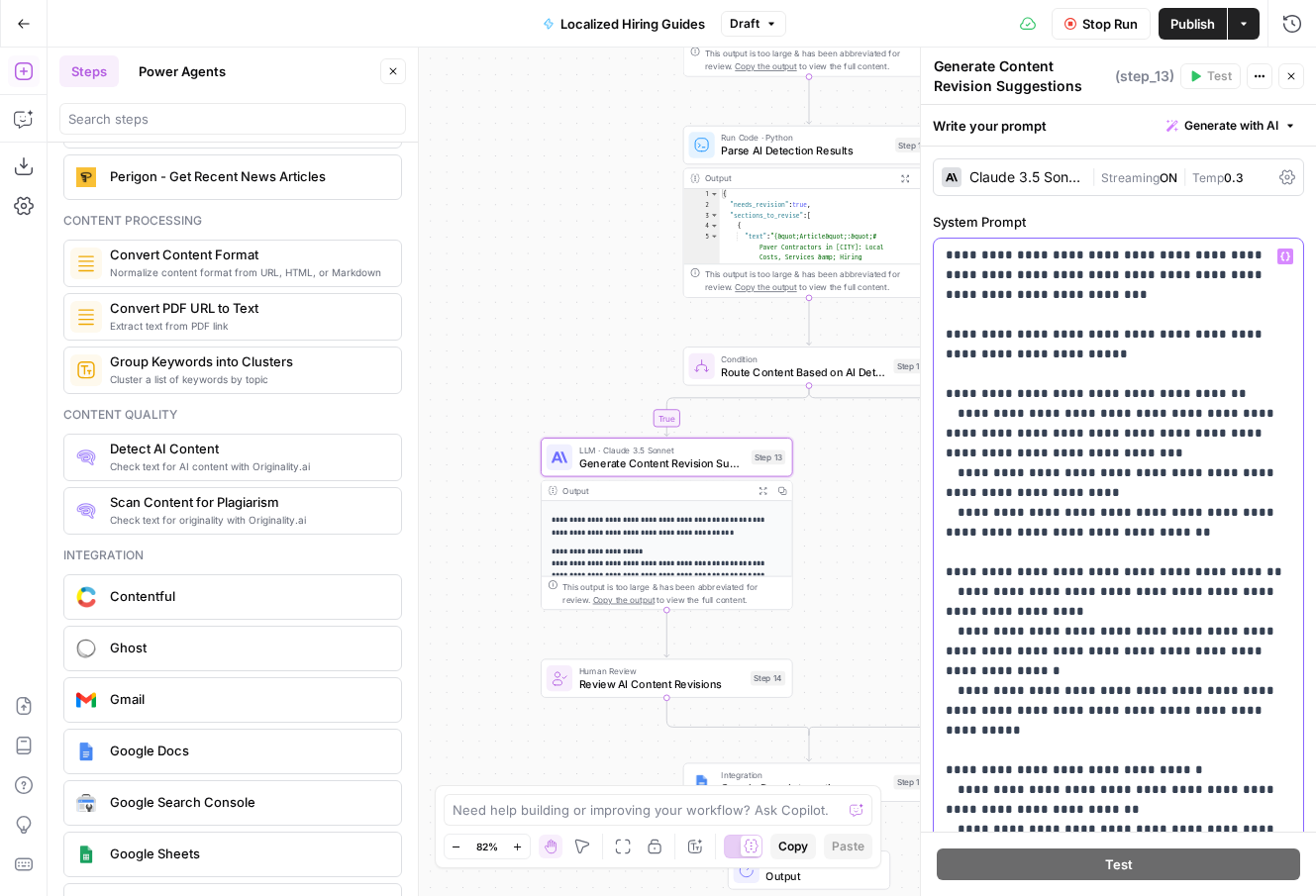 click on "**********" at bounding box center (1118, 780) 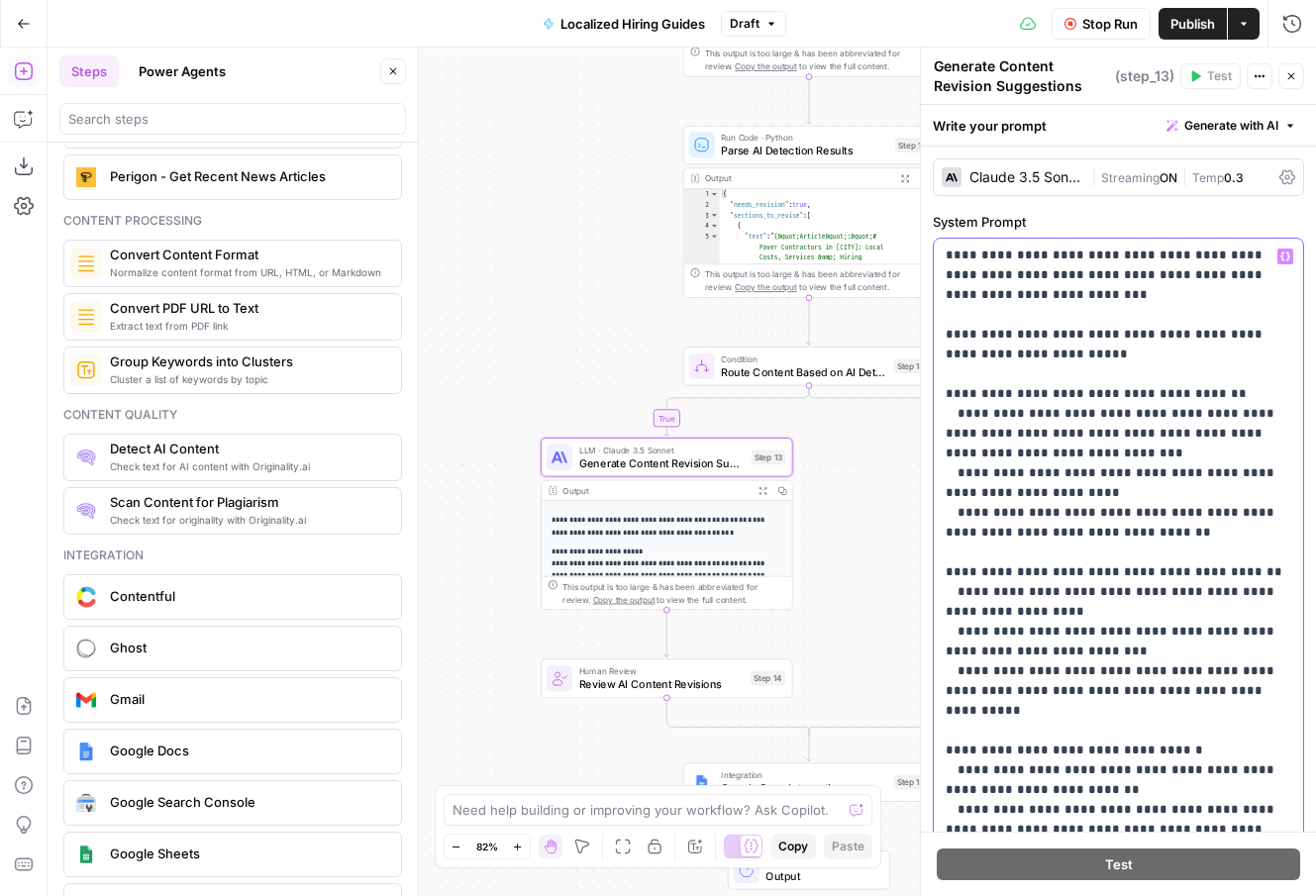 drag, startPoint x: 1267, startPoint y: 676, endPoint x: 954, endPoint y: 657, distance: 313.57615 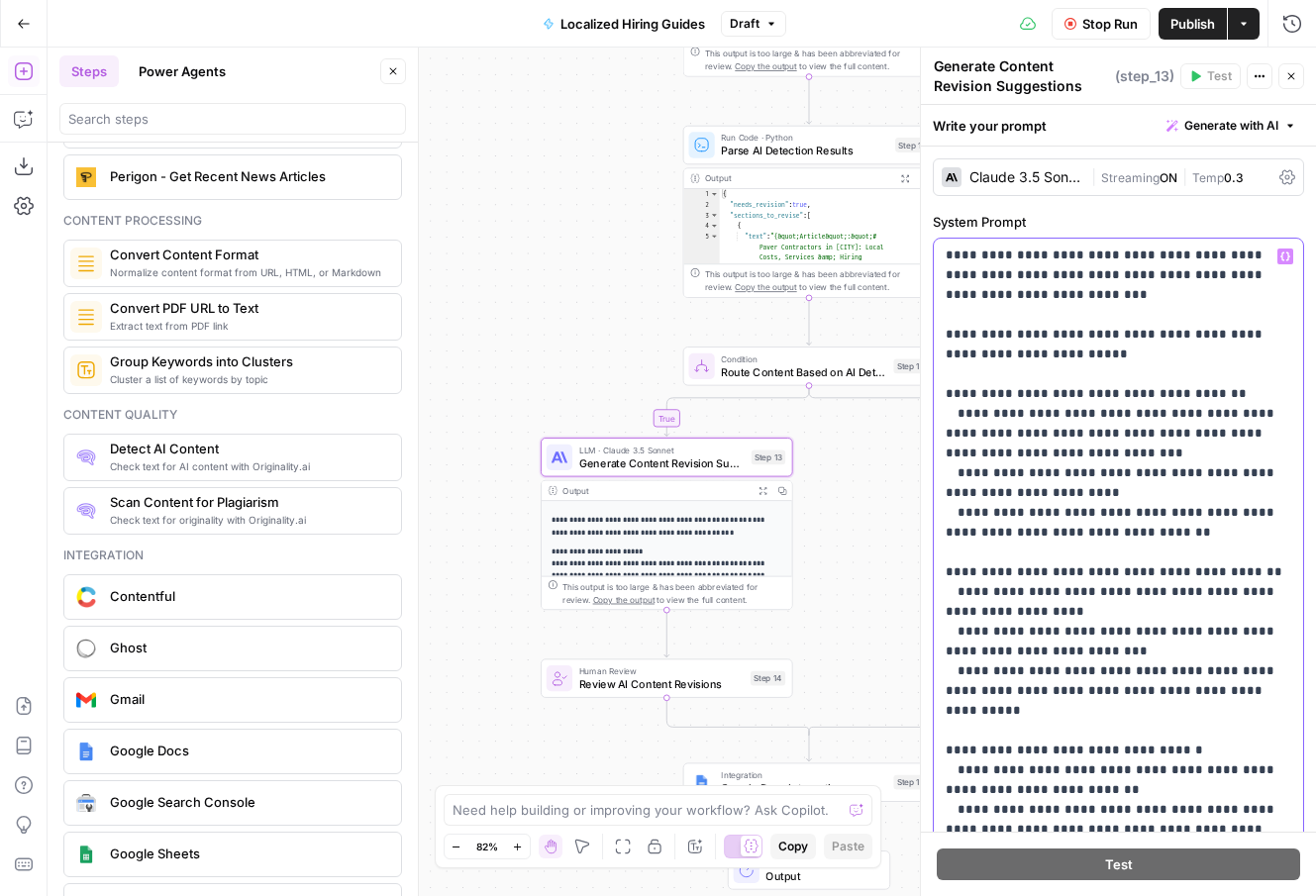 click on "**********" at bounding box center [1118, 780] 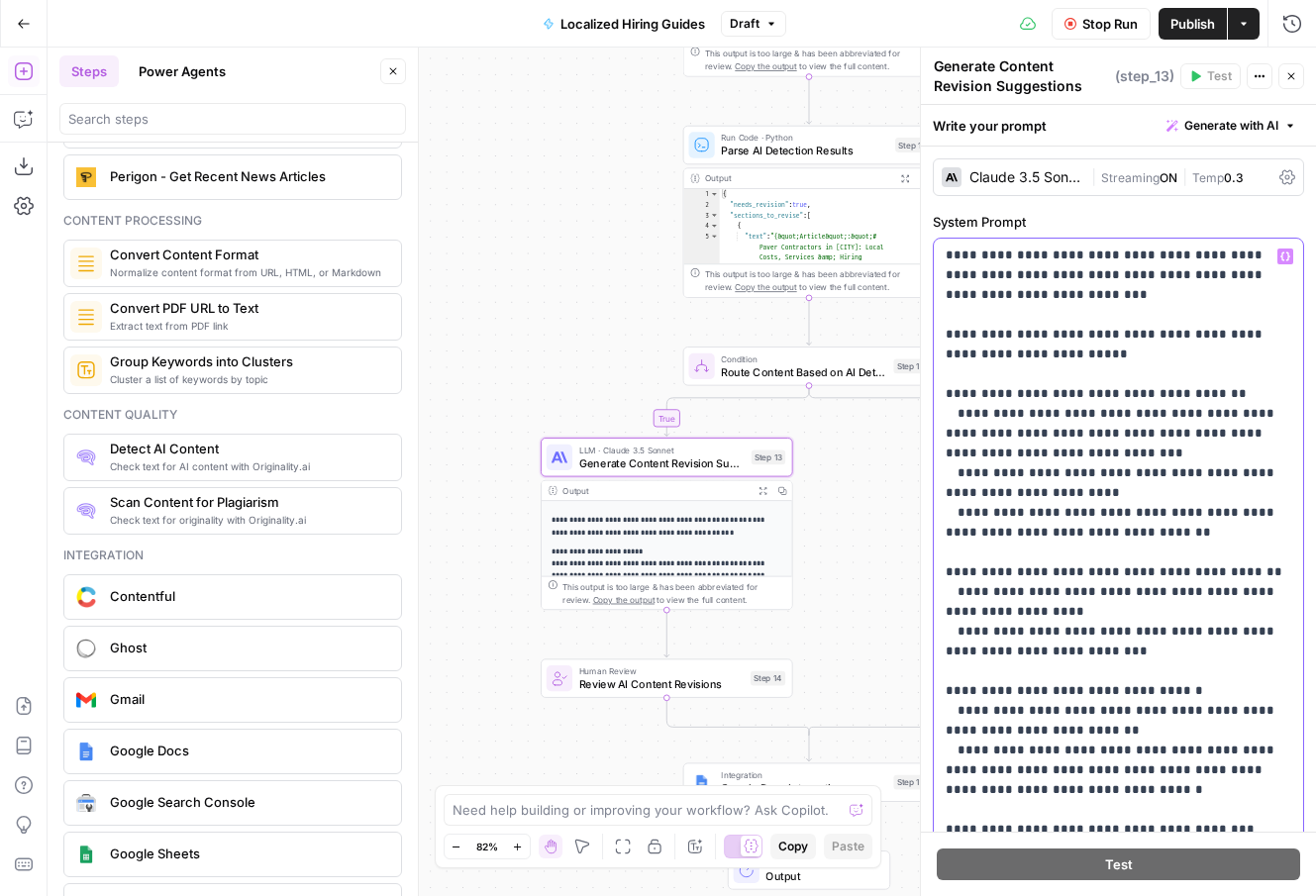 click on "**********" at bounding box center [1118, 760] 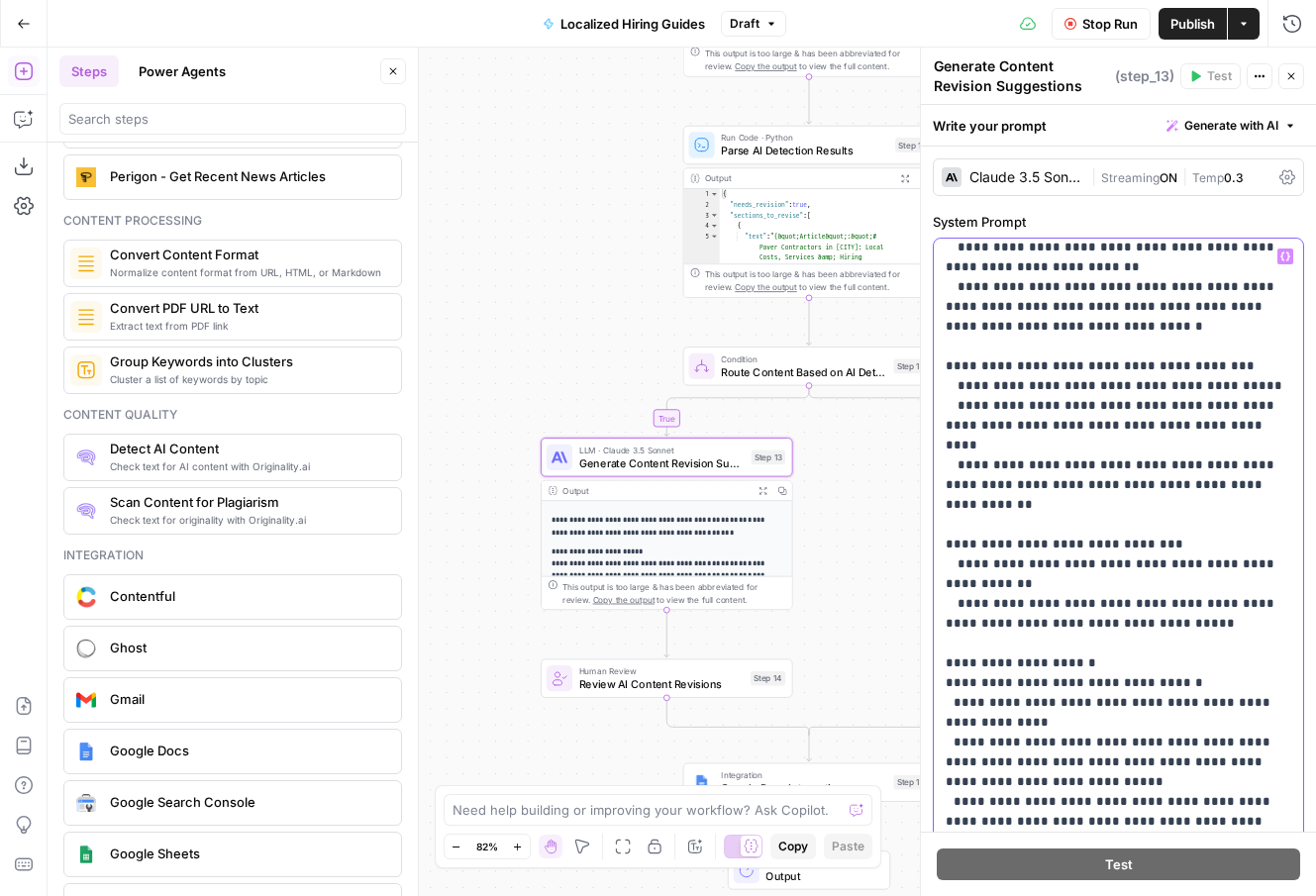 scroll, scrollTop: 753, scrollLeft: 0, axis: vertical 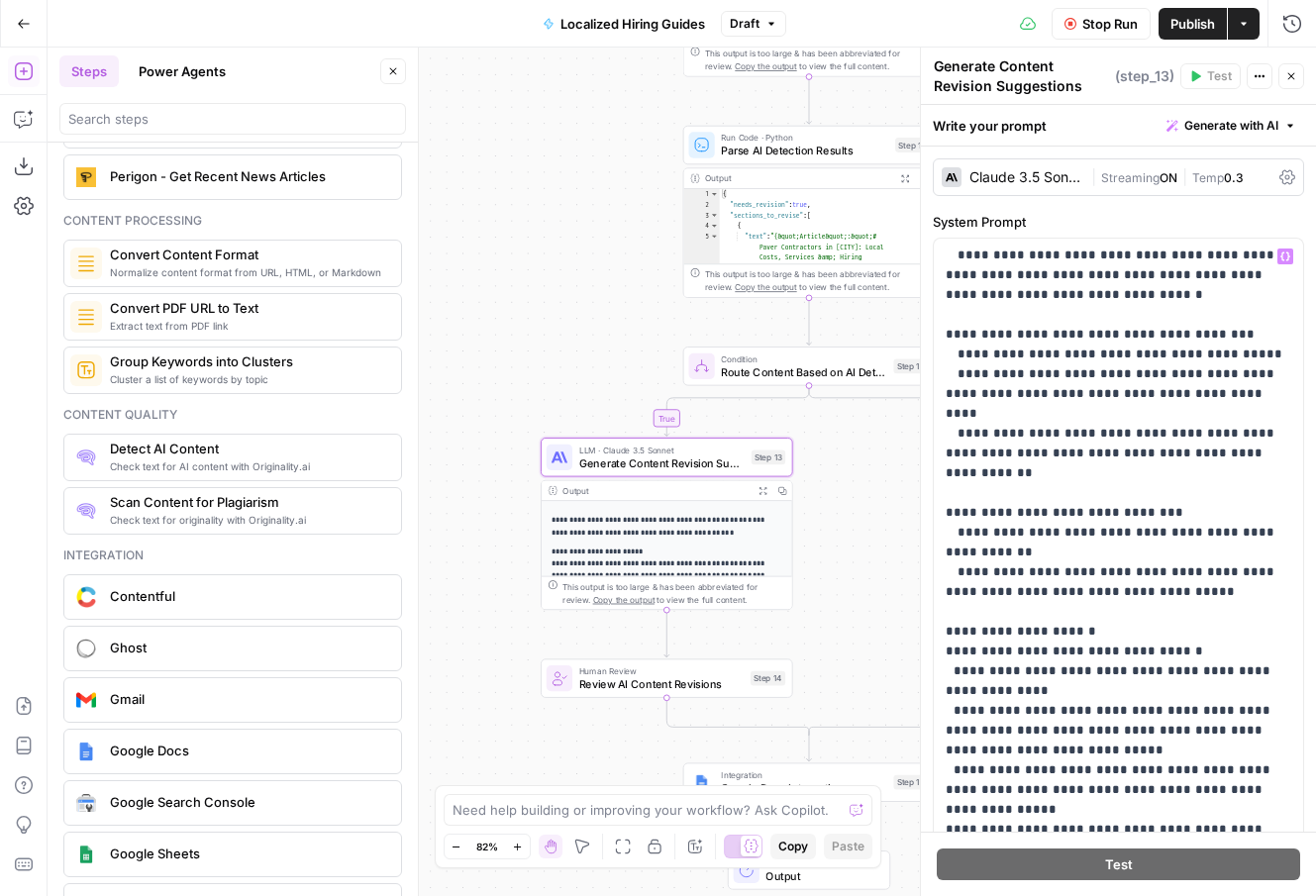 click 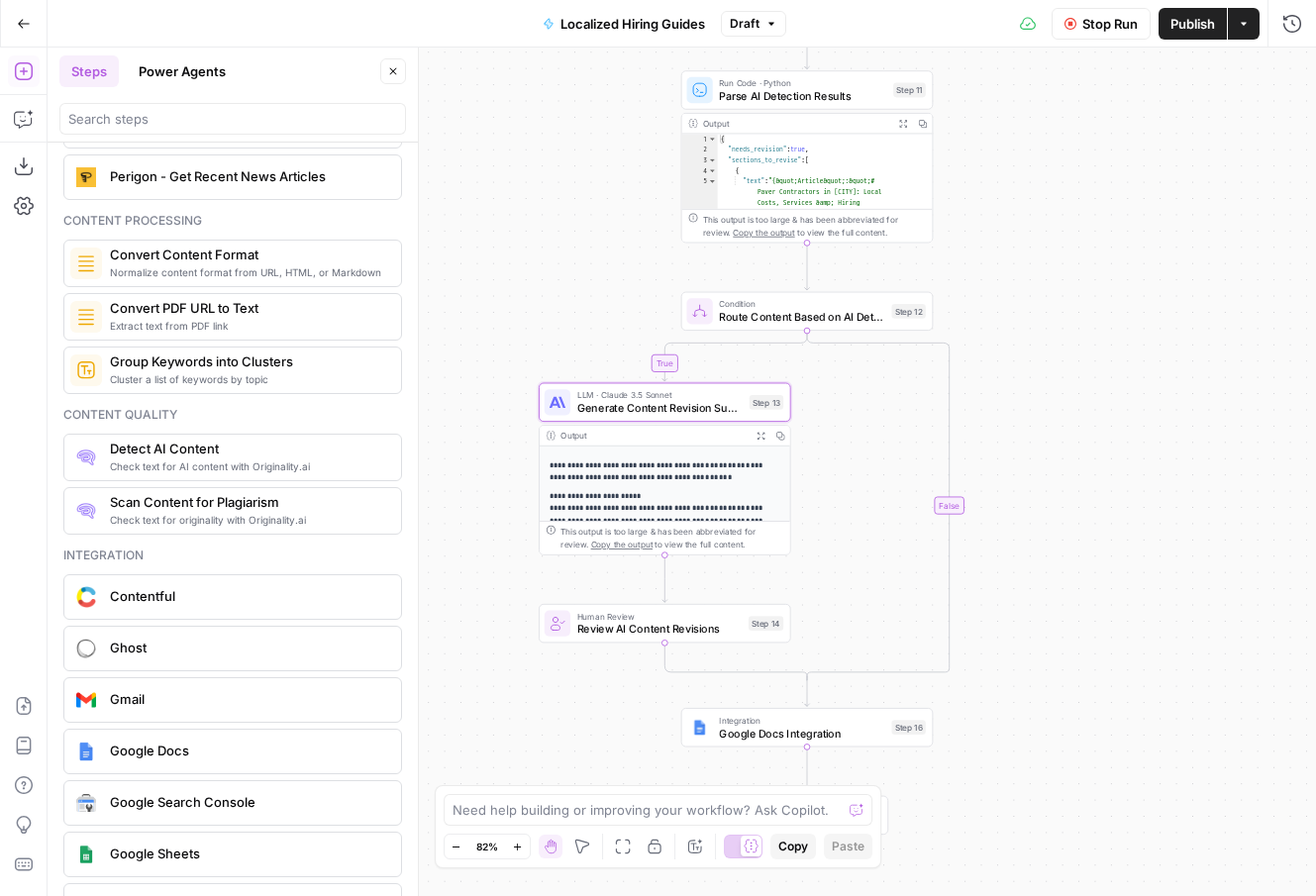 click on "Stop Run" at bounding box center (1110, 24) 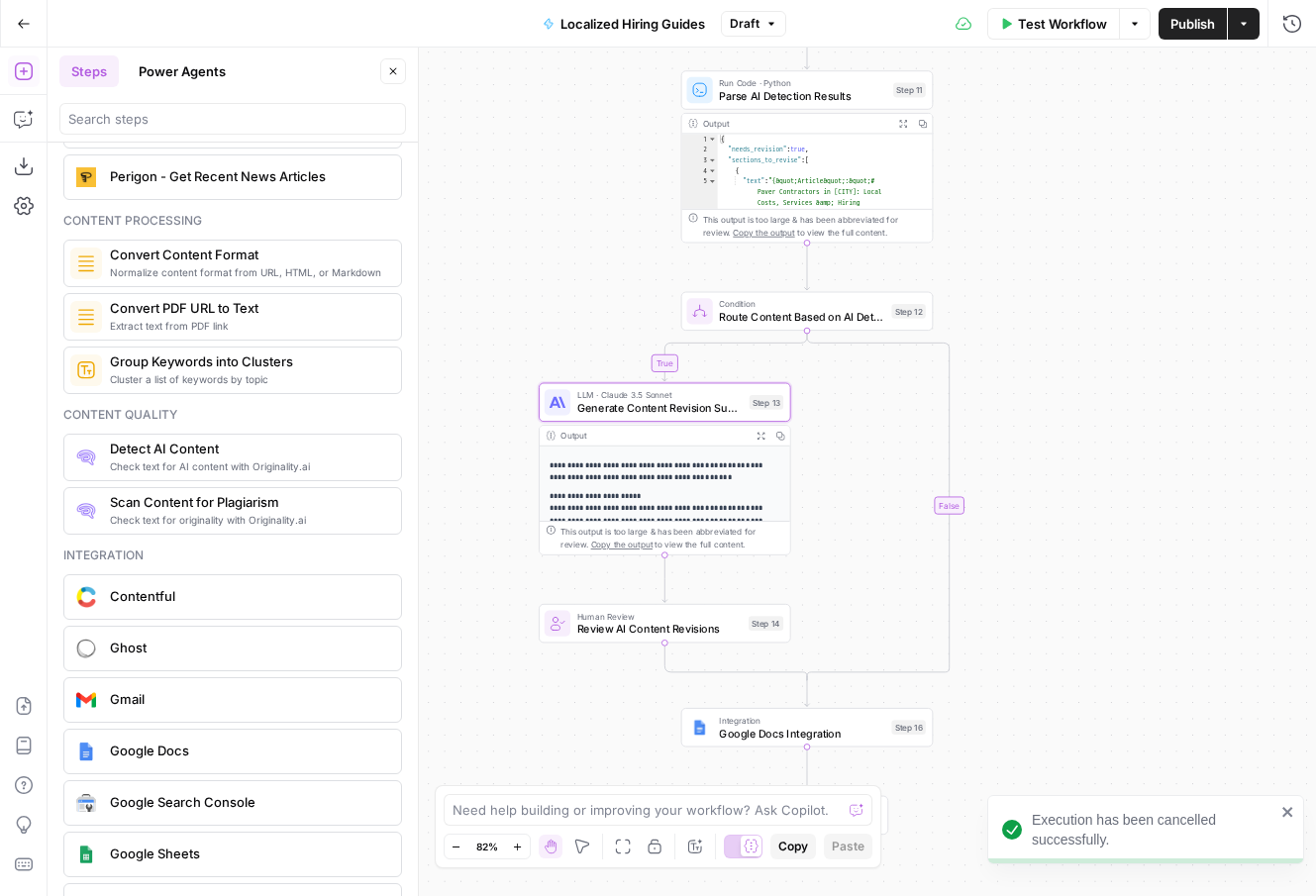 click on "Route Content Based on AI Detection" at bounding box center [801, 317] 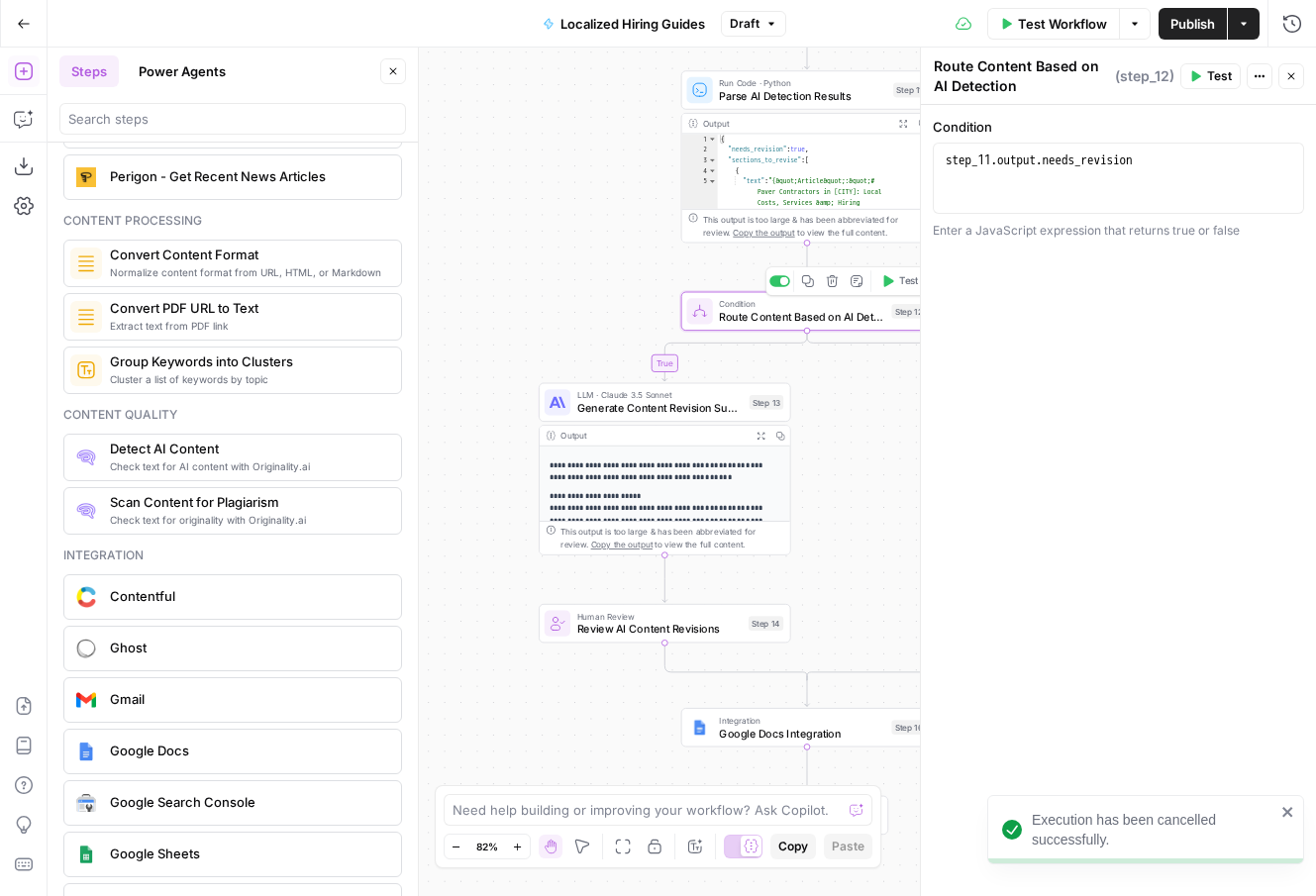 click on "Test" at bounding box center (909, 281) 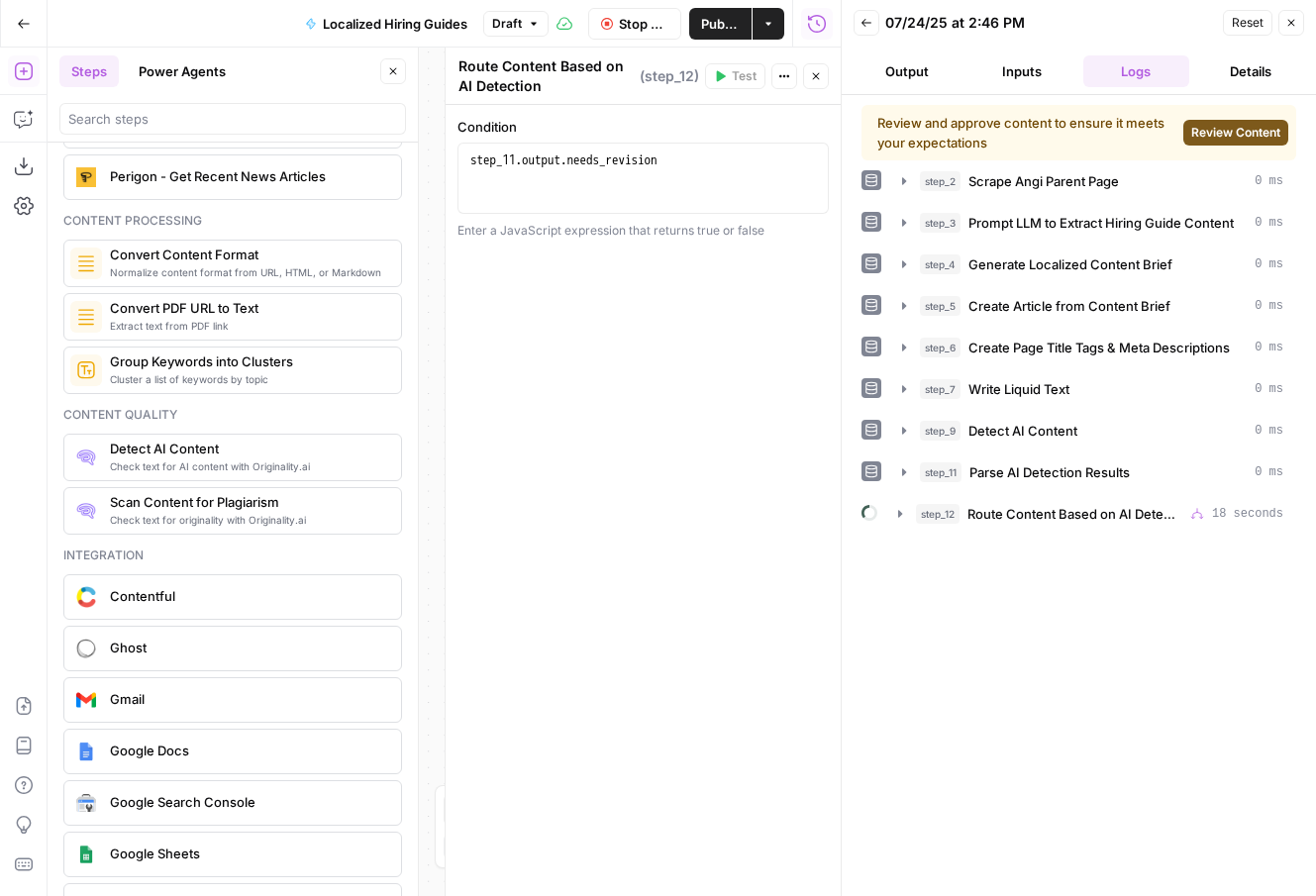 click on "Review Content" at bounding box center (1236, 133) 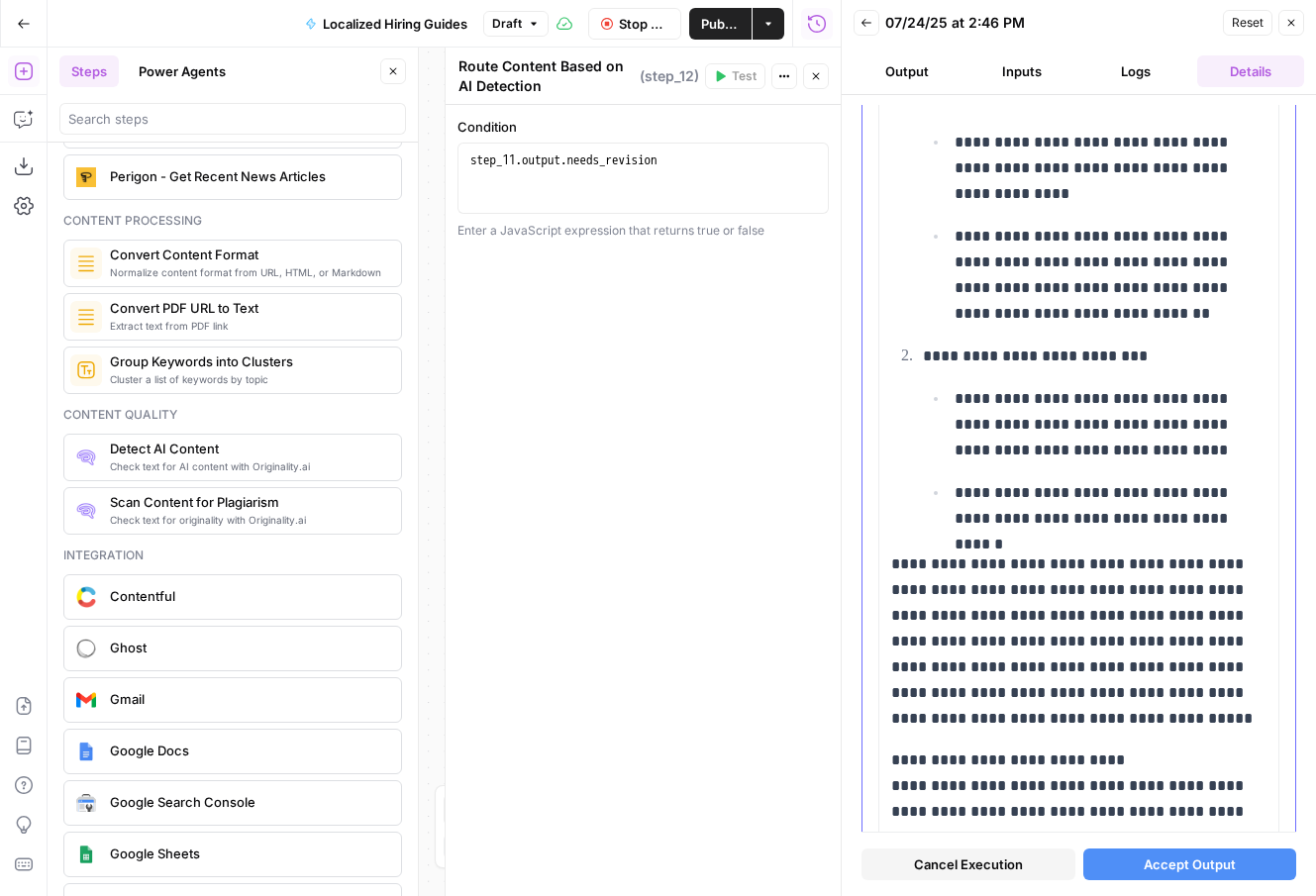 scroll, scrollTop: 571, scrollLeft: 0, axis: vertical 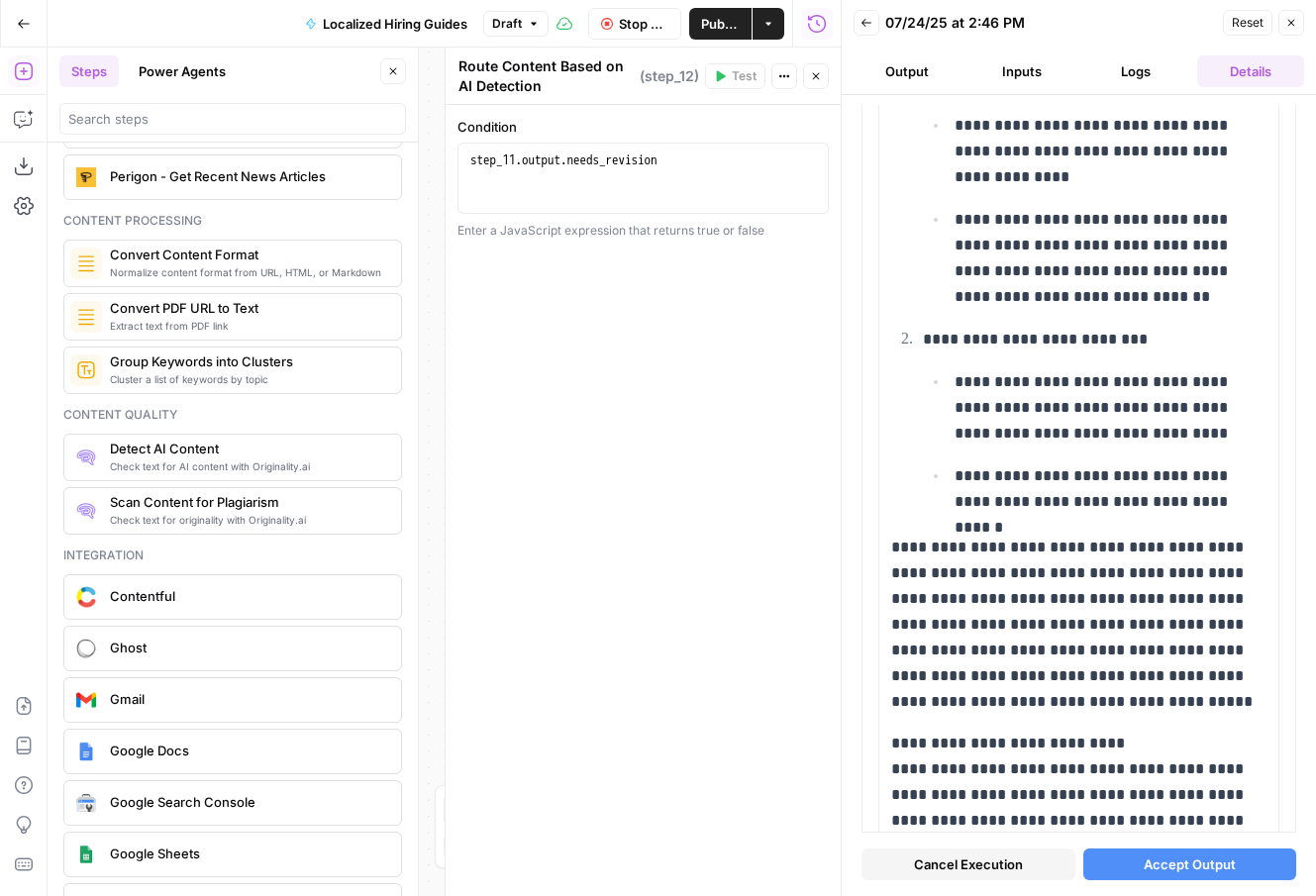 click on "Close" at bounding box center (1291, 23) 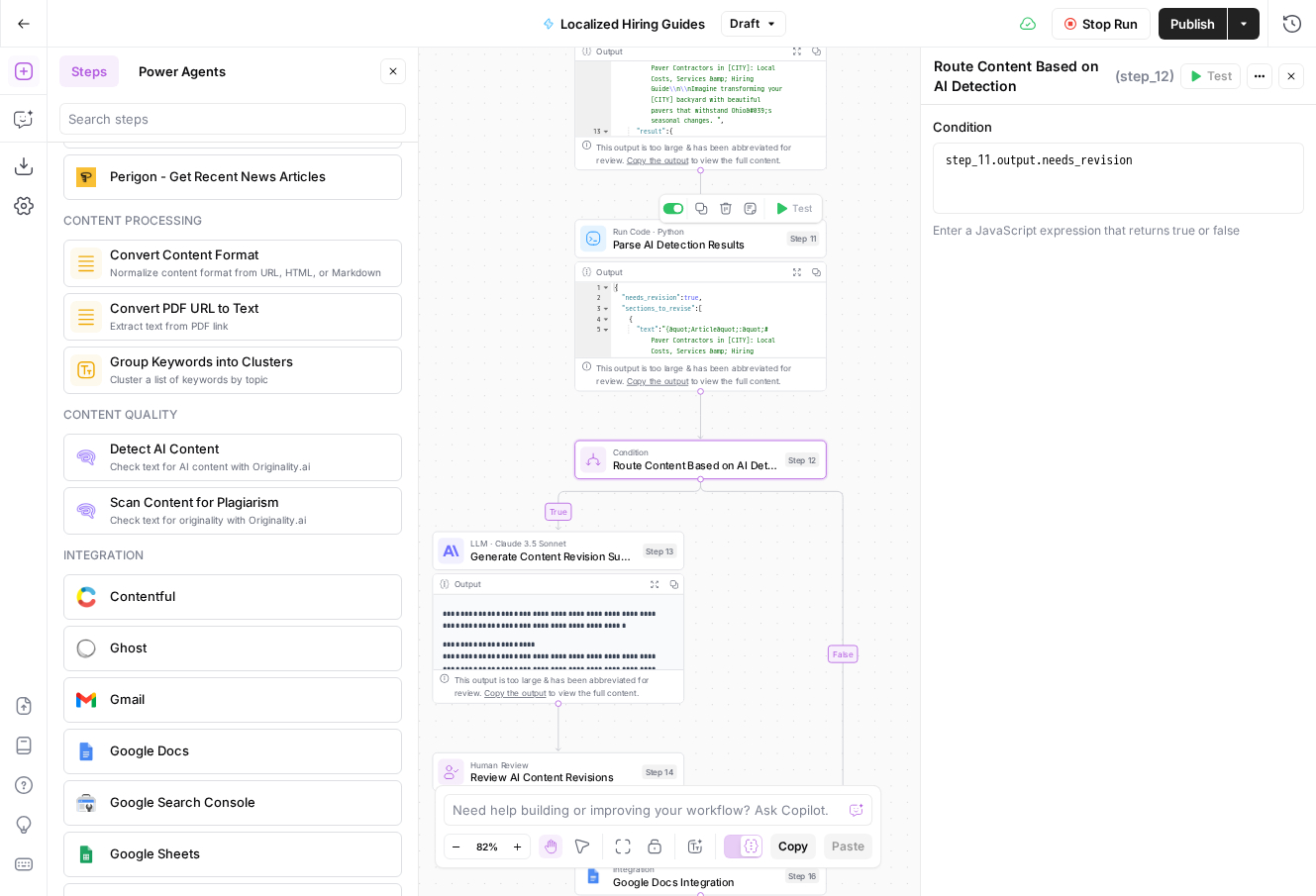 click on "Parse AI Detection Results" at bounding box center (696, 245) 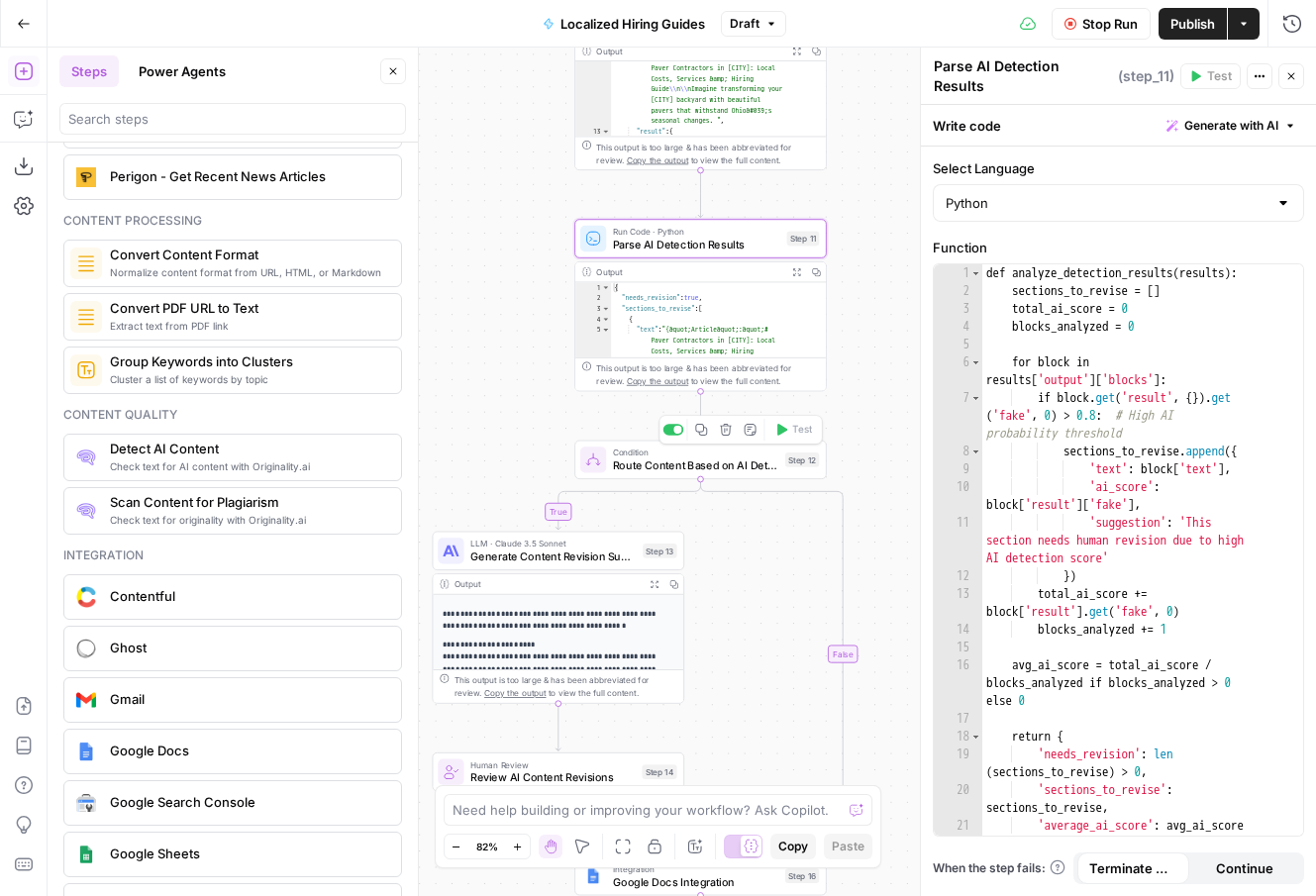 click on "Route Content Based on AI Detection" at bounding box center [695, 465] 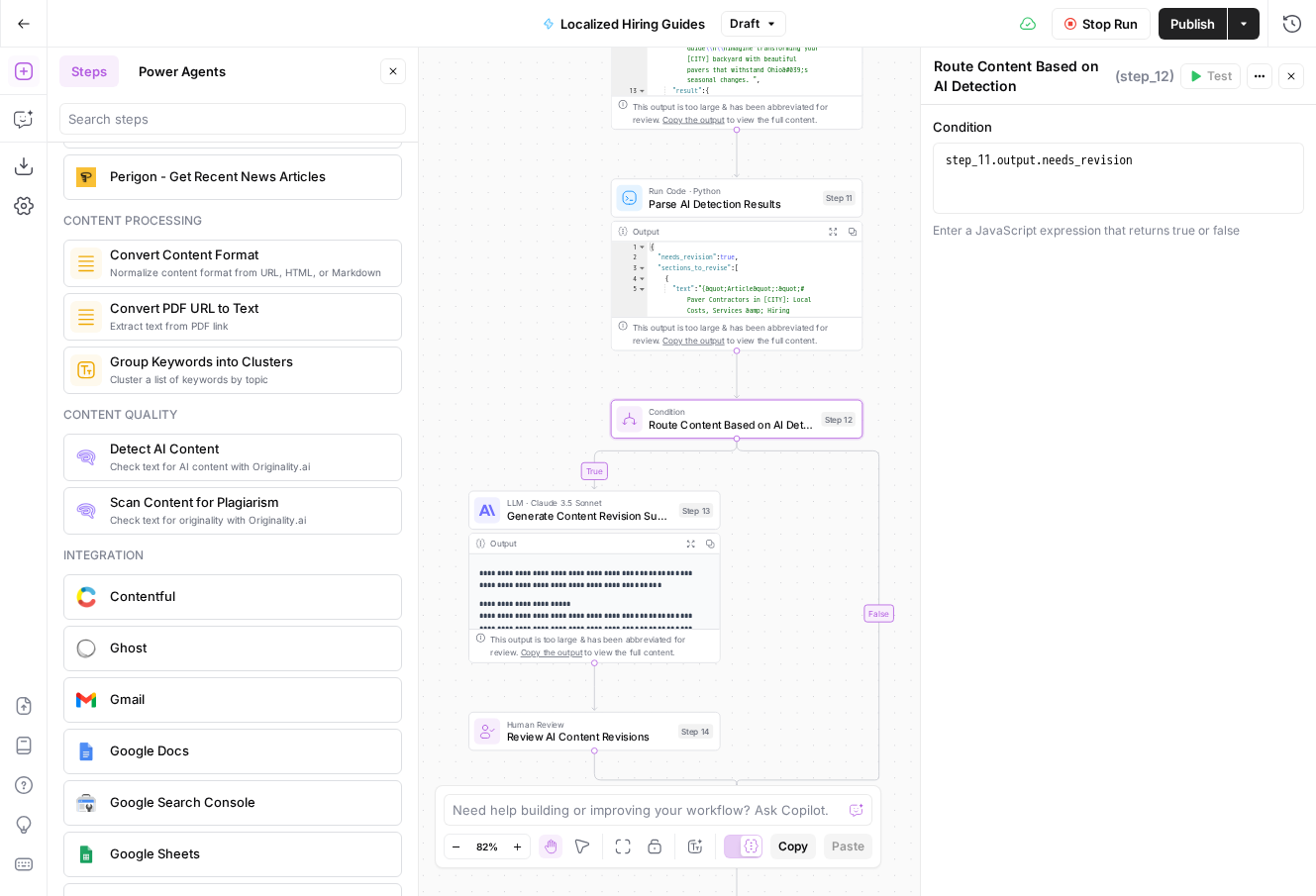 click on "Generate Content Revision Suggestions" at bounding box center (589, 516) 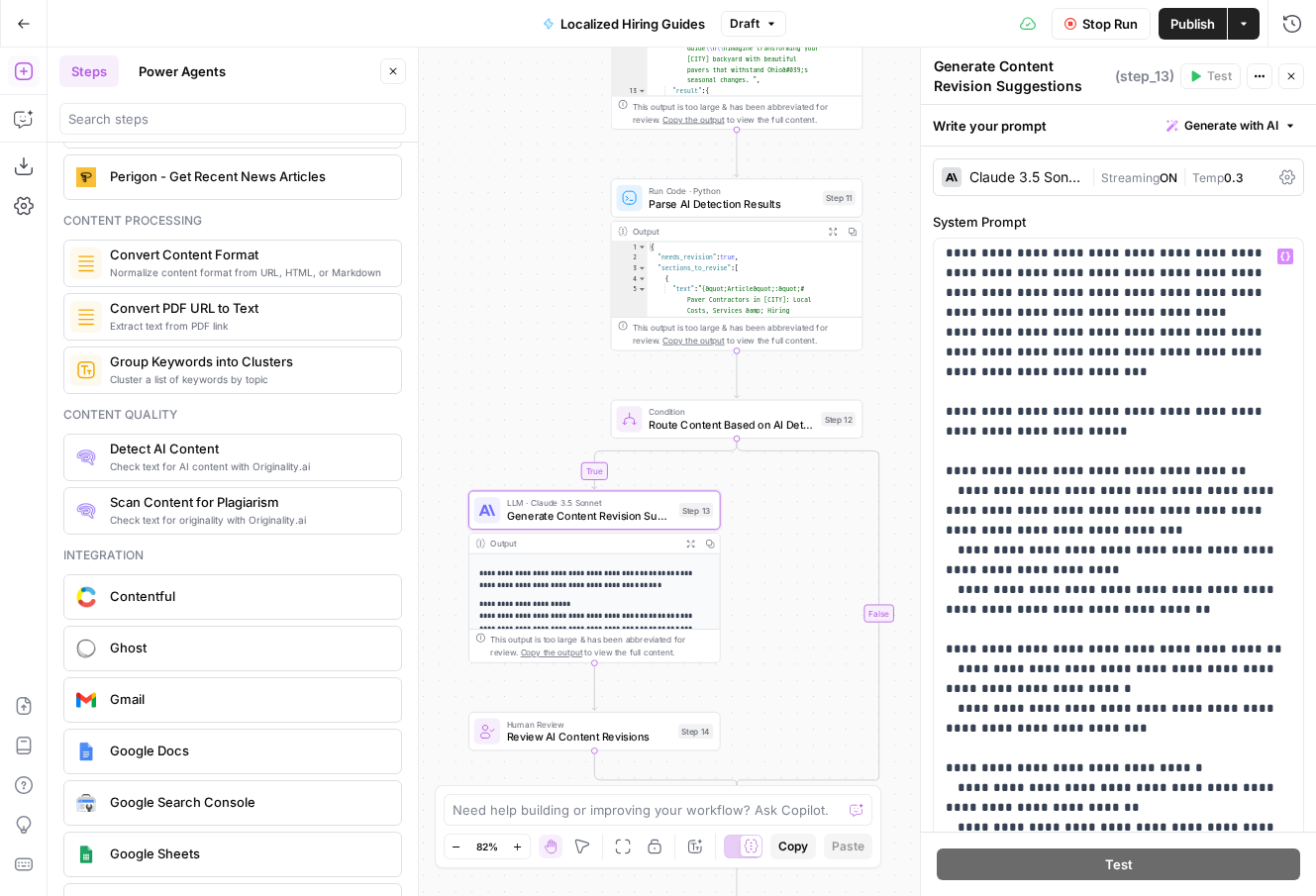 scroll, scrollTop: 184, scrollLeft: 0, axis: vertical 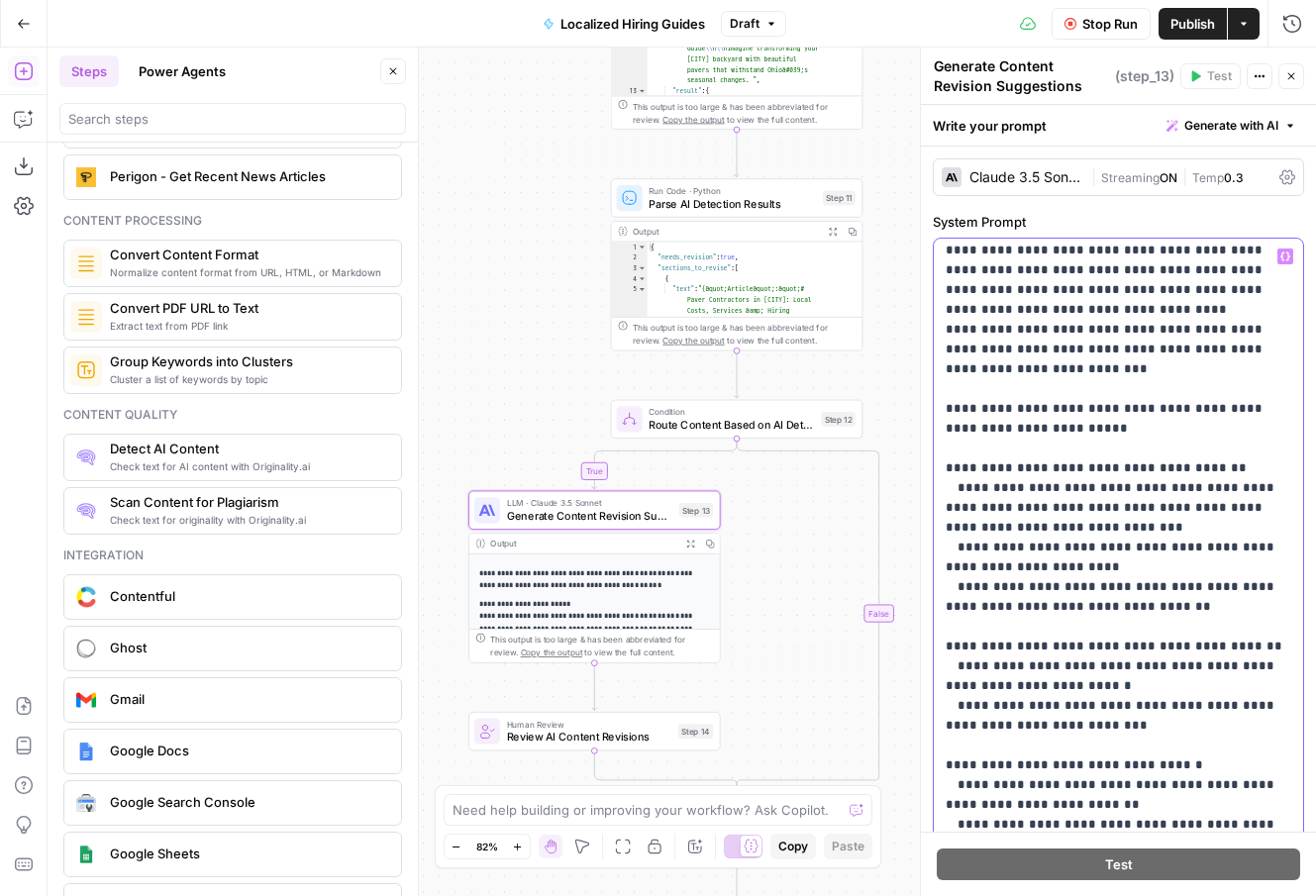 click on "**********" at bounding box center (1118, 835) 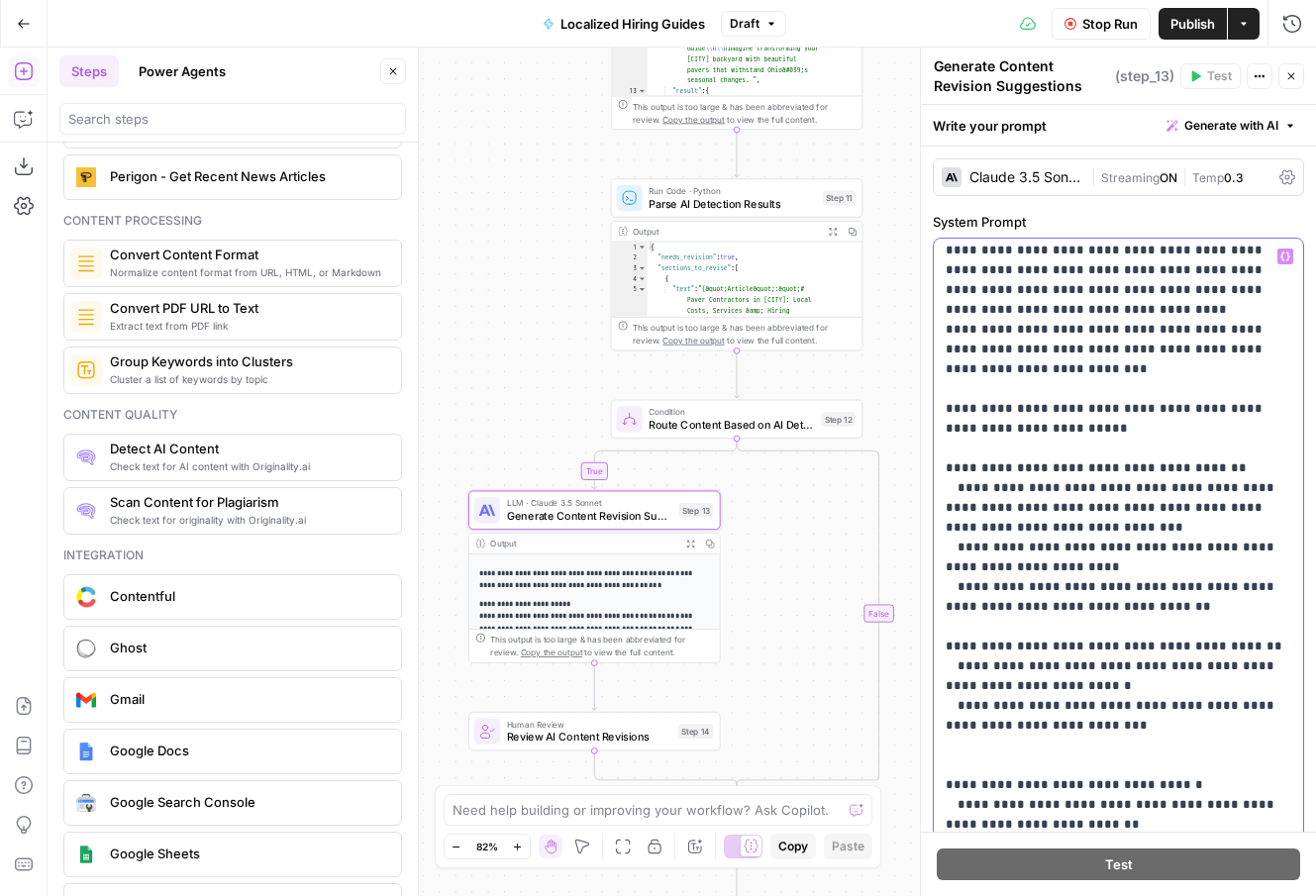 type 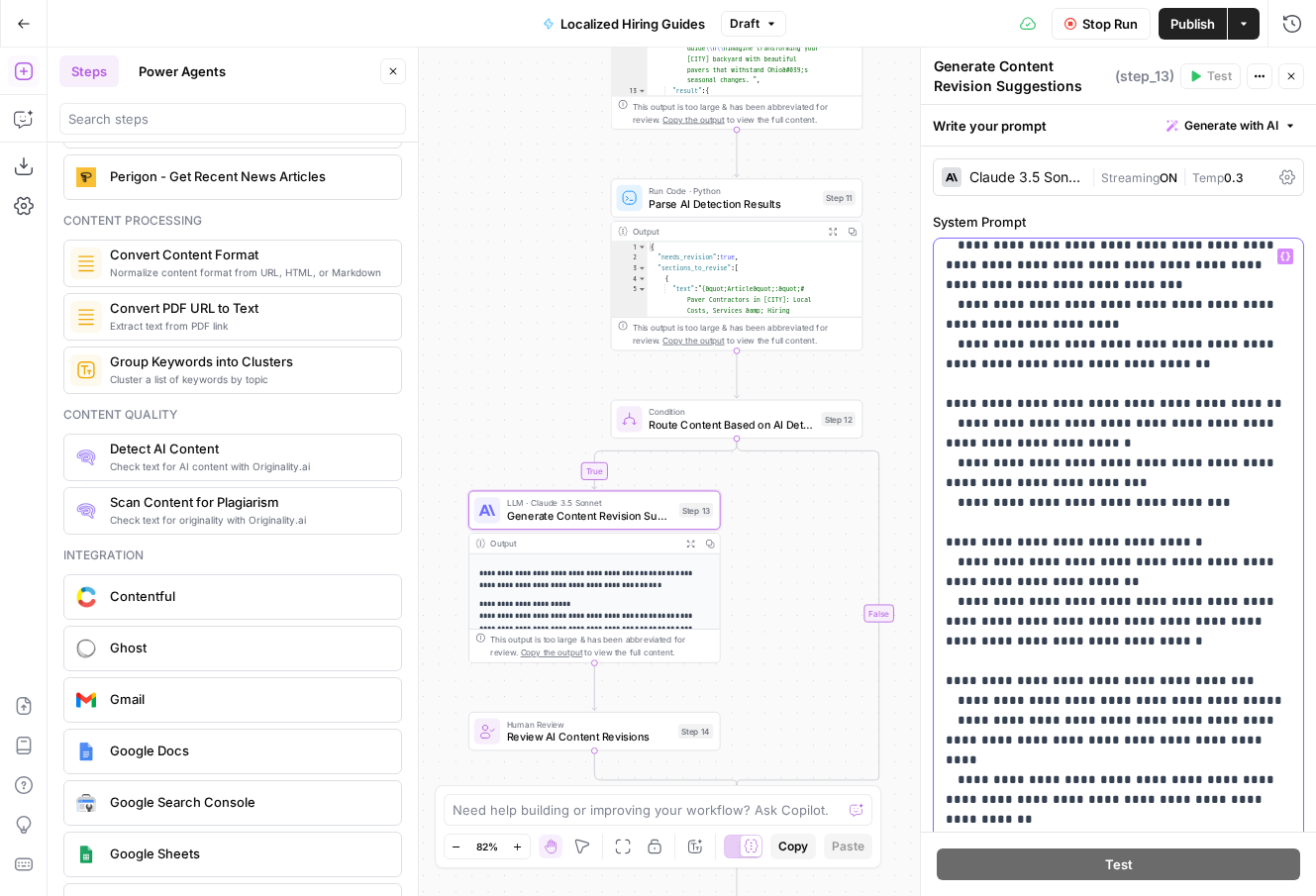 scroll, scrollTop: 443, scrollLeft: 0, axis: vertical 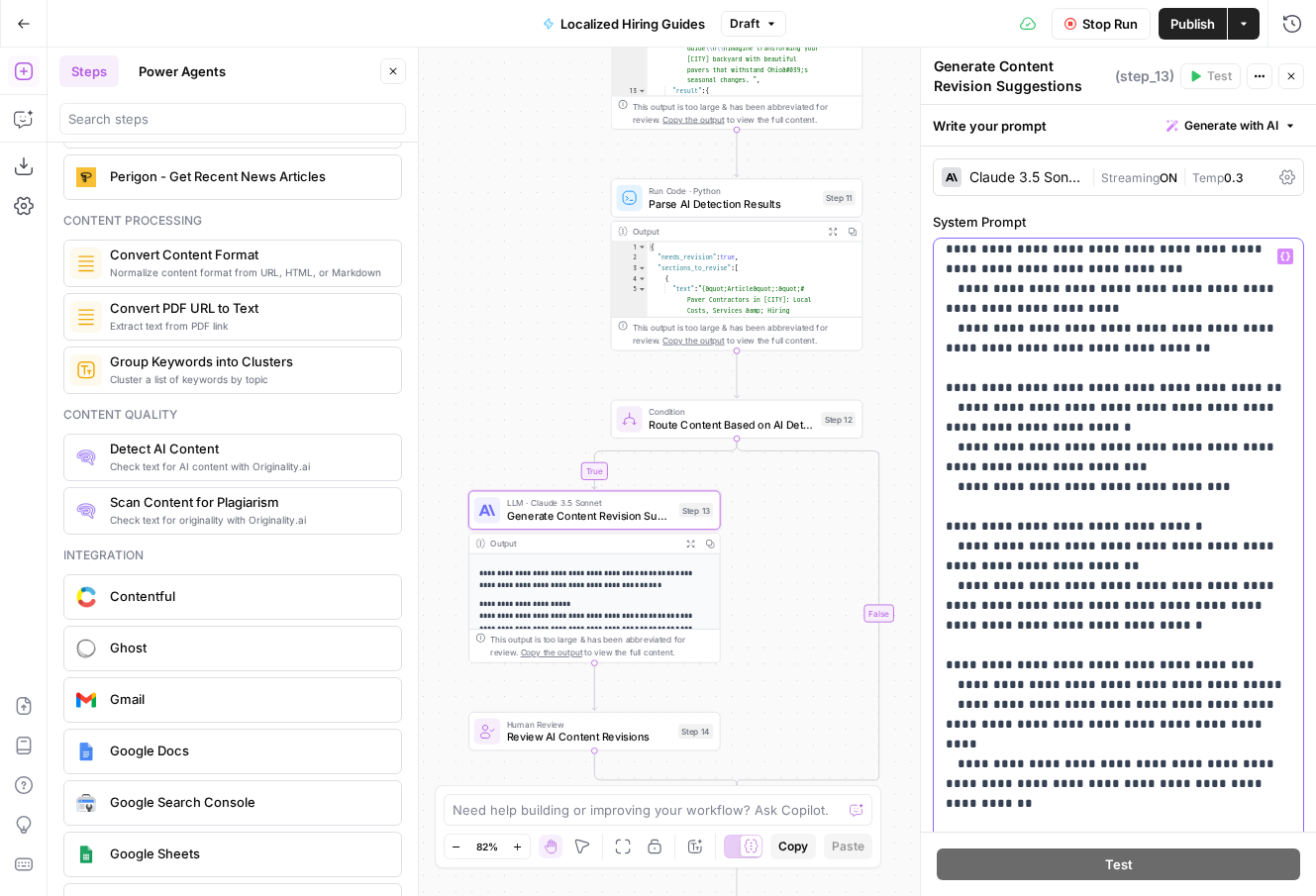 drag, startPoint x: 1066, startPoint y: 705, endPoint x: 1213, endPoint y: 685, distance: 148.35431 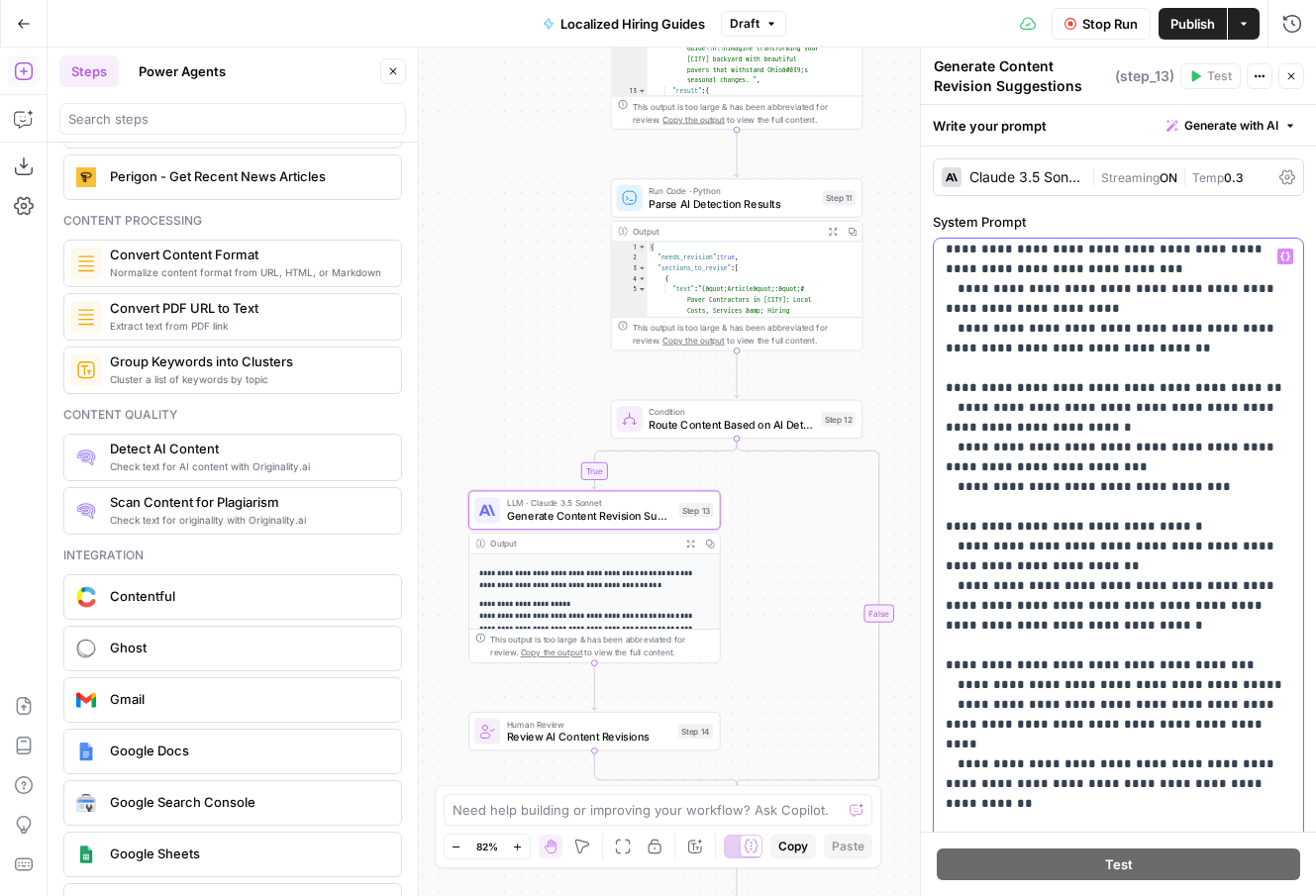 click on "**********" at bounding box center (1118, 586) 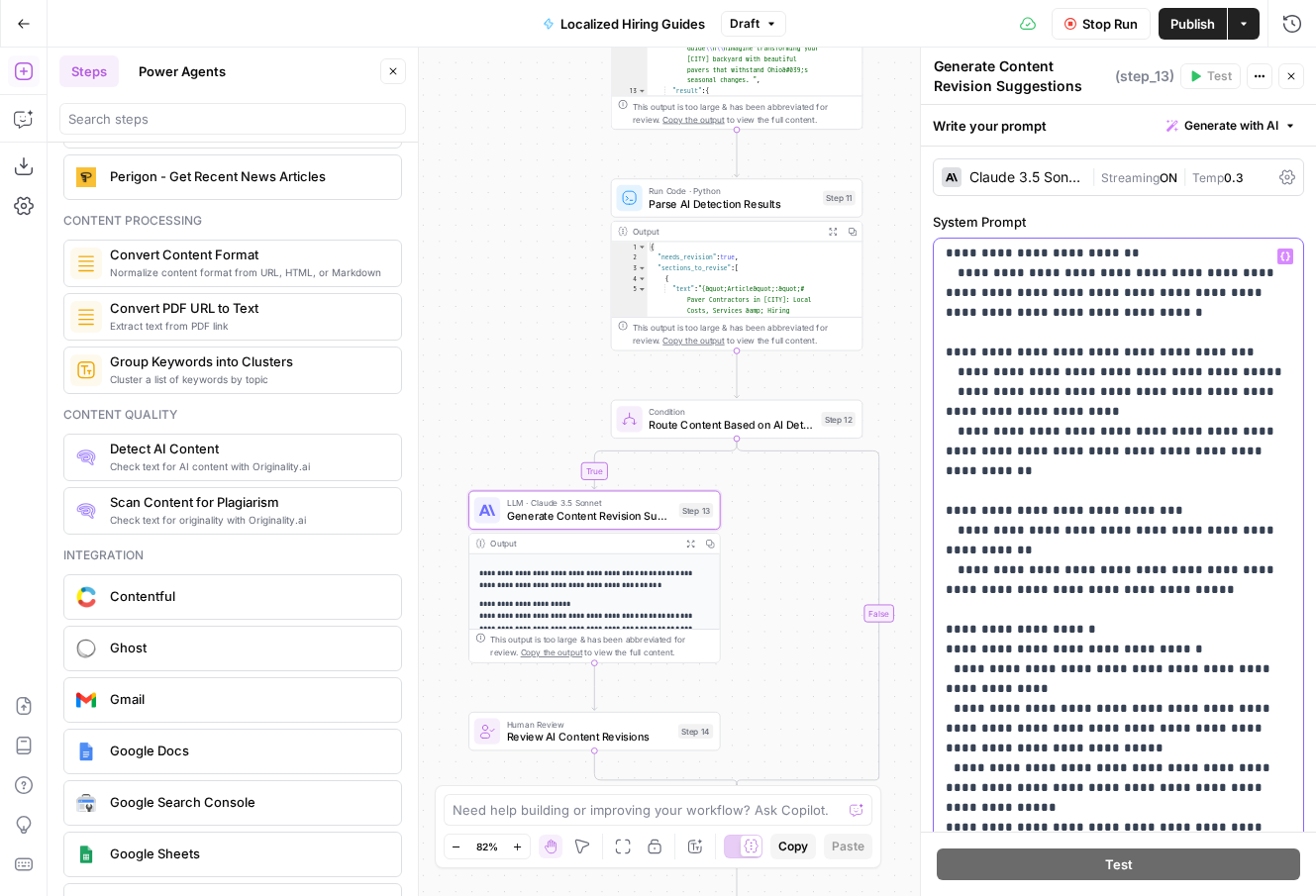scroll, scrollTop: 773, scrollLeft: 0, axis: vertical 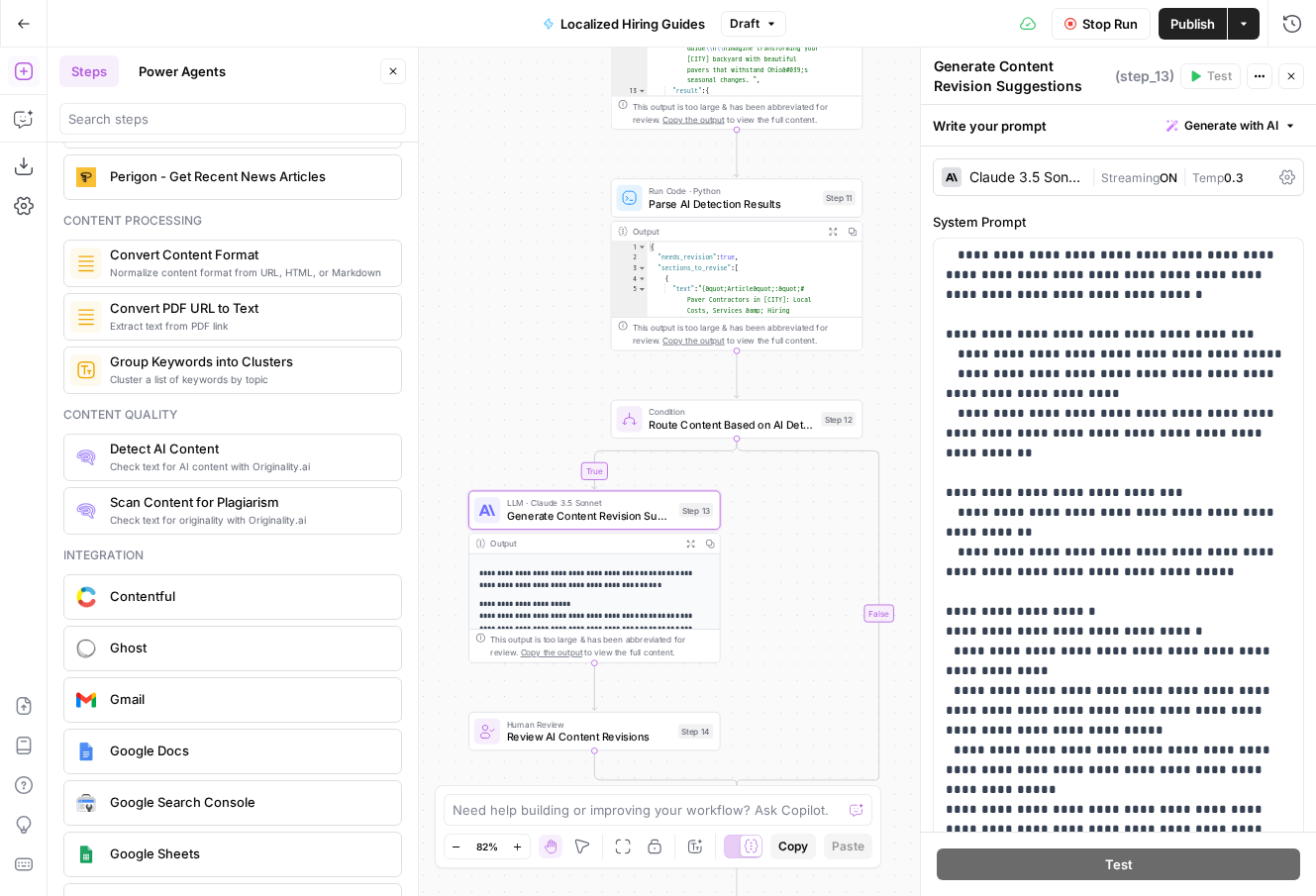 click on "Test" at bounding box center (1118, 863) 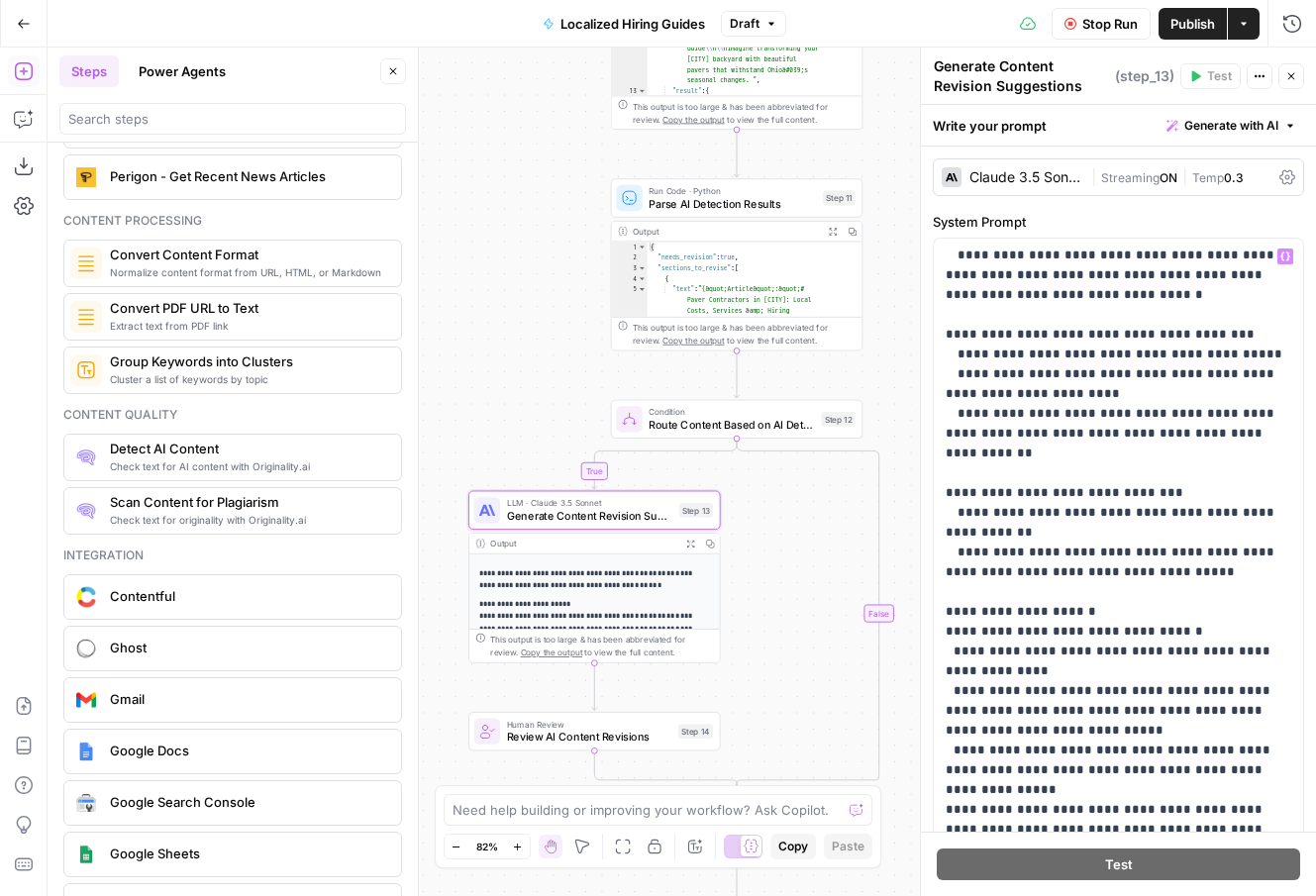 scroll, scrollTop: 0, scrollLeft: 0, axis: both 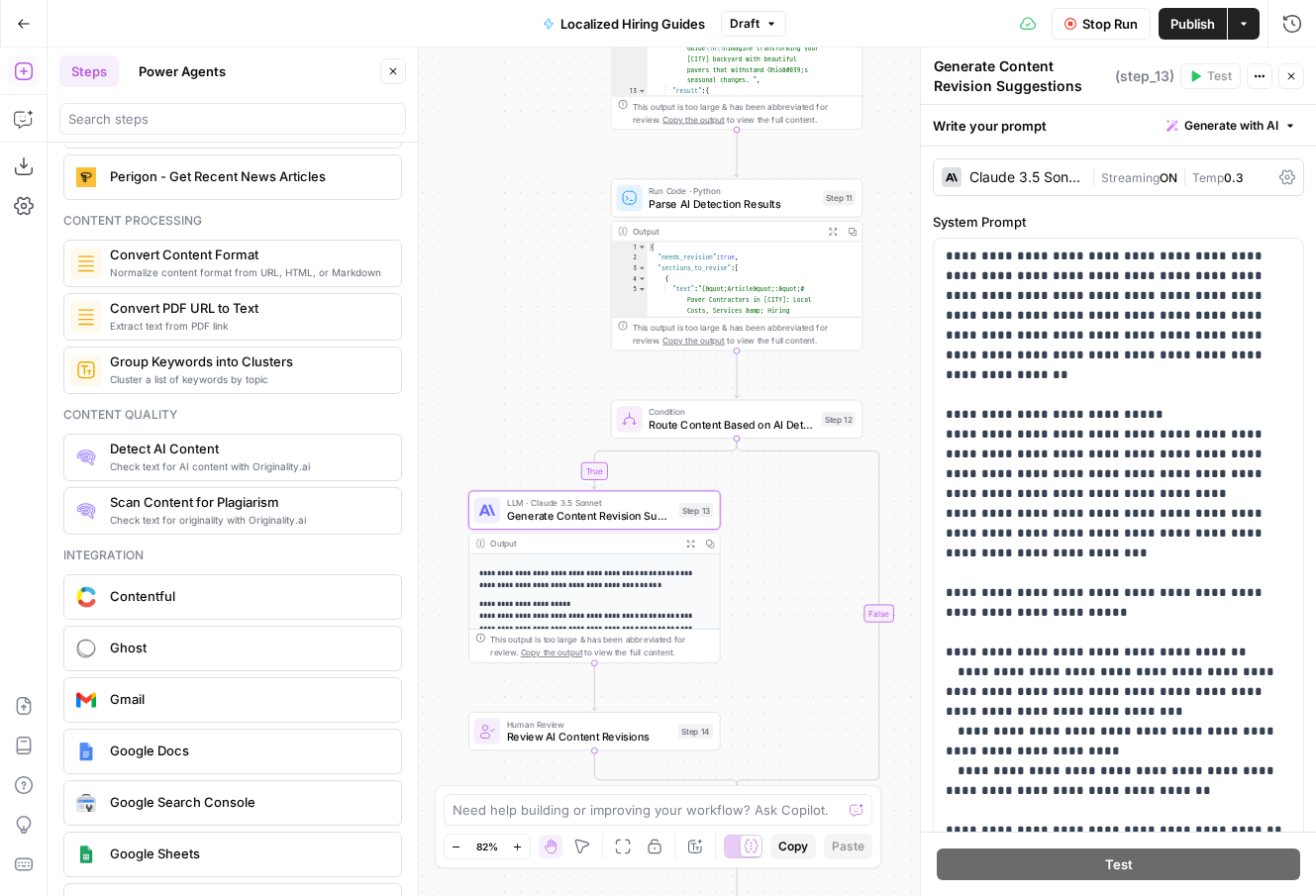 click 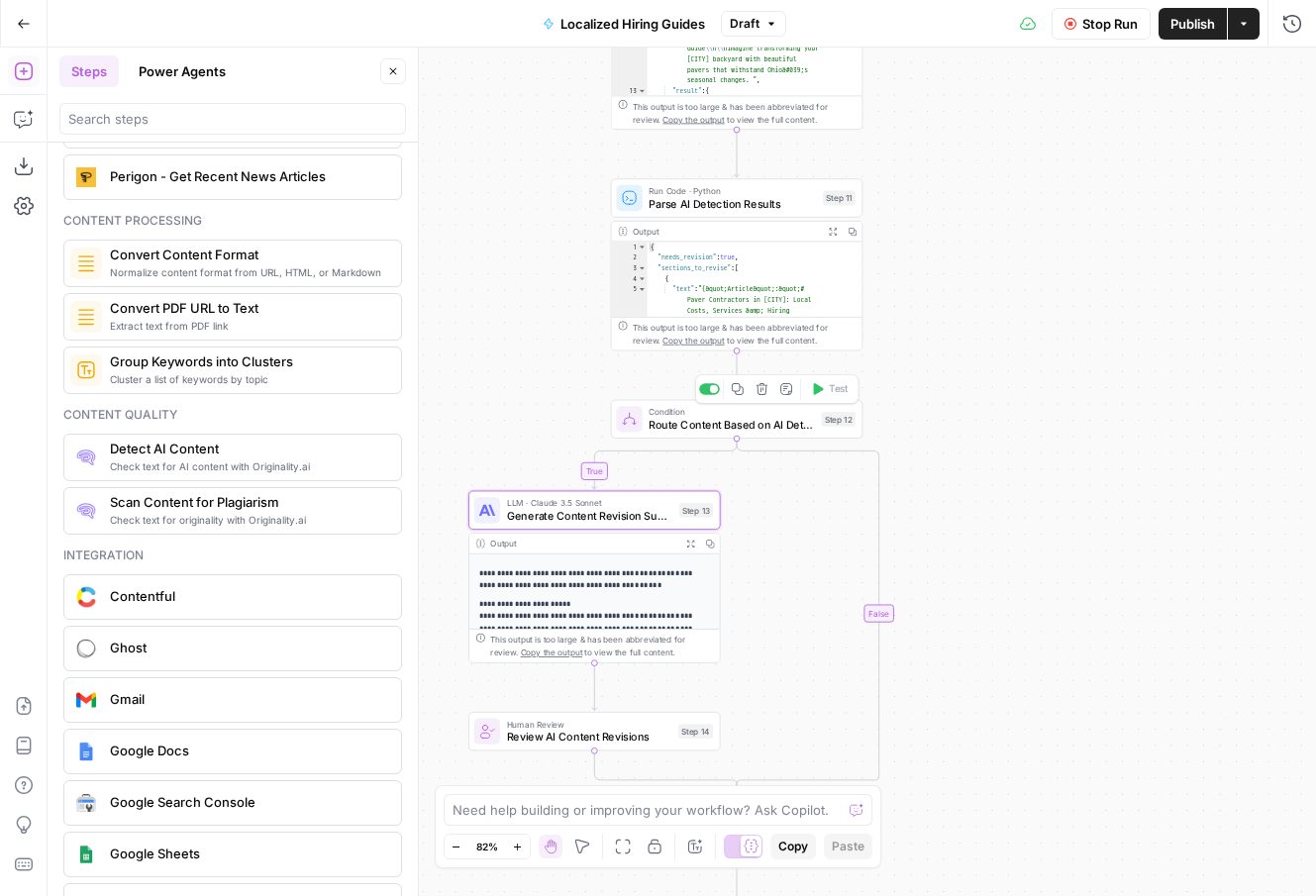 click on "Route Content Based on AI Detection" at bounding box center (731, 425) 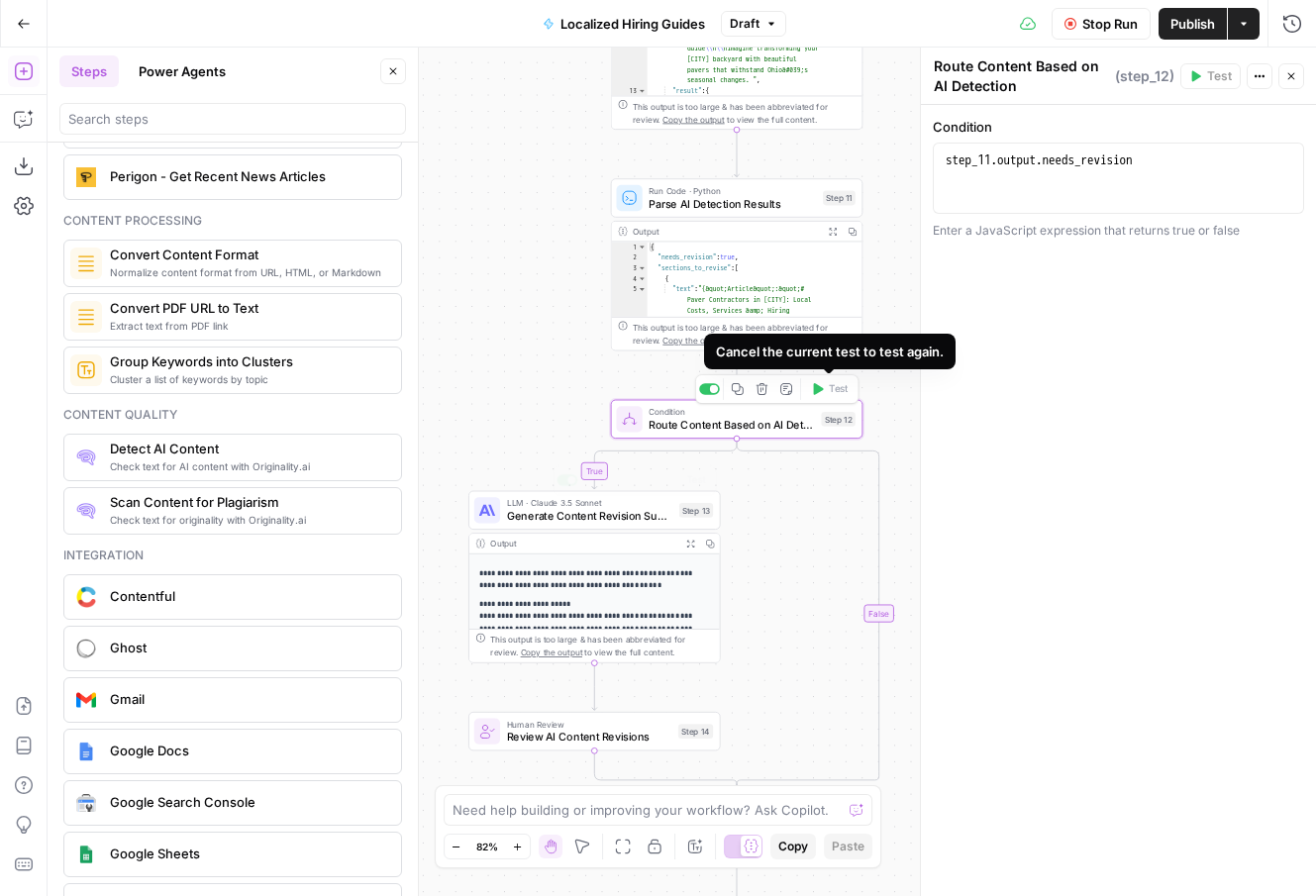 click on "**********" at bounding box center (595, 580) 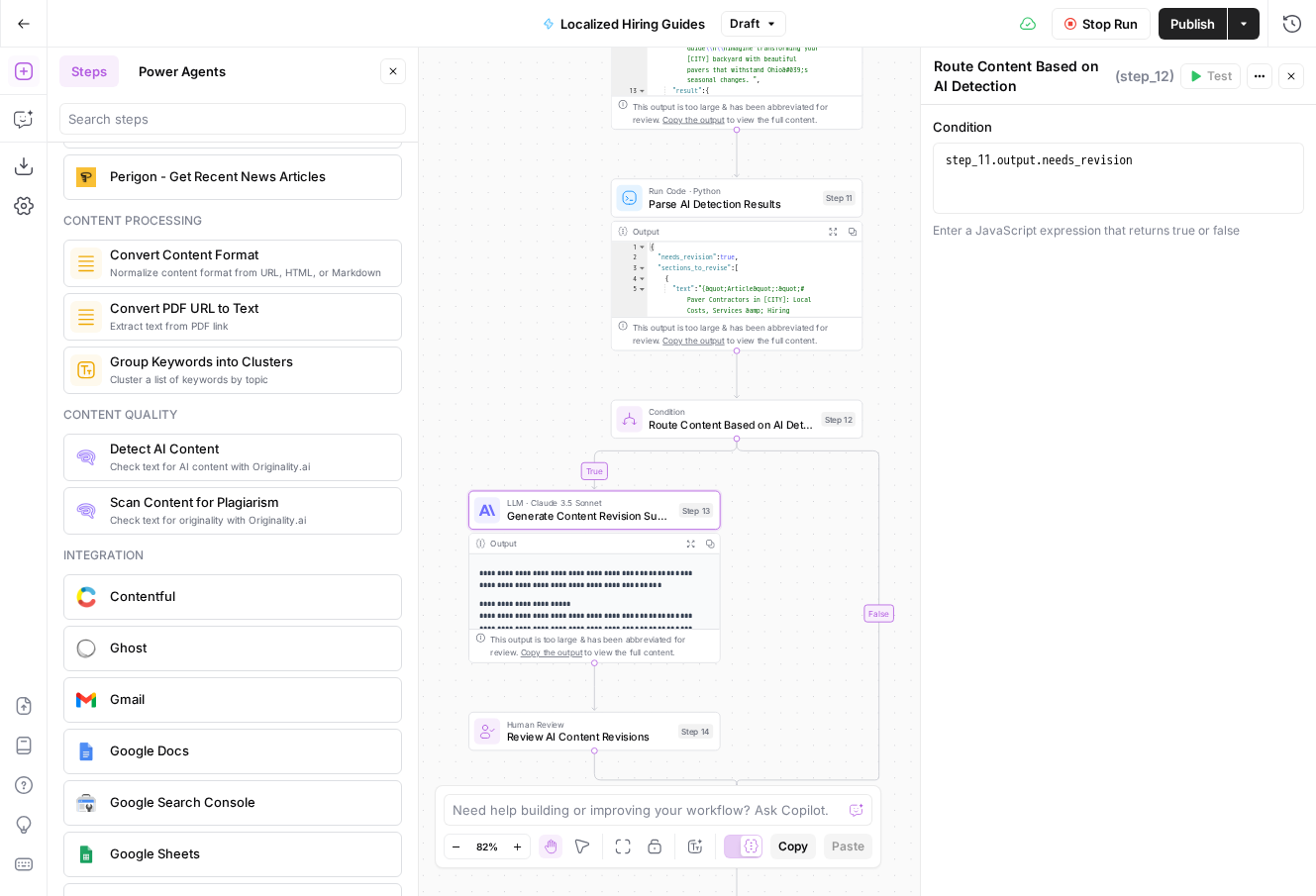click on "Generate Content Revision Suggestions" at bounding box center [589, 516] 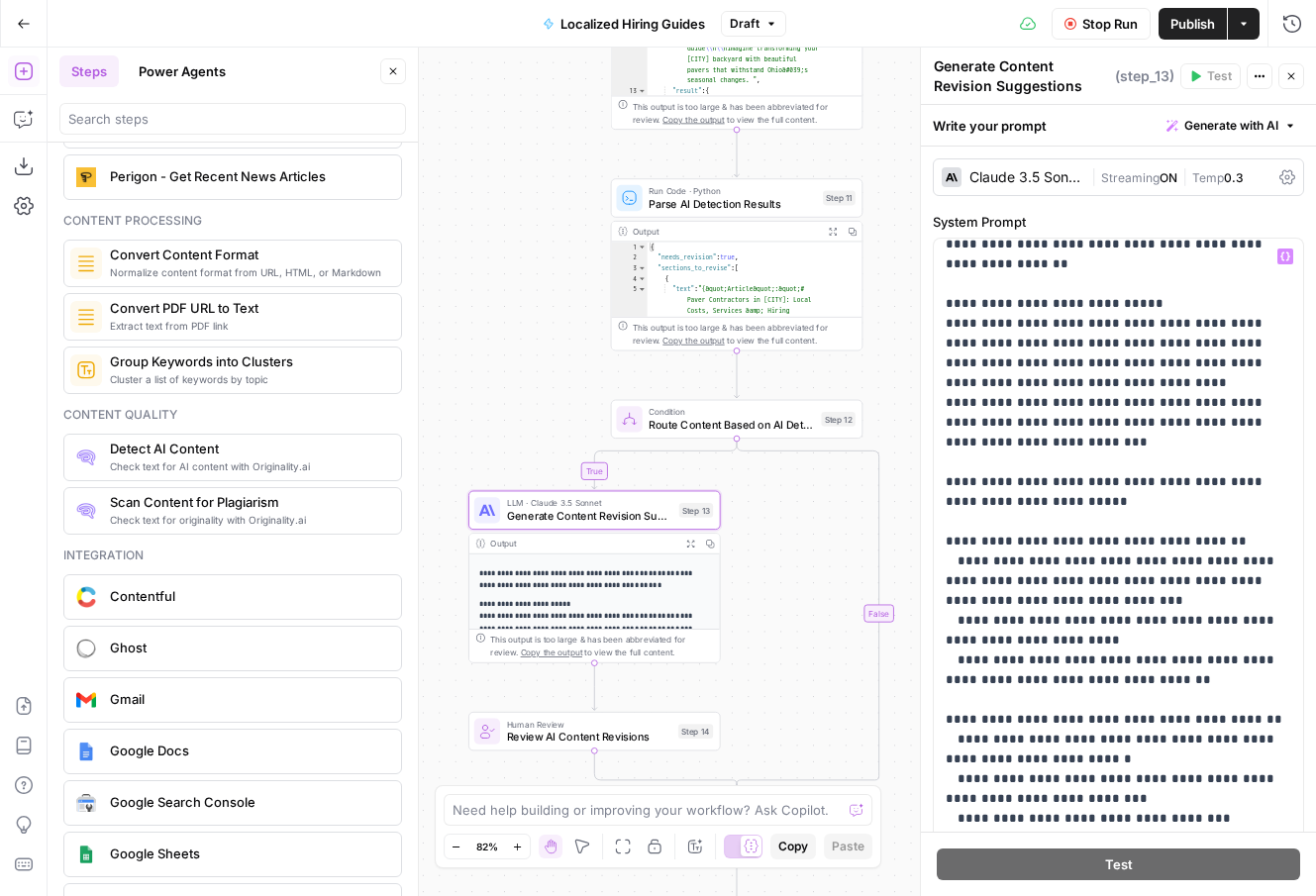 scroll, scrollTop: 0, scrollLeft: 0, axis: both 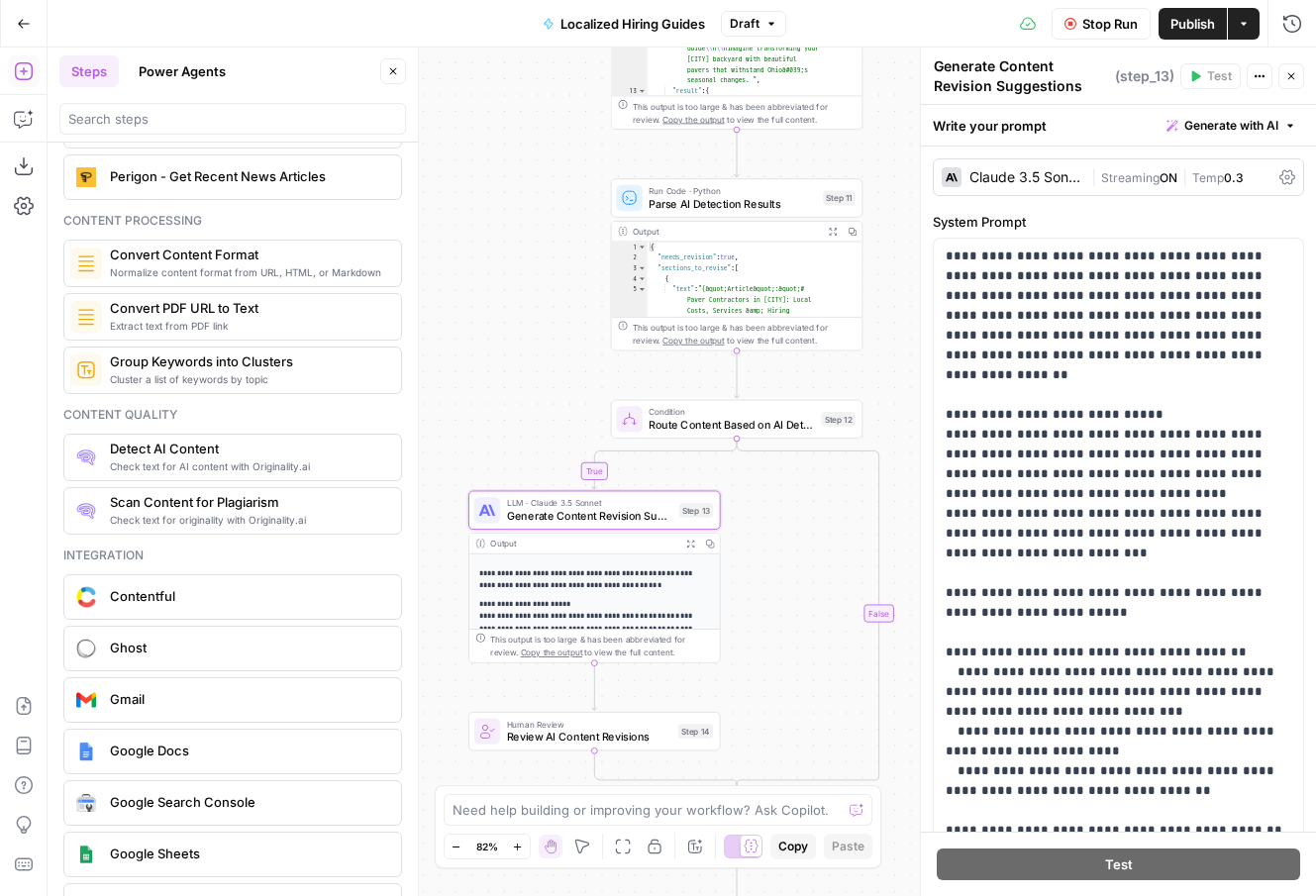 click 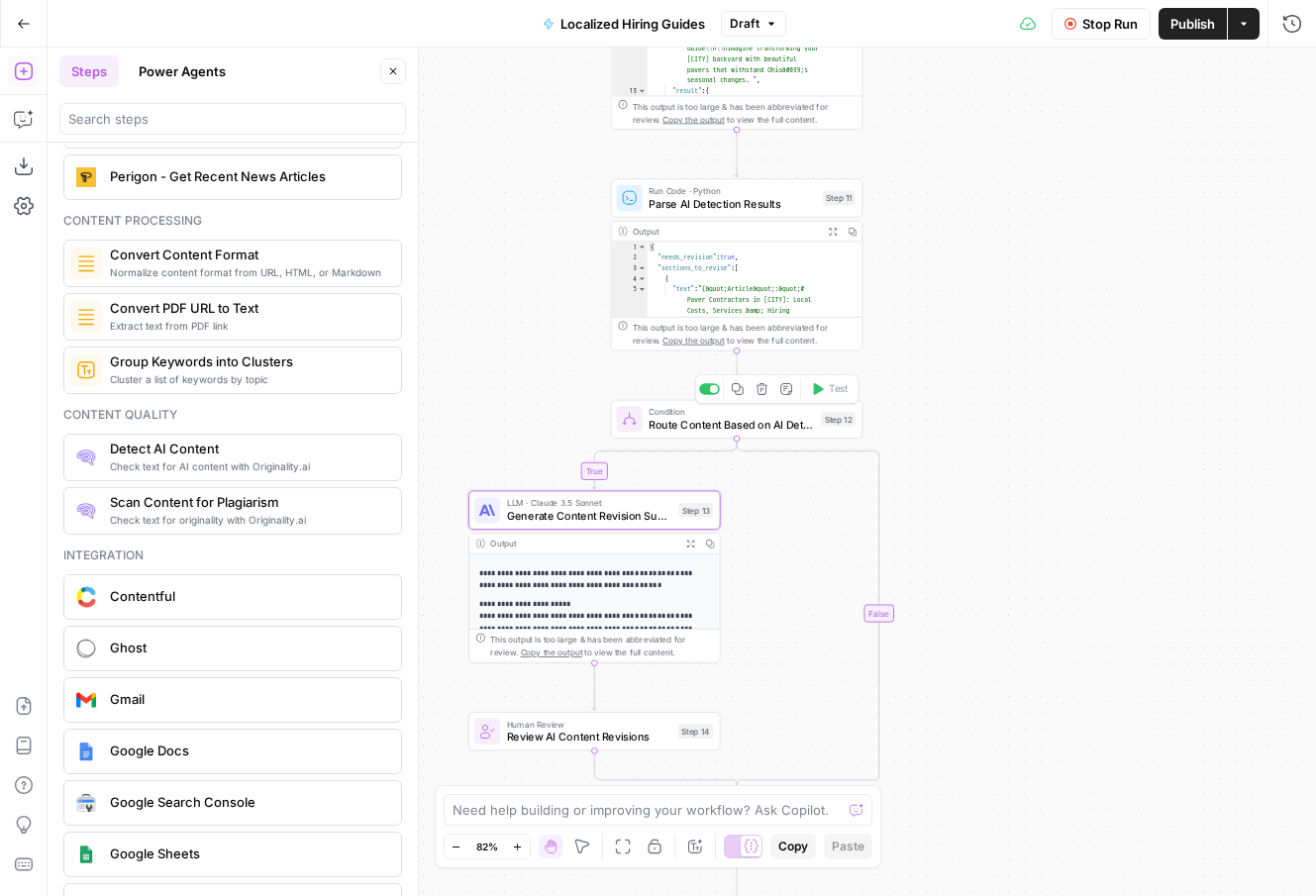 click on "Route Content Based on AI Detection" at bounding box center [731, 425] 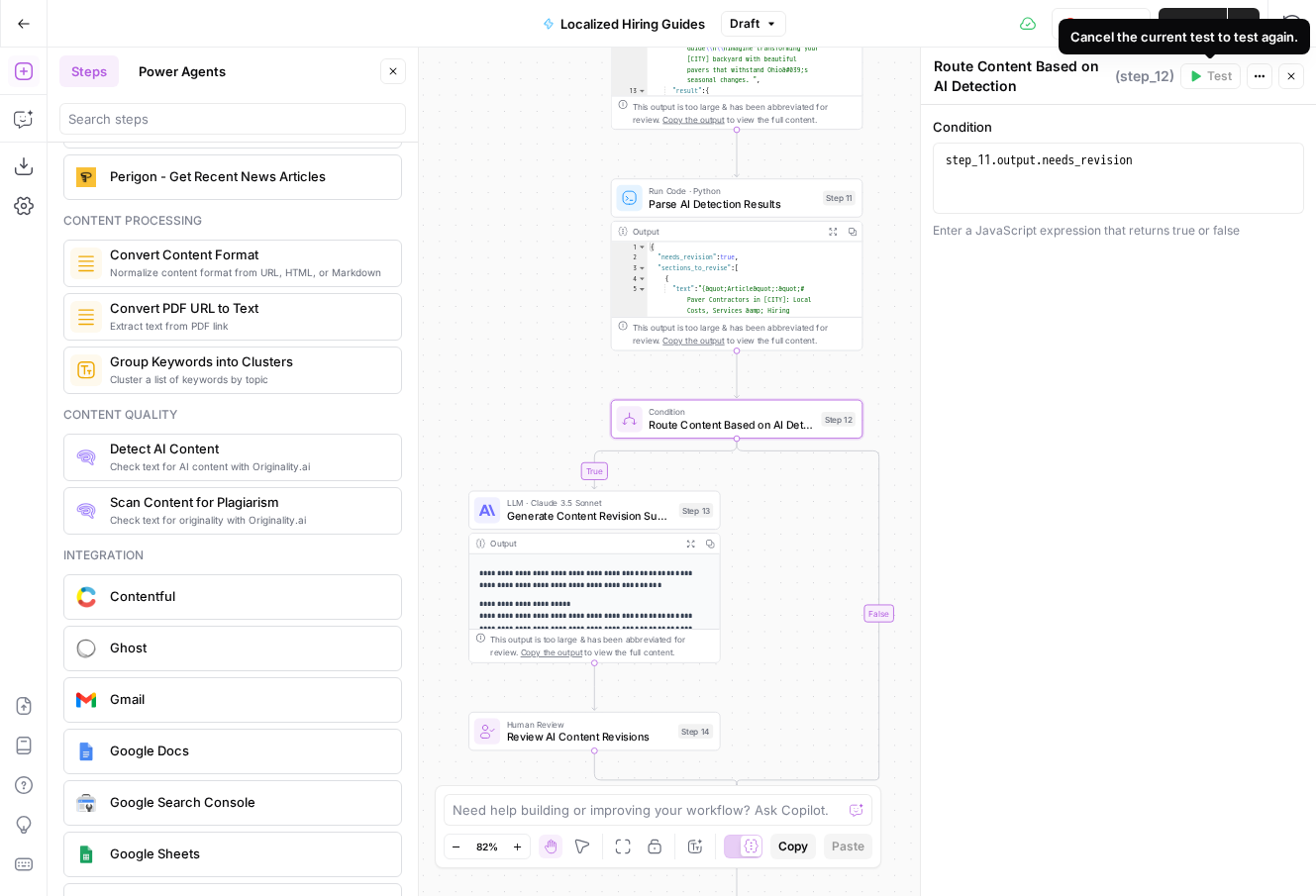 click 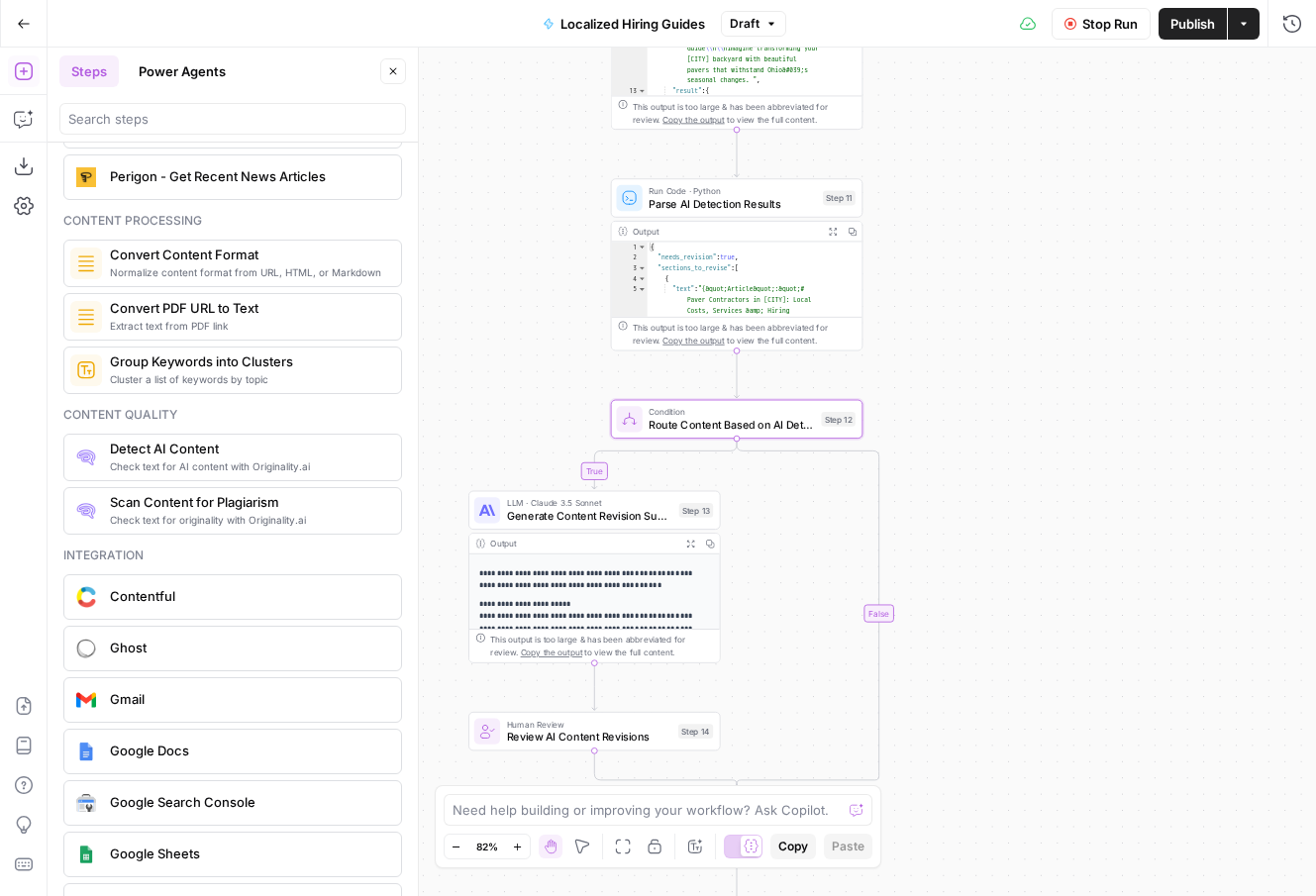 click on "Stop Run" at bounding box center [1101, 24] 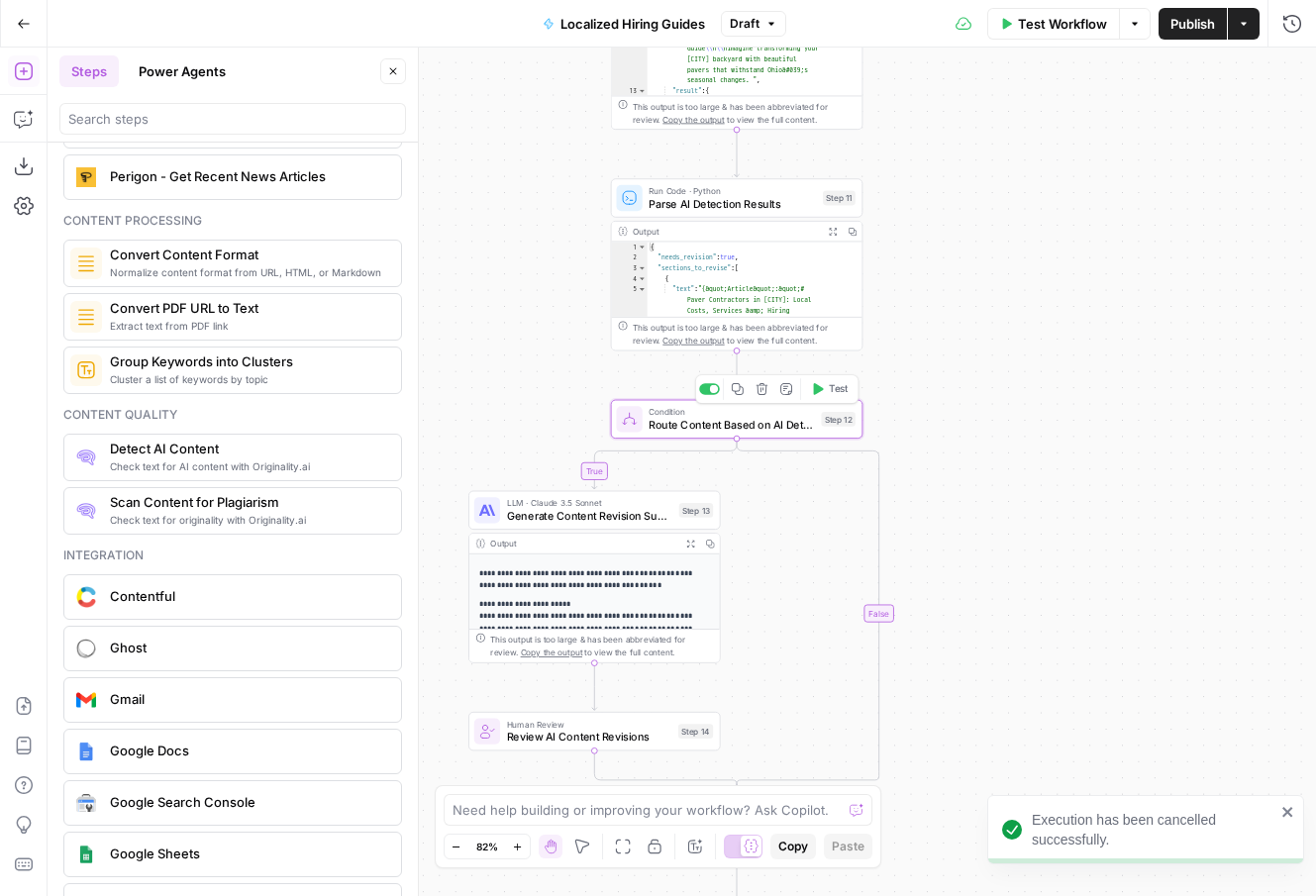 click 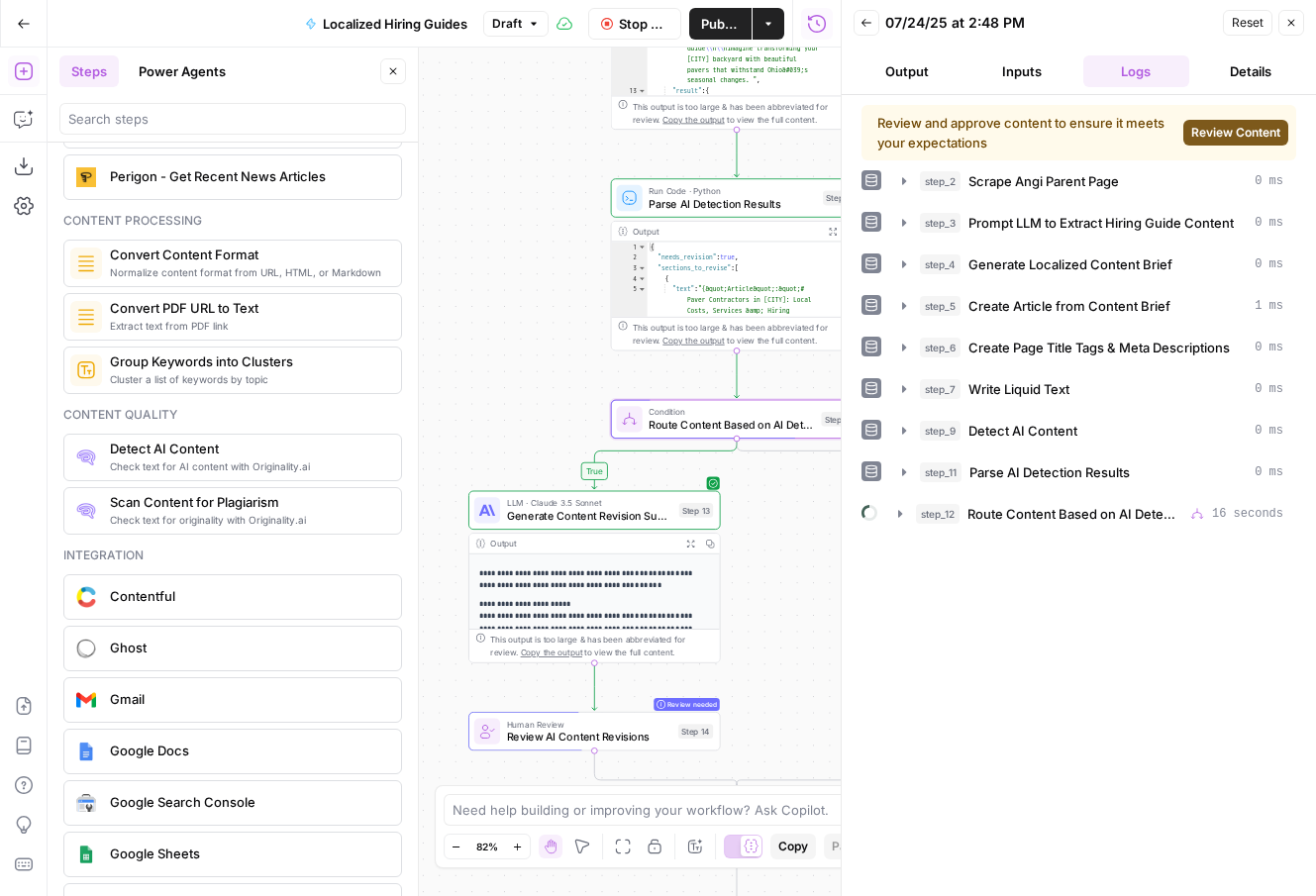 click on "Review Content" at bounding box center (1236, 133) 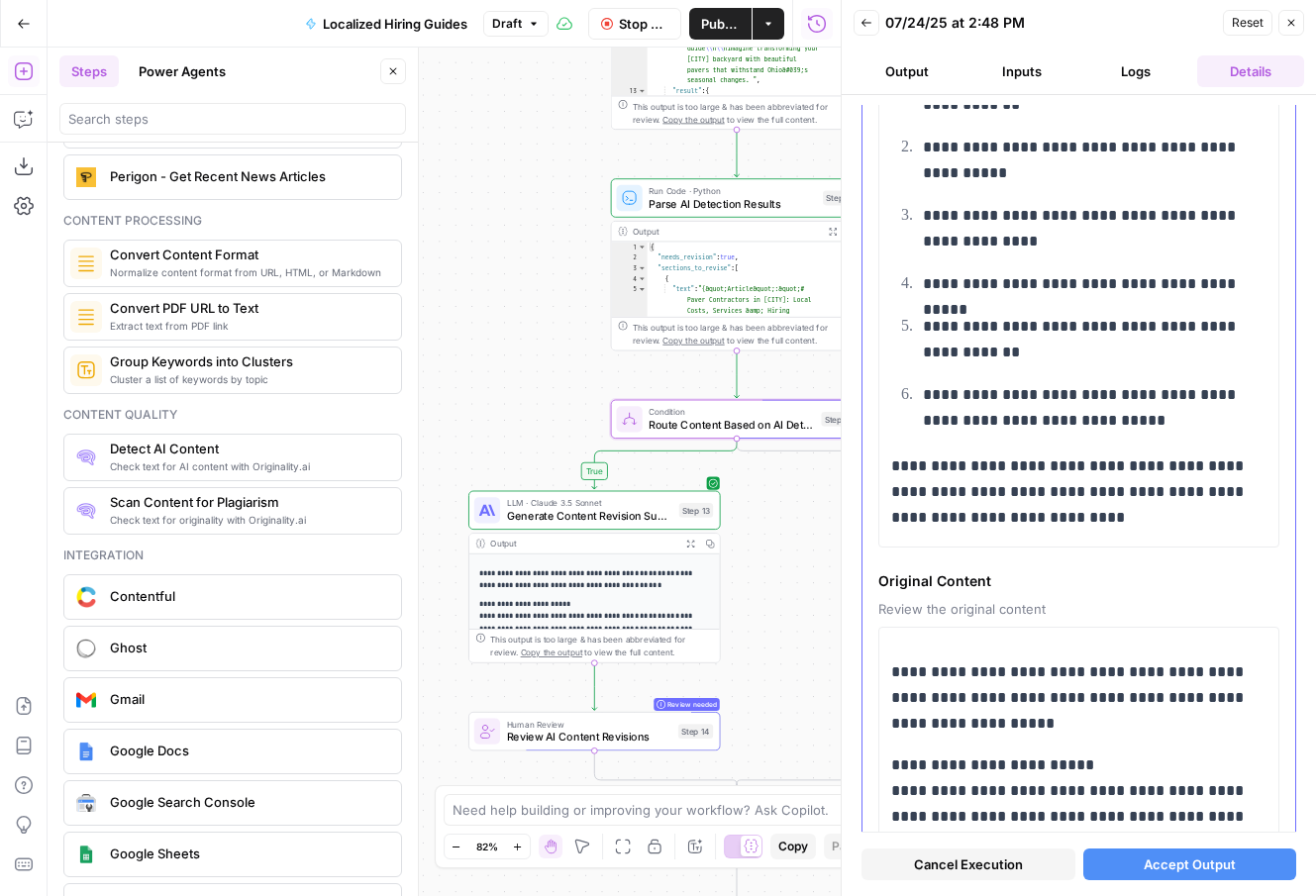 scroll, scrollTop: 3331, scrollLeft: 0, axis: vertical 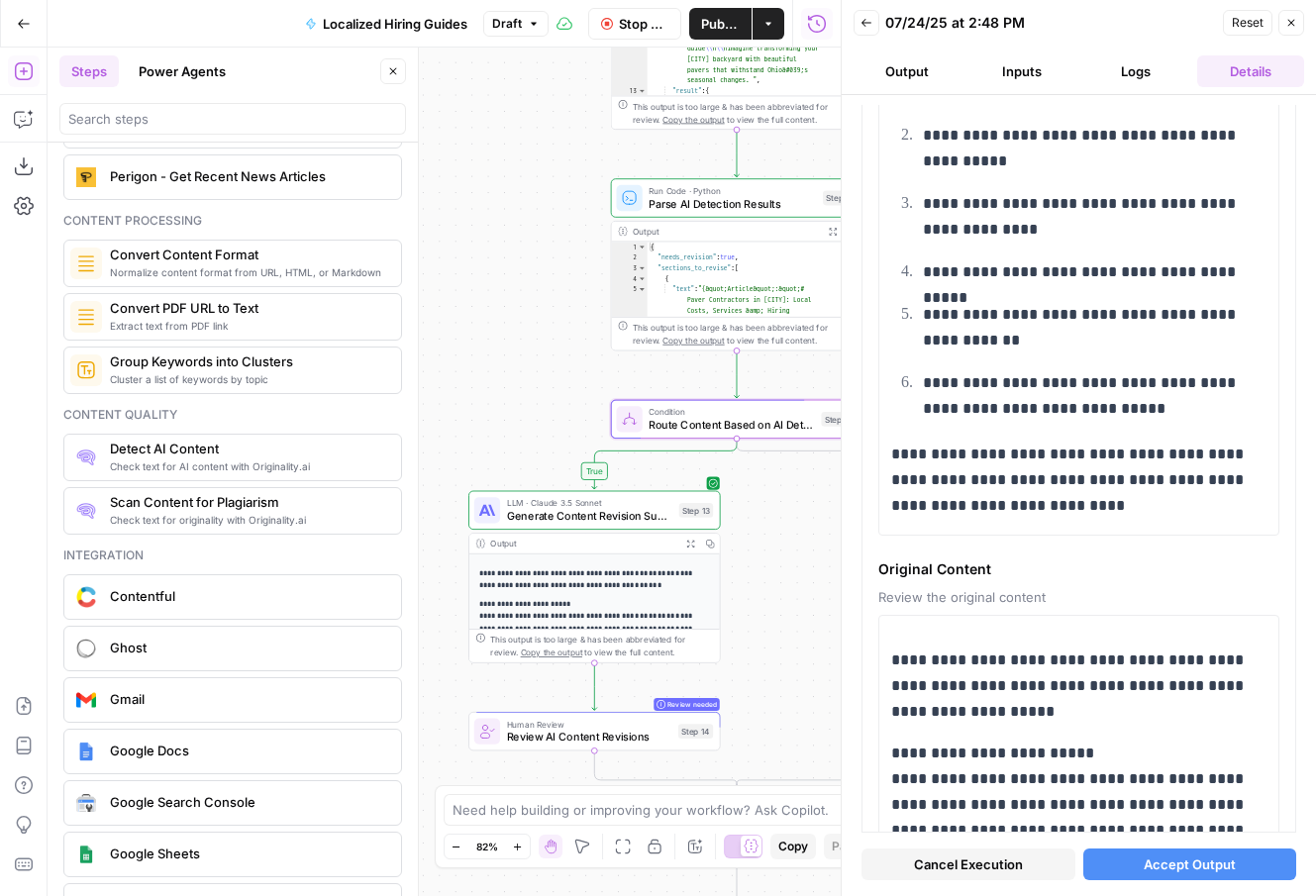 click on "Accept Output" at bounding box center (1189, 864) 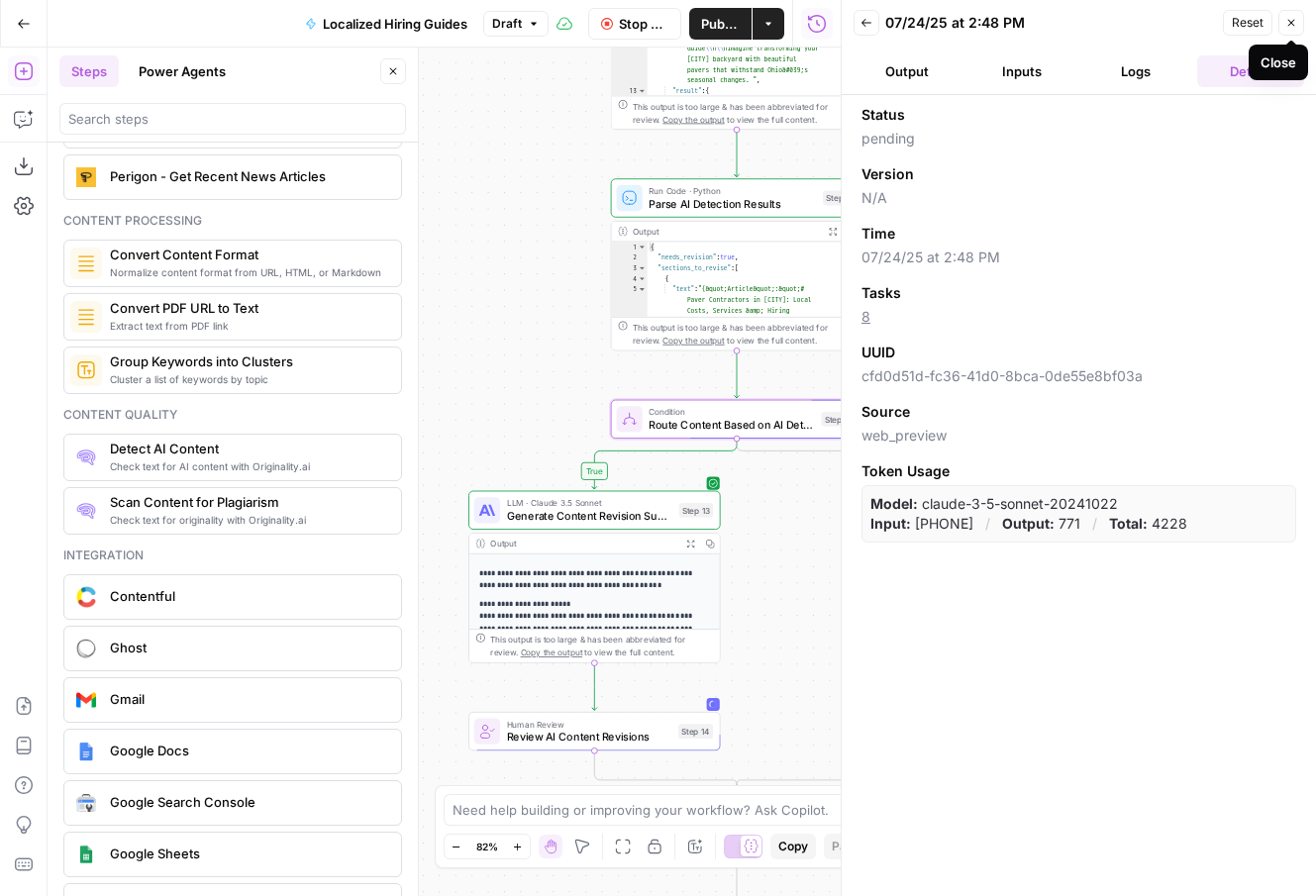 click 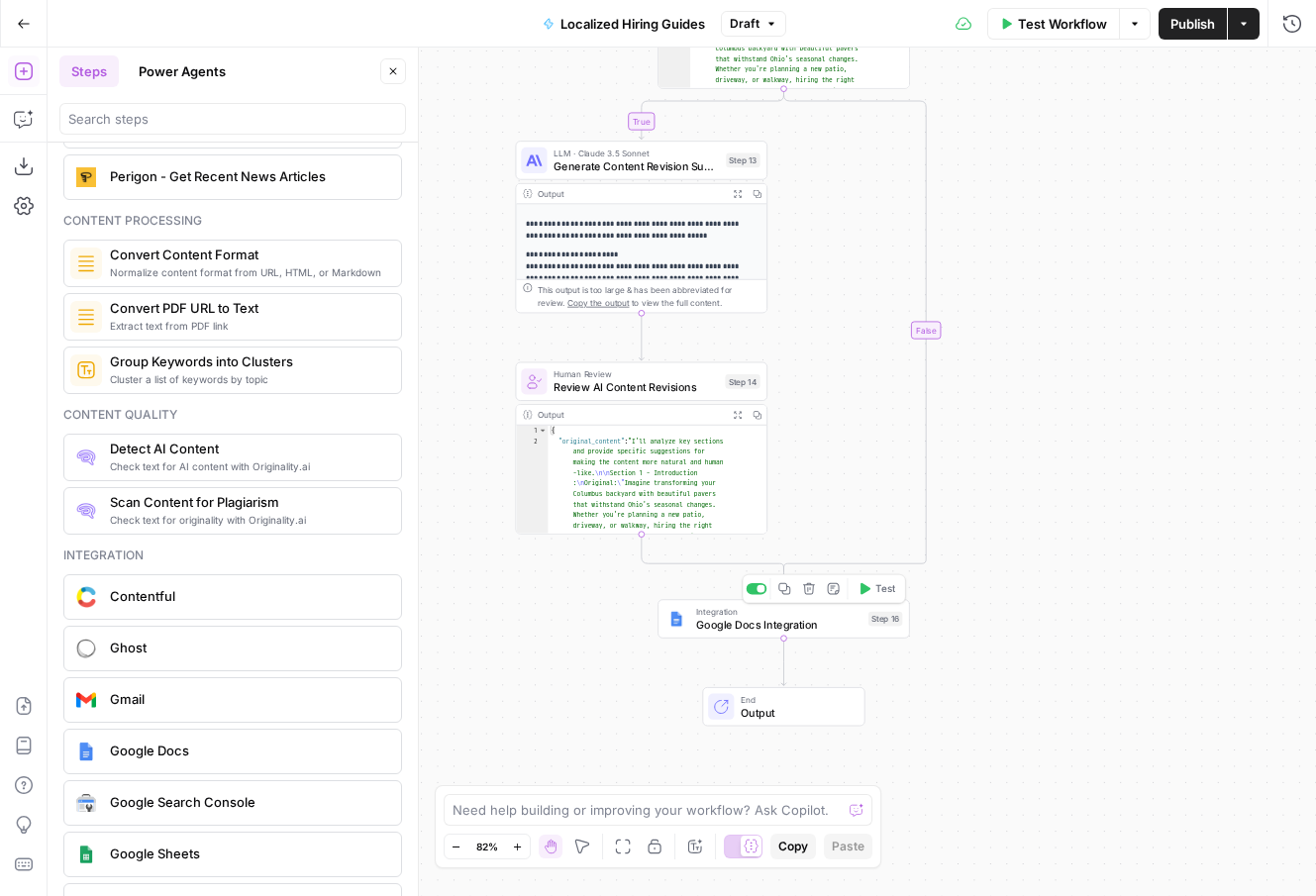 click on "Google Docs Integration" at bounding box center (778, 625) 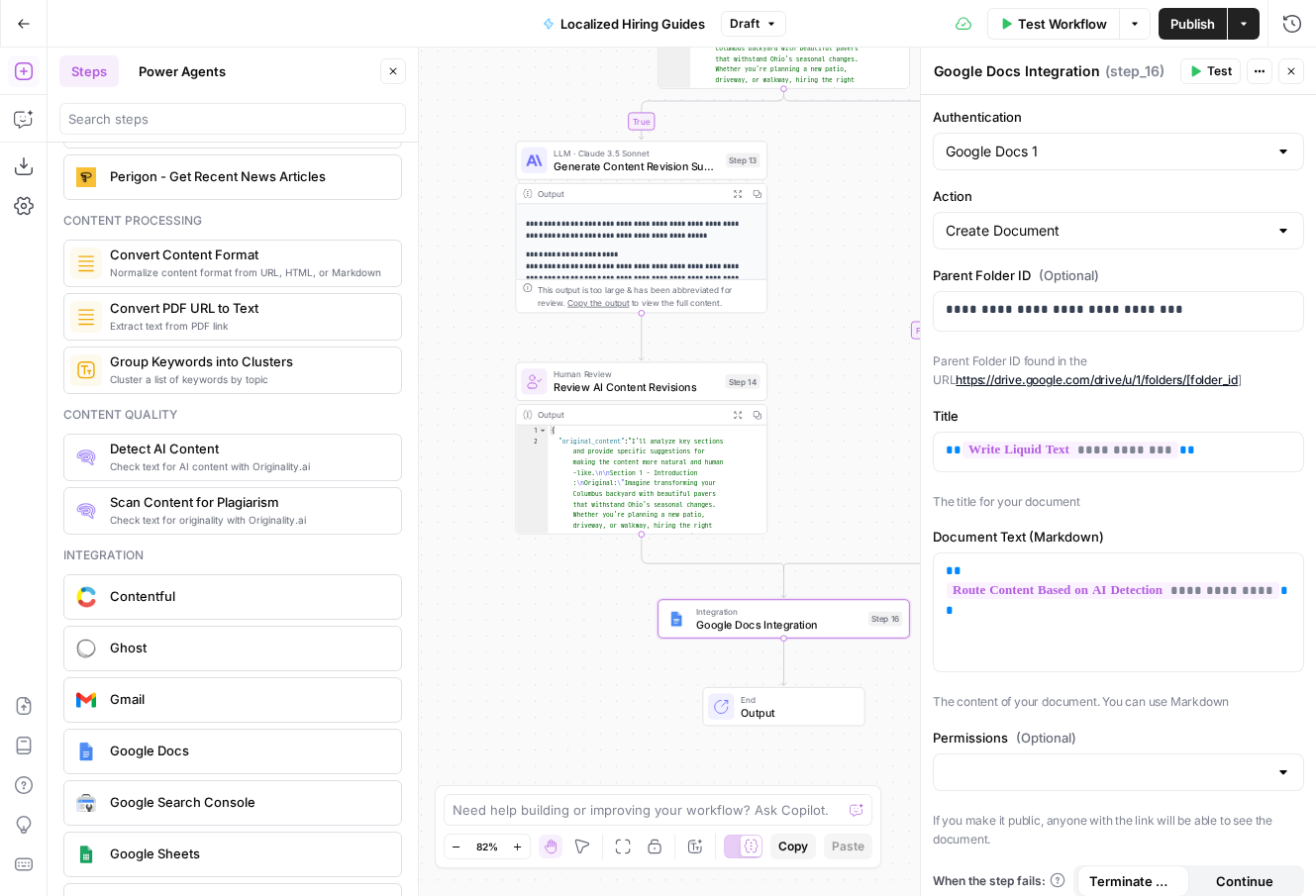 scroll, scrollTop: 12, scrollLeft: 0, axis: vertical 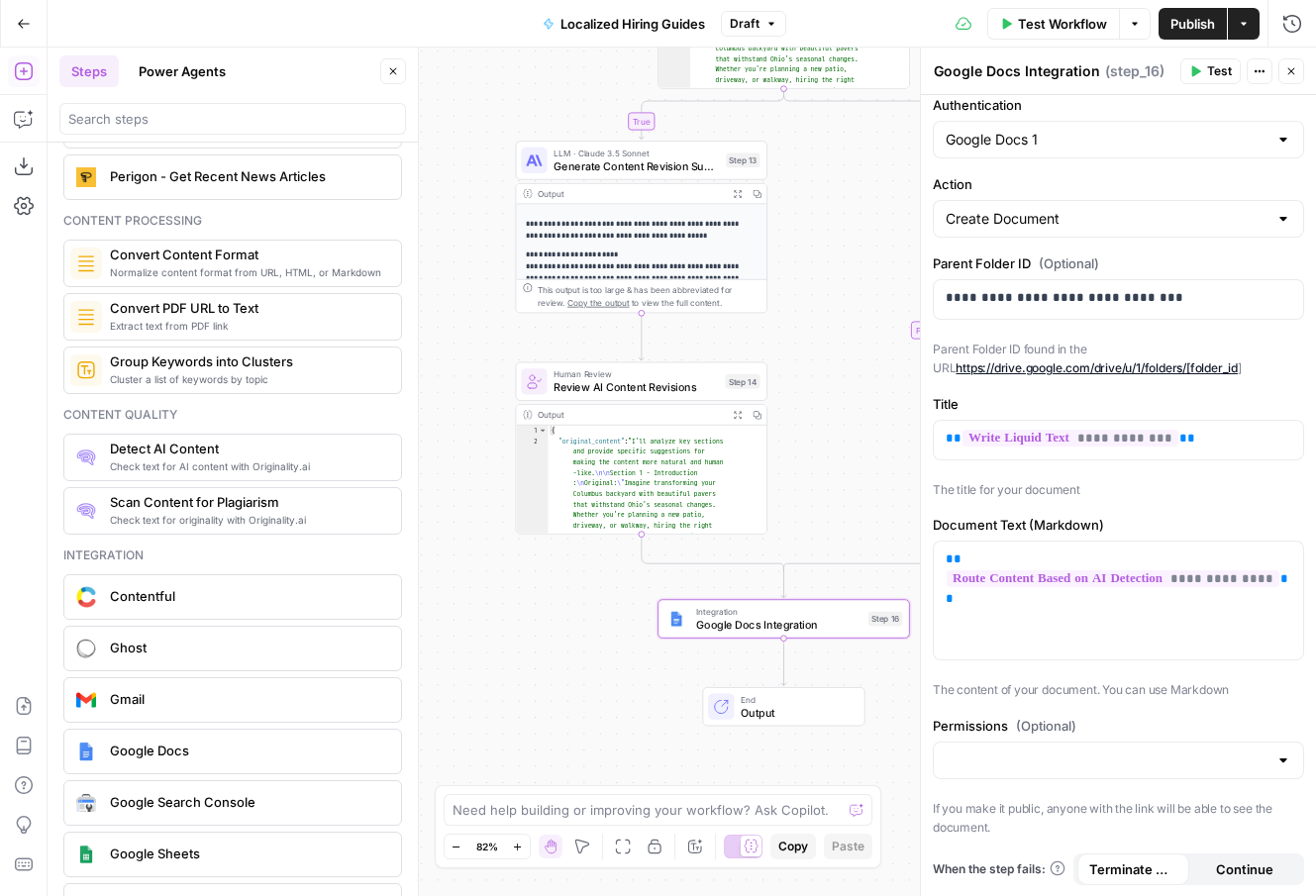 click on "Test" at bounding box center (1210, 71) 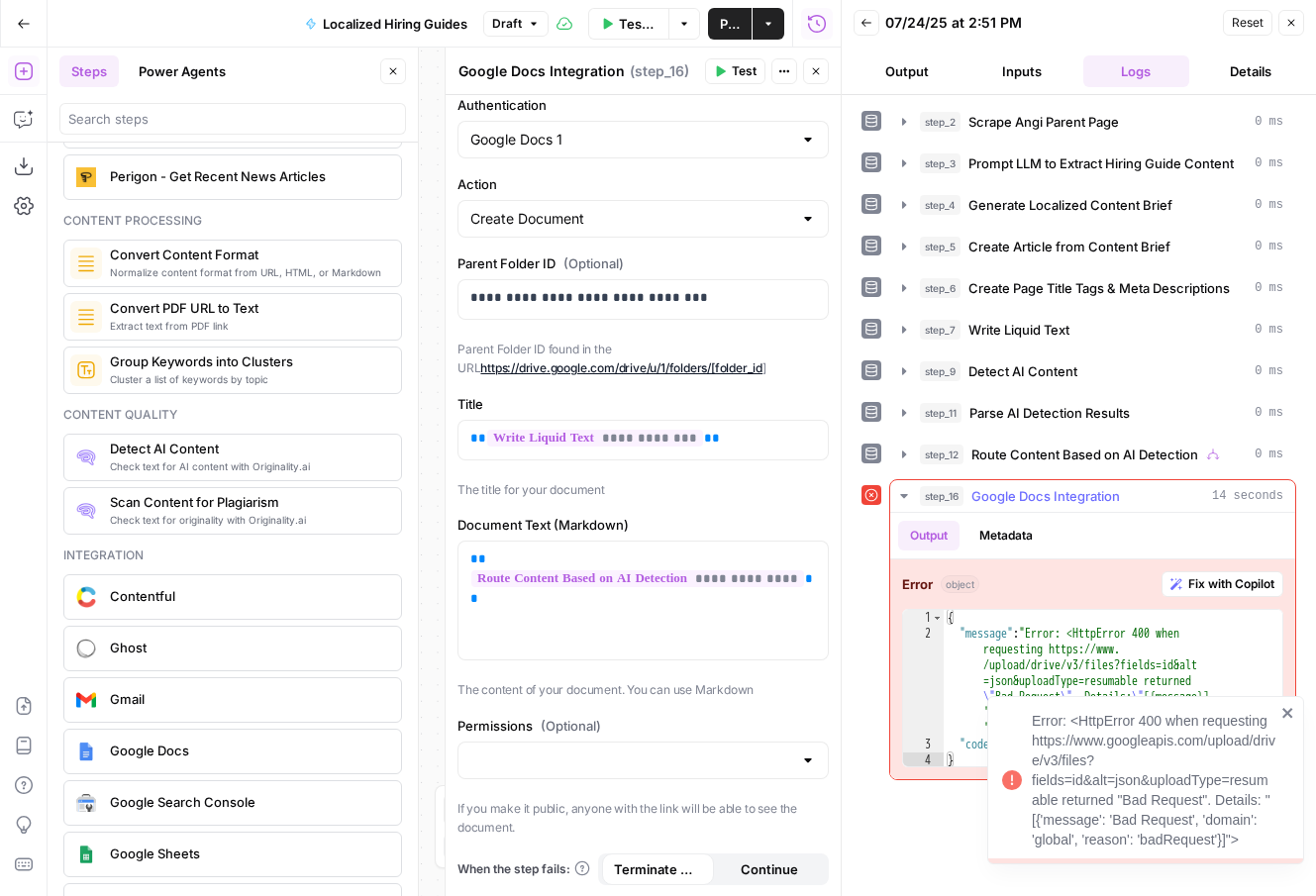 click on "Fix with Copilot" at bounding box center [1231, 584] 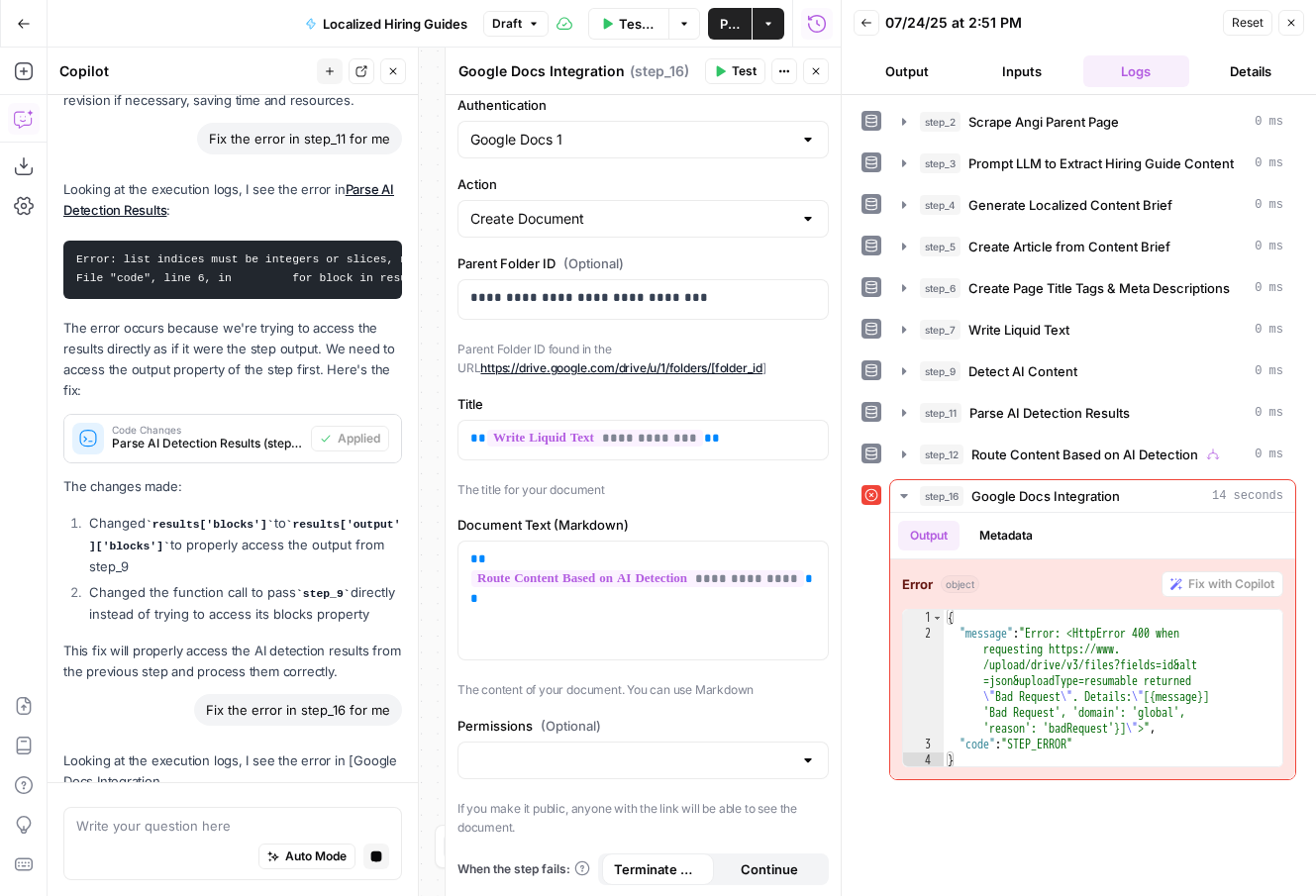 scroll, scrollTop: 1535, scrollLeft: 0, axis: vertical 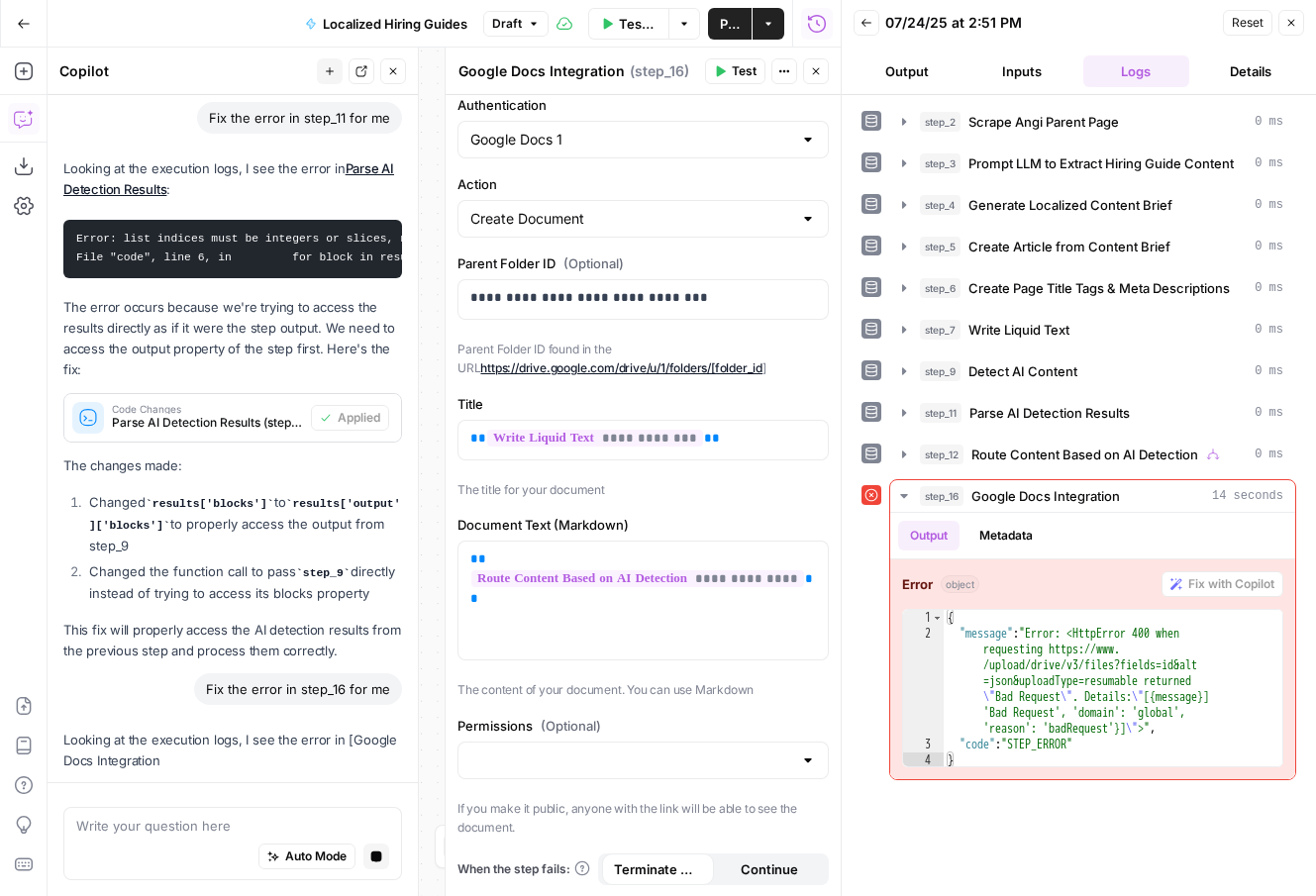 click 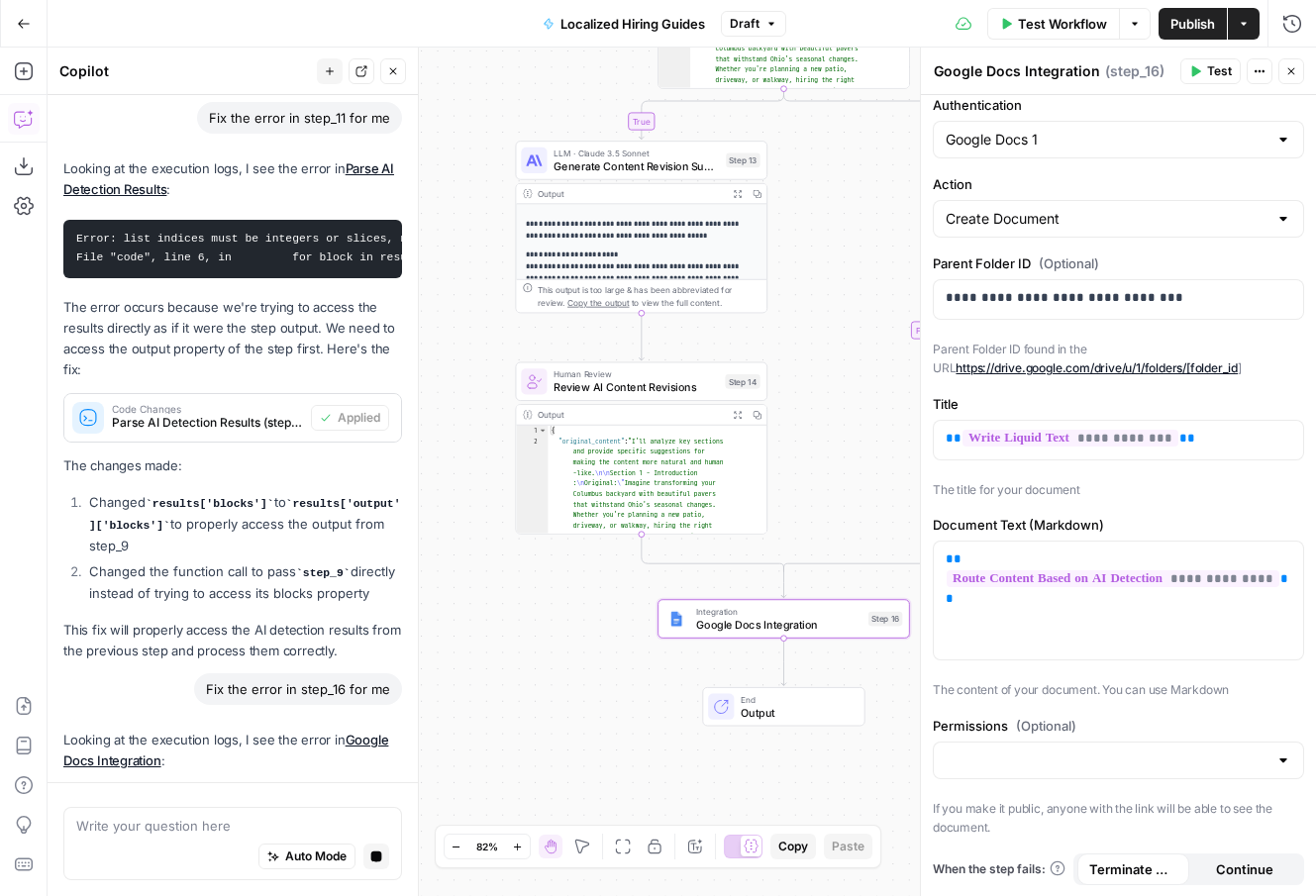 scroll, scrollTop: 1593, scrollLeft: 0, axis: vertical 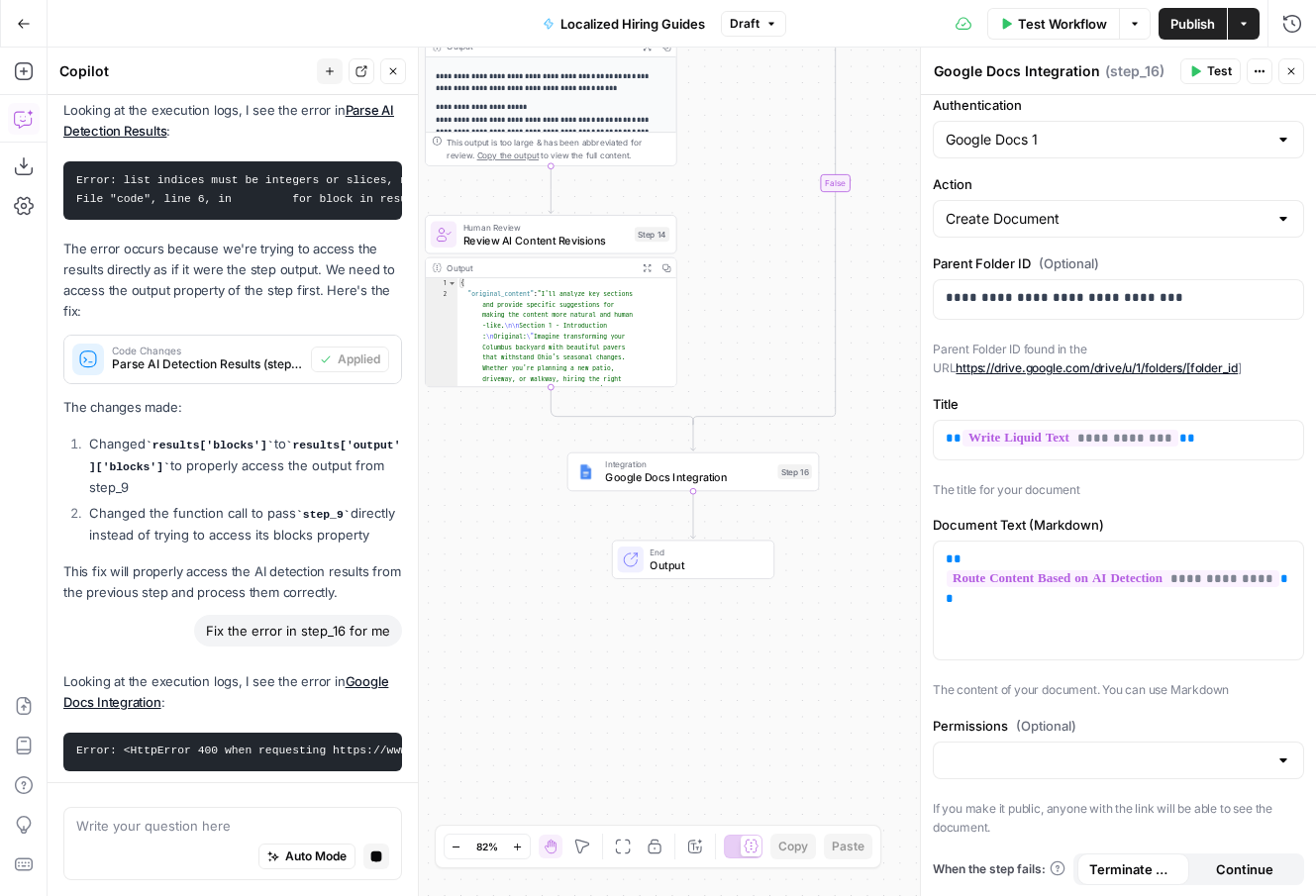 click on "Looking at the execution logs, I see the error in  Google Docs Integration :" at bounding box center (233, 692) 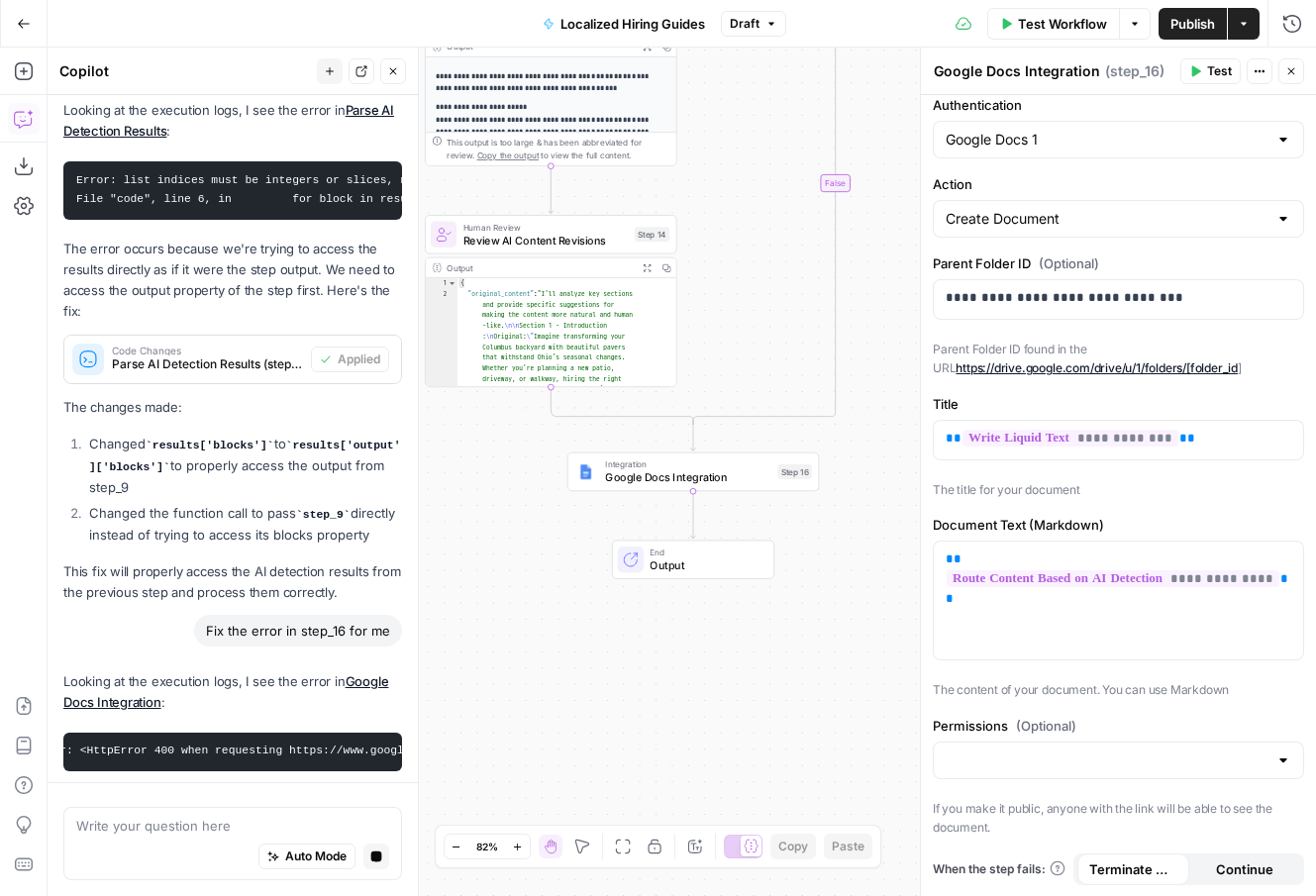 scroll, scrollTop: 0, scrollLeft: 0, axis: both 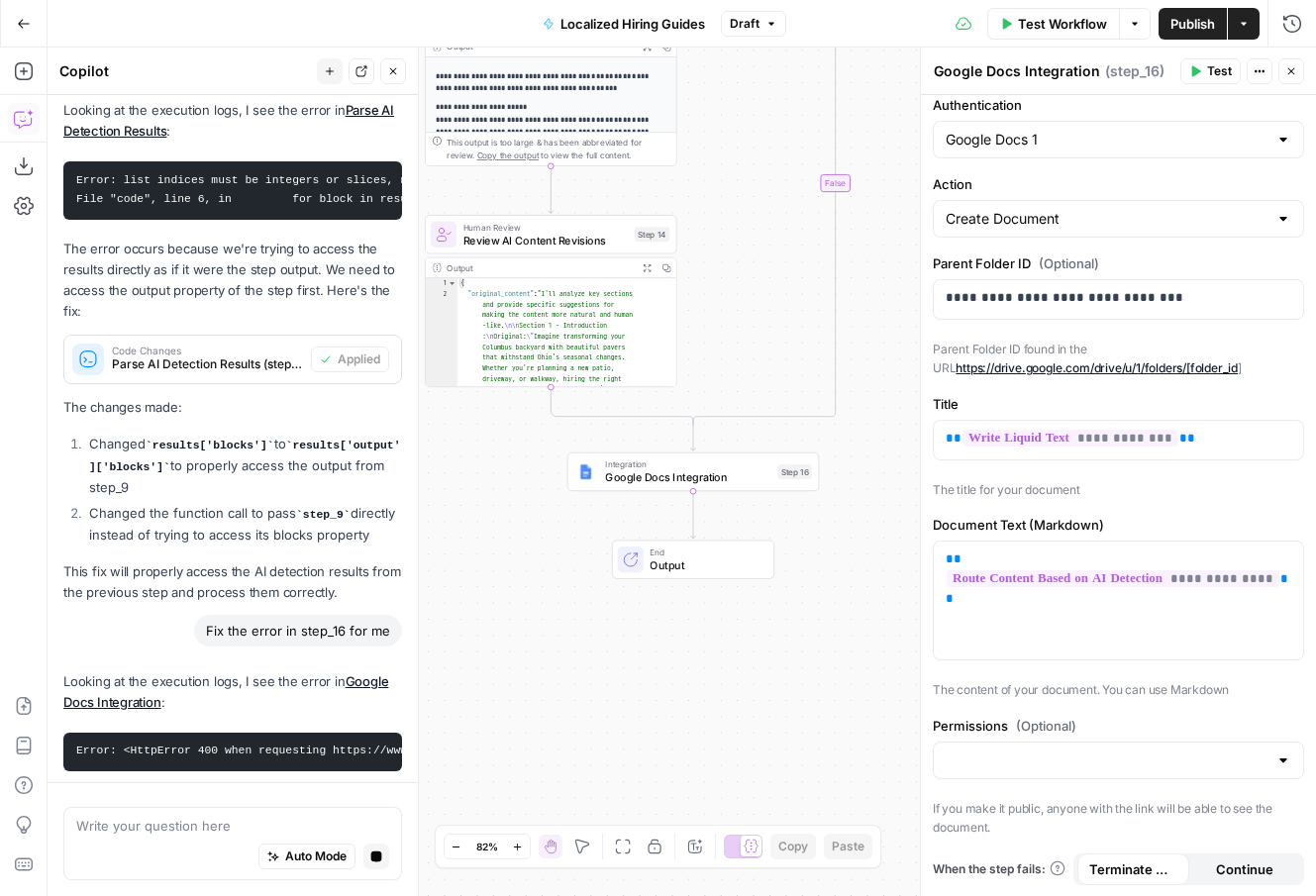 click on "Publish" at bounding box center (1192, 24) 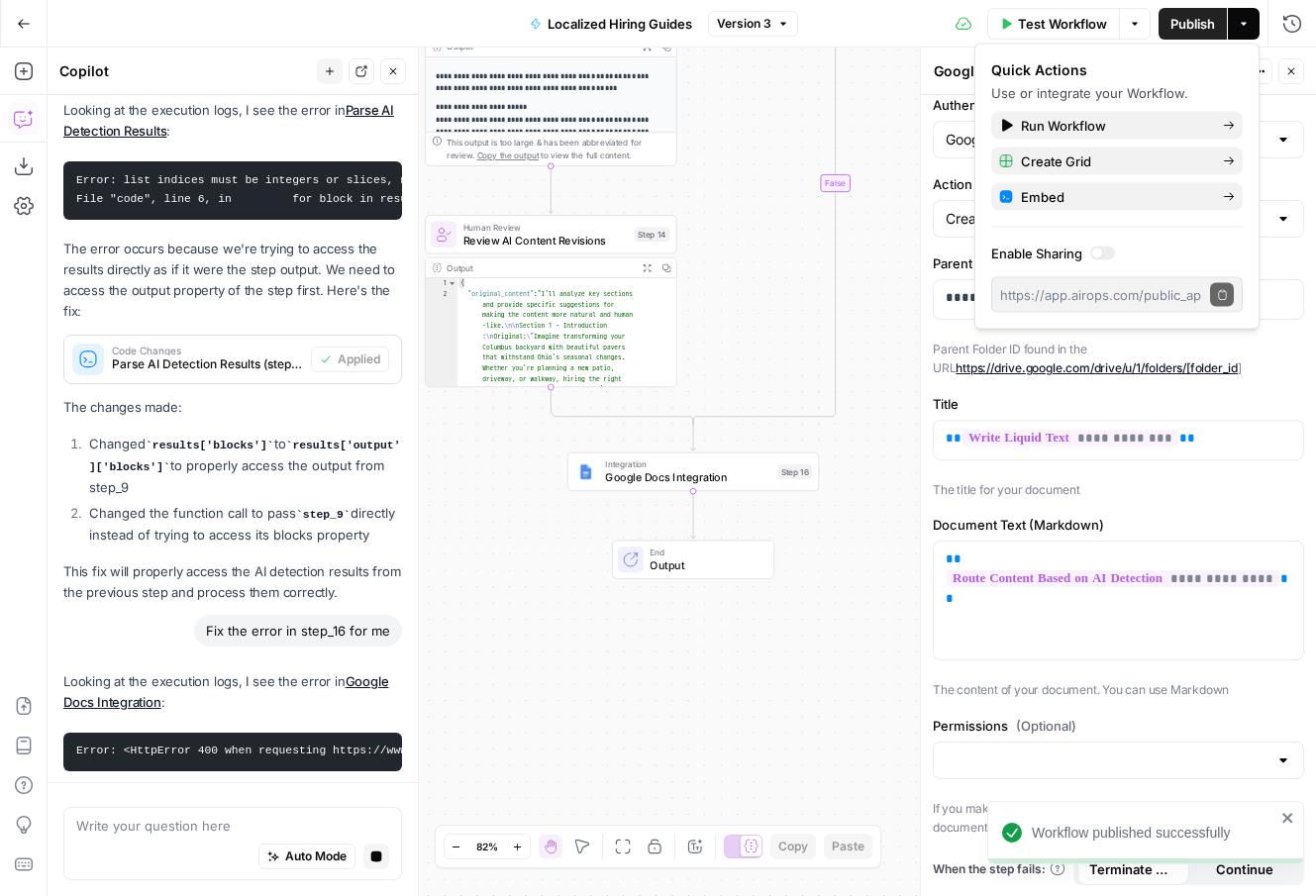 click on "Looking at the execution logs, I see the error in  Google Docs Integration :" at bounding box center (233, 692) 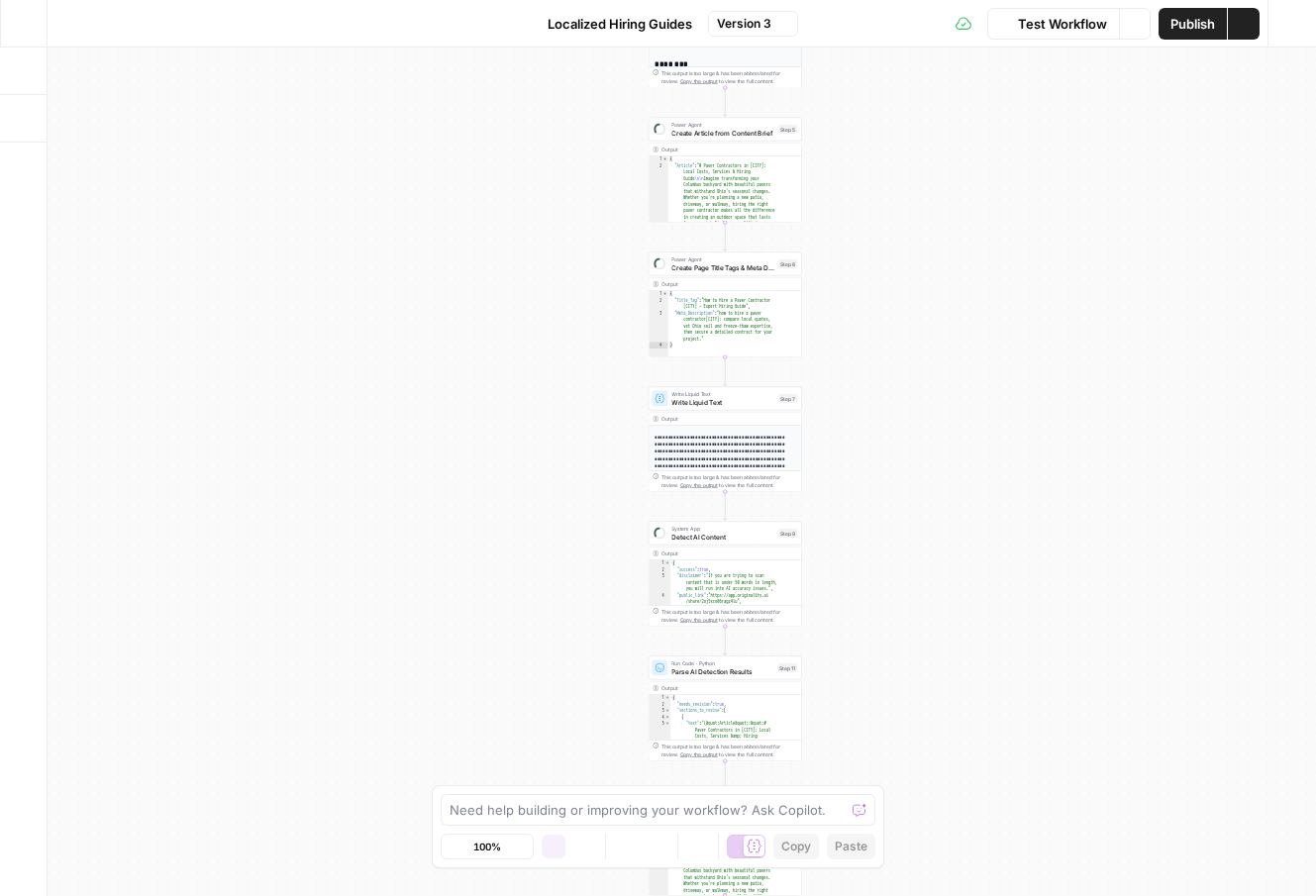 scroll, scrollTop: 0, scrollLeft: 0, axis: both 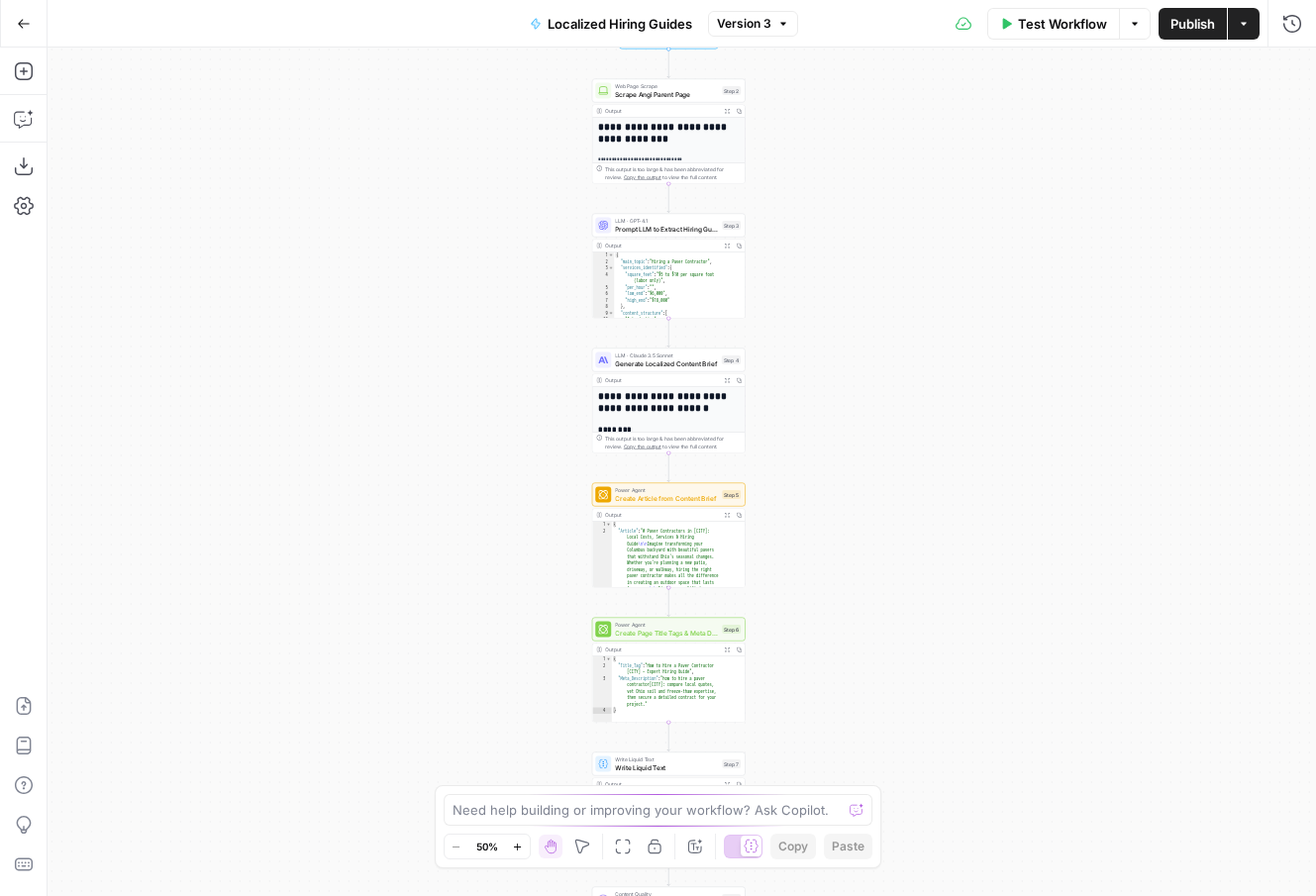 drag, startPoint x: 907, startPoint y: 288, endPoint x: 854, endPoint y: 665, distance: 380.70724 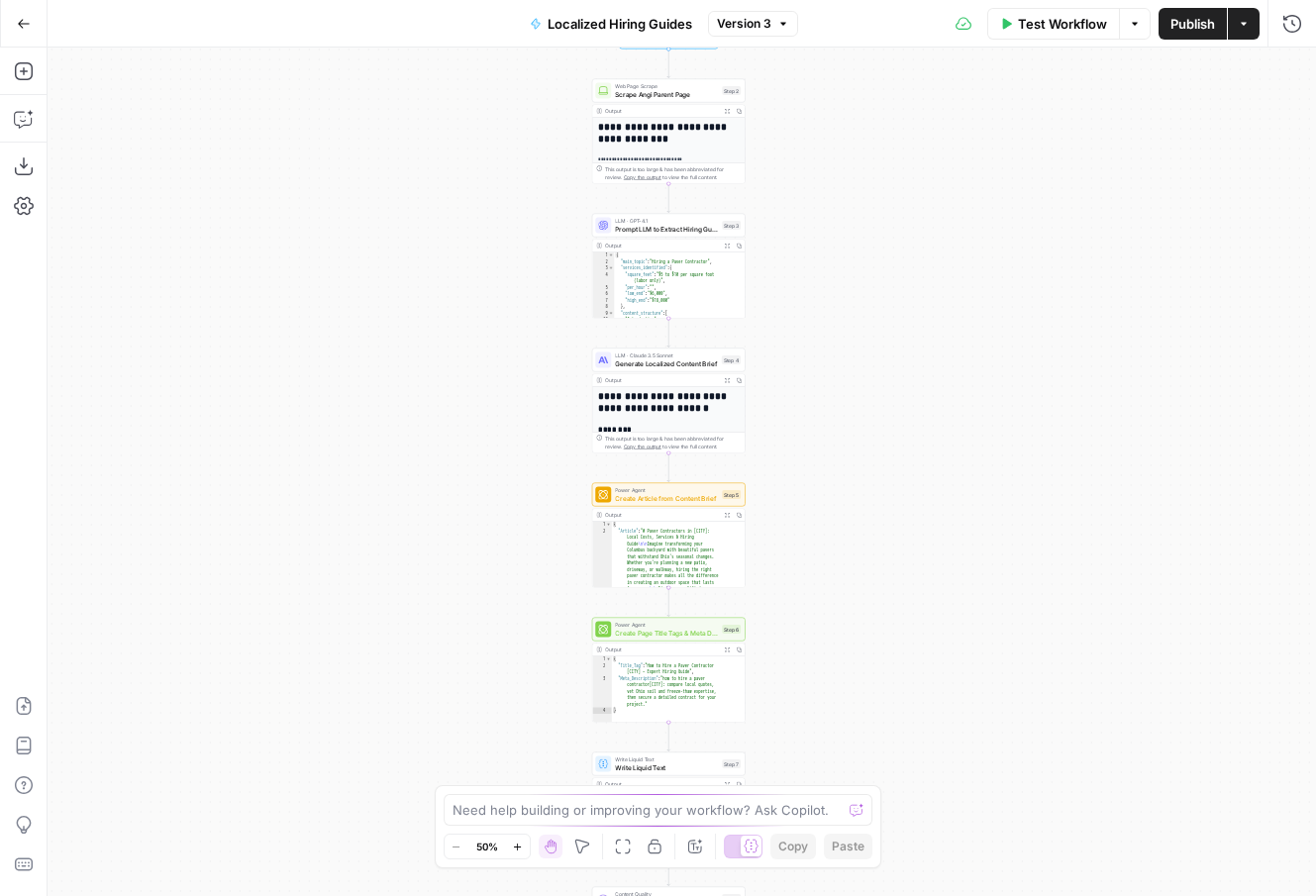click on "**********" at bounding box center [681, 471] 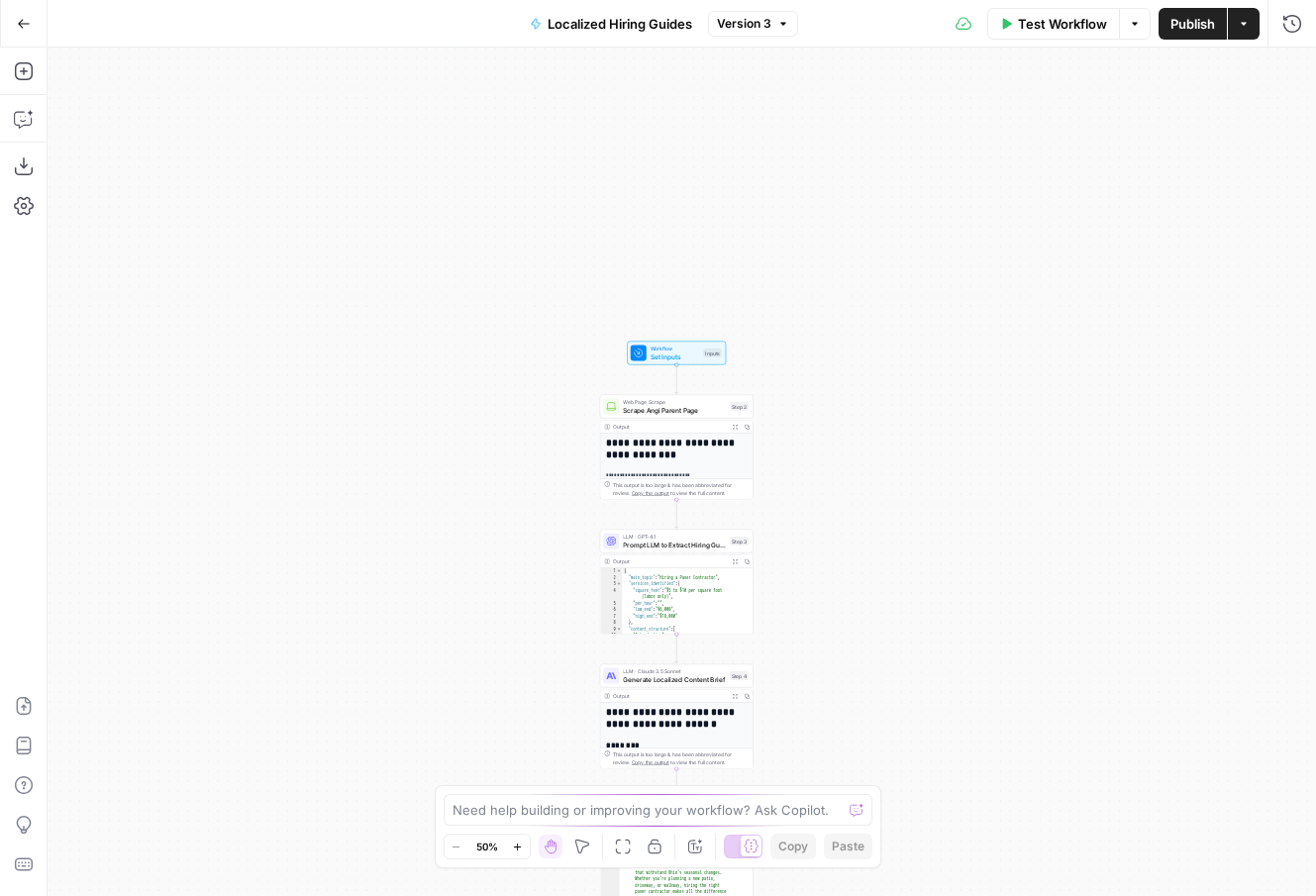 drag, startPoint x: 844, startPoint y: 441, endPoint x: 849, endPoint y: 744, distance: 303.04125 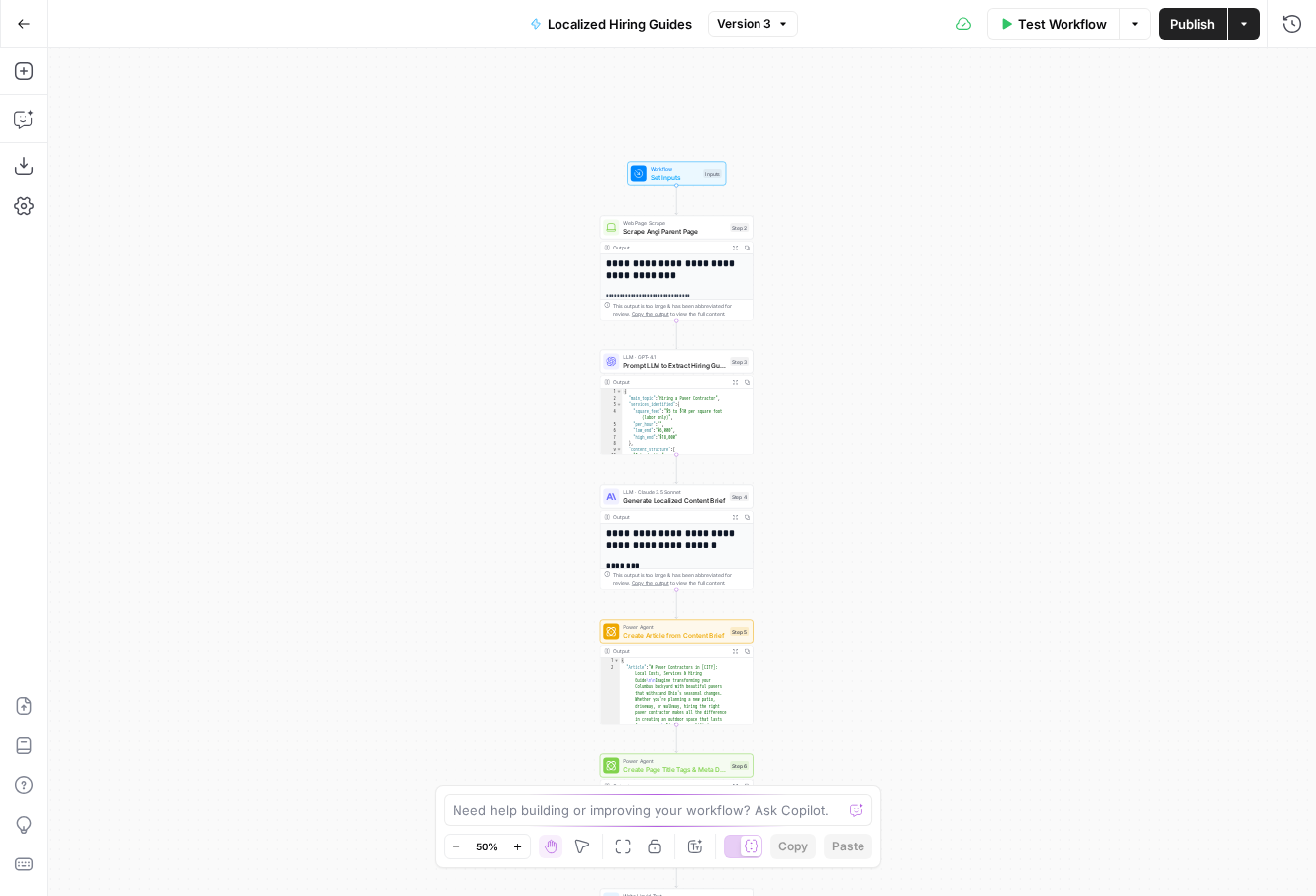 drag, startPoint x: 859, startPoint y: 696, endPoint x: 868, endPoint y: 277, distance: 419.0966 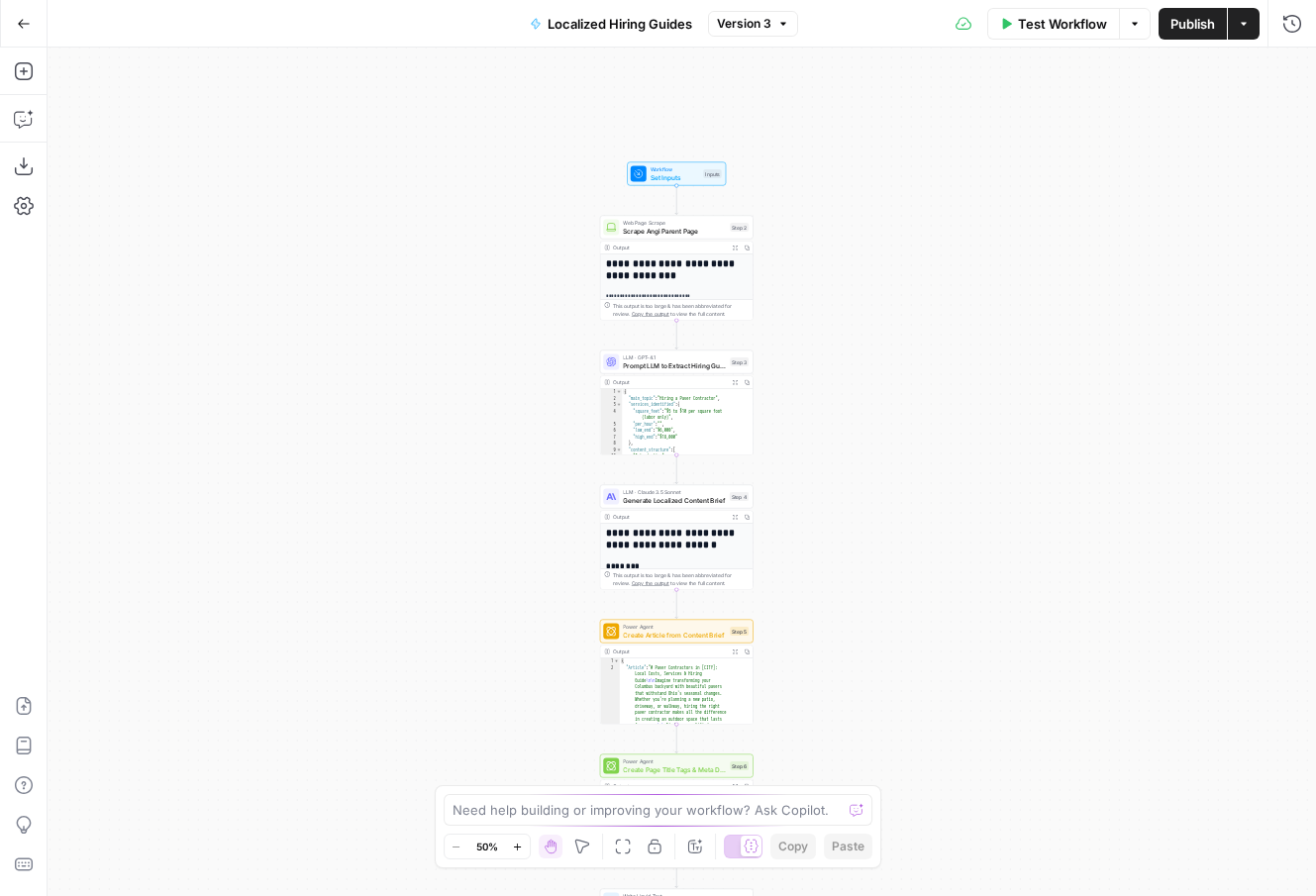 click on "**********" at bounding box center [681, 471] 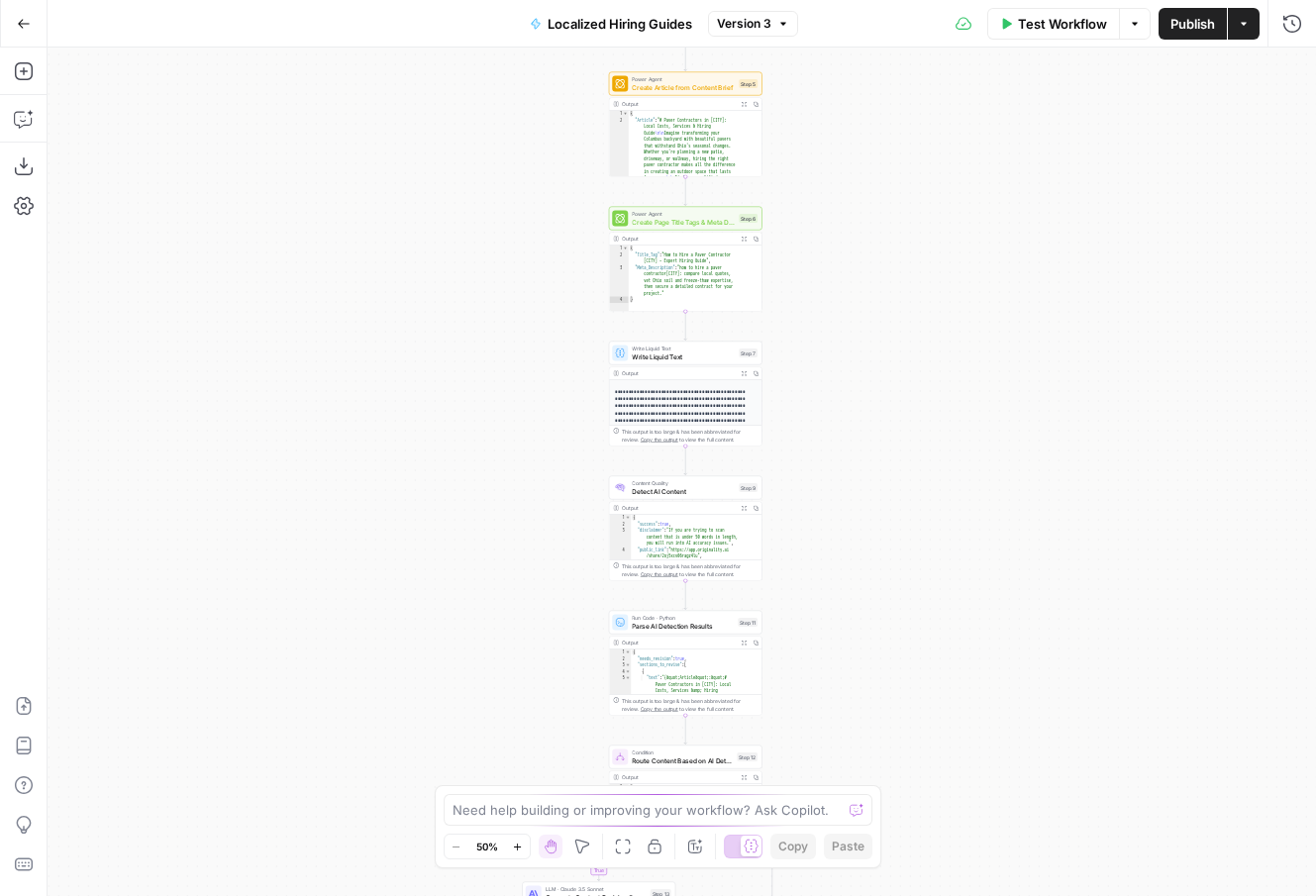 drag, startPoint x: 847, startPoint y: 411, endPoint x: 845, endPoint y: 103, distance: 308.00649 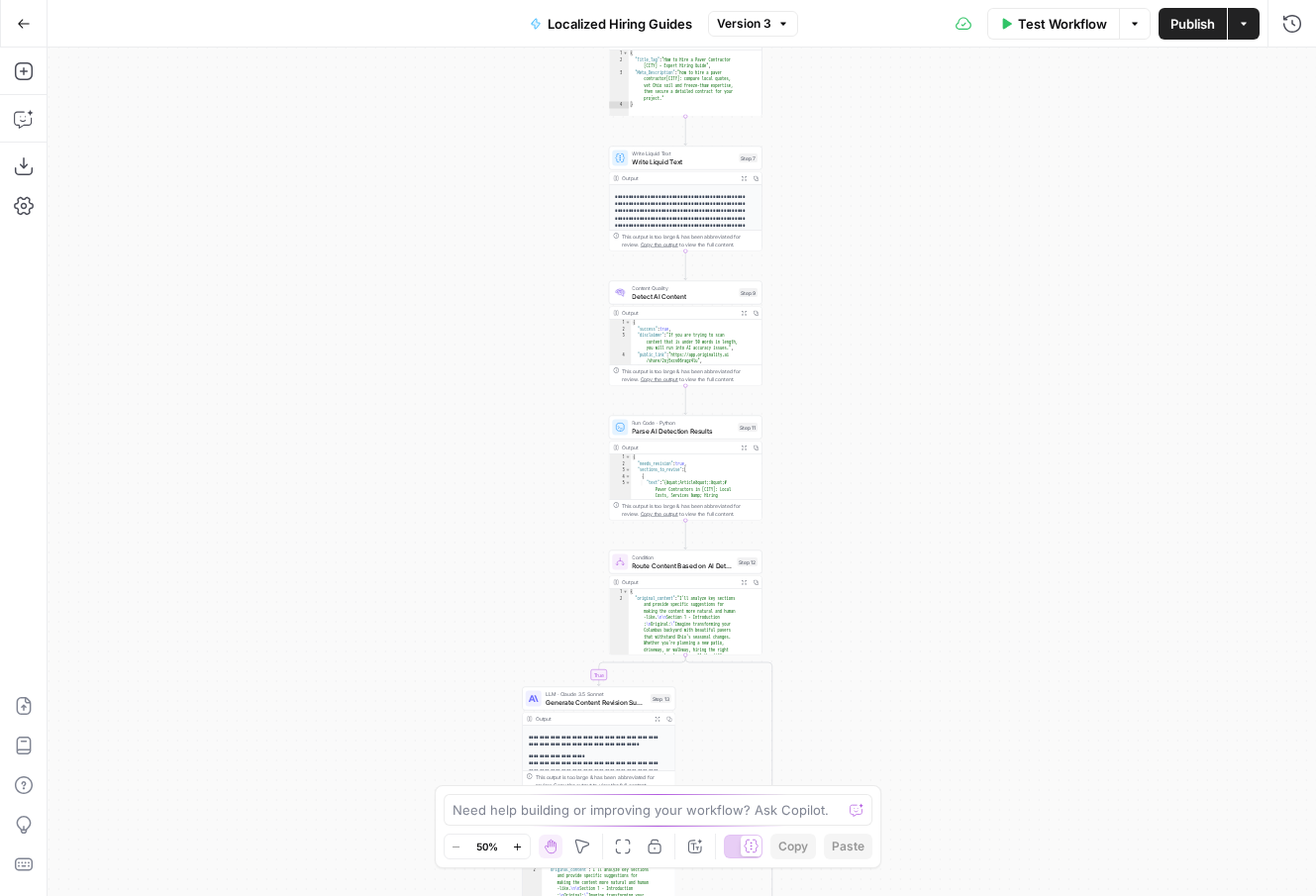drag, startPoint x: 823, startPoint y: 459, endPoint x: 820, endPoint y: 262, distance: 197.02284 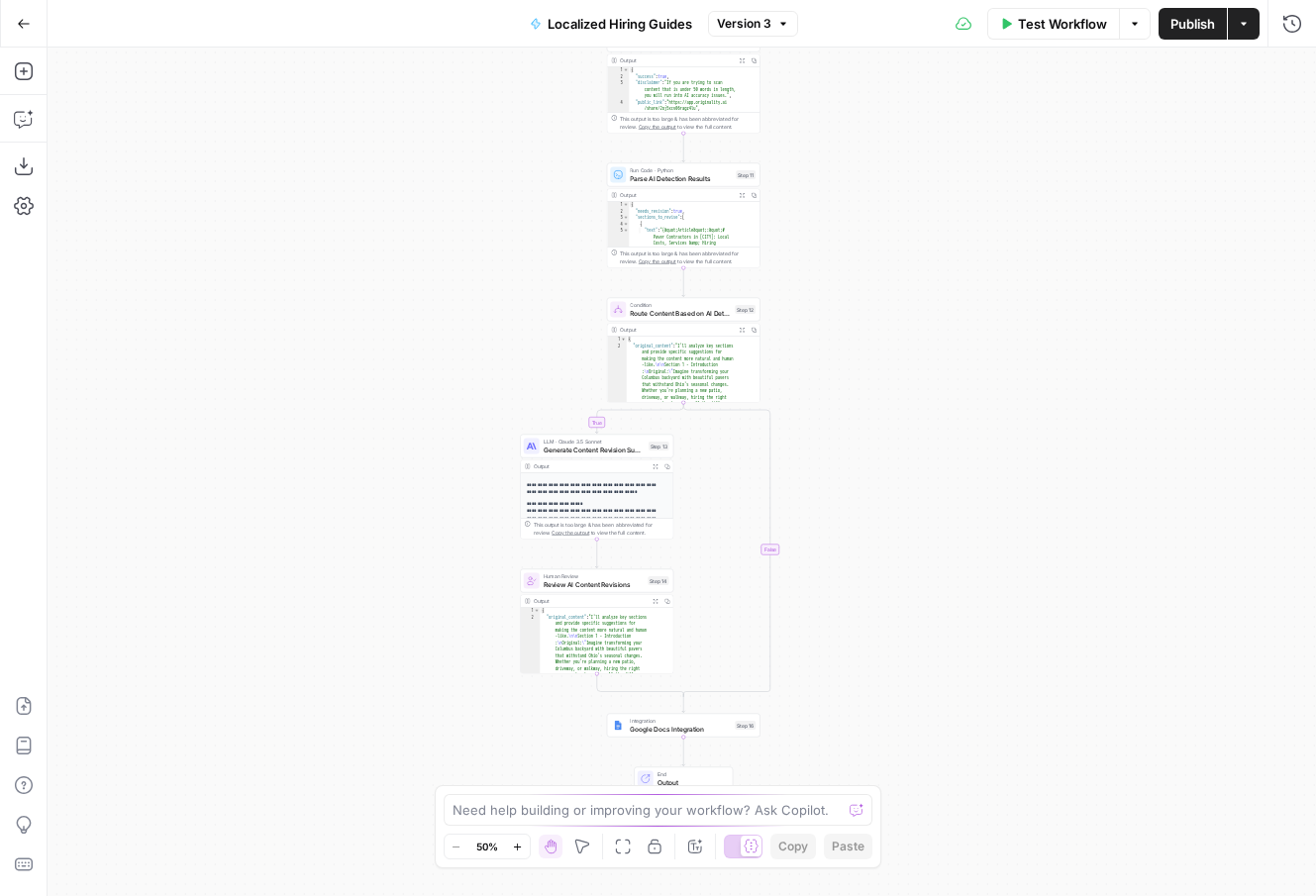 drag, startPoint x: 803, startPoint y: 554, endPoint x: 803, endPoint y: 310, distance: 244 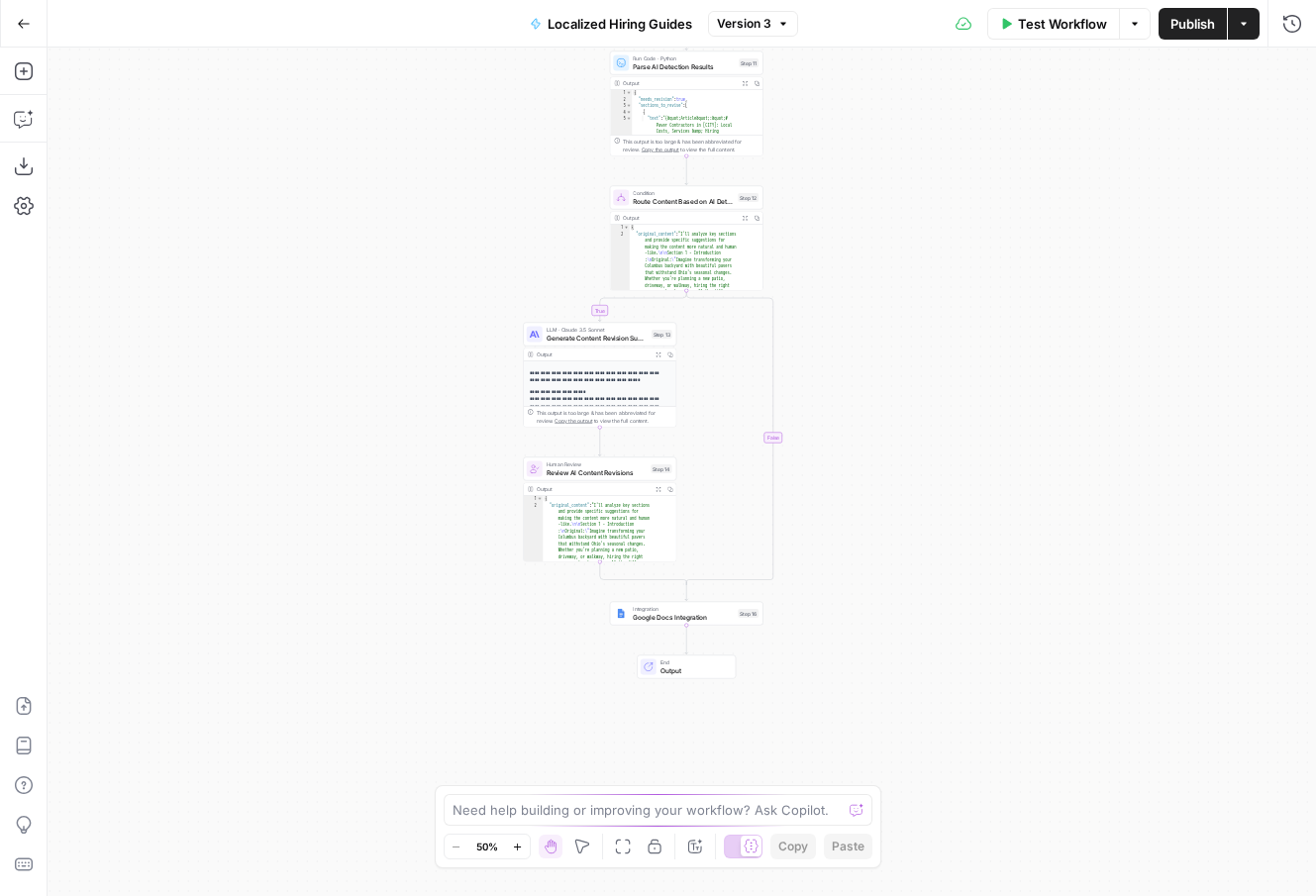 drag, startPoint x: 796, startPoint y: 529, endPoint x: 798, endPoint y: 417, distance: 112.0179 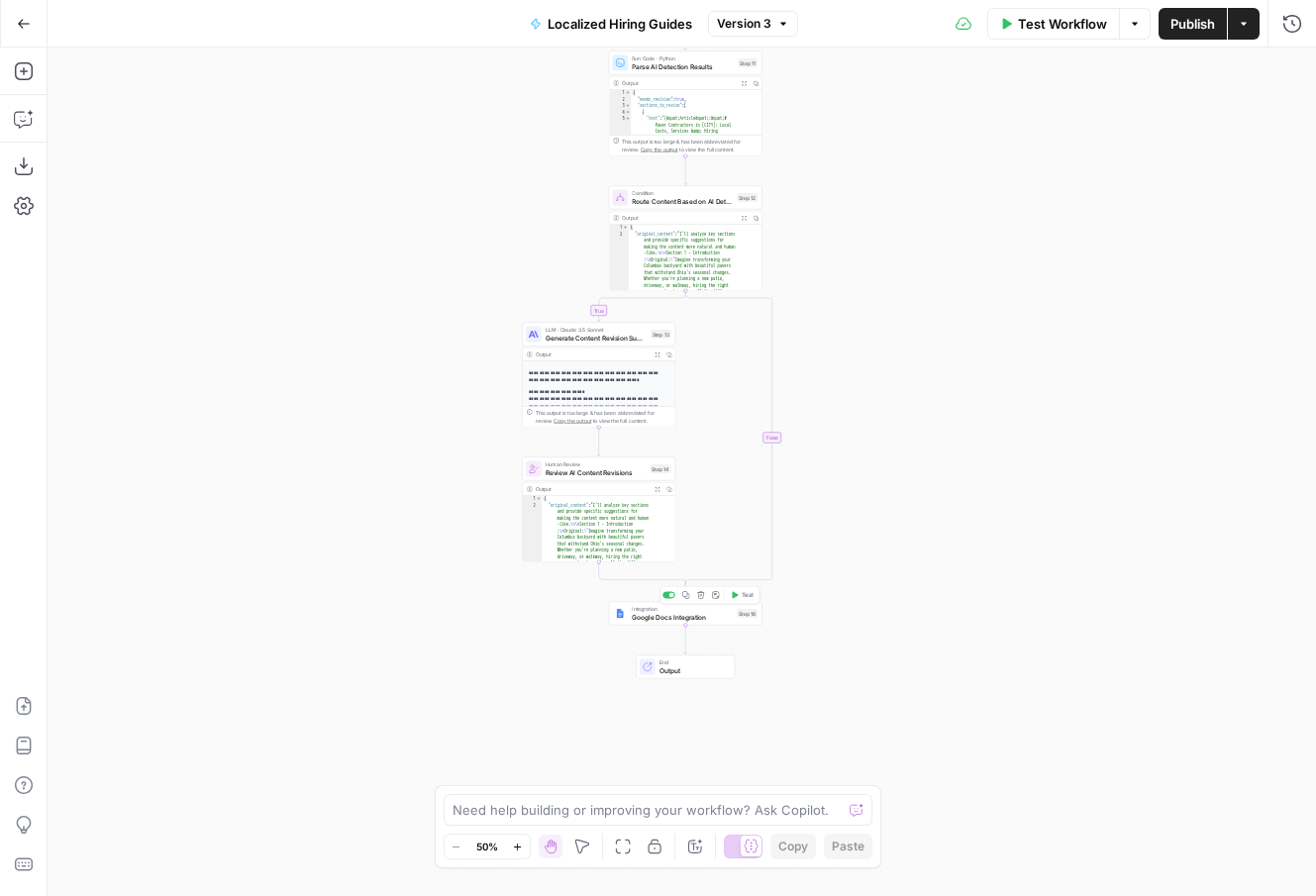 click on "Google Docs Integration" at bounding box center (682, 617) 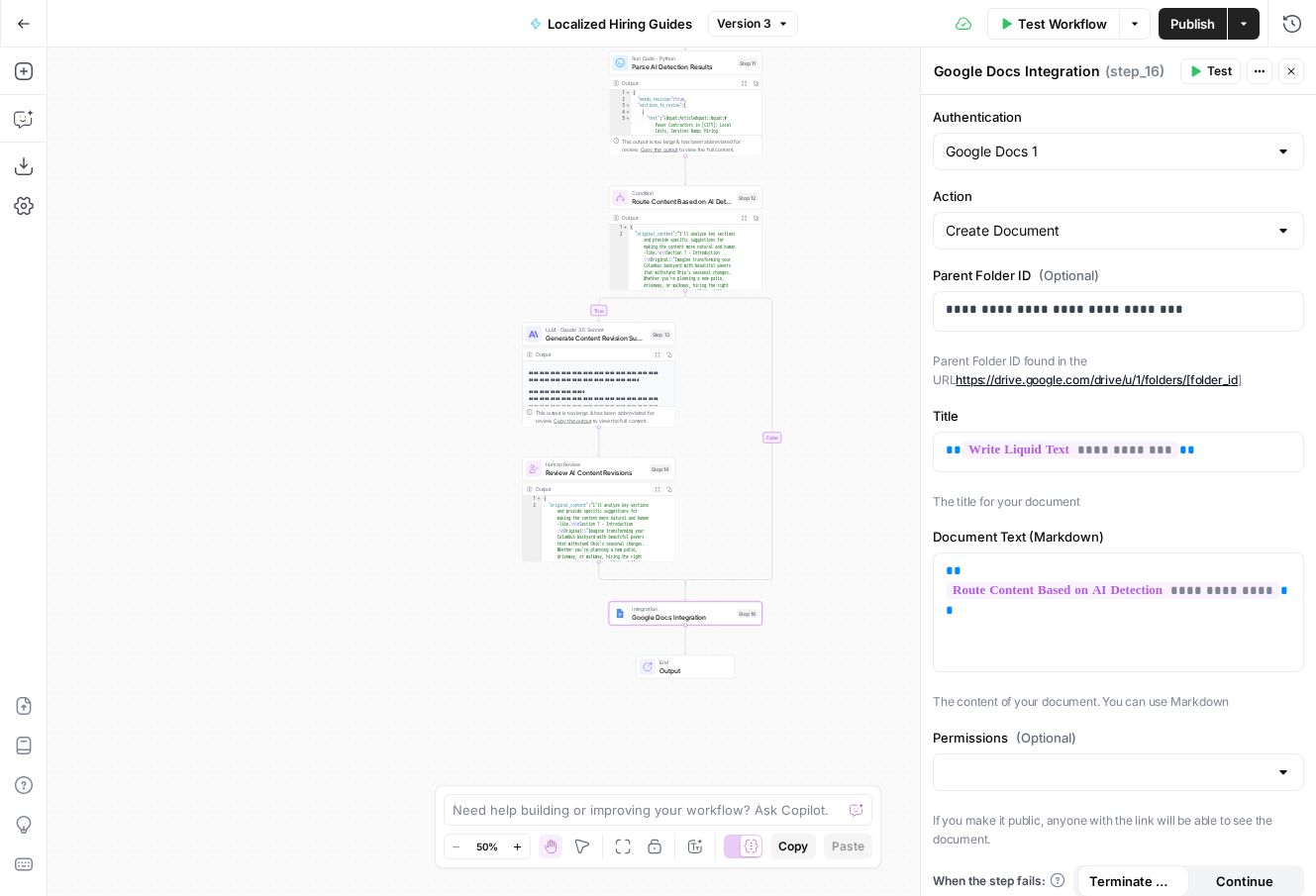 click on "Test" at bounding box center (1210, 71) 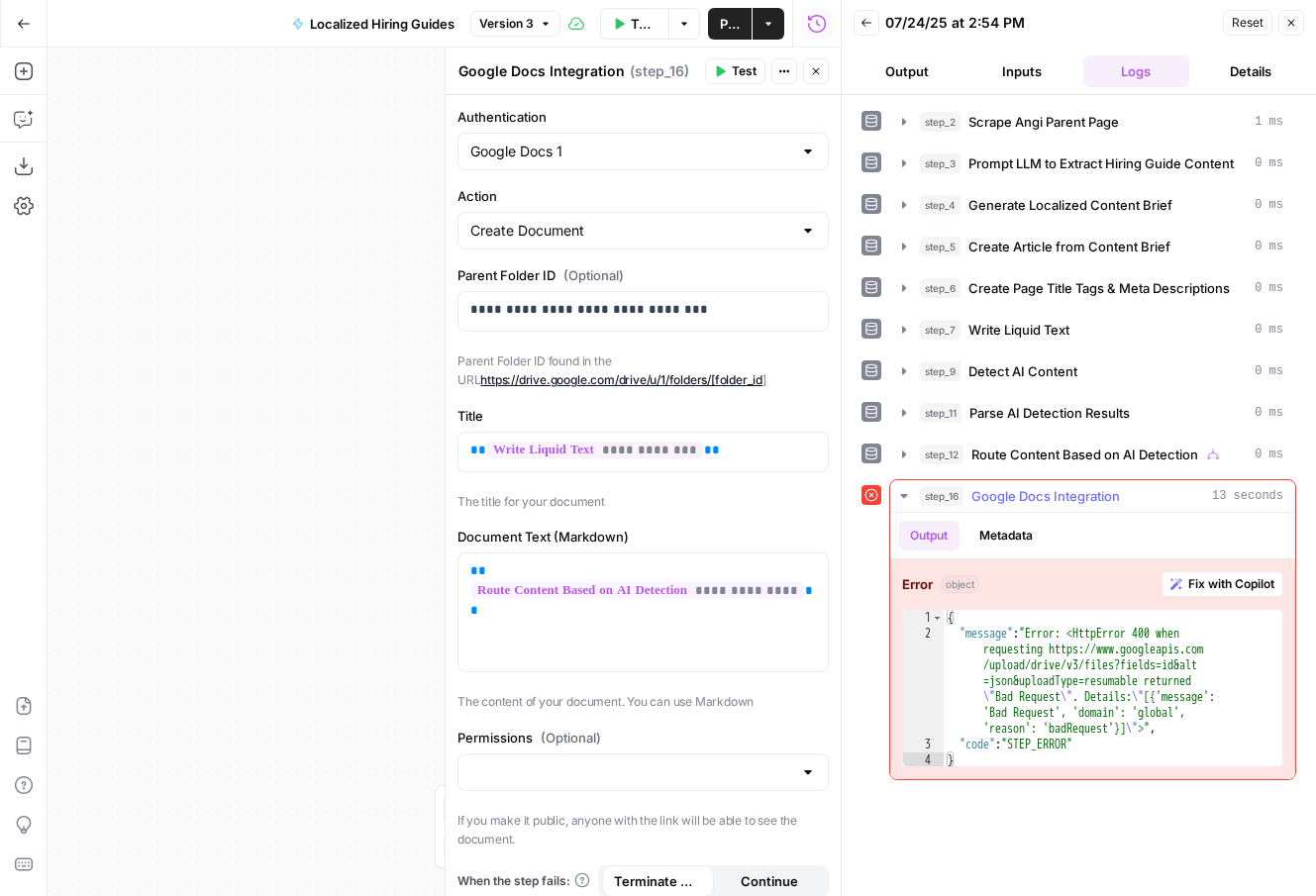 click on "Fix with Copilot" at bounding box center (1231, 584) 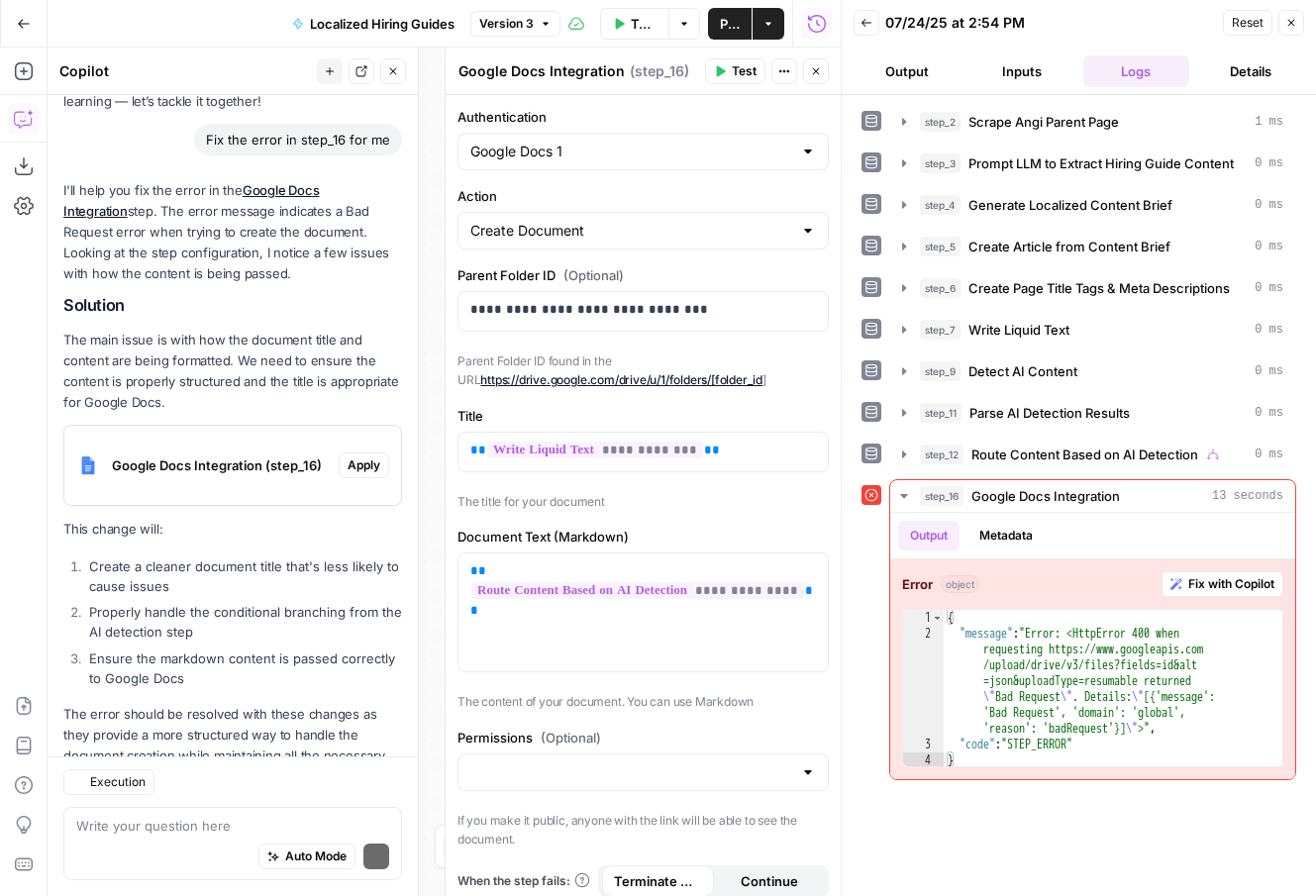 scroll, scrollTop: 200, scrollLeft: 0, axis: vertical 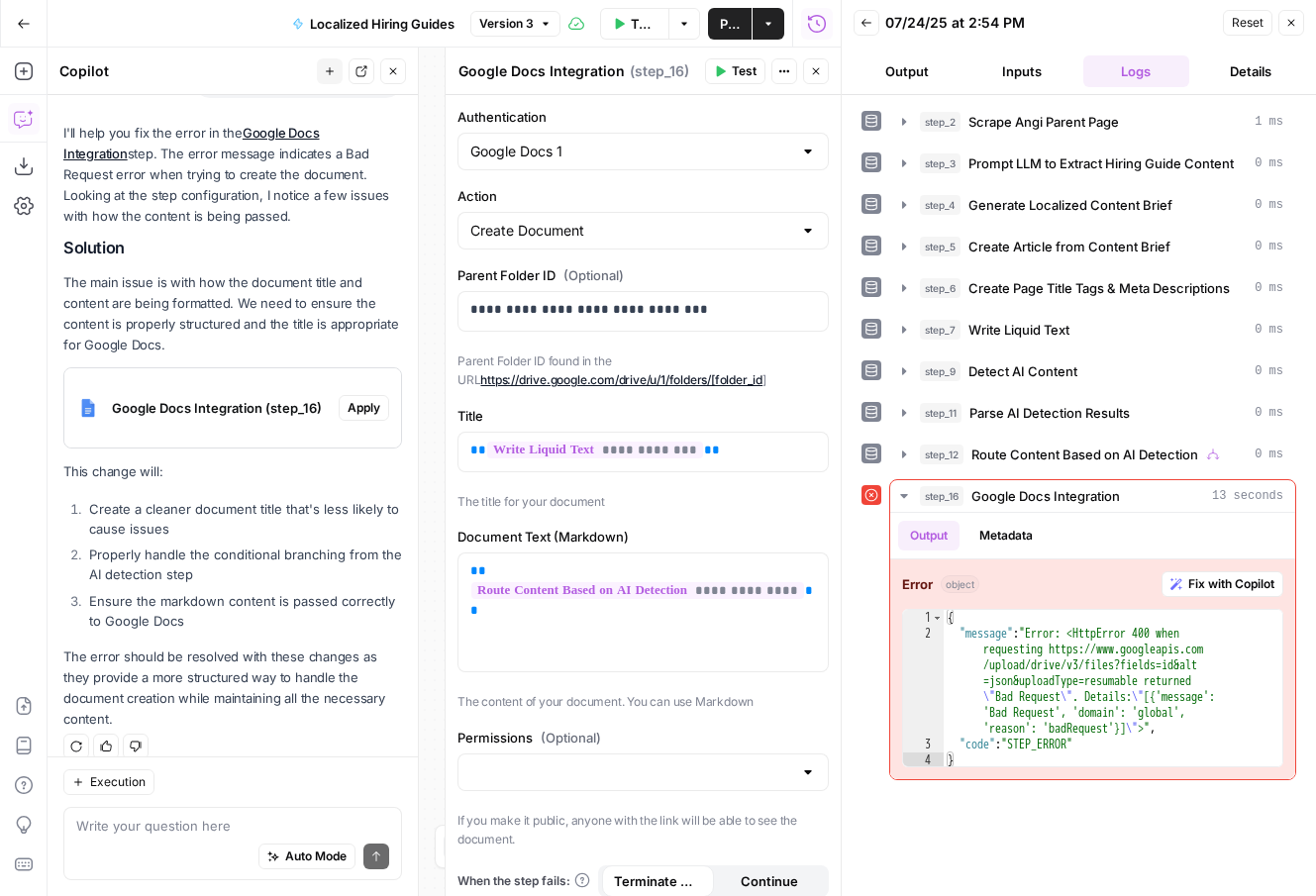 click on "Apply" at bounding box center [363, 408] 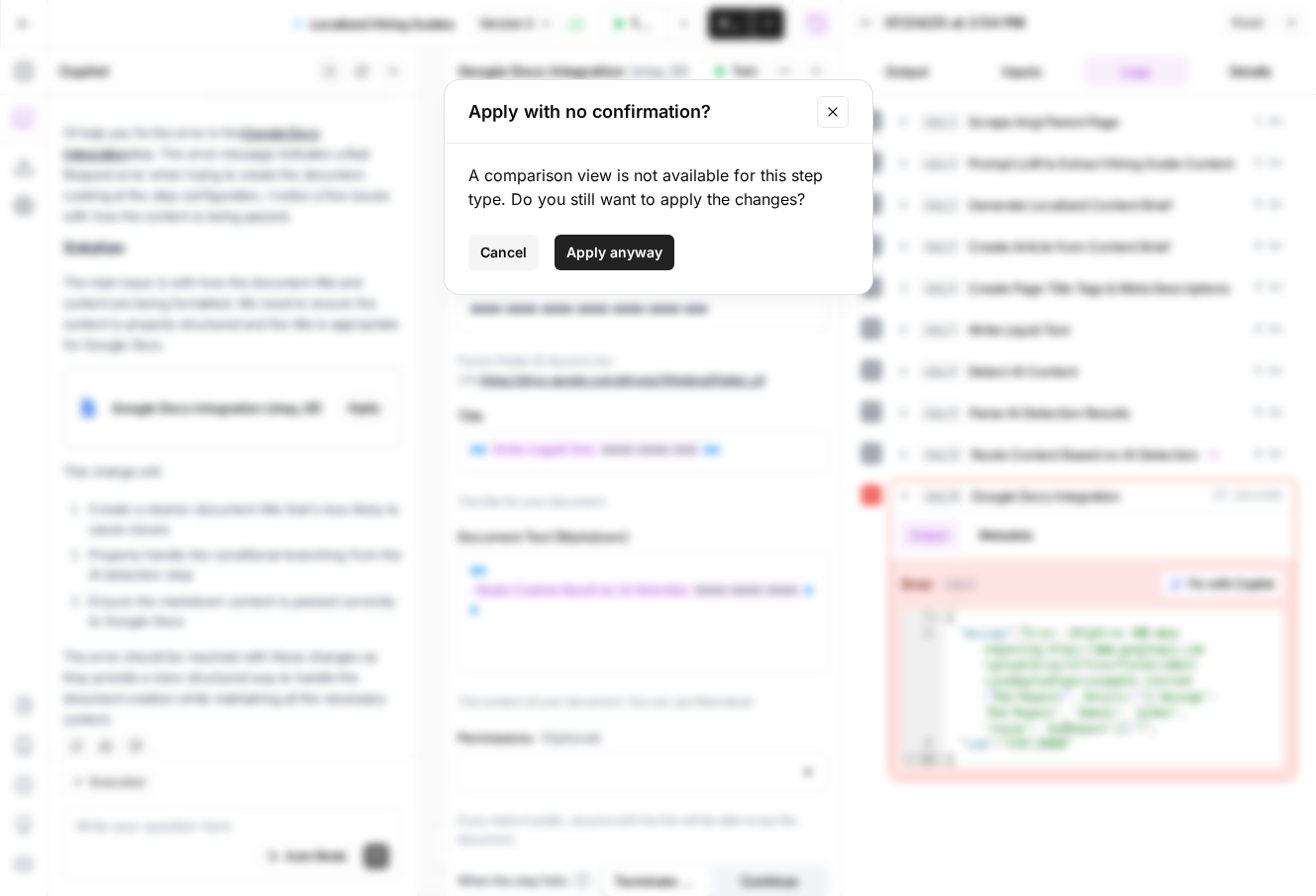click on "Apply anyway" at bounding box center [614, 252] 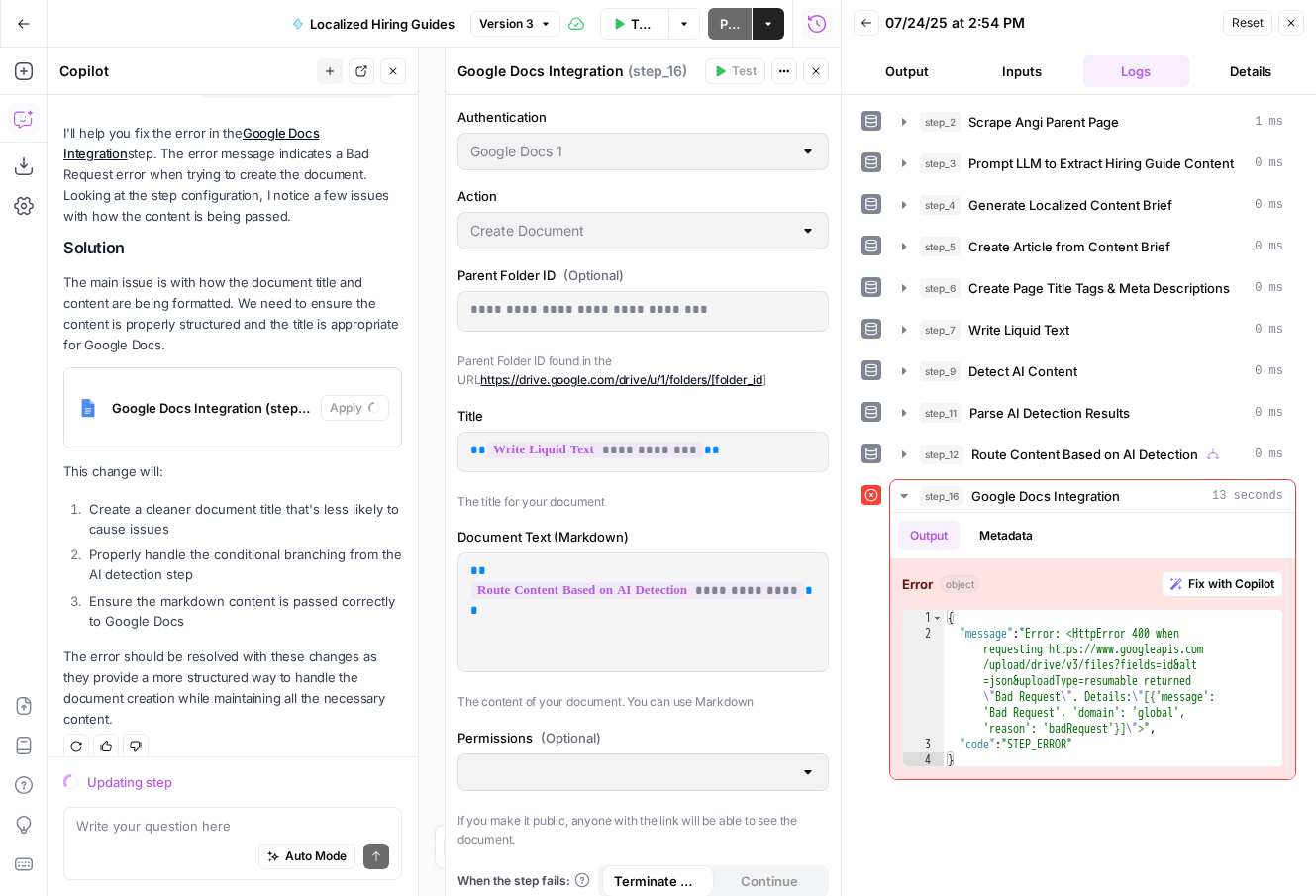 click 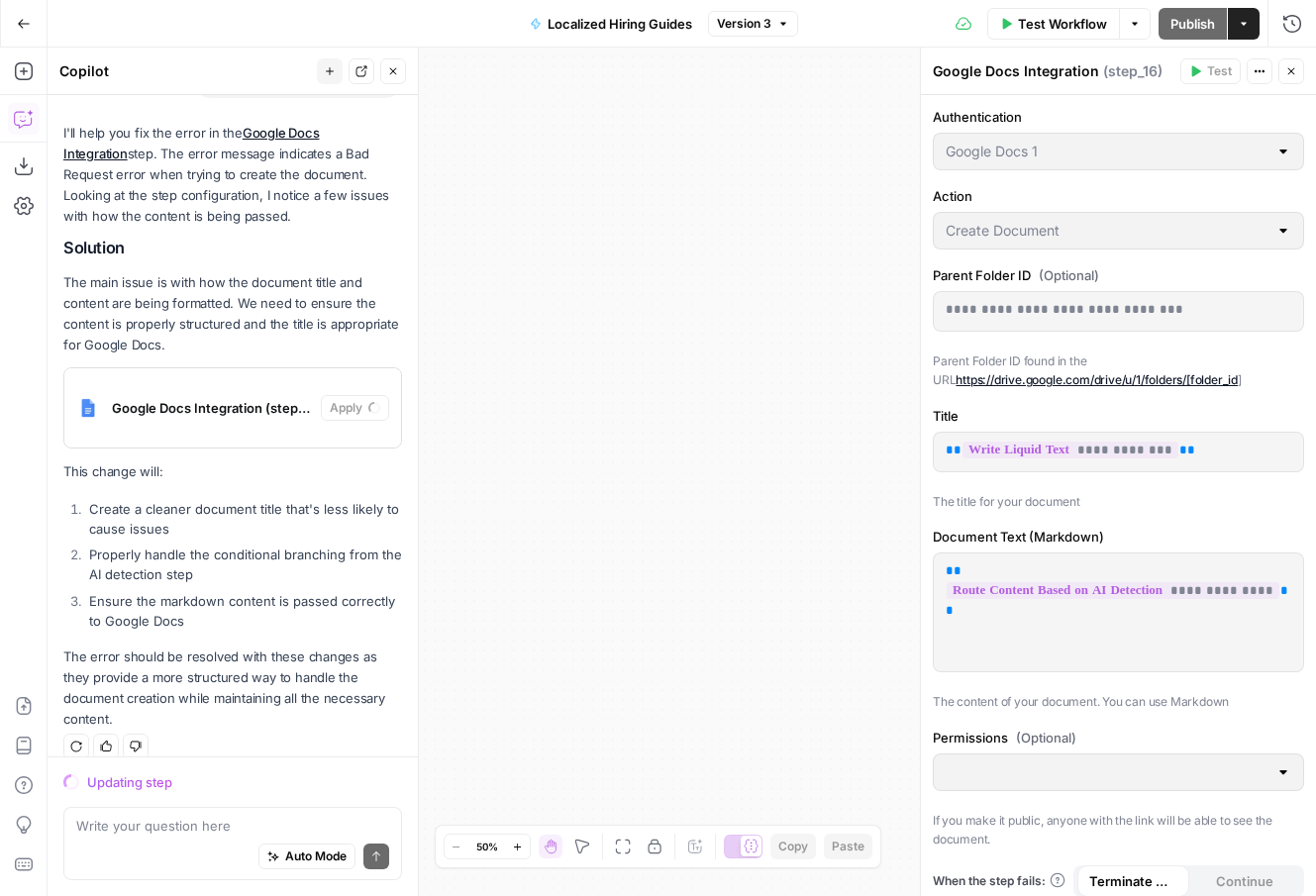 scroll, scrollTop: 232, scrollLeft: 0, axis: vertical 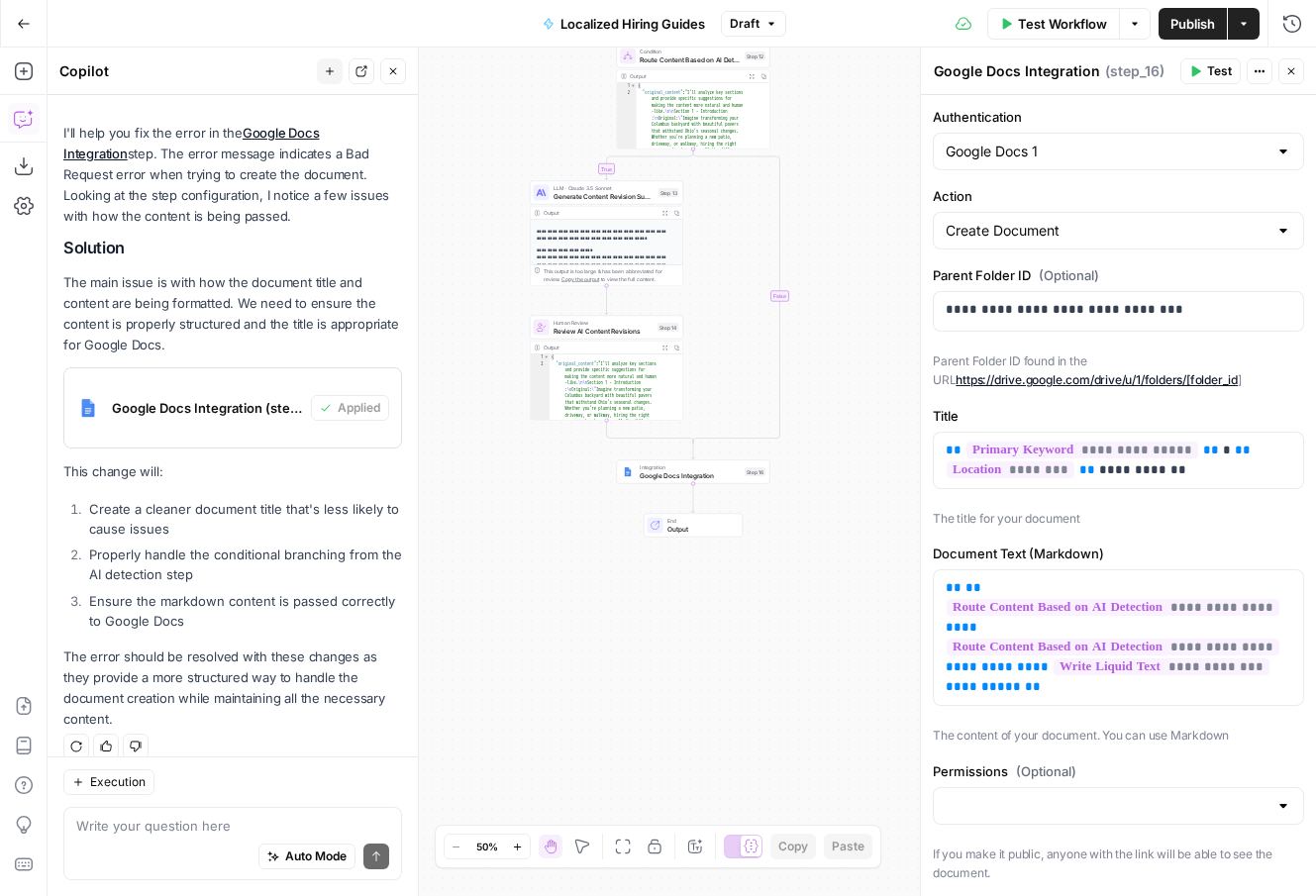 click 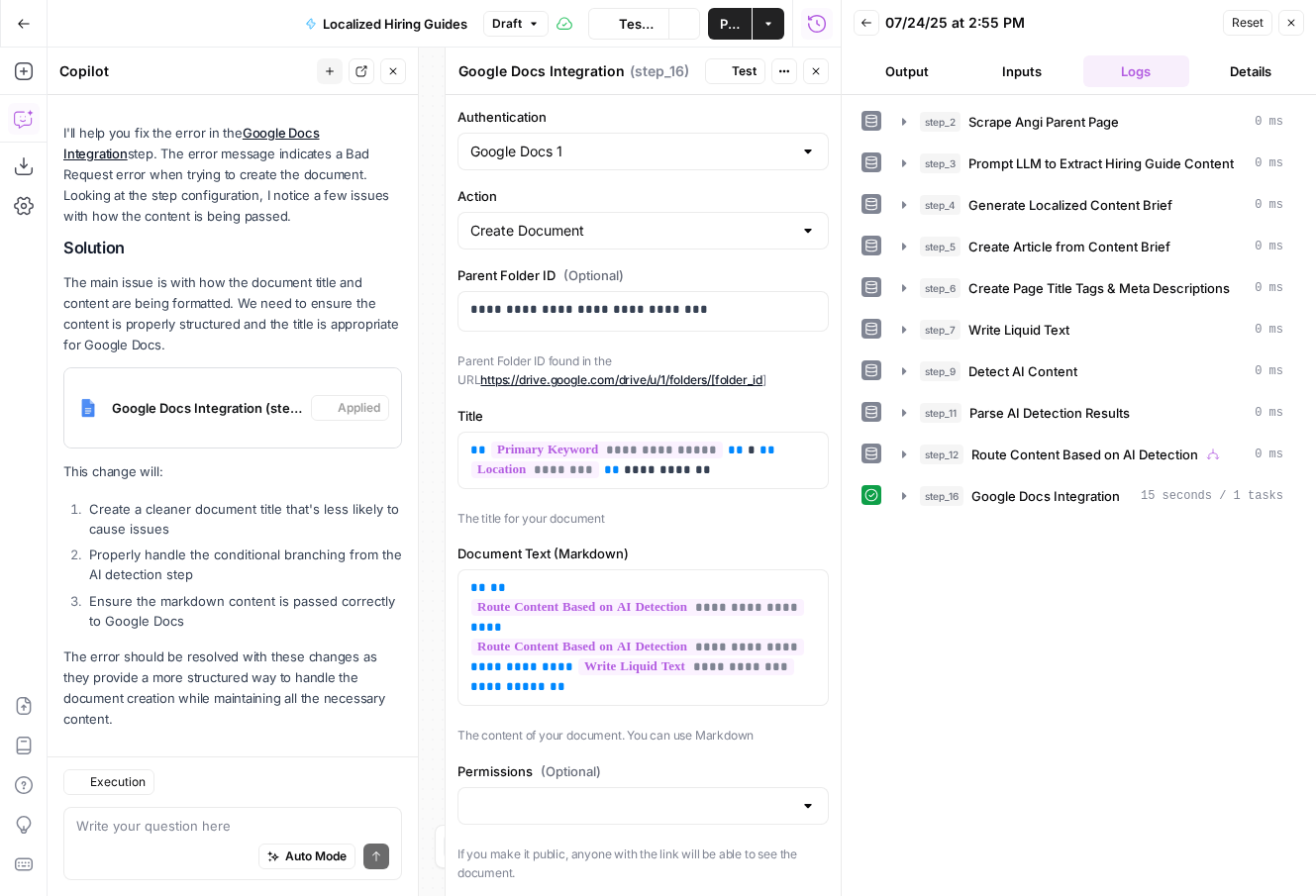 scroll, scrollTop: 232, scrollLeft: 0, axis: vertical 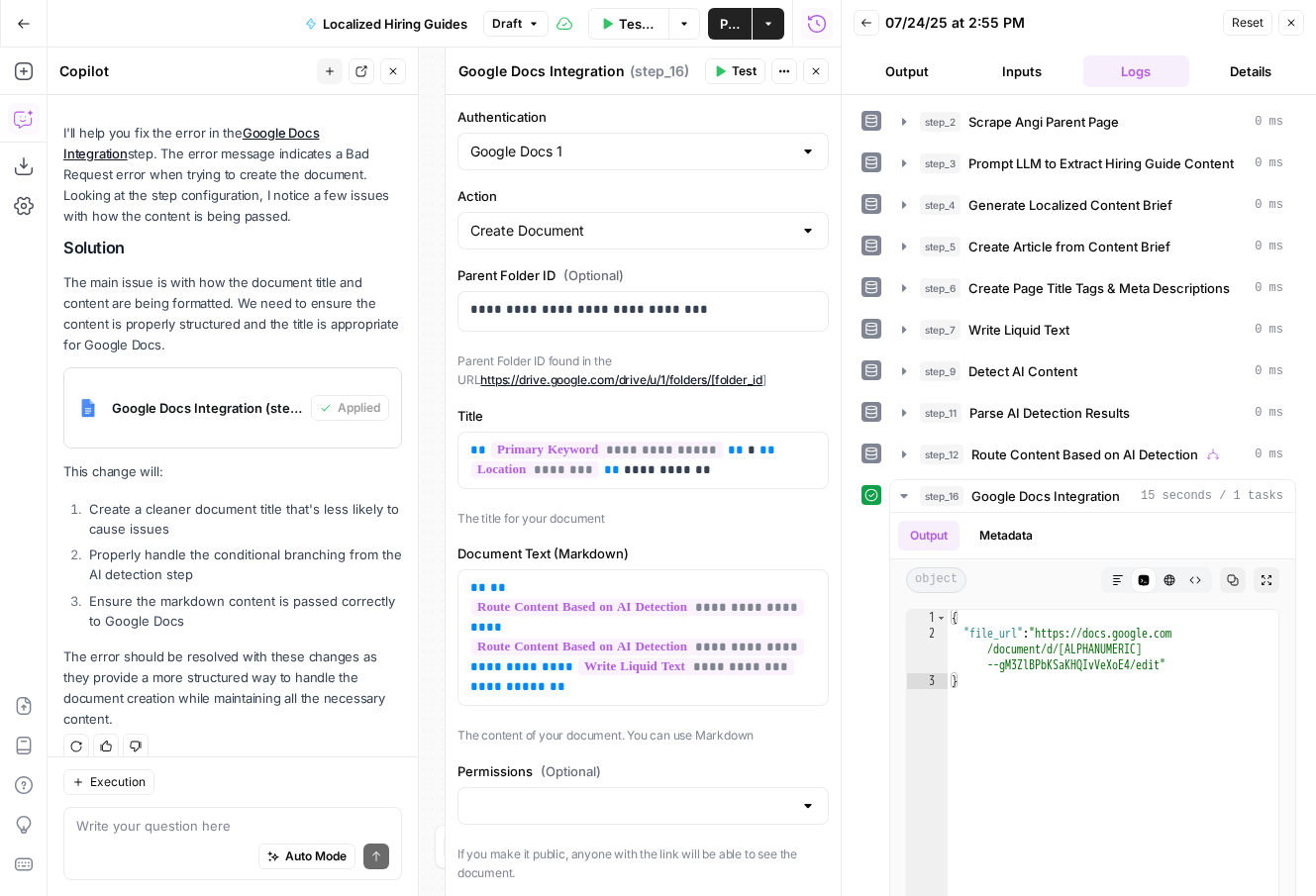 click 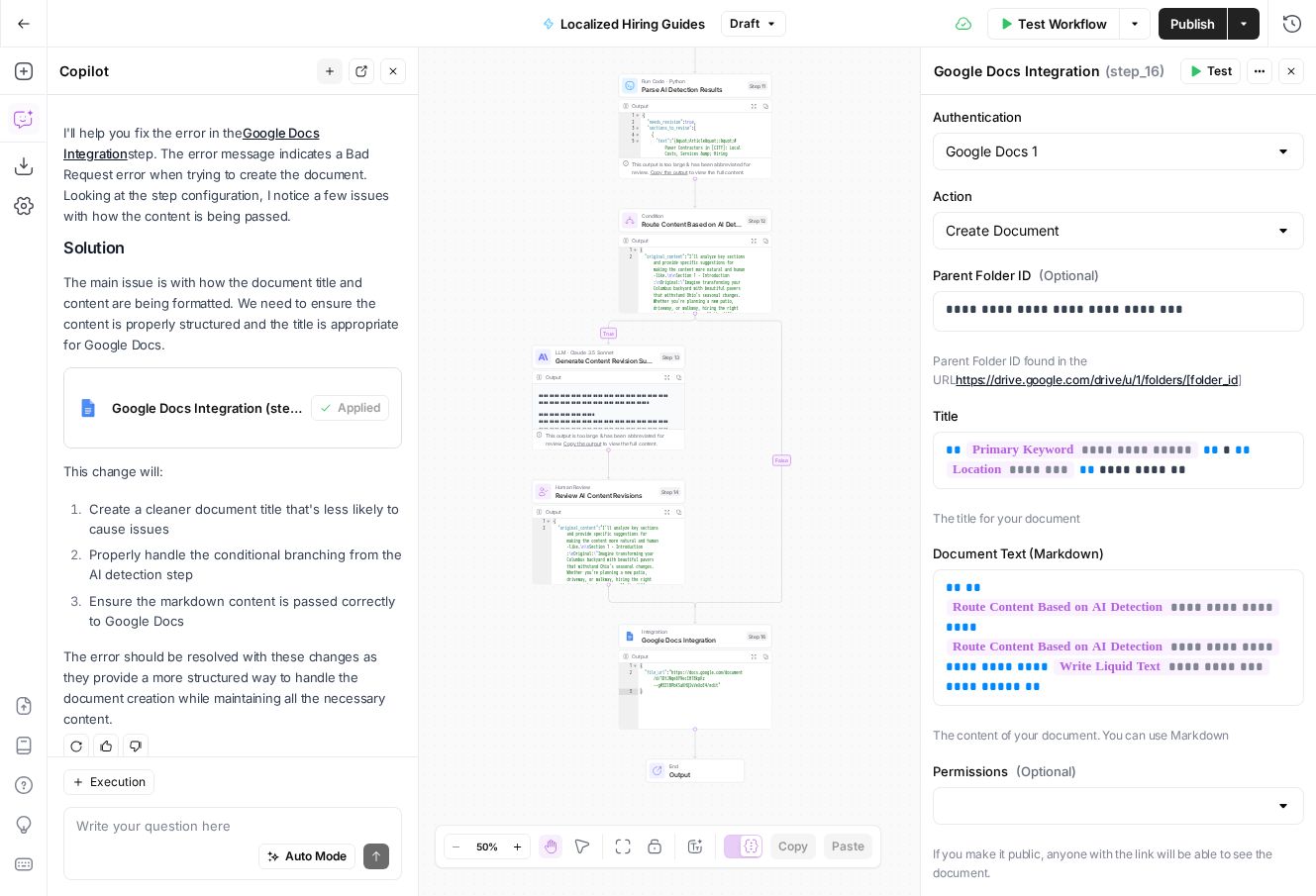 drag, startPoint x: 823, startPoint y: 616, endPoint x: 825, endPoint y: 778, distance: 162.01235 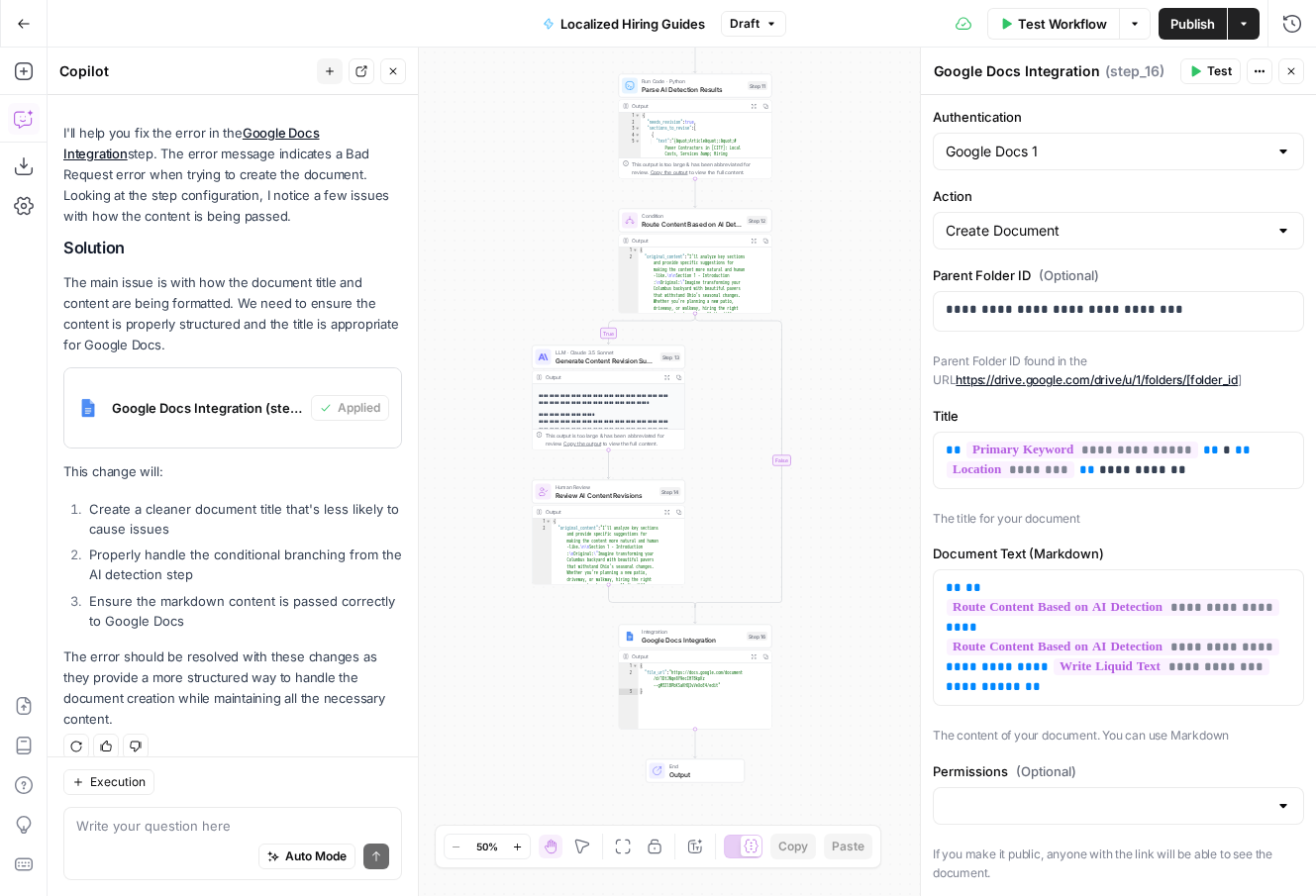 click on "**********" at bounding box center (681, 471) 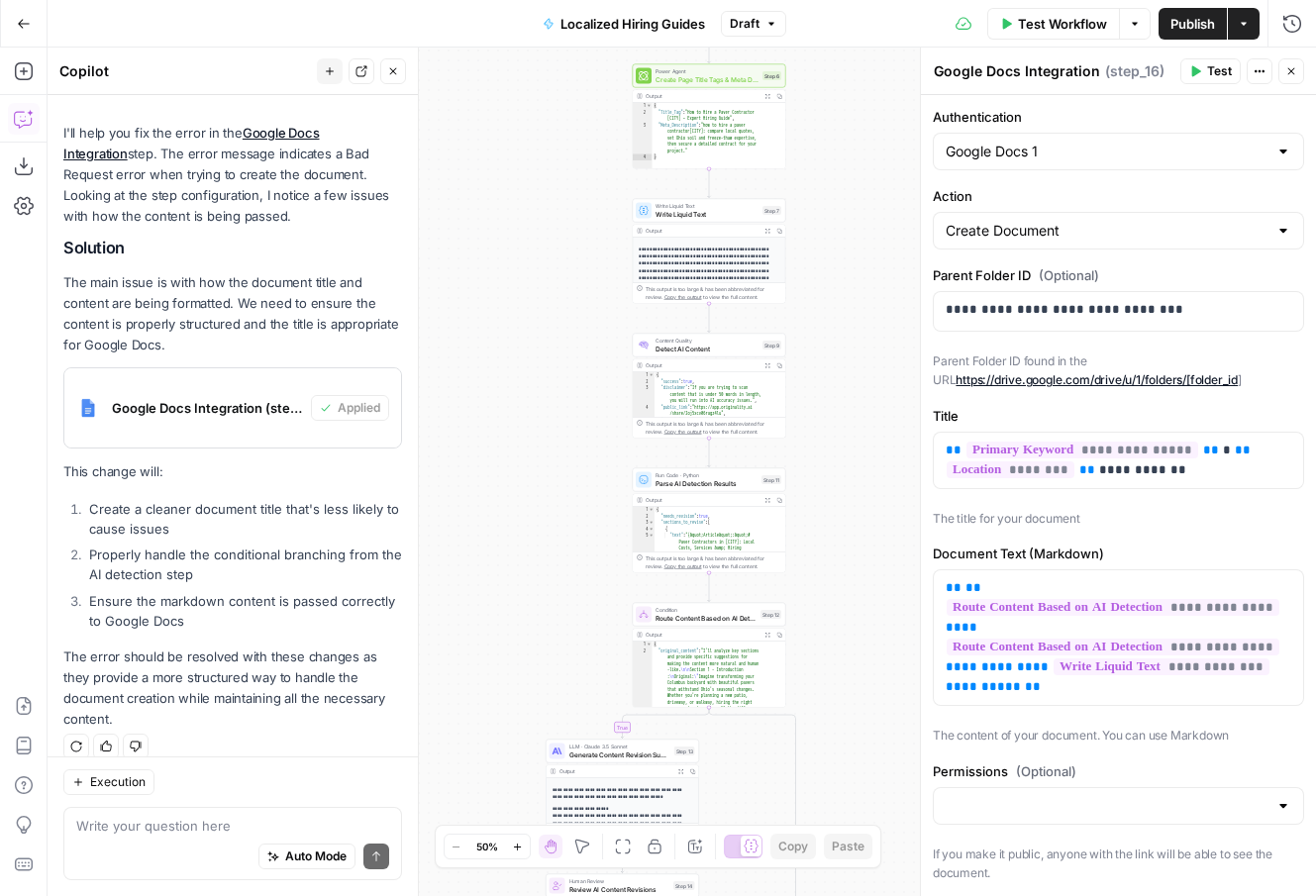 drag, startPoint x: 855, startPoint y: 439, endPoint x: 868, endPoint y: 833, distance: 394.21441 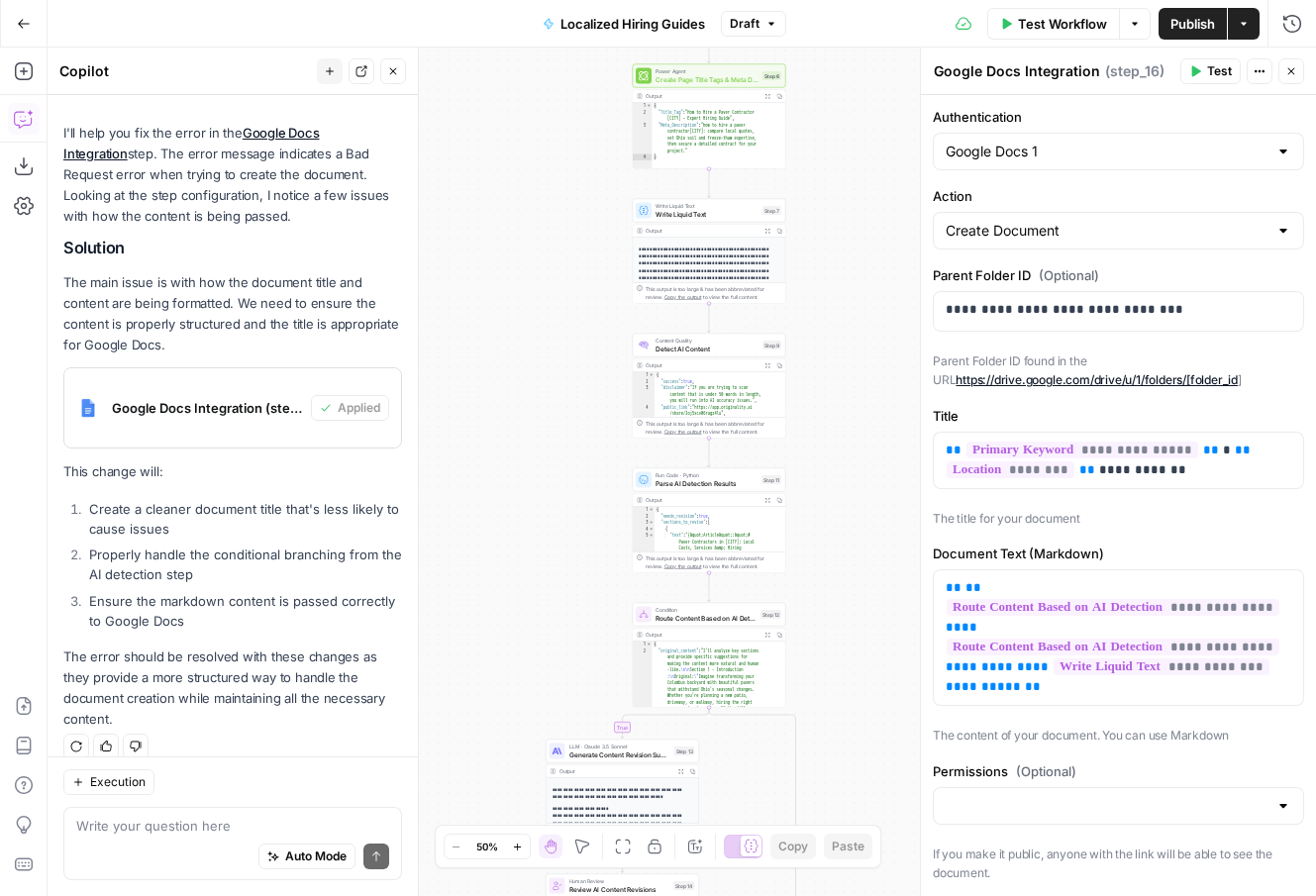 click on "**********" at bounding box center [658, 448] 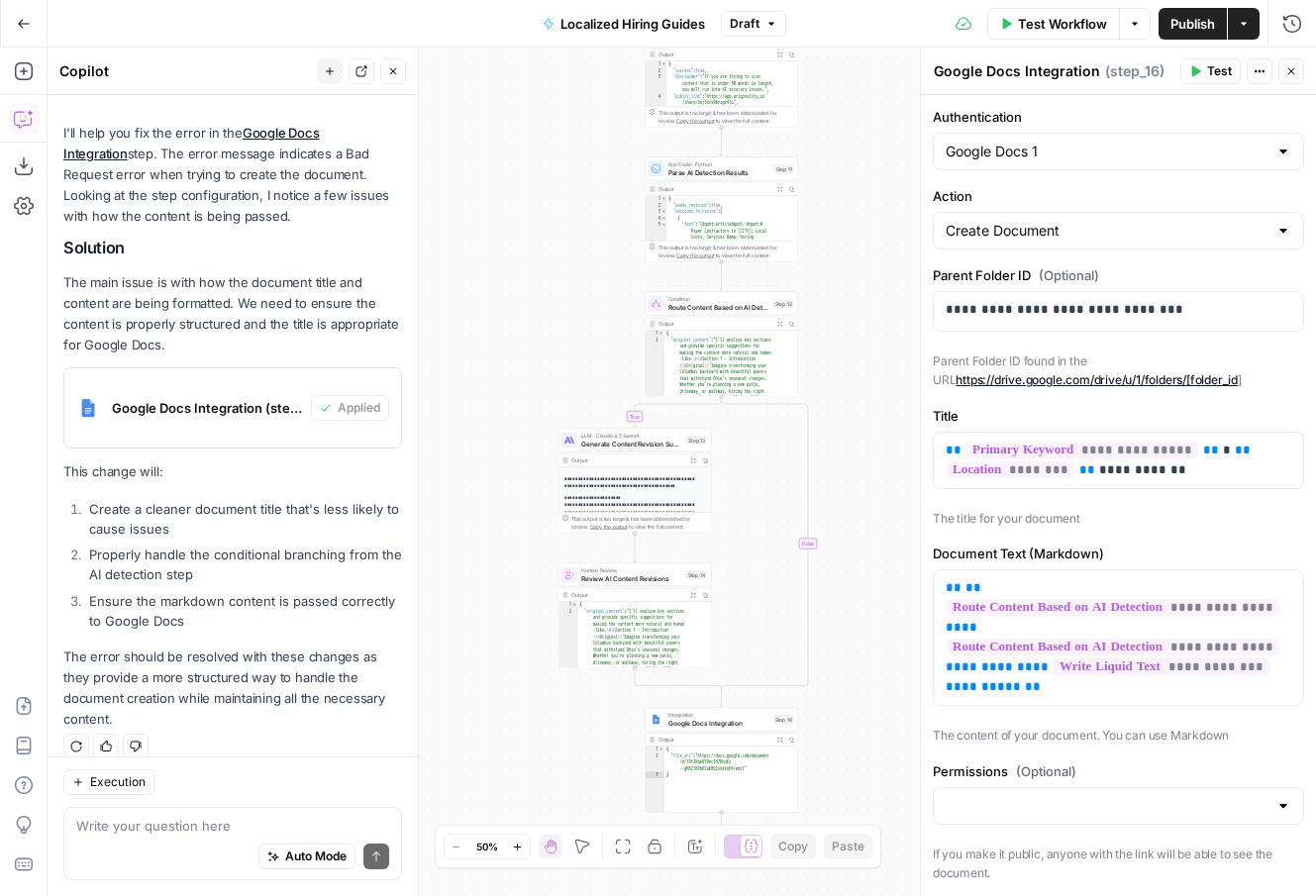 drag, startPoint x: 851, startPoint y: 515, endPoint x: 862, endPoint y: 216, distance: 299.2023 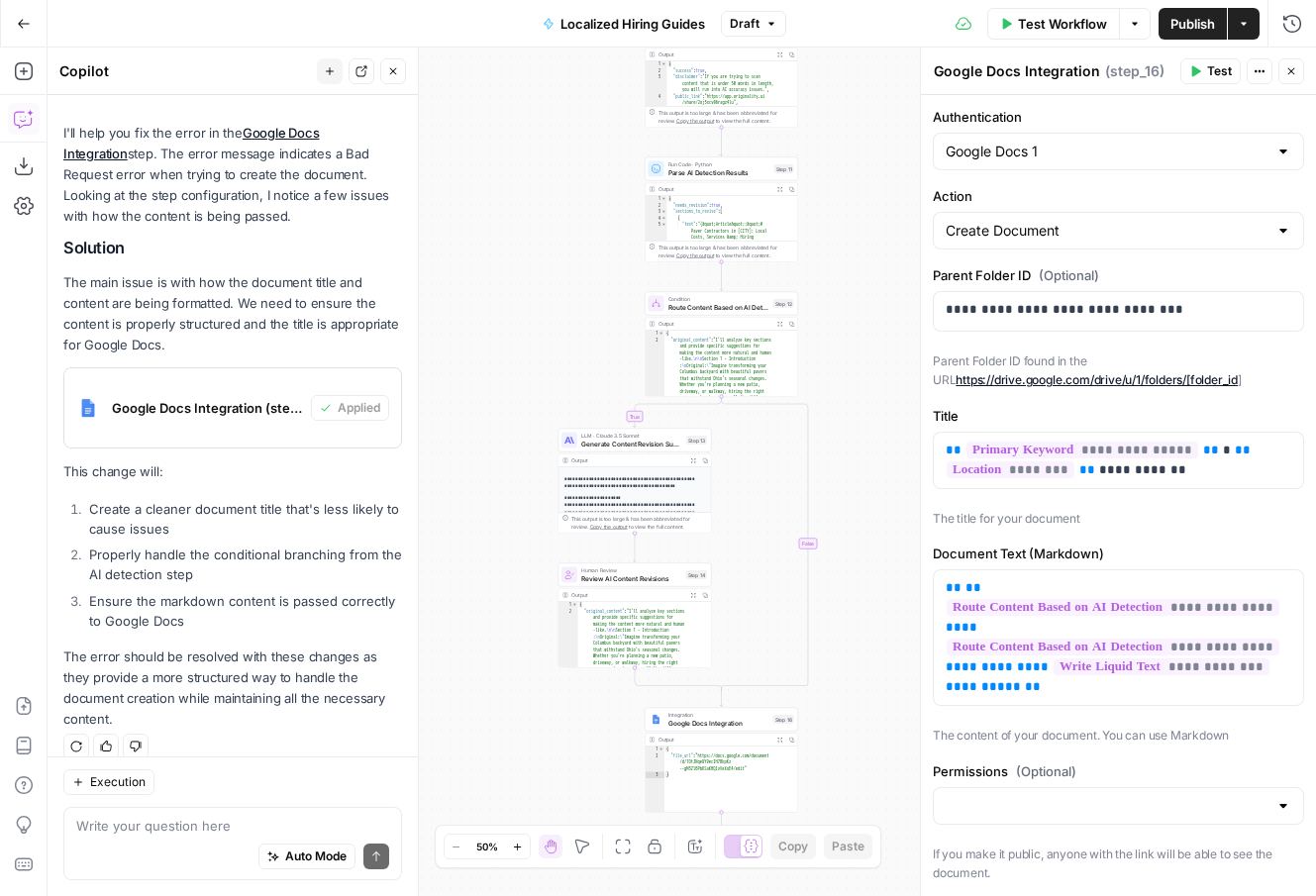click on "**********" at bounding box center (681, 471) 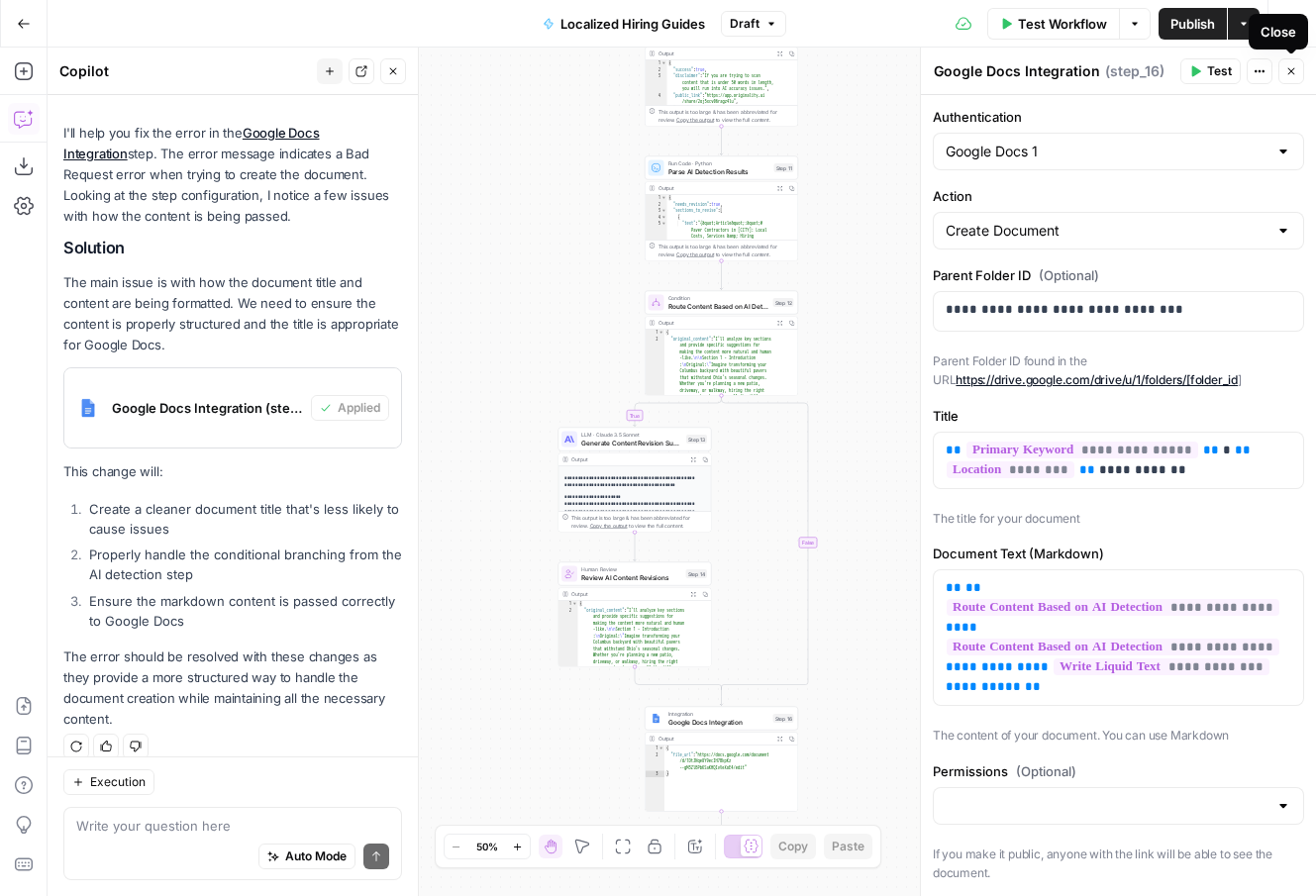 click 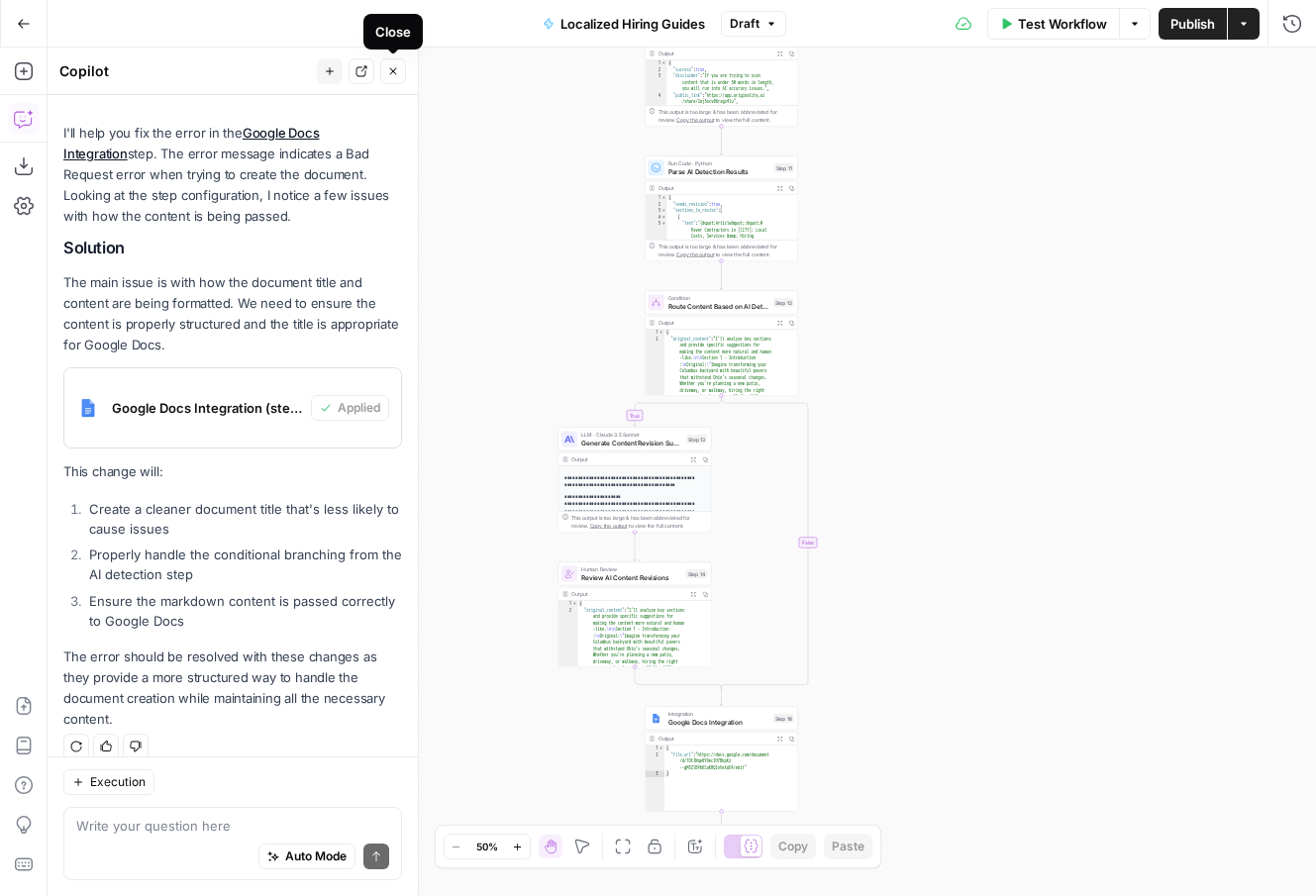 click 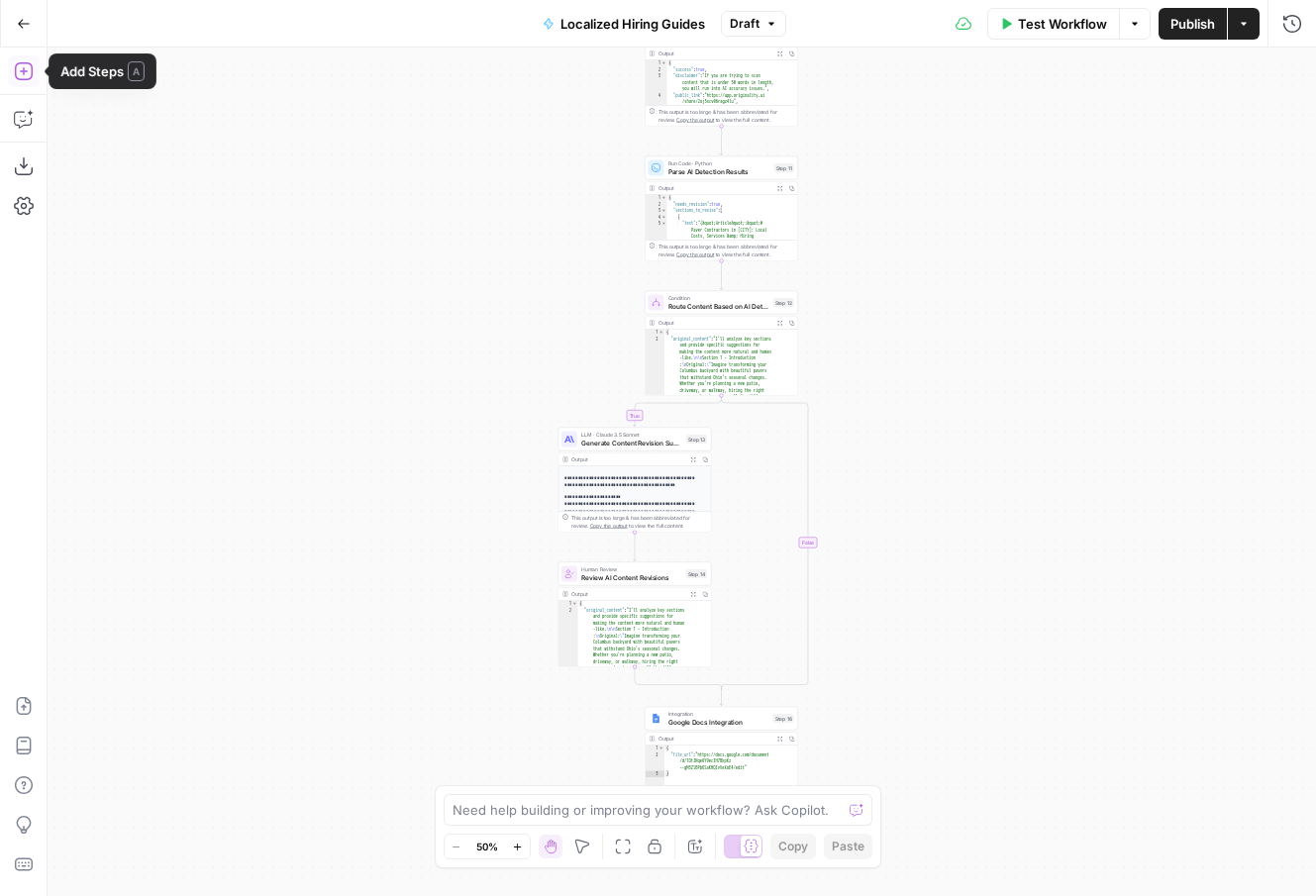 click 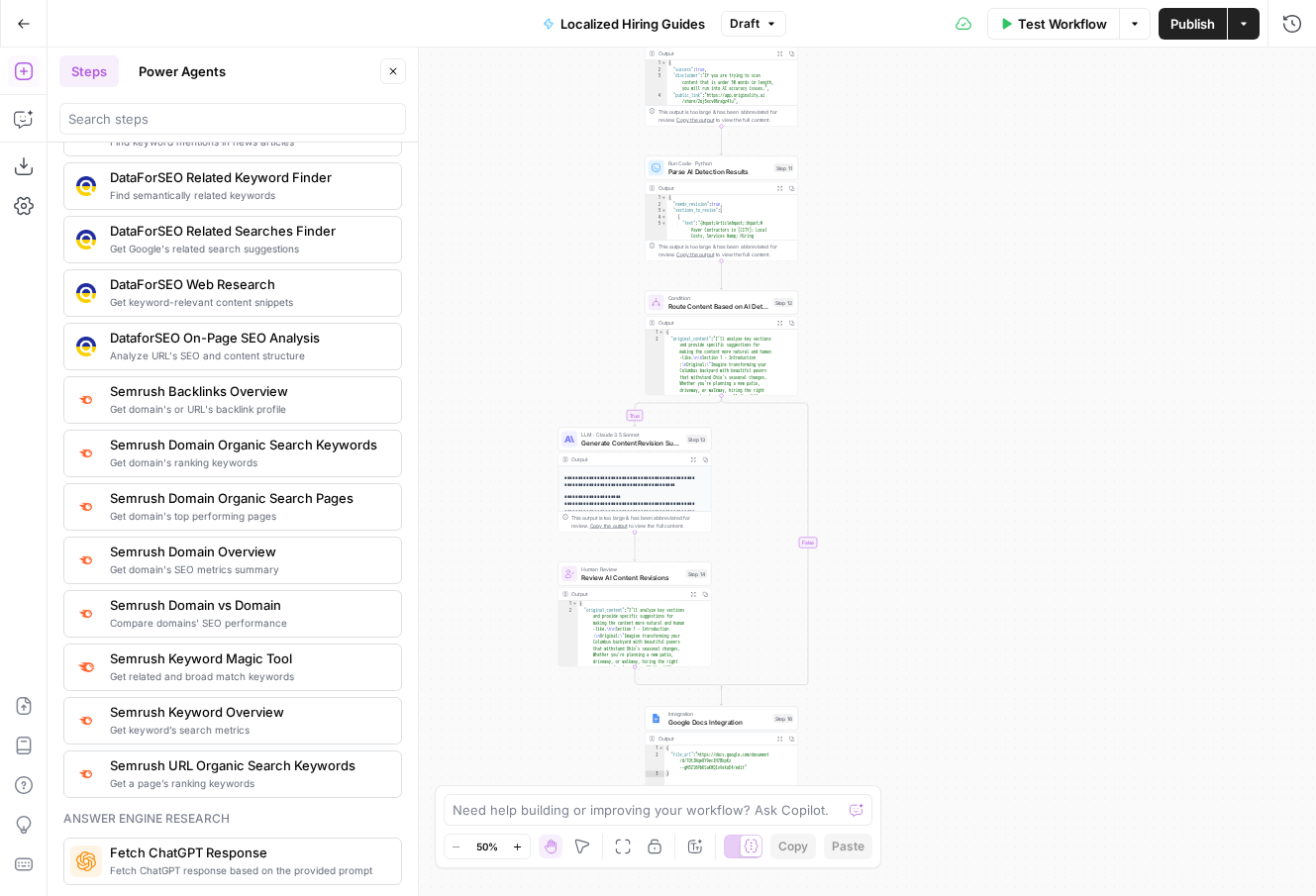 scroll, scrollTop: 2254, scrollLeft: 0, axis: vertical 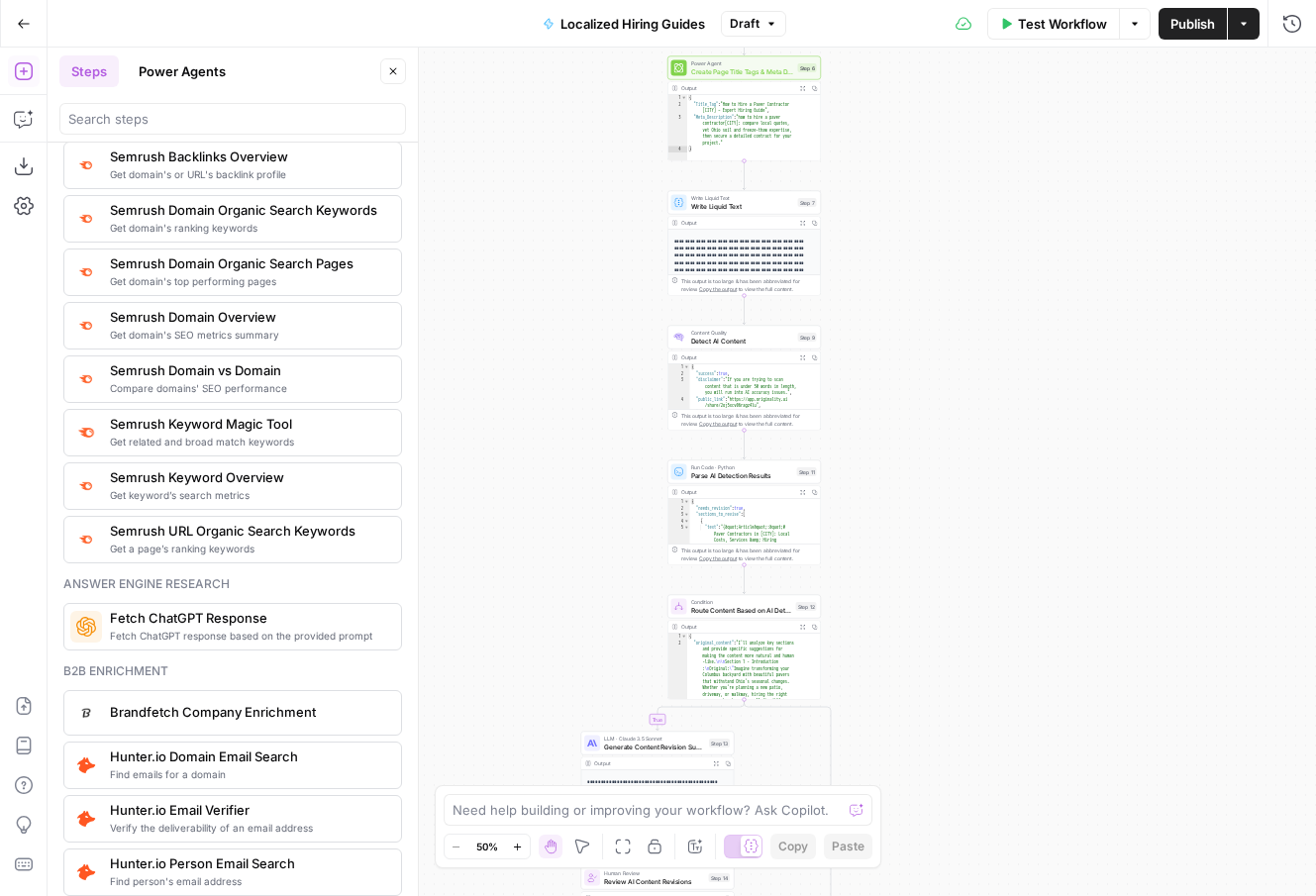 drag, startPoint x: 904, startPoint y: 442, endPoint x: 925, endPoint y: 744, distance: 302.7293 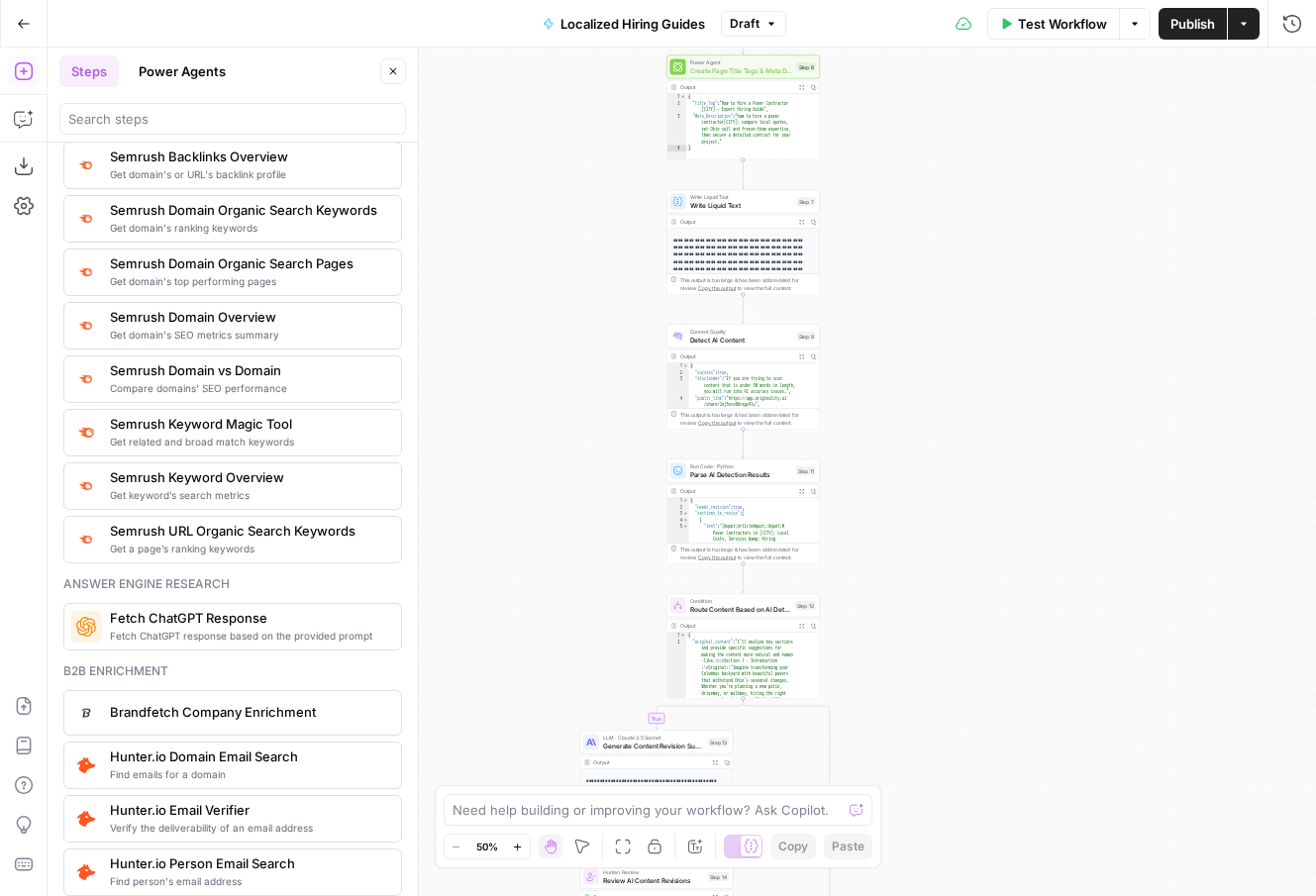 click on "Power Agents" at bounding box center (182, 71) 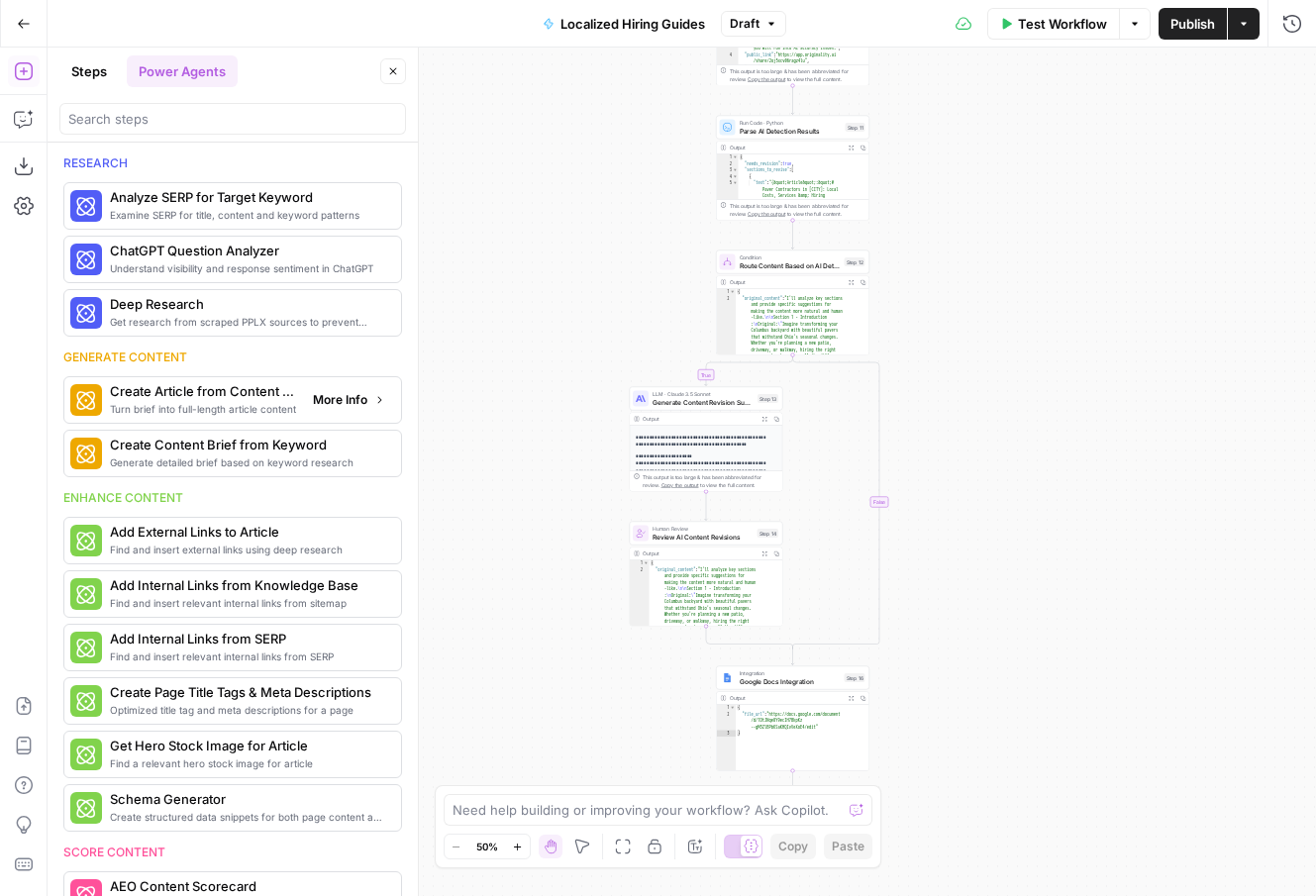 click on "Create Article from Content Brief" at bounding box center (203, 391) 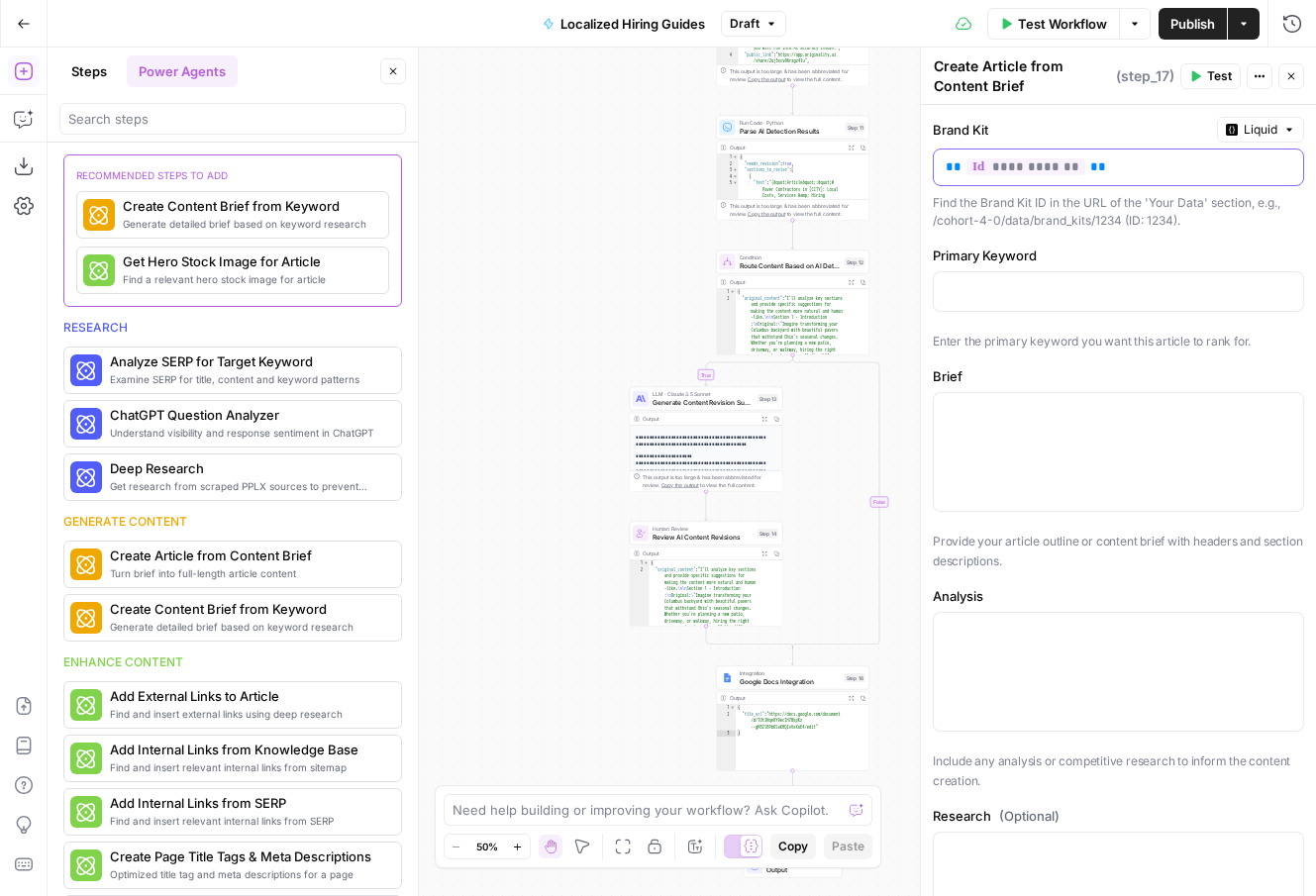 click on "**********" at bounding box center (1118, 167) 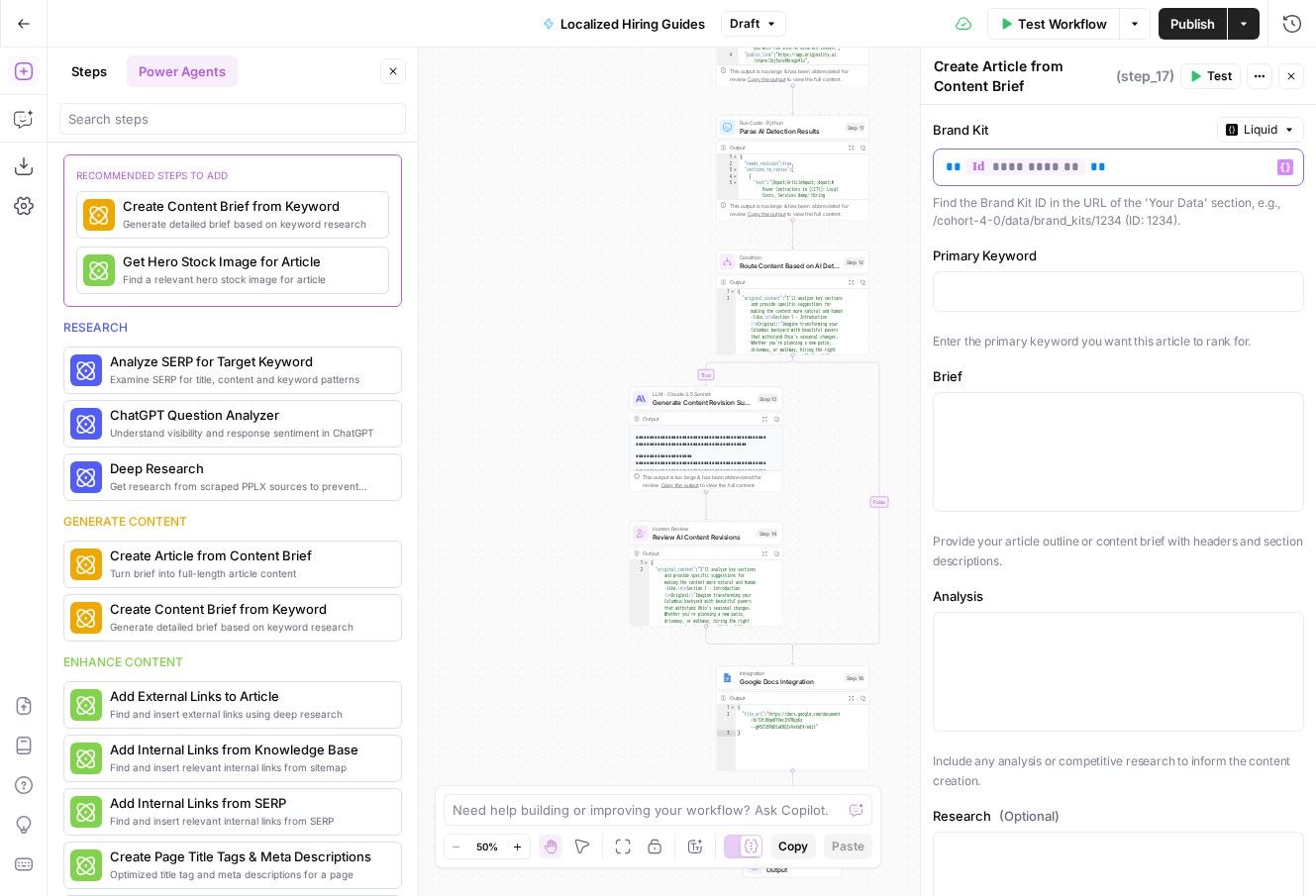 click 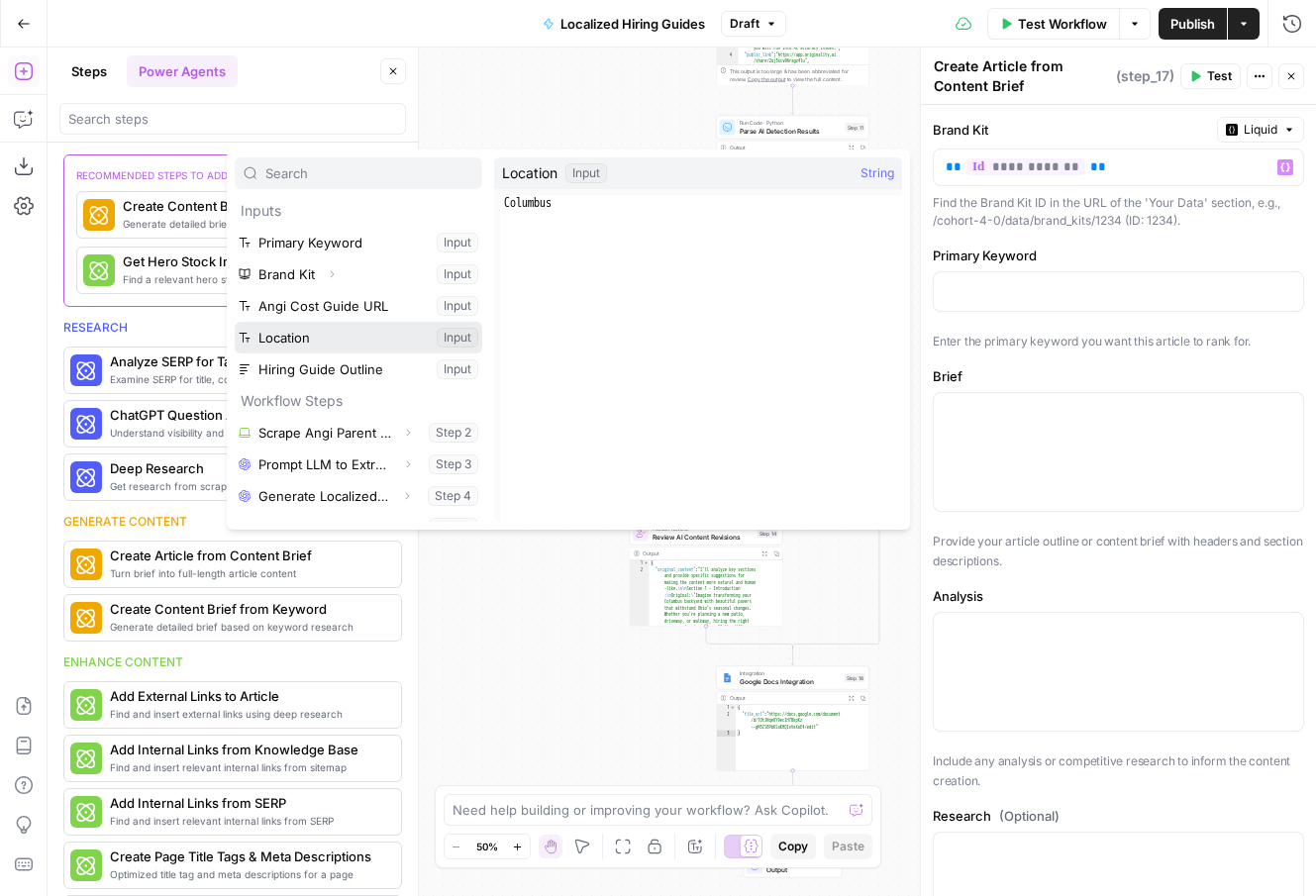 click at bounding box center [358, 338] 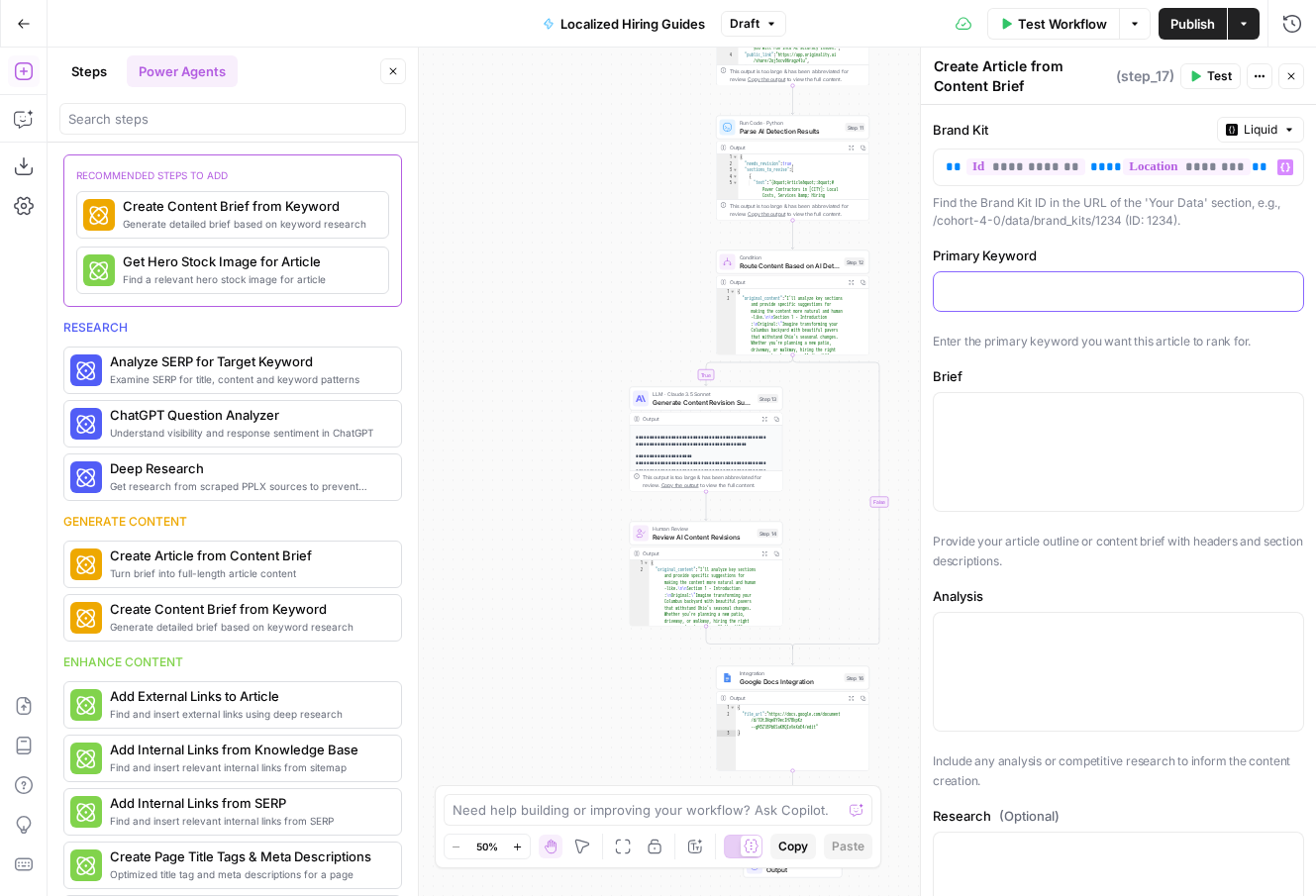 click at bounding box center [1118, 291] 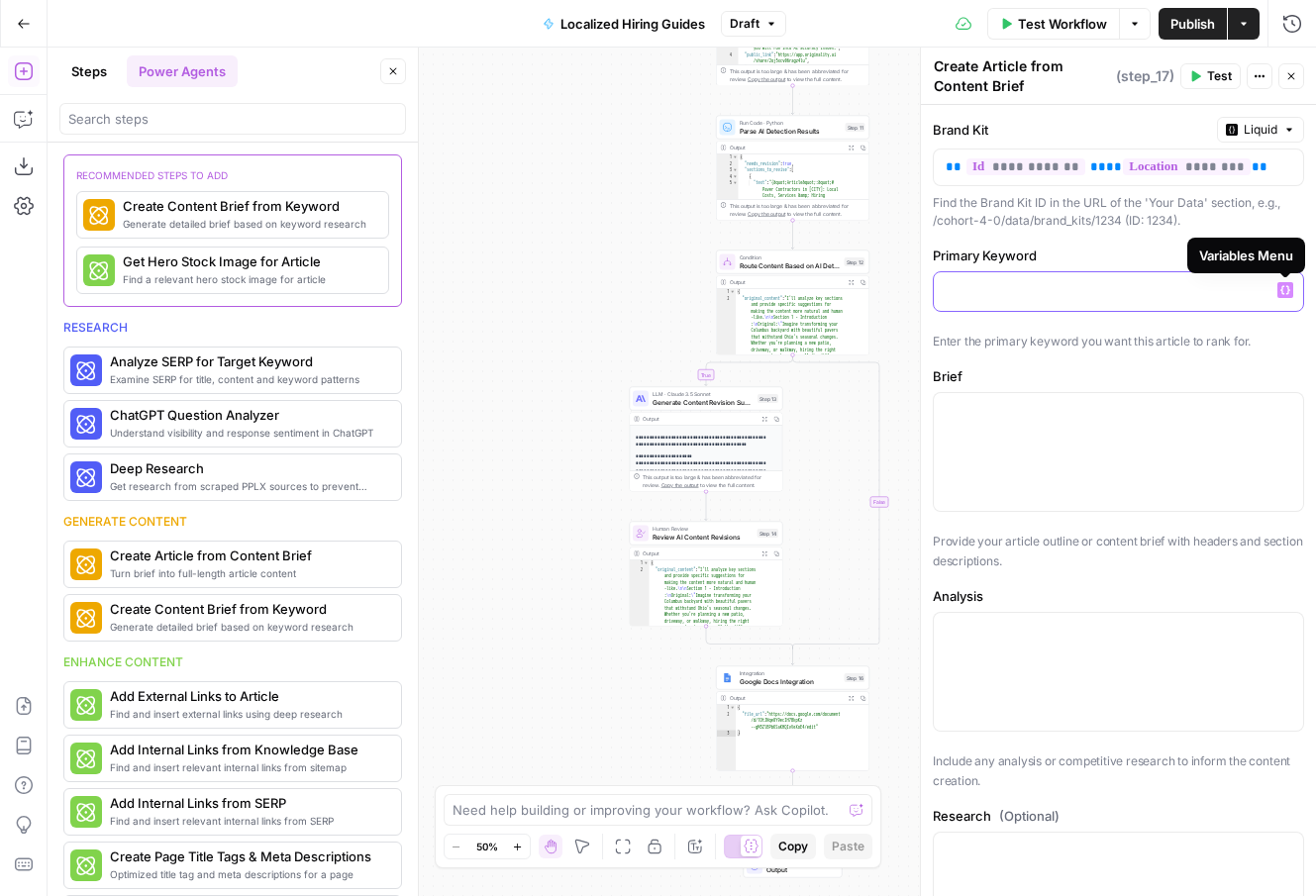 click on "Variables Menu" at bounding box center (1285, 290) 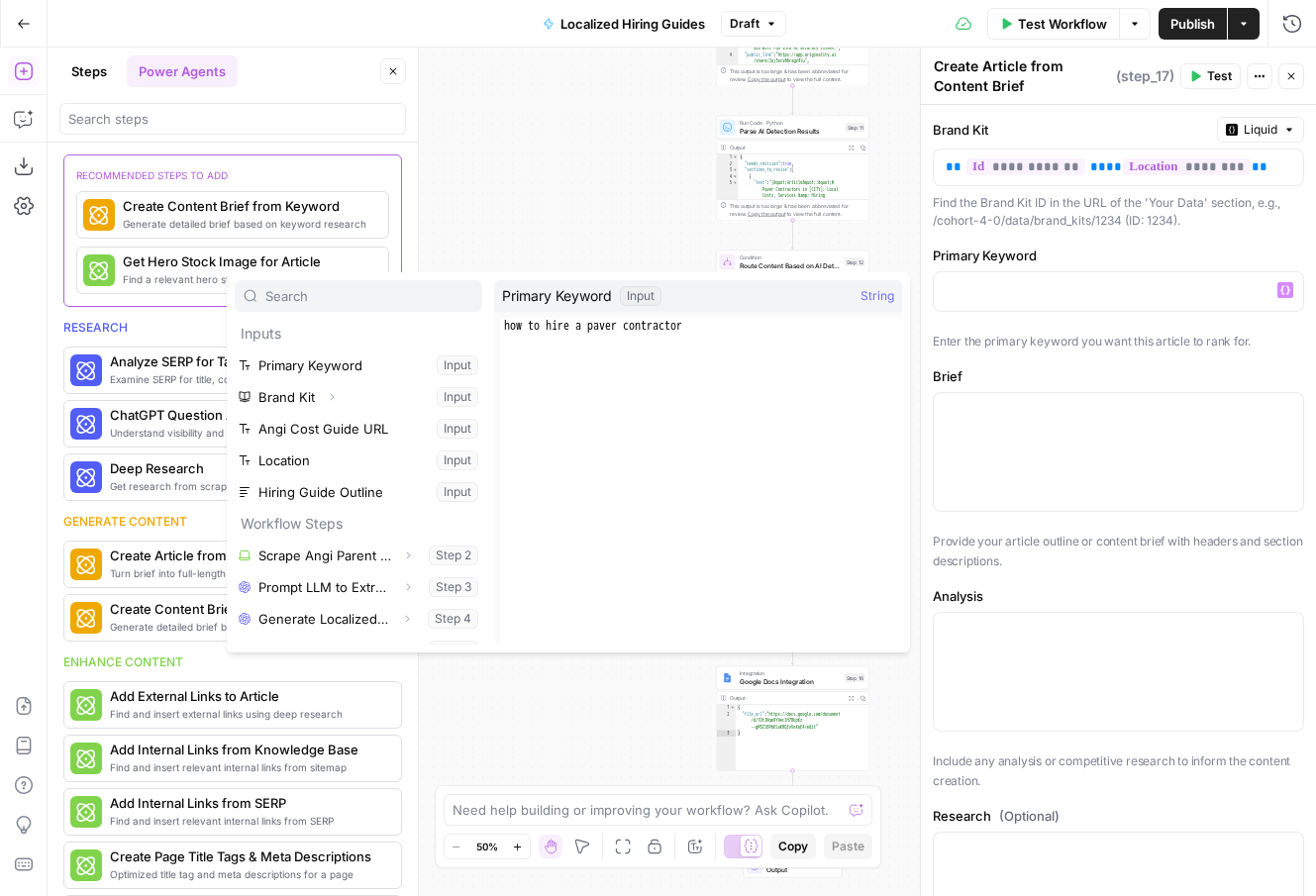 click on "Primary Keyword" at bounding box center [1118, 255] 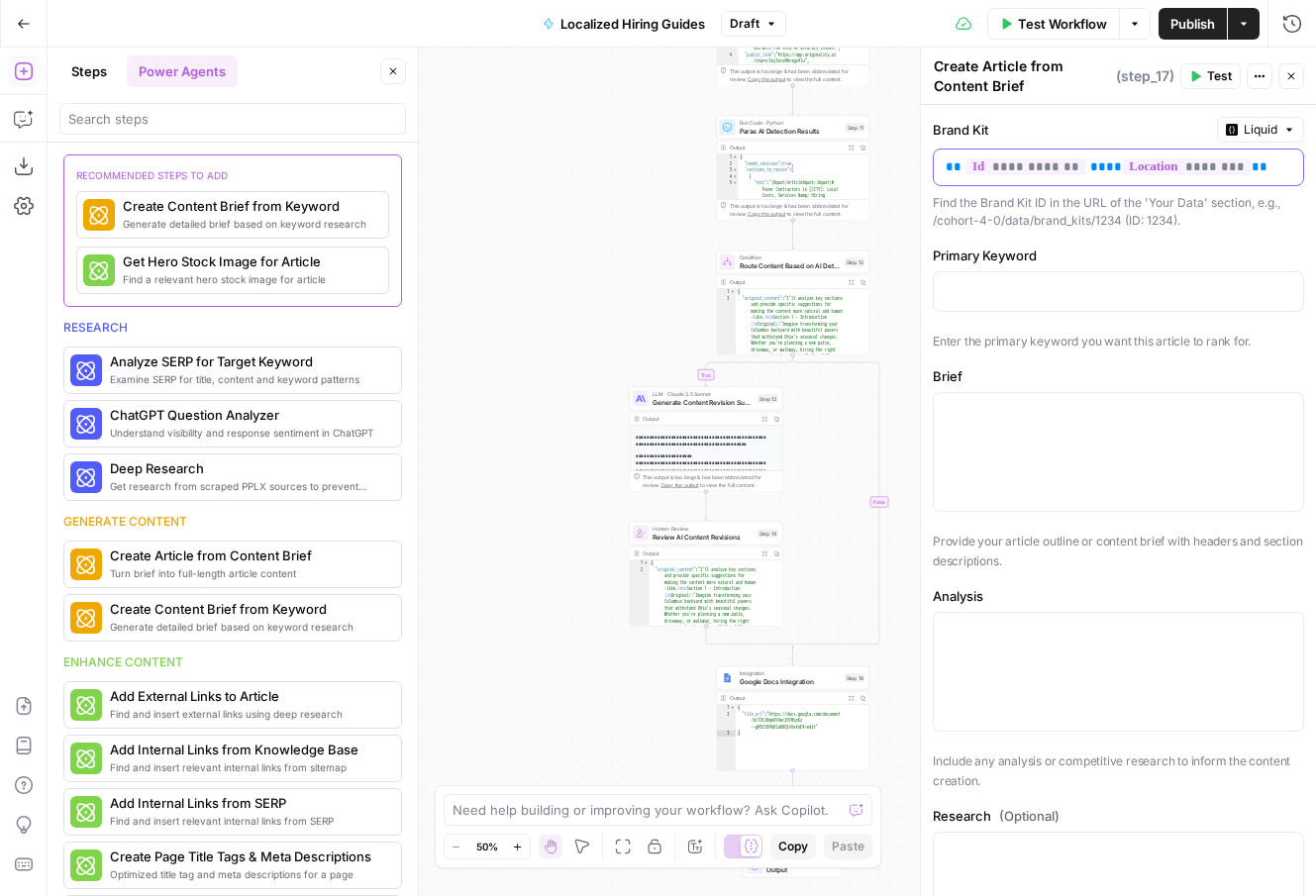 click on "**********" at bounding box center [1118, 167] 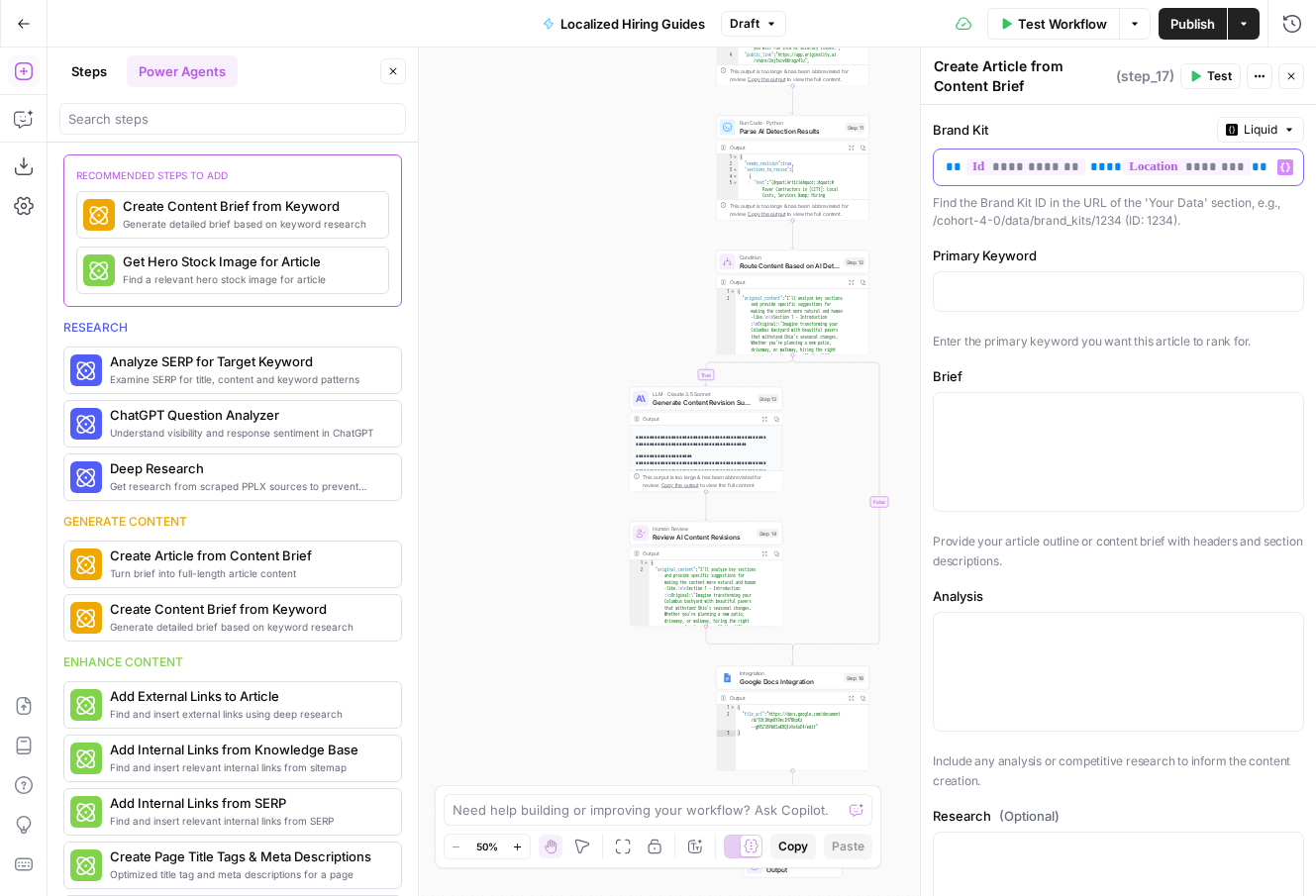 type 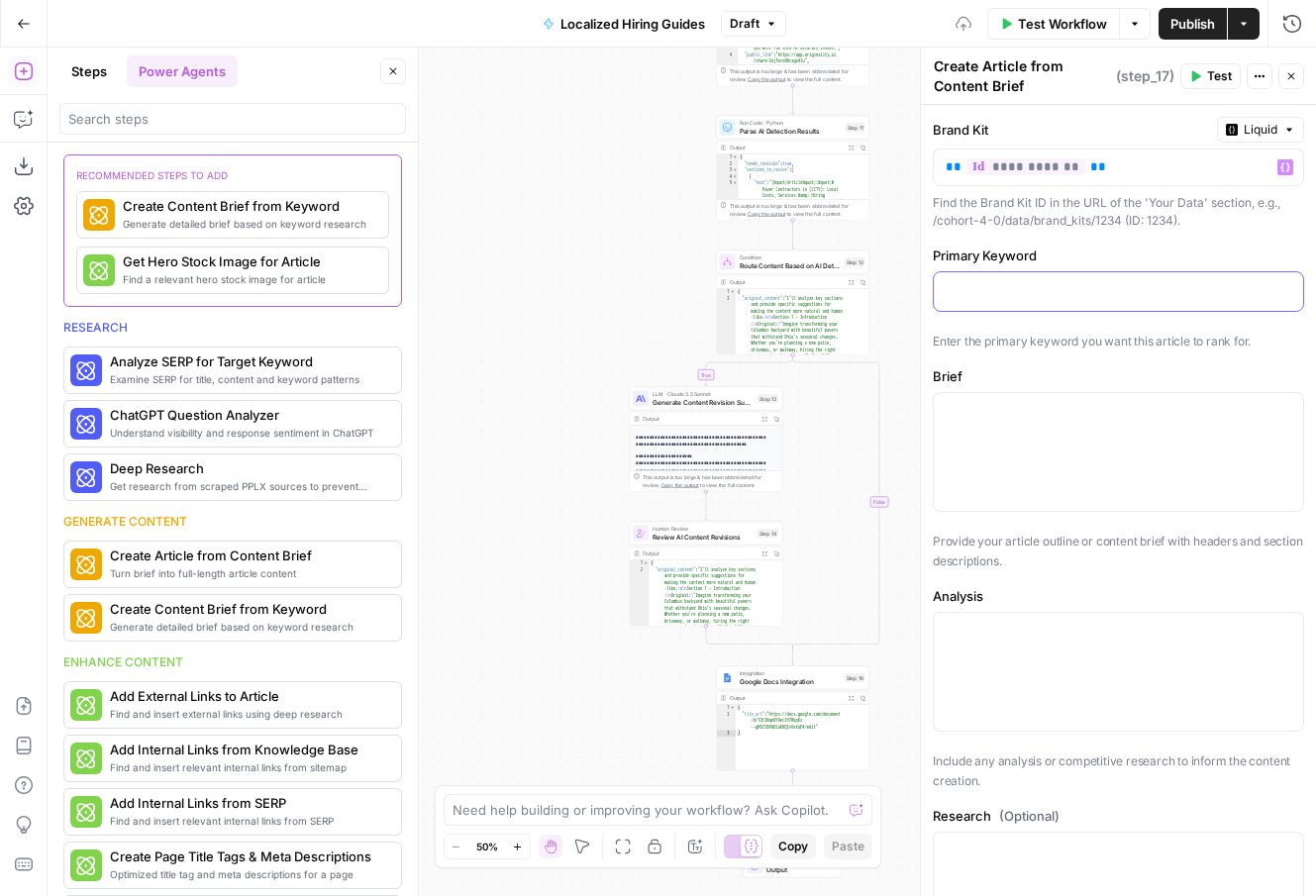 click at bounding box center (1118, 290) 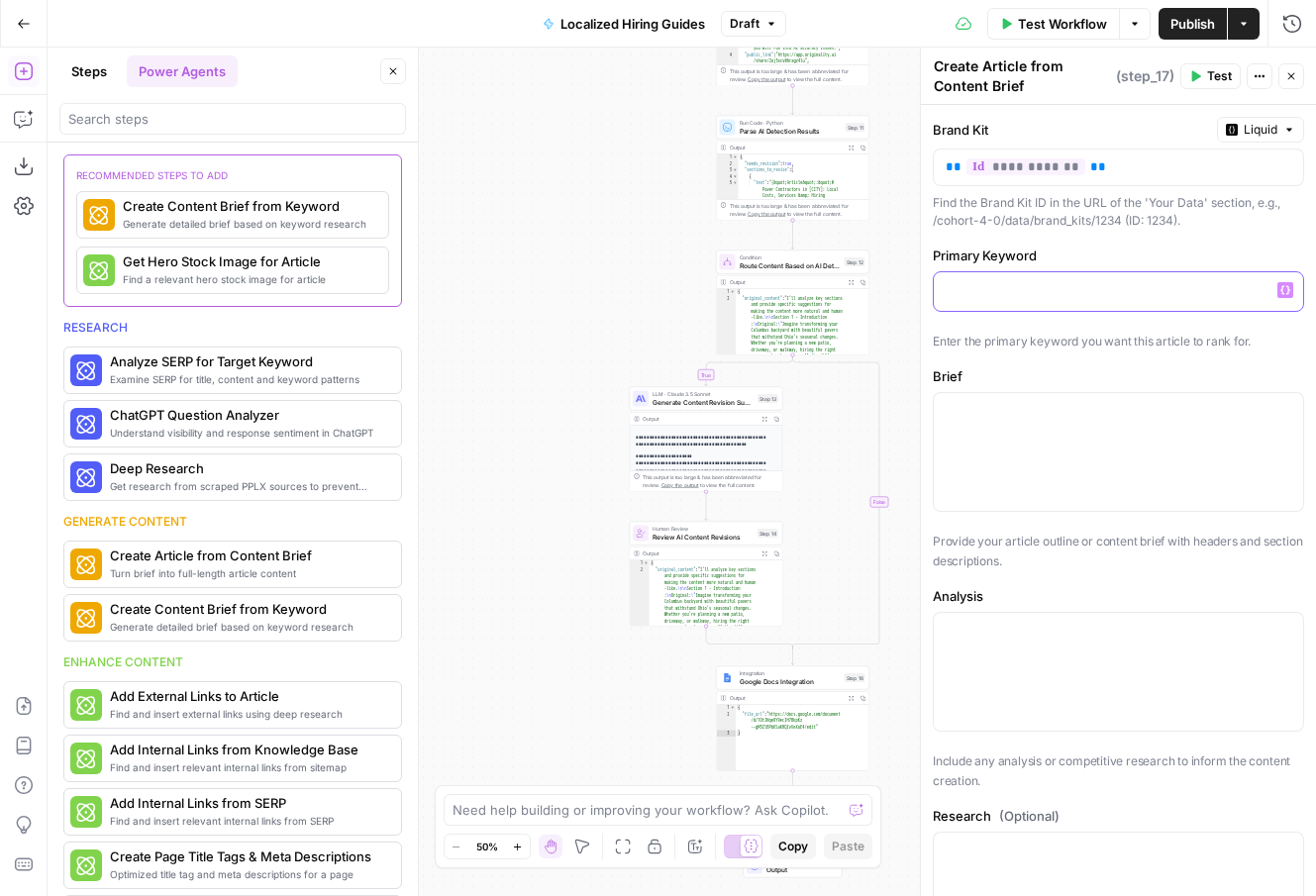 click 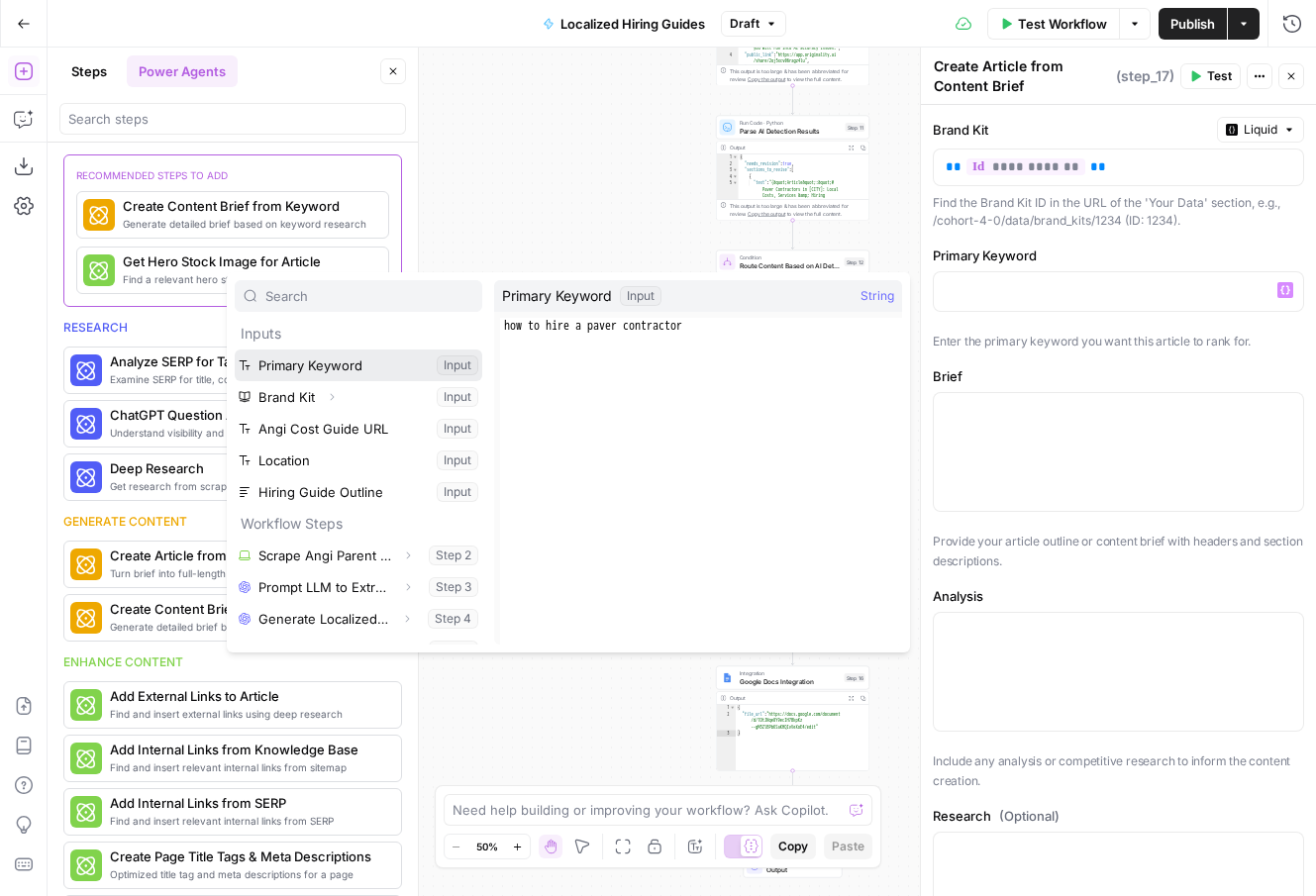 click at bounding box center (358, 365) 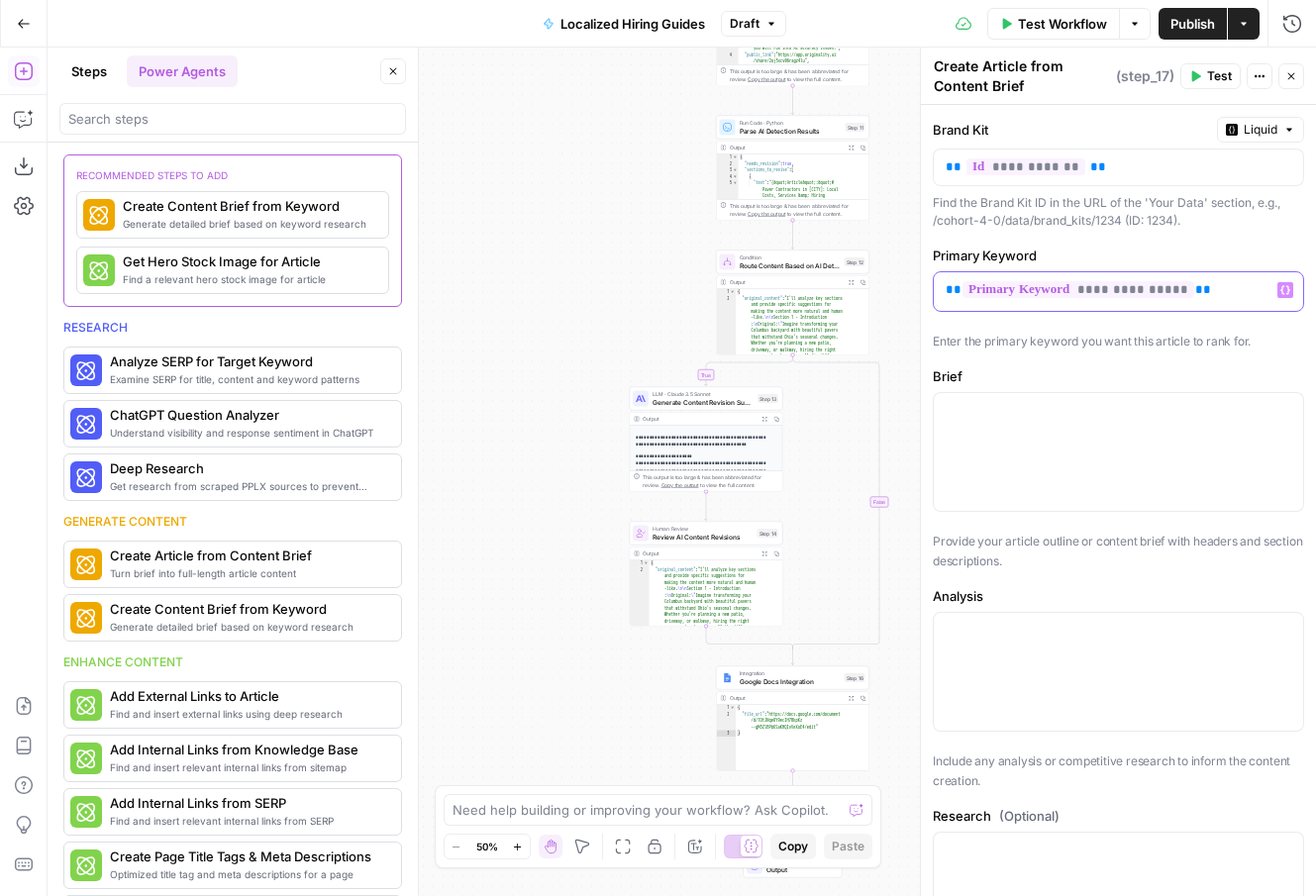 click 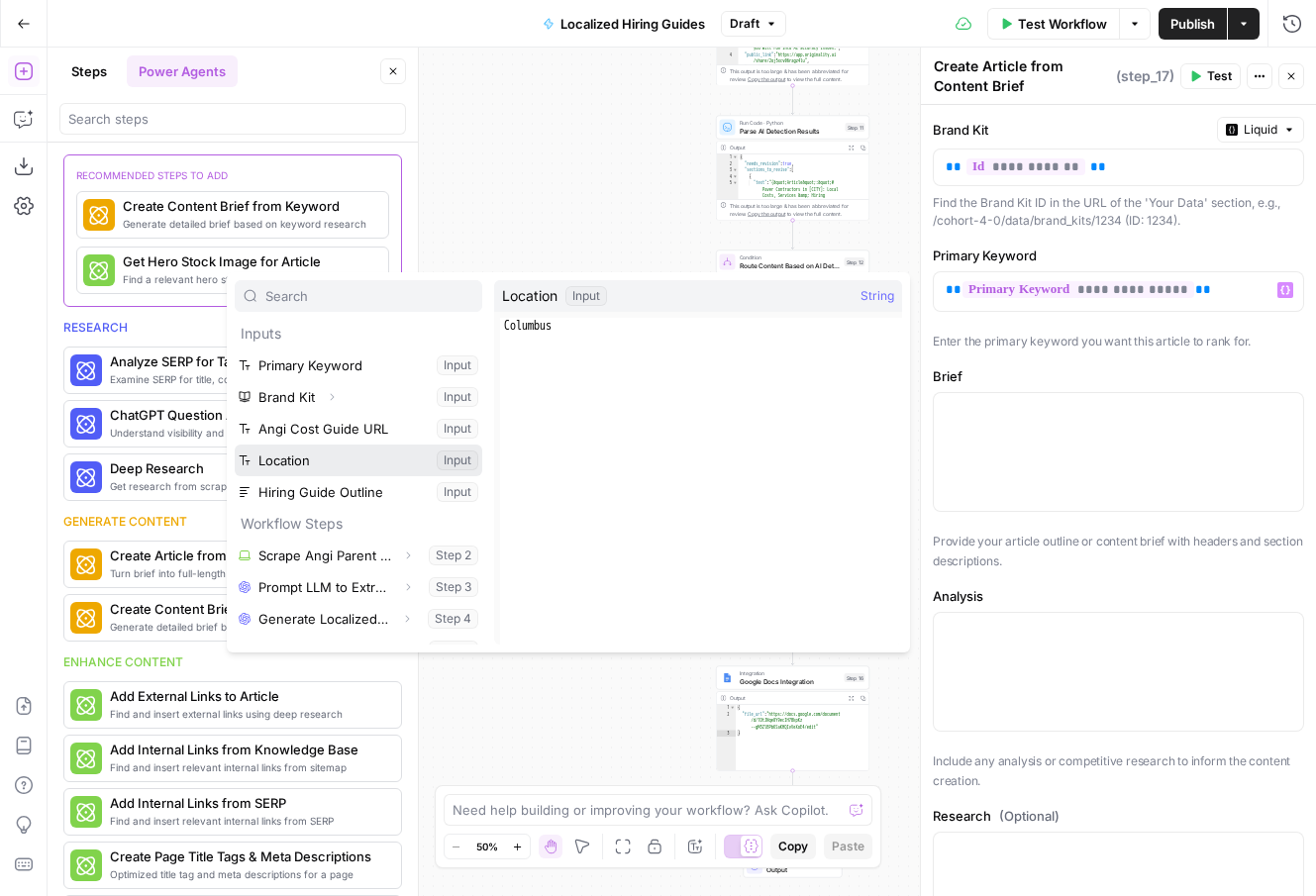 click at bounding box center [358, 460] 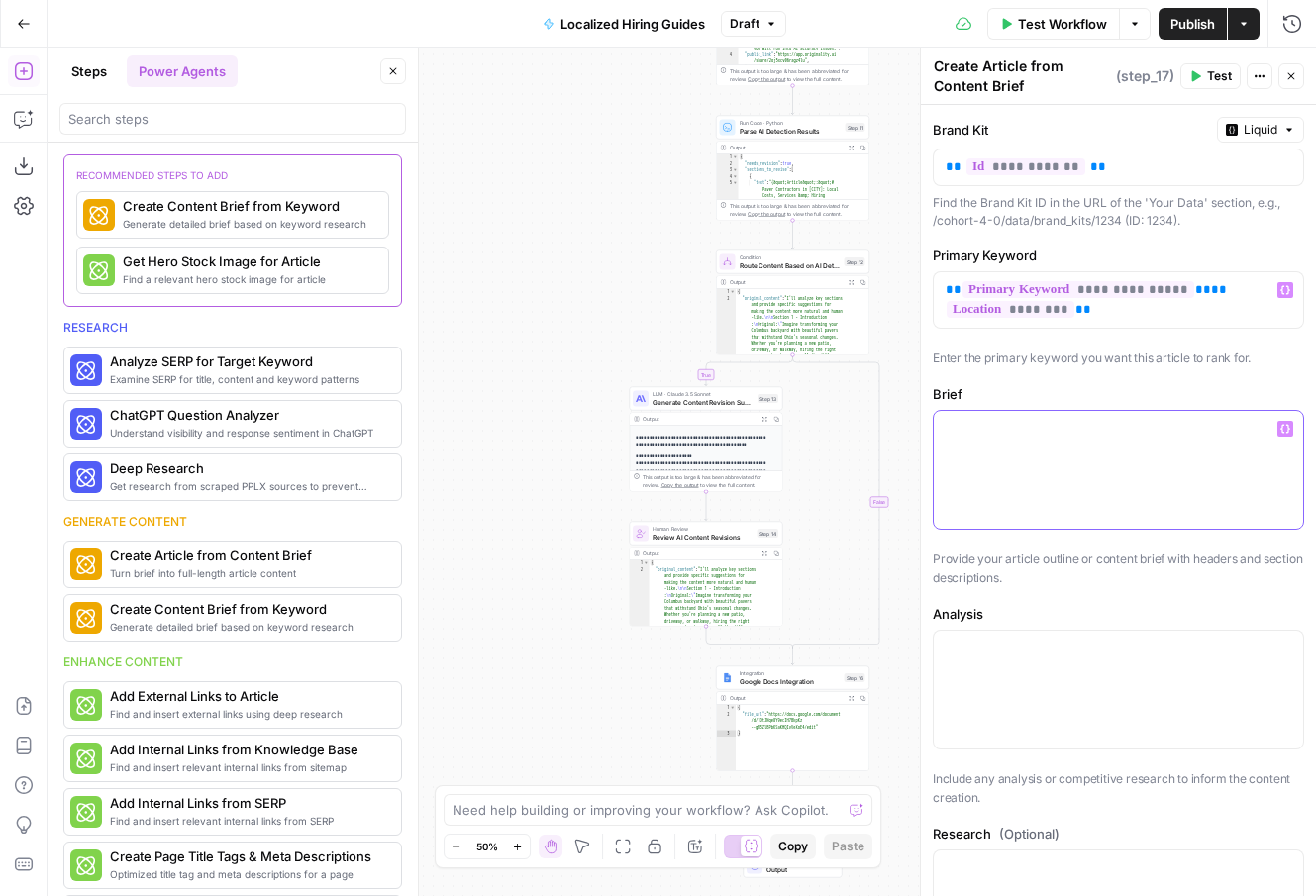 click 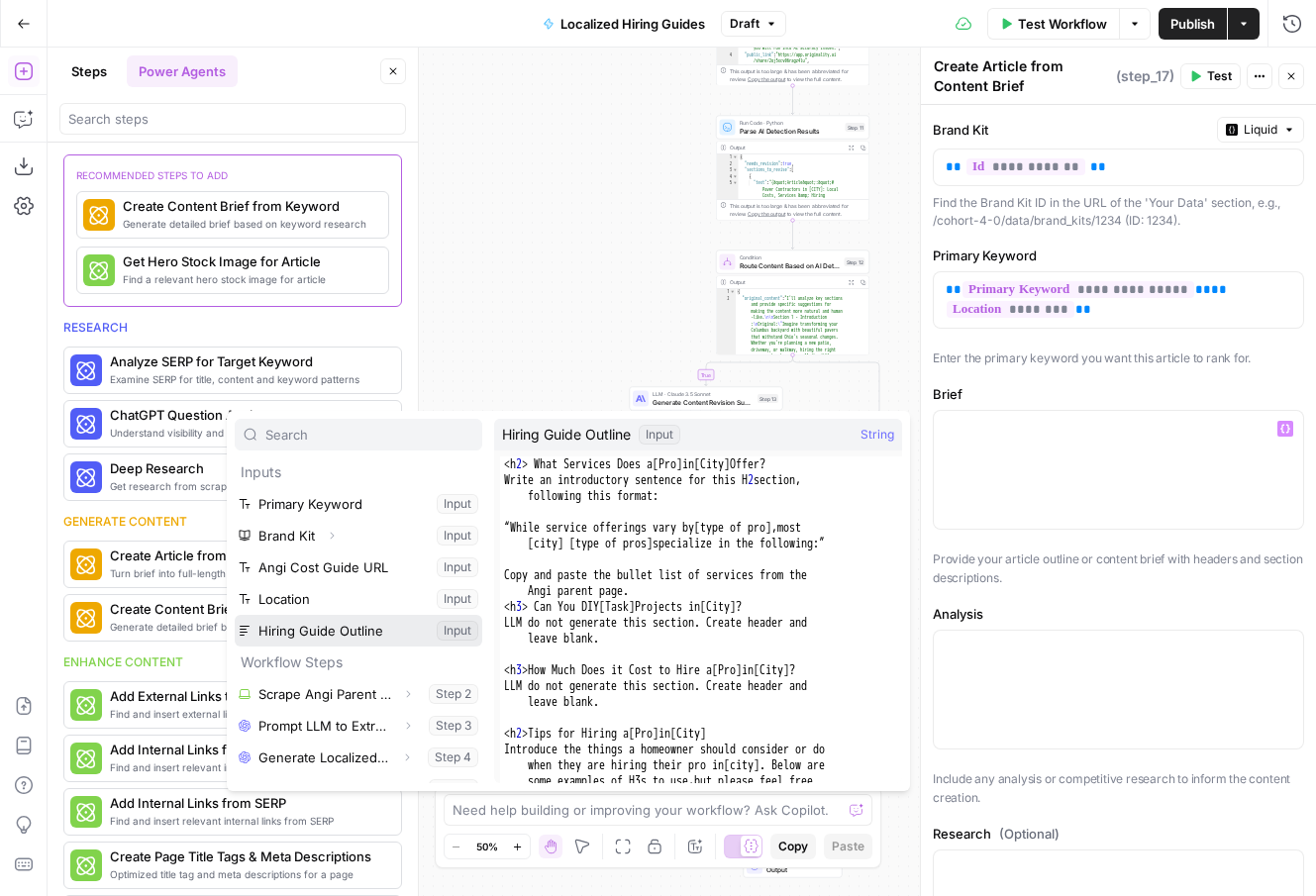 click at bounding box center [358, 631] 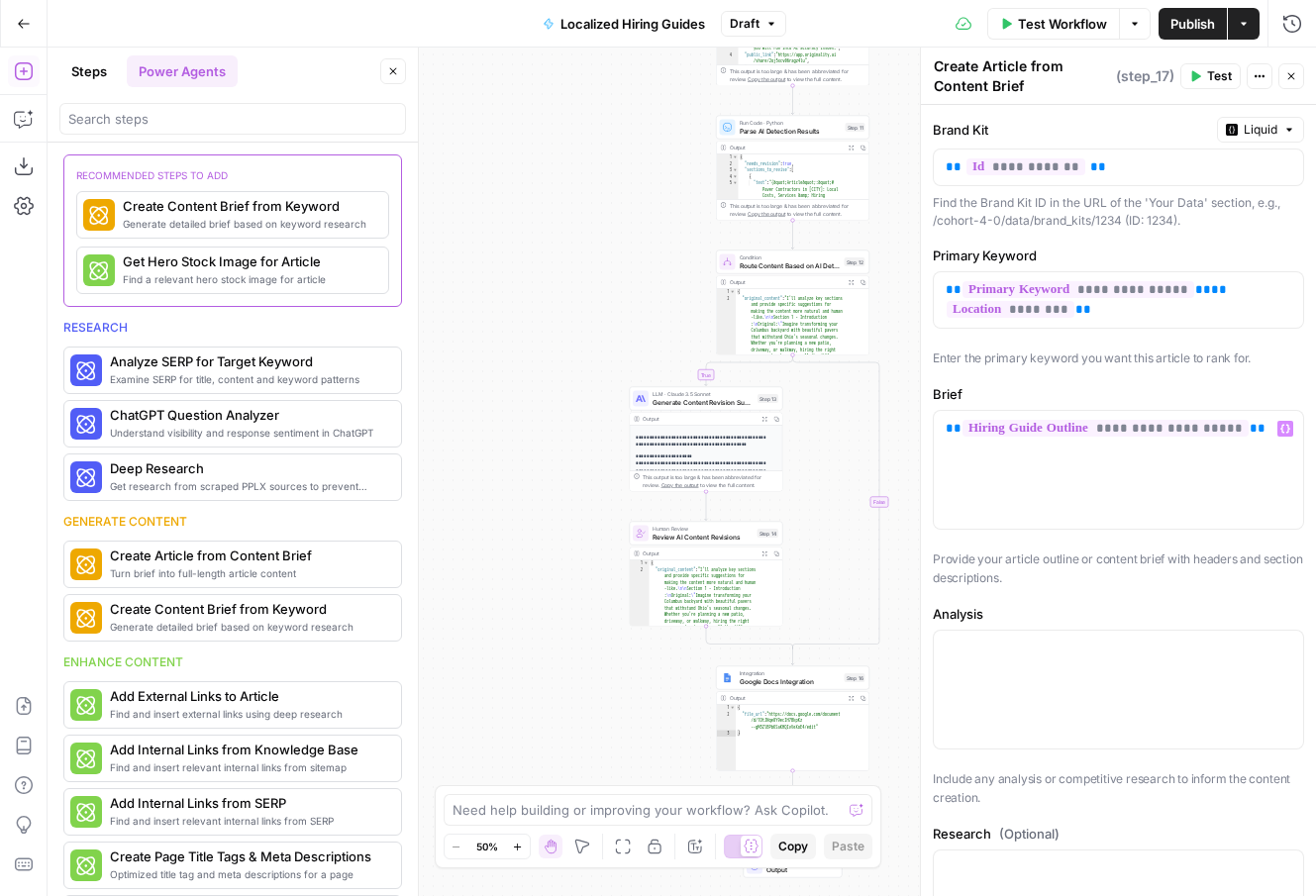 click on "**********" at bounding box center (1118, 500) 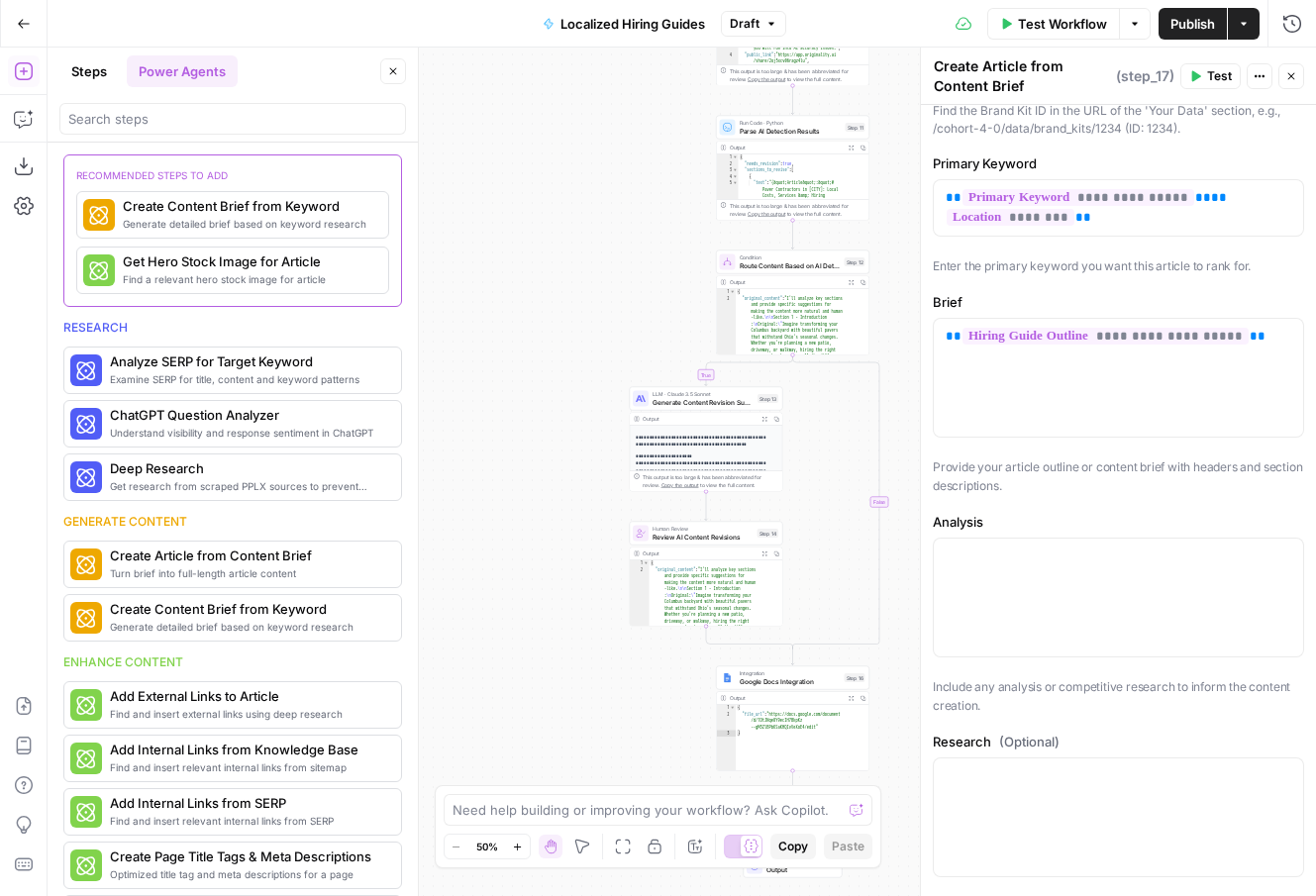 scroll, scrollTop: 105, scrollLeft: 0, axis: vertical 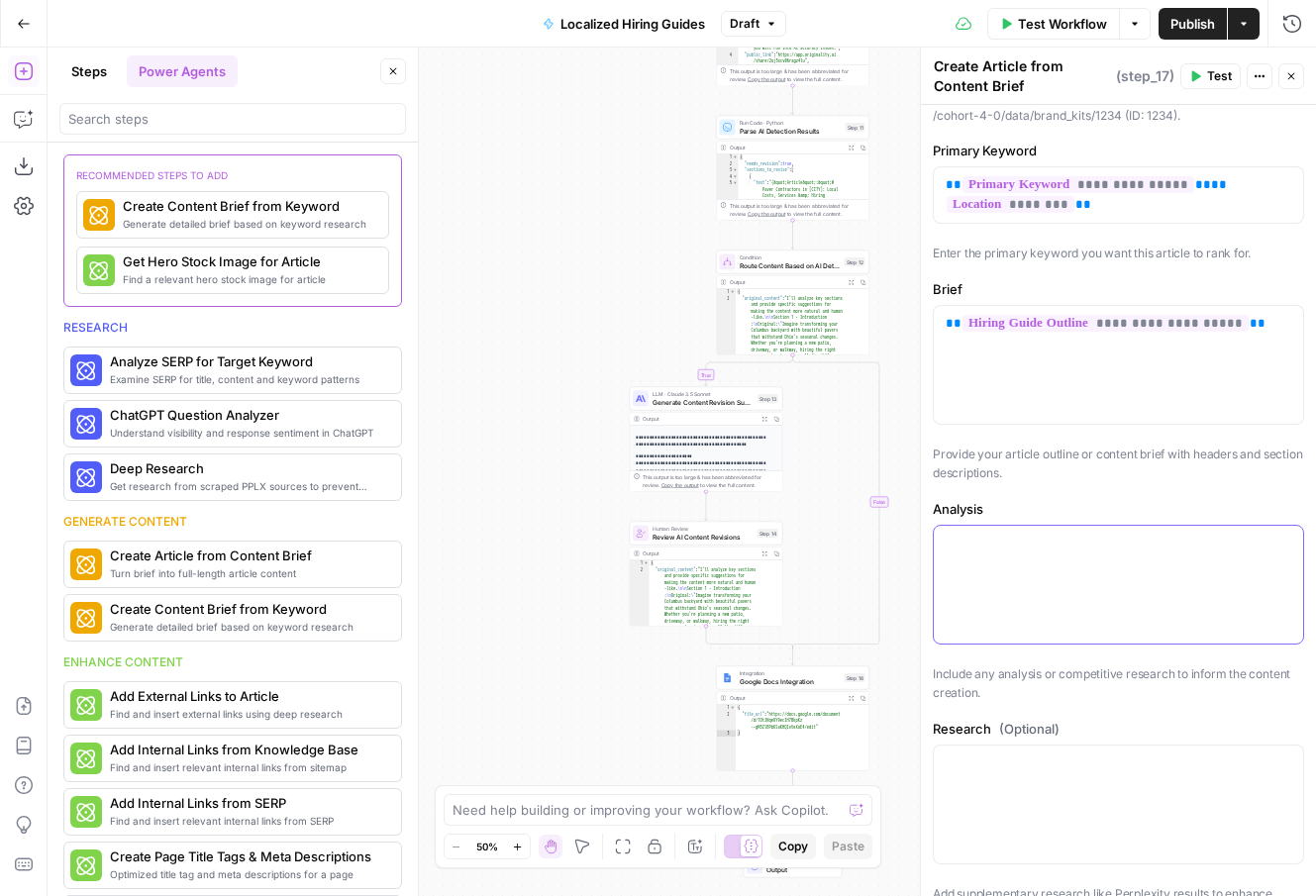 click at bounding box center [1118, 584] 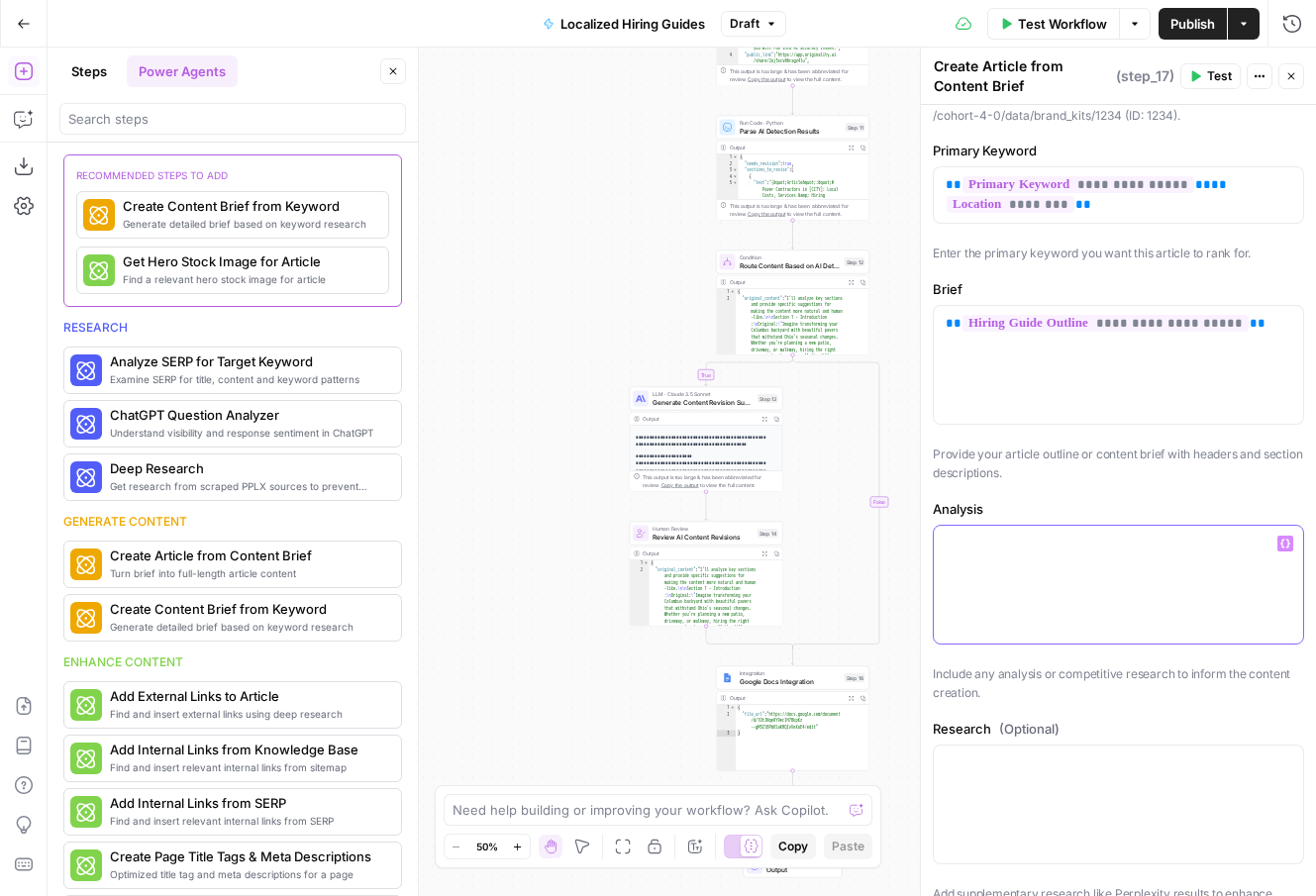 click on "Variables Menu" at bounding box center (1285, 544) 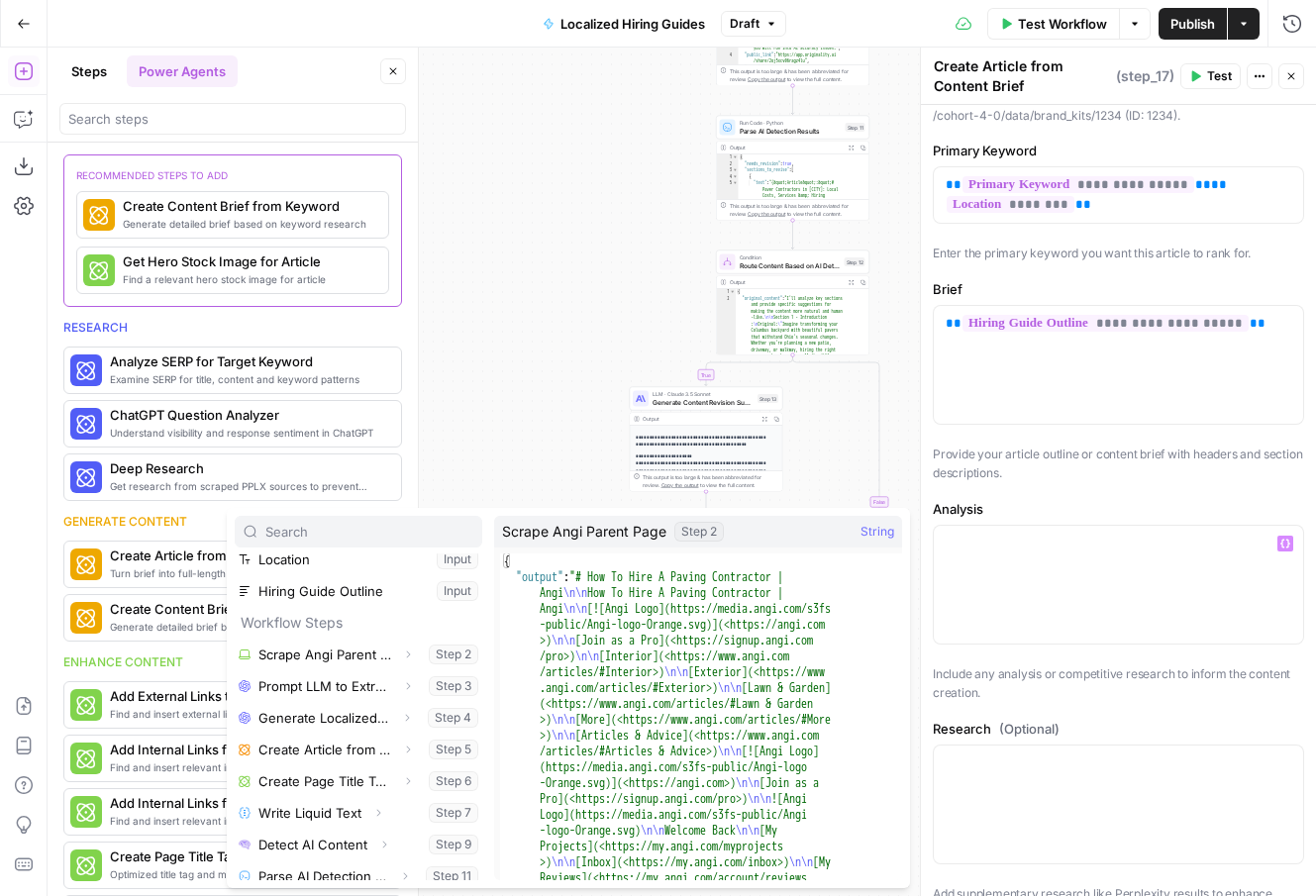 scroll, scrollTop: 212, scrollLeft: 0, axis: vertical 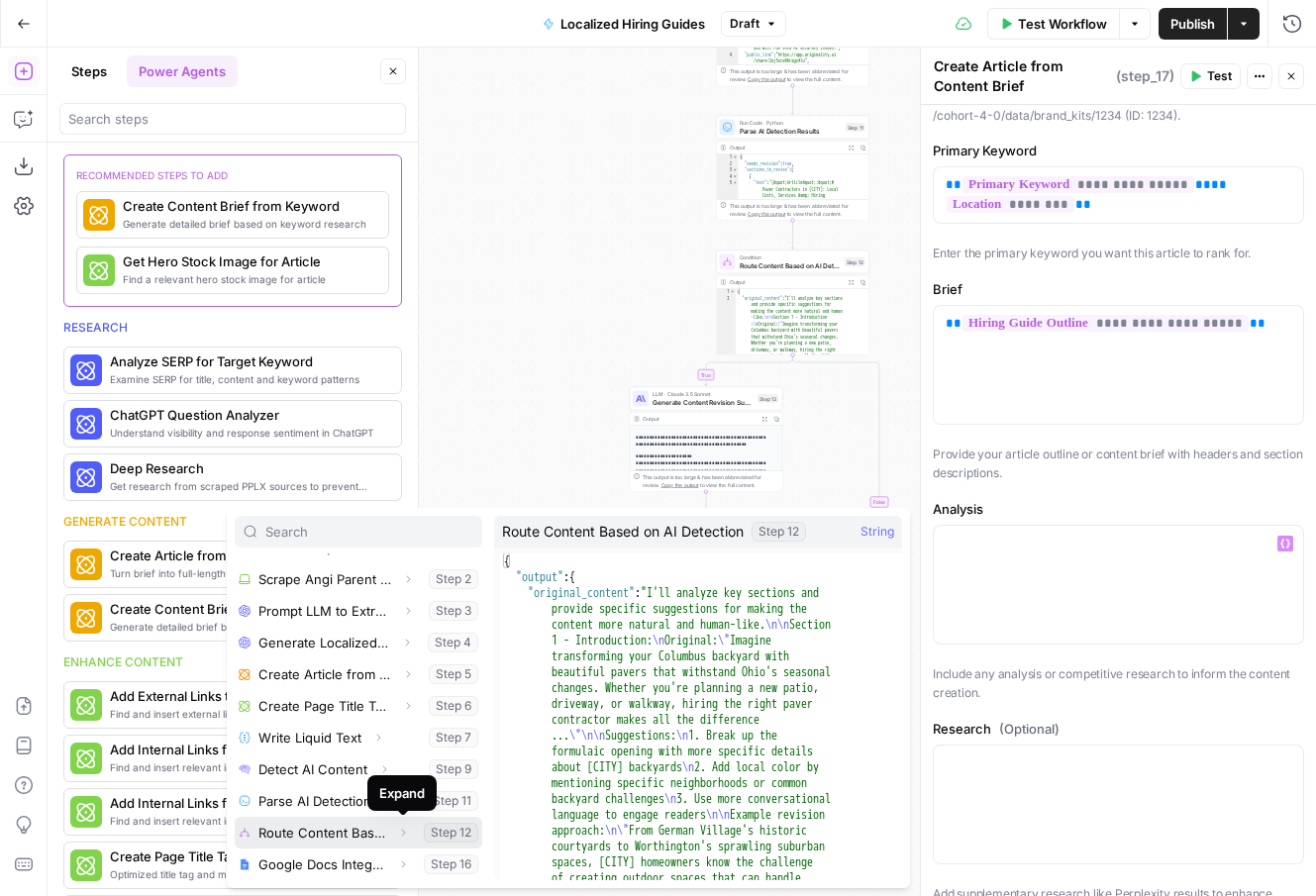 click 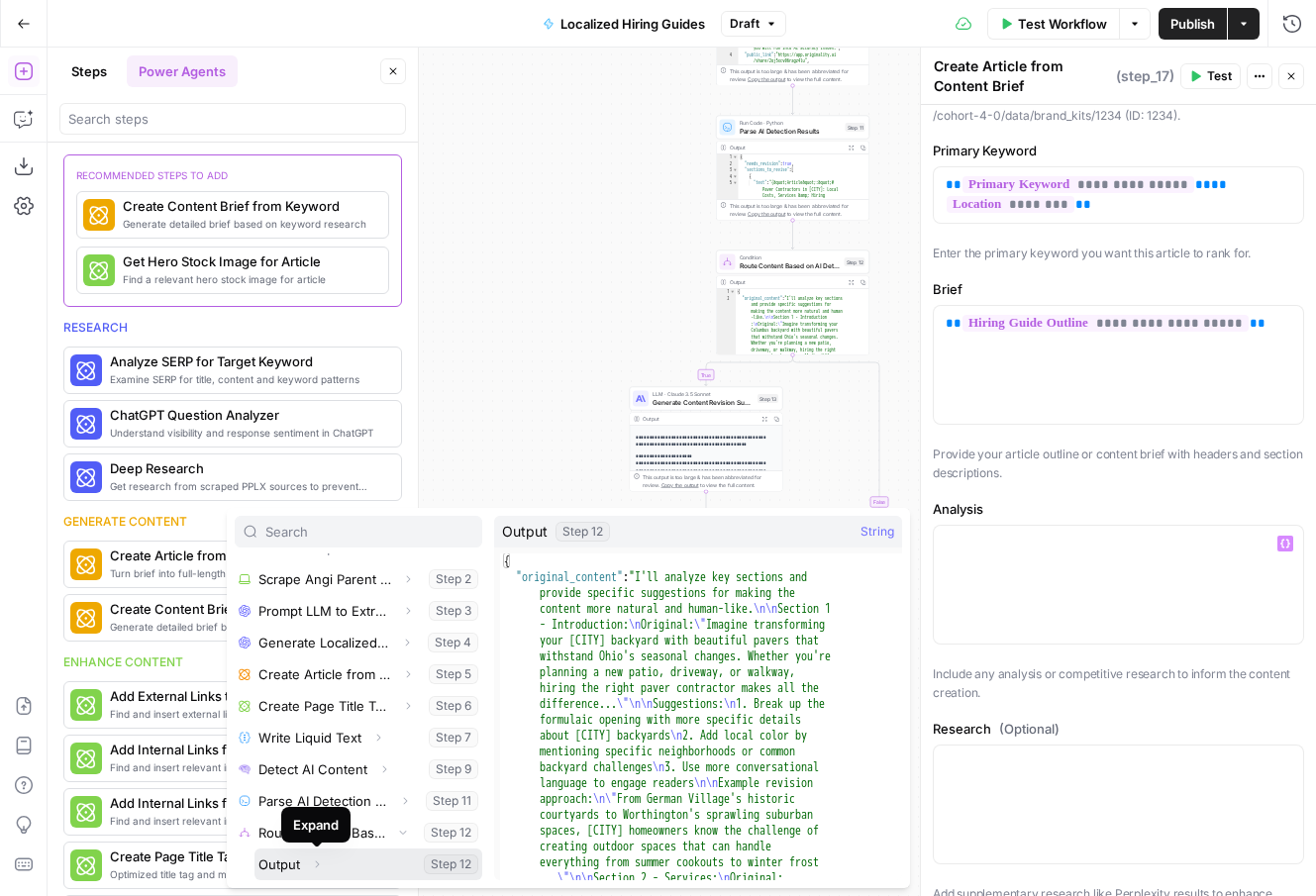 click 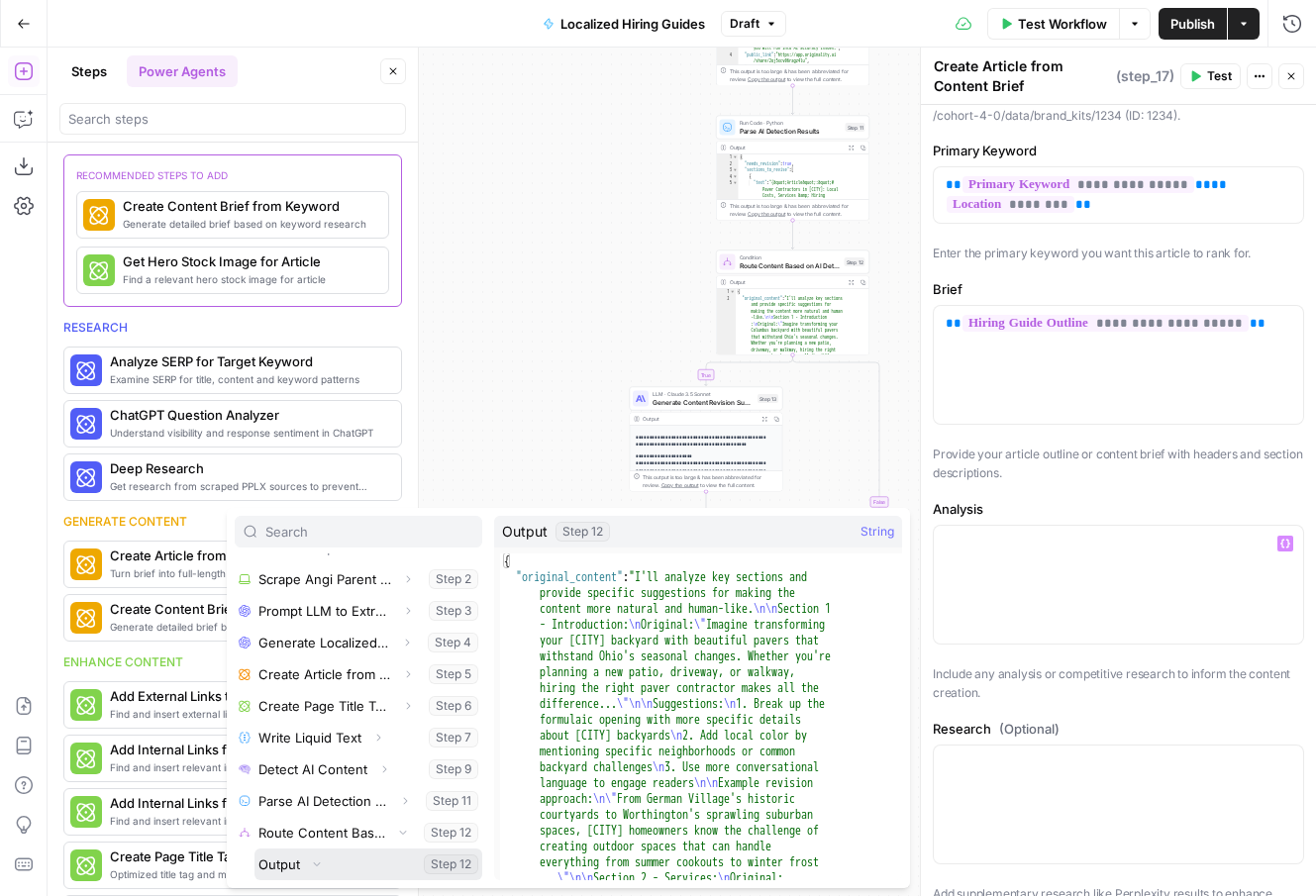 click at bounding box center (368, 864) 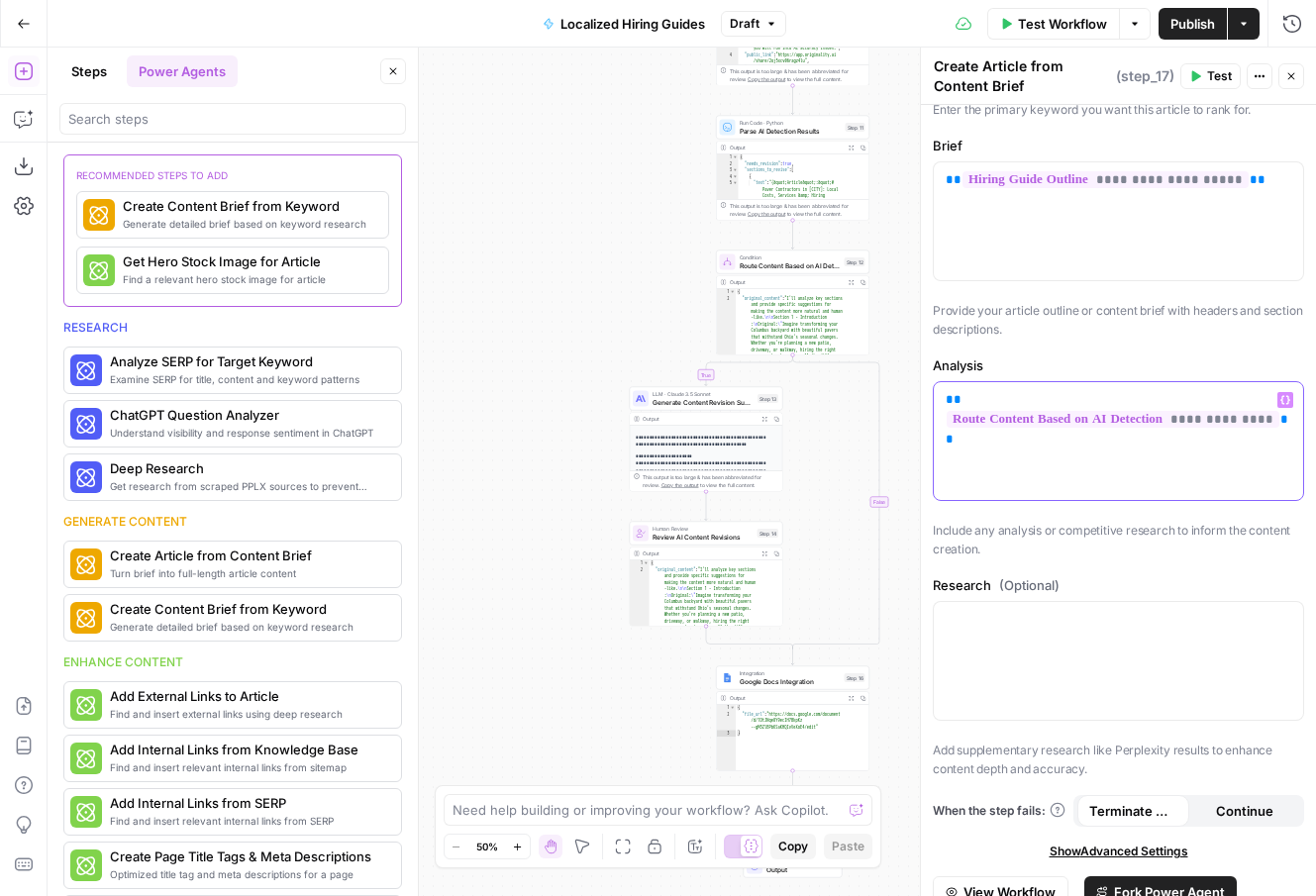 scroll, scrollTop: 323, scrollLeft: 0, axis: vertical 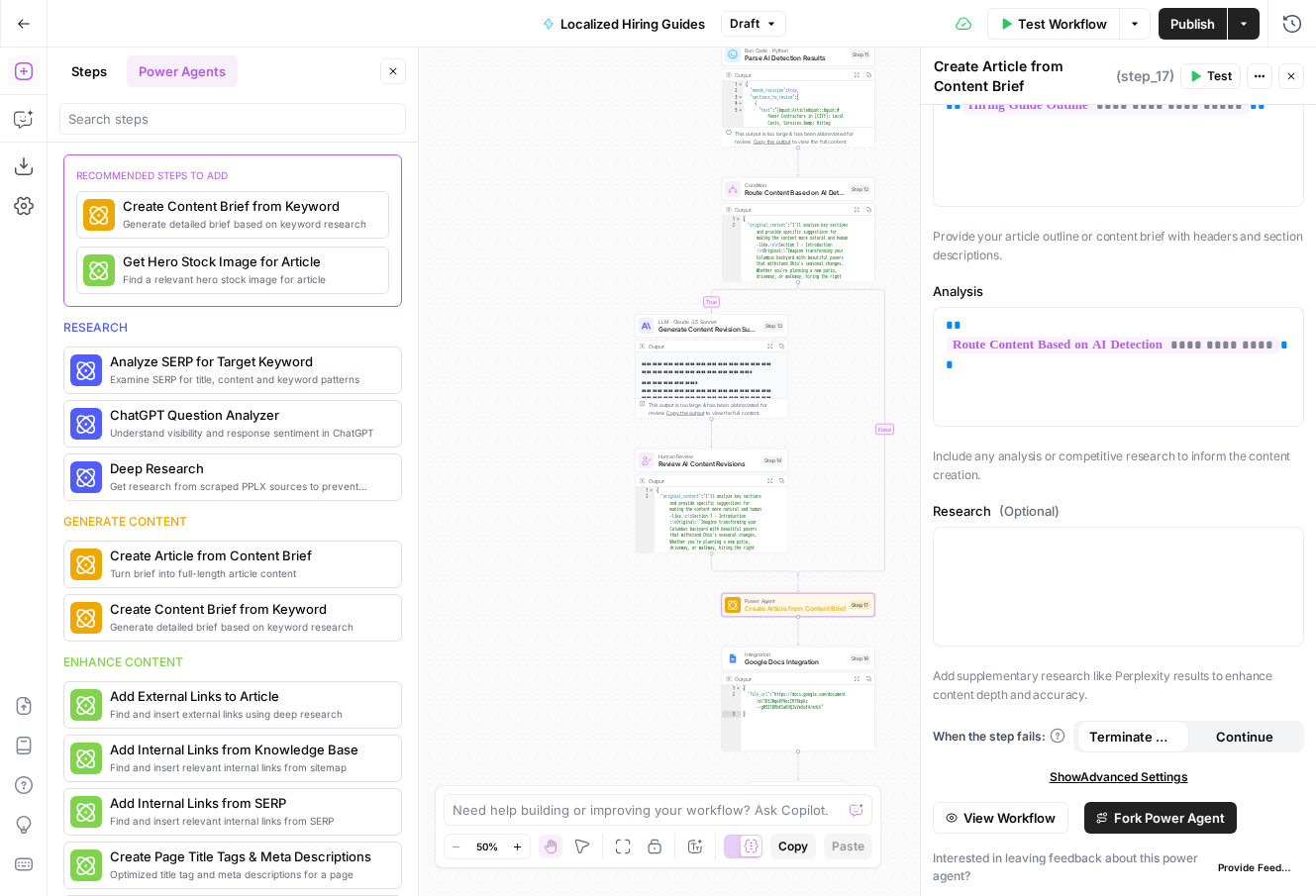 click on "**********" at bounding box center [681, 471] 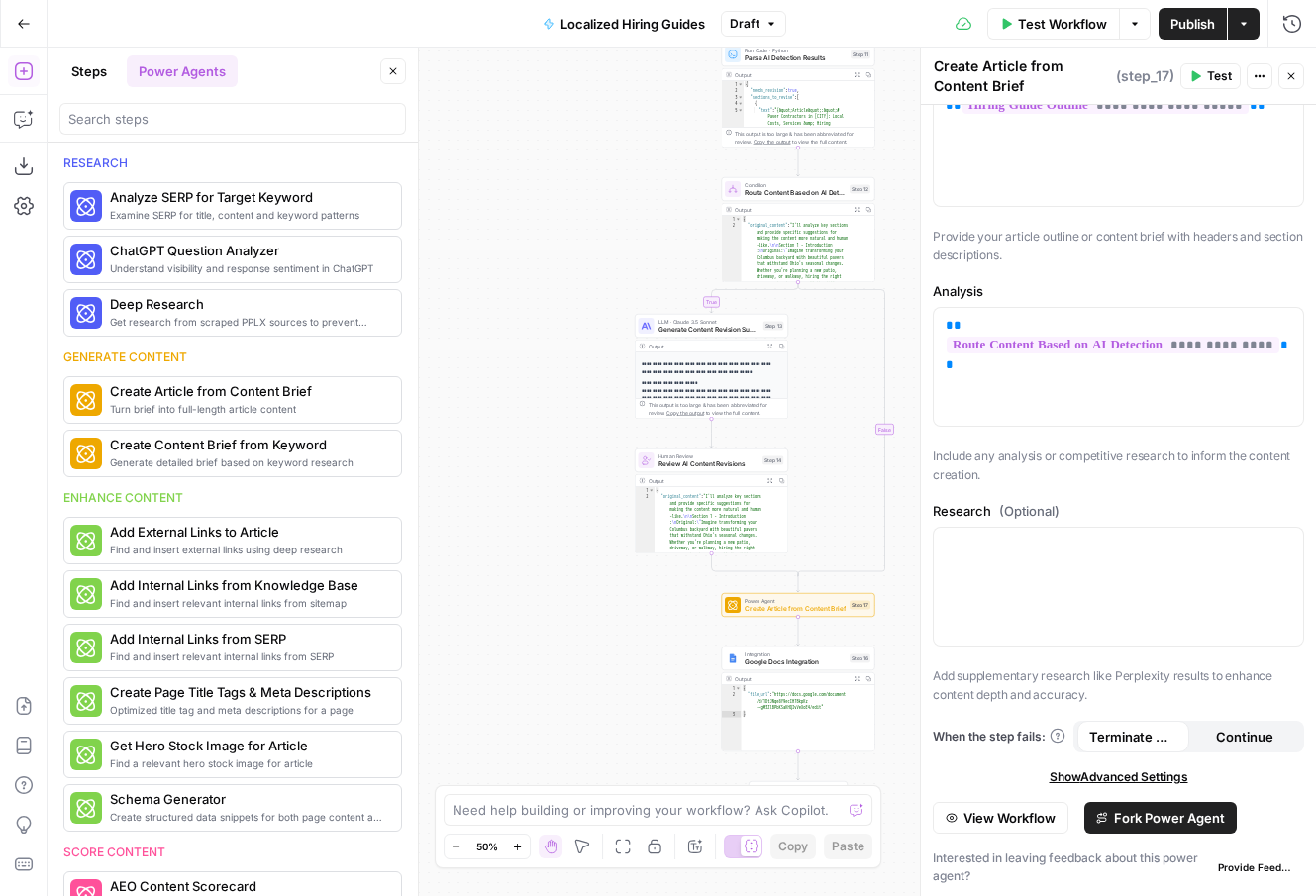 click on "Test" at bounding box center (1210, 76) 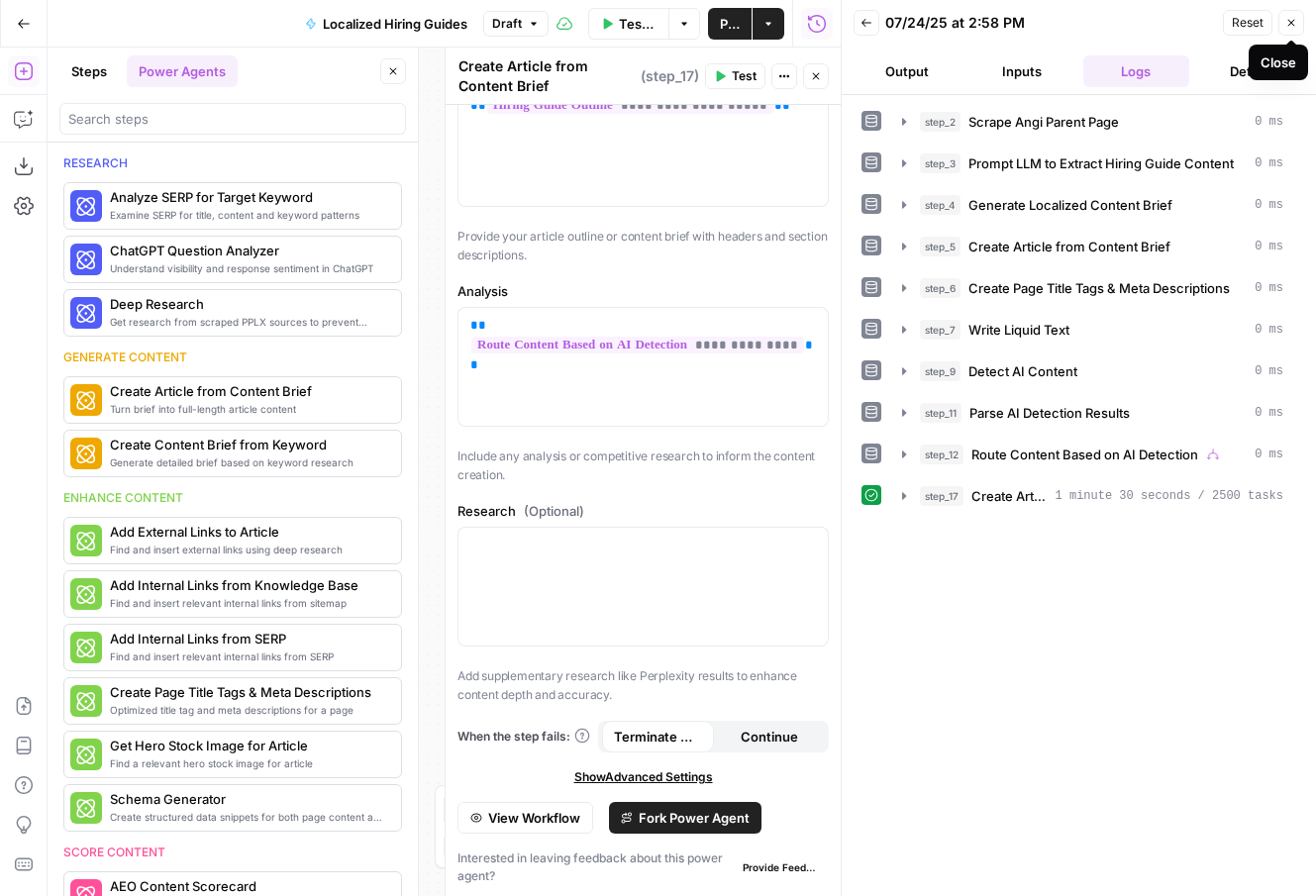 click 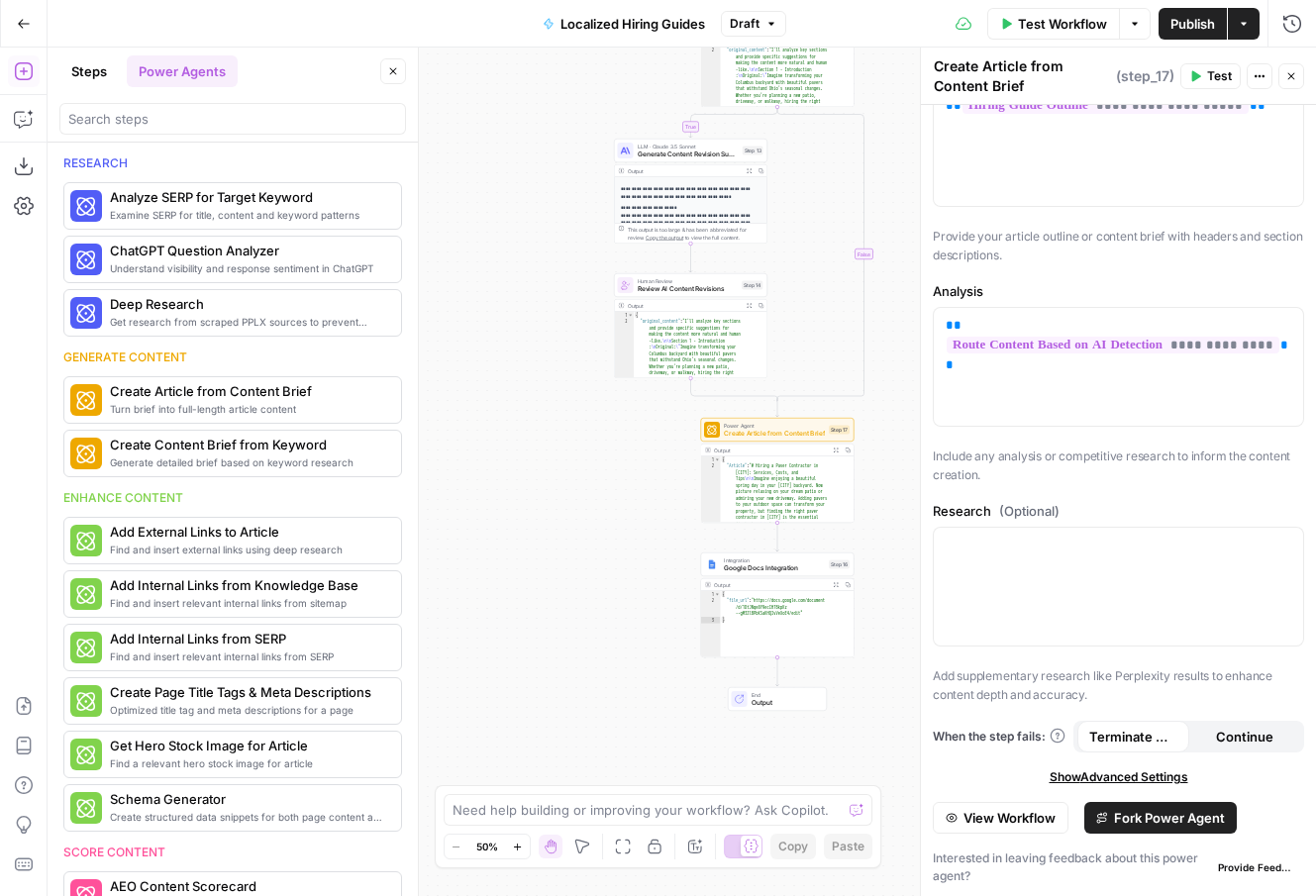 click on "Google Docs Integration" at bounding box center [774, 568] 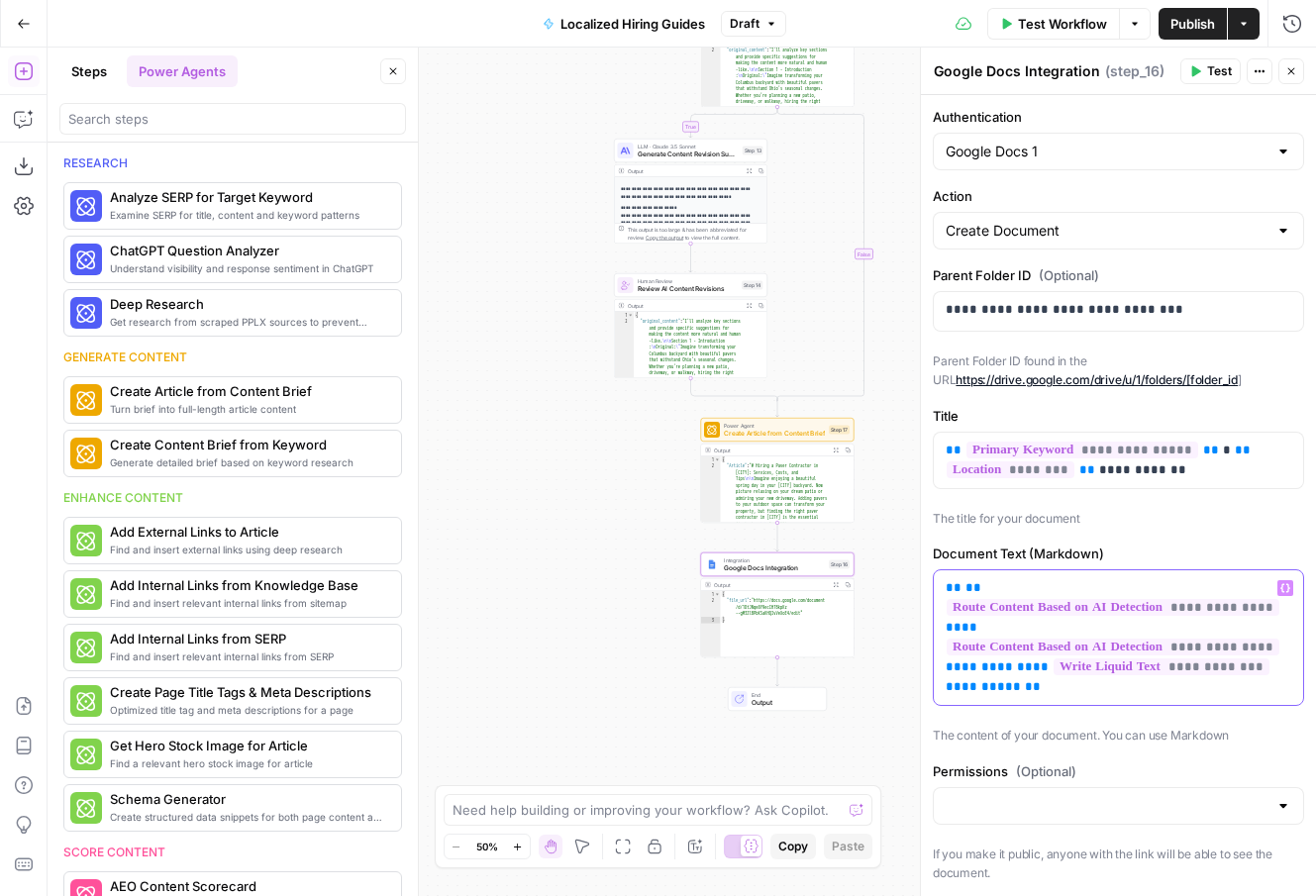 drag, startPoint x: 1020, startPoint y: 689, endPoint x: 933, endPoint y: 588, distance: 133.30416 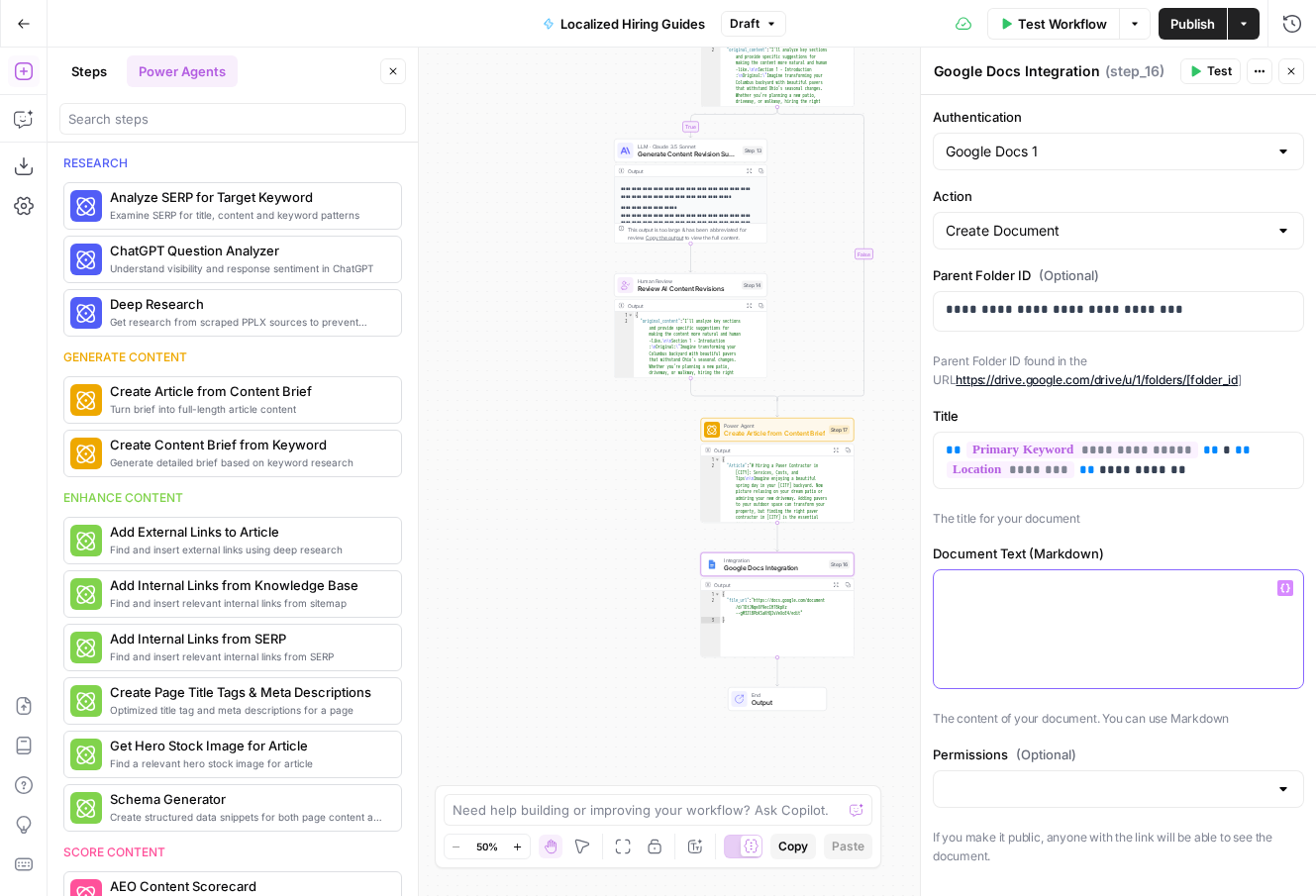 click 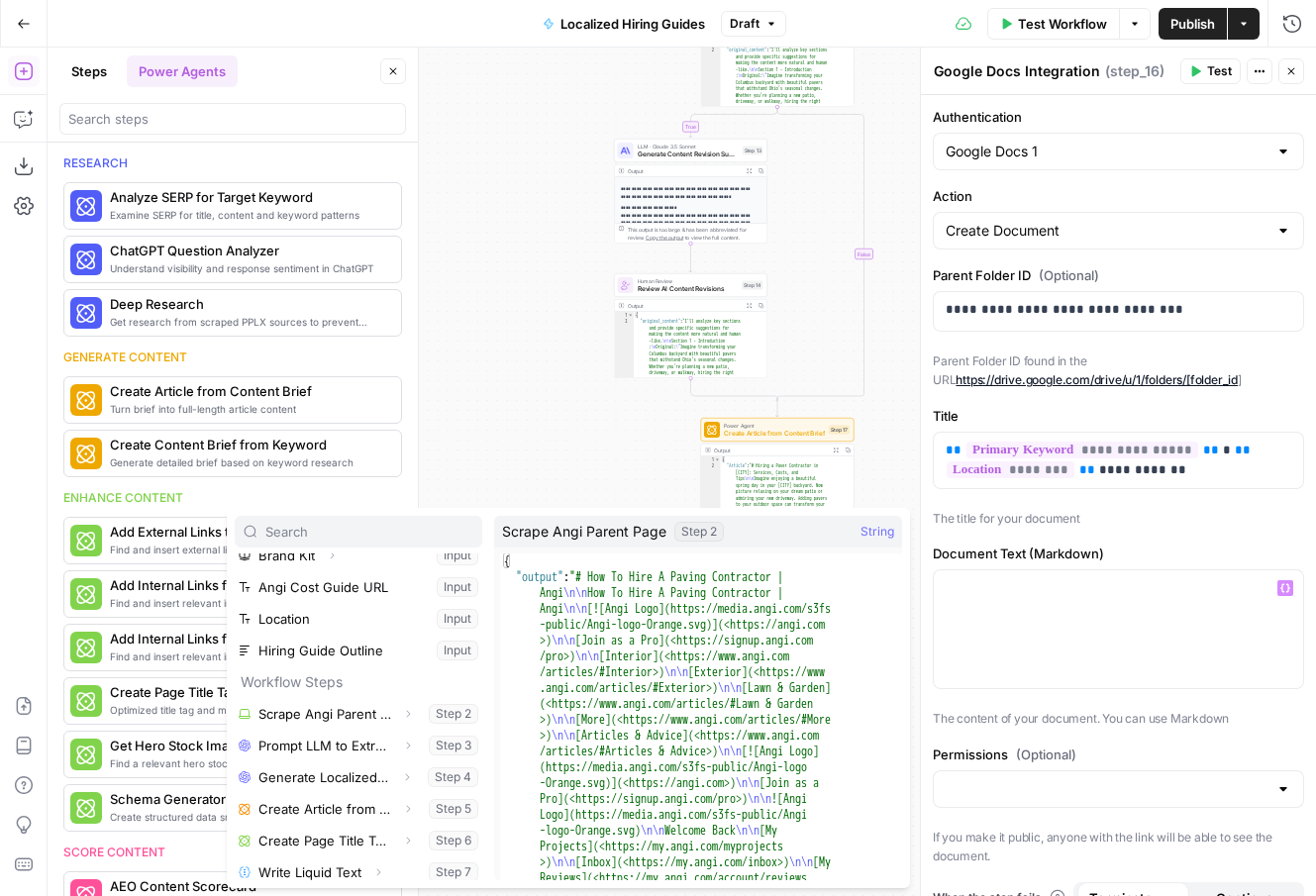scroll, scrollTop: 212, scrollLeft: 0, axis: vertical 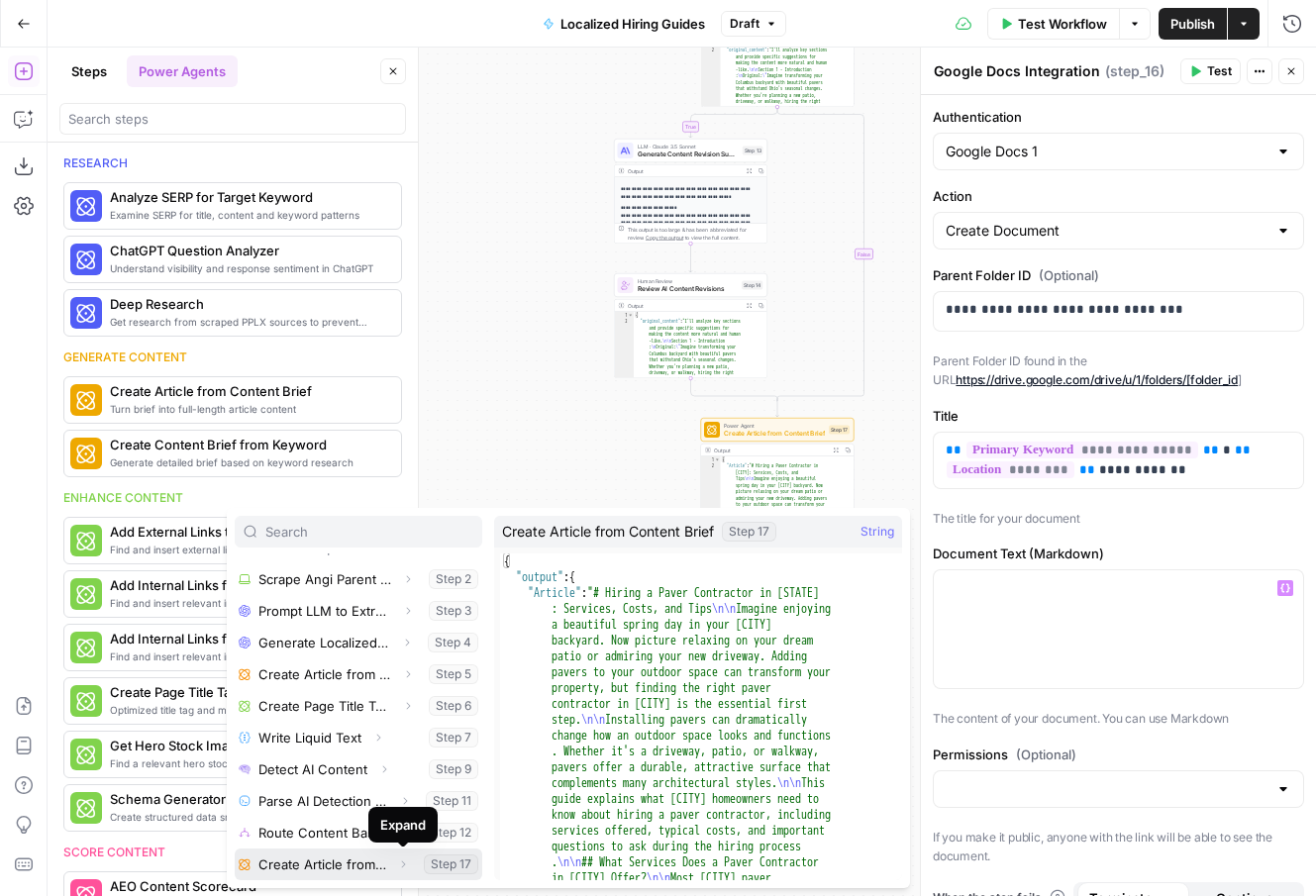 click 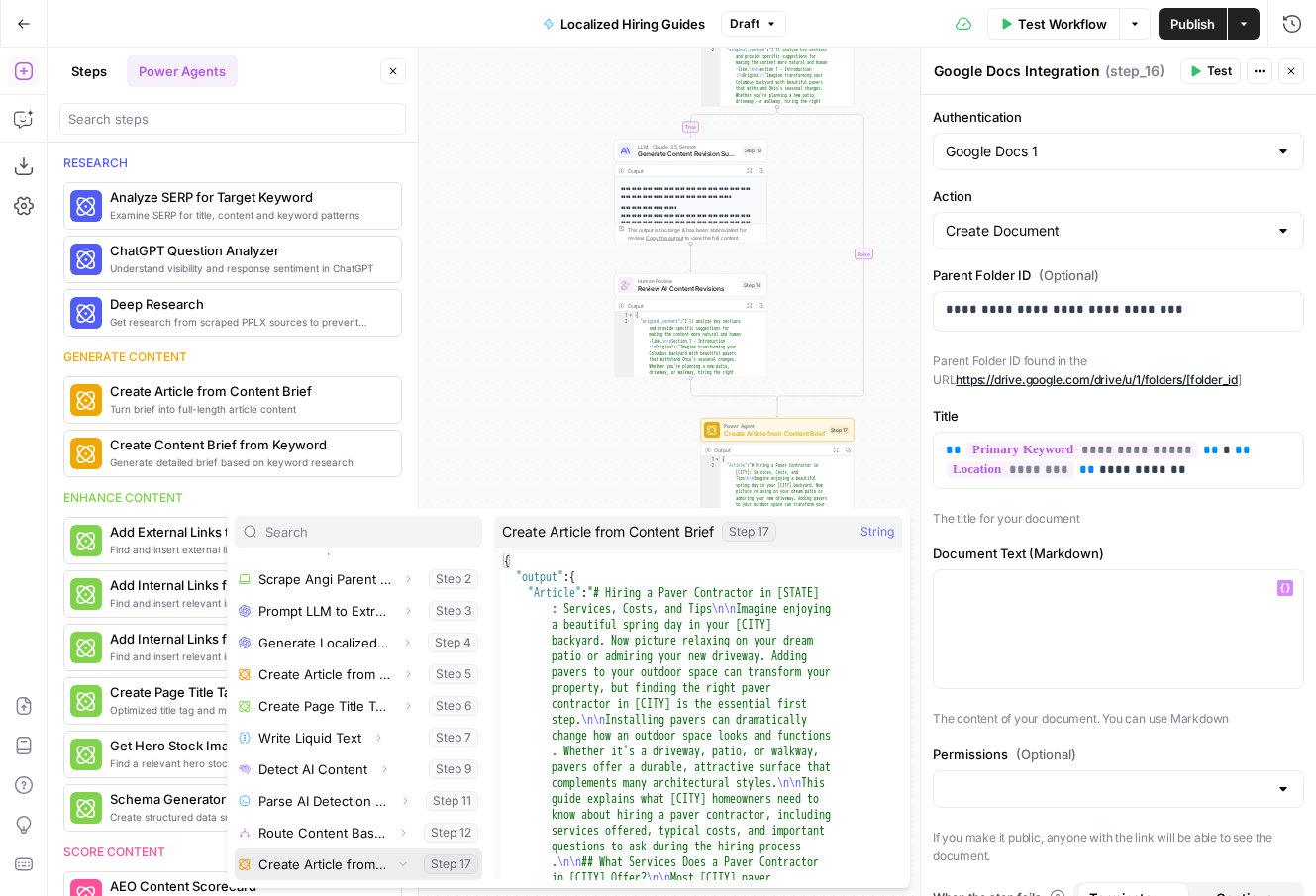 scroll, scrollTop: 244, scrollLeft: 0, axis: vertical 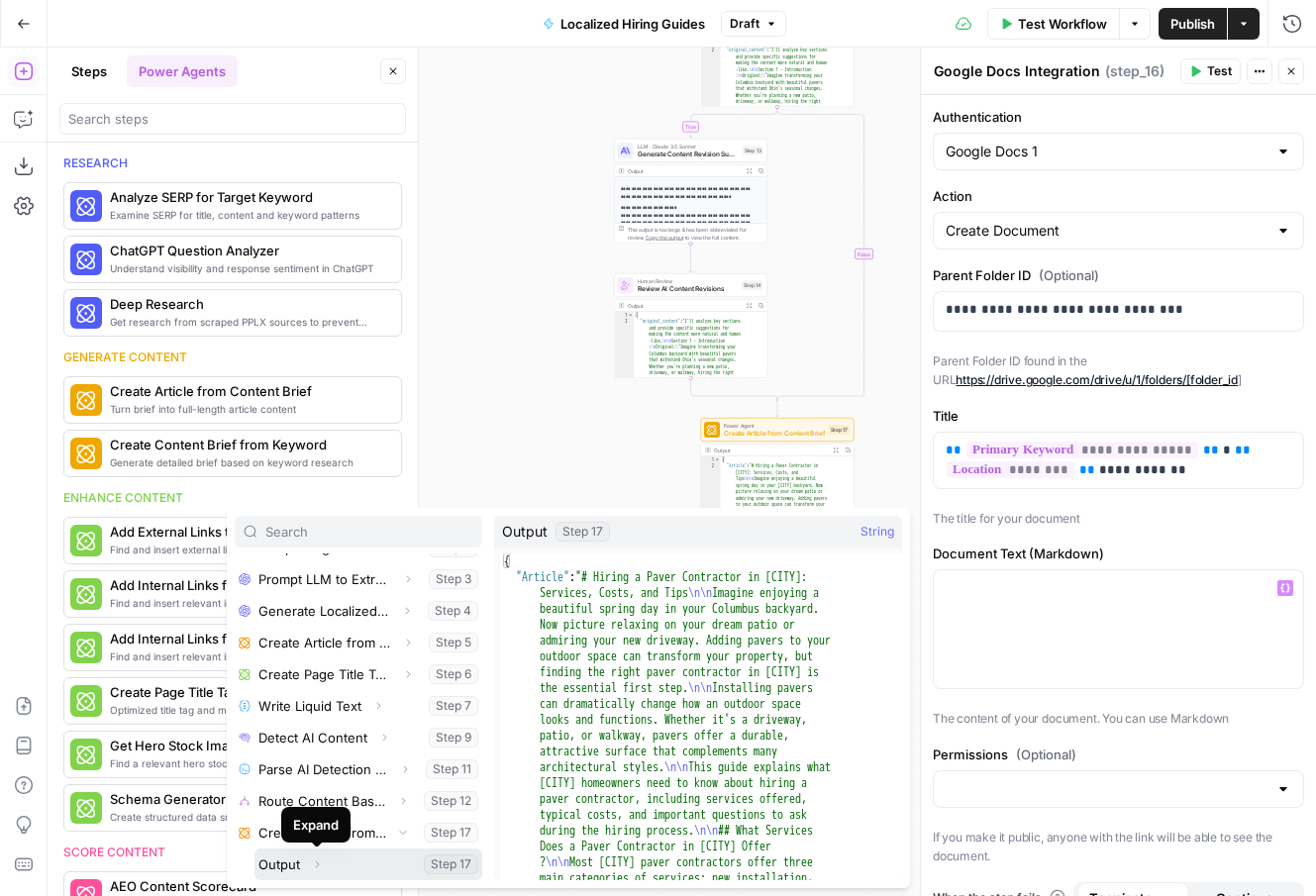 click on "Expand" at bounding box center (317, 864) 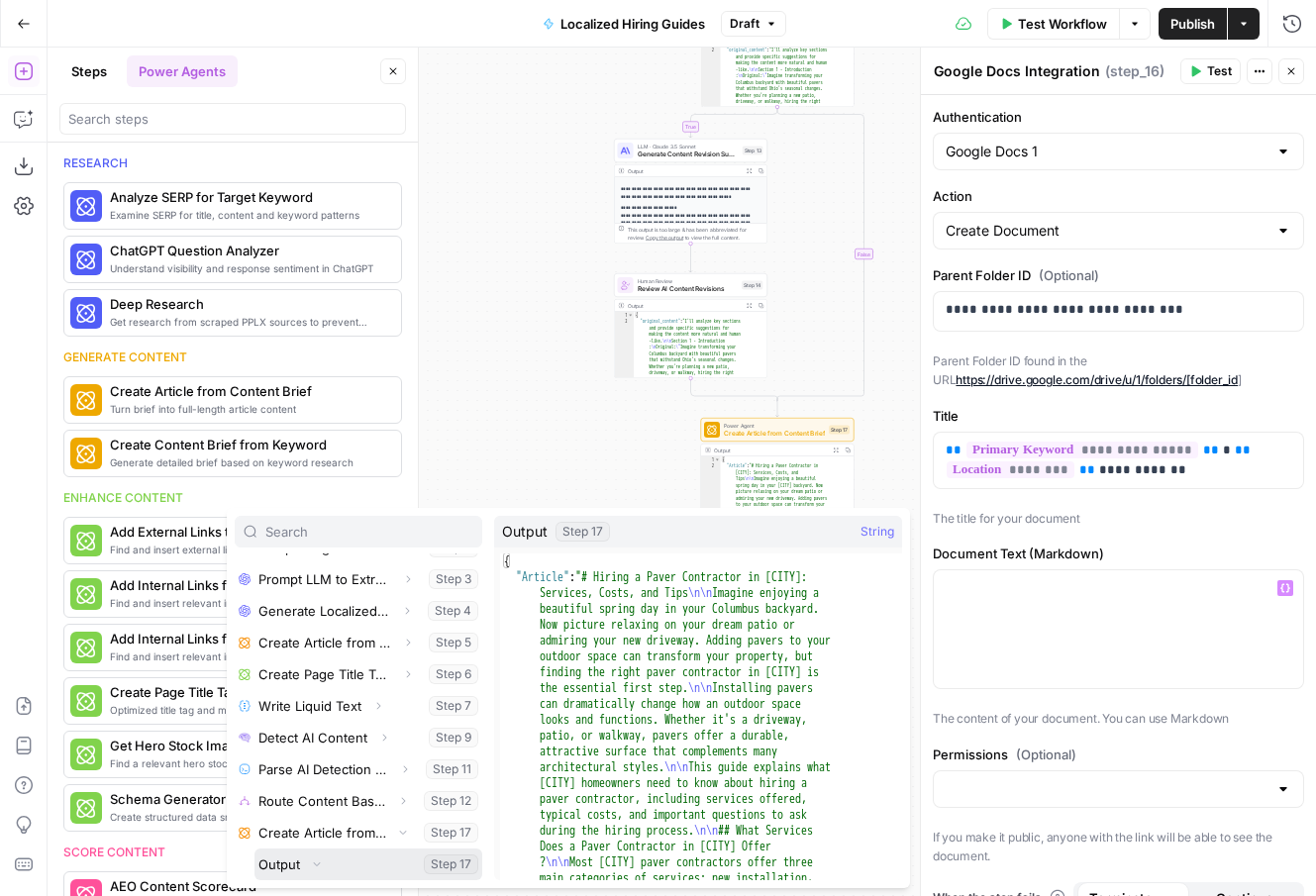 click at bounding box center [368, 864] 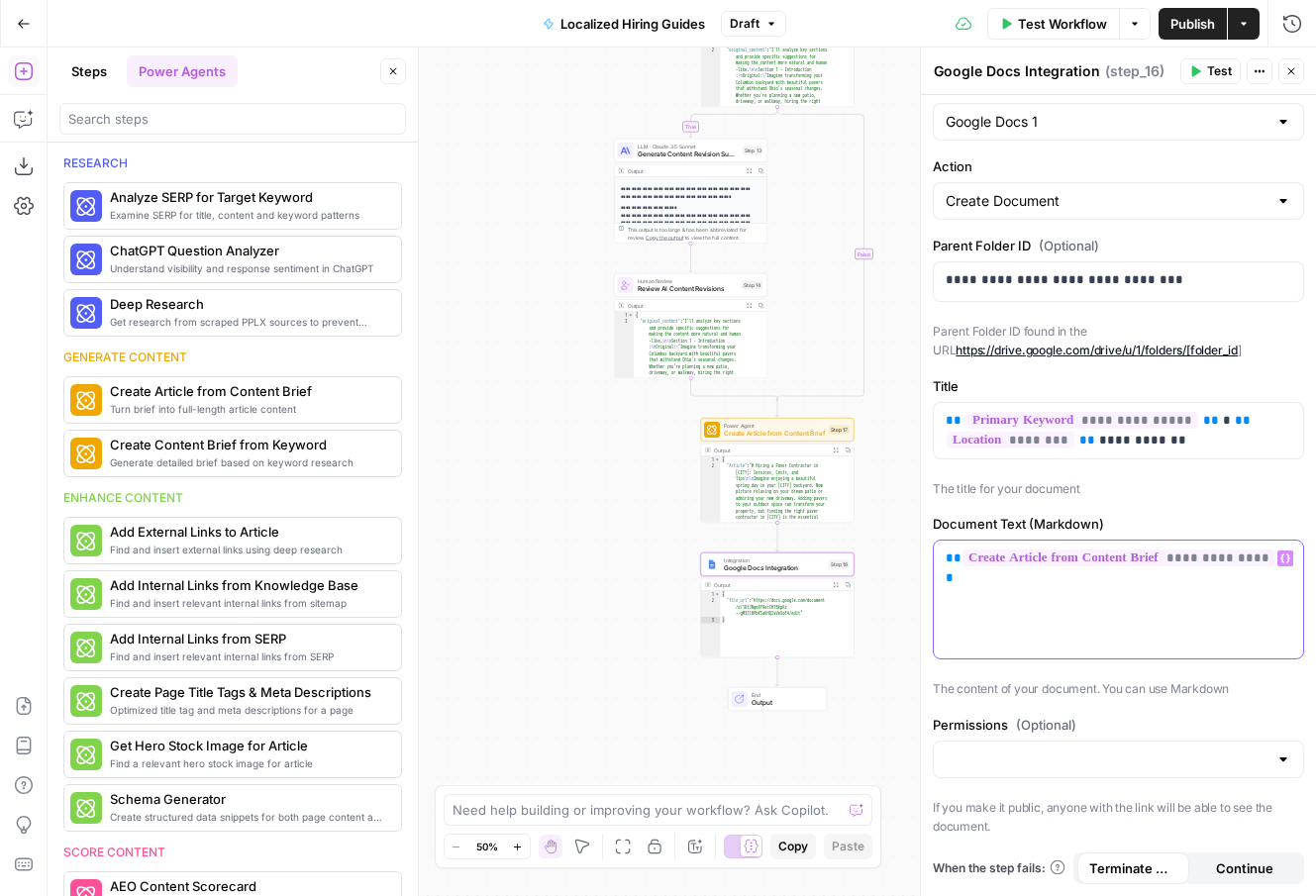 scroll, scrollTop: 0, scrollLeft: 0, axis: both 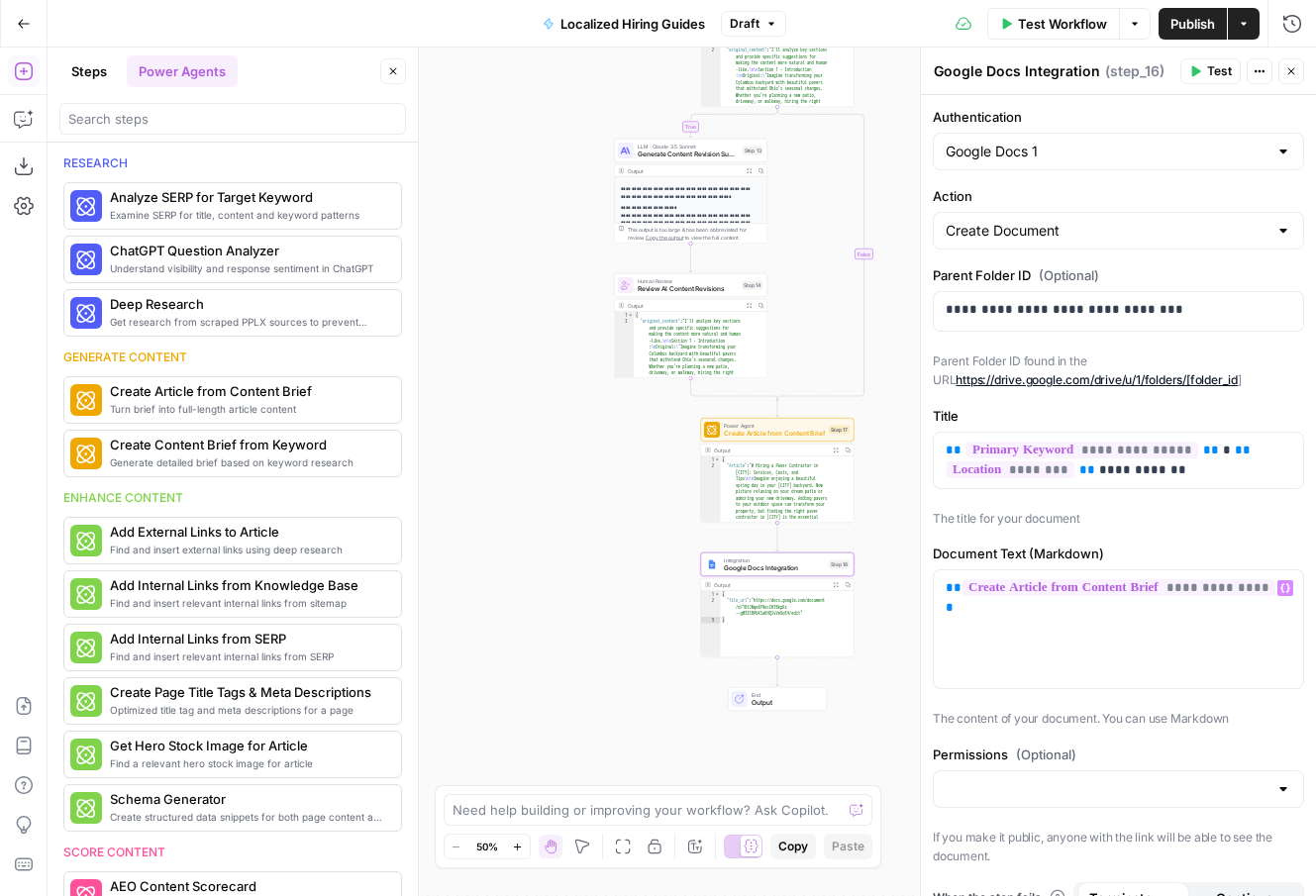 click on "Test" at bounding box center (1210, 71) 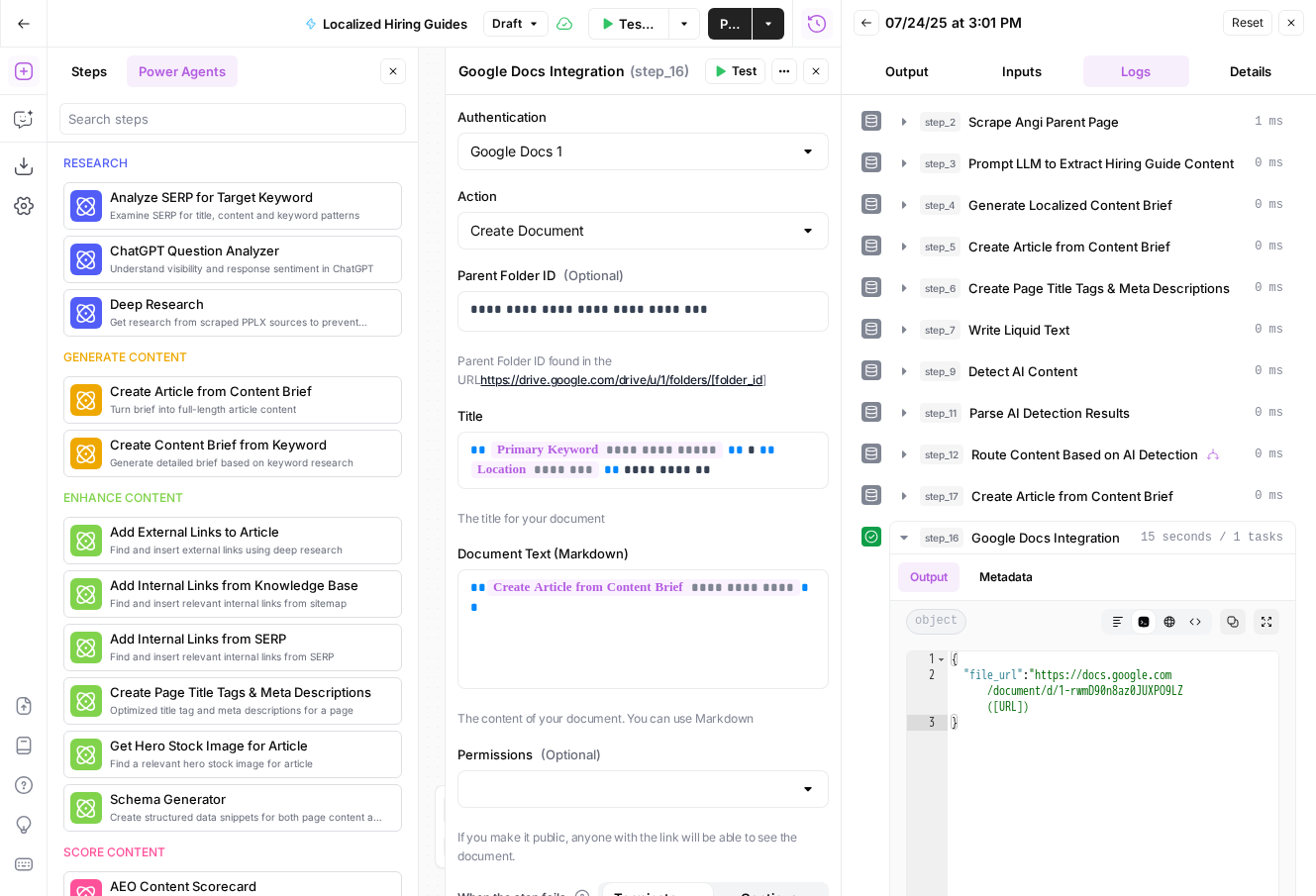 click 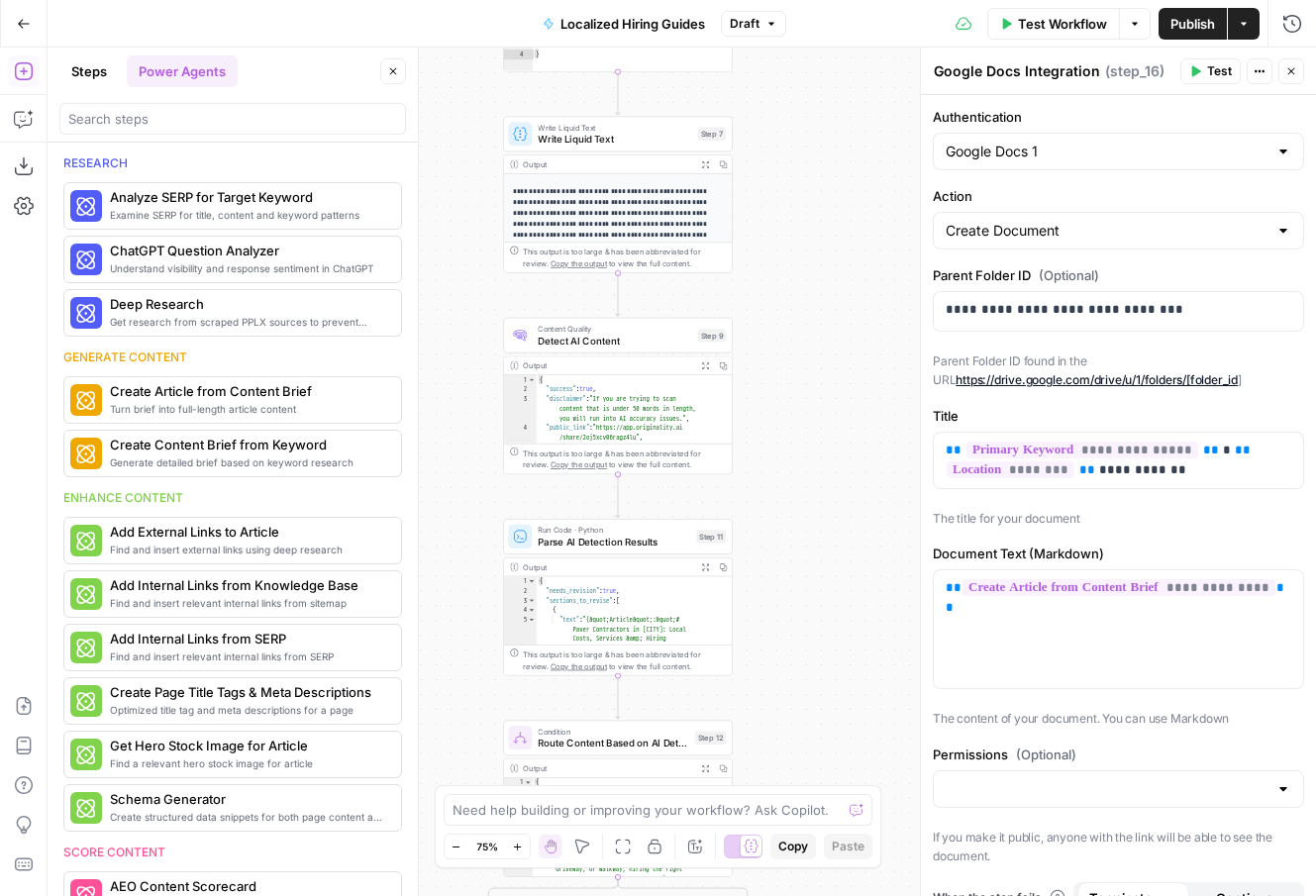 click on "Write Liquid Text" at bounding box center (614, 139) 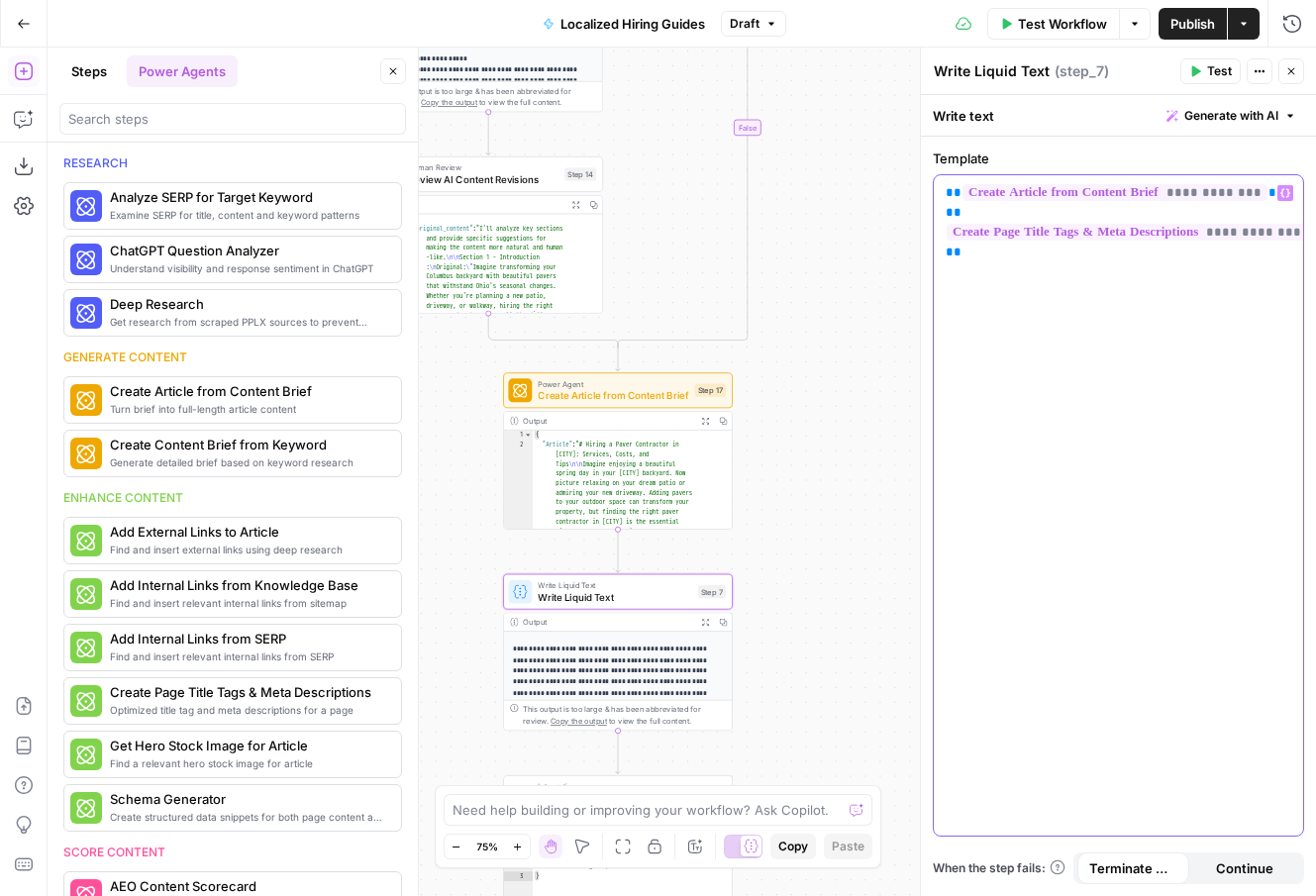 drag, startPoint x: 1071, startPoint y: 249, endPoint x: 951, endPoint y: 193, distance: 132.42356 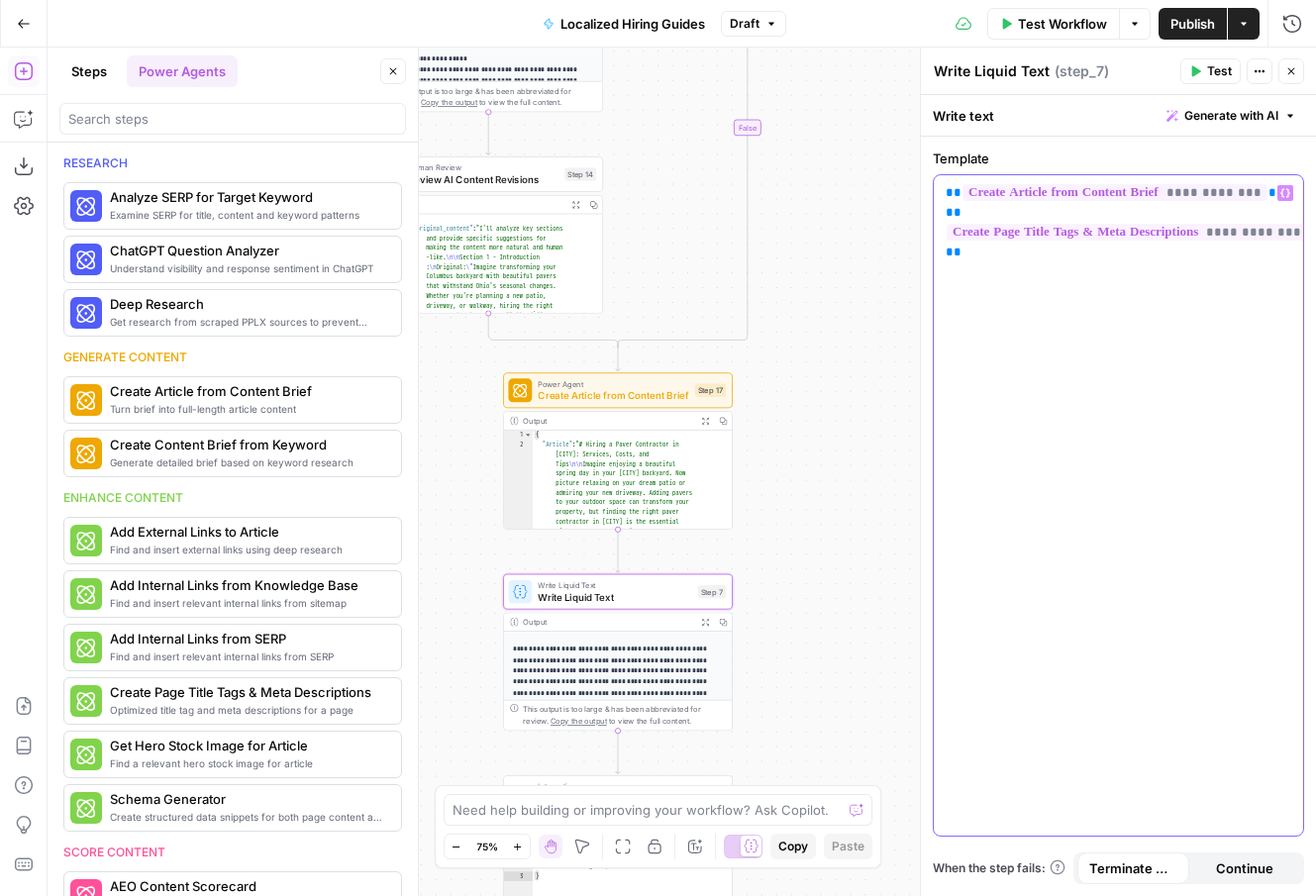 click on "**********" at bounding box center (1118, 223) 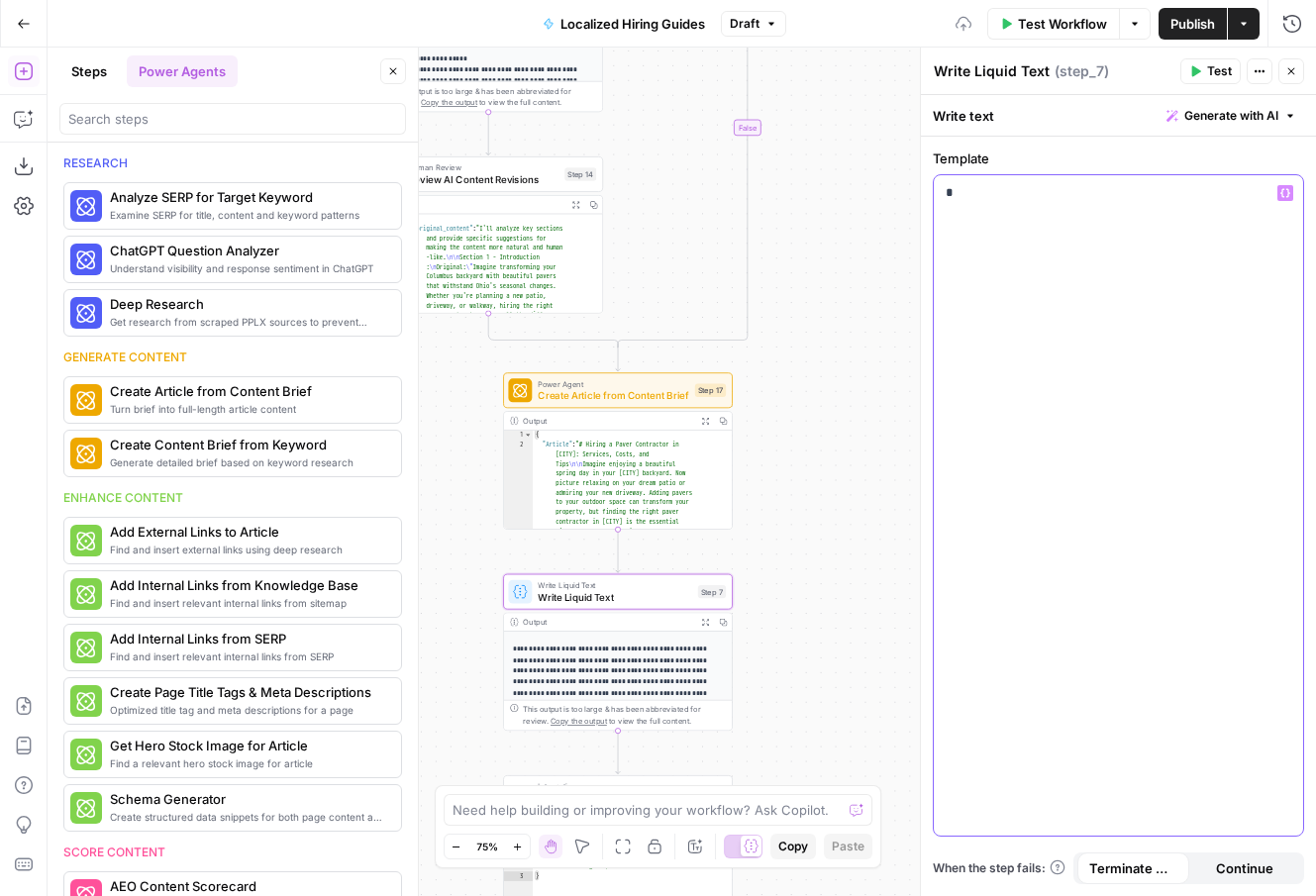 type 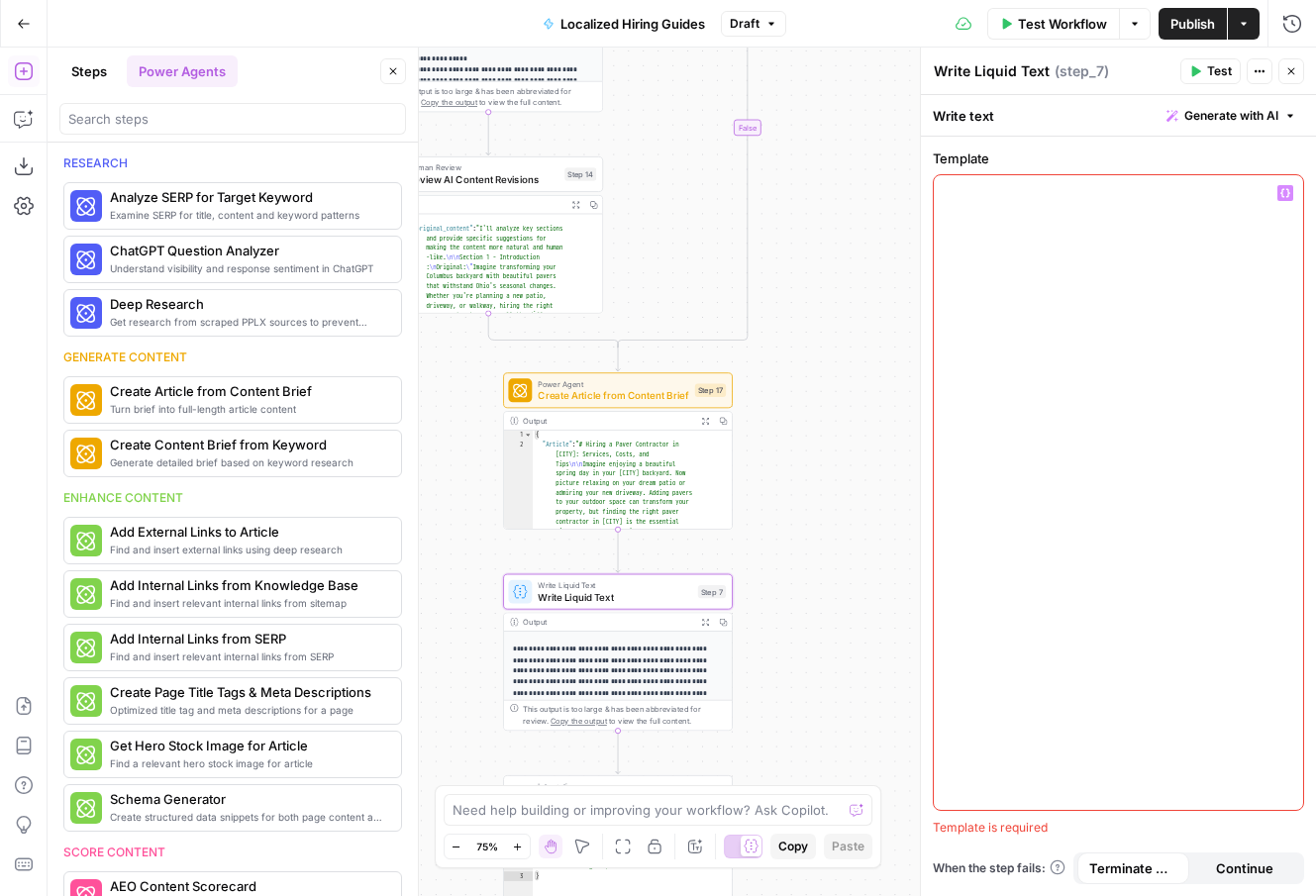 click 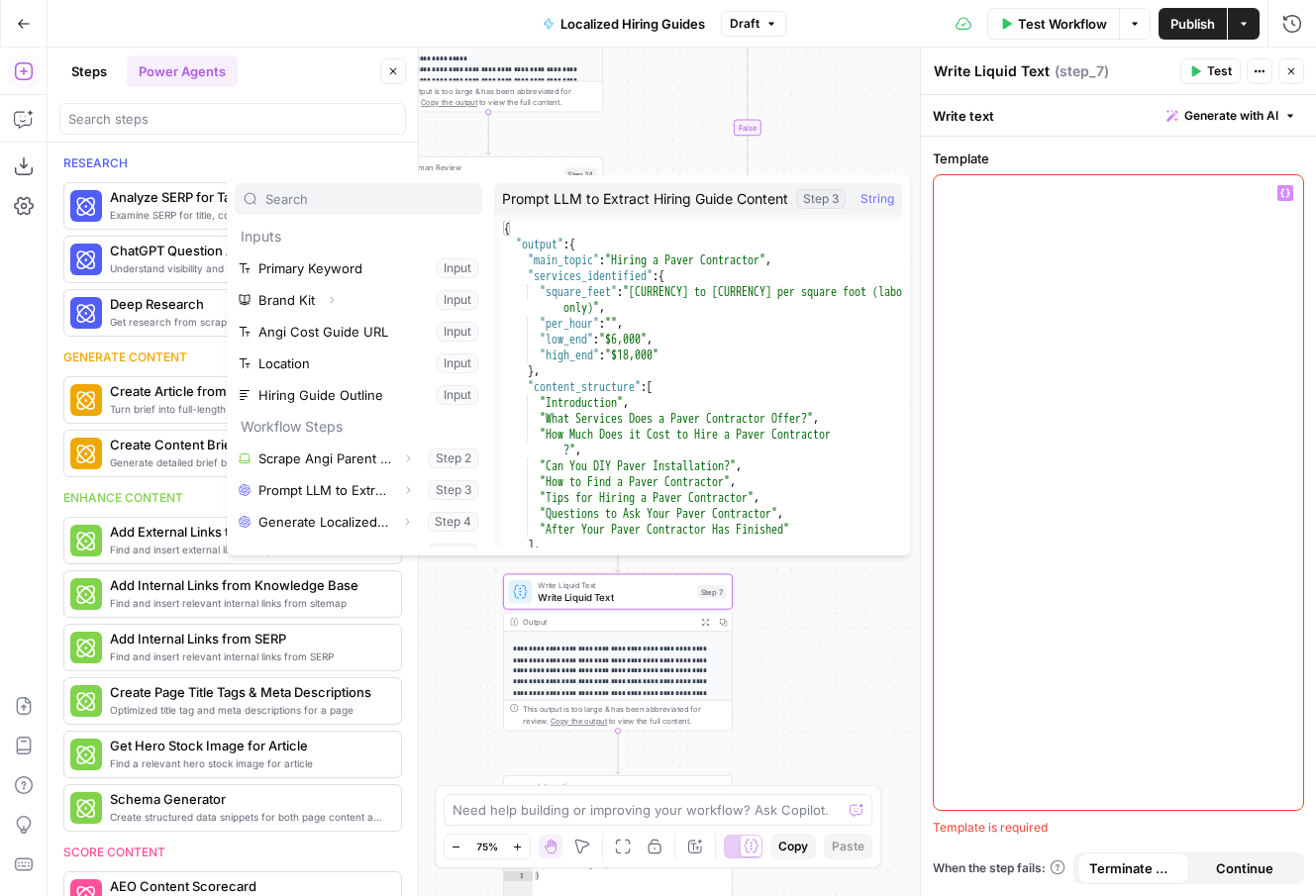 scroll, scrollTop: 180, scrollLeft: 0, axis: vertical 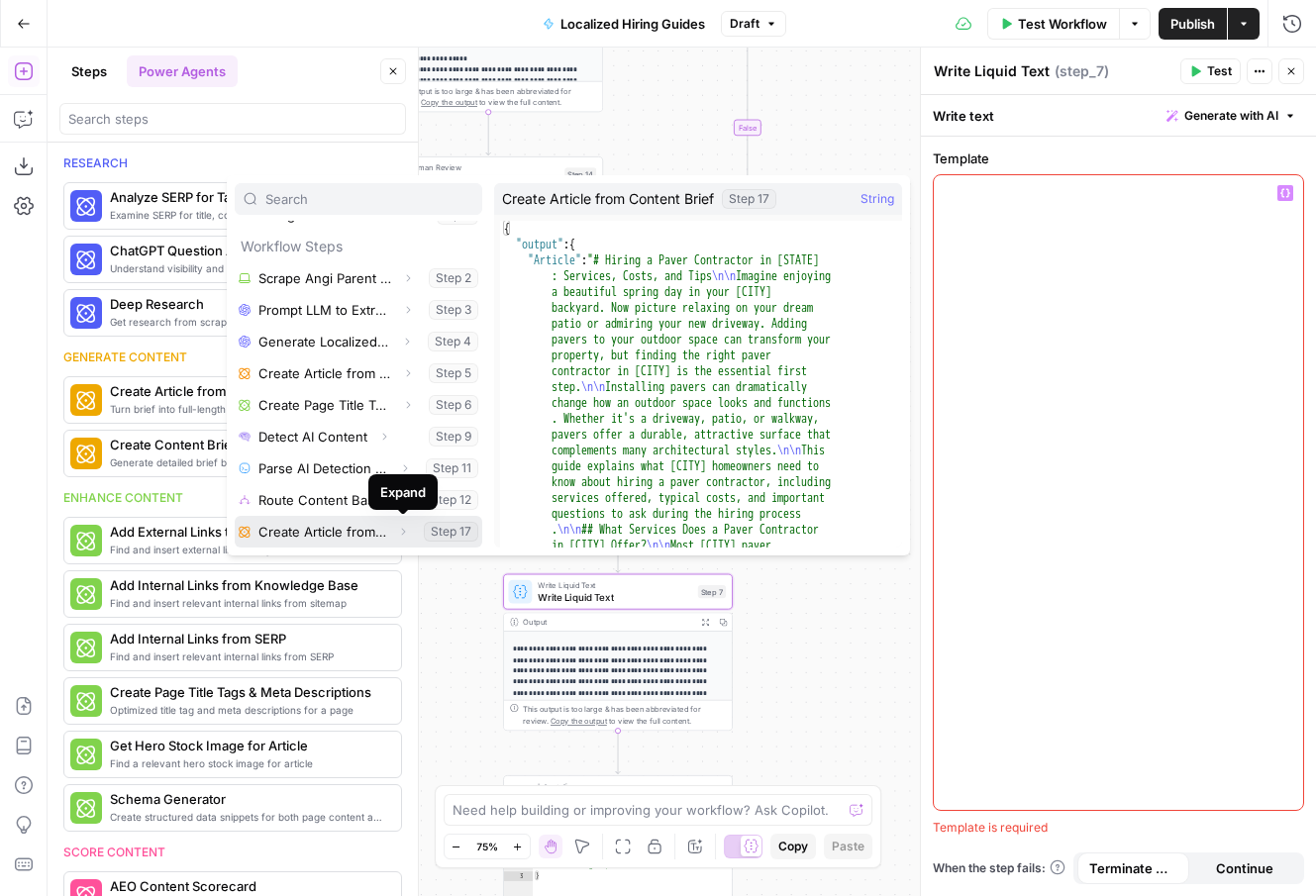 click 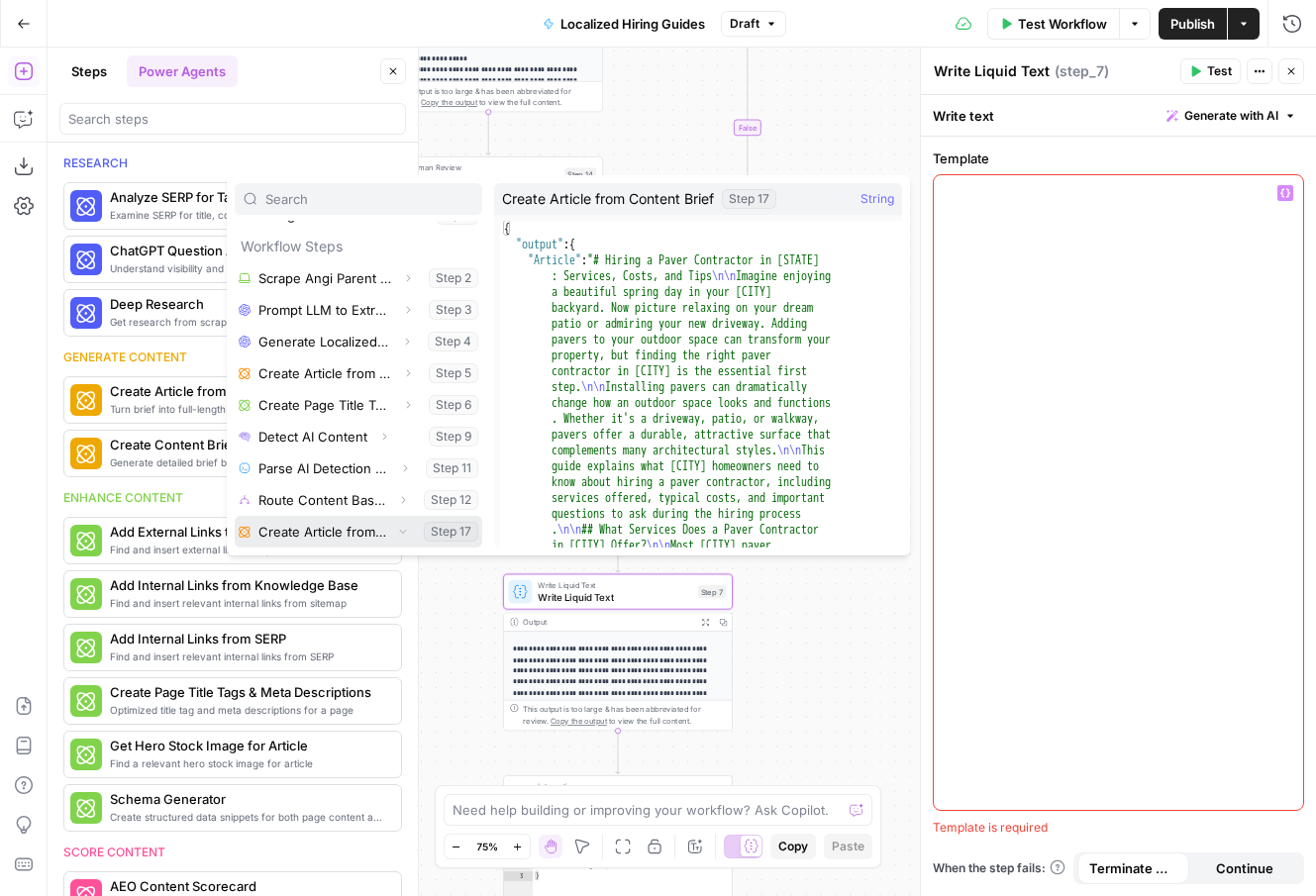scroll, scrollTop: 212, scrollLeft: 0, axis: vertical 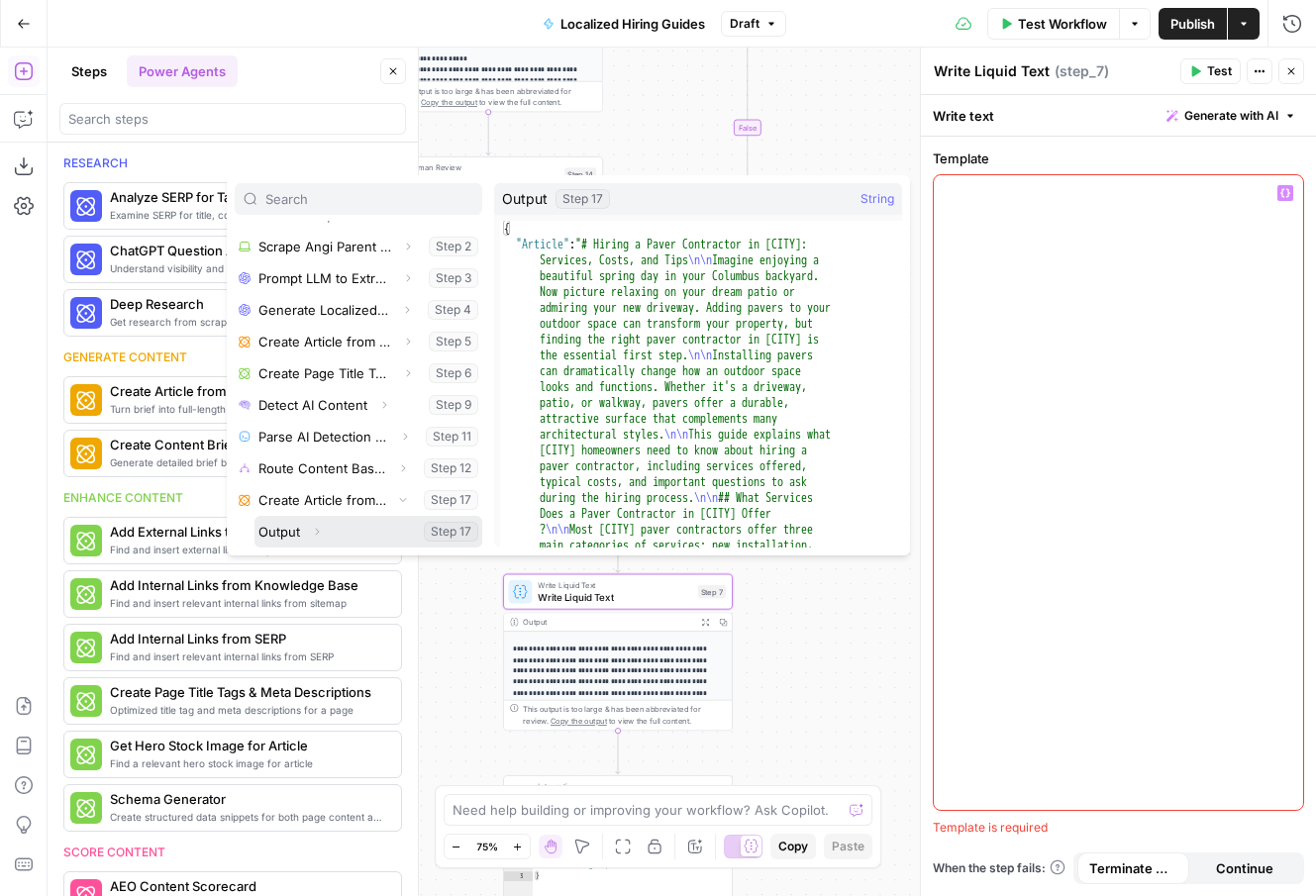 click at bounding box center [368, 532] 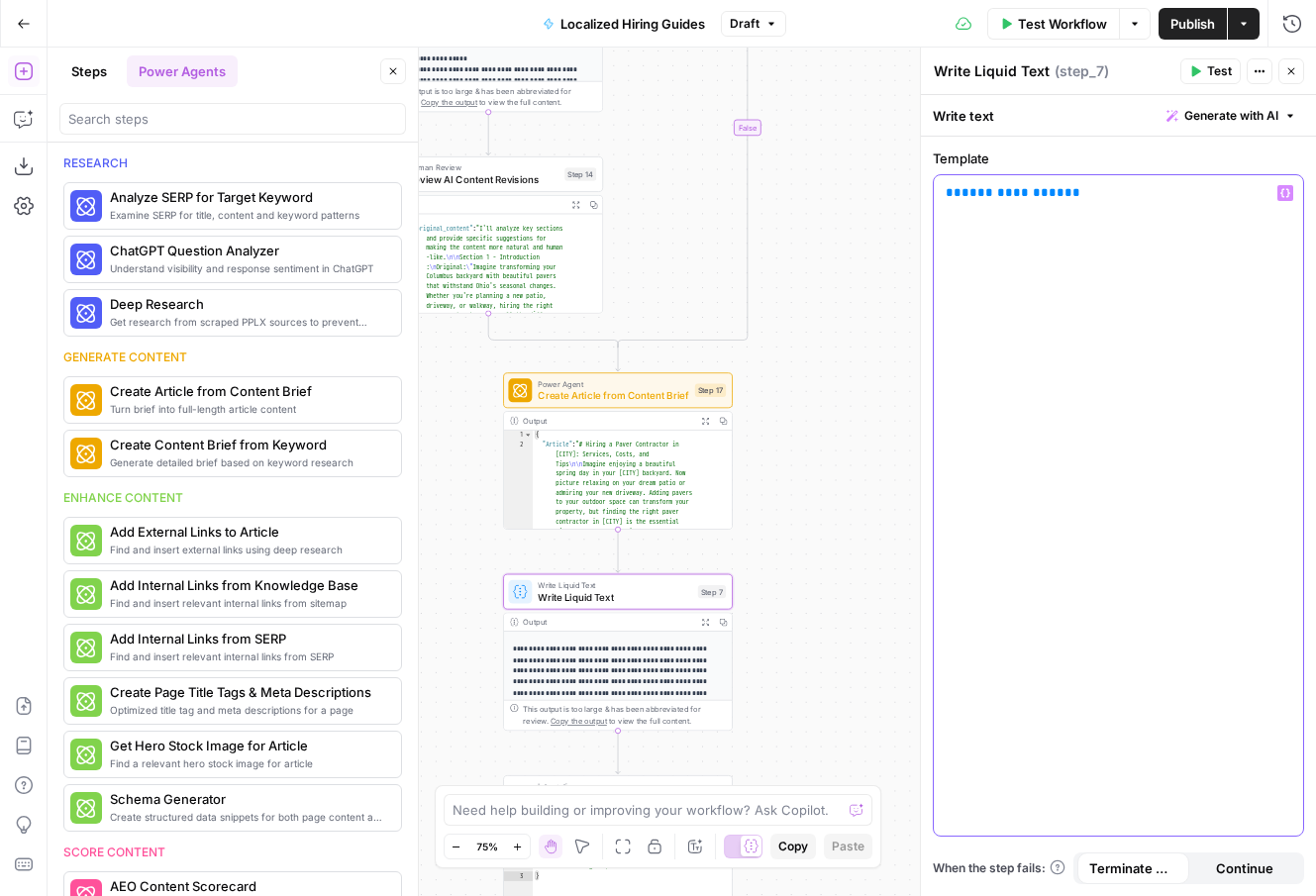 click on "**********" at bounding box center (1118, 505) 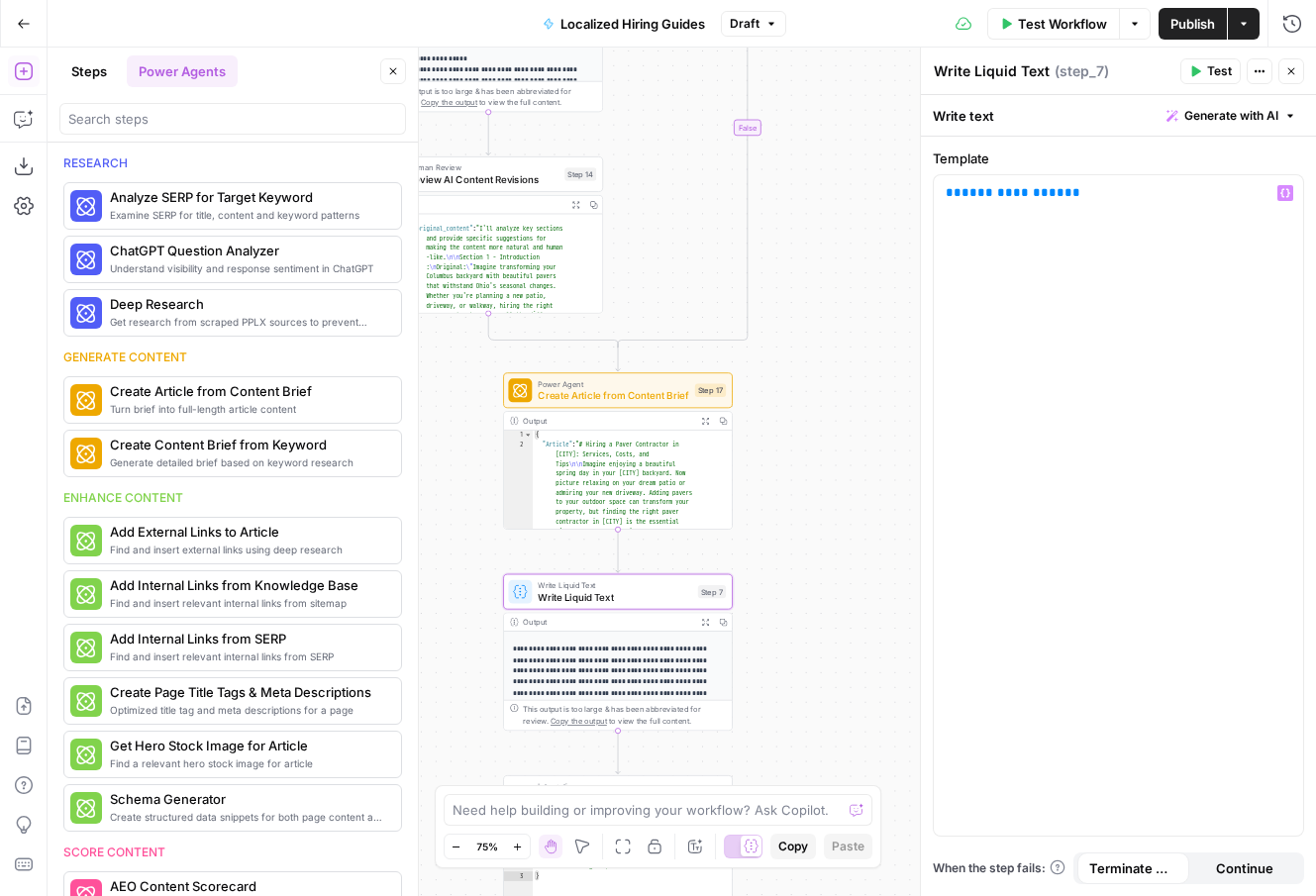 click on "Test" at bounding box center (1219, 71) 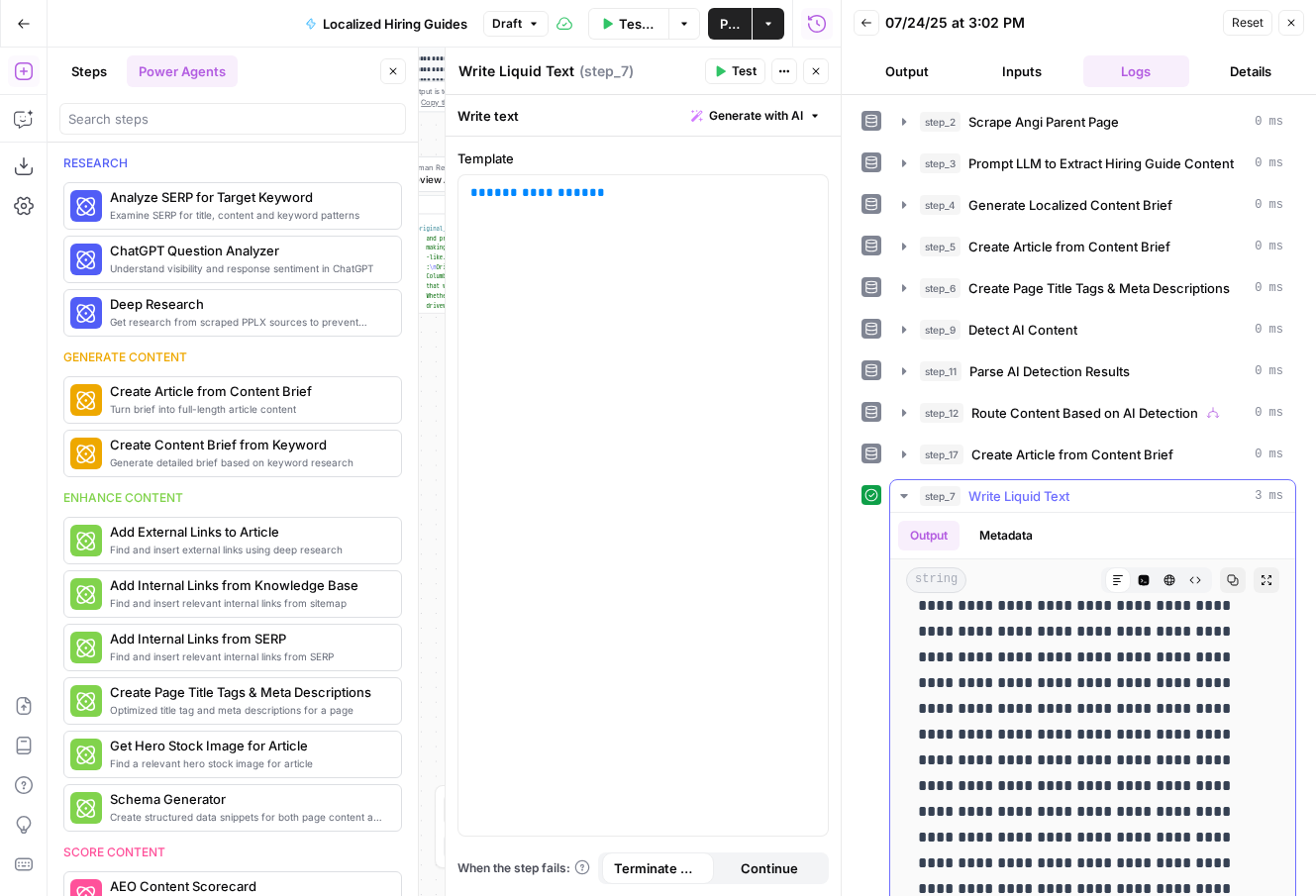 scroll, scrollTop: 0, scrollLeft: 0, axis: both 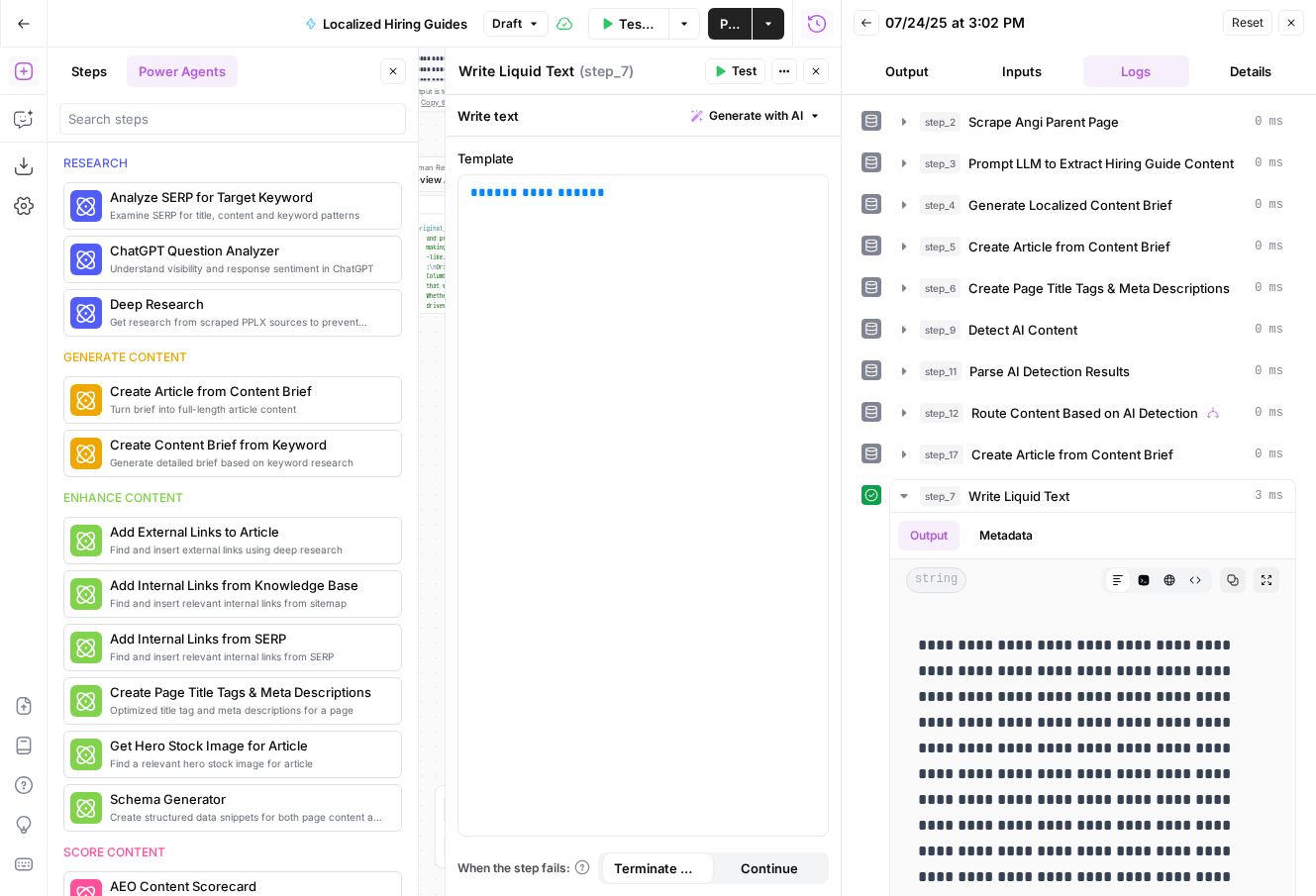 click 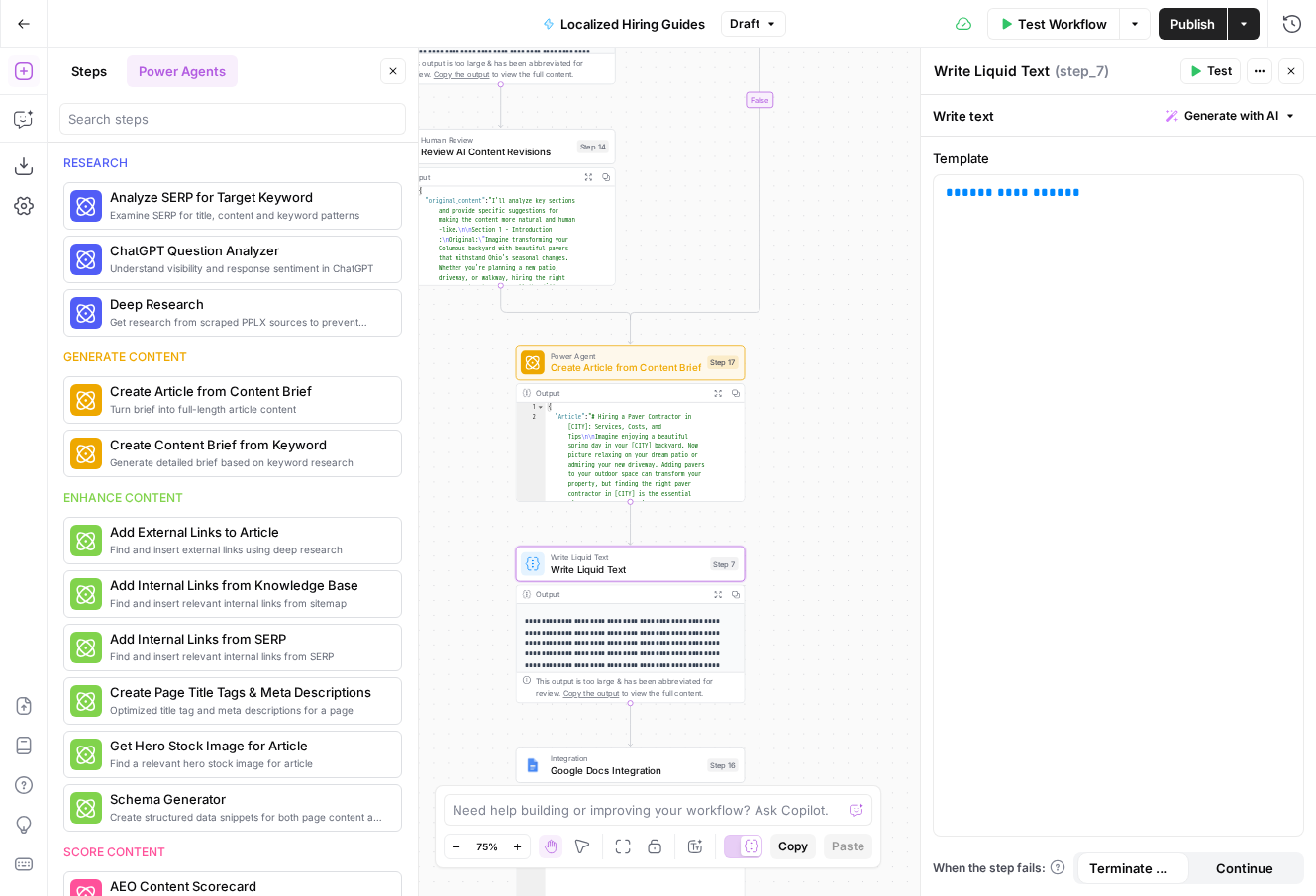 click on "Google Docs Integration" at bounding box center (626, 770) 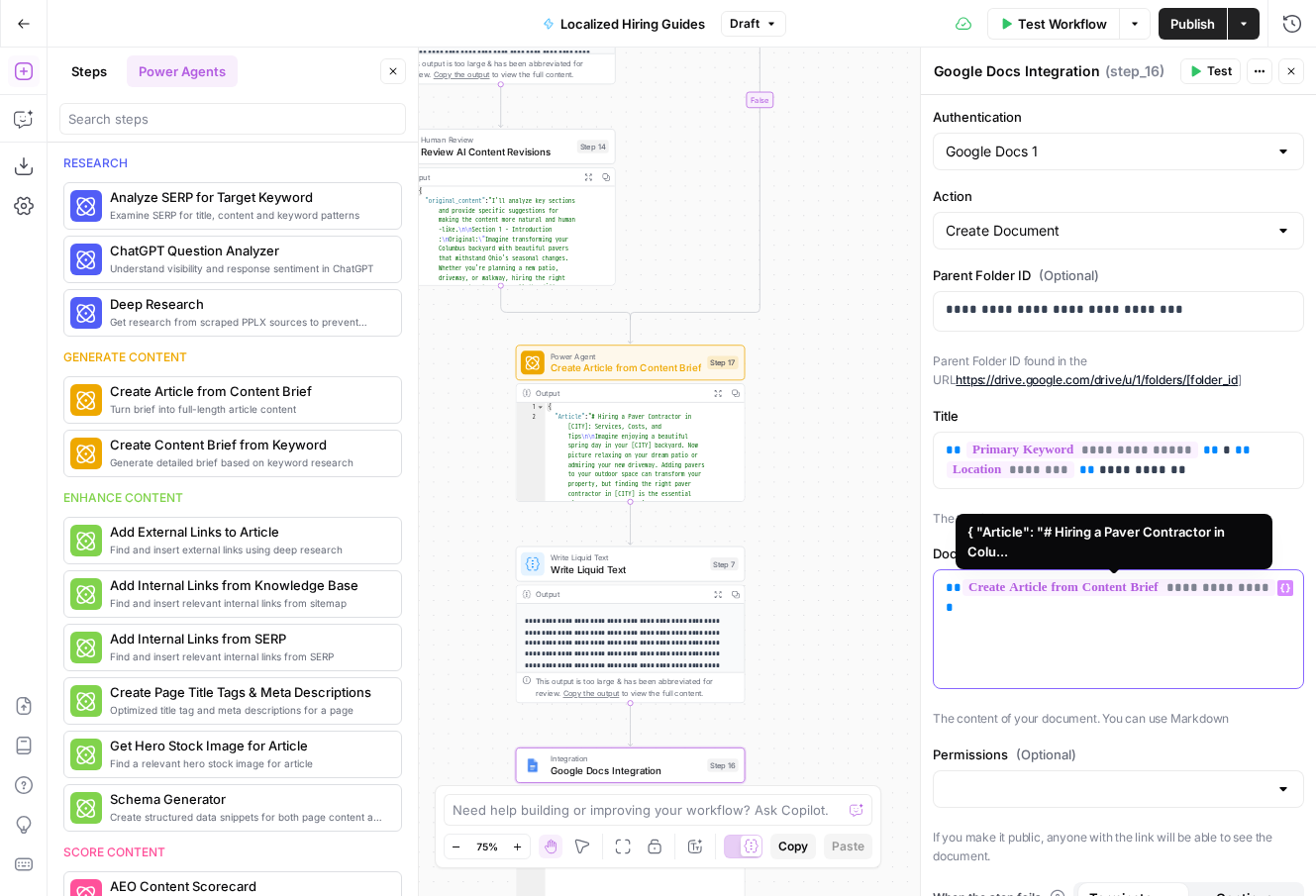 drag, startPoint x: 1228, startPoint y: 624, endPoint x: 946, endPoint y: 580, distance: 285.412 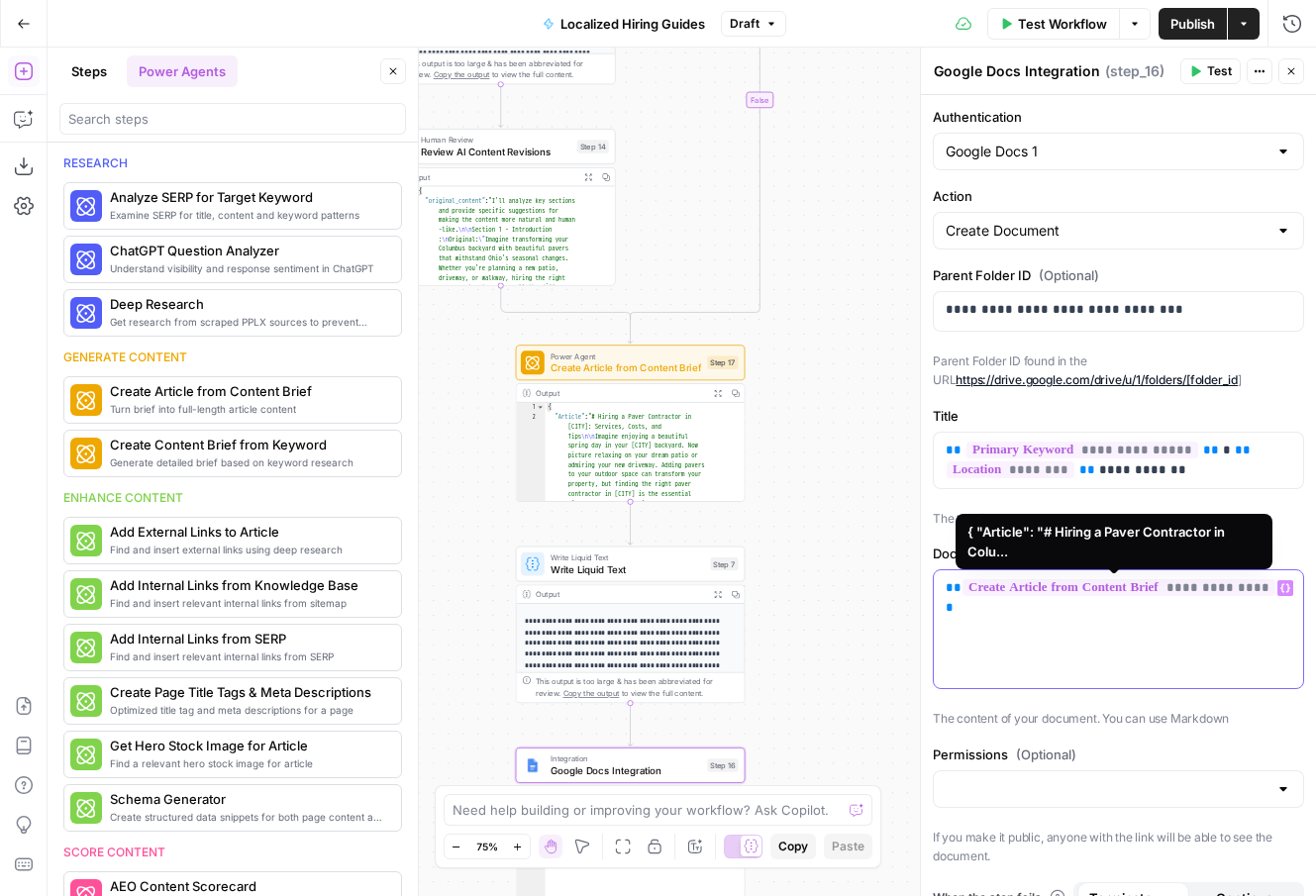 click on "**********" at bounding box center (1118, 629) 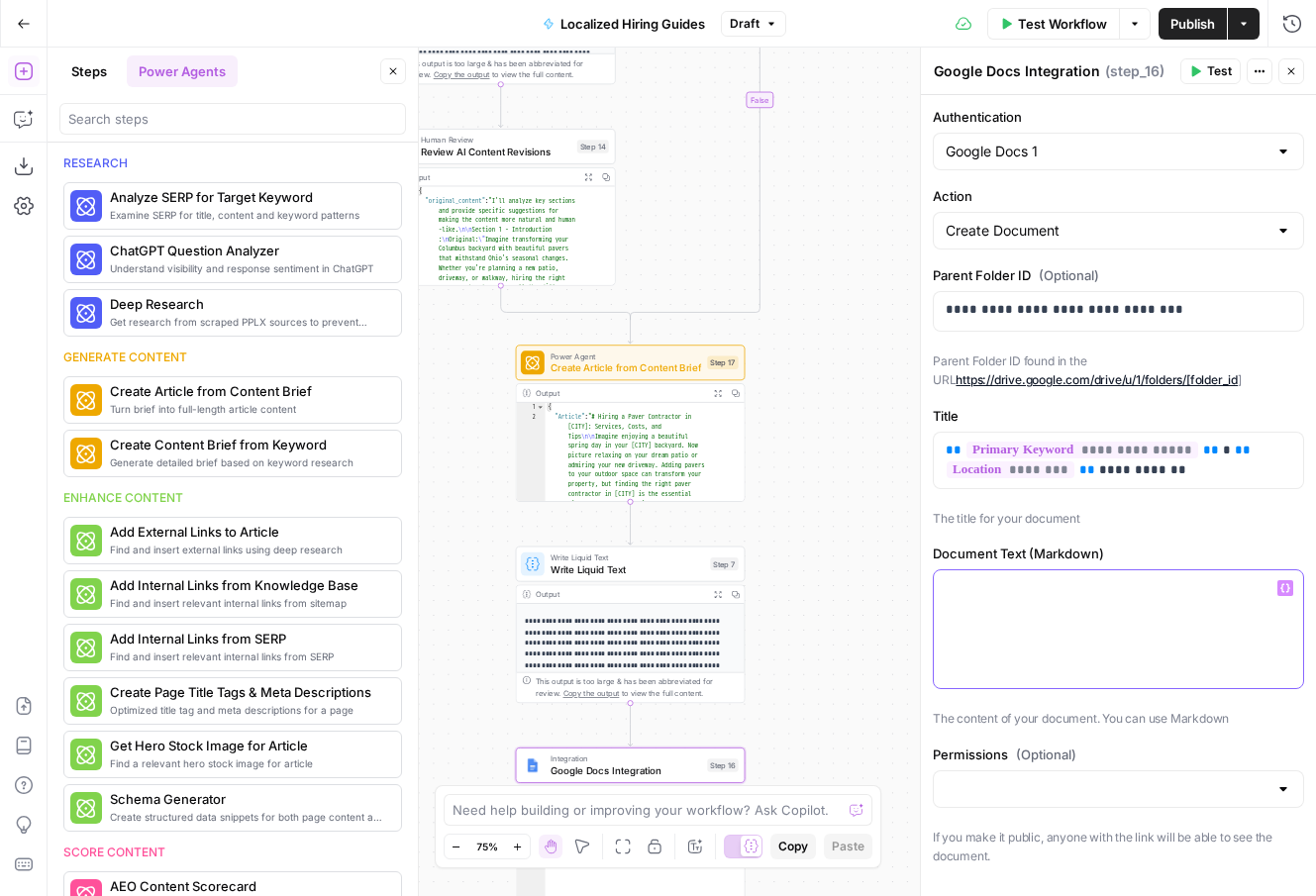 click 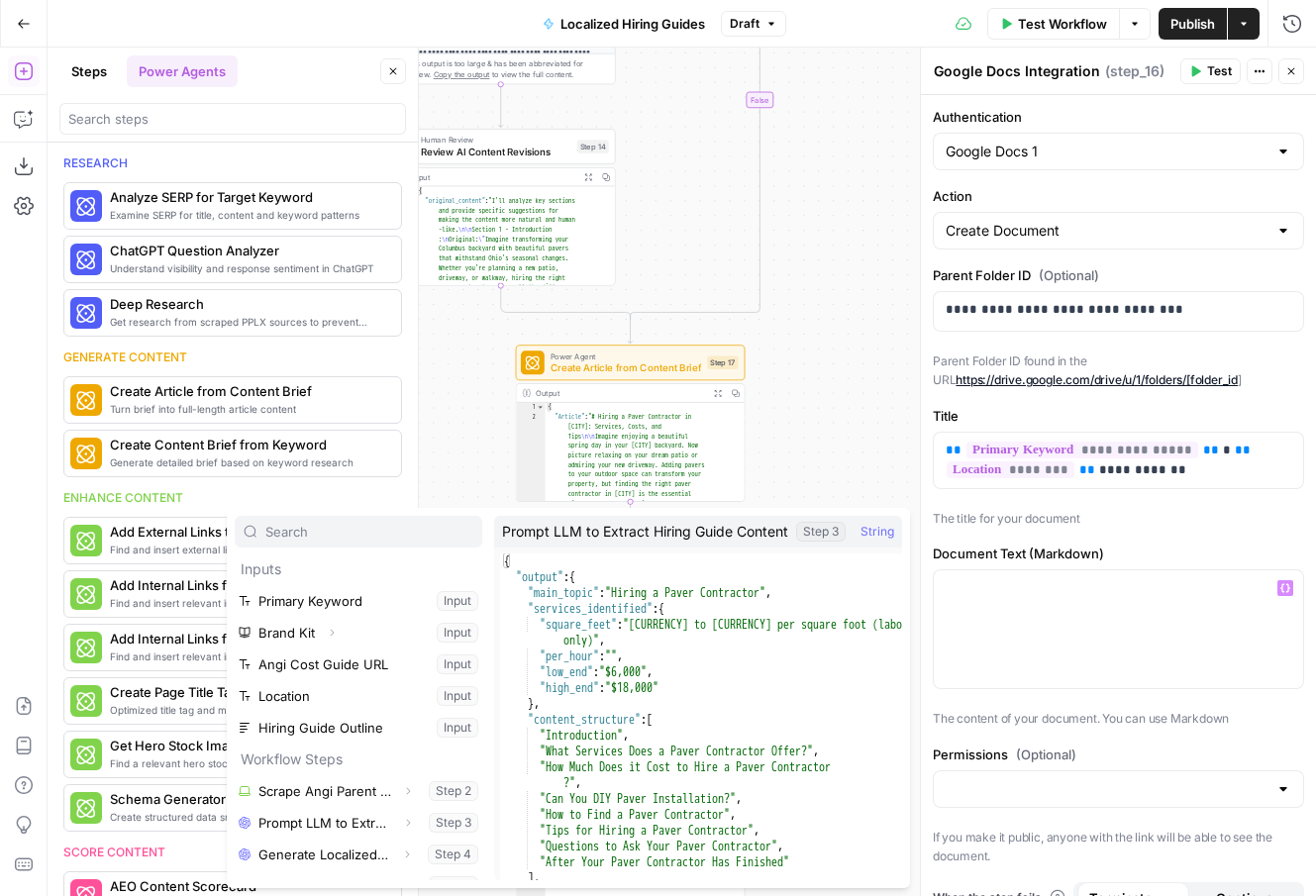 scroll, scrollTop: 212, scrollLeft: 0, axis: vertical 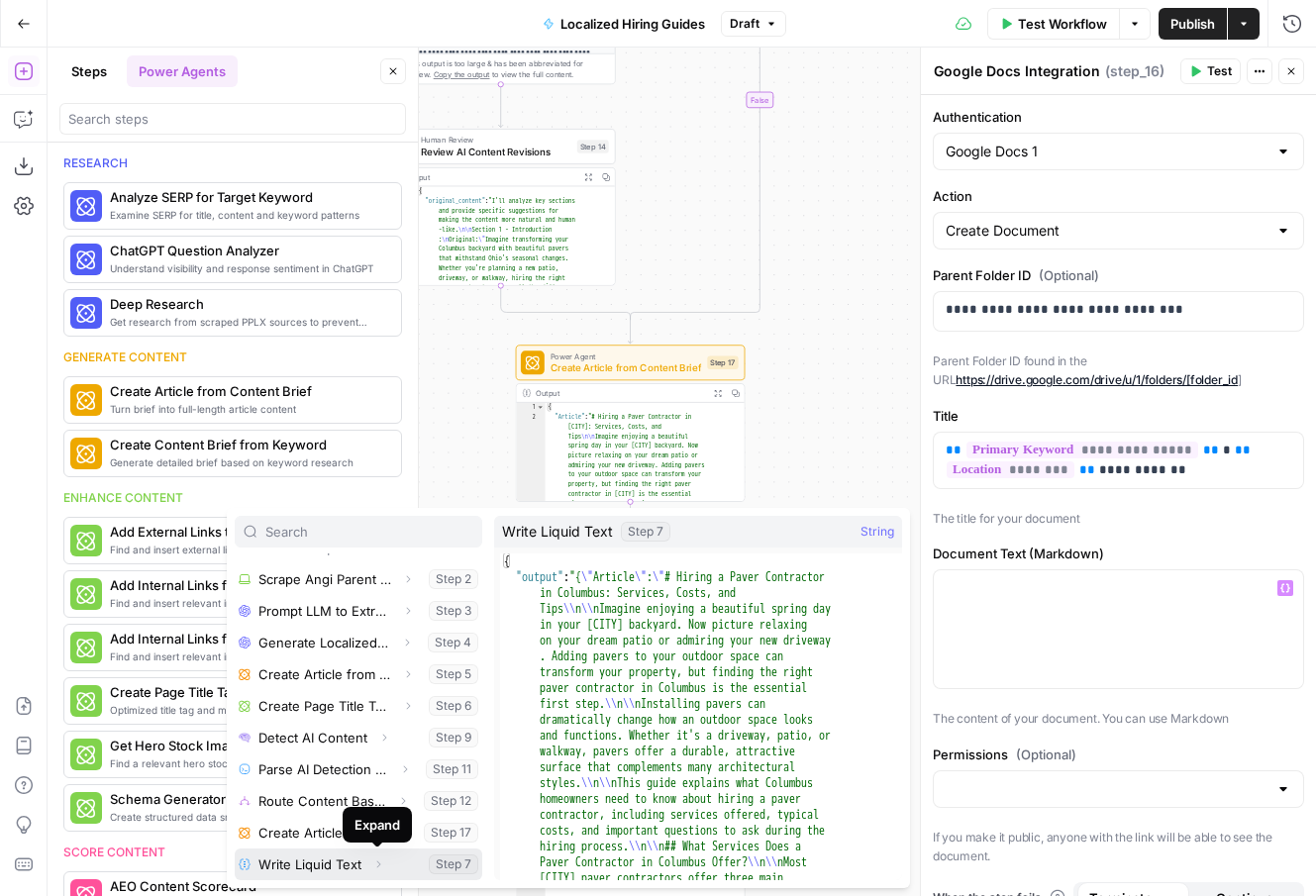 click 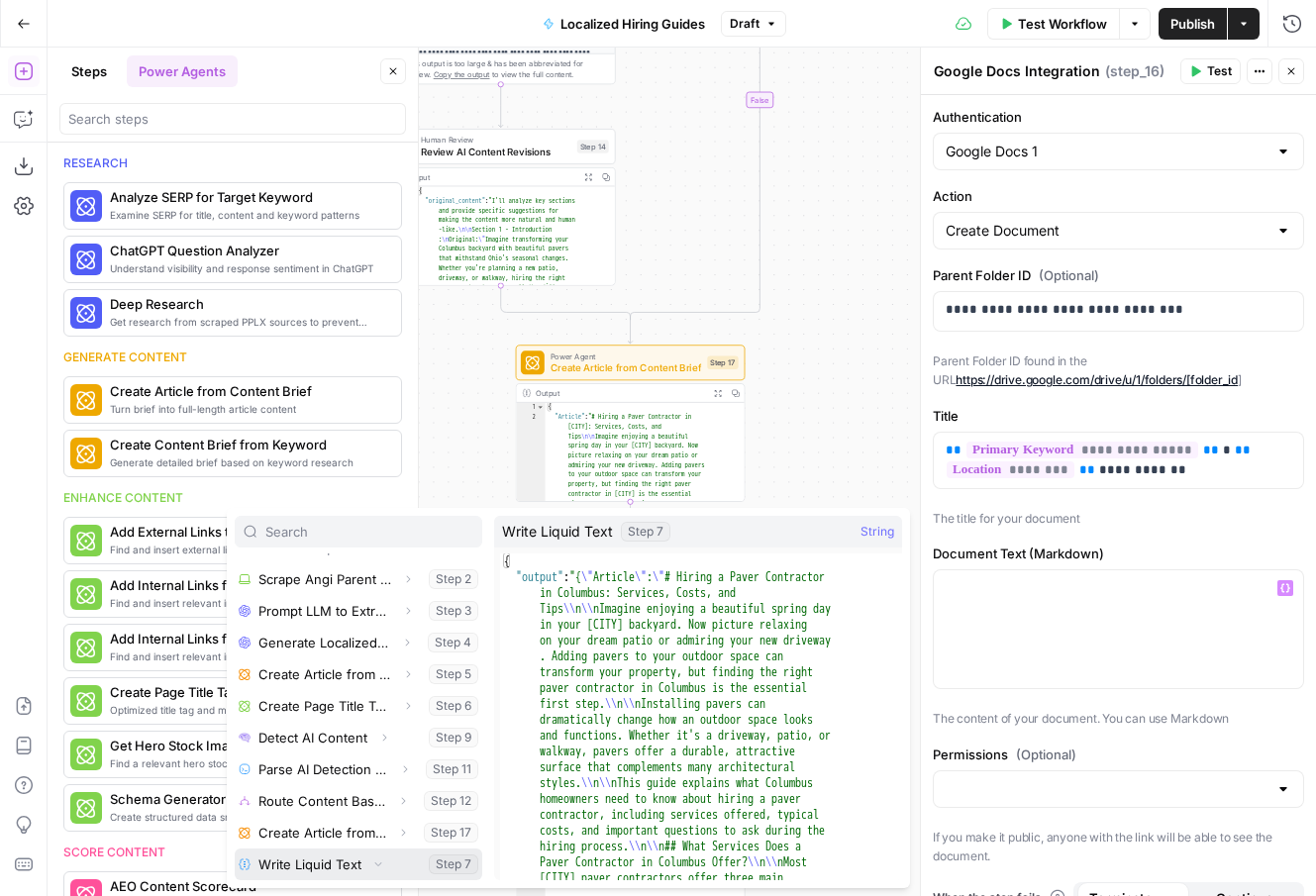 scroll, scrollTop: 244, scrollLeft: 0, axis: vertical 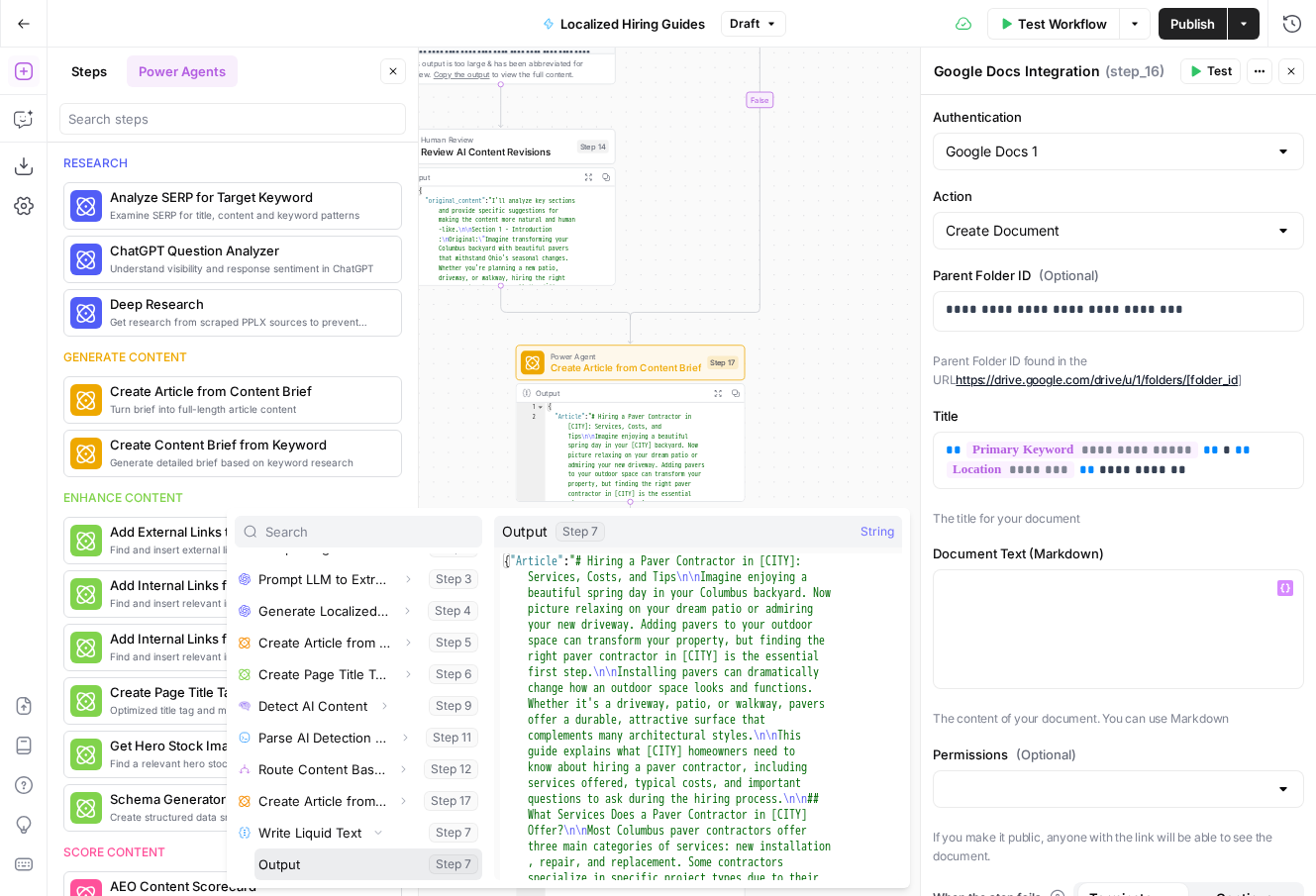 click at bounding box center (368, 864) 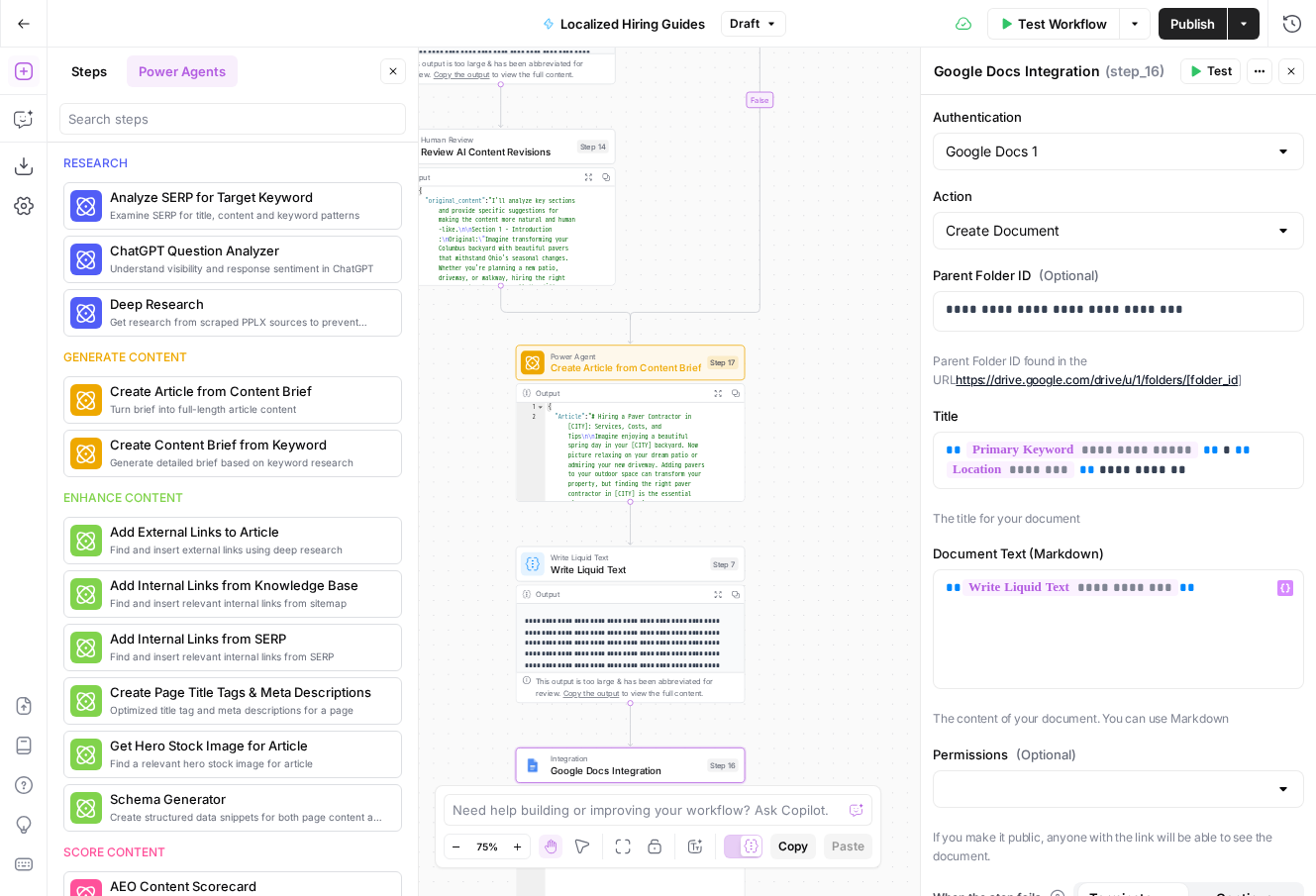 click on "Test" at bounding box center (1219, 71) 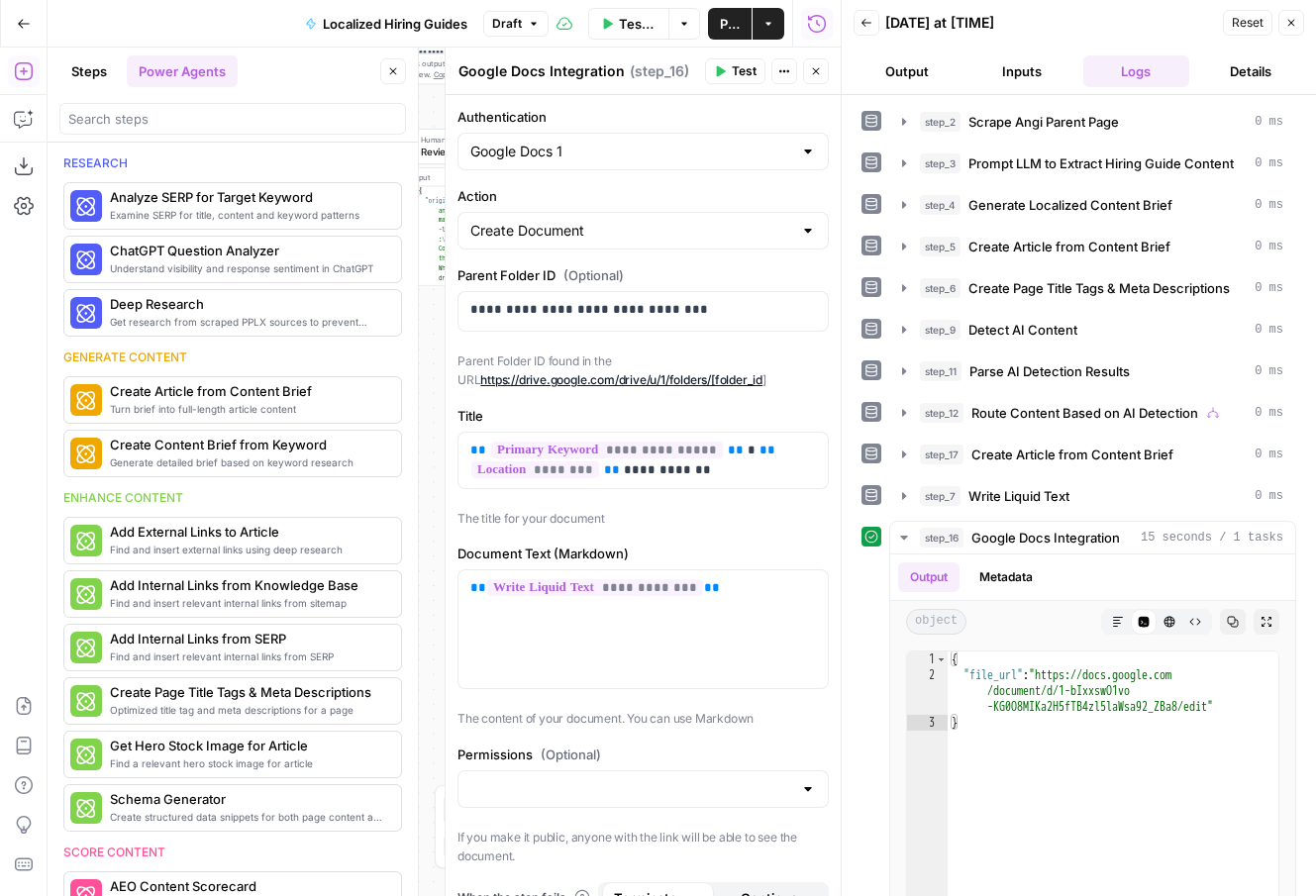 click 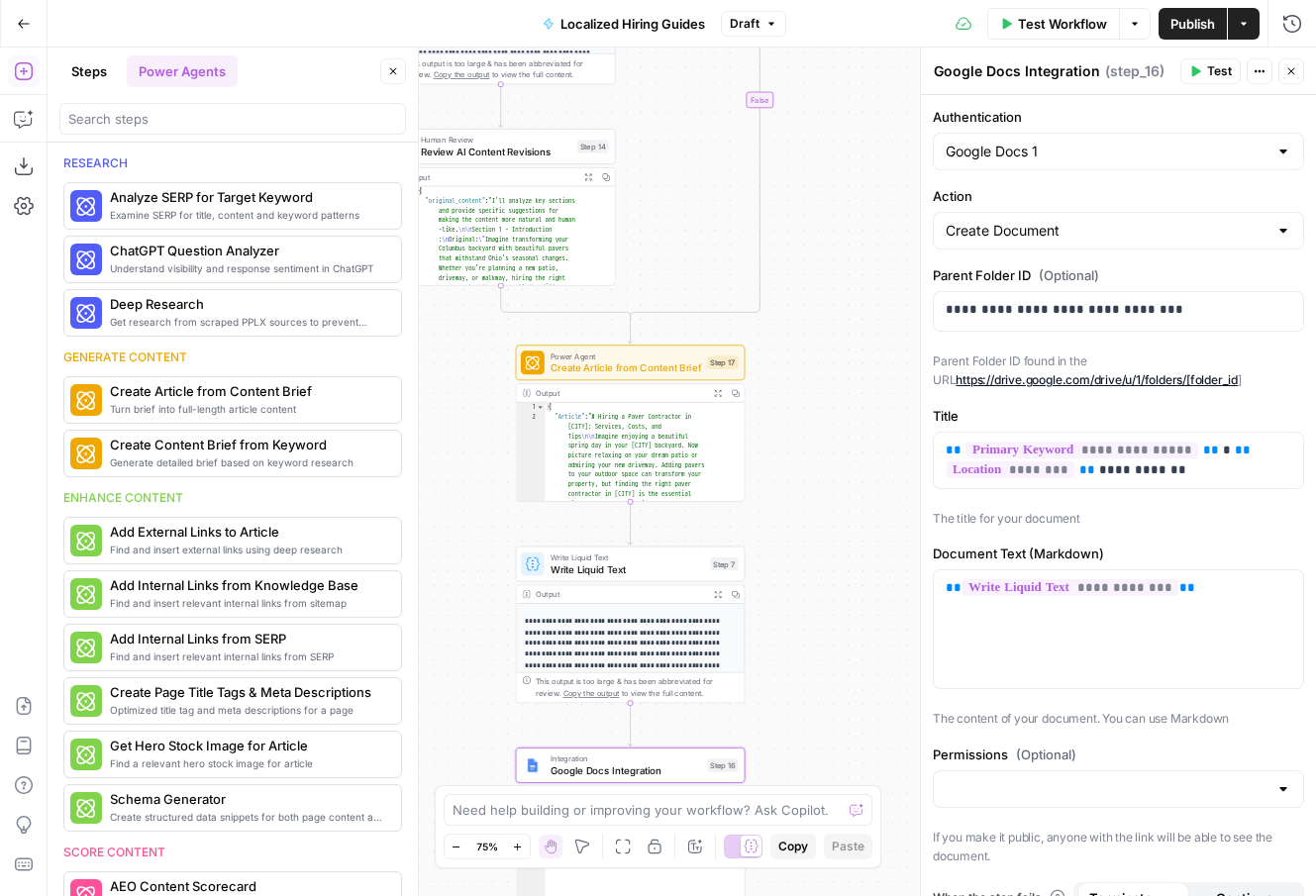 click on "Close" at bounding box center (1291, 71) 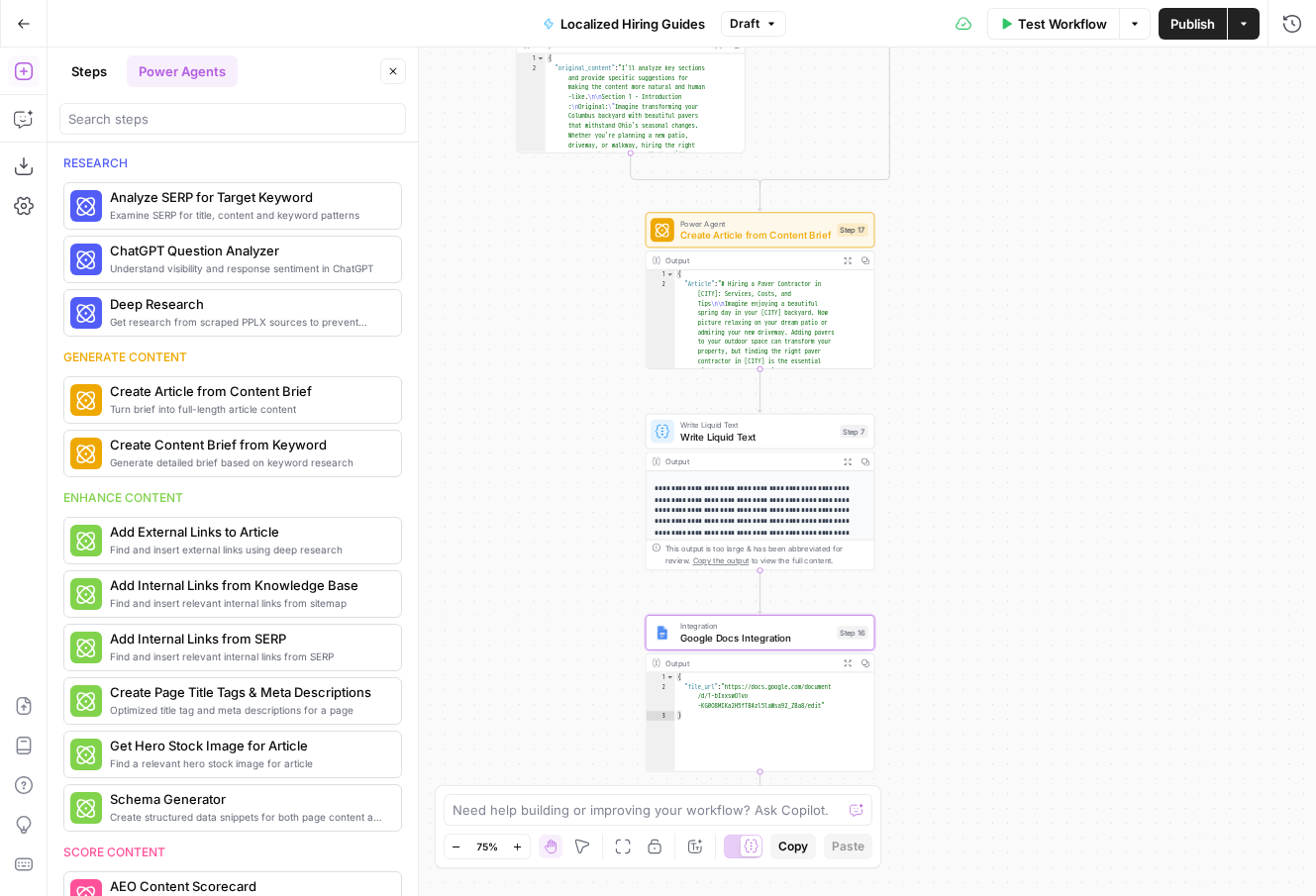 drag, startPoint x: 833, startPoint y: 522, endPoint x: 961, endPoint y: 386, distance: 186.76188 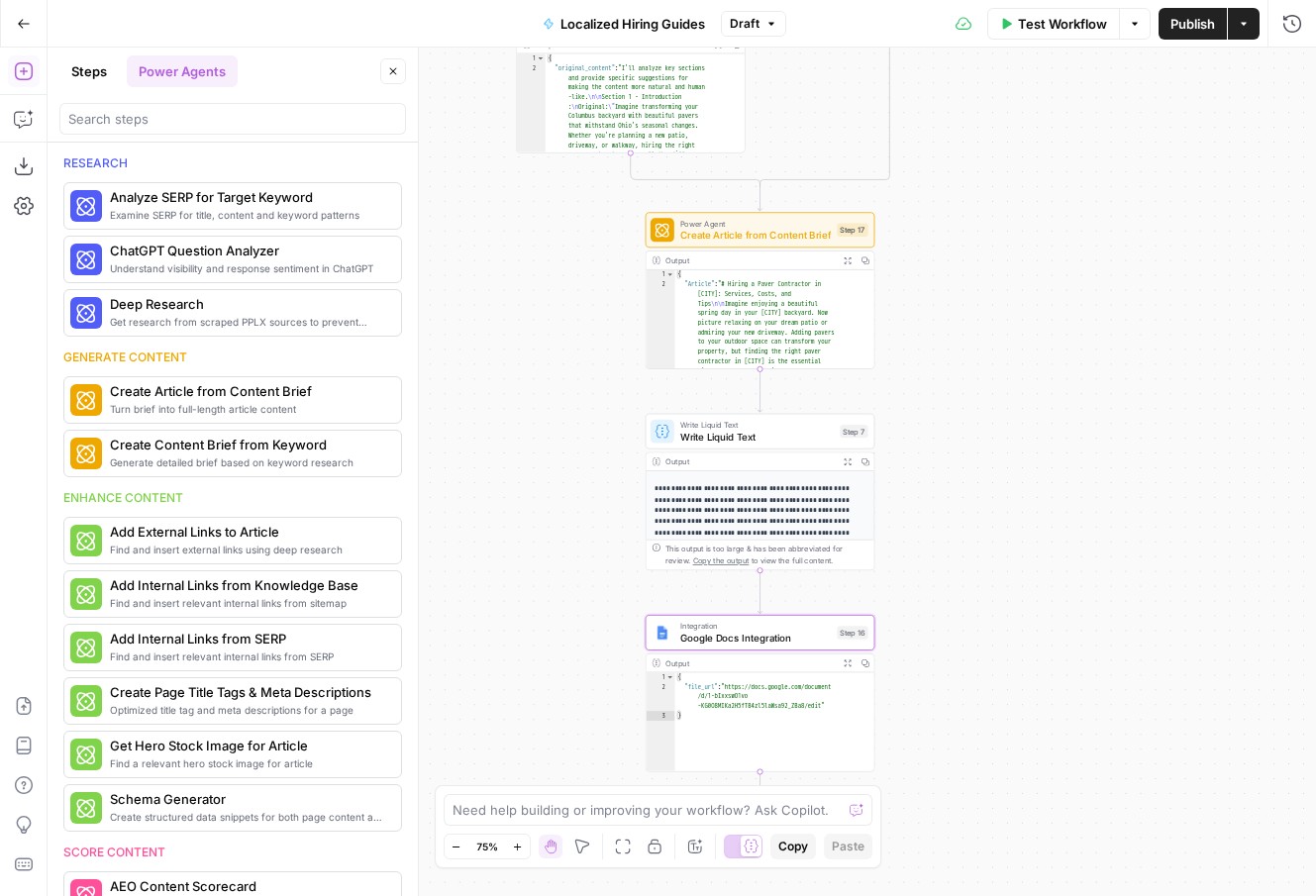 click on "**********" at bounding box center [681, 471] 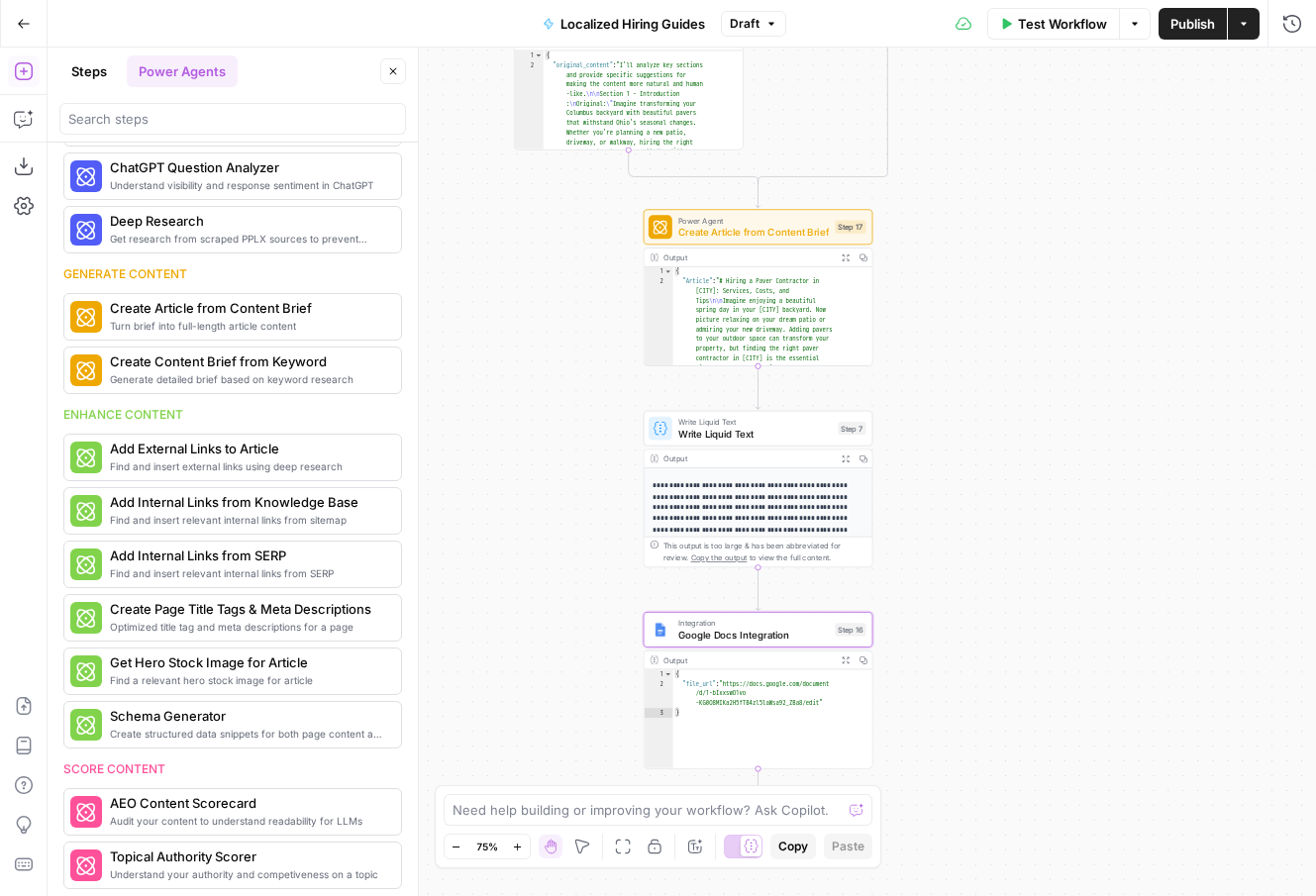scroll, scrollTop: 0, scrollLeft: 0, axis: both 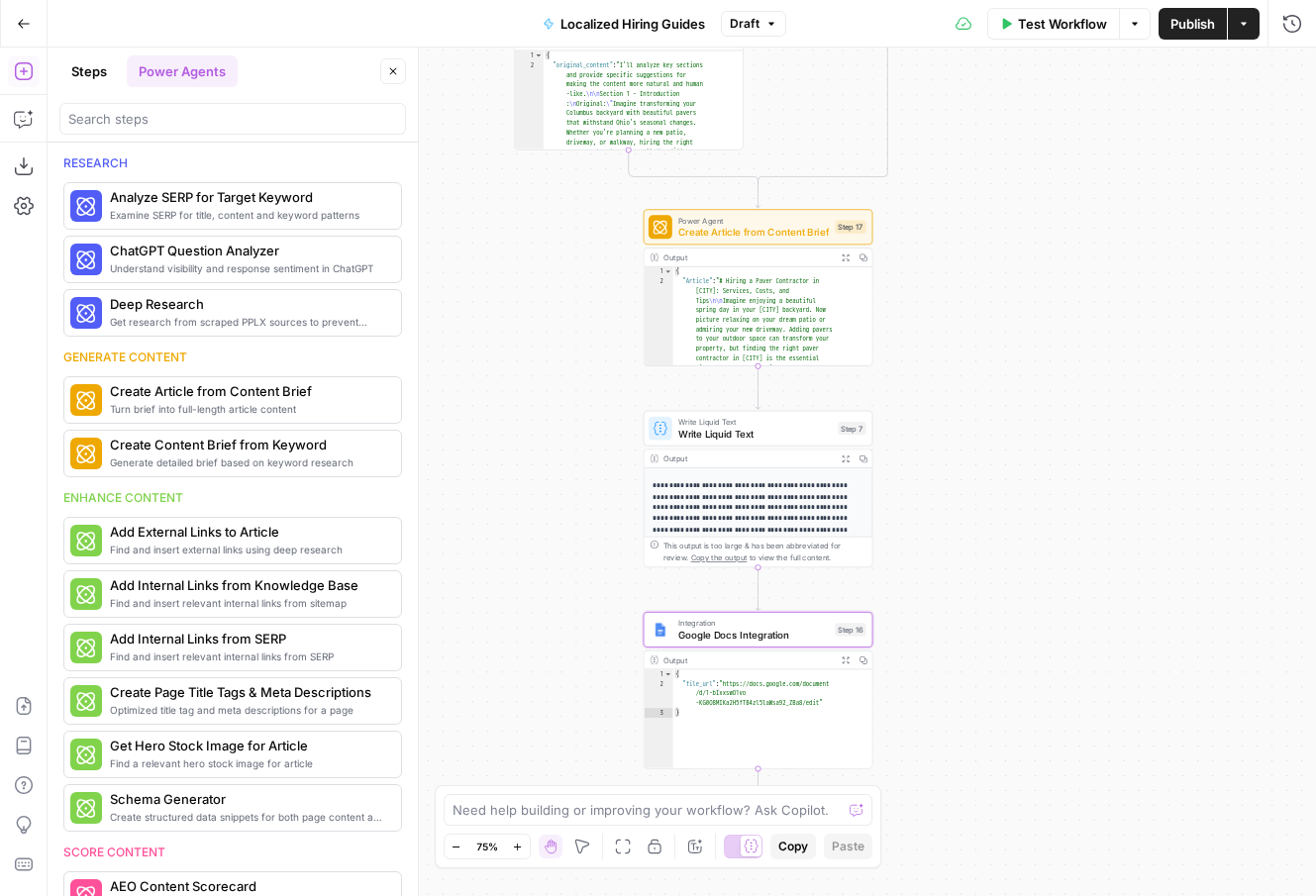 click on "Steps" at bounding box center (89, 71) 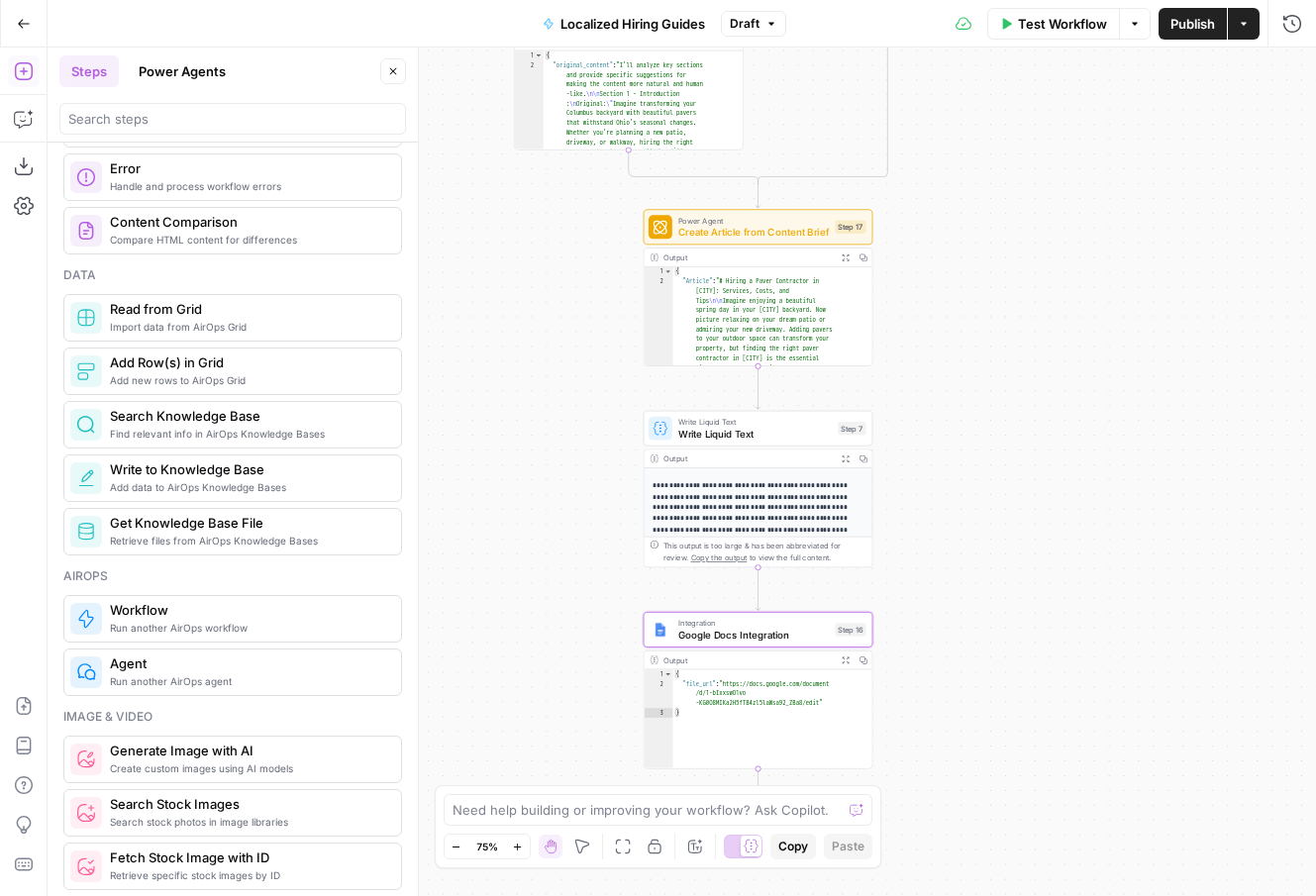 scroll, scrollTop: 858, scrollLeft: 0, axis: vertical 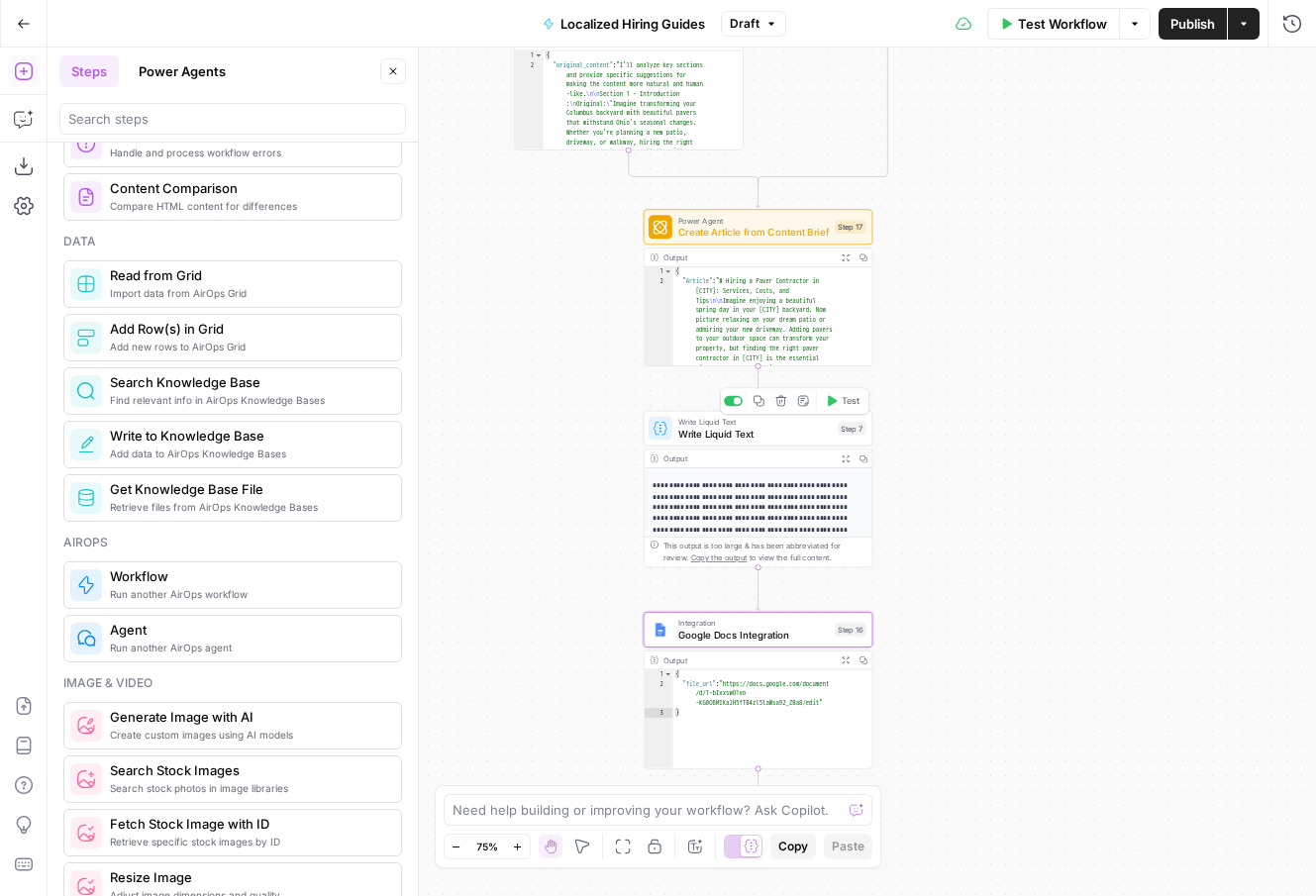 click on "Write Liquid Text" at bounding box center [755, 433] 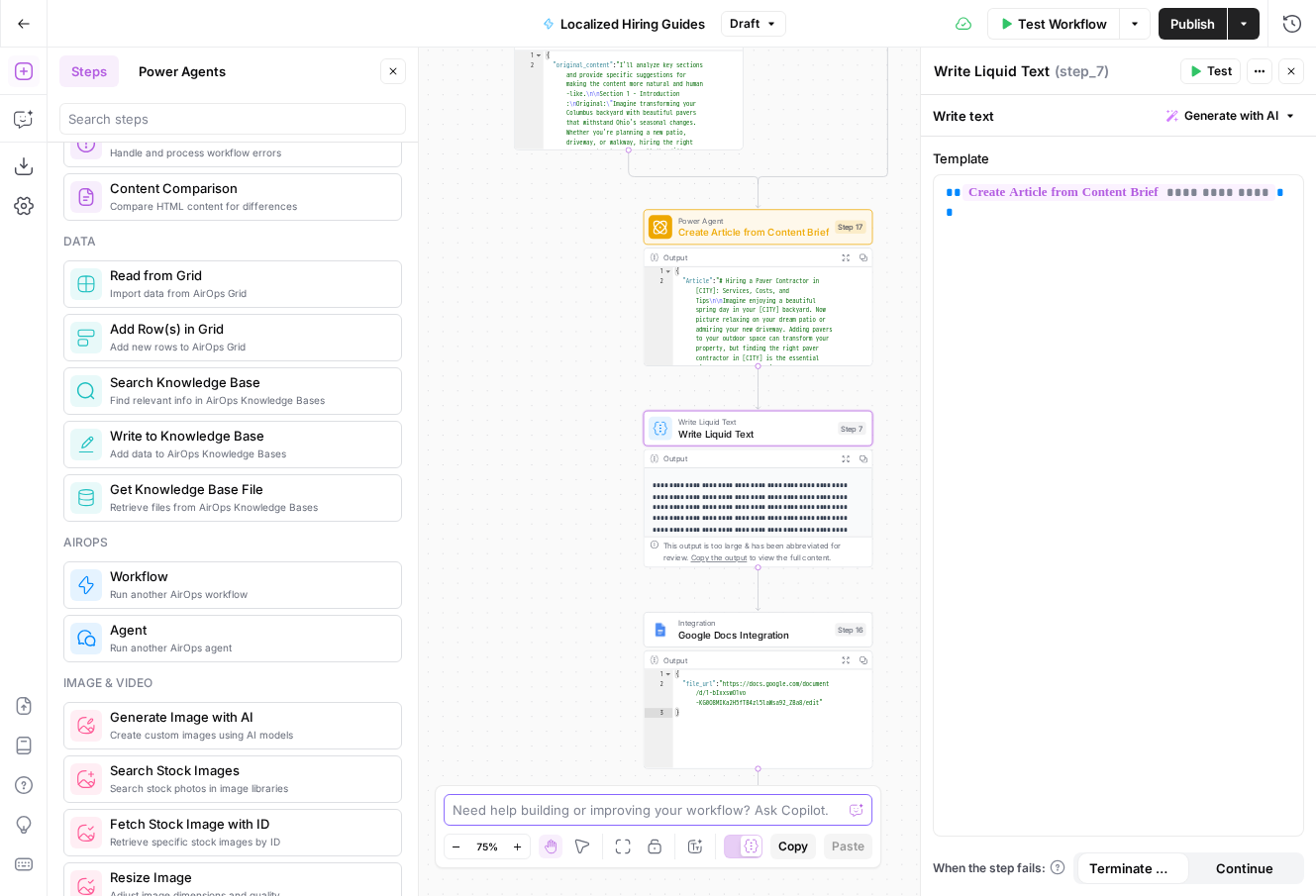 click at bounding box center (648, 810) 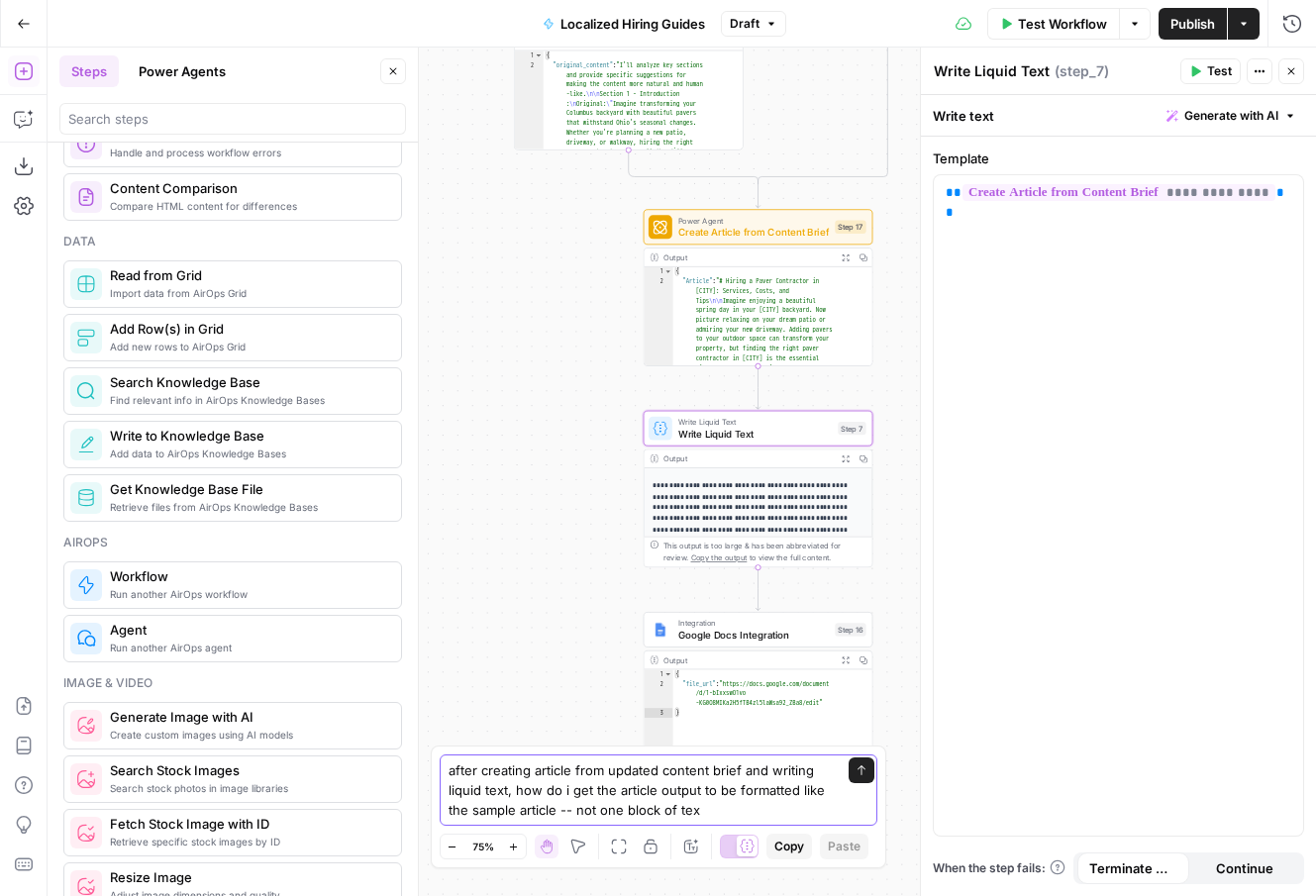 type on "after creating article from updated content brief and writing liquid text, how do i get the article output to be formatted like the sample article -- not one block of text" 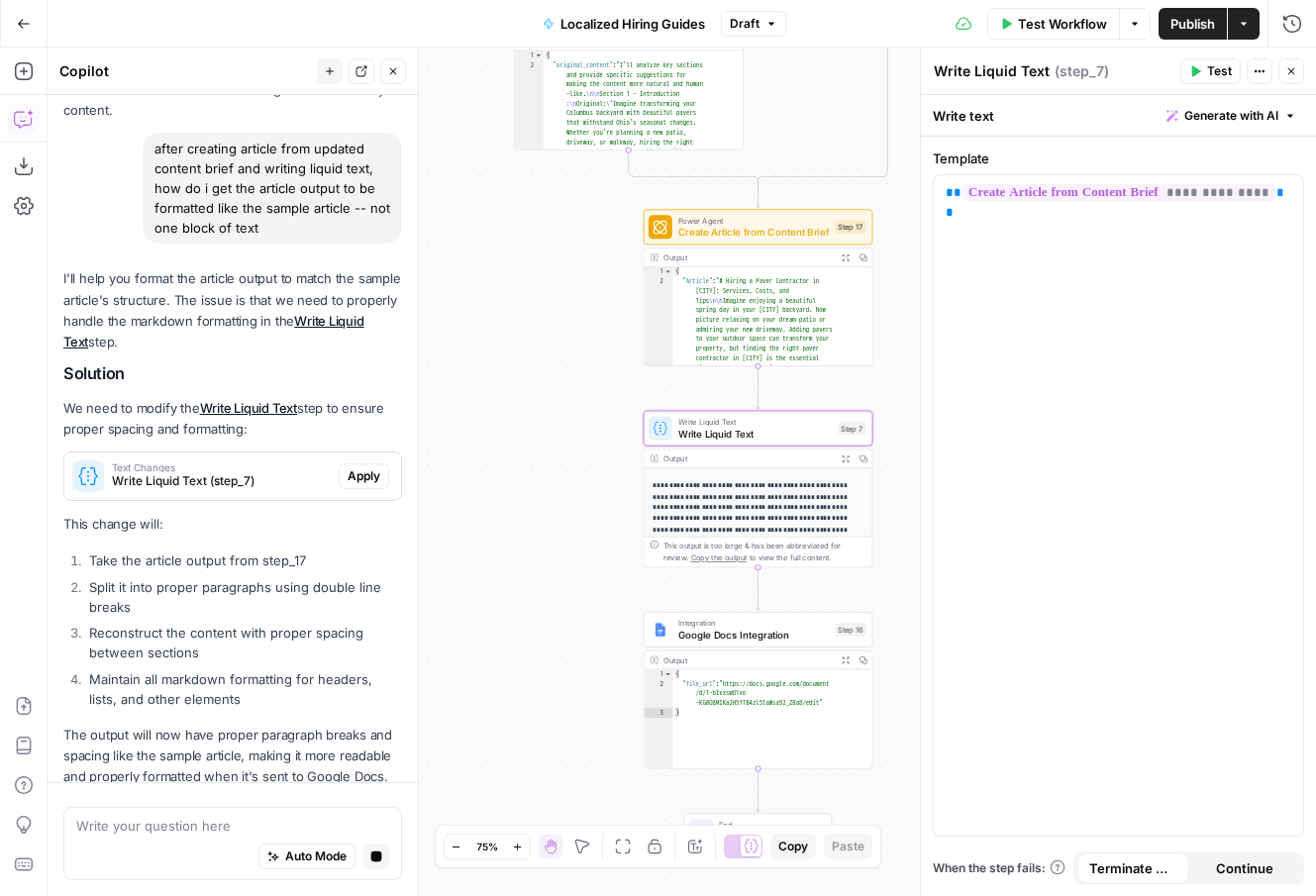 scroll, scrollTop: 898, scrollLeft: 0, axis: vertical 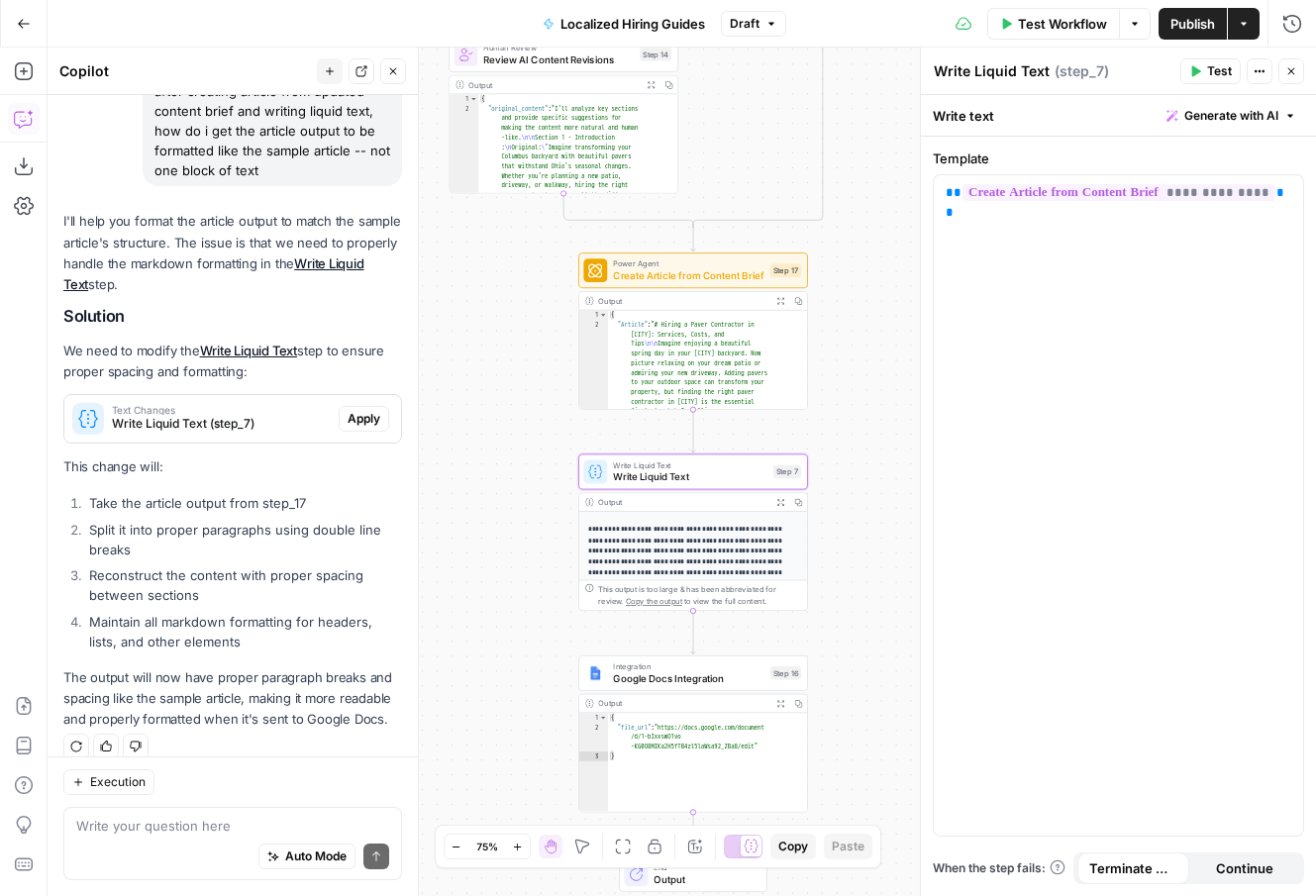 click on "Apply" at bounding box center [363, 419] 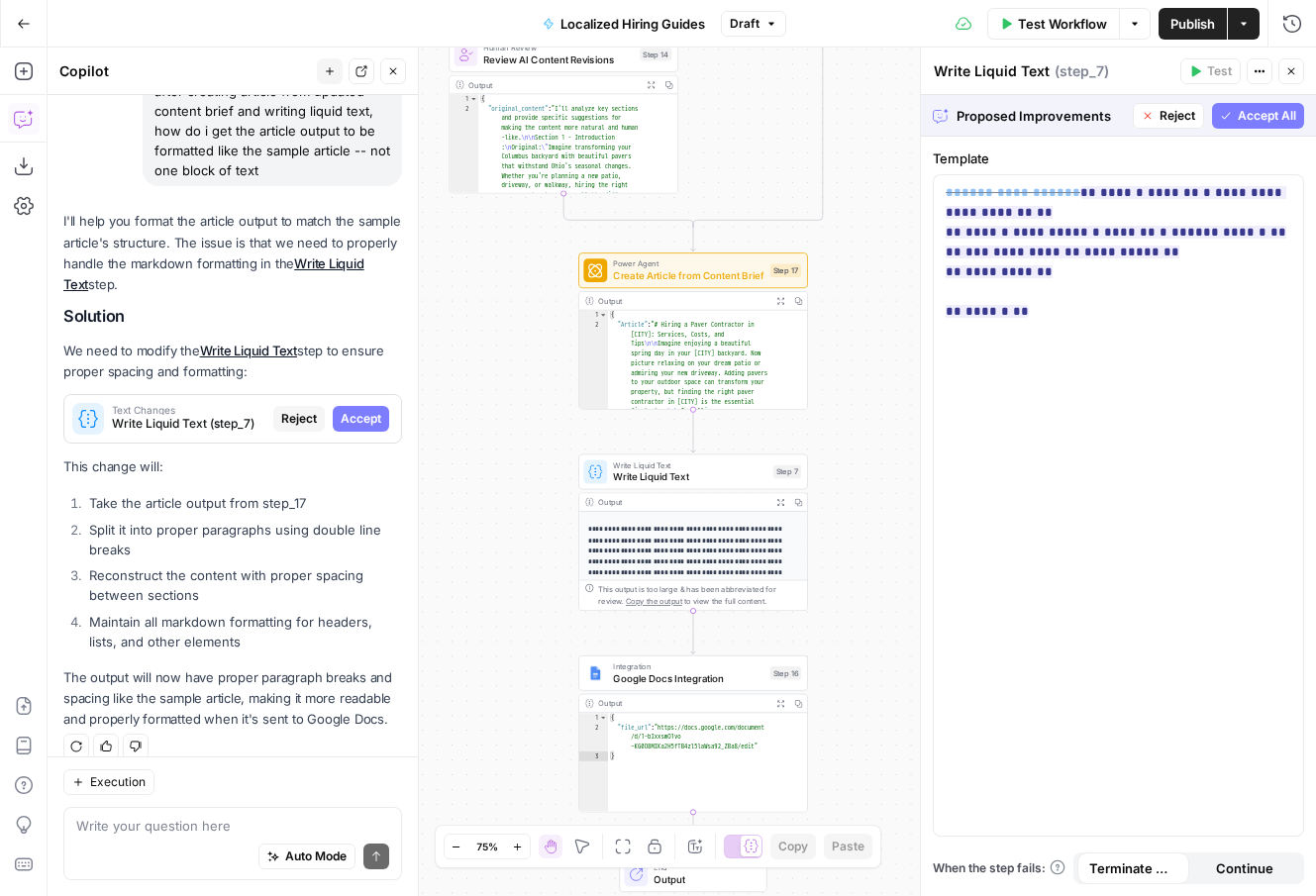 click on "Accept All" at bounding box center [1266, 116] 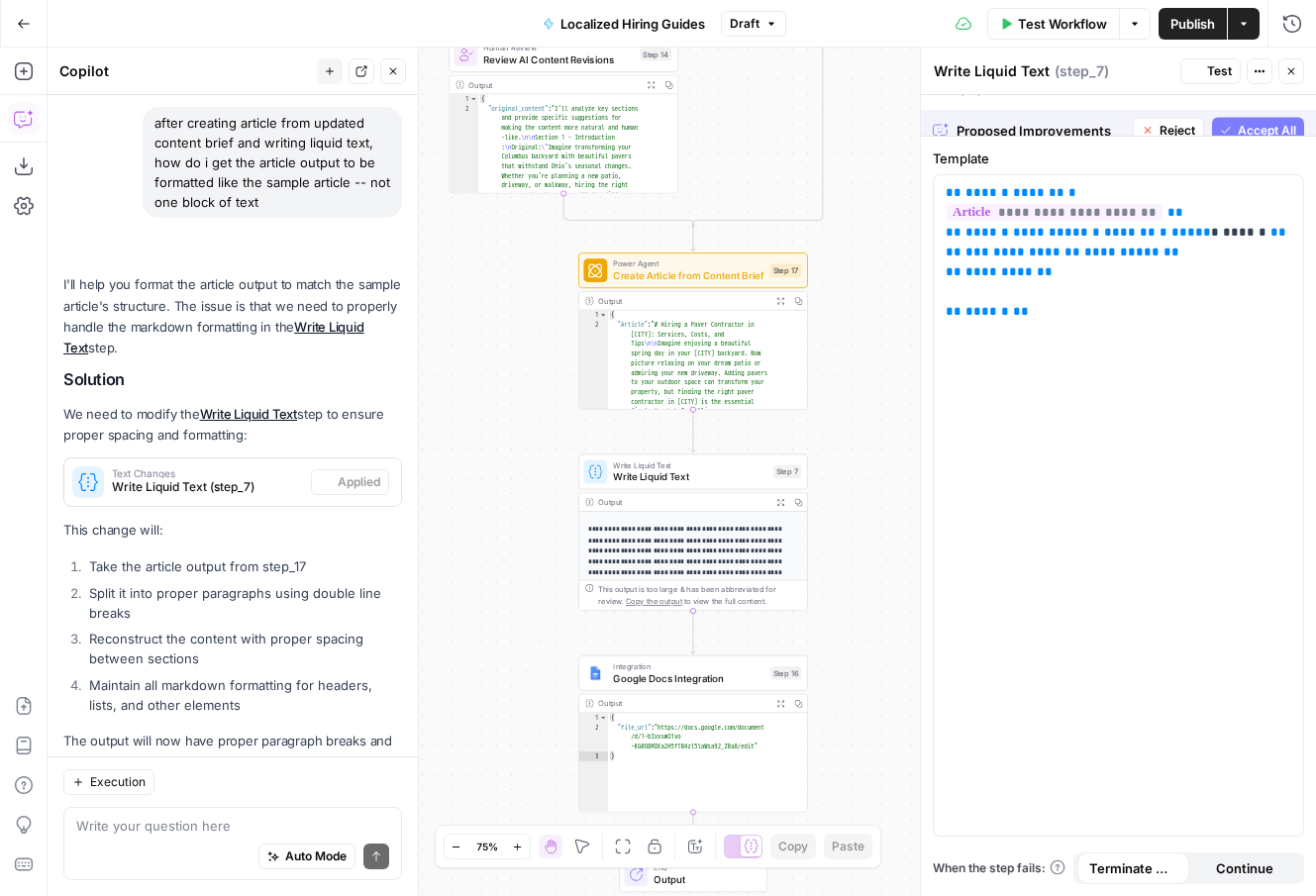 scroll, scrollTop: 930, scrollLeft: 0, axis: vertical 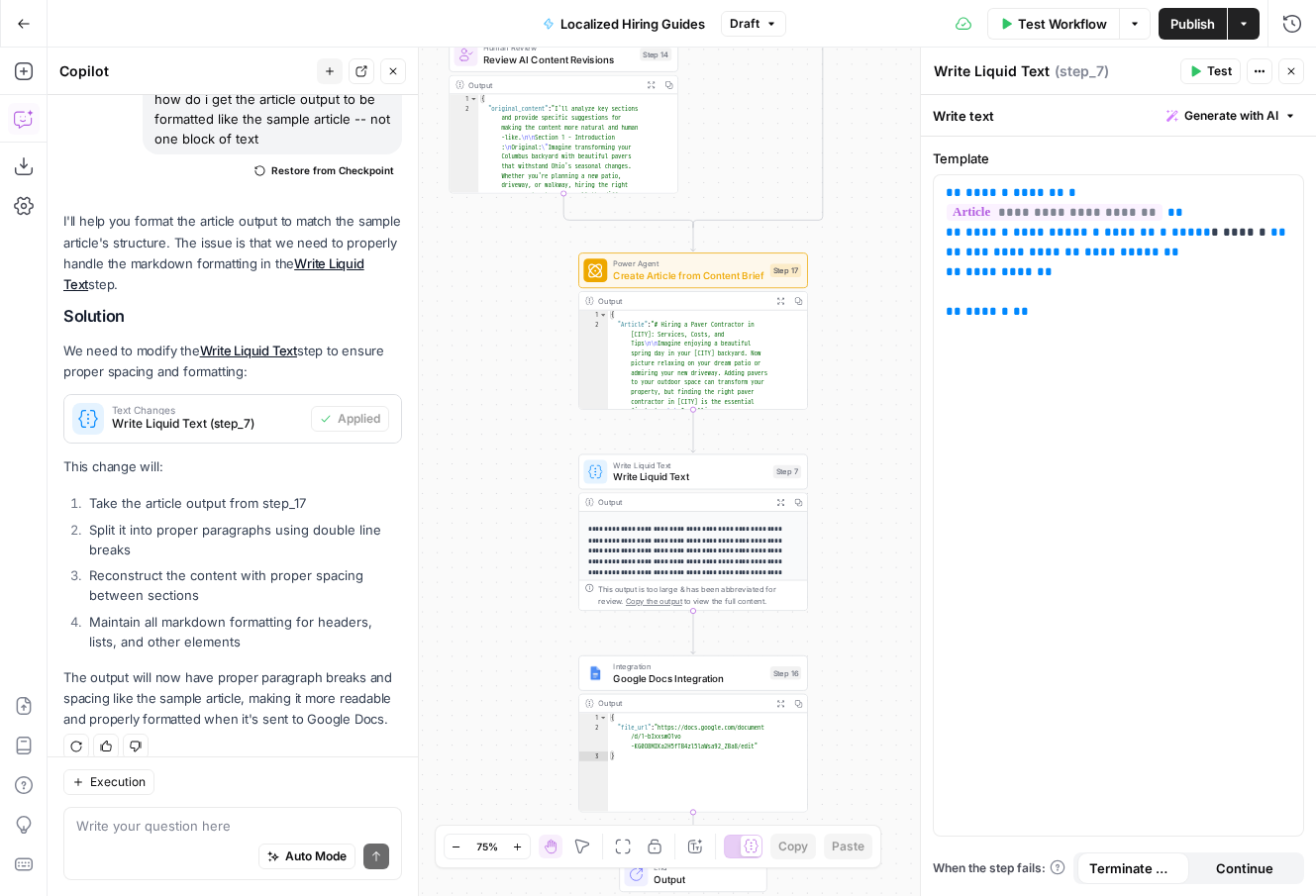 click 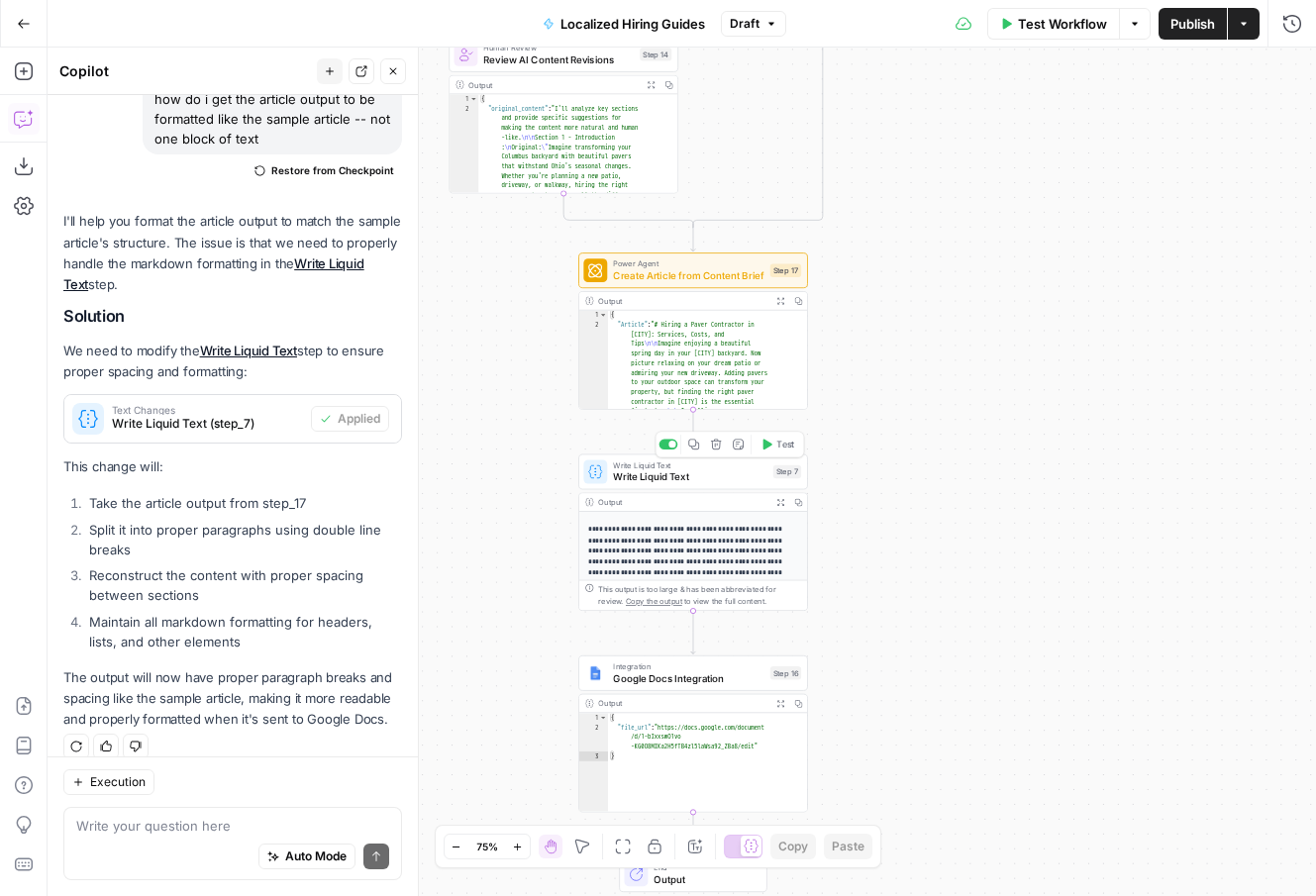 click 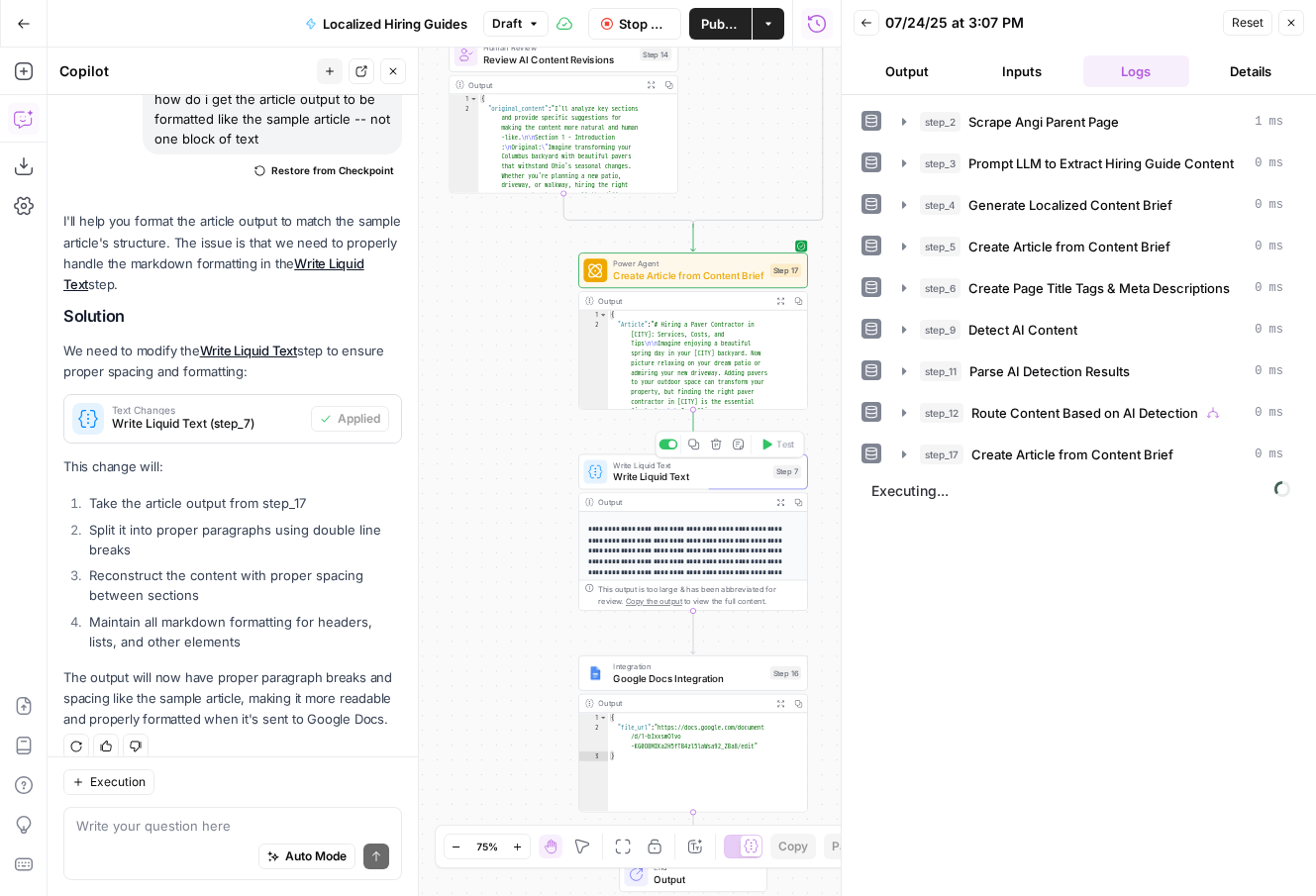 scroll, scrollTop: 930, scrollLeft: 0, axis: vertical 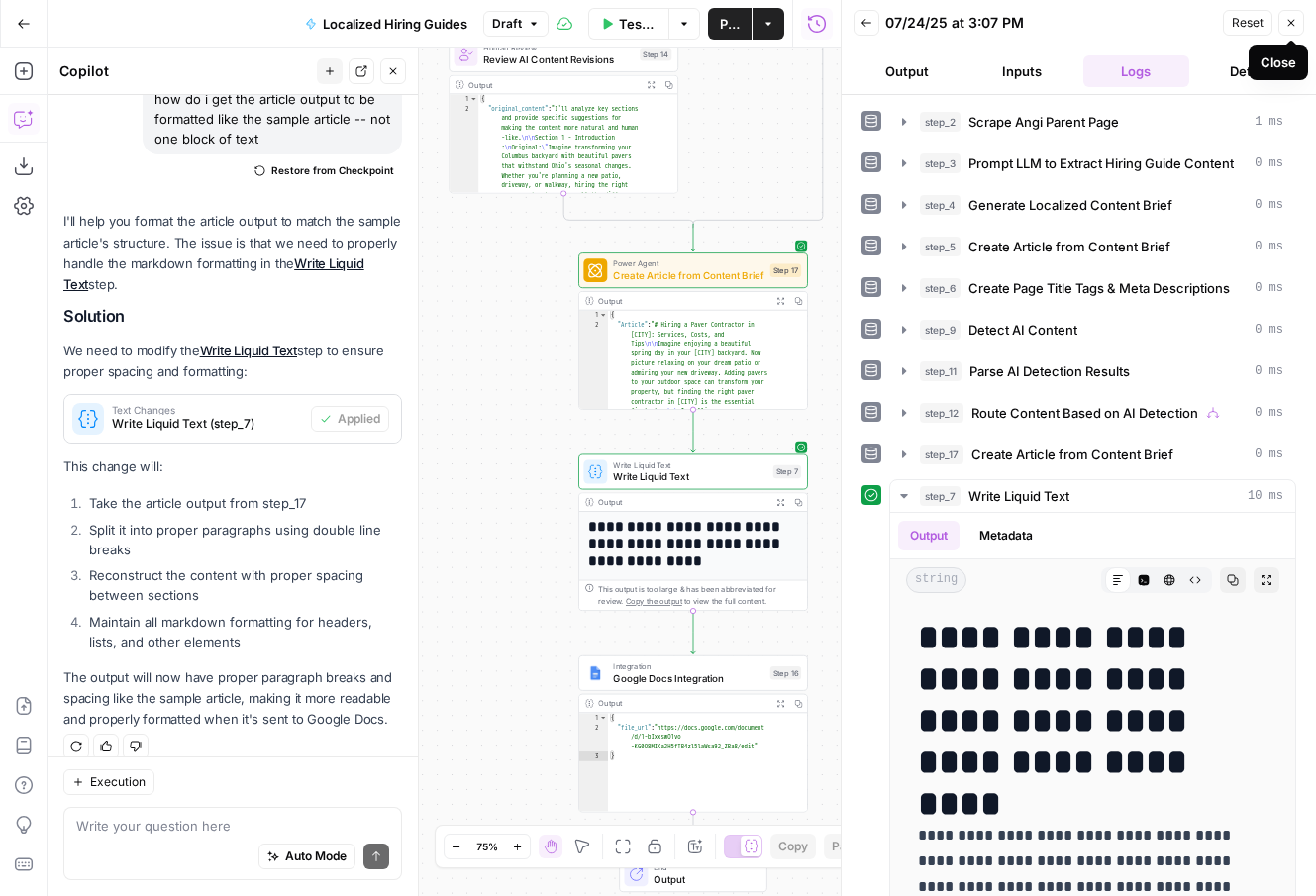 click 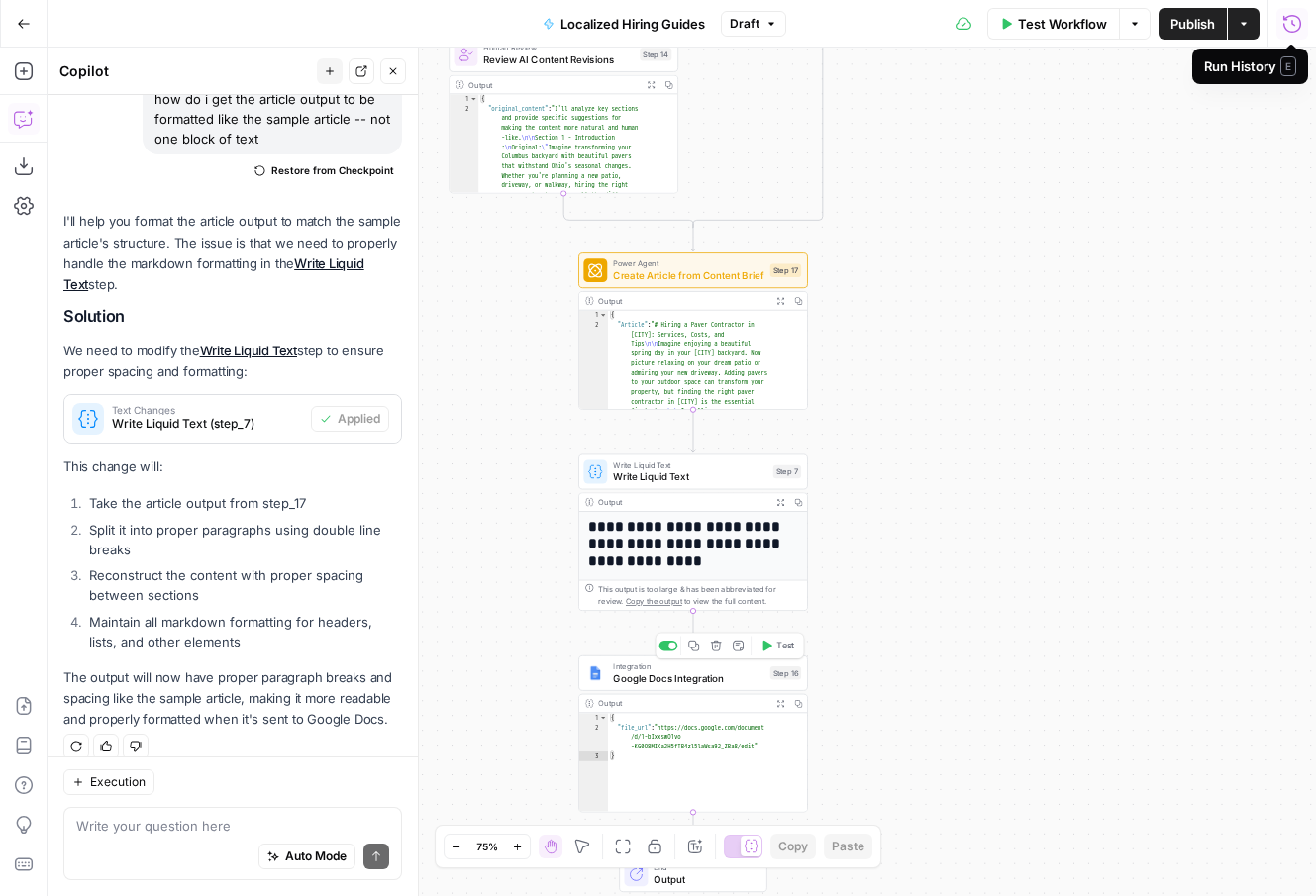 click 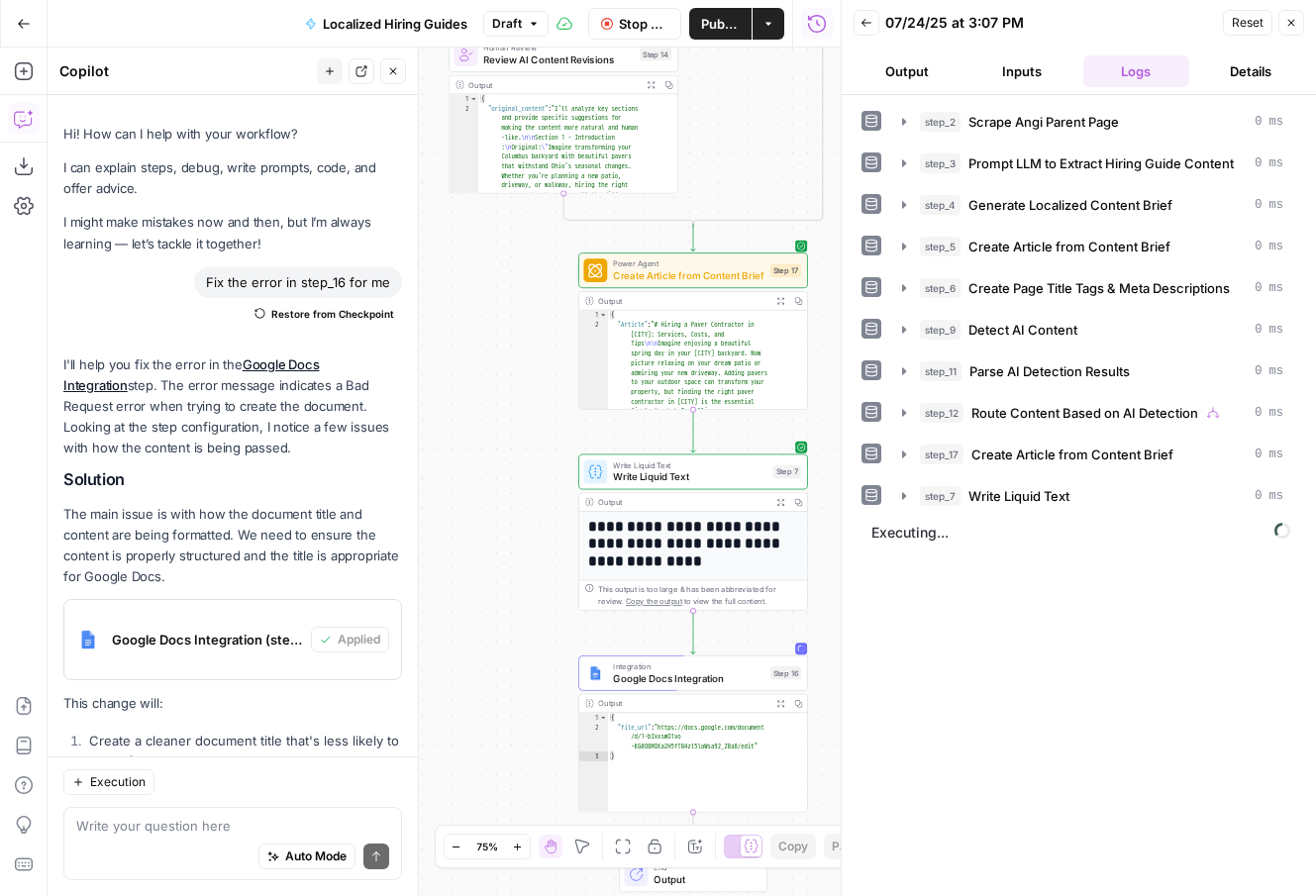 scroll, scrollTop: 0, scrollLeft: 0, axis: both 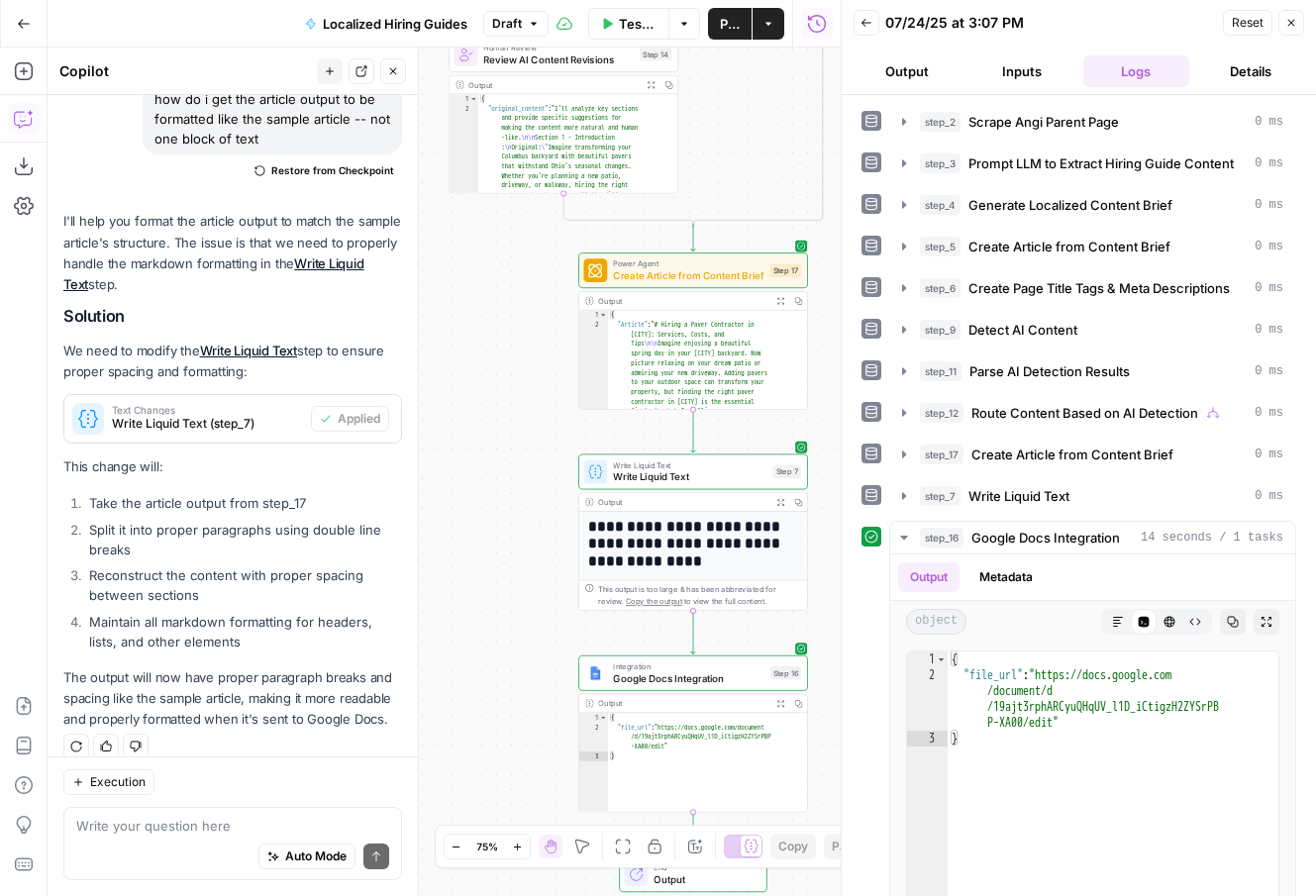 click on "Close" at bounding box center (1291, 23) 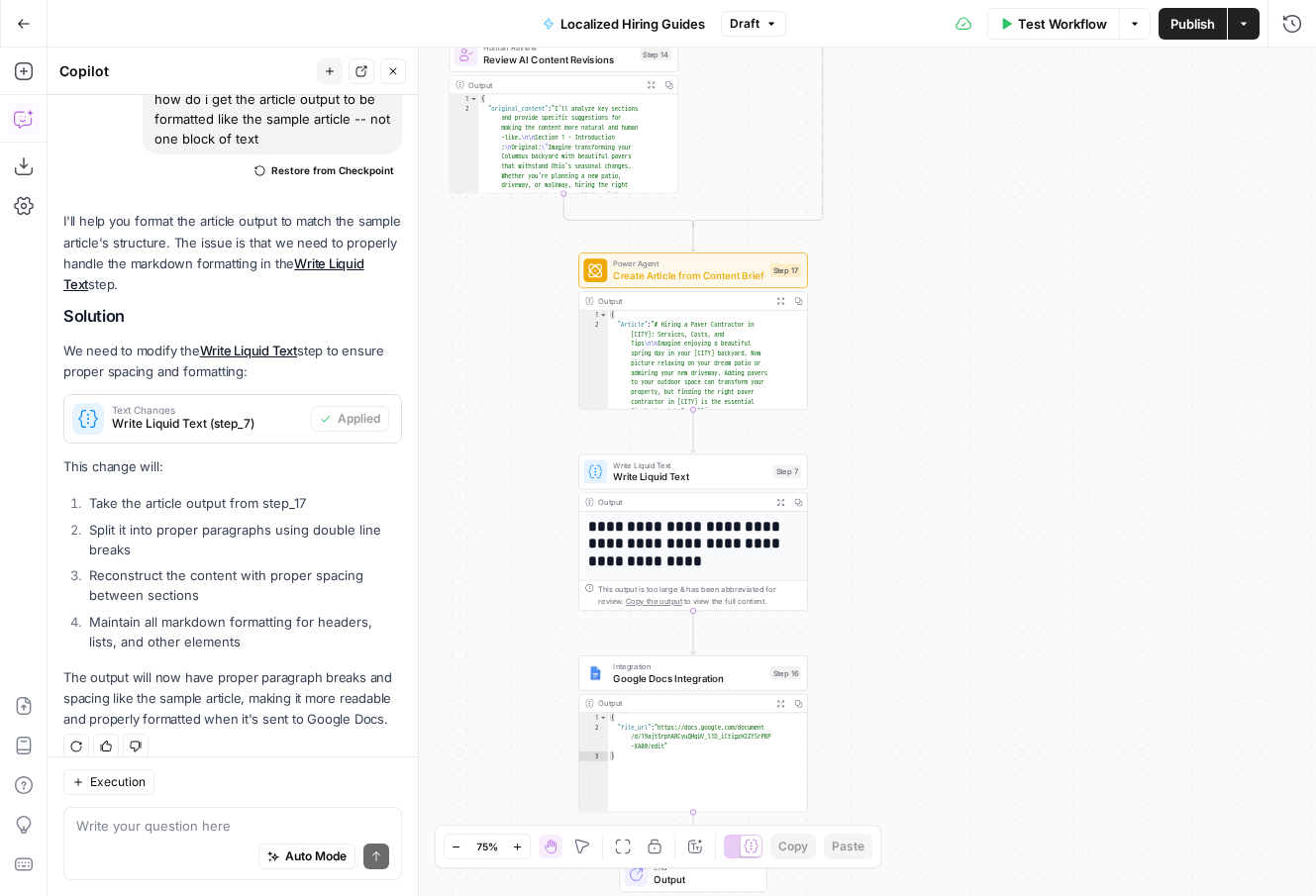 click 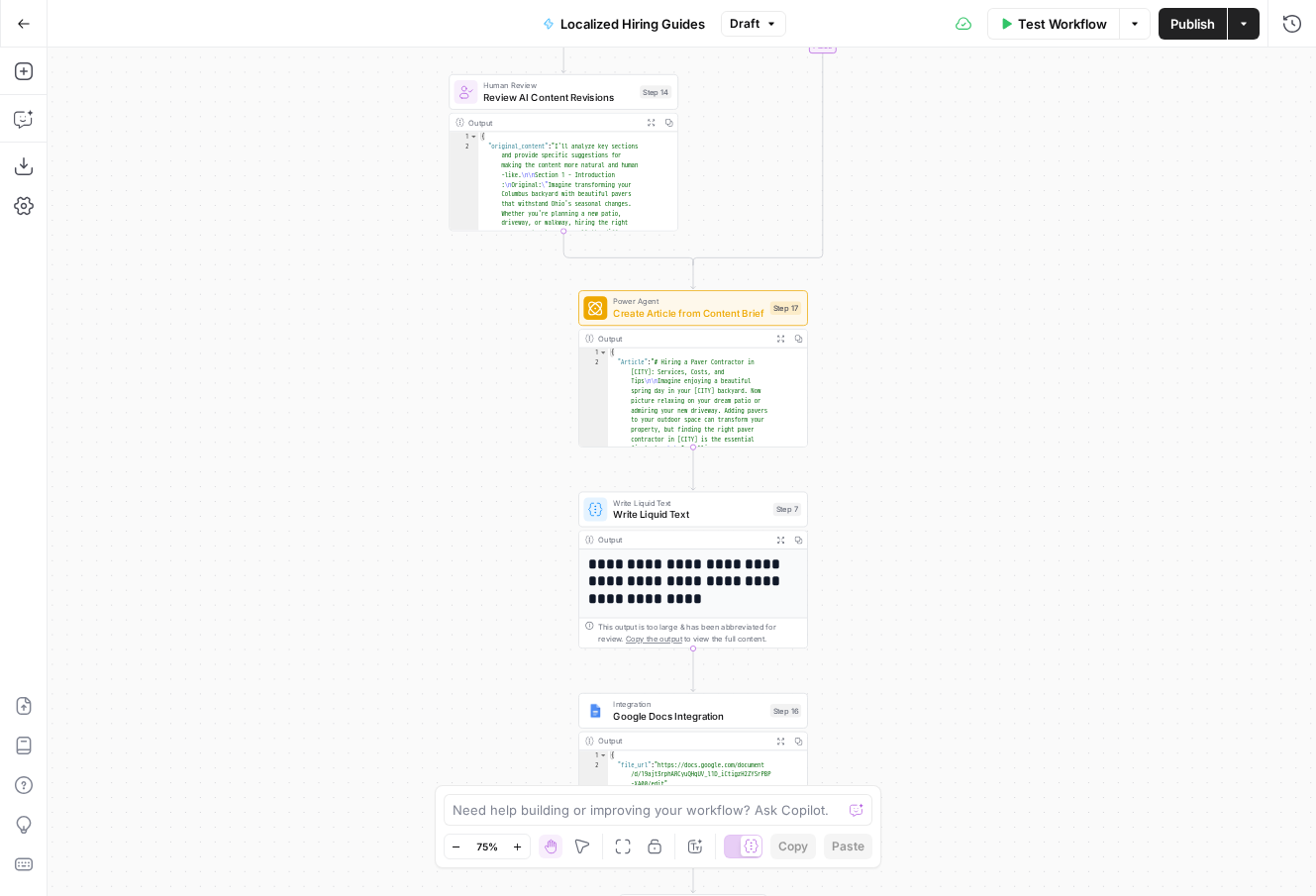 drag, startPoint x: 882, startPoint y: 381, endPoint x: 883, endPoint y: 658, distance: 277.0018 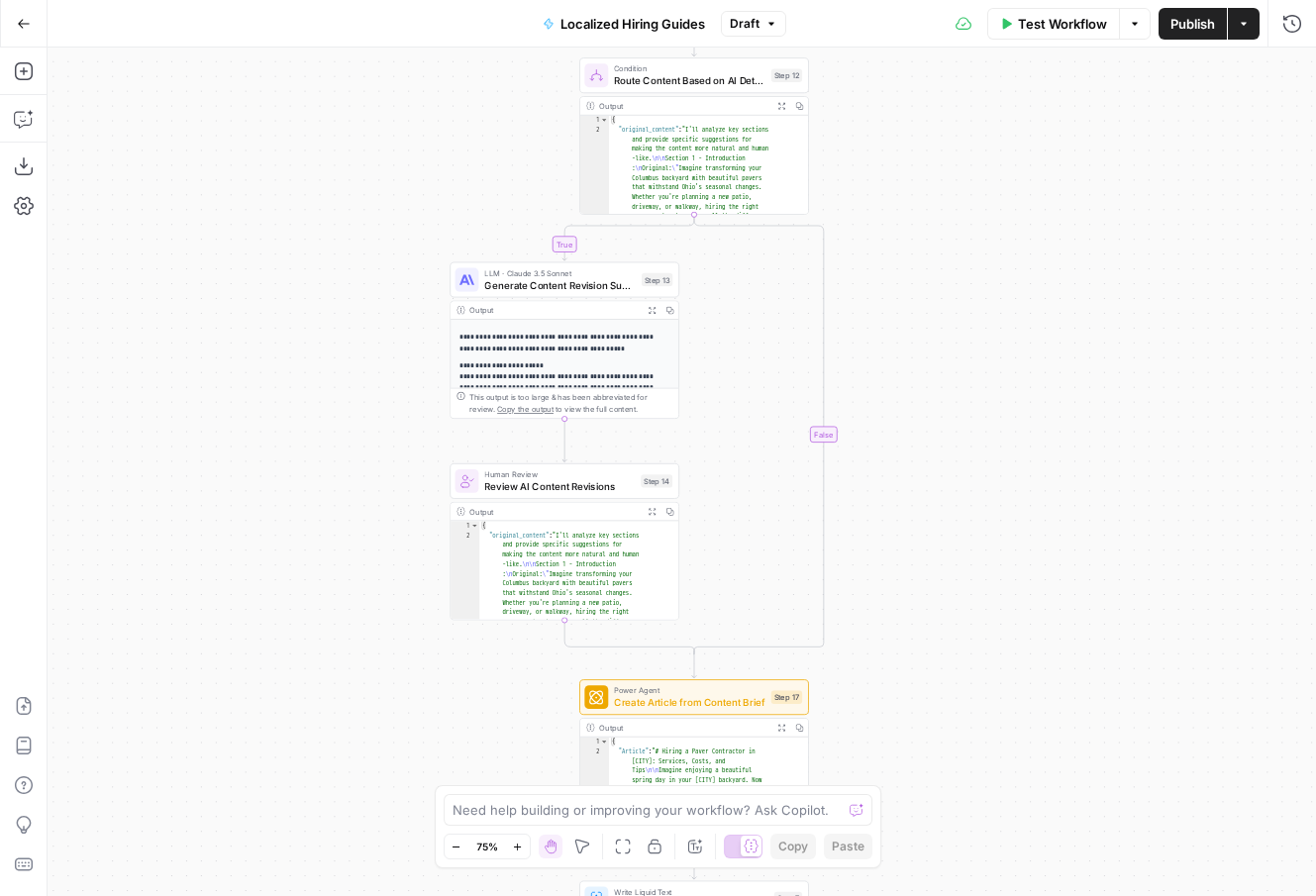 drag, startPoint x: 883, startPoint y: 658, endPoint x: 883, endPoint y: 841, distance: 183 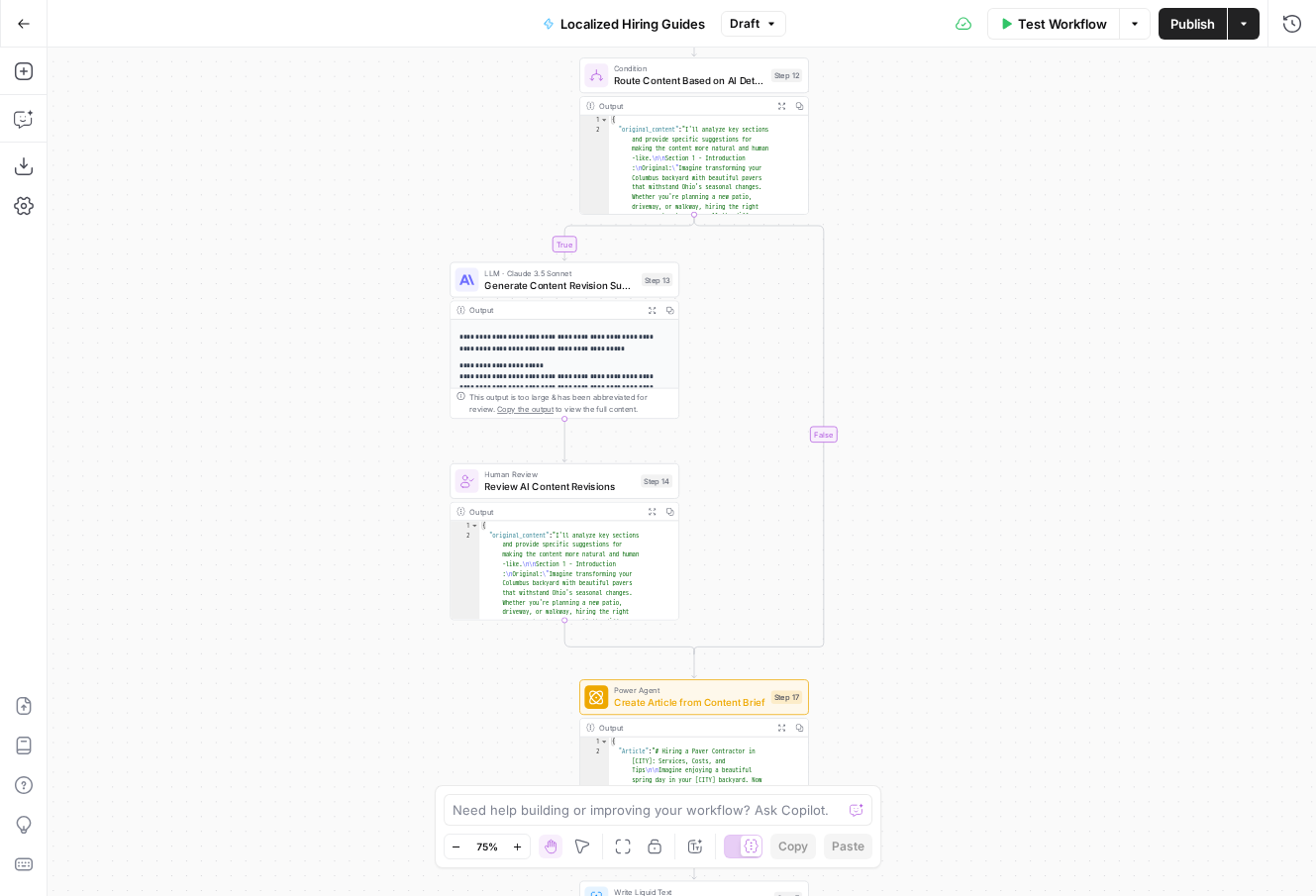 click on "**********" at bounding box center (681, 471) 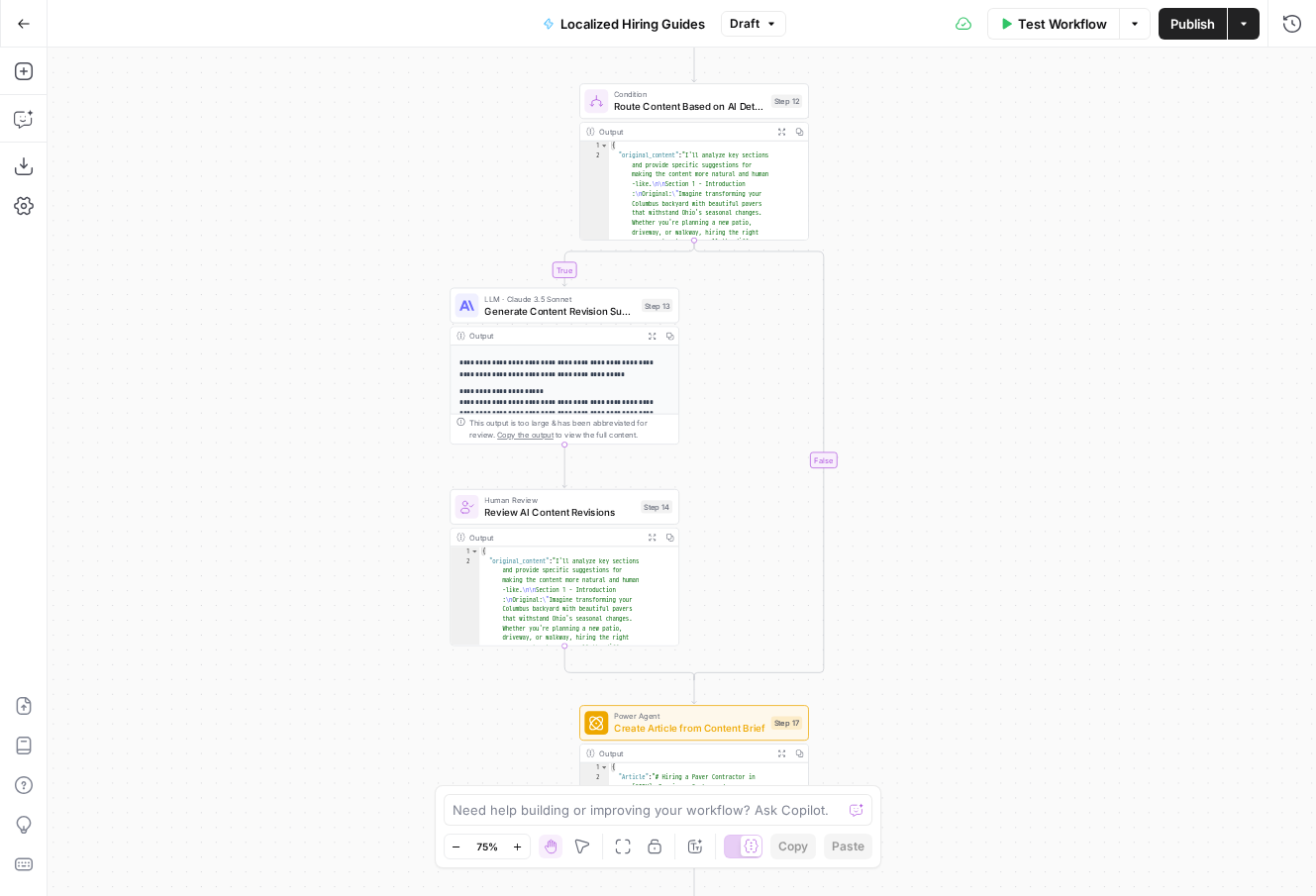 drag, startPoint x: 948, startPoint y: 439, endPoint x: 948, endPoint y: 768, distance: 329 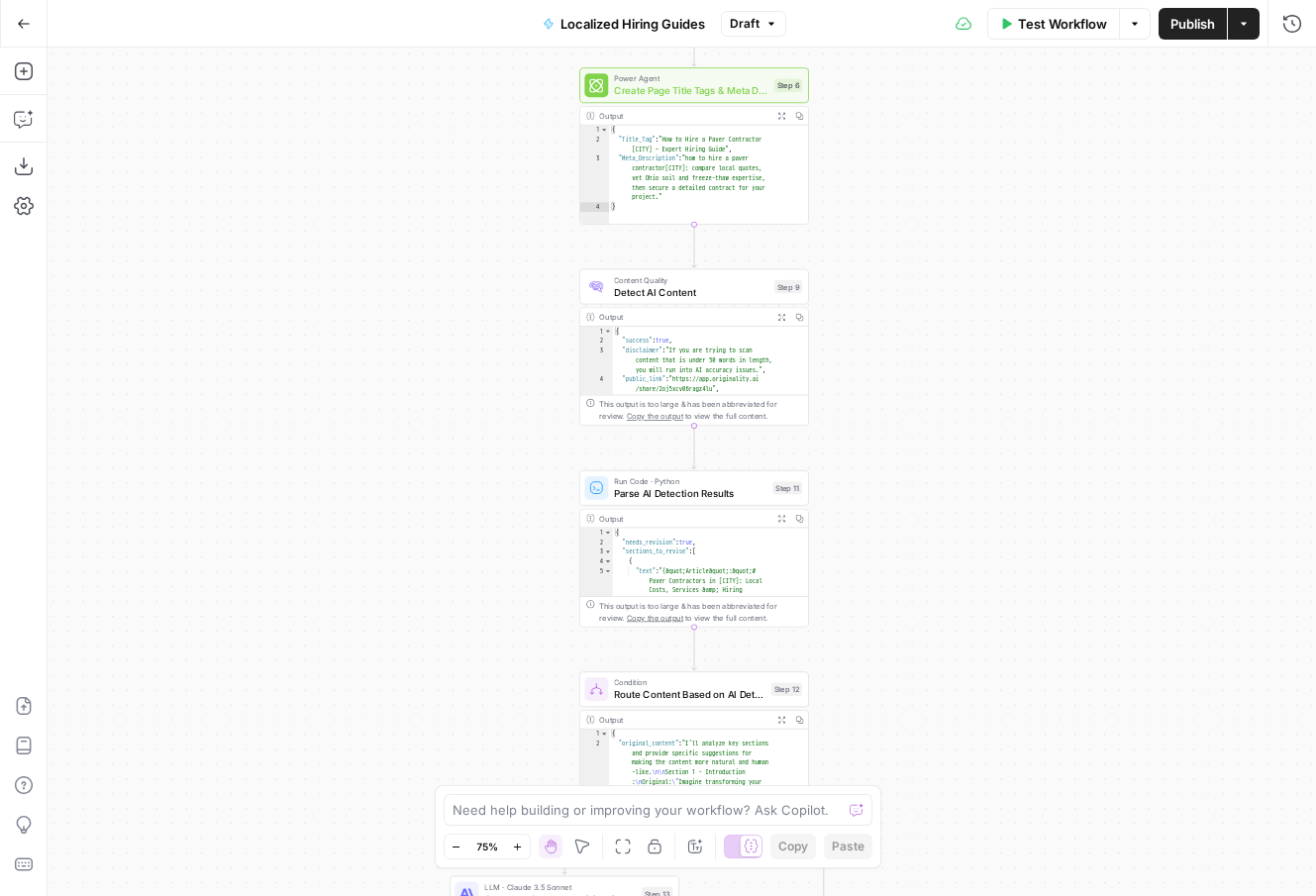 drag, startPoint x: 1020, startPoint y: 496, endPoint x: 1020, endPoint y: 808, distance: 312 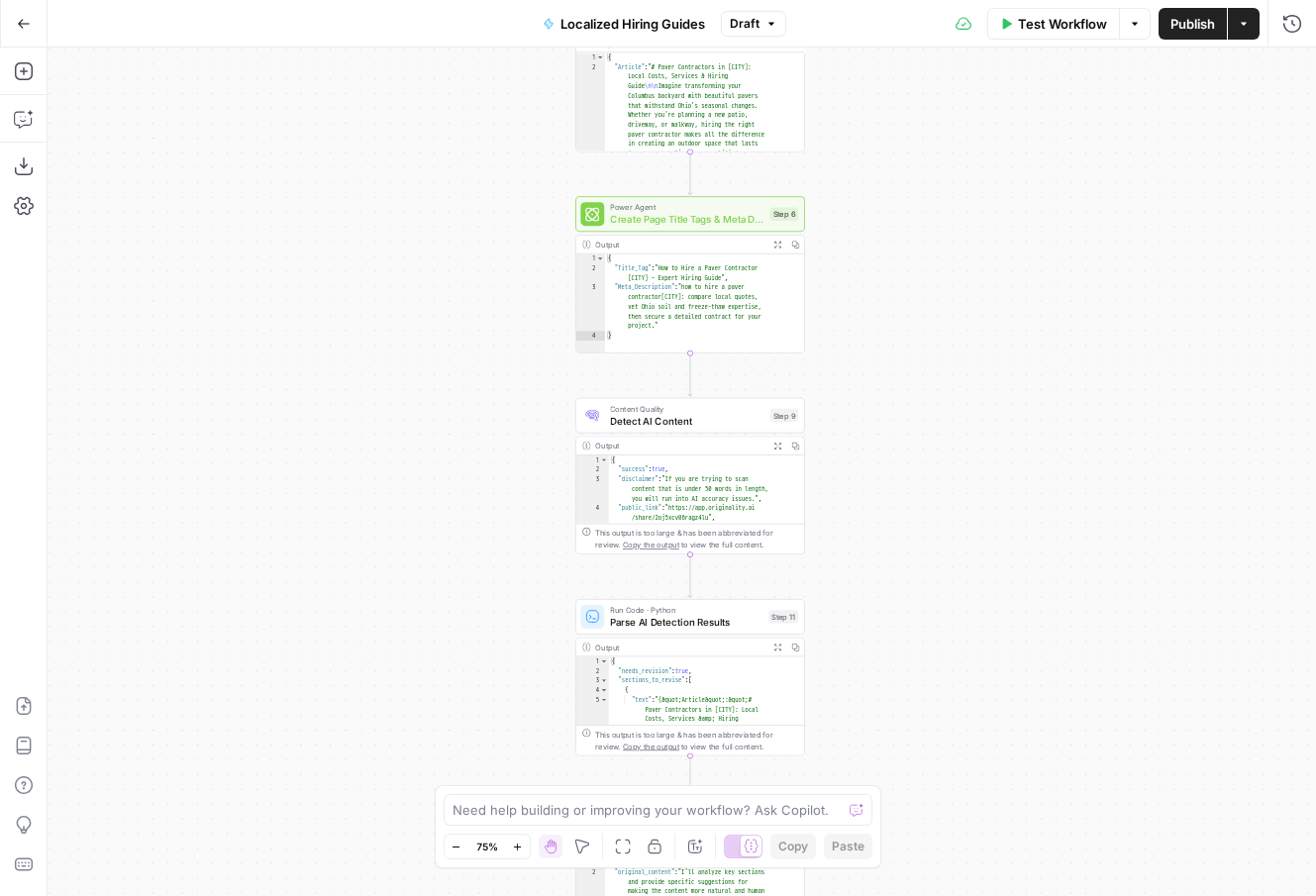 drag, startPoint x: 1014, startPoint y: 477, endPoint x: 998, endPoint y: 760, distance: 283.4519 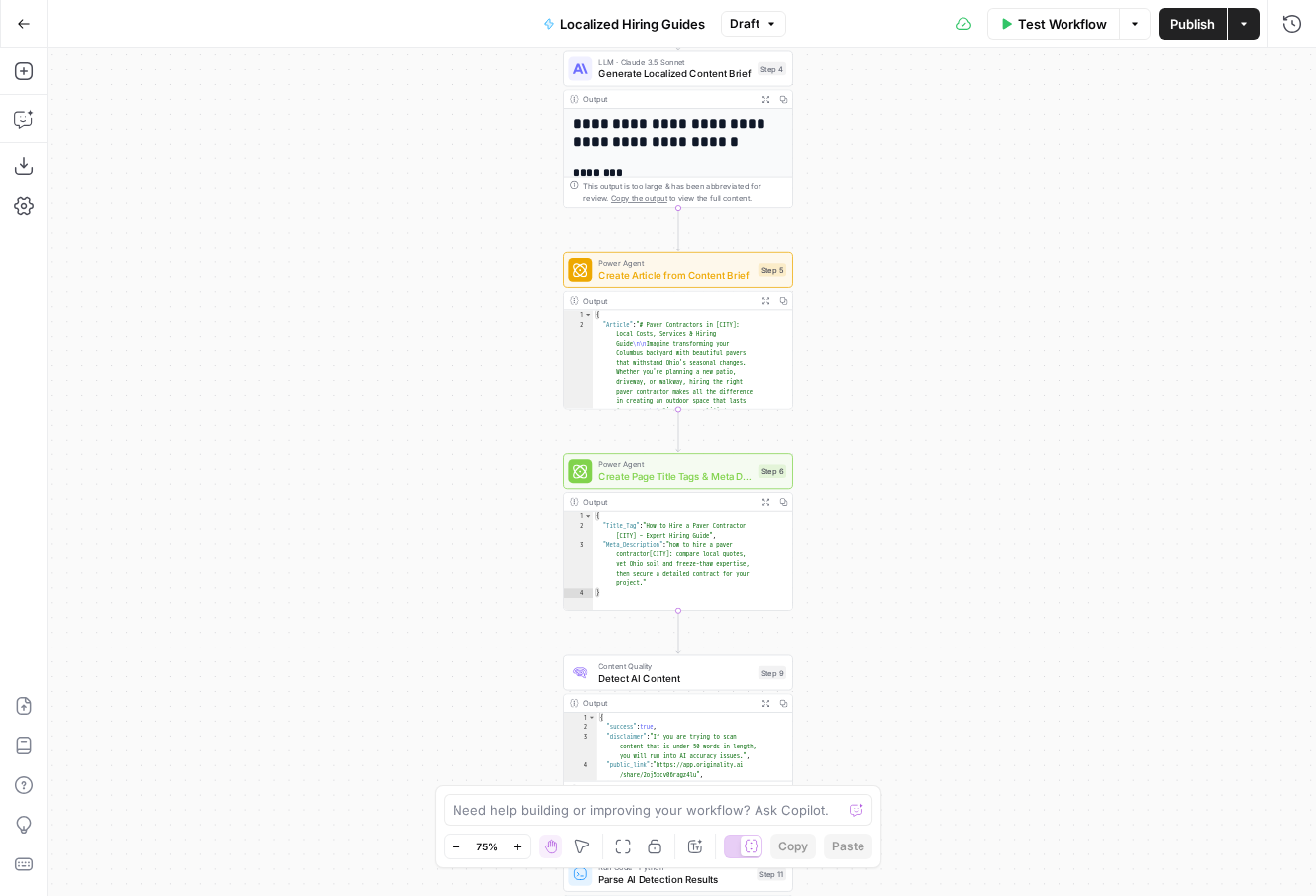 drag, startPoint x: 993, startPoint y: 449, endPoint x: 993, endPoint y: 732, distance: 283 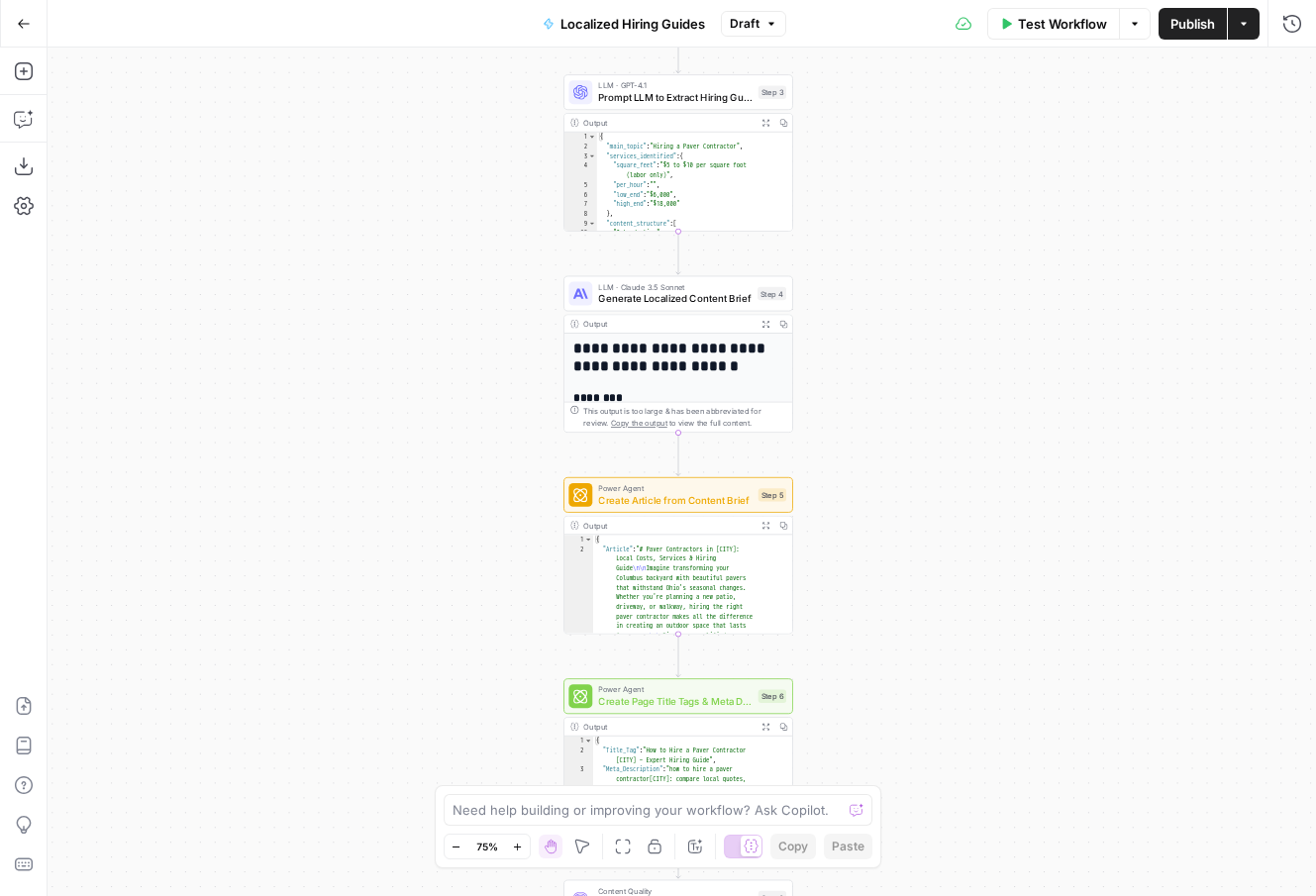 drag, startPoint x: 973, startPoint y: 473, endPoint x: 972, endPoint y: 709, distance: 236.0021 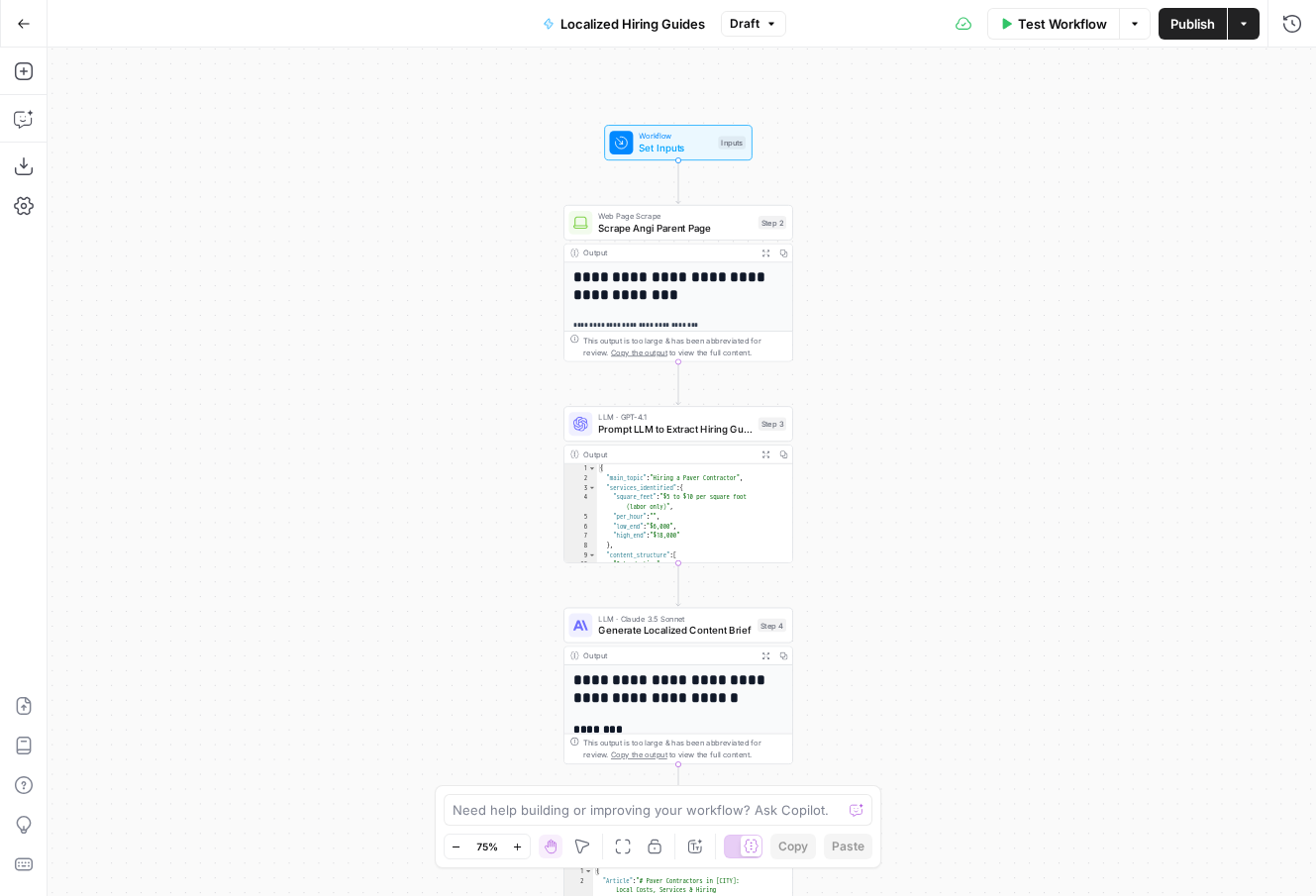 drag, startPoint x: 952, startPoint y: 446, endPoint x: 950, endPoint y: 654, distance: 208.00962 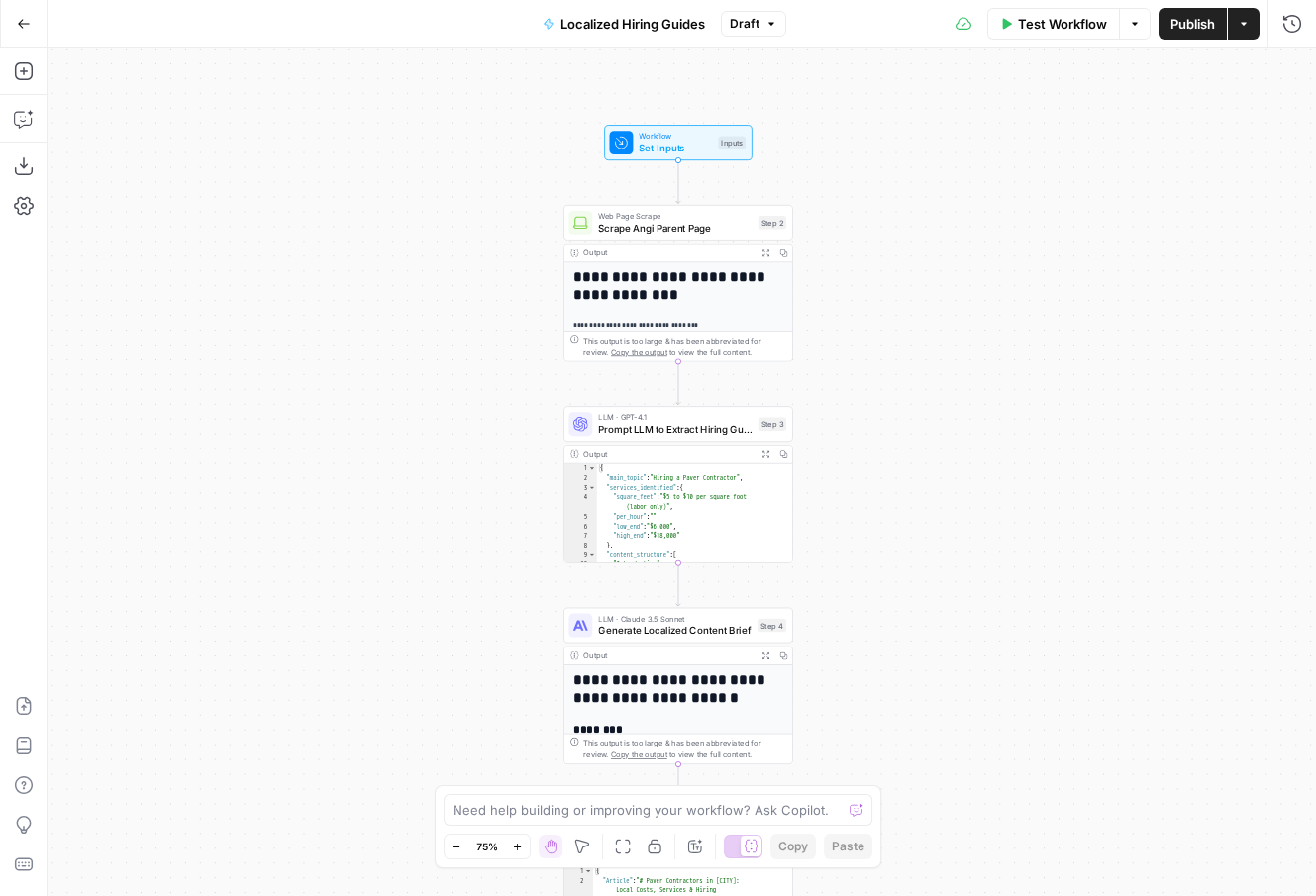 click on "**********" at bounding box center [681, 471] 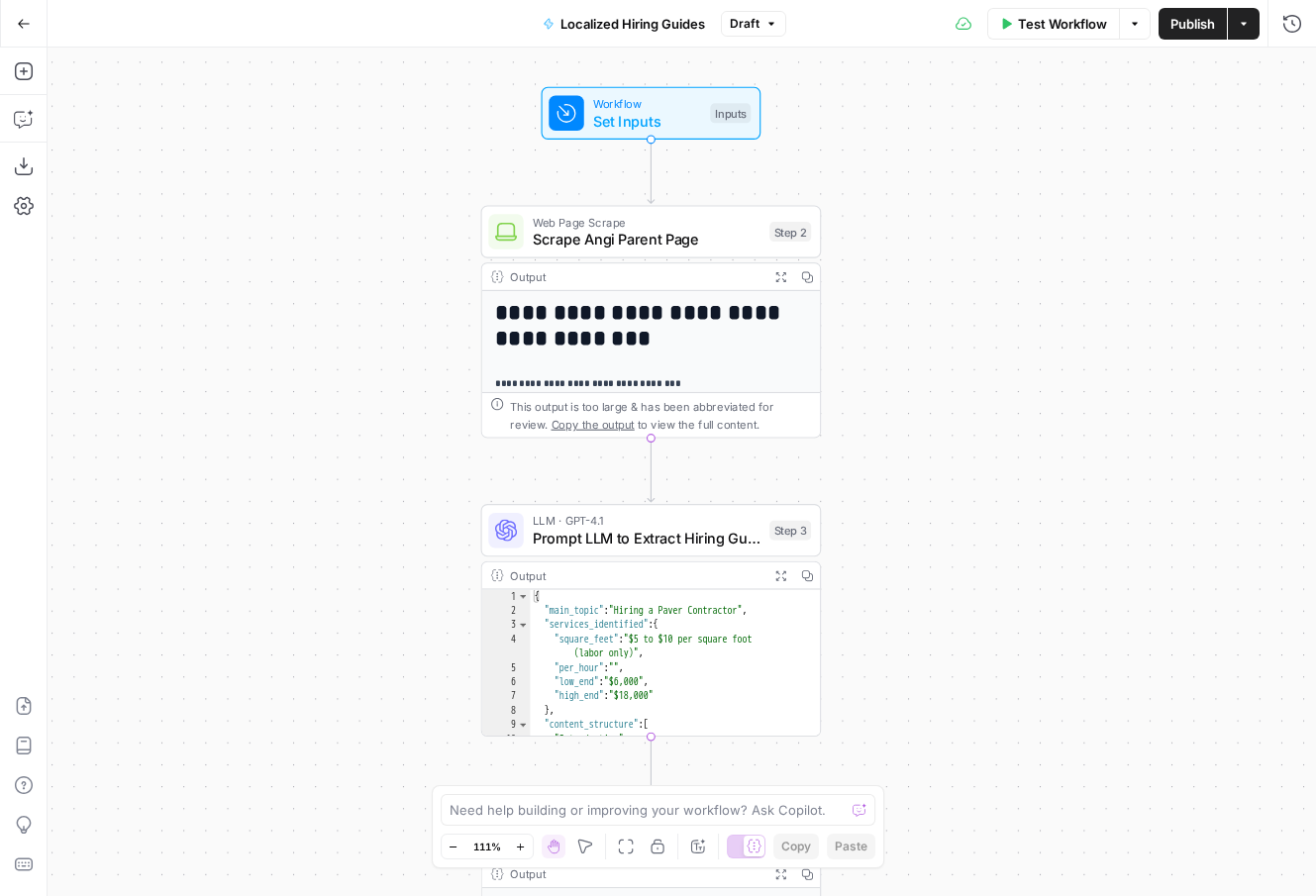 drag, startPoint x: 794, startPoint y: 463, endPoint x: 906, endPoint y: 510, distance: 121.461928 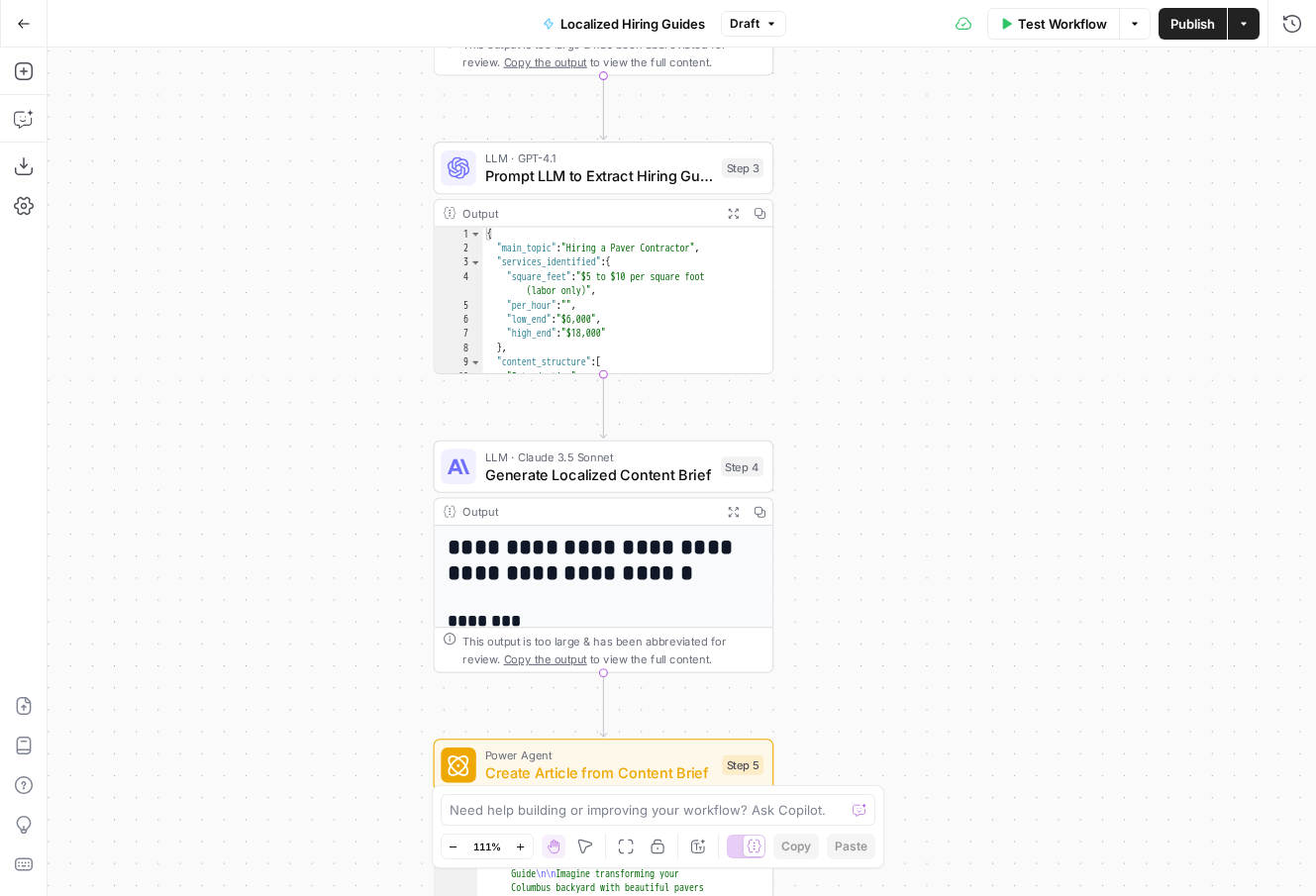 drag, startPoint x: 879, startPoint y: 483, endPoint x: 833, endPoint y: 116, distance: 369.8716 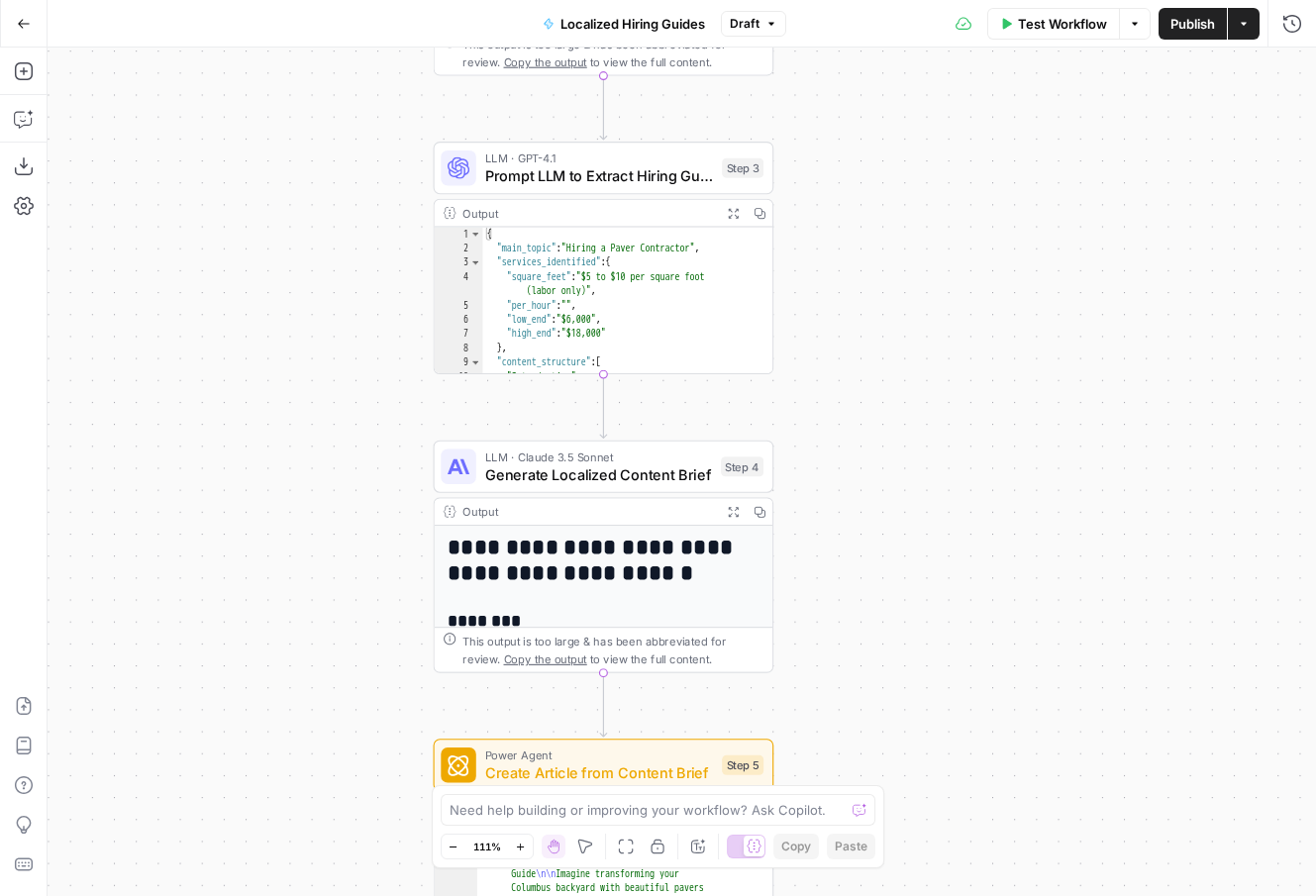 click on "**********" at bounding box center [681, 471] 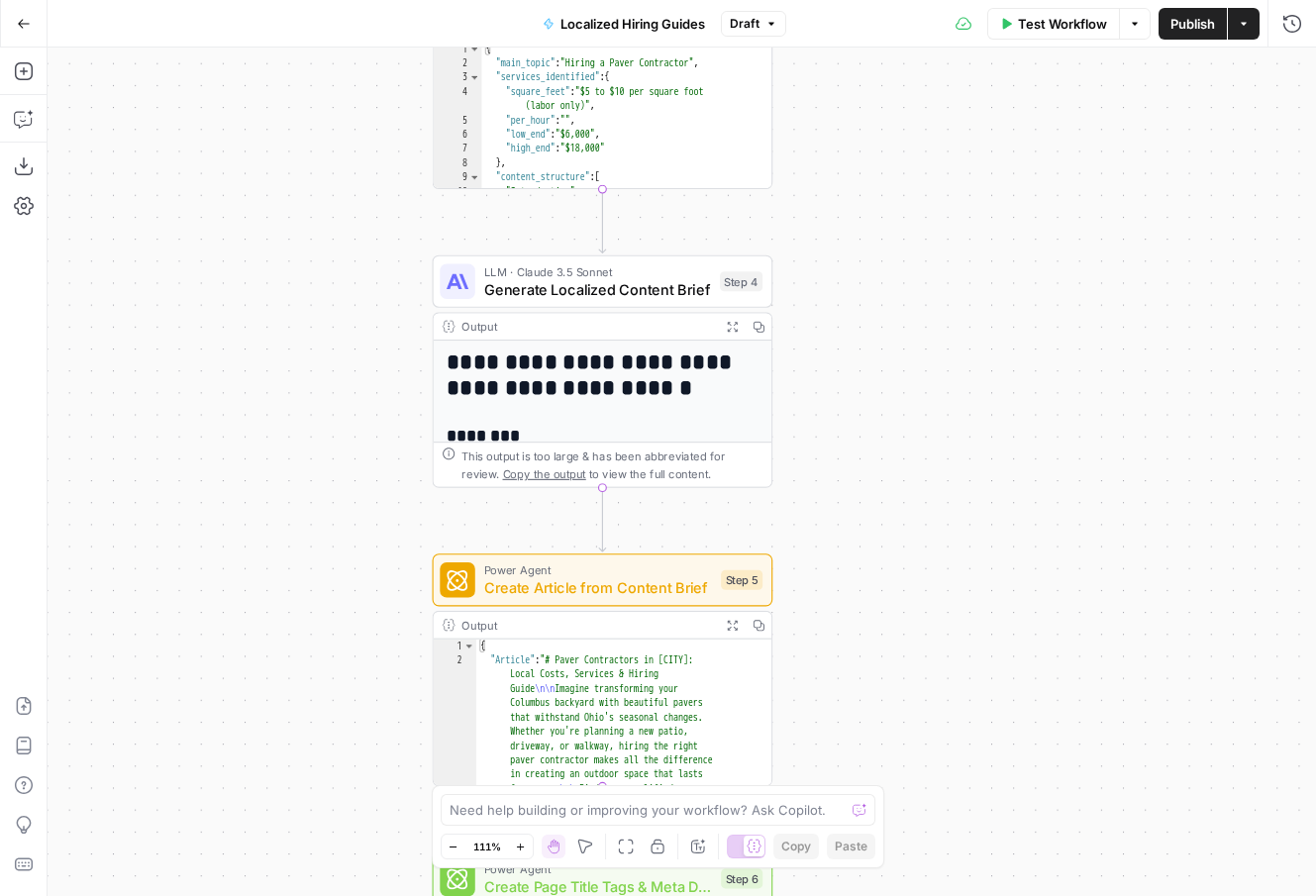 drag, startPoint x: 837, startPoint y: 381, endPoint x: 827, endPoint y: 118, distance: 263.19 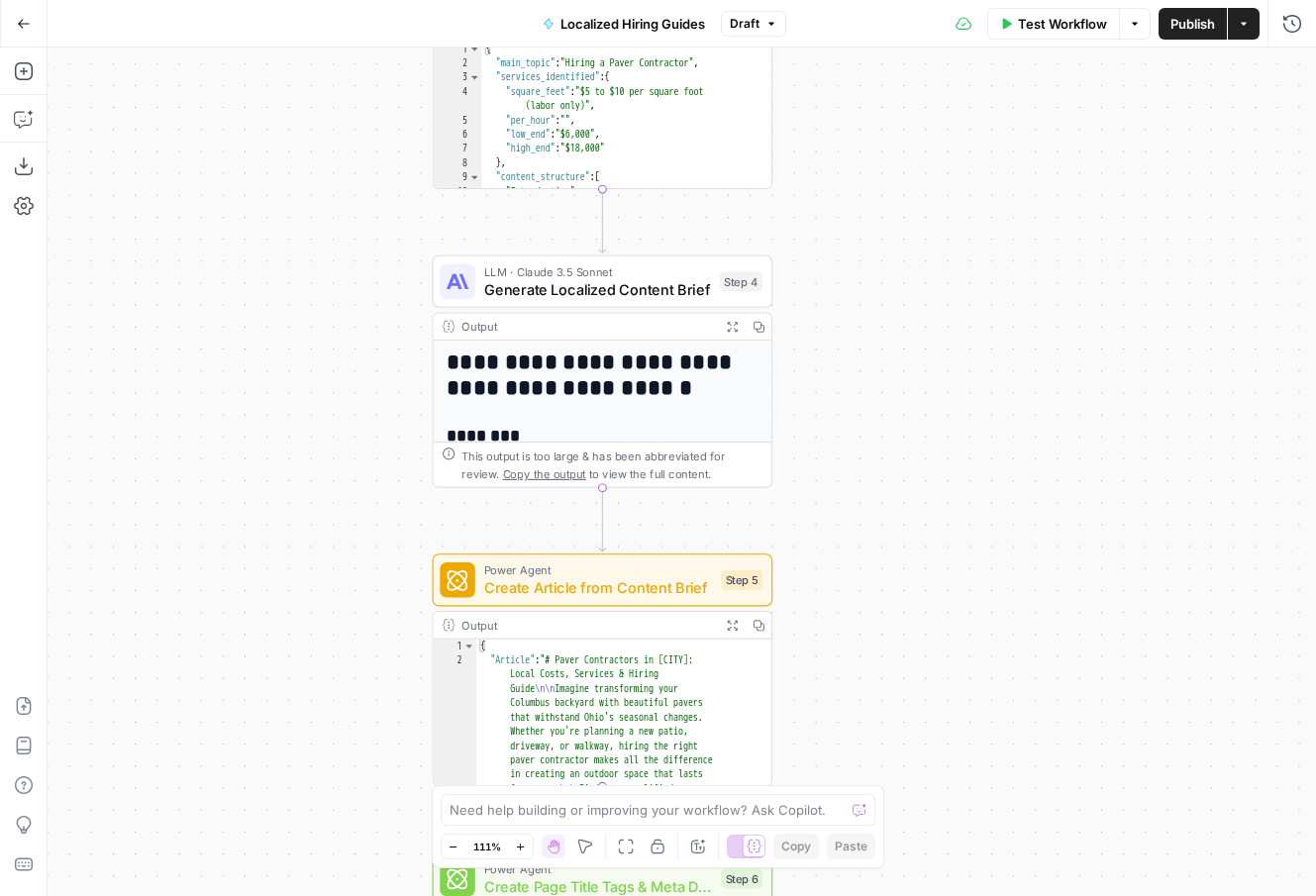 click on "**********" at bounding box center [681, 471] 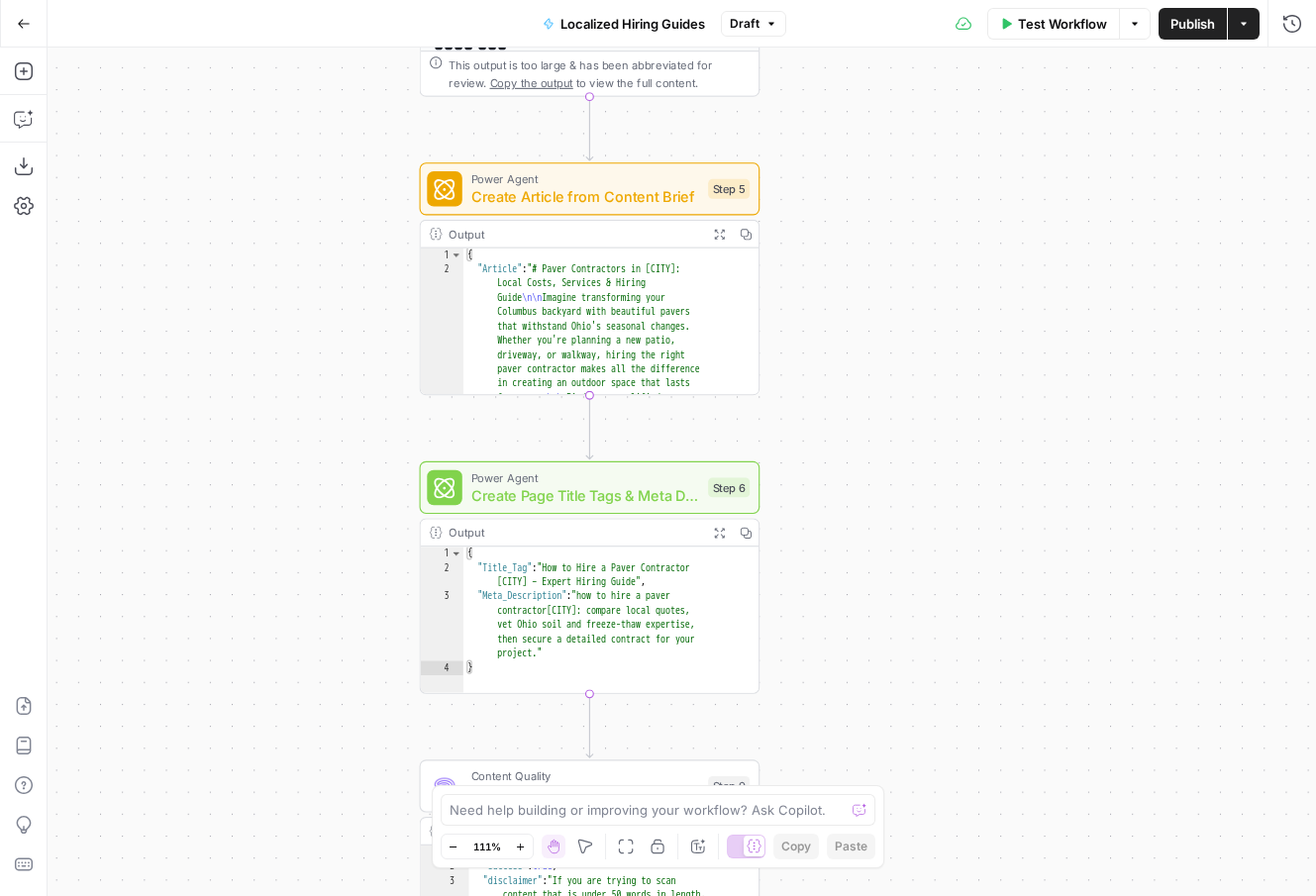 drag, startPoint x: 862, startPoint y: 470, endPoint x: 853, endPoint y: 134, distance: 336.12051 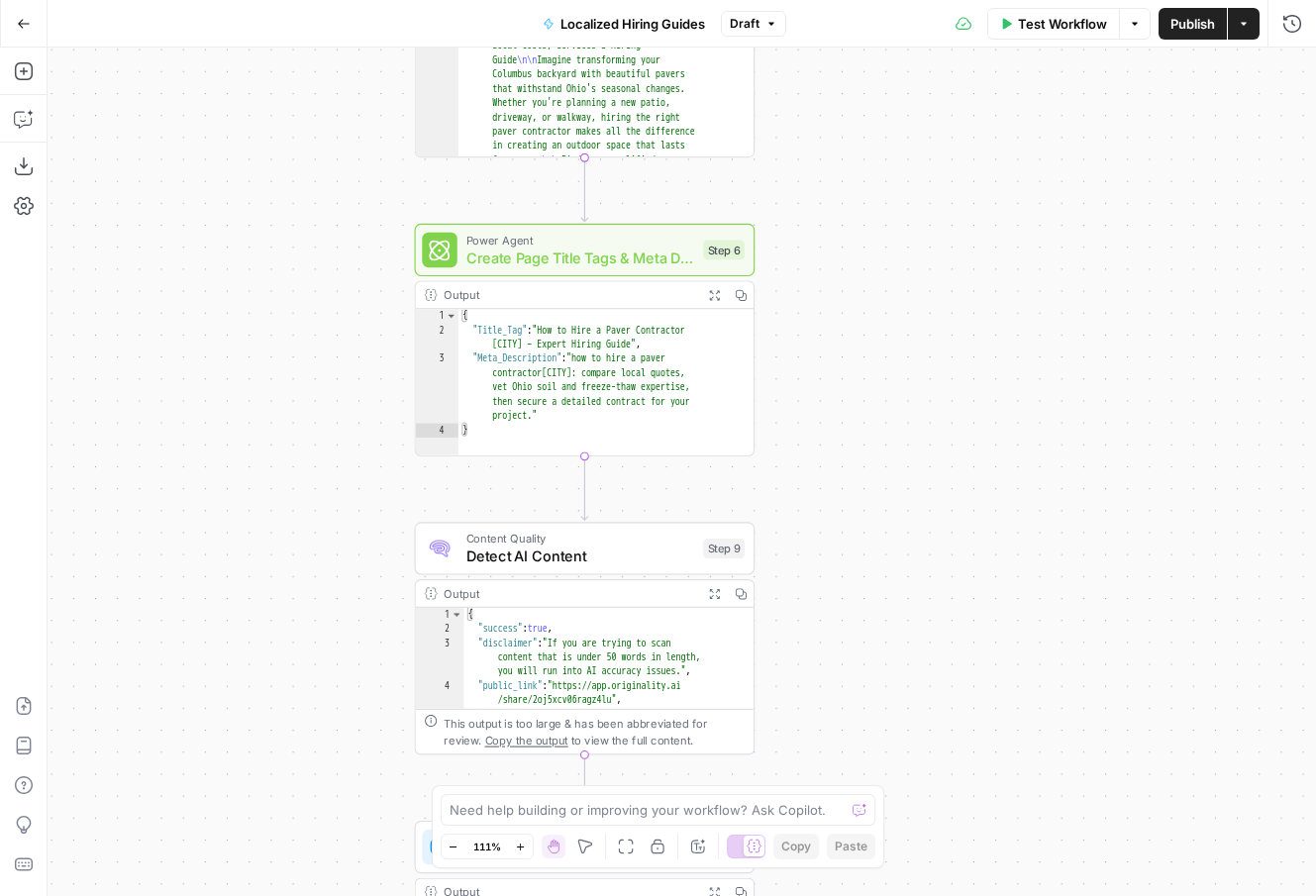 drag, startPoint x: 874, startPoint y: 534, endPoint x: 874, endPoint y: 199, distance: 335 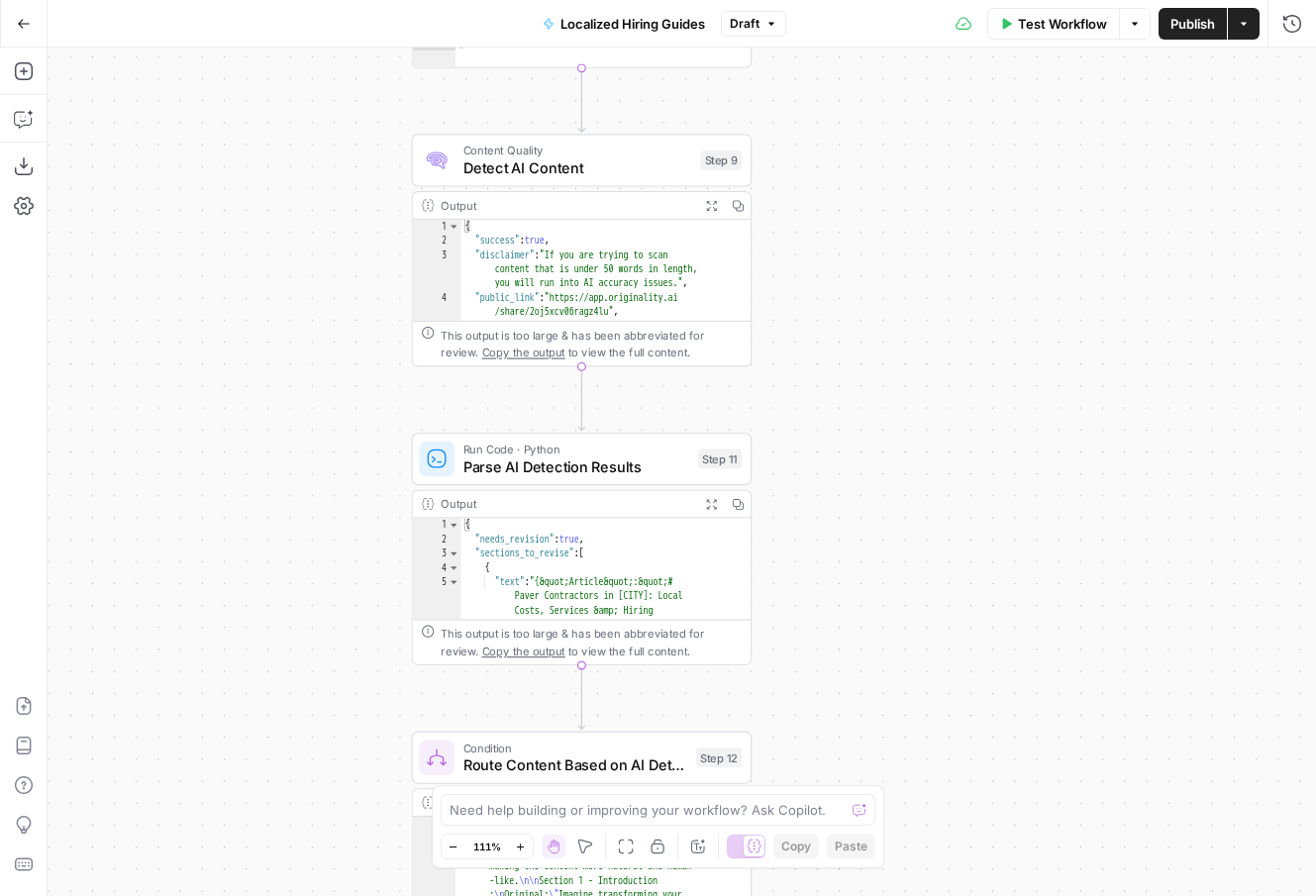 drag, startPoint x: 869, startPoint y: 492, endPoint x: 864, endPoint y: 146, distance: 346.0361 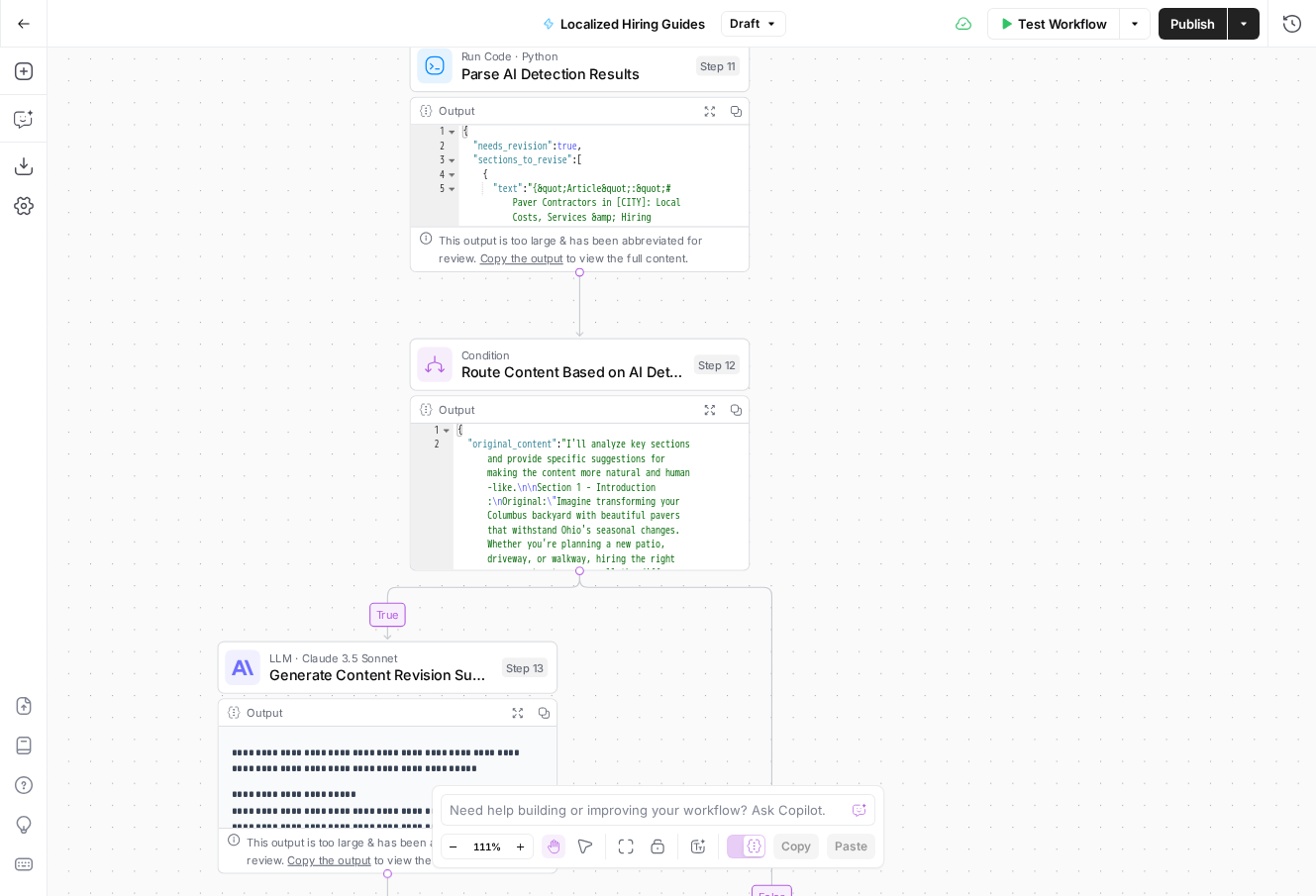 drag, startPoint x: 868, startPoint y: 447, endPoint x: 868, endPoint y: 132, distance: 315 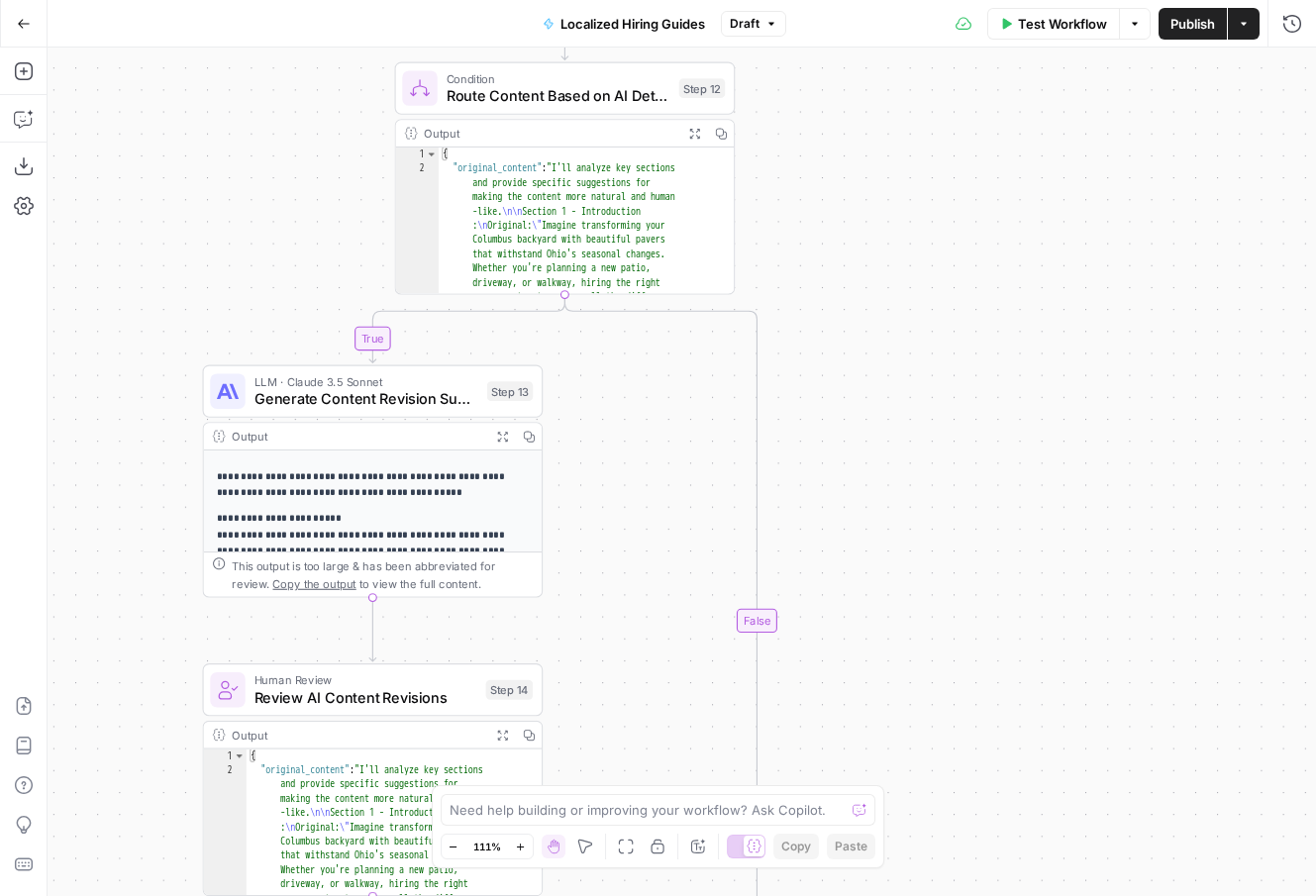 drag, startPoint x: 862, startPoint y: 400, endPoint x: 842, endPoint y: 114, distance: 286.69845 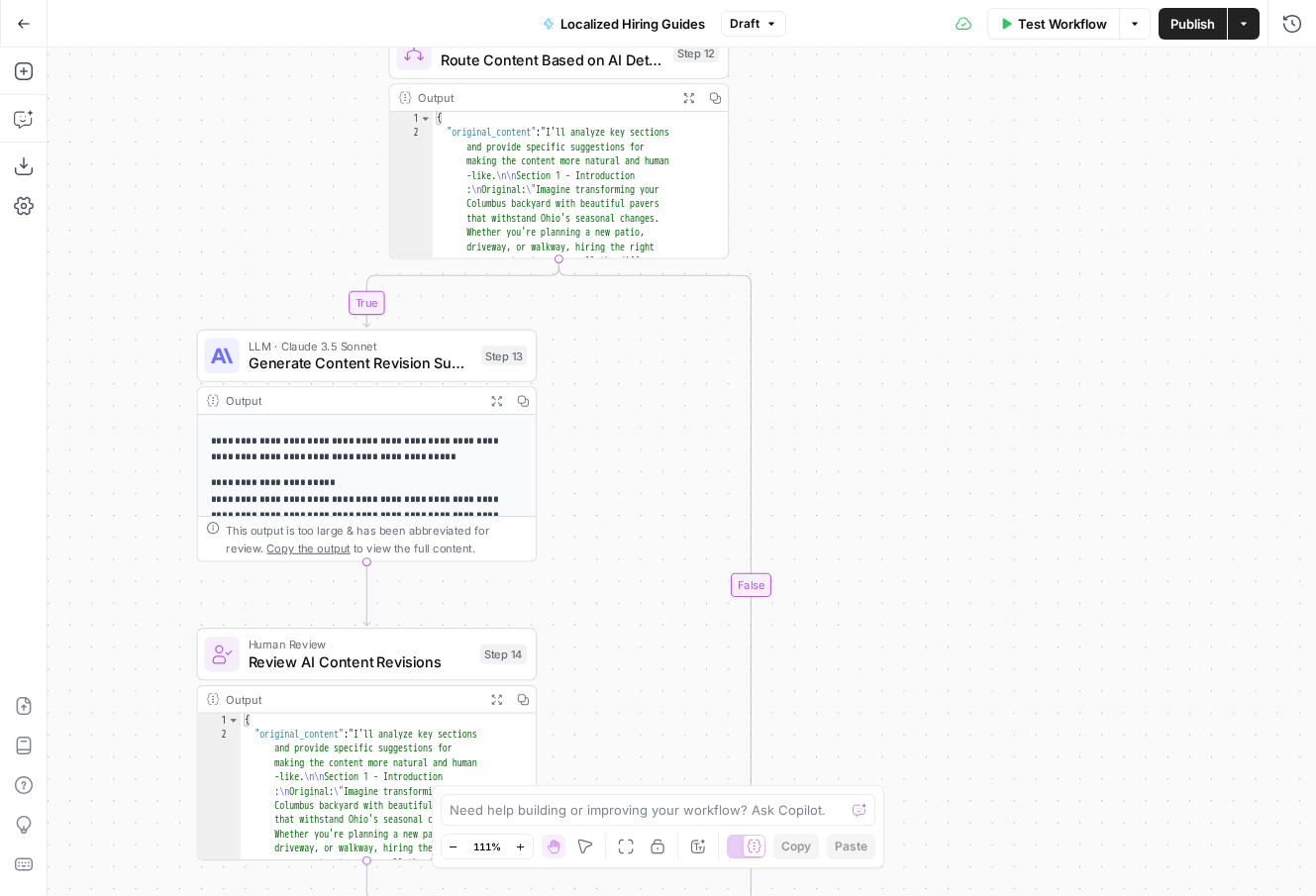 drag, startPoint x: 852, startPoint y: 391, endPoint x: 852, endPoint y: 81, distance: 310 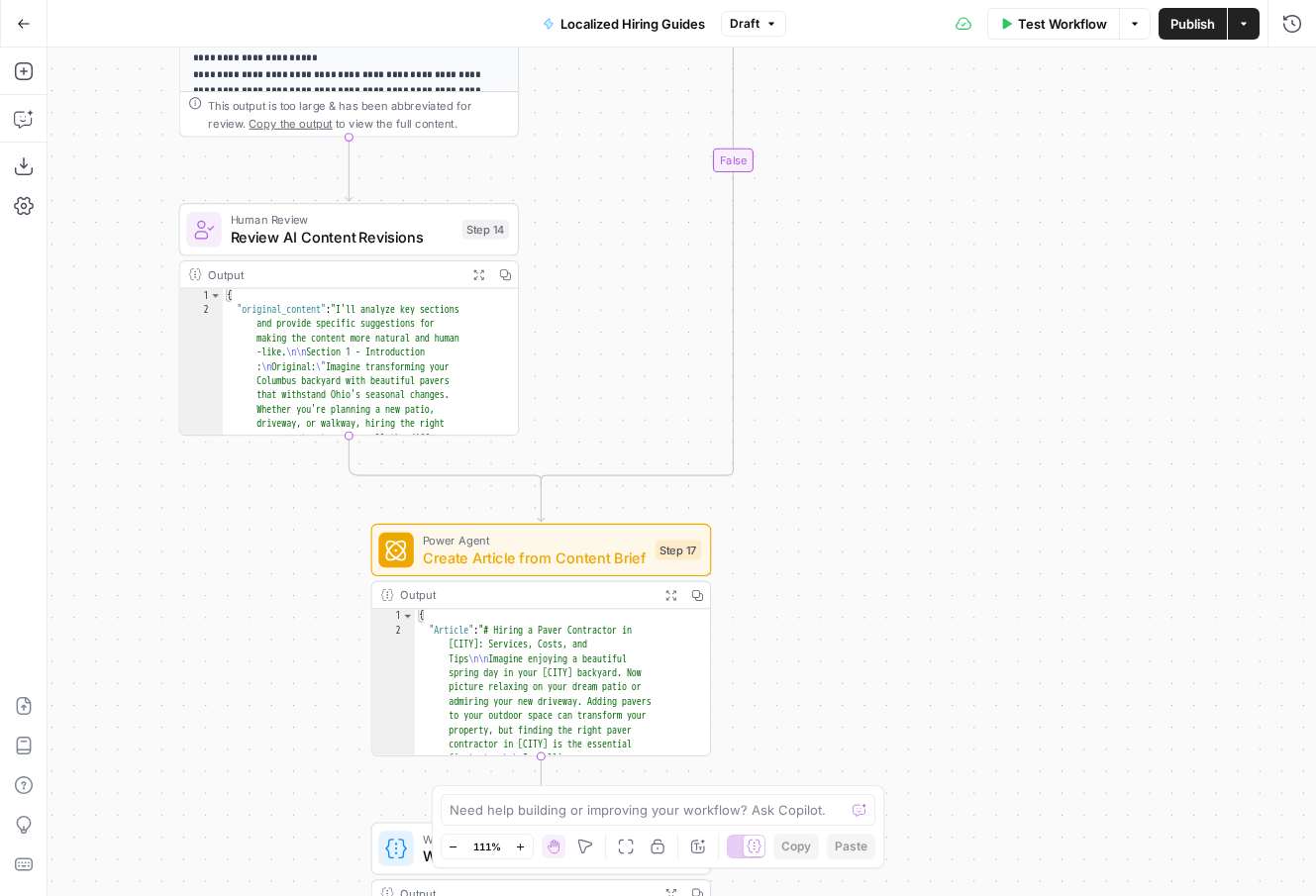 drag, startPoint x: 909, startPoint y: 403, endPoint x: 889, endPoint y: 100, distance: 303.6593 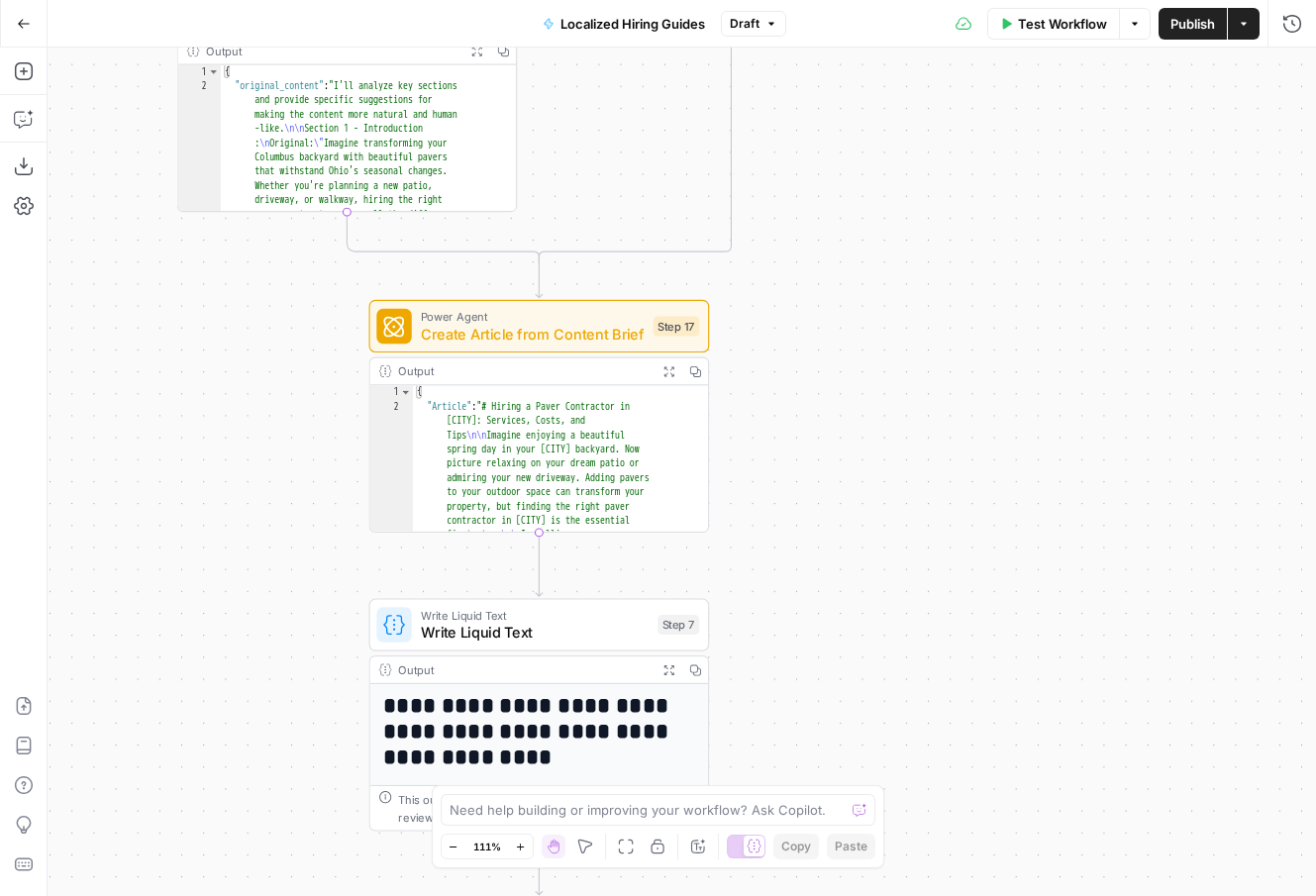 drag, startPoint x: 910, startPoint y: 329, endPoint x: 910, endPoint y: 22, distance: 307 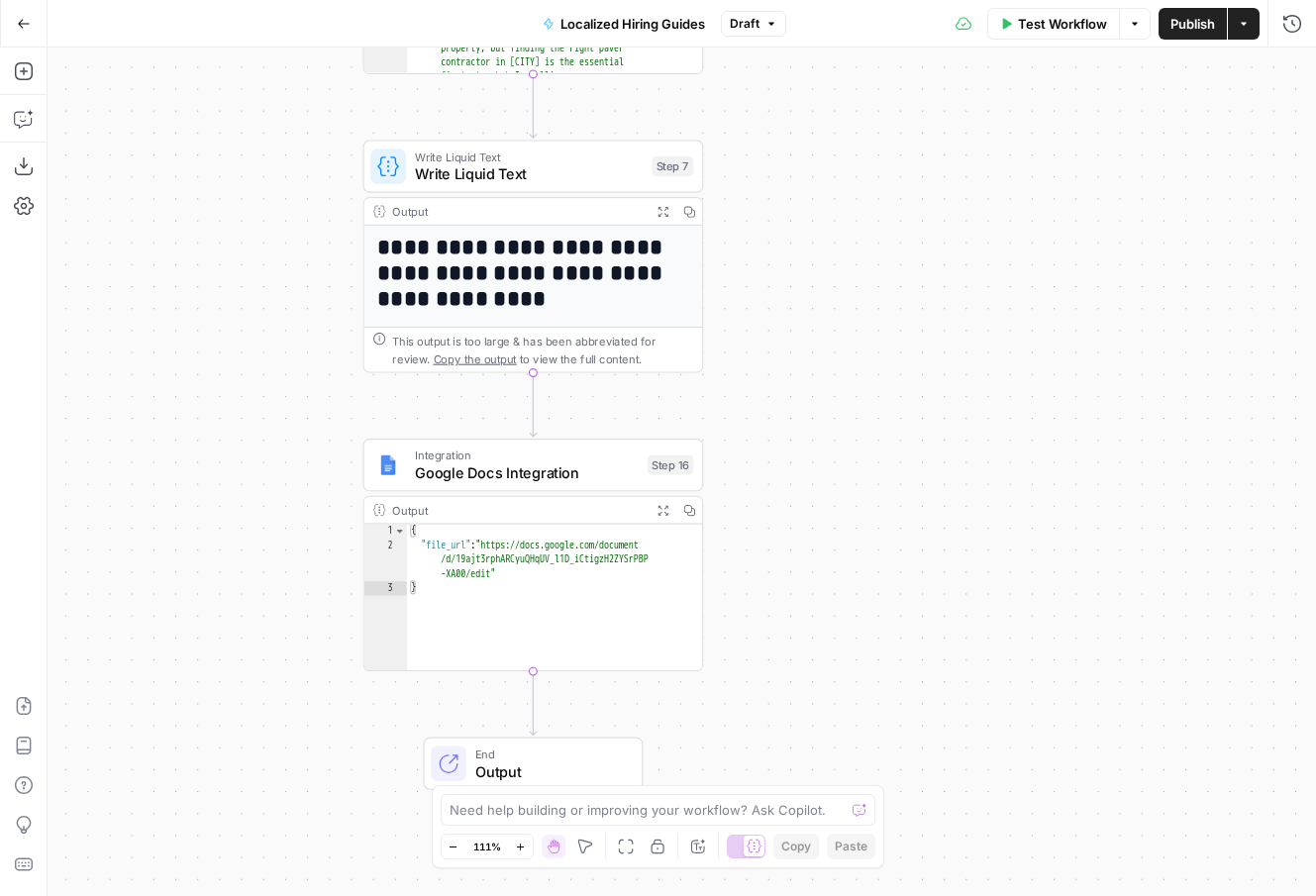 drag, startPoint x: 896, startPoint y: 327, endPoint x: 889, endPoint y: 78, distance: 249.0984 